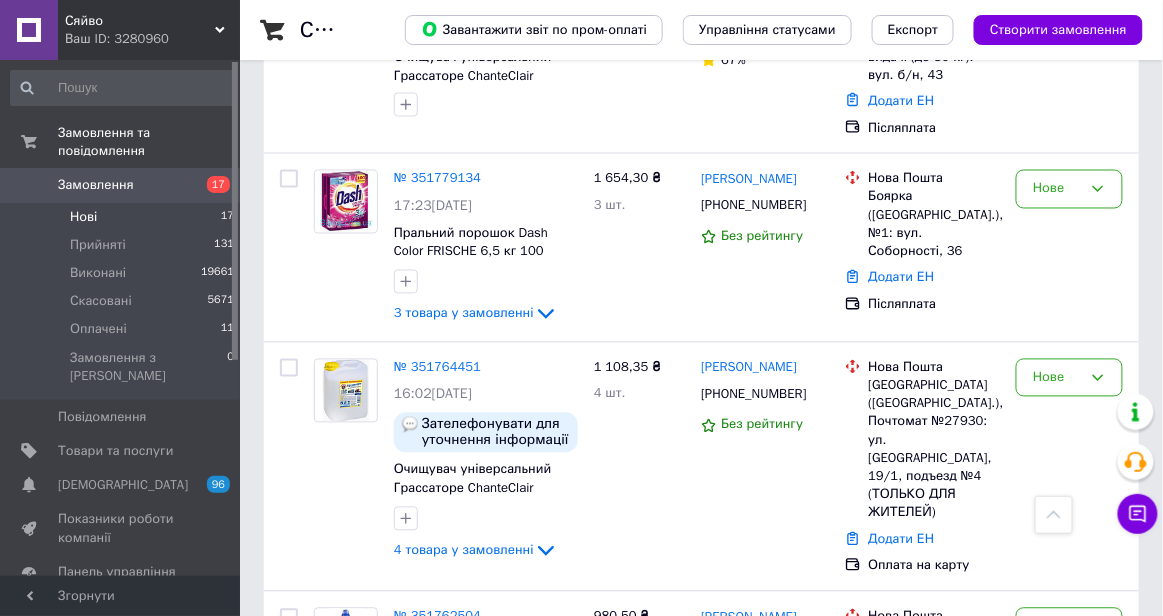 scroll, scrollTop: 3071, scrollLeft: 0, axis: vertical 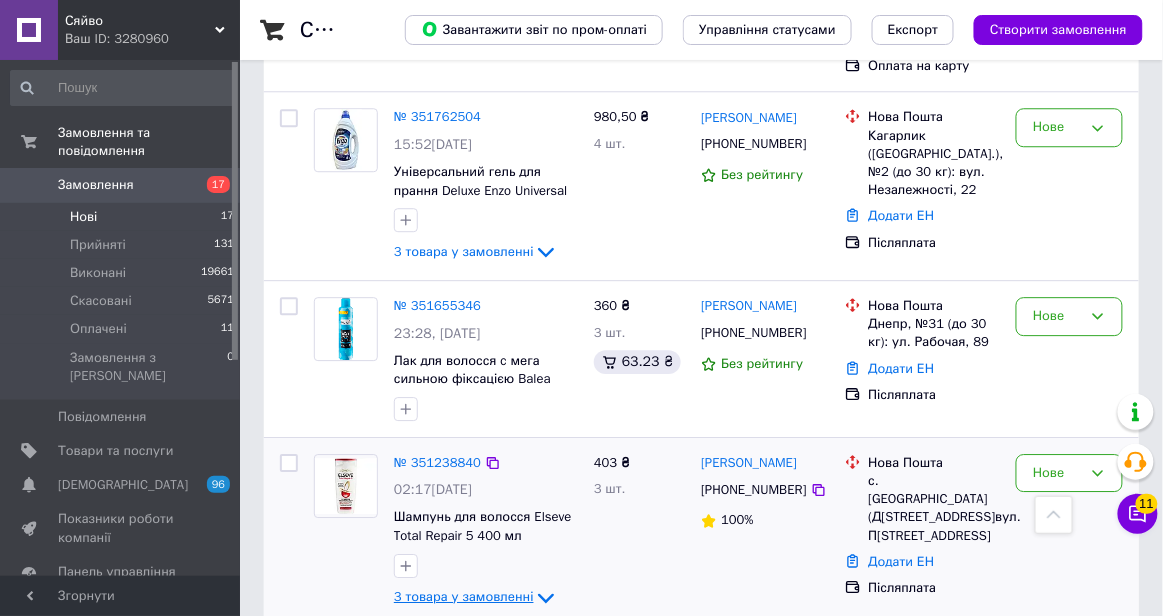 click on "3 товара у замовленні" at bounding box center [464, 596] 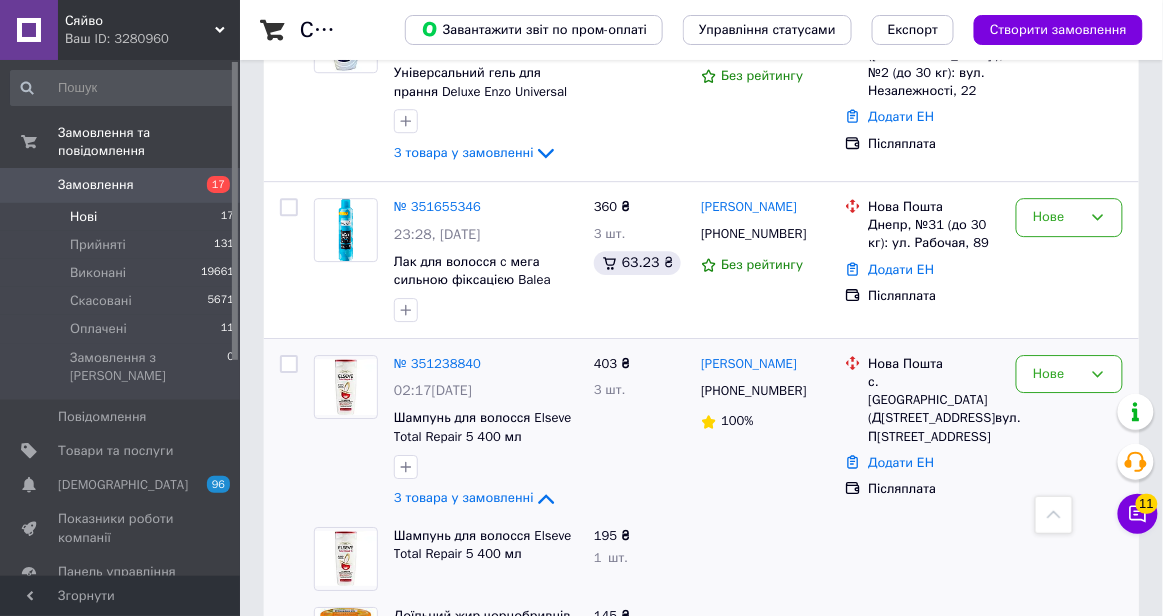 scroll, scrollTop: 3173, scrollLeft: 0, axis: vertical 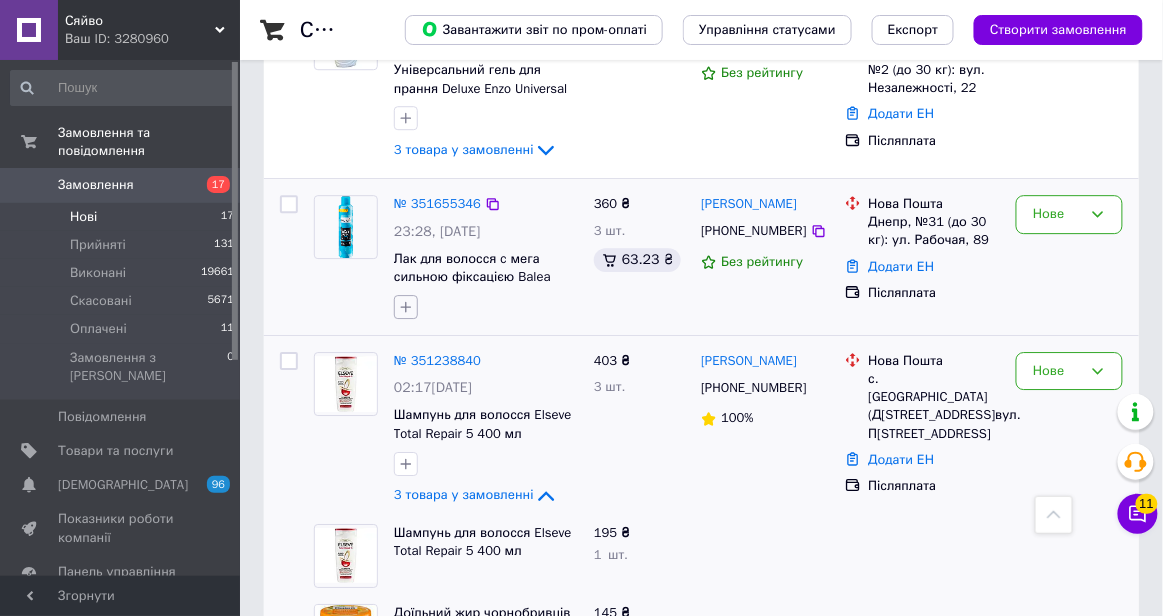 click 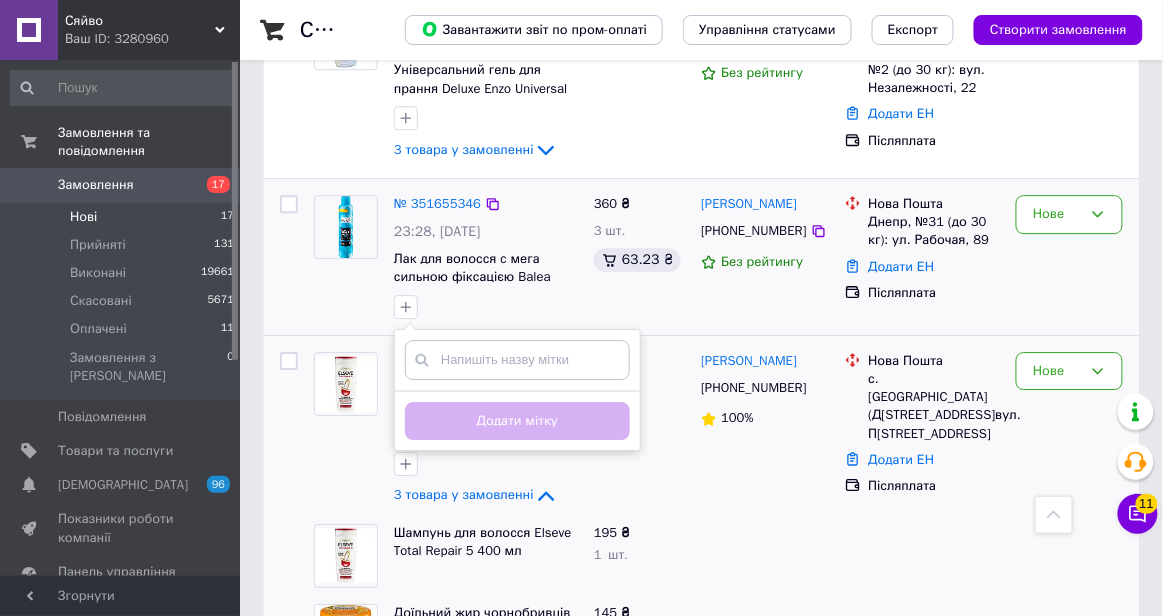 click on "Створити мітку   Додати мітку" at bounding box center [486, 307] 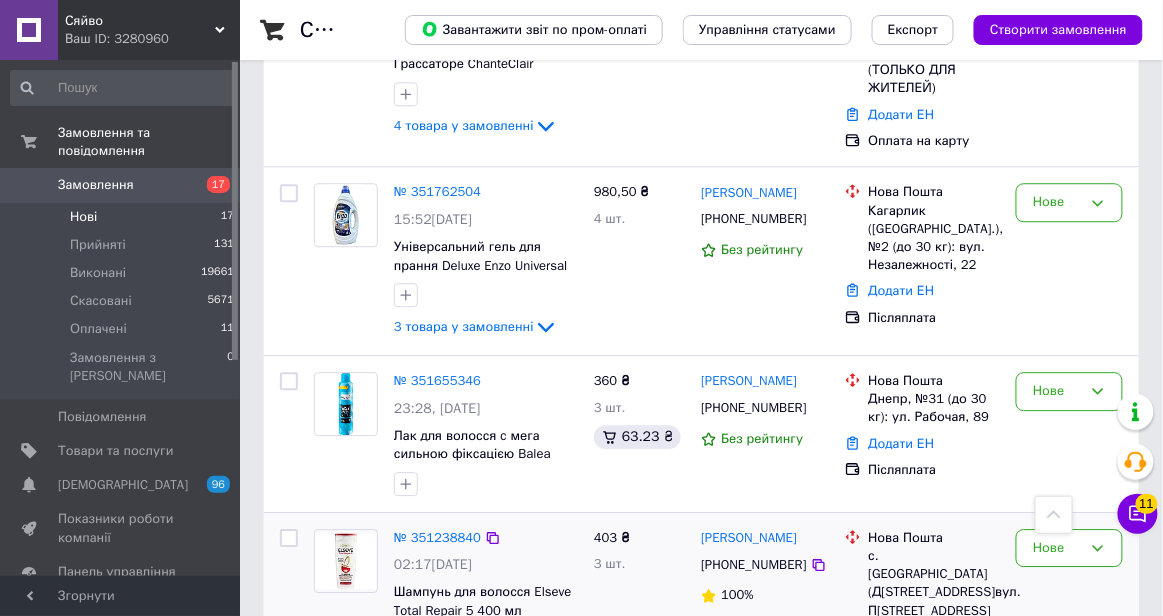 scroll, scrollTop: 2990, scrollLeft: 0, axis: vertical 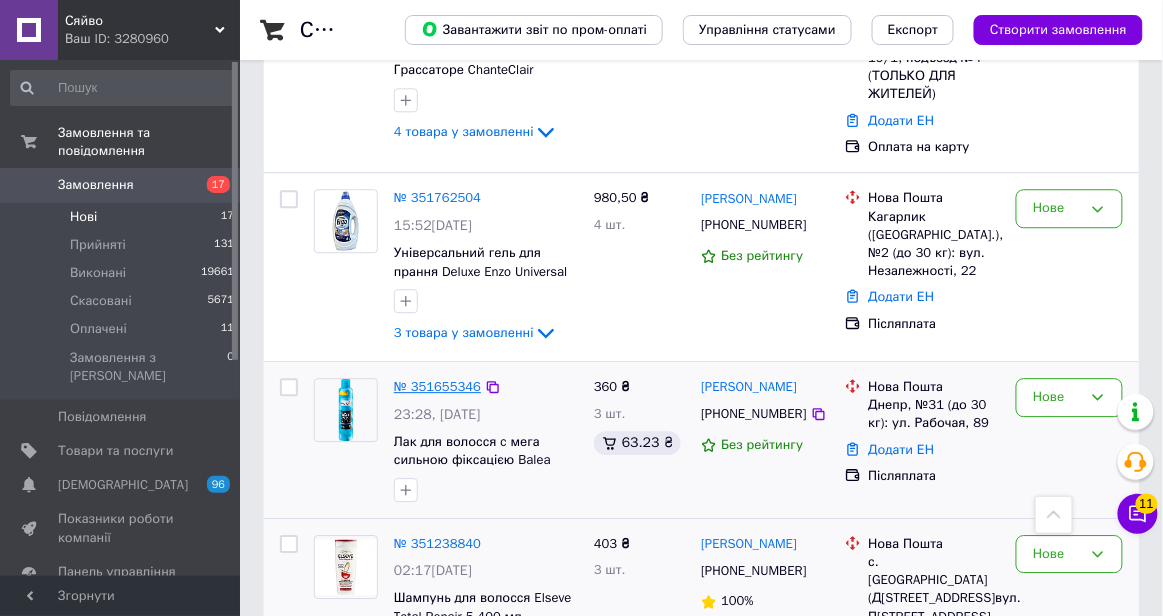 click on "№ 351655346" at bounding box center (437, 386) 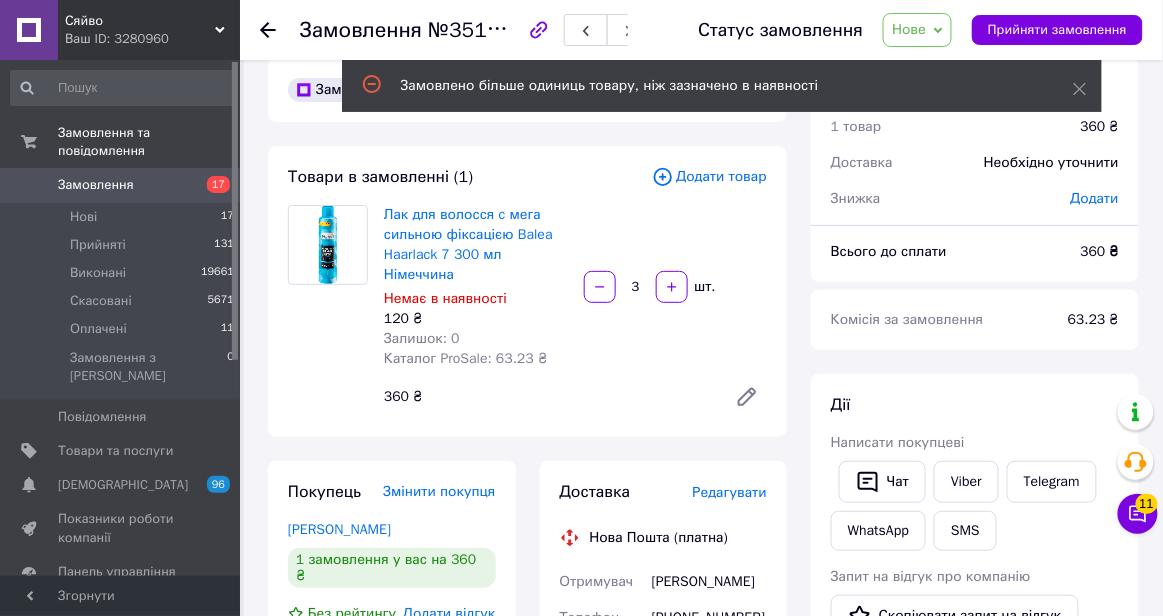 scroll, scrollTop: 0, scrollLeft: 0, axis: both 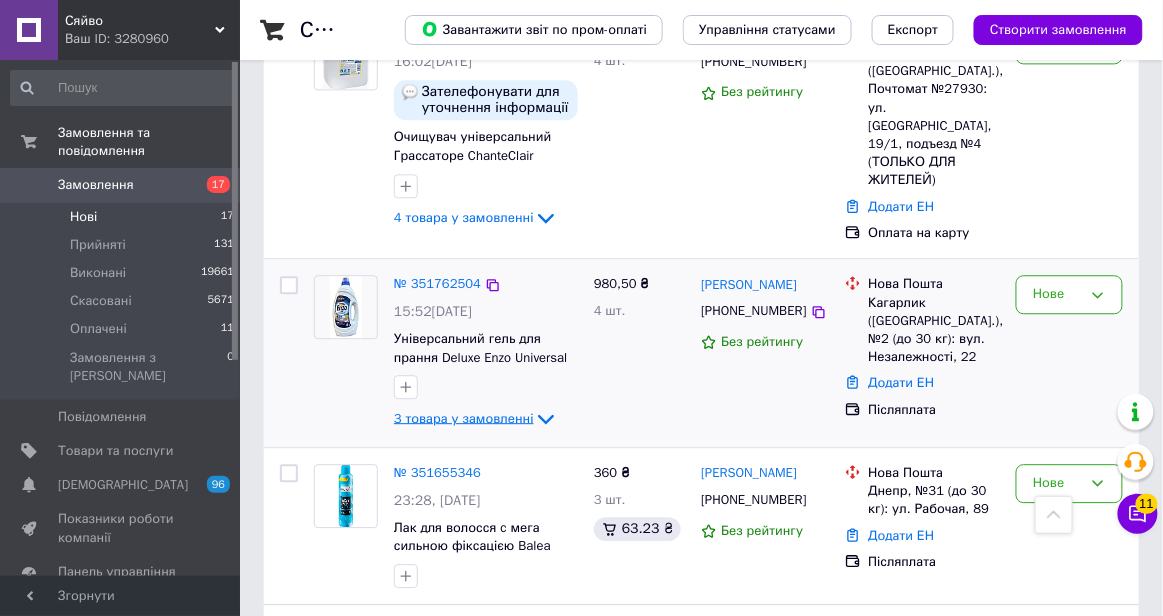 click 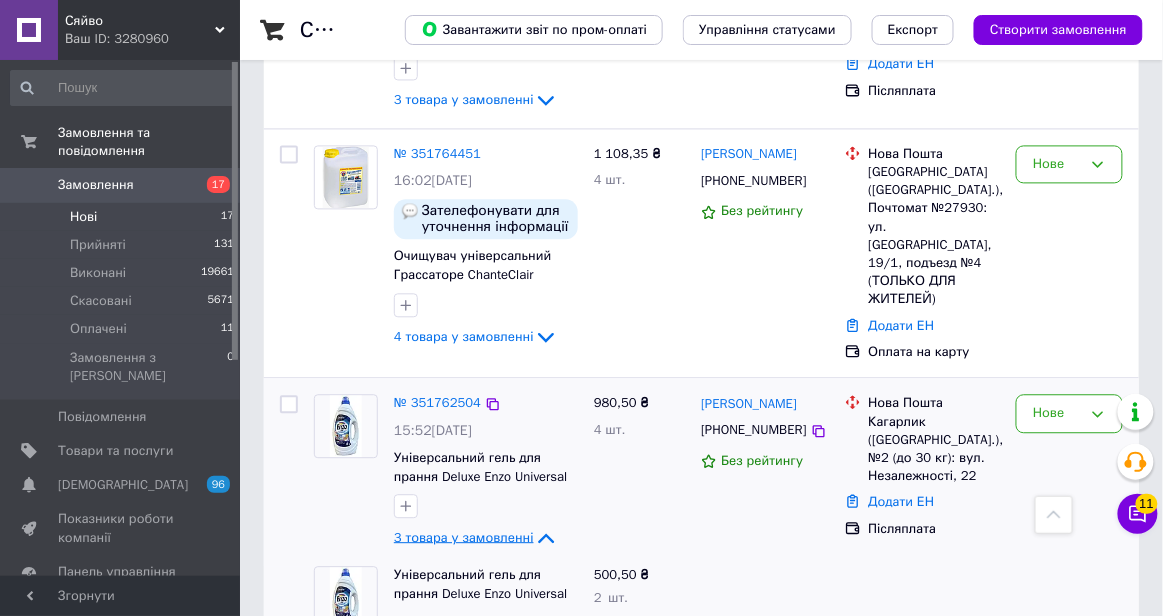 scroll, scrollTop: 2783, scrollLeft: 0, axis: vertical 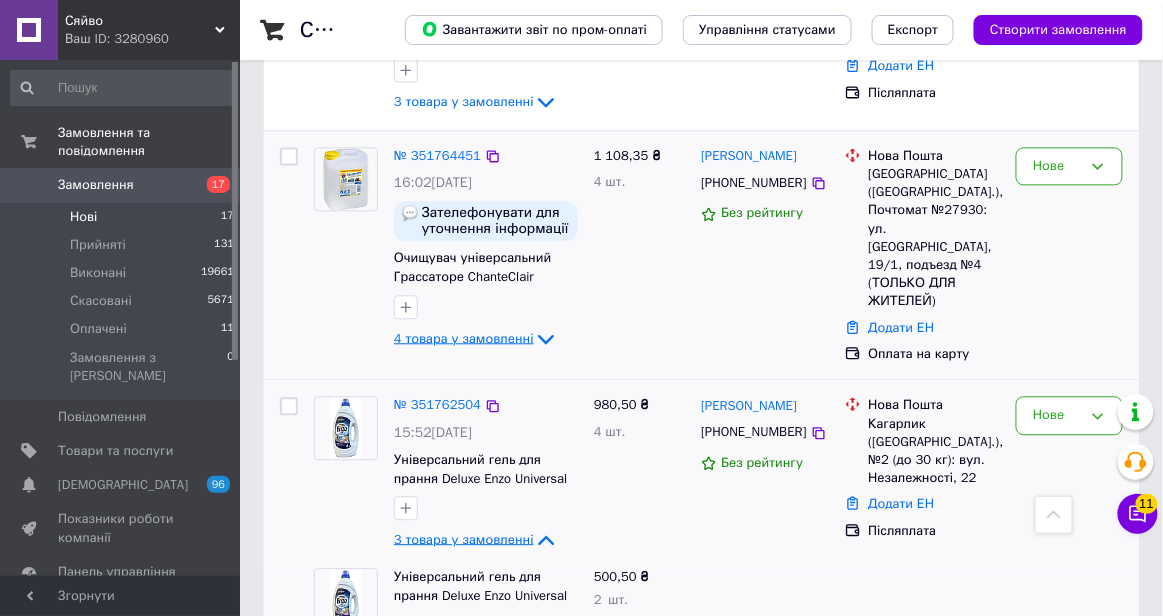 click 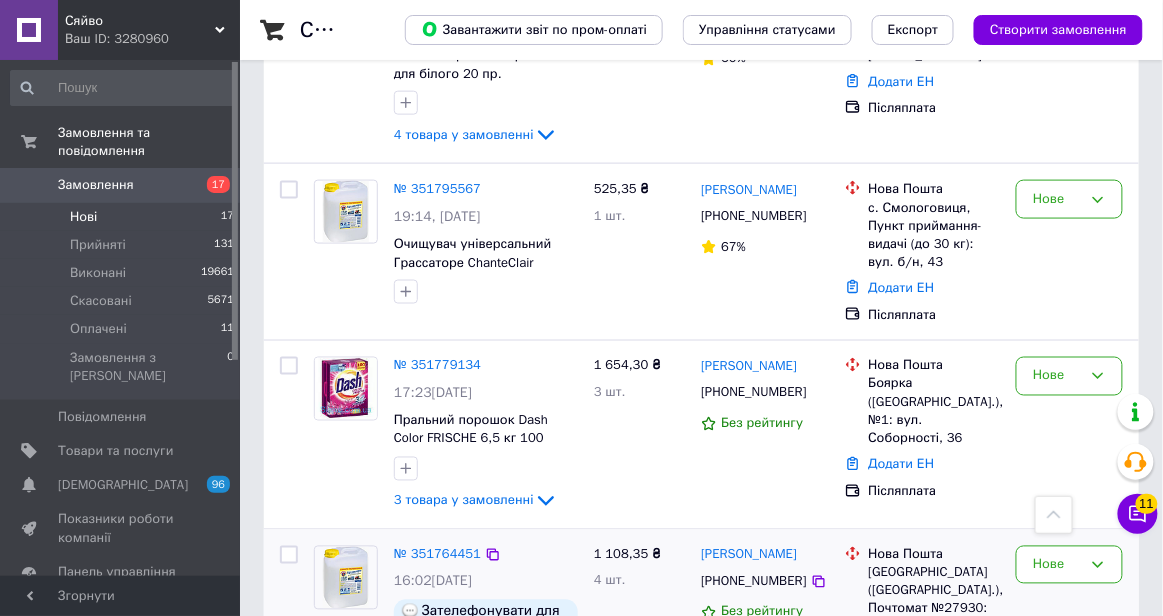 scroll, scrollTop: 2375, scrollLeft: 0, axis: vertical 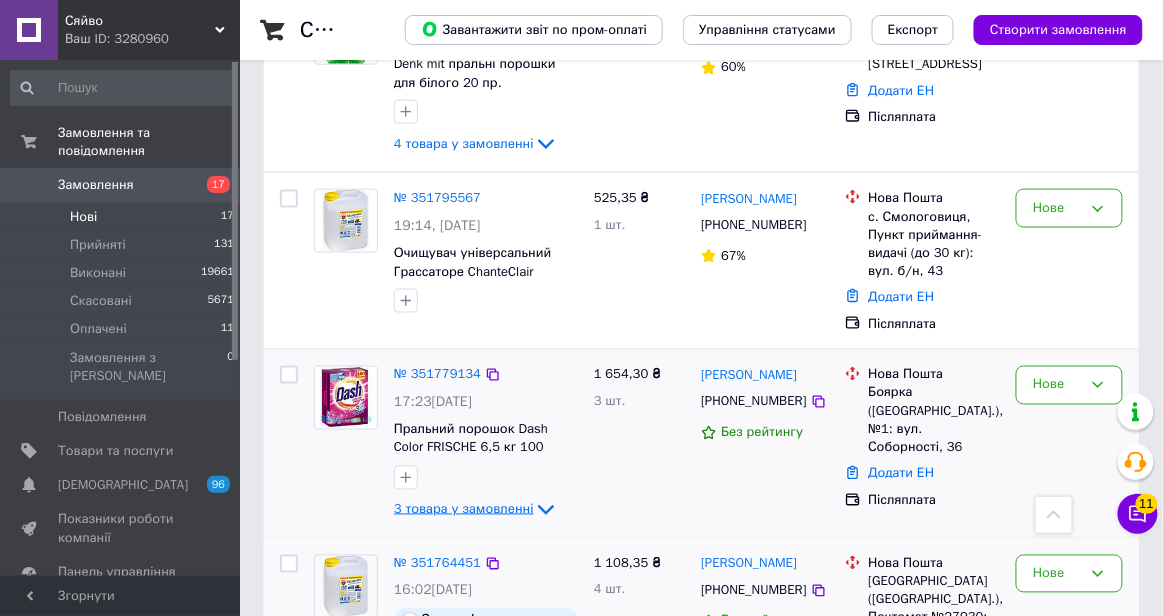click on "3 товара у замовленні" at bounding box center (464, 509) 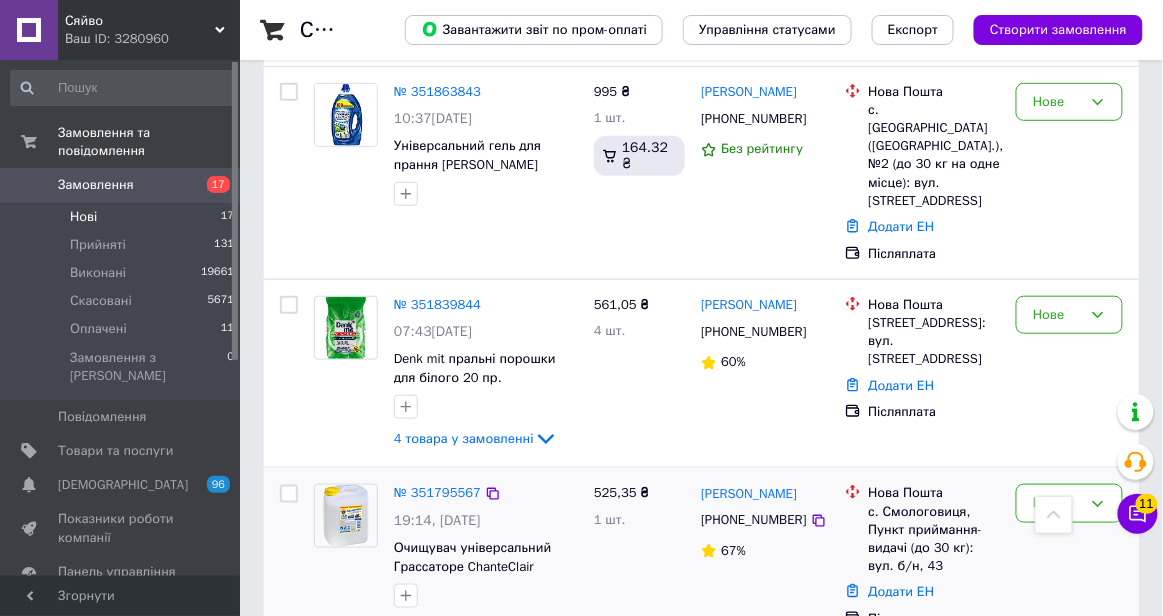 scroll, scrollTop: 2074, scrollLeft: 0, axis: vertical 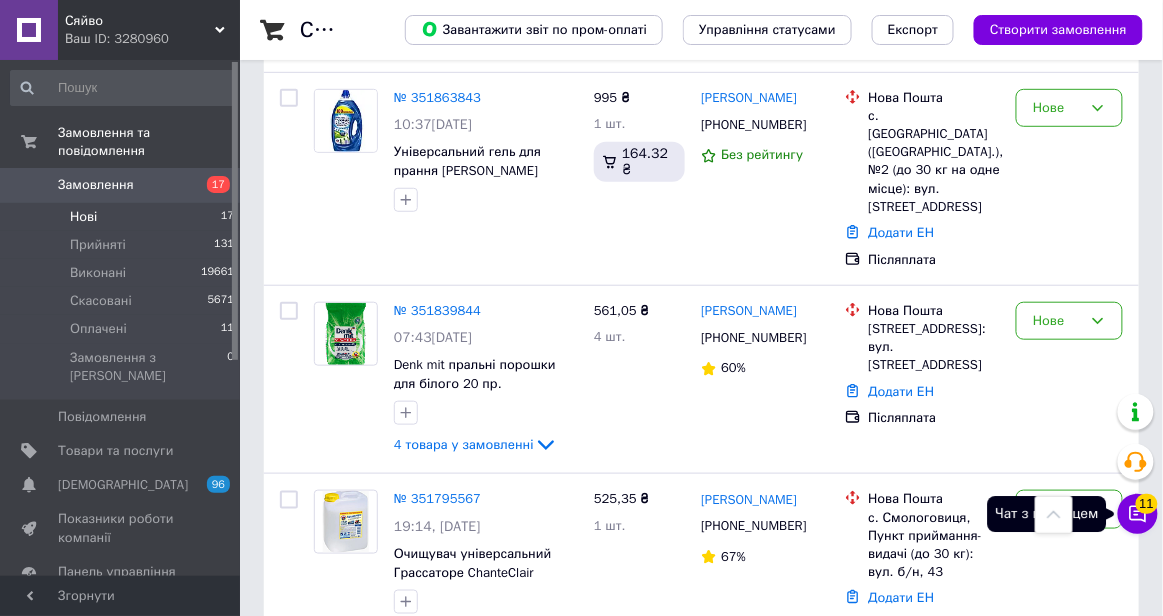 click on "11" at bounding box center (1147, 501) 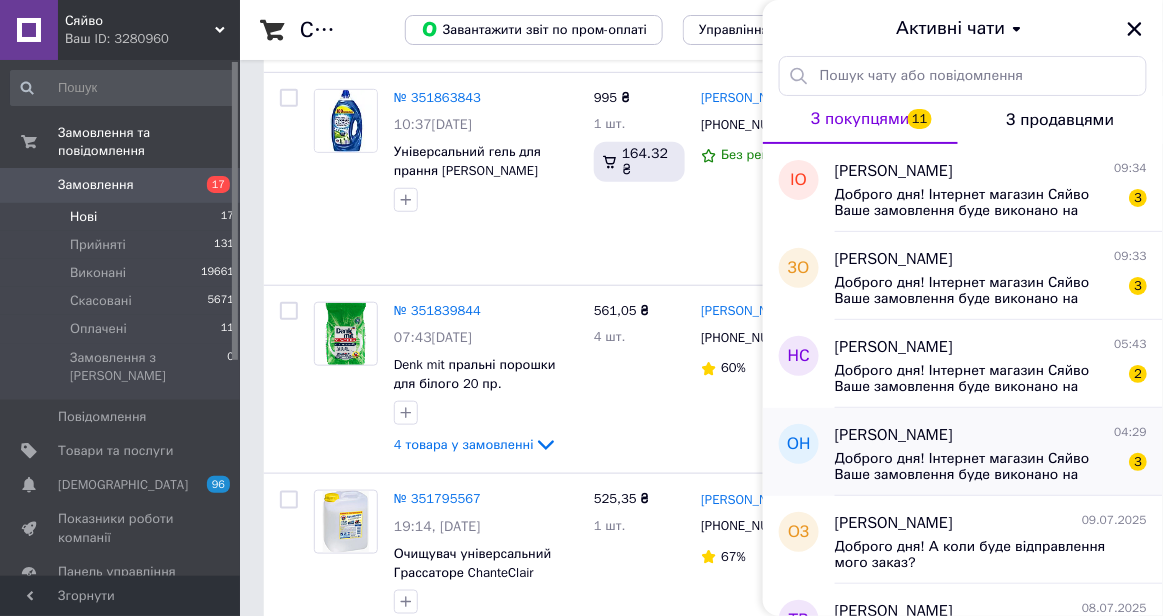 click on "Доброго дня!
Інтернет магазин Сяйво
Ваше замовлення буде виконано на протязі від 1-3 днів.
Дякуємо за покупку з siajvo.com.ua" at bounding box center [977, 467] 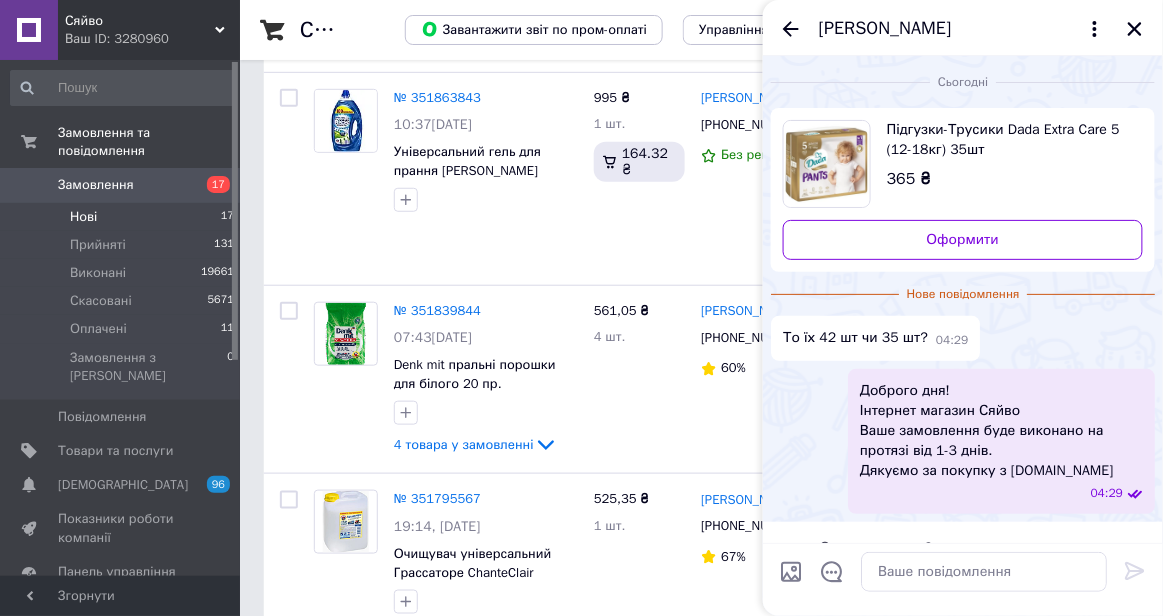 scroll, scrollTop: 50, scrollLeft: 0, axis: vertical 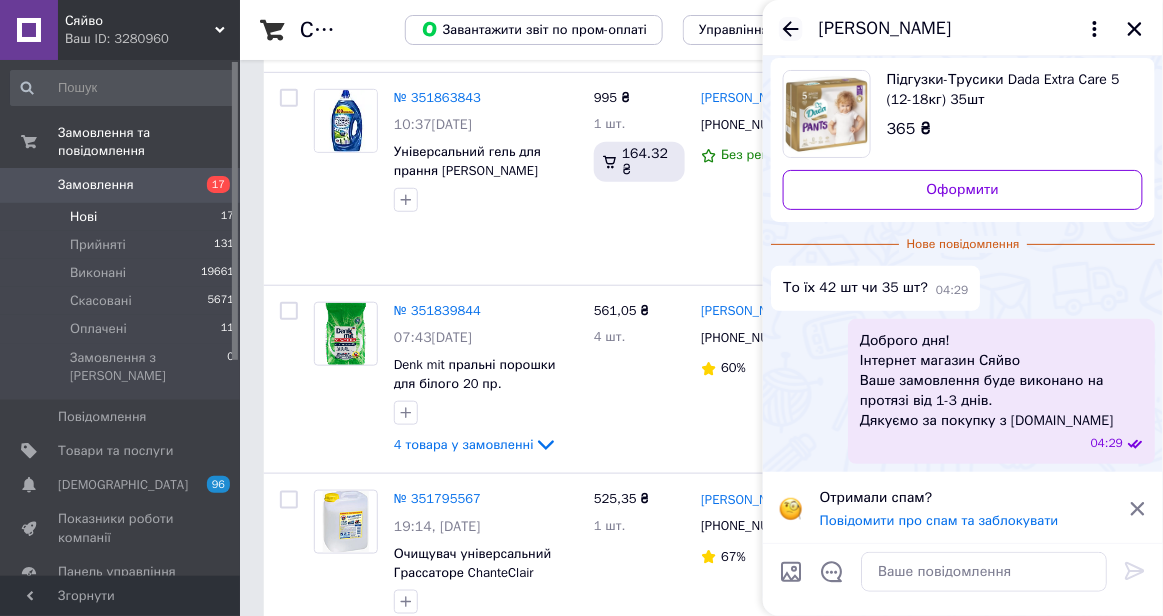 click 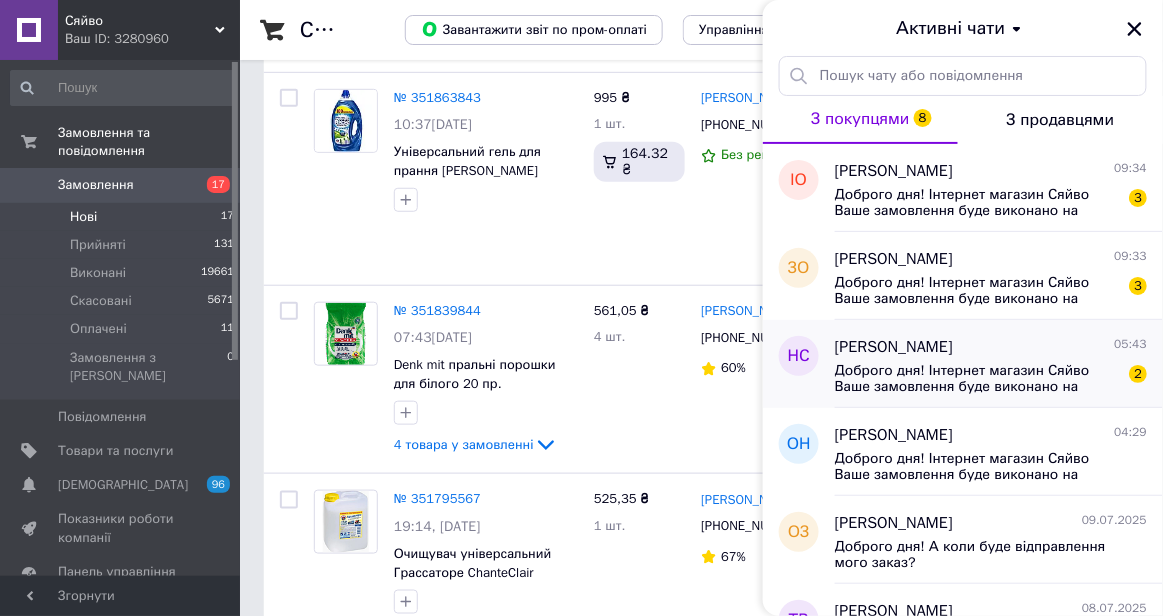 click on "Доброго дня!
Інтернет магазин Сяйво
Ваше замовлення буде виконано на протязі від 1-3 днів.
Дякуємо за покупку з siajvo.com.ua" at bounding box center (977, 379) 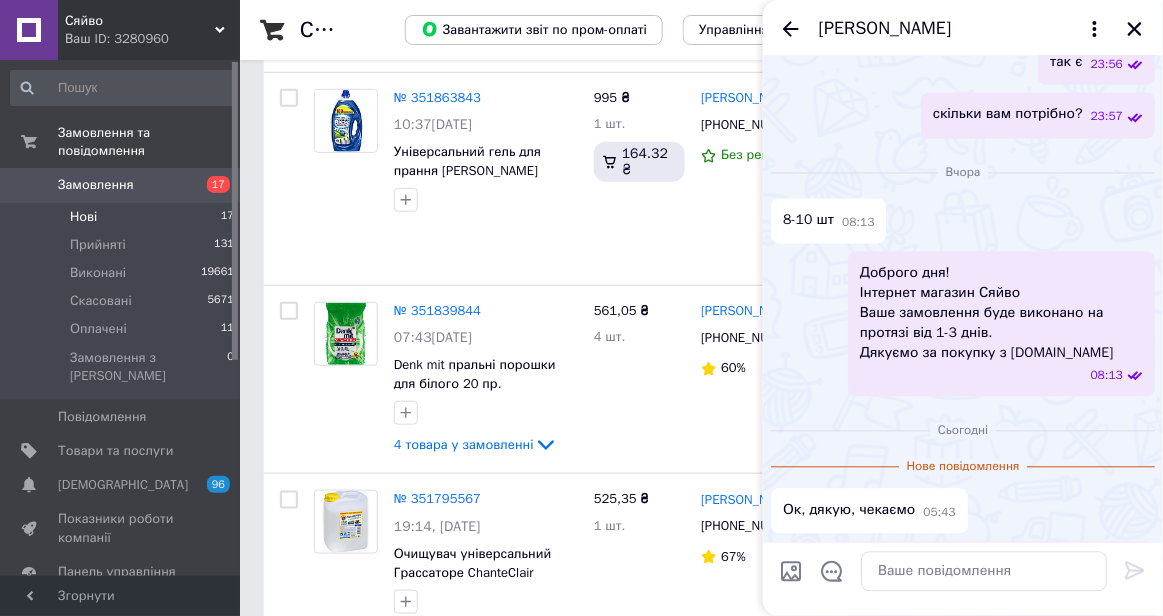 scroll, scrollTop: 1281, scrollLeft: 0, axis: vertical 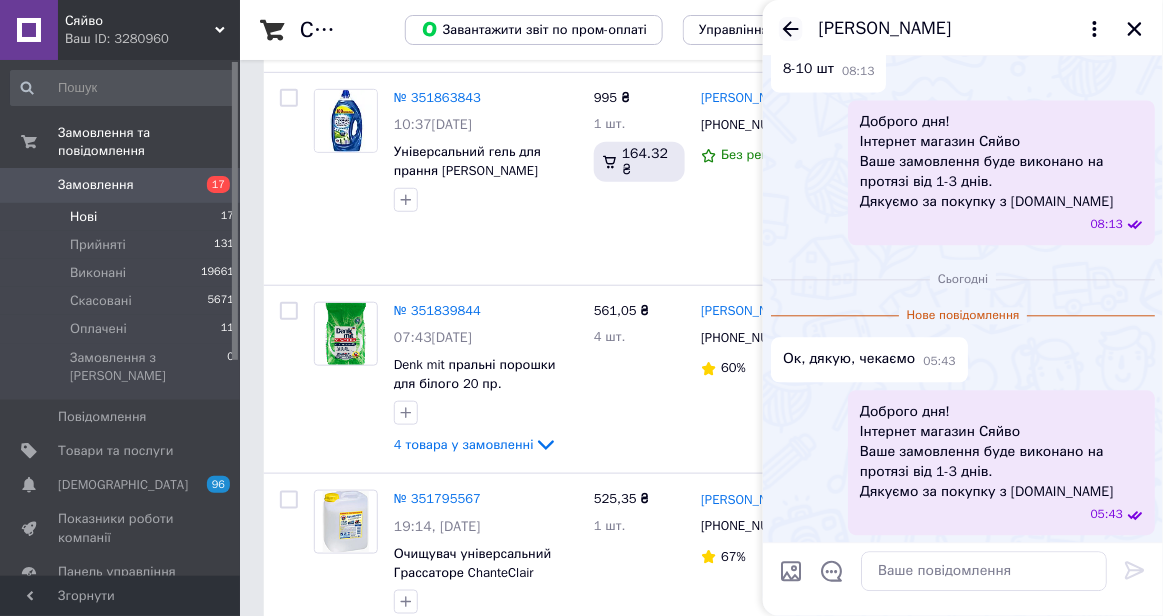 click 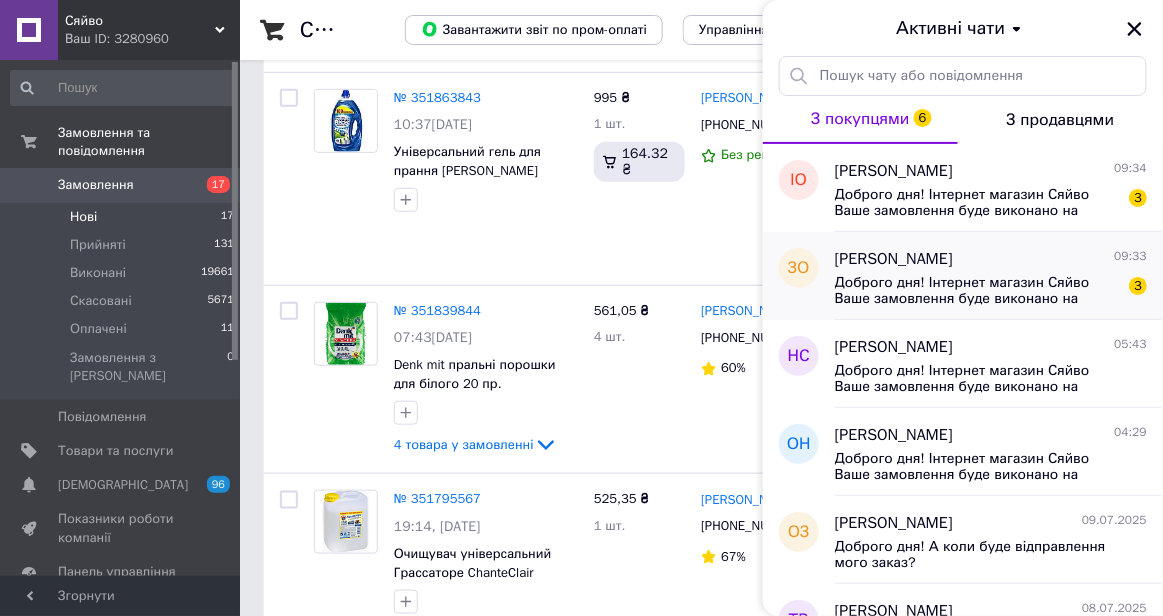 click on "Доброго дня!
Інтернет магазин Сяйво
Ваше замовлення буде виконано на протязі від 1-3 днів.
Дякуємо за покупку з siajvo.com.ua" at bounding box center [977, 291] 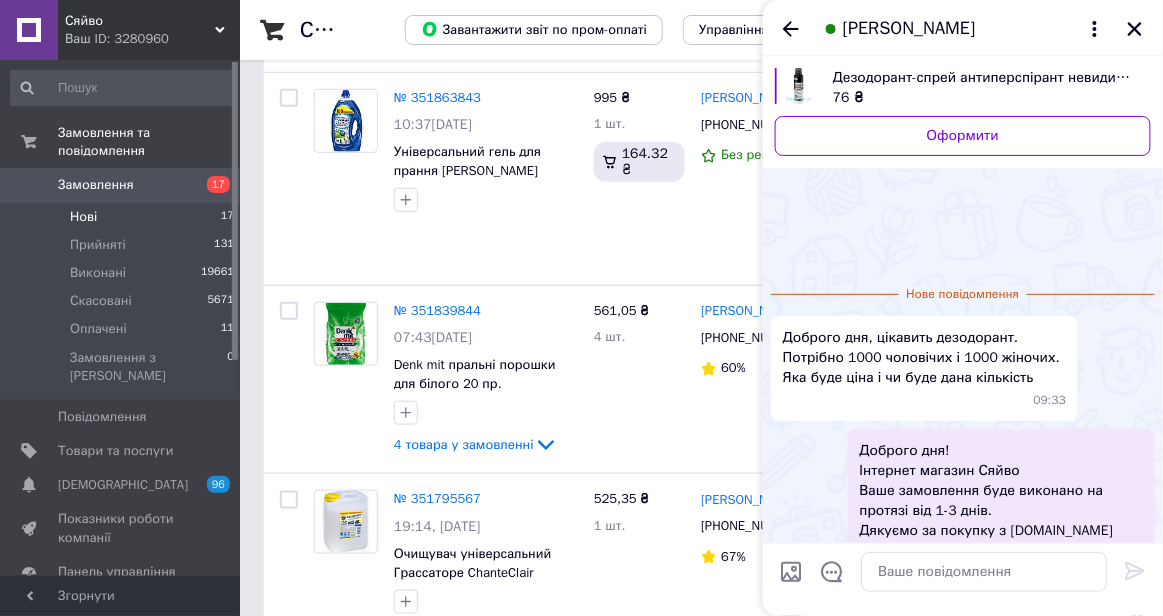 scroll, scrollTop: 110, scrollLeft: 0, axis: vertical 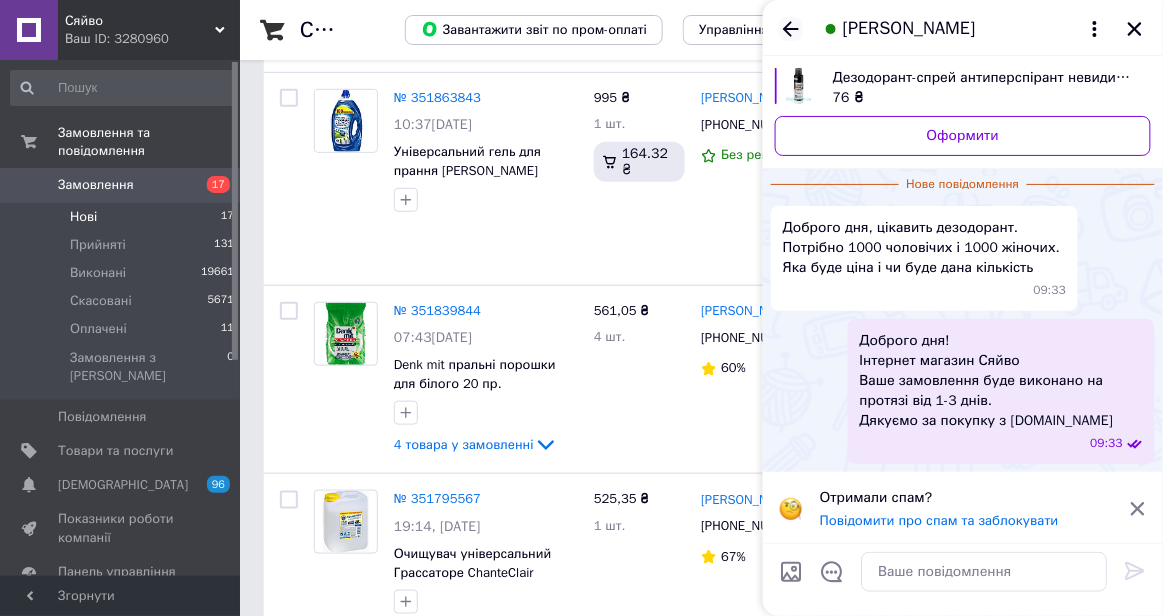 click 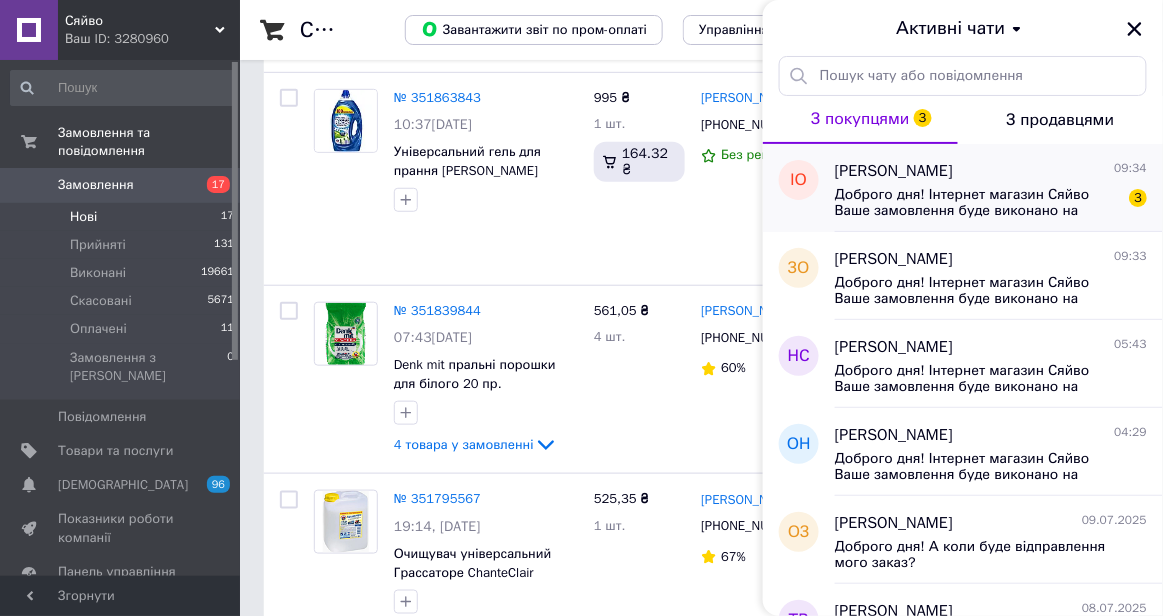 click on "Доброго дня!
Інтернет магазин Сяйво
Ваше замовлення буде виконано на протязі від 1-3 днів.
Дякуємо за покупку з siajvo.com.ua" at bounding box center [977, 203] 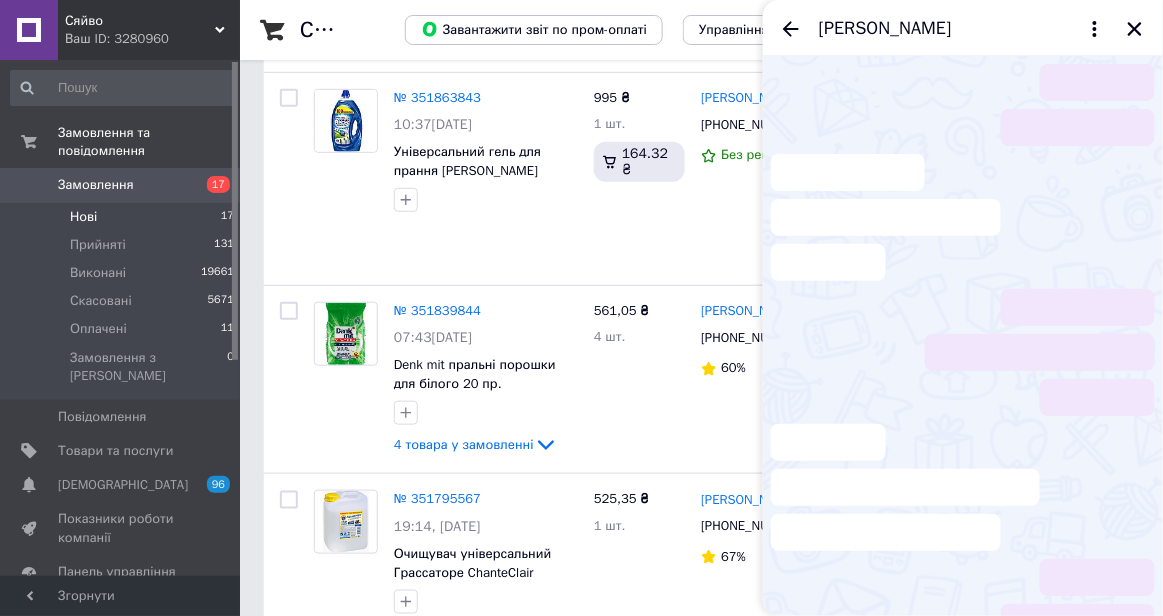 scroll, scrollTop: 240, scrollLeft: 0, axis: vertical 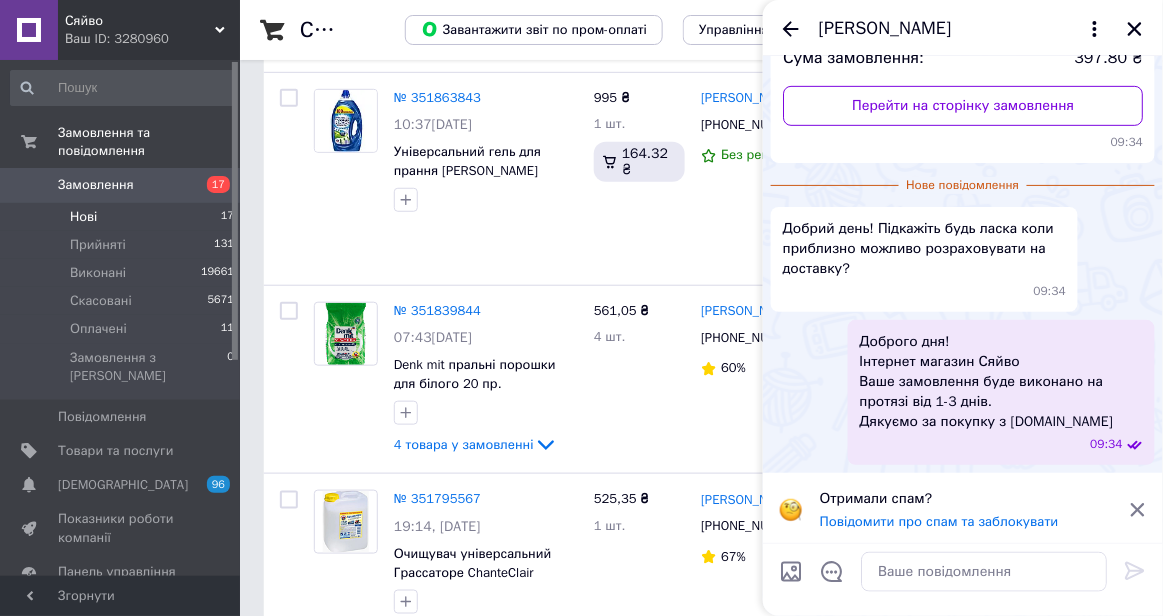 click 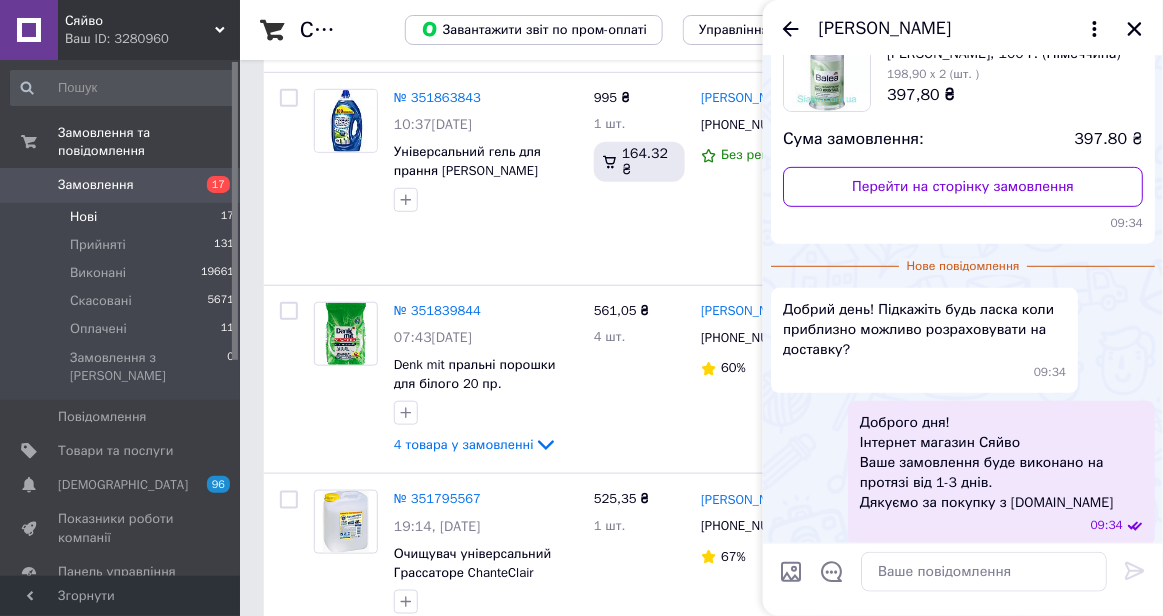 scroll, scrollTop: 169, scrollLeft: 0, axis: vertical 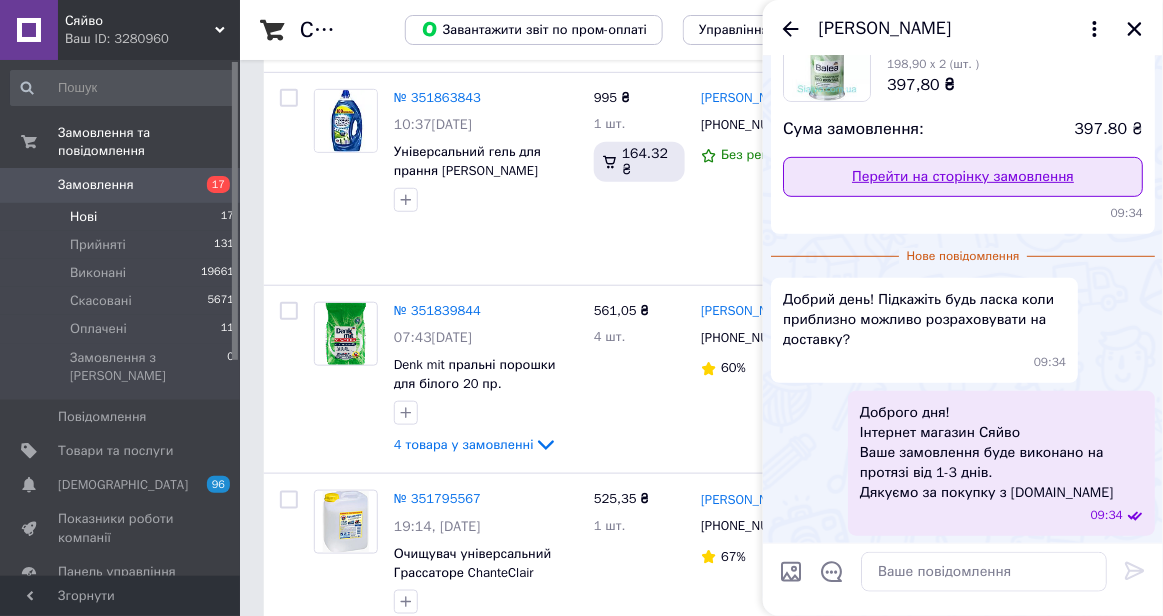 click on "Перейти на сторінку замовлення" at bounding box center (963, 177) 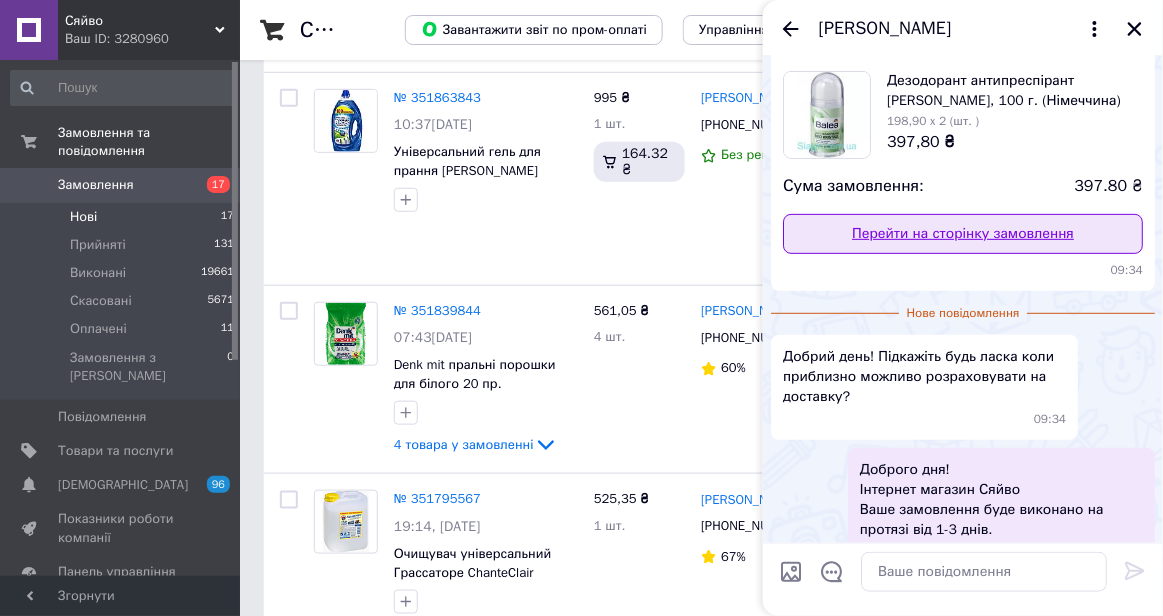 scroll, scrollTop: 123, scrollLeft: 0, axis: vertical 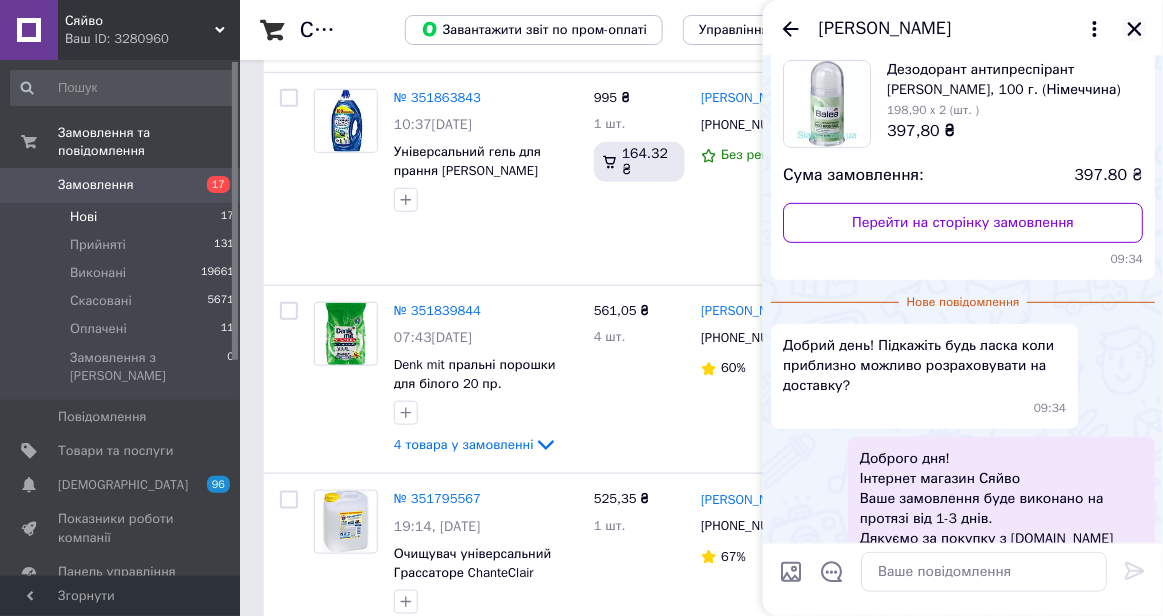 click 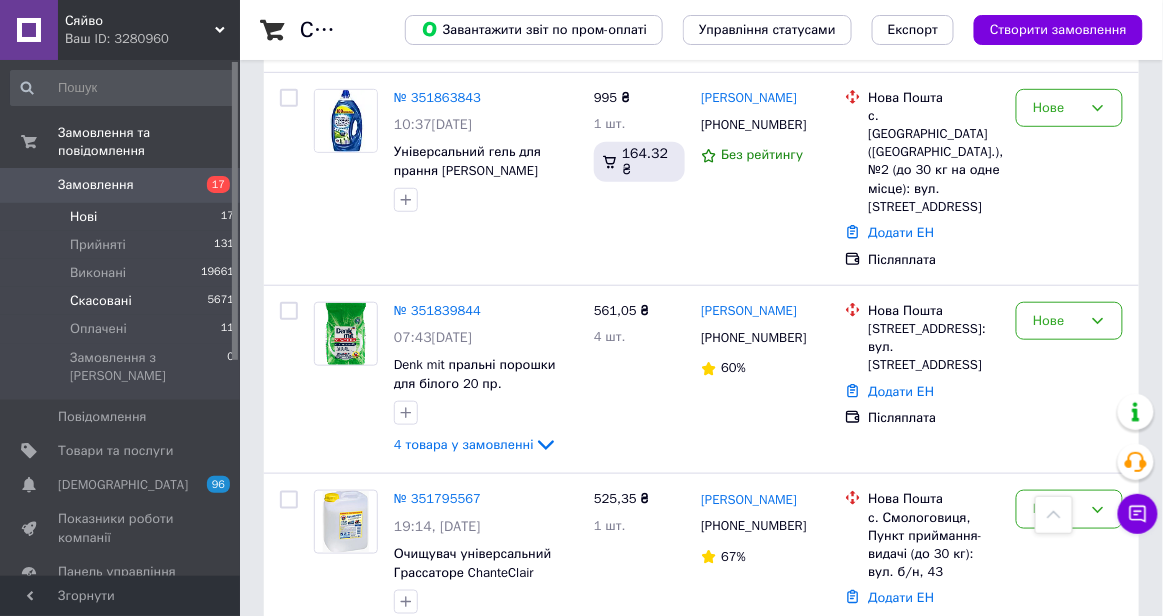 scroll, scrollTop: 0, scrollLeft: 0, axis: both 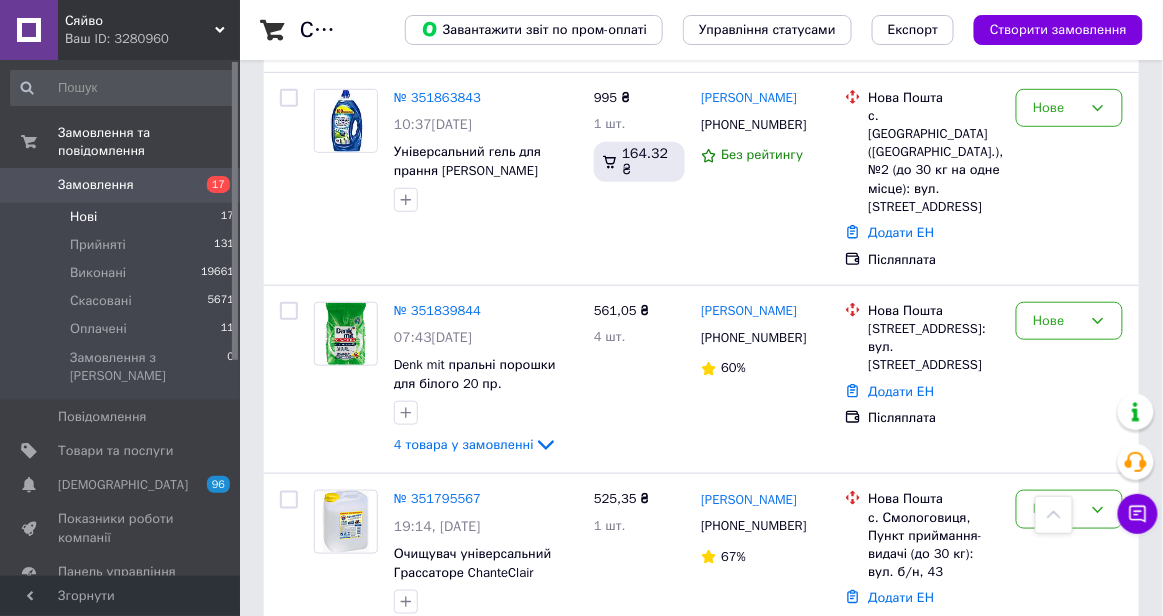 click on "Нові" at bounding box center (83, 217) 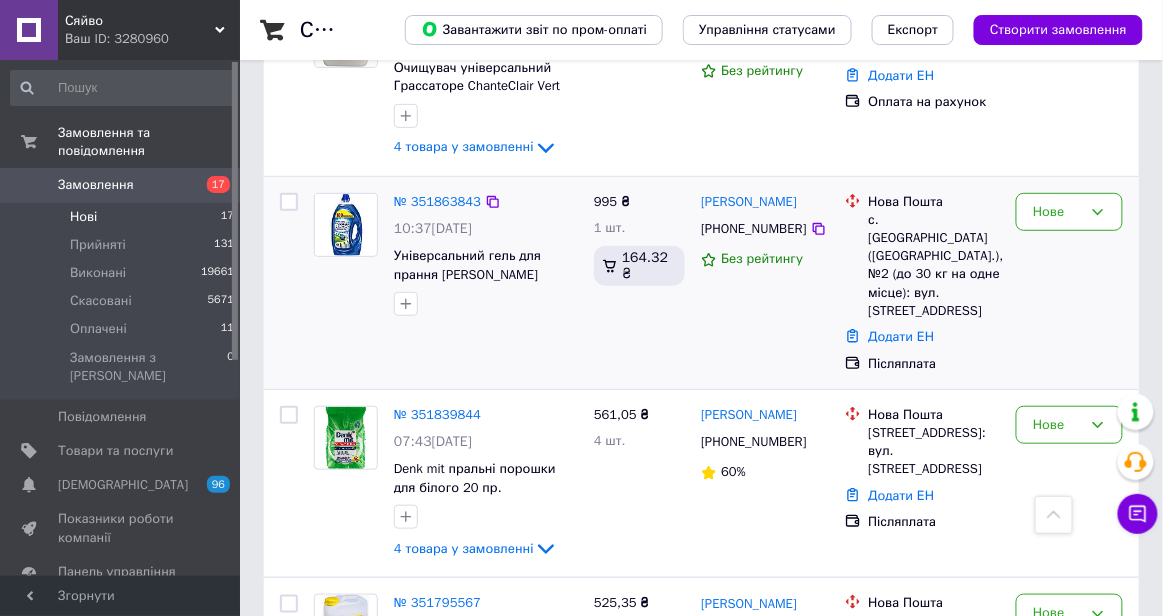 scroll, scrollTop: 1971, scrollLeft: 0, axis: vertical 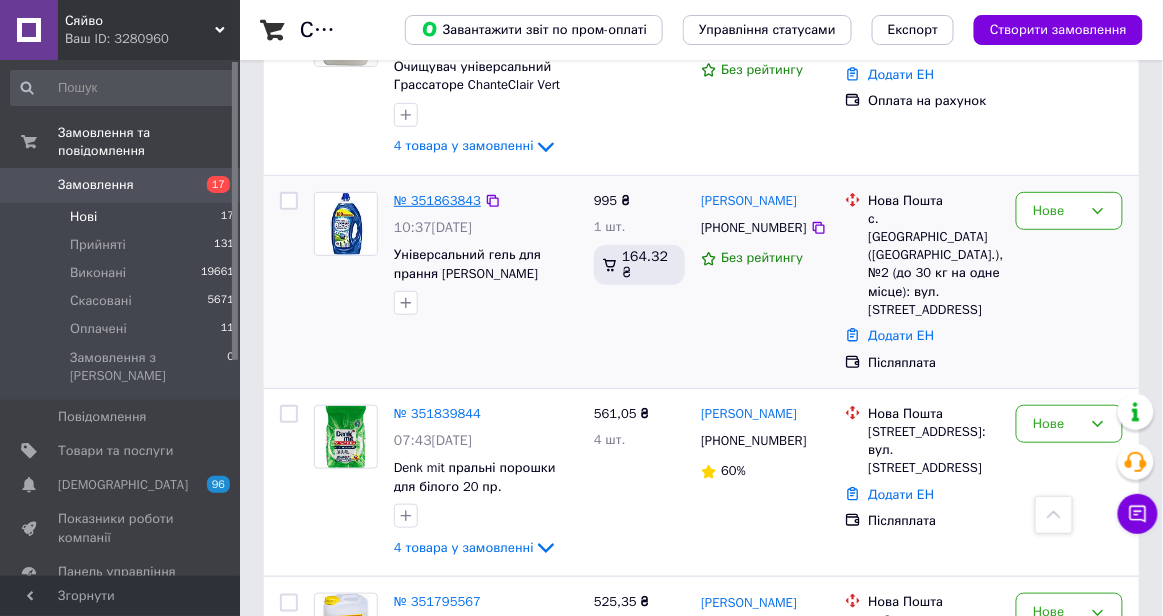 click on "№ 351863843" at bounding box center [437, 200] 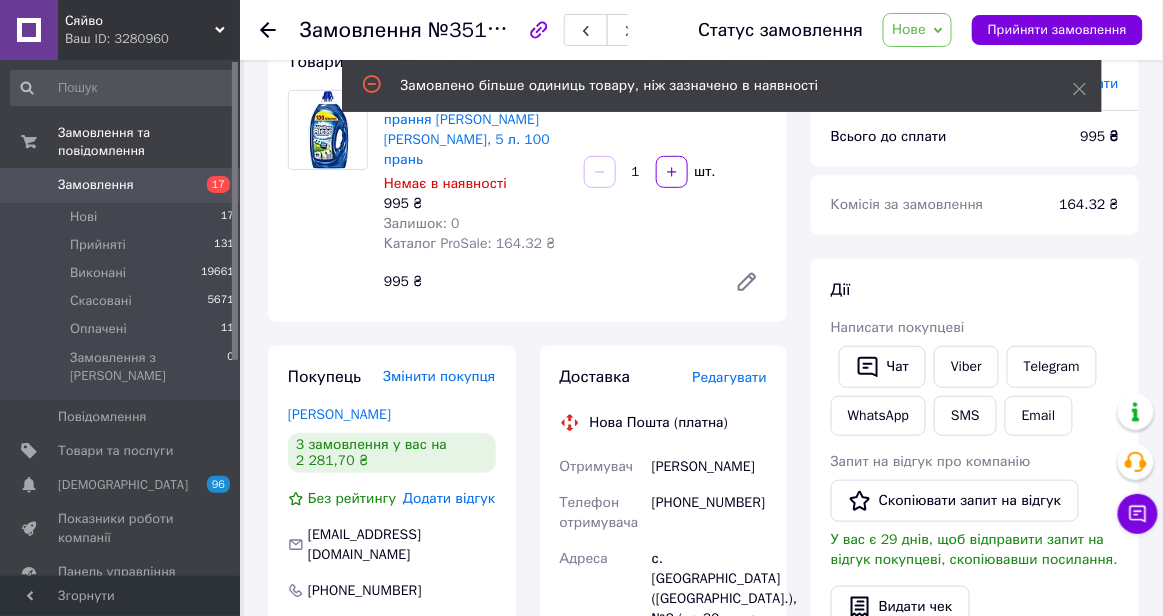 scroll, scrollTop: 0, scrollLeft: 0, axis: both 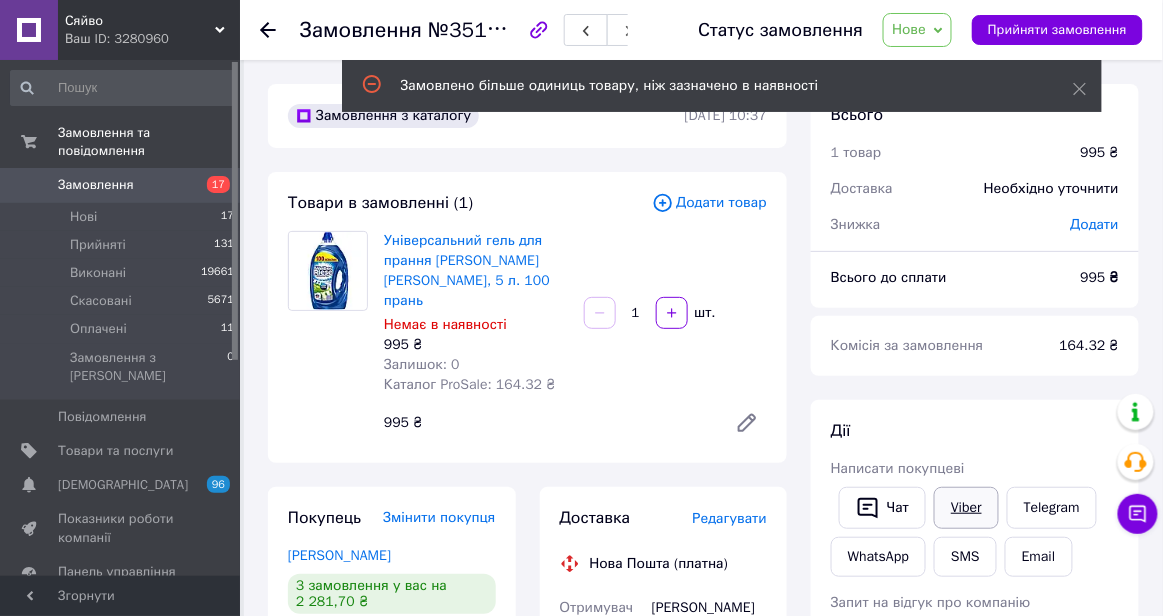 click on "Viber" at bounding box center (966, 508) 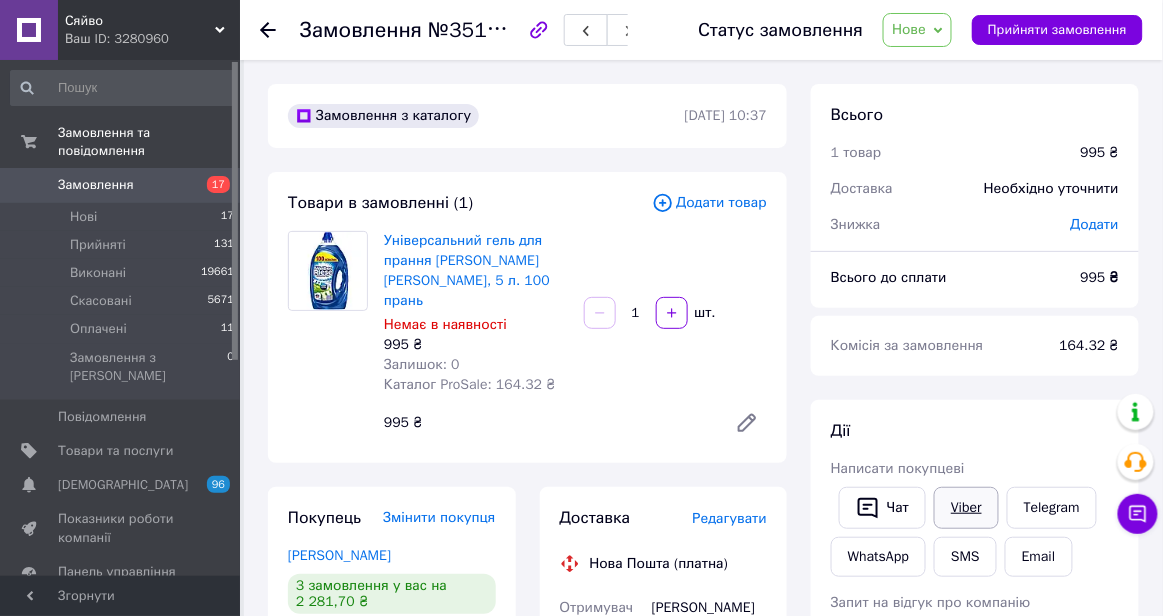 click on "Viber" at bounding box center [966, 508] 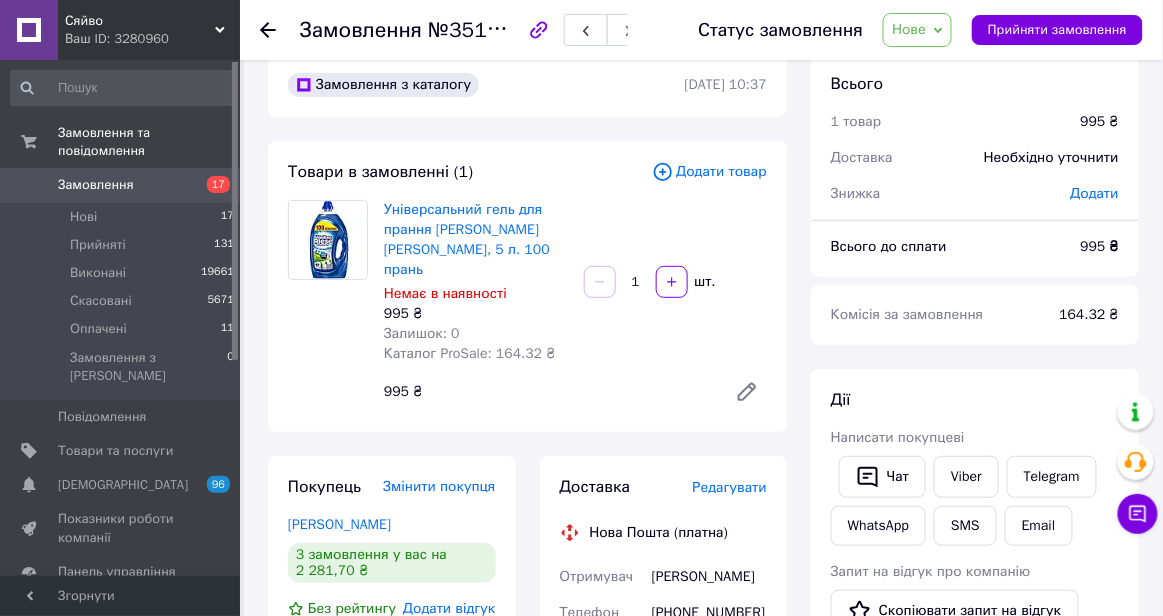 scroll, scrollTop: 34, scrollLeft: 0, axis: vertical 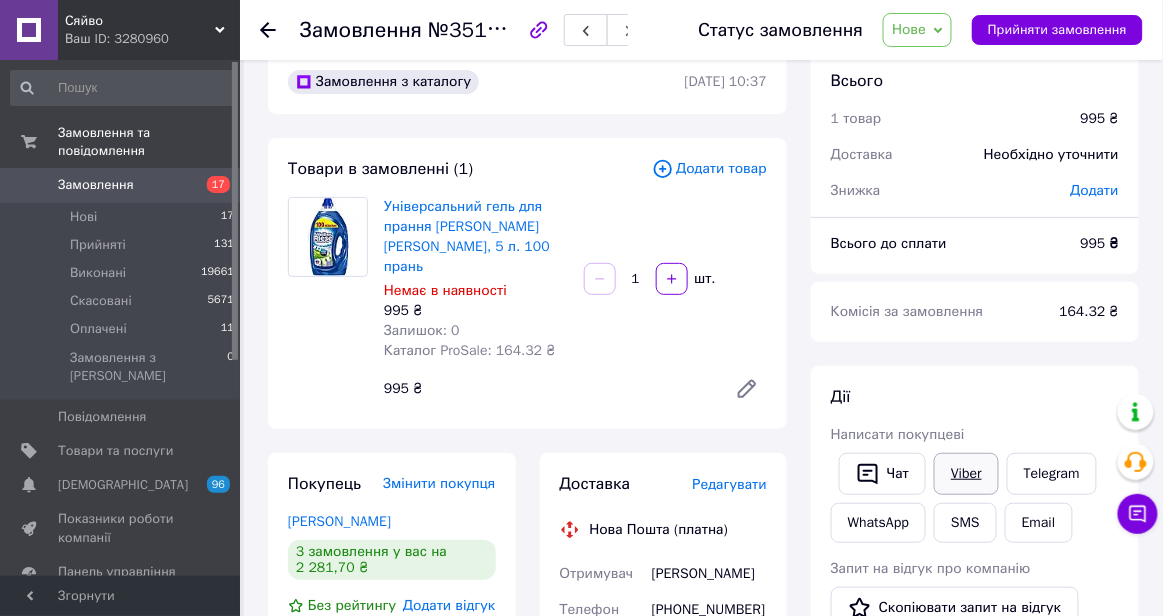 click on "Viber" at bounding box center (966, 474) 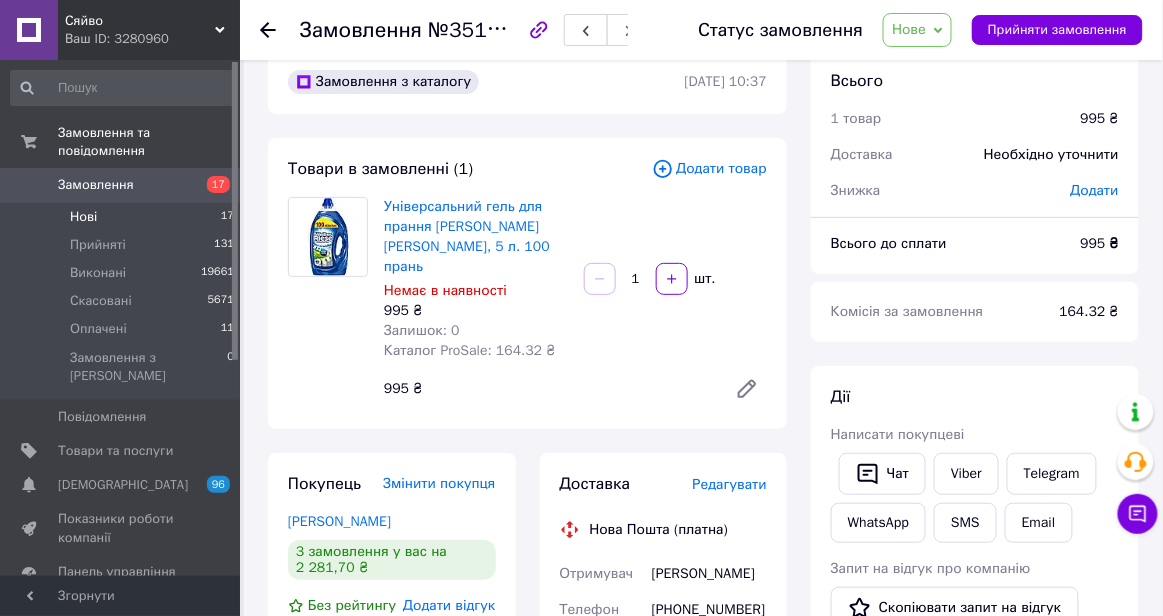 click on "Нові" at bounding box center [83, 217] 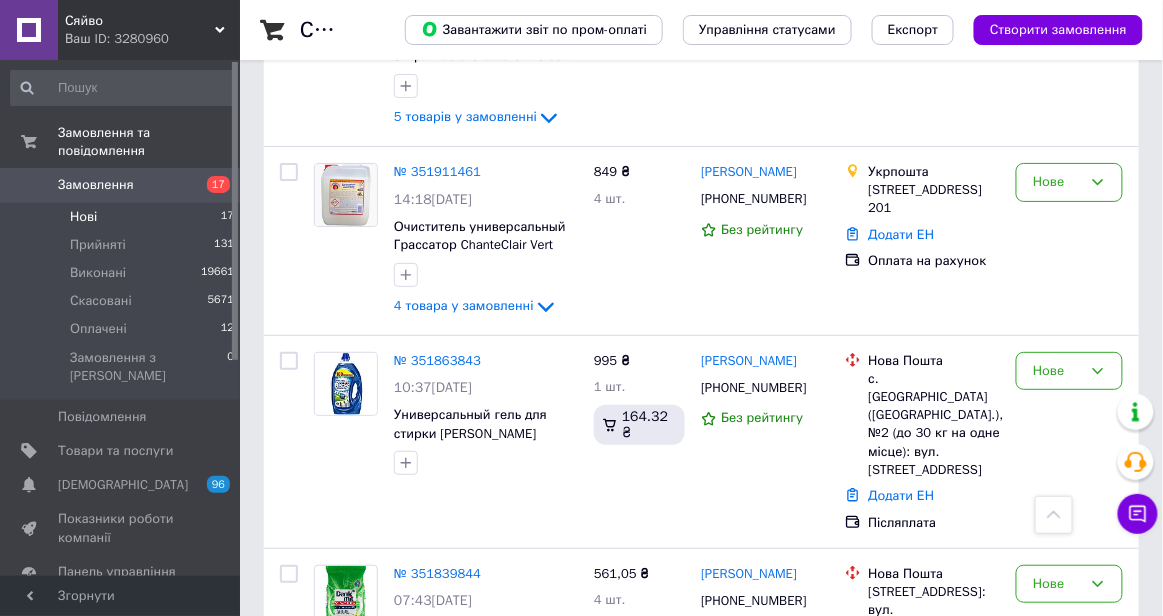 scroll, scrollTop: 1819, scrollLeft: 0, axis: vertical 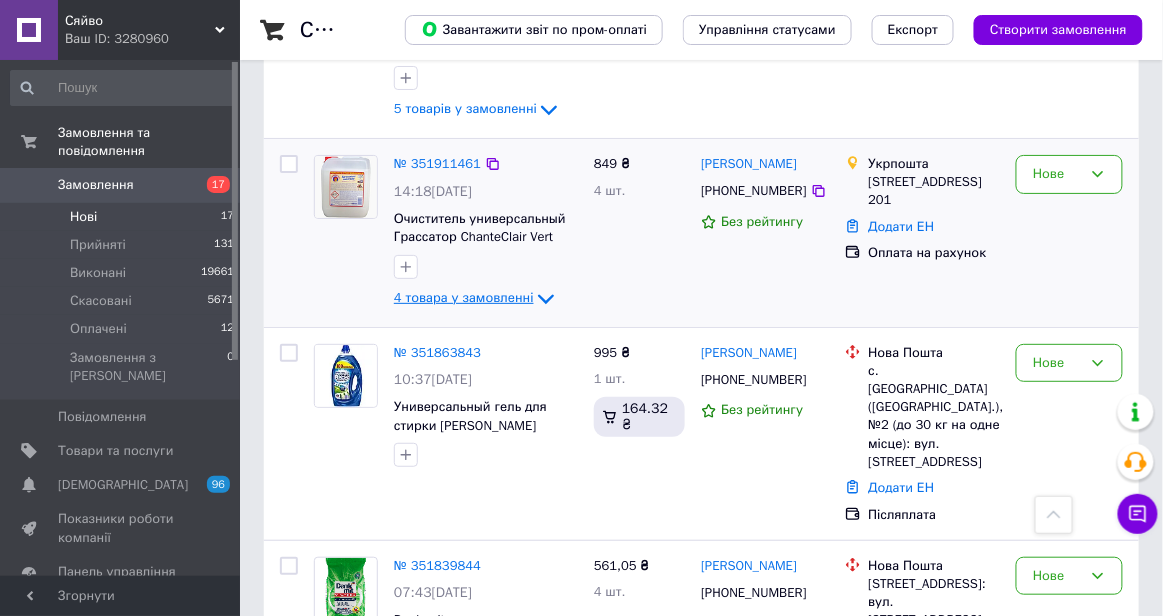 click on "4 товара у замовленні" at bounding box center [464, 297] 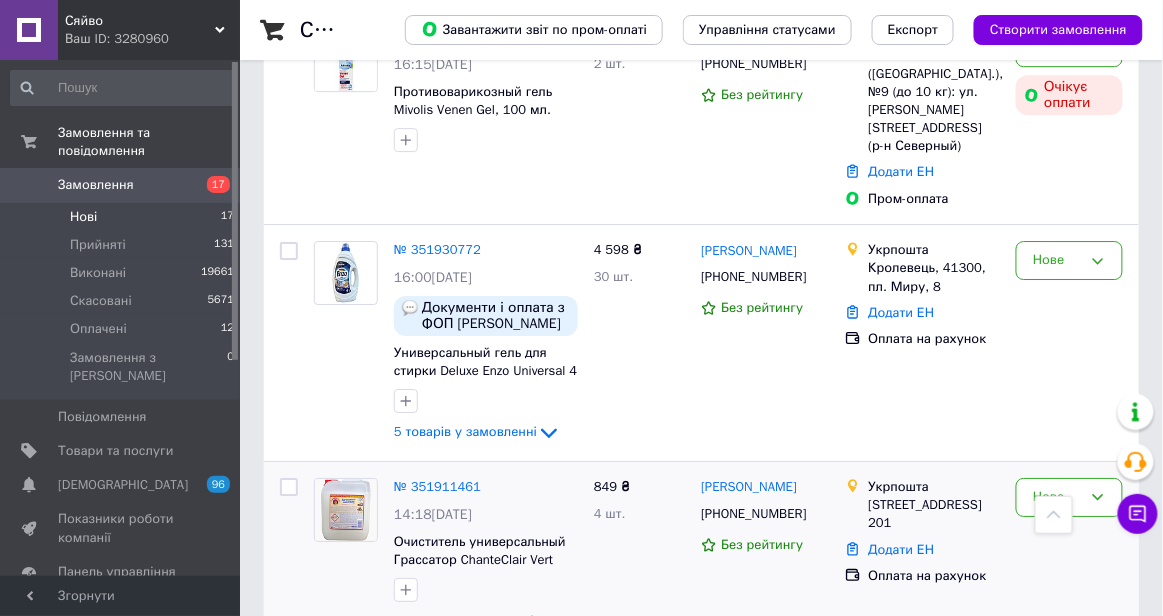 scroll, scrollTop: 1491, scrollLeft: 0, axis: vertical 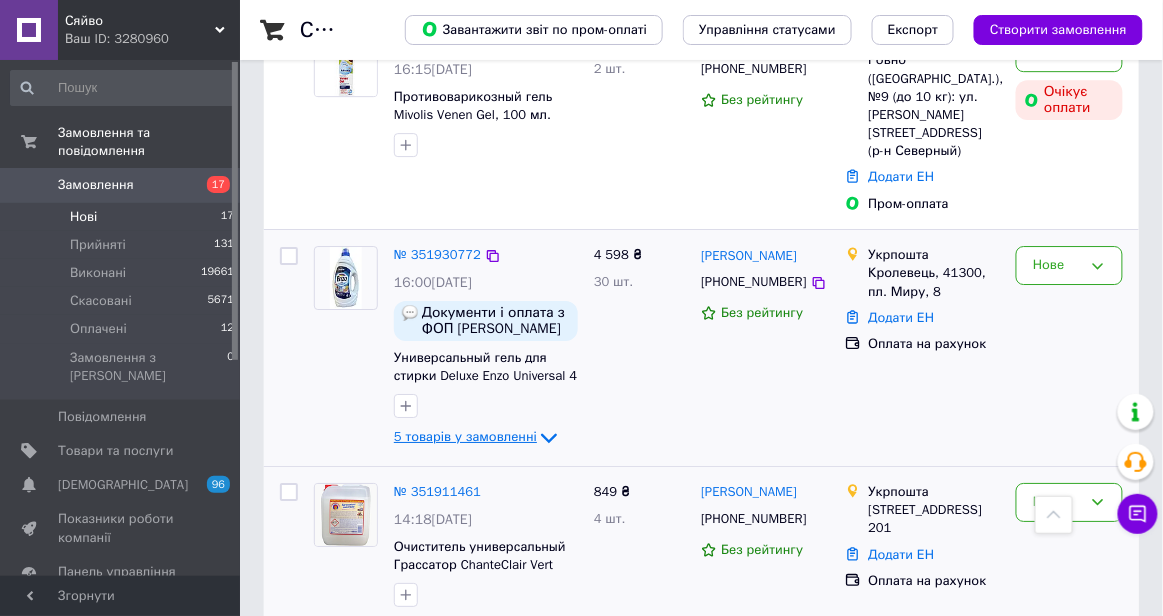 click on "5 товарів у замовленні" at bounding box center (465, 437) 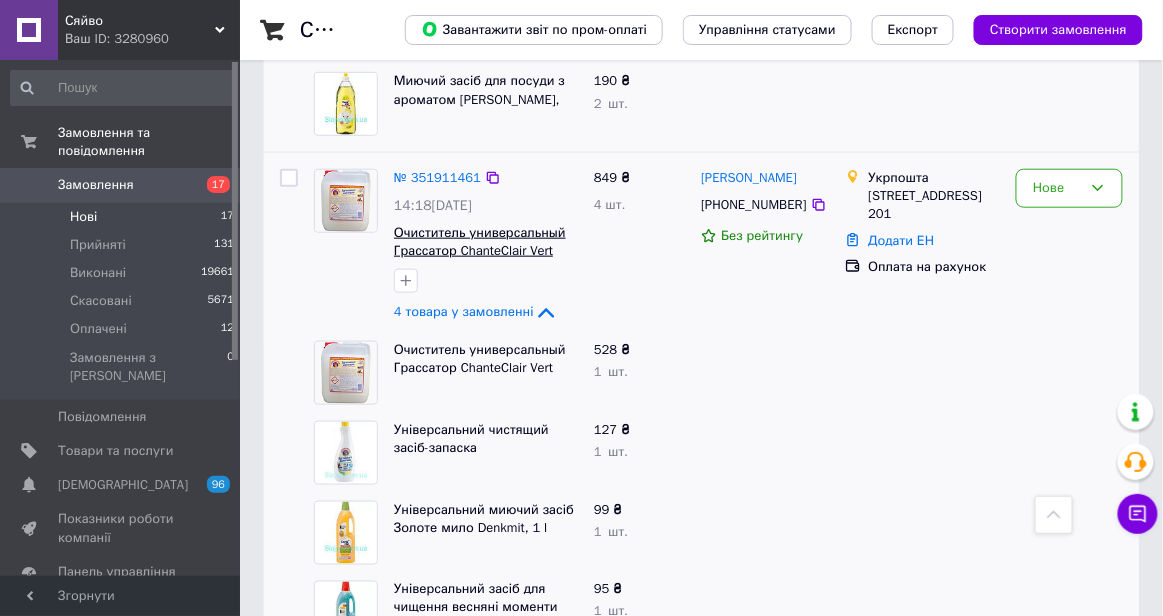 scroll, scrollTop: 2202, scrollLeft: 0, axis: vertical 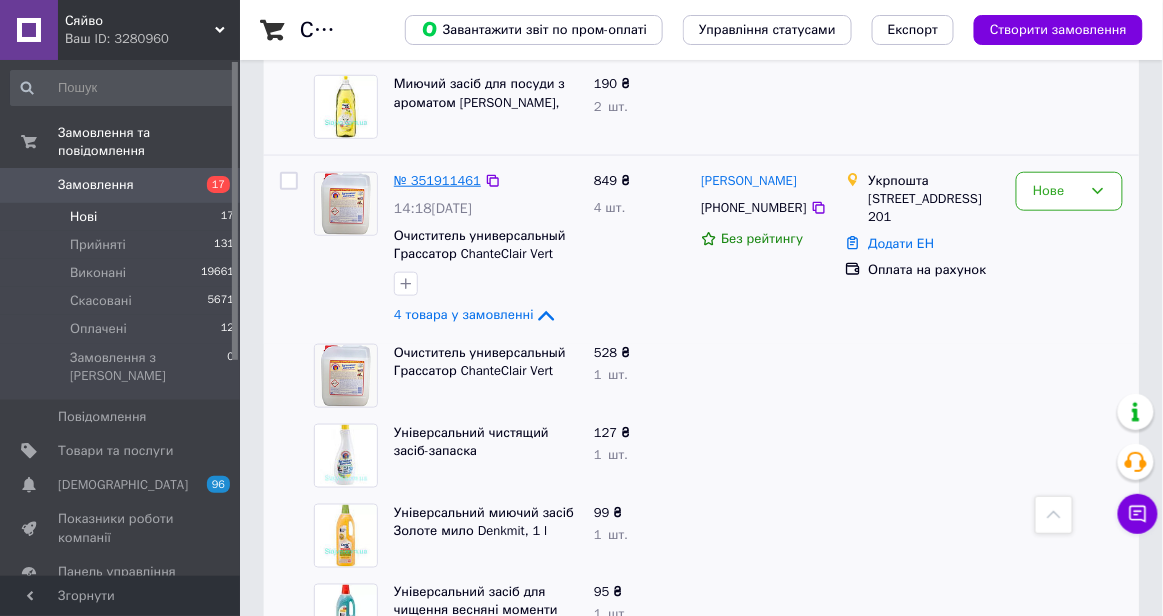 click on "№ 351911461" at bounding box center [437, 180] 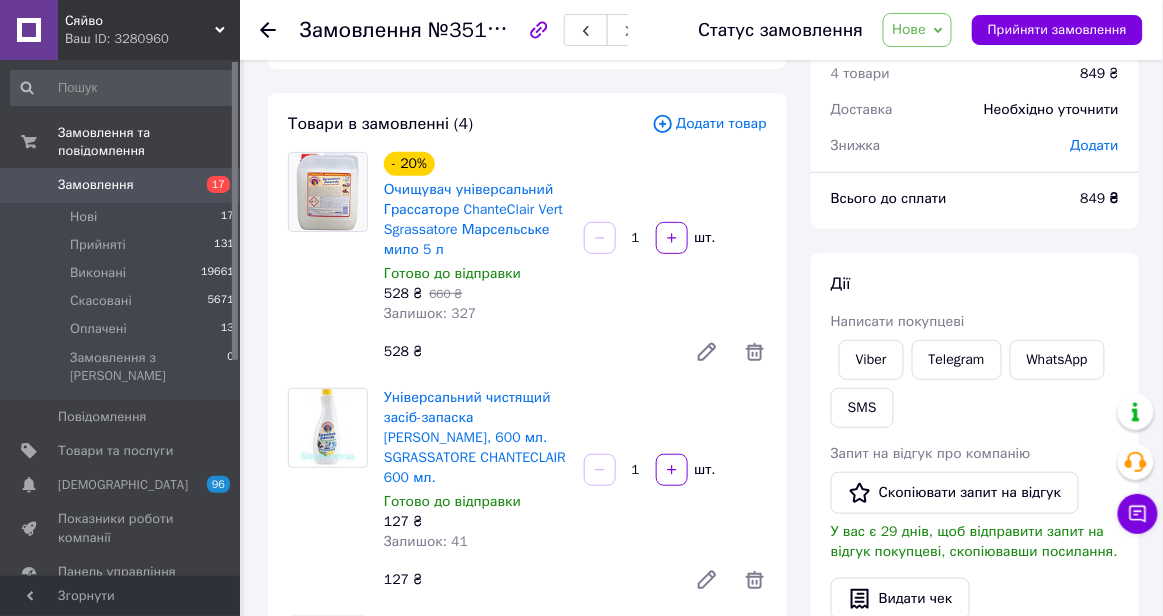 scroll, scrollTop: 78, scrollLeft: 0, axis: vertical 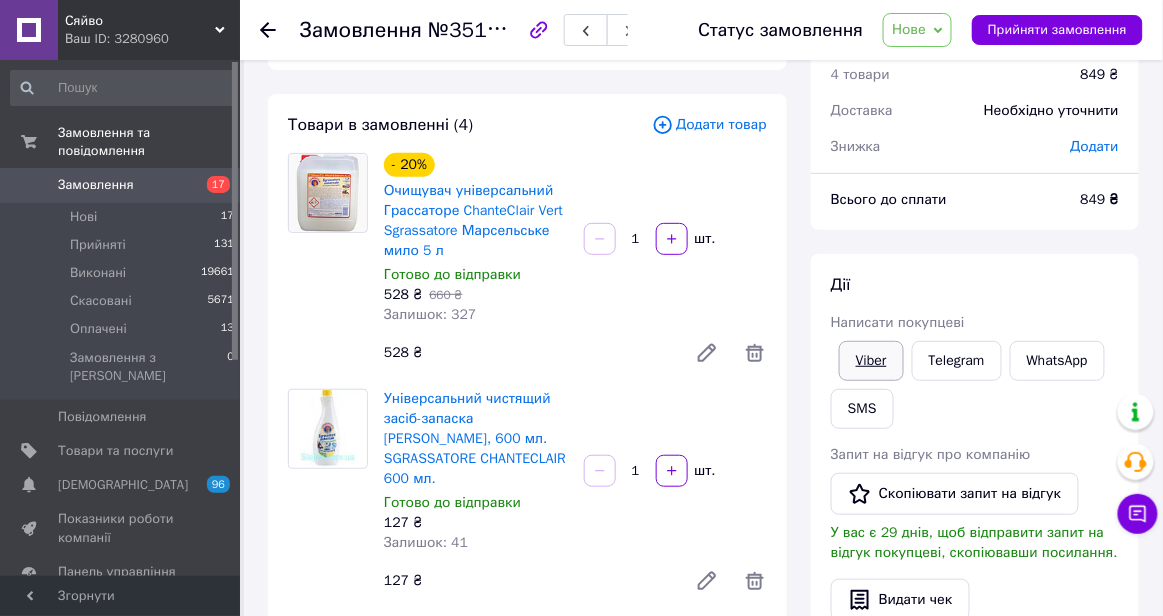 click on "Viber" at bounding box center [871, 361] 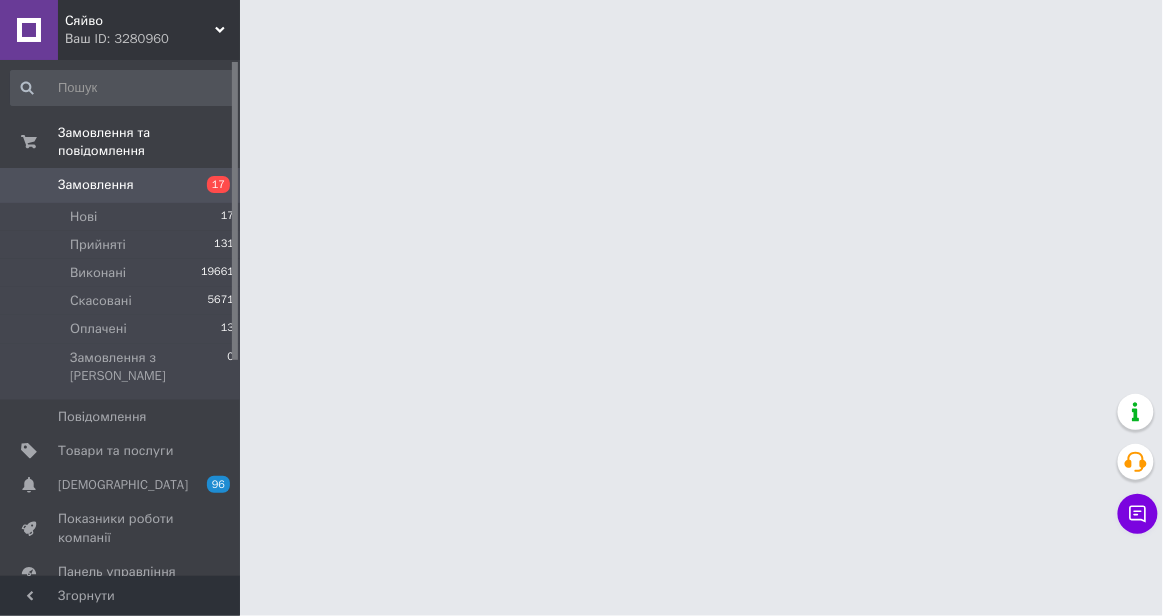 scroll, scrollTop: 0, scrollLeft: 0, axis: both 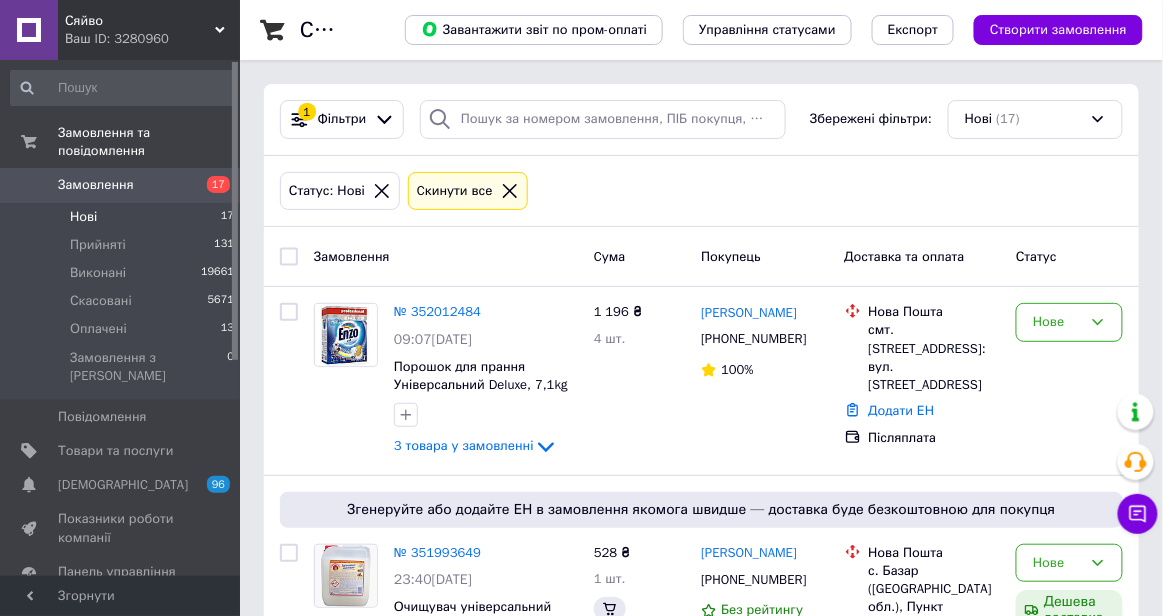 click on "Нові 17" at bounding box center (123, 217) 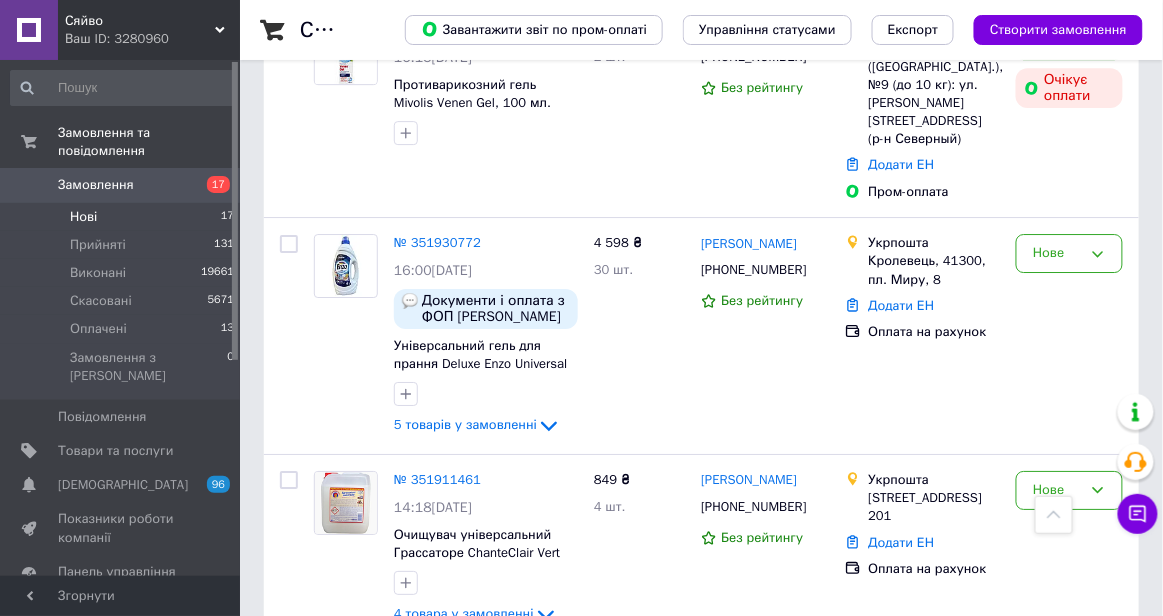scroll, scrollTop: 1501, scrollLeft: 0, axis: vertical 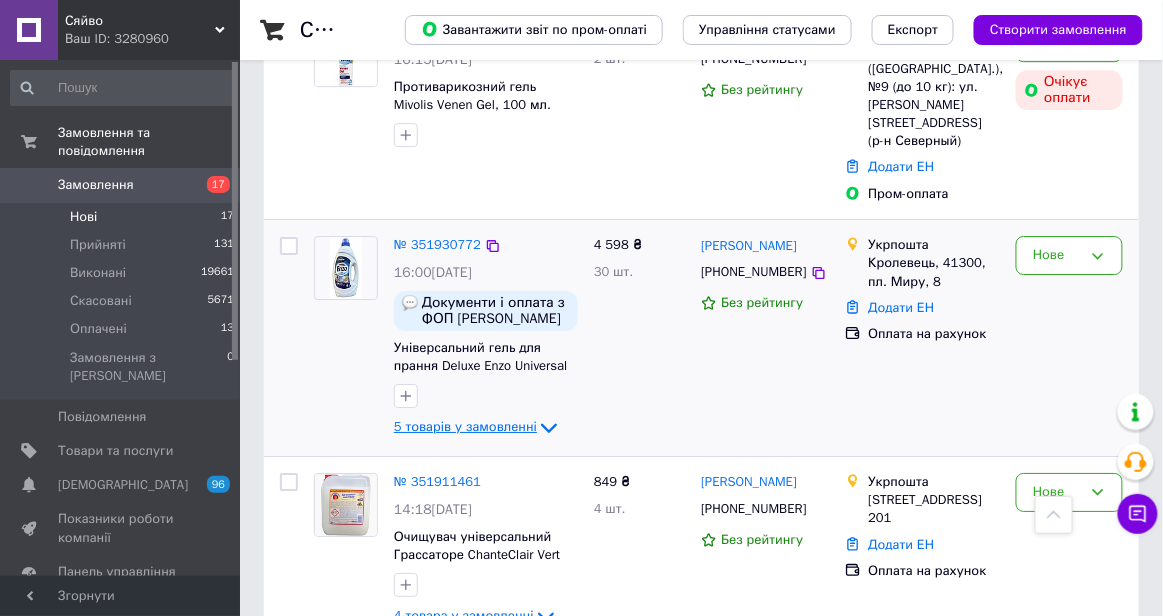 click 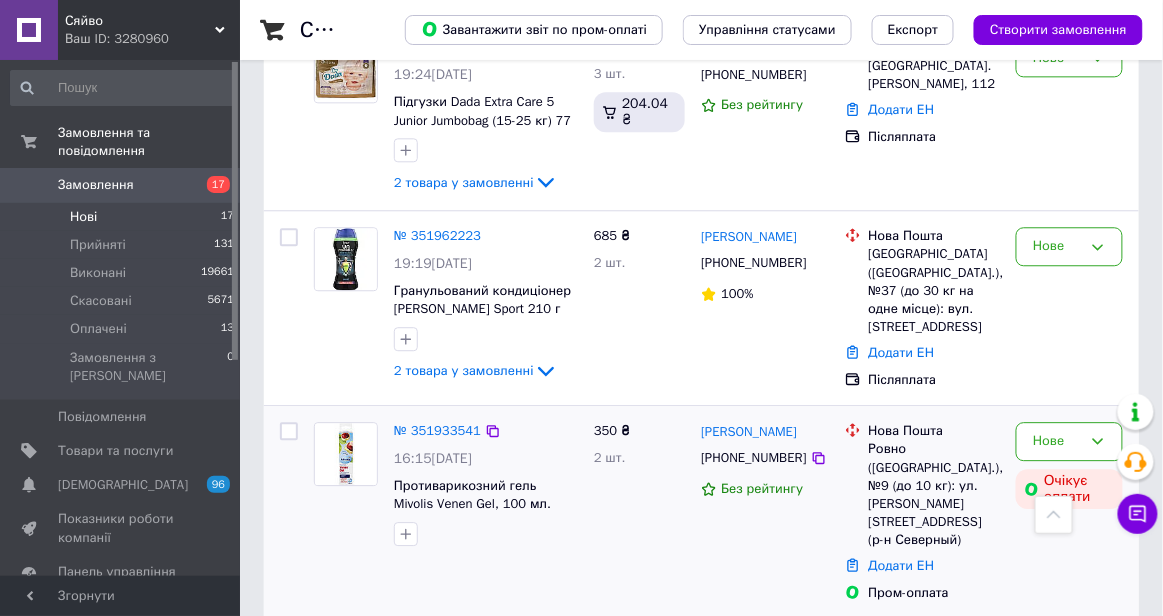 scroll, scrollTop: 1101, scrollLeft: 0, axis: vertical 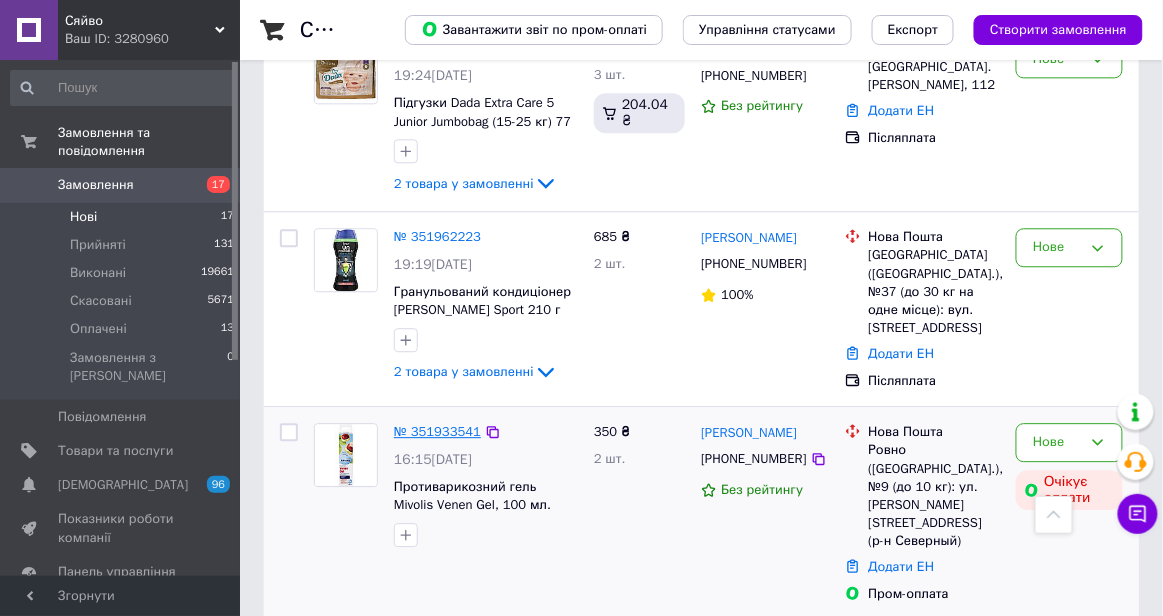 click on "№ 351933541" at bounding box center (437, 431) 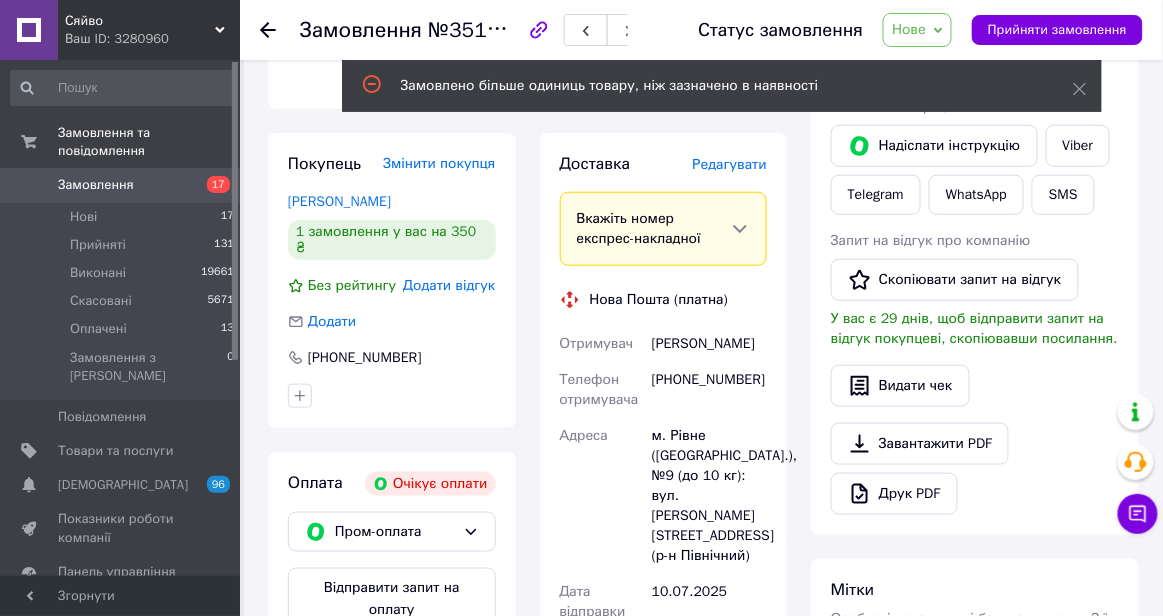 scroll, scrollTop: 0, scrollLeft: 0, axis: both 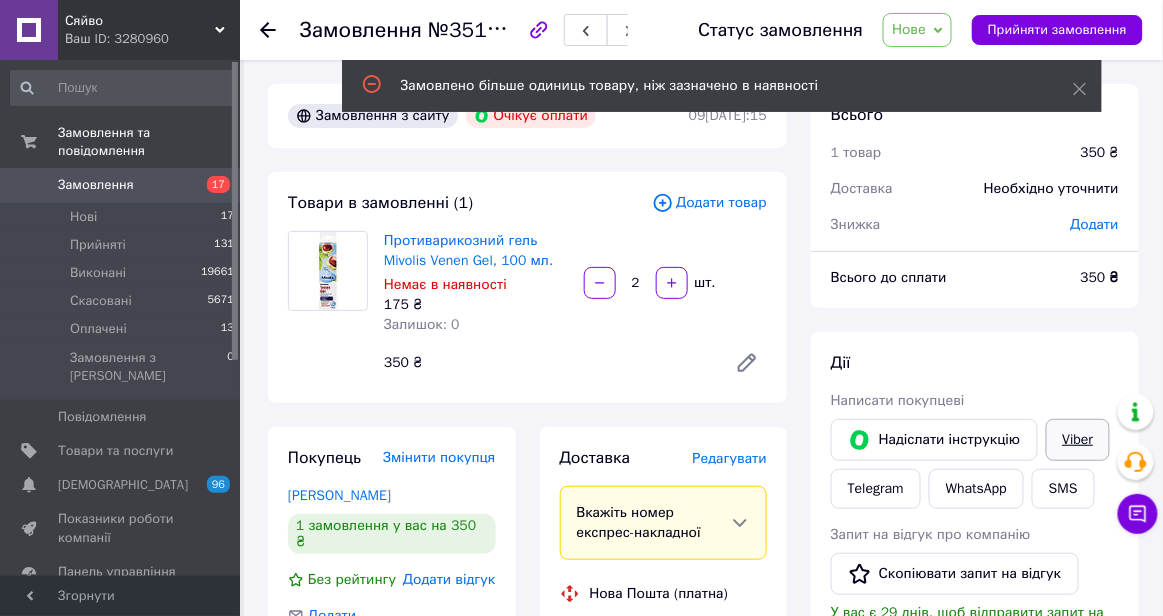 click on "Viber" at bounding box center (1078, 440) 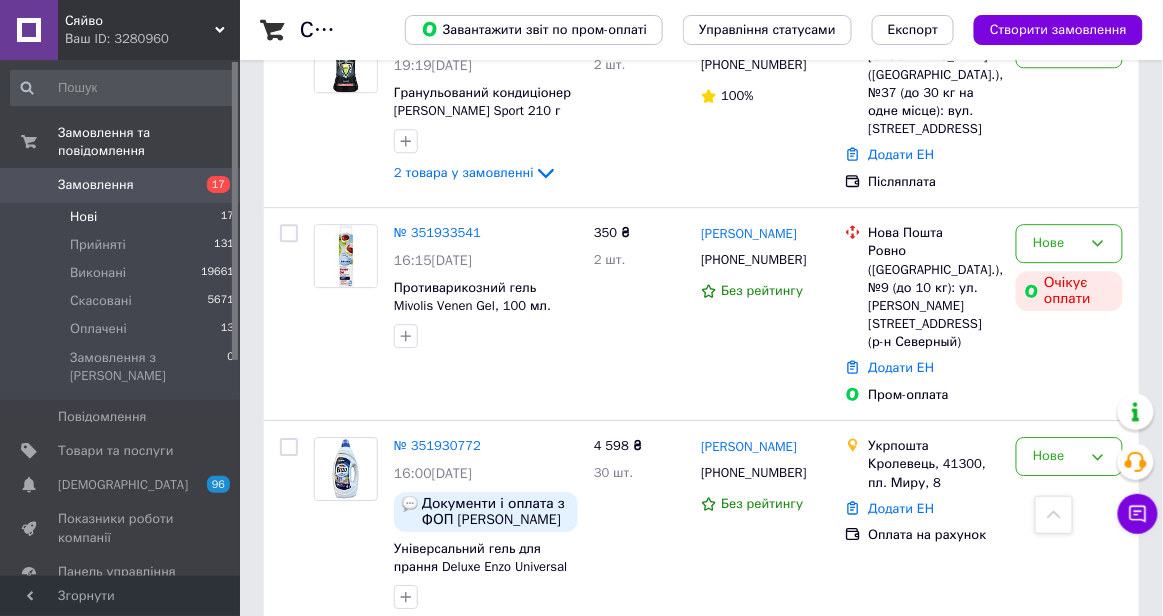 scroll, scrollTop: 1141, scrollLeft: 0, axis: vertical 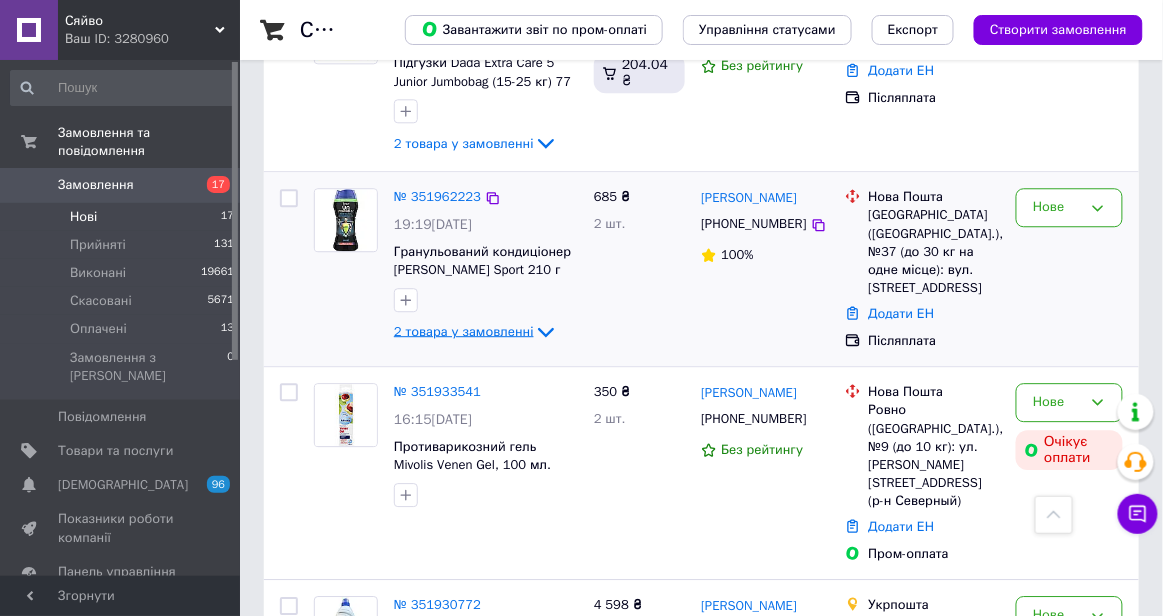 click 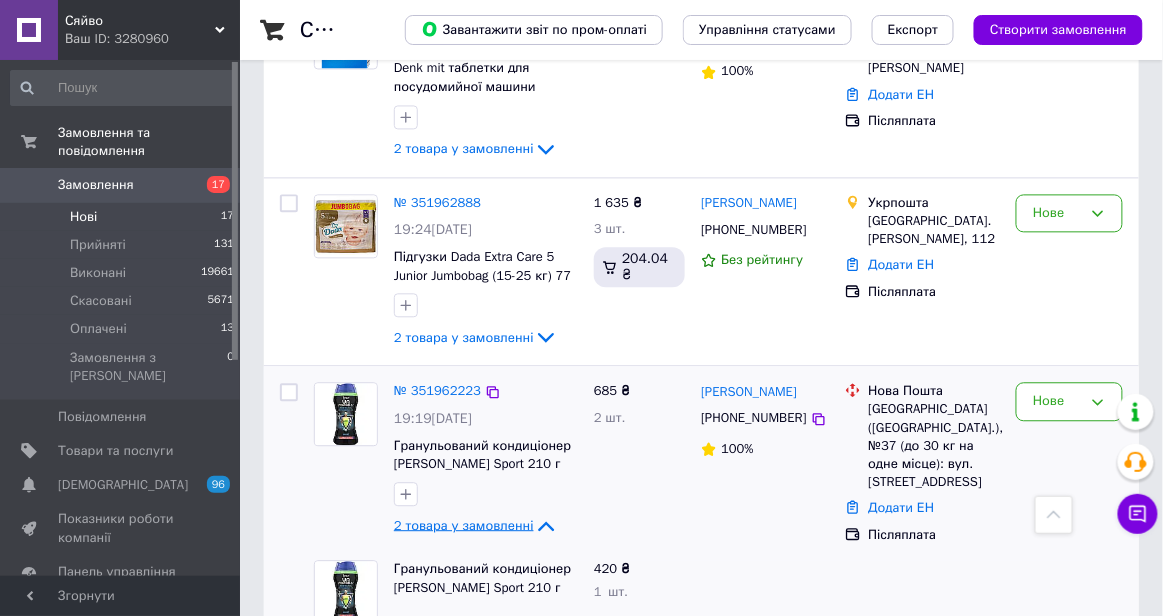 scroll, scrollTop: 944, scrollLeft: 0, axis: vertical 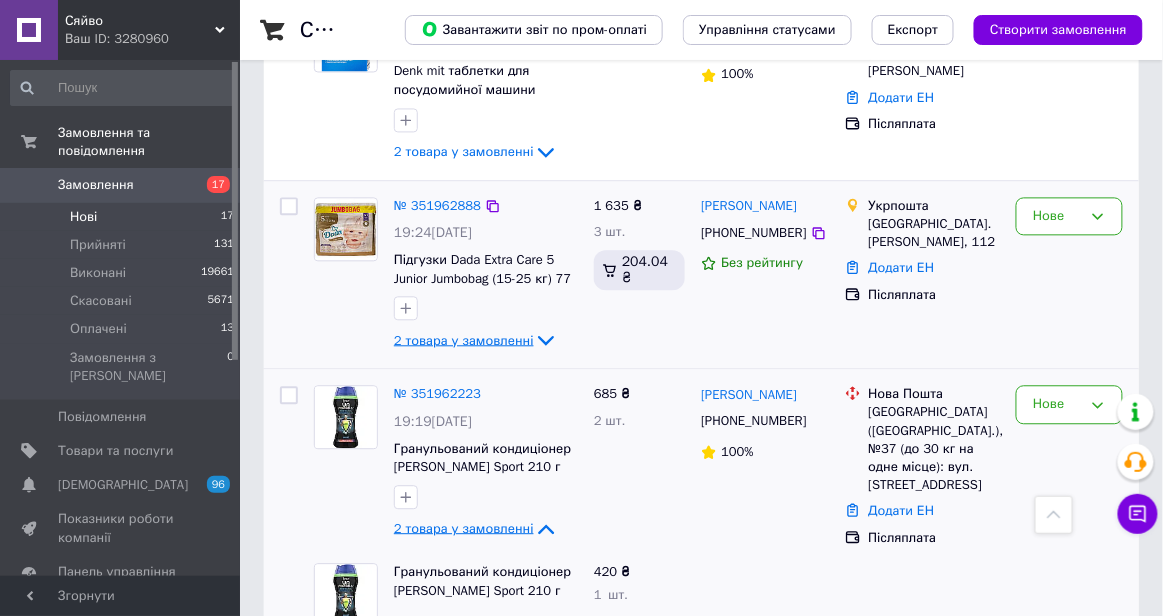 click 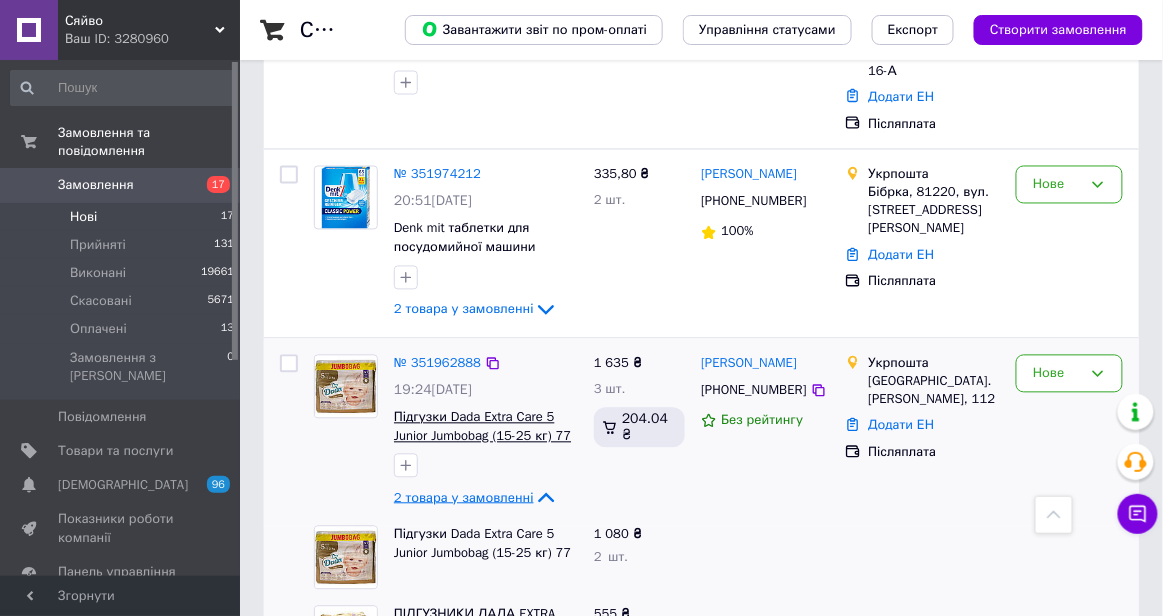 scroll, scrollTop: 780, scrollLeft: 0, axis: vertical 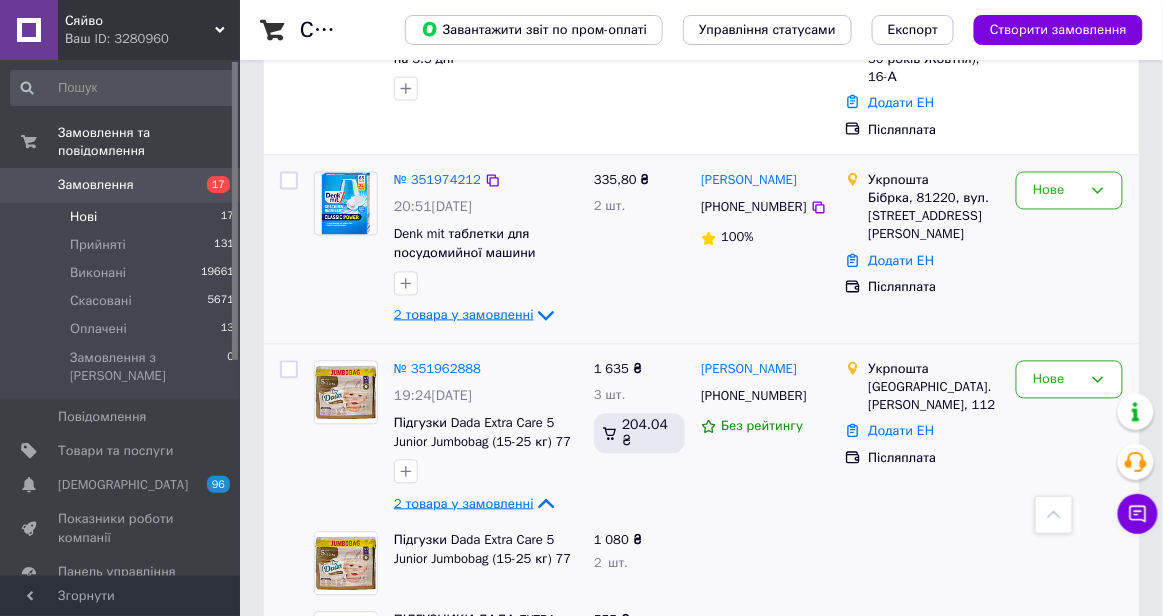 click 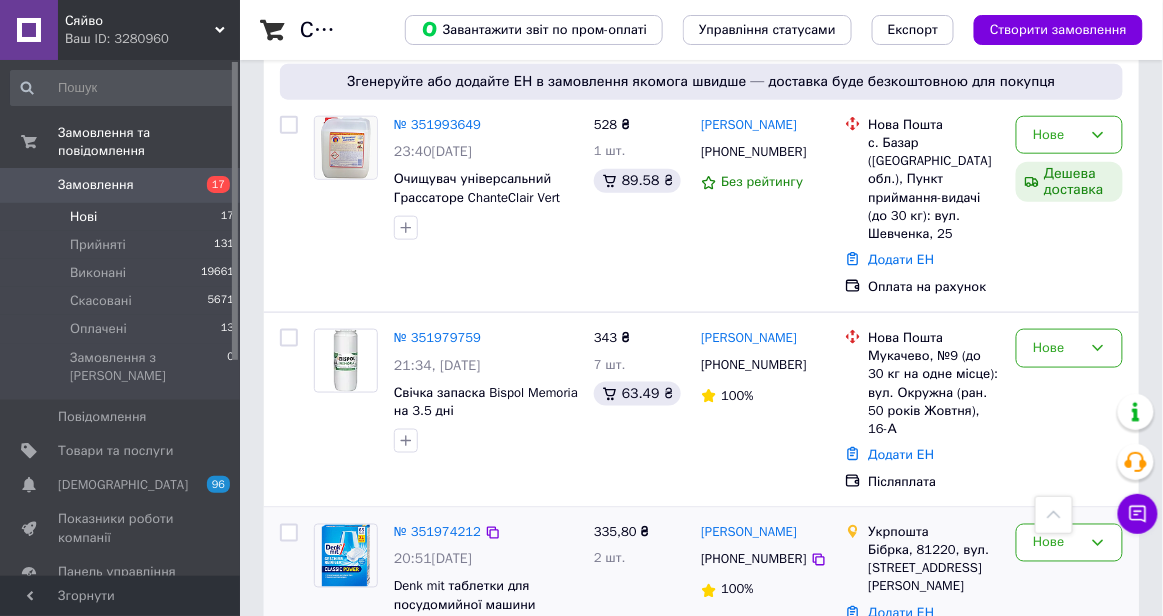 scroll, scrollTop: 421, scrollLeft: 0, axis: vertical 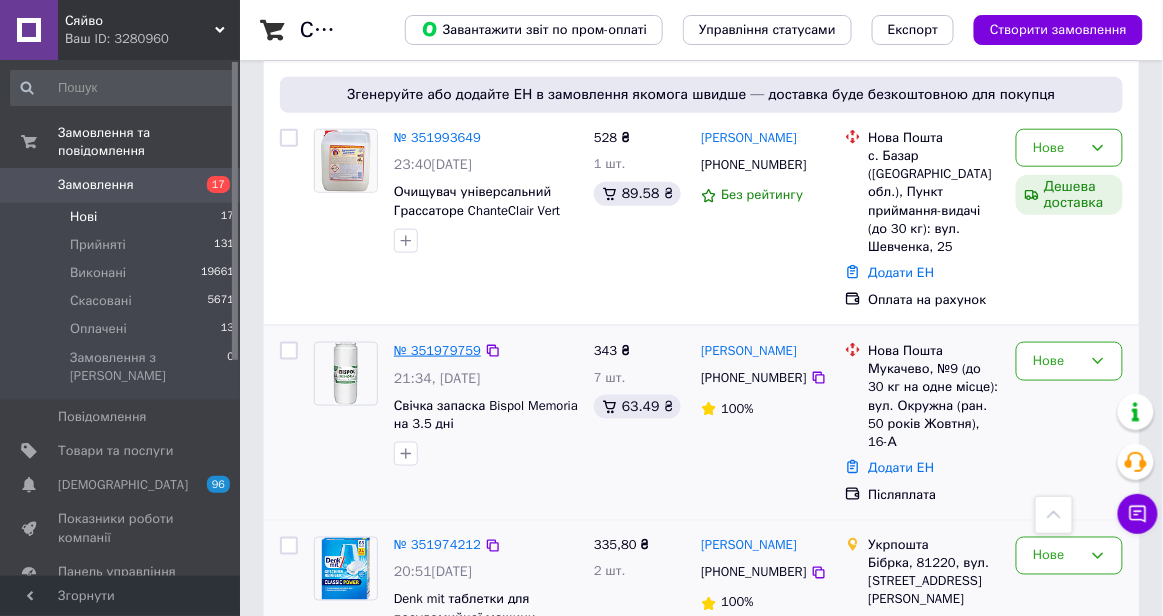 click on "№ 351979759" at bounding box center [437, 350] 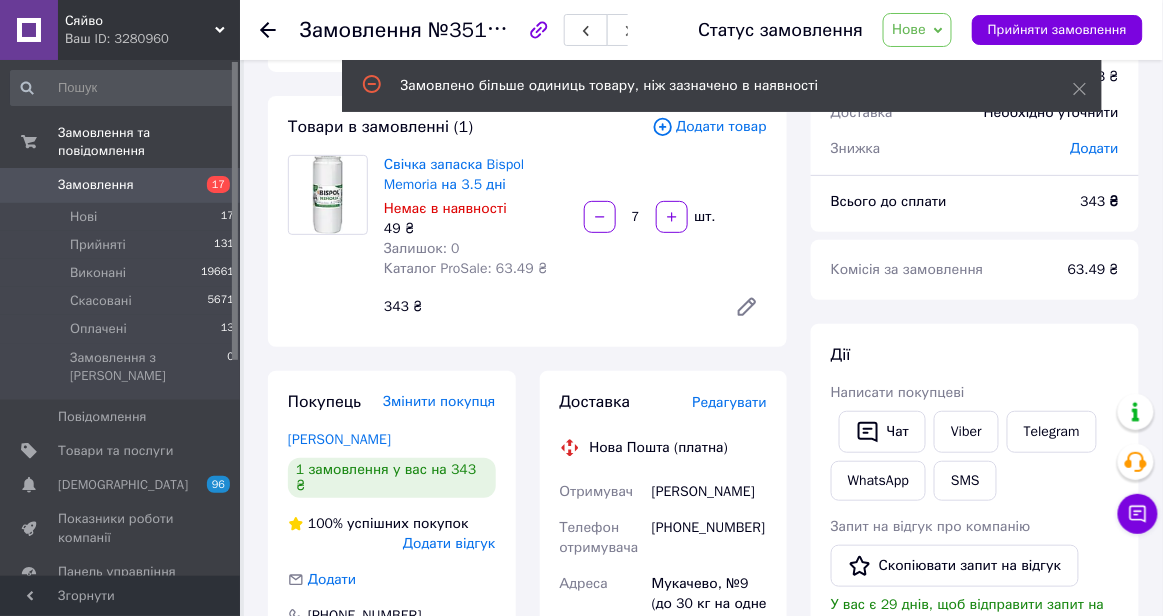 scroll, scrollTop: 81, scrollLeft: 0, axis: vertical 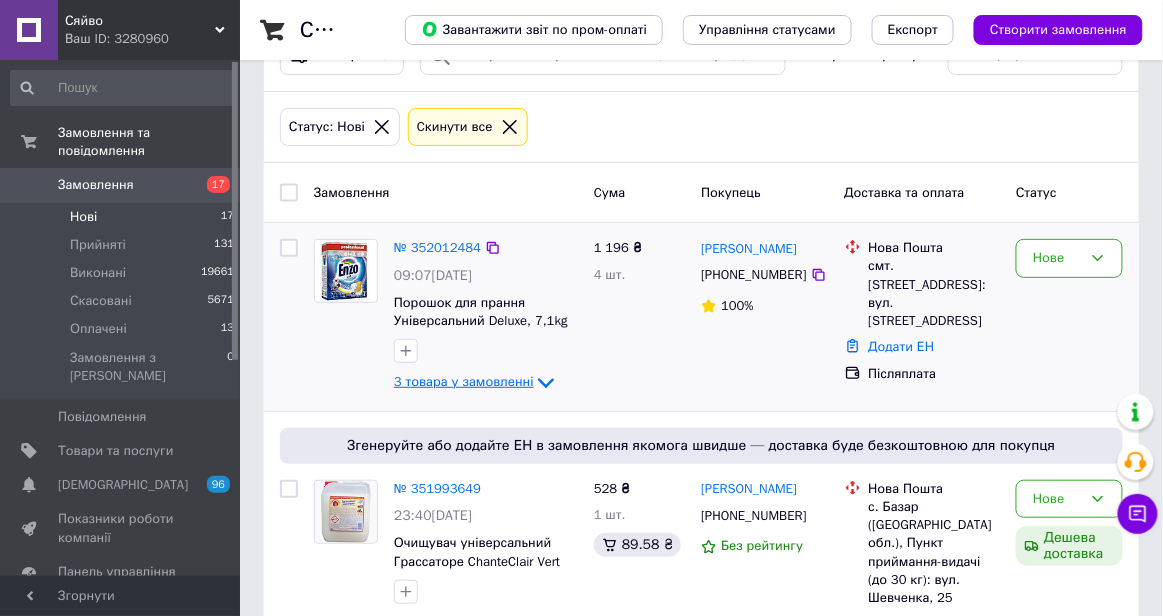 click 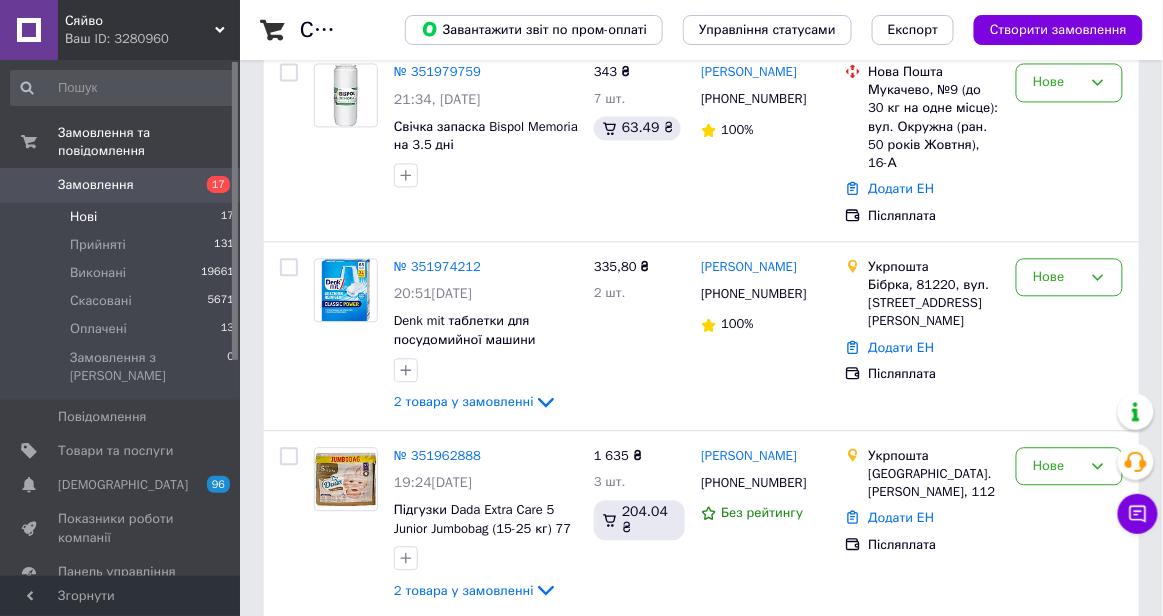 scroll, scrollTop: 935, scrollLeft: 0, axis: vertical 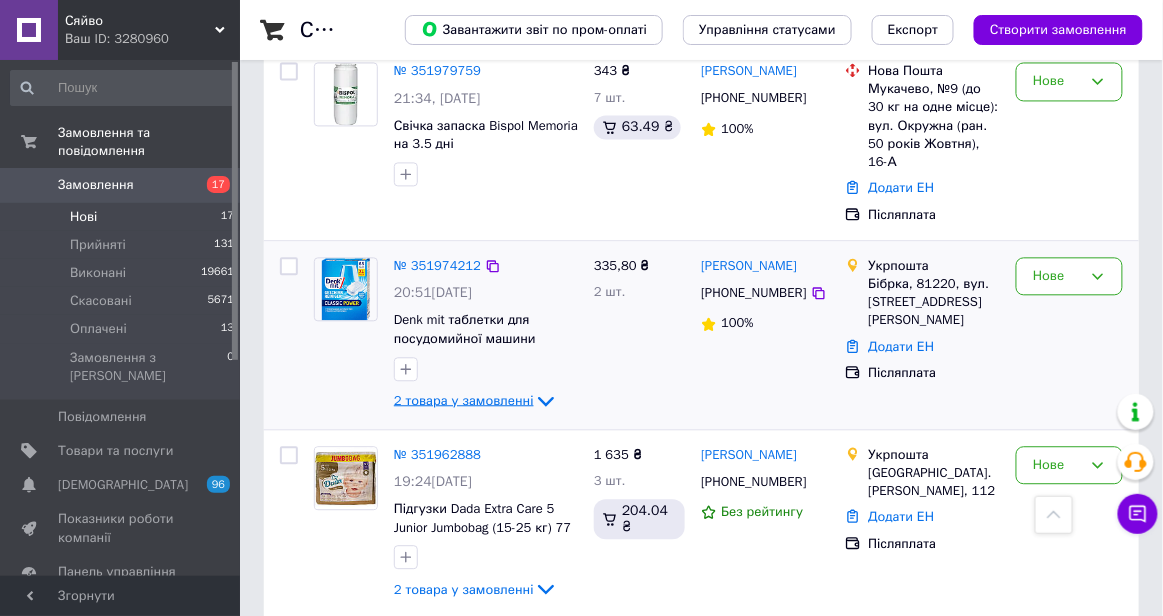 click on "2 товара у замовленні" at bounding box center (464, 399) 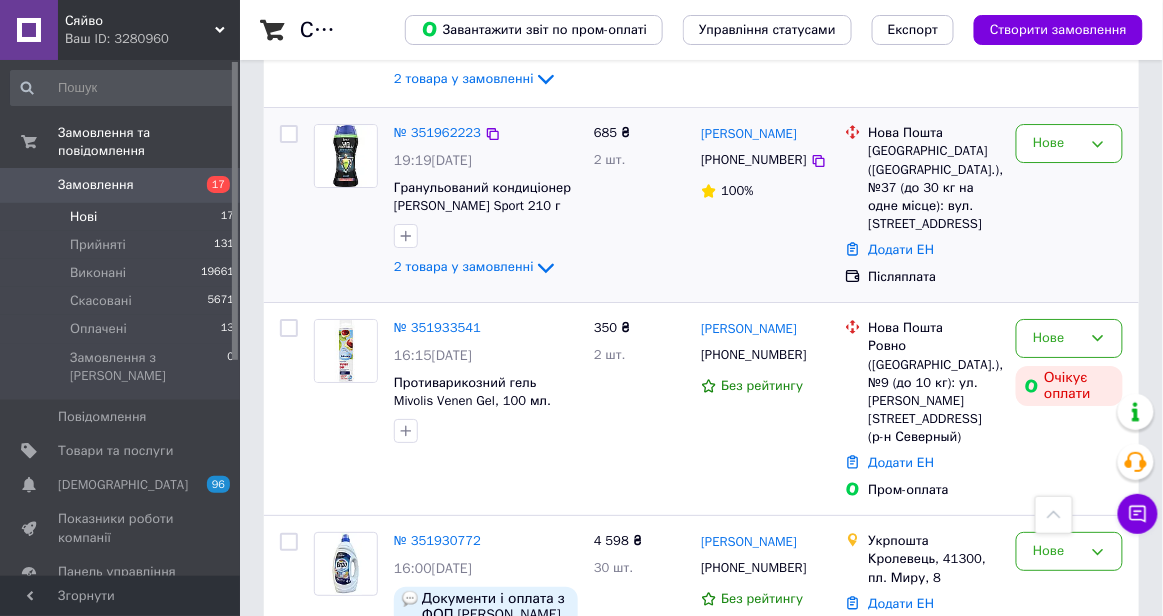 scroll, scrollTop: 1609, scrollLeft: 0, axis: vertical 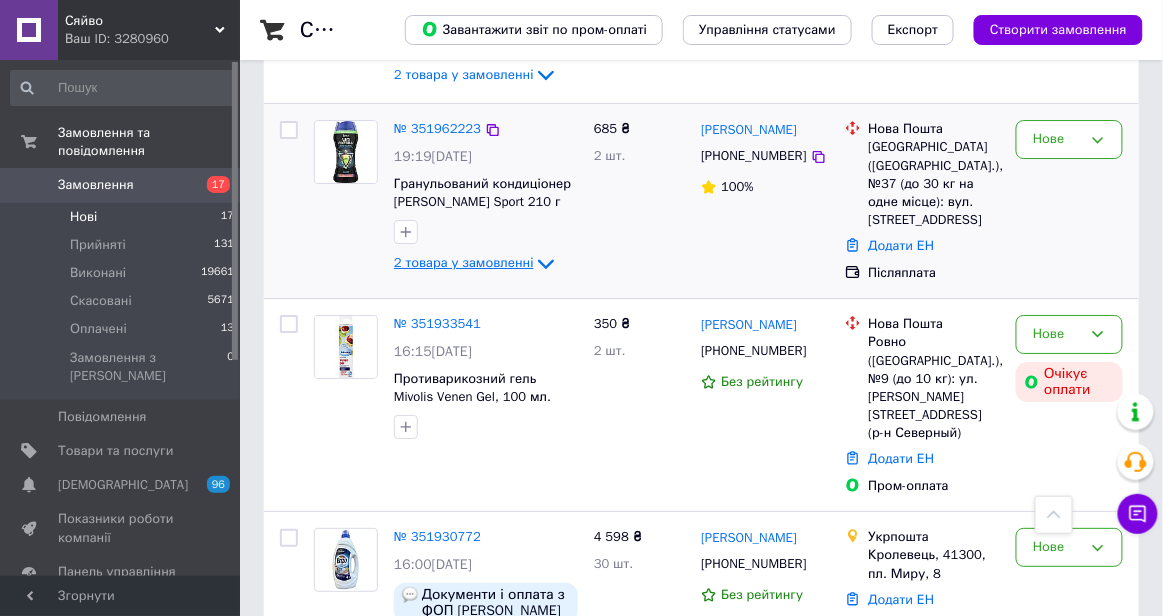 click on "2 товара у замовленні" at bounding box center [464, 263] 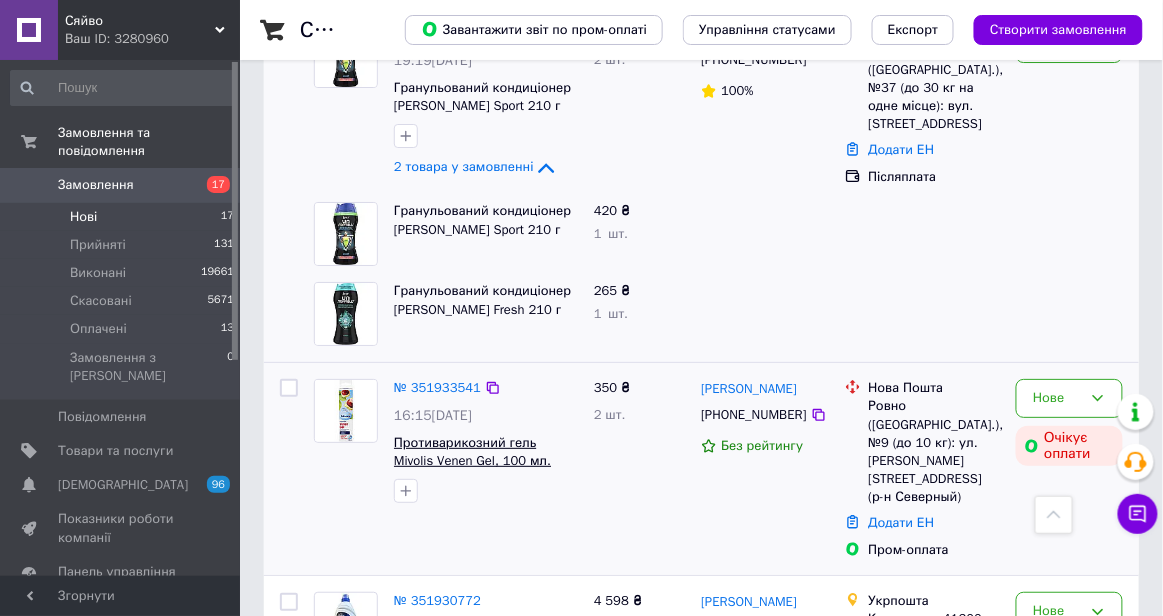 scroll, scrollTop: 1704, scrollLeft: 0, axis: vertical 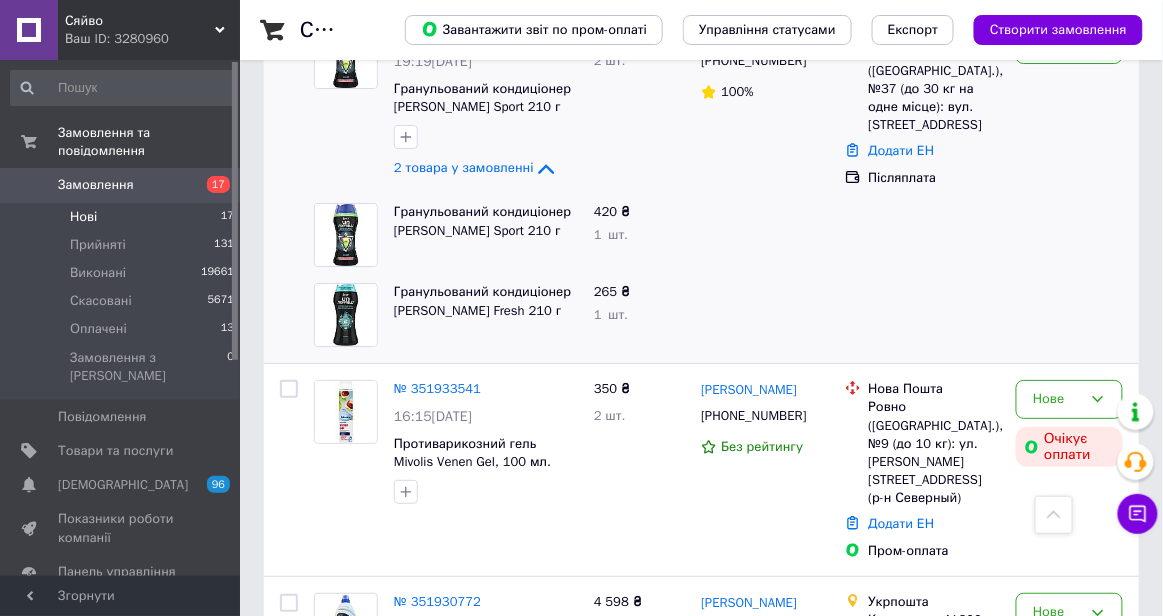 click at bounding box center [346, 235] 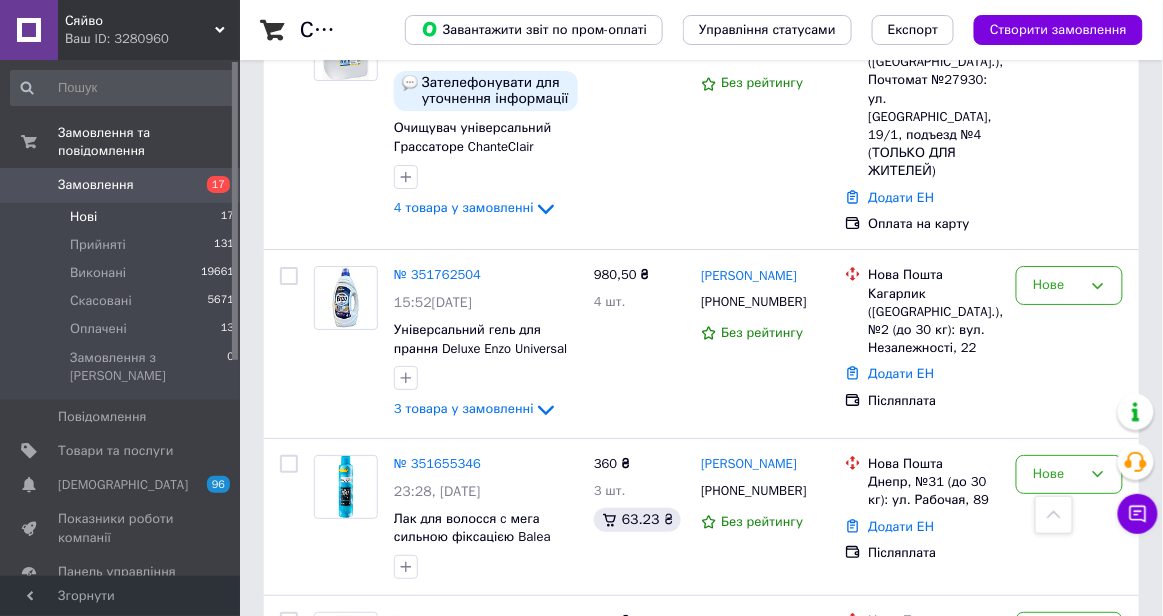 scroll, scrollTop: 3631, scrollLeft: 0, axis: vertical 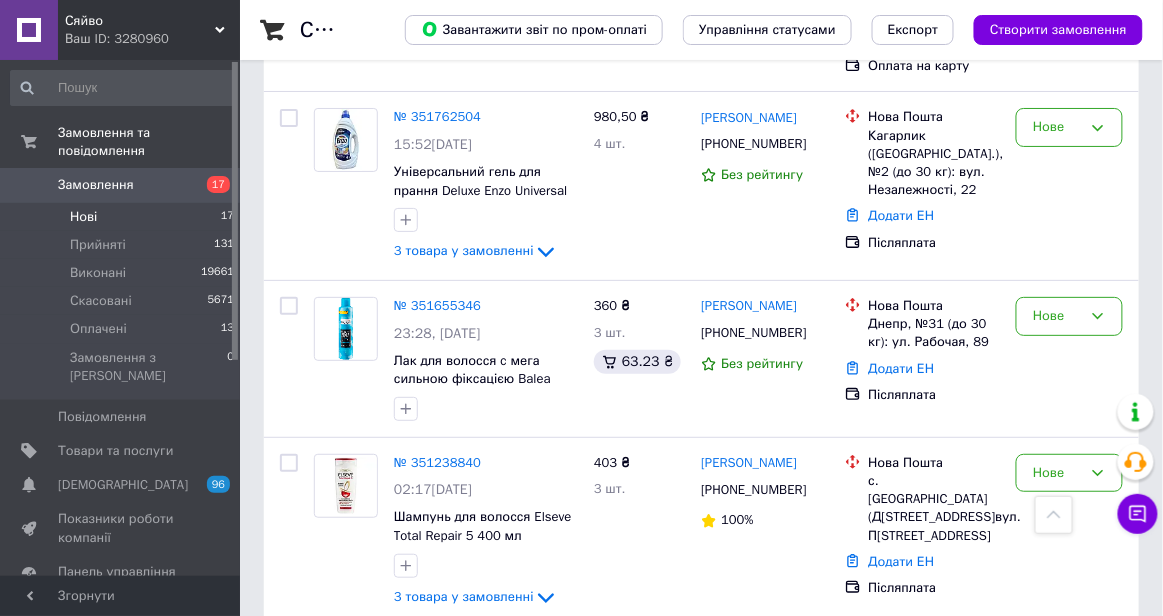 click on "Нові 17" at bounding box center (123, 217) 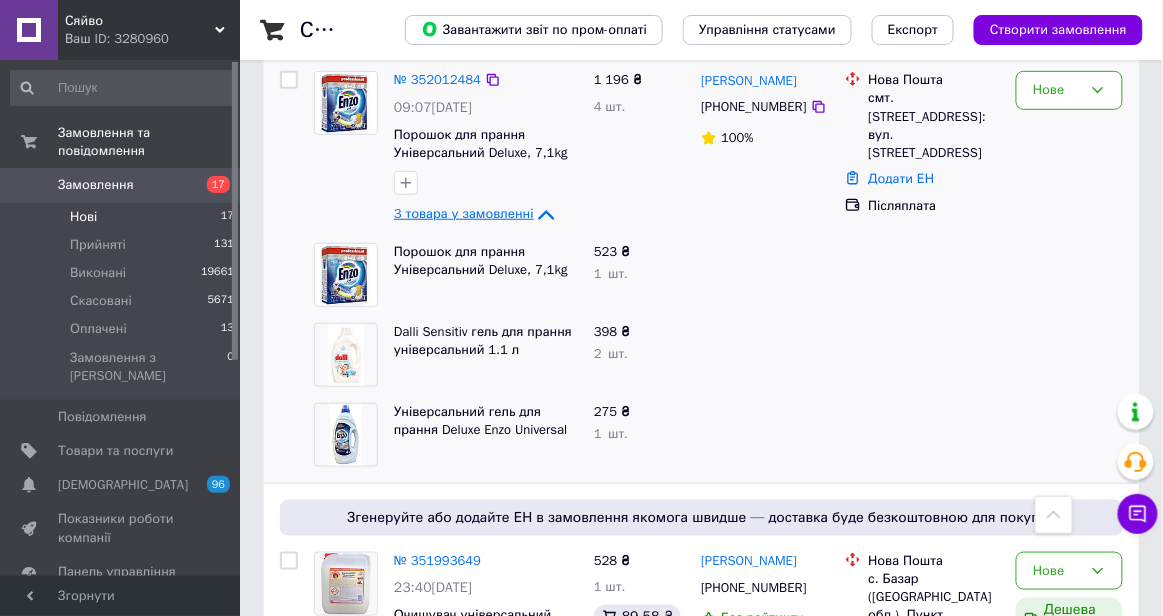 scroll, scrollTop: 0, scrollLeft: 0, axis: both 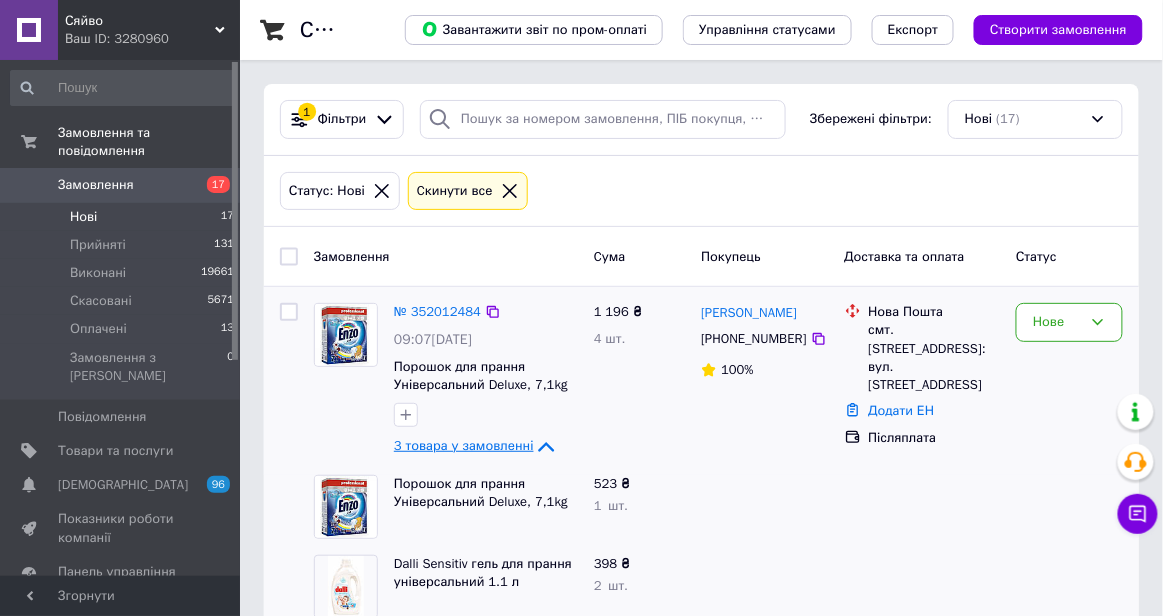 click on "Нові" at bounding box center (83, 217) 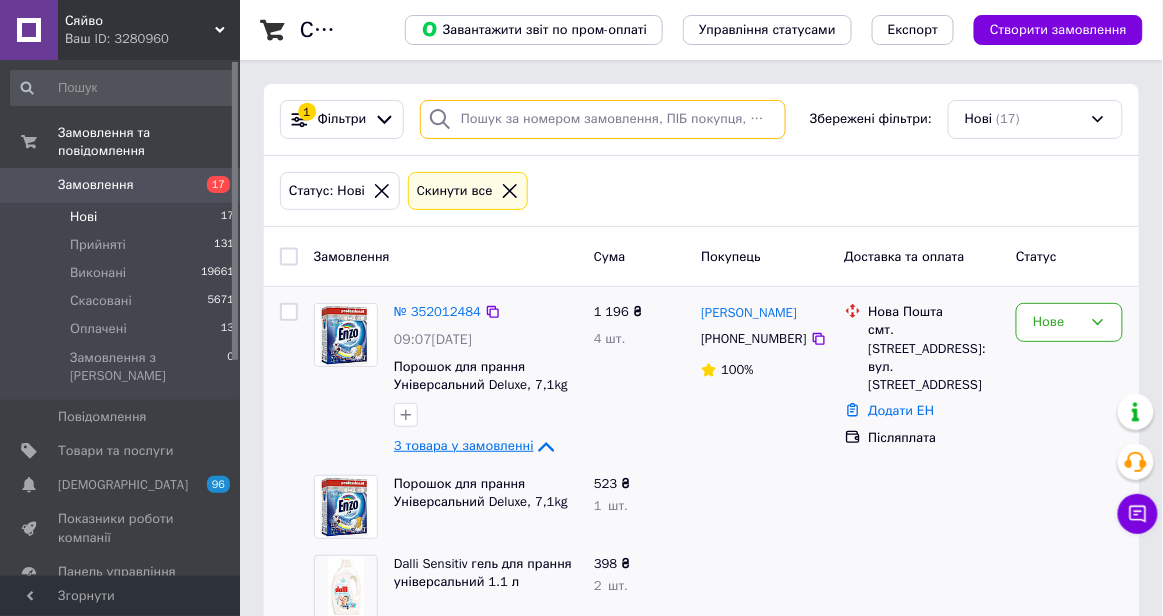 click at bounding box center (603, 119) 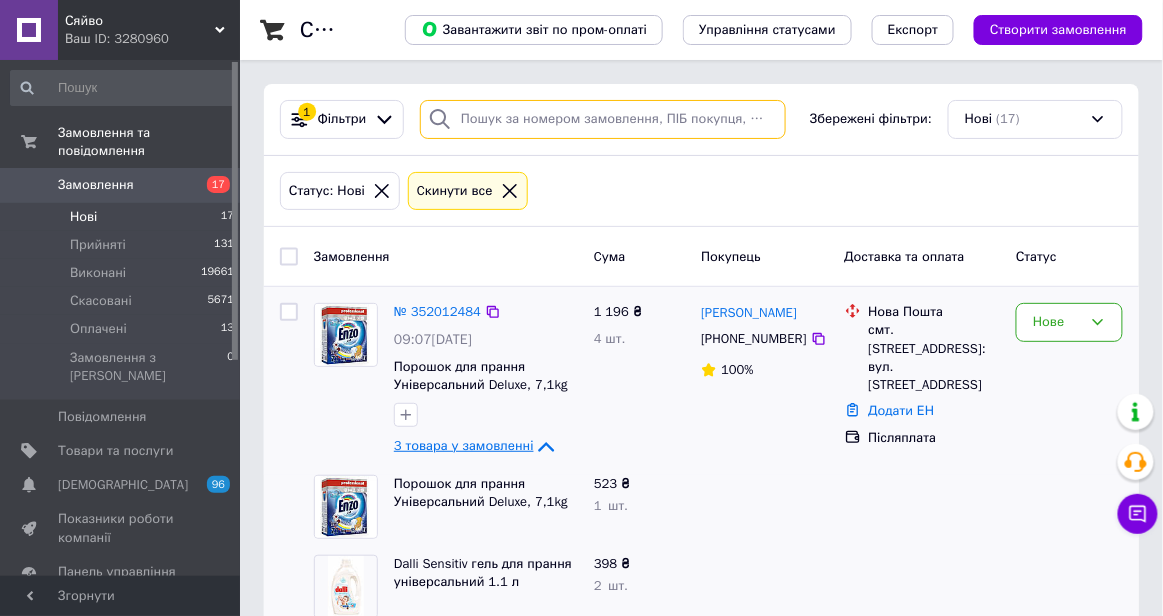 paste on "+380679520659" 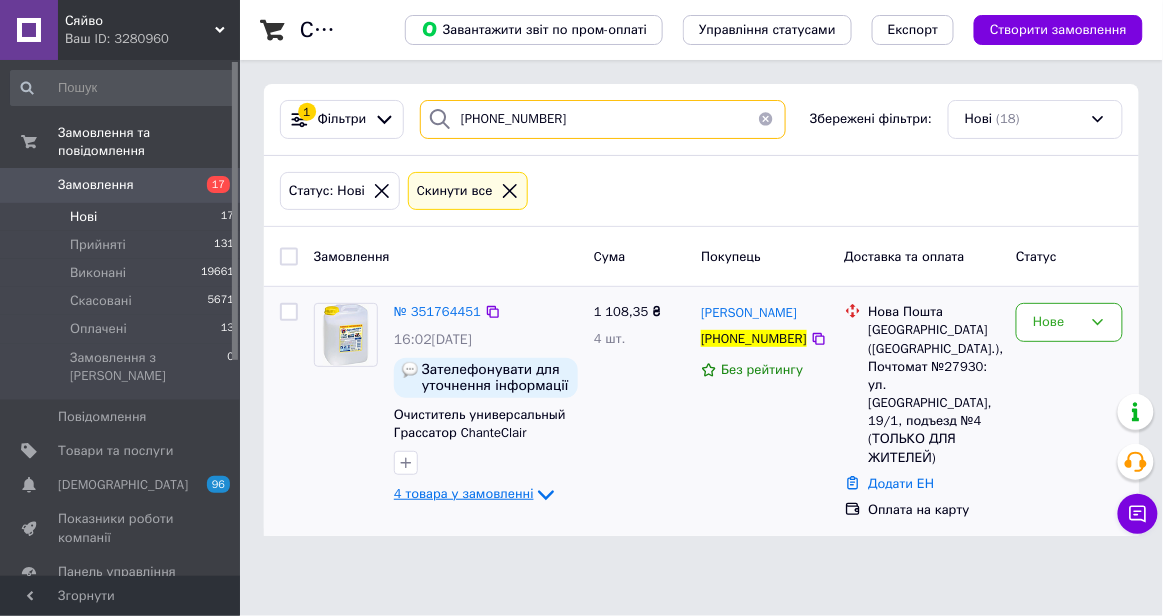 type on "+380679520659" 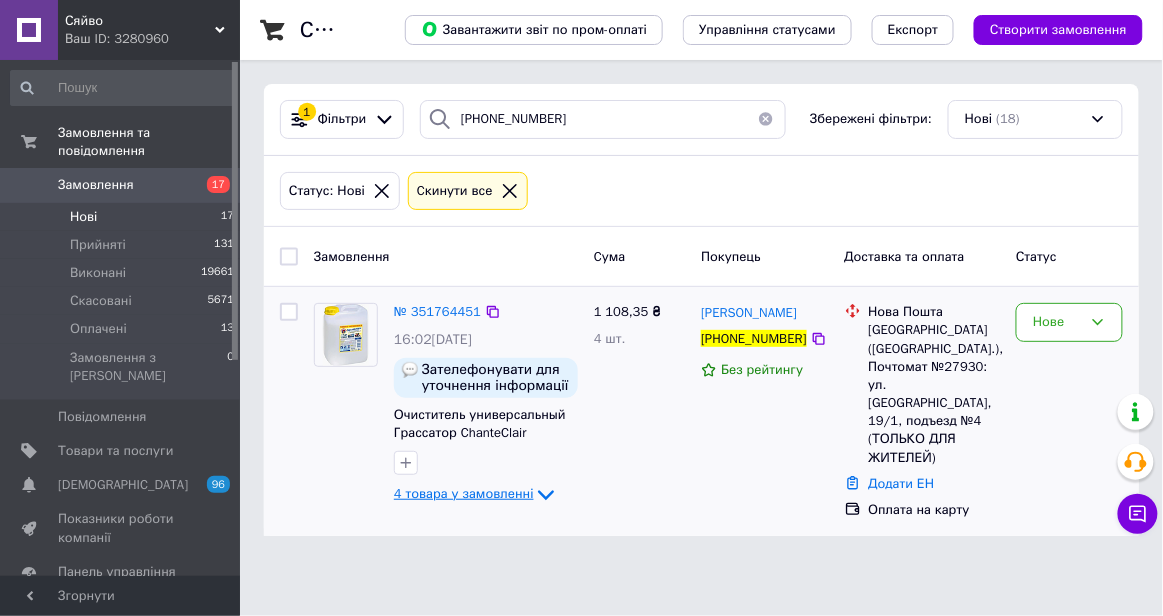 click 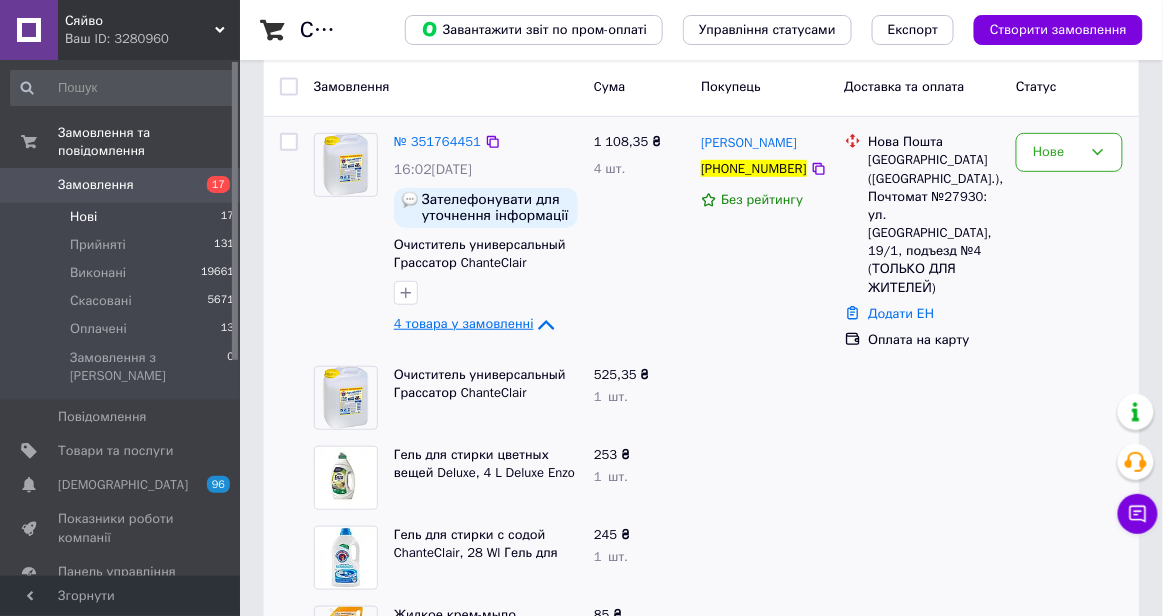 scroll, scrollTop: 171, scrollLeft: 0, axis: vertical 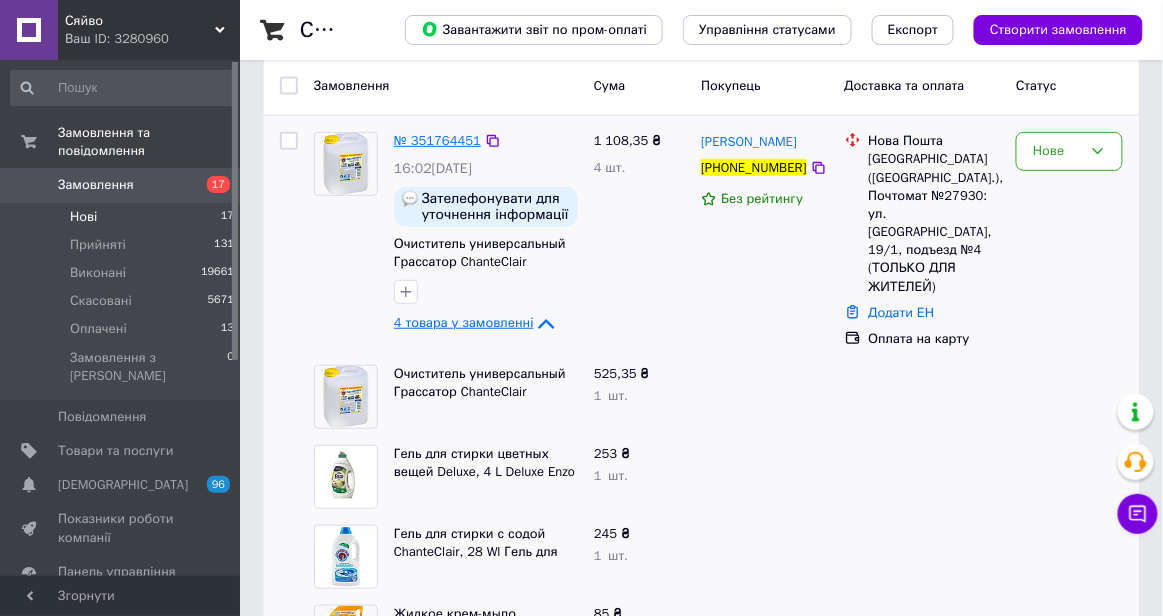 click on "№ 351764451" at bounding box center [437, 140] 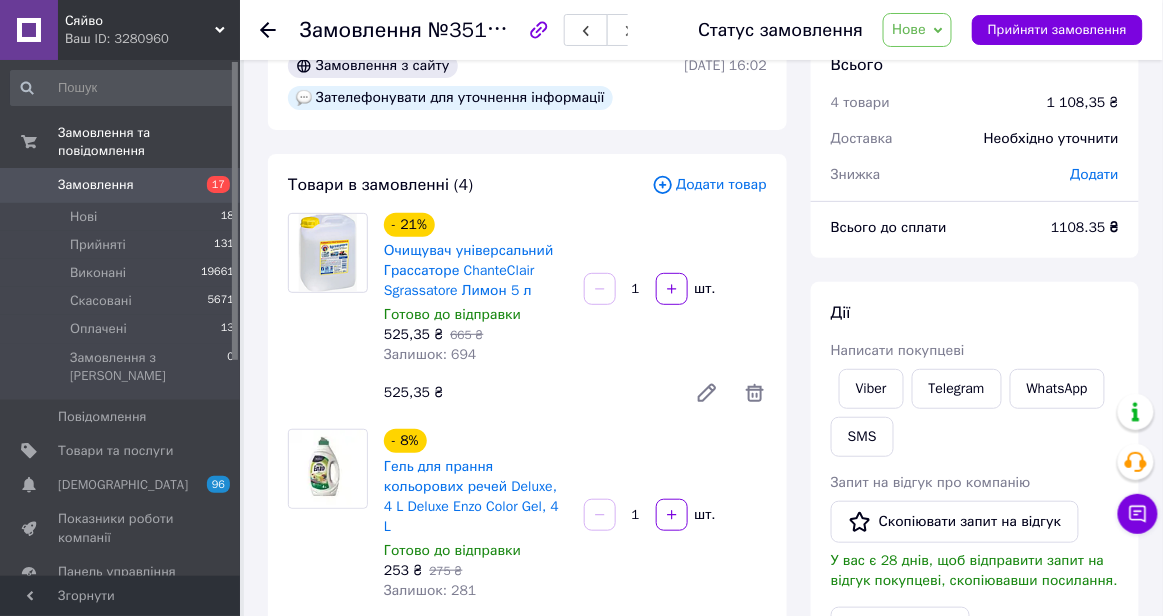 scroll, scrollTop: 0, scrollLeft: 0, axis: both 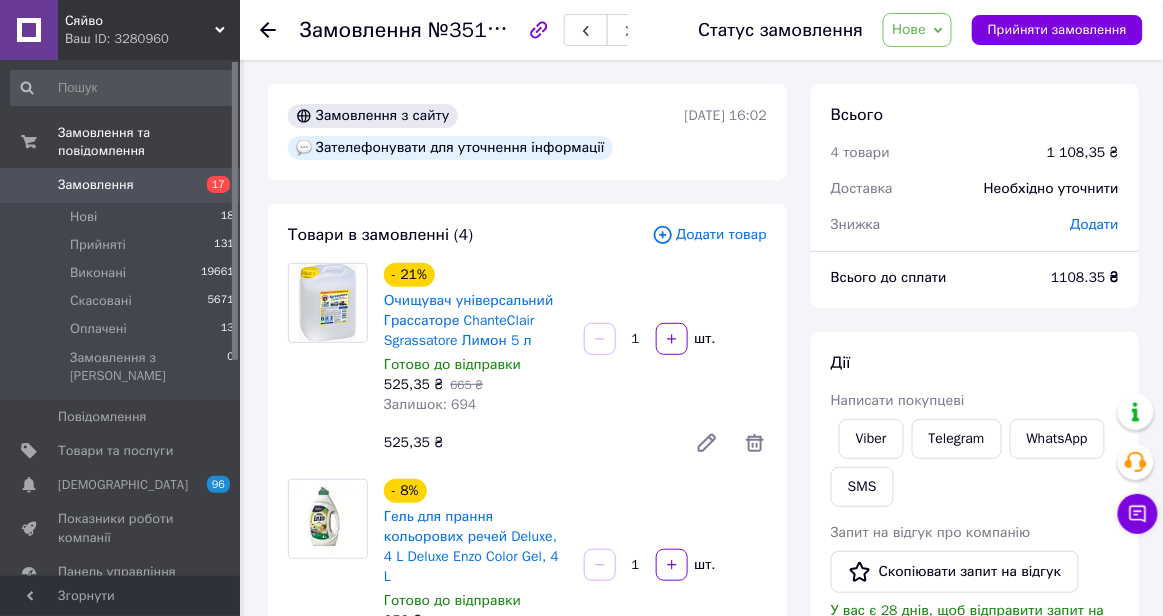click 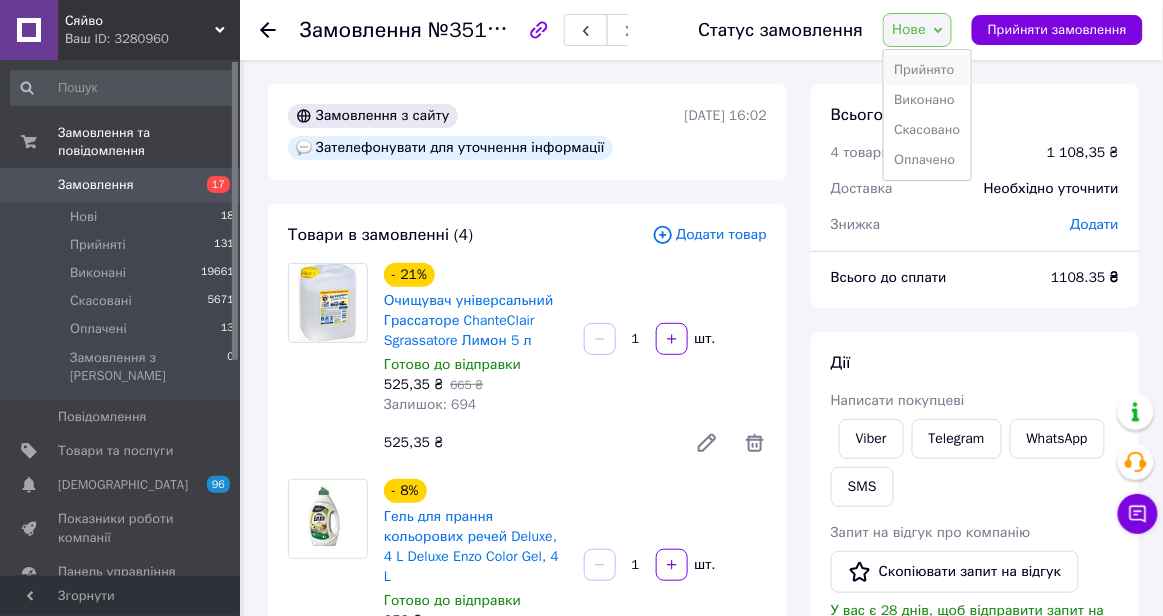 click on "Прийнято" at bounding box center [927, 70] 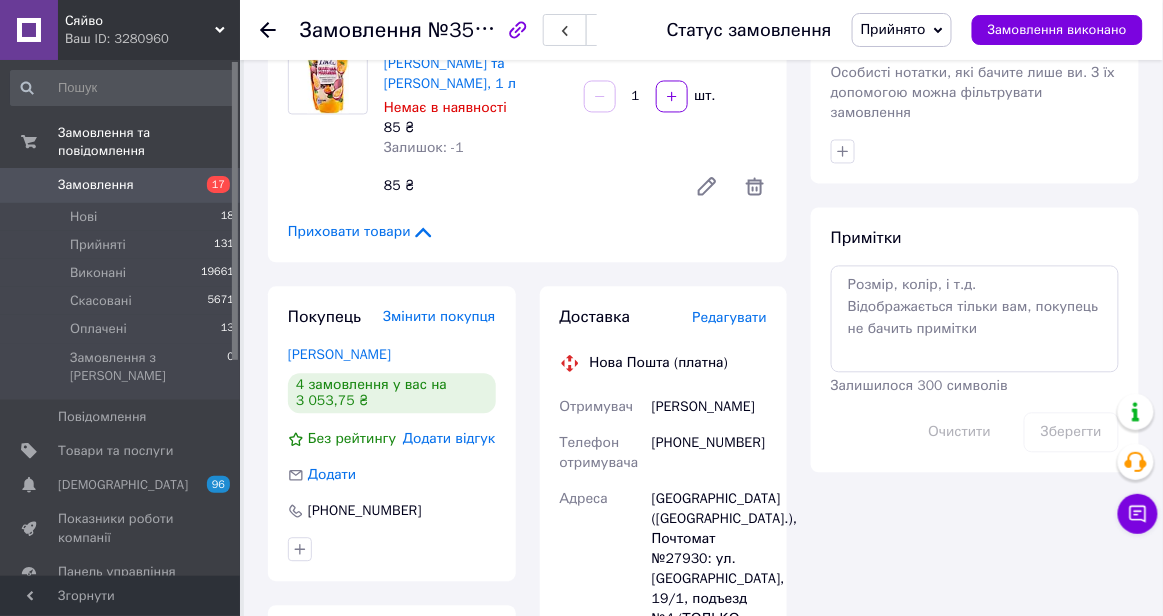 scroll, scrollTop: 902, scrollLeft: 0, axis: vertical 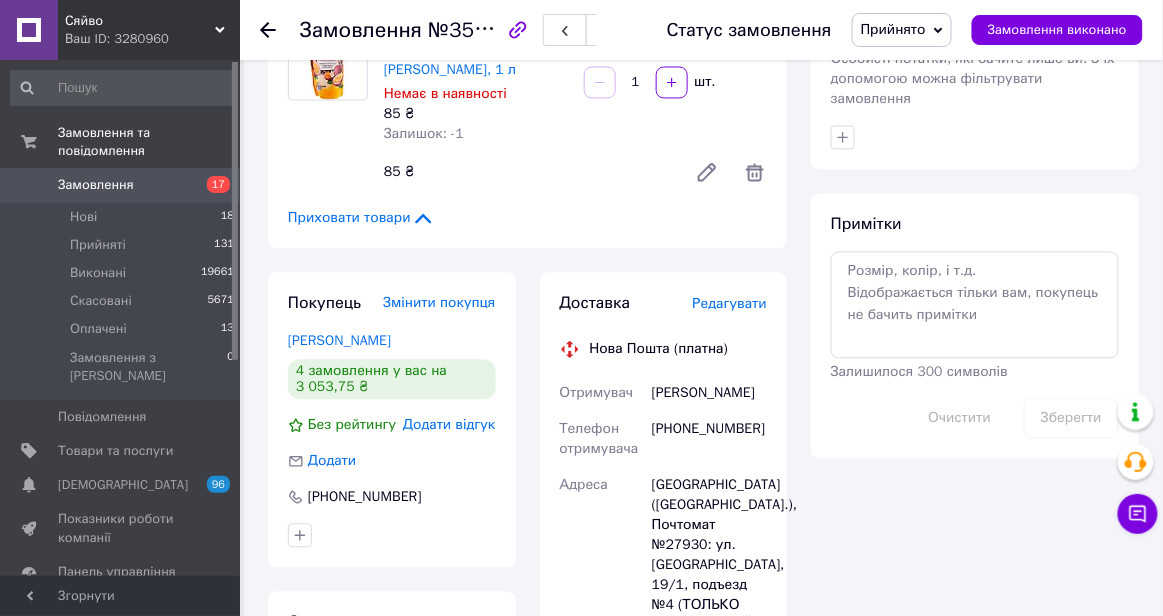 click on "Редагувати" at bounding box center (730, 304) 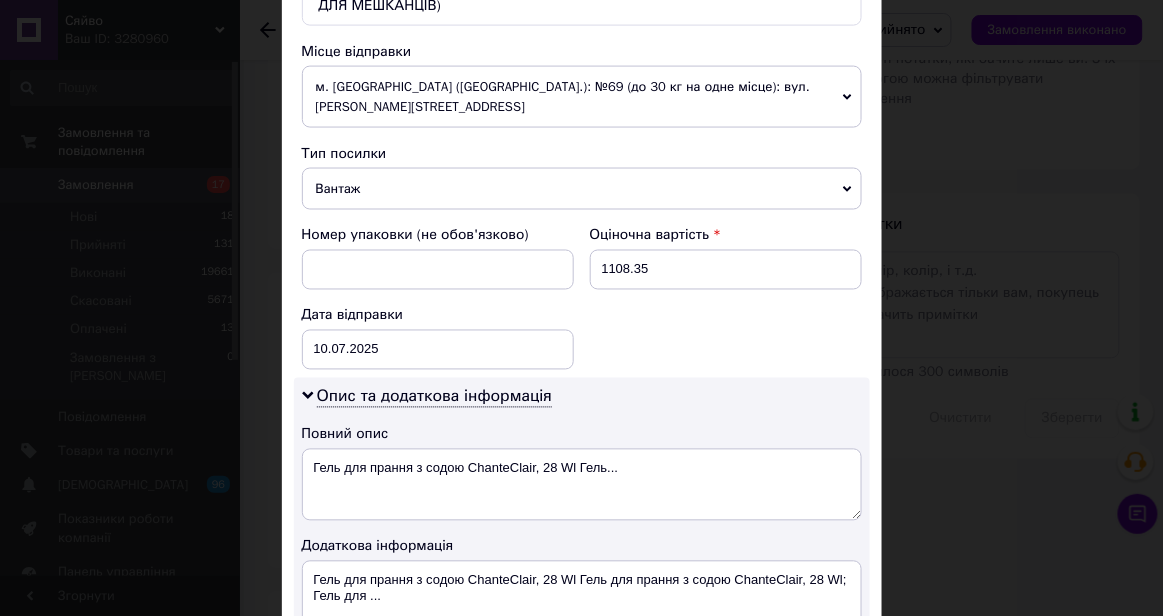 scroll, scrollTop: 1010, scrollLeft: 0, axis: vertical 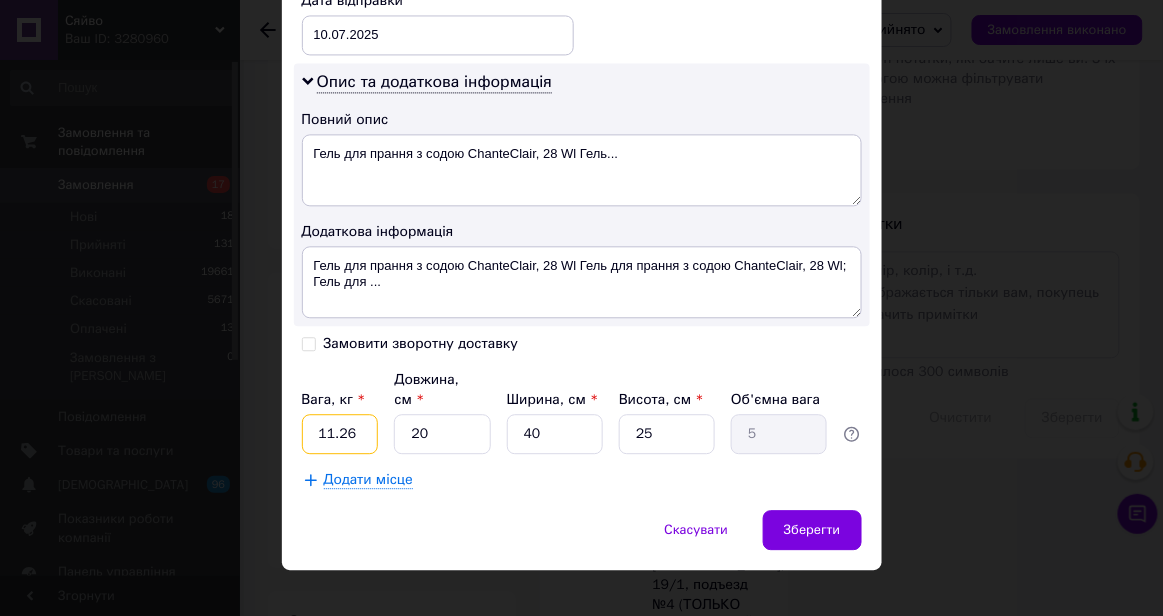 click on "11.26" at bounding box center (340, 434) 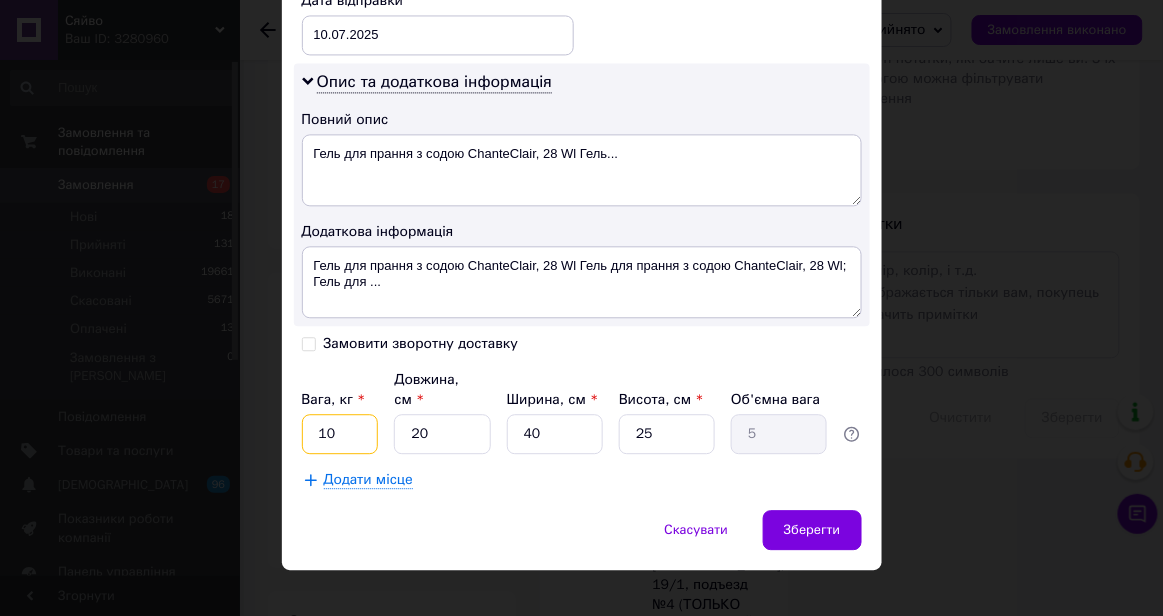 type on "10" 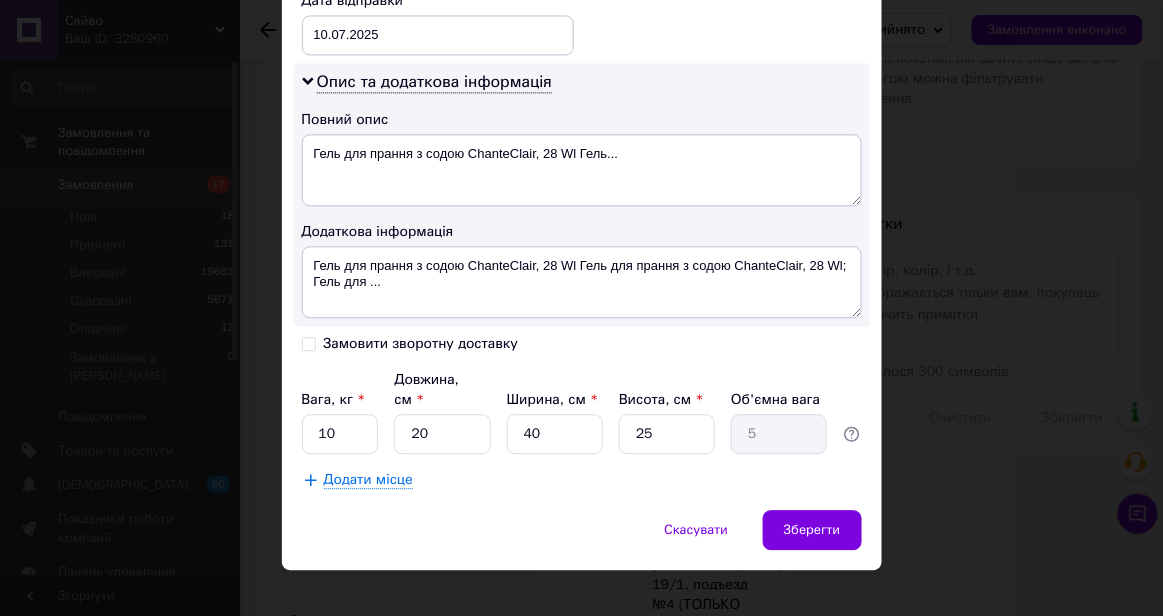 click on "Замовити зворотну доставку" at bounding box center (442, 352) 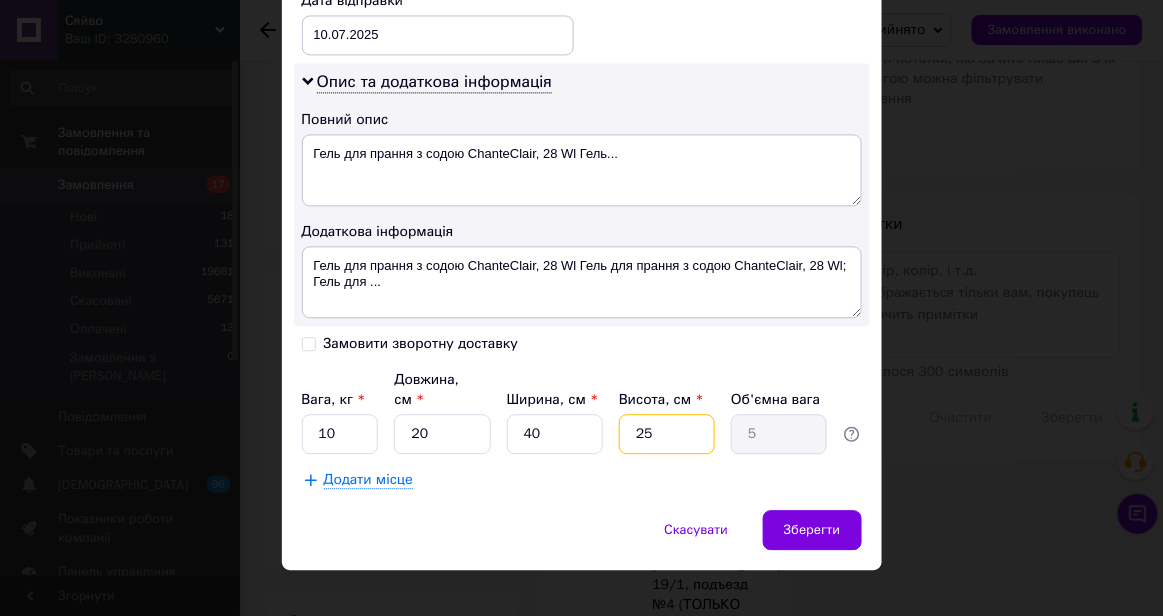 click on "25" at bounding box center (667, 434) 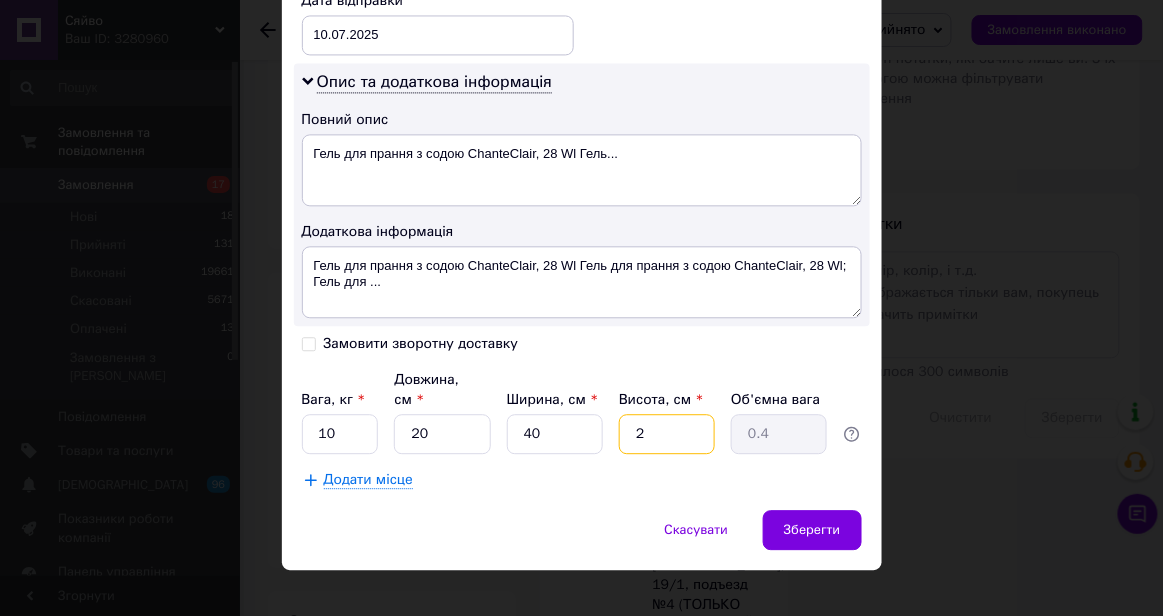 type 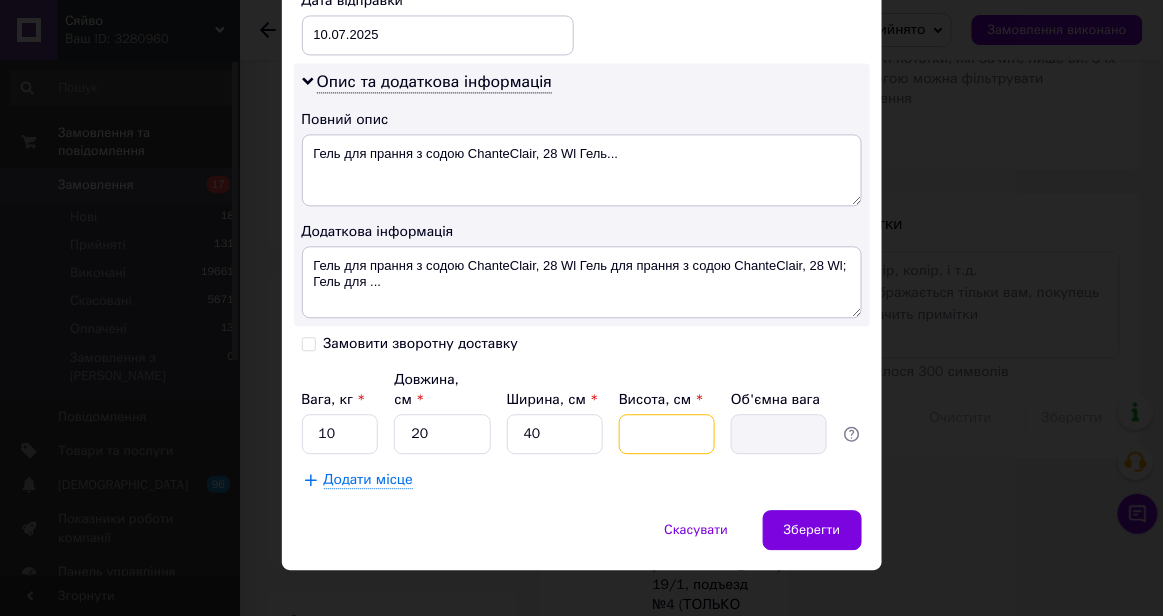 type on "3" 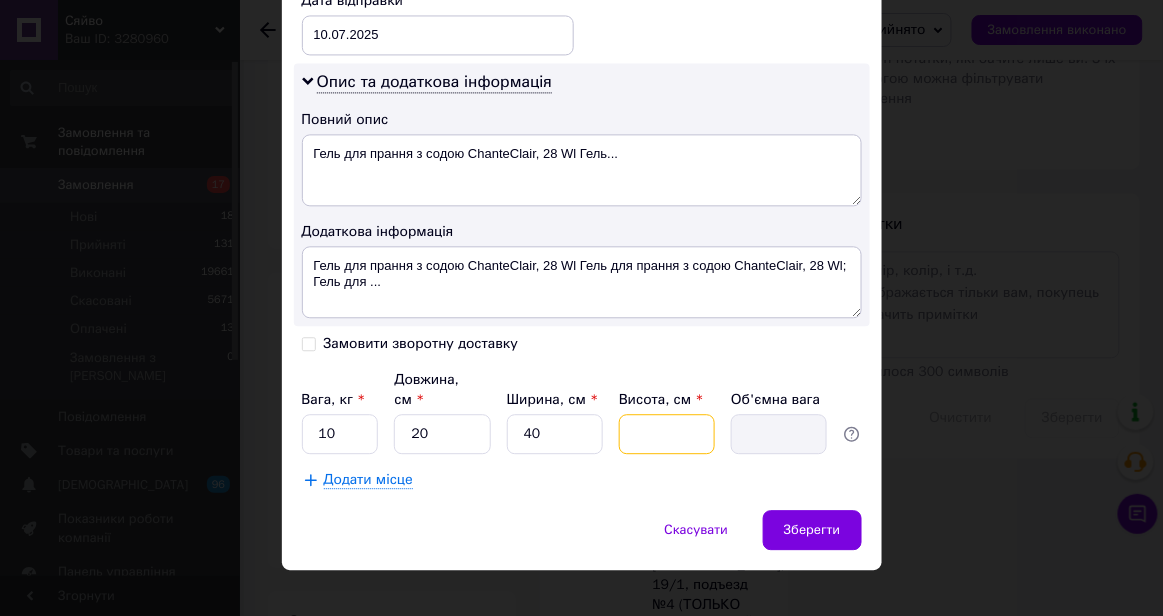 type on "0.6" 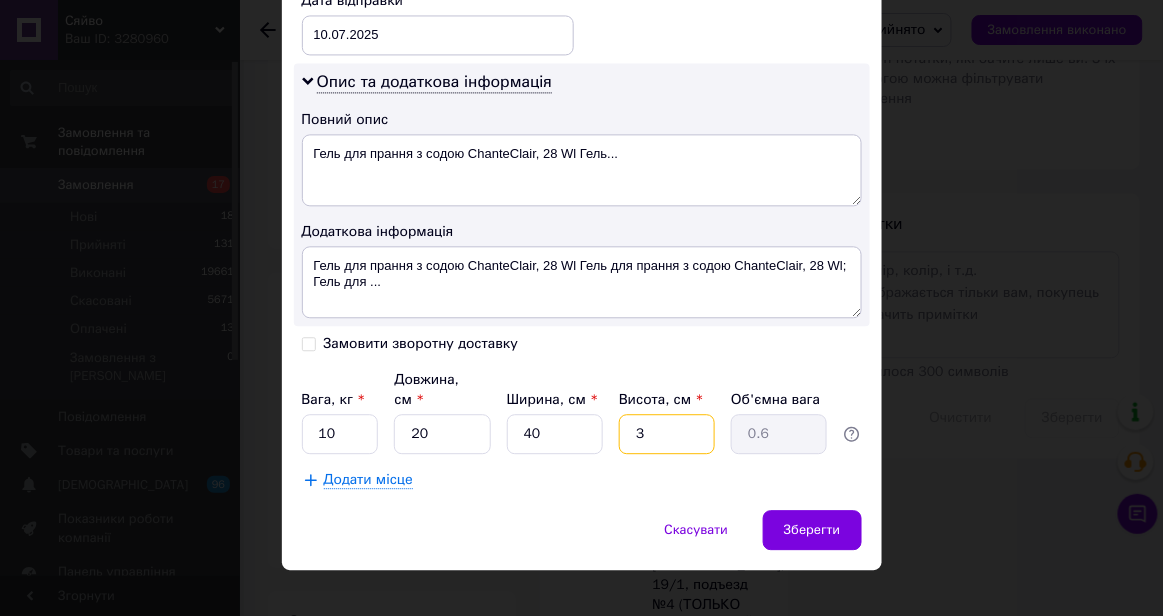 type on "35" 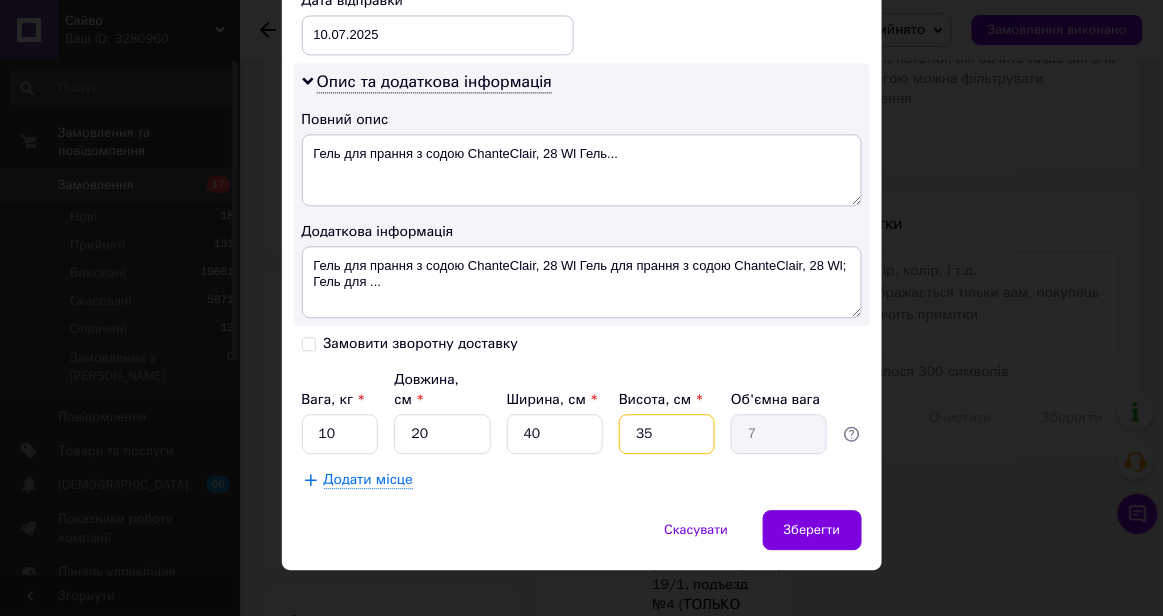 type on "35" 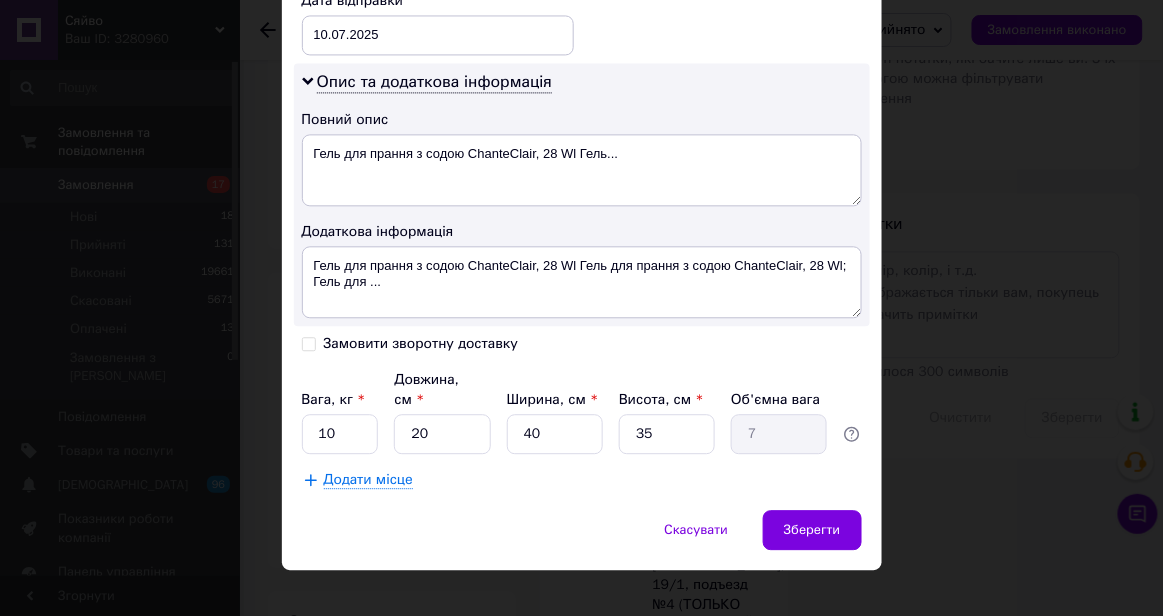 click on "Скасувати   Зберегти" at bounding box center [582, 540] 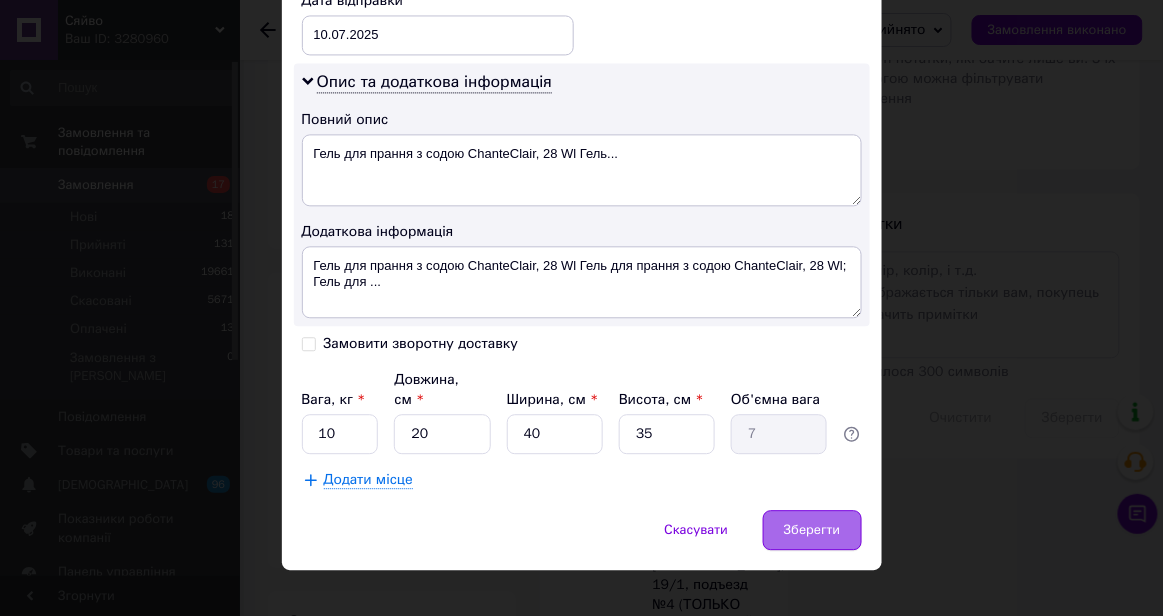 click on "Зберегти" at bounding box center (812, 530) 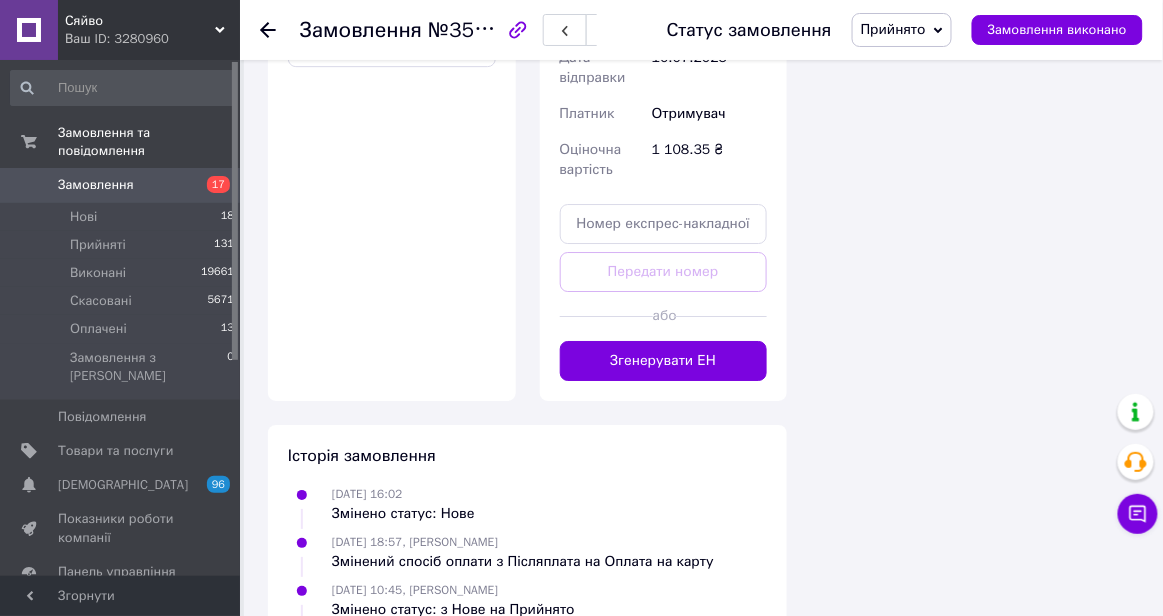 scroll, scrollTop: 1514, scrollLeft: 0, axis: vertical 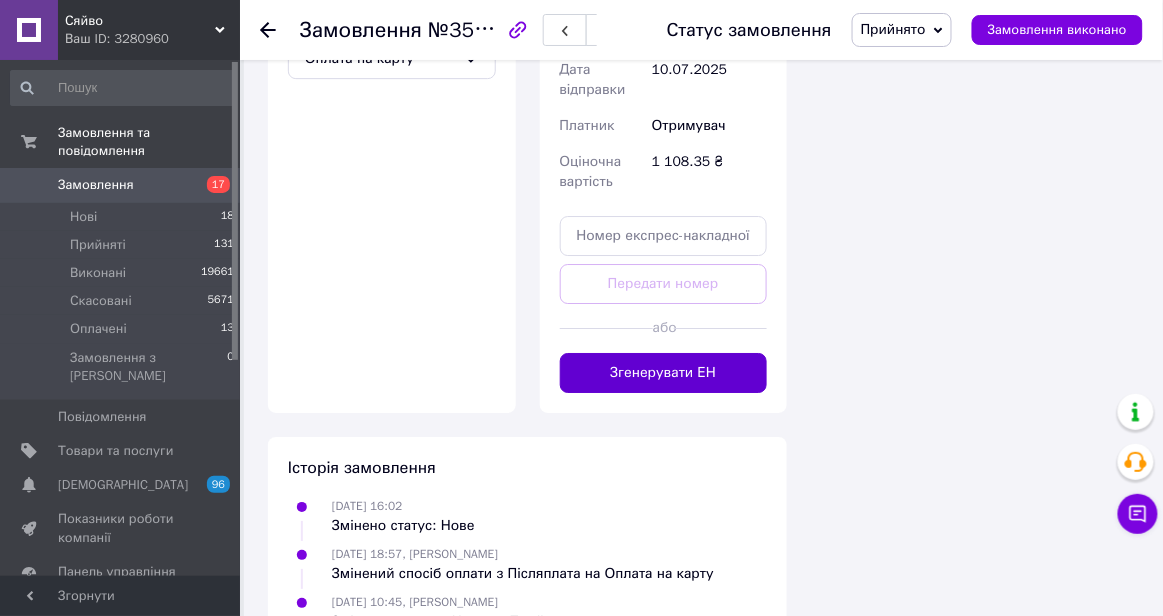 click on "Згенерувати ЕН" at bounding box center (664, 373) 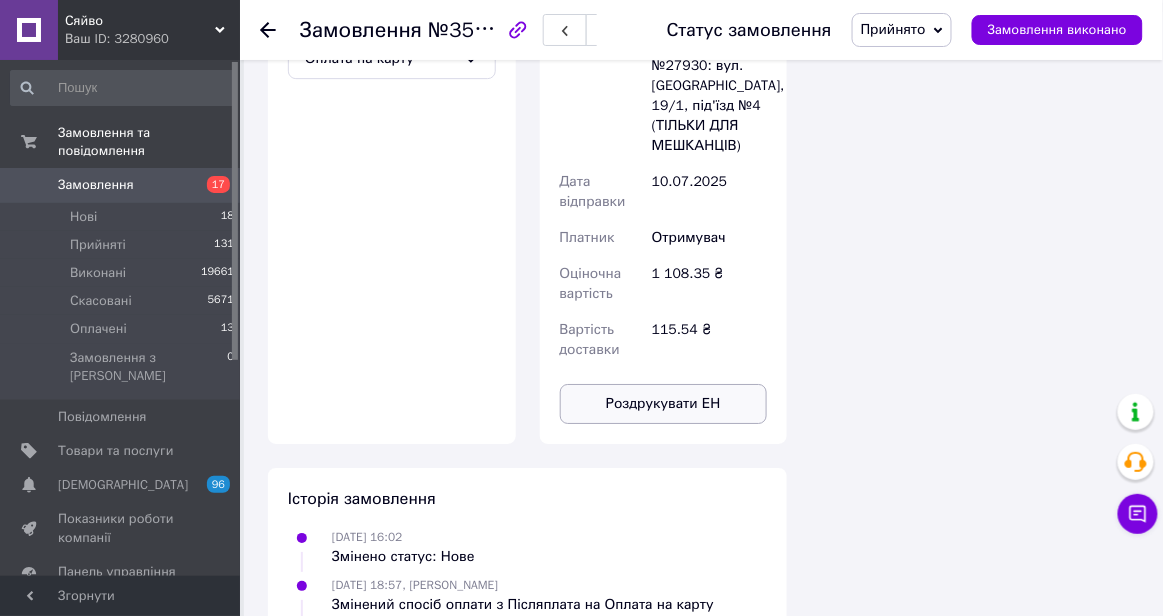 click on "Роздрукувати ЕН" at bounding box center [664, 404] 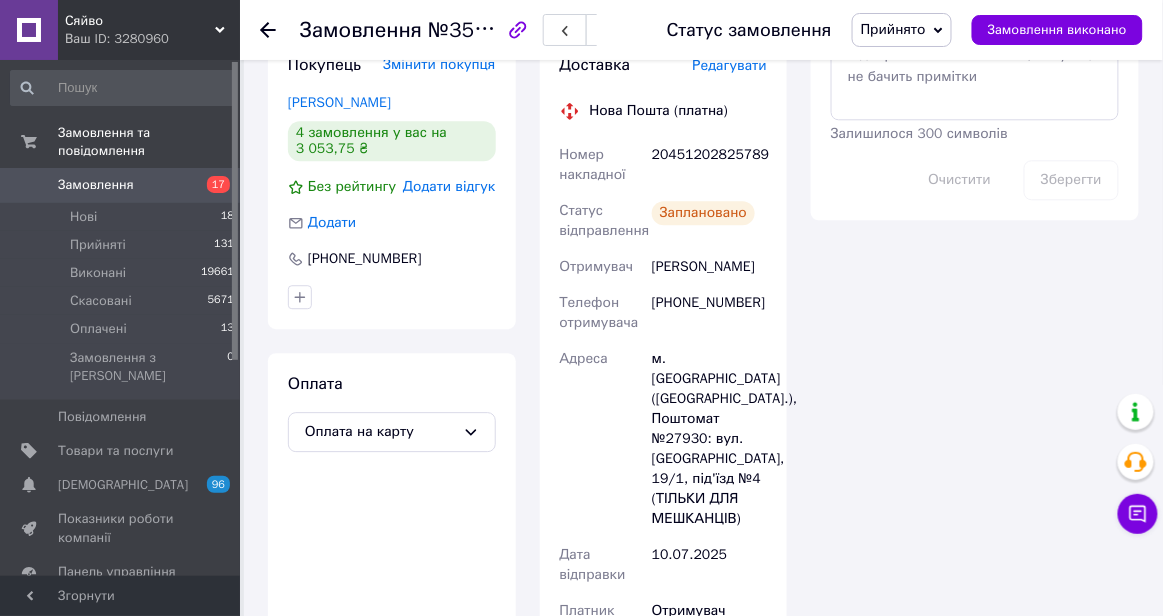 scroll, scrollTop: 1022, scrollLeft: 0, axis: vertical 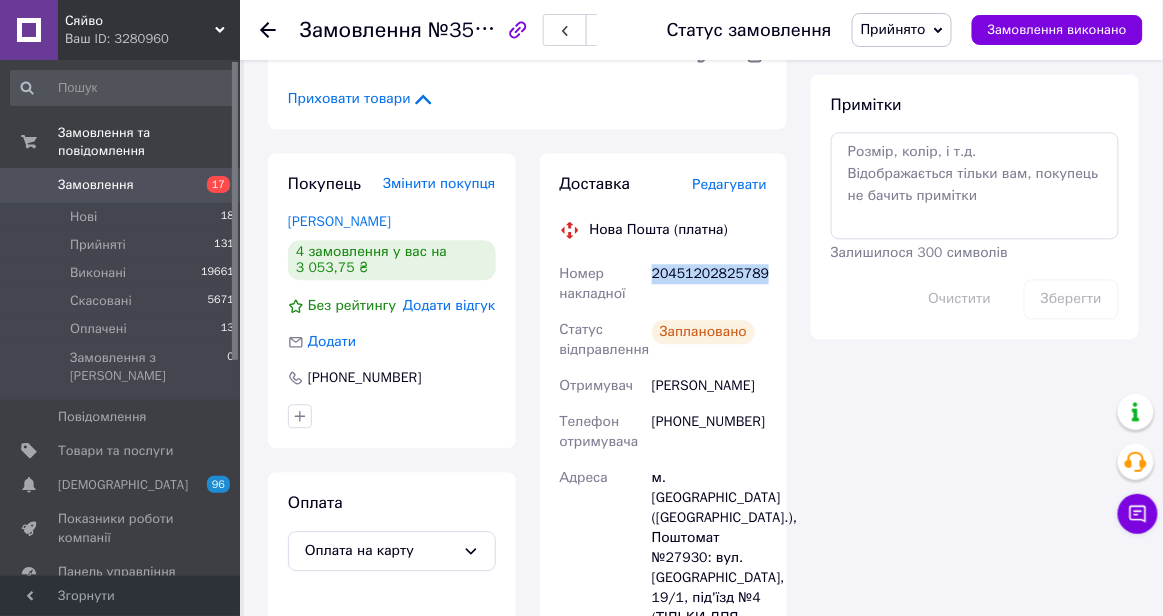 copy on "20451202825789" 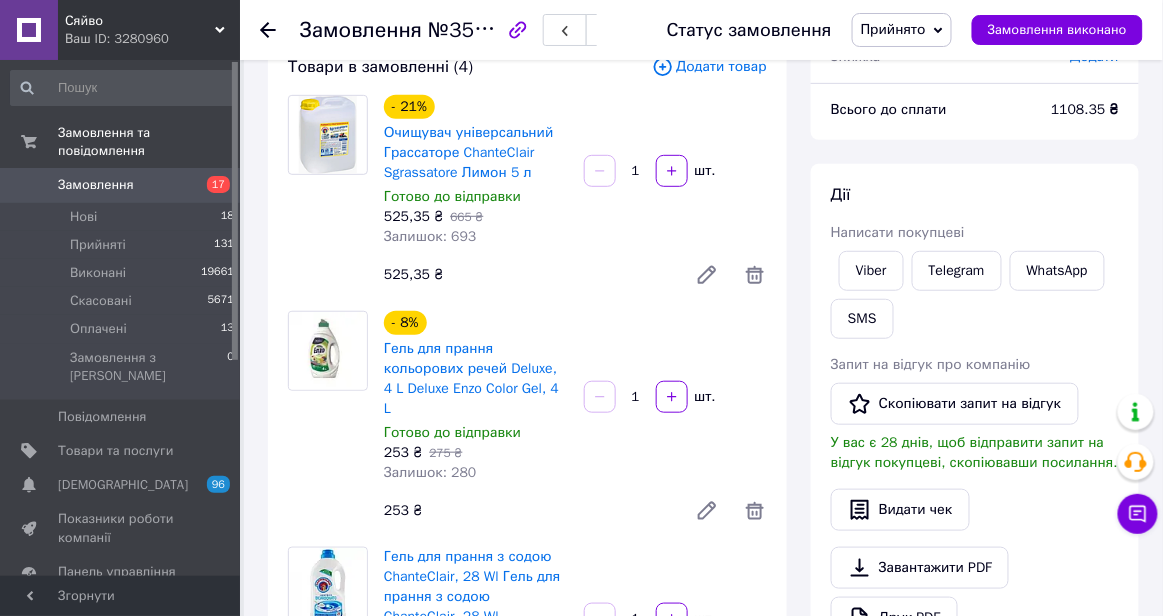 scroll, scrollTop: 167, scrollLeft: 0, axis: vertical 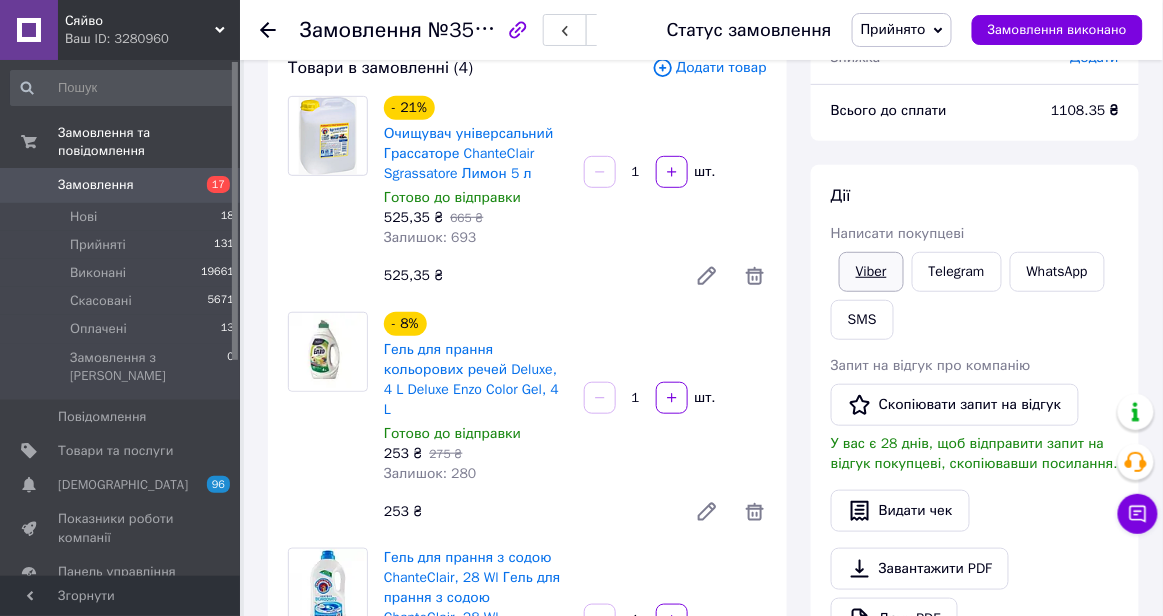 click on "Viber" at bounding box center (871, 272) 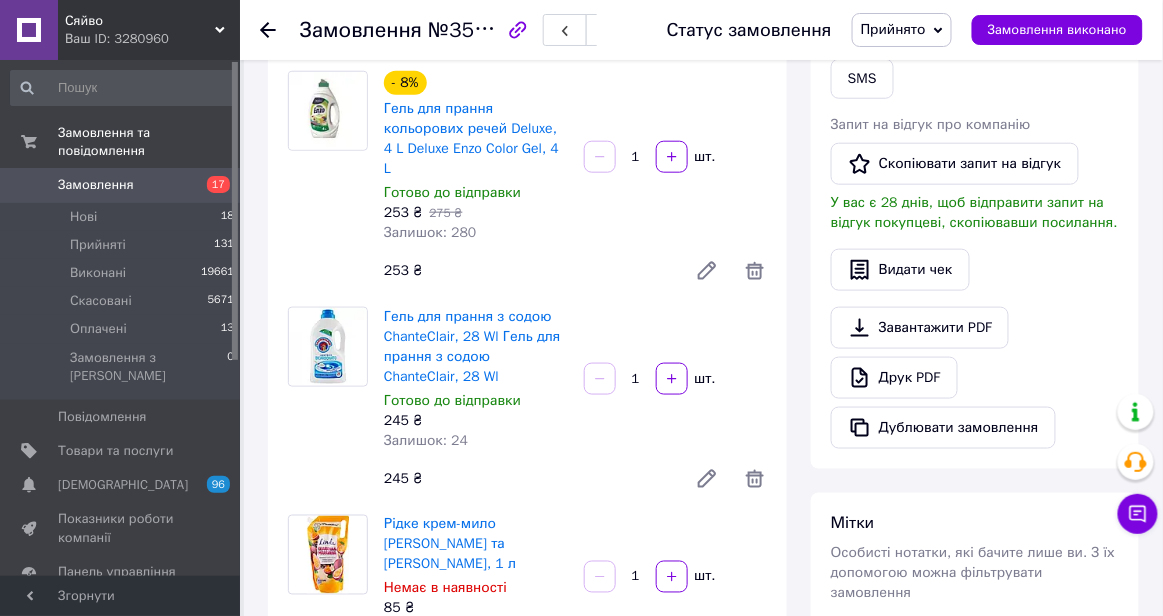 scroll, scrollTop: 0, scrollLeft: 0, axis: both 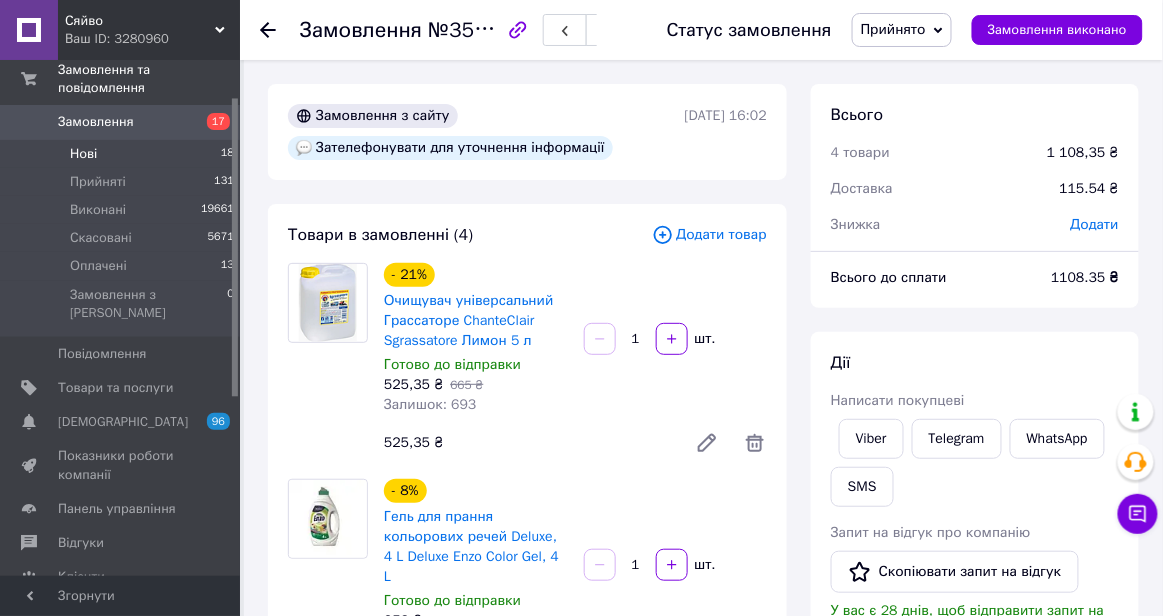 click on "Нові 18" at bounding box center [123, 154] 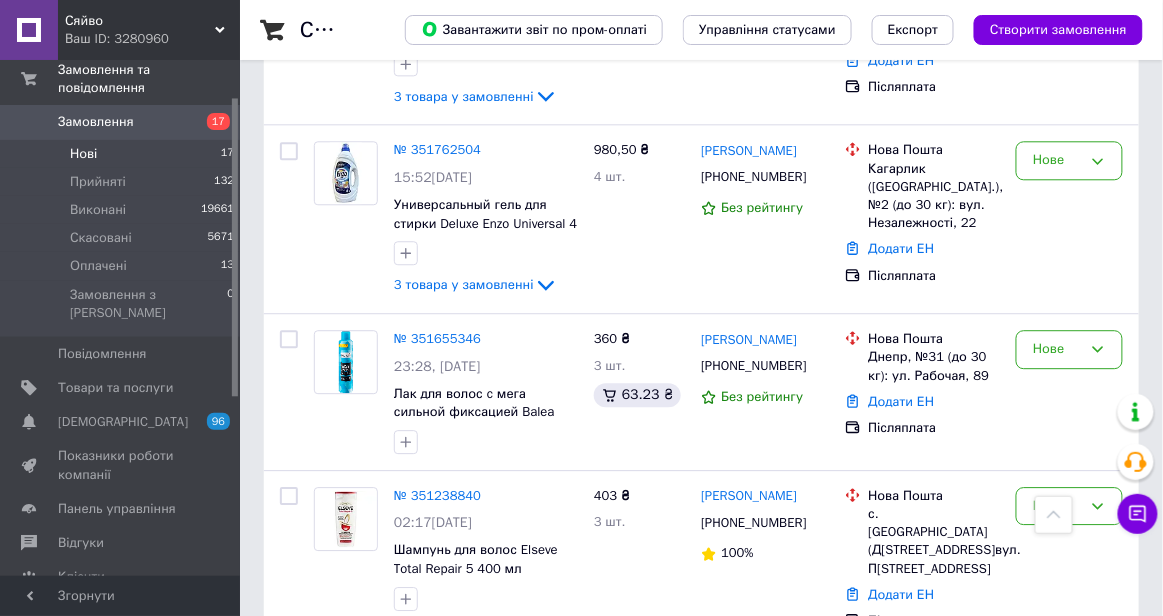 scroll, scrollTop: 2993, scrollLeft: 0, axis: vertical 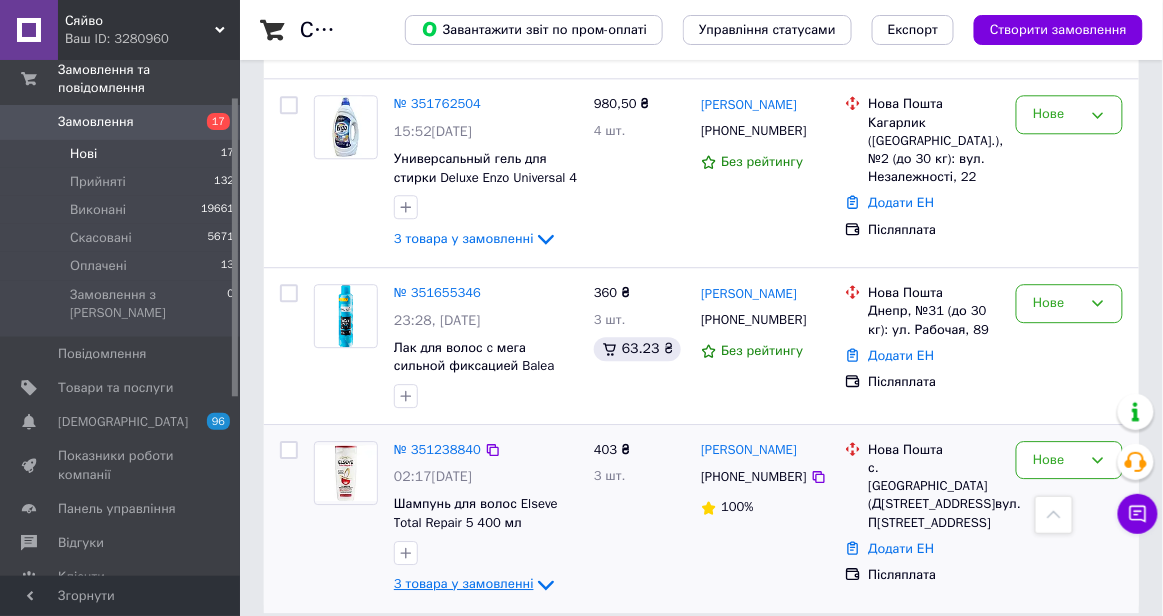 click 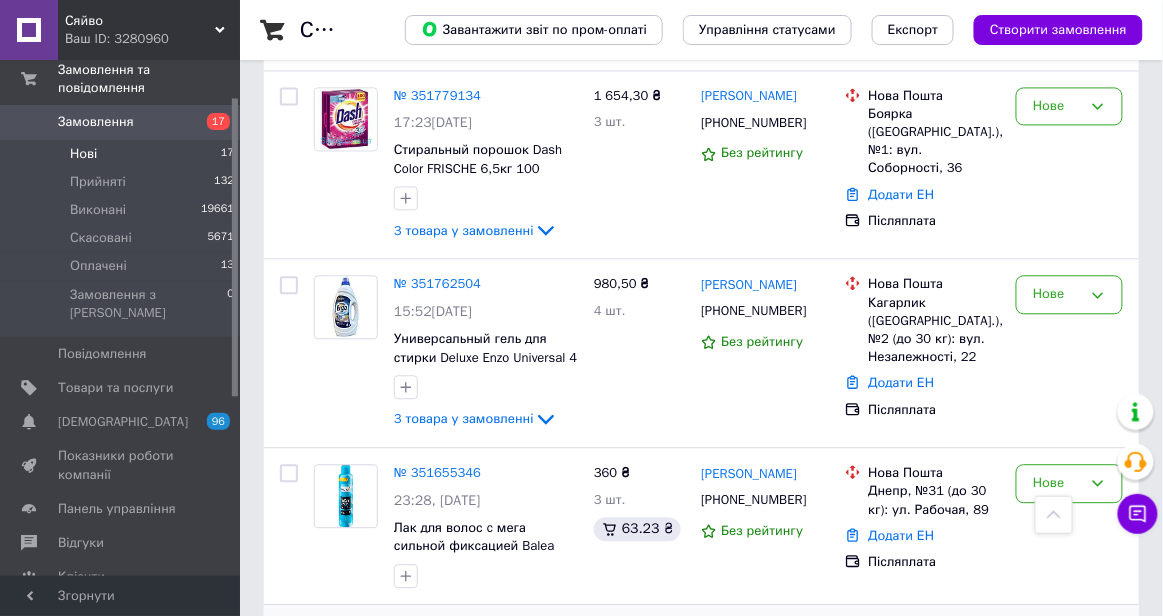 scroll, scrollTop: 2815, scrollLeft: 0, axis: vertical 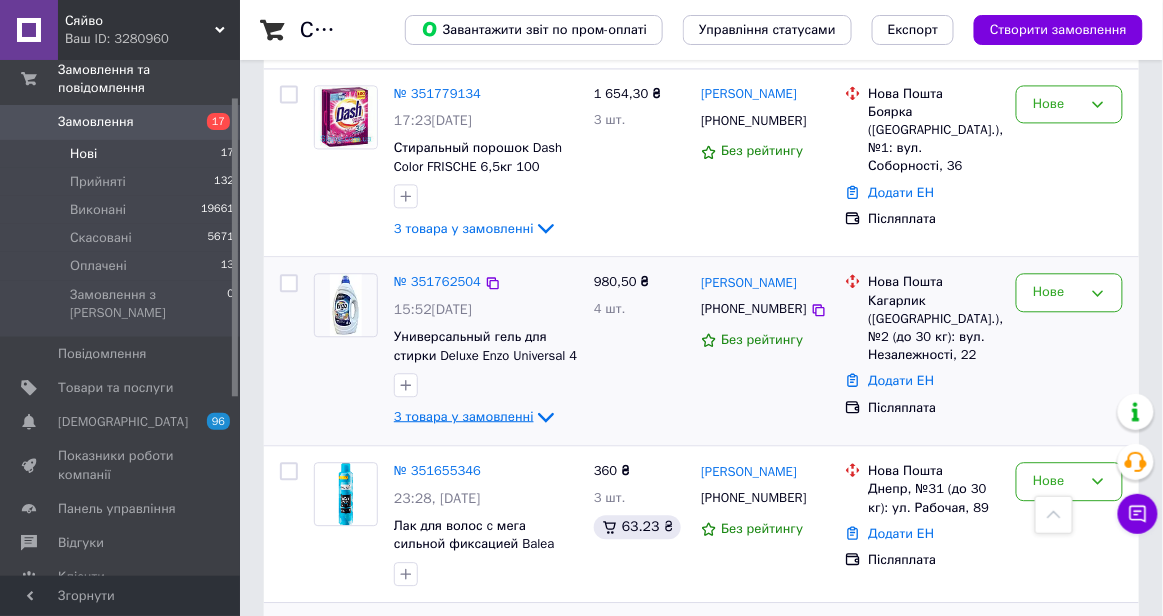 click on "3 товара у замовленні" at bounding box center [464, 416] 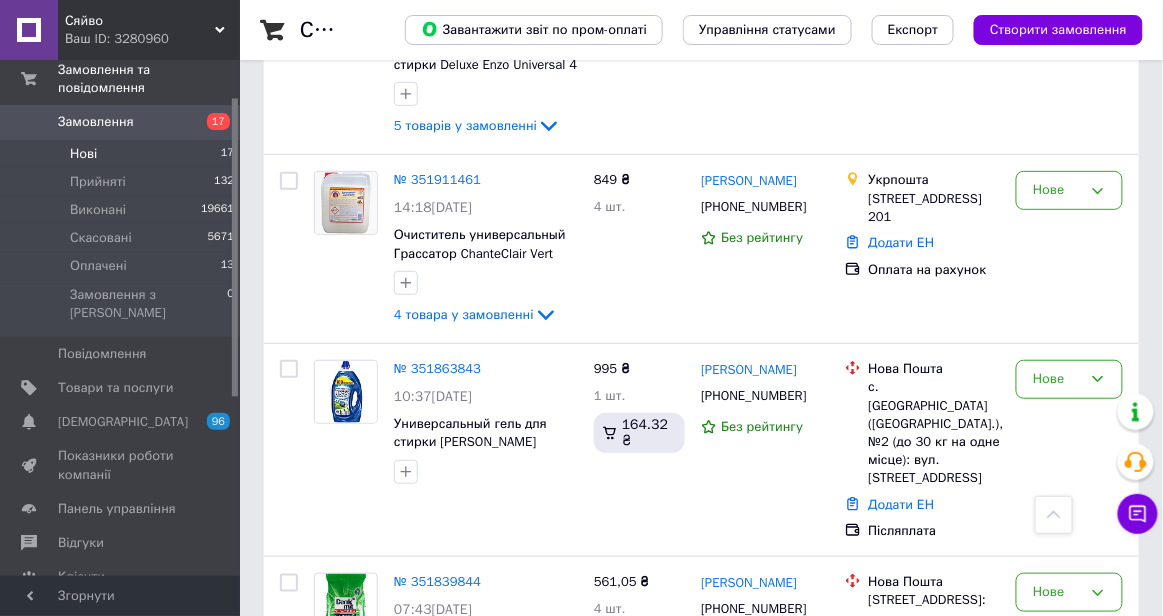 scroll, scrollTop: 1998, scrollLeft: 0, axis: vertical 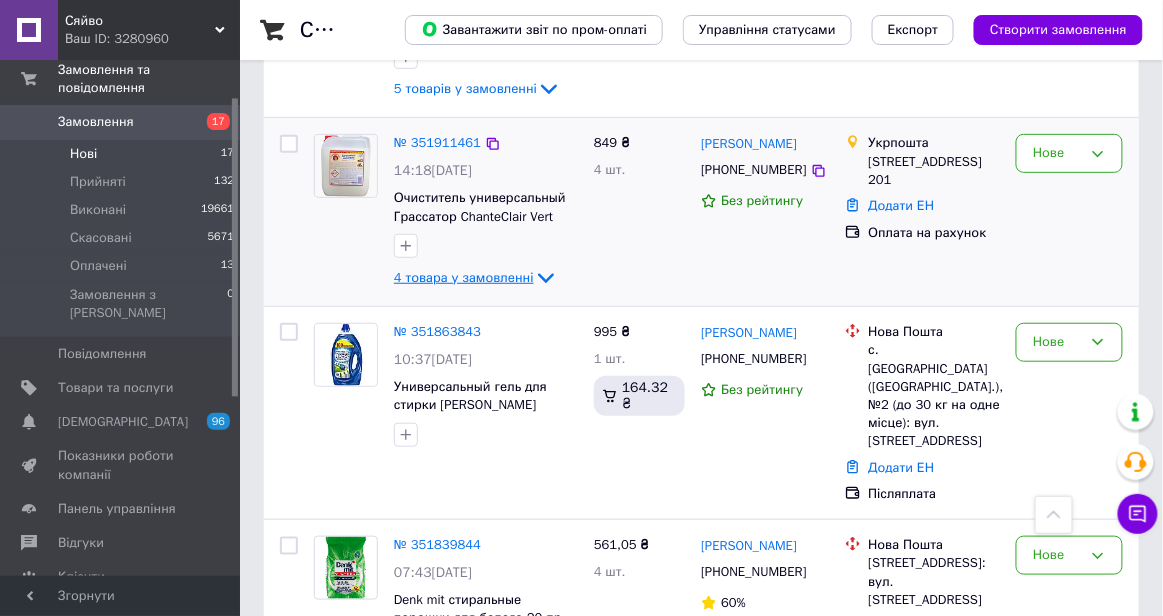 click on "4 товара у замовленні" at bounding box center [464, 277] 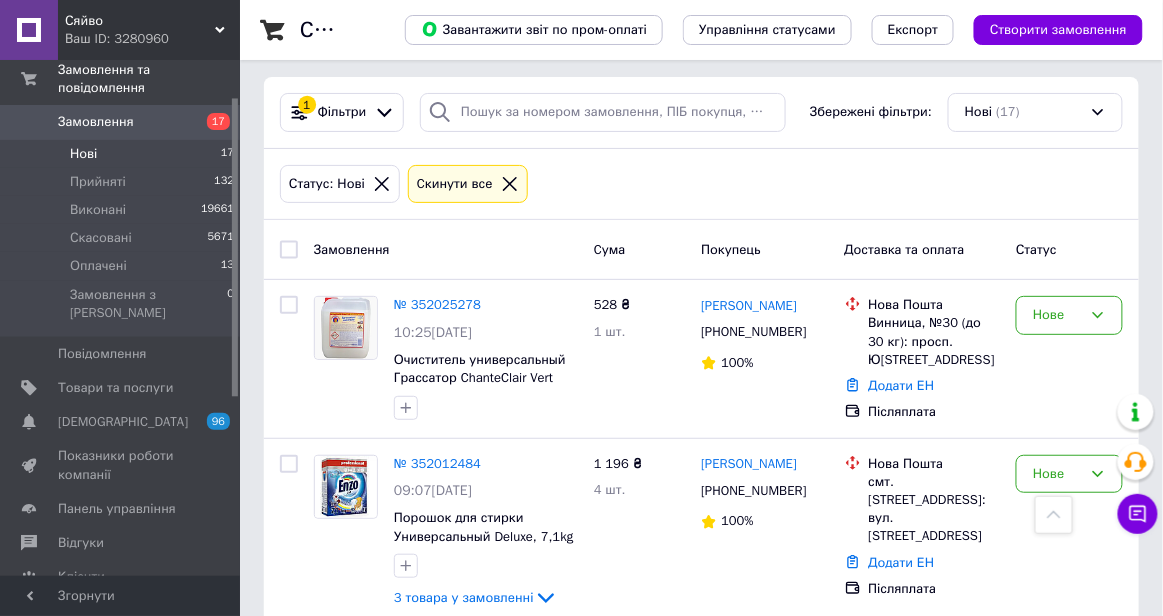 scroll, scrollTop: 0, scrollLeft: 0, axis: both 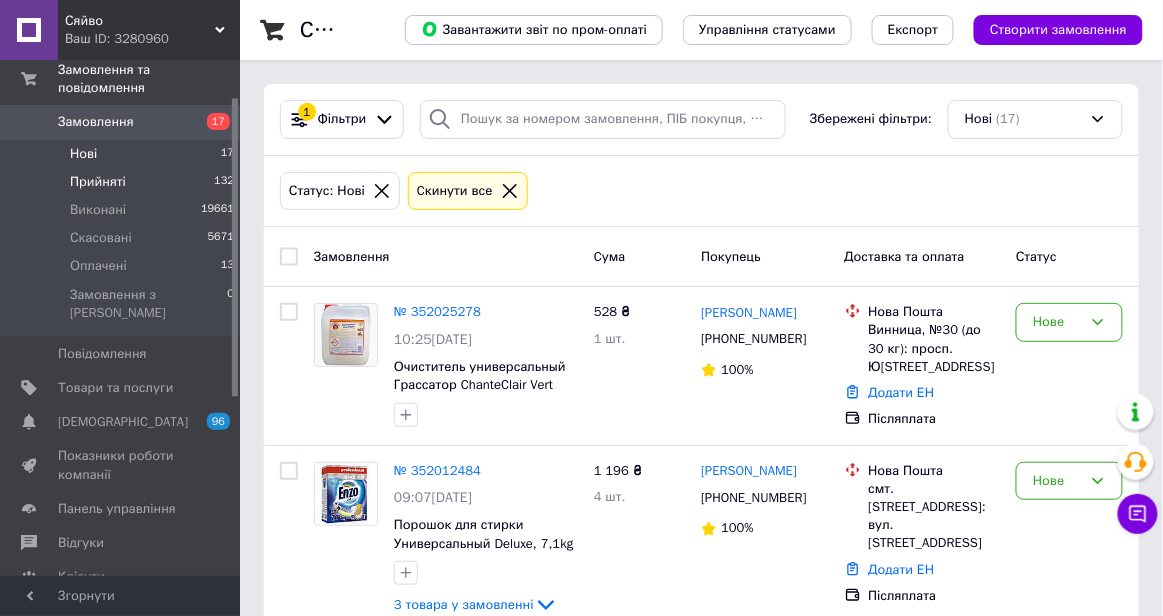 click on "Прийняті" at bounding box center (98, 182) 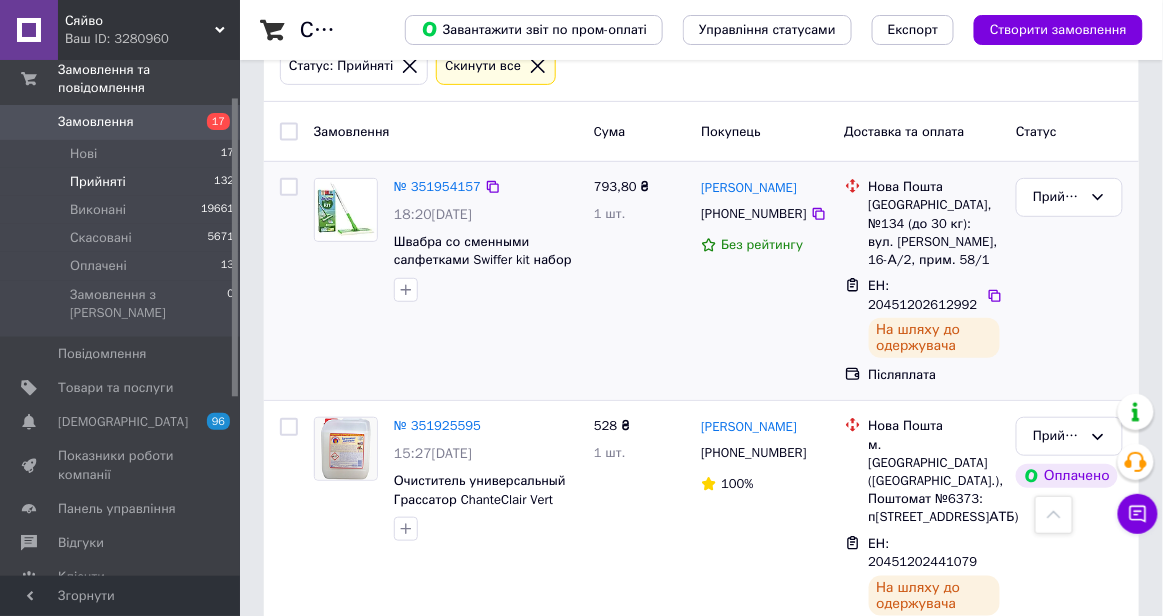 scroll, scrollTop: 0, scrollLeft: 0, axis: both 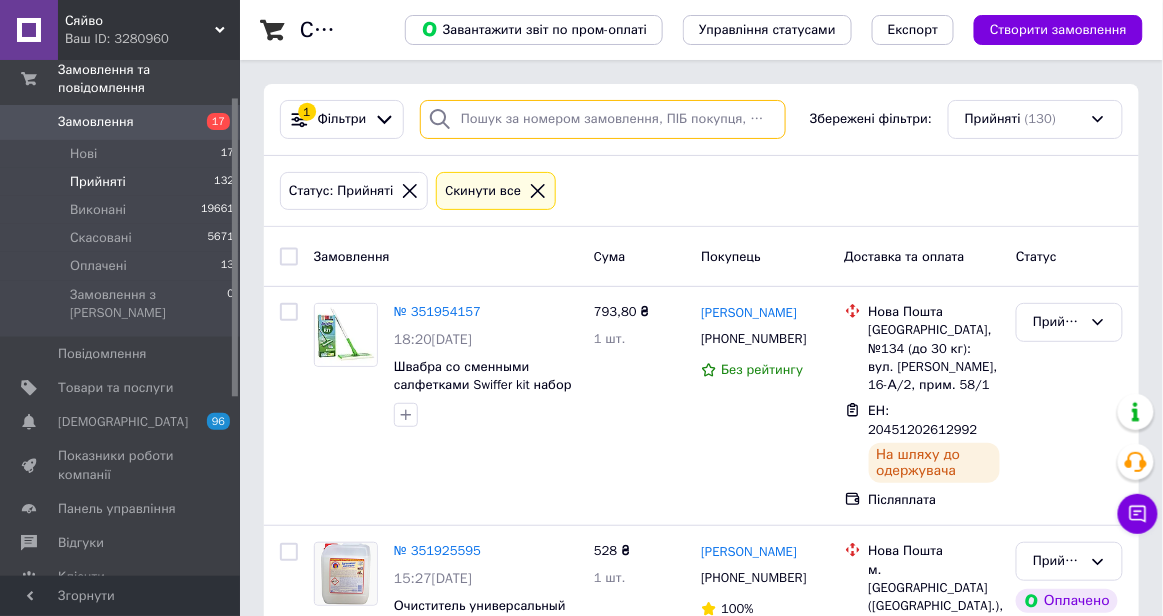 click at bounding box center (603, 119) 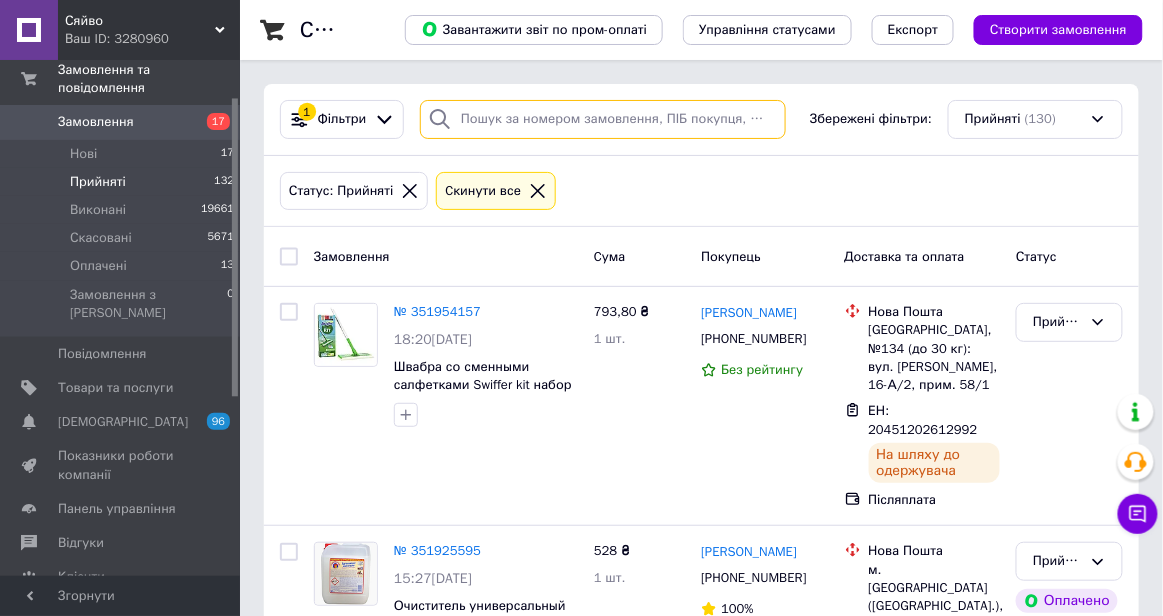 paste on "+380679520659" 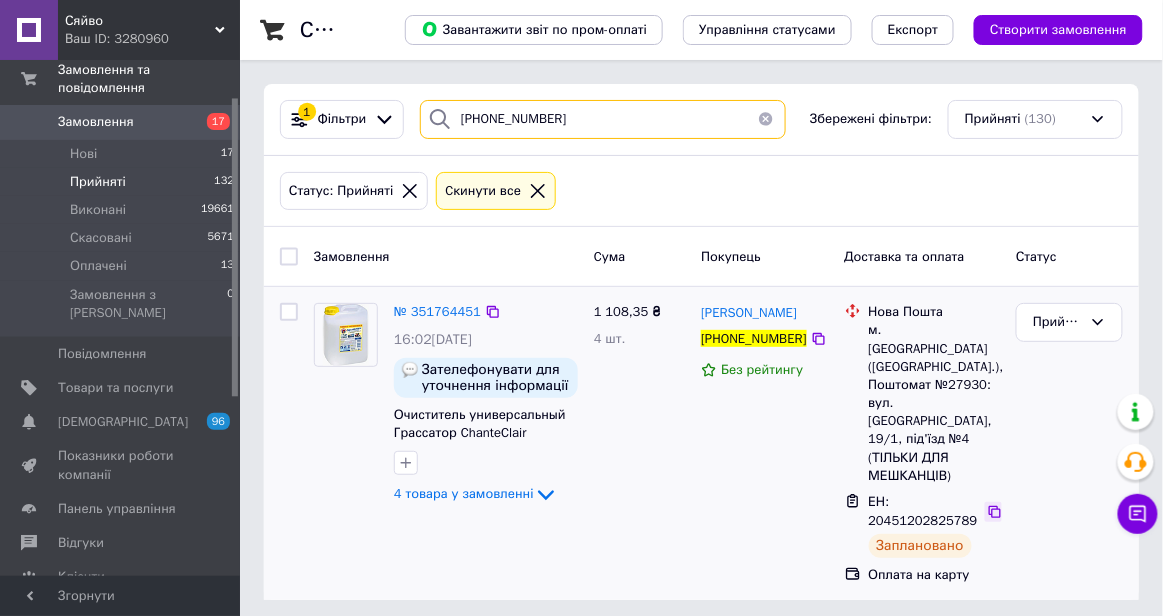 type on "+380679520659" 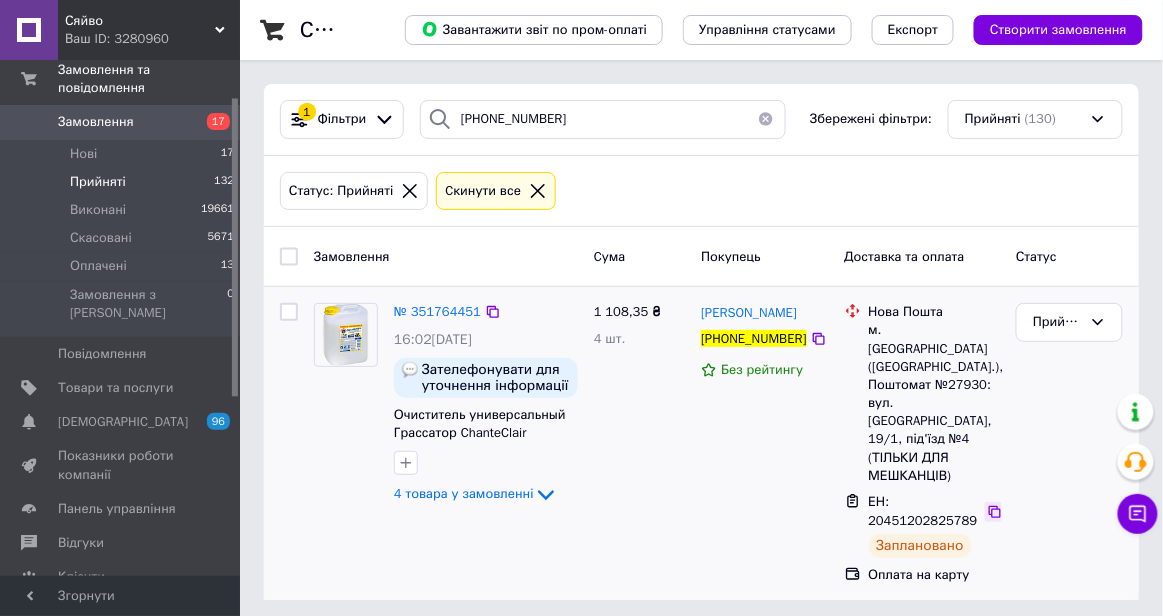 click 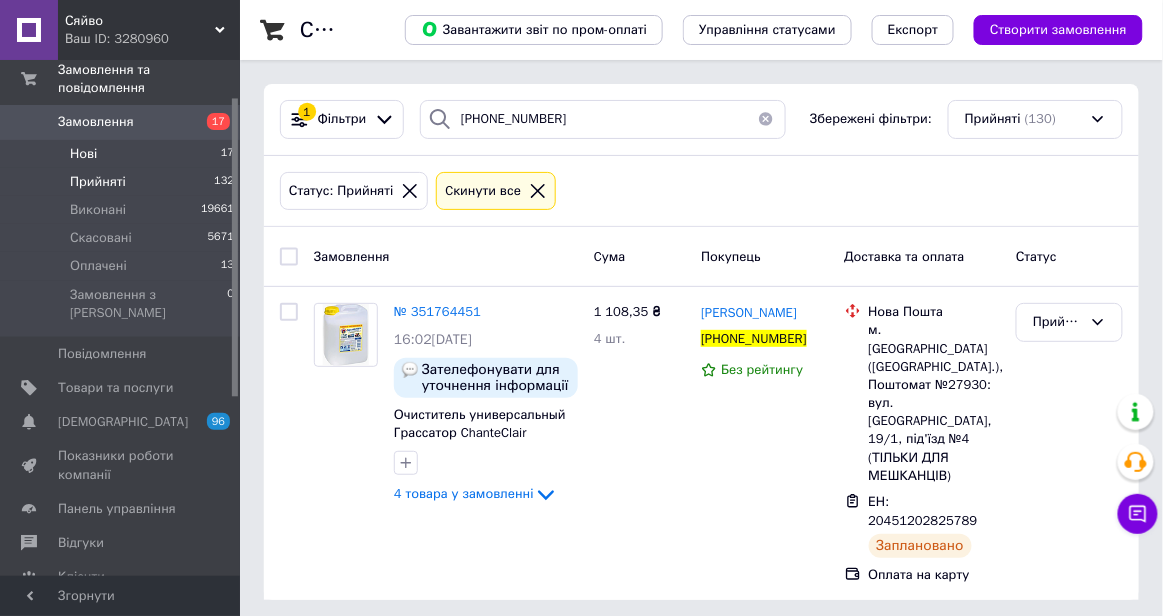 click on "Нові" at bounding box center (83, 154) 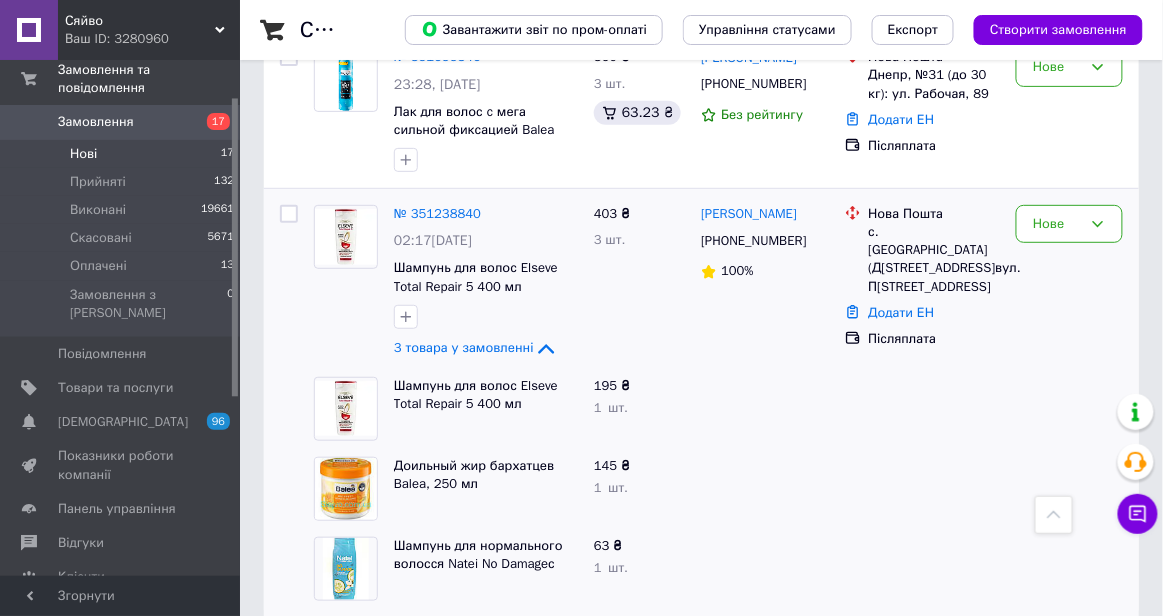 scroll, scrollTop: 3794, scrollLeft: 0, axis: vertical 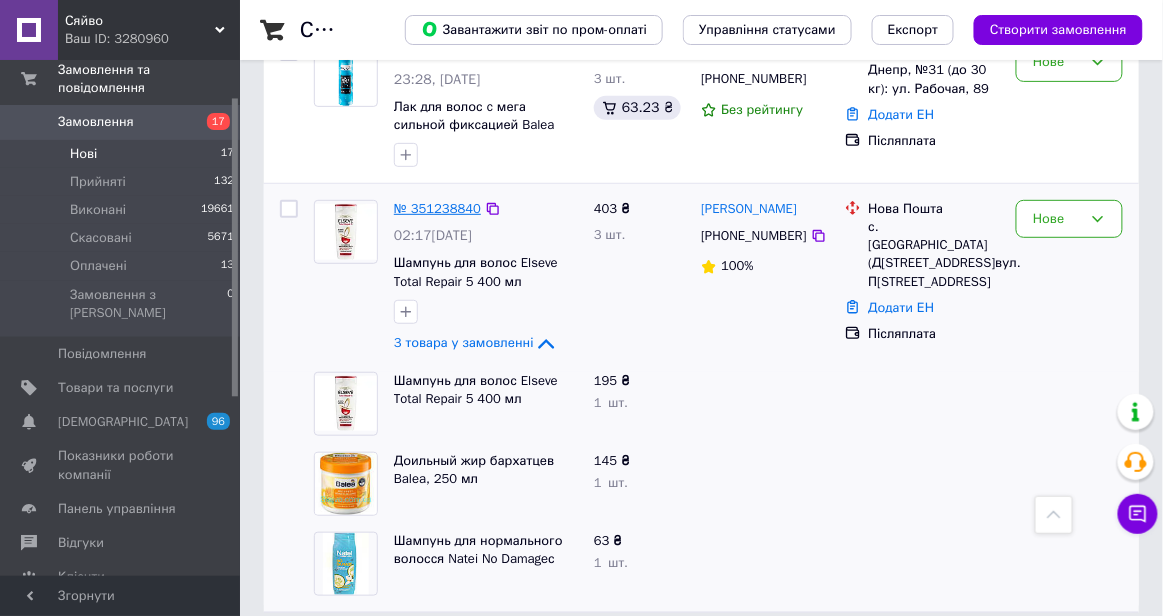 click on "№ 351238840" at bounding box center (437, 208) 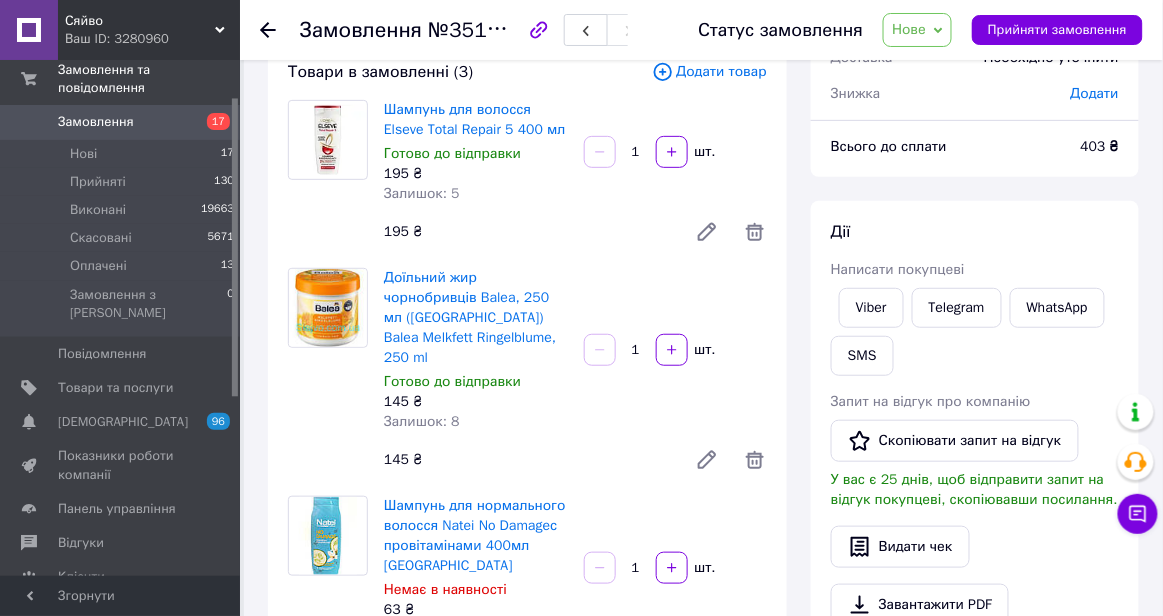 scroll, scrollTop: 0, scrollLeft: 0, axis: both 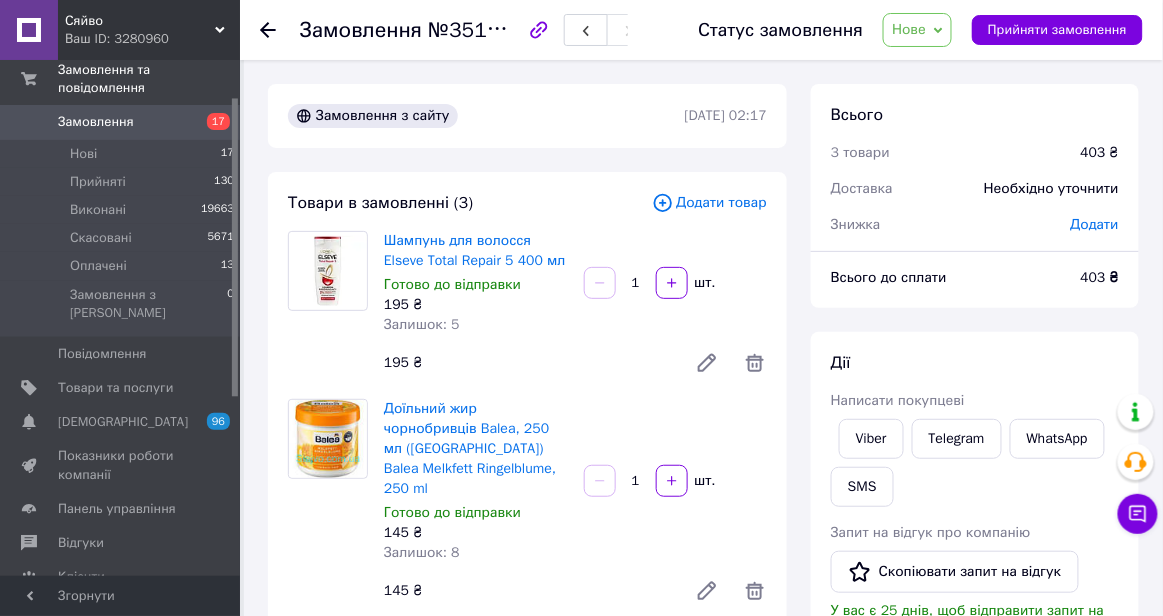 click on "Нове" at bounding box center [909, 29] 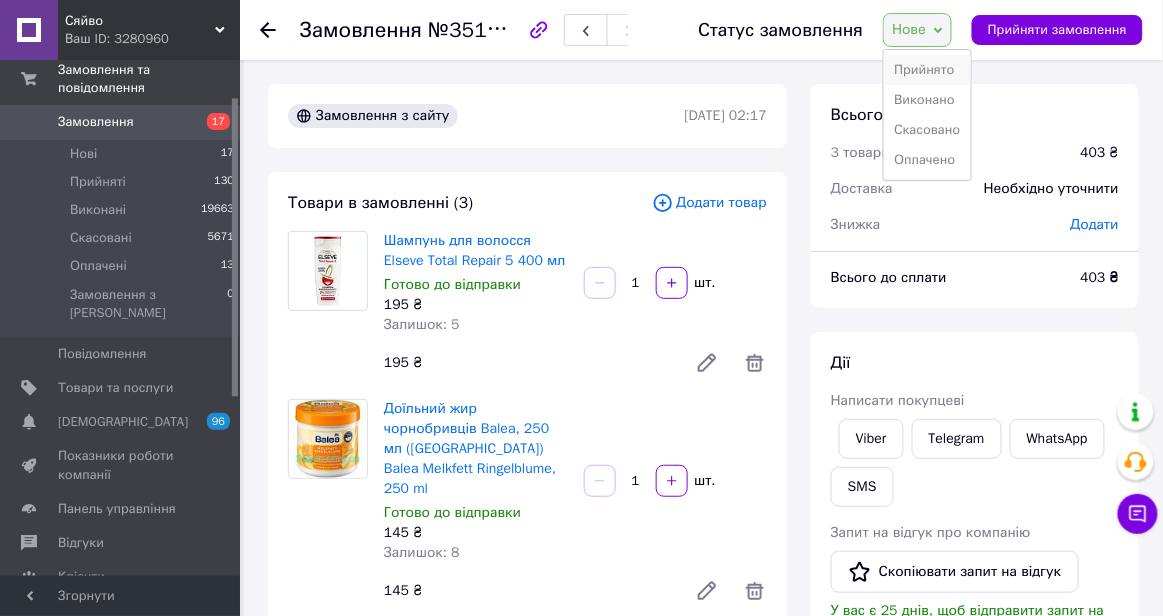 click on "Прийнято" at bounding box center [927, 70] 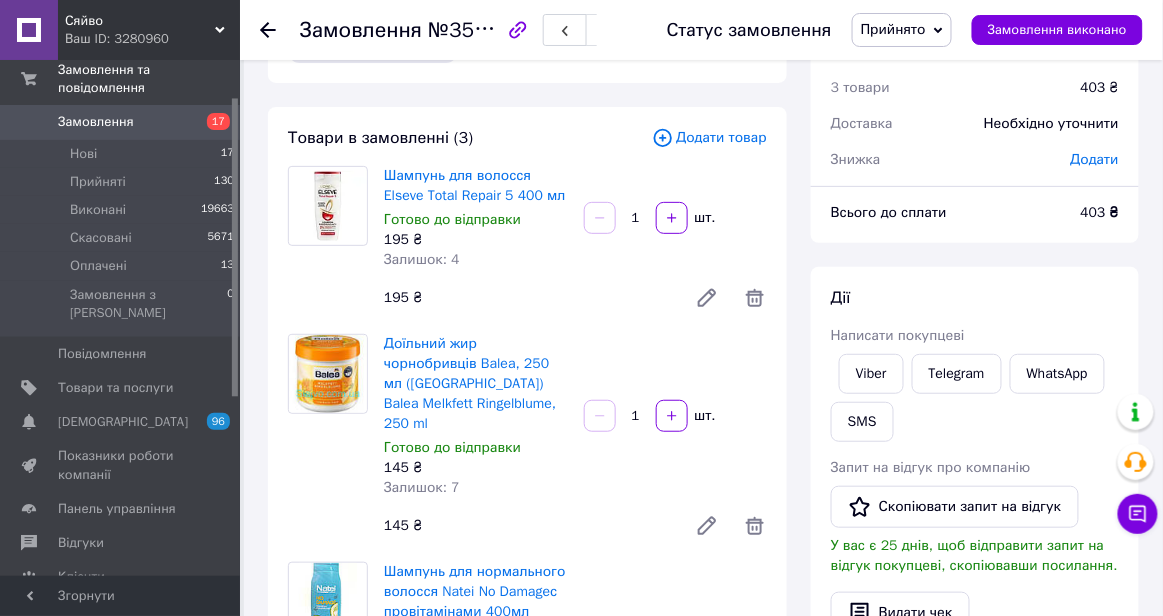 scroll, scrollTop: 70, scrollLeft: 0, axis: vertical 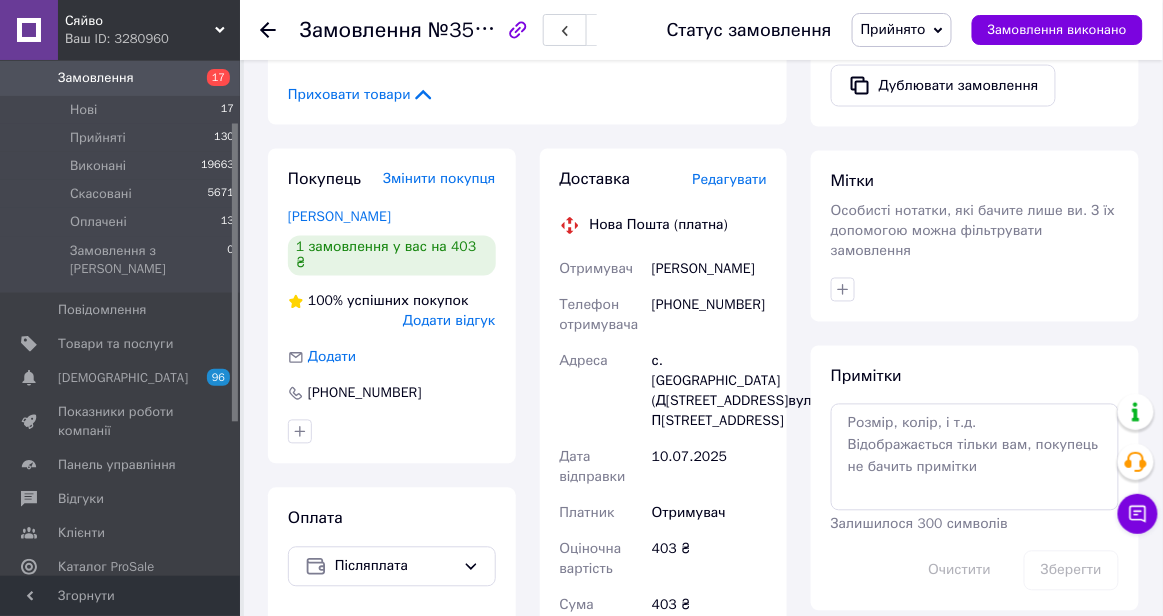 click on "Редагувати" at bounding box center (730, 180) 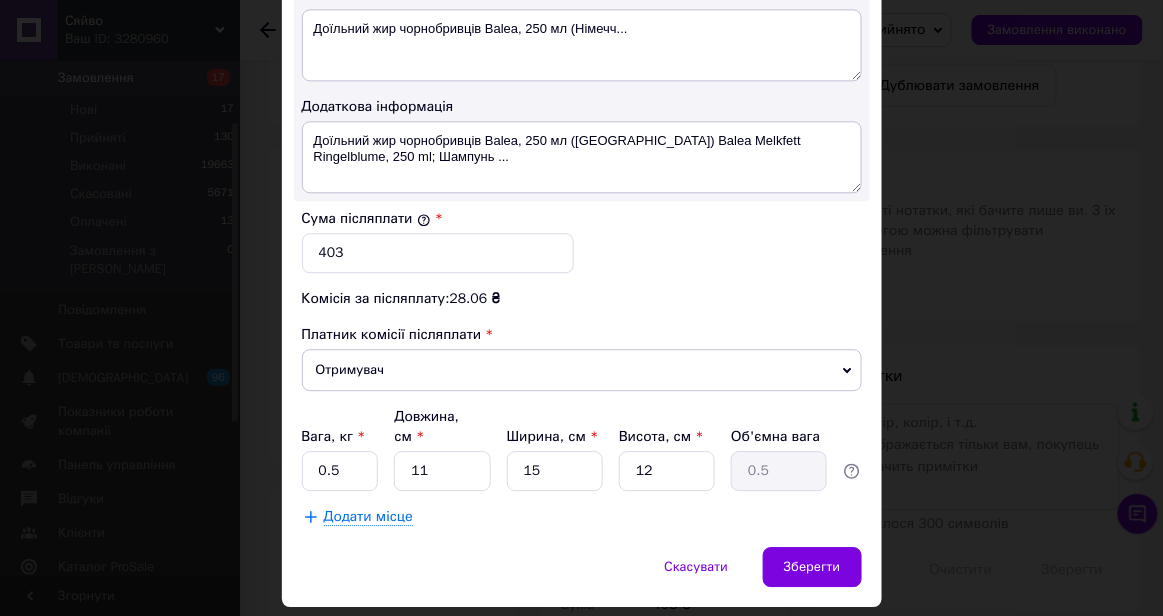 scroll, scrollTop: 1150, scrollLeft: 0, axis: vertical 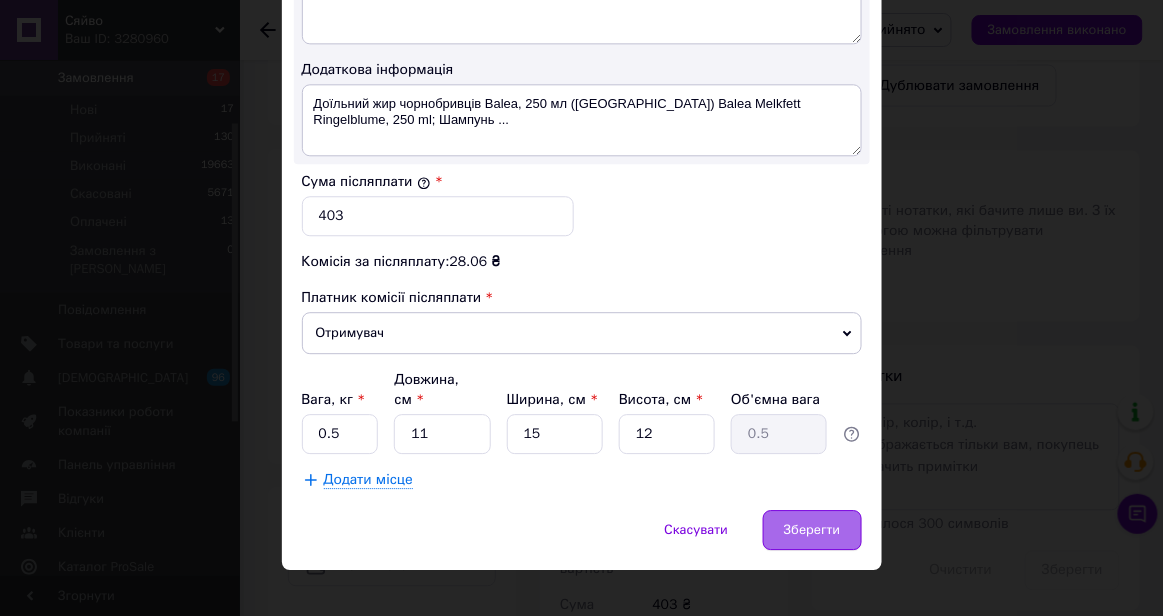 click on "Зберегти" at bounding box center [812, 530] 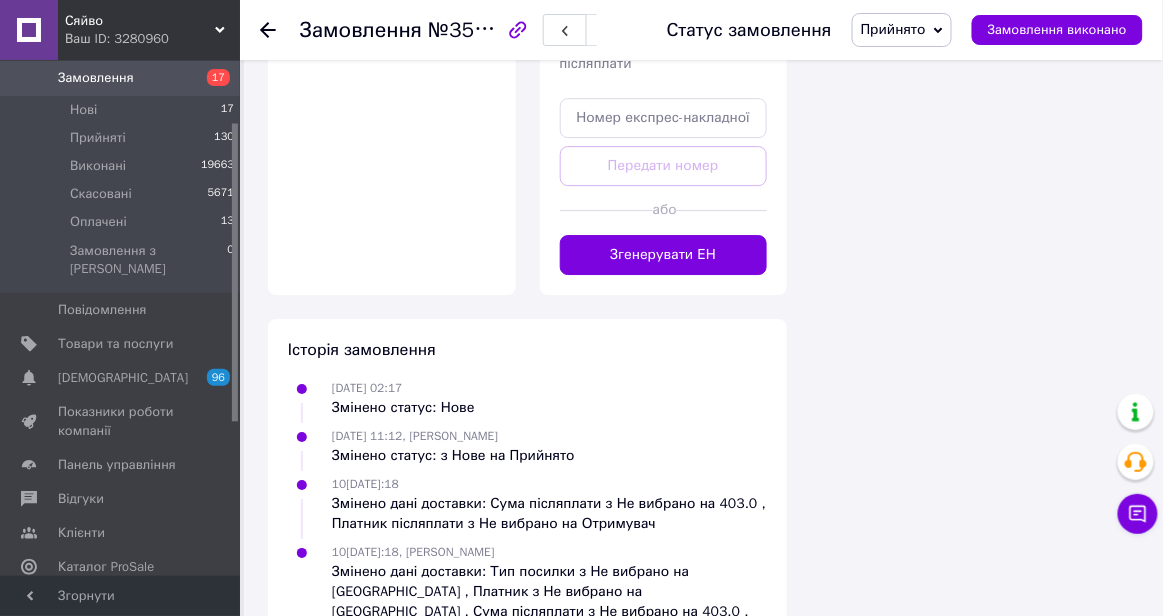 scroll, scrollTop: 1439, scrollLeft: 0, axis: vertical 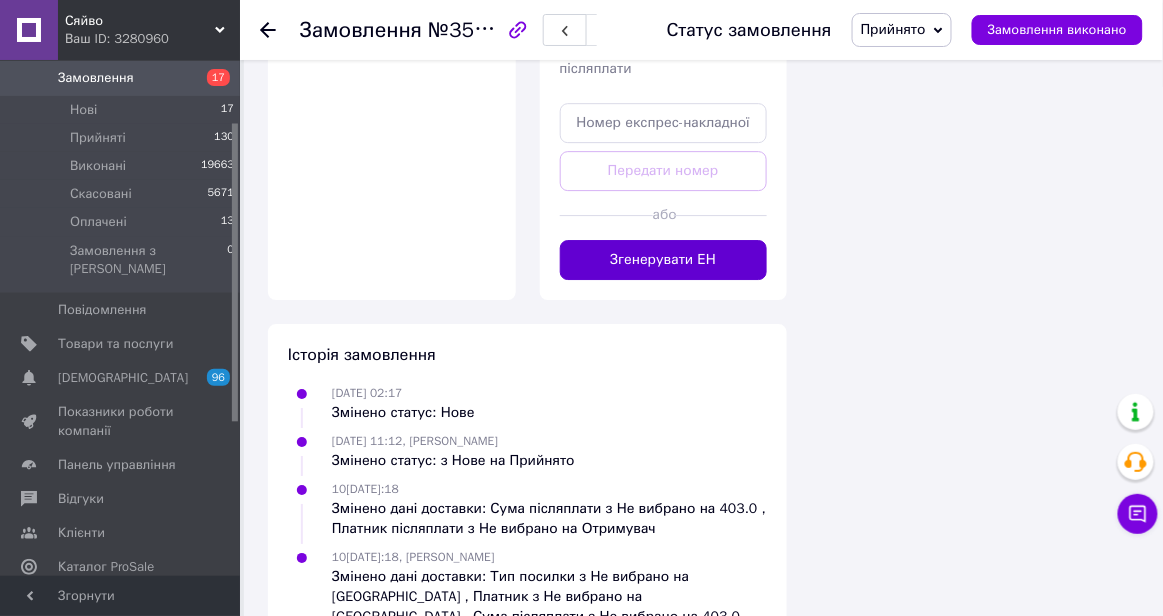 click on "Згенерувати ЕН" at bounding box center (664, 260) 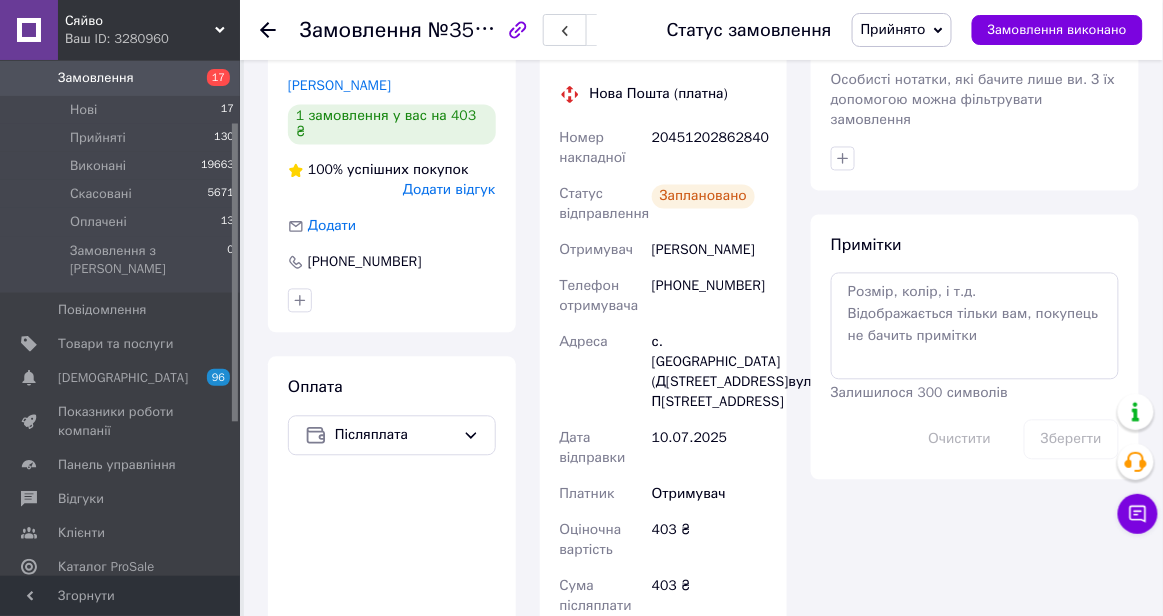 scroll, scrollTop: 878, scrollLeft: 0, axis: vertical 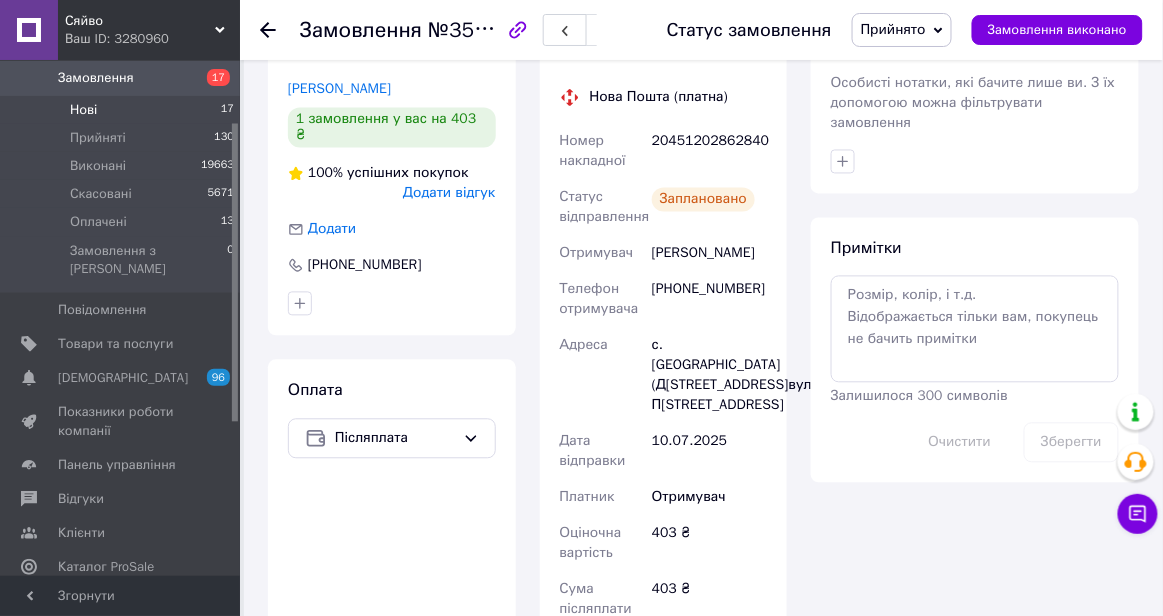 click on "Нові 17" at bounding box center (123, 110) 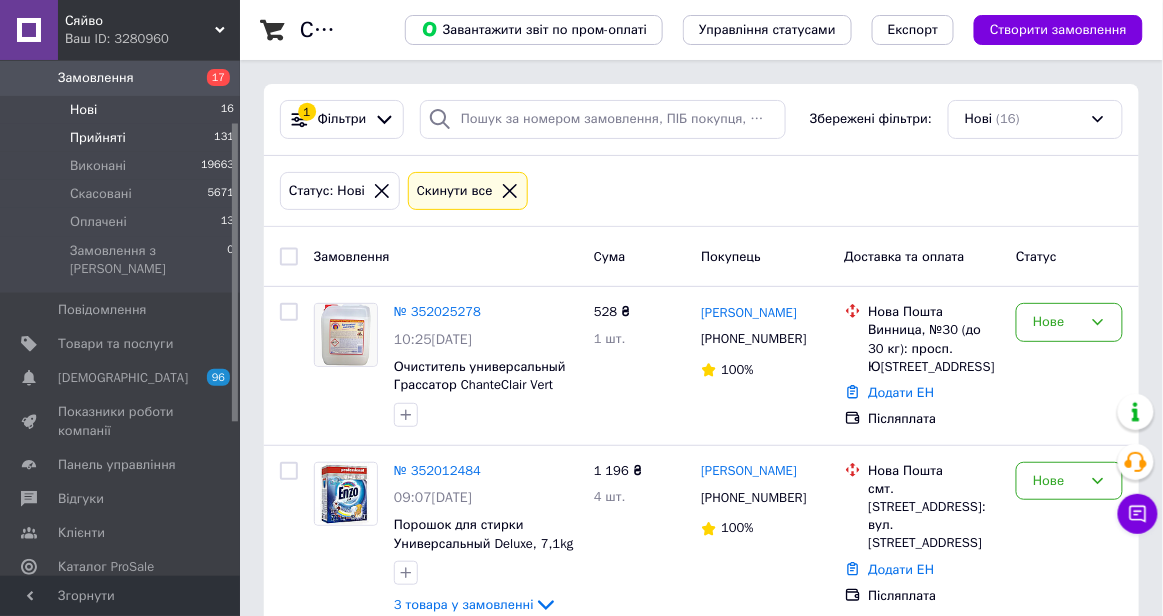 click on "Прийняті" at bounding box center (98, 138) 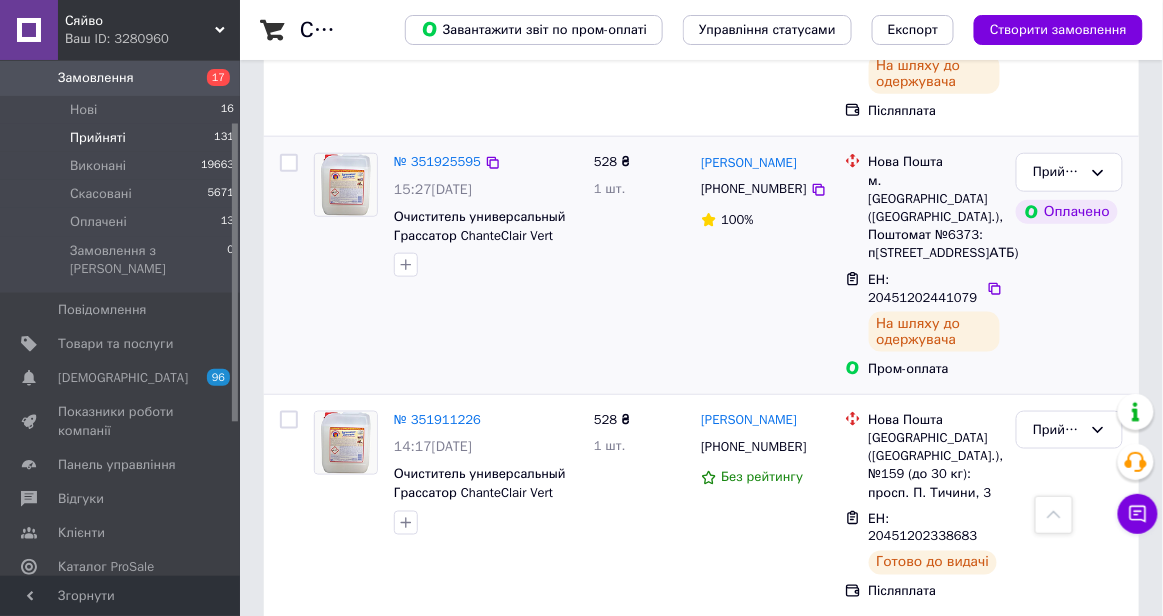 scroll, scrollTop: 0, scrollLeft: 0, axis: both 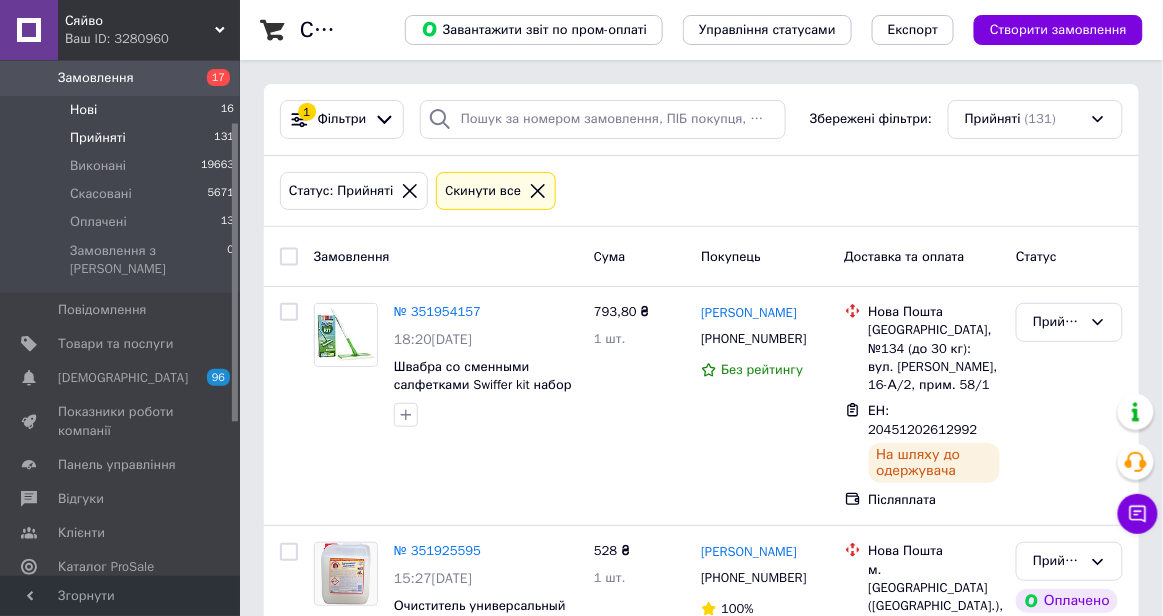 click on "Нові 16" at bounding box center (123, 110) 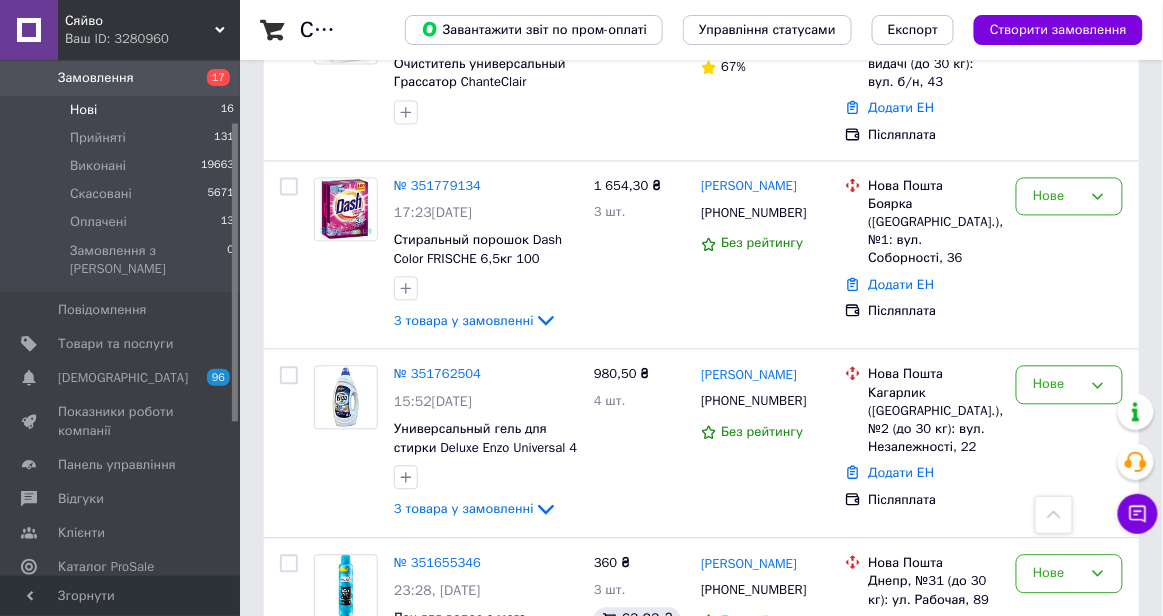 scroll, scrollTop: 2703, scrollLeft: 0, axis: vertical 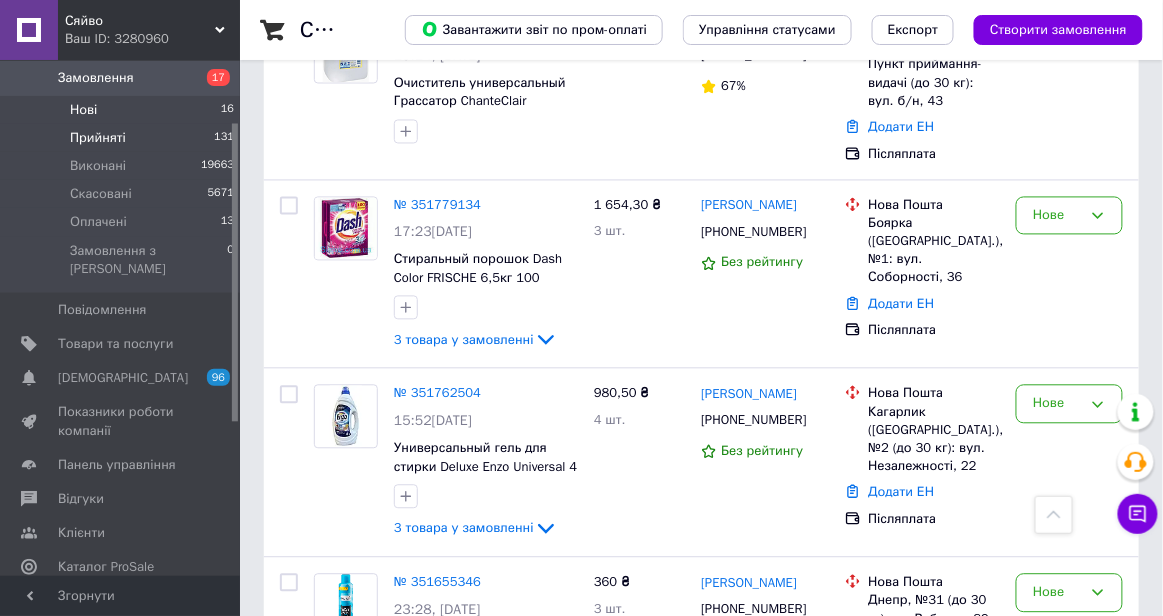 click on "Прийняті 131" at bounding box center (123, 138) 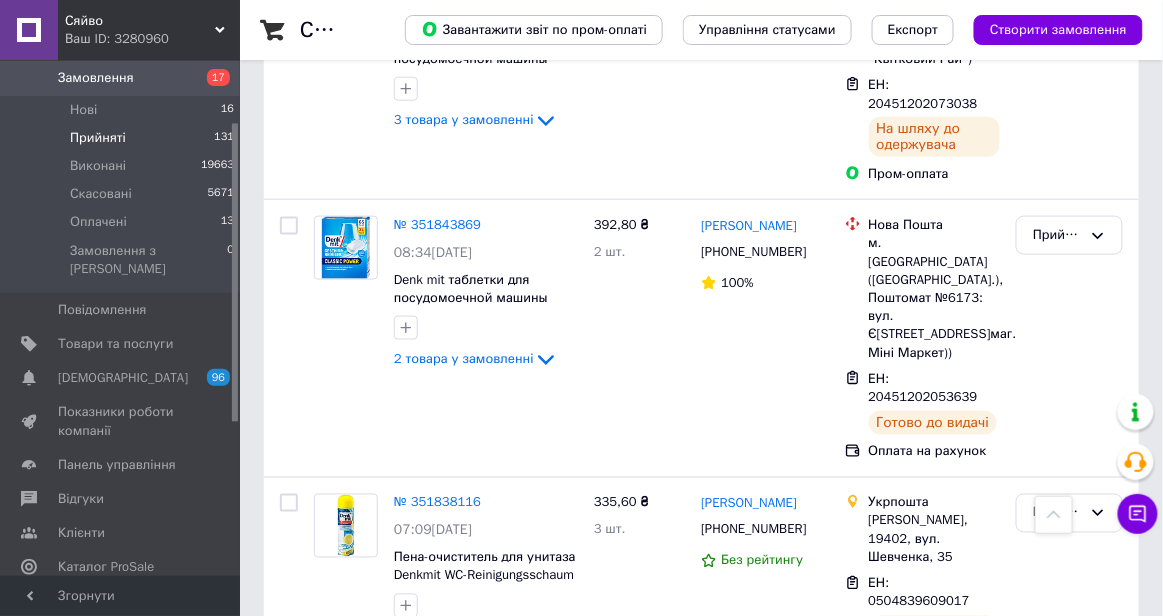scroll, scrollTop: 4139, scrollLeft: 0, axis: vertical 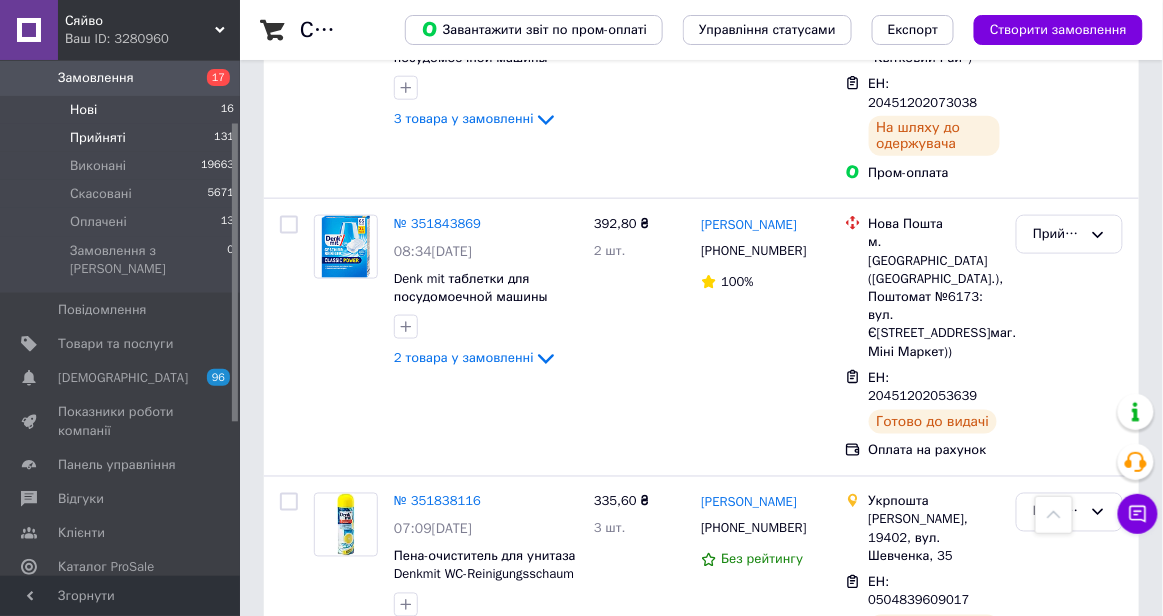 click on "Нові 16" at bounding box center (123, 110) 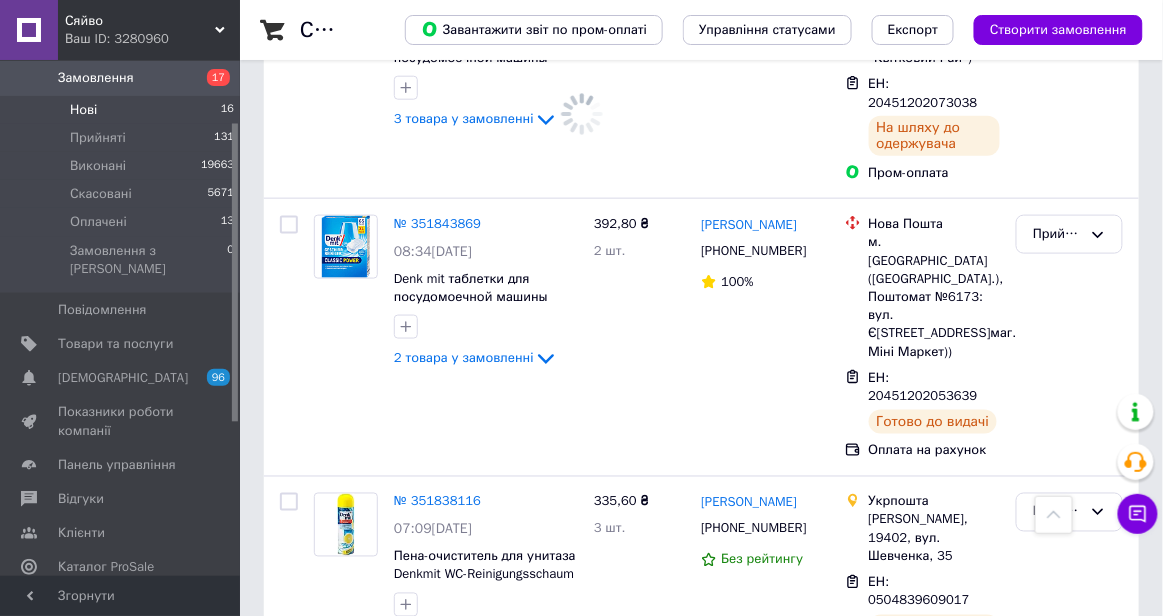 scroll, scrollTop: 0, scrollLeft: 0, axis: both 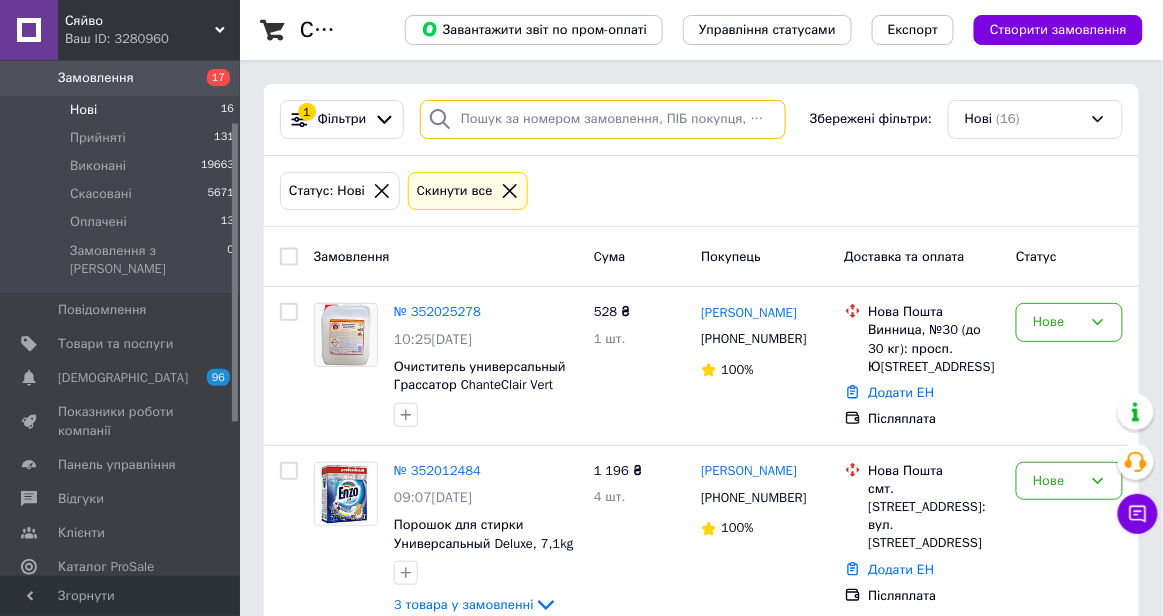 click at bounding box center (603, 119) 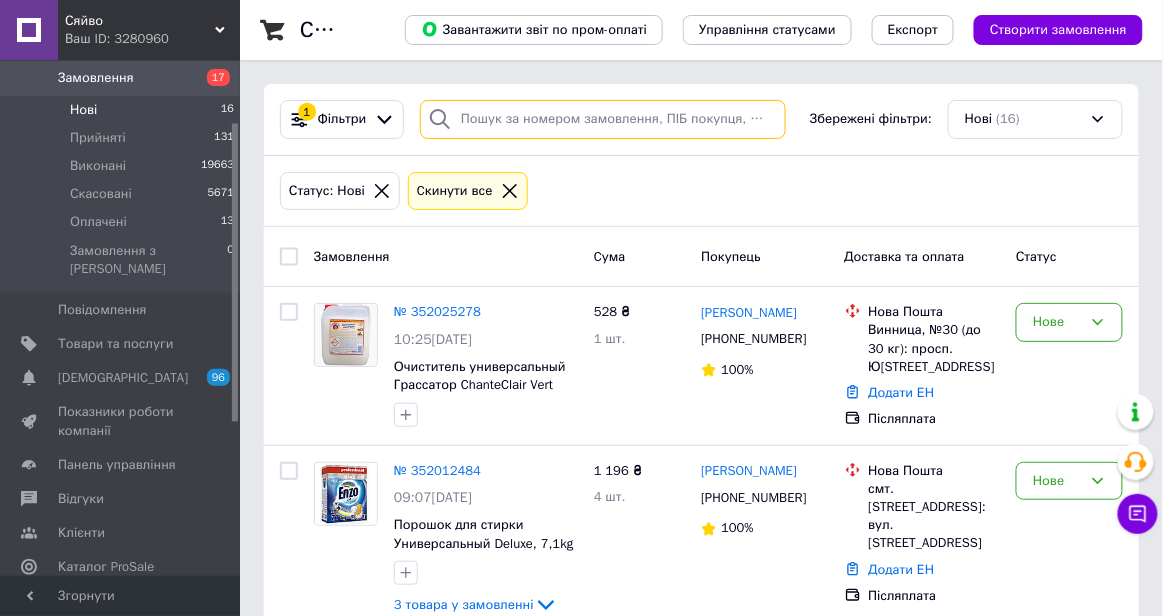 paste on "+380668909231" 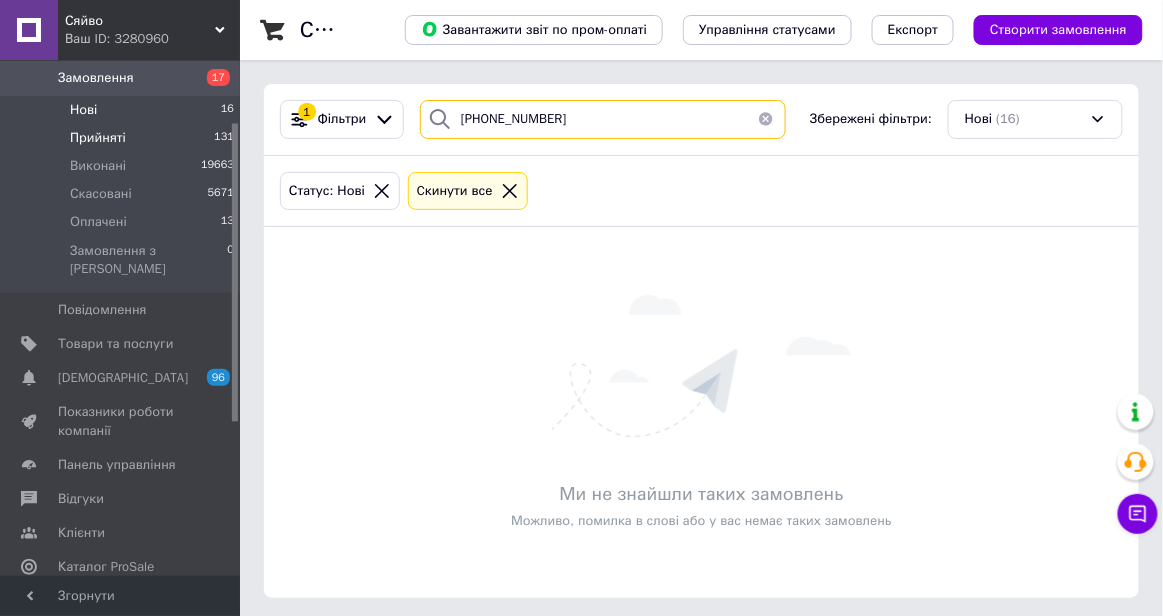 type on "+380668909231" 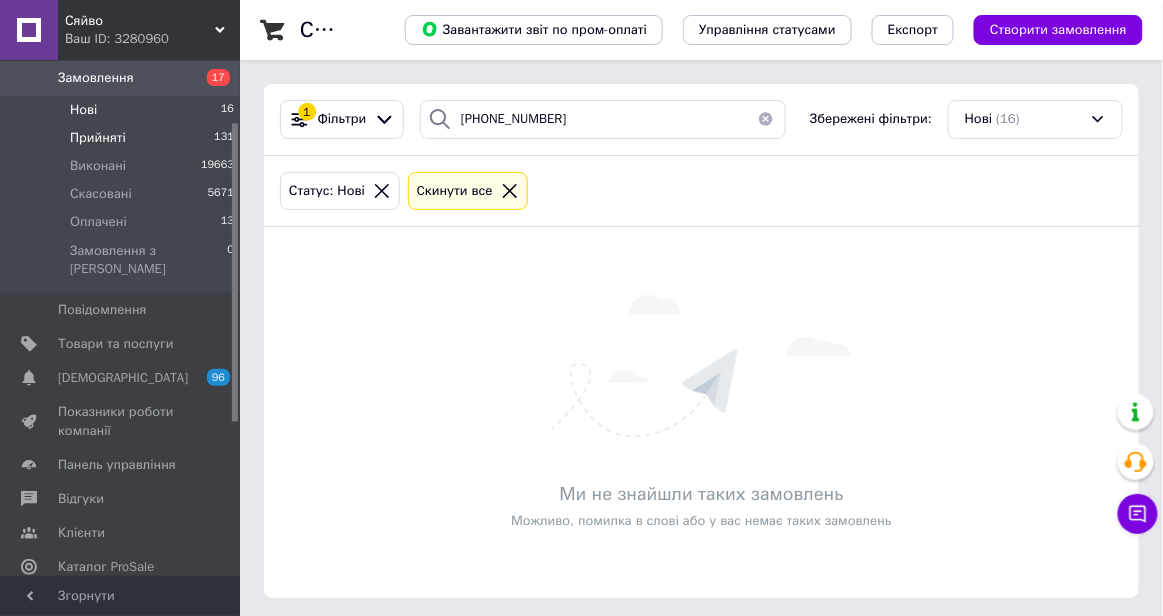click on "Прийняті" at bounding box center [98, 138] 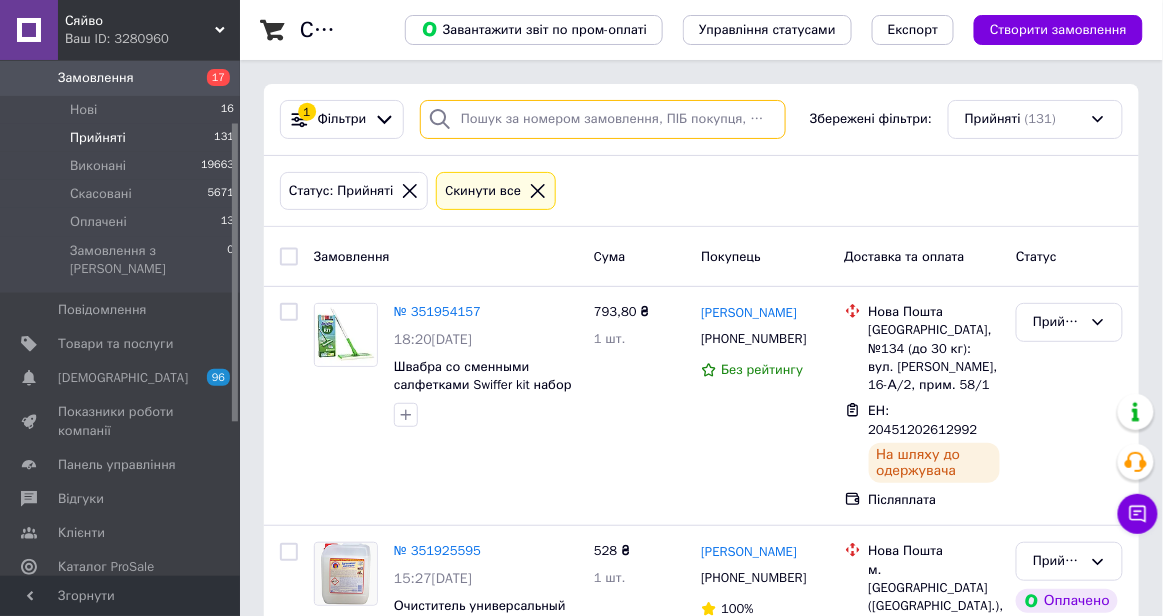 click at bounding box center (603, 119) 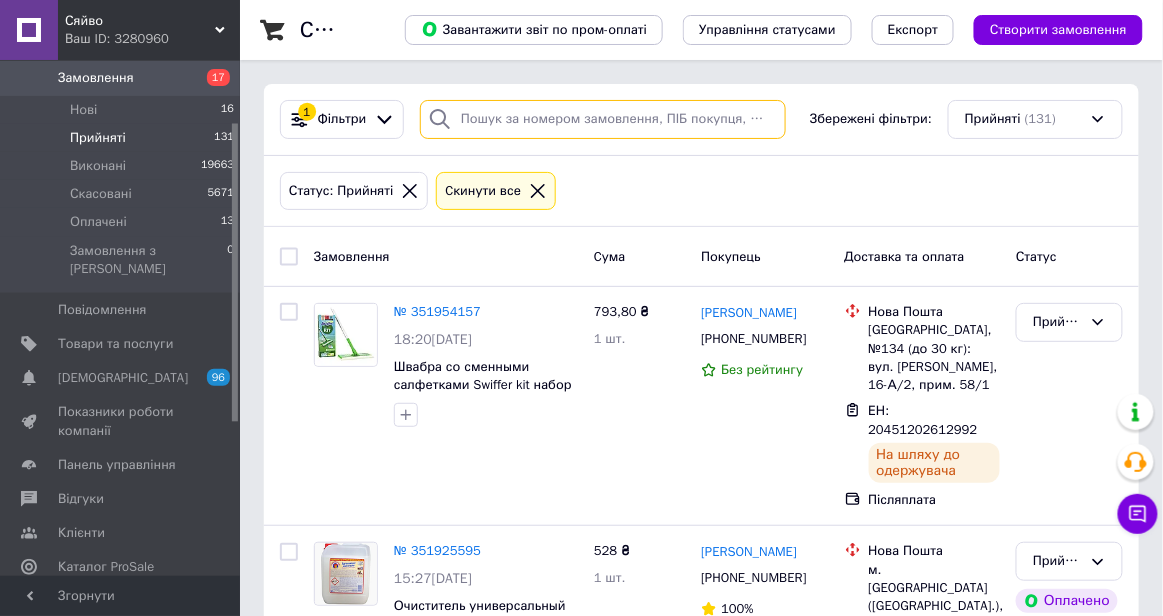 paste on "+380668909231" 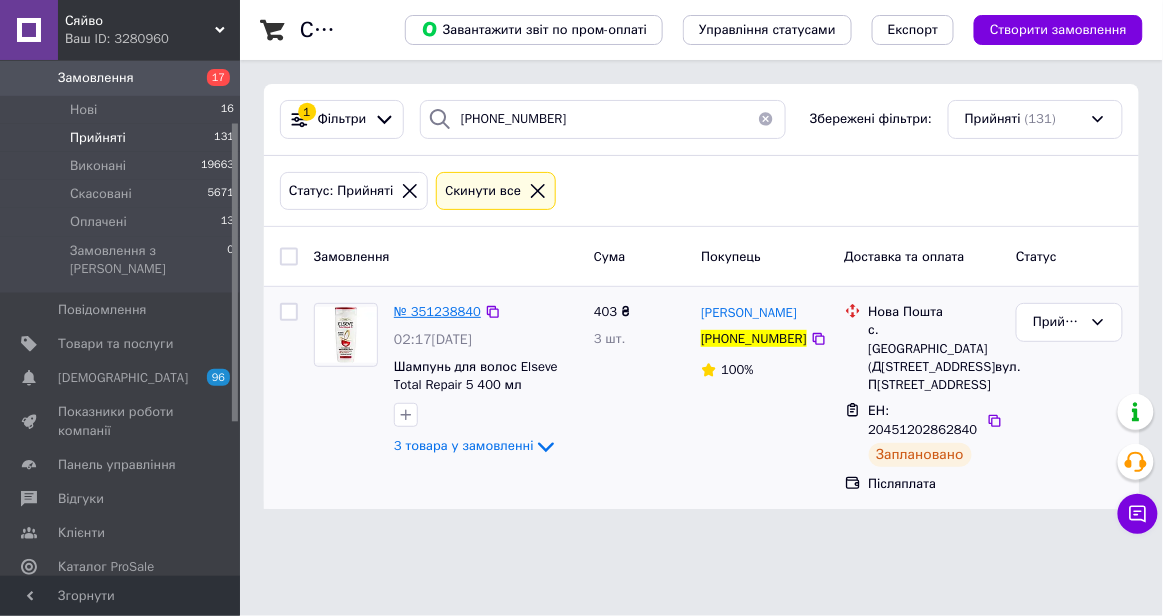 click on "№ 351238840" at bounding box center [437, 311] 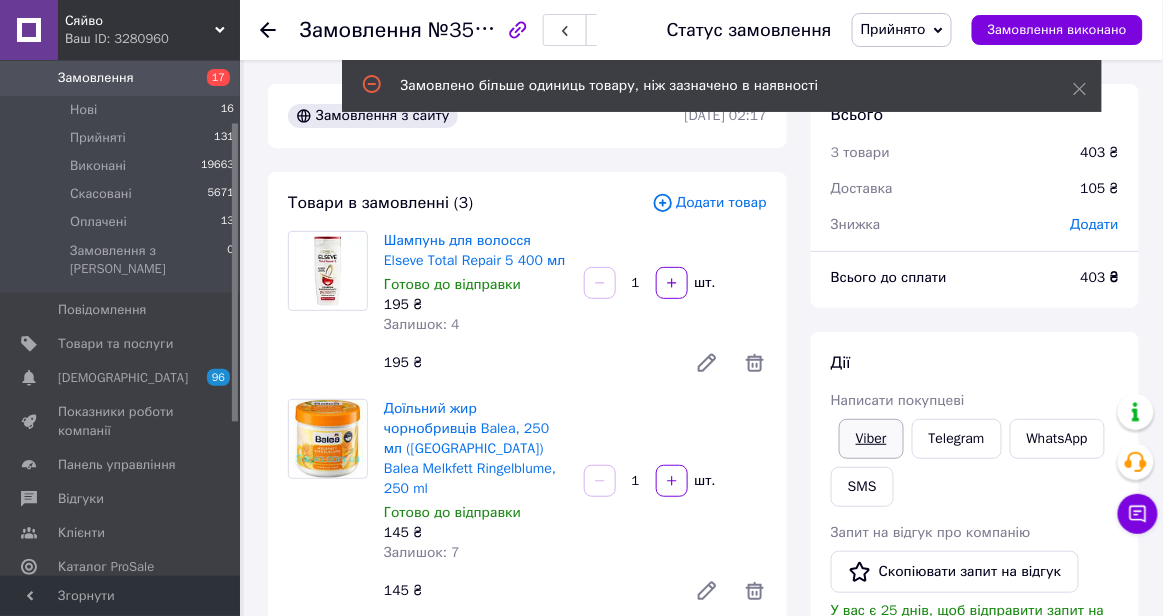 click on "Viber" at bounding box center (871, 439) 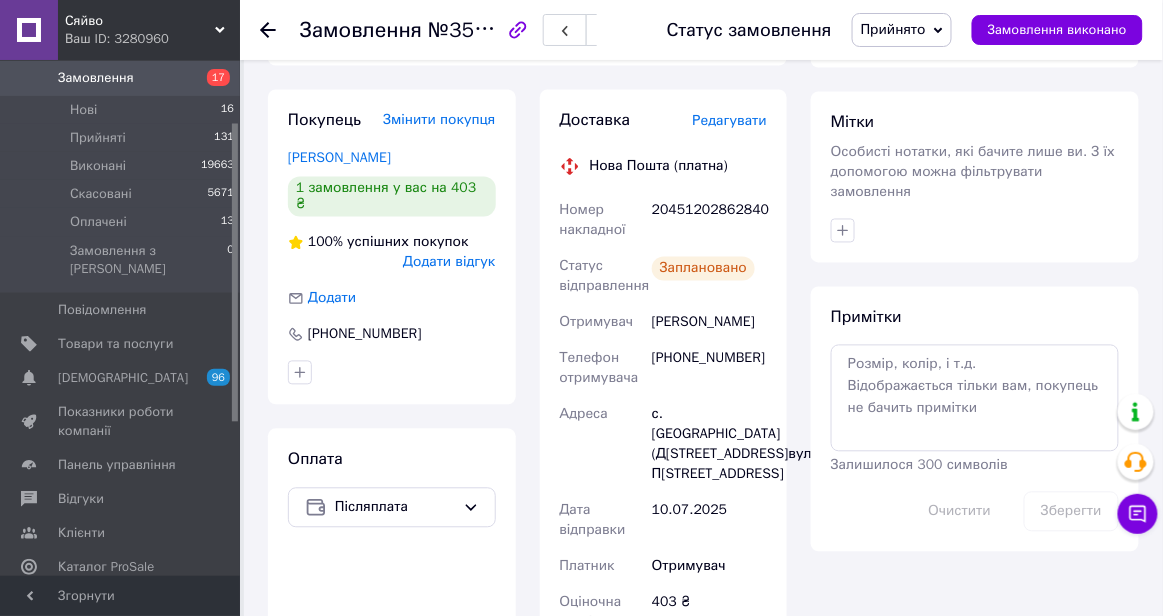 scroll, scrollTop: 805, scrollLeft: 0, axis: vertical 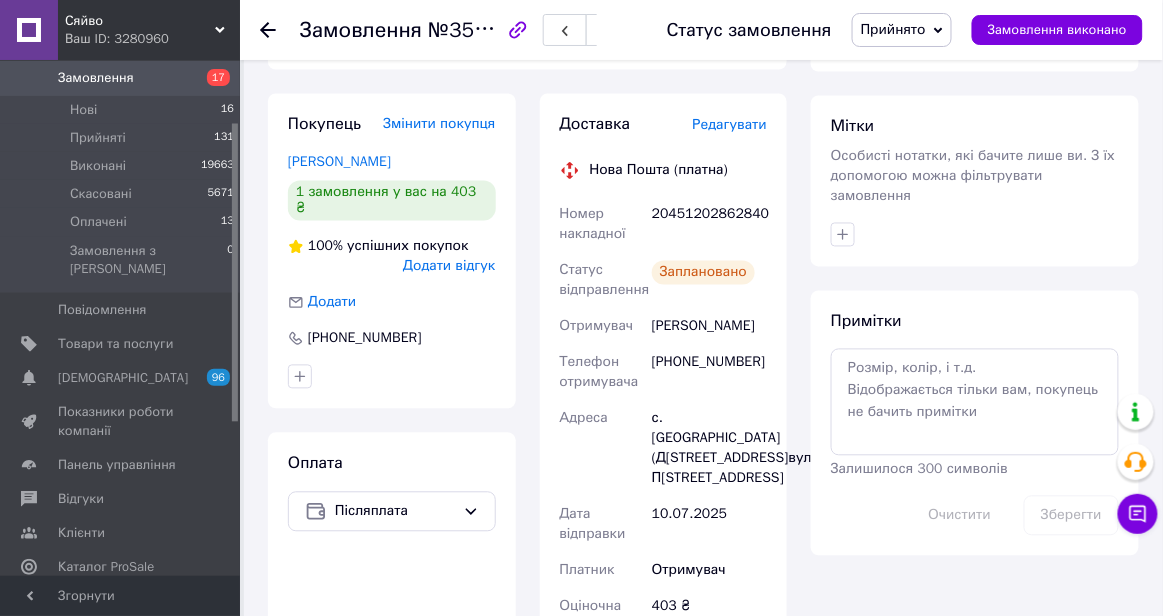 click on "20451202862840" at bounding box center (709, 225) 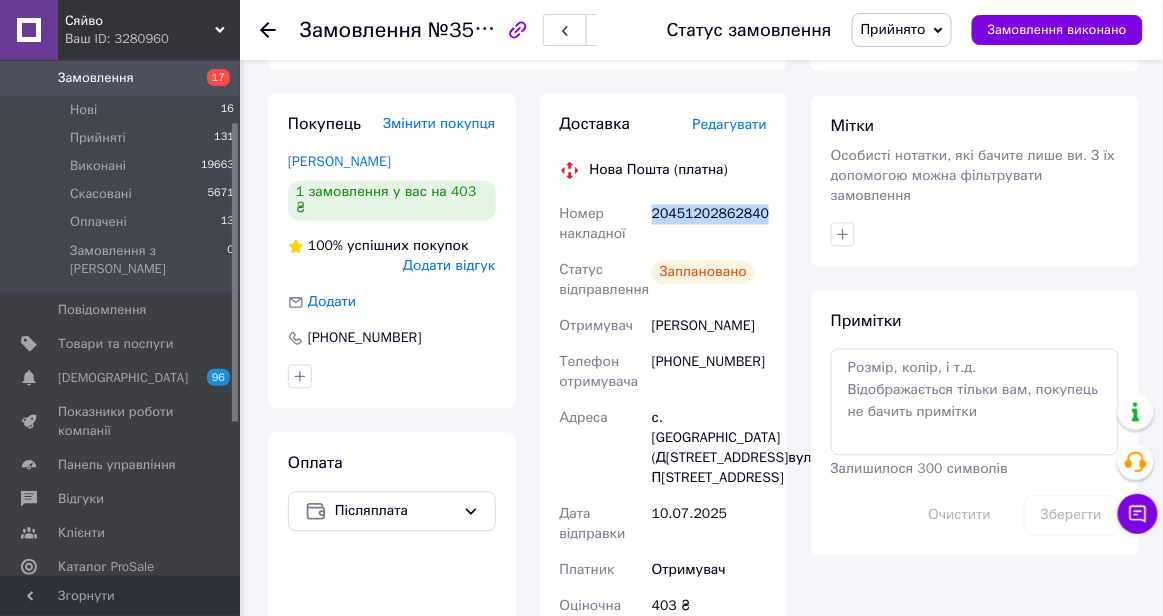 copy on "20451202862840" 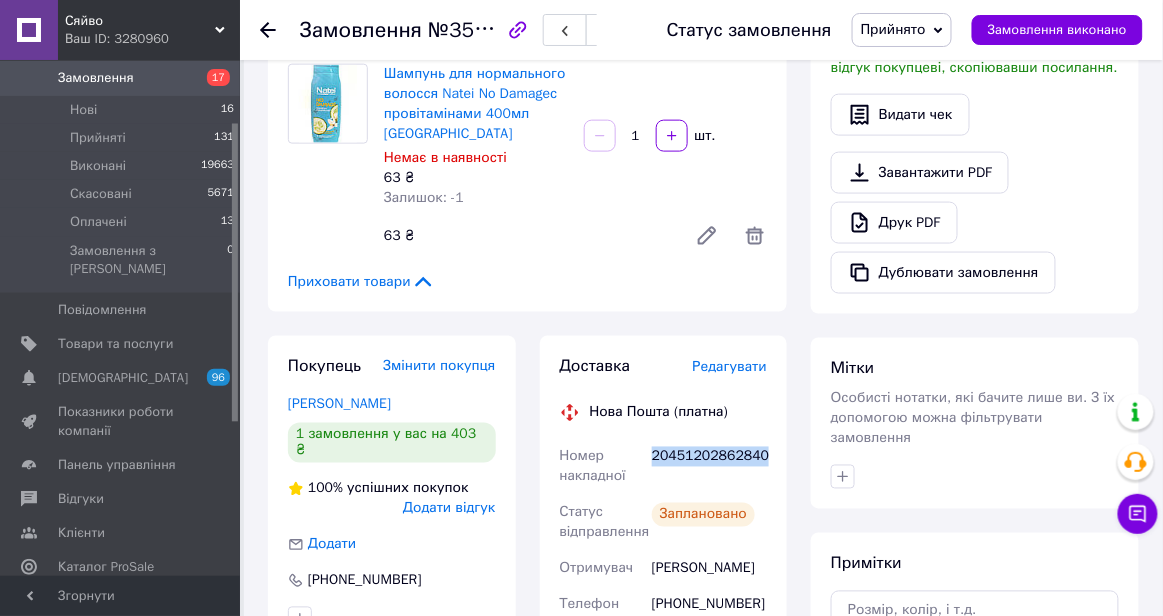 scroll, scrollTop: 479, scrollLeft: 0, axis: vertical 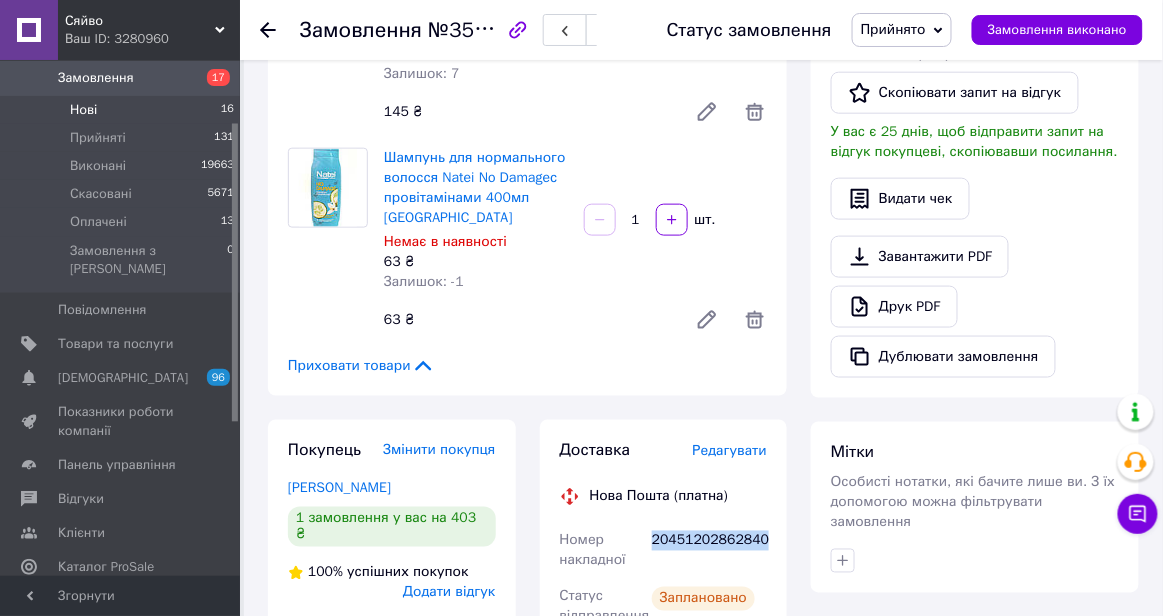 click on "Нові" at bounding box center (83, 110) 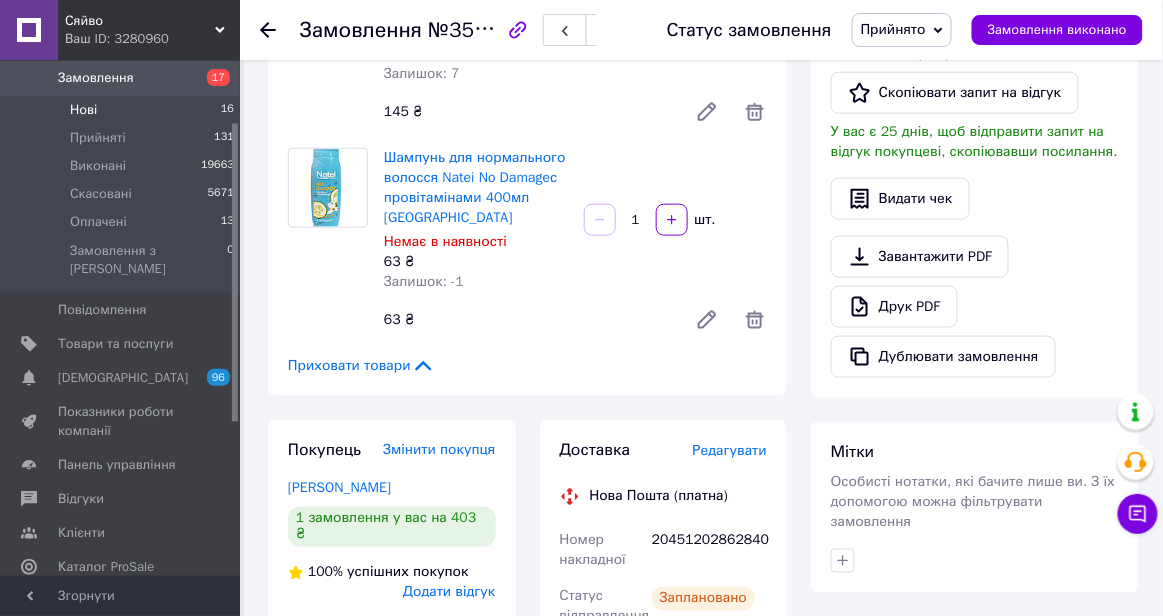scroll, scrollTop: 0, scrollLeft: 0, axis: both 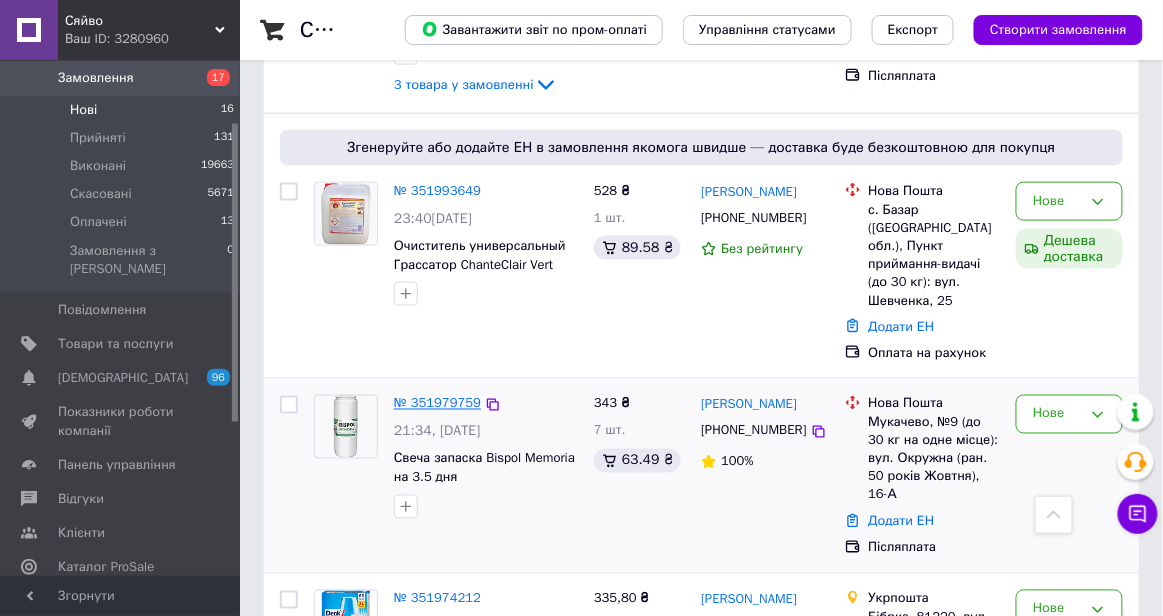click on "№ 351979759" at bounding box center (437, 403) 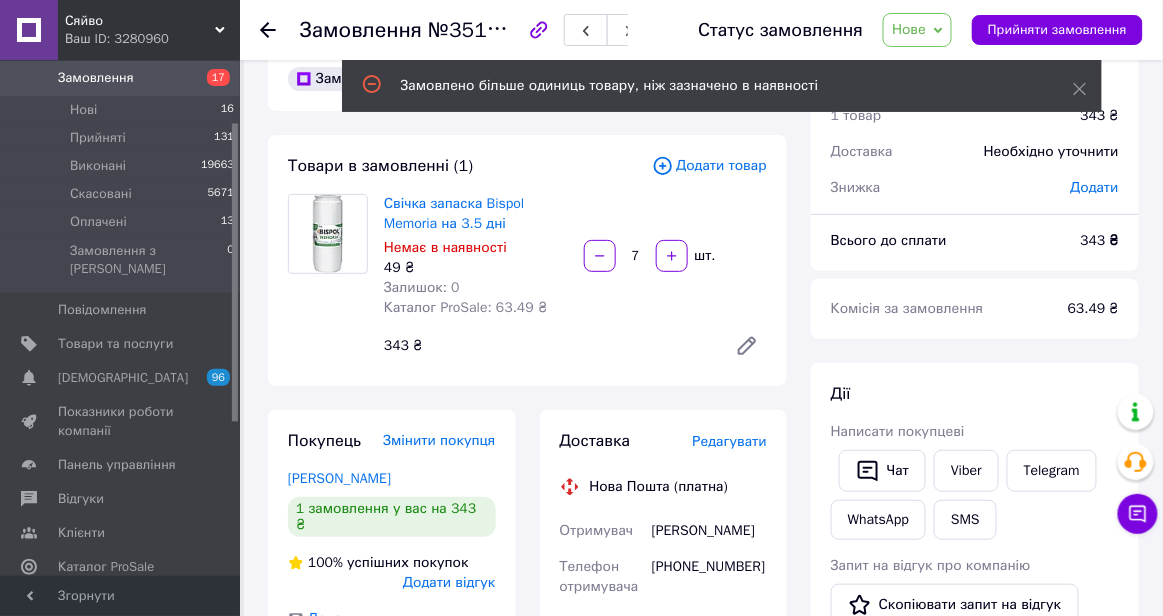 scroll, scrollTop: 19, scrollLeft: 0, axis: vertical 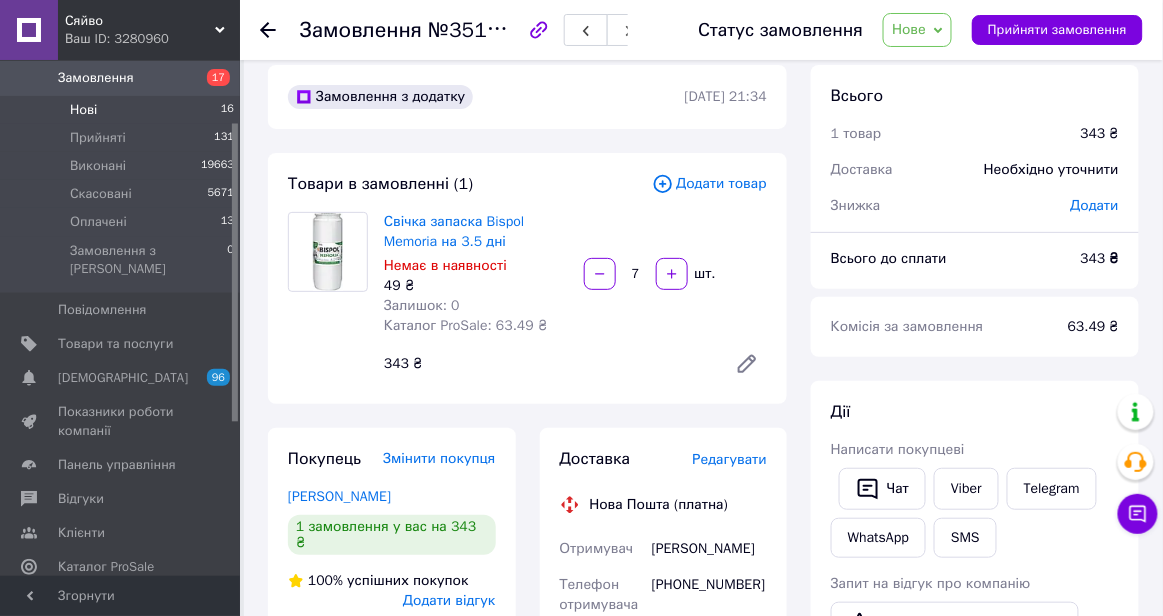 click on "Нові 16" at bounding box center [123, 110] 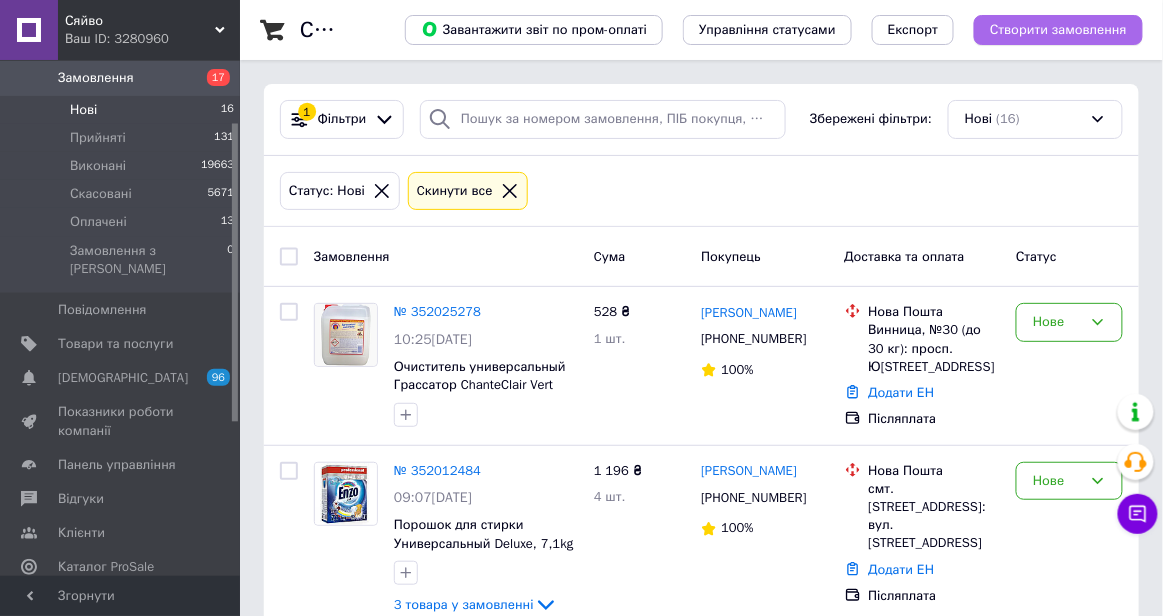click on "Створити замовлення" at bounding box center (1058, 30) 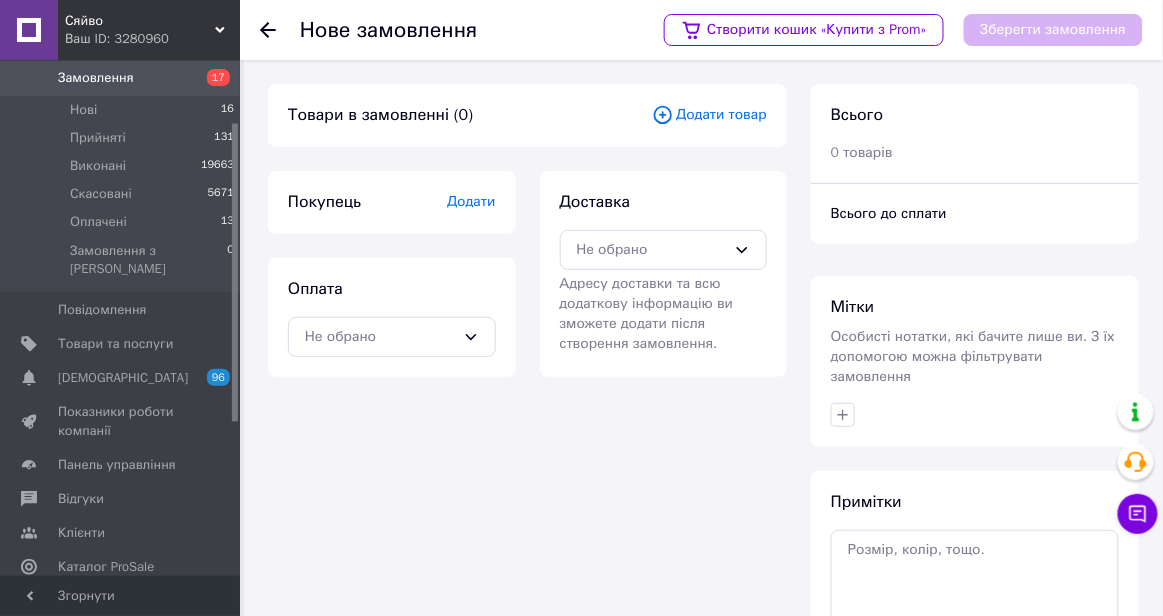 click on "Додати товар" at bounding box center [709, 115] 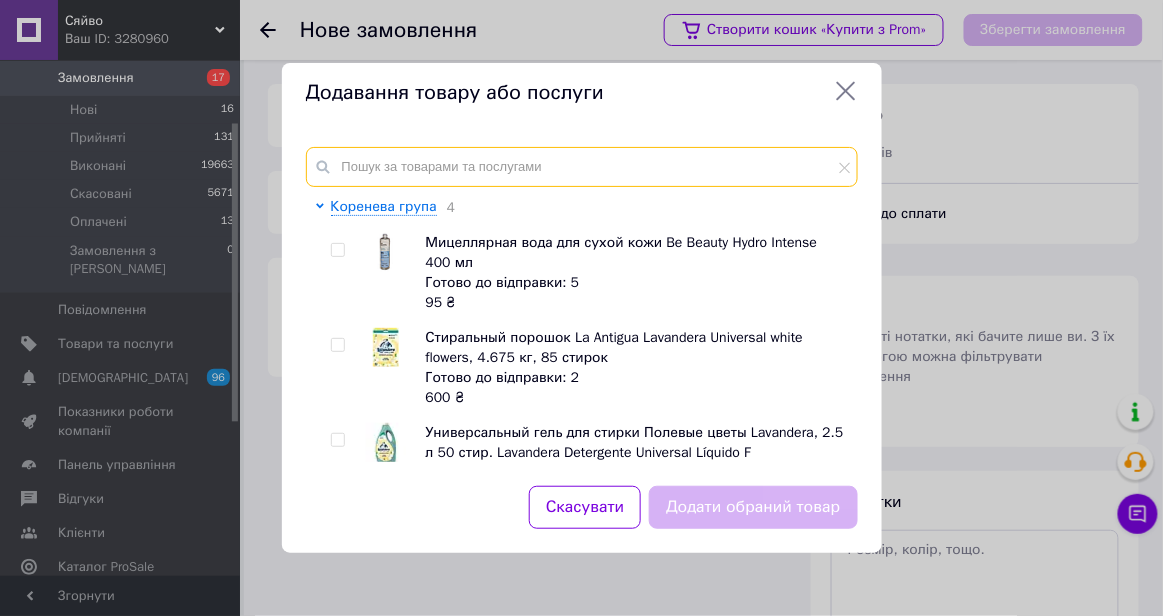 click at bounding box center (582, 167) 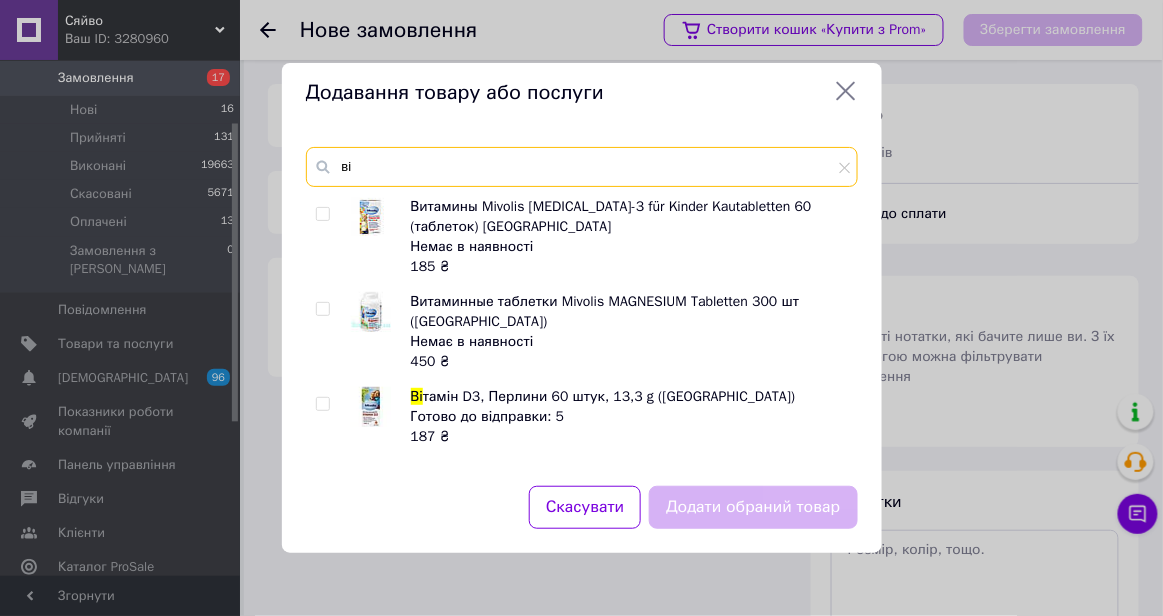 type on "в" 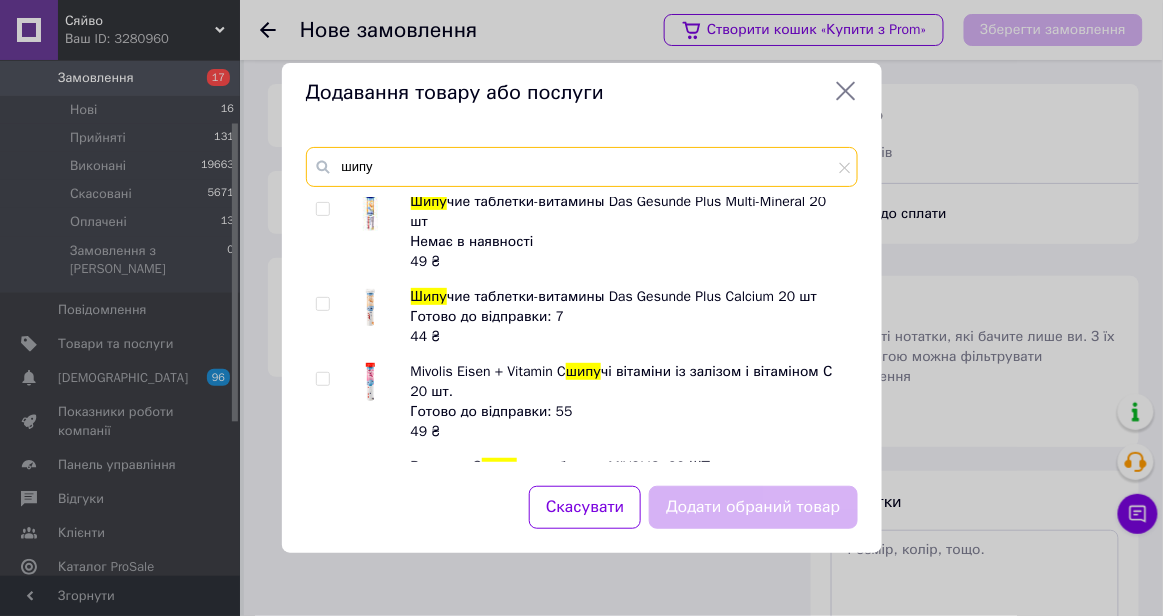 scroll, scrollTop: 176, scrollLeft: 0, axis: vertical 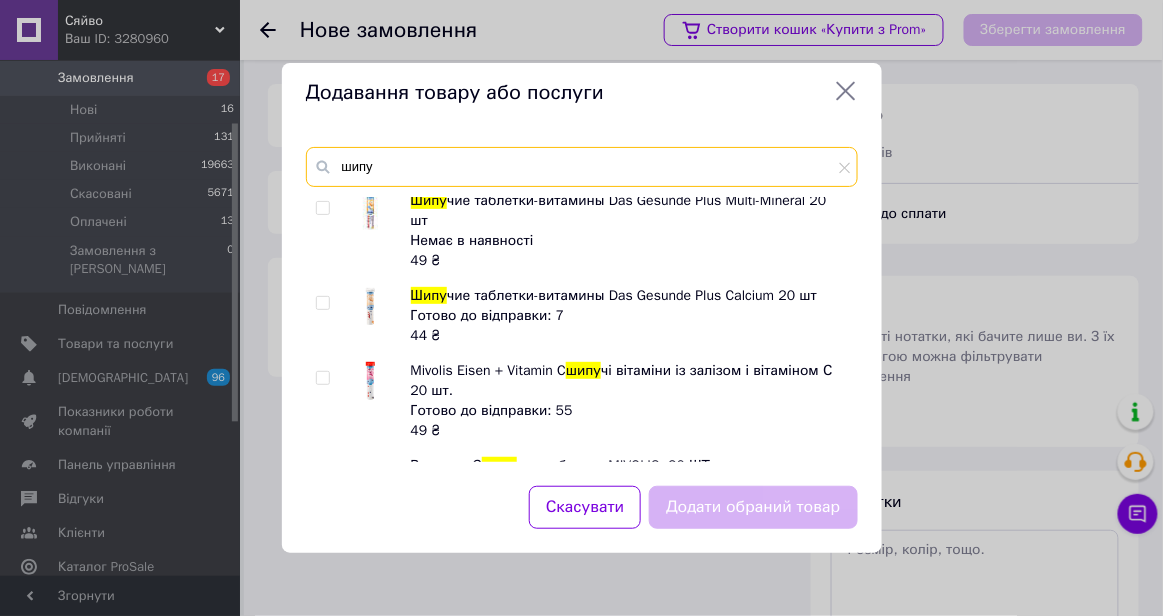 type on "шипу" 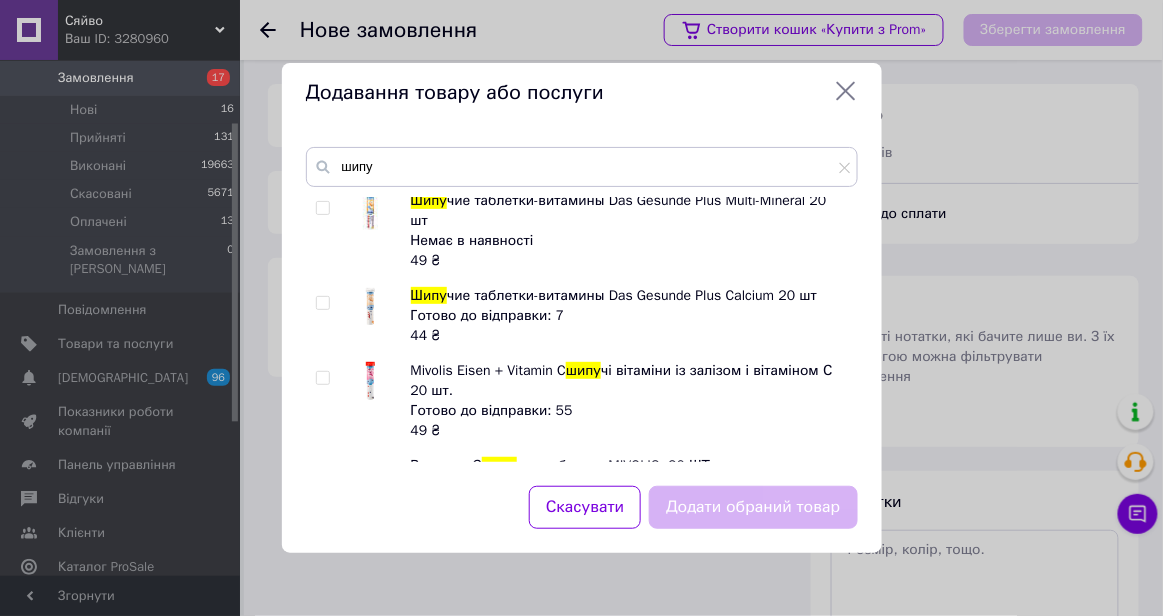 click at bounding box center [322, 303] 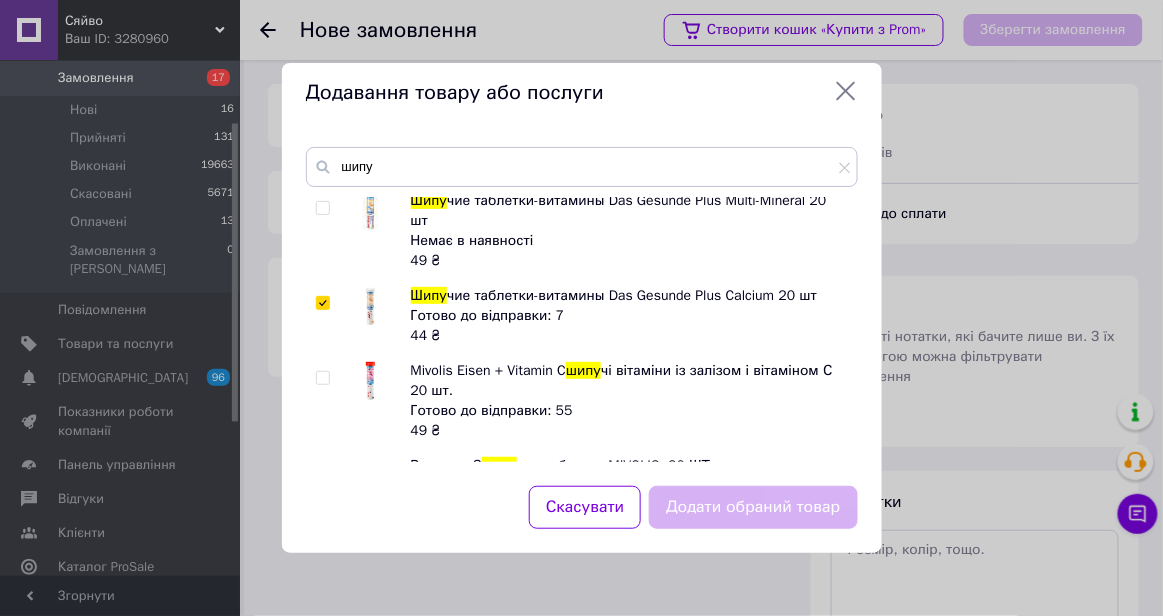 checkbox on "true" 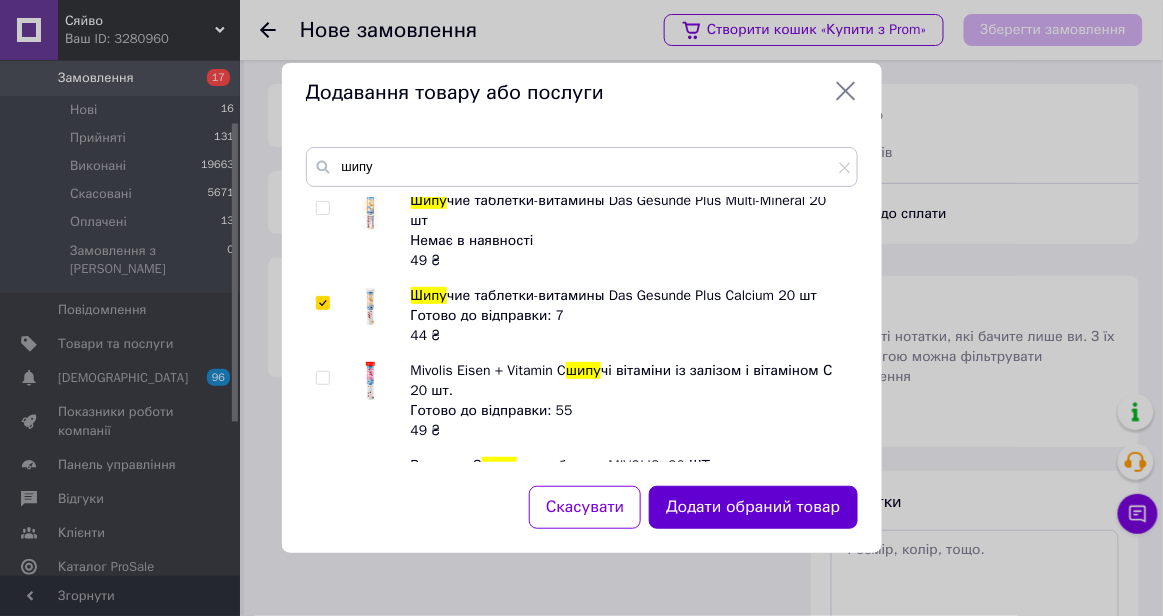 click on "Додати обраний товар" at bounding box center [753, 507] 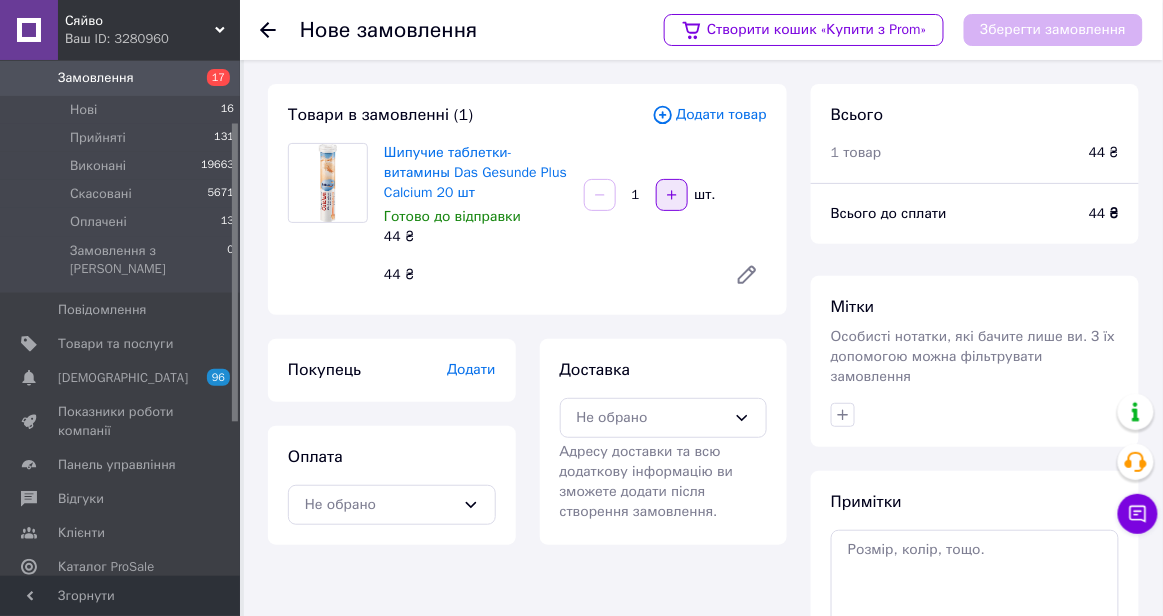 click at bounding box center (672, 195) 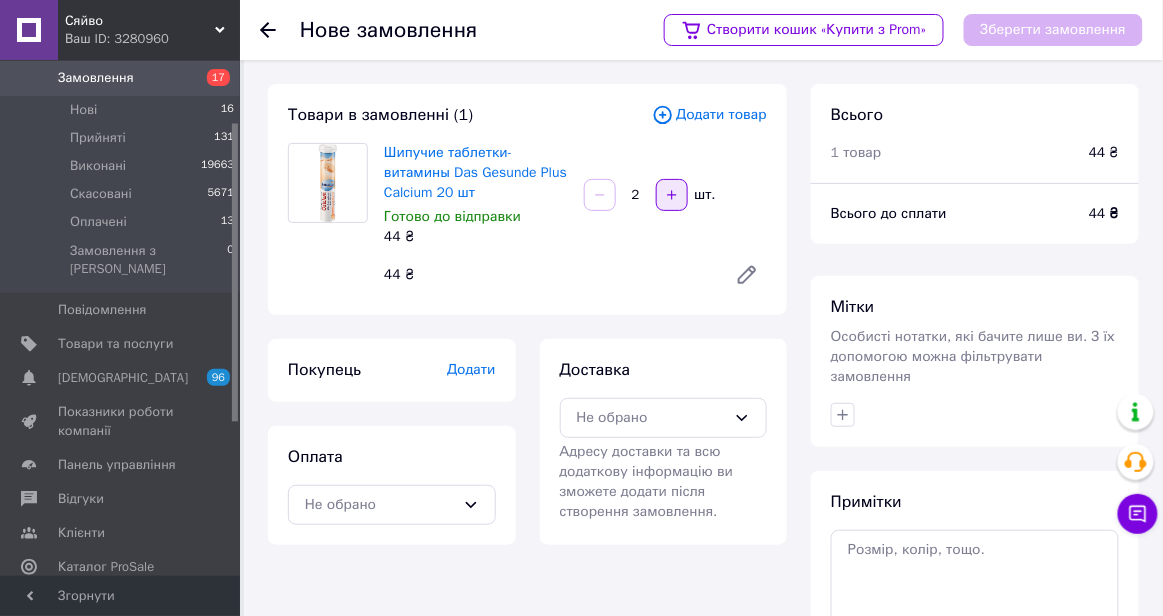 click at bounding box center [672, 195] 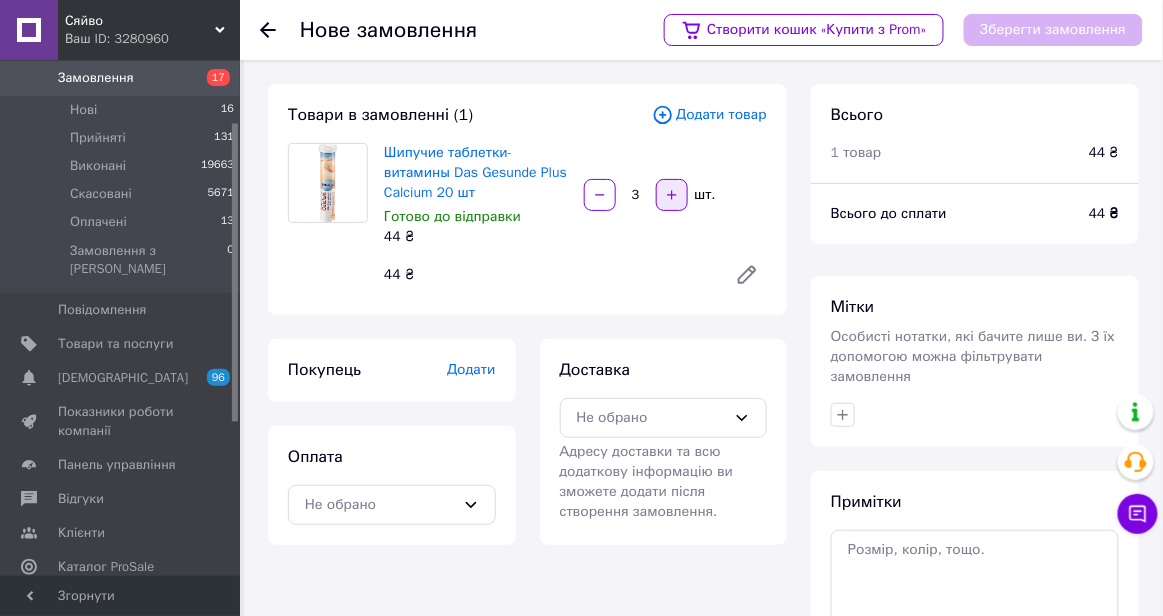 click at bounding box center (672, 195) 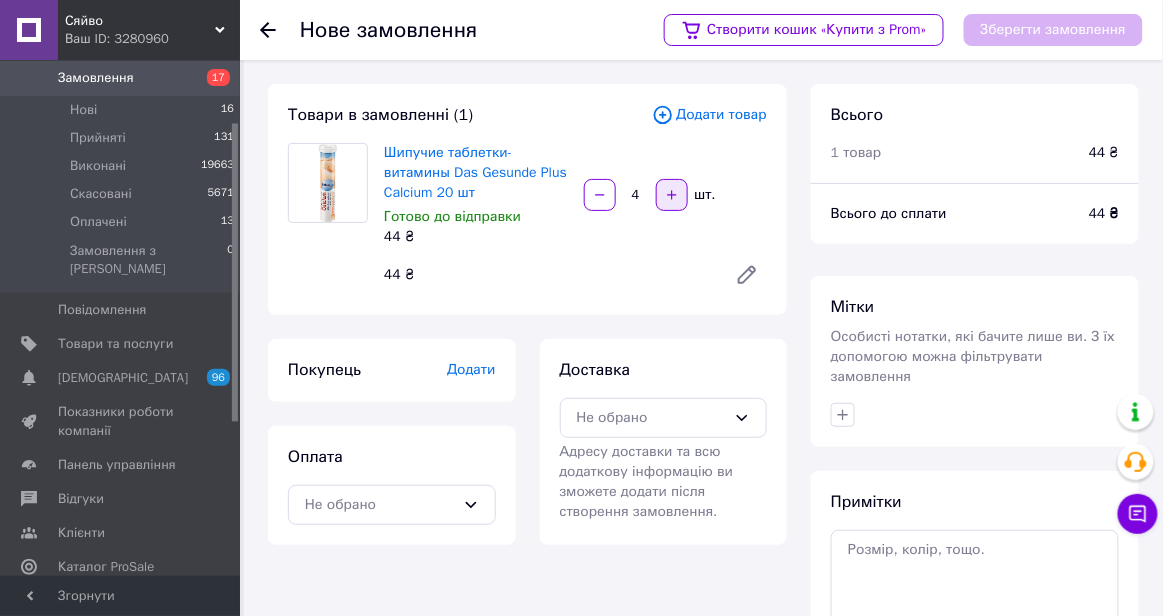 click at bounding box center [672, 195] 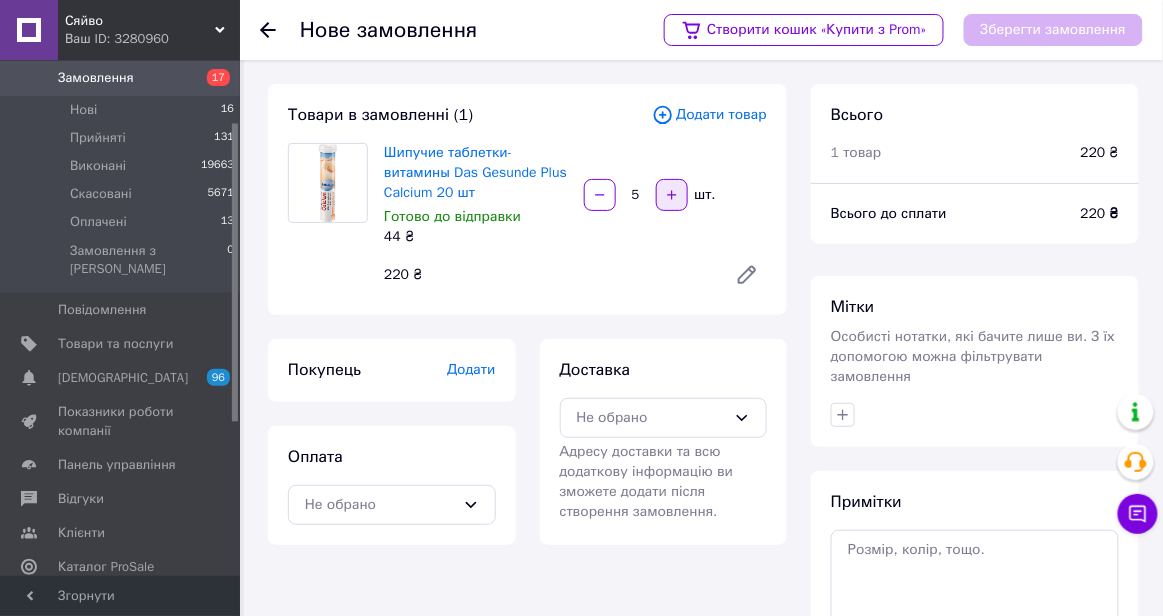click at bounding box center (672, 195) 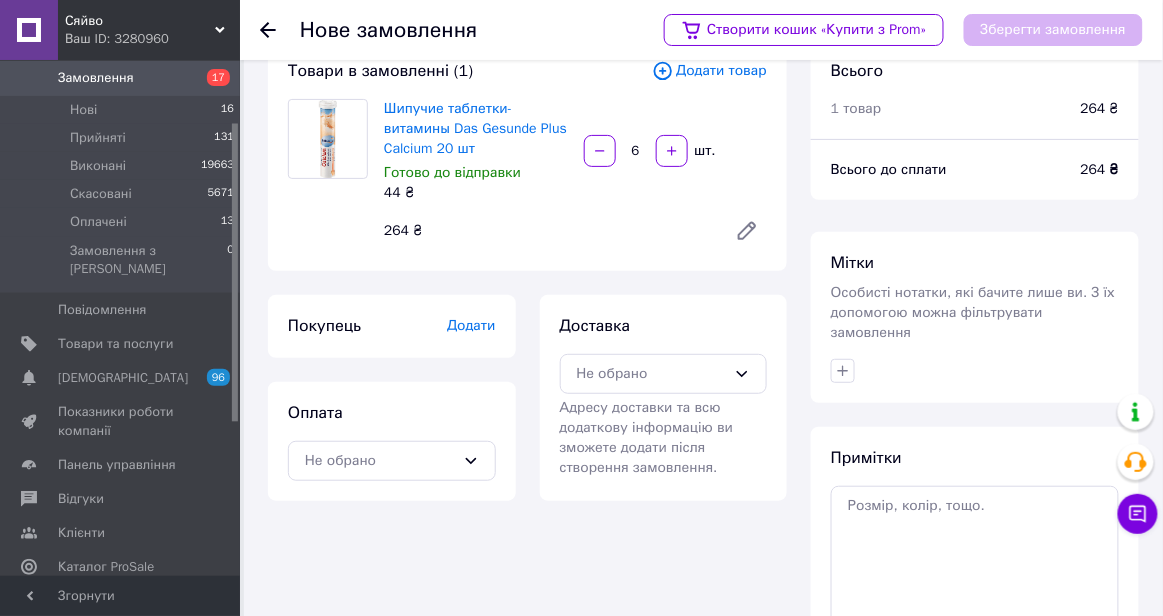 scroll, scrollTop: 45, scrollLeft: 0, axis: vertical 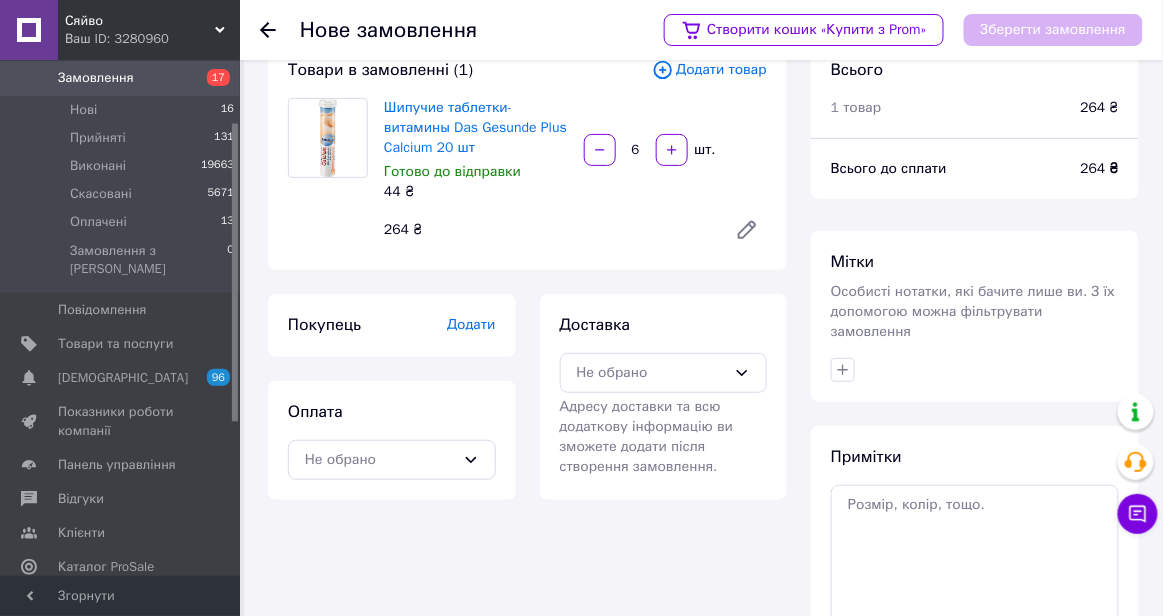 click on "Додати" at bounding box center [471, 324] 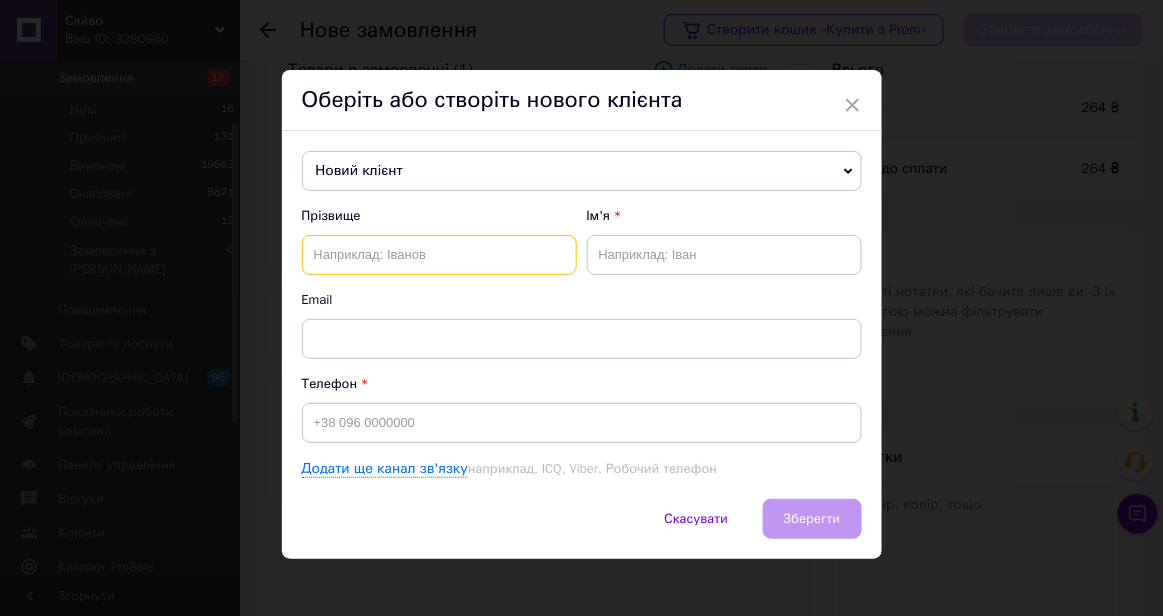 click at bounding box center [439, 255] 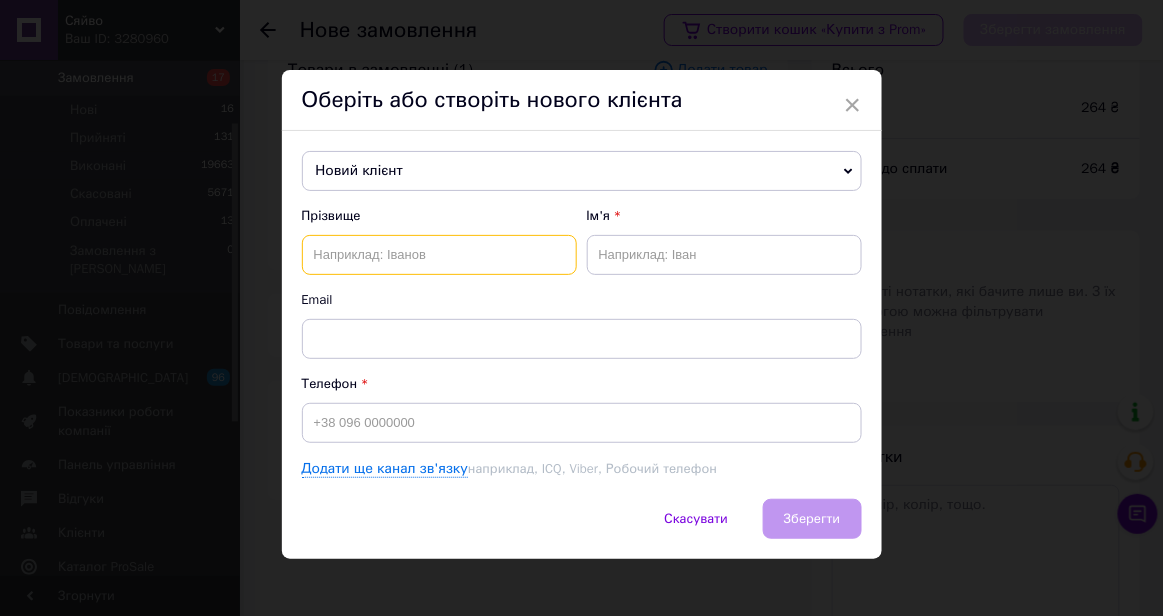type on "Щ" 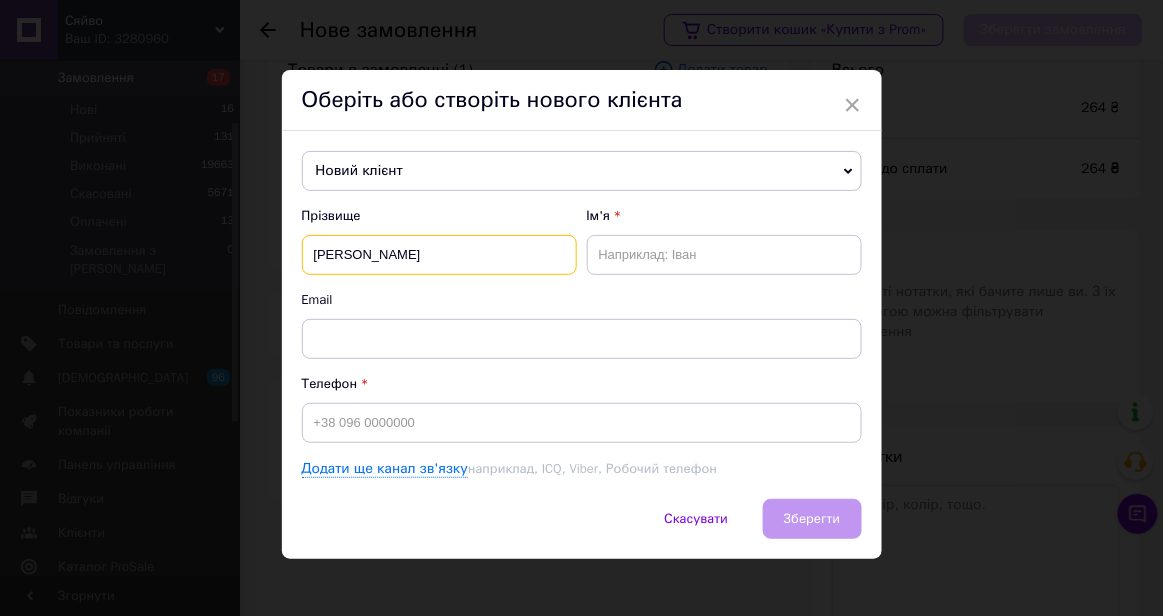 type on "Шевела" 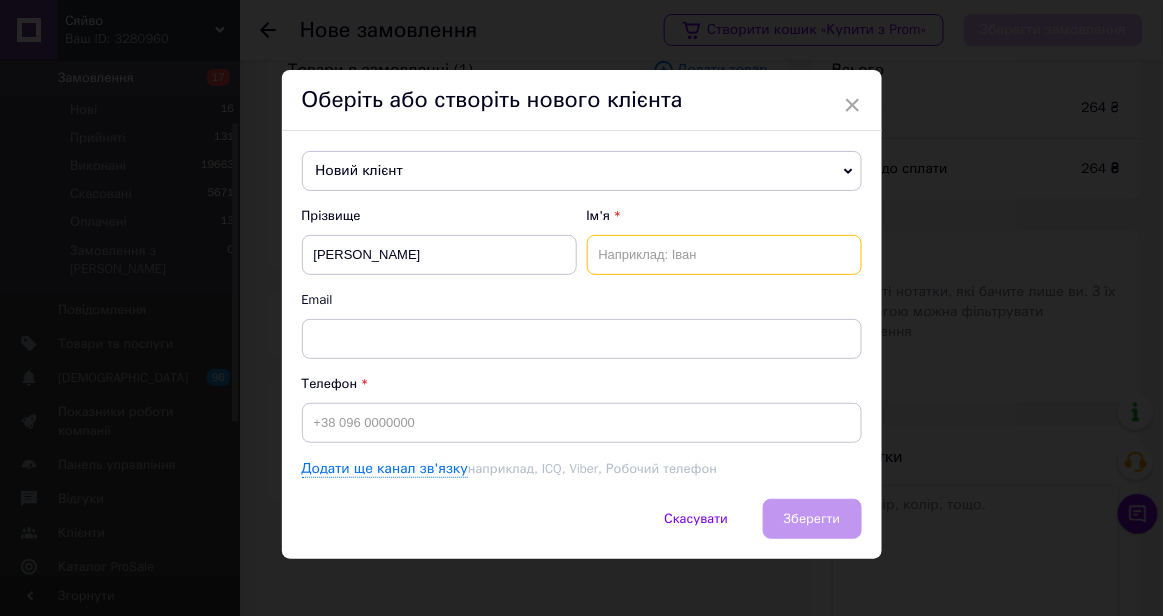 click at bounding box center (724, 255) 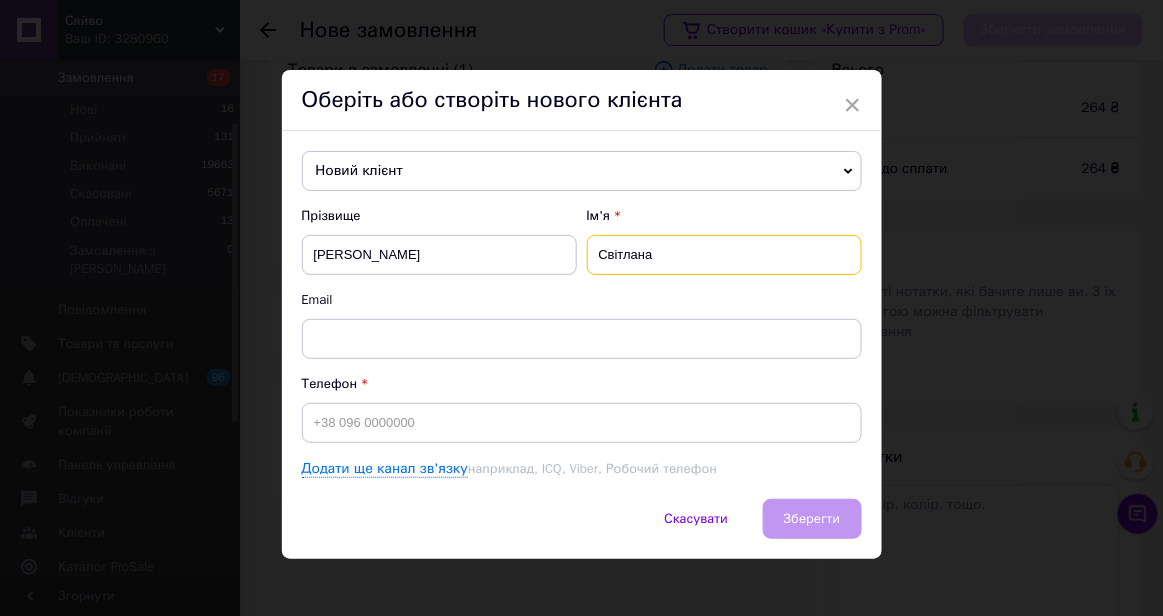 type on "Світлана" 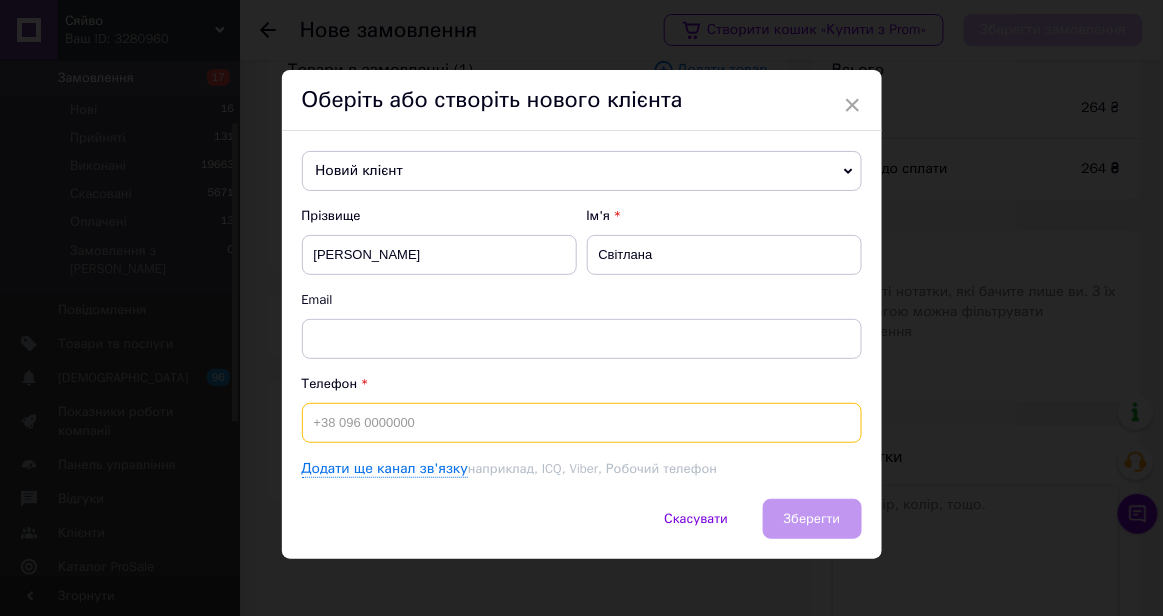 click at bounding box center [582, 423] 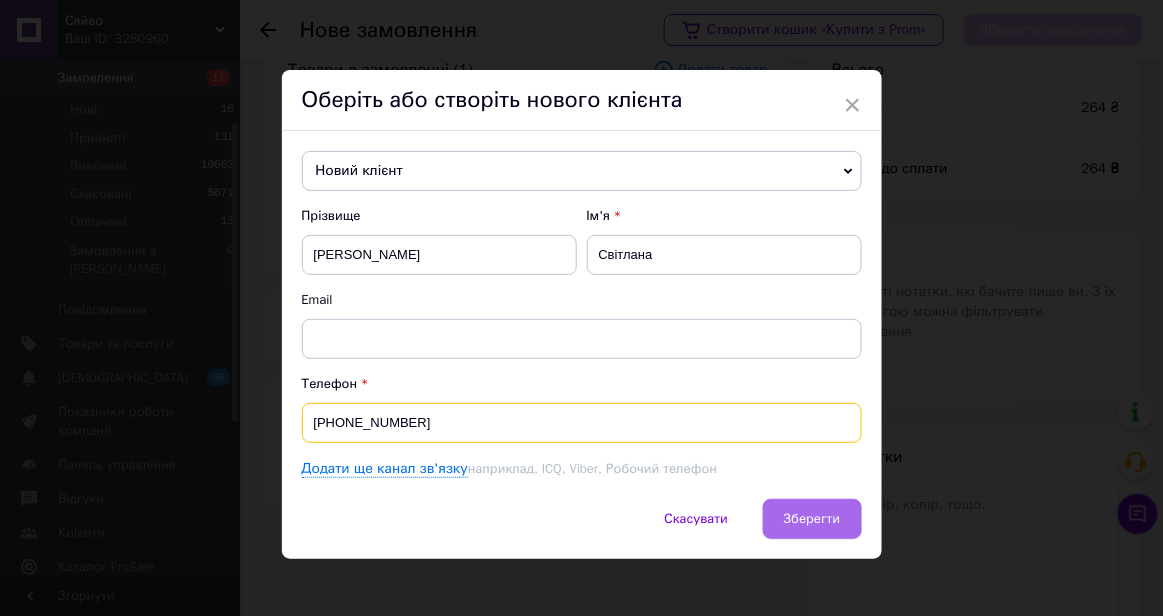 type on "[PHONE_NUMBER]" 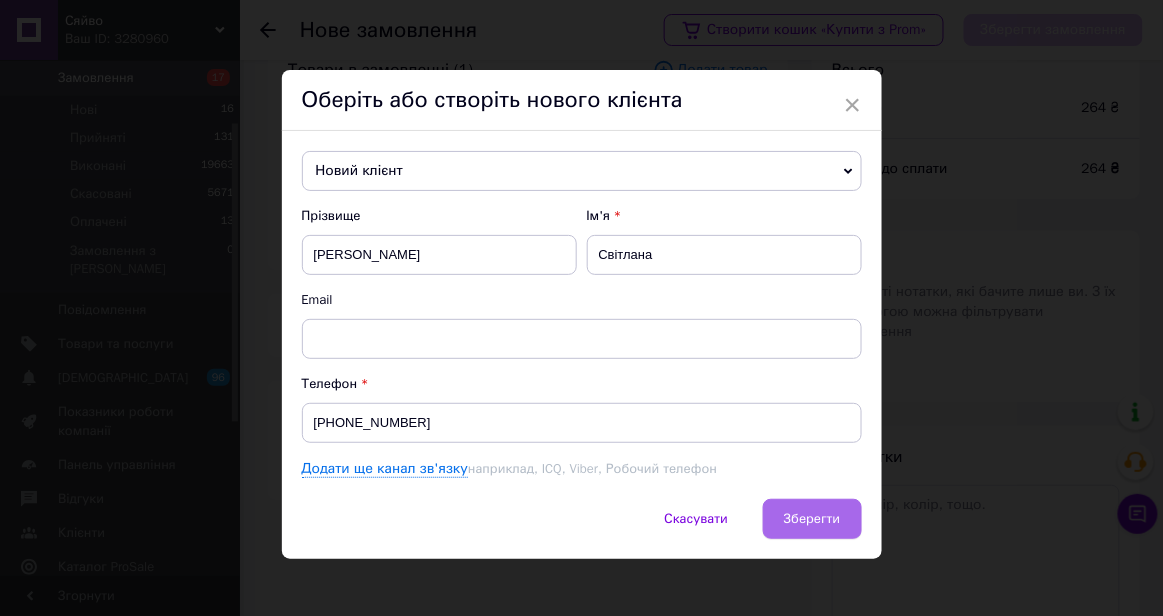 click on "Зберегти" at bounding box center [812, 518] 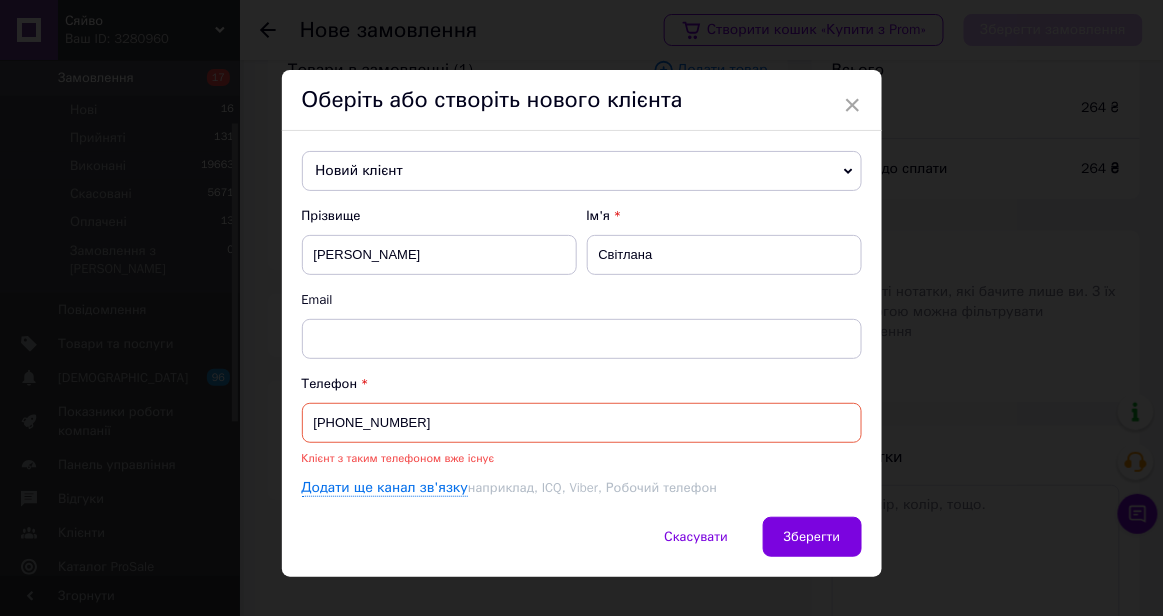 click on "Новий клієнт" at bounding box center (582, 171) 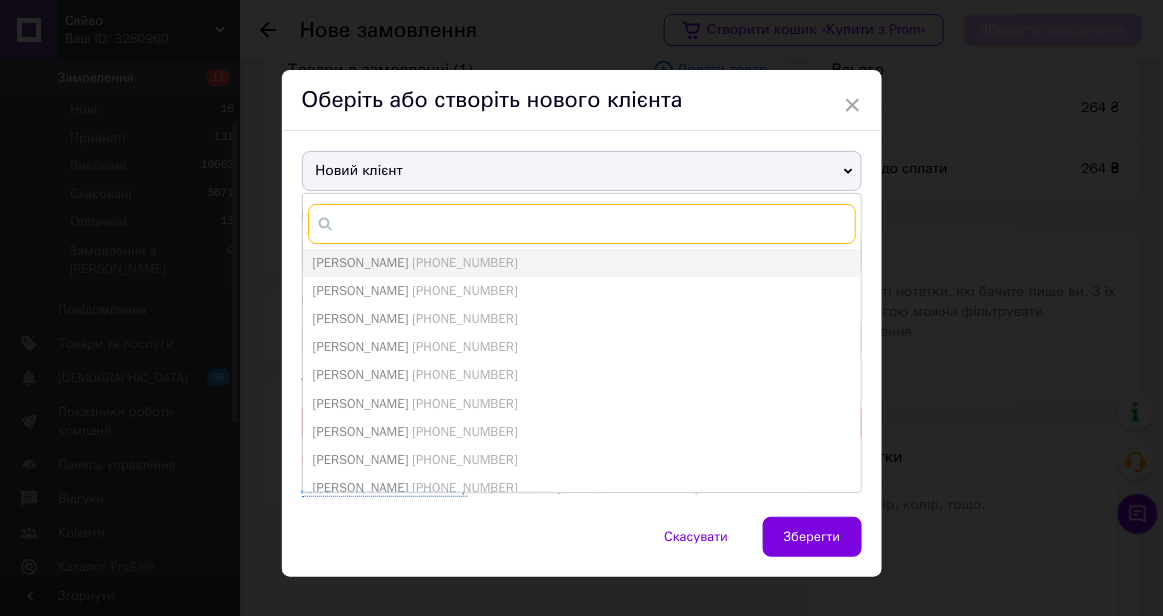 paste on "380664957145" 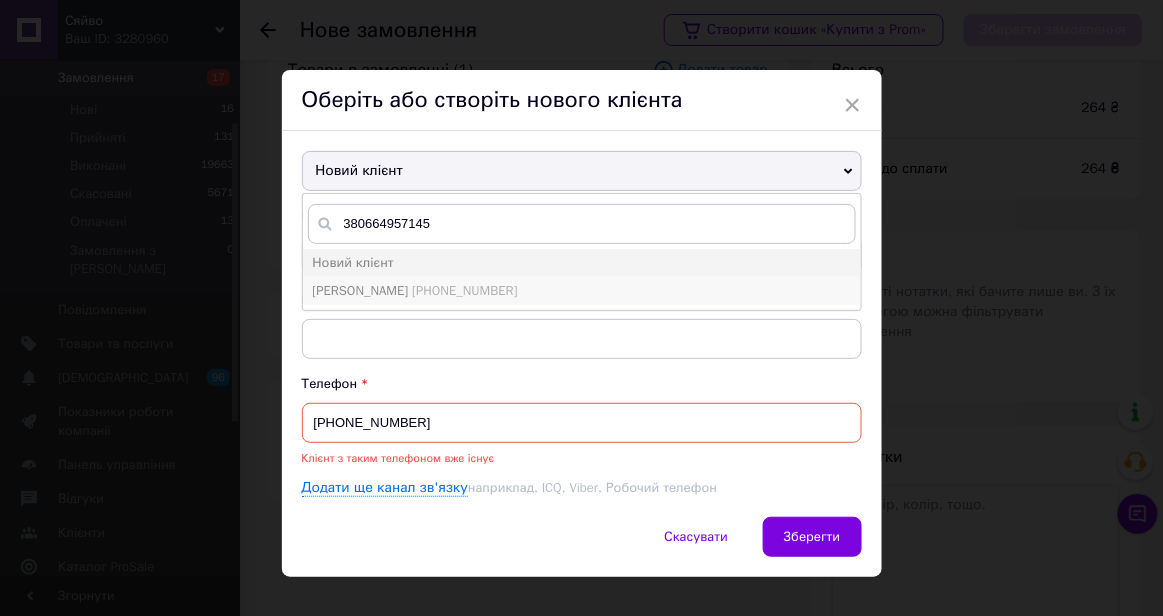 click on "шевела світлана   +380664957145" at bounding box center (582, 291) 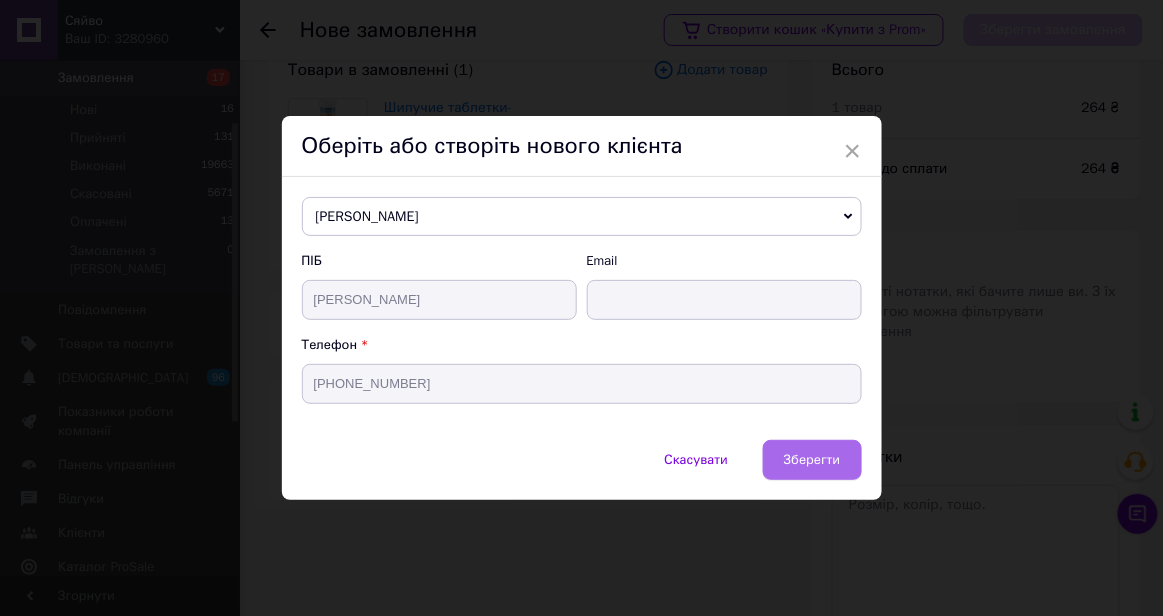 click on "Зберегти" at bounding box center [812, 459] 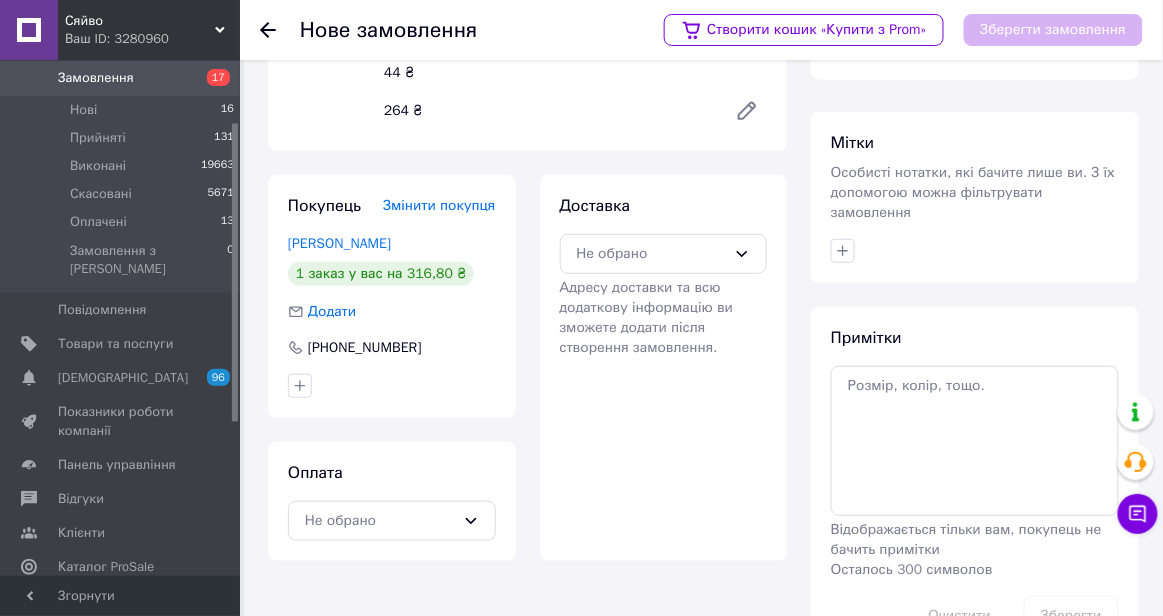 scroll, scrollTop: 178, scrollLeft: 0, axis: vertical 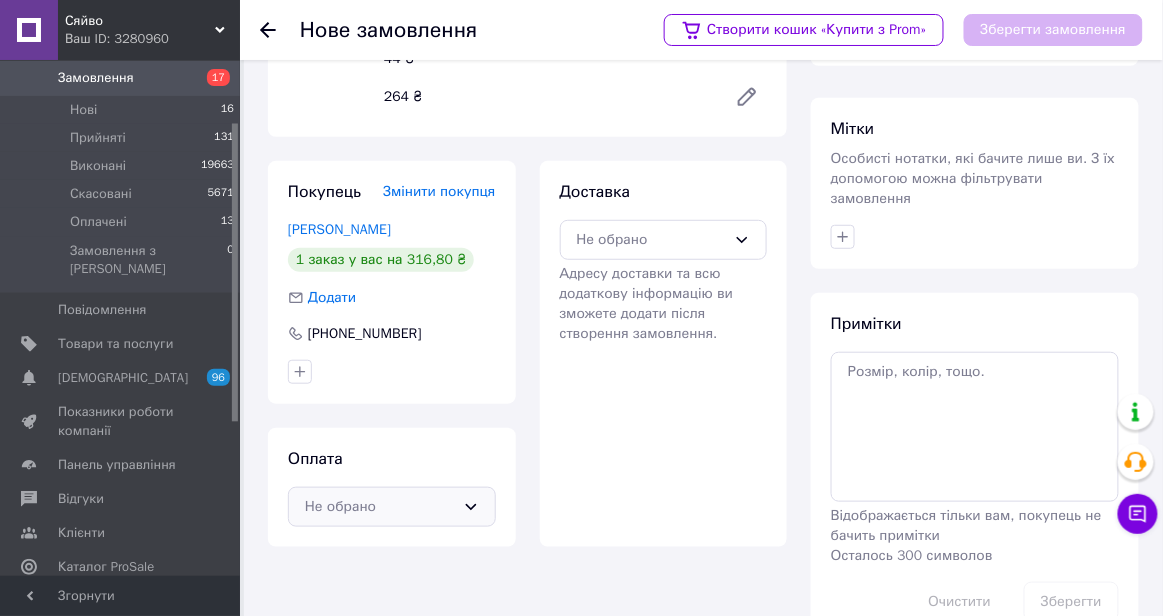 click 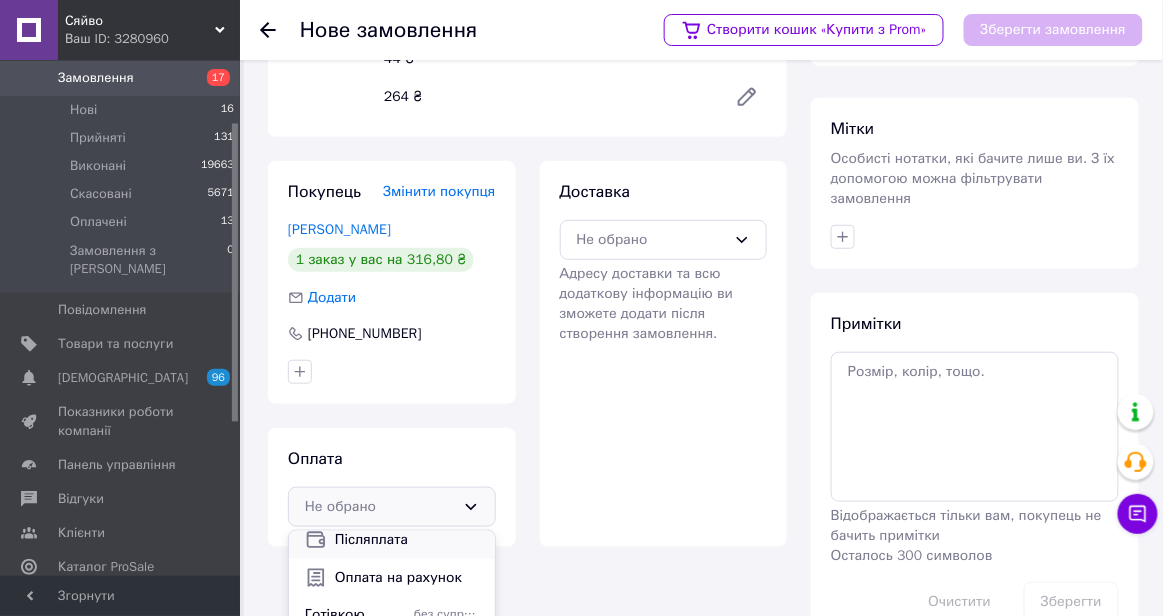 scroll, scrollTop: 49, scrollLeft: 0, axis: vertical 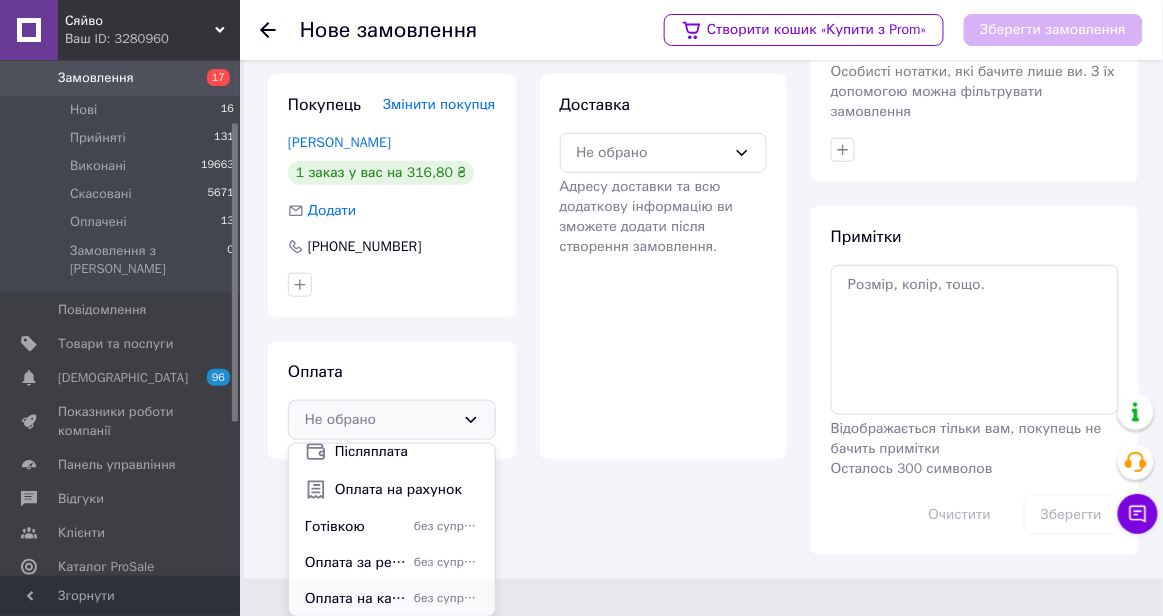click on "Оплата на карту" at bounding box center [355, 599] 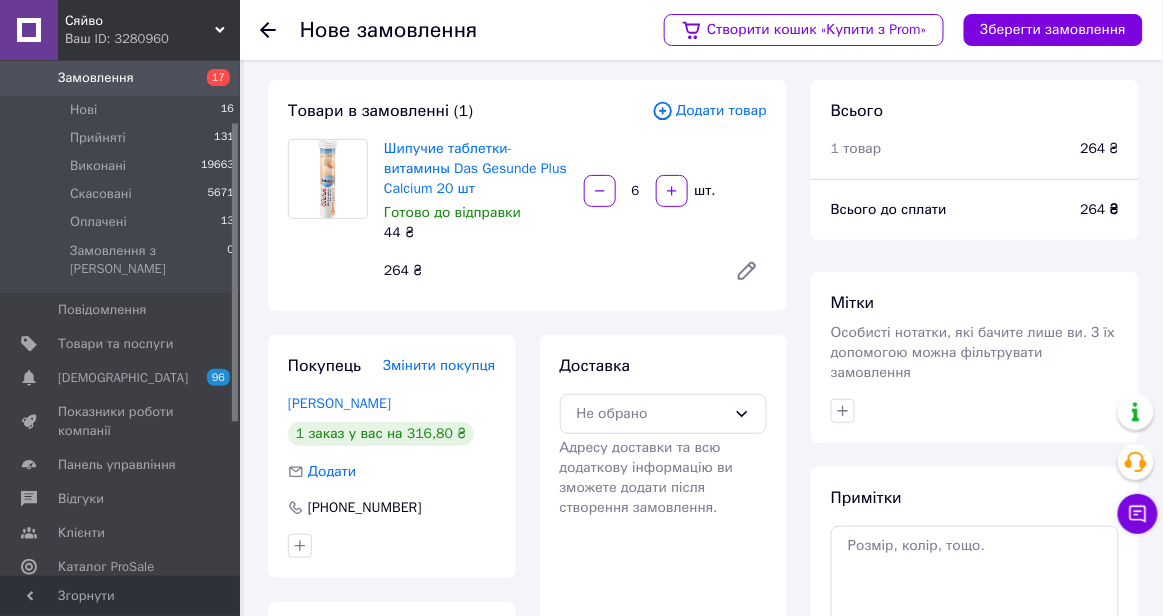 scroll, scrollTop: 0, scrollLeft: 0, axis: both 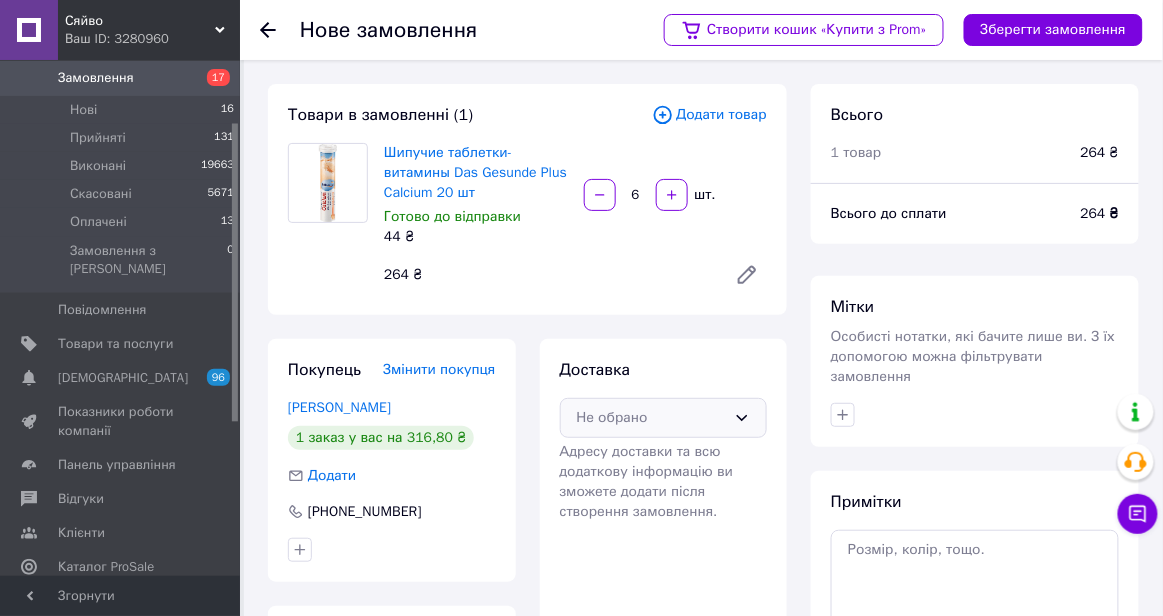 click on "Не обрано" at bounding box center [664, 418] 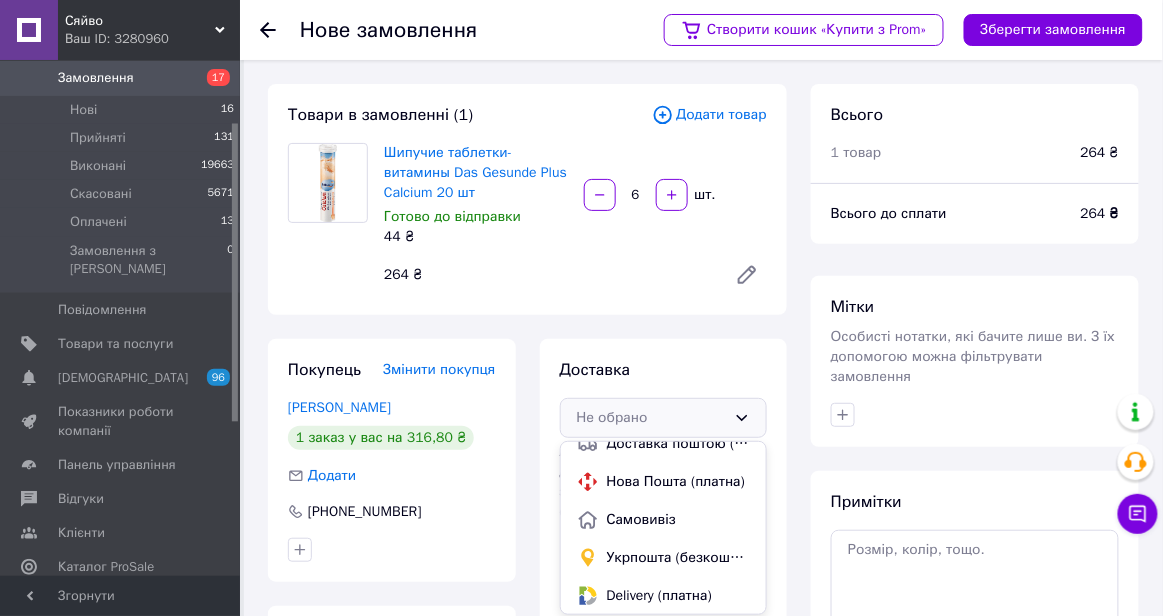 scroll, scrollTop: 98, scrollLeft: 0, axis: vertical 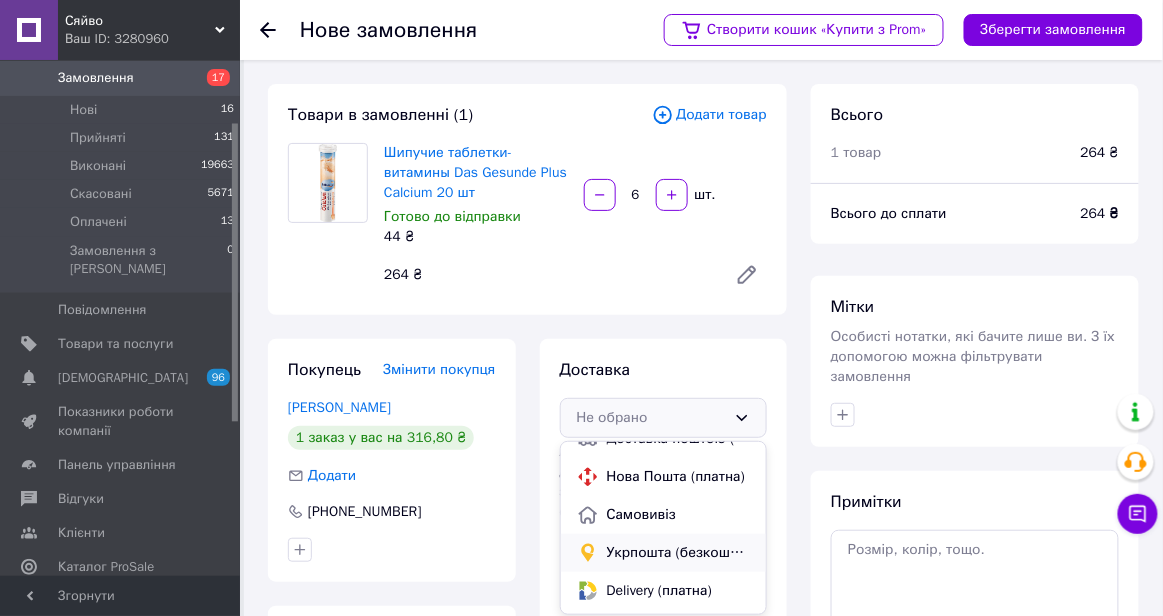 click on "Укрпошта (безкоштовно від 1000 ₴)" at bounding box center [679, 553] 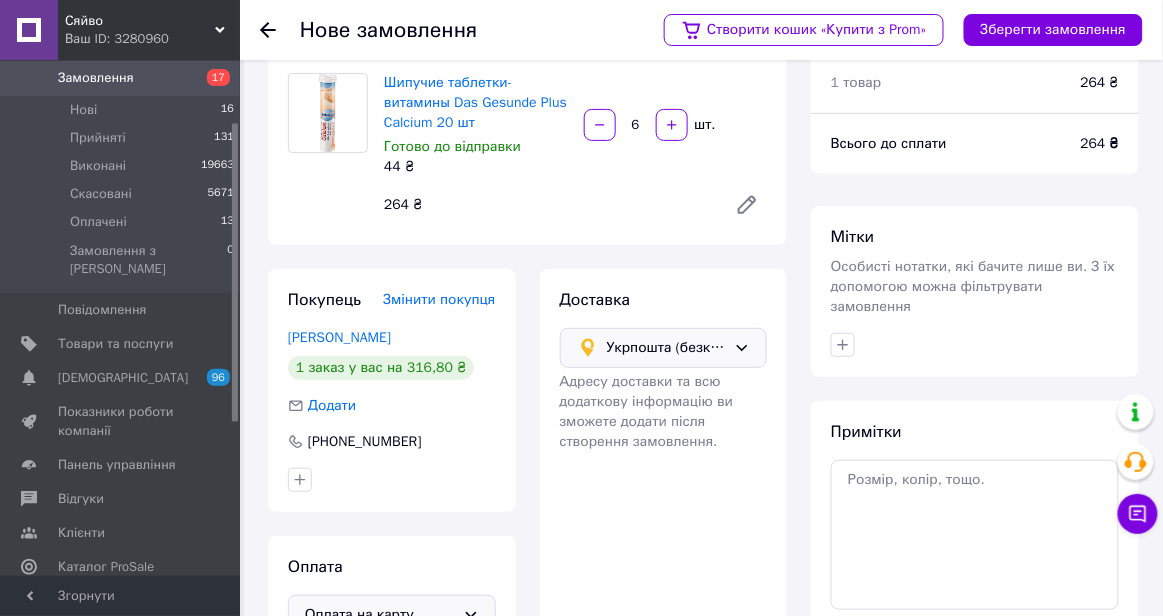 scroll, scrollTop: 0, scrollLeft: 0, axis: both 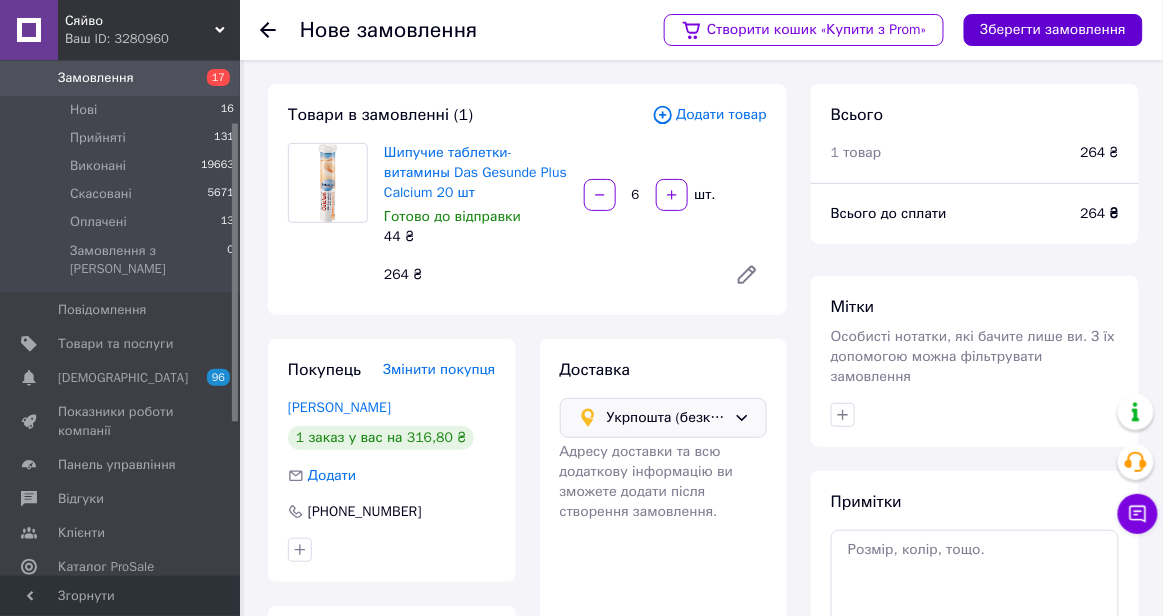 click on "Зберегти замовлення" at bounding box center [1053, 30] 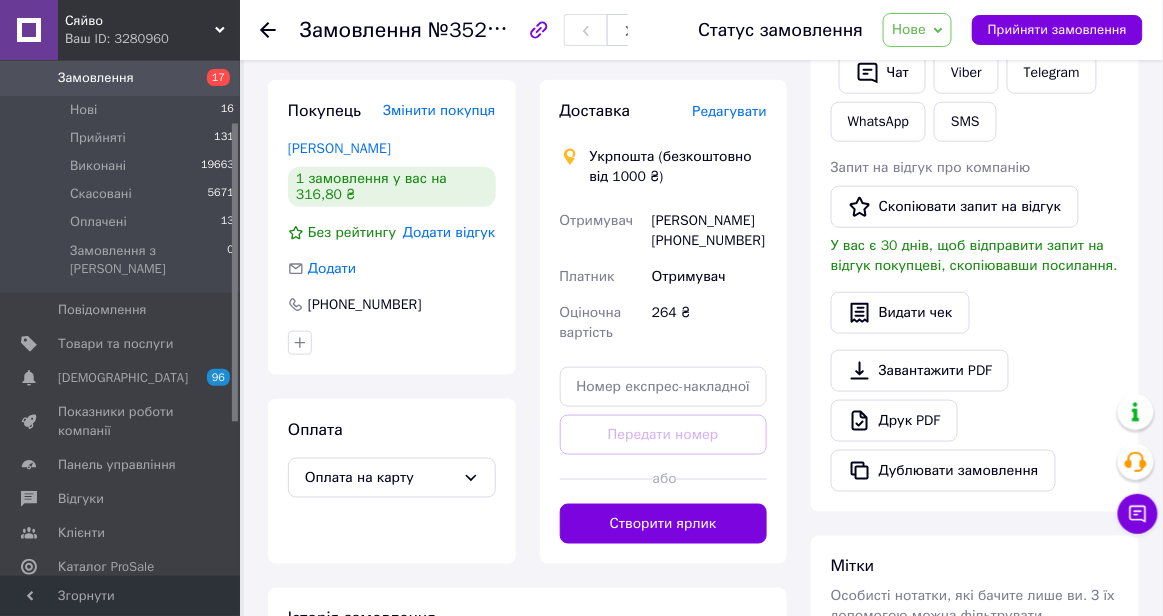 scroll, scrollTop: 370, scrollLeft: 0, axis: vertical 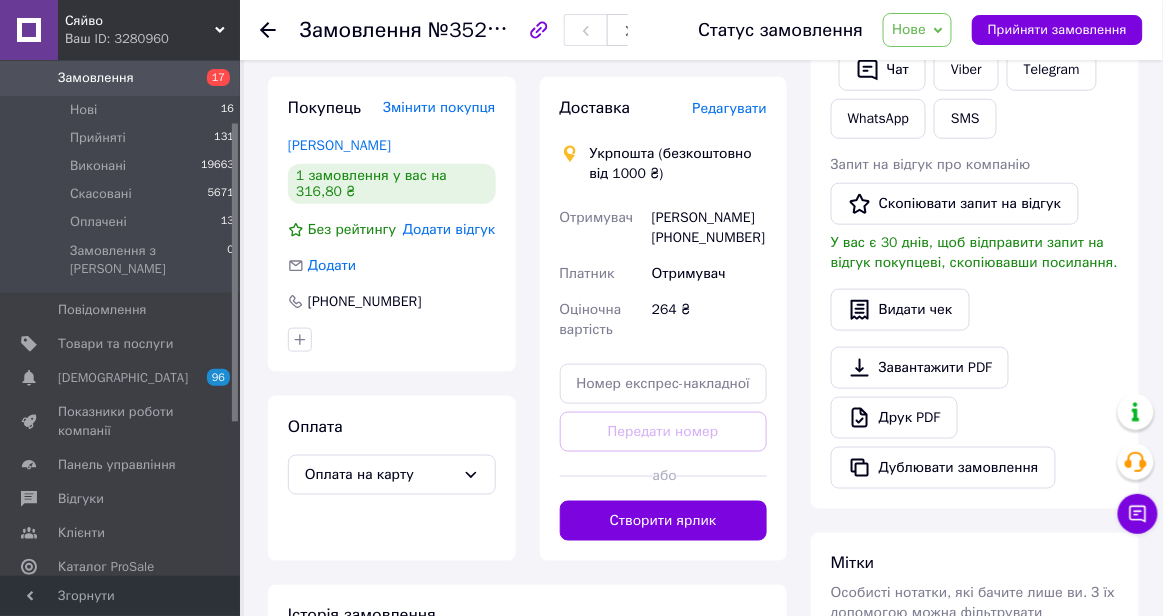 click on "Редагувати" at bounding box center [730, 108] 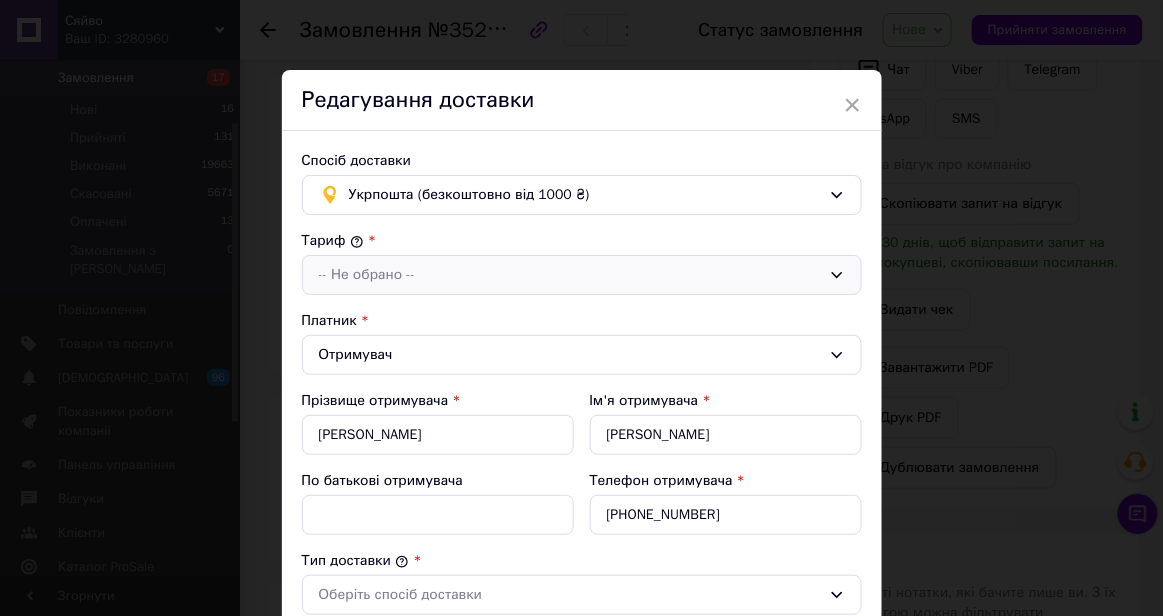 click on "-- Не обрано --" at bounding box center (582, 275) 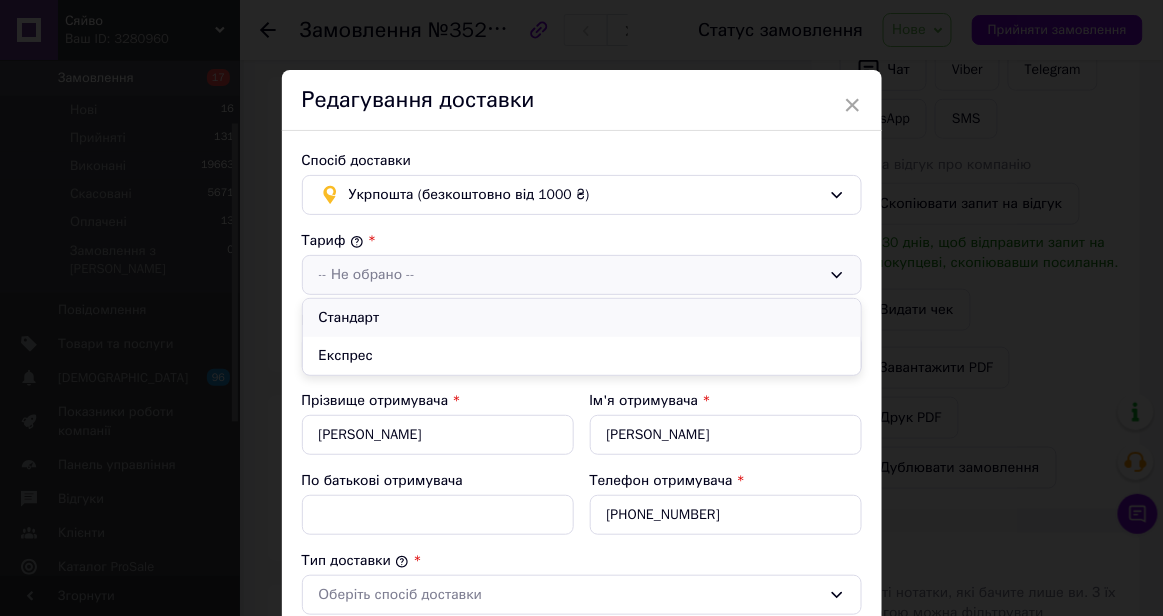 click on "Стандарт" at bounding box center [582, 318] 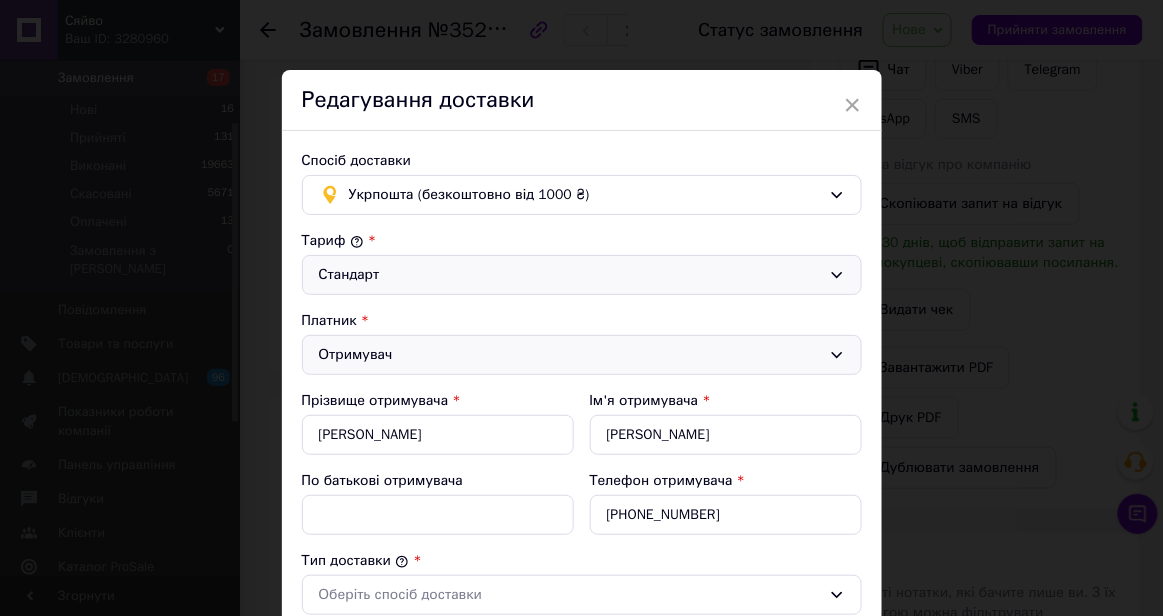 click 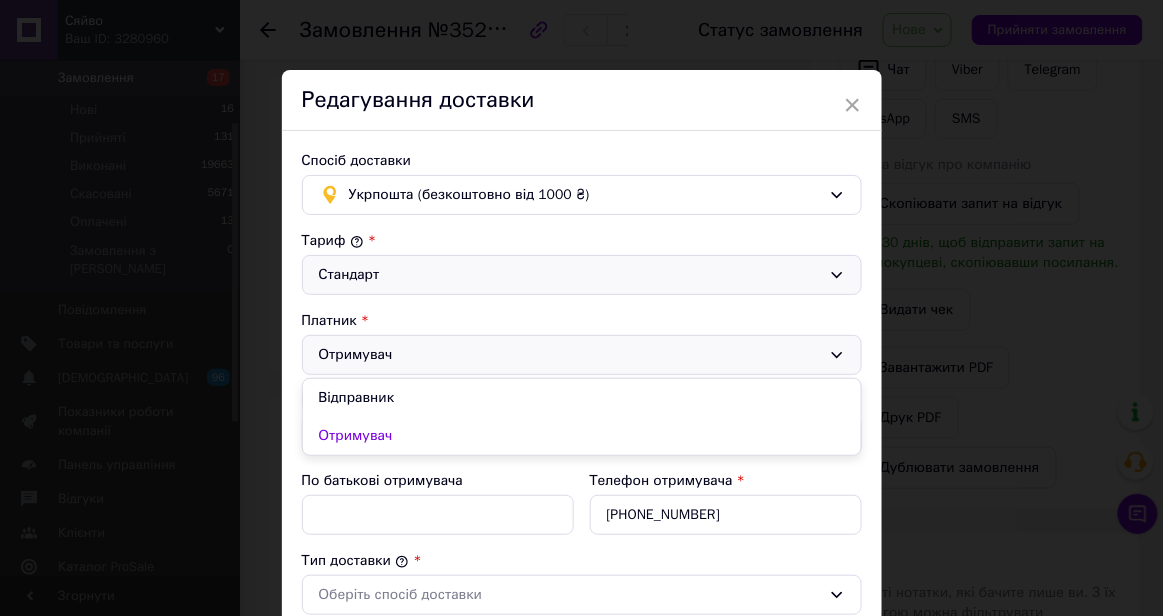 click 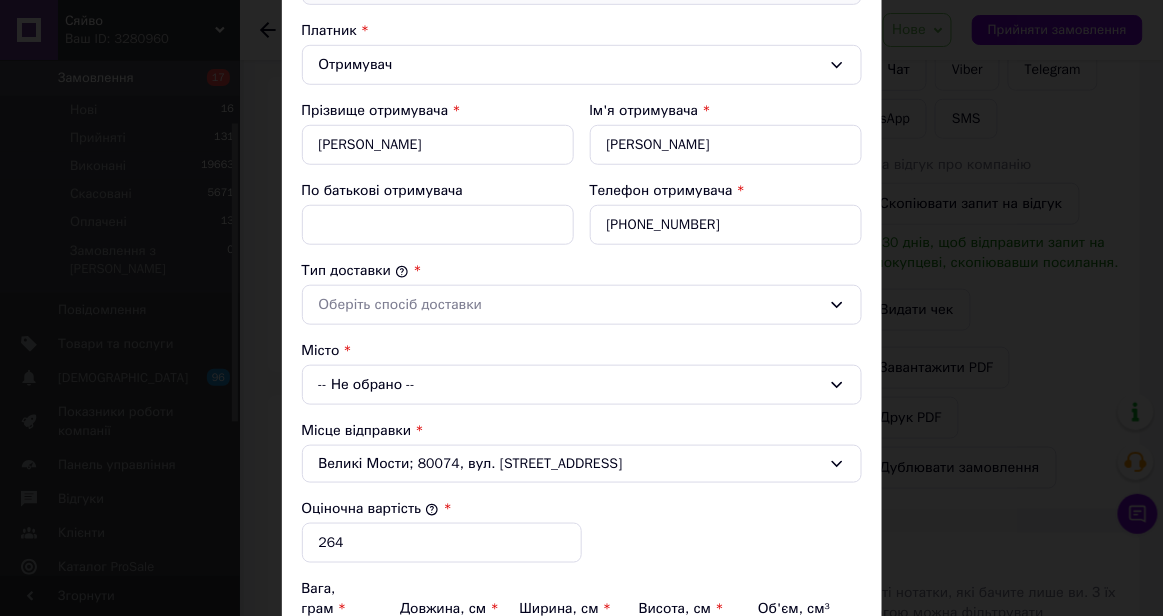 scroll, scrollTop: 290, scrollLeft: 0, axis: vertical 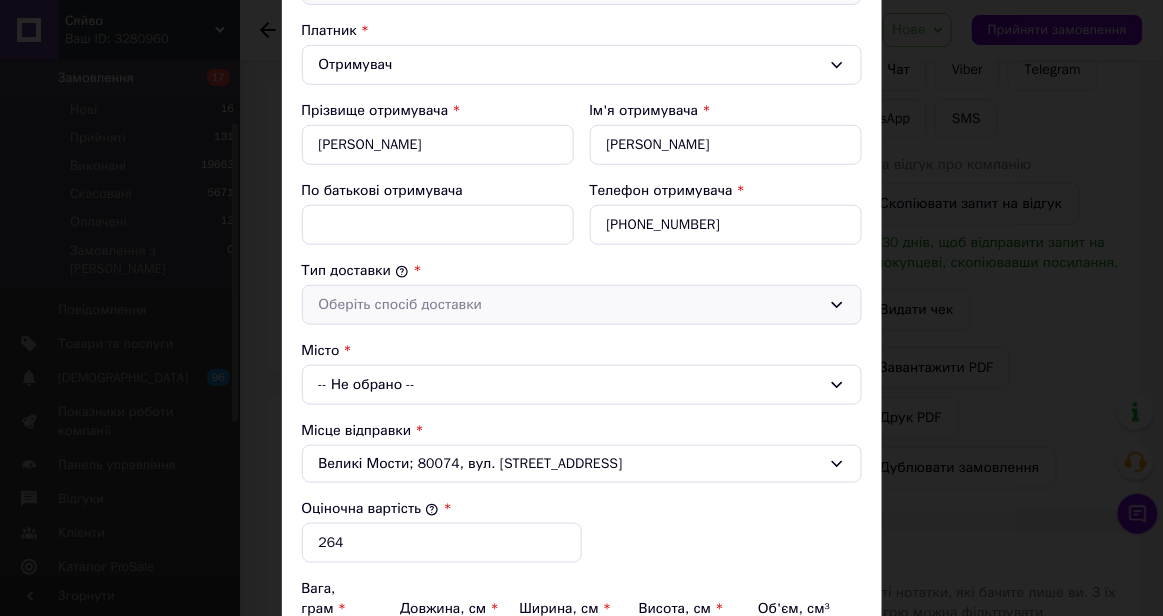 click on "Оберіть спосіб доставки" at bounding box center (582, 305) 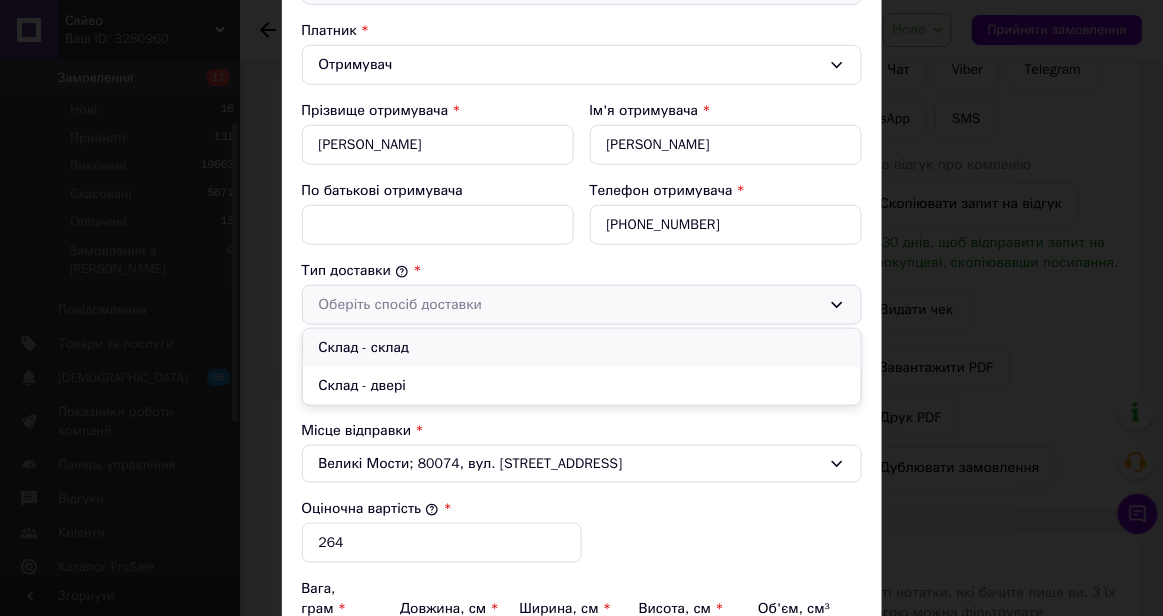 click on "Склад - склад" at bounding box center [582, 348] 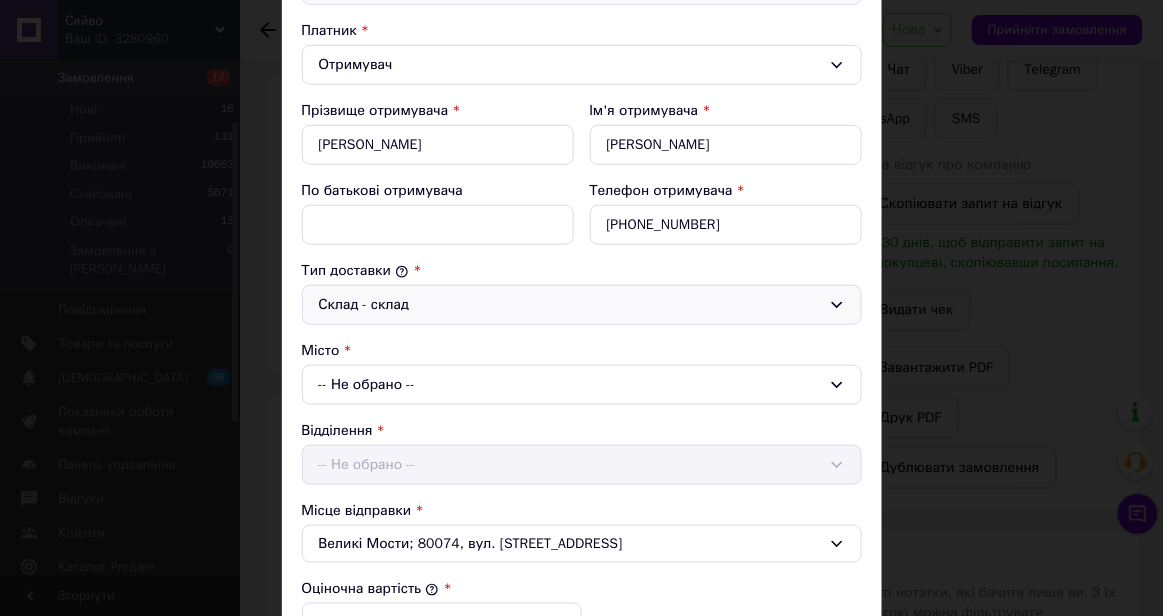 click 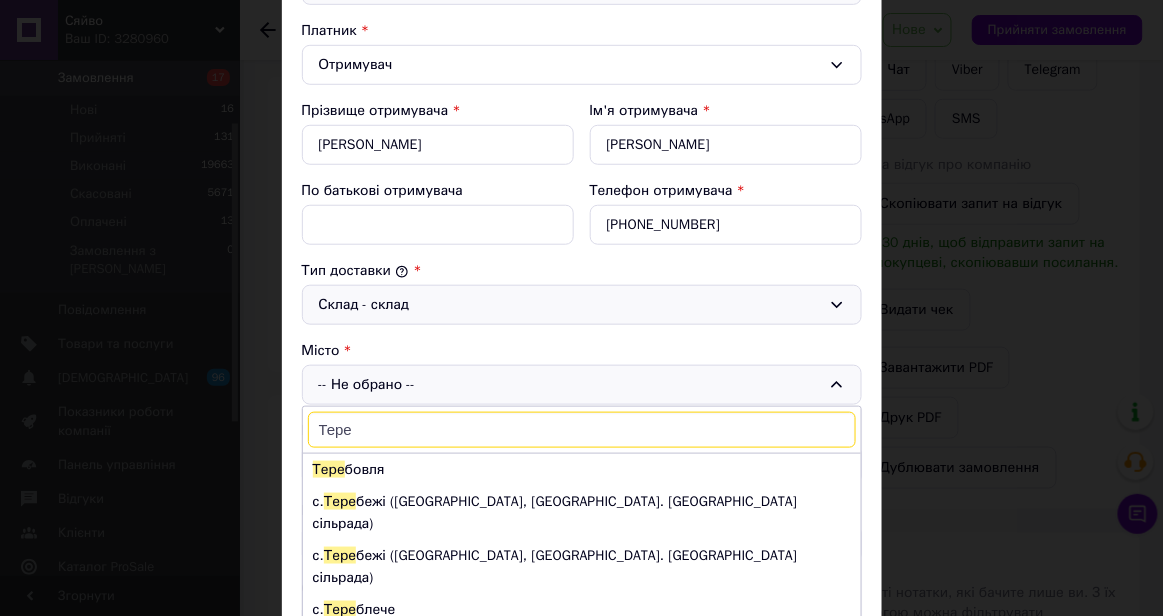 type on "Тереш" 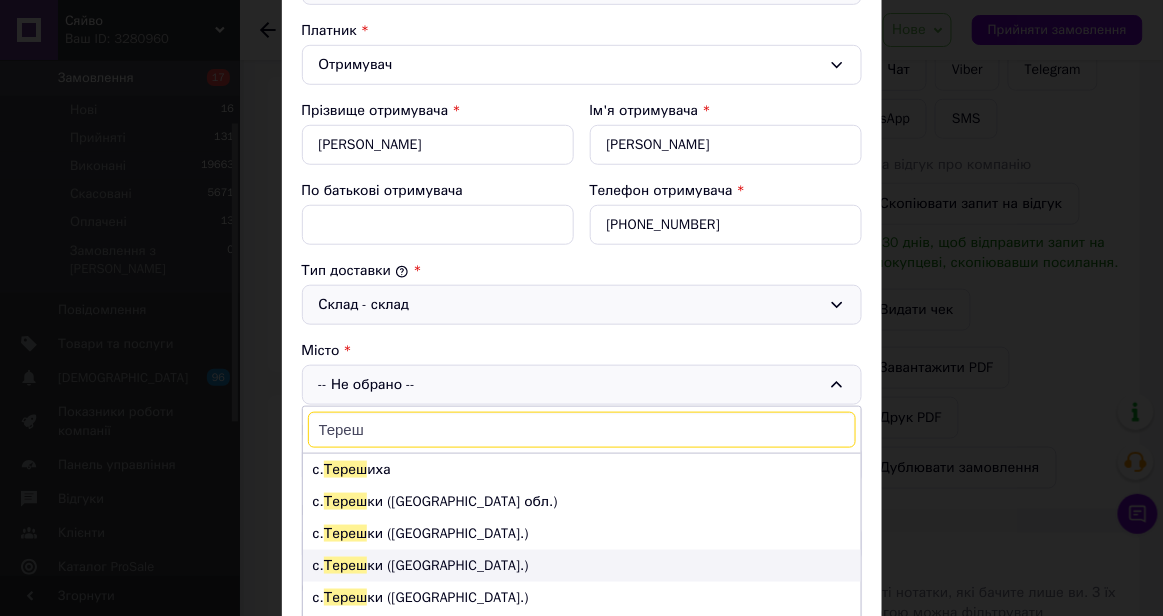 click on "с.  Тереш ки (Полтавська обл.)" at bounding box center [582, 566] 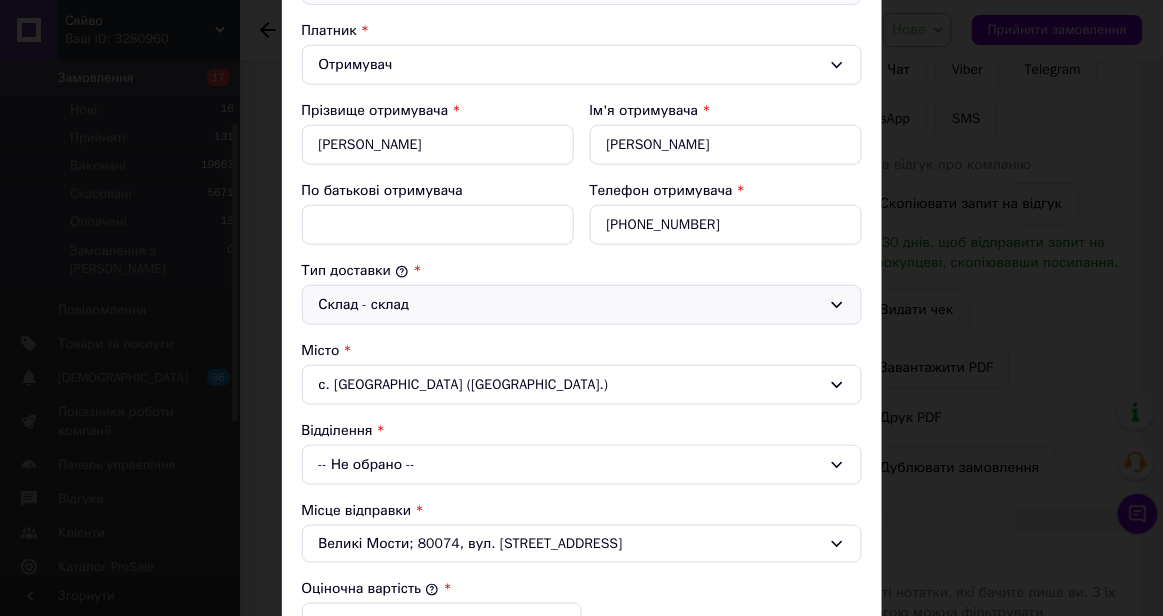 click on "с. Терешки (Полтавська обл.)" at bounding box center [582, 385] 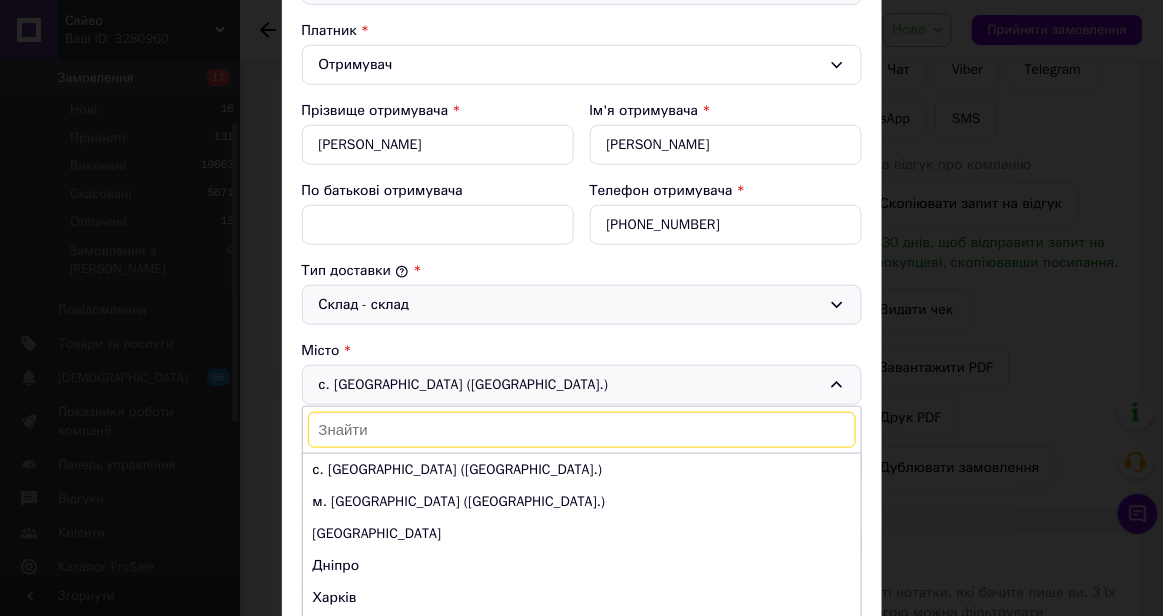 click on "с. Терешки (Полтавська обл.) с. Терешки (Полтавська обл.) м. Київ (Київська обл.) Одеса Дніпро Харків м. Львів (Львівська обл.) м. Запоріжжя (Запорізька обл., Запорізький р-н.) м. Кривий Ріг (Дніпропетровська обл.) м. Миколаїв (Миколаївська обл.) Вінниця м. Полтава (Полтавська обл.) м. Хмельницький (Хмельницька обл.) м. Черкаси (Черкаська обл.) м. Чернівці (Чернівецька обл.) Суми Житомир Івано-Франківськ м. Рівне (Рівненська обл.) Чернігів Кропивницький Тернопіль" at bounding box center (582, 385) 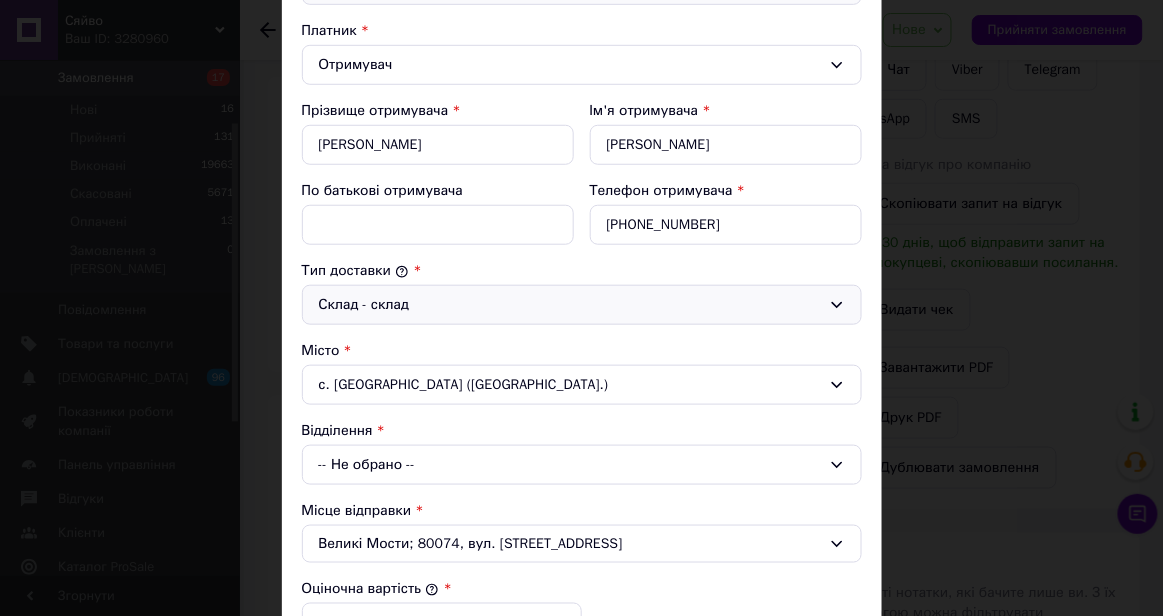 click 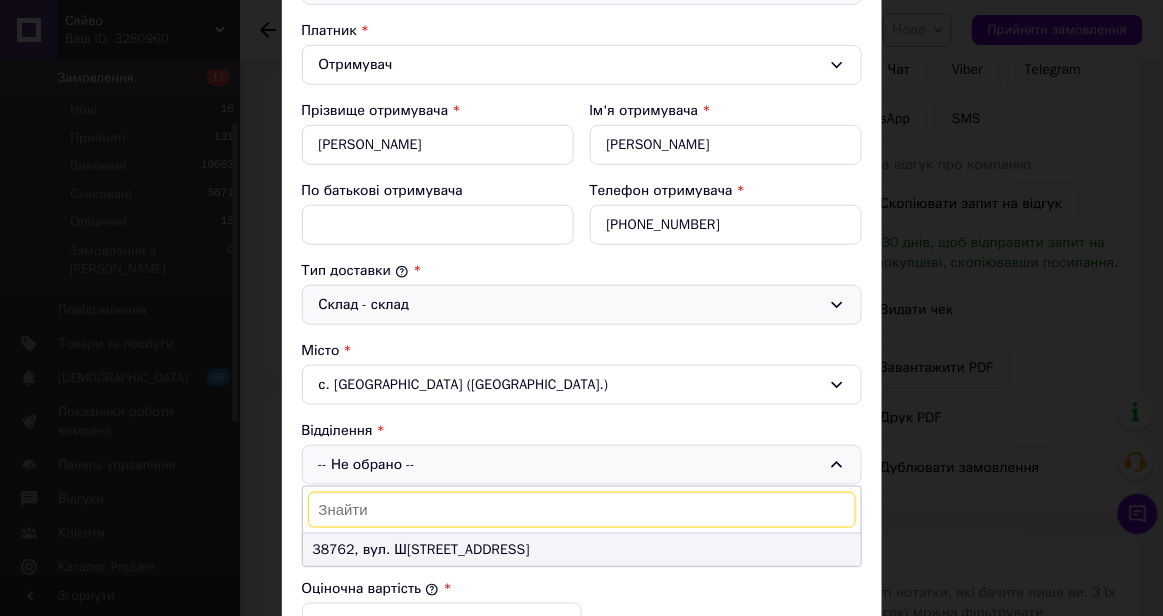click on "38762, вул. Шевченка, 1А" at bounding box center [582, 550] 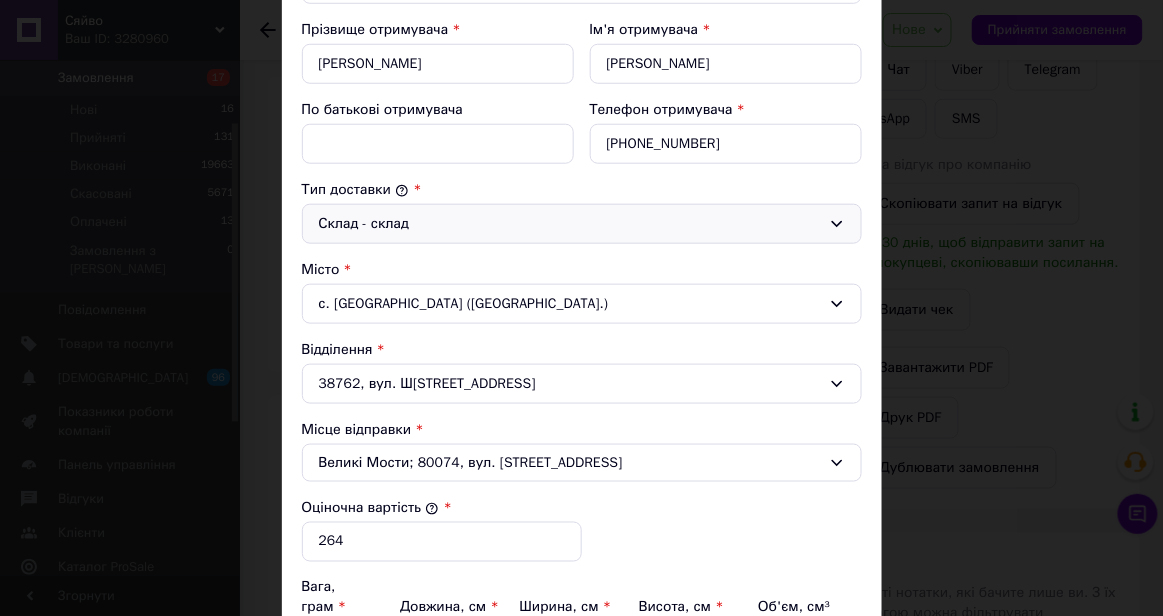 scroll, scrollTop: 370, scrollLeft: 0, axis: vertical 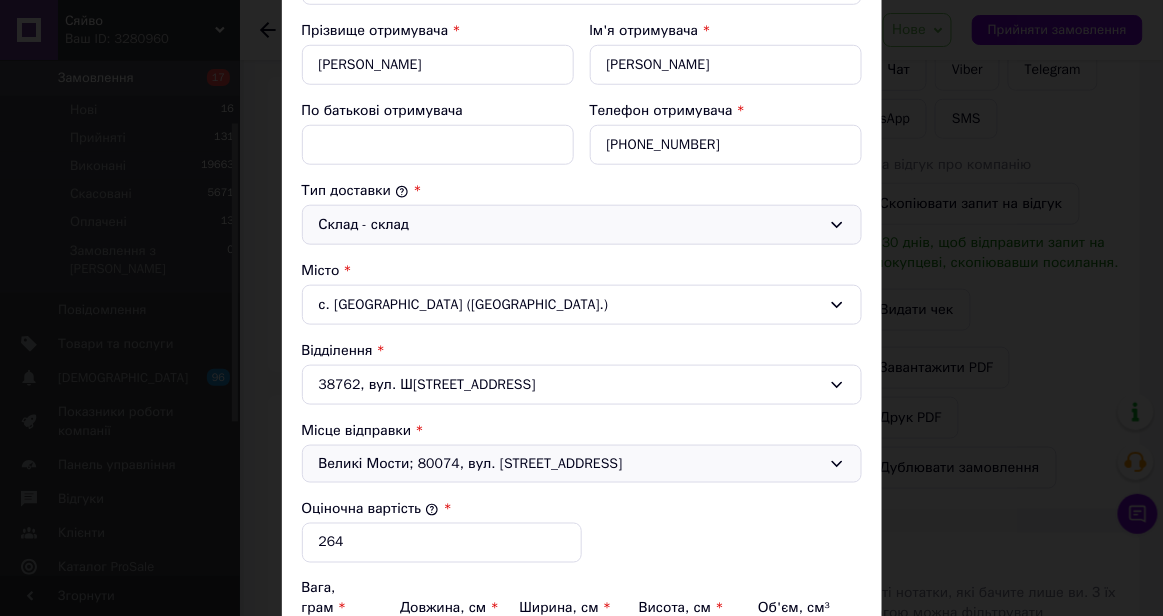 click 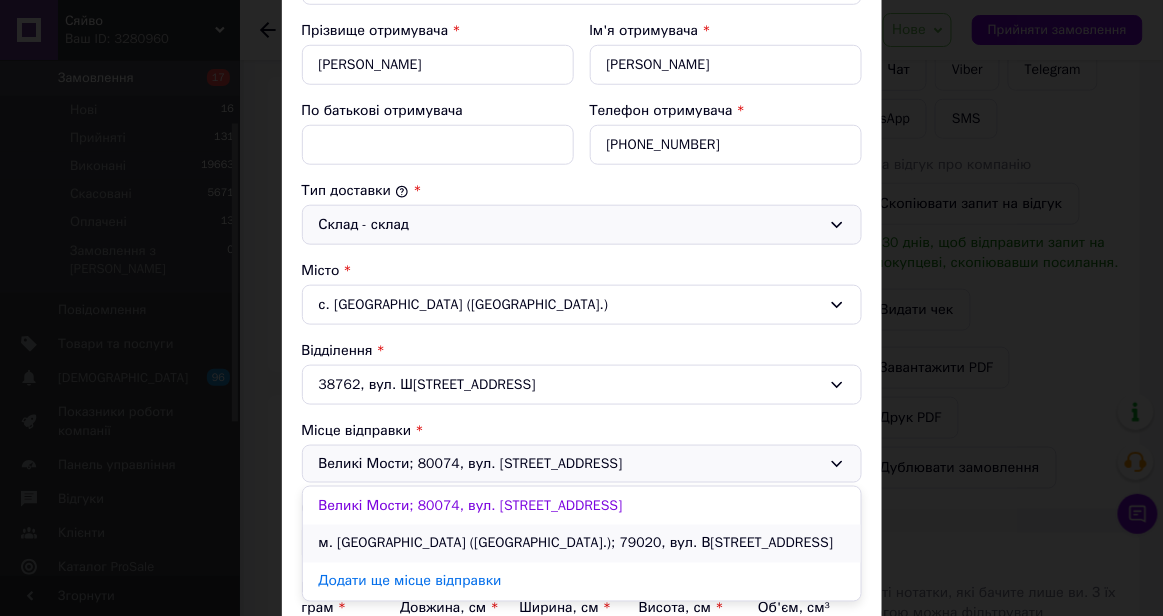 click on "м. Львів (Львівська обл.); 79020, вул. Варшавська, 56" at bounding box center [582, 544] 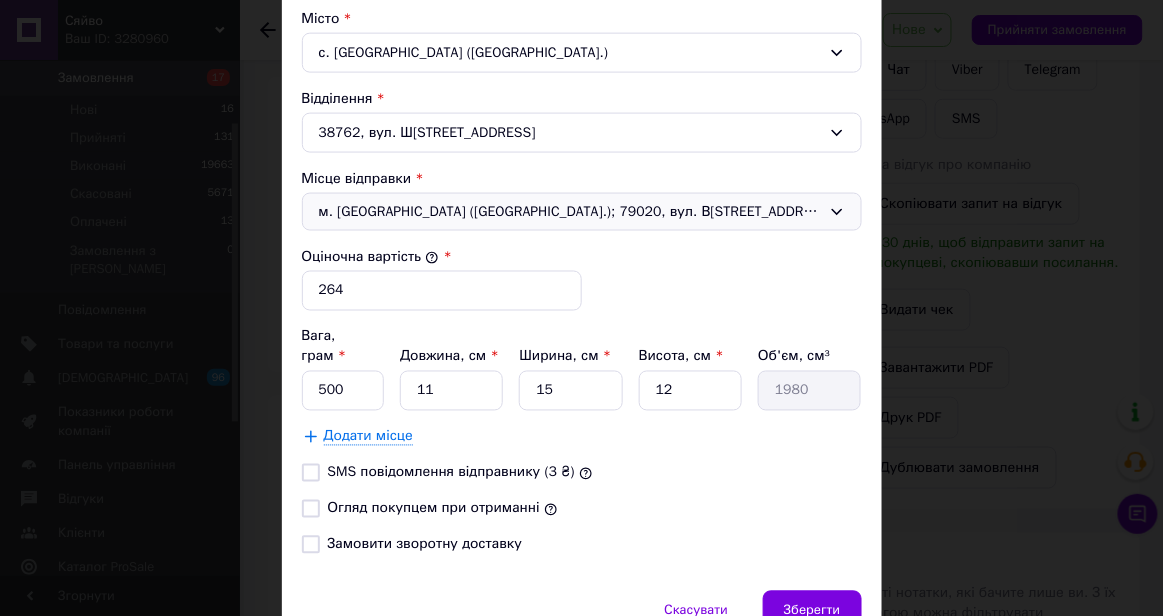 scroll, scrollTop: 624, scrollLeft: 0, axis: vertical 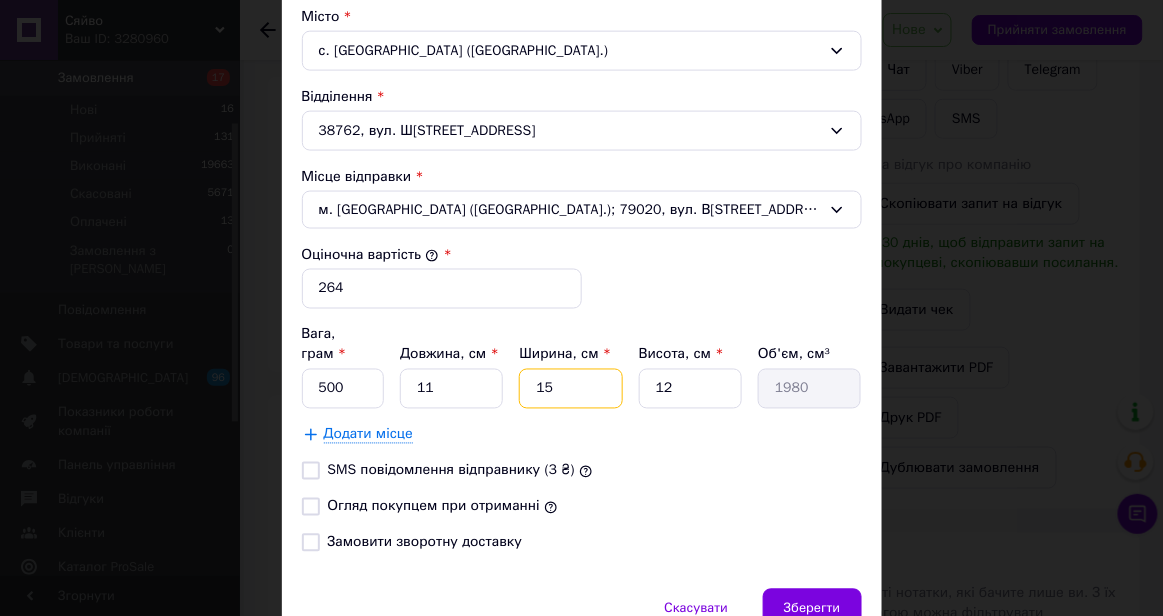 click on "15" at bounding box center [570, 389] 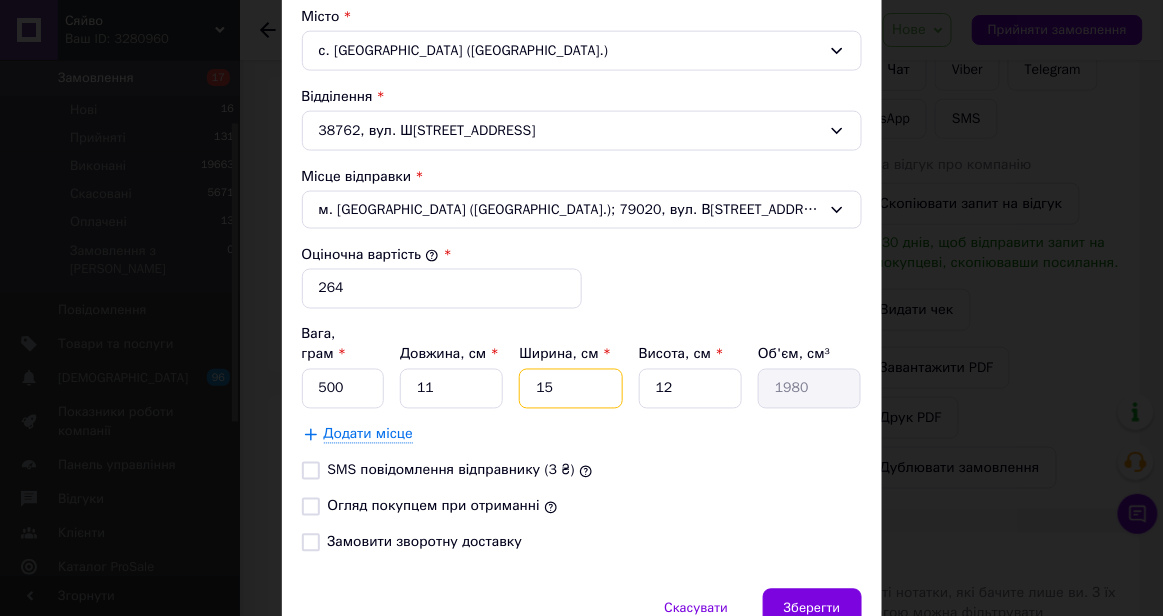 type on "1" 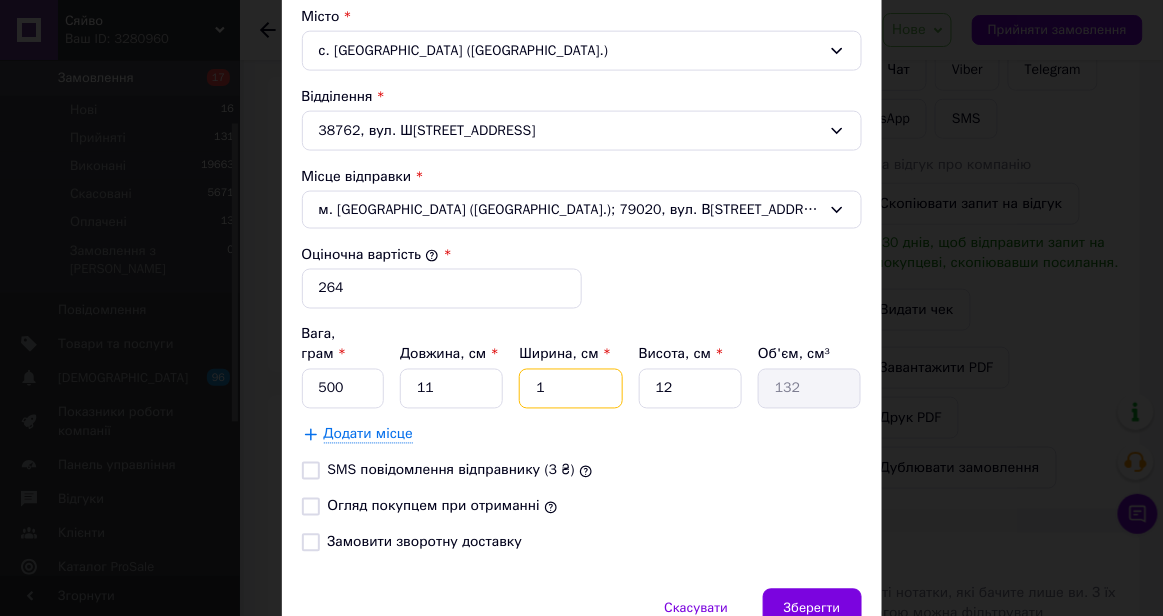 type on "10" 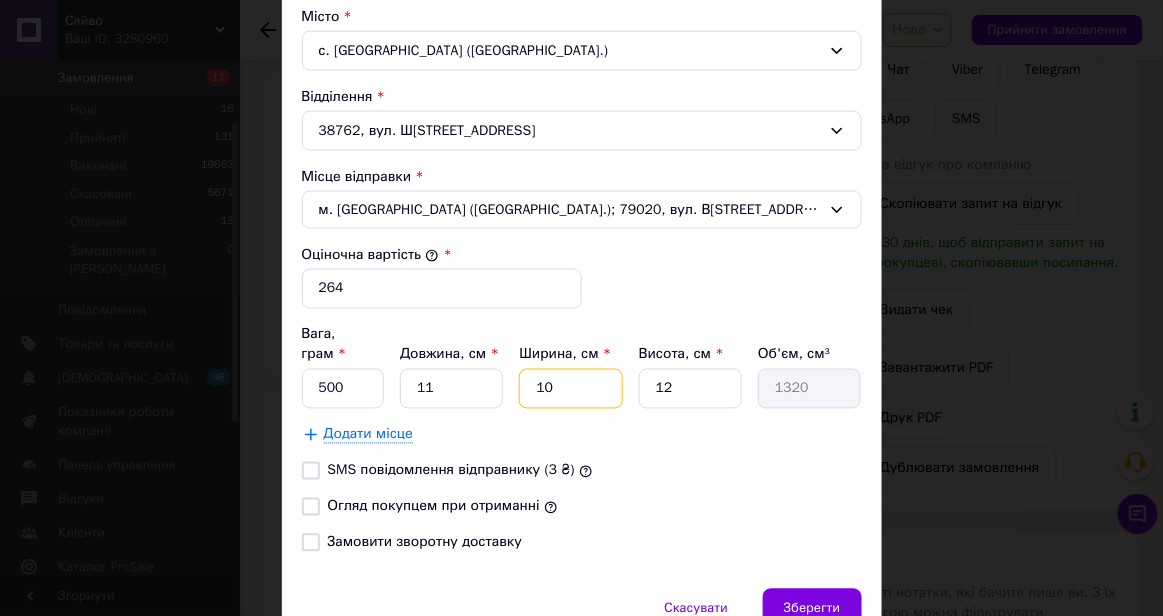 type on "10" 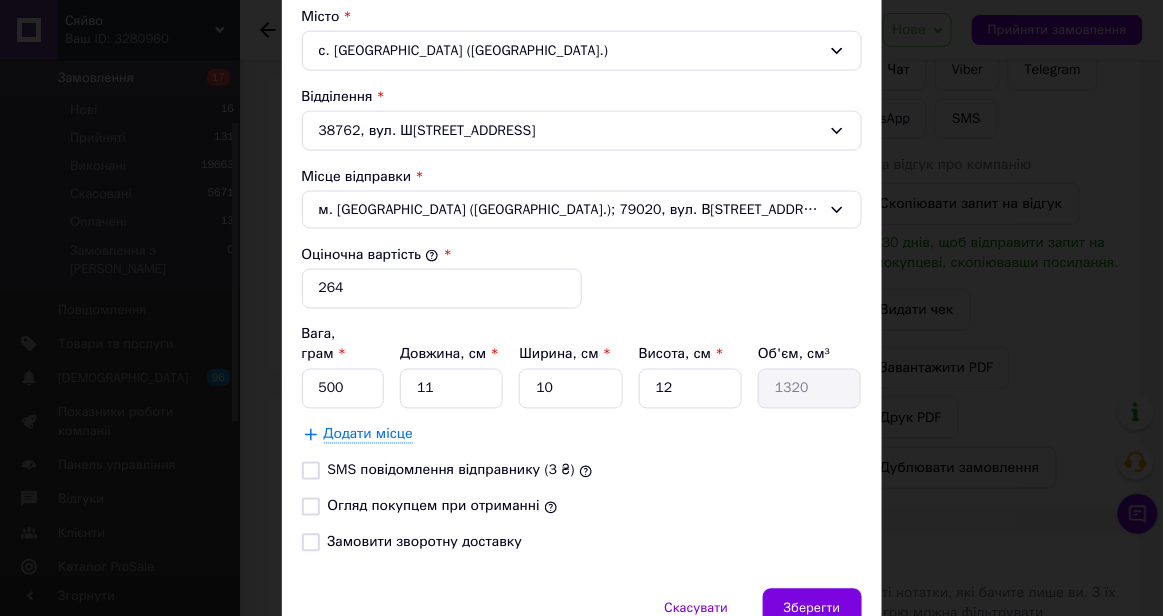 click on "Додати місце" at bounding box center [582, 435] 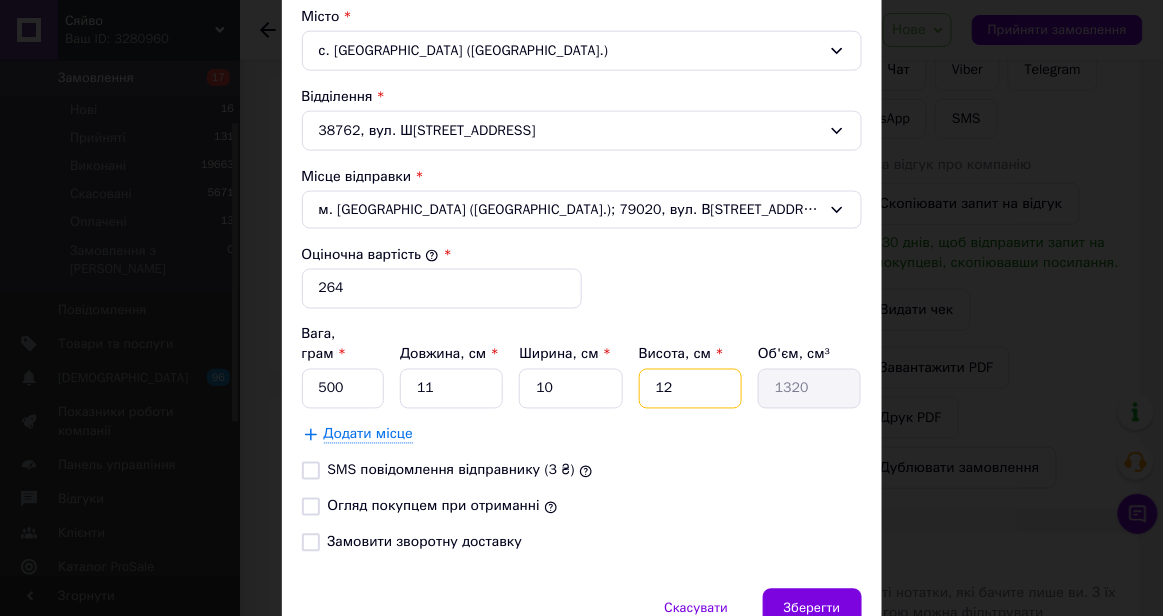 click on "12" at bounding box center (690, 389) 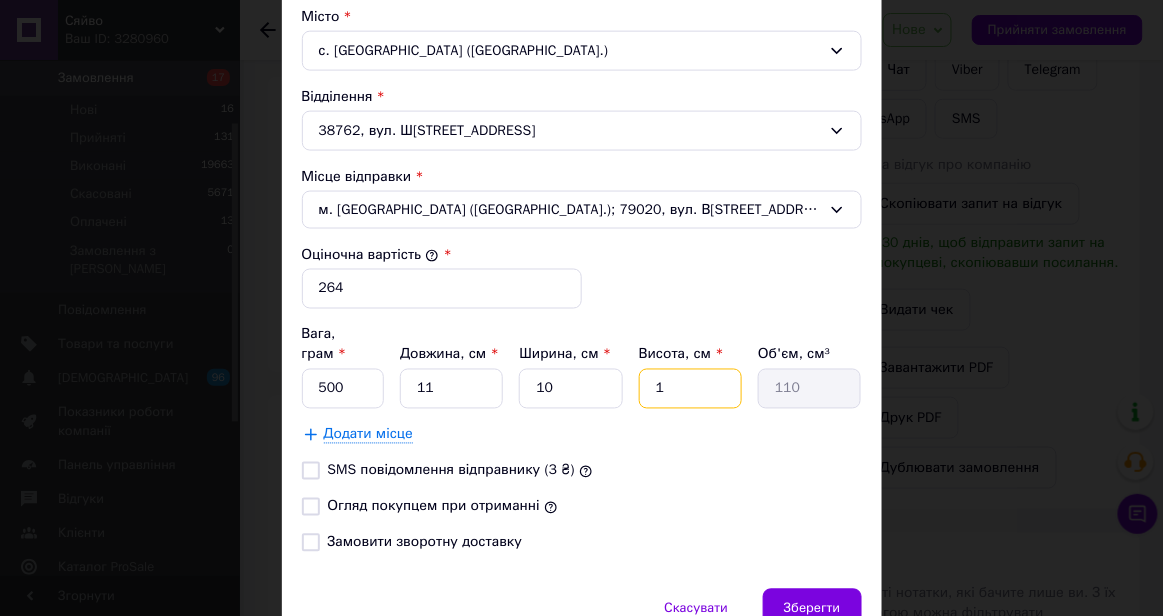 type on "10" 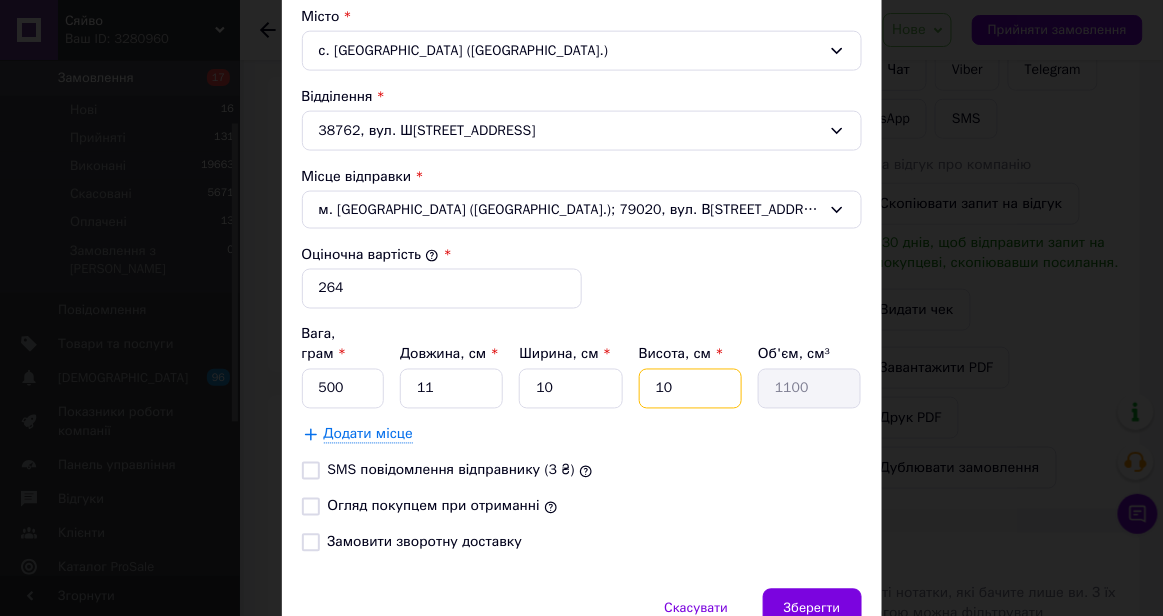 type on "10" 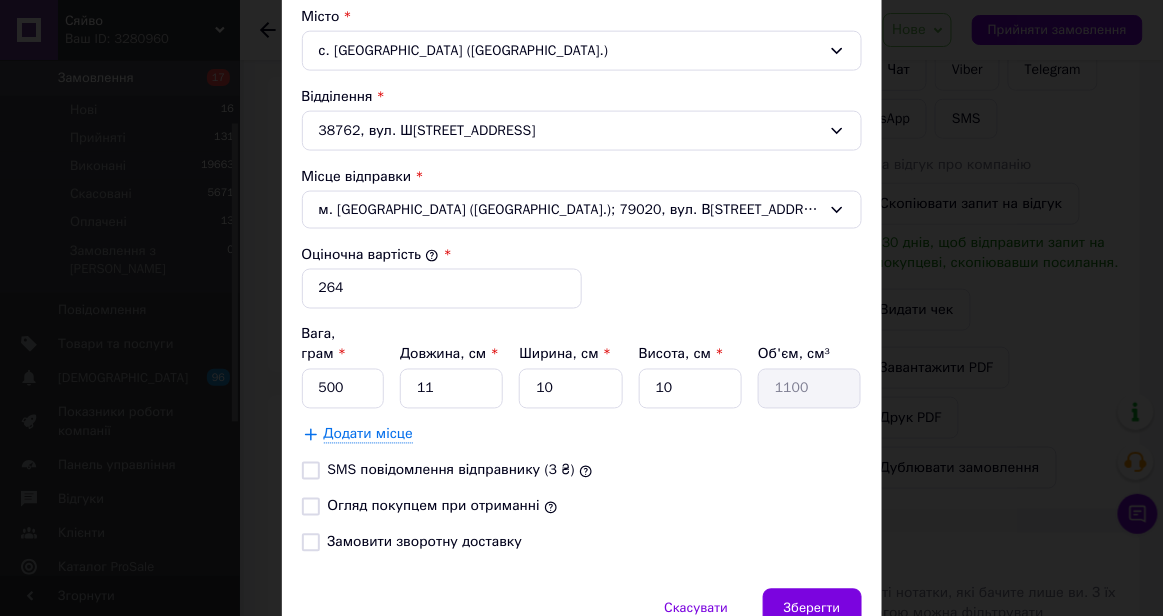 click on "Тариф     * Стандарт Платник   * Отримувач Прізвище отримувача   * шевела Ім'я отримувача   * світлана По батькові отримувача Телефон отримувача   * +380664957145 Тип доставки     * Склад - склад Місто с. Терешки (Полтавська обл.) Відділення 38762, вул. Шевченка, 1А Місце відправки   * м. Львів (Львівська обл.); 79020, вул. Варшавська, 56 Оціночна вартість     * 264 Вага, грам   * 500 Довжина, см   * 11 Ширина, см   * 10 Висота, см   * 10 Об'єм, см³ 1100 Додати місце SMS повідомлення відправнику (3 ₴)   Огляд покупцем при отриманні   Замовити зворотну доставку" at bounding box center (582, 88) 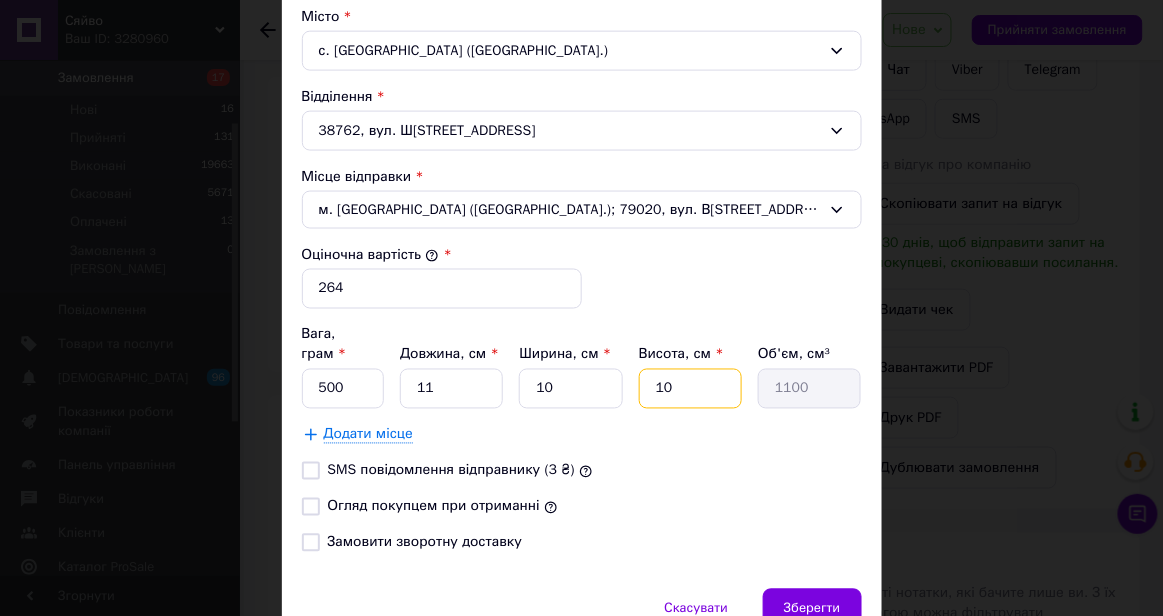 click on "10" at bounding box center [690, 389] 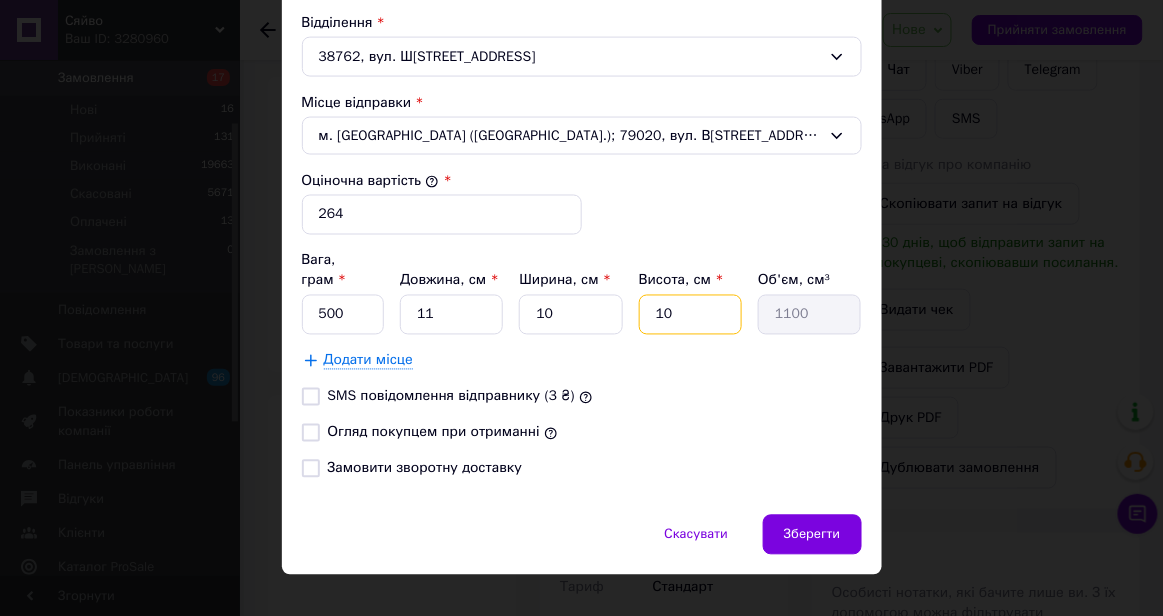 scroll, scrollTop: 697, scrollLeft: 0, axis: vertical 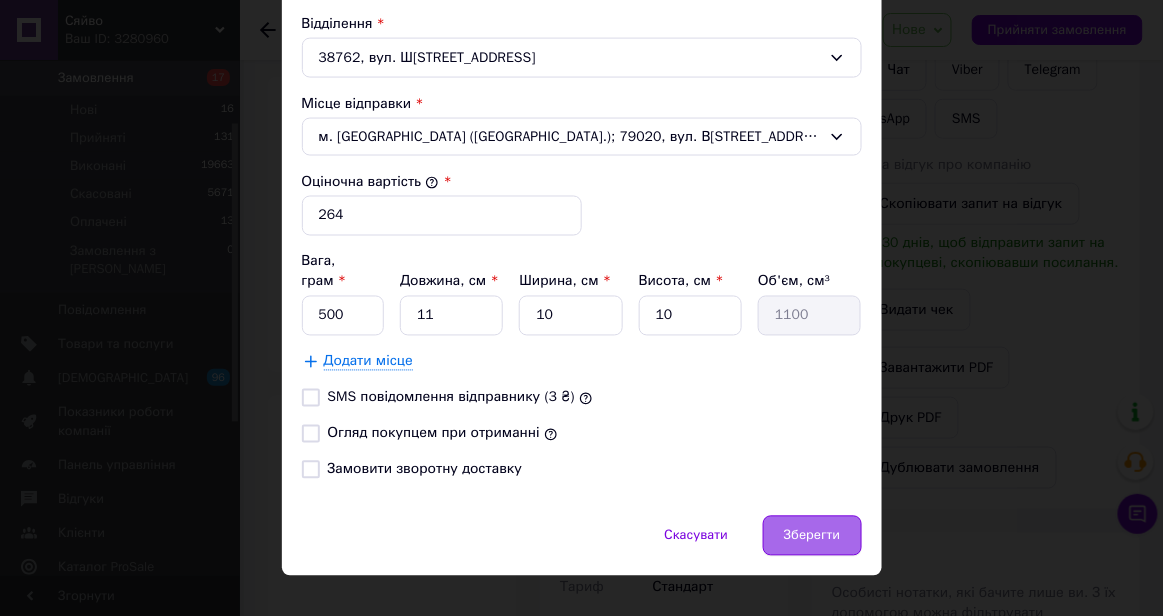 click on "Зберегти" at bounding box center (812, 536) 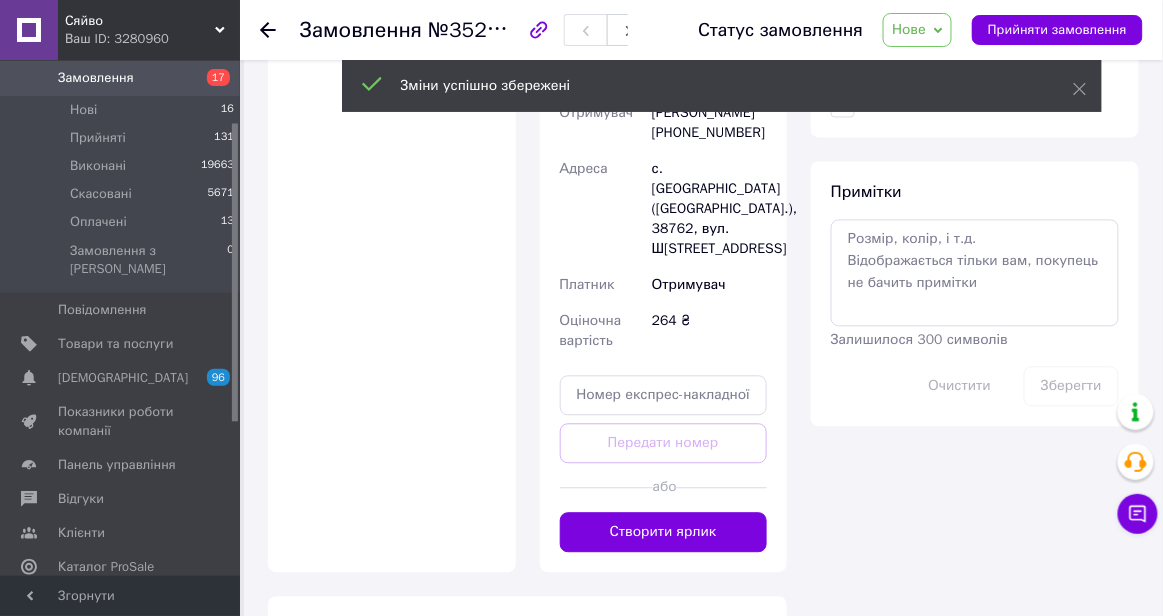 scroll, scrollTop: 930, scrollLeft: 0, axis: vertical 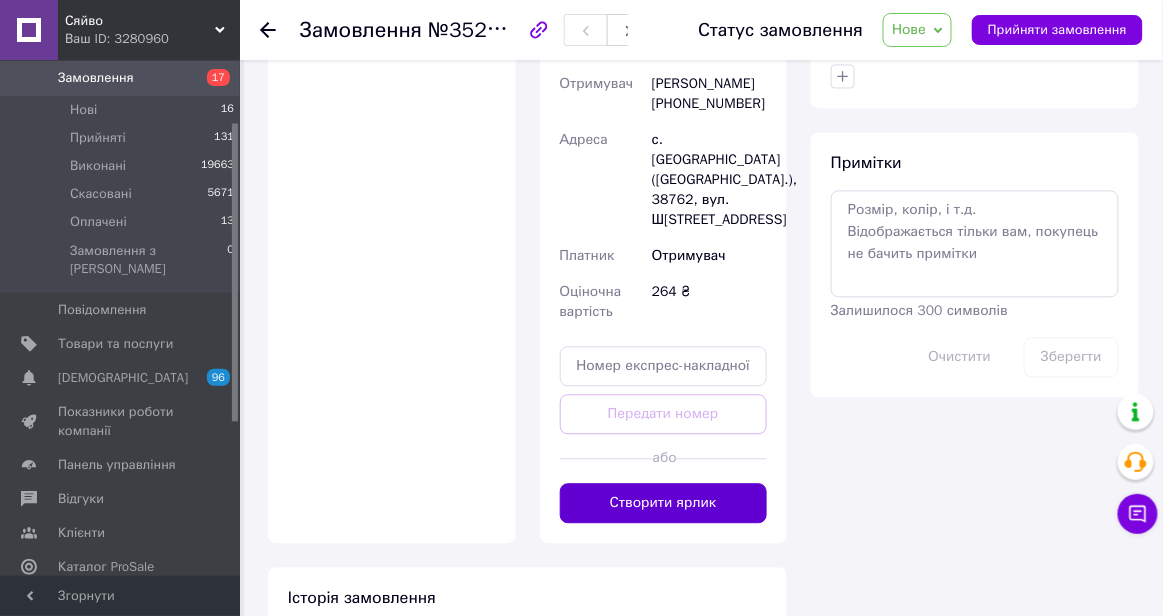 click on "Створити ярлик" at bounding box center (664, 503) 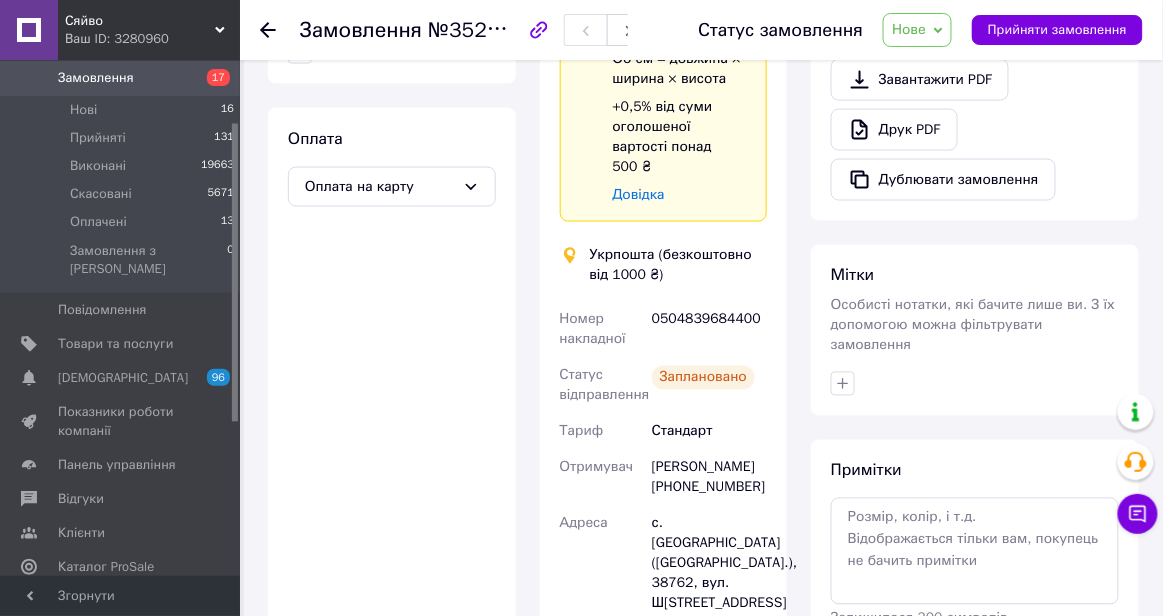 scroll, scrollTop: 651, scrollLeft: 0, axis: vertical 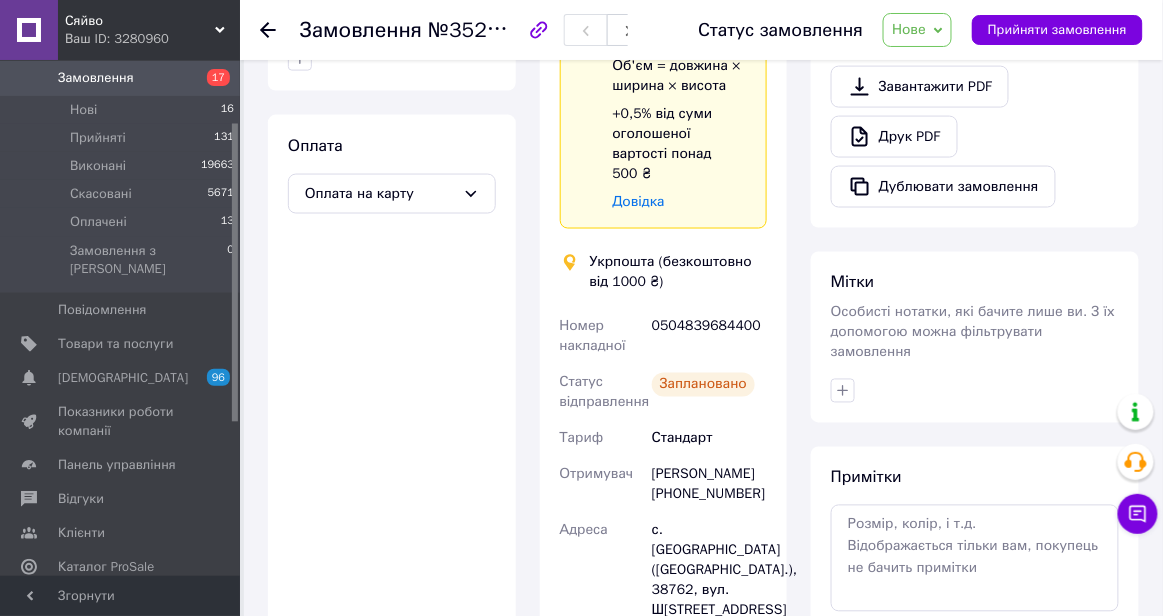 click on "Нове" at bounding box center (917, 30) 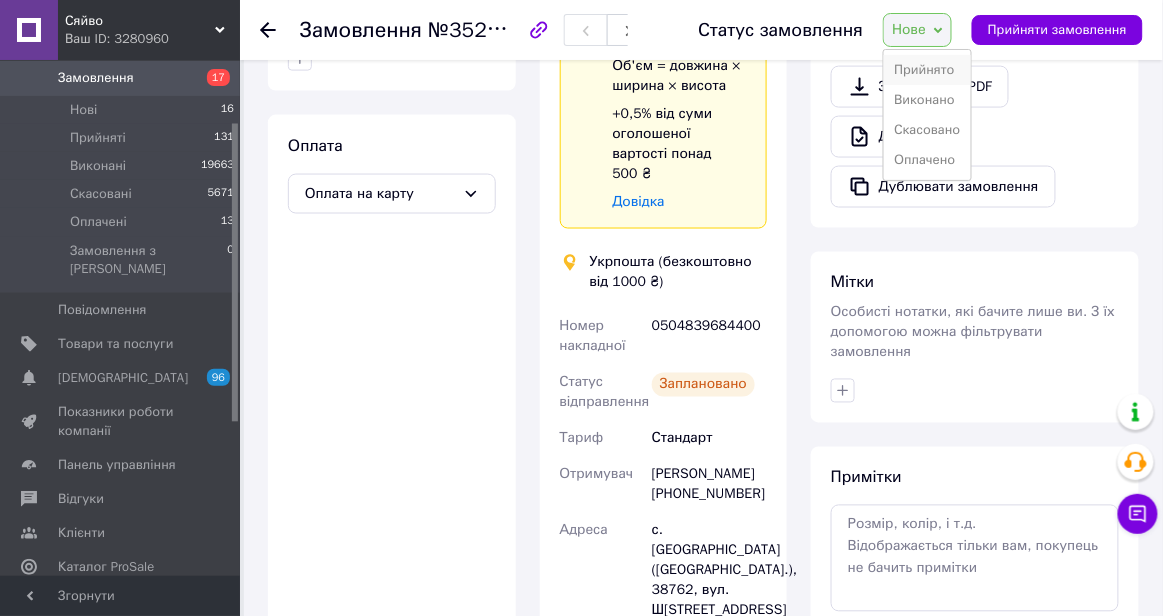 click on "Прийнято" at bounding box center (927, 70) 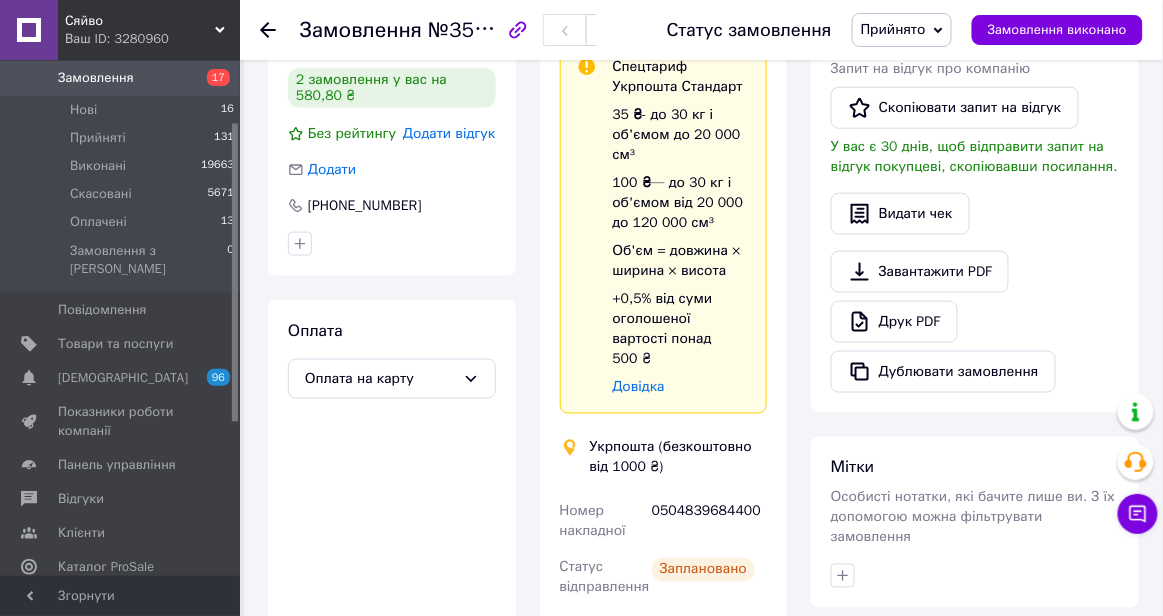 scroll, scrollTop: 465, scrollLeft: 0, axis: vertical 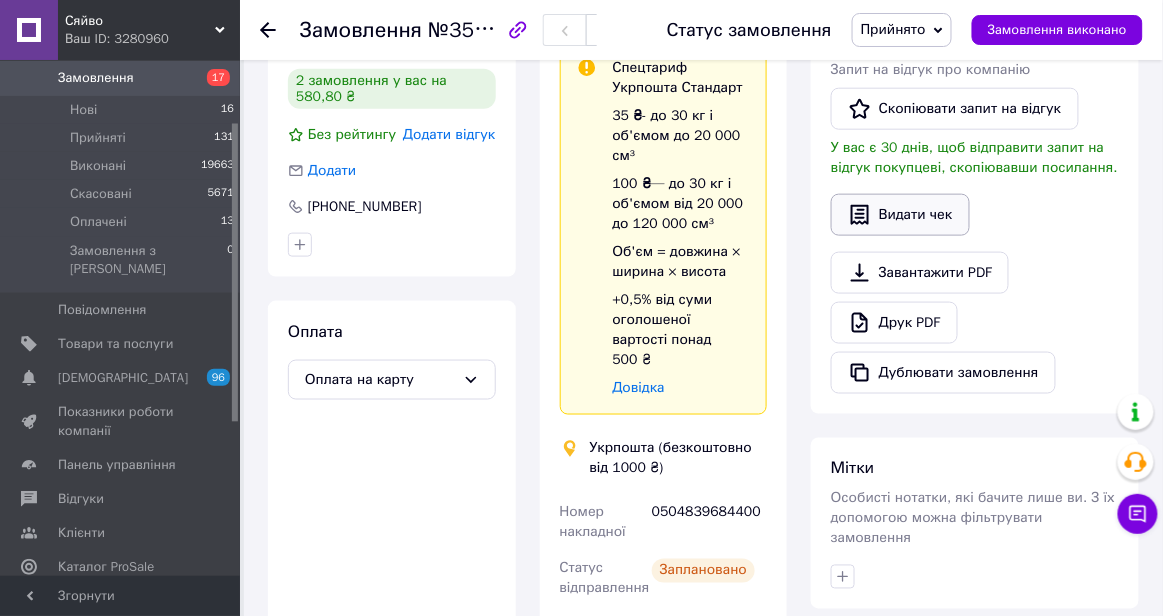 drag, startPoint x: 932, startPoint y: 244, endPoint x: 932, endPoint y: 231, distance: 13 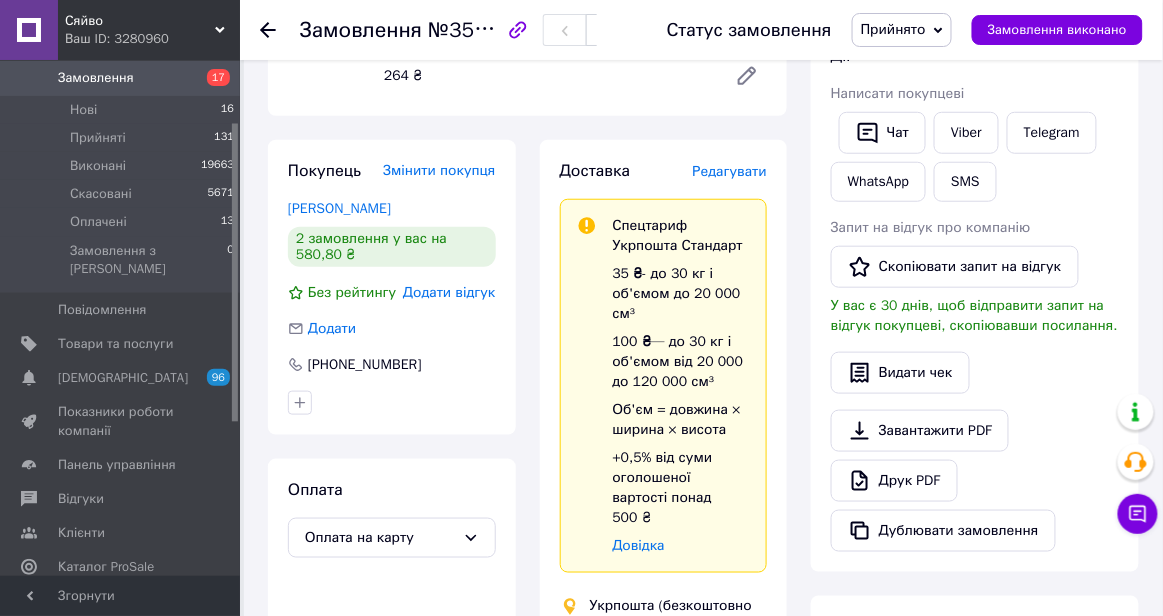 scroll, scrollTop: 295, scrollLeft: 0, axis: vertical 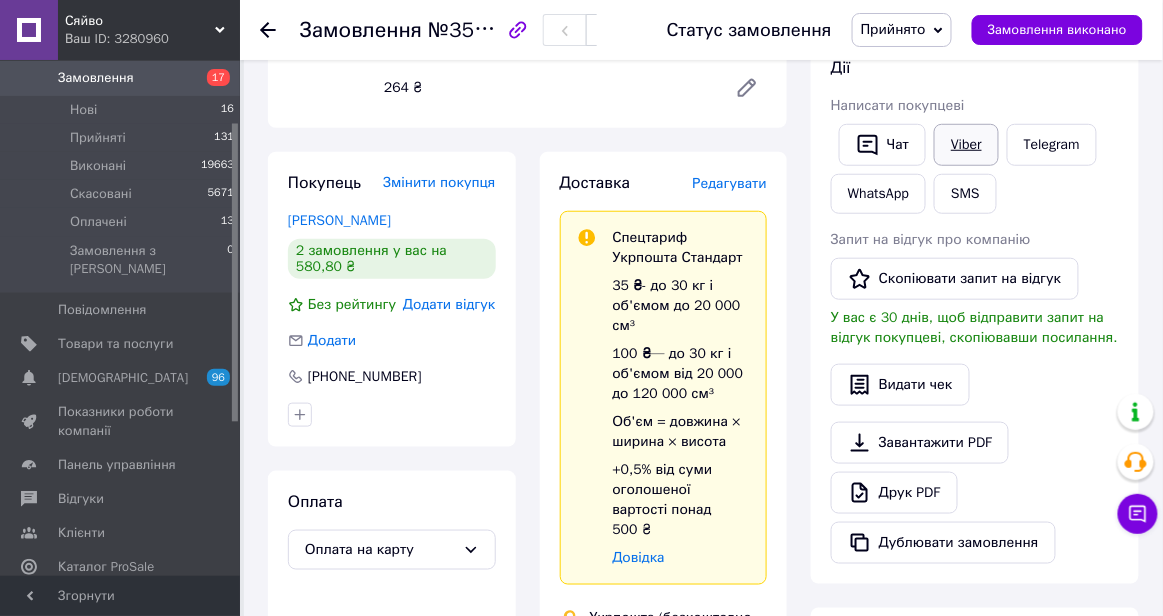 click on "Viber" at bounding box center [966, 145] 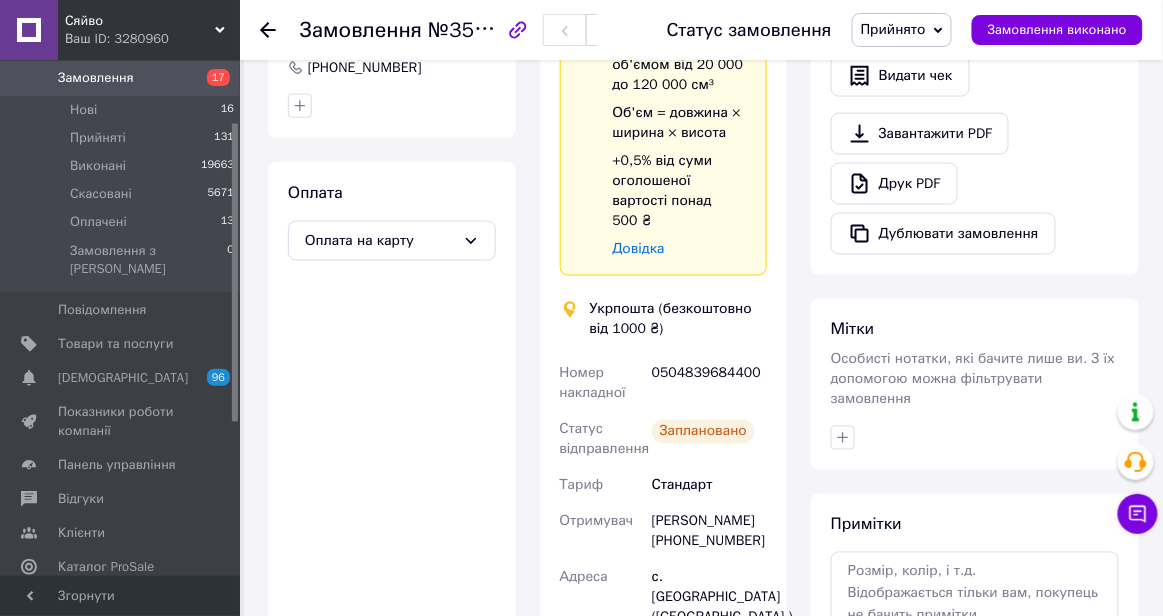 scroll, scrollTop: 620, scrollLeft: 0, axis: vertical 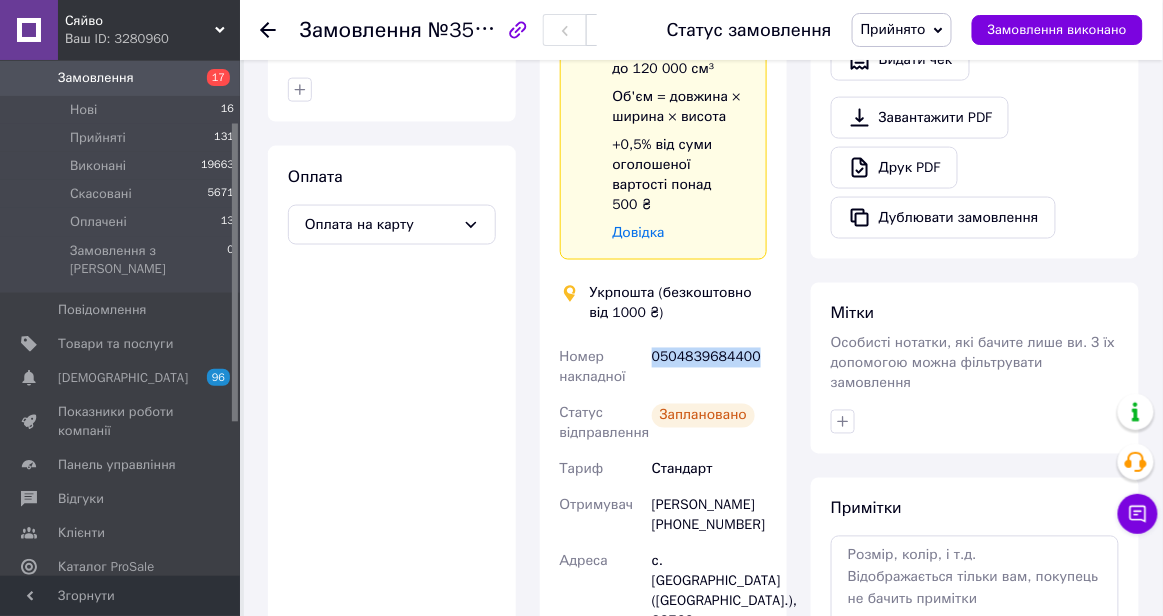 copy on "0504839684400" 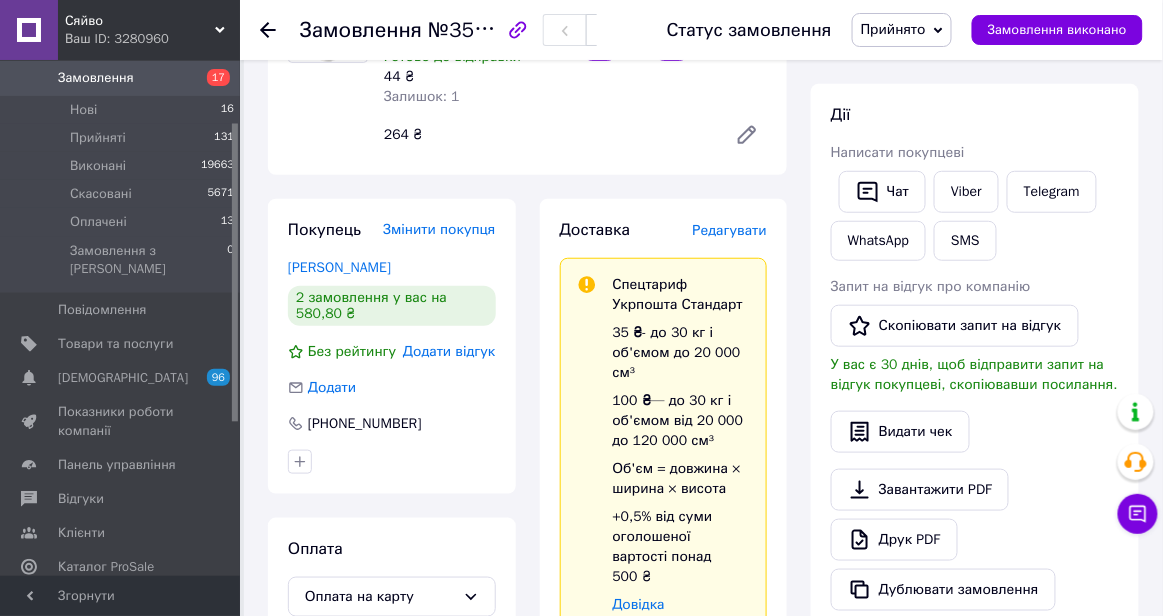 scroll, scrollTop: 0, scrollLeft: 0, axis: both 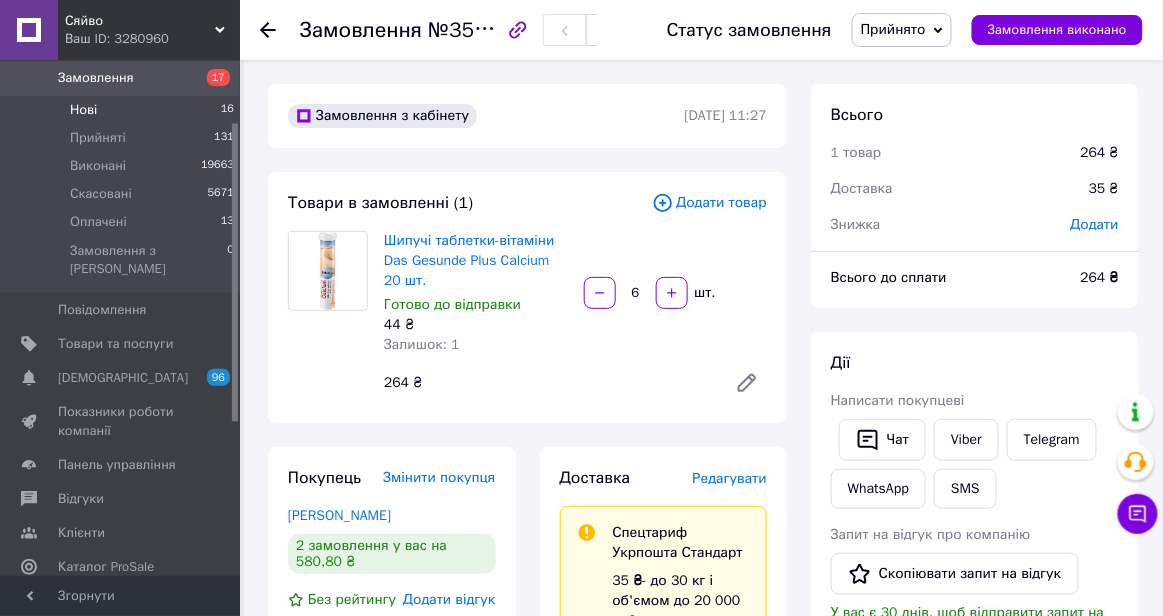 click on "Нові 16" at bounding box center (123, 110) 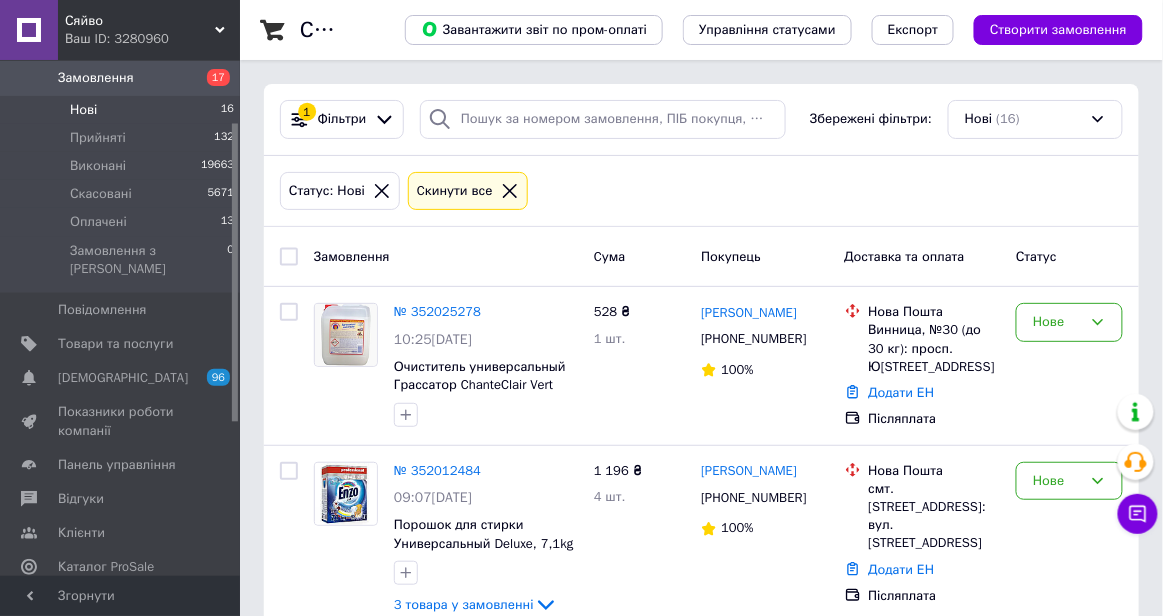 click on "Нові 16" at bounding box center (123, 110) 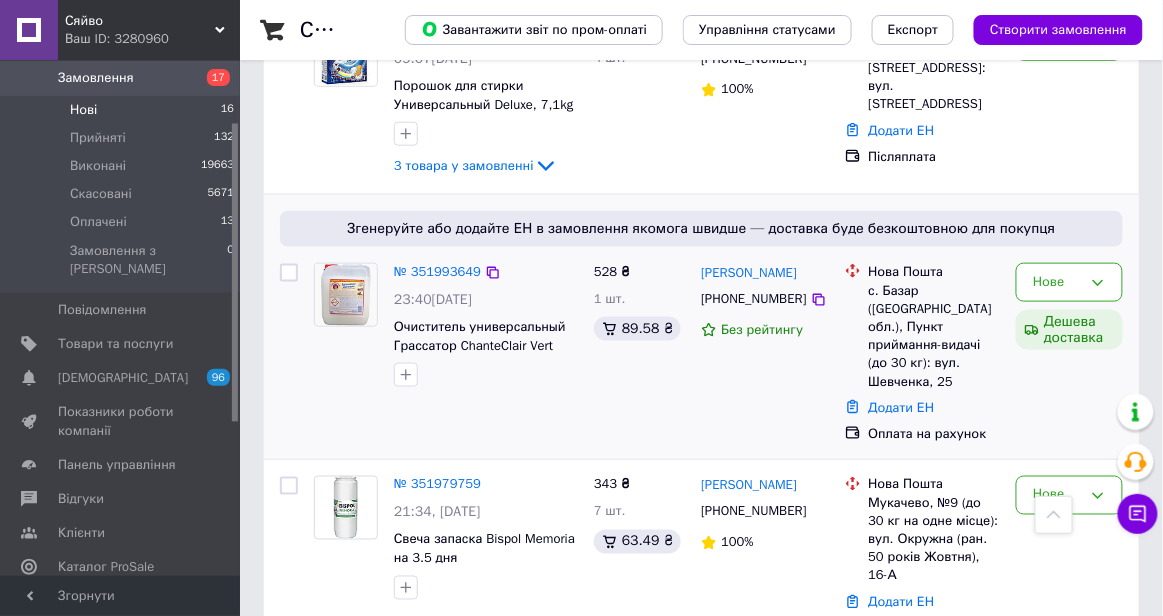scroll, scrollTop: 487, scrollLeft: 0, axis: vertical 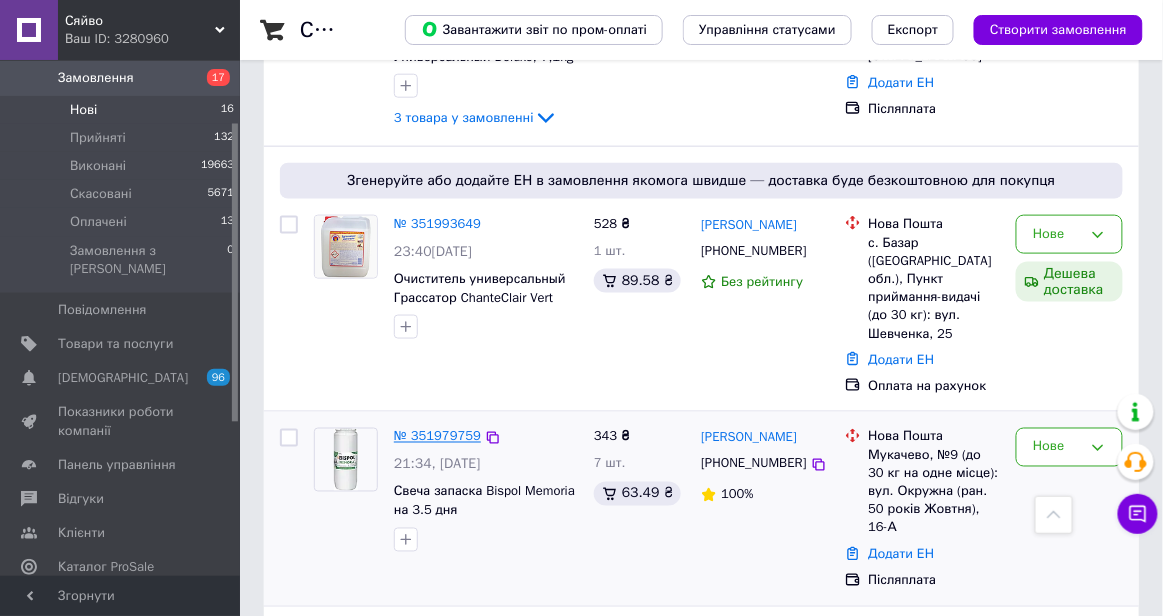 click on "№ 351979759" at bounding box center [437, 436] 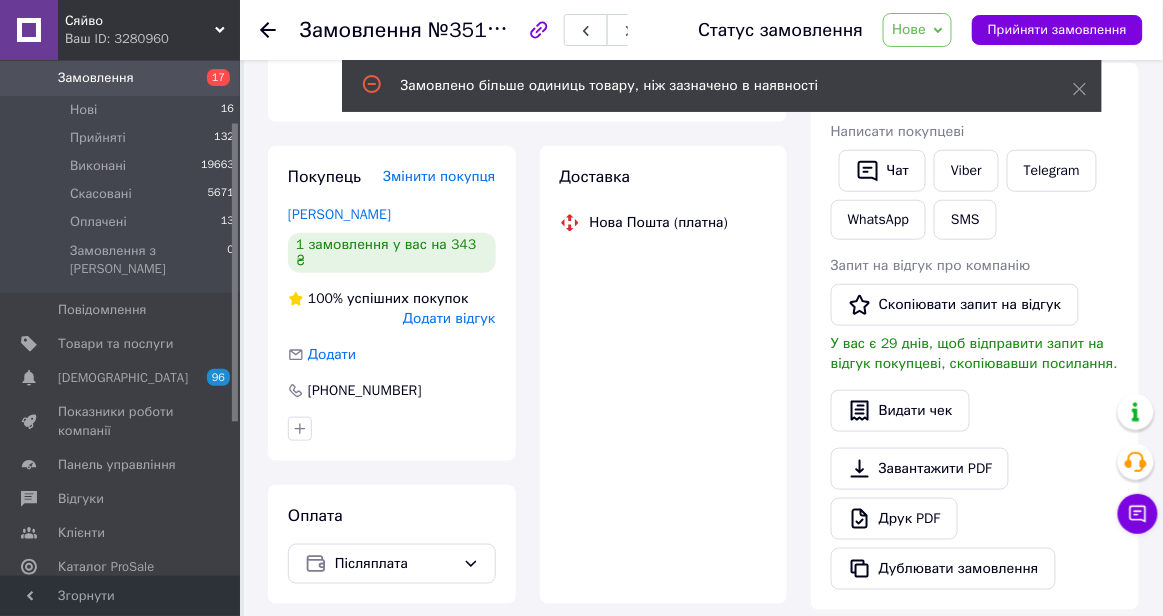 scroll, scrollTop: 0, scrollLeft: 0, axis: both 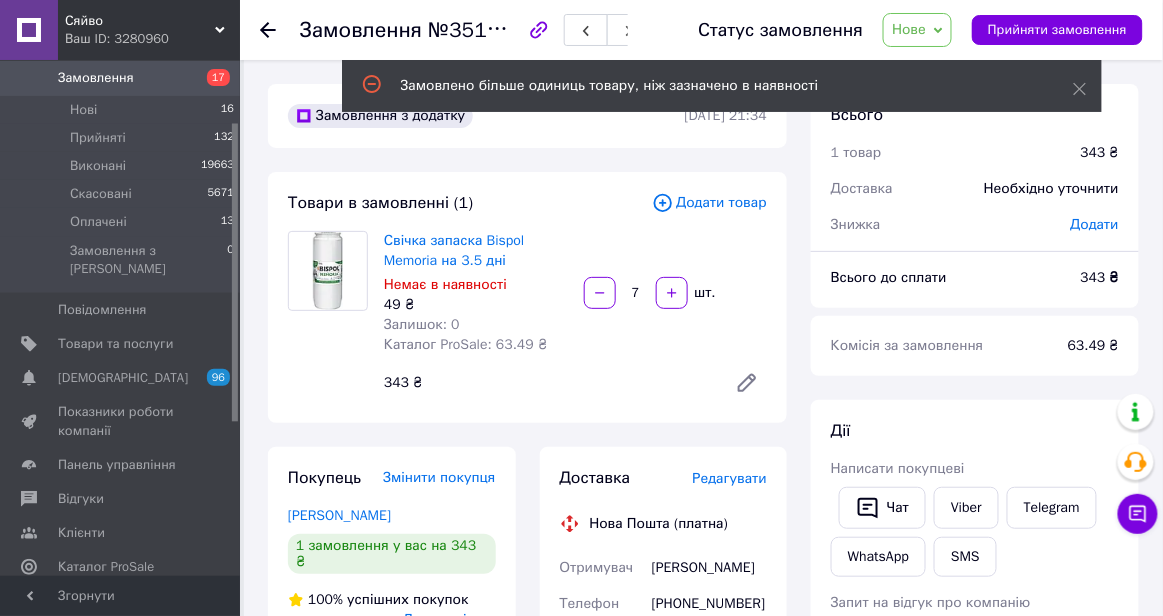 click on "Нове" at bounding box center (909, 29) 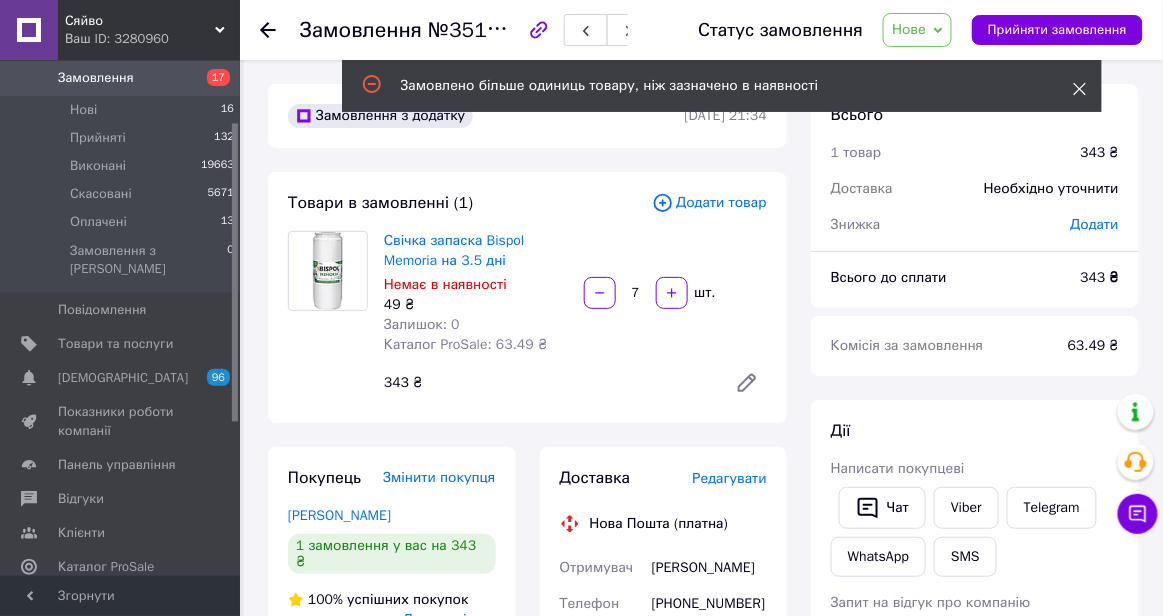 click at bounding box center (1080, 89) 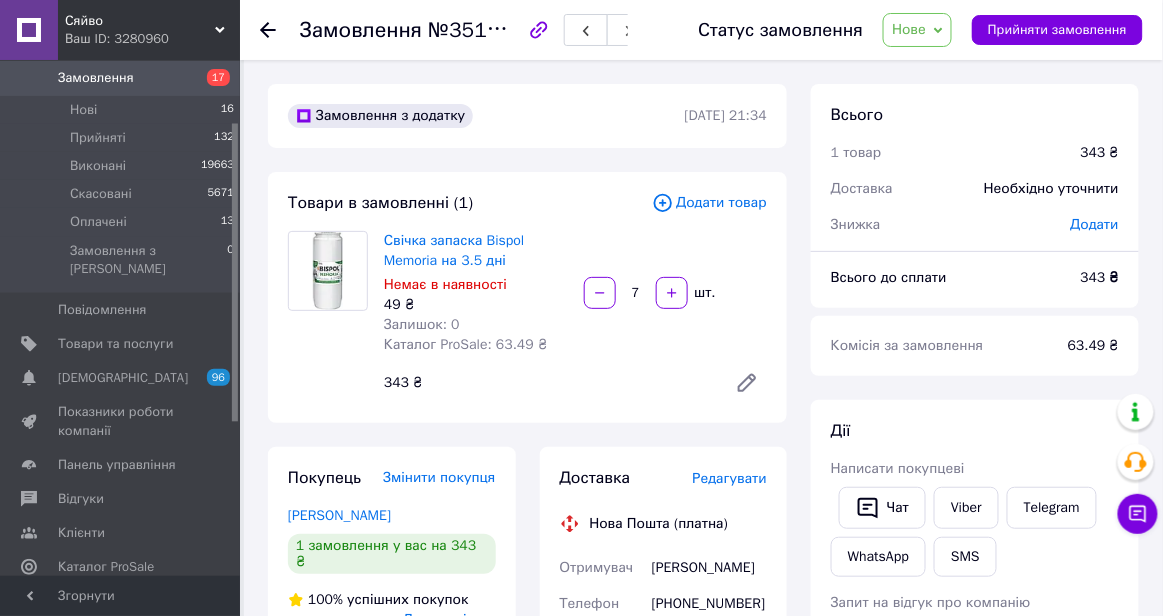 click 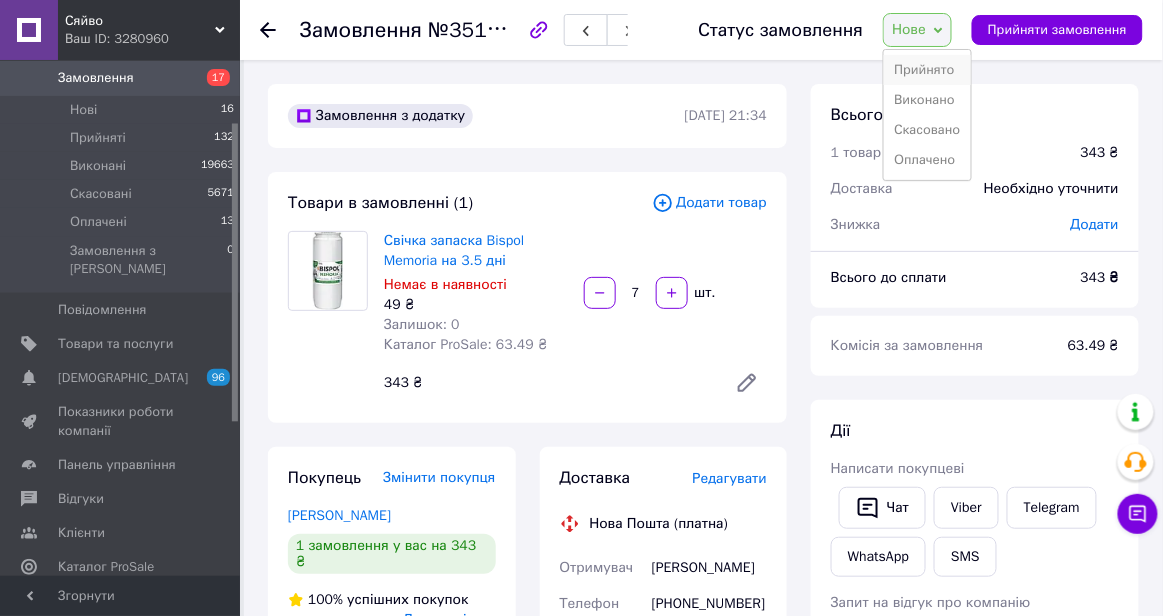 click on "Прийнято" at bounding box center (927, 70) 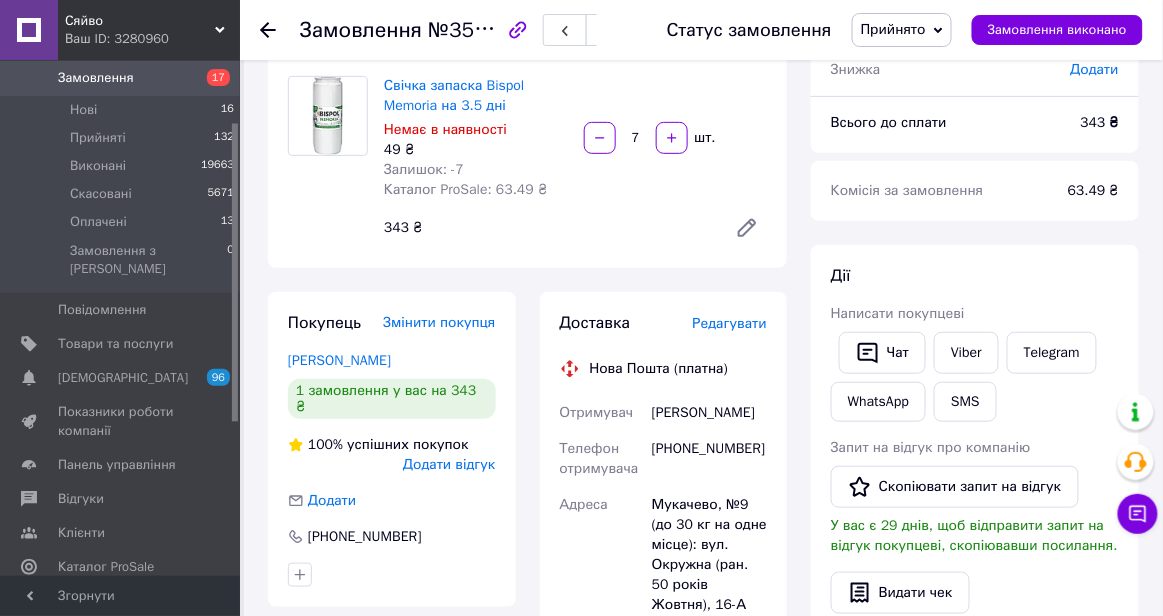 scroll, scrollTop: 159, scrollLeft: 0, axis: vertical 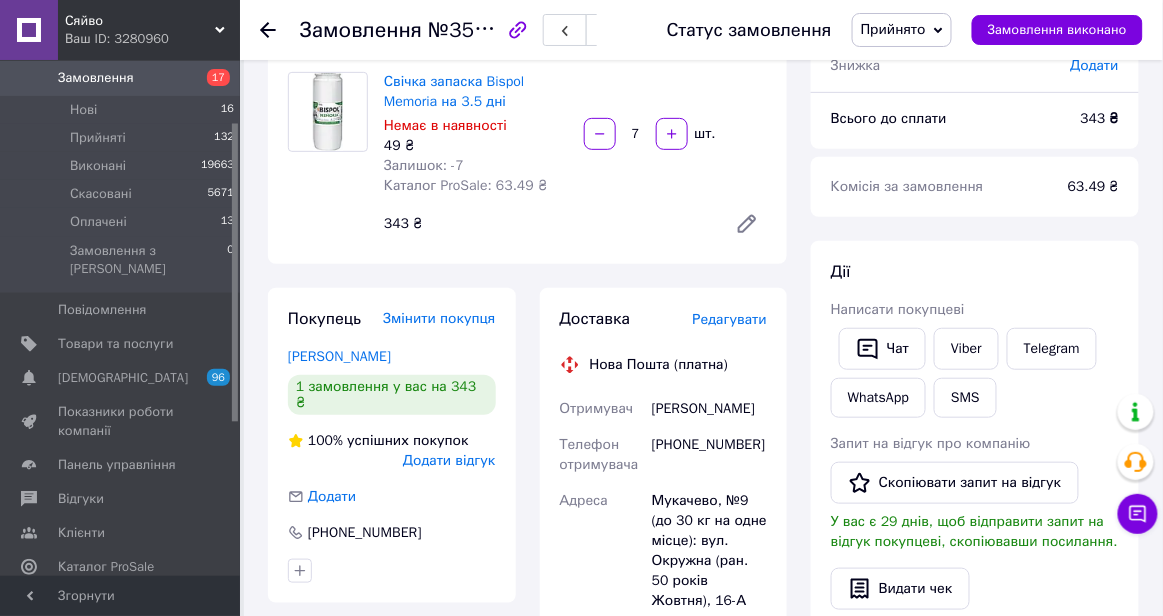 click on "Редагувати" at bounding box center (730, 319) 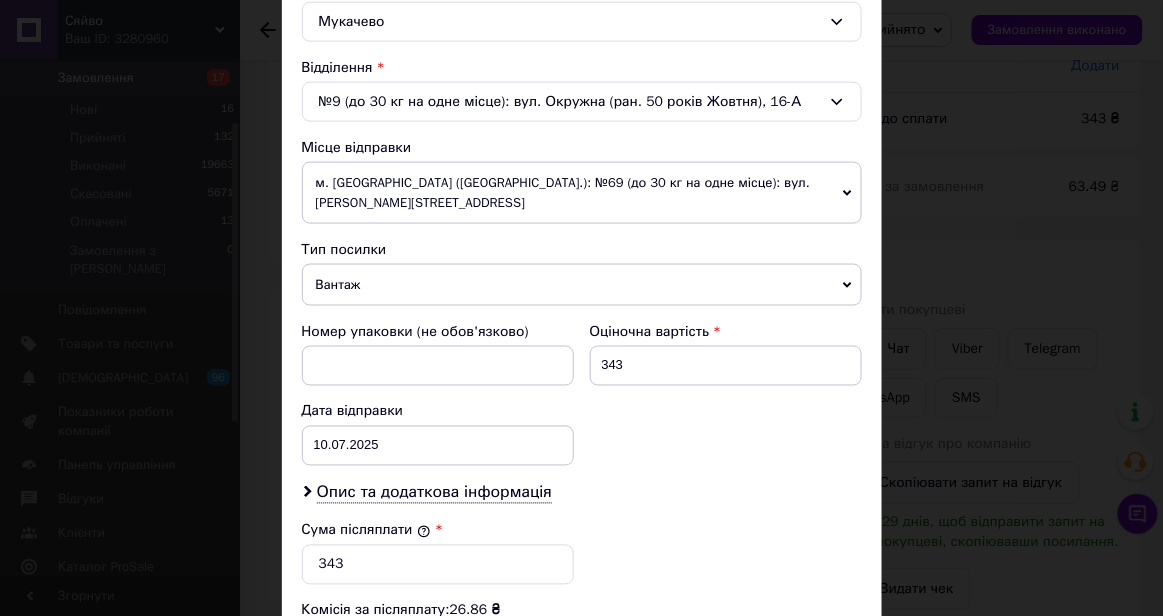 scroll, scrollTop: 926, scrollLeft: 0, axis: vertical 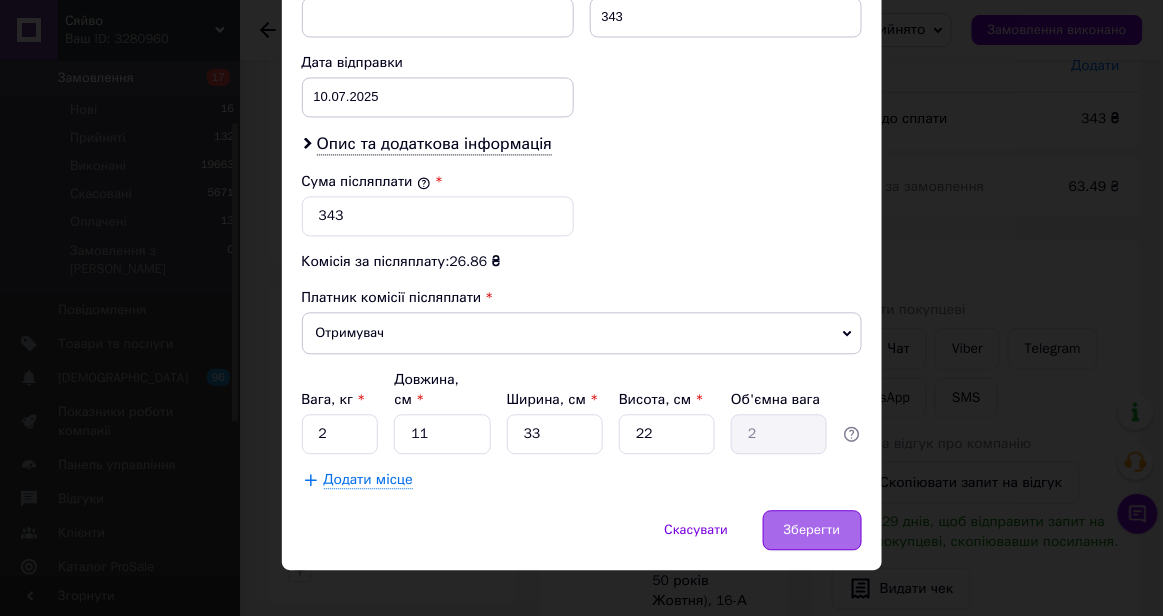 click on "Зберегти" at bounding box center [812, 530] 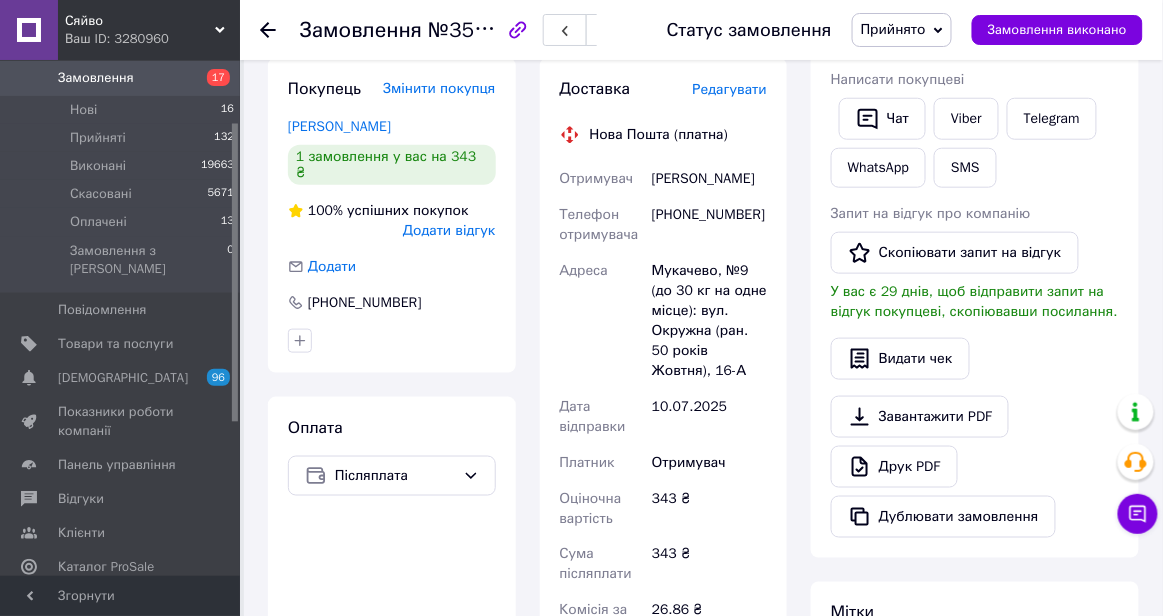 scroll, scrollTop: 400, scrollLeft: 0, axis: vertical 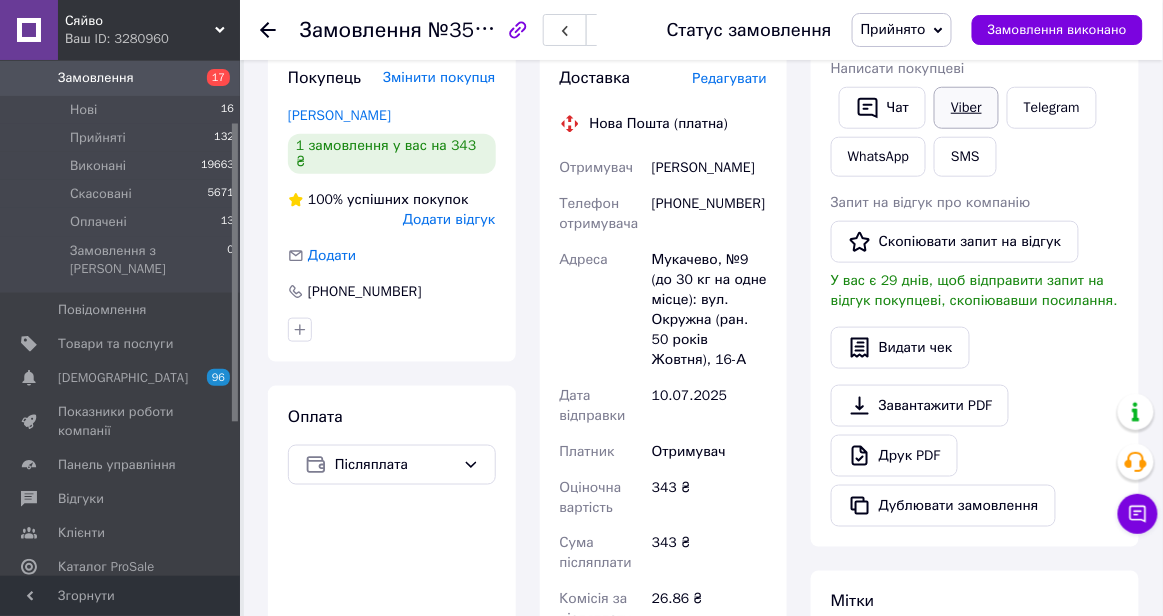 click on "Viber" at bounding box center [966, 108] 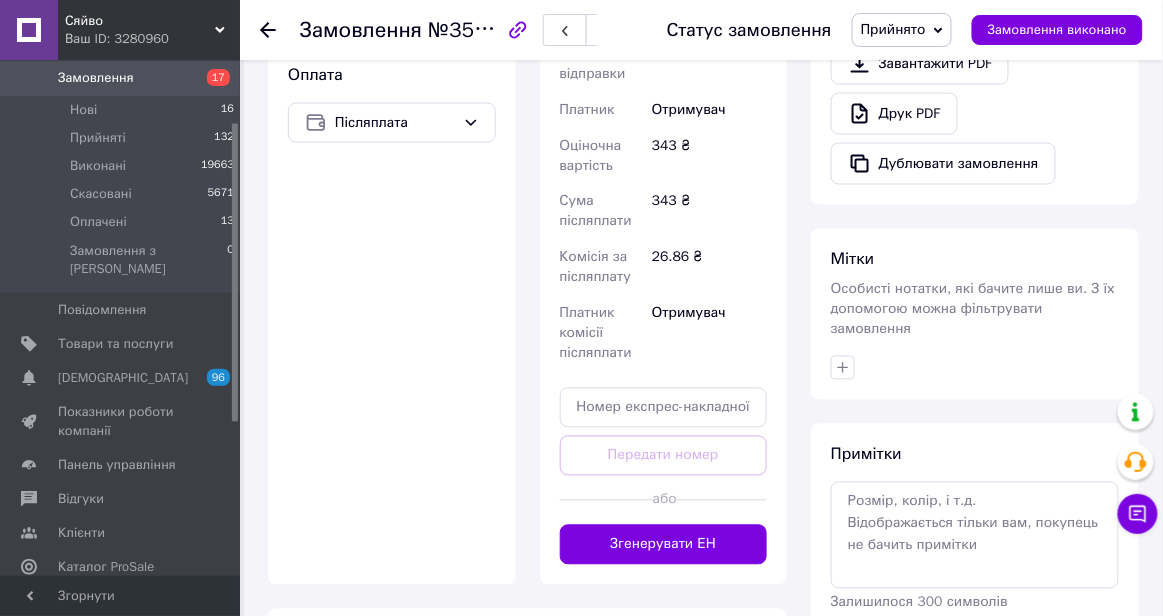 scroll, scrollTop: 750, scrollLeft: 0, axis: vertical 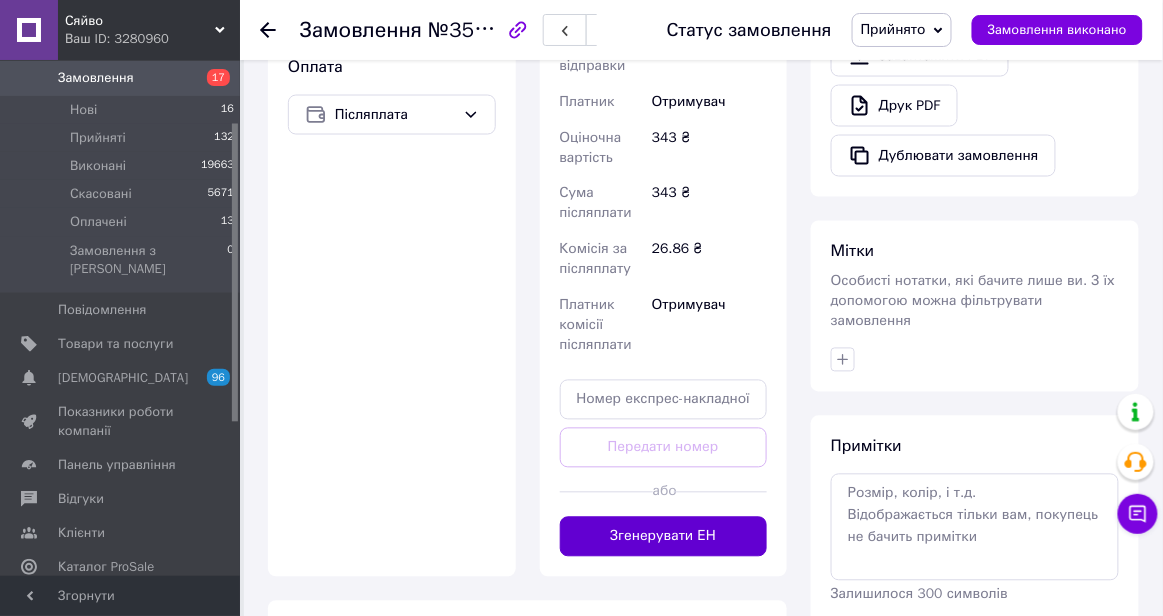 click on "Згенерувати ЕН" at bounding box center (664, 537) 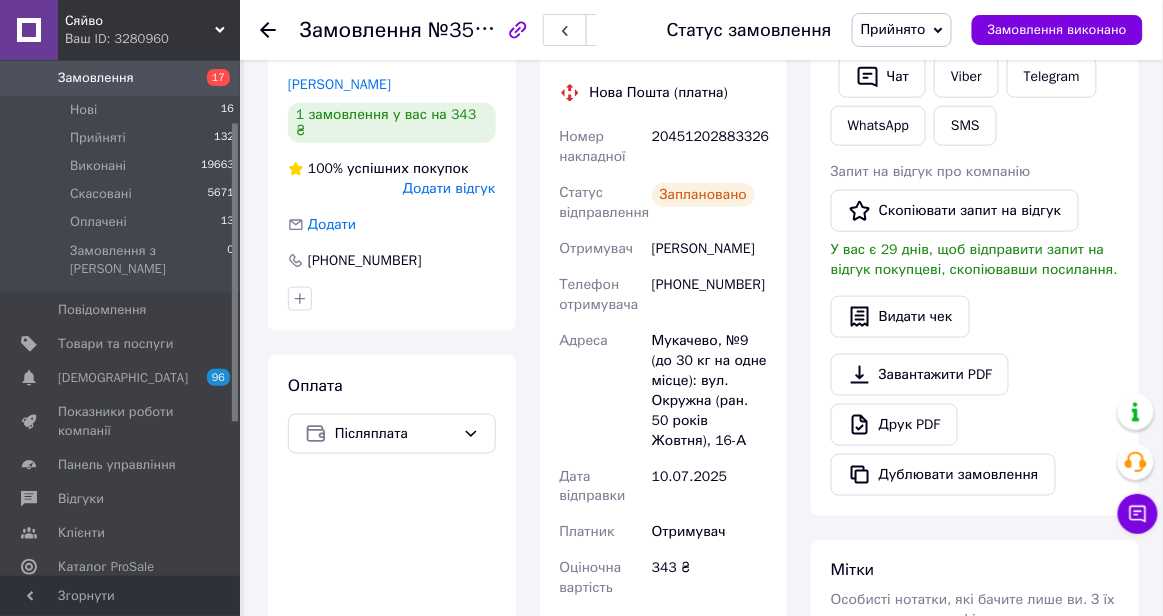scroll, scrollTop: 433, scrollLeft: 0, axis: vertical 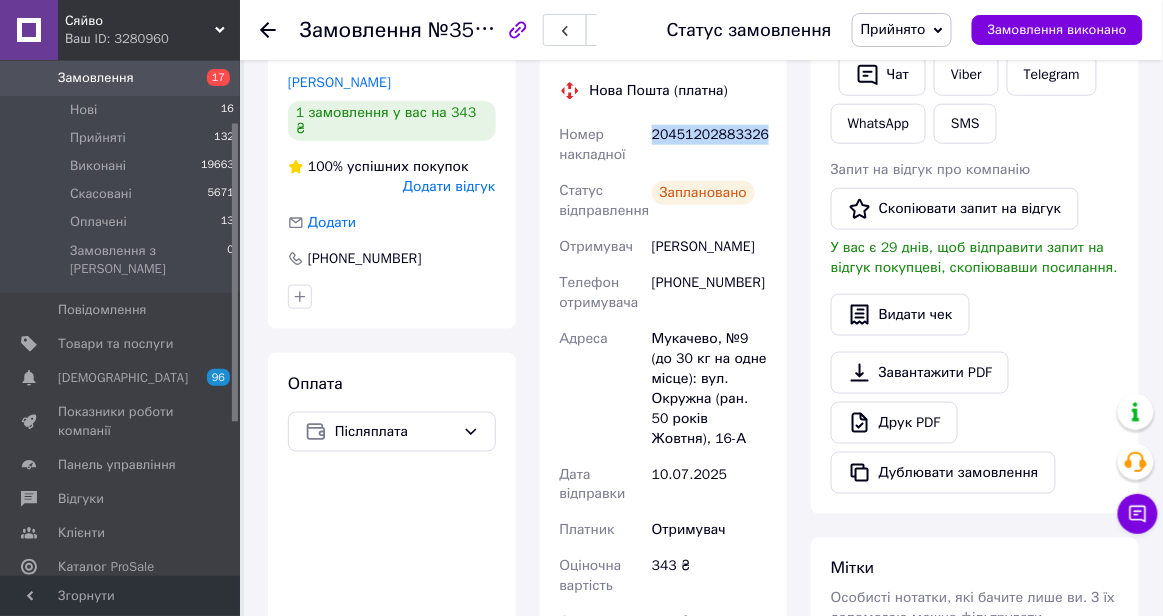 copy on "20451202883326" 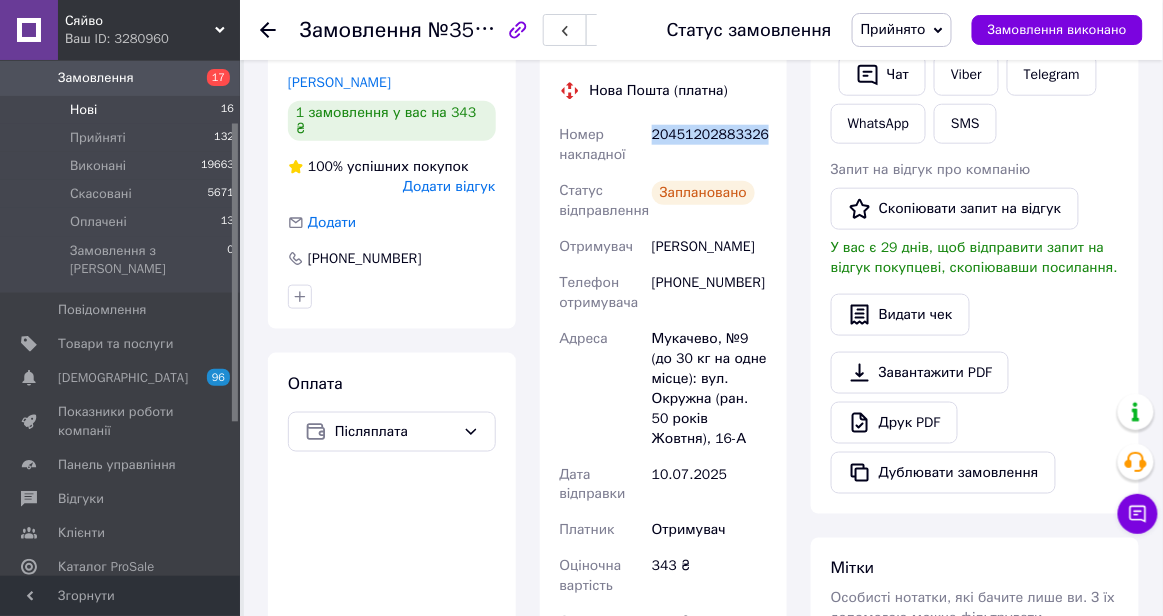 click on "Нові 16" at bounding box center [123, 110] 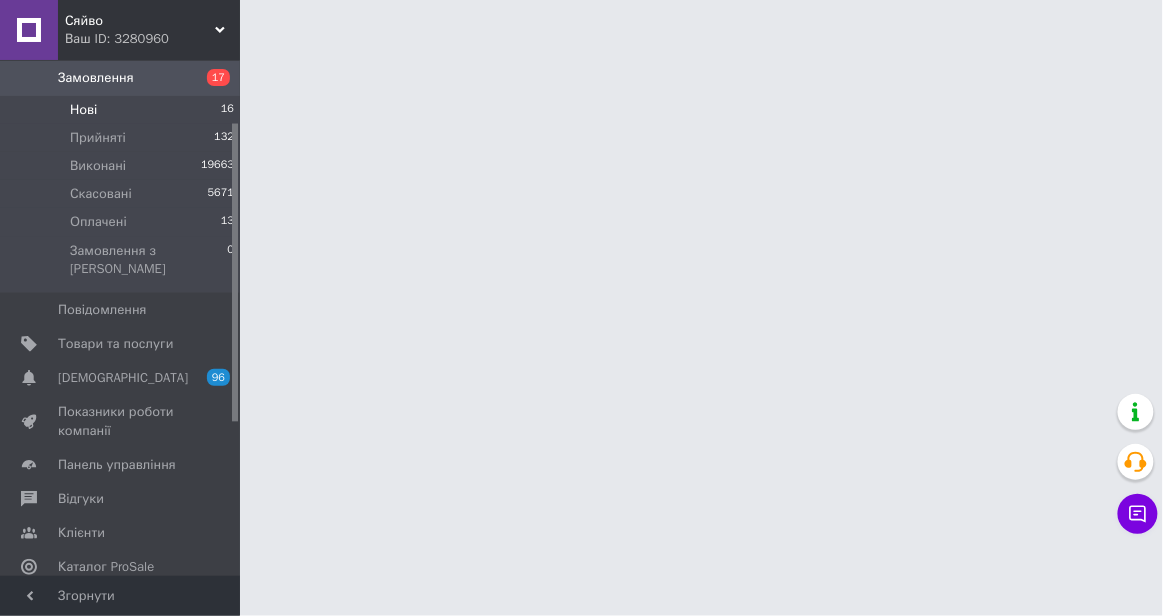 scroll, scrollTop: 0, scrollLeft: 0, axis: both 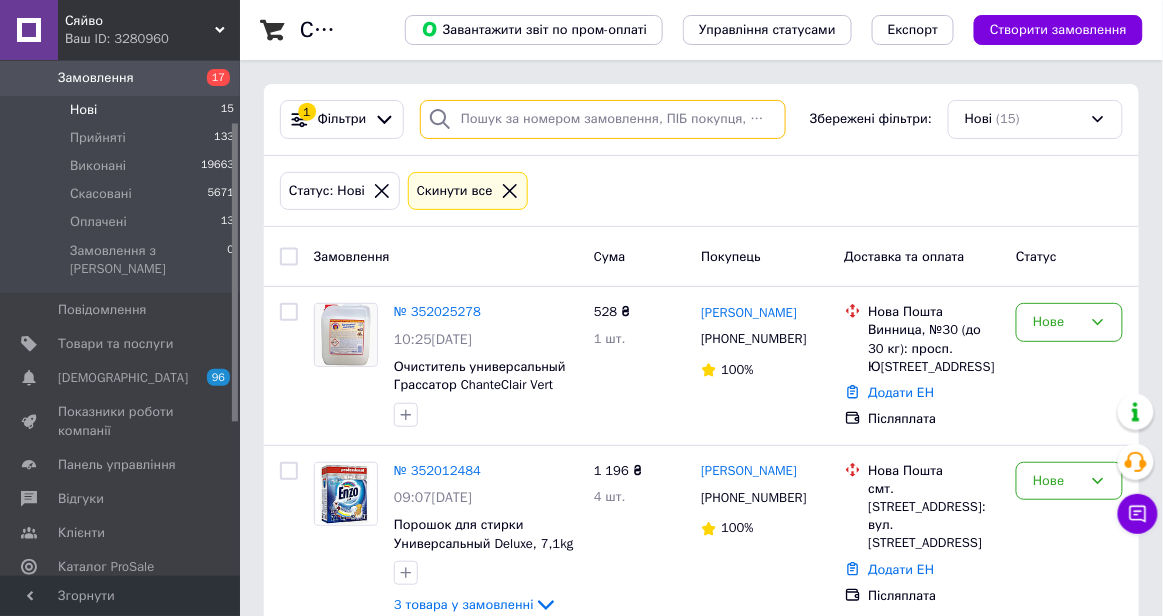 click at bounding box center (603, 119) 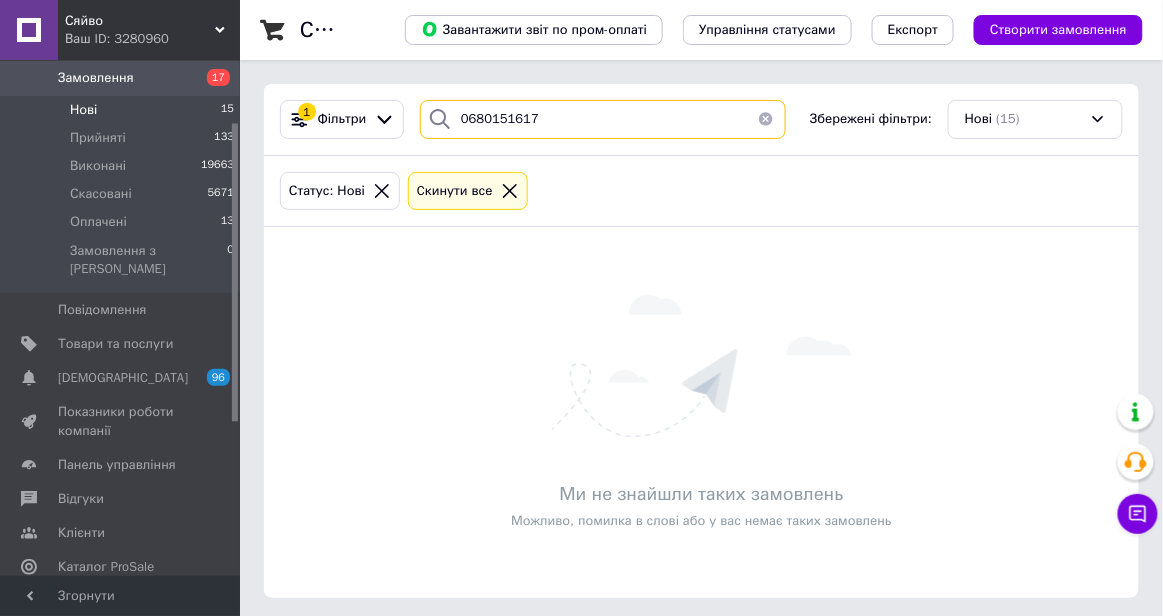 click on "0680151617" at bounding box center [603, 119] 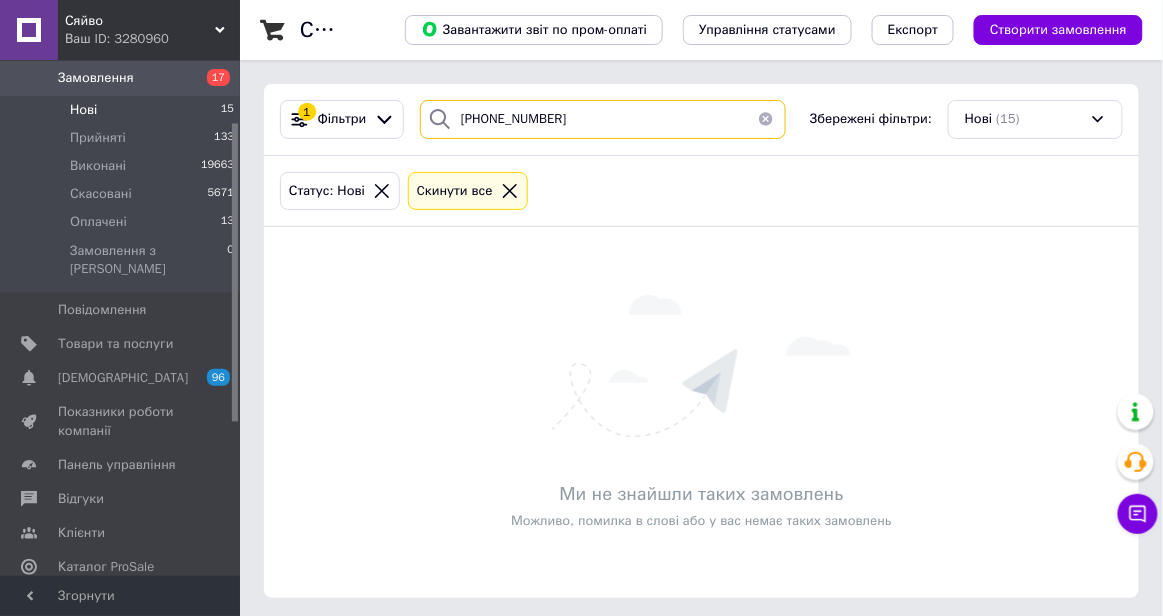 click on "[PHONE_NUMBER]" at bounding box center [603, 119] 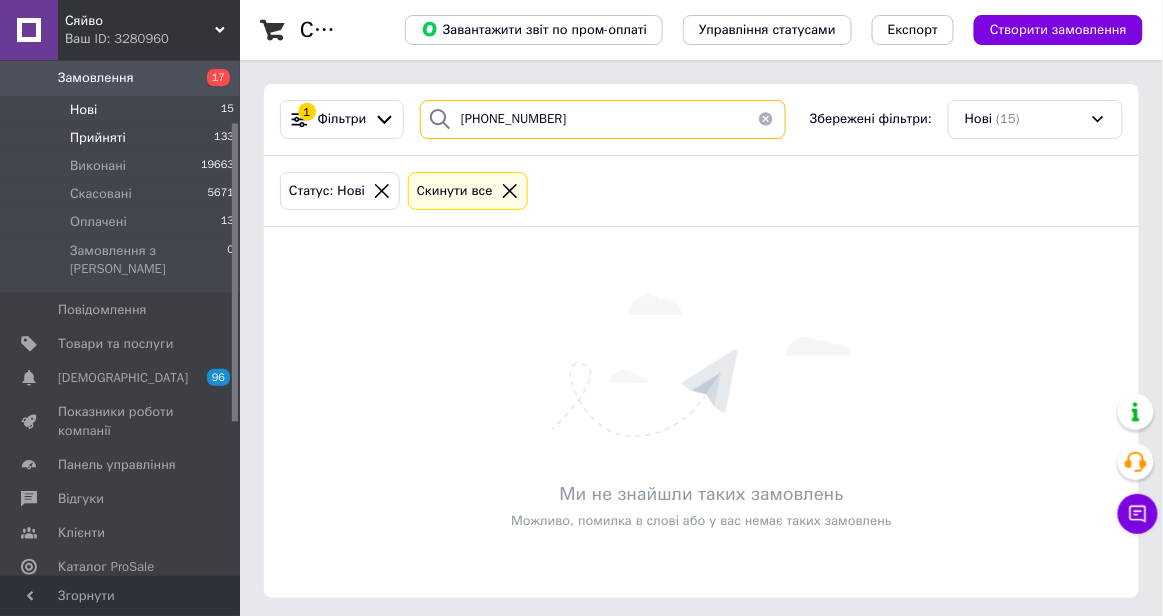 type on "[PHONE_NUMBER]" 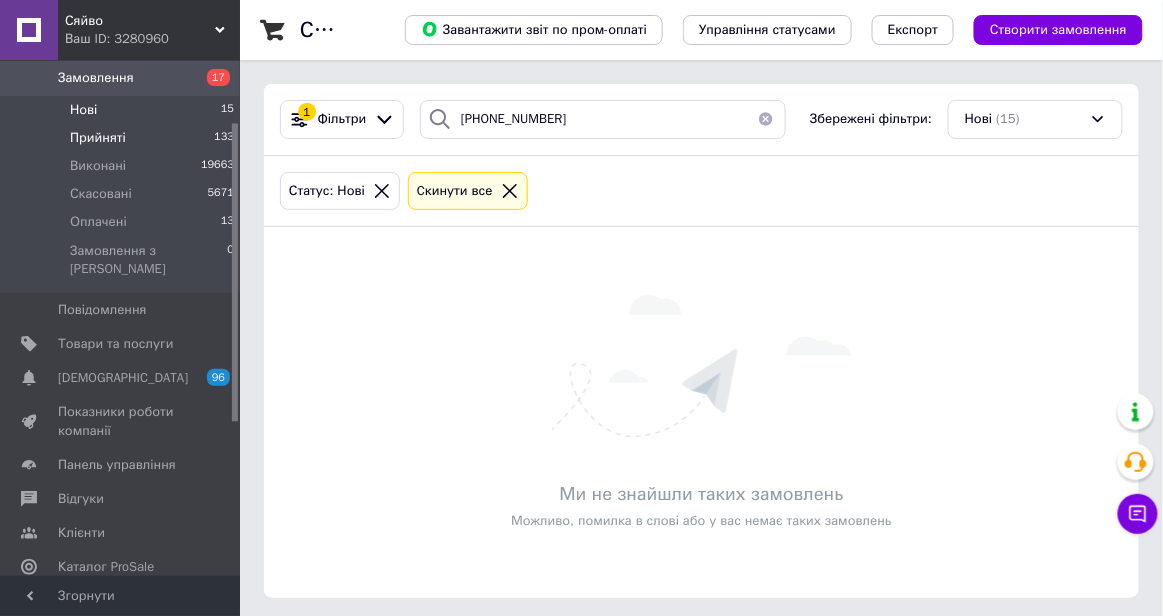 click on "Прийняті 133" at bounding box center (123, 138) 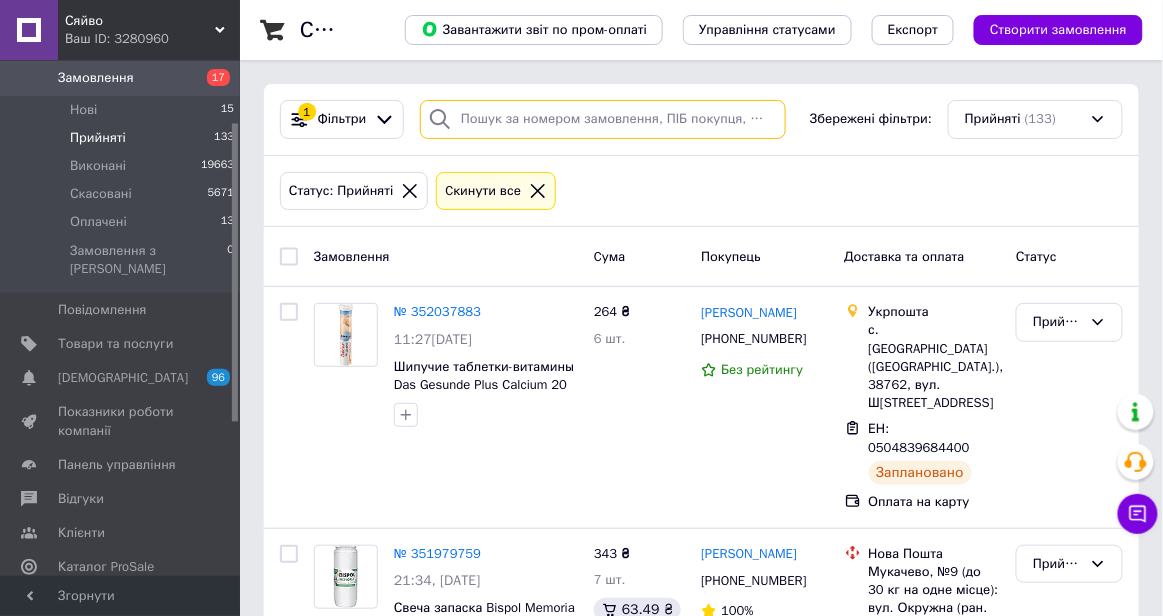 click at bounding box center [603, 119] 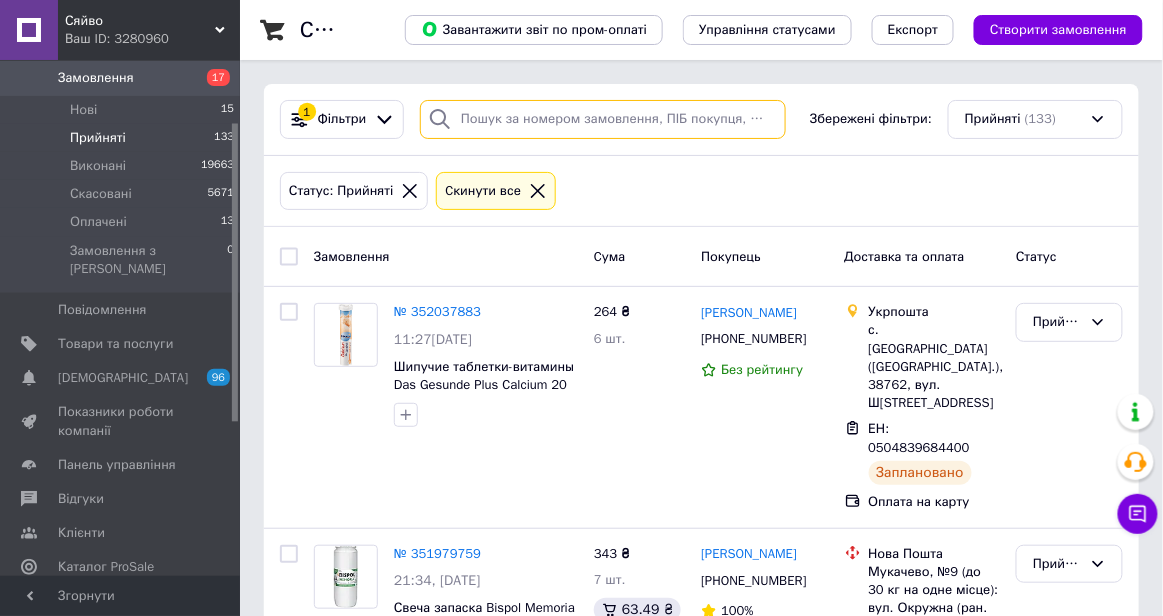 paste on "380680151617" 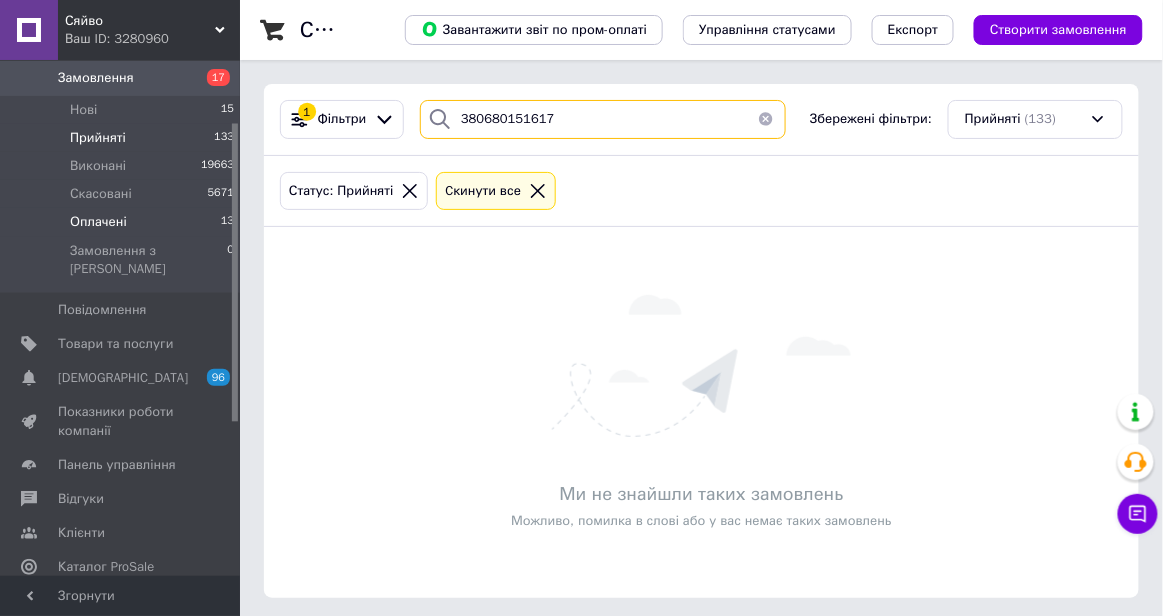 type on "380680151617" 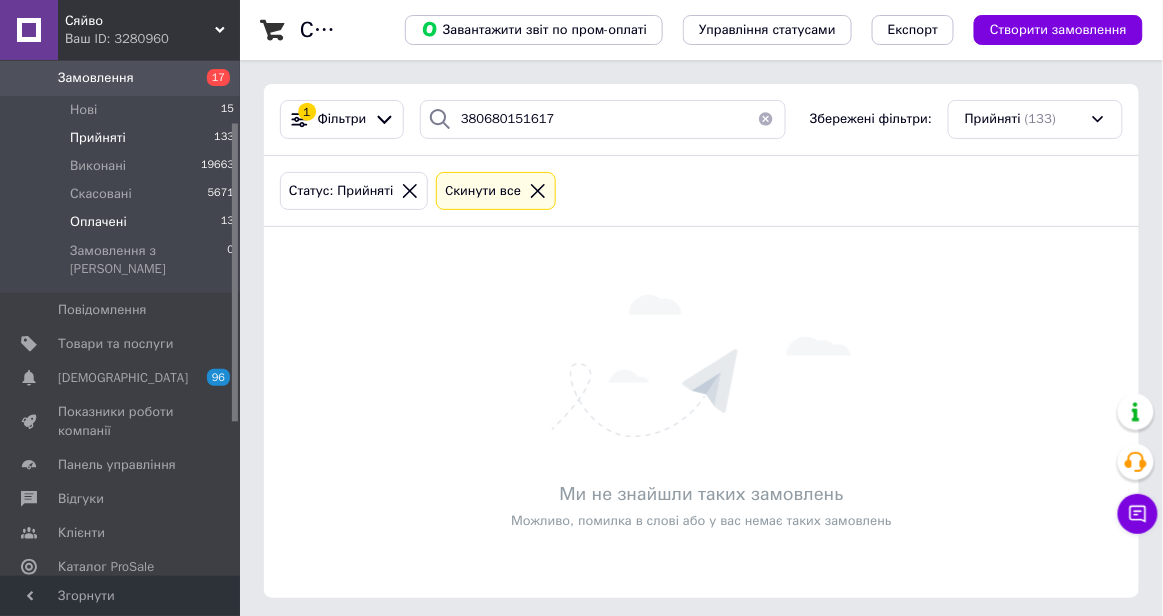 click on "Оплачені" at bounding box center (98, 222) 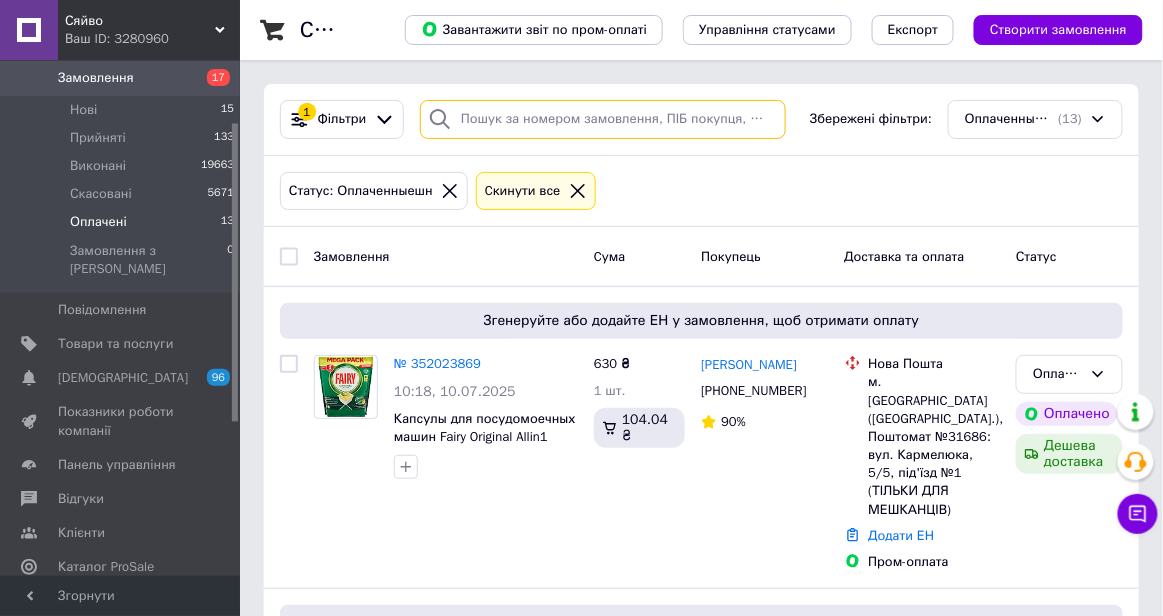 click at bounding box center (603, 119) 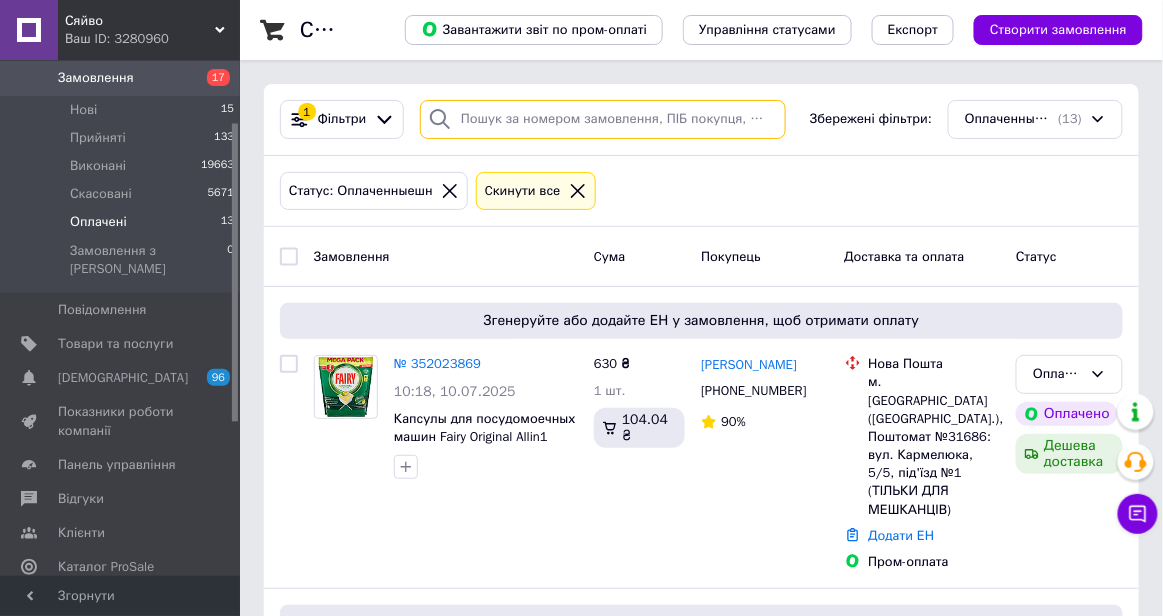 paste on "380680151617" 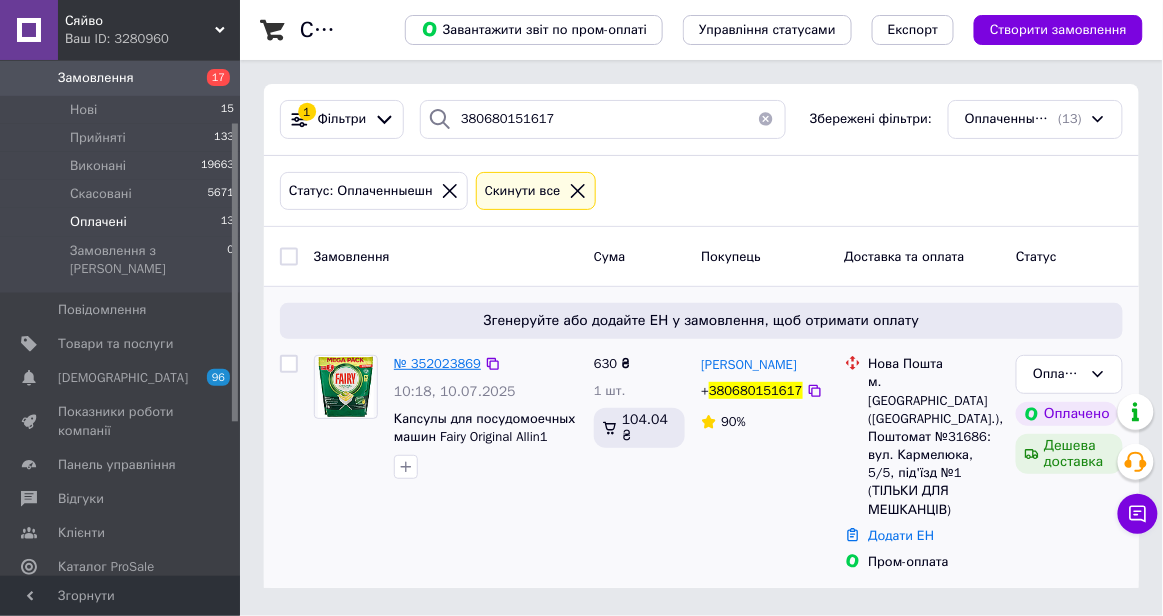 click on "№ 352023869" at bounding box center (437, 363) 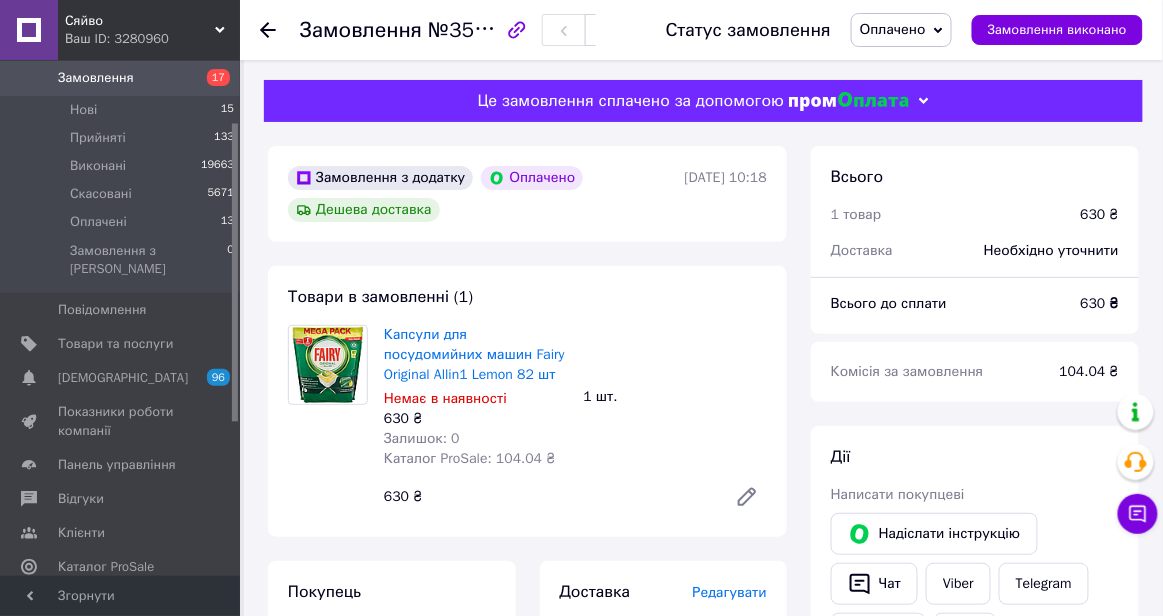 click on "Оплачено" at bounding box center [893, 29] 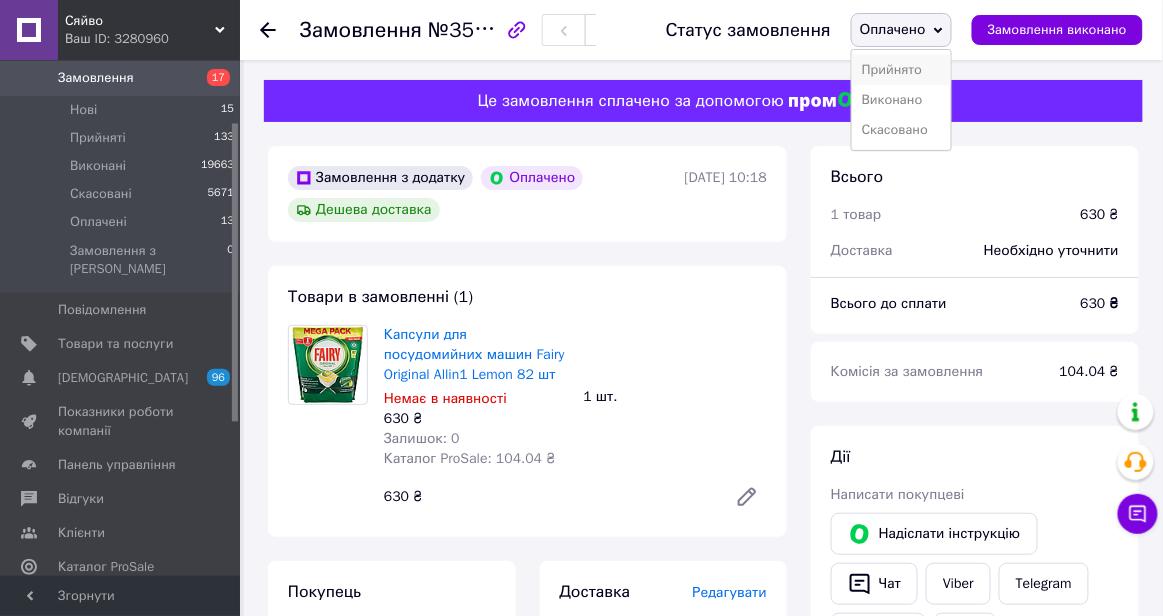 click on "Прийнято" at bounding box center (901, 70) 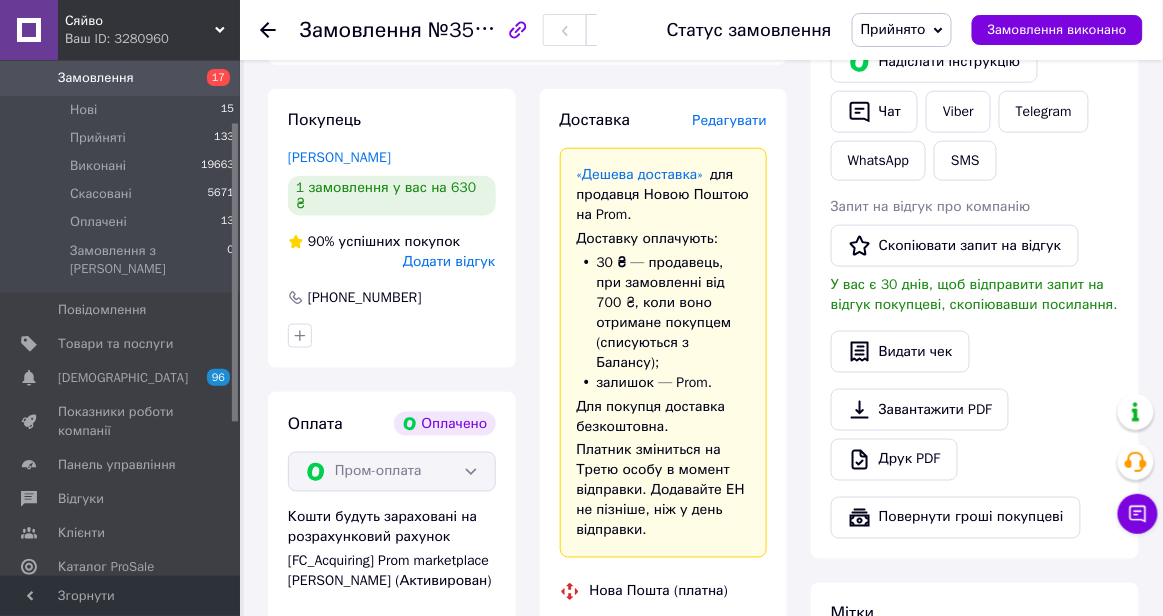 scroll, scrollTop: 471, scrollLeft: 0, axis: vertical 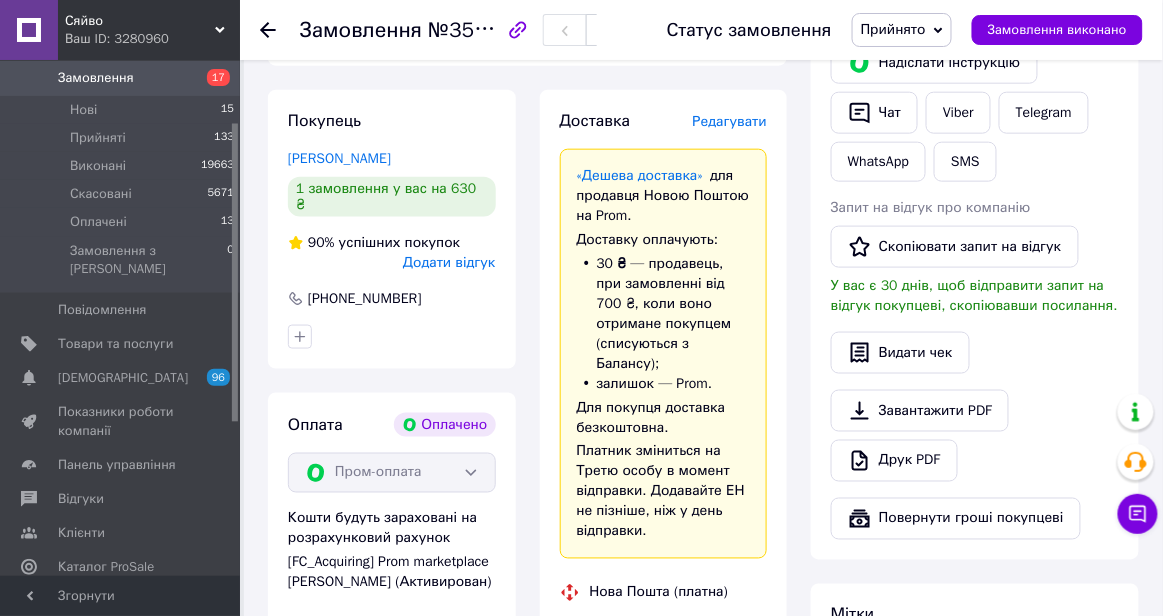 click on "Редагувати" at bounding box center [730, 121] 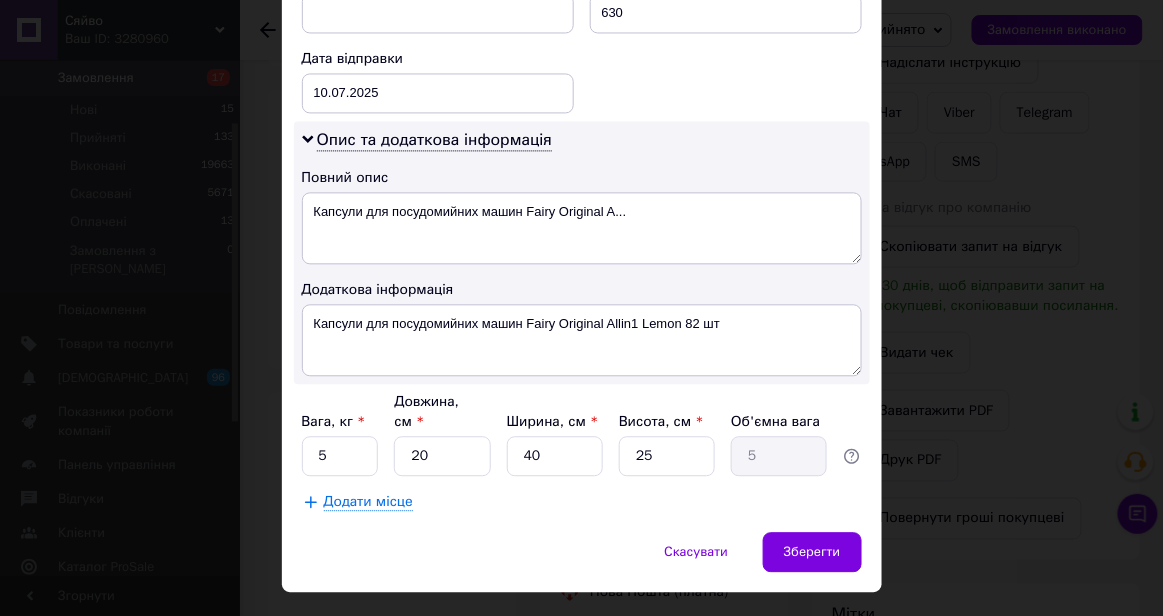 scroll, scrollTop: 974, scrollLeft: 0, axis: vertical 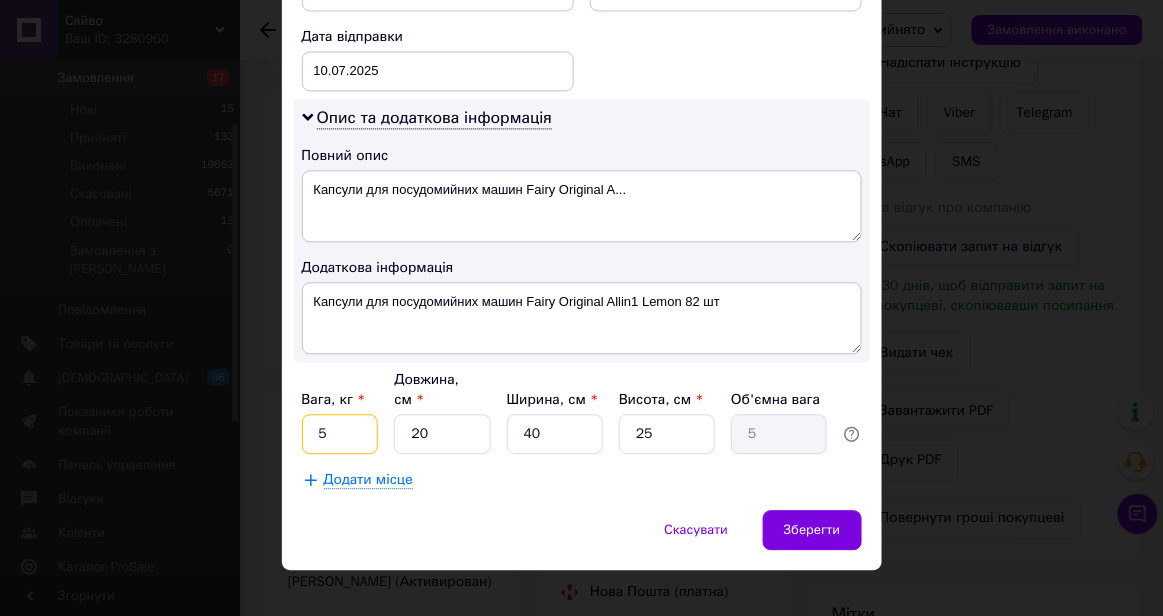 click on "5" at bounding box center [340, 434] 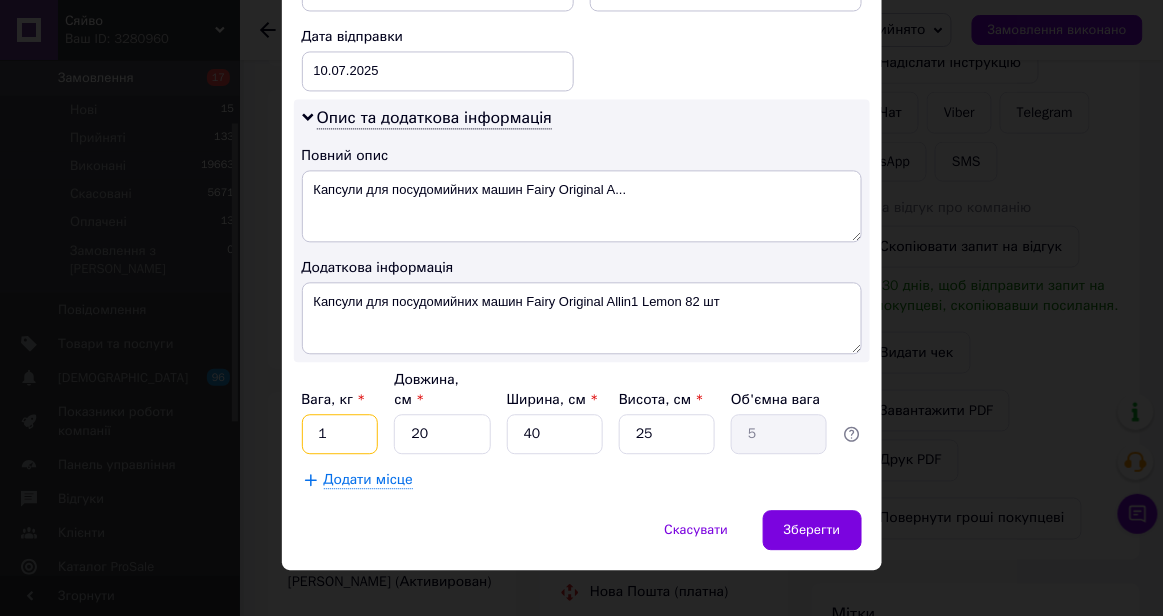 type on "1" 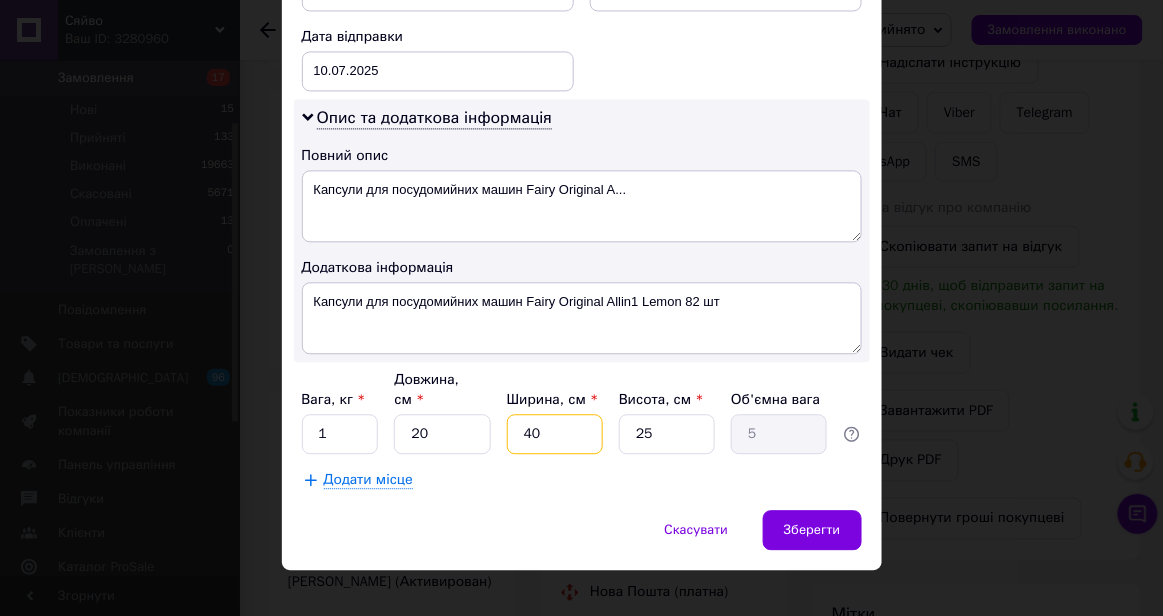 click on "40" at bounding box center [555, 434] 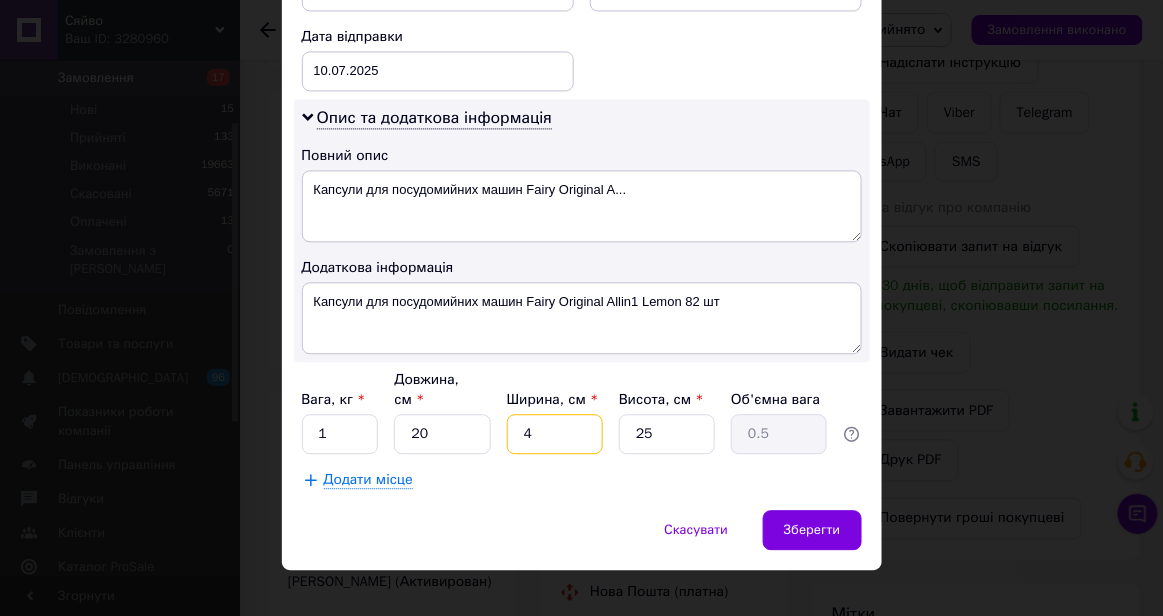 type 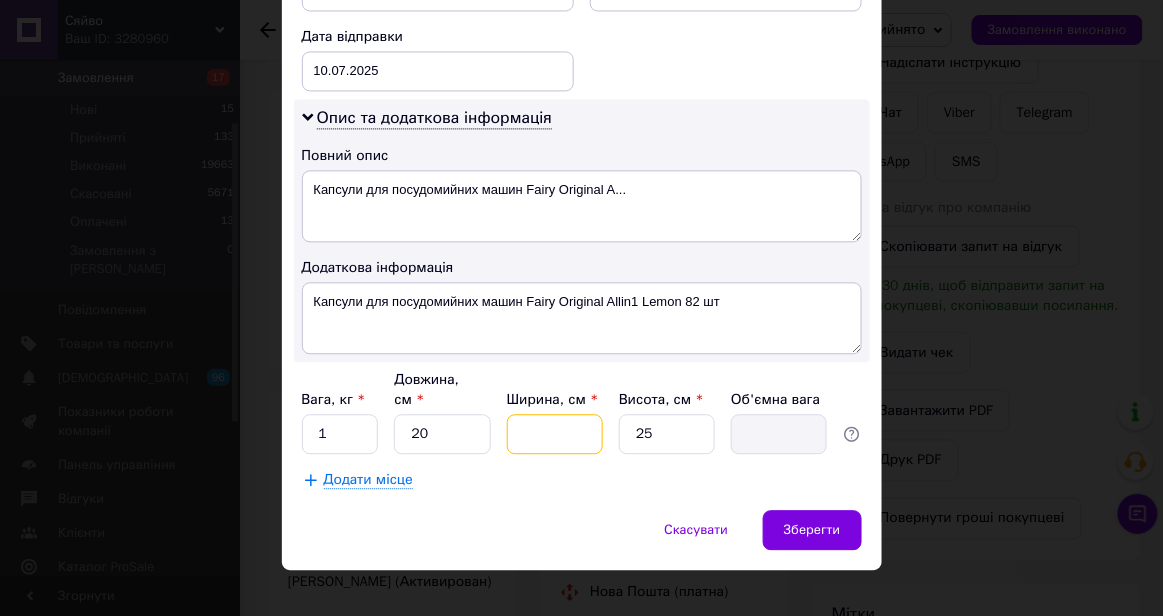 type on "1" 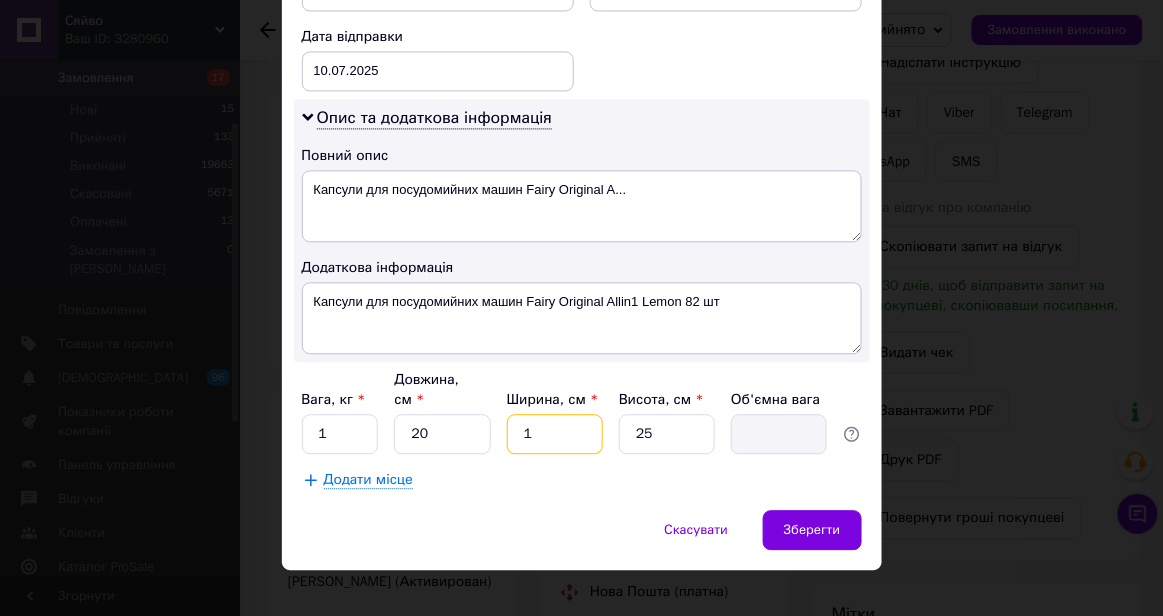 type on "0.13" 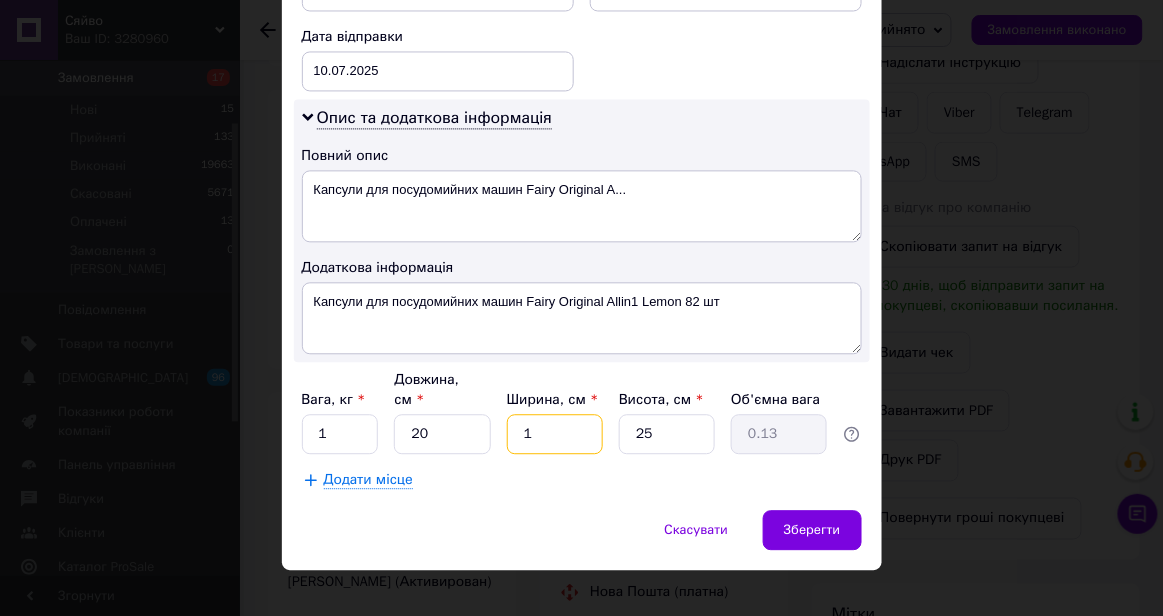 type on "10" 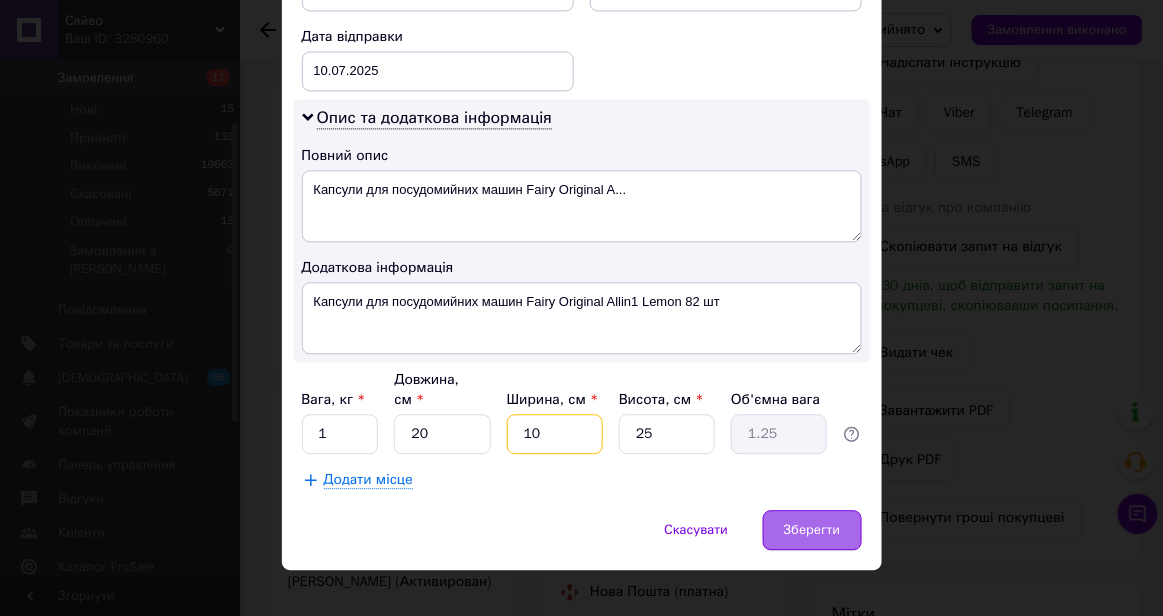 type on "10" 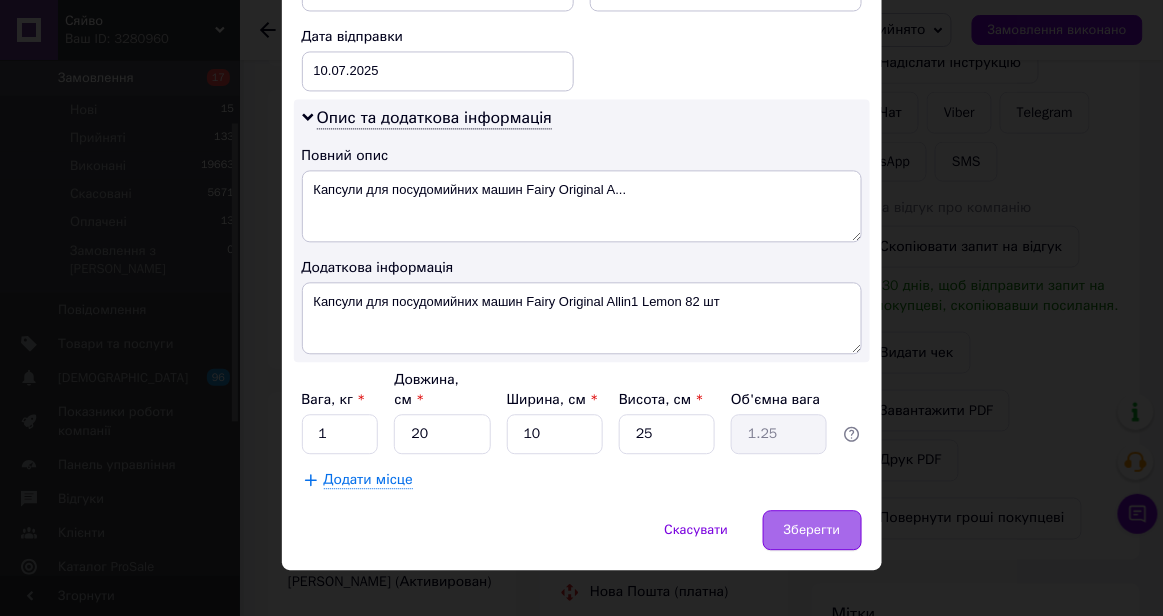 click on "Зберегти" at bounding box center (812, 530) 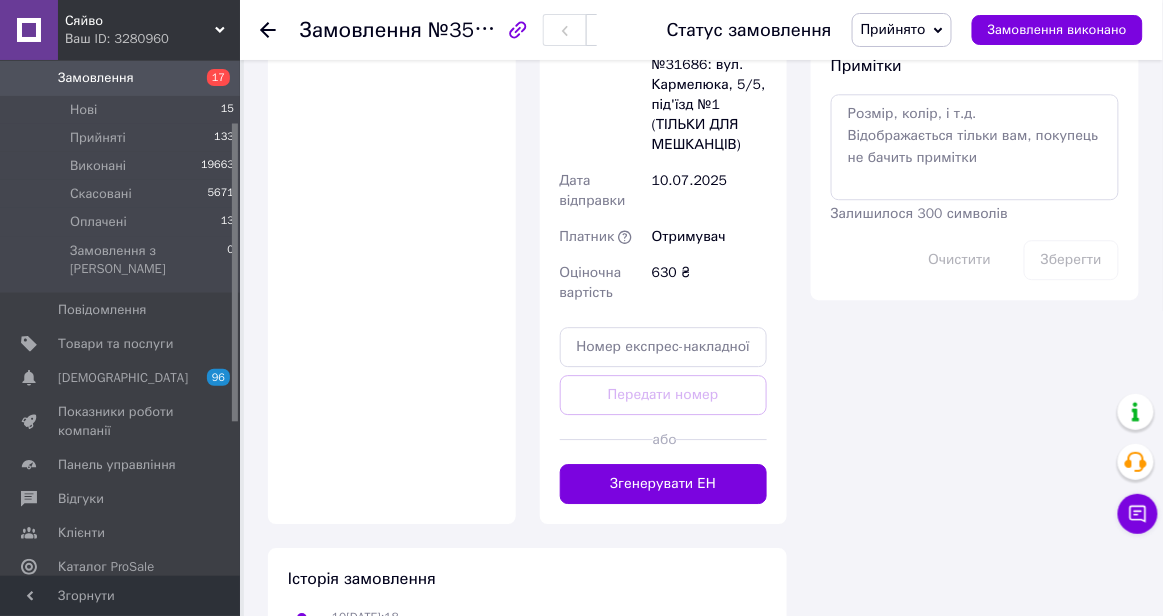 scroll, scrollTop: 1226, scrollLeft: 0, axis: vertical 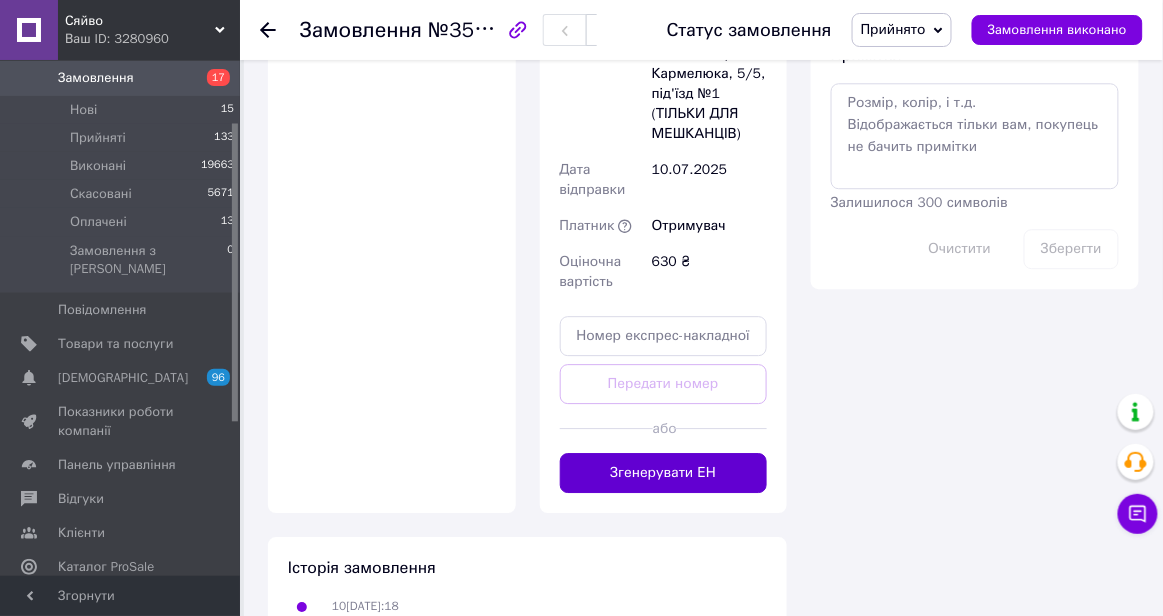 click on "Згенерувати ЕН" at bounding box center [664, 473] 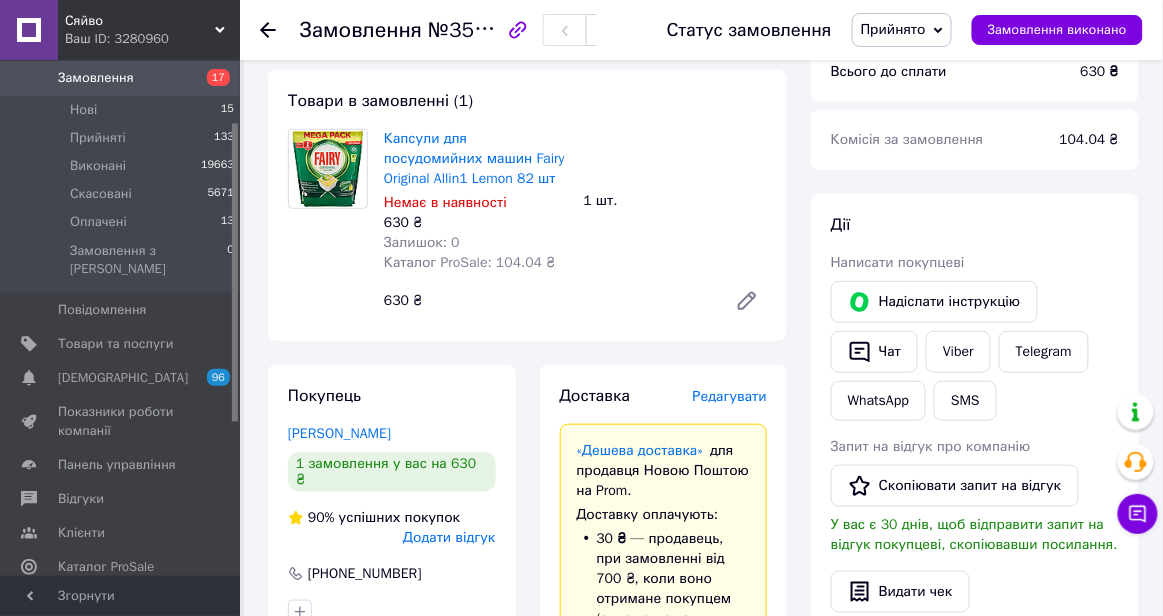 scroll, scrollTop: 198, scrollLeft: 0, axis: vertical 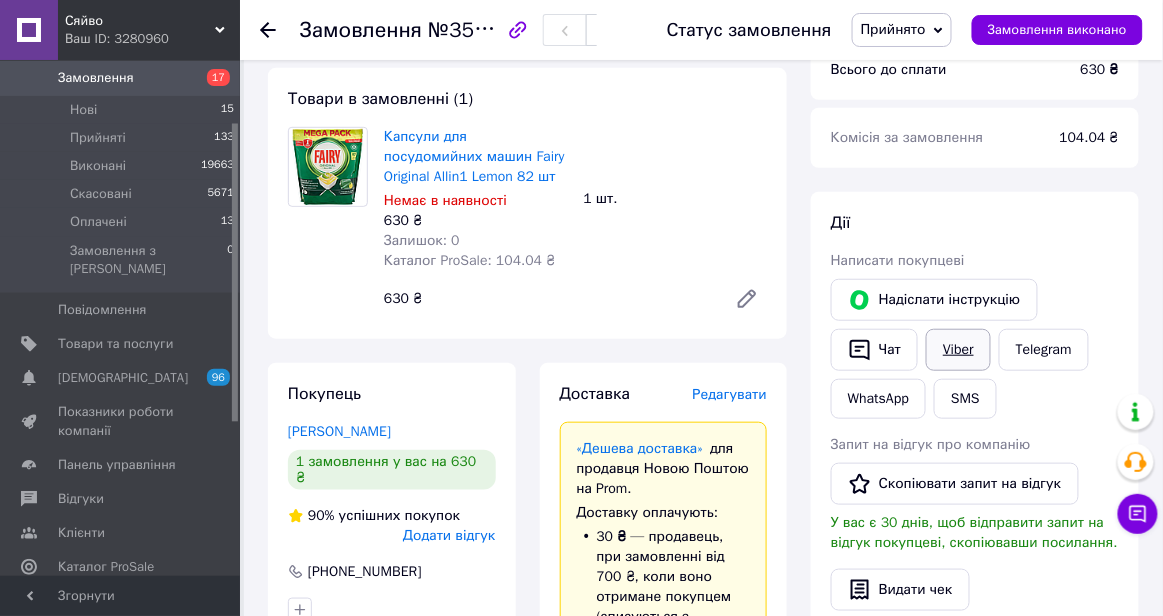 click on "Viber" at bounding box center [958, 350] 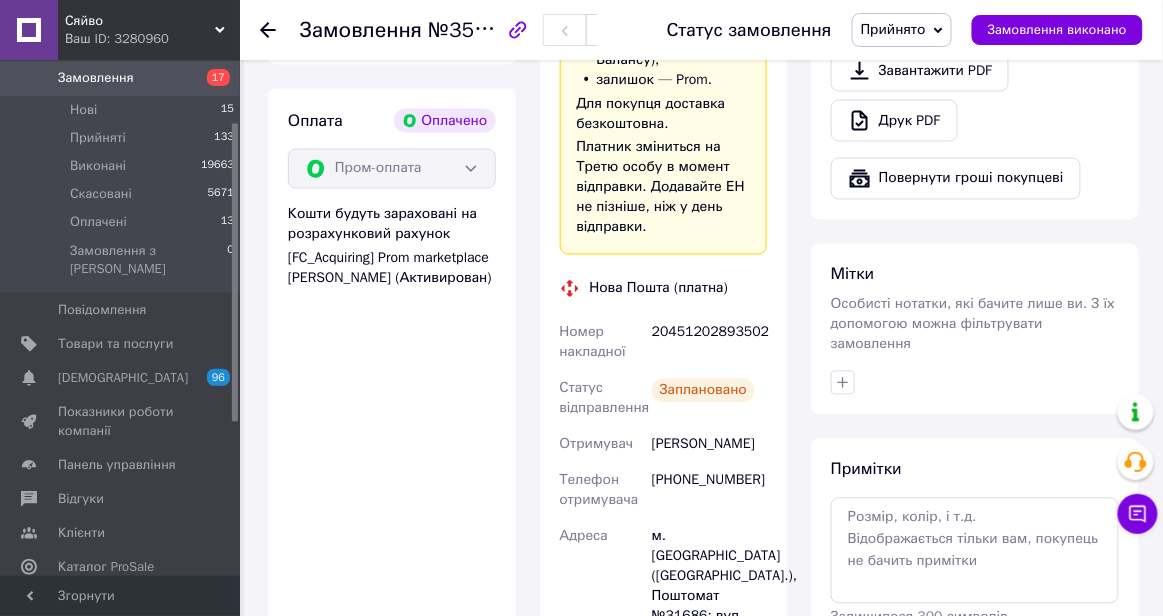 scroll, scrollTop: 778, scrollLeft: 0, axis: vertical 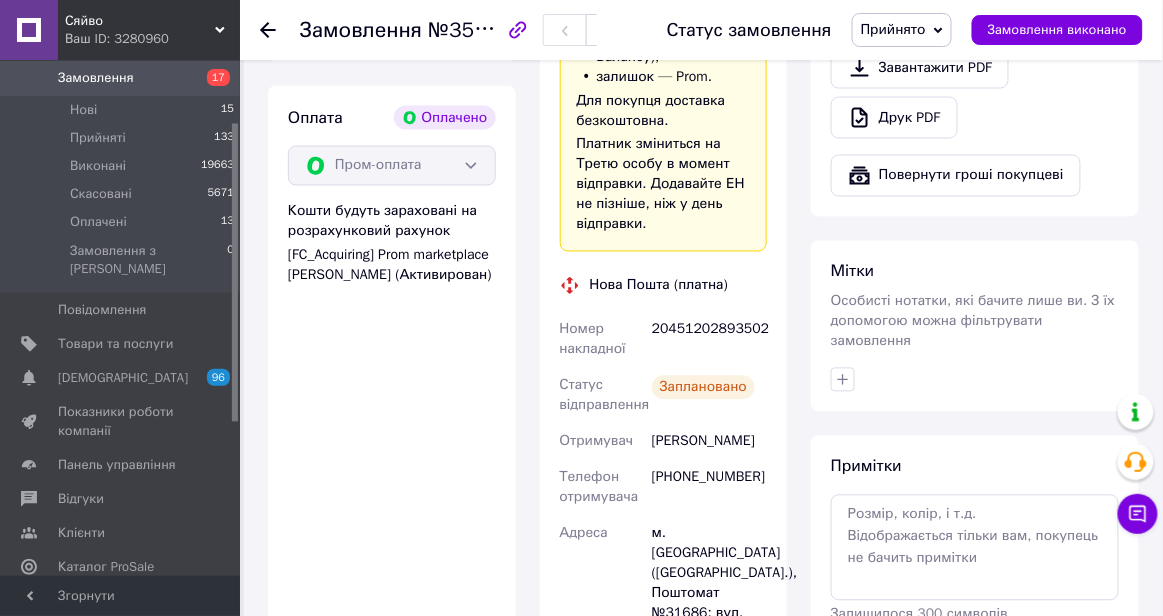 click on "20451202893502" at bounding box center [709, 340] 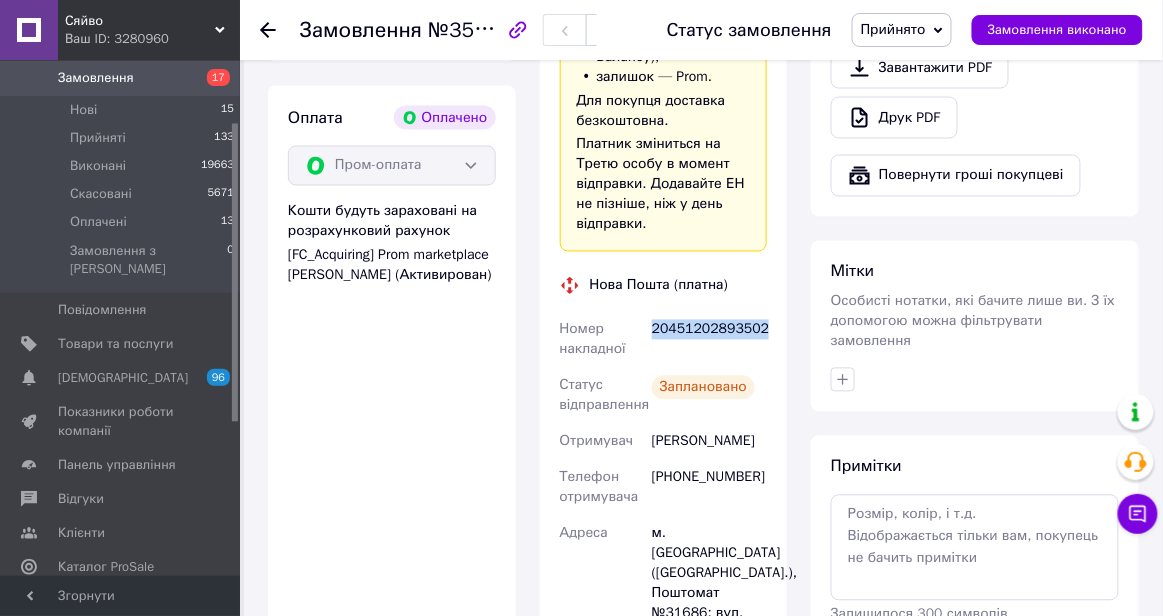 copy on "20451202893502" 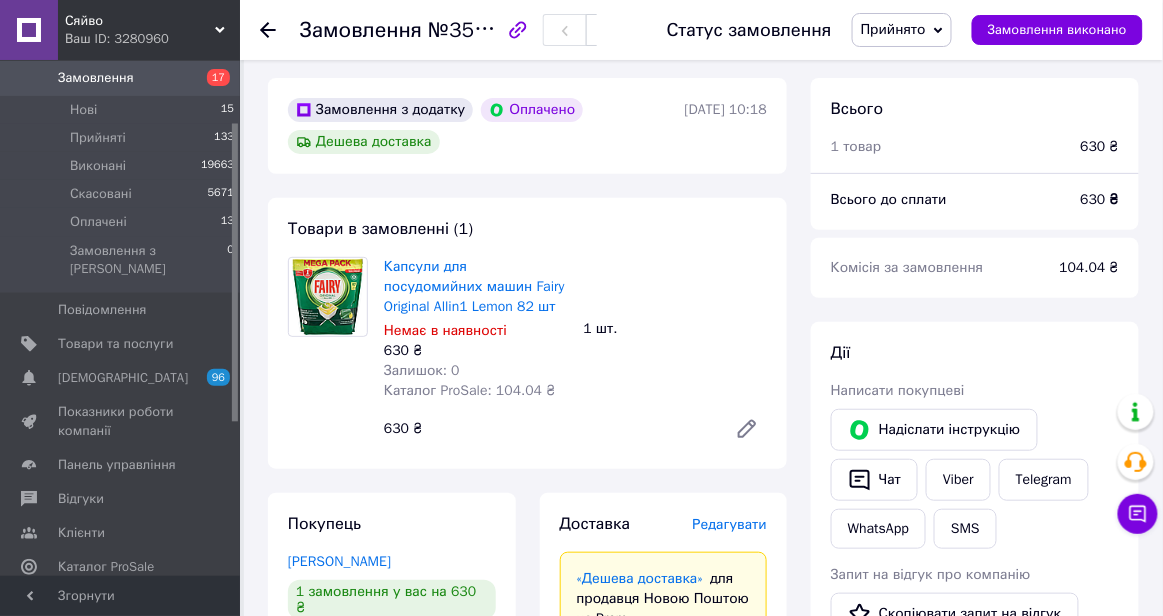 scroll, scrollTop: 0, scrollLeft: 0, axis: both 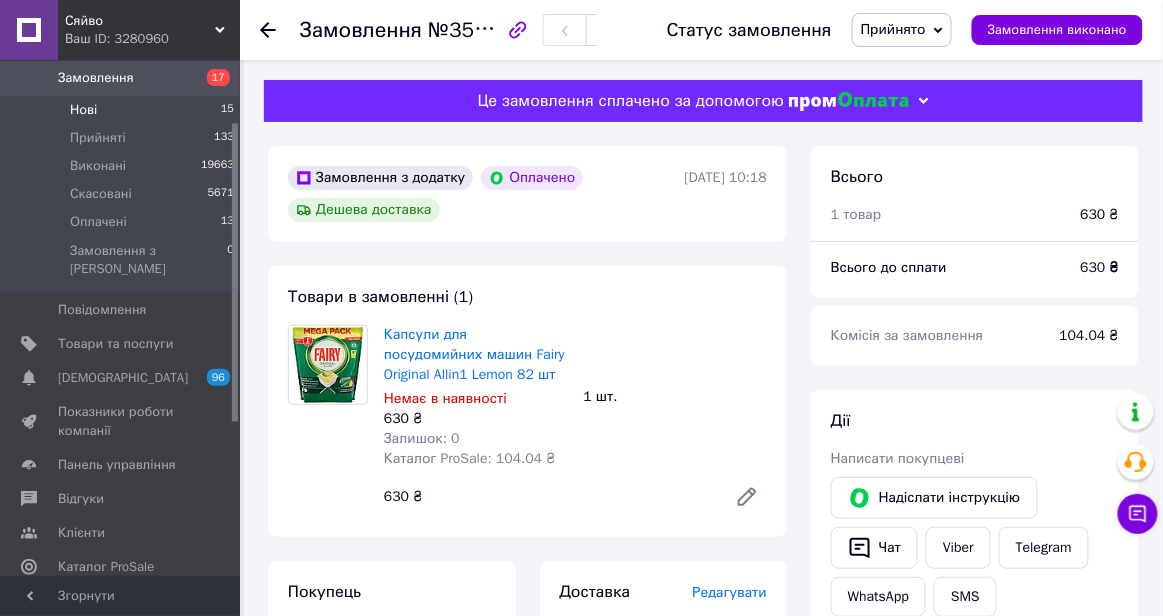 click on "Нові 15" at bounding box center [123, 110] 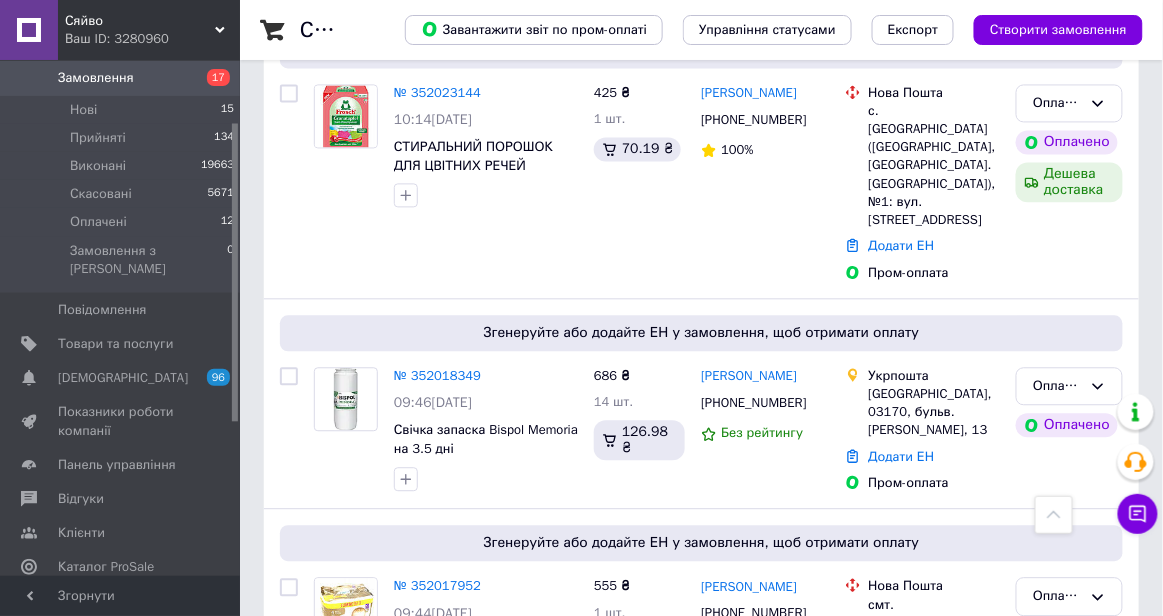 scroll, scrollTop: 960, scrollLeft: 0, axis: vertical 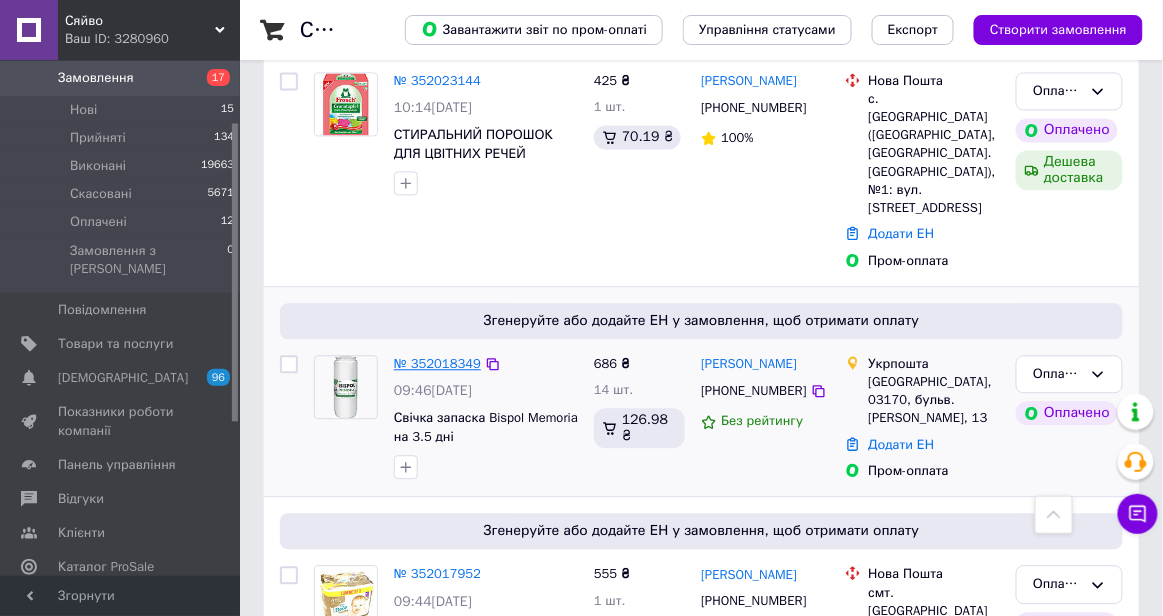 click on "№ 352018349" at bounding box center [437, 363] 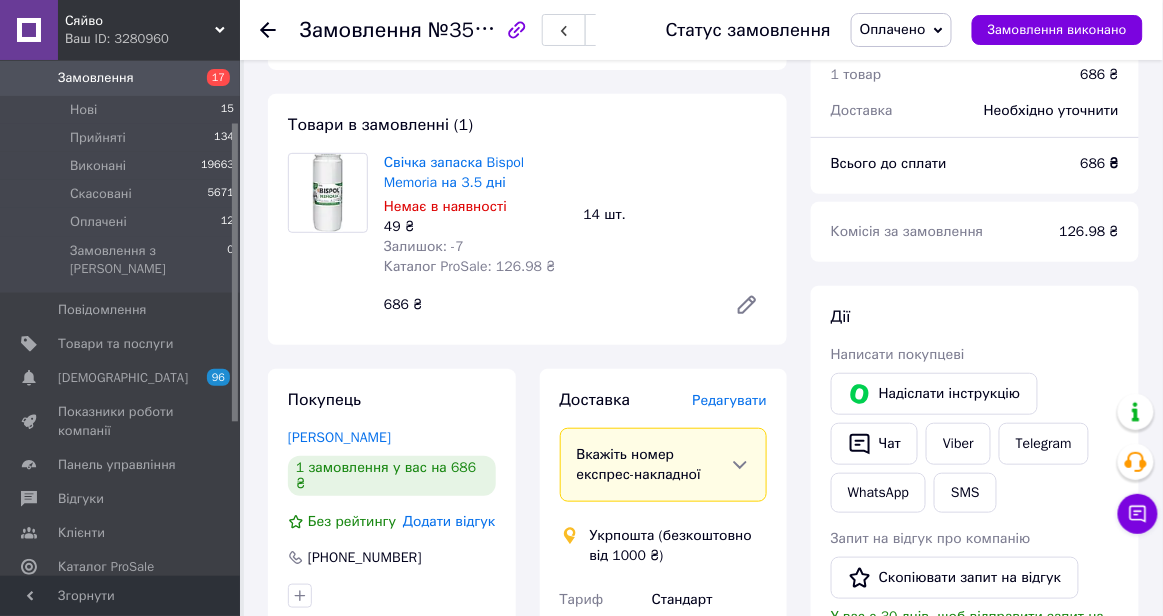 scroll, scrollTop: 138, scrollLeft: 0, axis: vertical 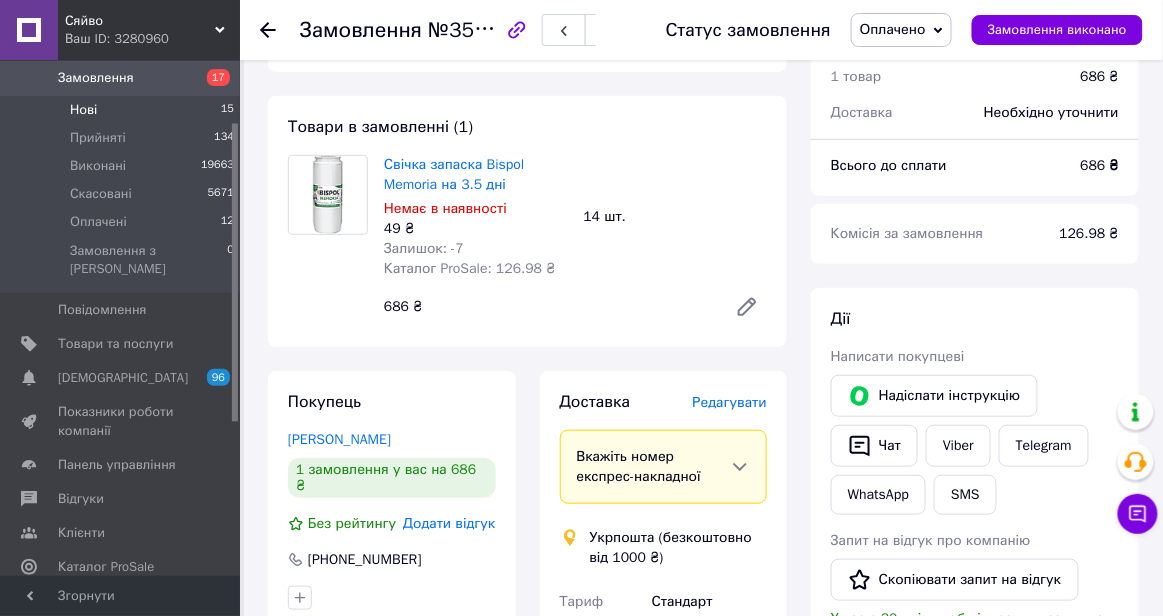click on "Нові" at bounding box center (83, 110) 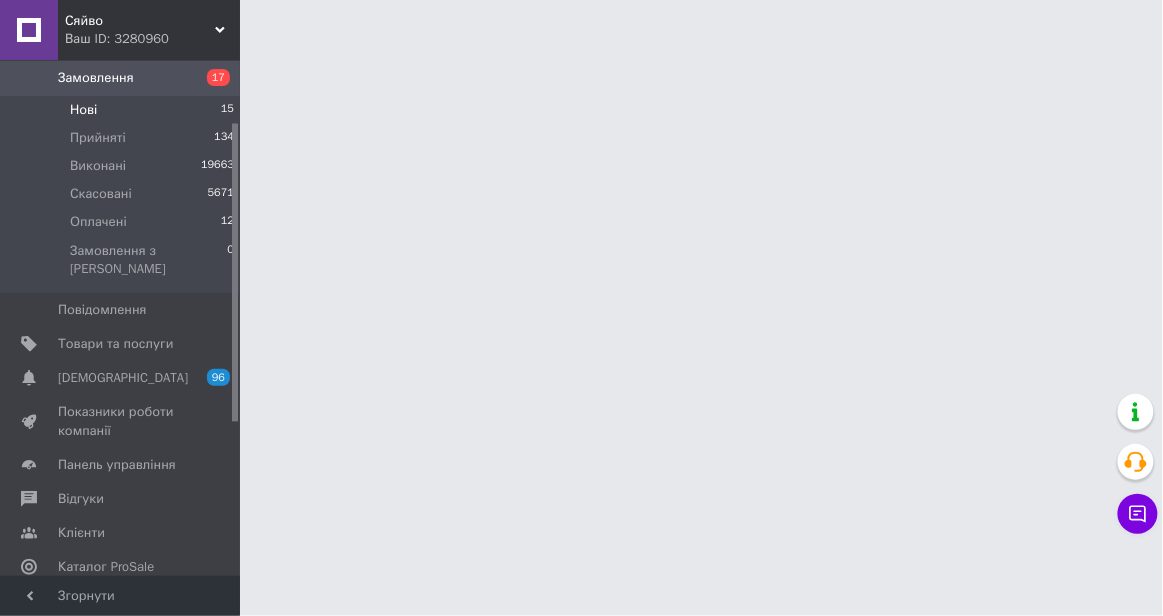 scroll, scrollTop: 0, scrollLeft: 0, axis: both 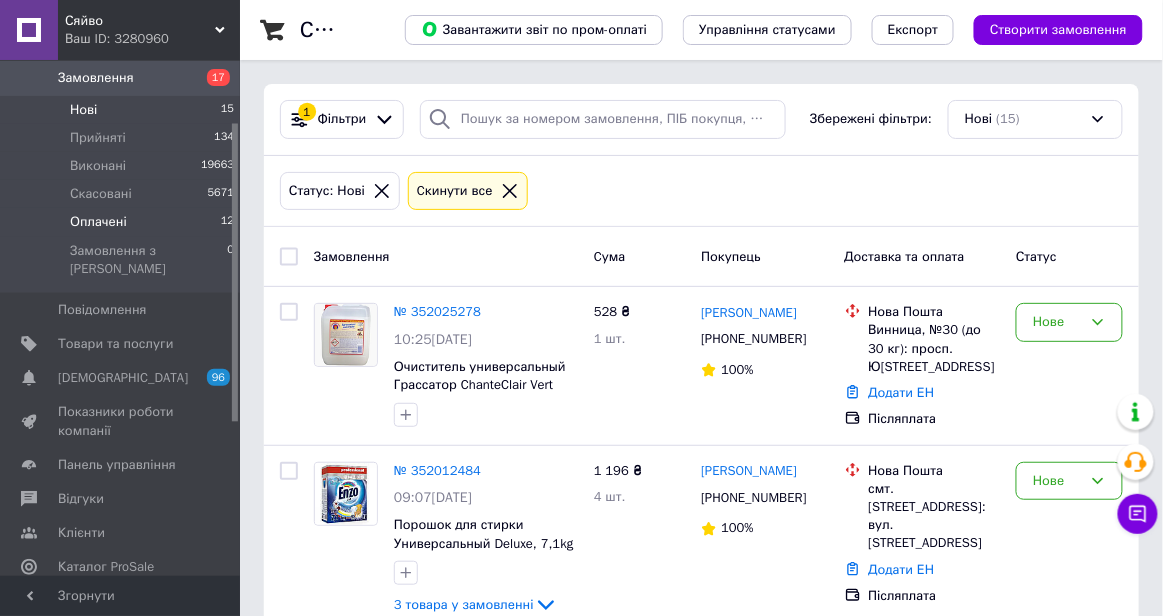click on "Оплачені 12" at bounding box center (123, 222) 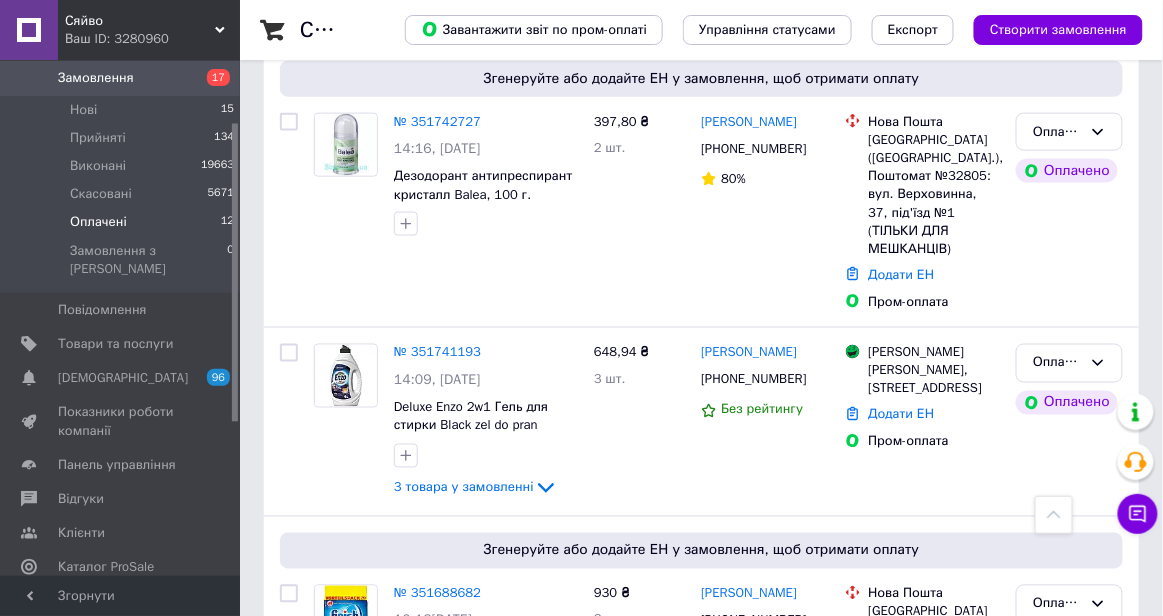 scroll, scrollTop: 2440, scrollLeft: 0, axis: vertical 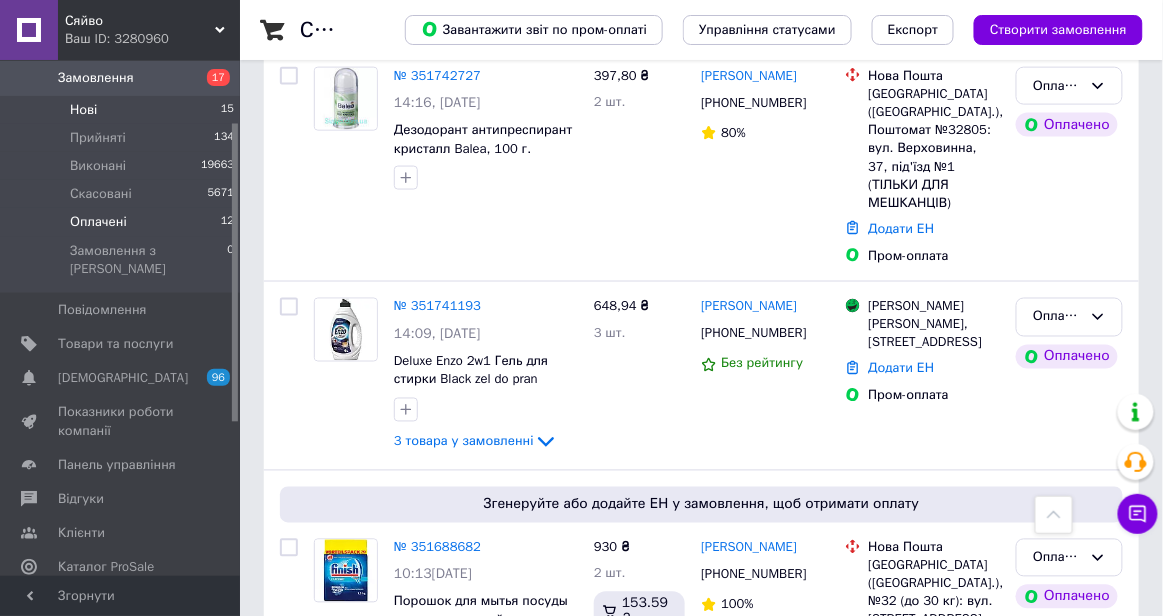 click on "Нові 15" at bounding box center [123, 110] 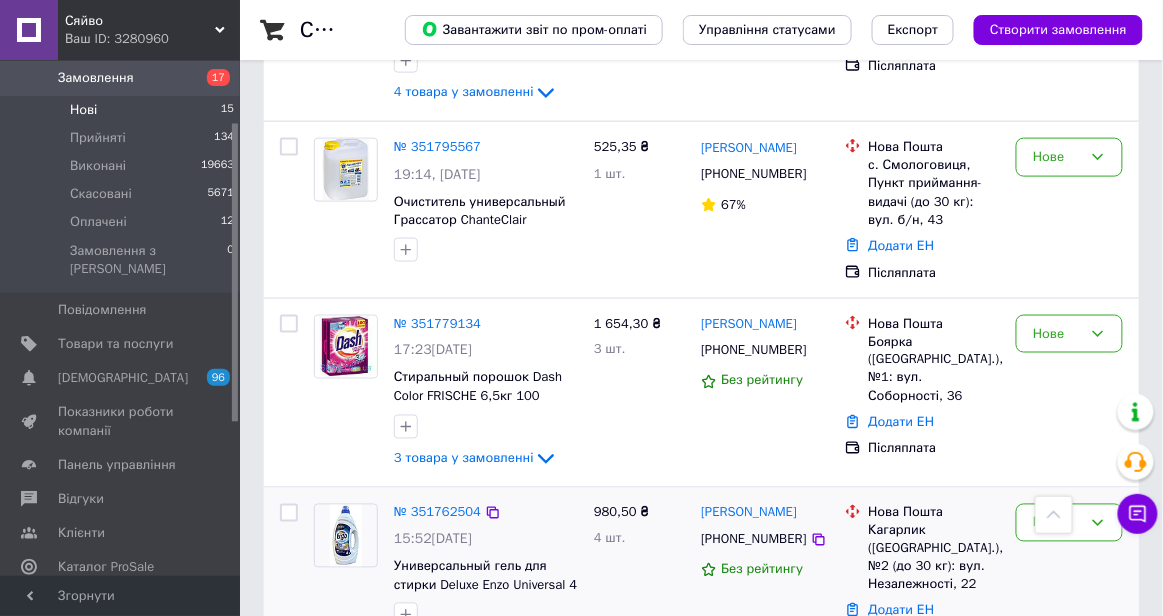 scroll, scrollTop: 2288, scrollLeft: 0, axis: vertical 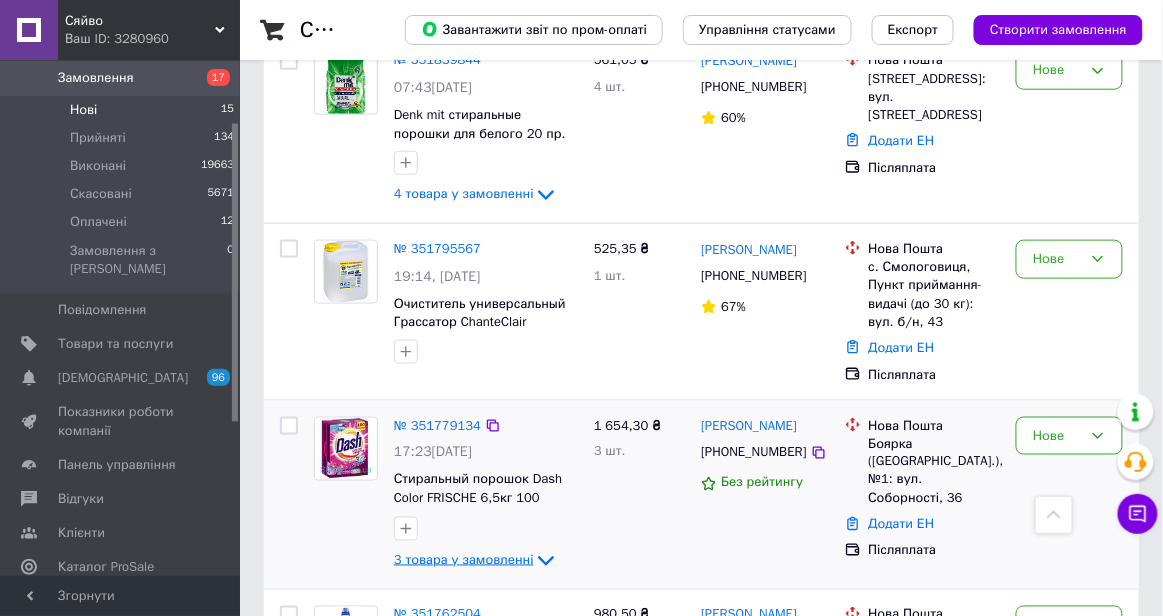 click 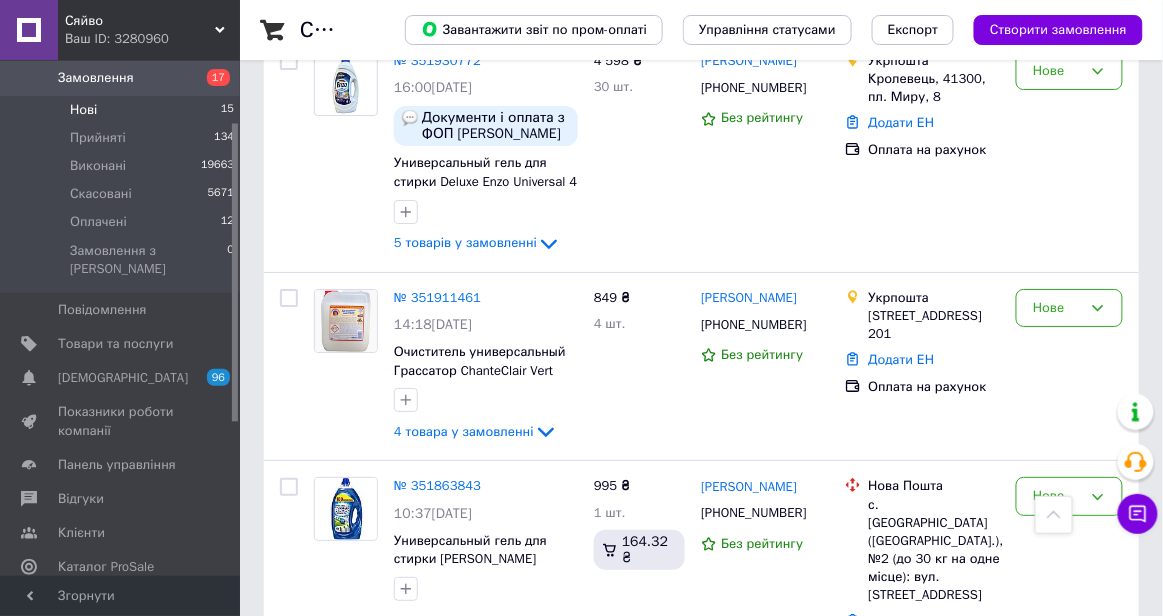 scroll, scrollTop: 1644, scrollLeft: 0, axis: vertical 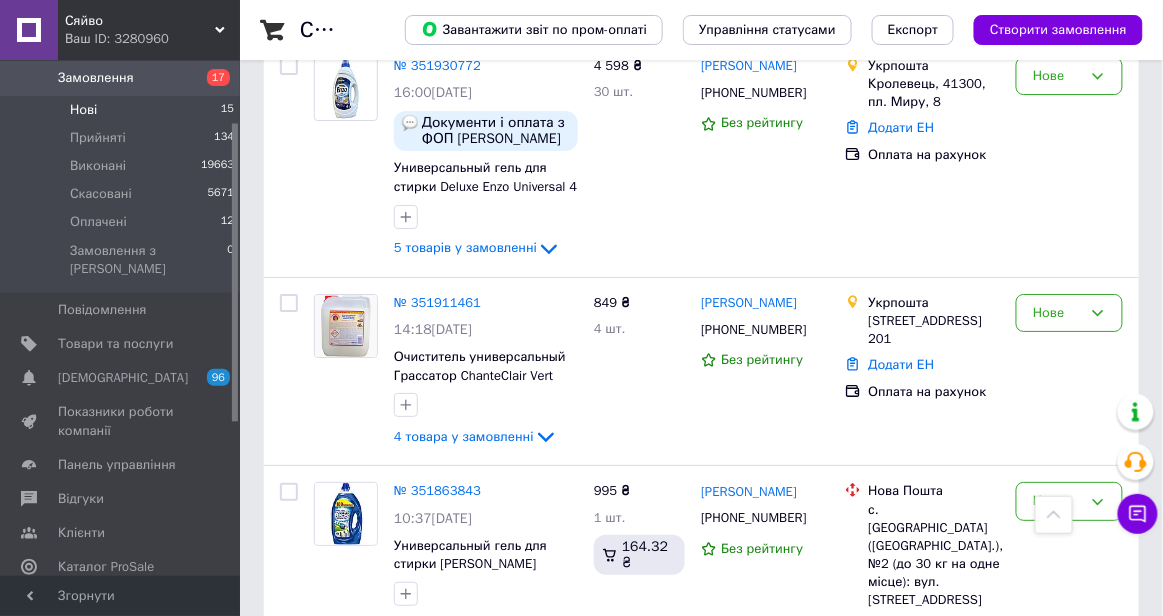 click 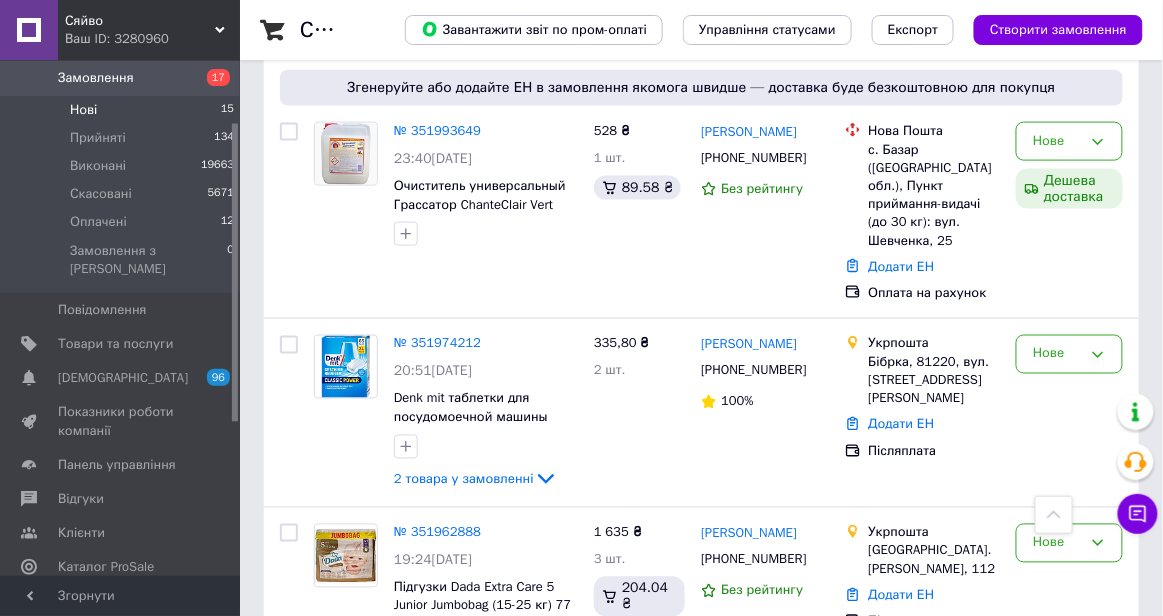 scroll, scrollTop: 570, scrollLeft: 0, axis: vertical 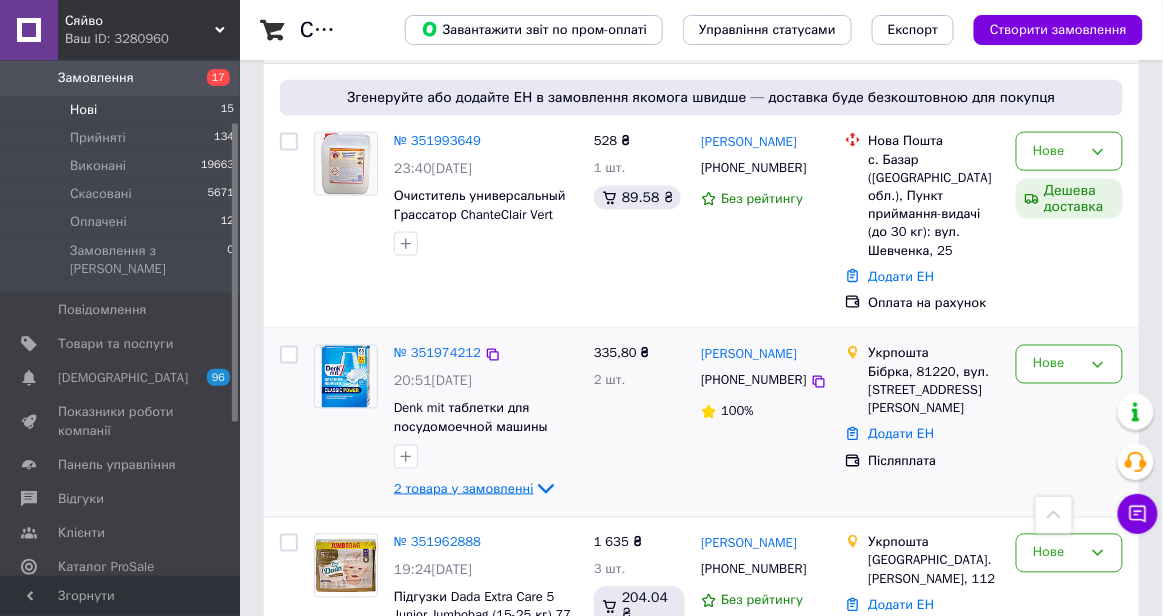 click 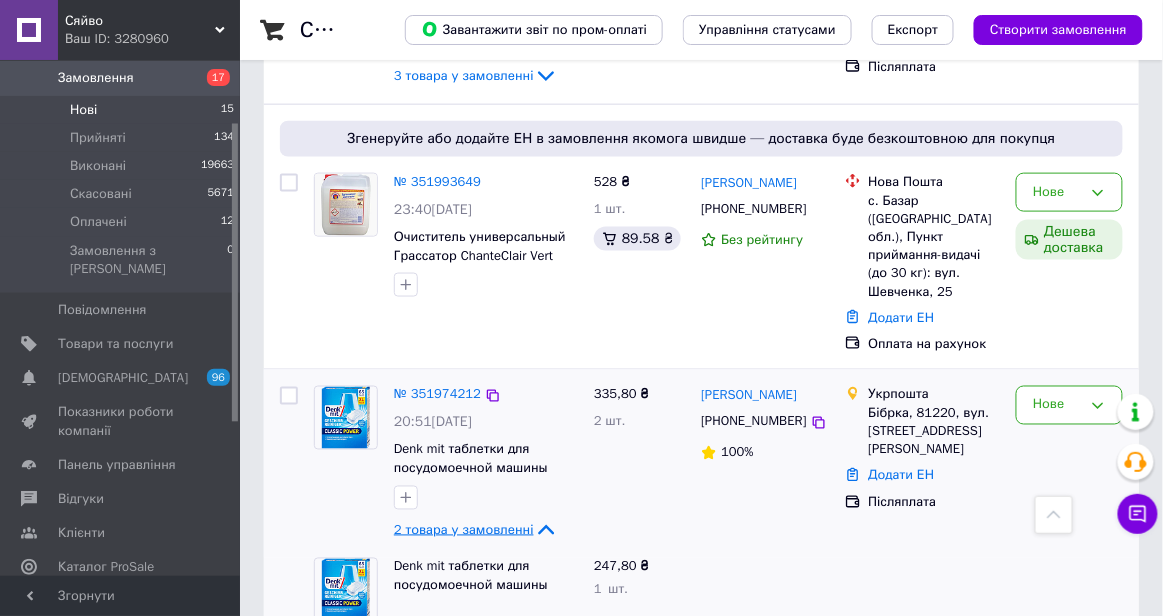 scroll, scrollTop: 512, scrollLeft: 0, axis: vertical 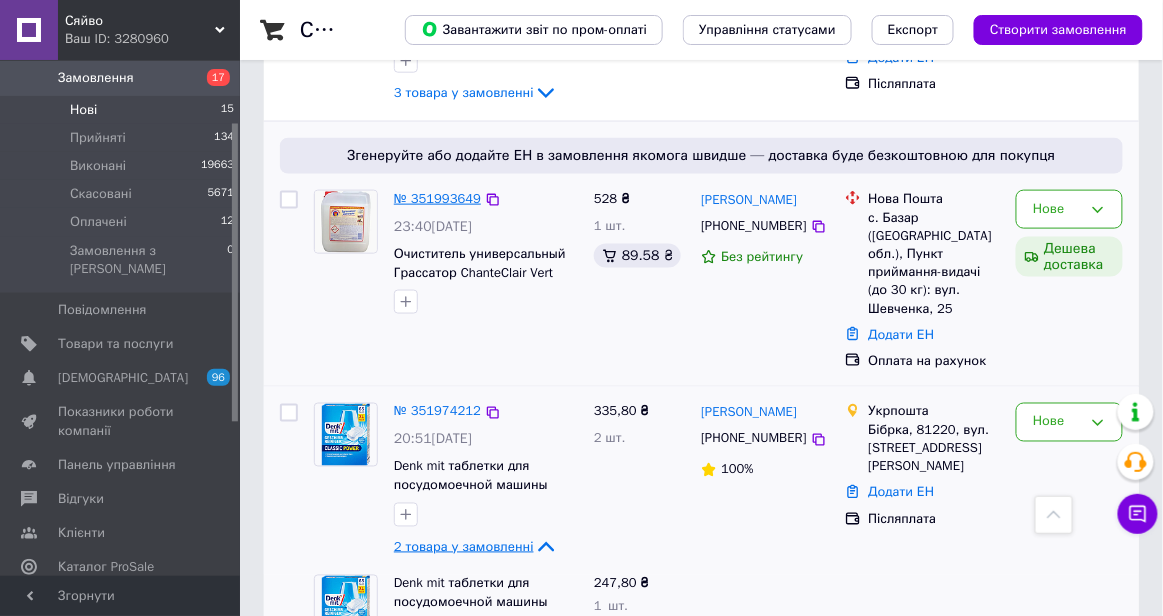 click on "№ 351993649" at bounding box center (437, 198) 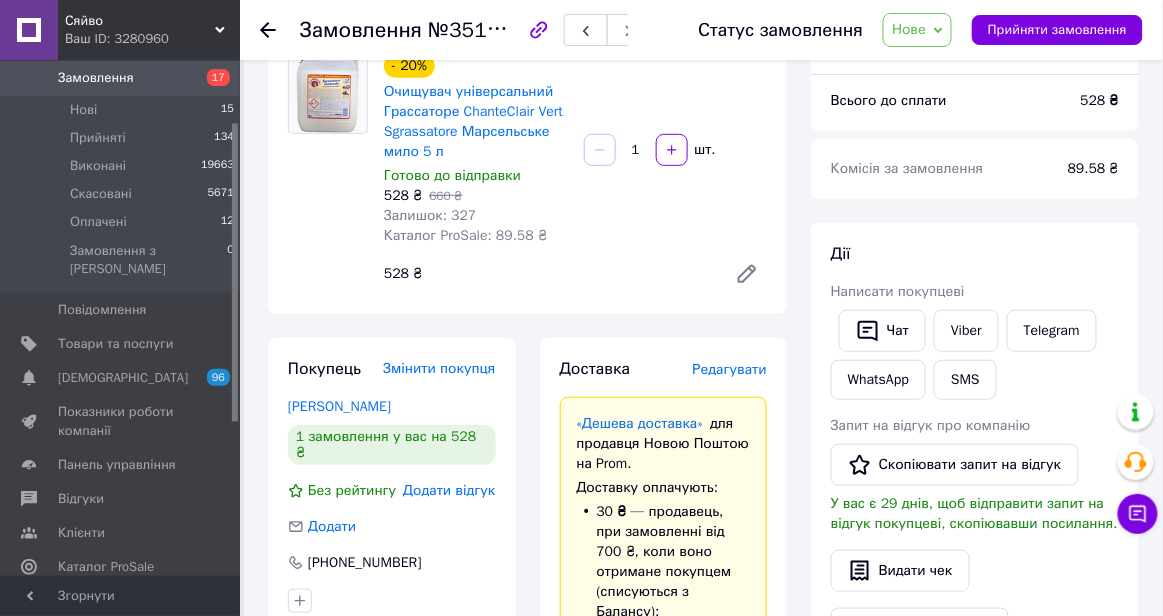 scroll, scrollTop: 180, scrollLeft: 0, axis: vertical 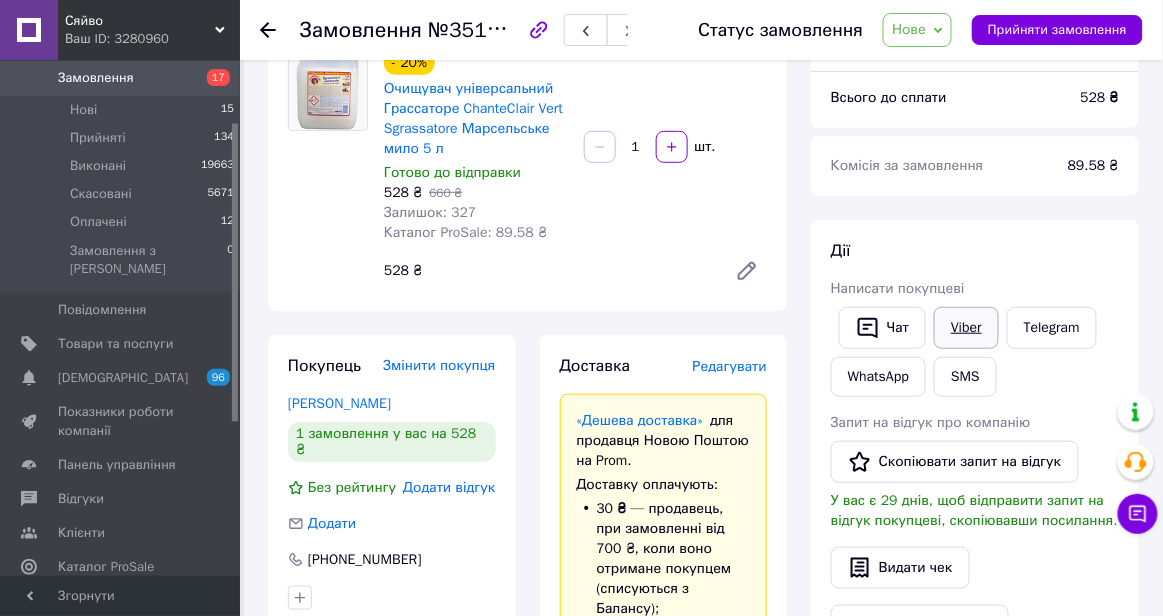 click on "Viber" at bounding box center [966, 328] 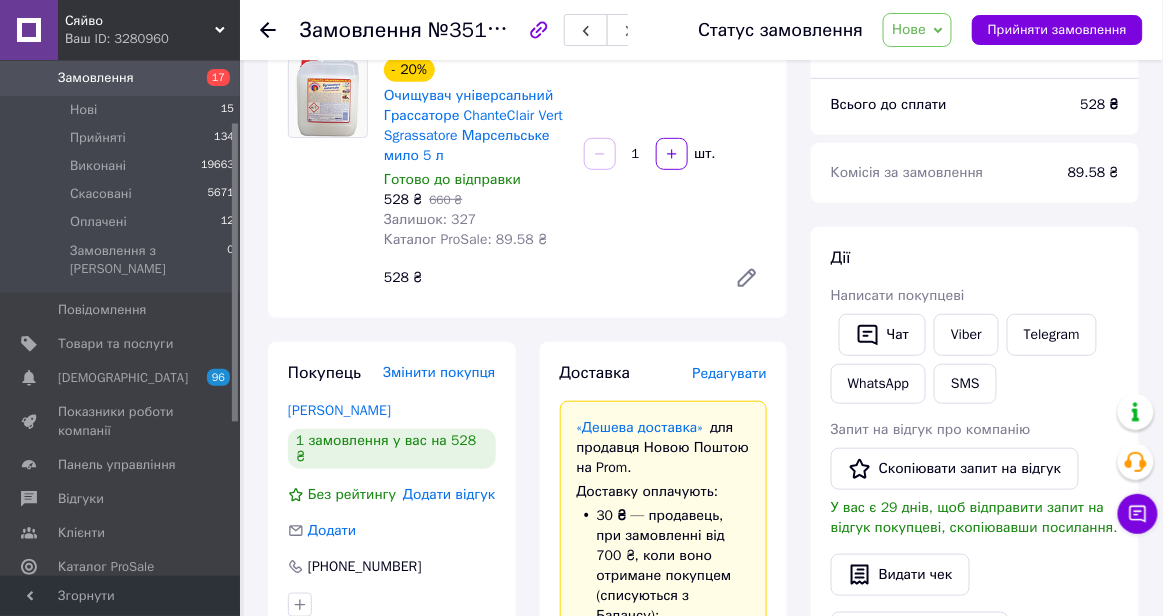 scroll, scrollTop: 0, scrollLeft: 0, axis: both 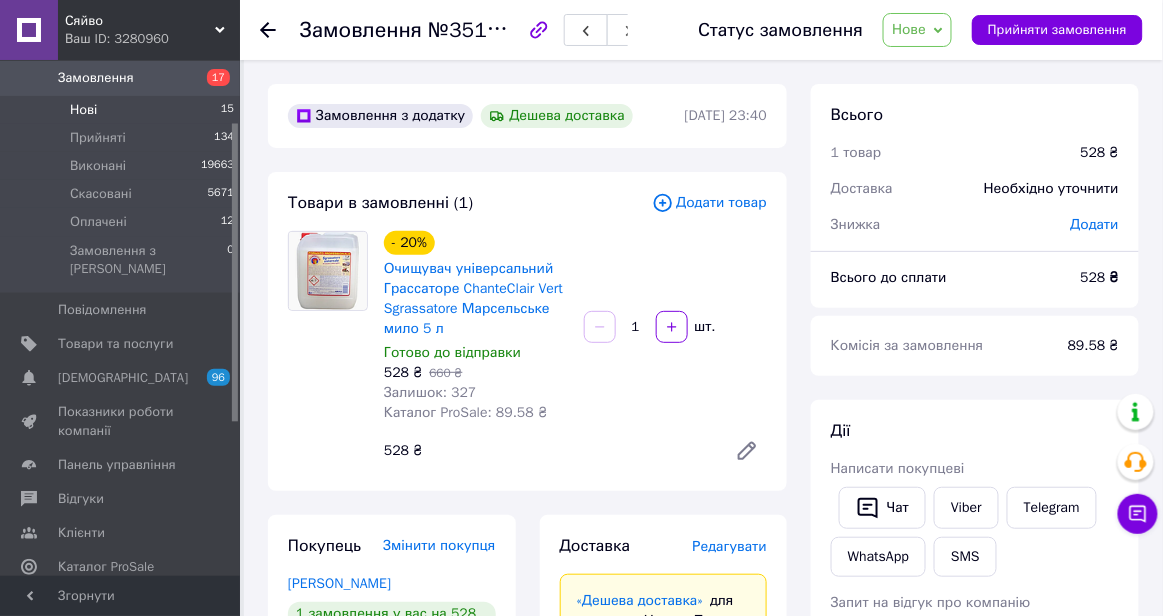 click on "Нові 15" at bounding box center (123, 110) 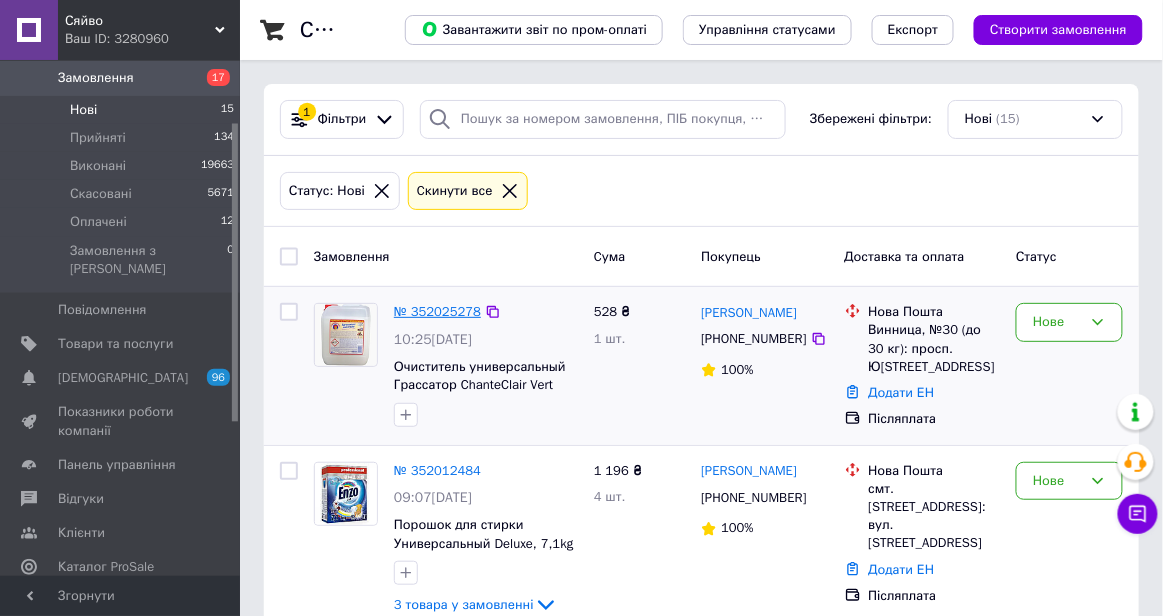 click on "№ 352025278" at bounding box center [437, 311] 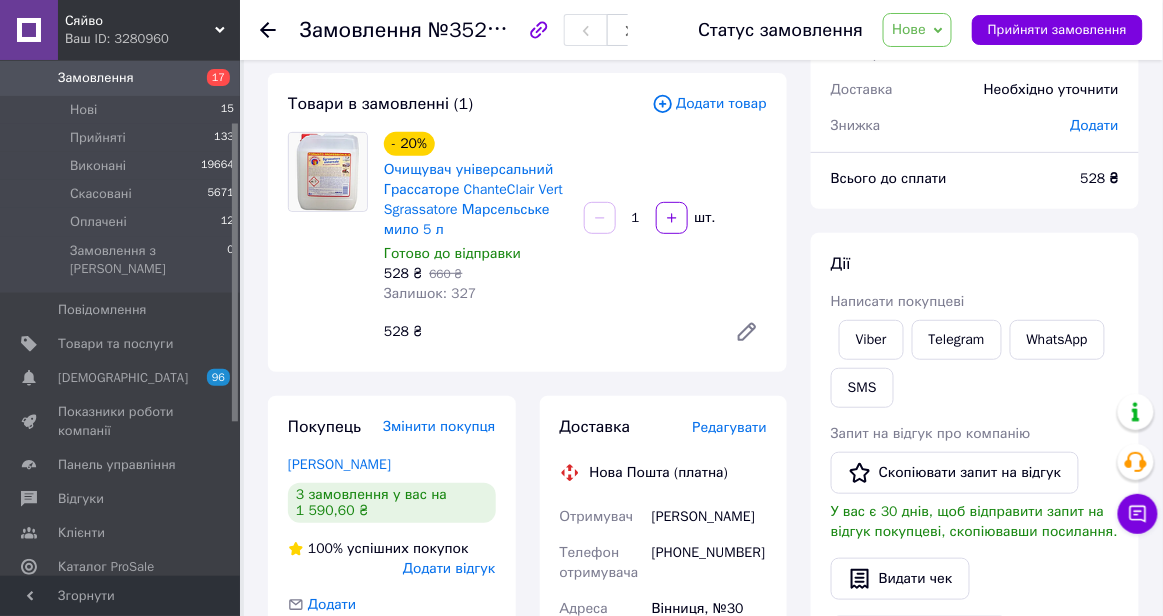 scroll, scrollTop: 102, scrollLeft: 0, axis: vertical 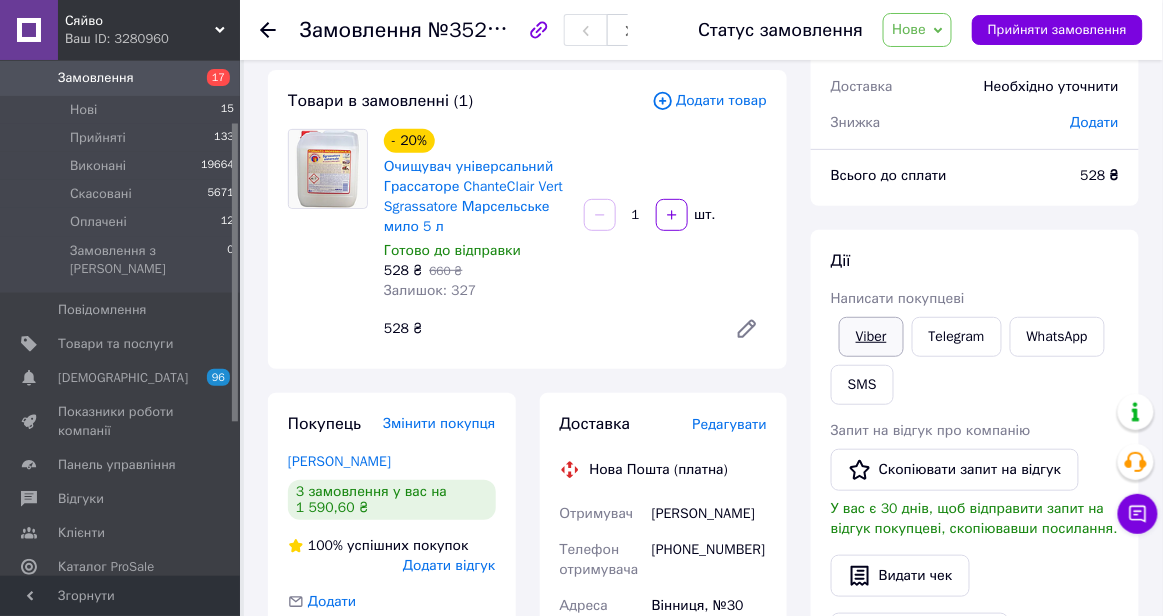 click on "Viber" at bounding box center (871, 337) 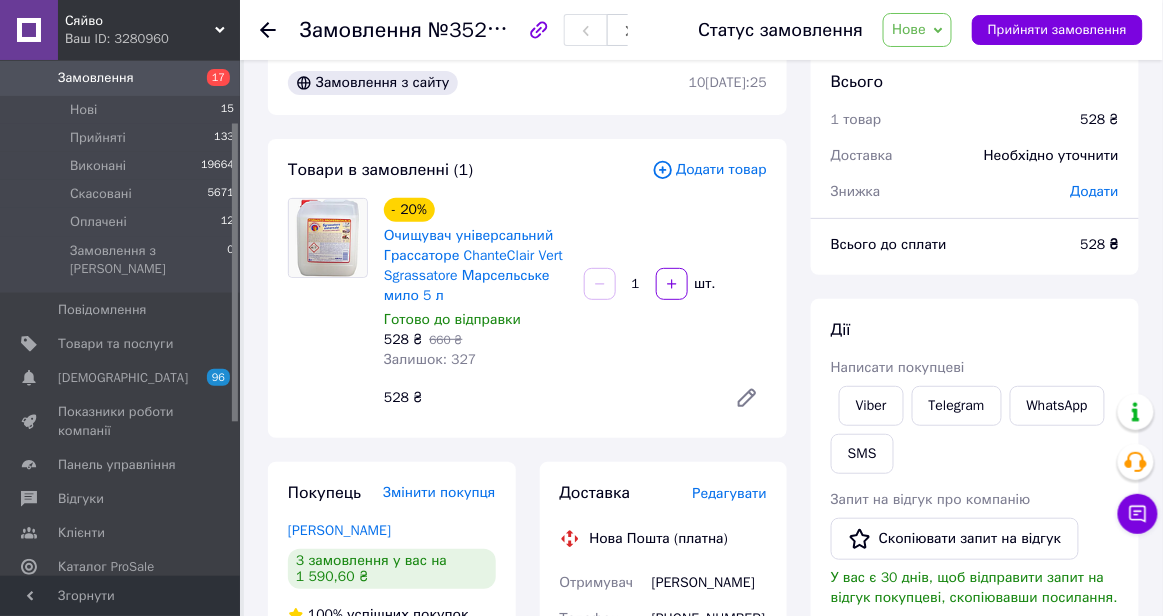scroll, scrollTop: 50, scrollLeft: 0, axis: vertical 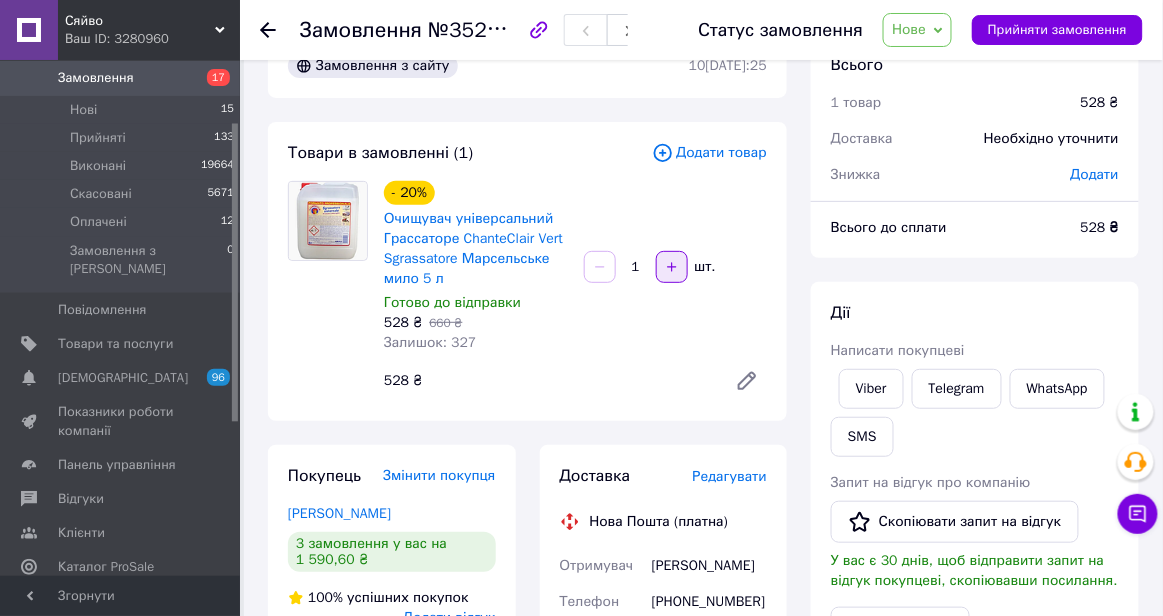 click at bounding box center (672, 267) 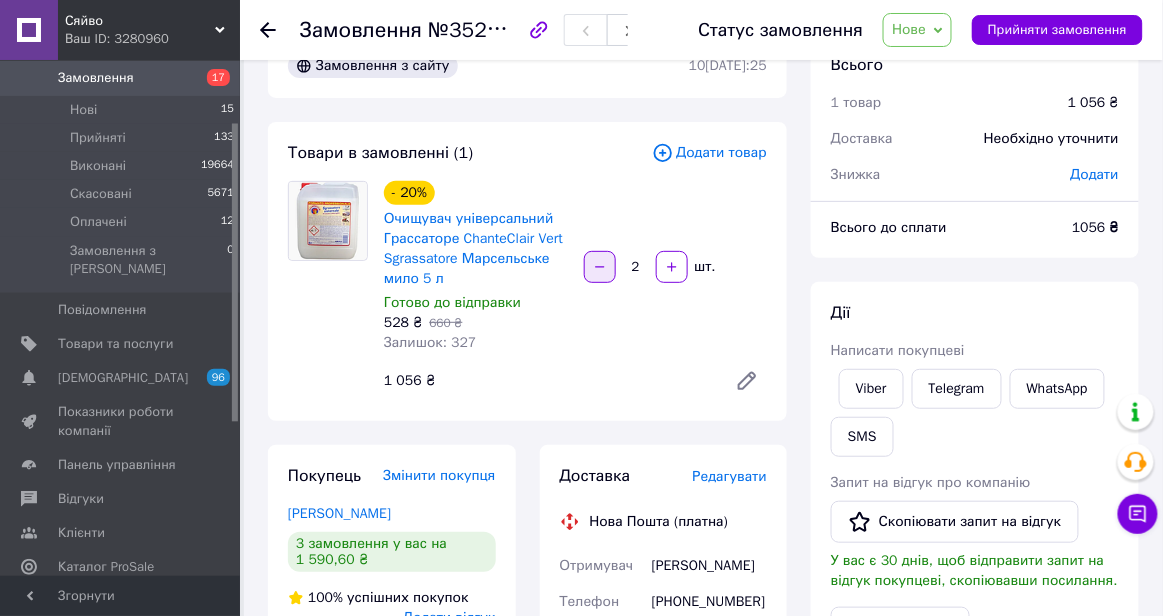 click at bounding box center [600, 267] 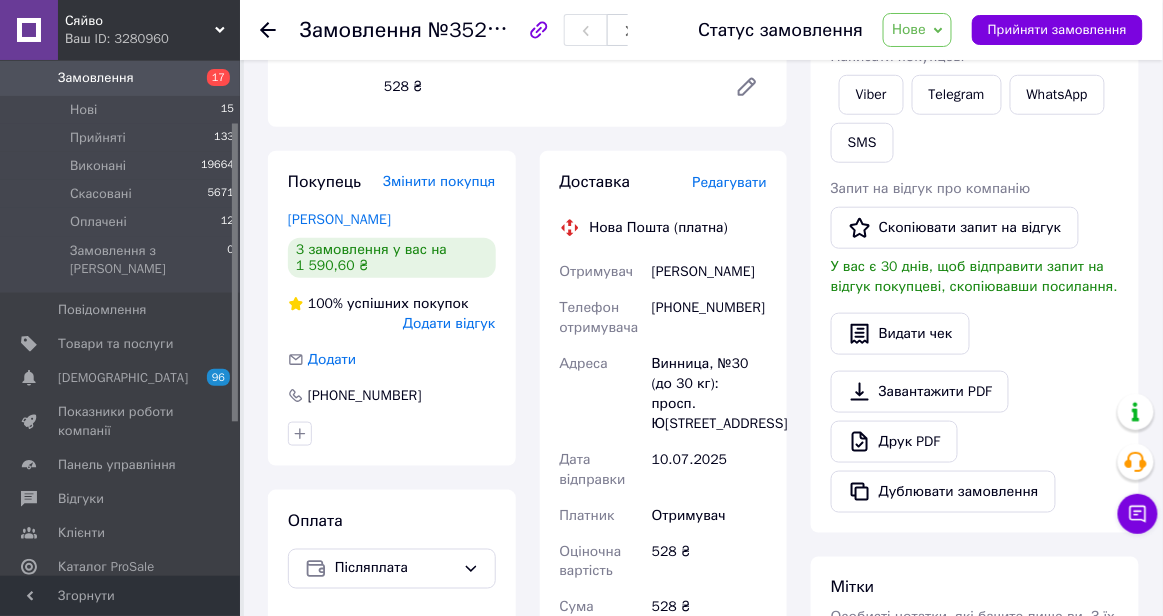 scroll, scrollTop: 343, scrollLeft: 0, axis: vertical 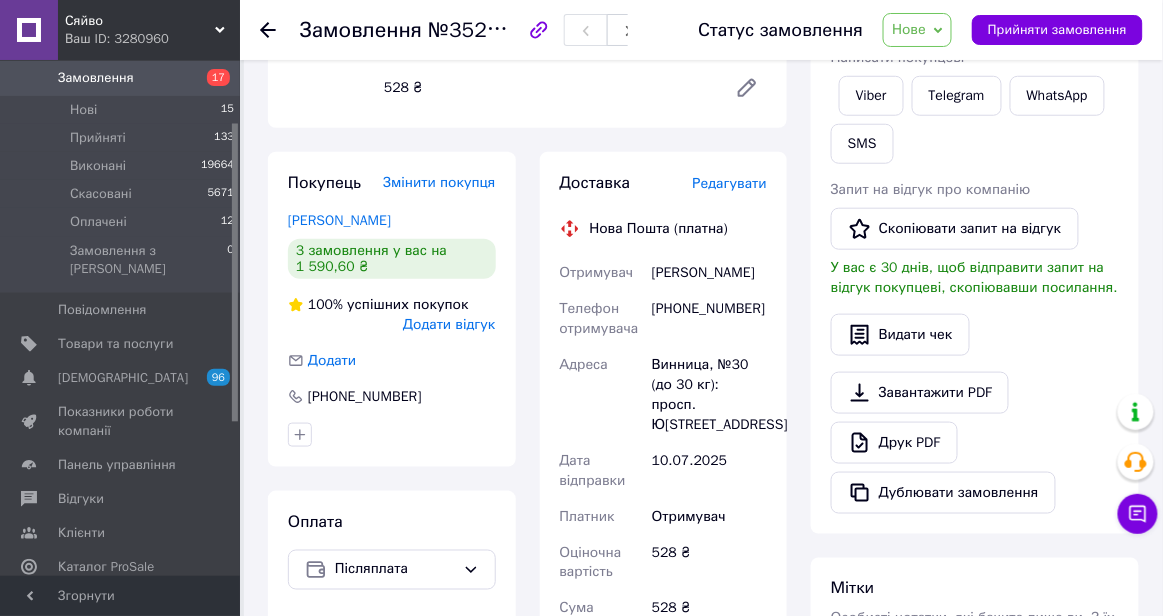 click on "Нове" at bounding box center (917, 30) 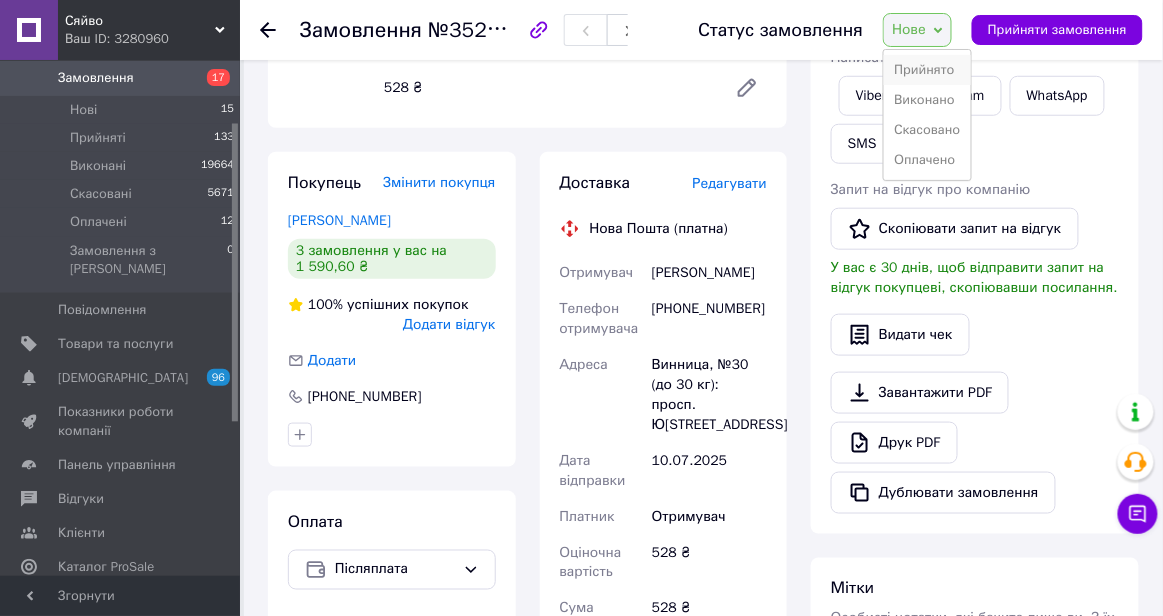 click on "Прийнято" at bounding box center [927, 70] 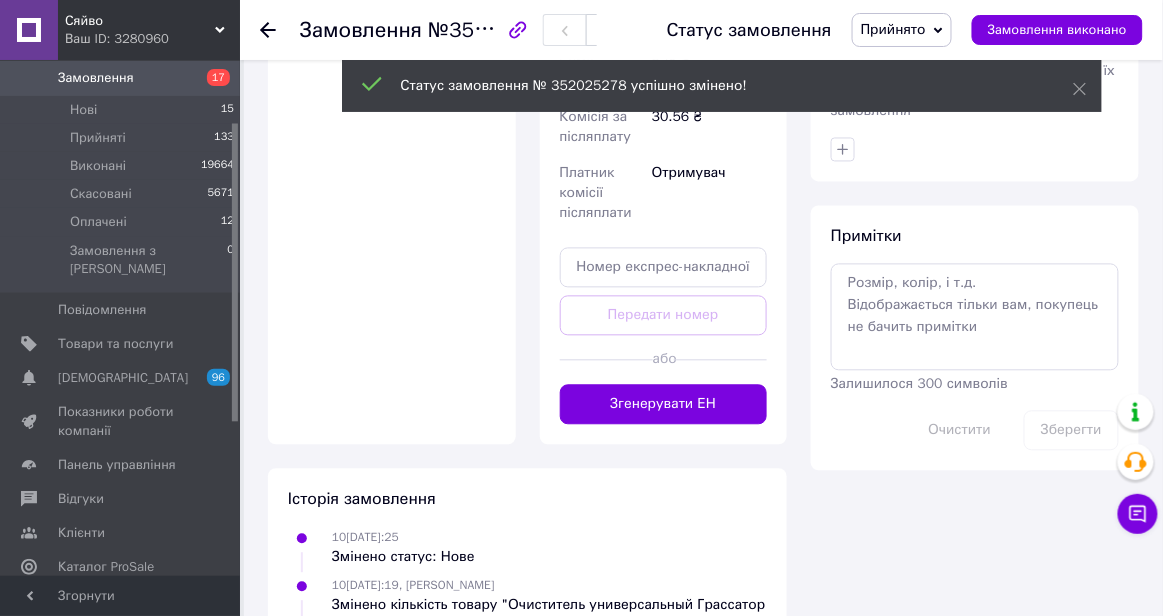 scroll, scrollTop: 922, scrollLeft: 0, axis: vertical 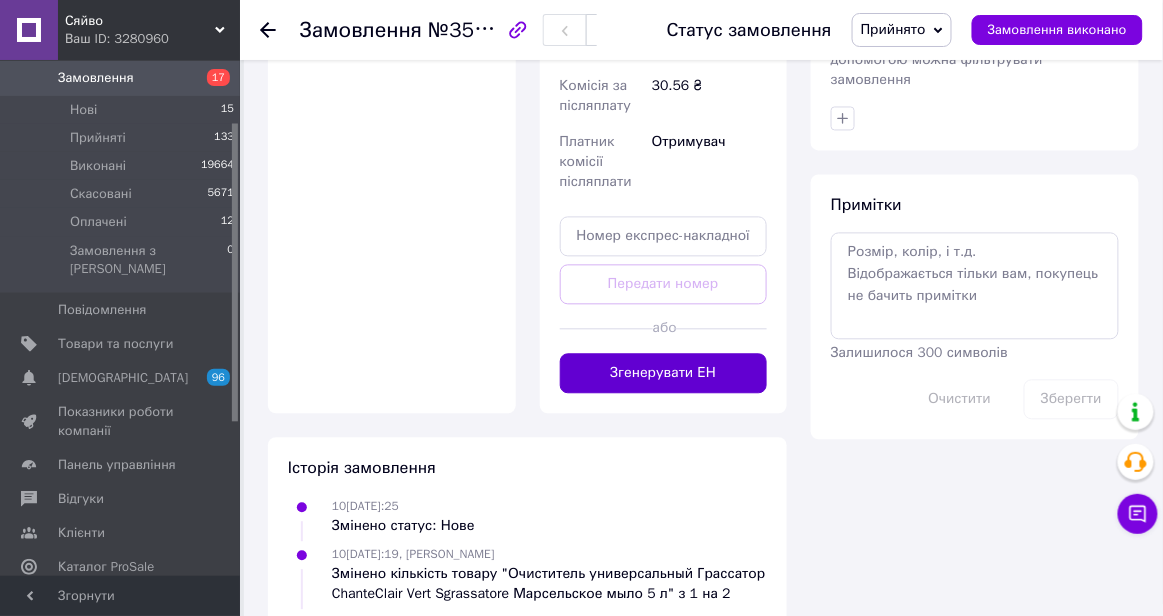 click on "Згенерувати ЕН" at bounding box center (664, 373) 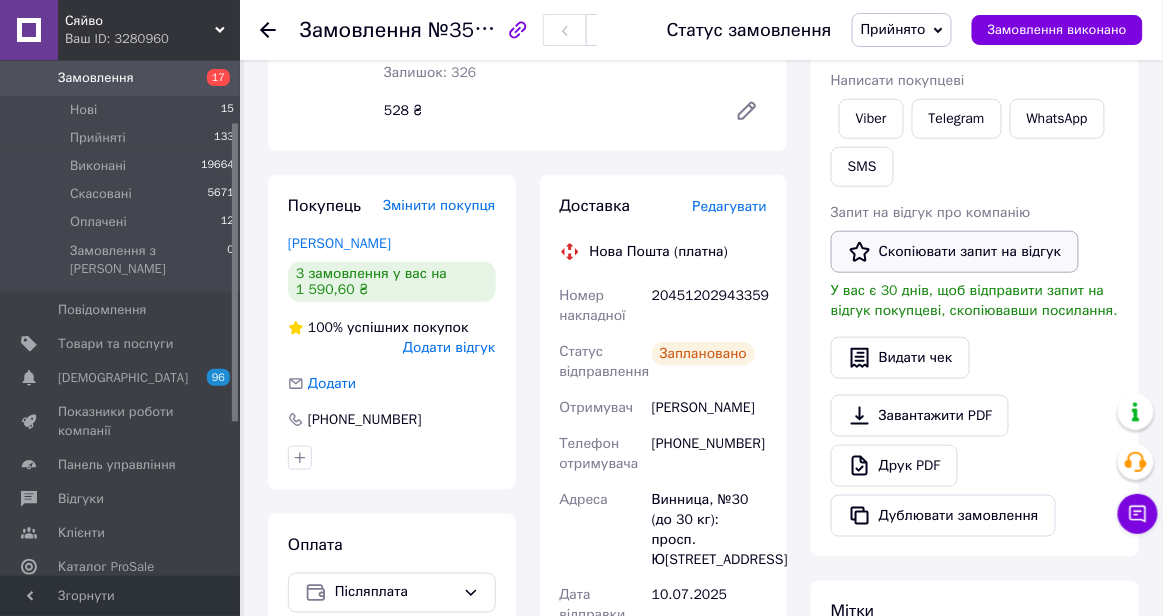 scroll, scrollTop: 318, scrollLeft: 0, axis: vertical 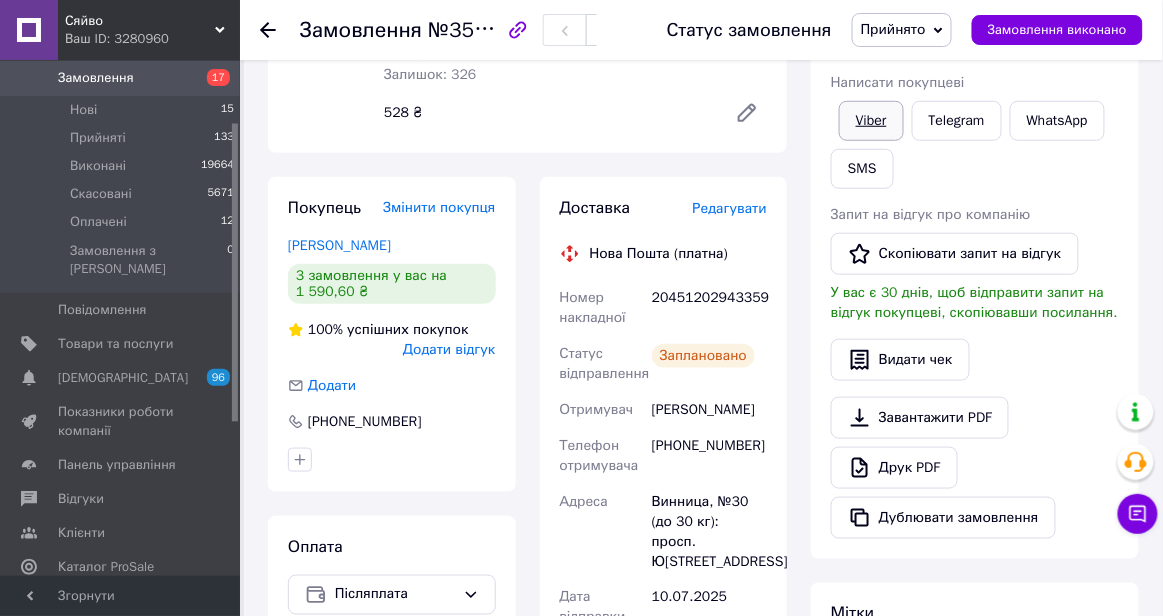 click on "Viber" at bounding box center [871, 121] 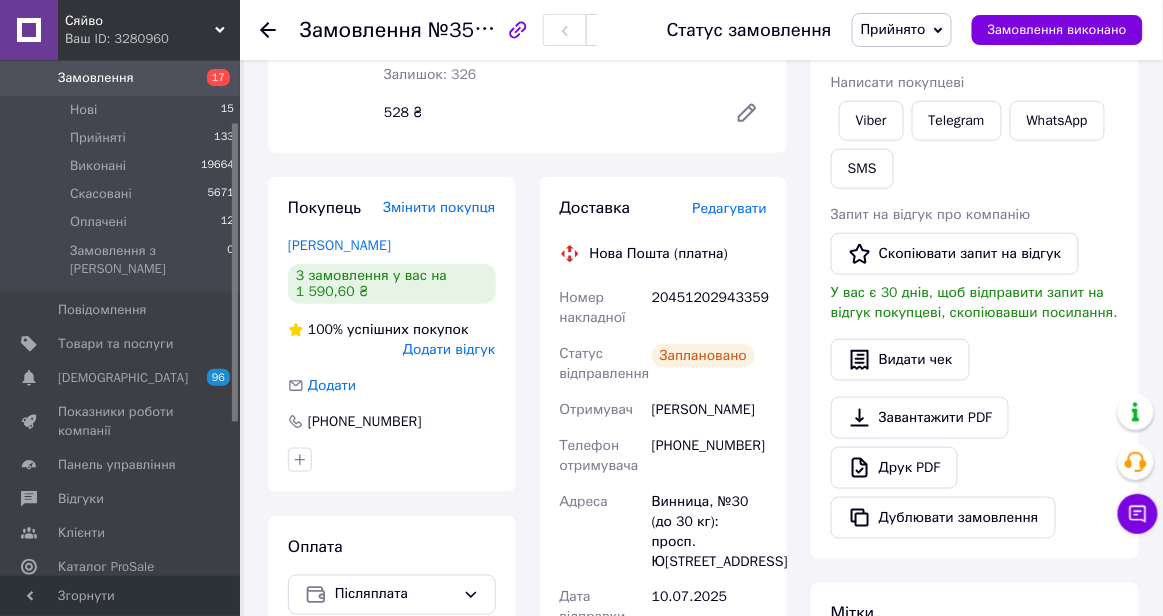 click on "20451202943359" at bounding box center (709, 308) 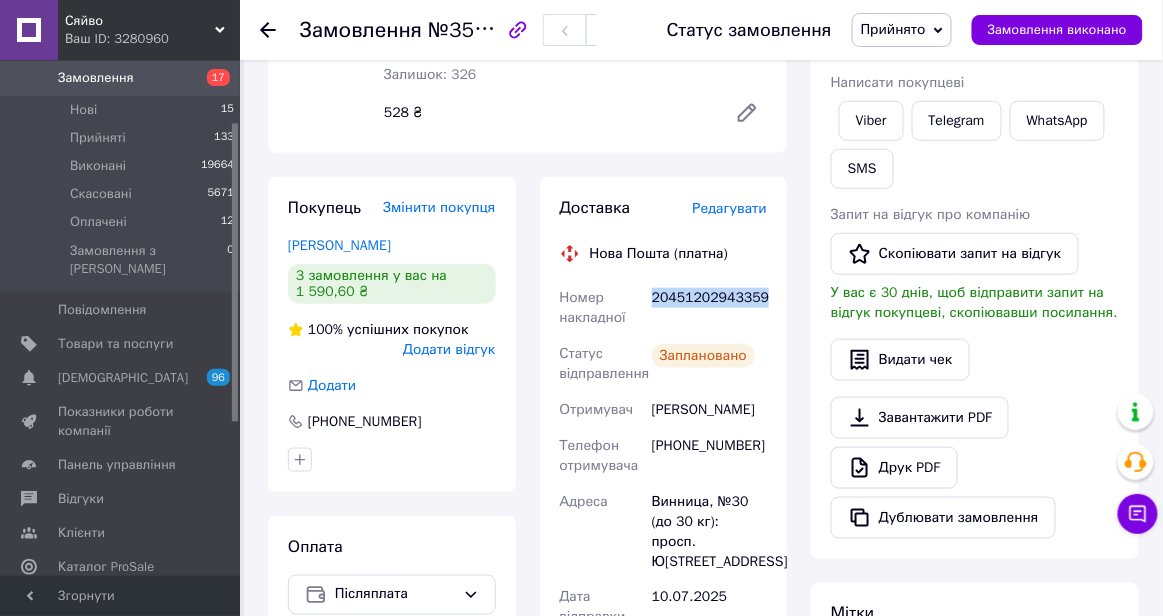 copy on "20451202943359" 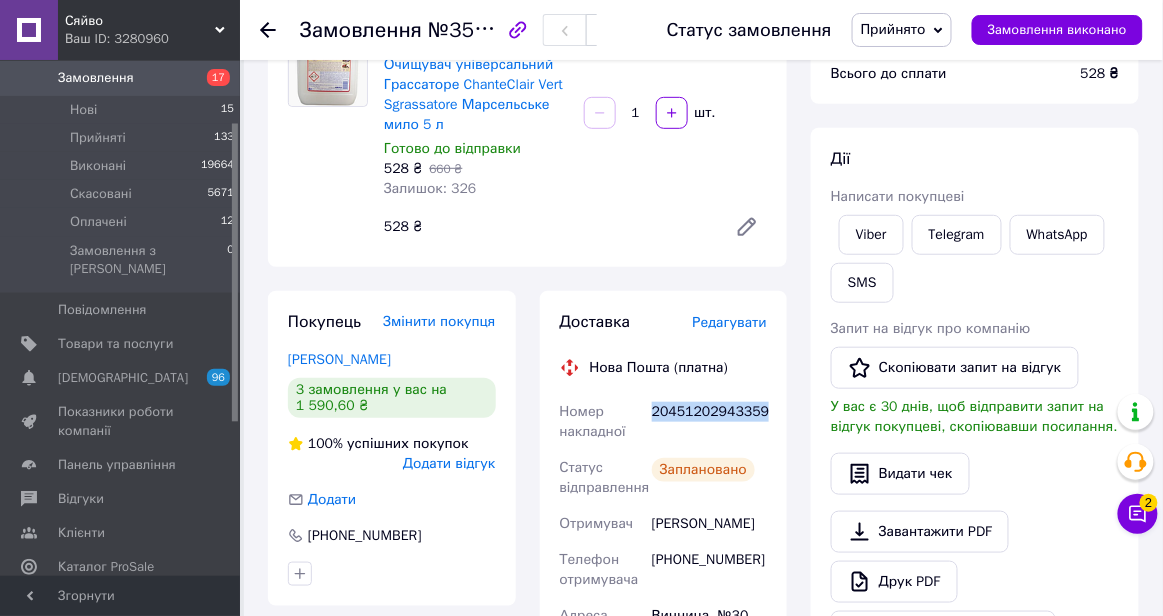 scroll, scrollTop: 205, scrollLeft: 0, axis: vertical 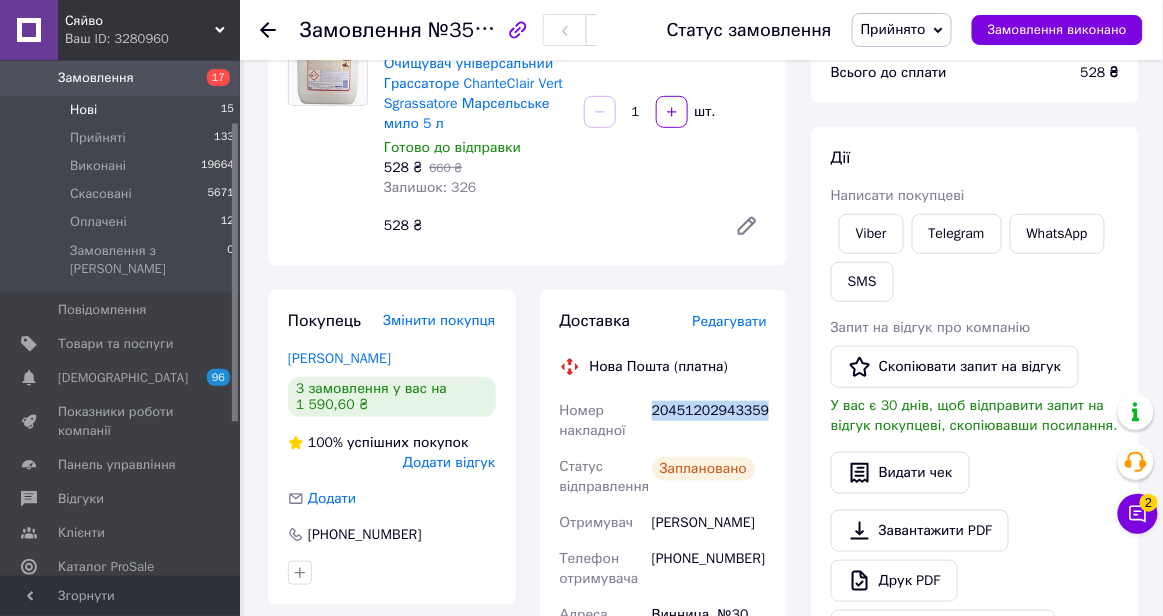 click on "Нові 15" at bounding box center (123, 110) 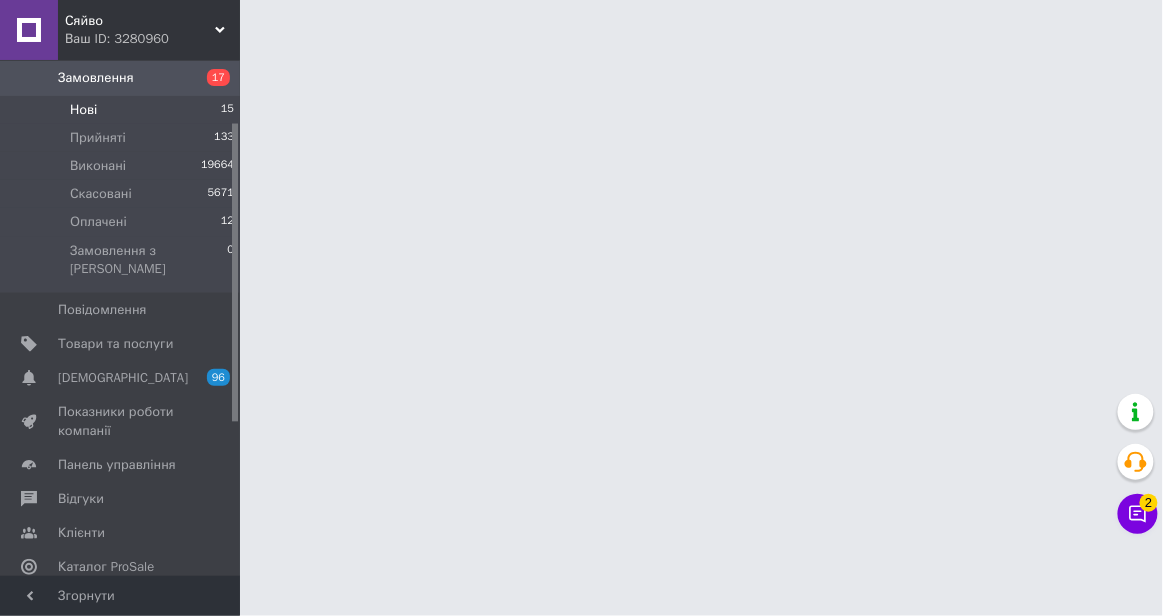 scroll, scrollTop: 0, scrollLeft: 0, axis: both 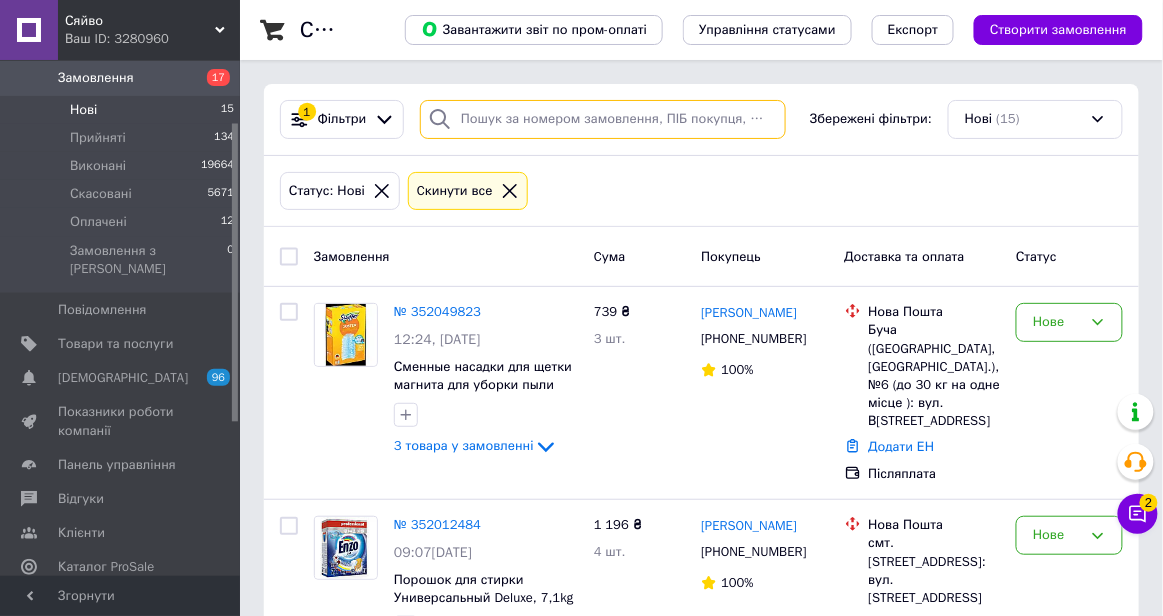 click at bounding box center (603, 119) 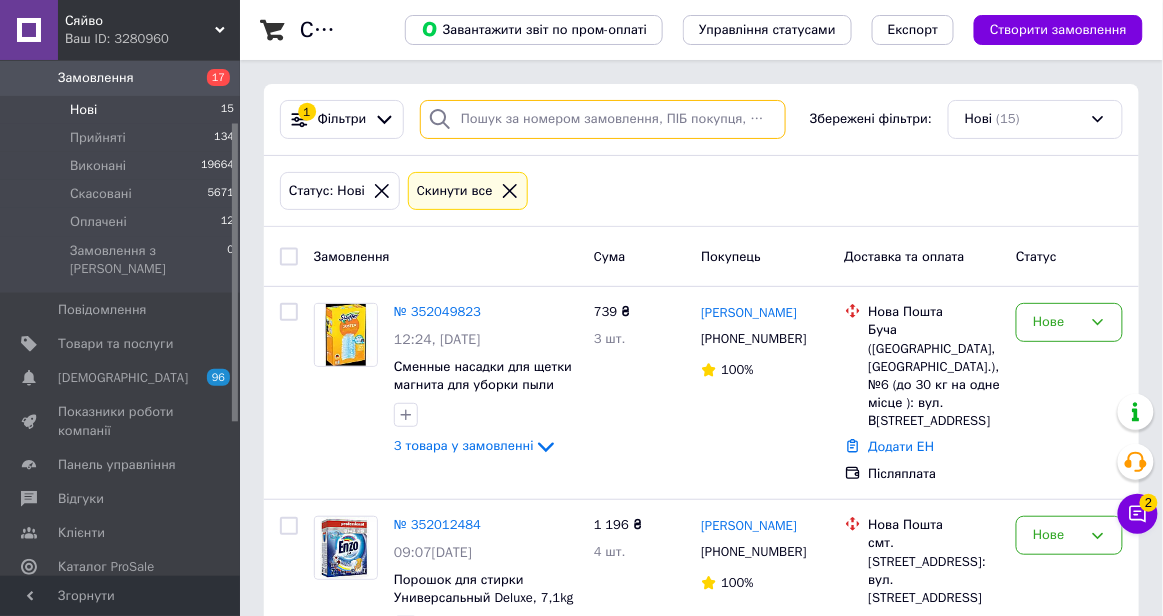 paste on "[PHONE_NUMBER]" 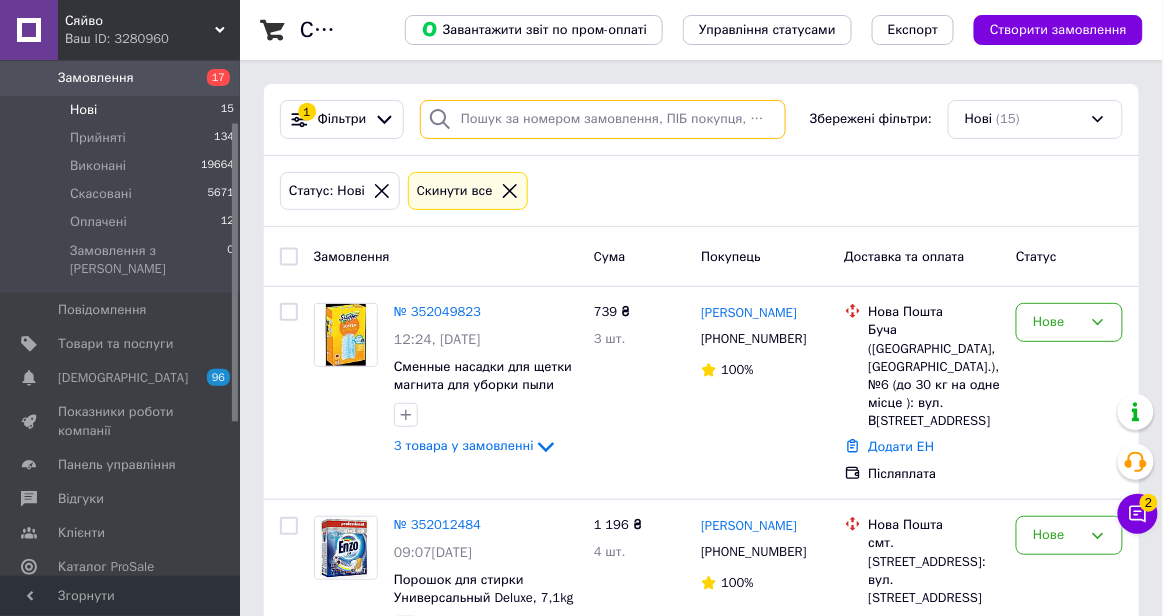 type on "[PHONE_NUMBER]" 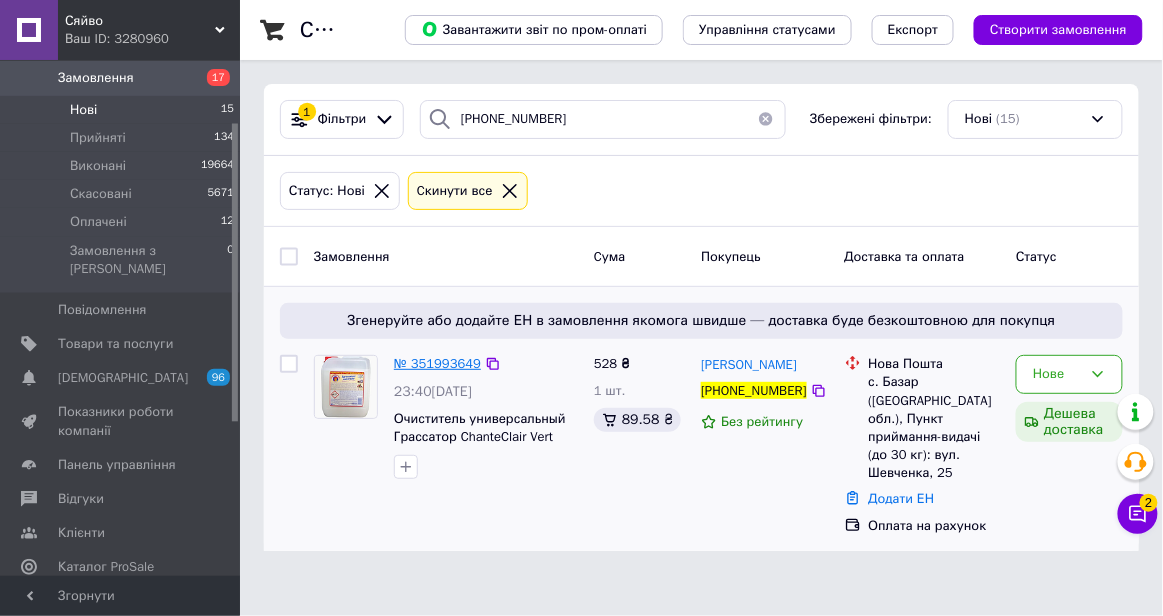 click on "№ 351993649" at bounding box center [437, 363] 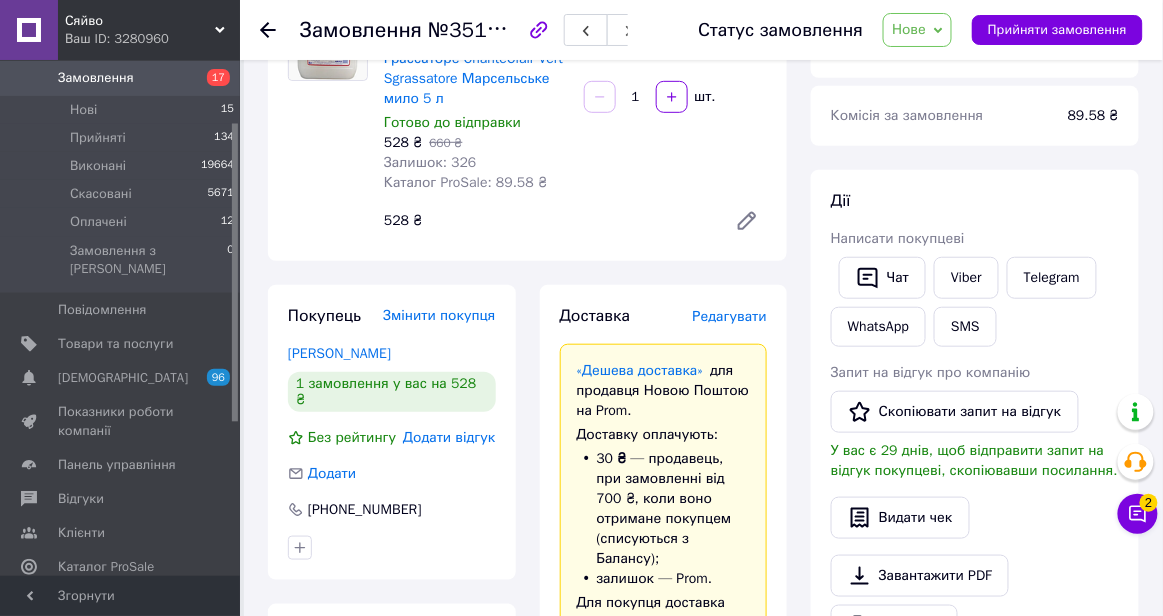 scroll, scrollTop: 244, scrollLeft: 0, axis: vertical 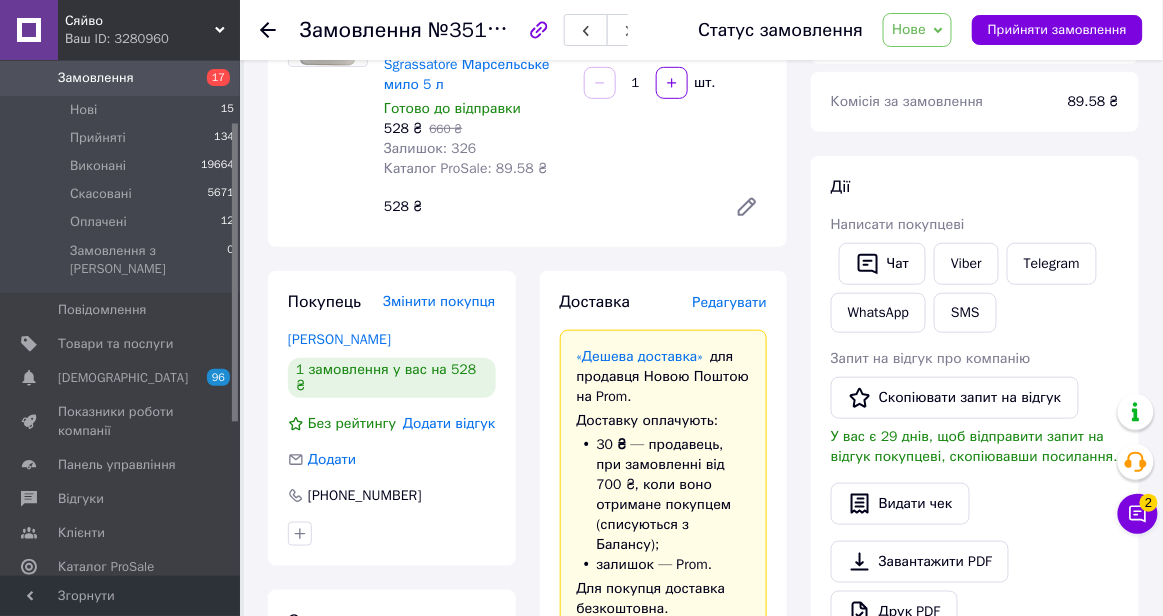click on "Редагувати" at bounding box center (730, 302) 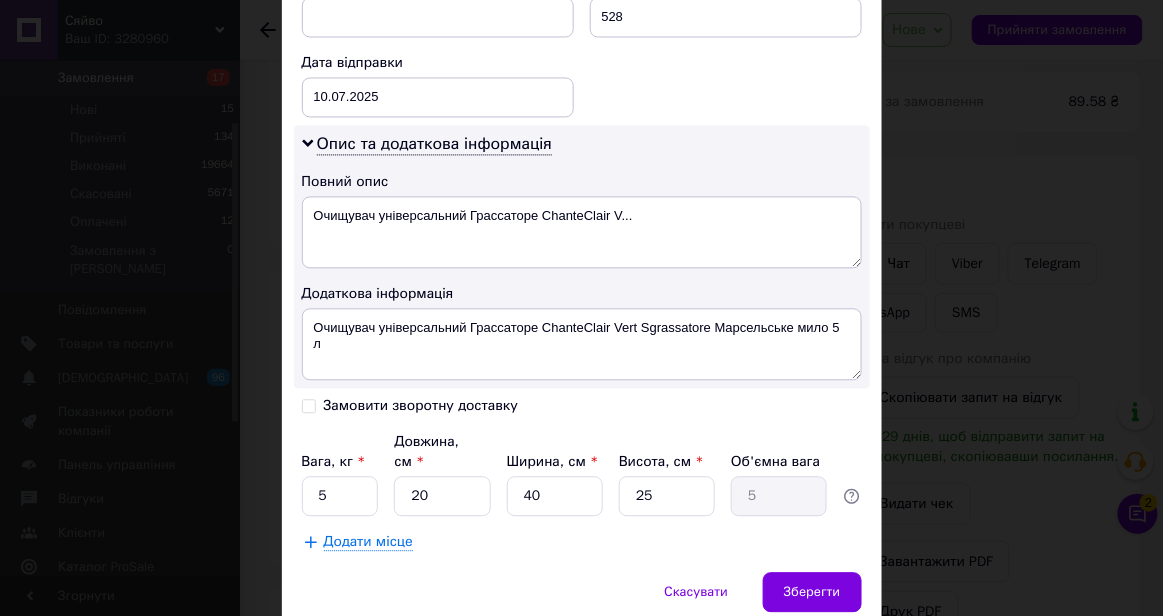 scroll, scrollTop: 988, scrollLeft: 0, axis: vertical 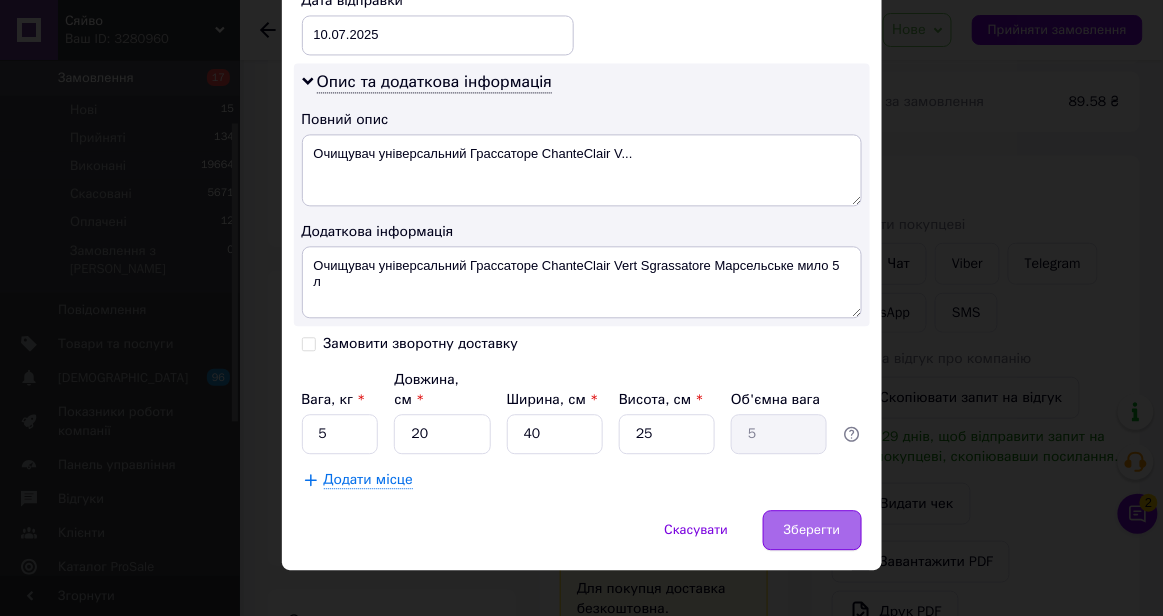 click on "Зберегти" at bounding box center [812, 530] 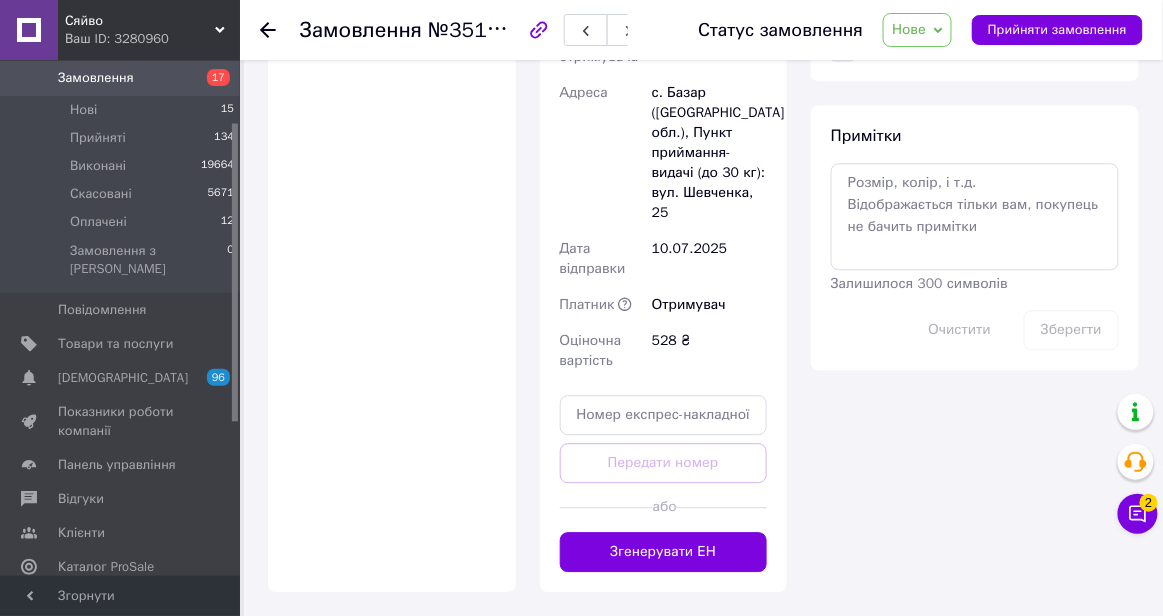 scroll, scrollTop: 1068, scrollLeft: 0, axis: vertical 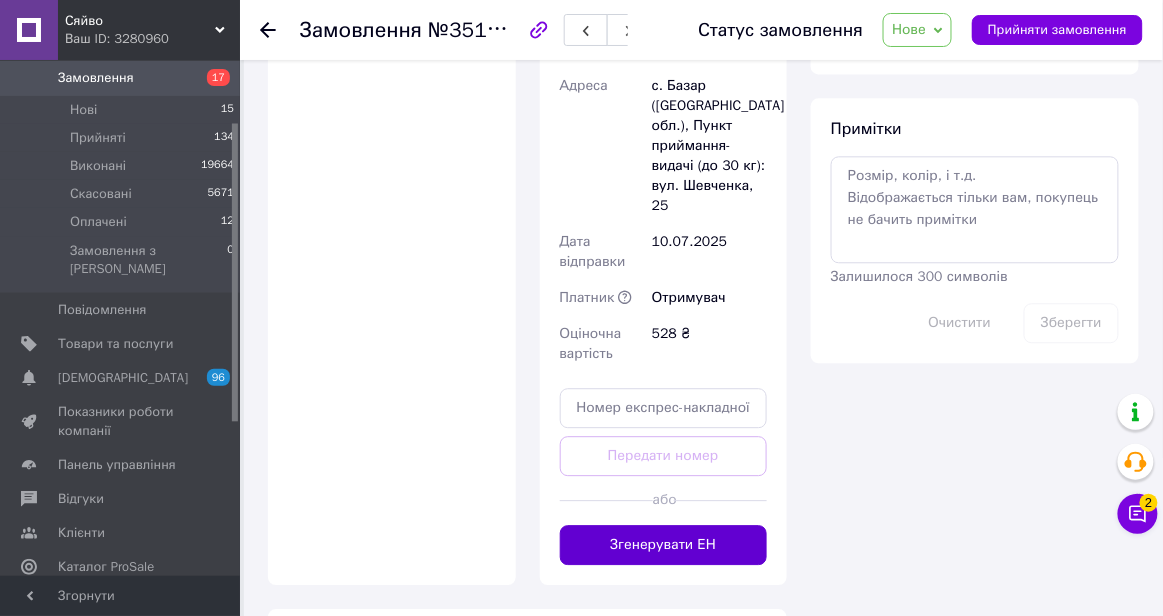 click on "Згенерувати ЕН" at bounding box center [664, 545] 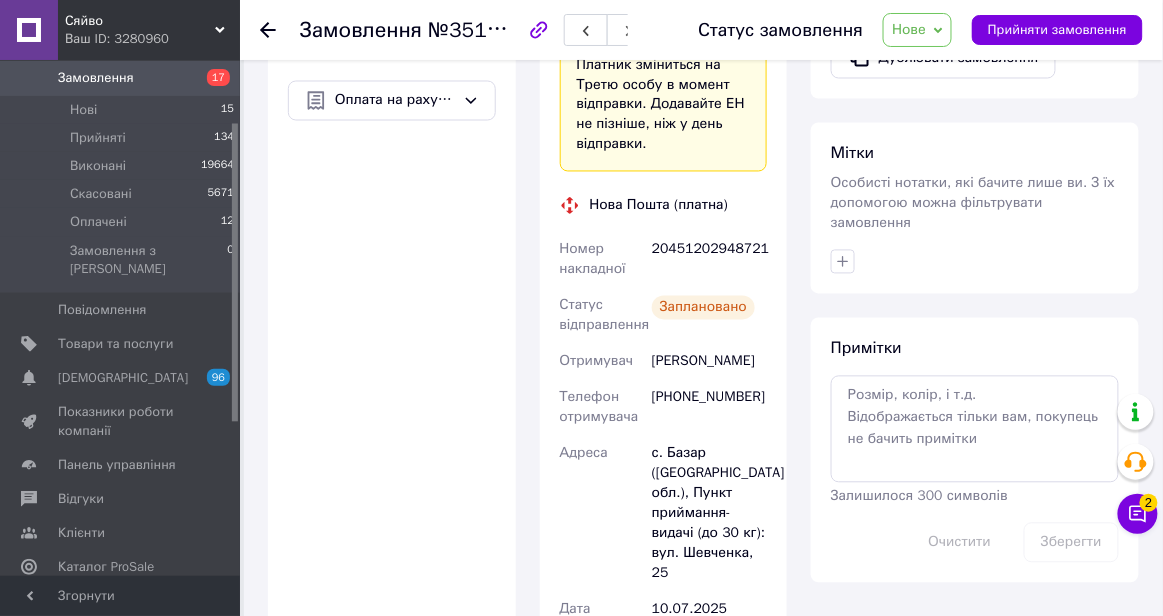 scroll, scrollTop: 815, scrollLeft: 0, axis: vertical 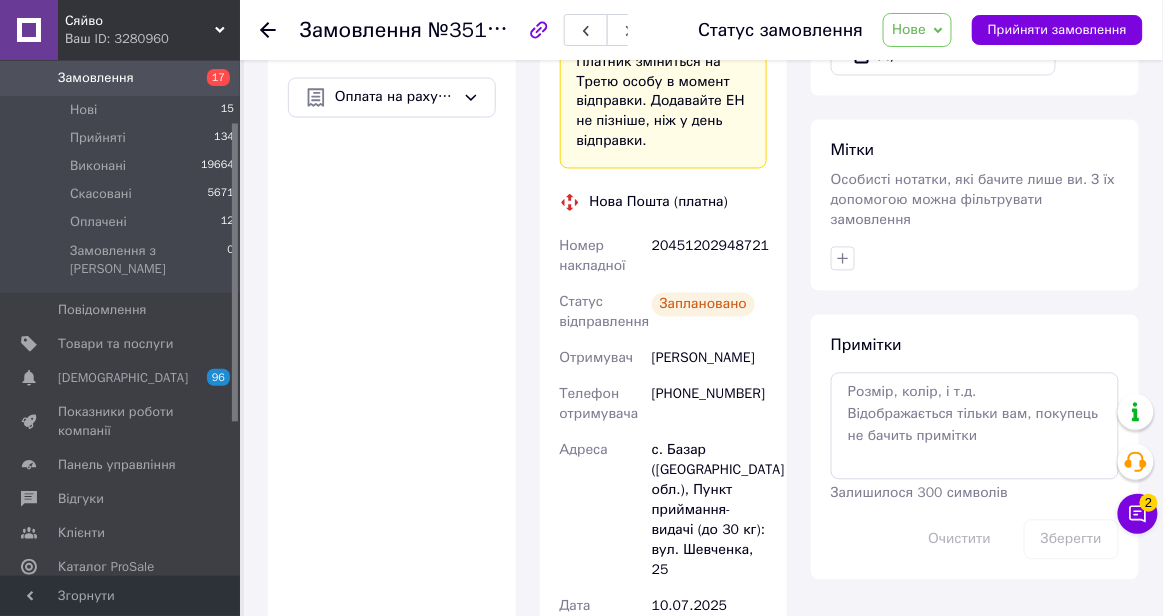 click on "Нове" at bounding box center [917, 30] 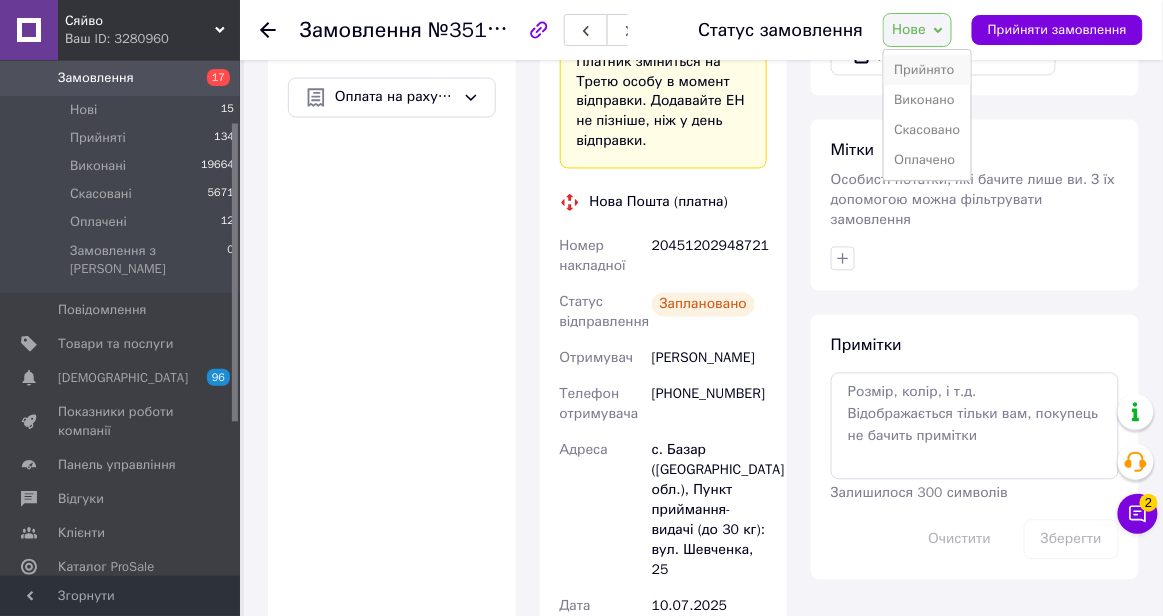click on "Прийнято" at bounding box center (927, 70) 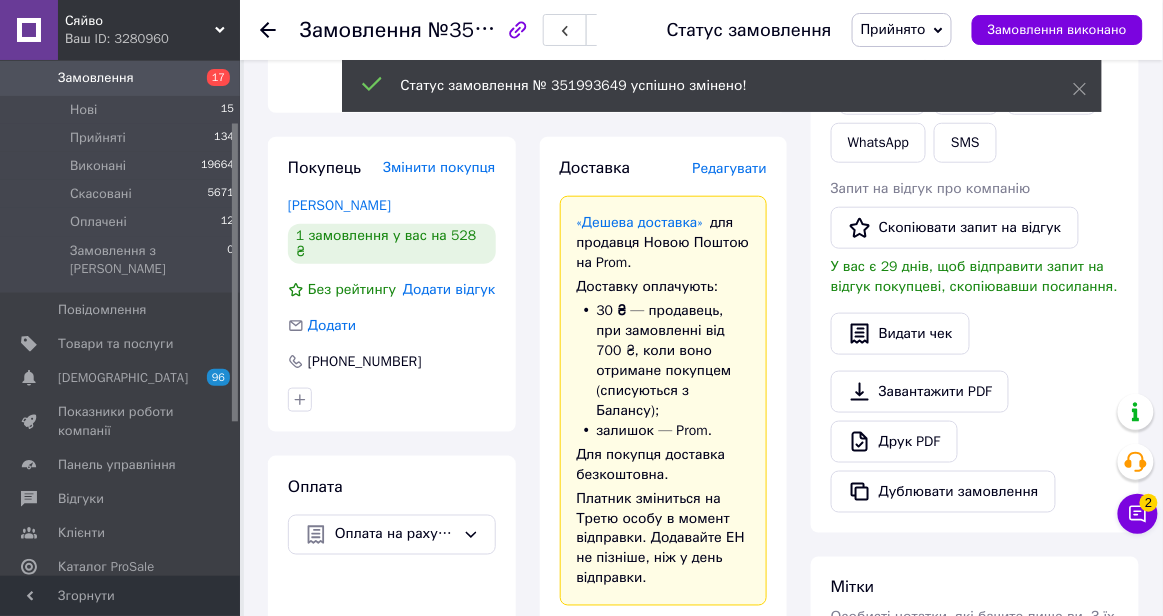 scroll, scrollTop: 380, scrollLeft: 0, axis: vertical 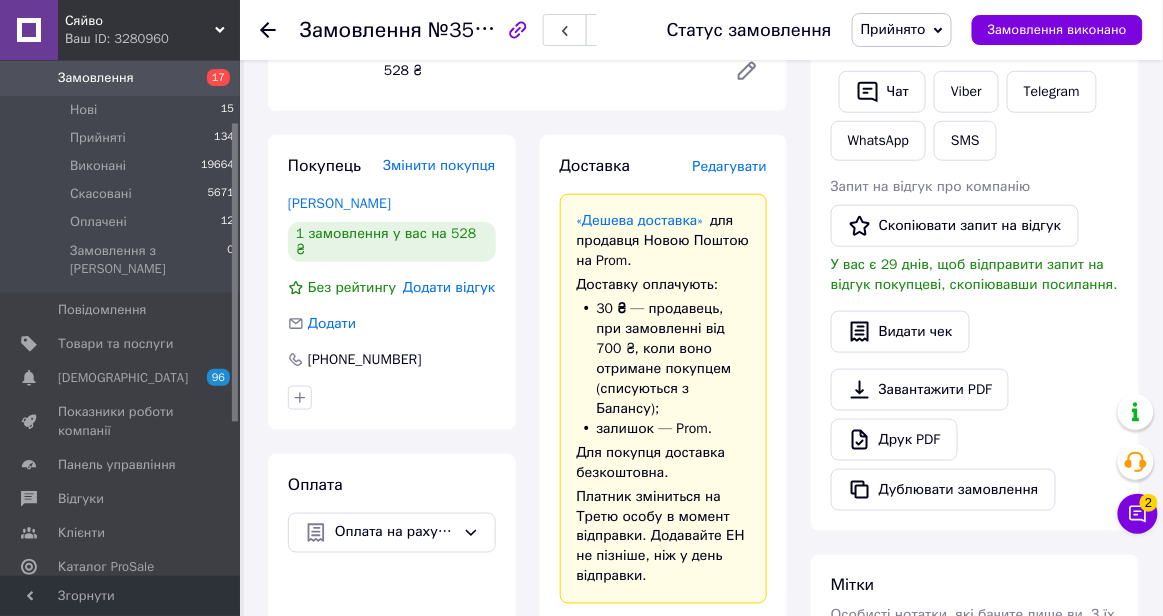 click on "Дії Написати покупцеві   Чат Viber Telegram WhatsApp SMS Запит на відгук про компанію   Скопіювати запит на відгук У вас є 29 днів, щоб відправити запит на відгук покупцеві, скопіювавши посилання.   Видати чек   Завантажити PDF   Друк PDF   Дублювати замовлення" at bounding box center (975, 257) 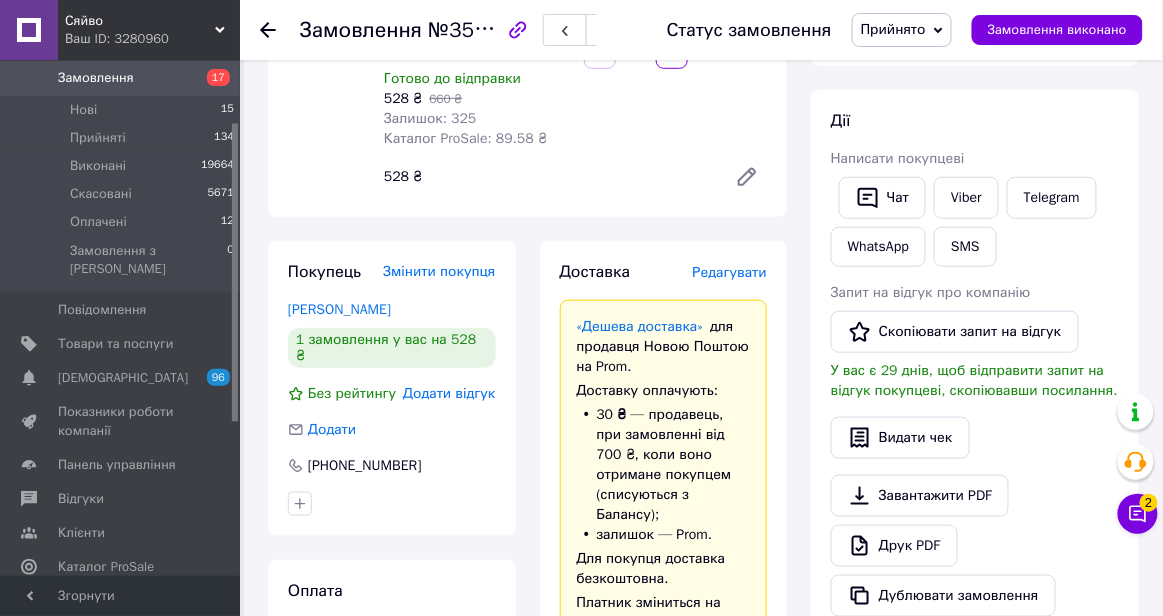 scroll, scrollTop: 270, scrollLeft: 0, axis: vertical 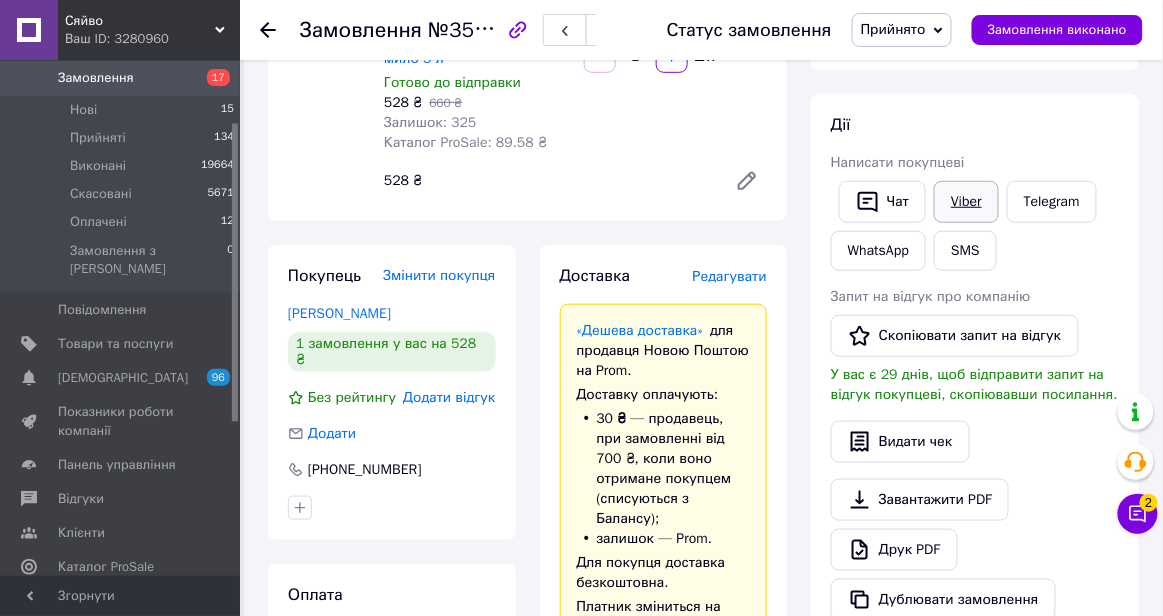 click on "Viber" at bounding box center (966, 202) 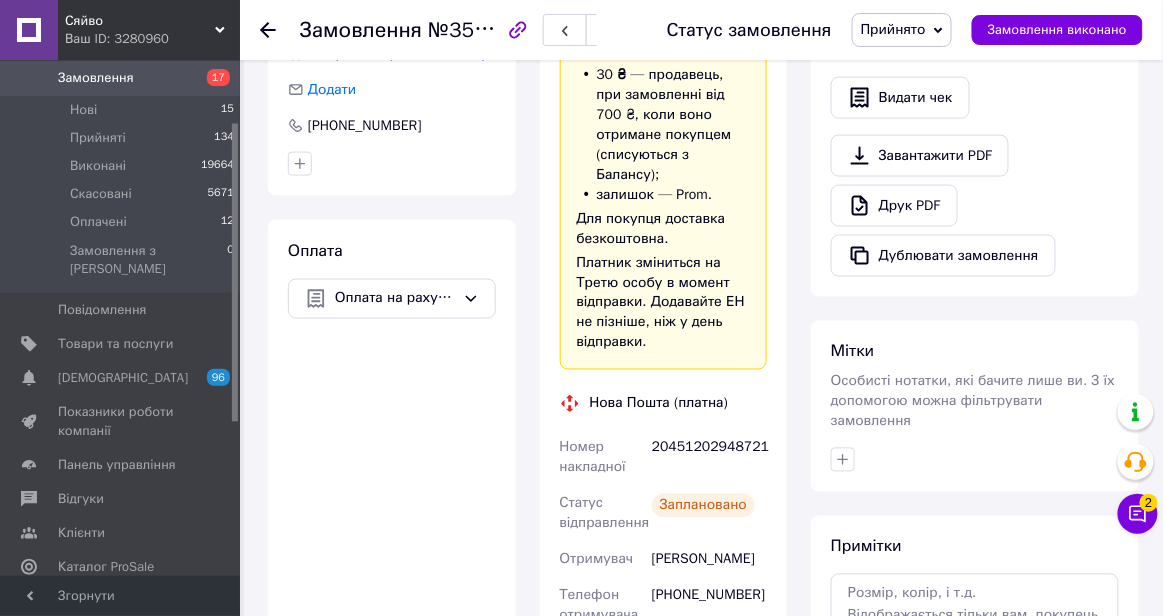 scroll, scrollTop: 618, scrollLeft: 0, axis: vertical 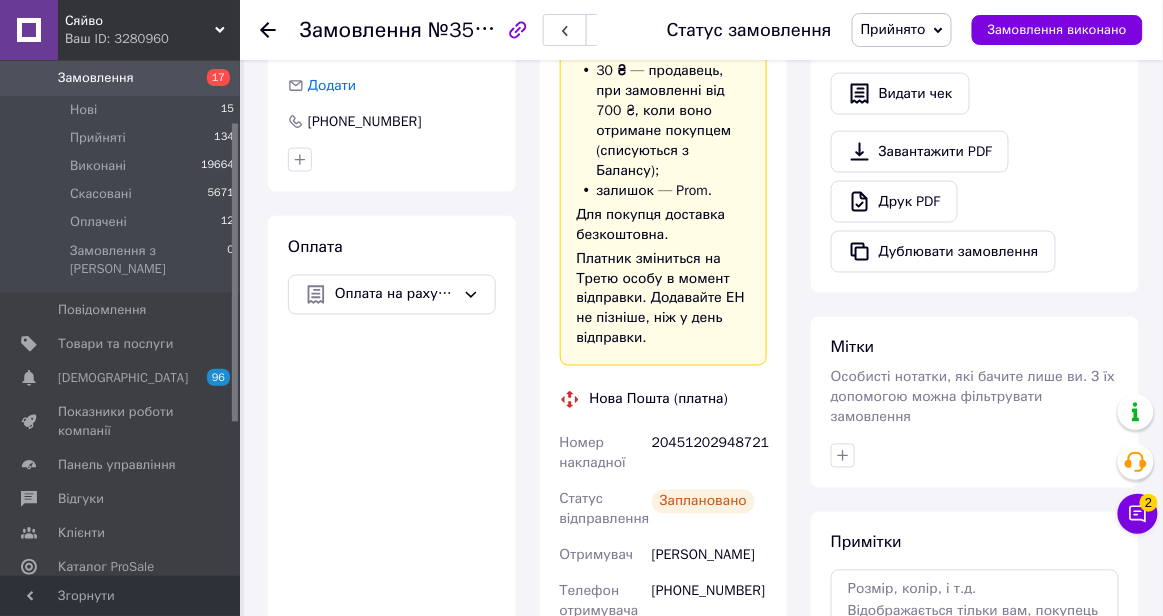 click on "20451202948721" at bounding box center (709, 454) 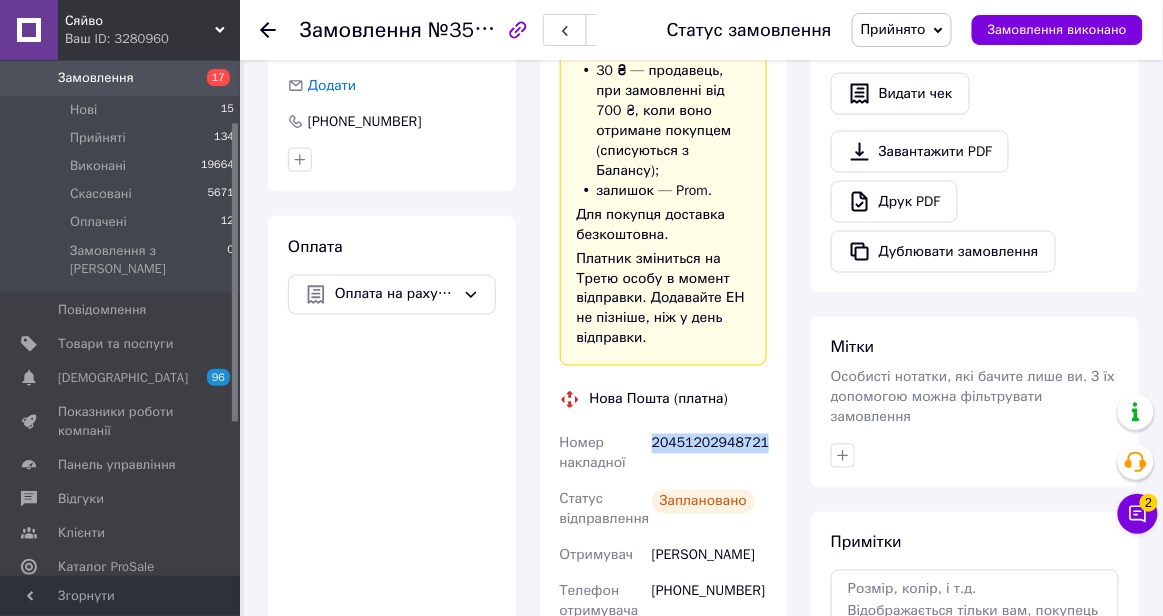 copy on "20451202948721" 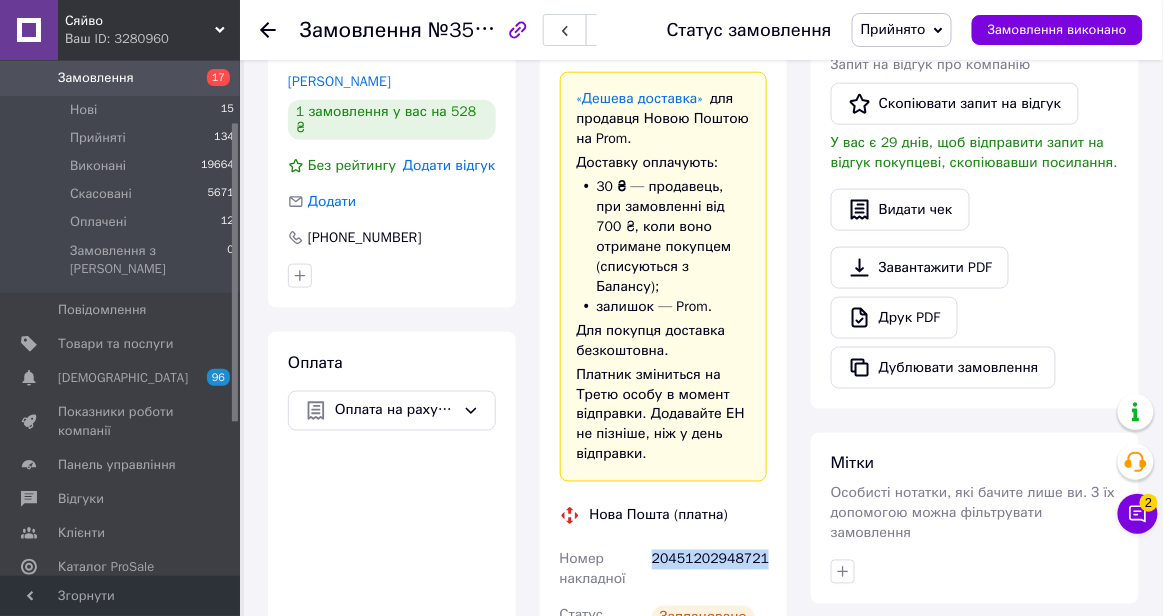 scroll, scrollTop: 0, scrollLeft: 0, axis: both 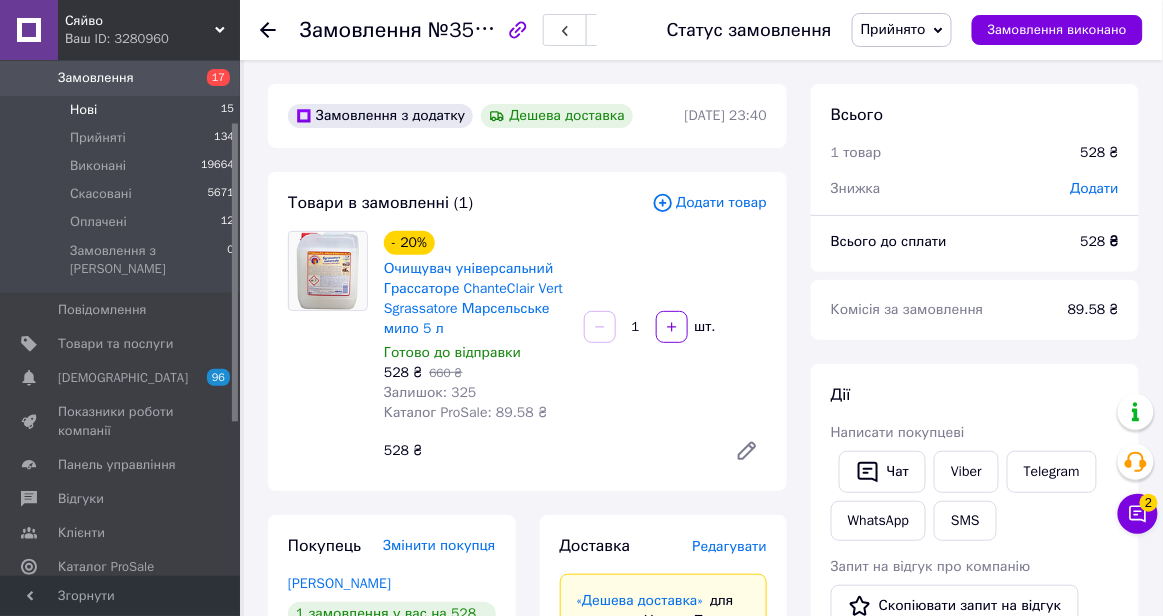 click on "Нові 15" at bounding box center [123, 110] 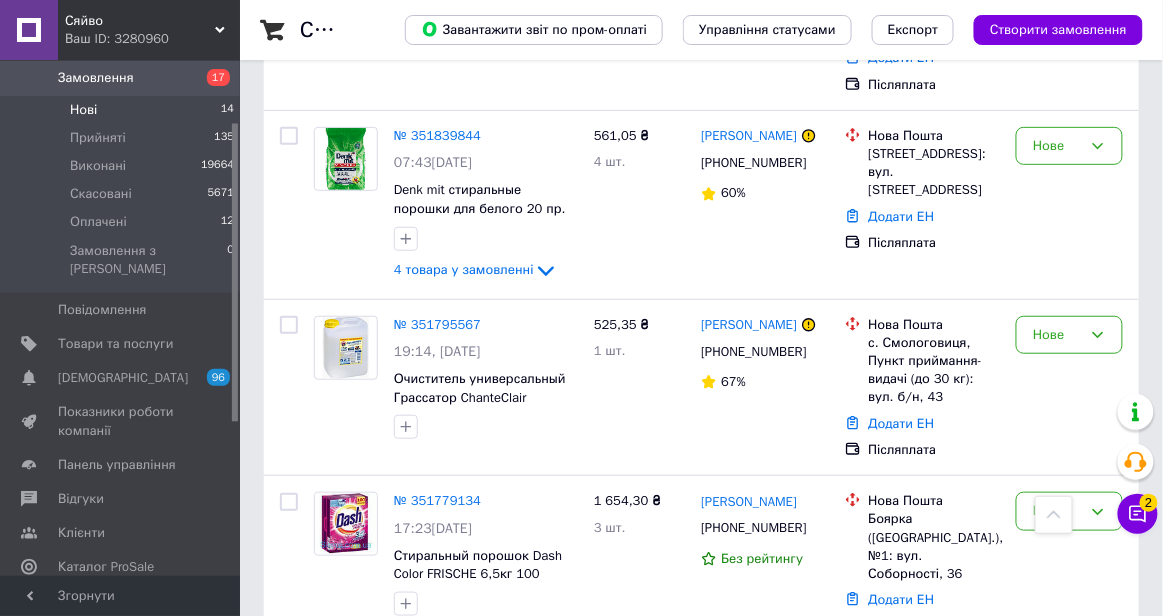 scroll, scrollTop: 2010, scrollLeft: 0, axis: vertical 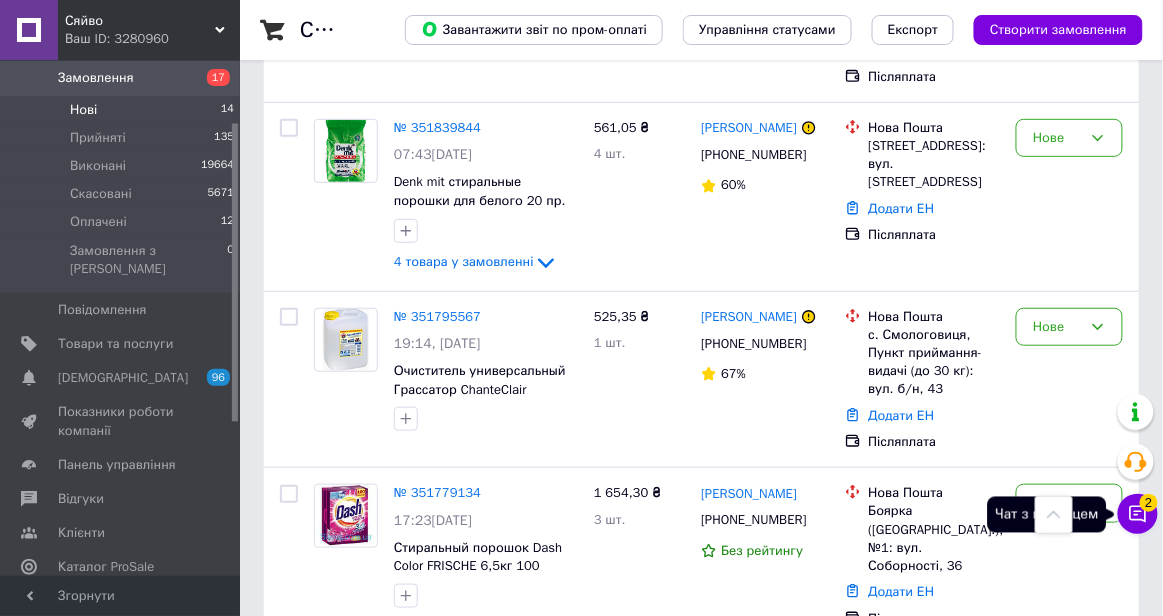 click on "Чат з покупцем 2" at bounding box center (1138, 514) 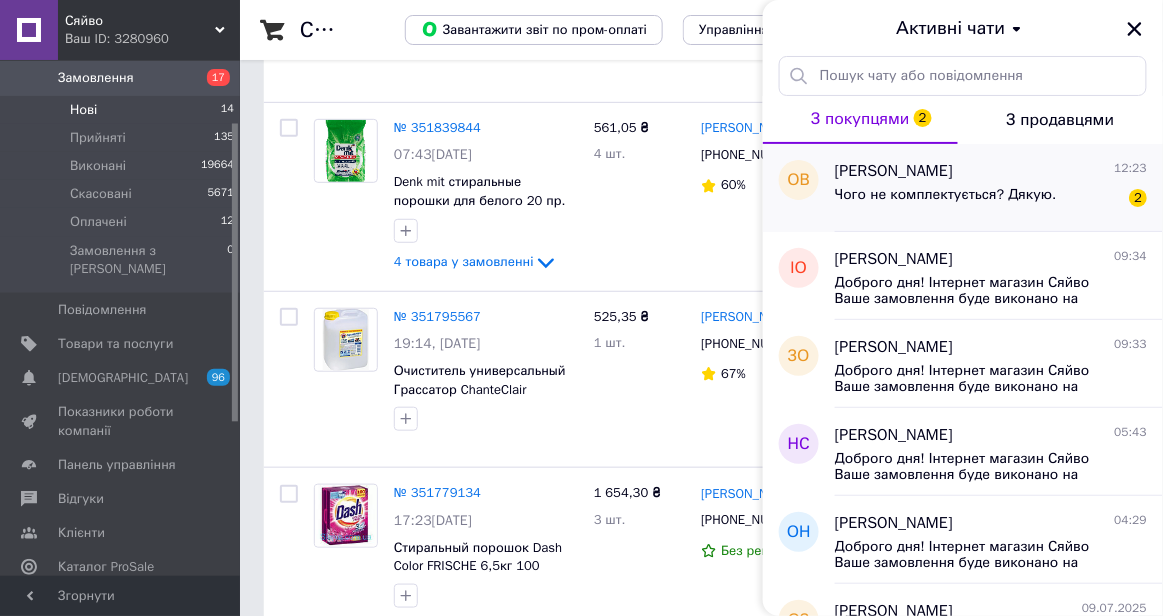 click on "Чого не комплектується? Дякую." at bounding box center [946, 201] 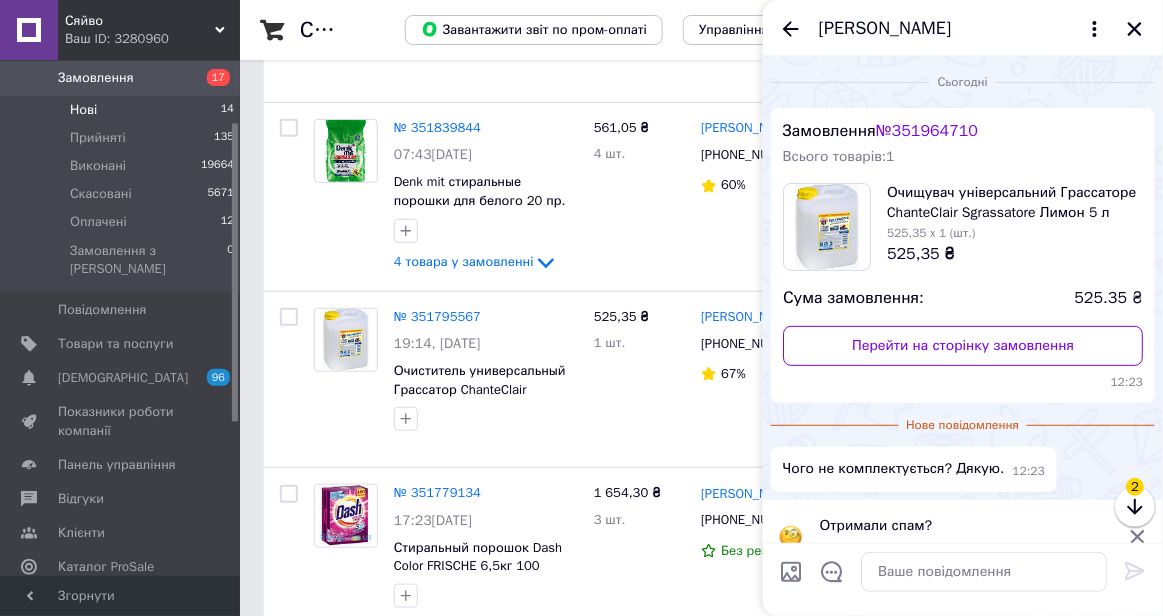 scroll, scrollTop: 27, scrollLeft: 0, axis: vertical 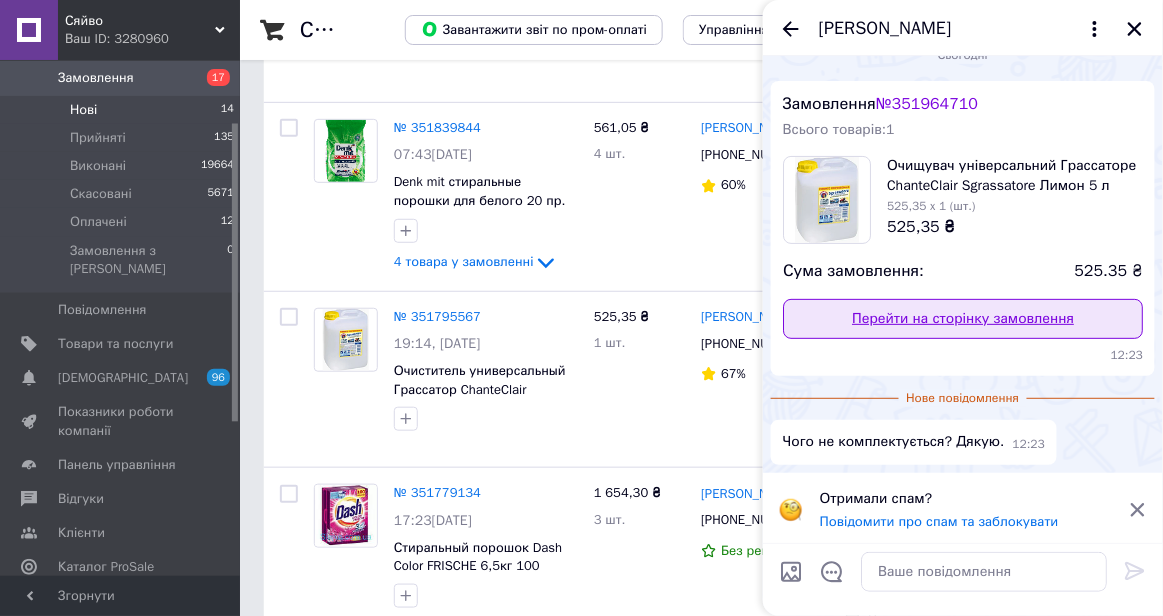 click on "Перейти на сторінку замовлення" at bounding box center (963, 319) 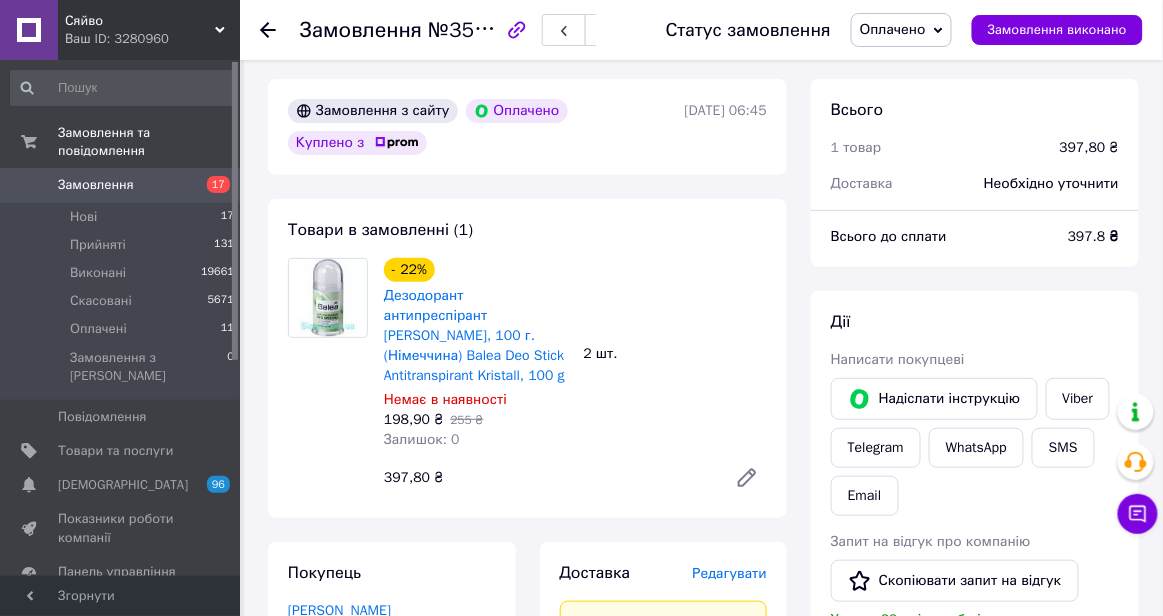 scroll, scrollTop: 0, scrollLeft: 0, axis: both 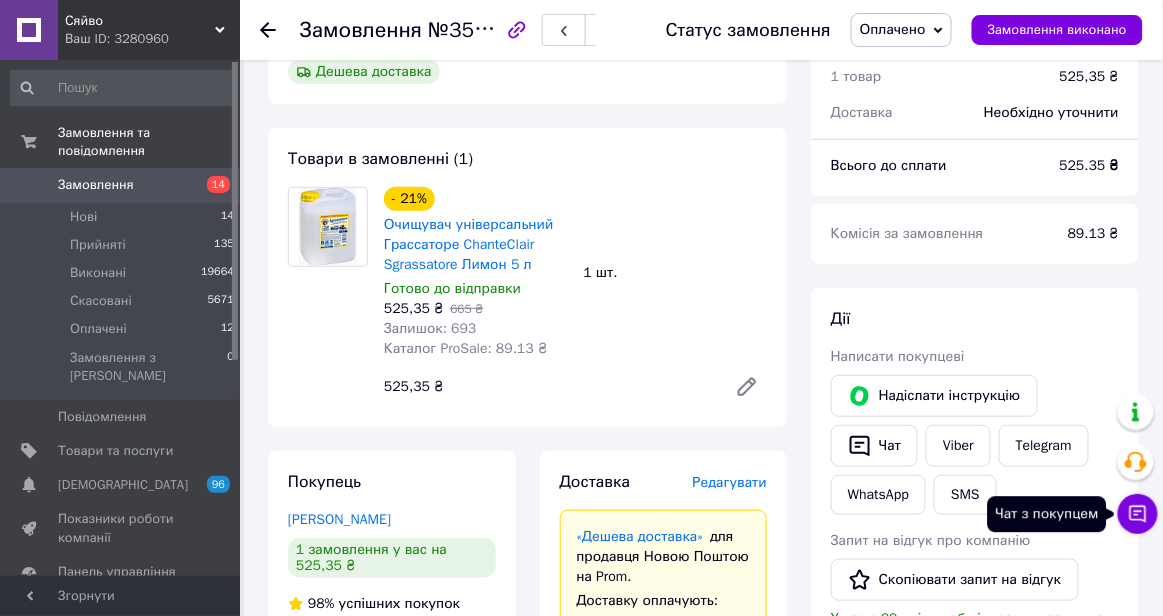 click 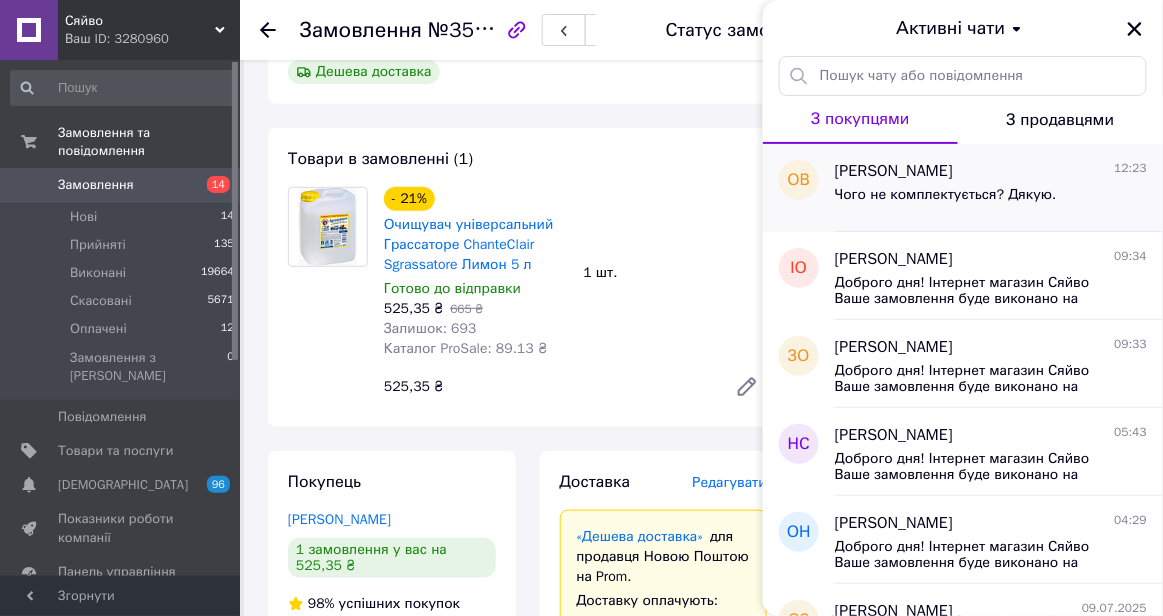 click on "Олег Воловник 12:23" at bounding box center [991, 171] 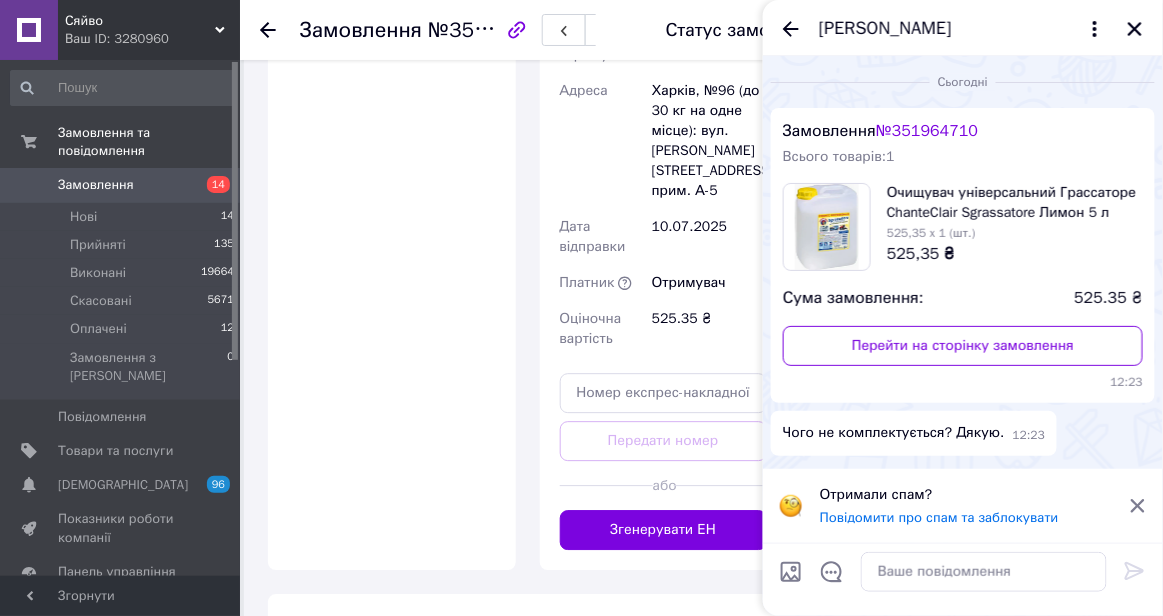 scroll, scrollTop: 1150, scrollLeft: 0, axis: vertical 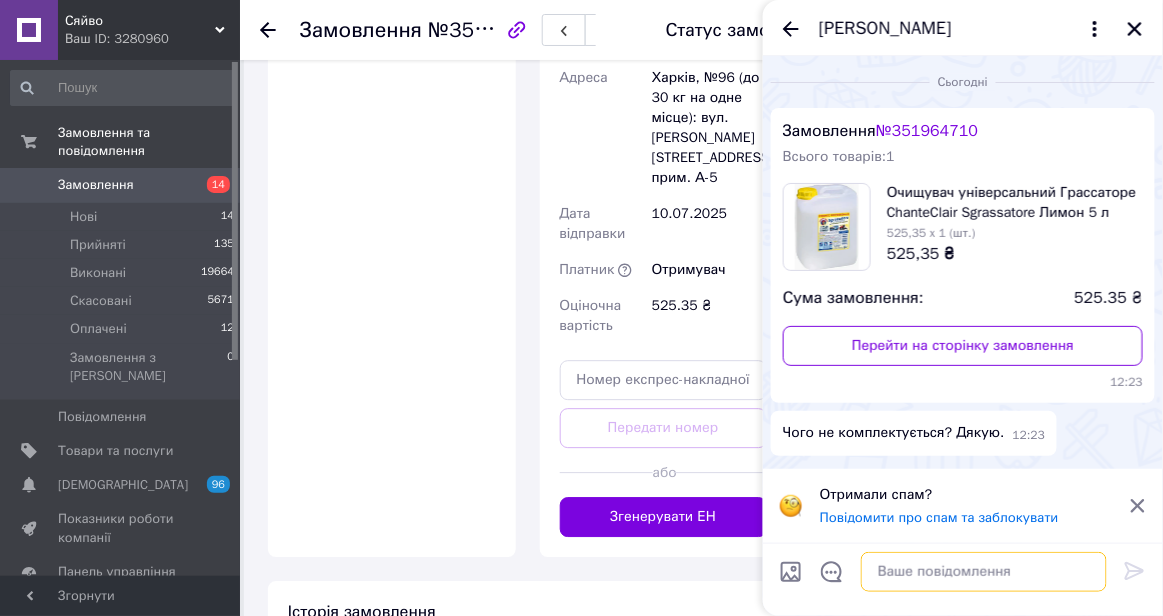 click at bounding box center [984, 572] 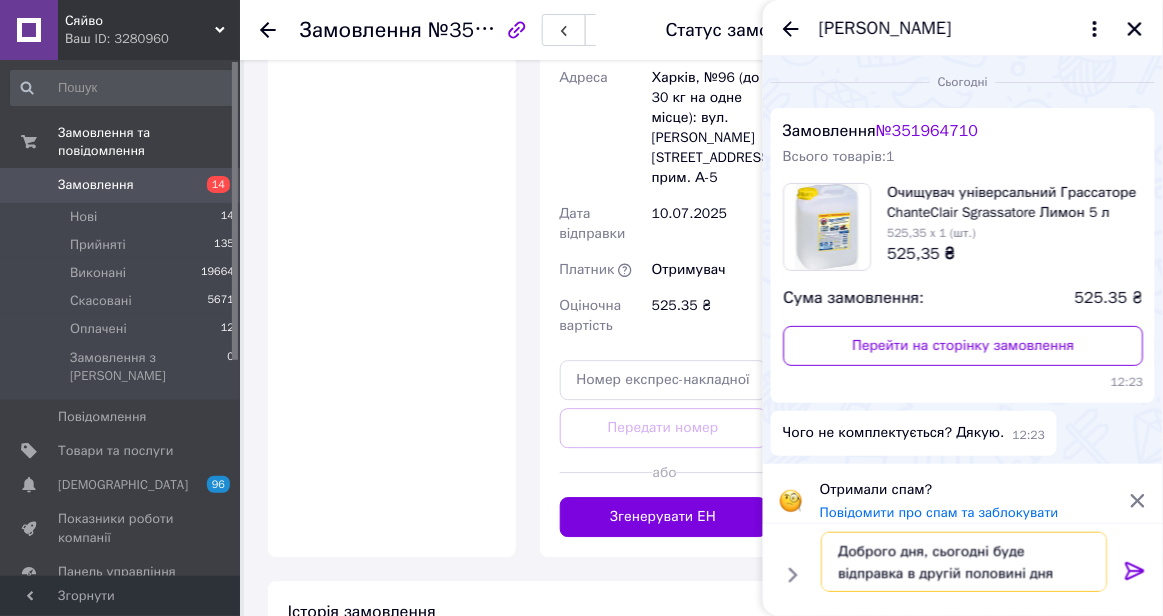 type on "Доброго дня, сьогодні буде відправка в другій половині дня" 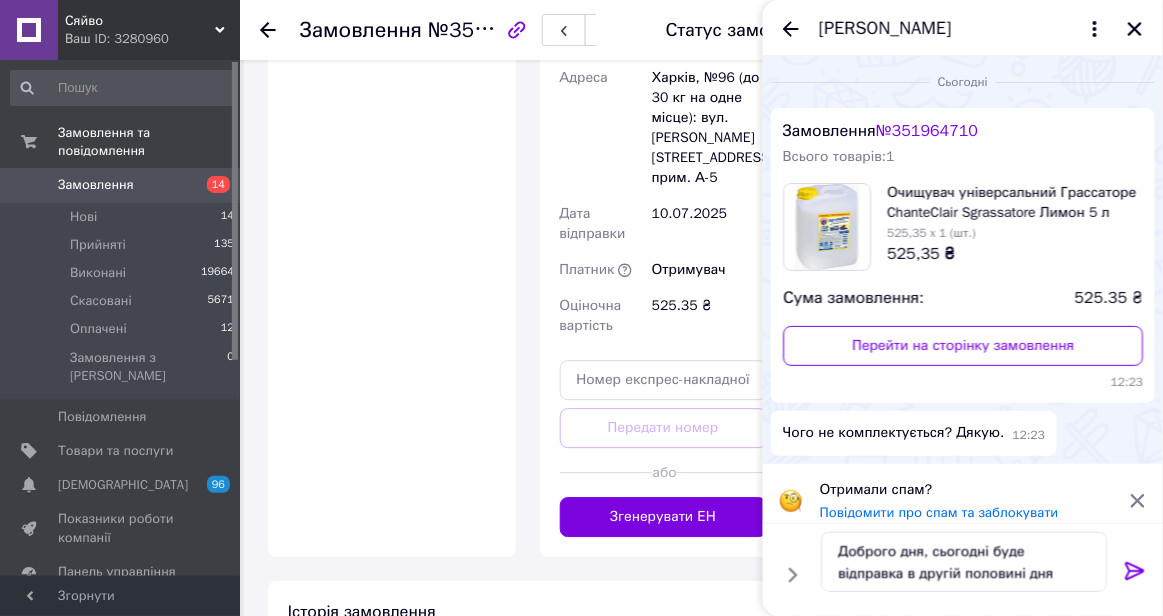 click 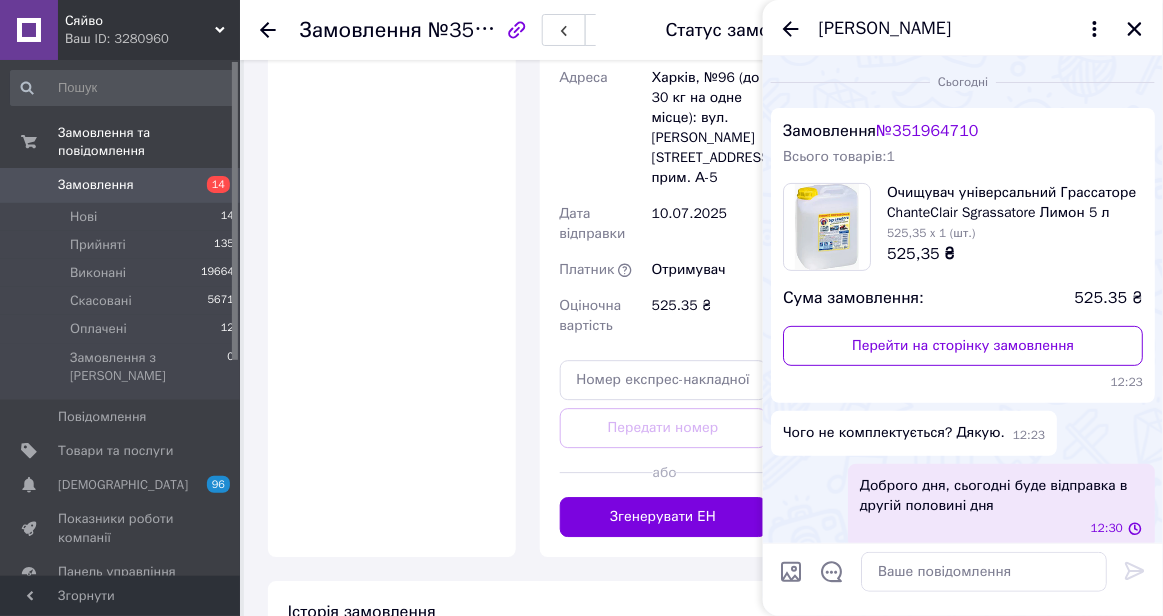 scroll, scrollTop: 13, scrollLeft: 0, axis: vertical 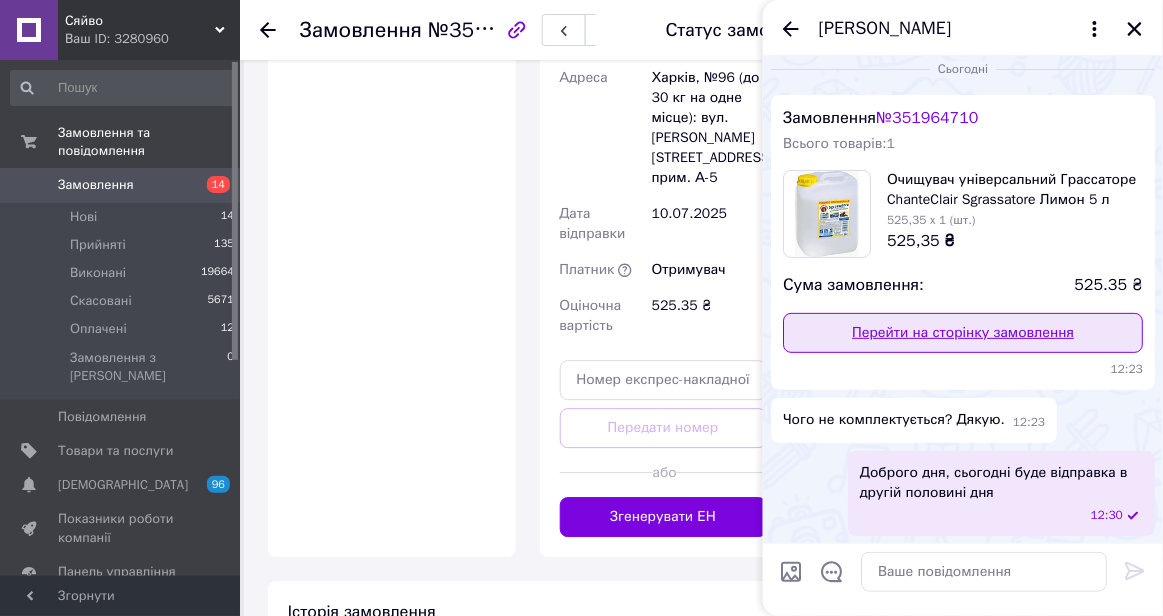 click on "Перейти на сторінку замовлення" at bounding box center [963, 333] 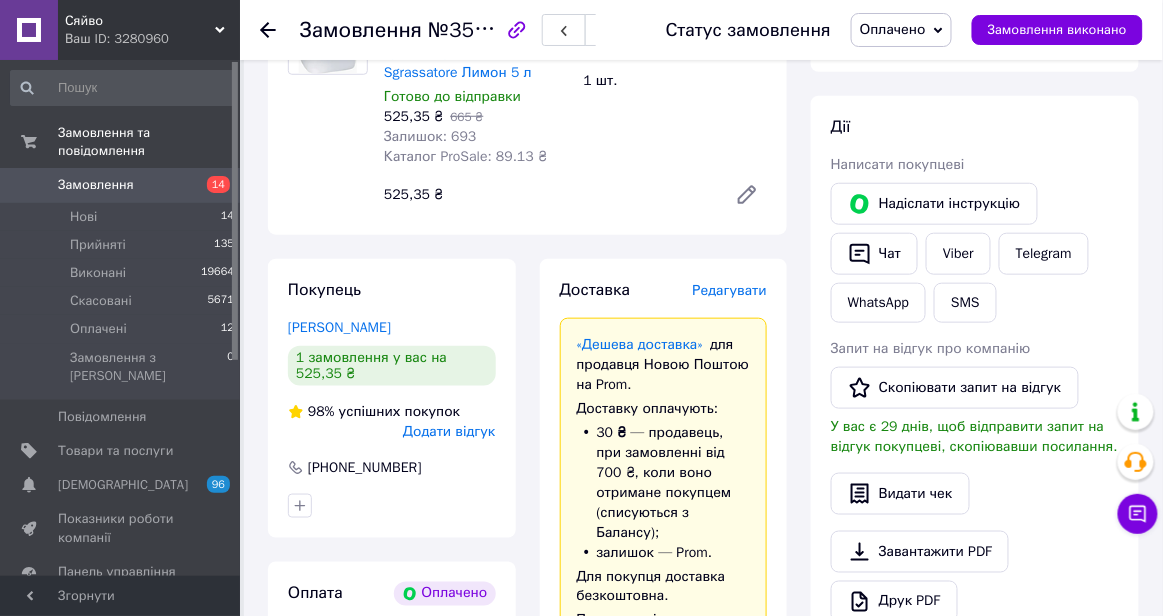 scroll, scrollTop: 303, scrollLeft: 0, axis: vertical 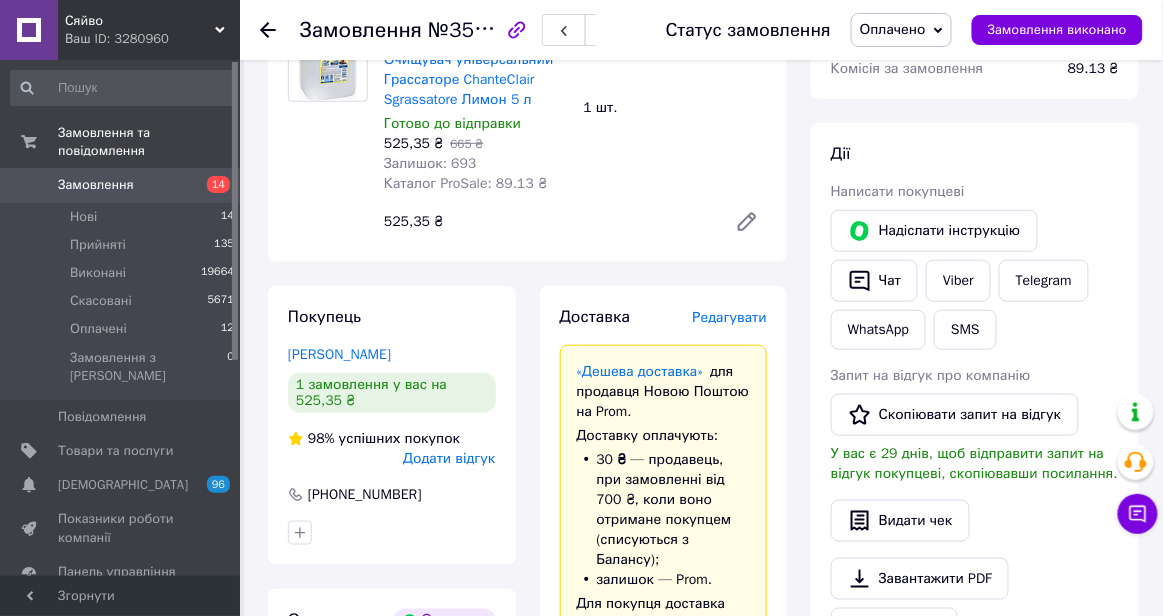 click on "Редагувати" at bounding box center (730, 317) 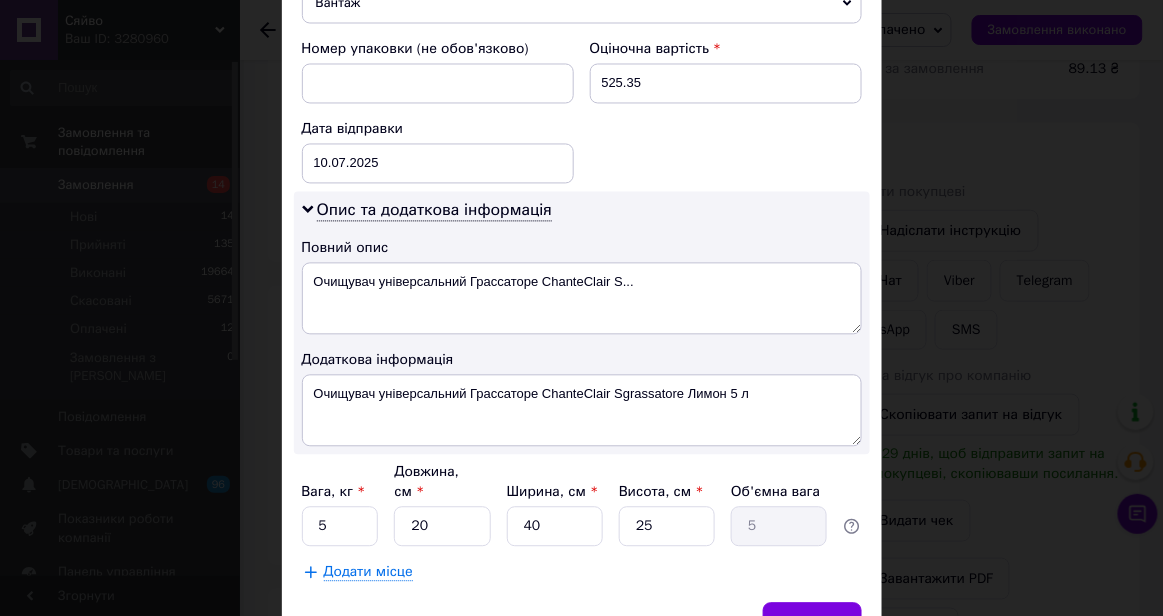 scroll, scrollTop: 952, scrollLeft: 0, axis: vertical 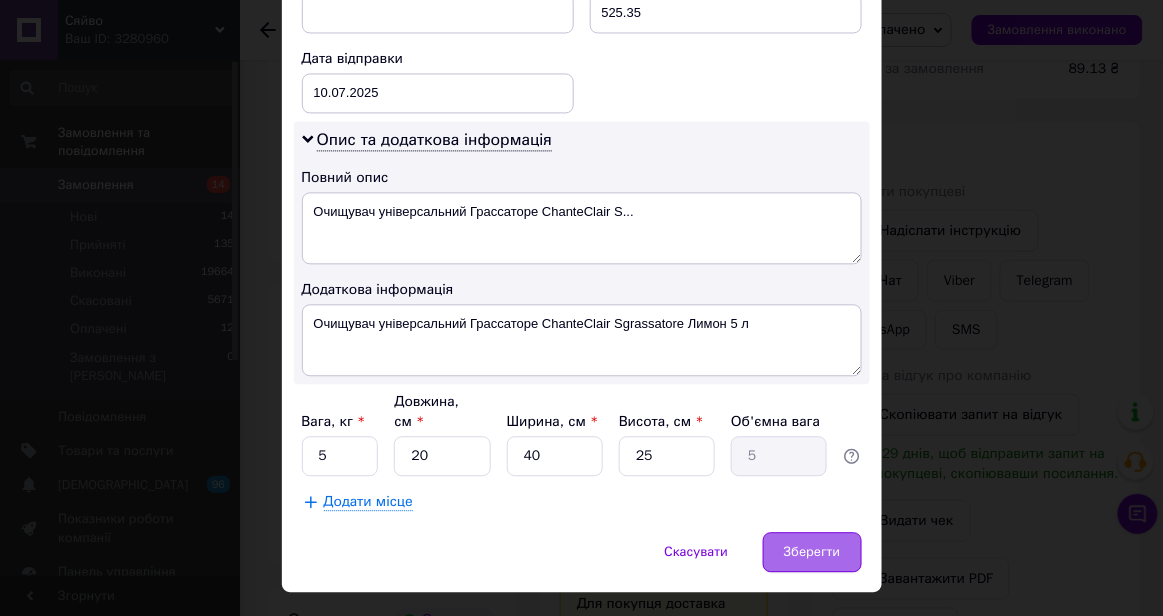 click on "Зберегти" at bounding box center [812, 552] 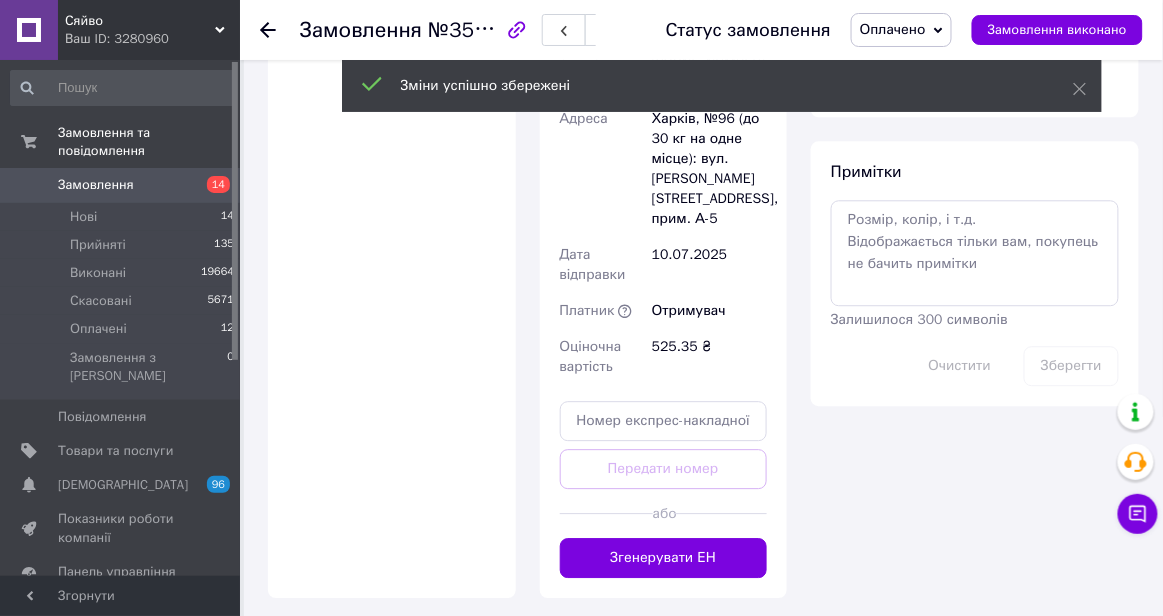 scroll, scrollTop: 1114, scrollLeft: 0, axis: vertical 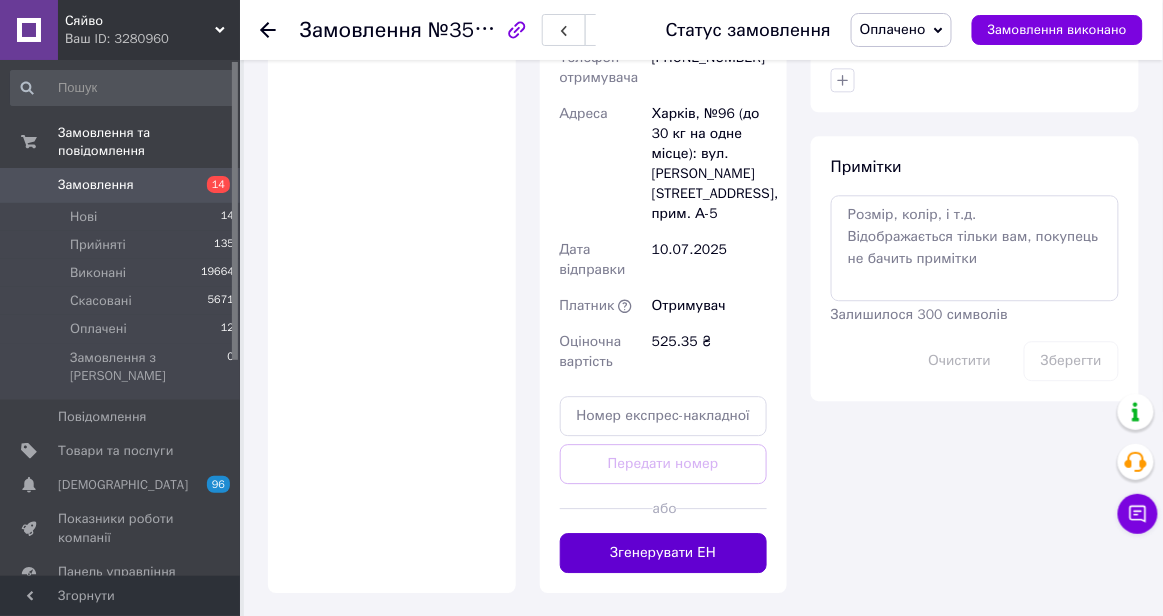 click on "Згенерувати ЕН" at bounding box center [664, 553] 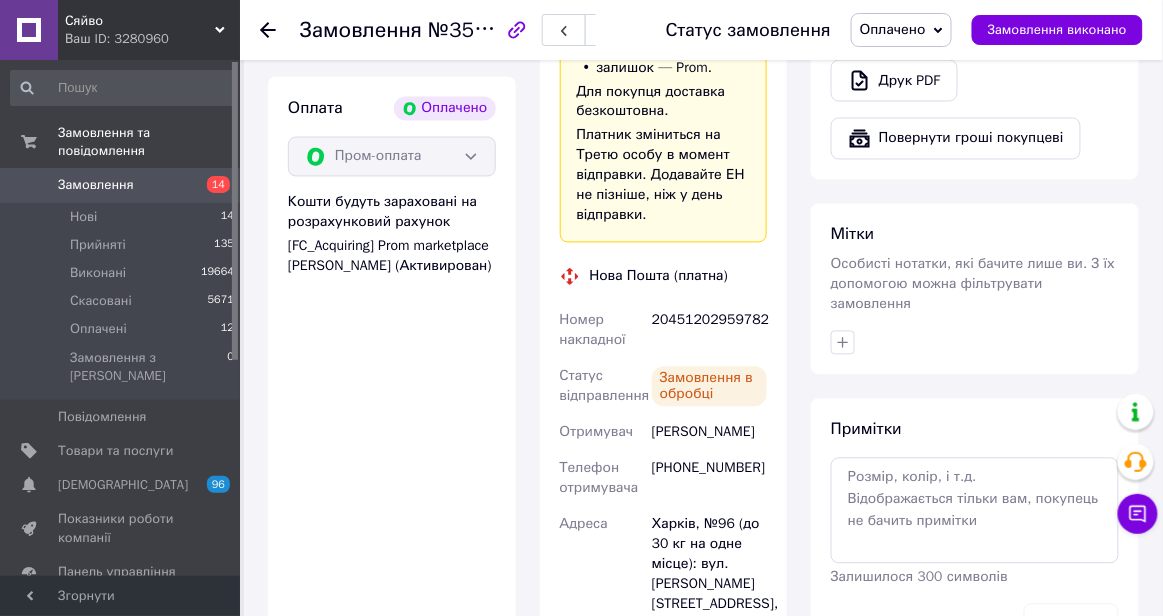 scroll, scrollTop: 658, scrollLeft: 0, axis: vertical 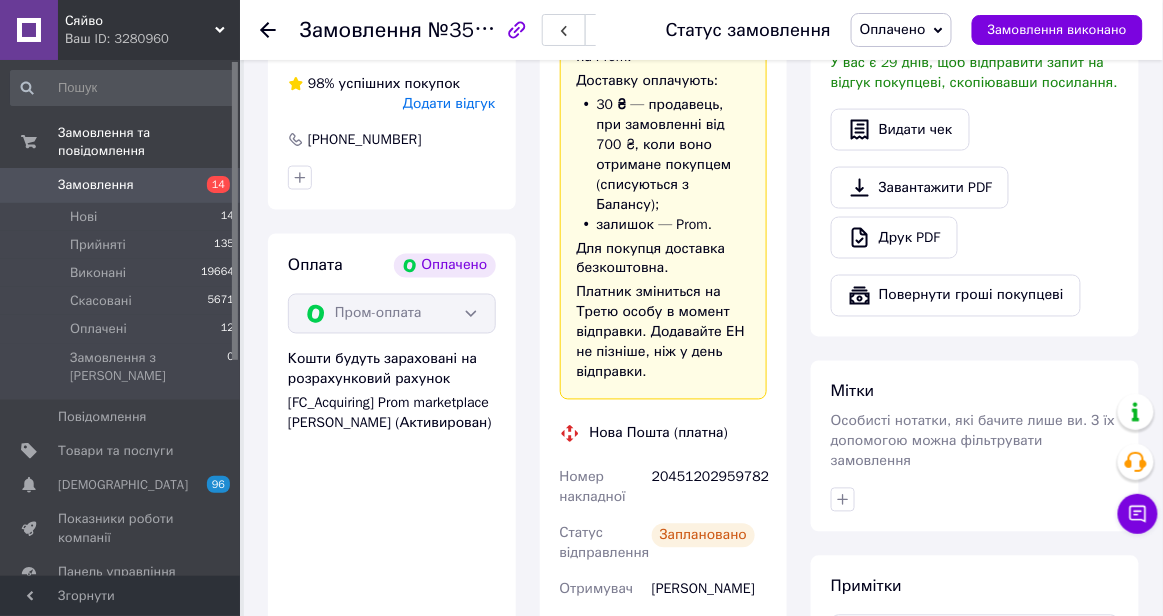 click on "Оплачено" at bounding box center (893, 29) 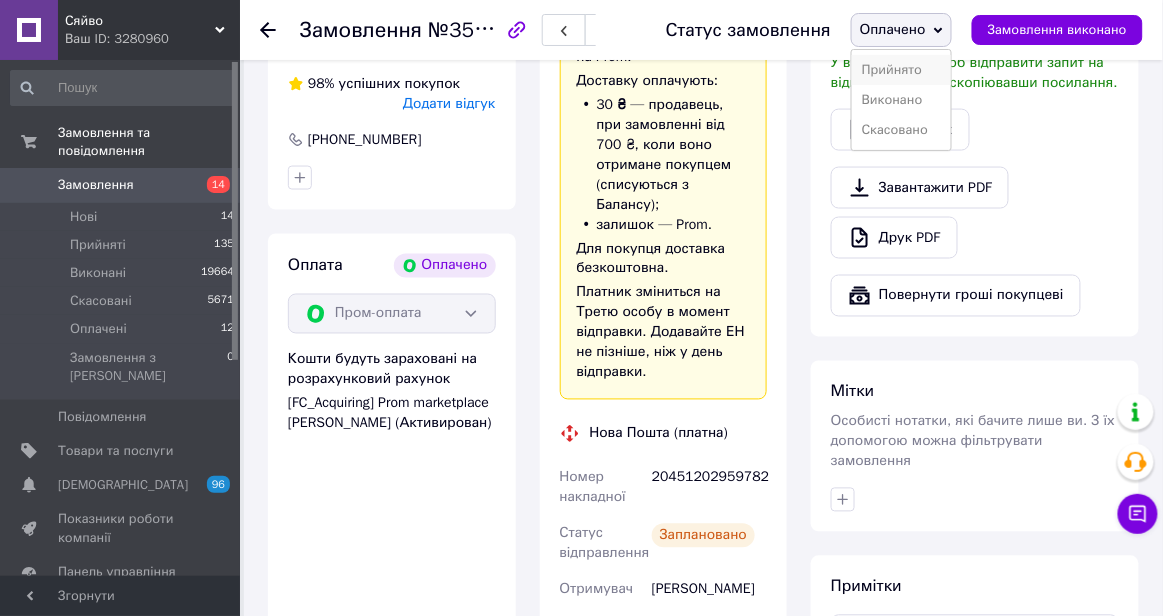 click on "Прийнято" at bounding box center [901, 70] 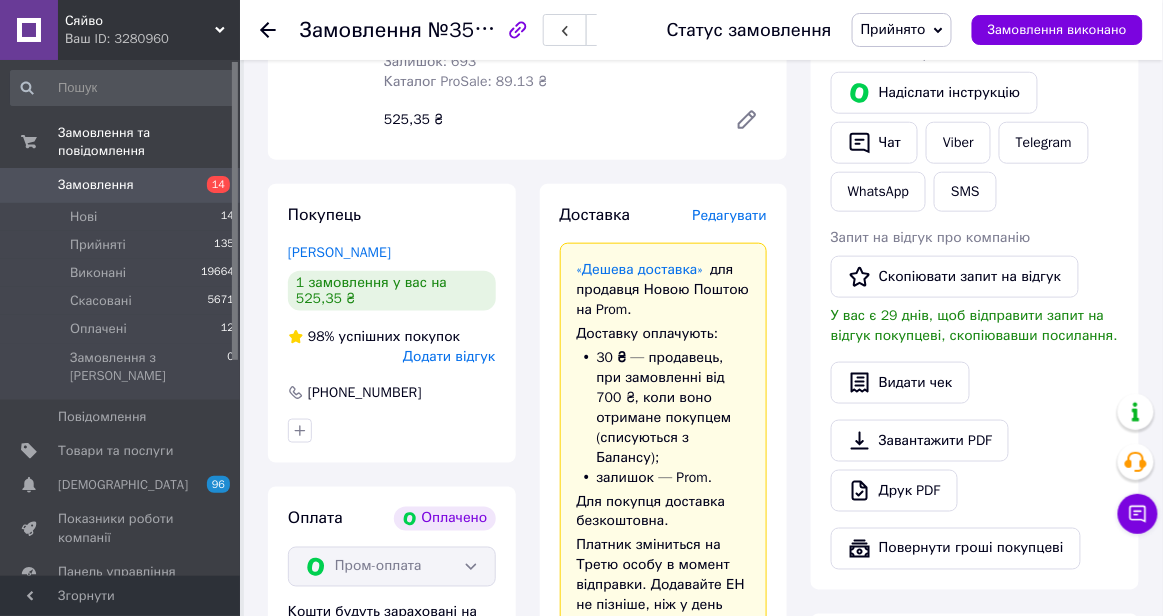 scroll, scrollTop: 404, scrollLeft: 0, axis: vertical 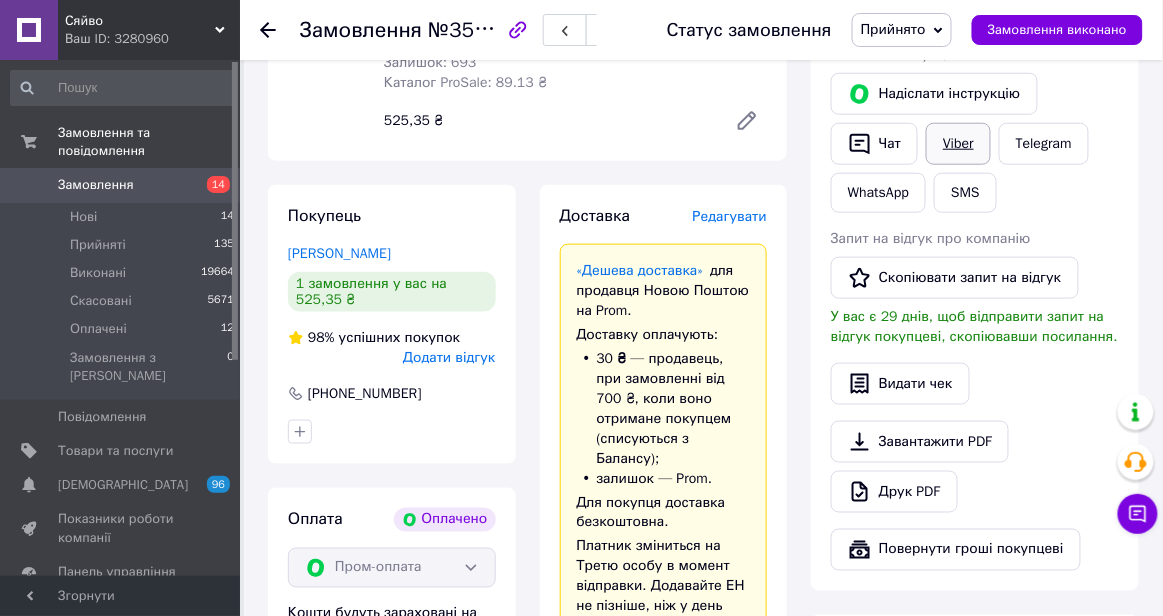 click on "Viber" at bounding box center [958, 144] 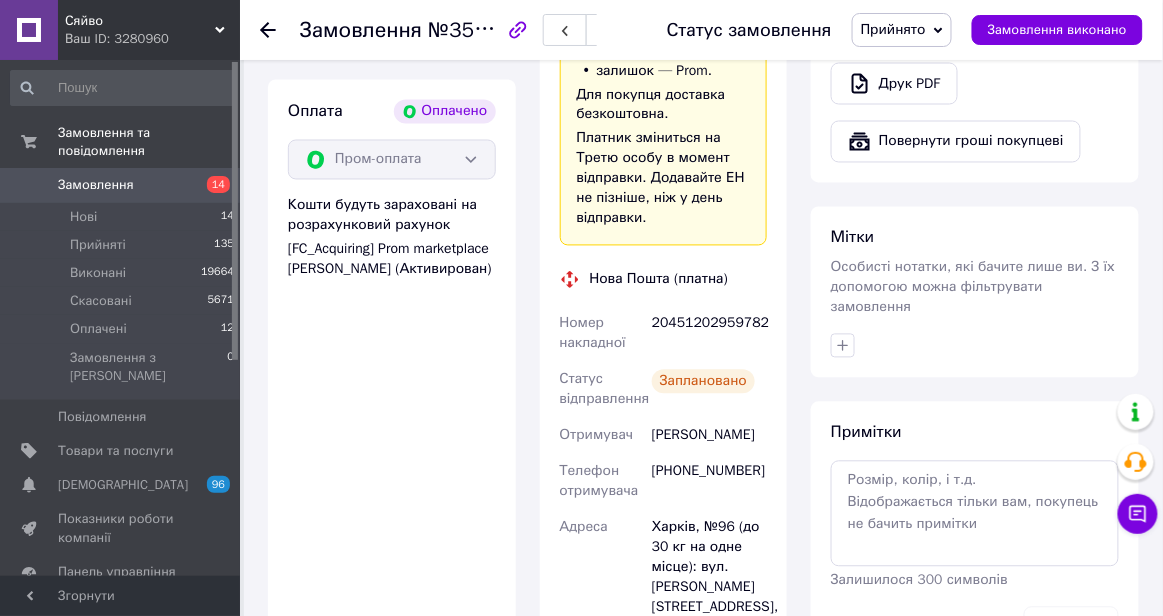 scroll, scrollTop: 817, scrollLeft: 0, axis: vertical 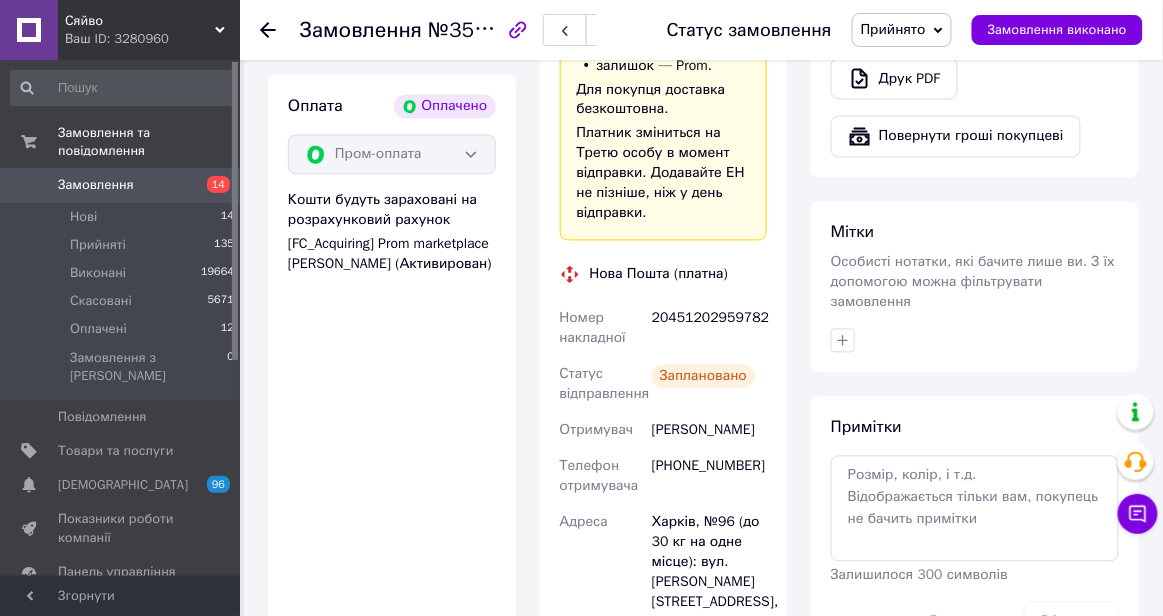click on "20451202959782" at bounding box center (709, 329) 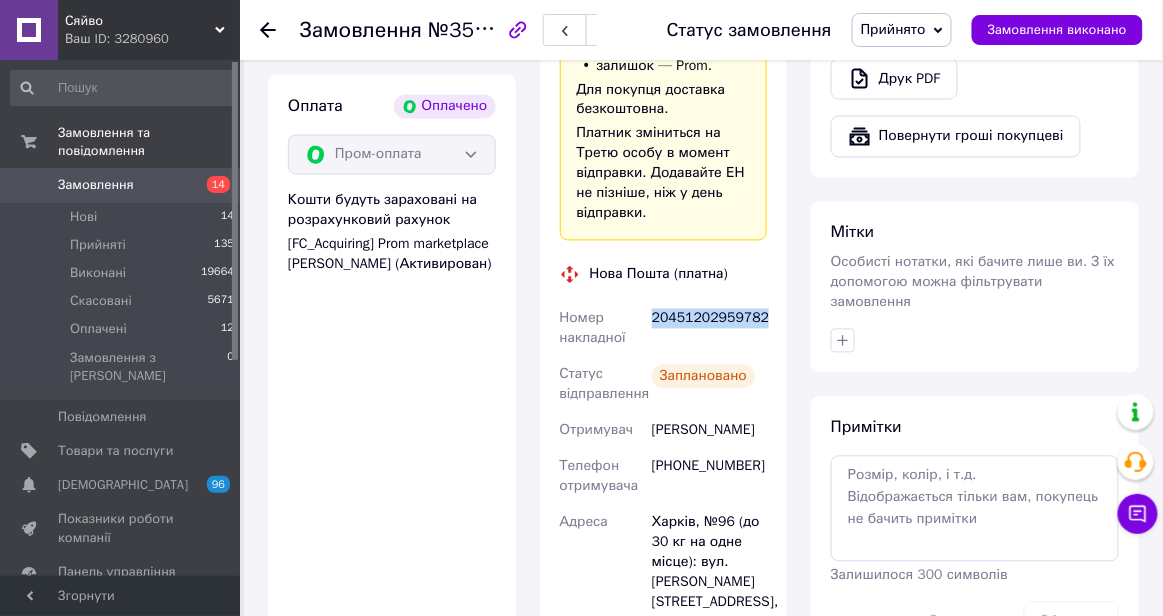 copy on "20451202959782" 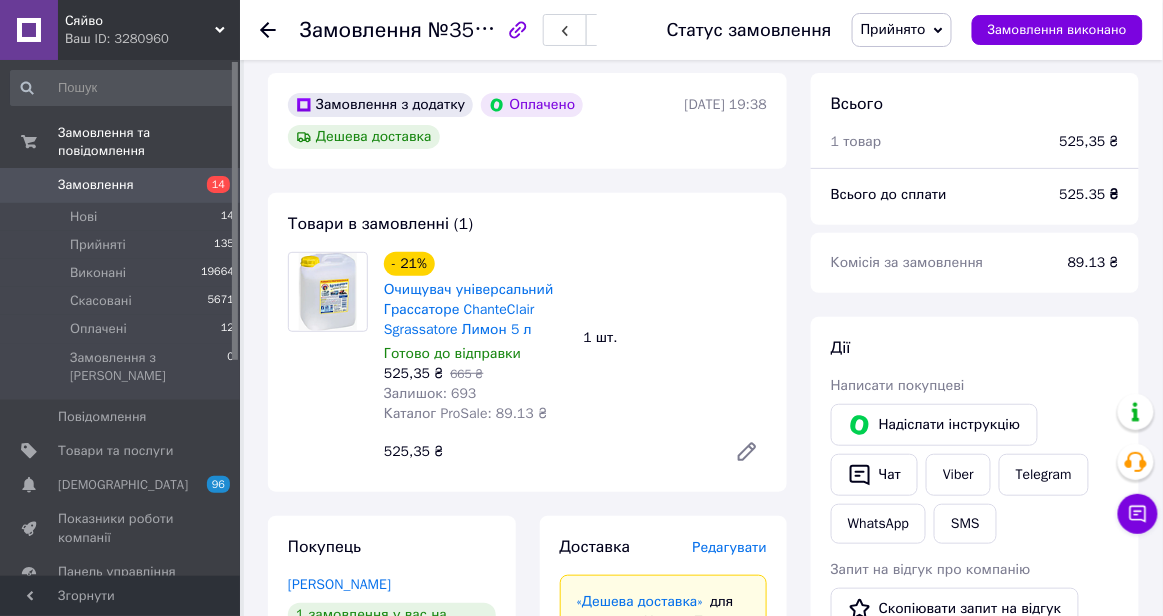 scroll, scrollTop: 0, scrollLeft: 0, axis: both 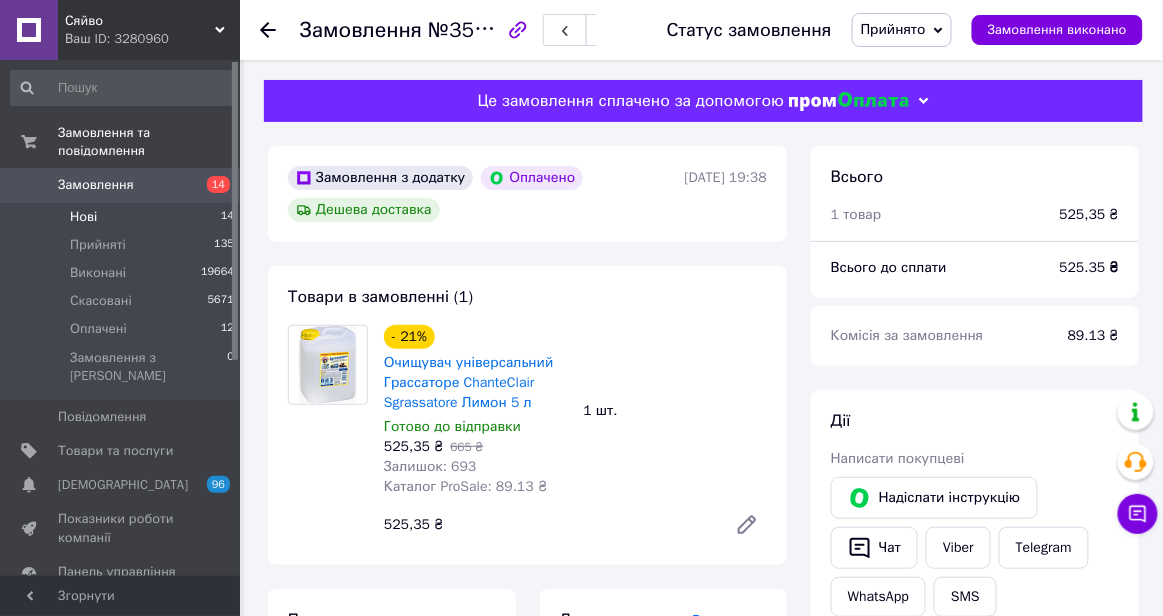 click on "Нові 14" at bounding box center [123, 217] 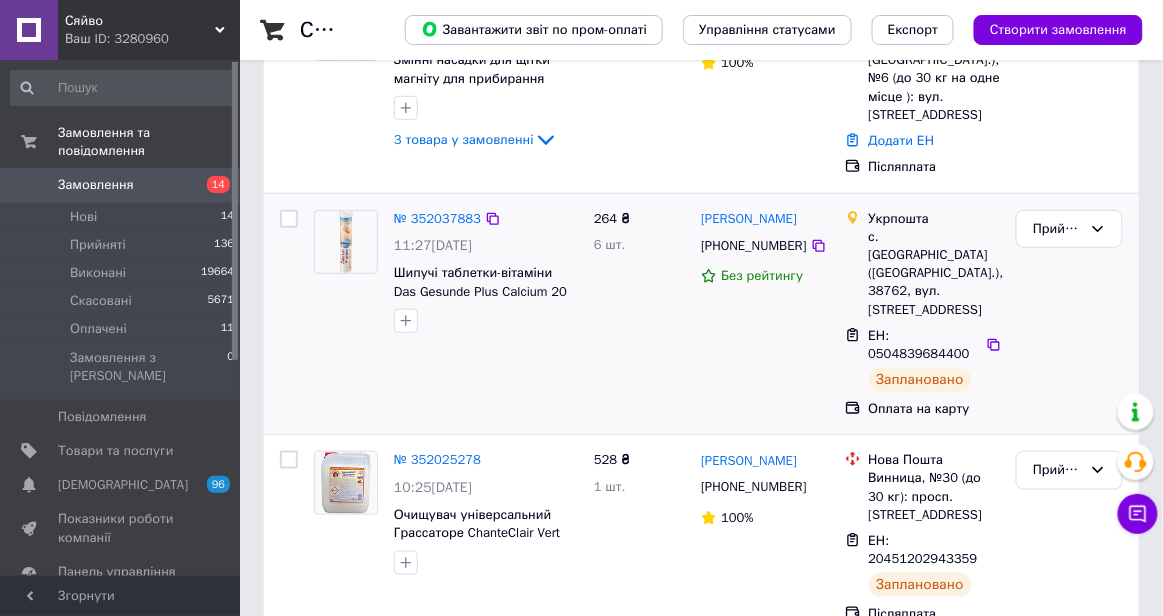 scroll, scrollTop: 271, scrollLeft: 0, axis: vertical 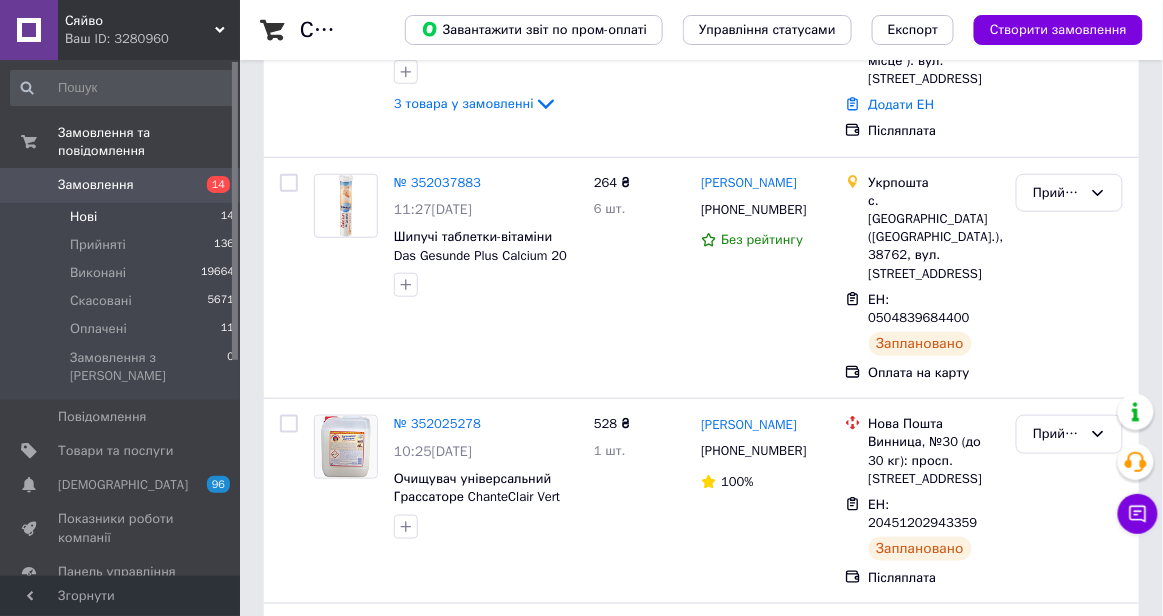 click on "Нові" at bounding box center (83, 217) 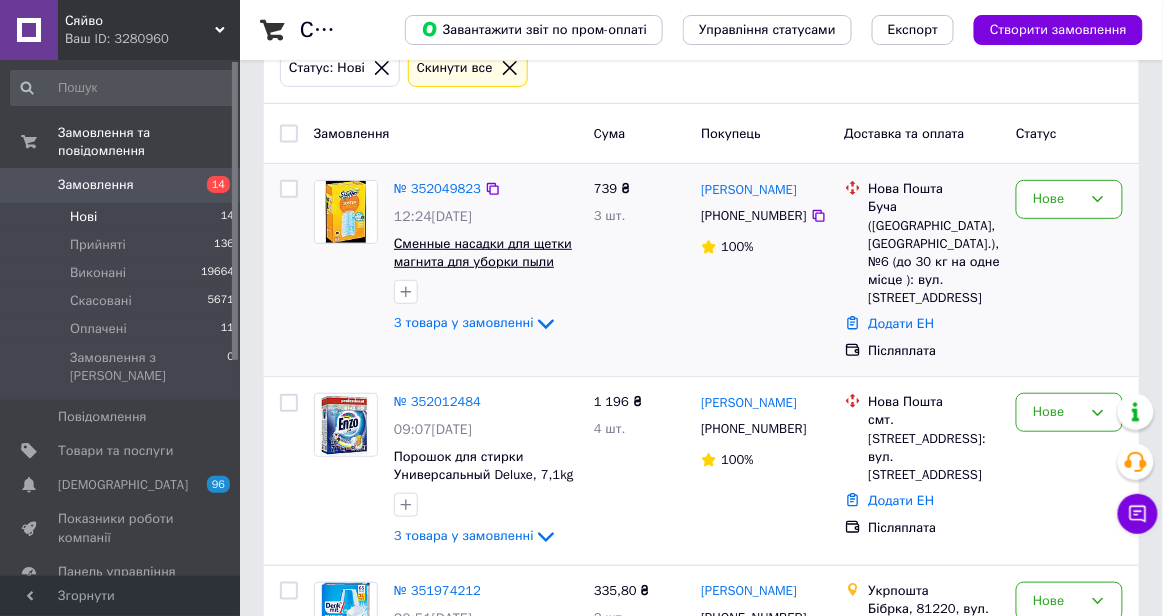 scroll, scrollTop: 126, scrollLeft: 0, axis: vertical 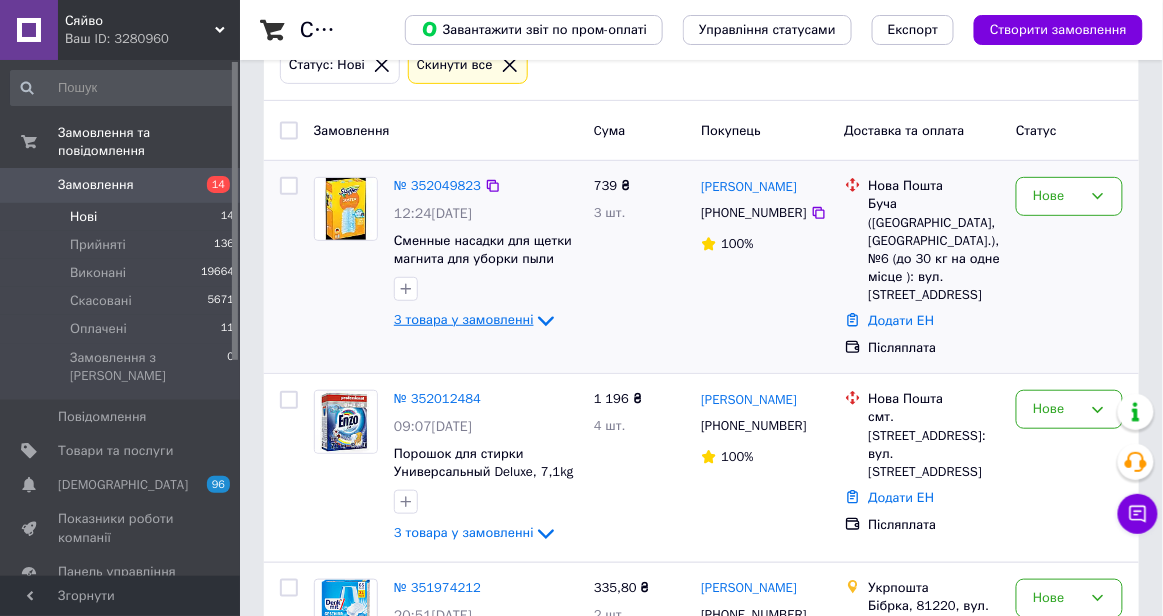 click on "3 товара у замовленні" at bounding box center [464, 320] 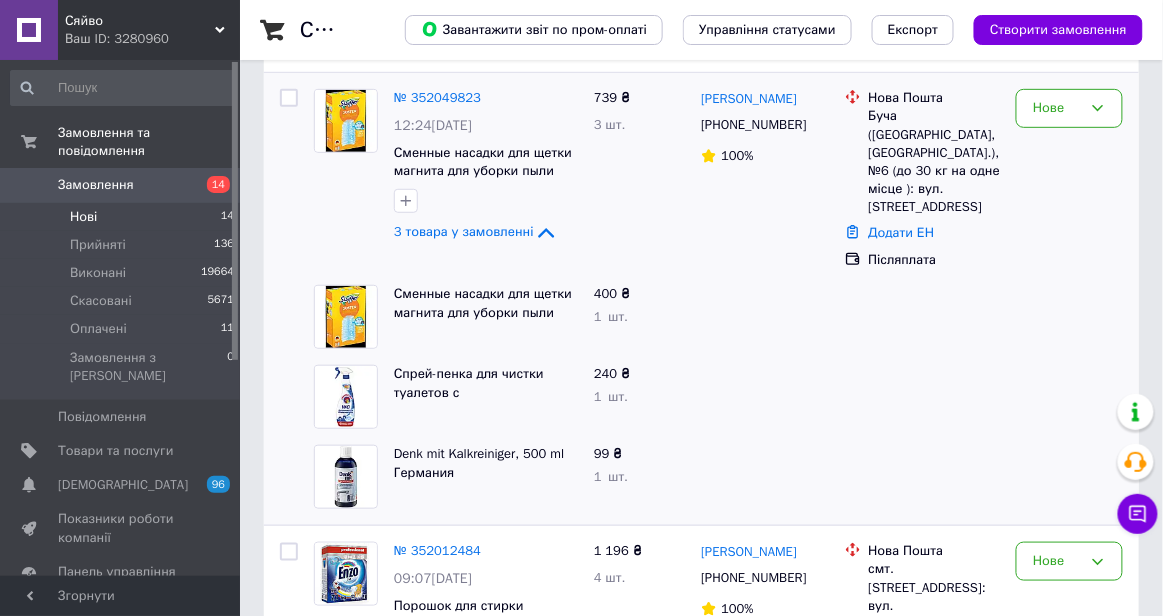scroll, scrollTop: 218, scrollLeft: 0, axis: vertical 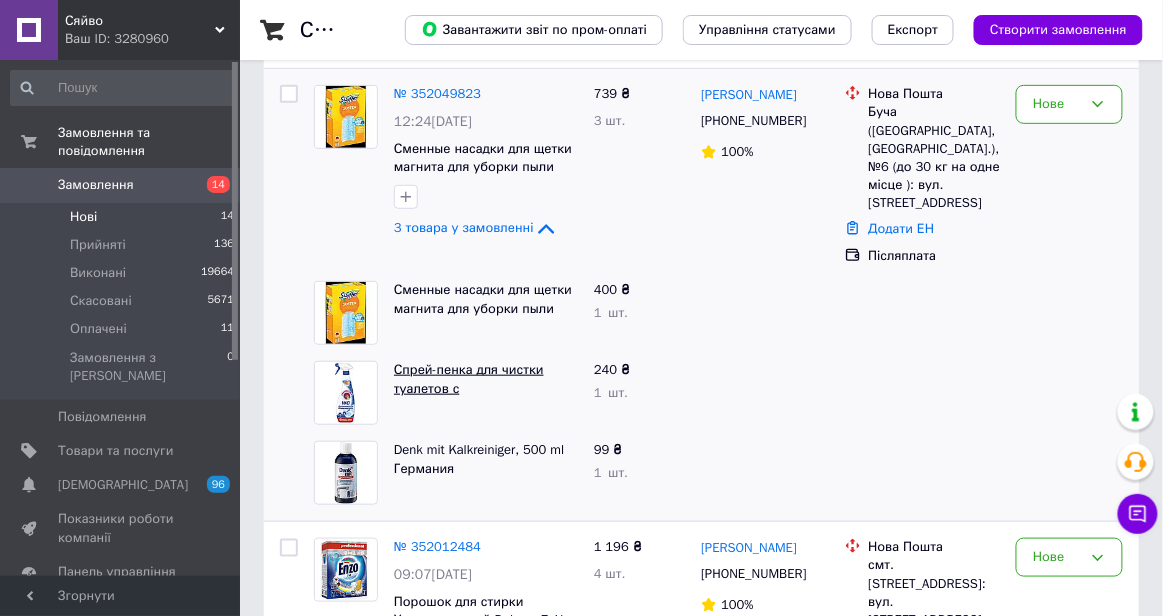 click on "Спрей-пенка для чистки туалетов с дезинфицирующим эффектом Chanteclair WC Schiumattiva Disincrostante 625 мл" at bounding box center (473, 416) 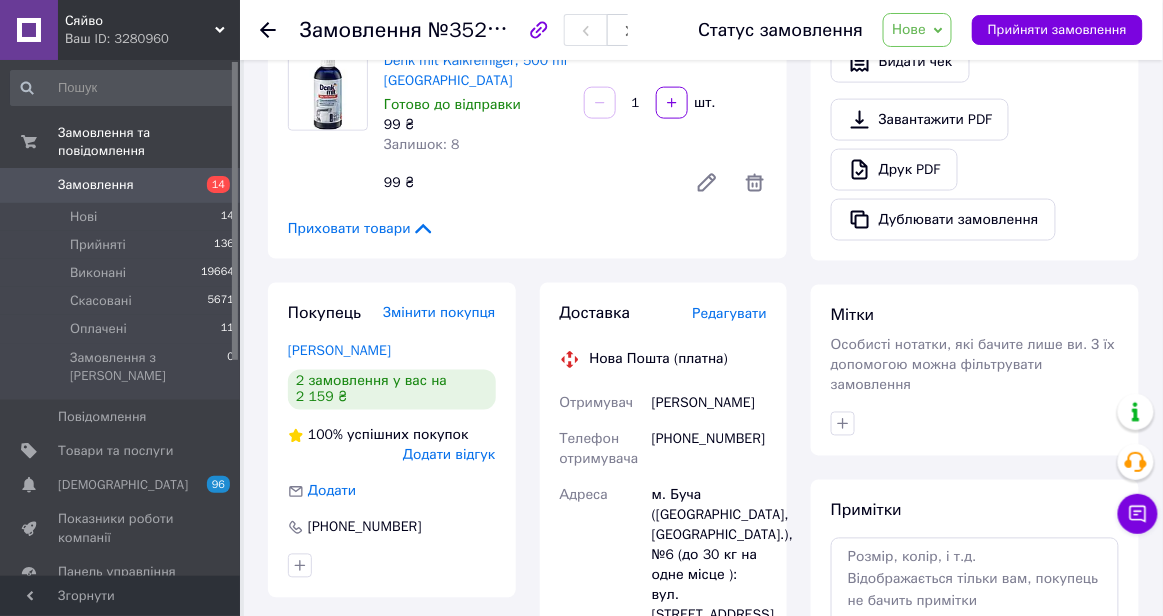scroll, scrollTop: 620, scrollLeft: 0, axis: vertical 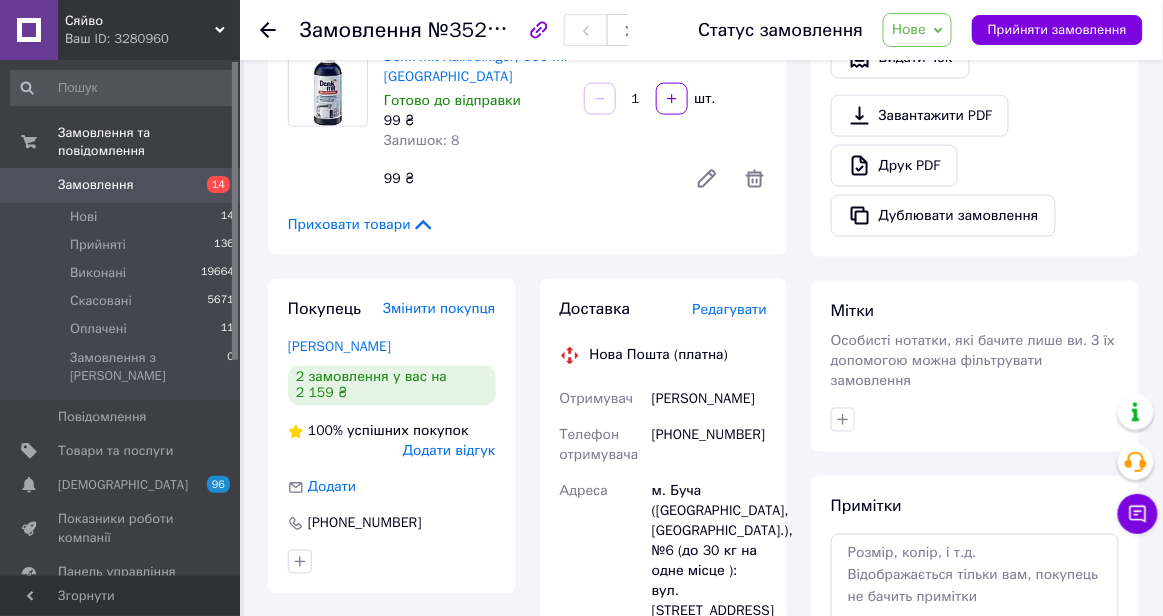 click on "Нове" at bounding box center [909, 29] 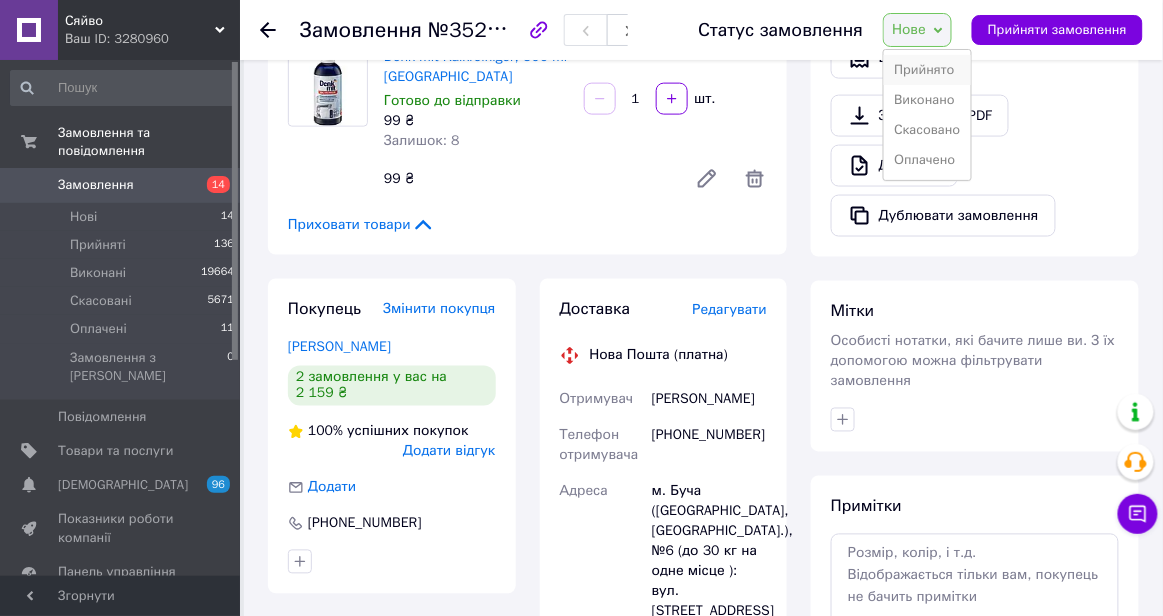 click on "Прийнято" at bounding box center [927, 70] 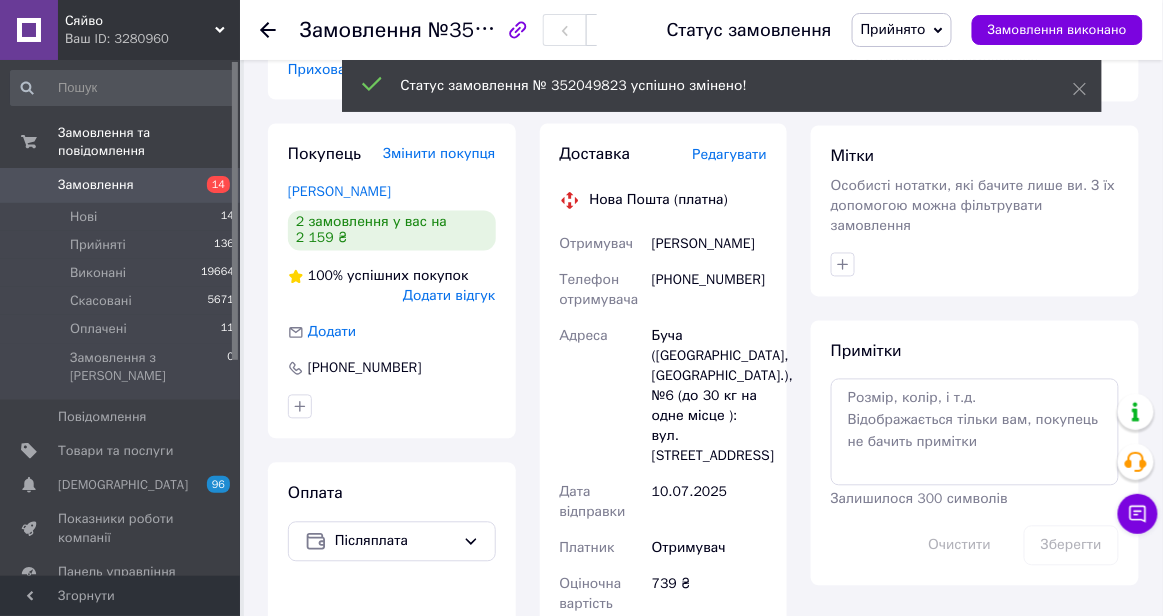 scroll, scrollTop: 771, scrollLeft: 0, axis: vertical 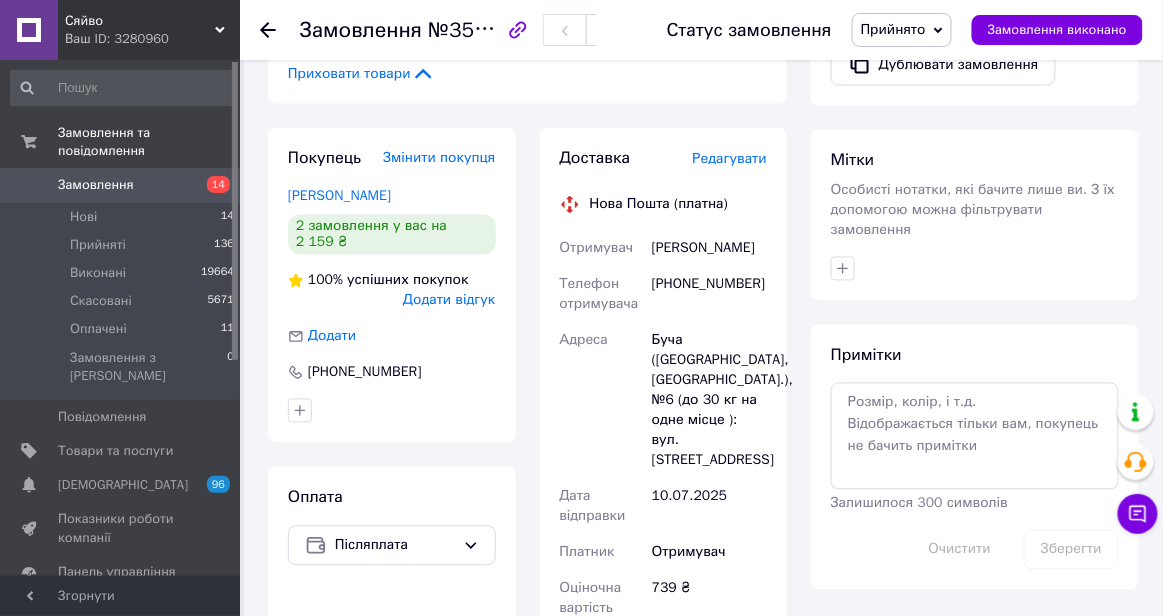 click on "Редагувати" at bounding box center [730, 159] 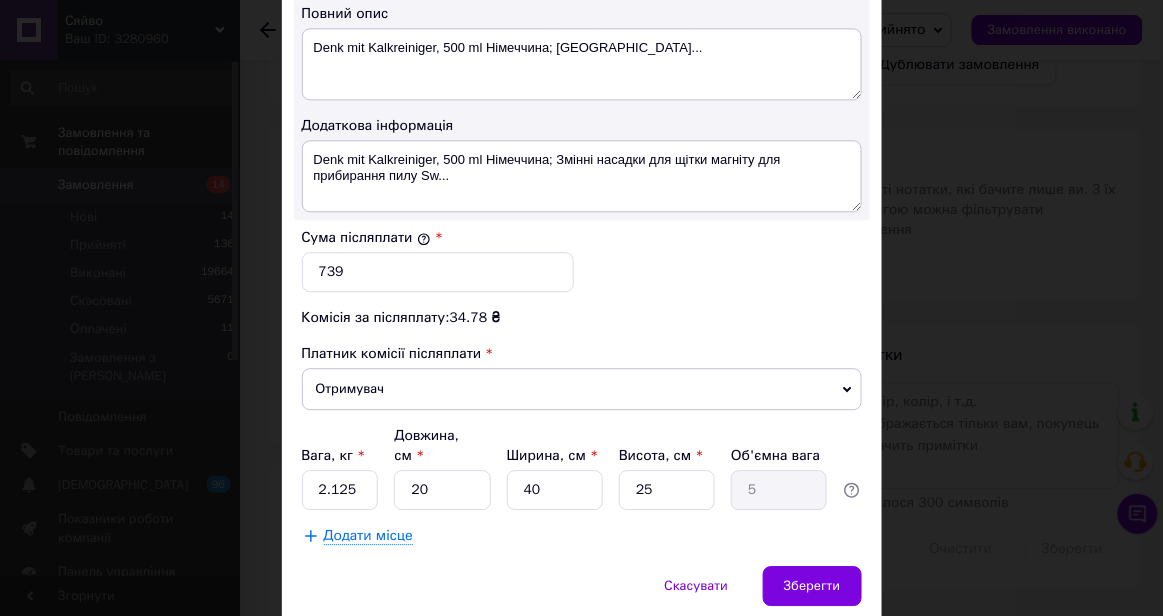 scroll, scrollTop: 1120, scrollLeft: 0, axis: vertical 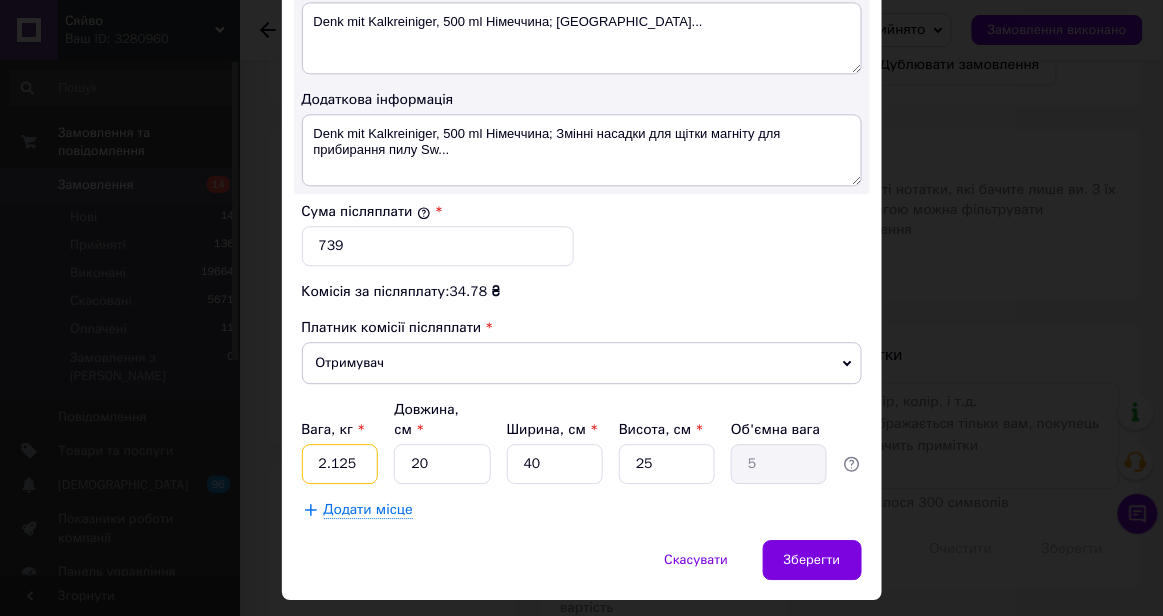 click on "2.125" at bounding box center [340, 464] 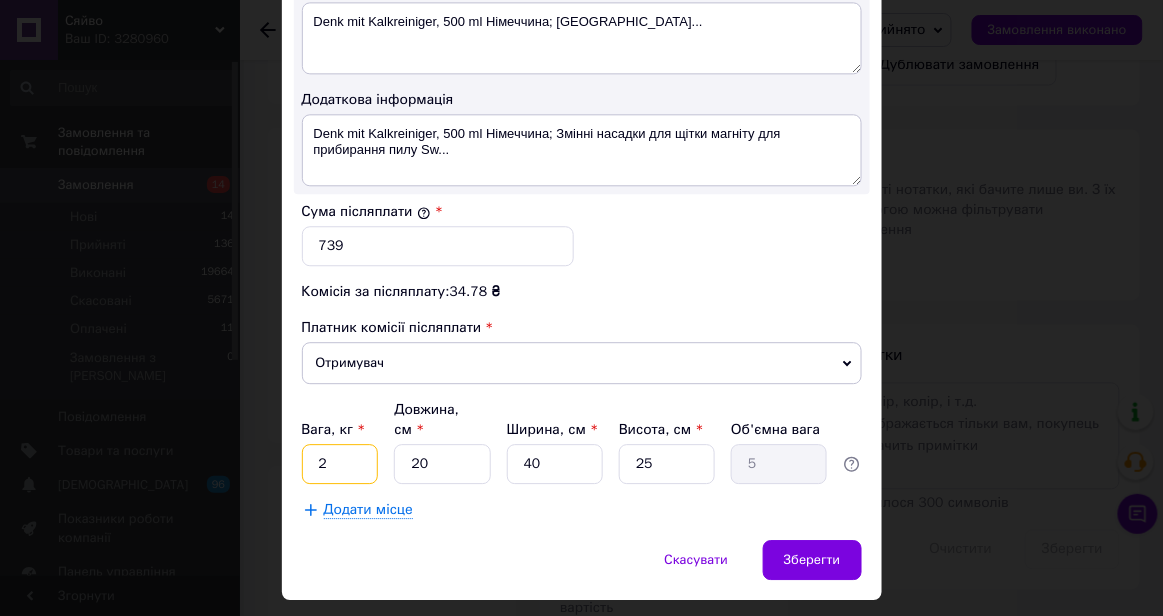 type on "2" 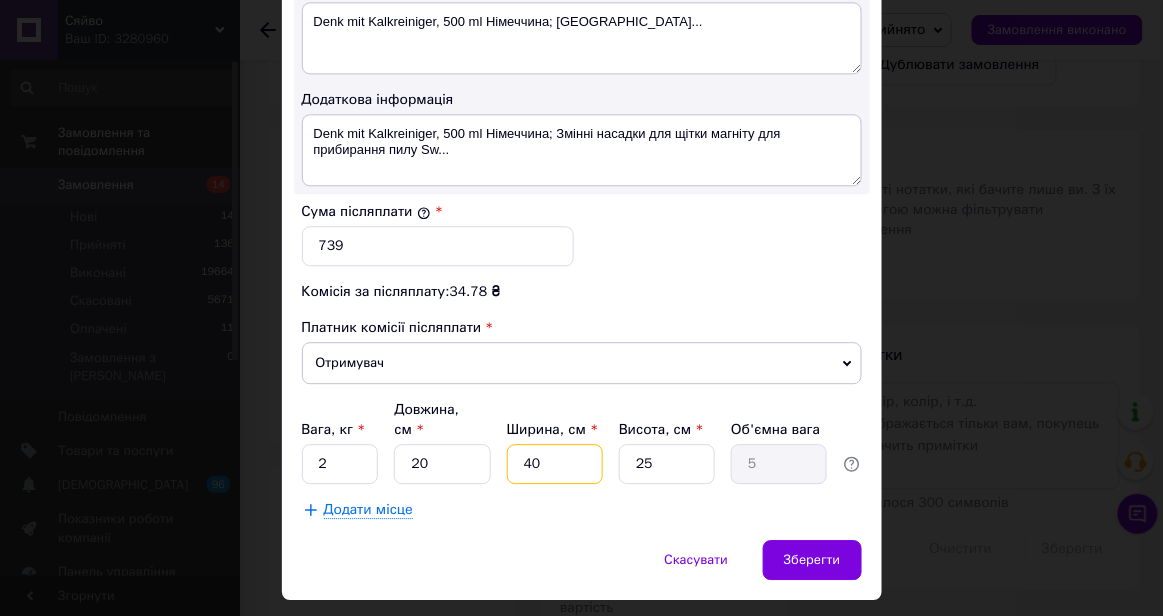 click on "40" at bounding box center [555, 464] 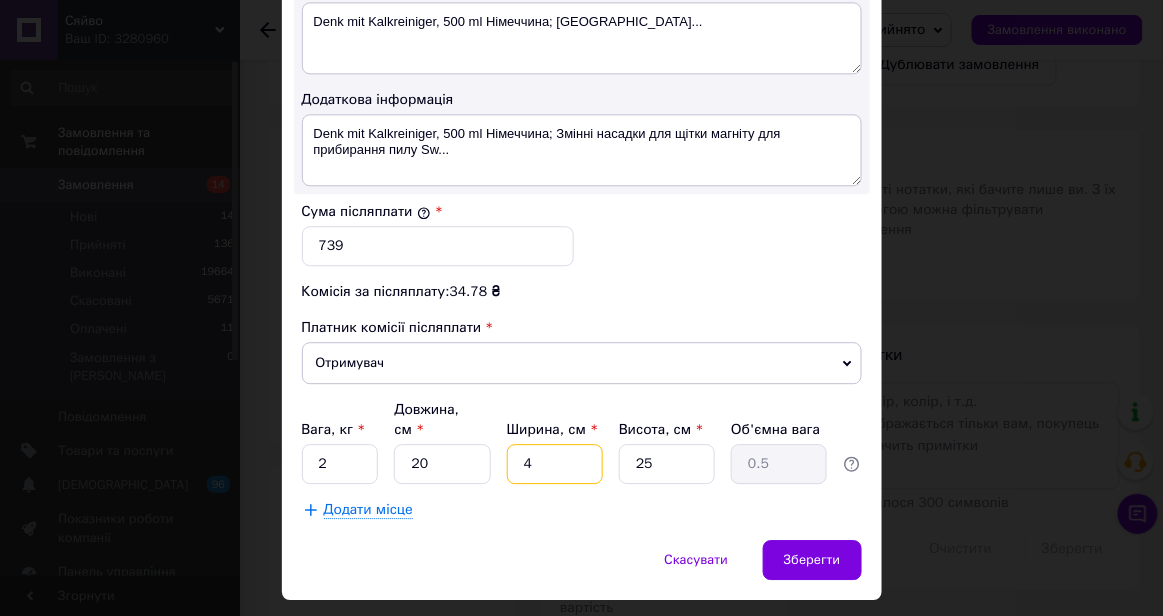 type 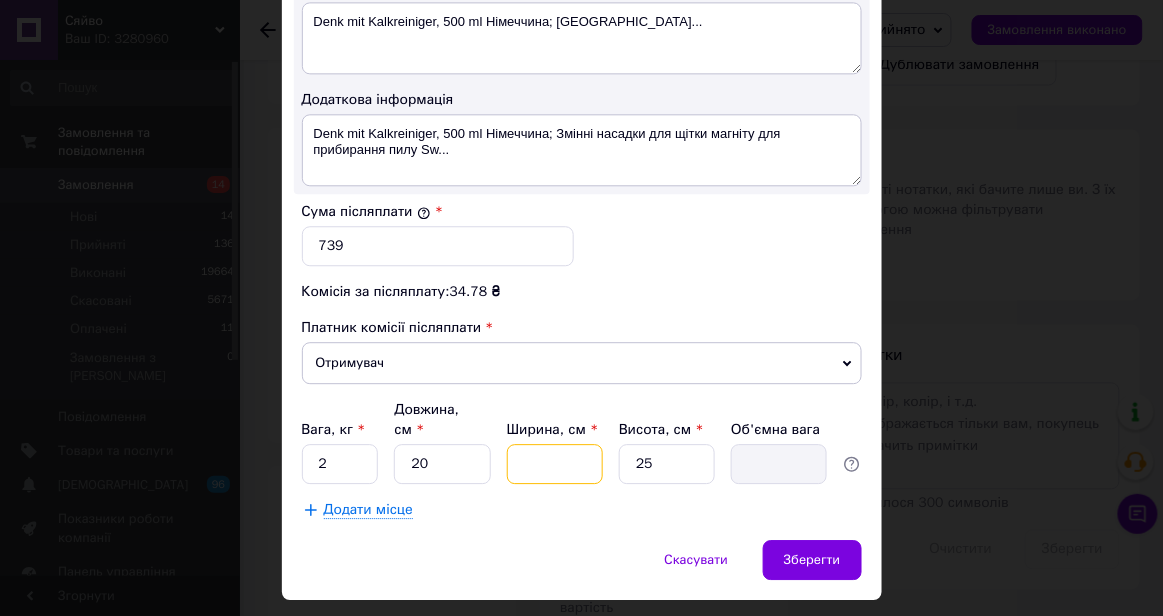 type on "1" 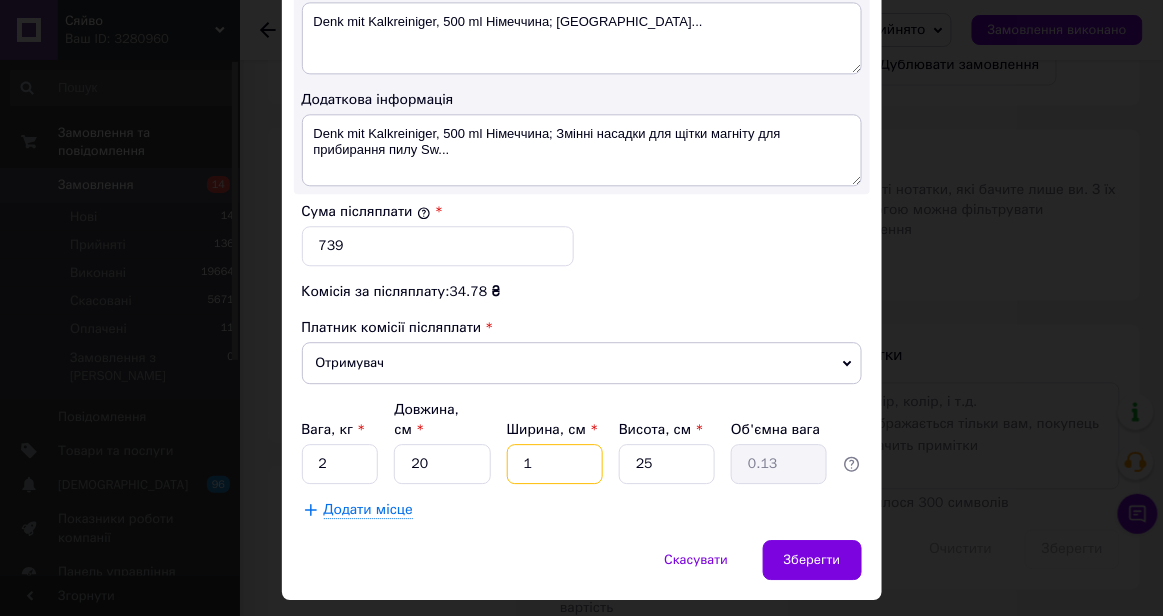 type on "12" 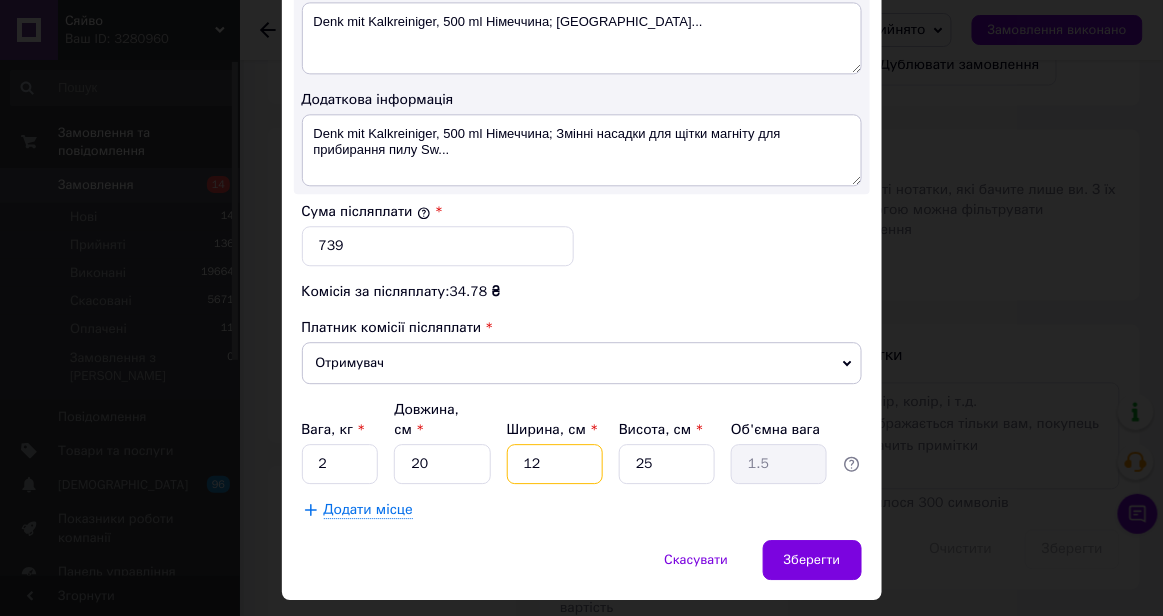 type on "1" 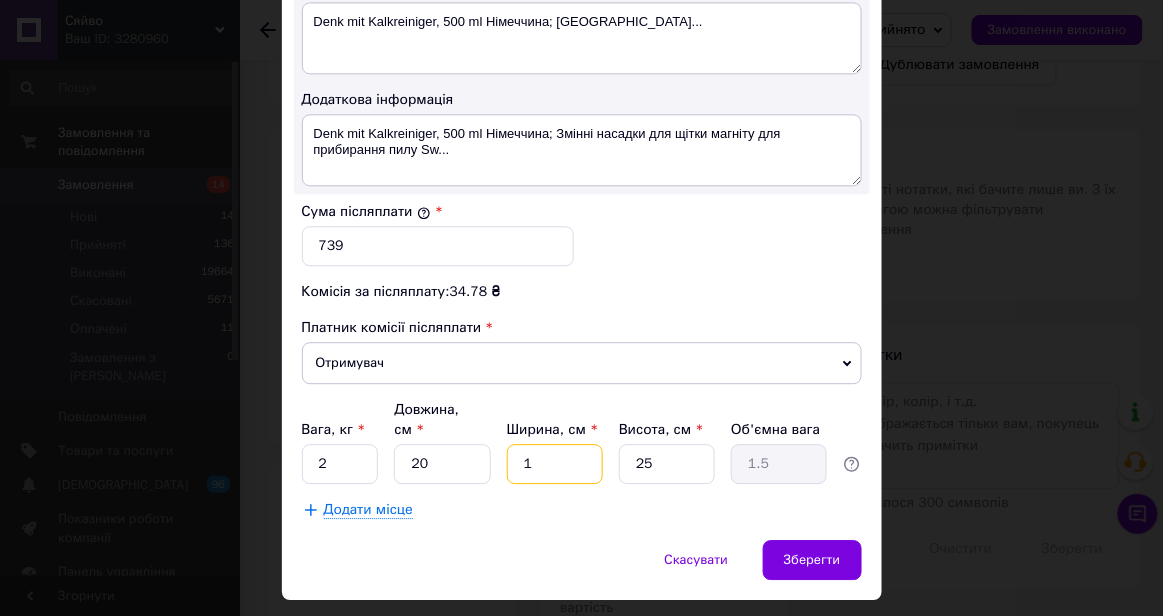 type on "0.13" 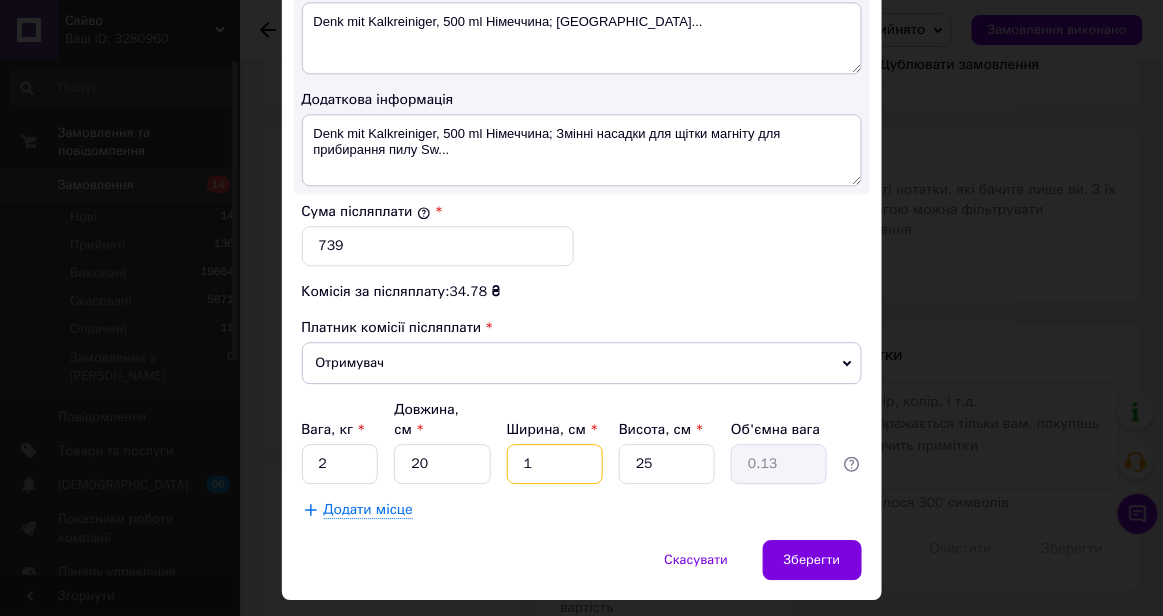 type on "14" 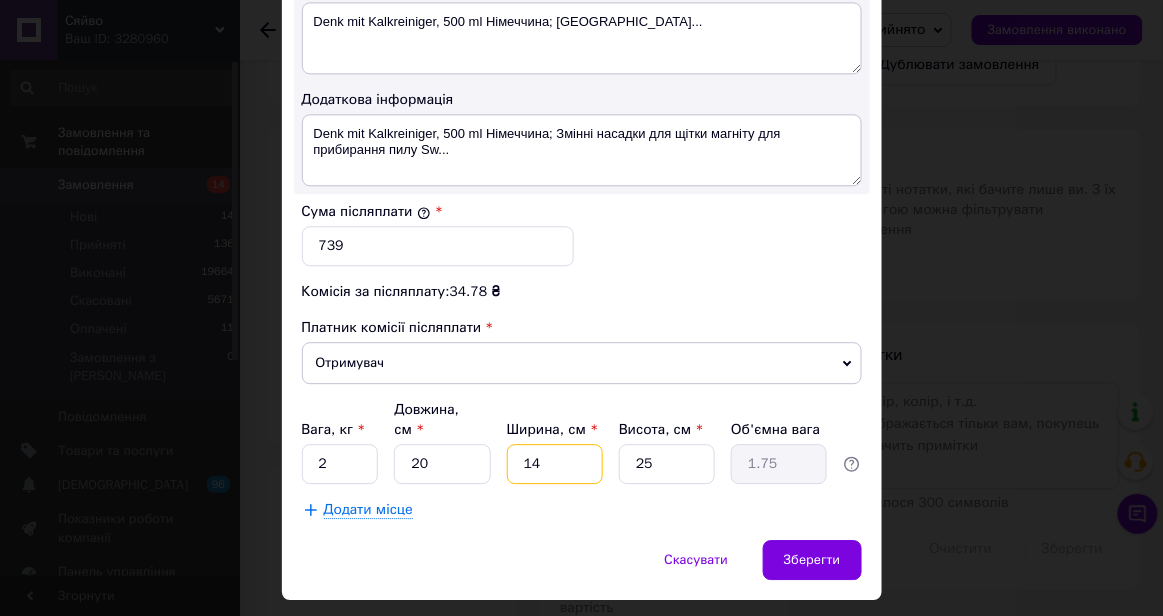 type on "1" 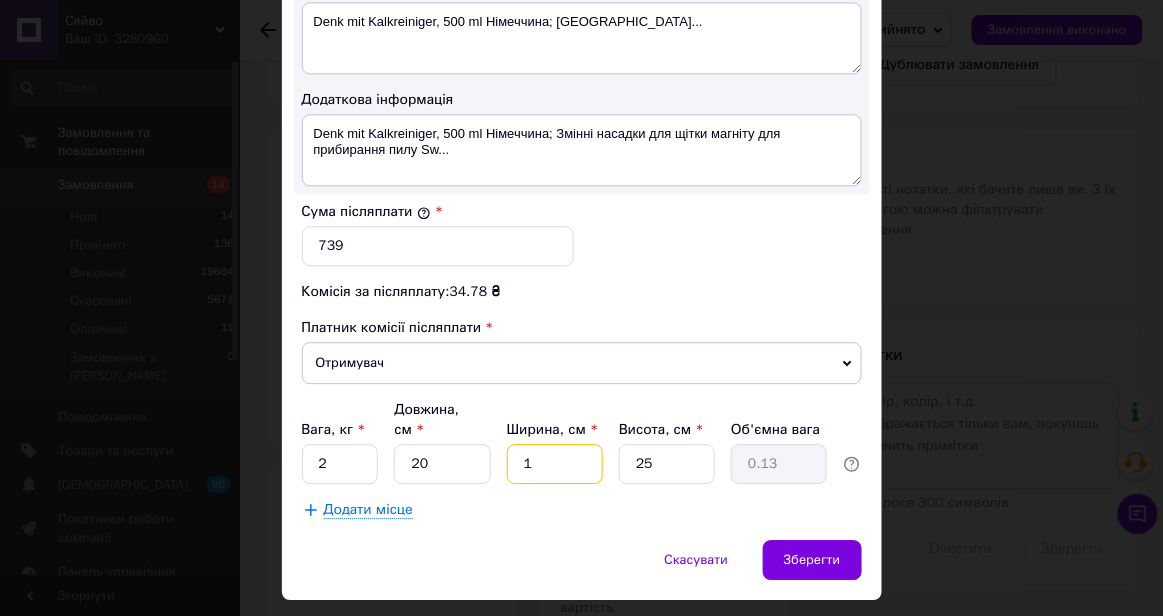 type on "15" 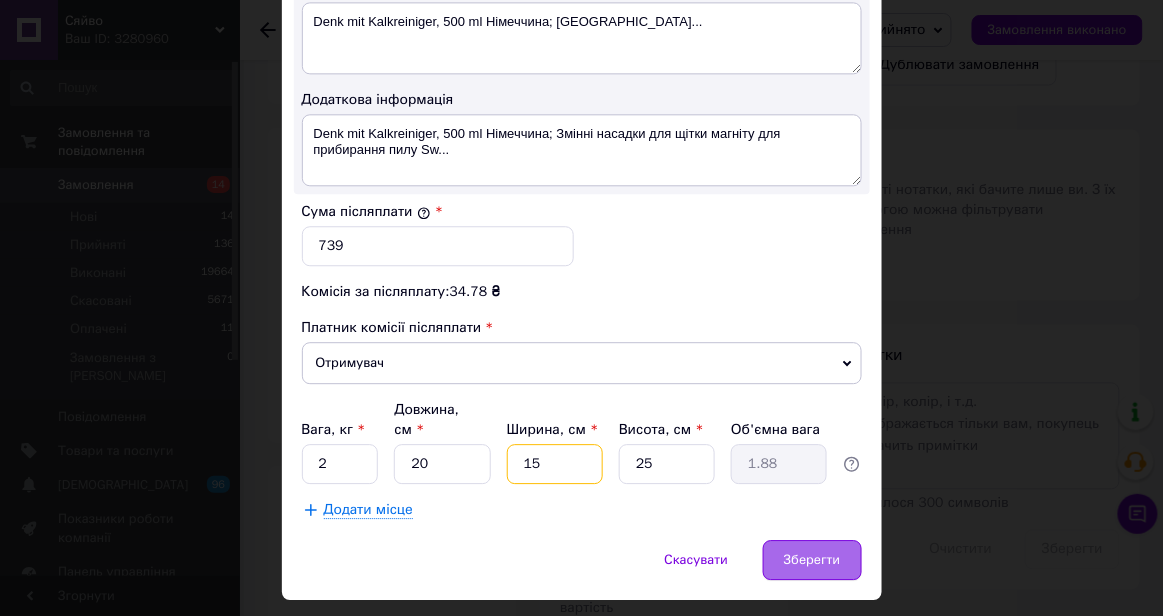type on "15" 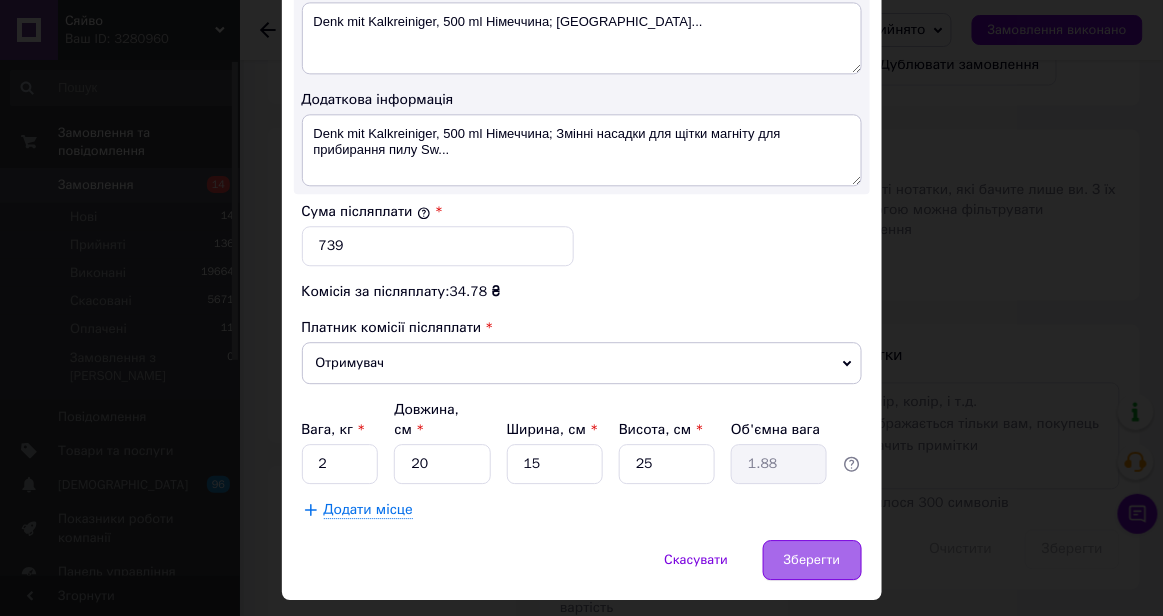 click on "Зберегти" at bounding box center [812, 560] 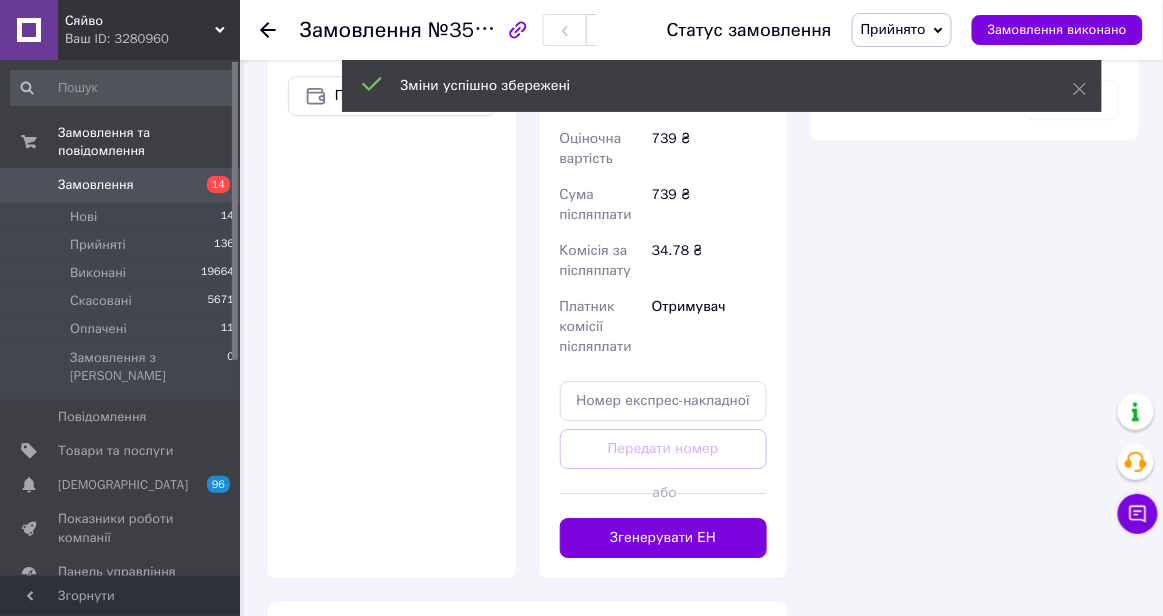 scroll, scrollTop: 1223, scrollLeft: 0, axis: vertical 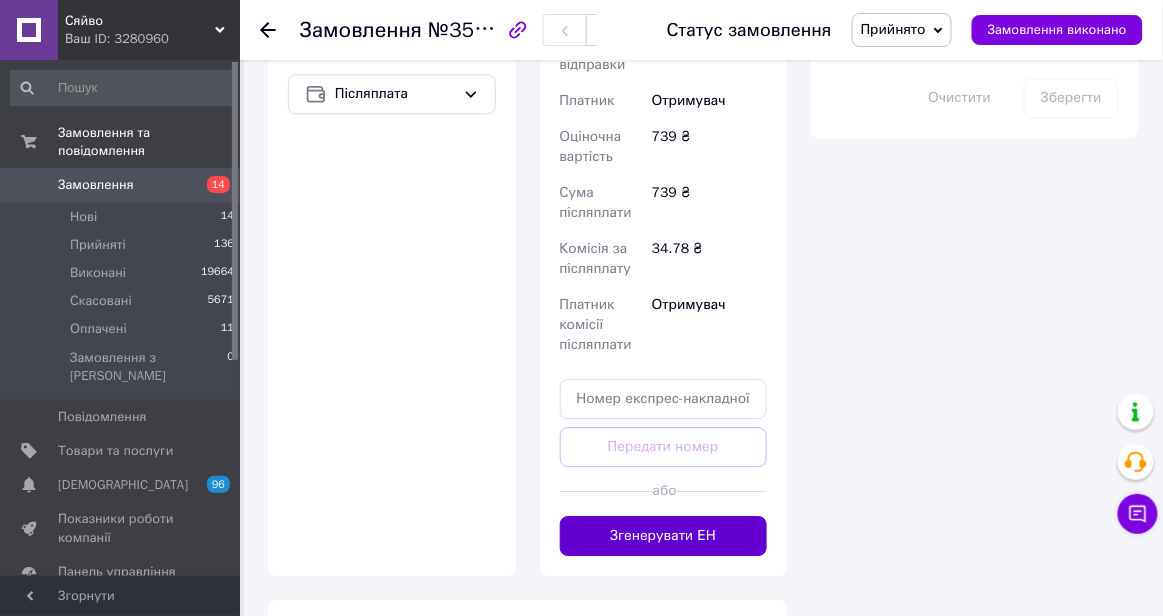 click on "Згенерувати ЕН" at bounding box center [664, 536] 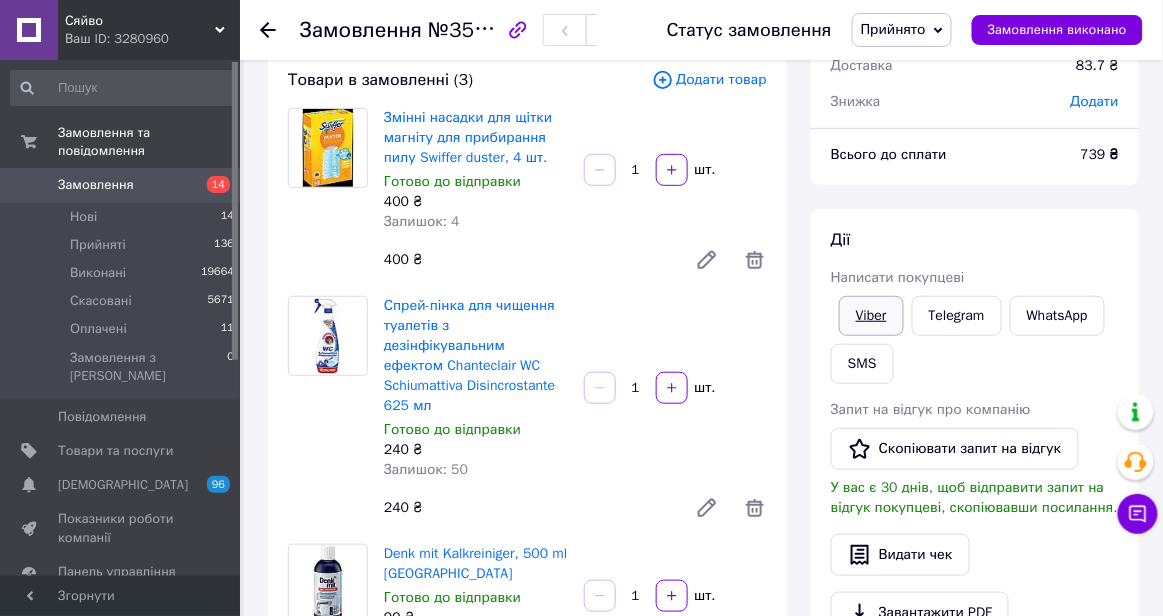 scroll, scrollTop: 122, scrollLeft: 0, axis: vertical 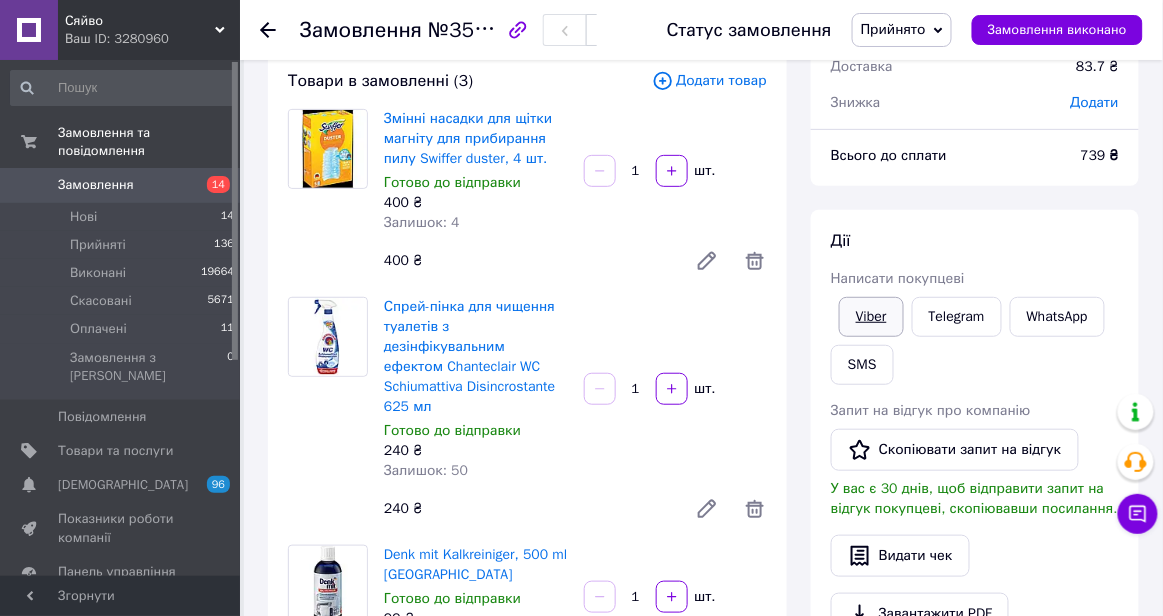 click on "Viber" at bounding box center [871, 317] 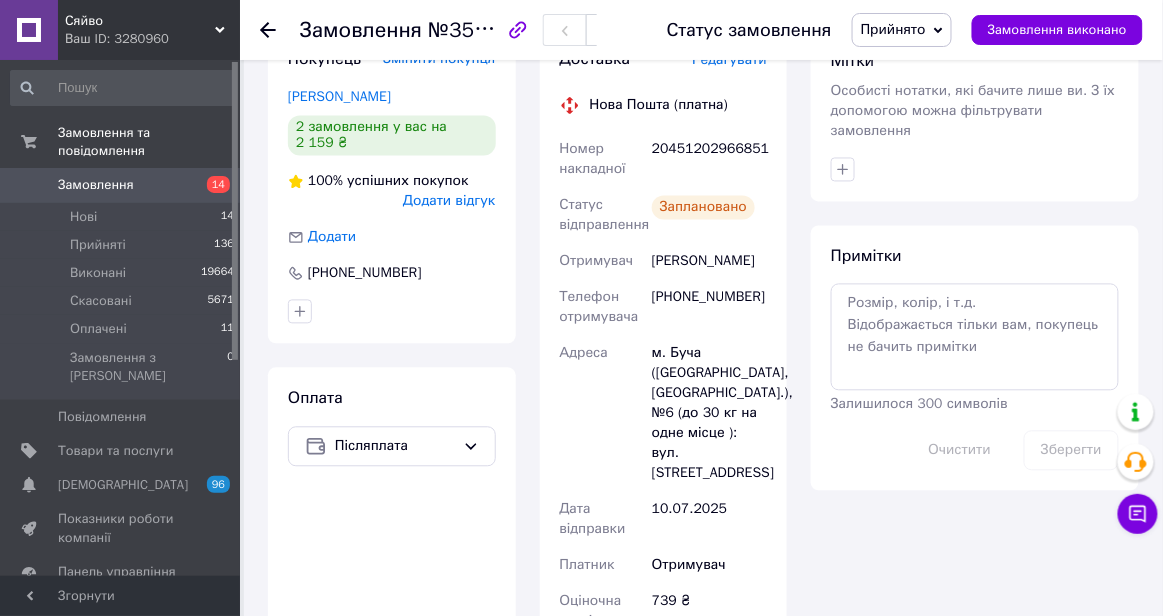 scroll, scrollTop: 813, scrollLeft: 0, axis: vertical 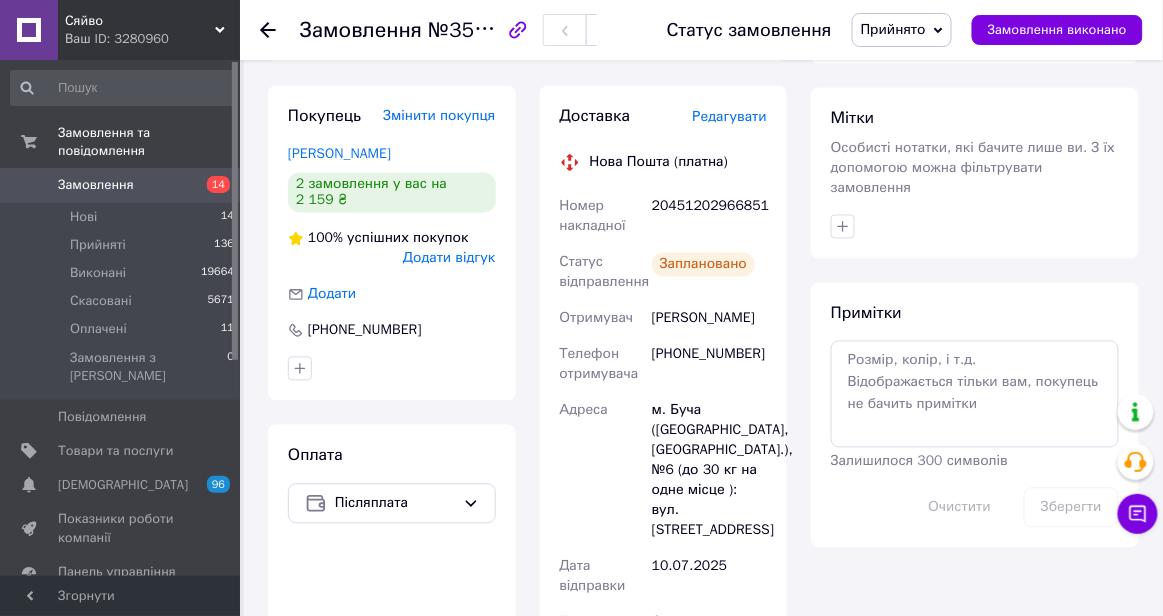click on "20451202966851" at bounding box center (709, 217) 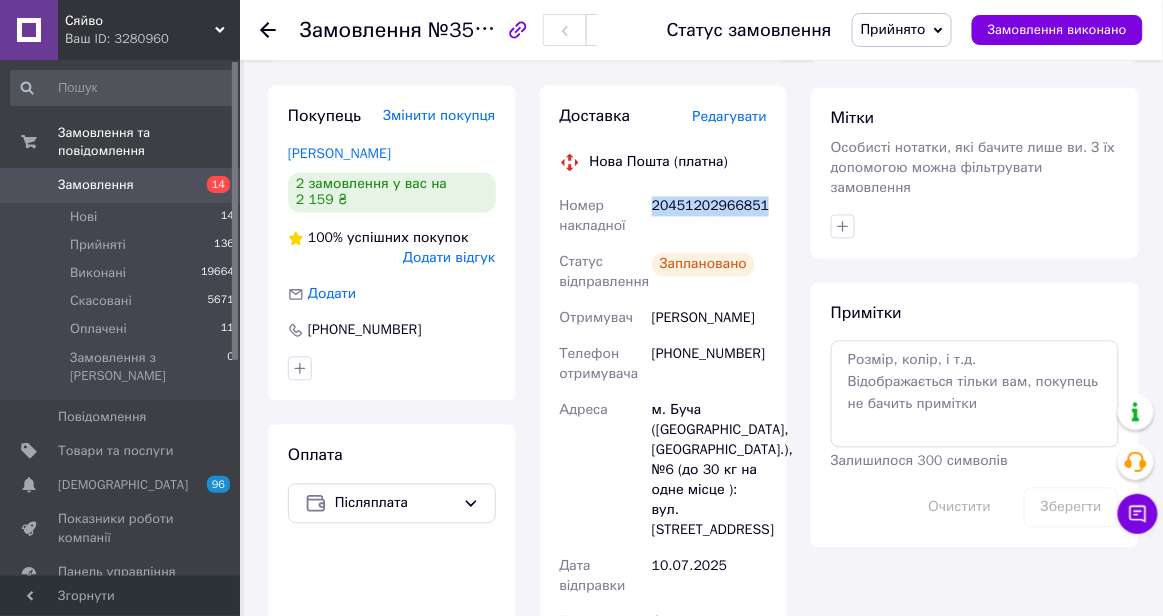 copy on "20451202966851" 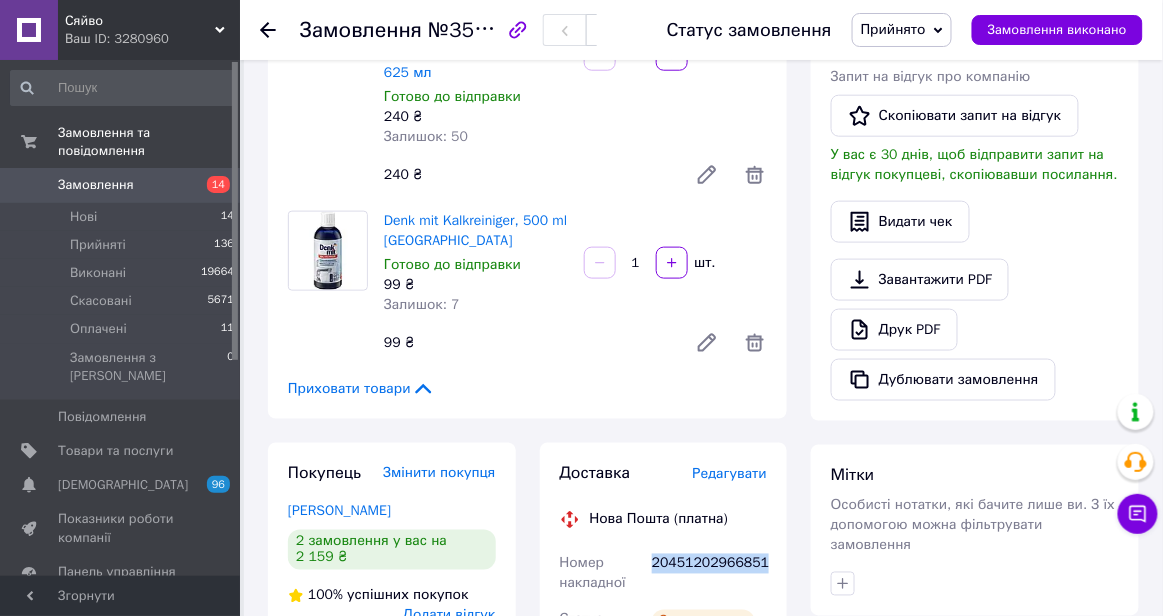 scroll, scrollTop: 0, scrollLeft: 0, axis: both 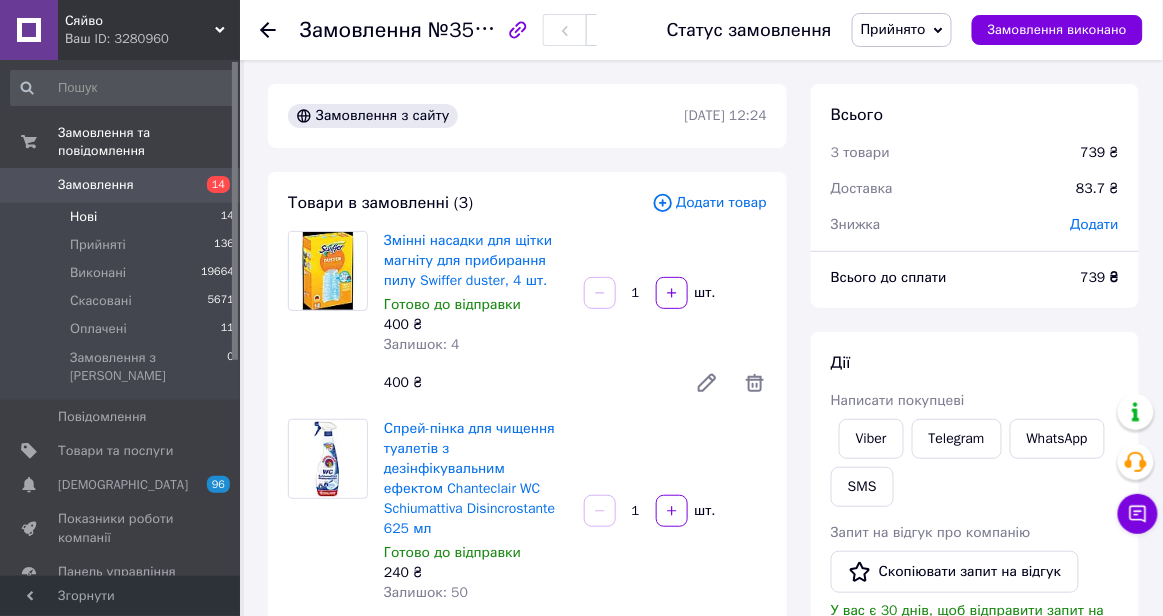 click on "Нові" at bounding box center (83, 217) 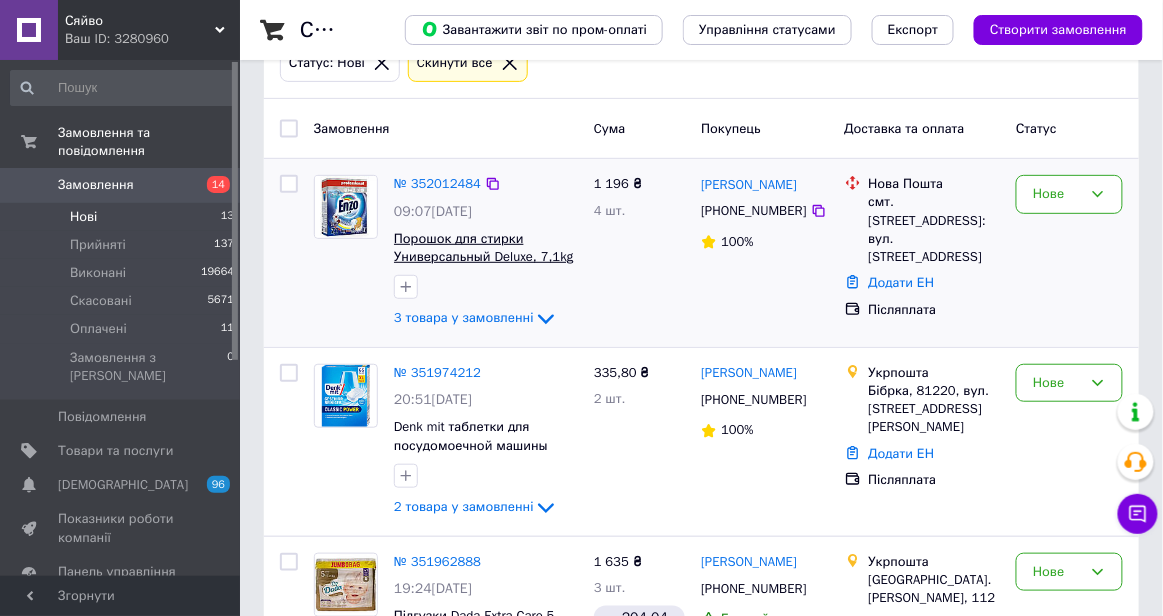 scroll, scrollTop: 132, scrollLeft: 0, axis: vertical 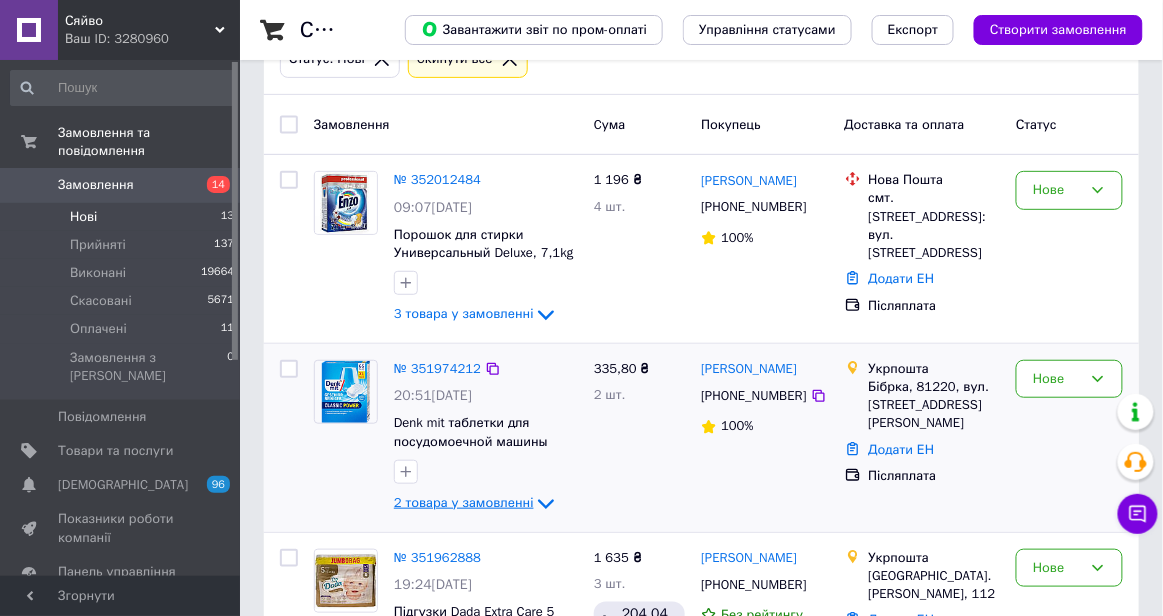 click on "2 товара у замовленні" at bounding box center [464, 502] 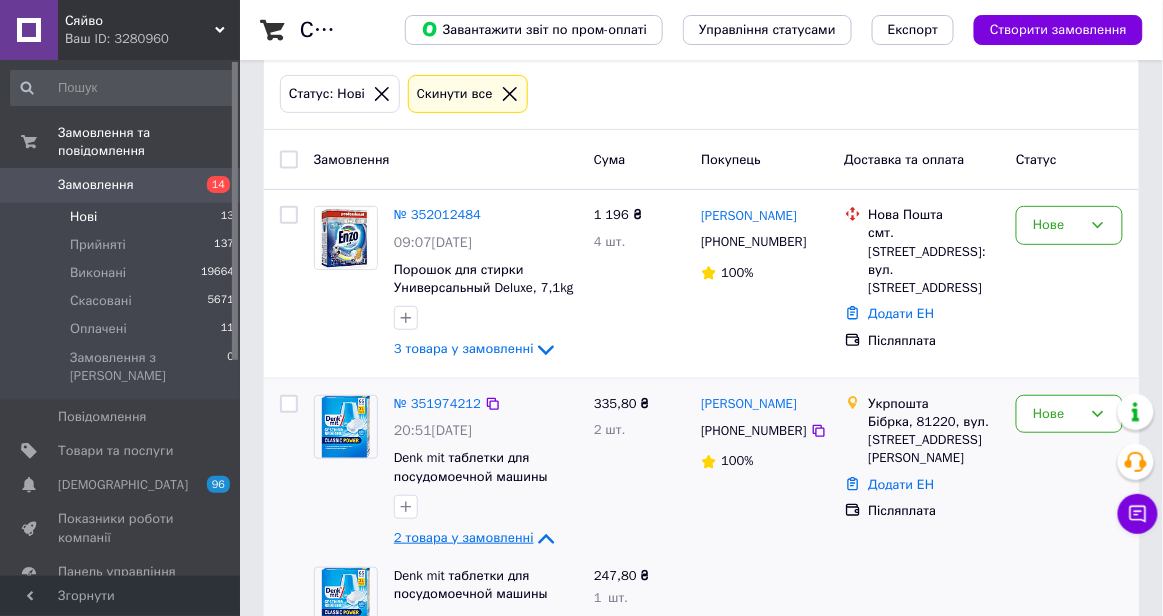 scroll, scrollTop: 0, scrollLeft: 0, axis: both 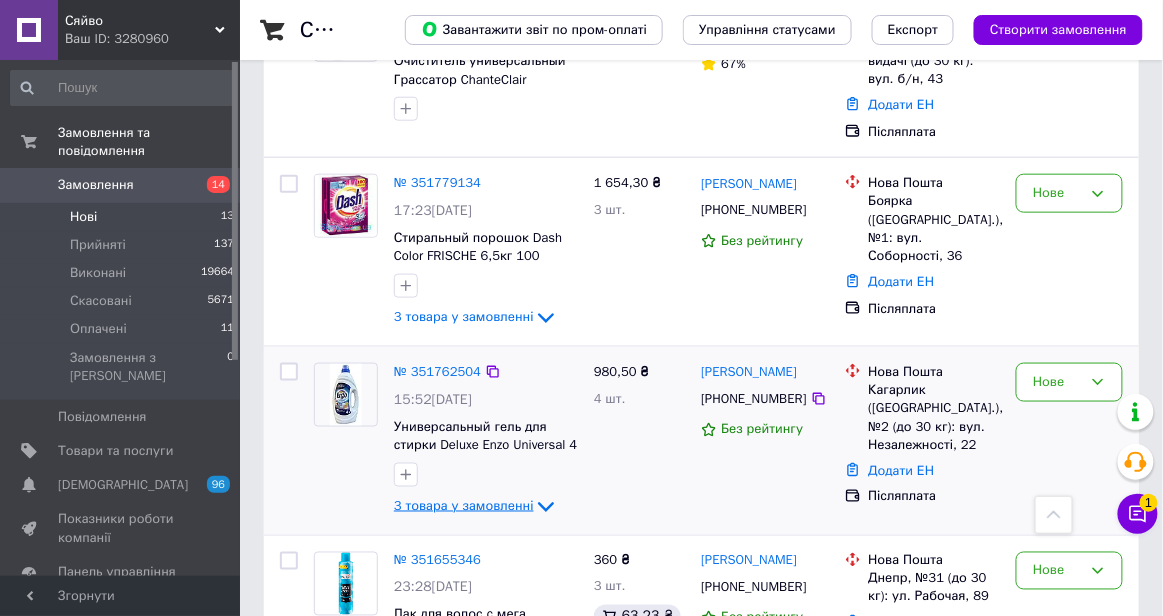 click 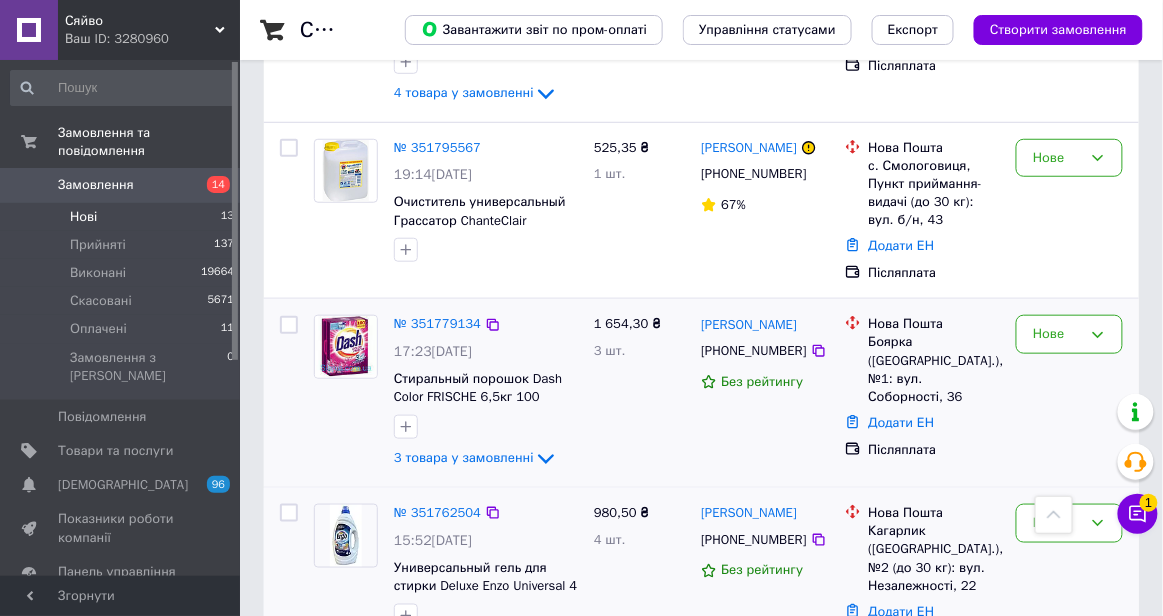 scroll, scrollTop: 2149, scrollLeft: 0, axis: vertical 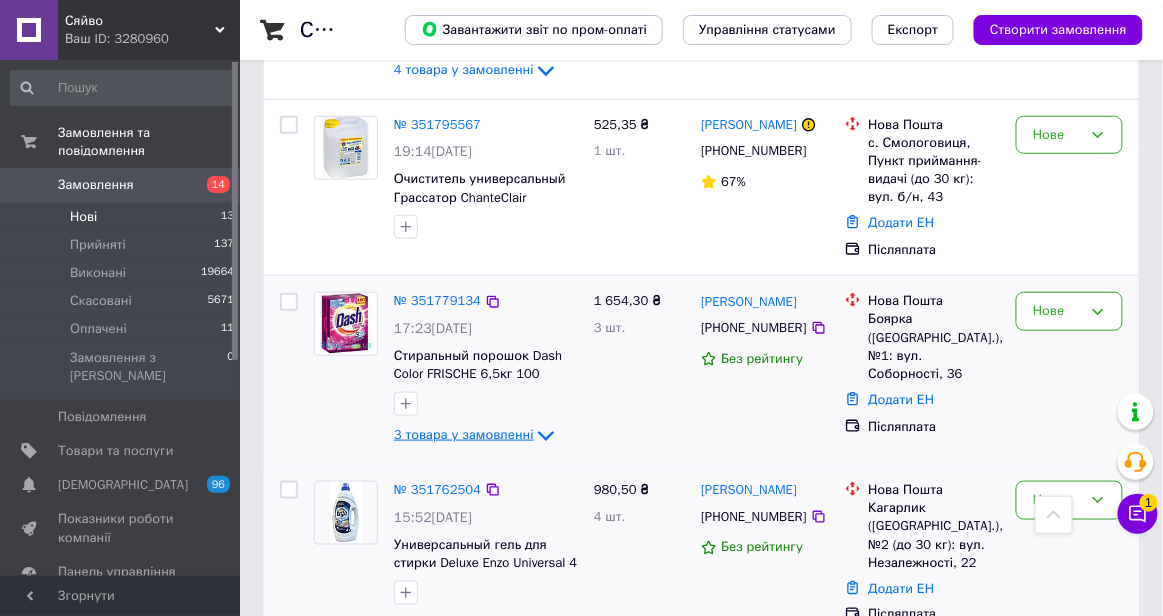 click 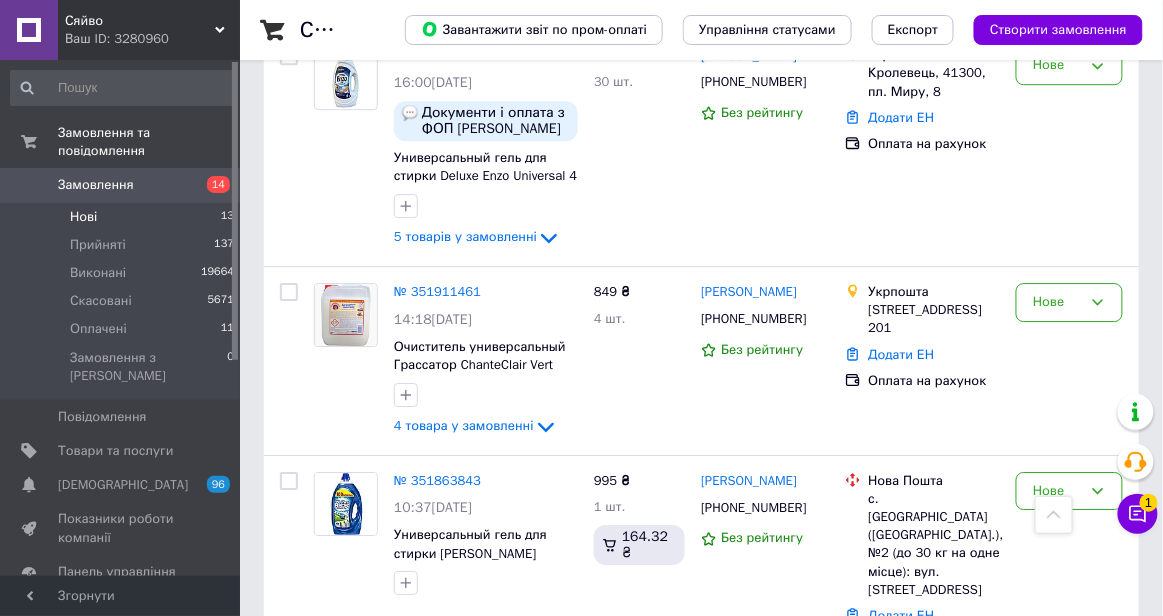 scroll, scrollTop: 1379, scrollLeft: 0, axis: vertical 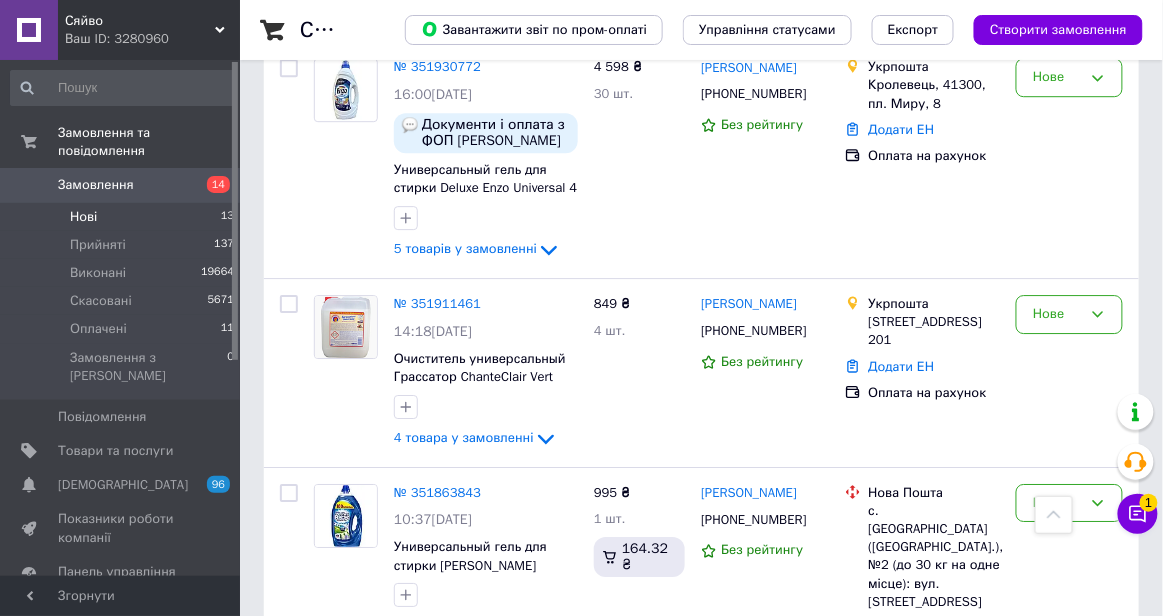 click on "Замовлення 14" at bounding box center (123, 185) 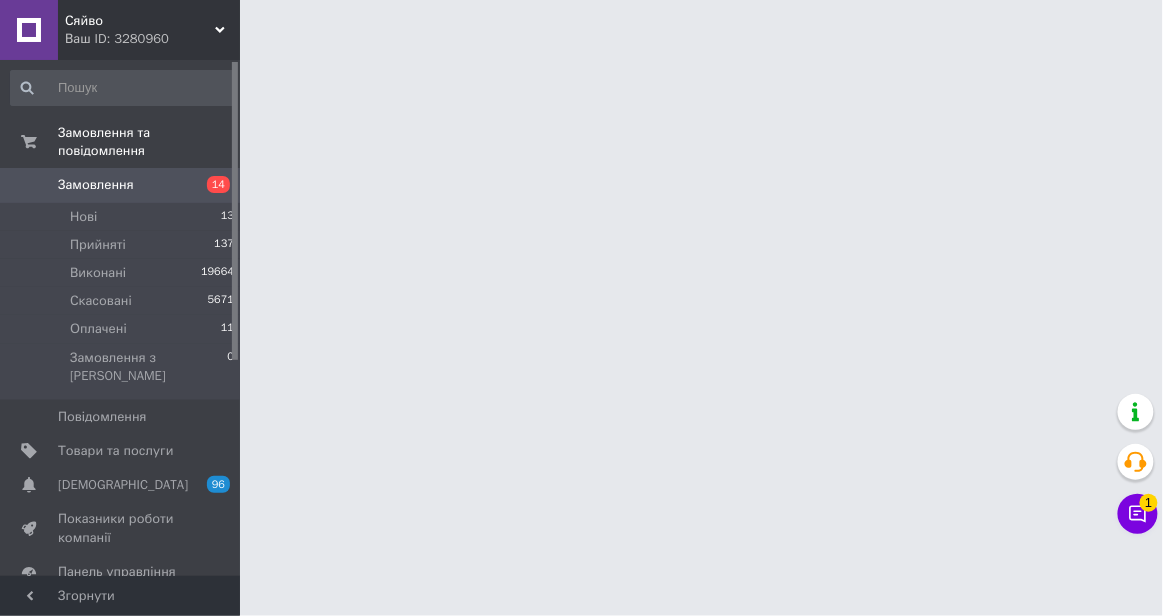 scroll, scrollTop: 0, scrollLeft: 0, axis: both 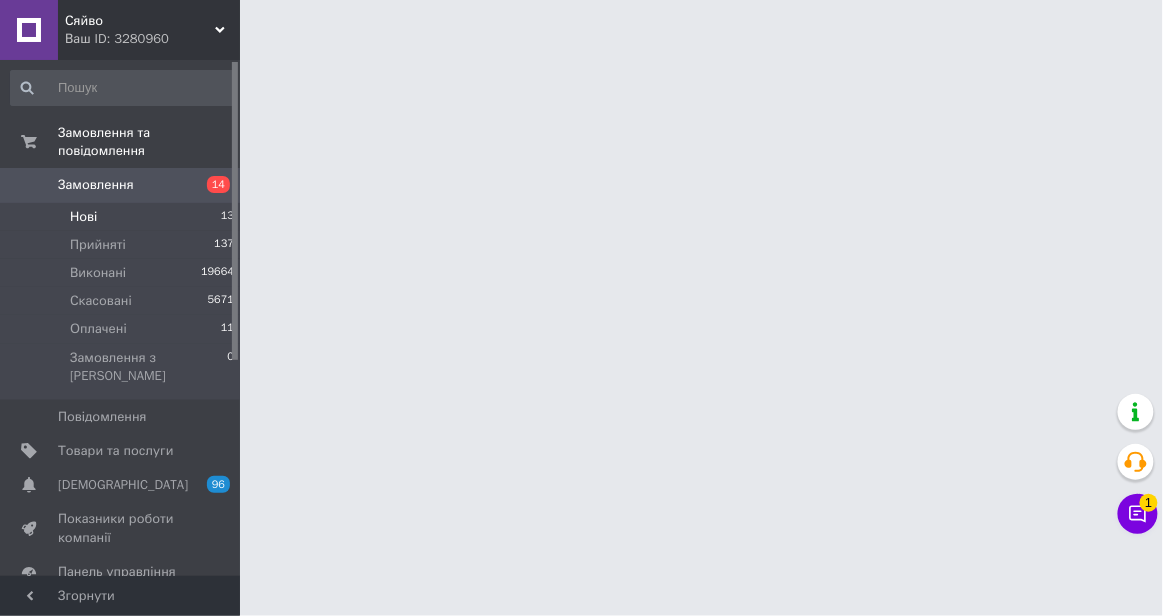 click on "Нові 13" at bounding box center (123, 217) 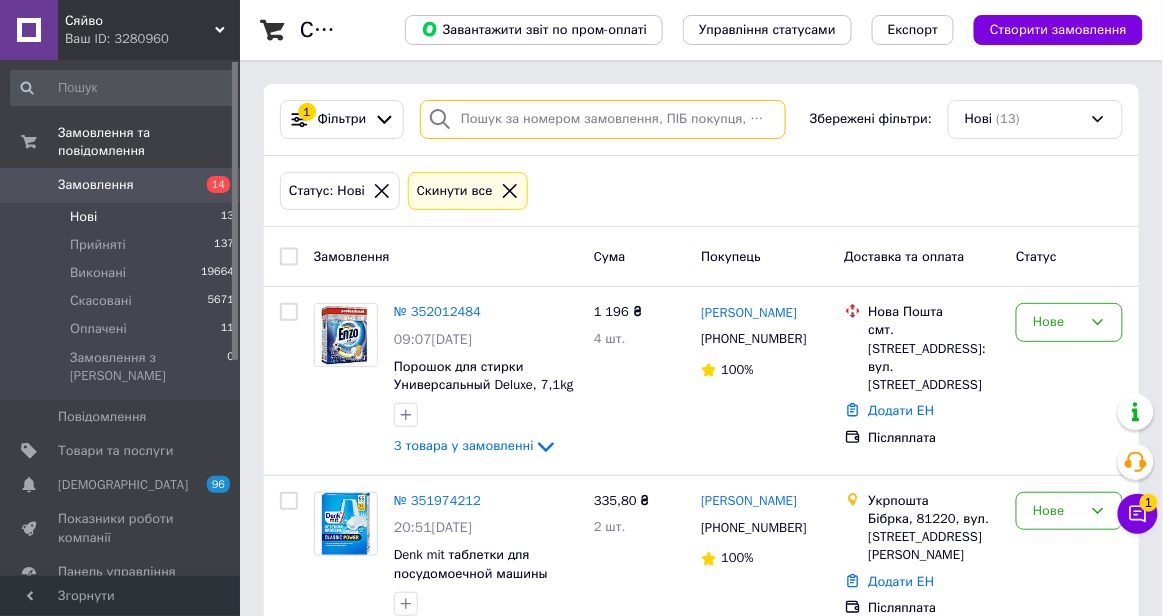 click at bounding box center [603, 119] 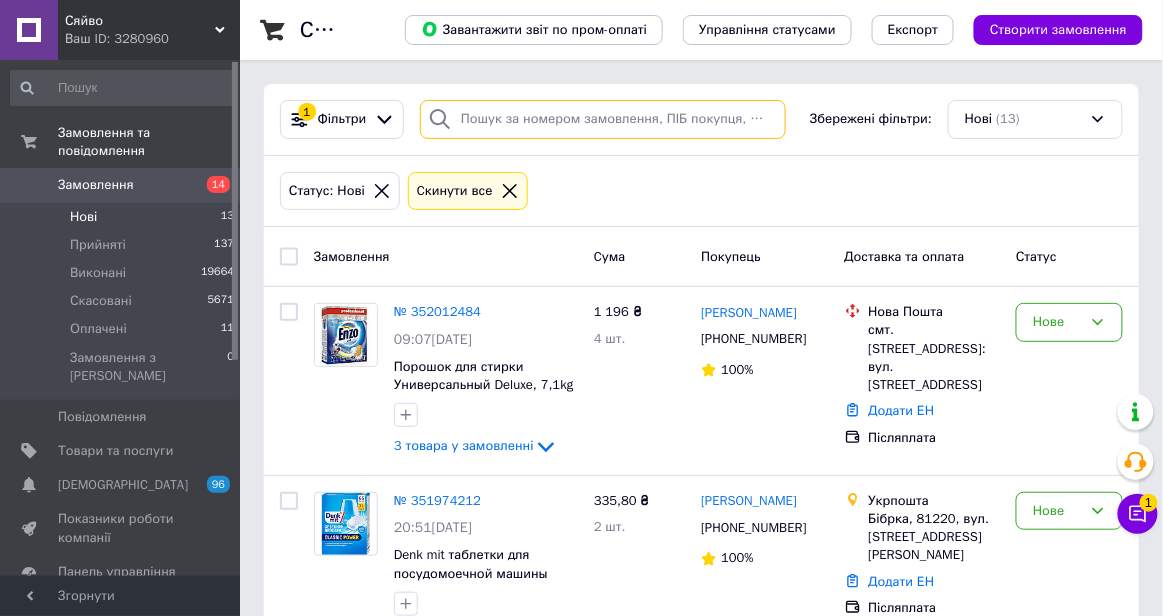 paste on "[PHONE_NUMBER]" 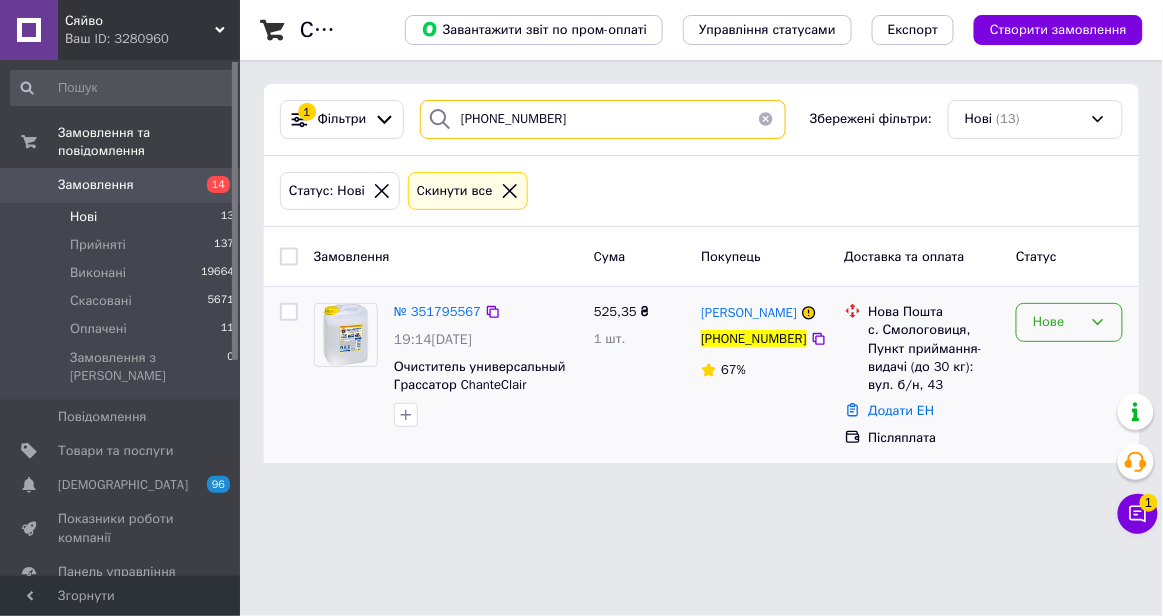 type on "[PHONE_NUMBER]" 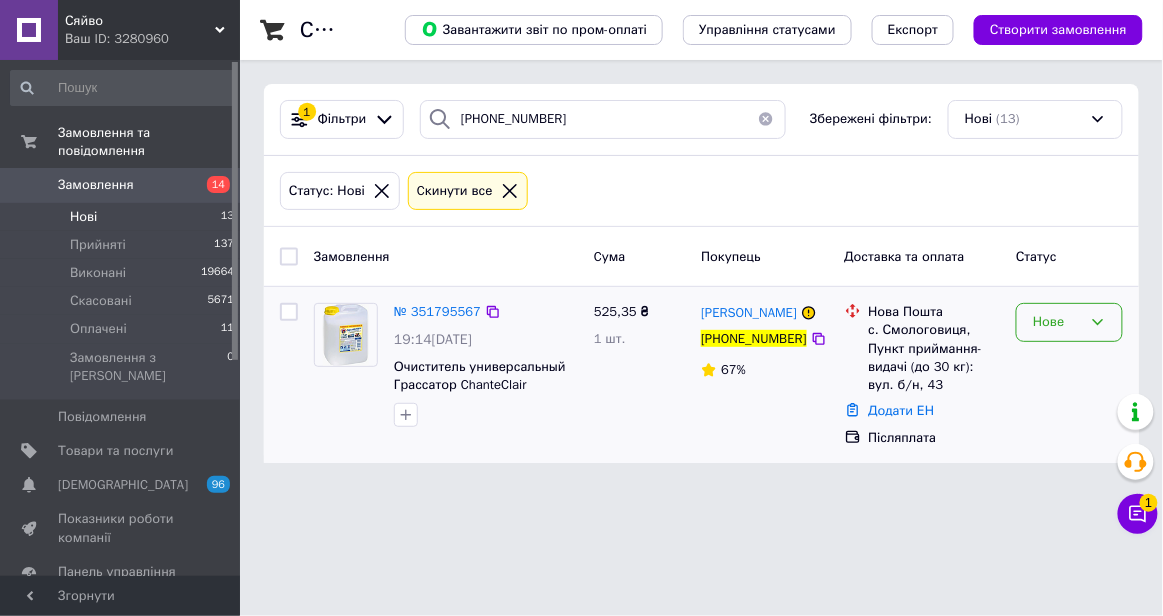 click on "Нове" at bounding box center (1069, 322) 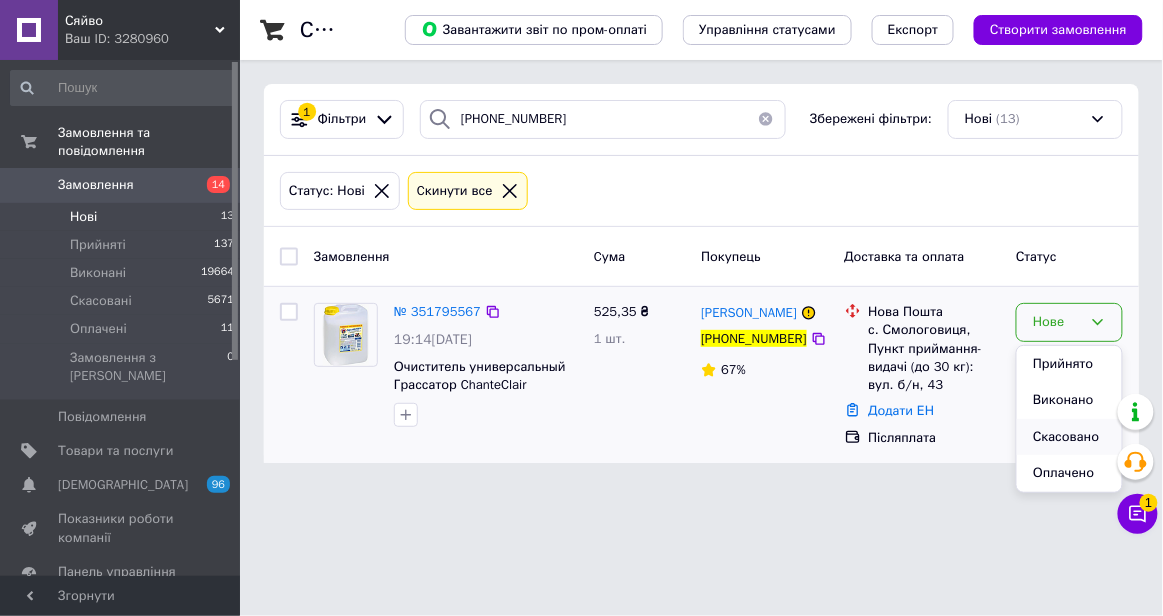 click on "Скасовано" at bounding box center [1069, 437] 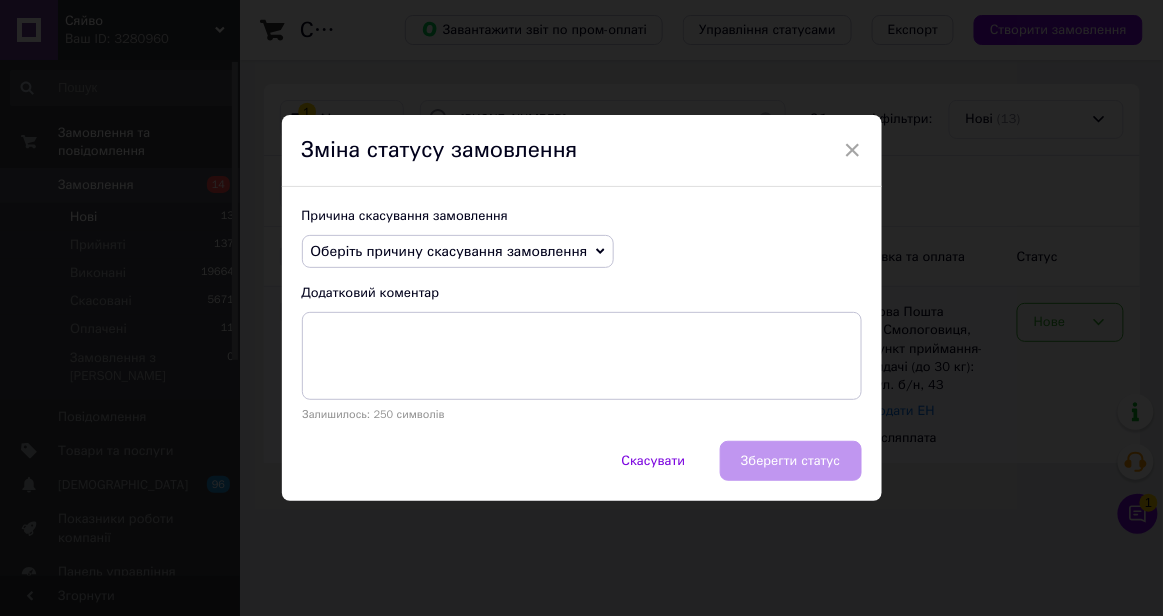 click on "Оберіть причину скасування замовлення" at bounding box center (458, 252) 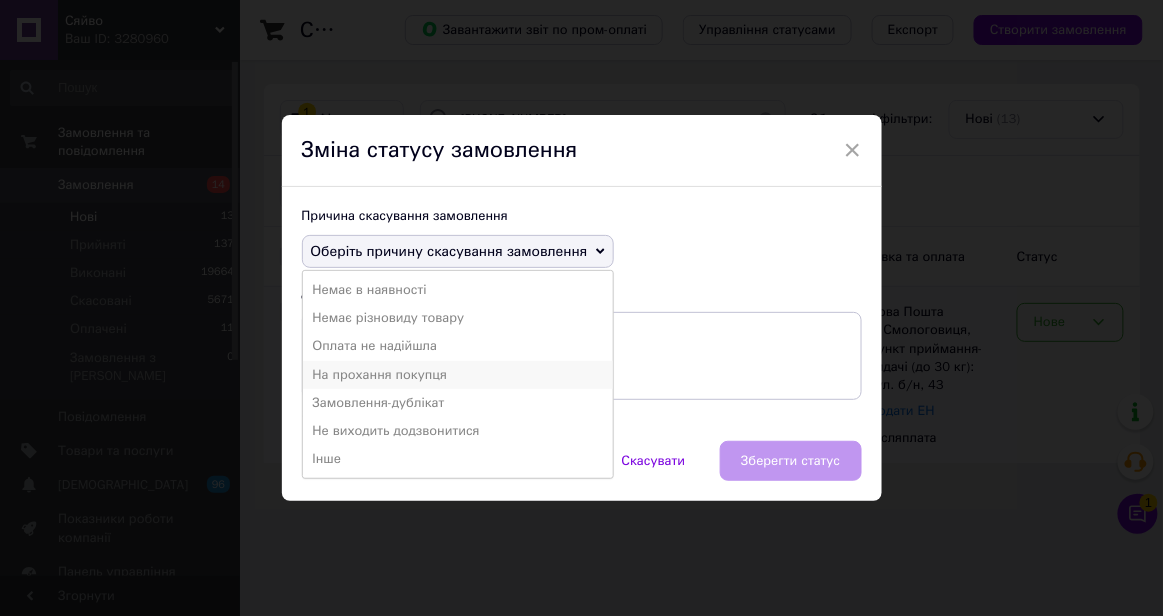 click on "На прохання покупця" at bounding box center [458, 375] 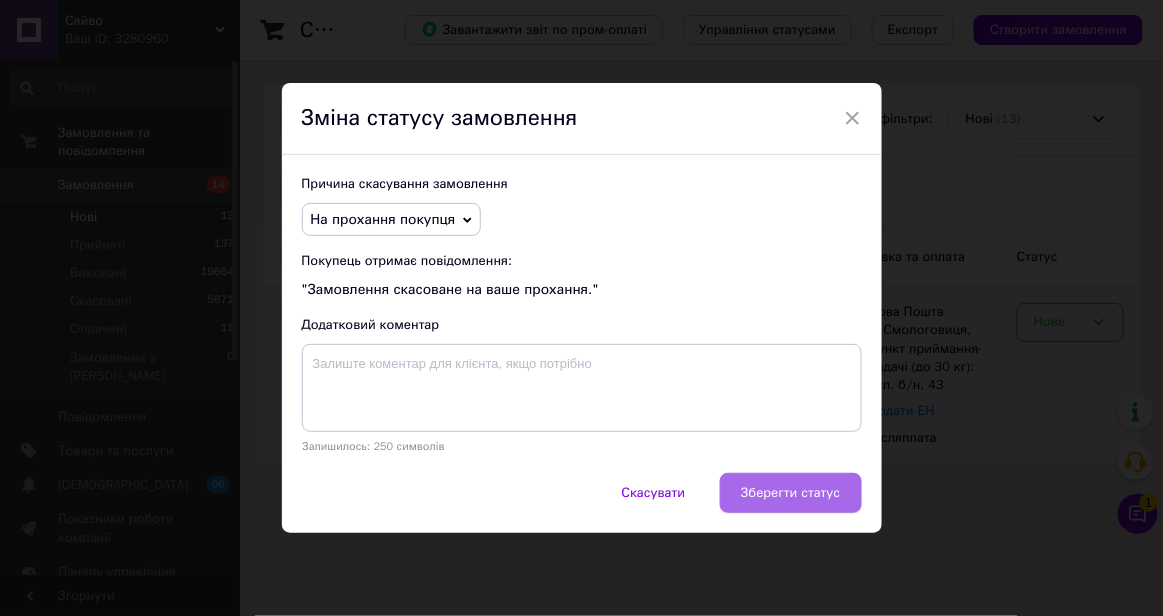click on "Зберегти статус" at bounding box center [790, 493] 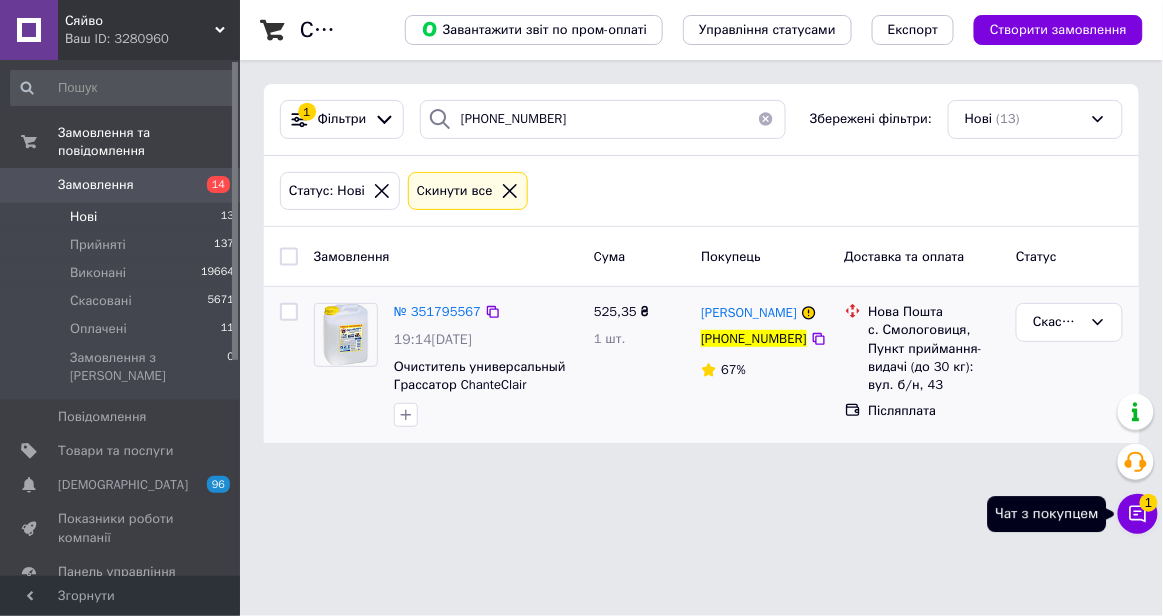 click on "1" at bounding box center [1149, 503] 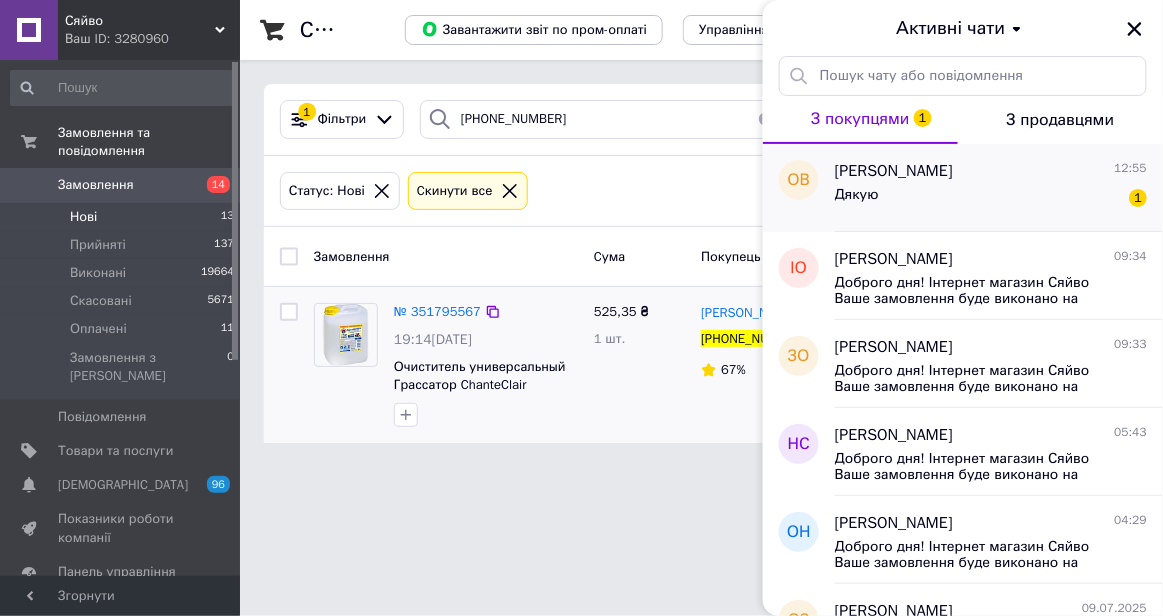 click on "Дякую 1" at bounding box center [991, 199] 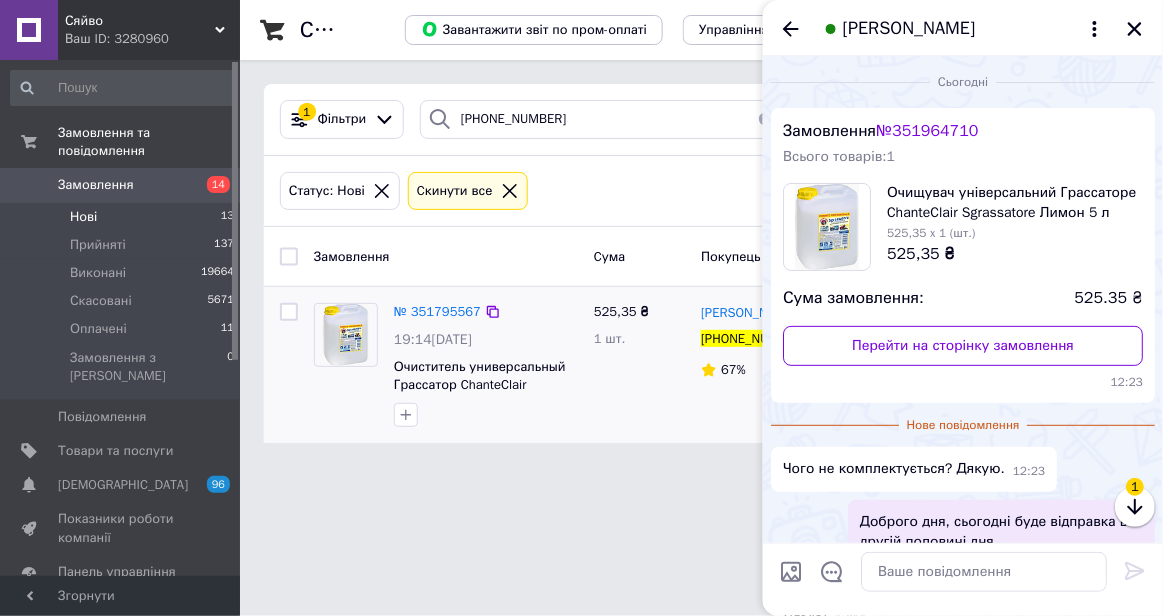 scroll, scrollTop: 102, scrollLeft: 0, axis: vertical 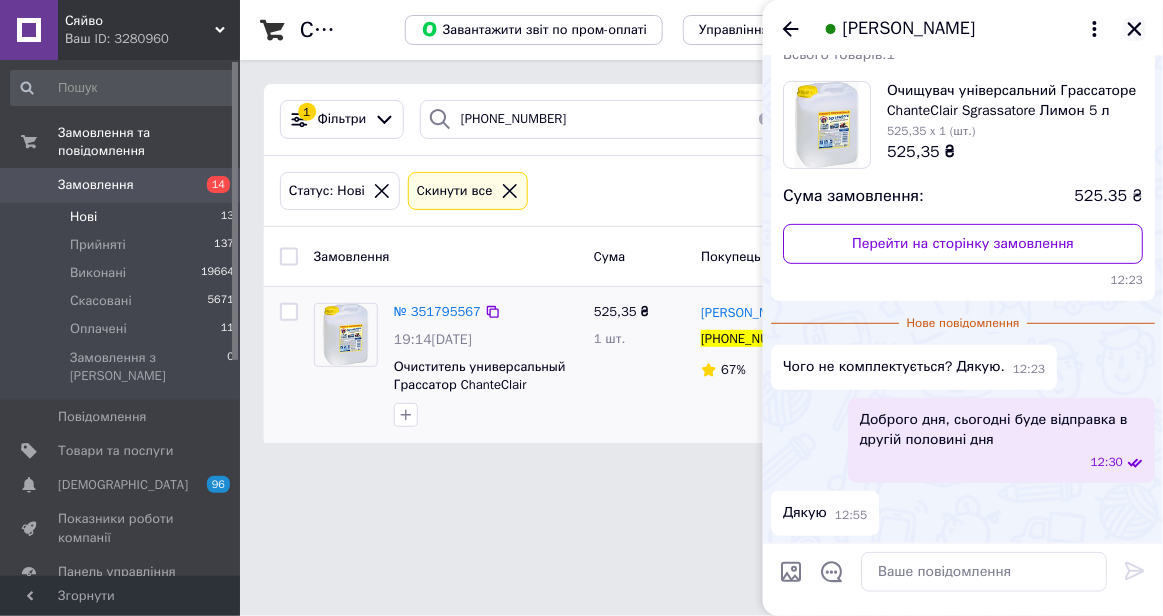 click 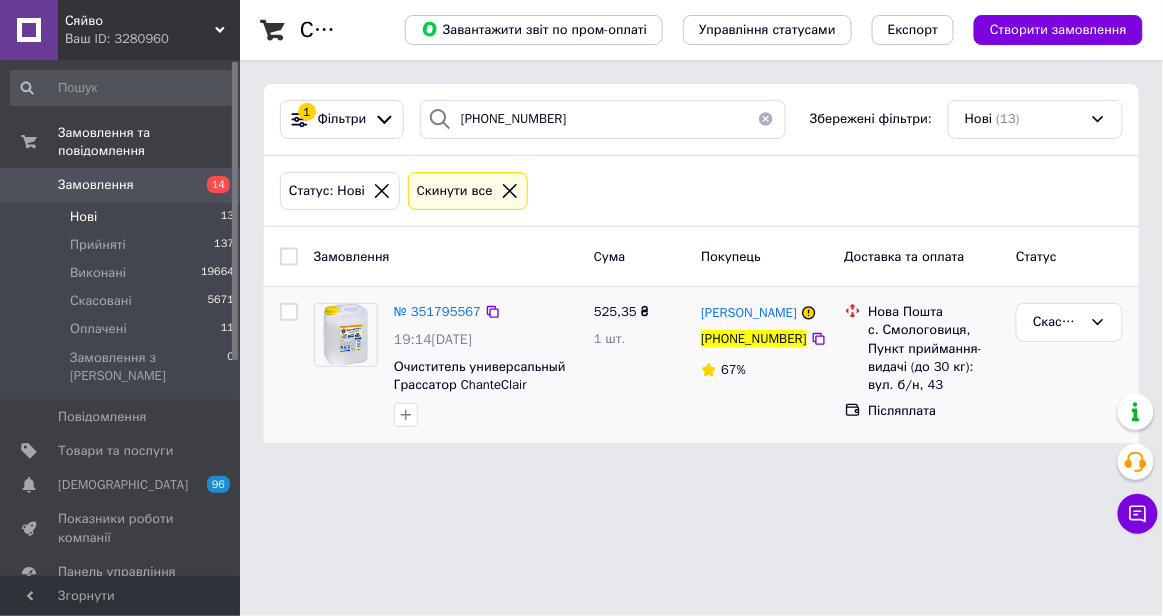 click on "Нові 13" at bounding box center [123, 217] 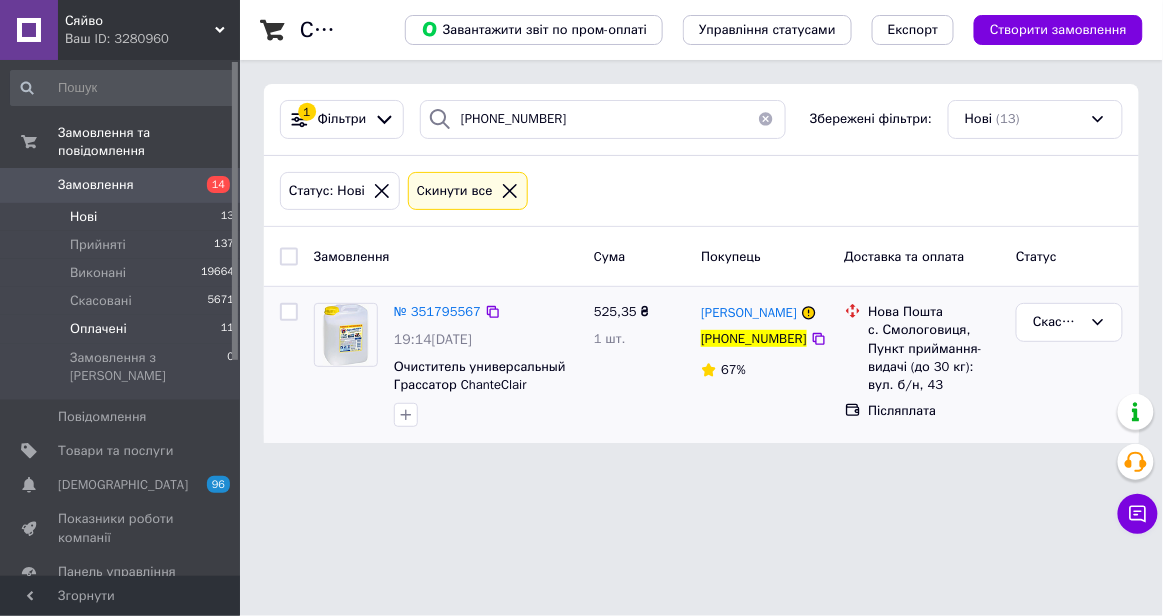 click on "Оплачені" at bounding box center (98, 329) 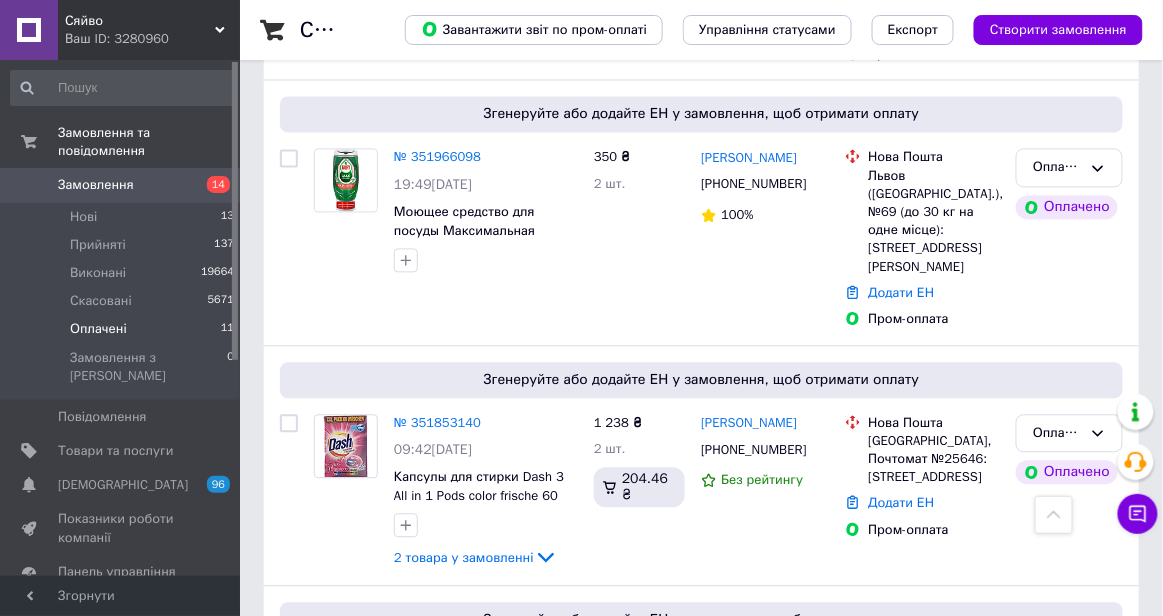 scroll, scrollTop: 896, scrollLeft: 0, axis: vertical 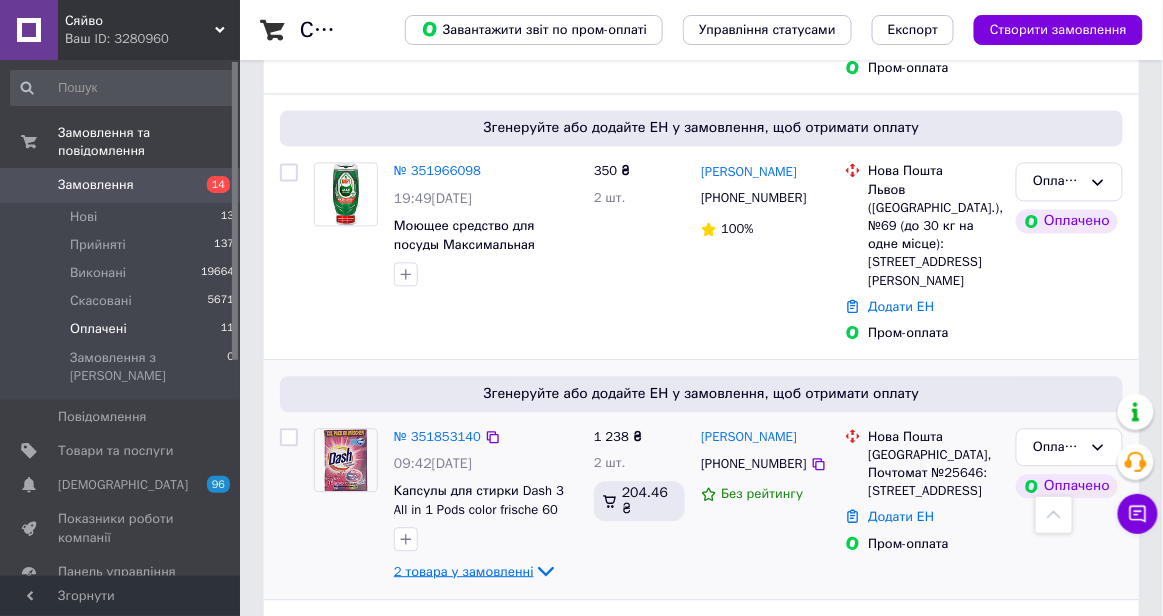 click 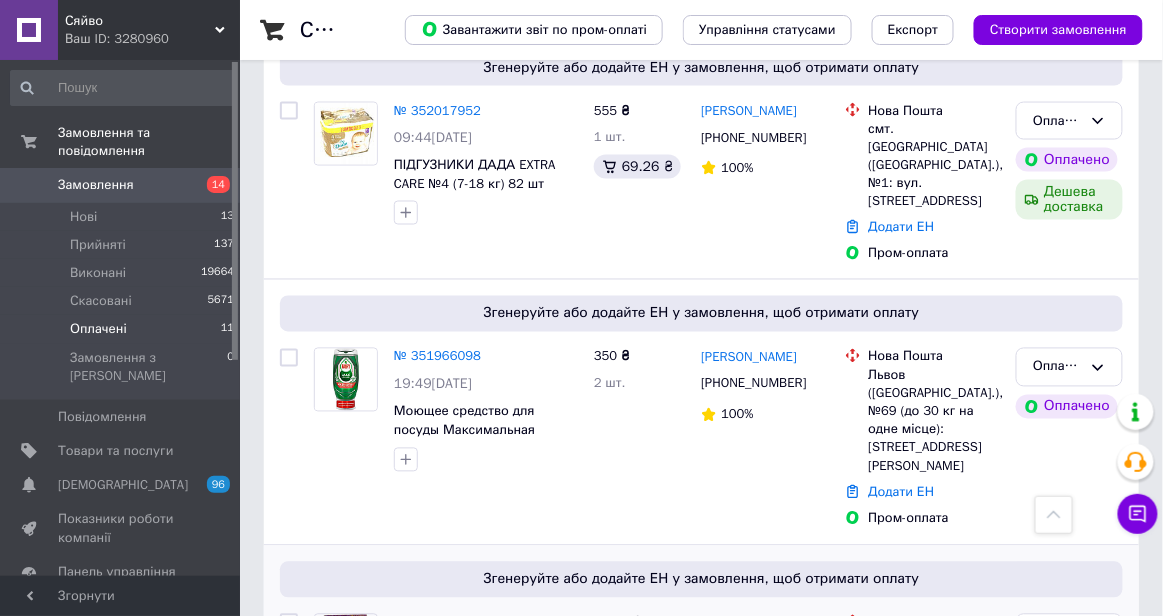 scroll, scrollTop: 708, scrollLeft: 0, axis: vertical 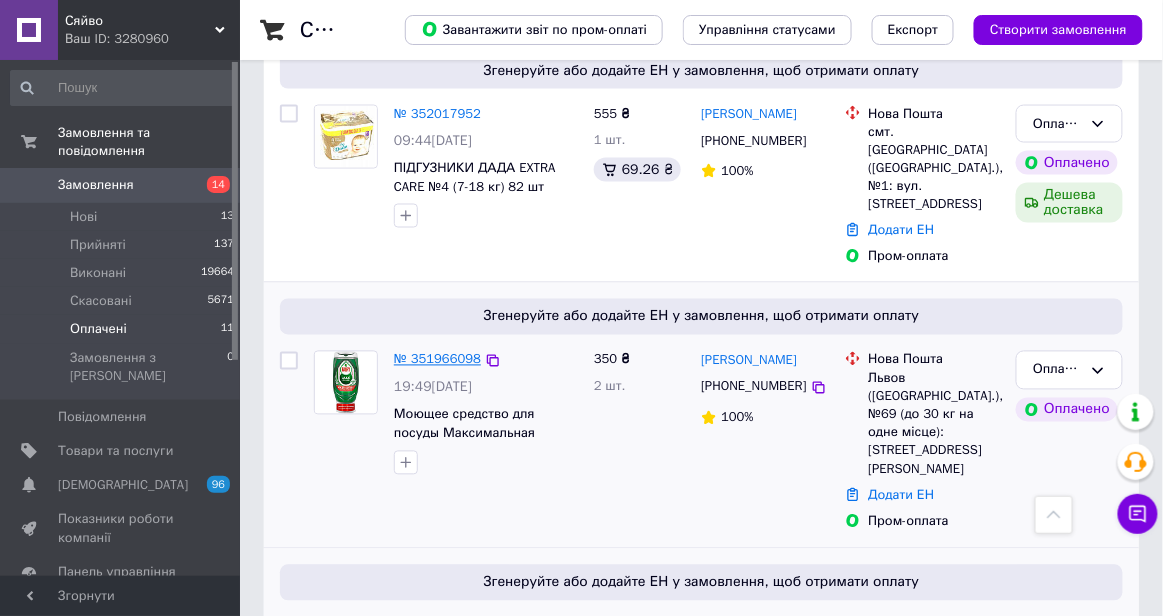 click on "№ 351966098" at bounding box center [437, 359] 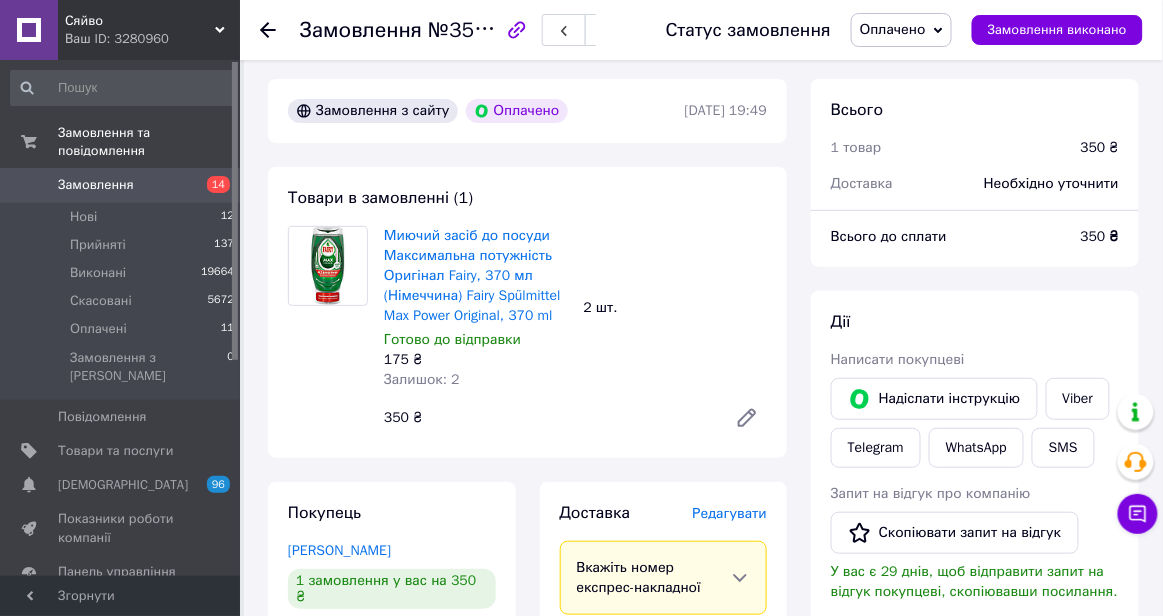 scroll, scrollTop: 66, scrollLeft: 0, axis: vertical 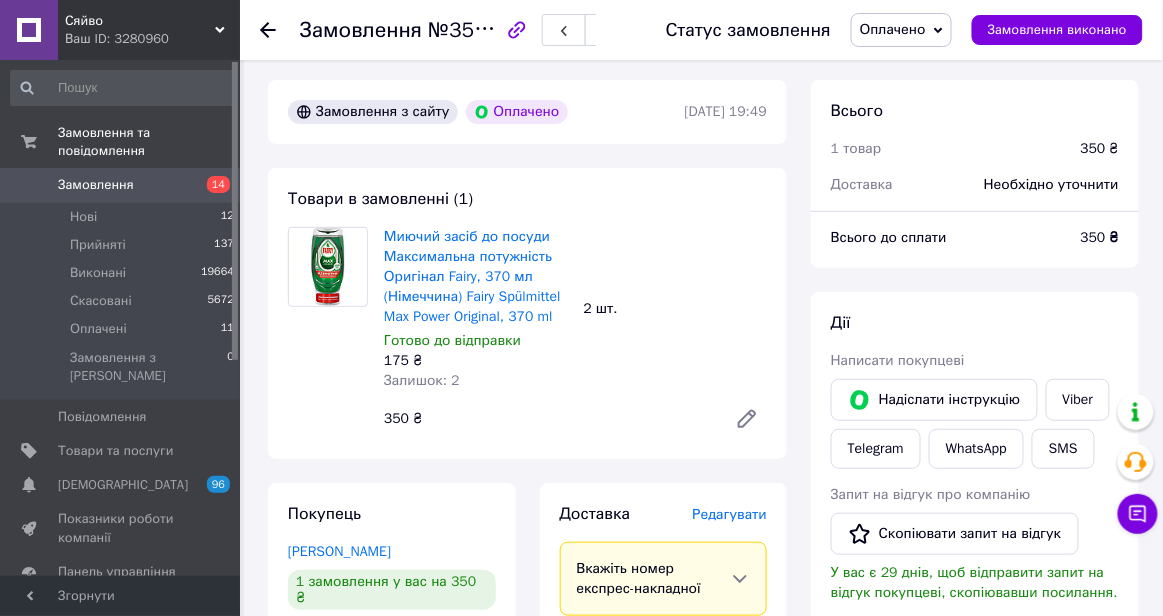 click on "Оплачено" at bounding box center (901, 30) 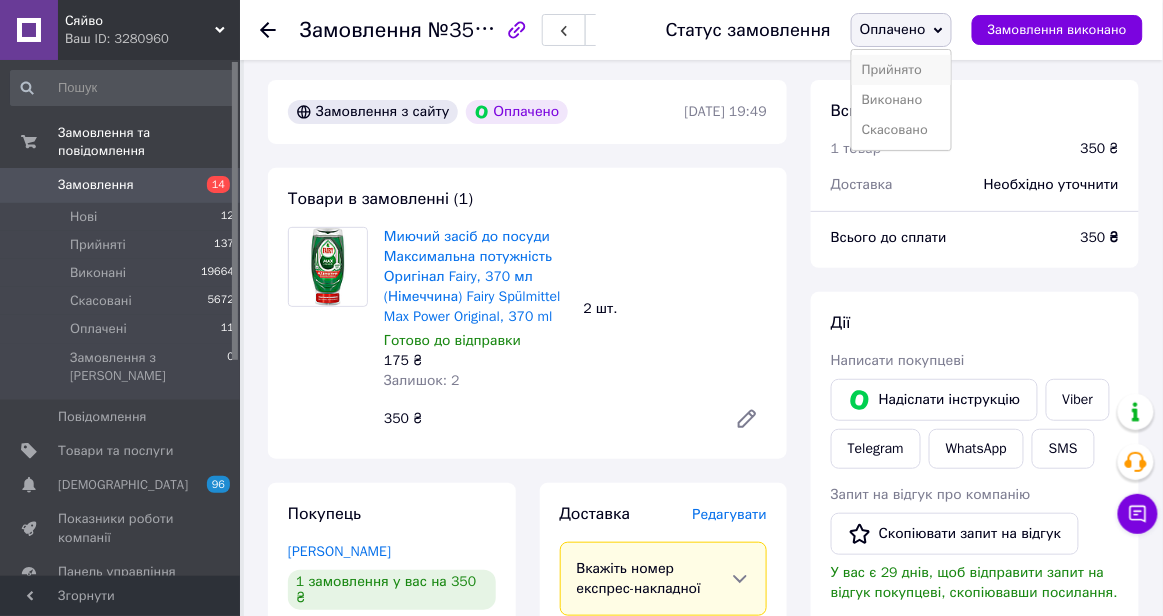 click on "Прийнято" at bounding box center (901, 70) 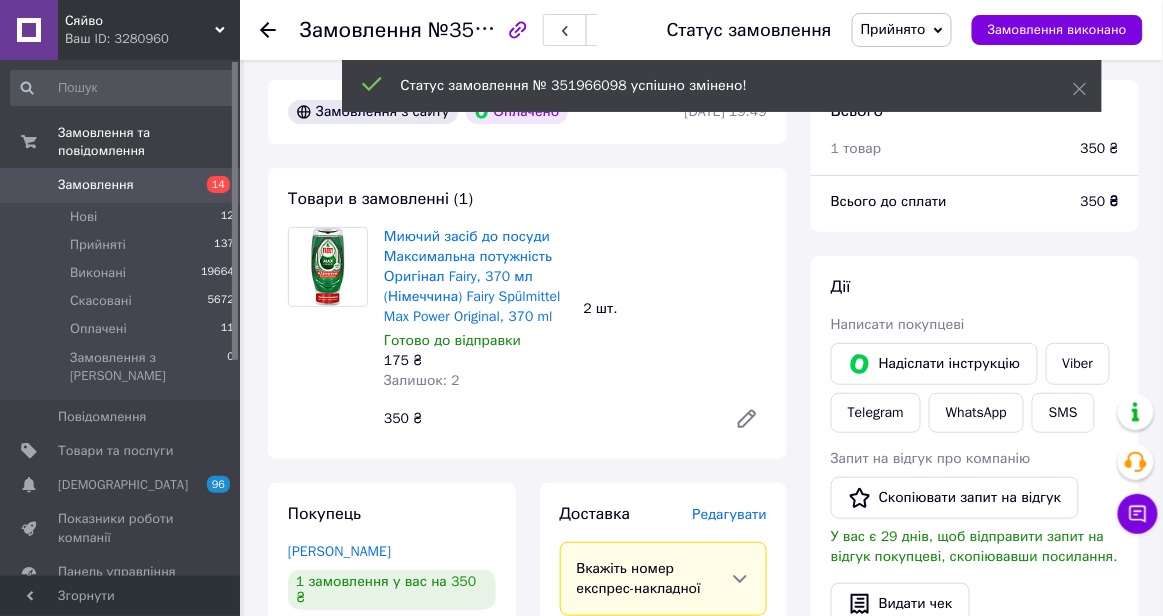 click on "Редагувати" at bounding box center (730, 514) 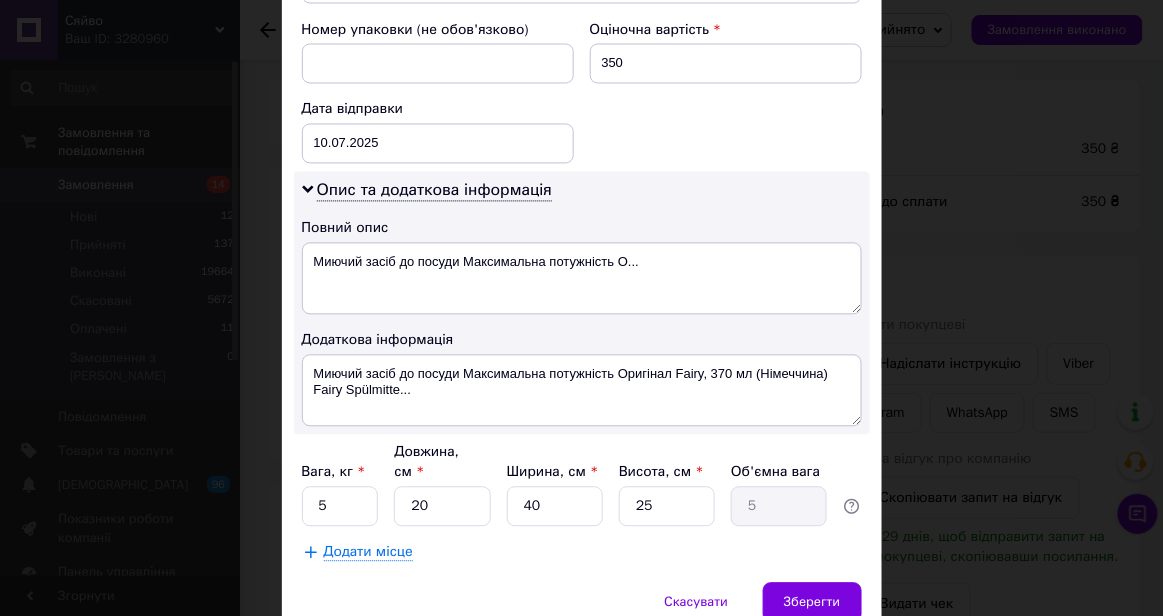 scroll, scrollTop: 952, scrollLeft: 0, axis: vertical 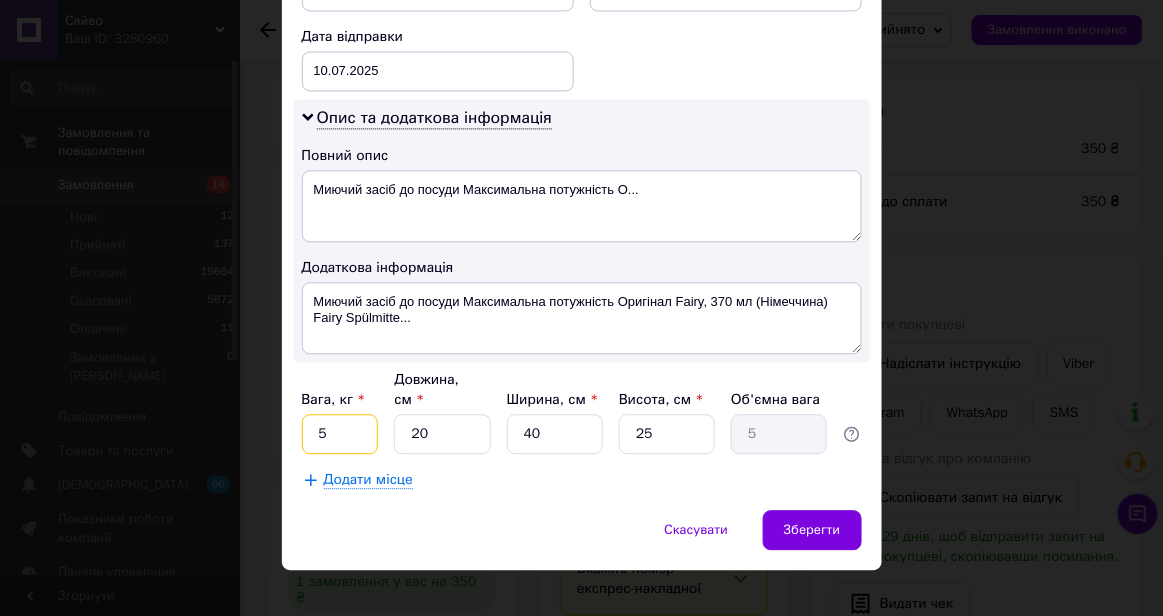 click on "5" at bounding box center (340, 434) 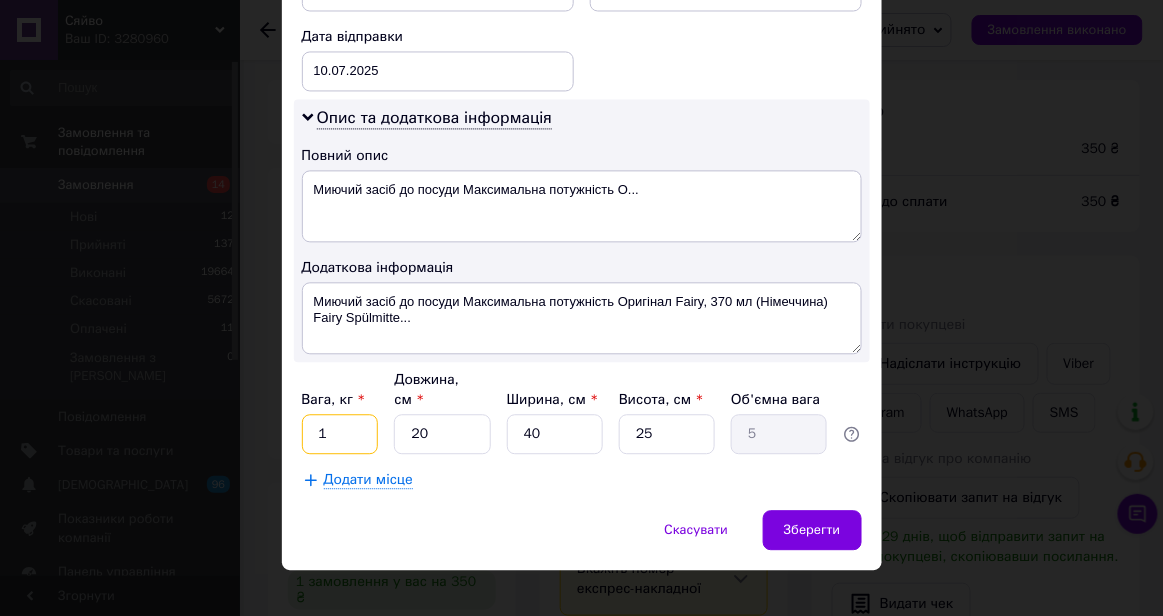 type on "1" 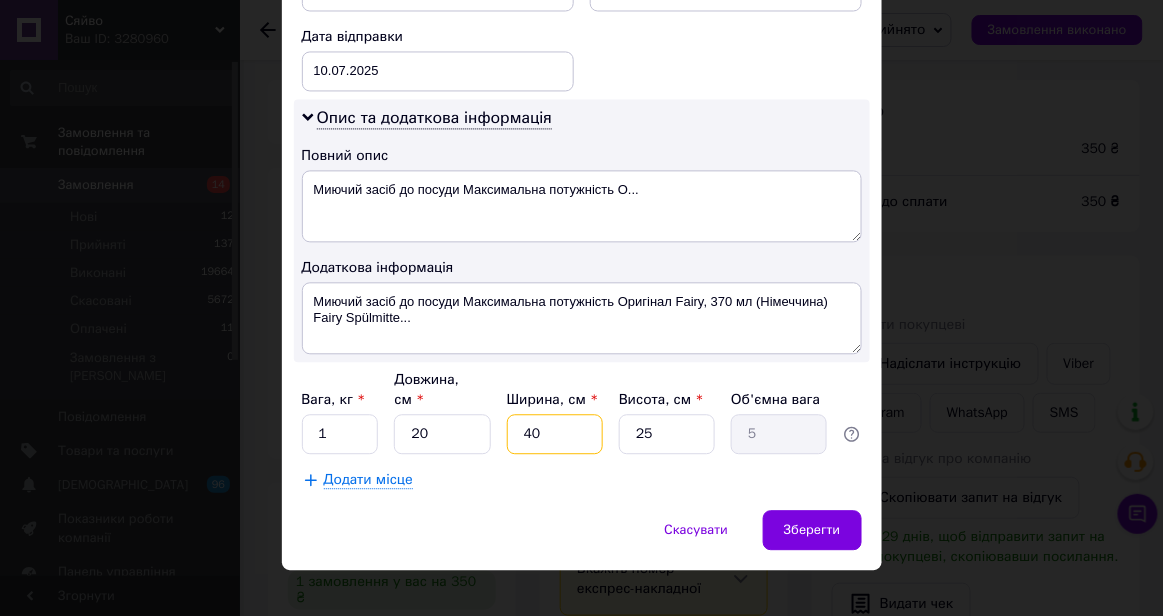 click on "40" at bounding box center [555, 434] 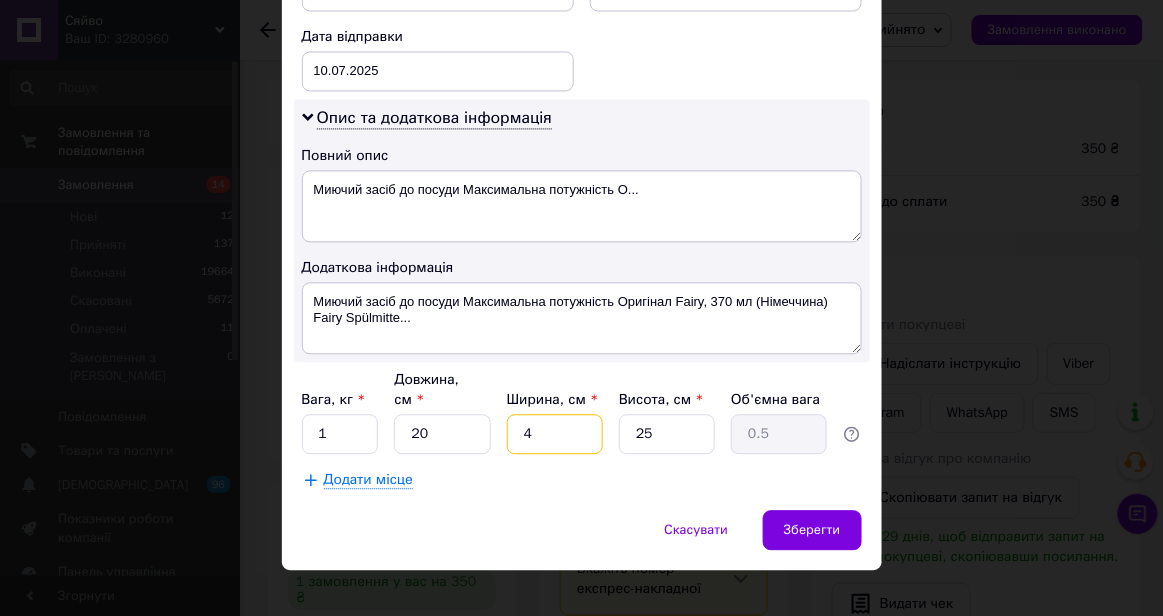 type 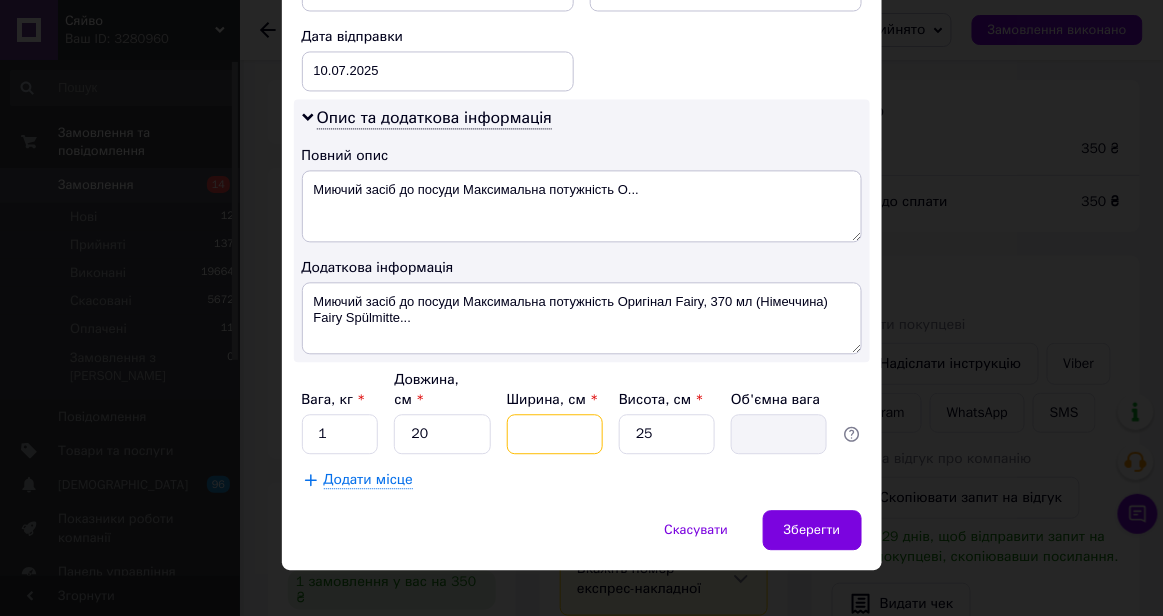 type on "8" 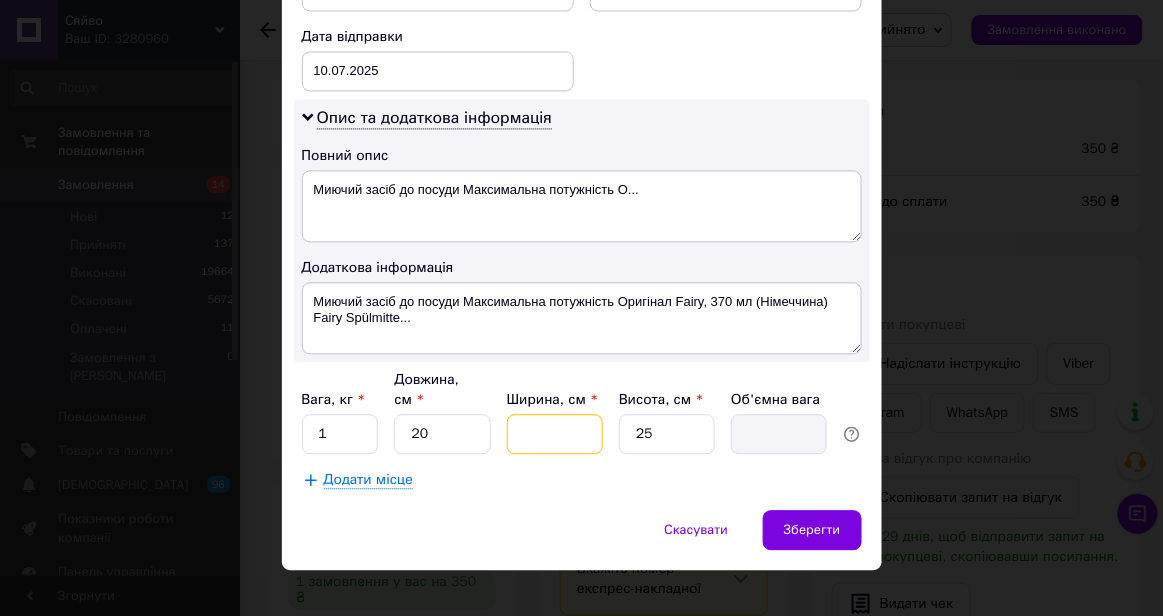 type on "1" 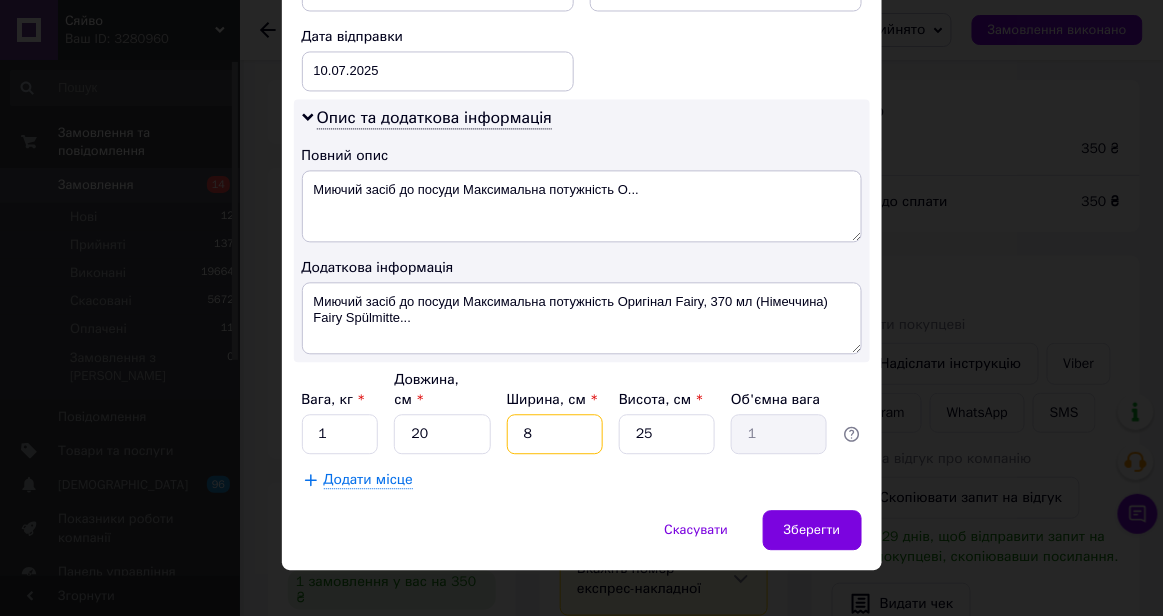 type on "8" 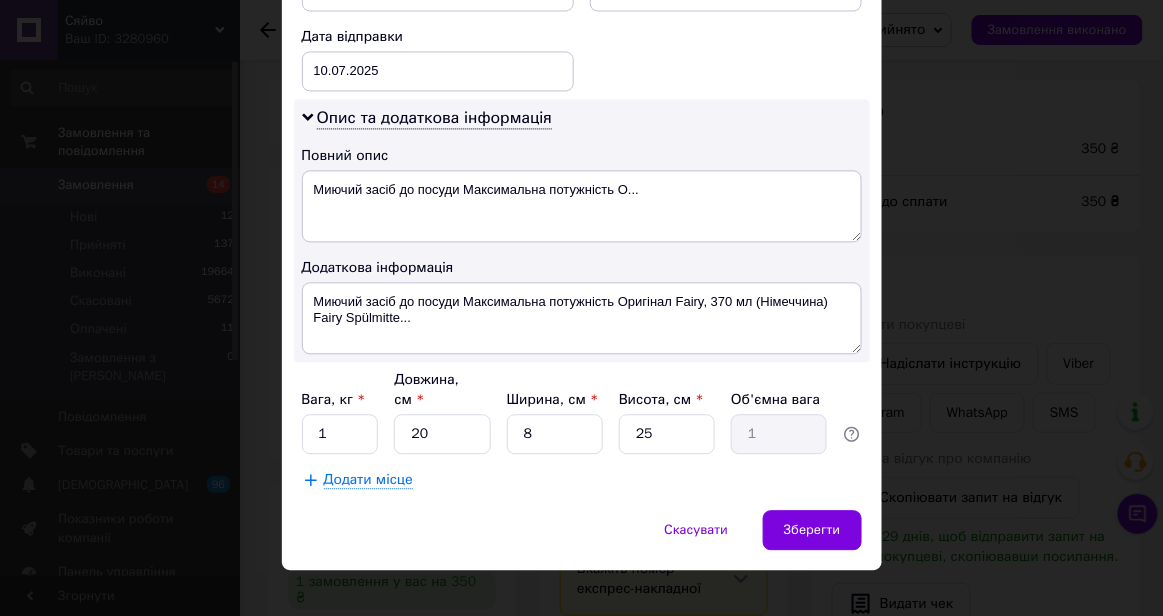 click on "Скасувати   Зберегти" at bounding box center [582, 540] 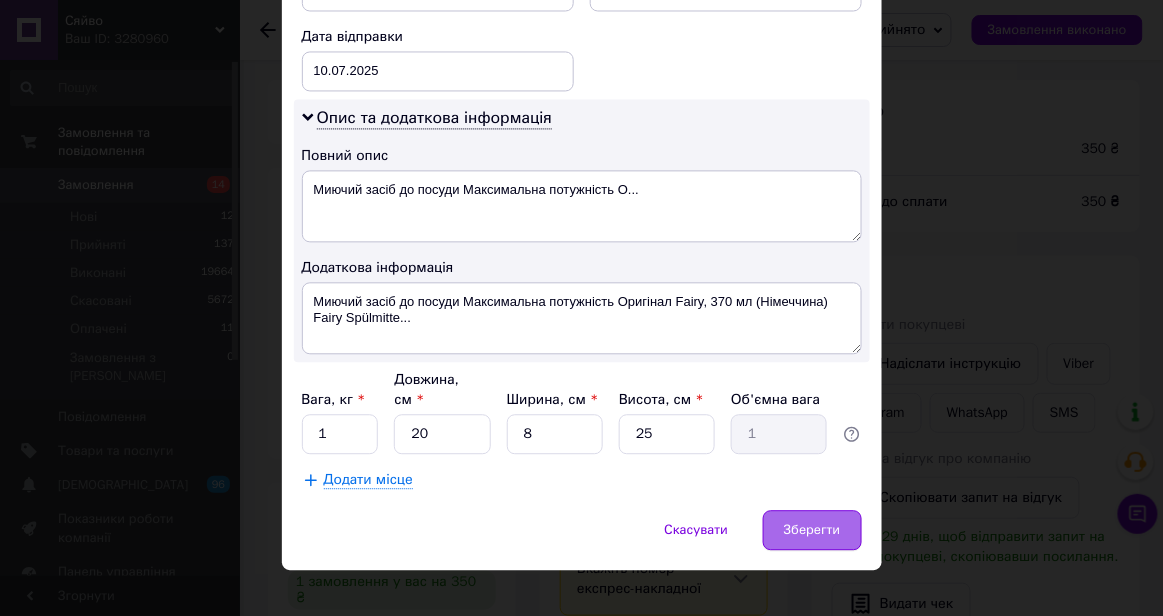 click on "Зберегти" at bounding box center [812, 530] 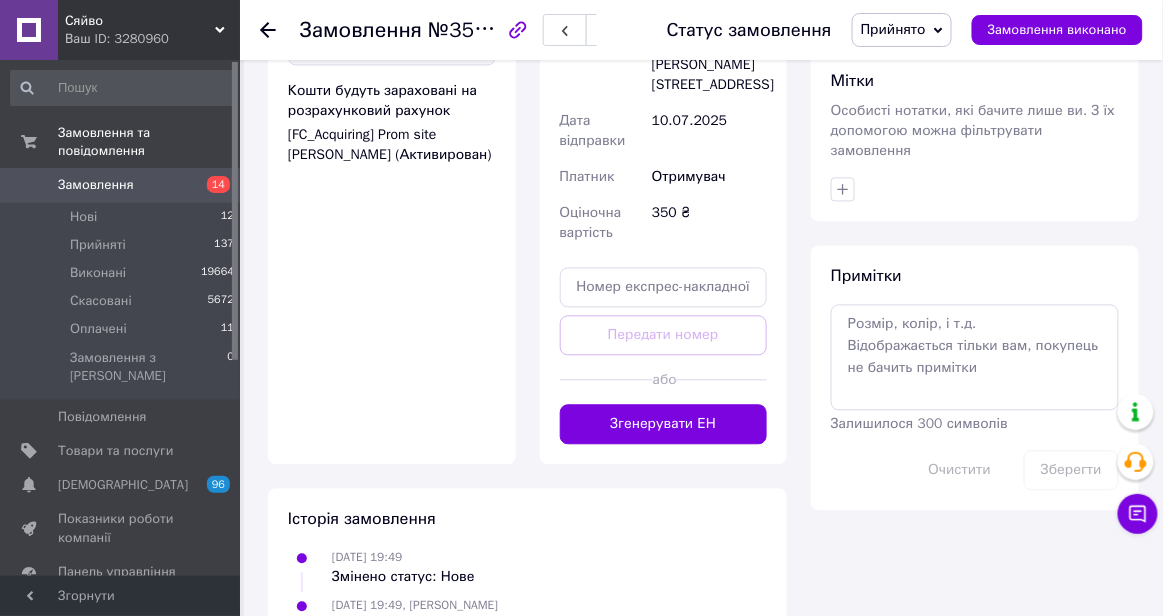 scroll, scrollTop: 889, scrollLeft: 0, axis: vertical 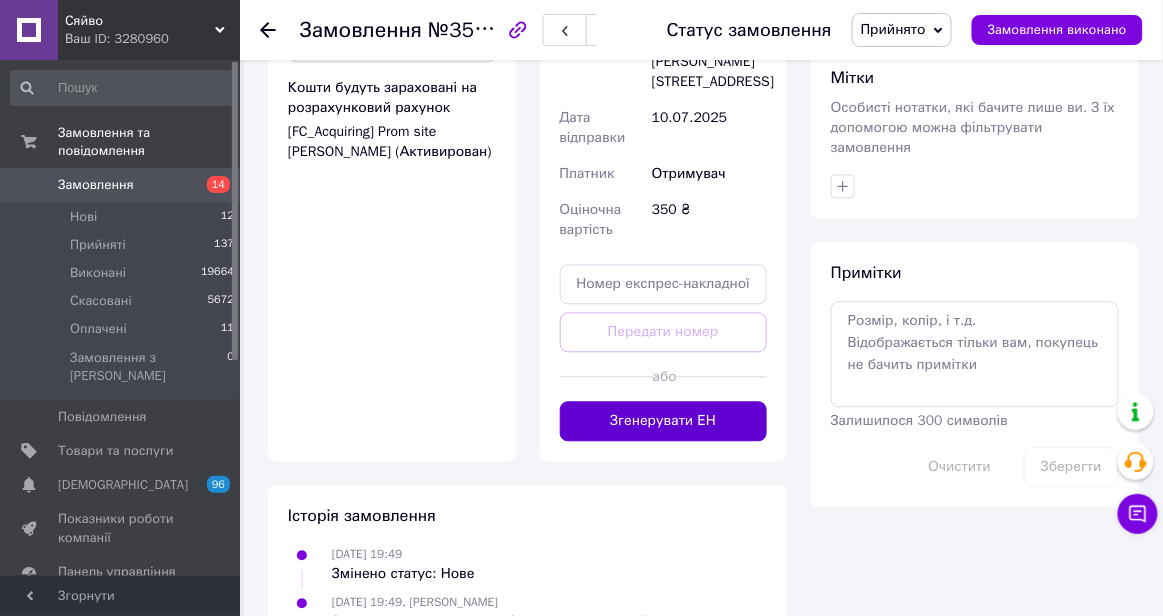 click on "Згенерувати ЕН" at bounding box center [664, 422] 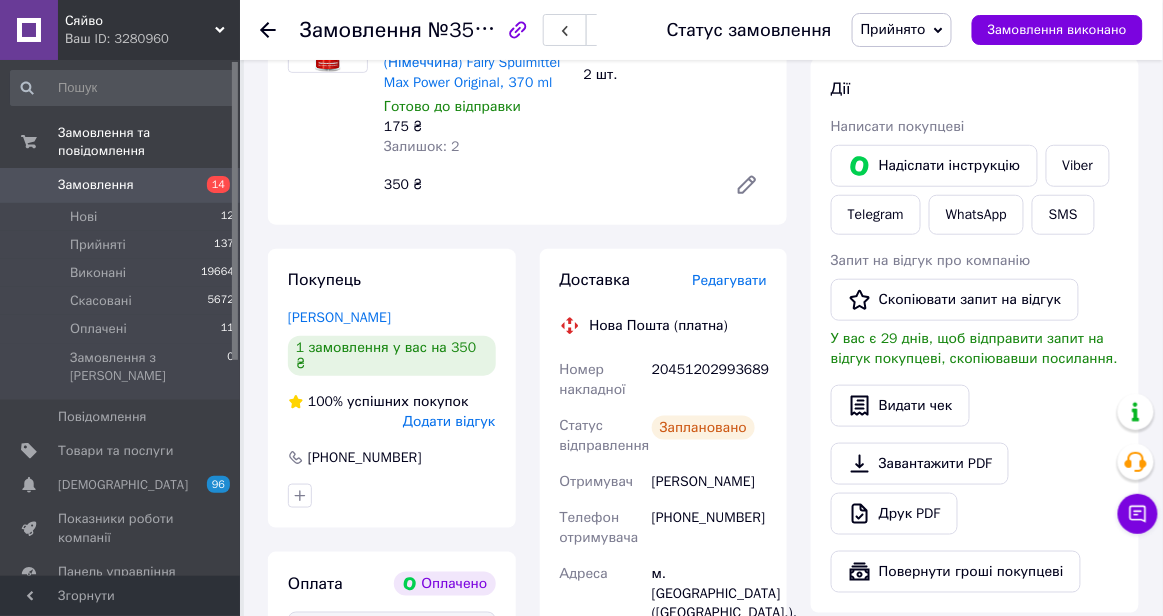 scroll, scrollTop: 282, scrollLeft: 0, axis: vertical 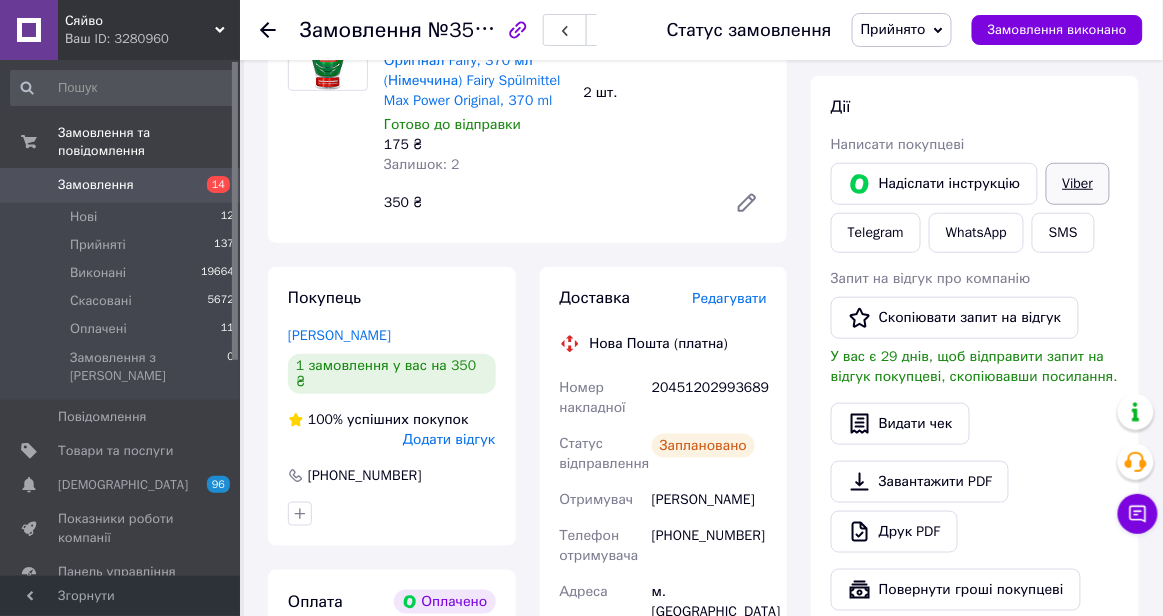 click on "Viber" at bounding box center [1078, 184] 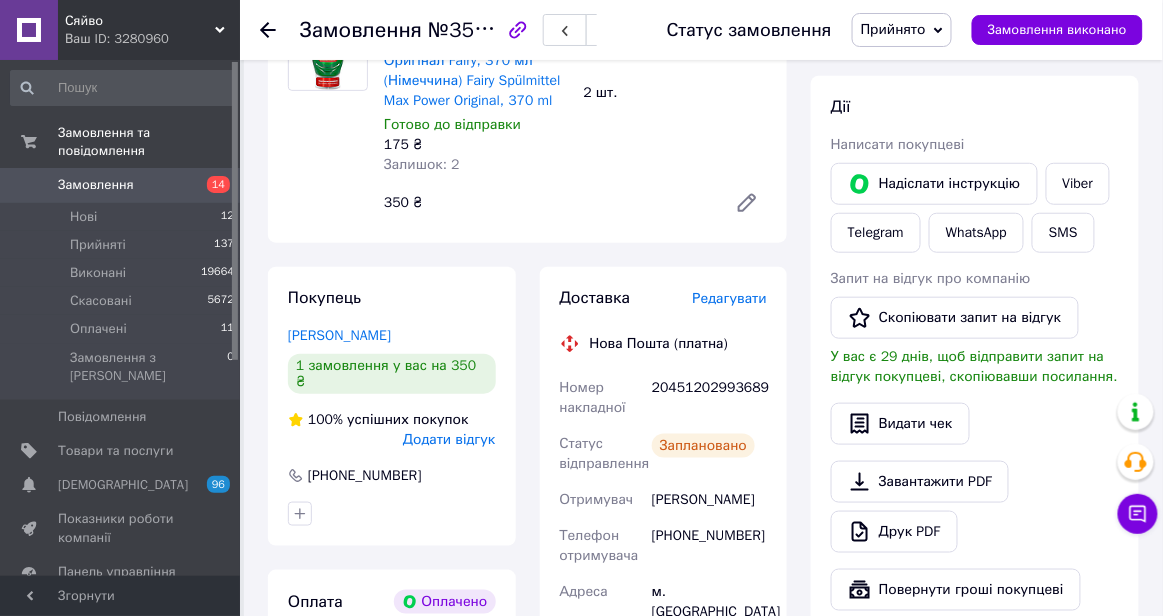 click on "20451202993689" at bounding box center [709, 398] 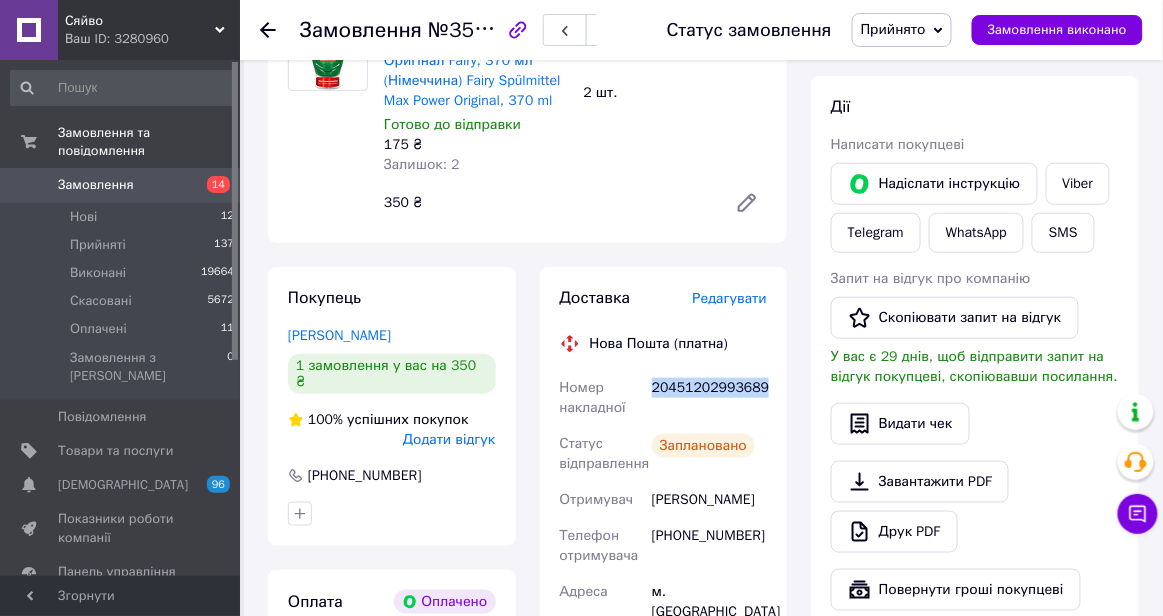 scroll, scrollTop: 281, scrollLeft: 0, axis: vertical 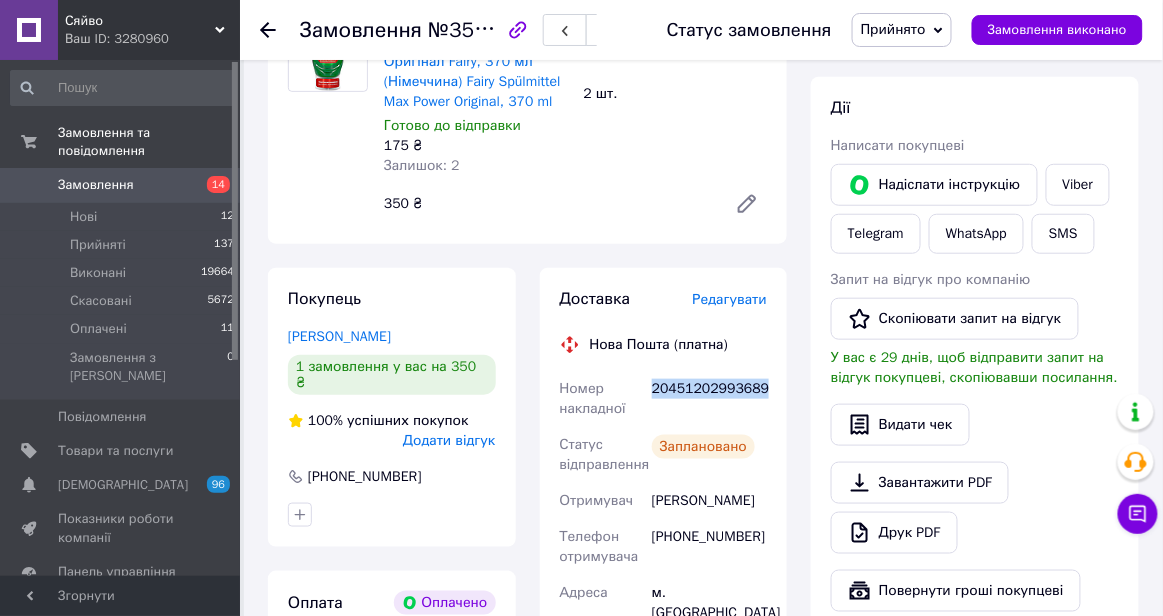 click on "20451202993689" at bounding box center (709, 399) 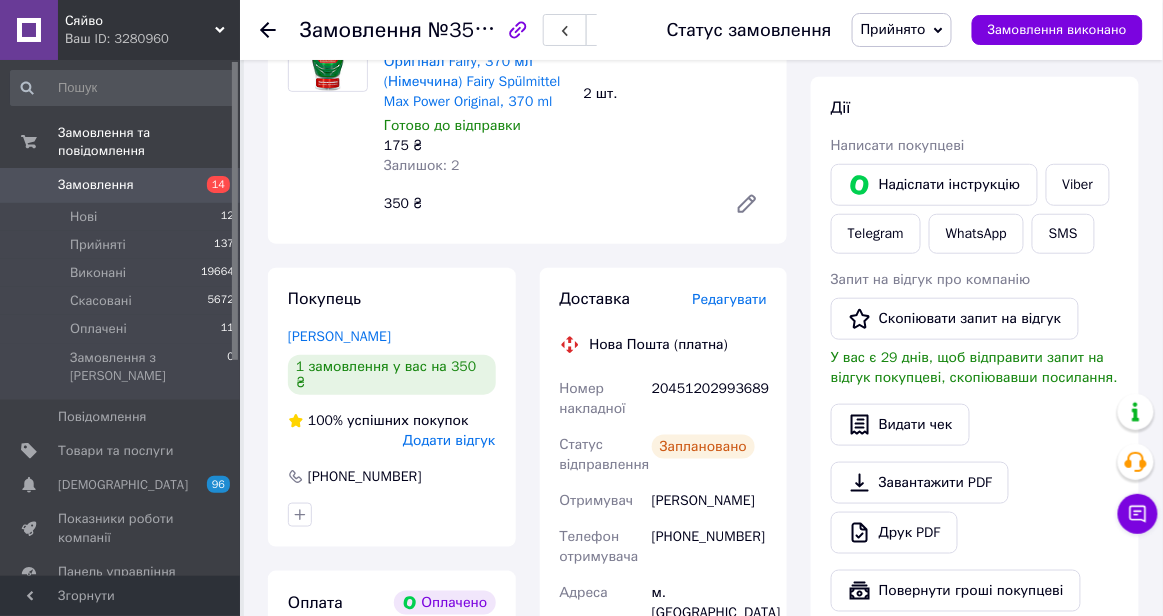 click on "20451202993689" at bounding box center (709, 399) 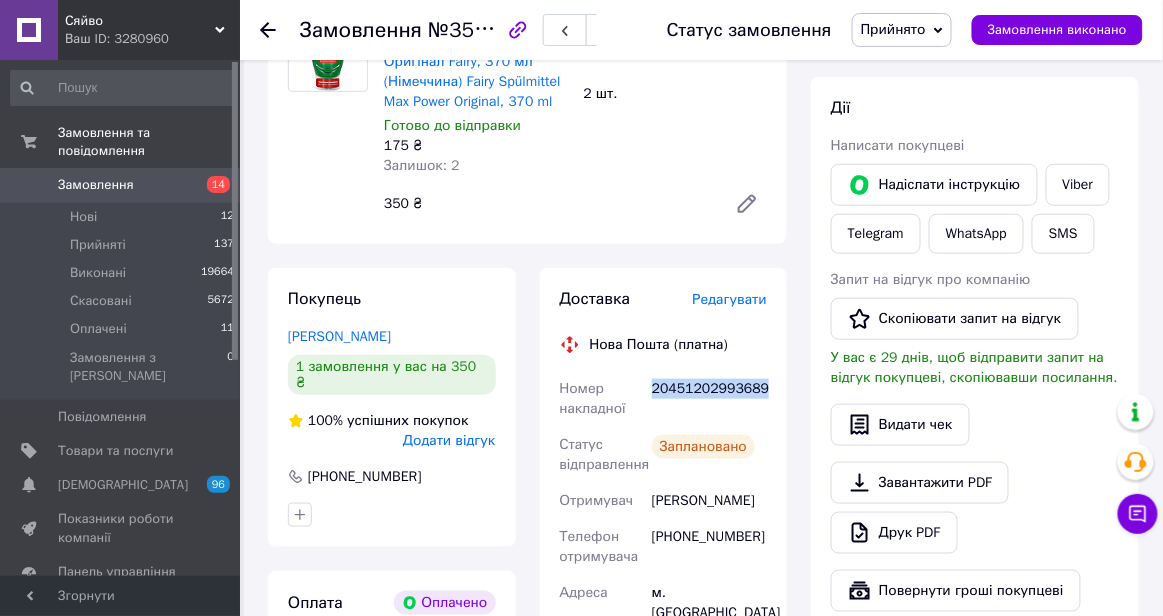 copy on "20451202993689" 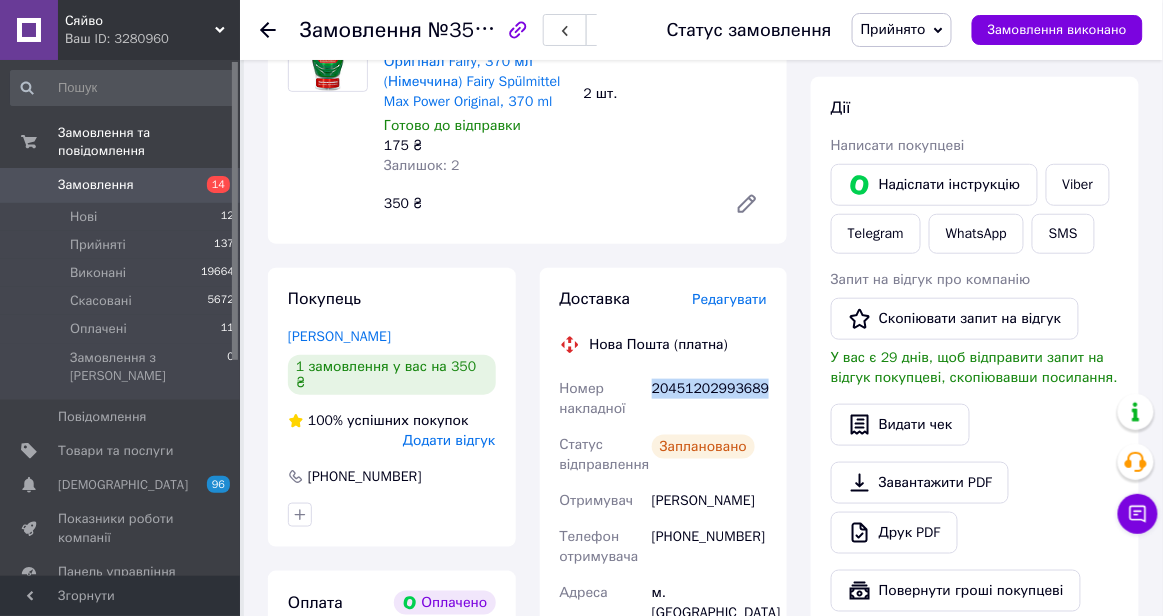 scroll, scrollTop: 0, scrollLeft: 0, axis: both 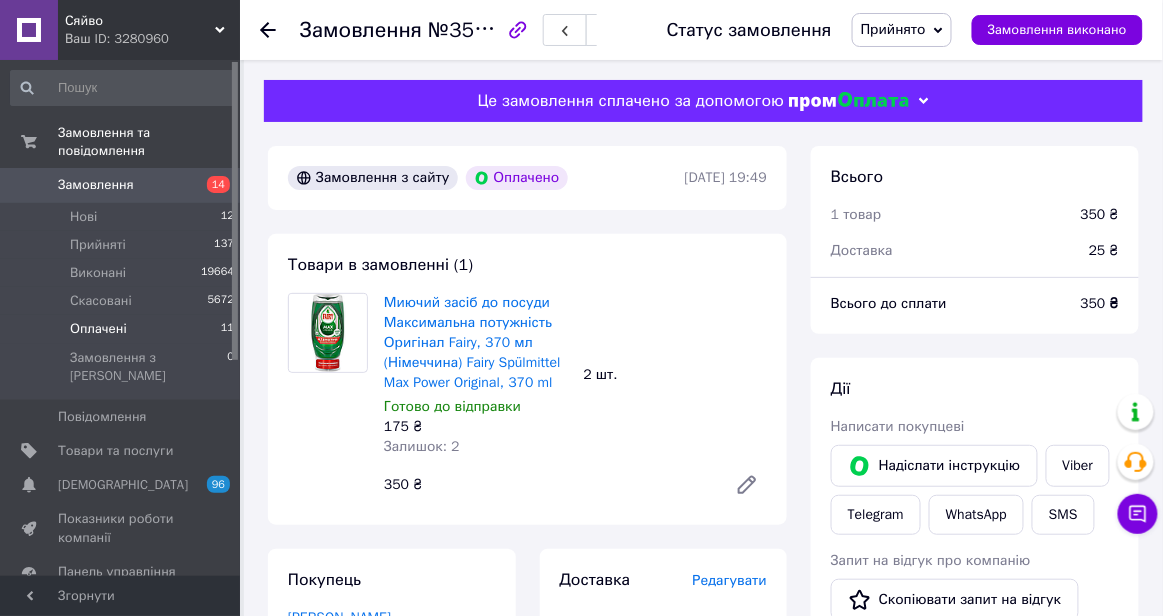 click on "Оплачені 11" at bounding box center [123, 329] 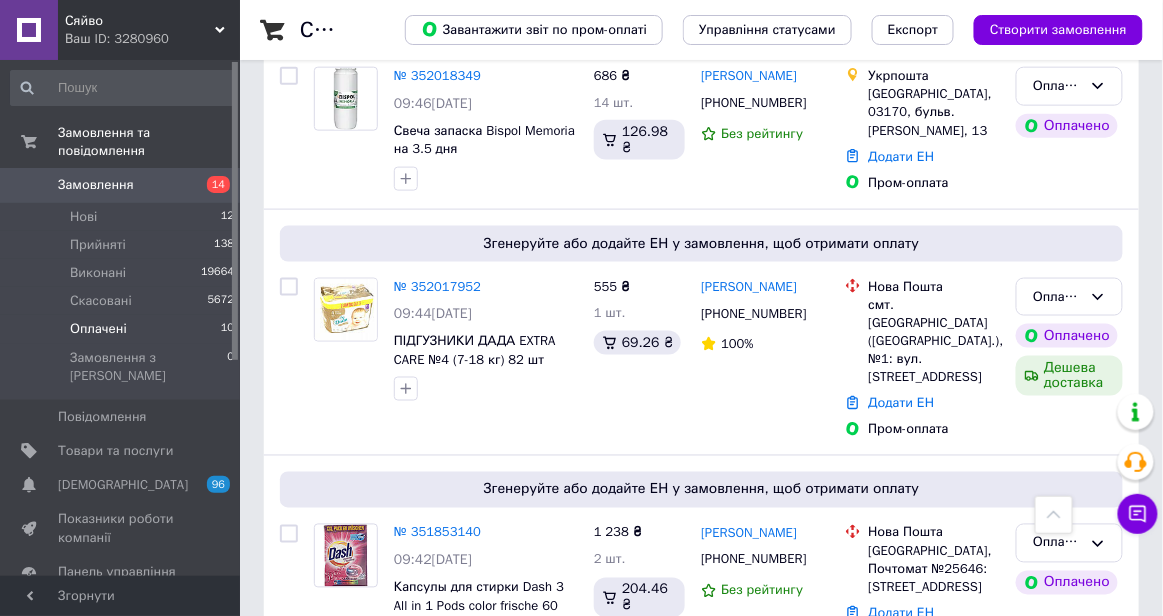 scroll, scrollTop: 531, scrollLeft: 0, axis: vertical 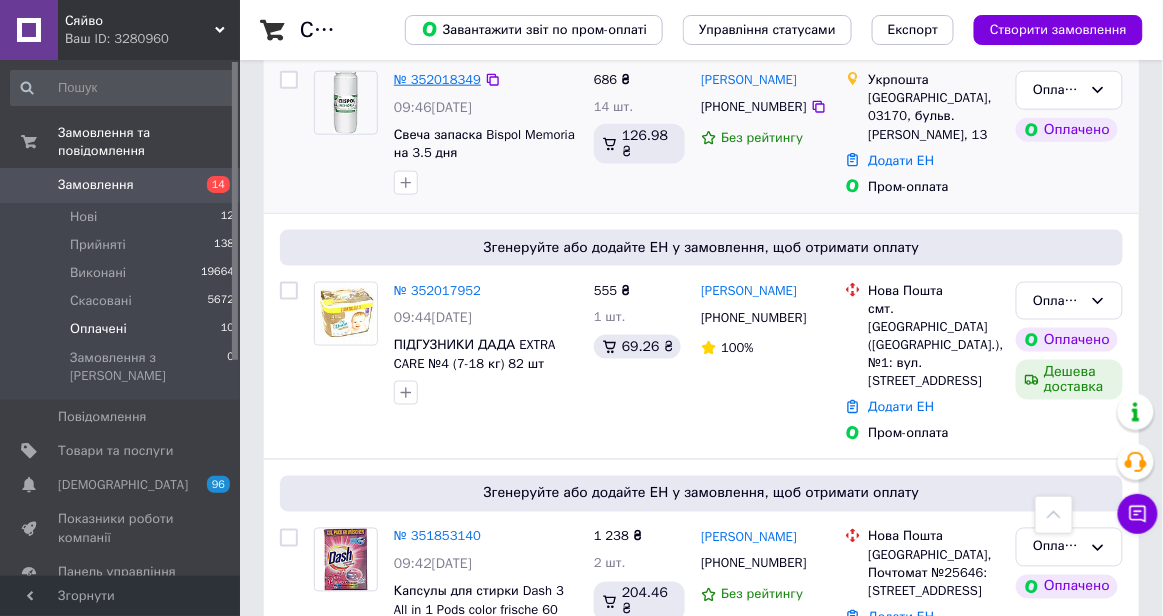 click on "№ 352018349" at bounding box center (437, 79) 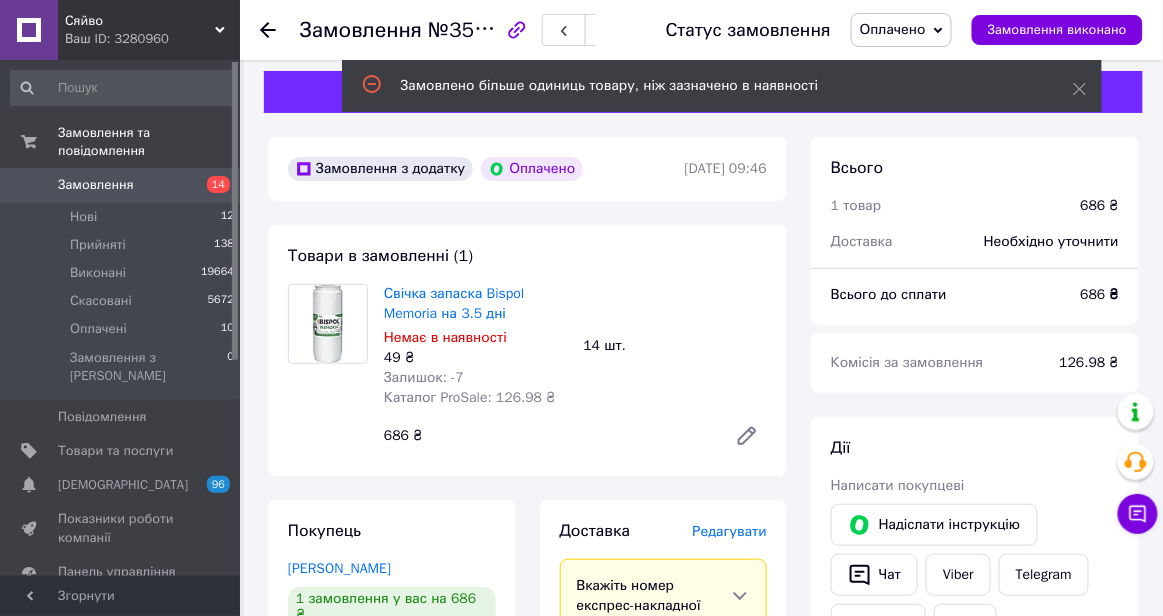scroll, scrollTop: 7, scrollLeft: 0, axis: vertical 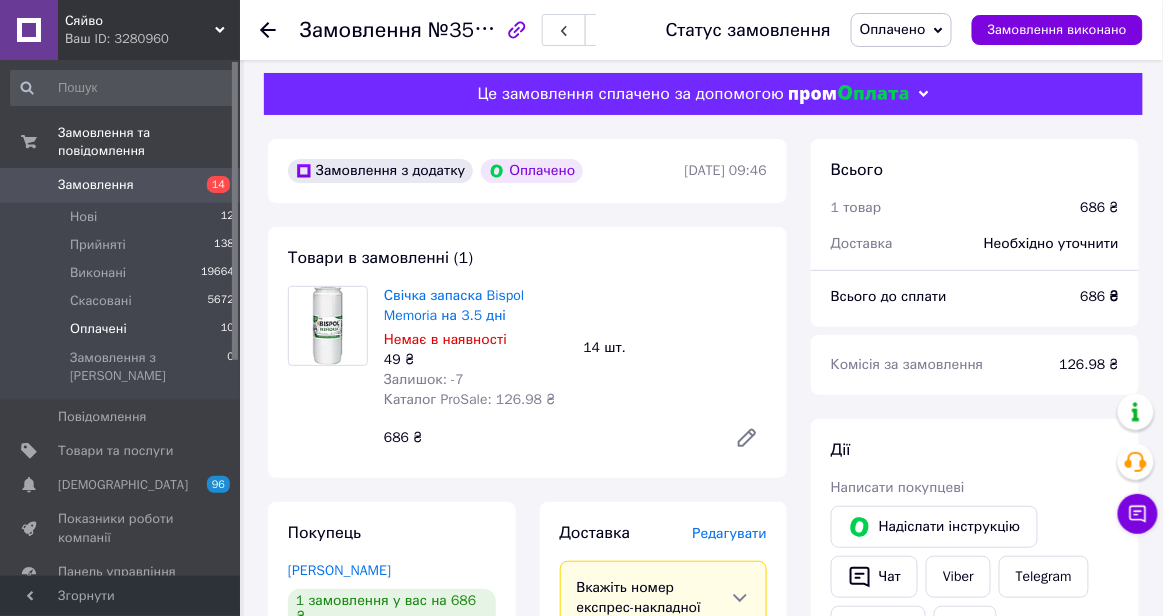 click on "Оплачені 10" at bounding box center [123, 329] 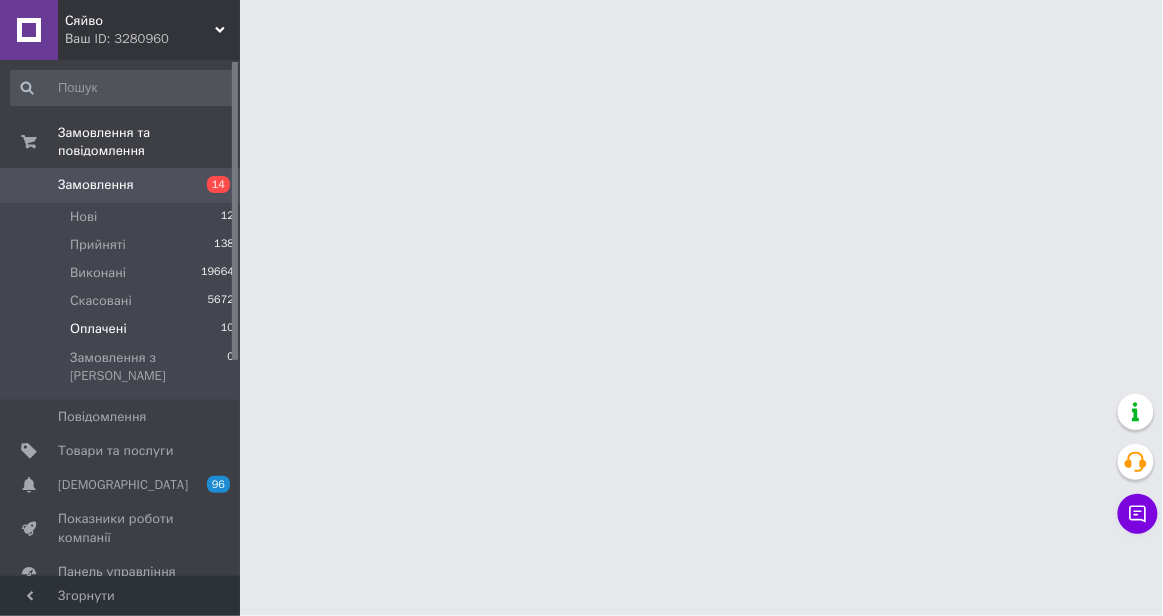 scroll, scrollTop: 0, scrollLeft: 0, axis: both 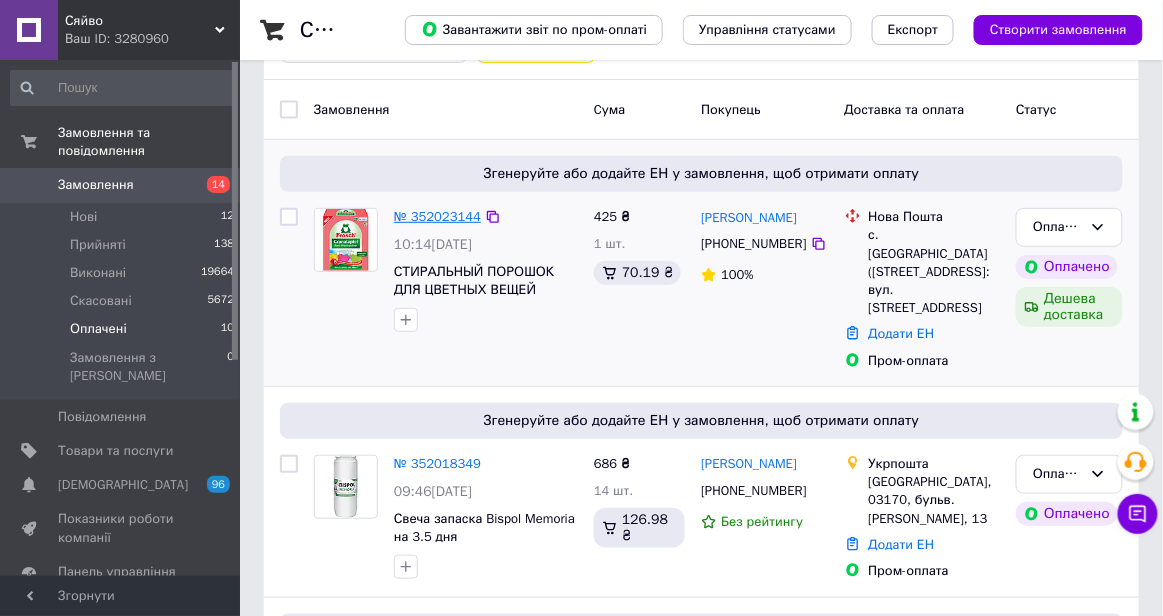 click on "№ 352023144" at bounding box center [437, 216] 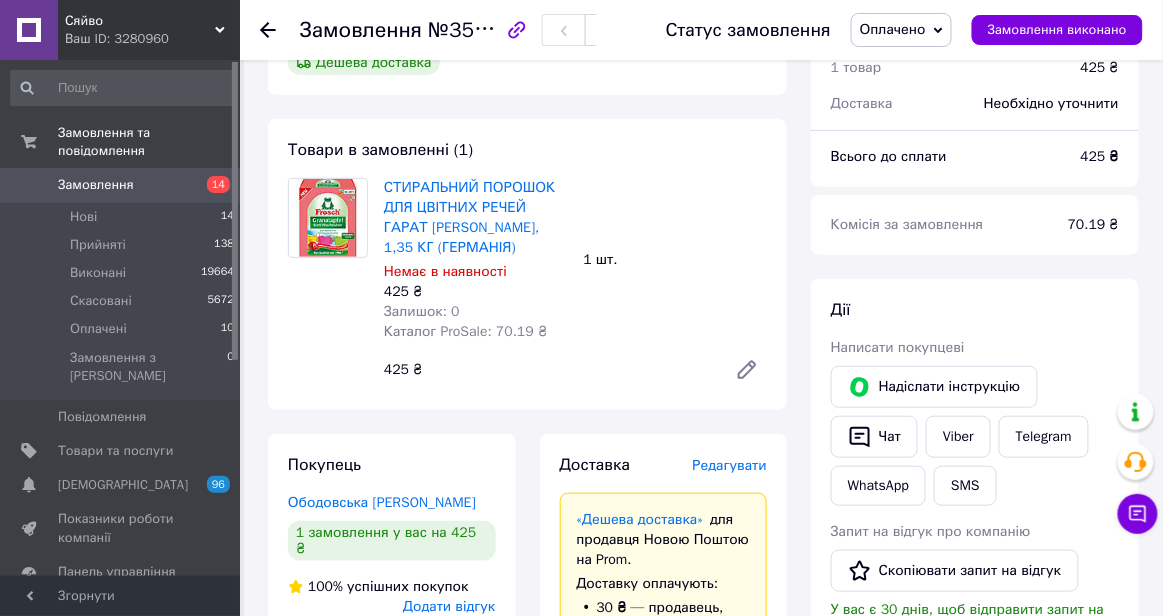 click on "Редагувати" at bounding box center (730, 465) 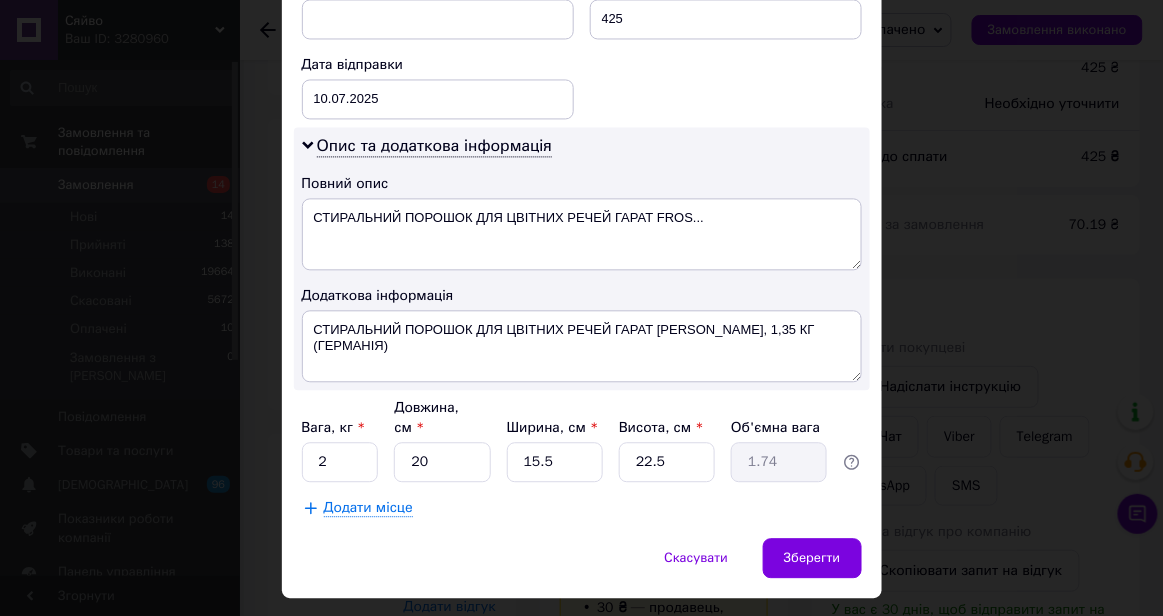 scroll, scrollTop: 974, scrollLeft: 0, axis: vertical 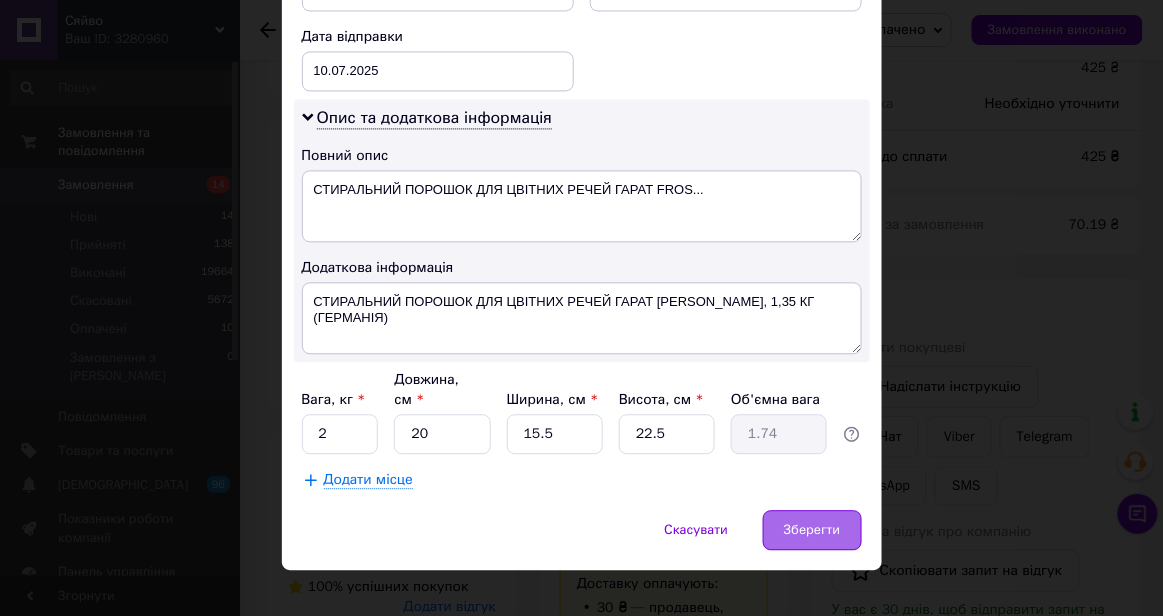 click on "Зберегти" at bounding box center (812, 530) 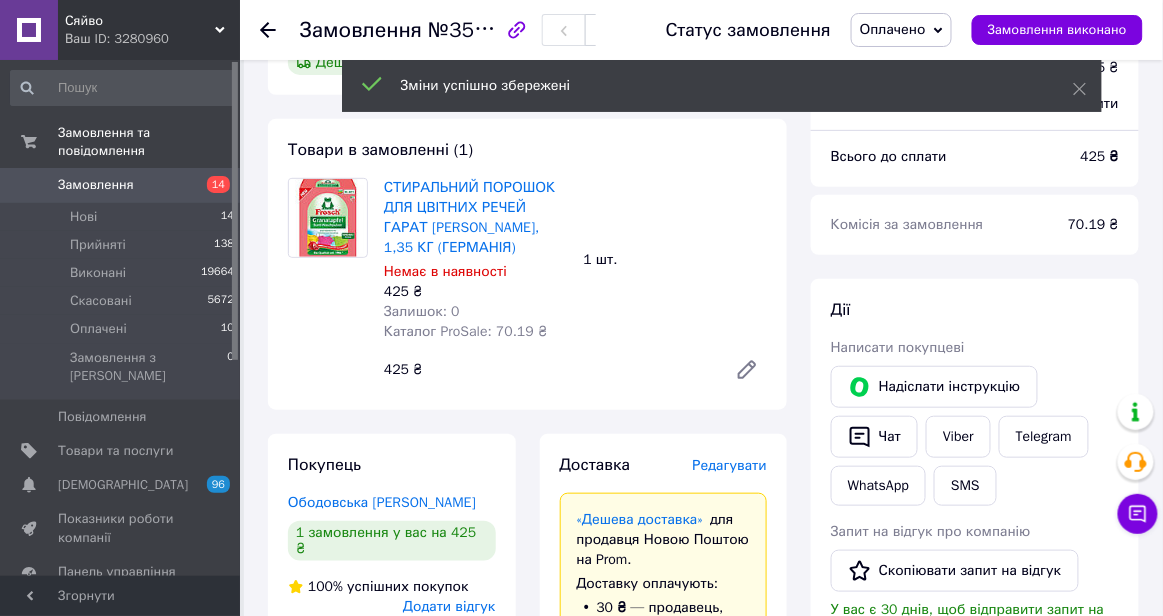 click on "Редагувати" at bounding box center [730, 465] 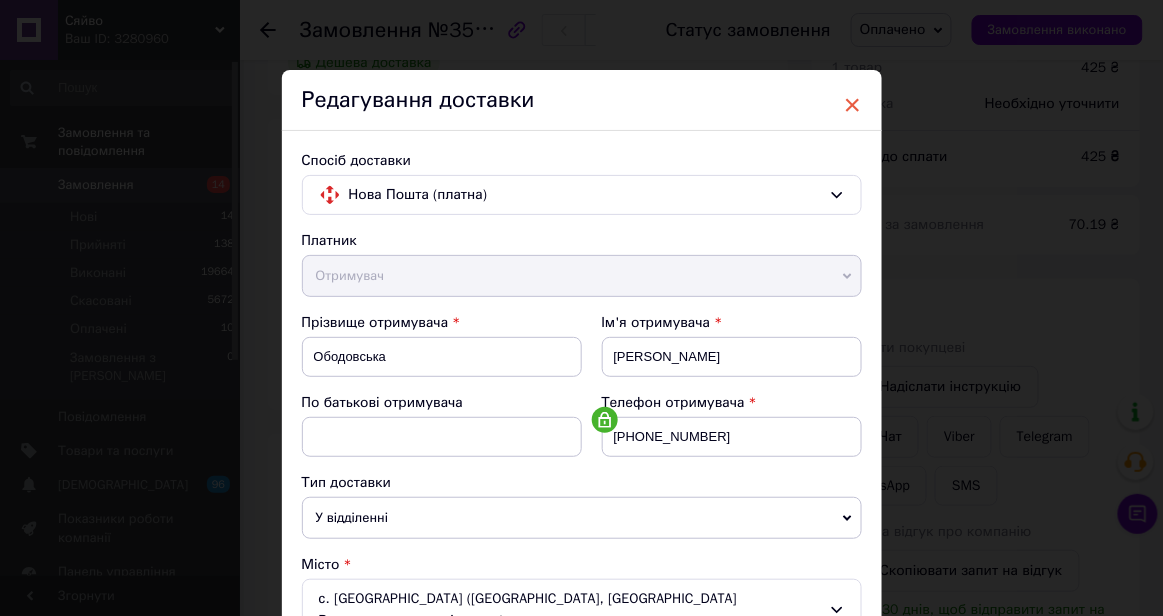 click on "×" at bounding box center [853, 105] 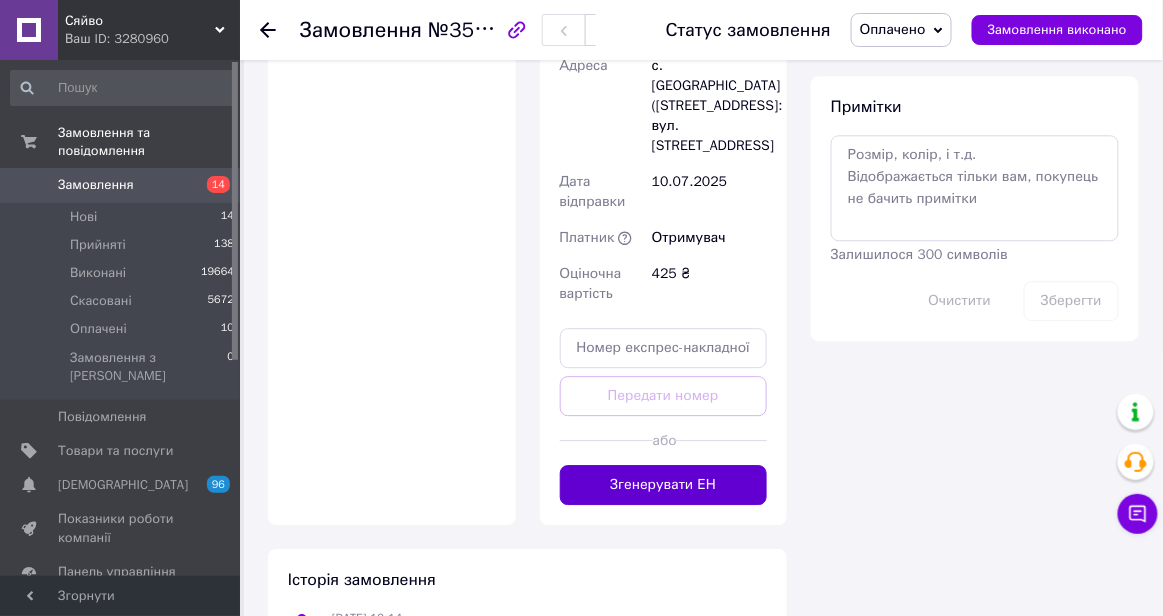scroll, scrollTop: 1176, scrollLeft: 0, axis: vertical 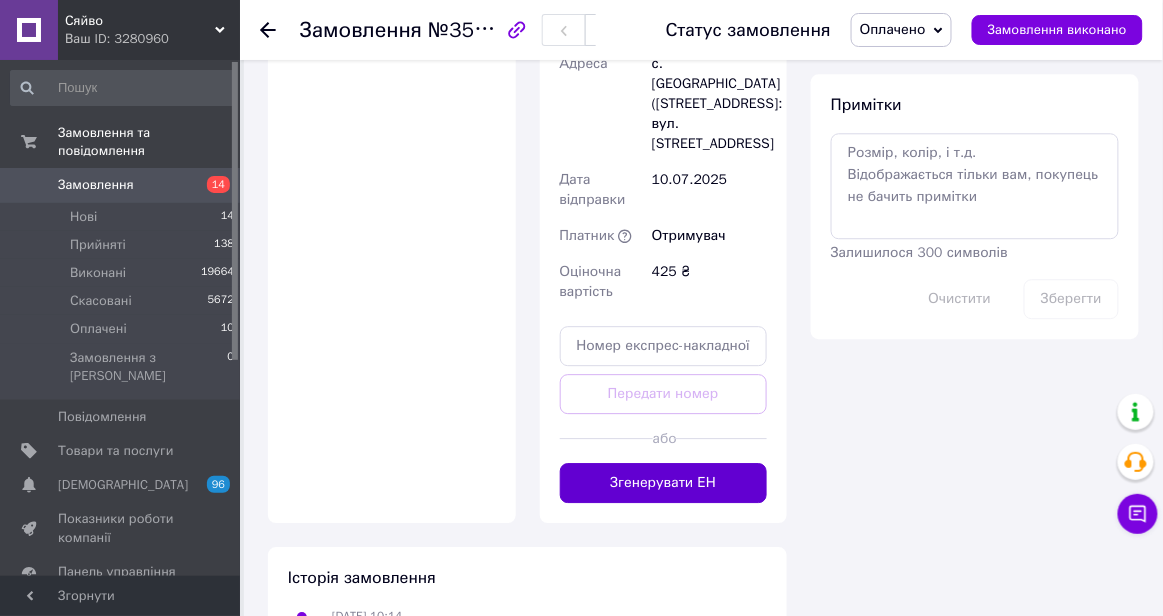 click on "Згенерувати ЕН" at bounding box center (664, 483) 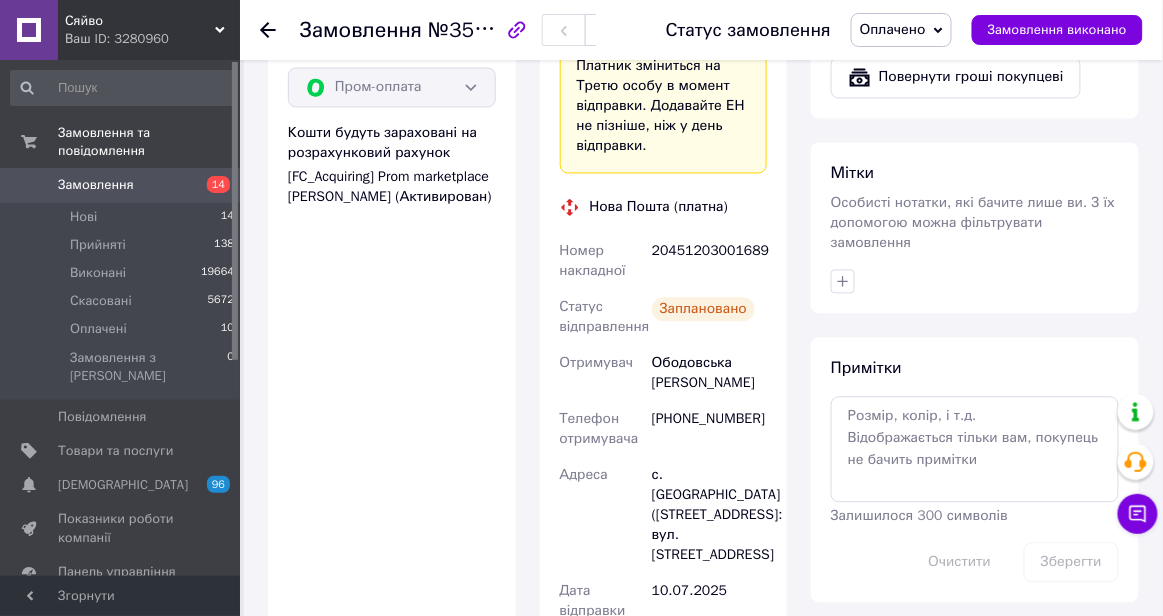 scroll, scrollTop: 858, scrollLeft: 0, axis: vertical 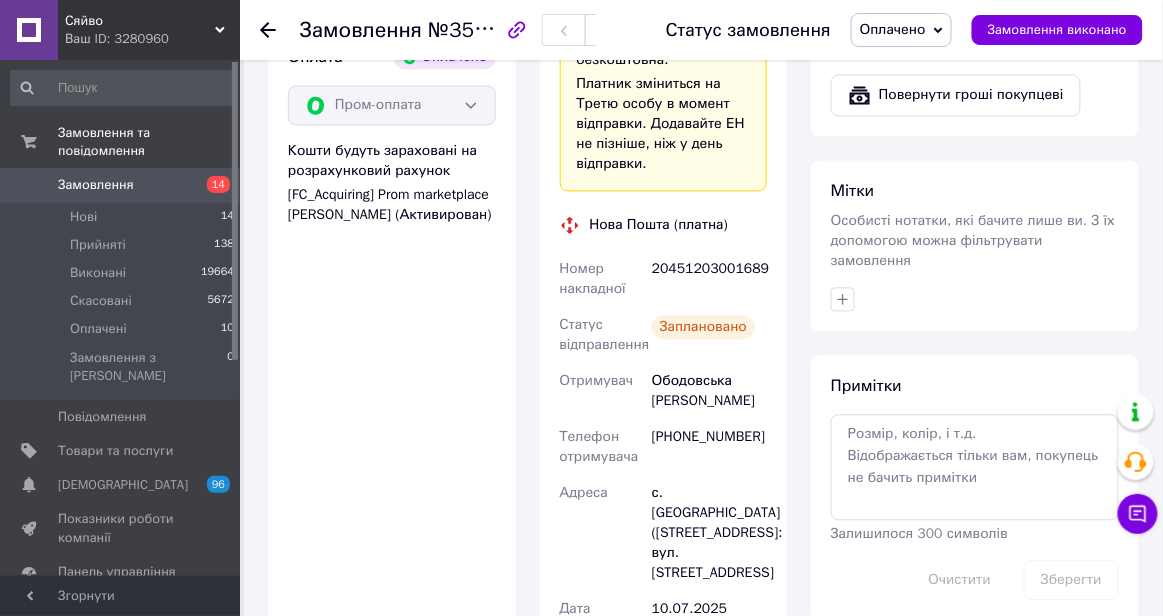 click on "с. [GEOGRAPHIC_DATA] ([GEOGRAPHIC_DATA], [GEOGRAPHIC_DATA]. [GEOGRAPHIC_DATA]), №1: вул. [STREET_ADDRESS]" at bounding box center [709, 534] 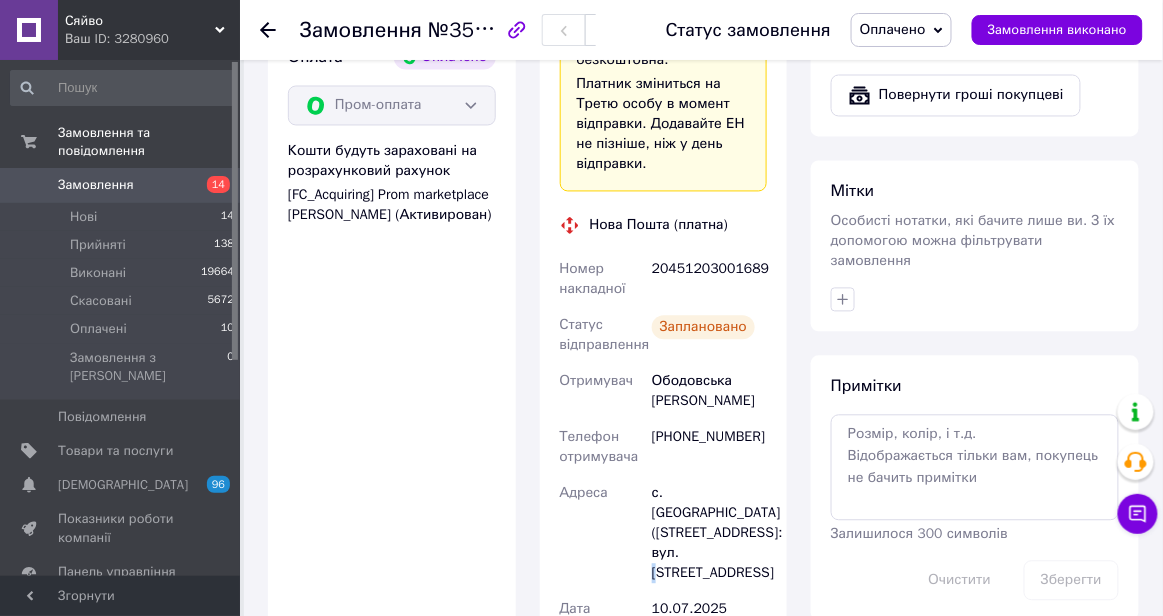 click on "с. [GEOGRAPHIC_DATA] ([GEOGRAPHIC_DATA], [GEOGRAPHIC_DATA]. [GEOGRAPHIC_DATA]), №1: вул. [STREET_ADDRESS]" at bounding box center [709, 534] 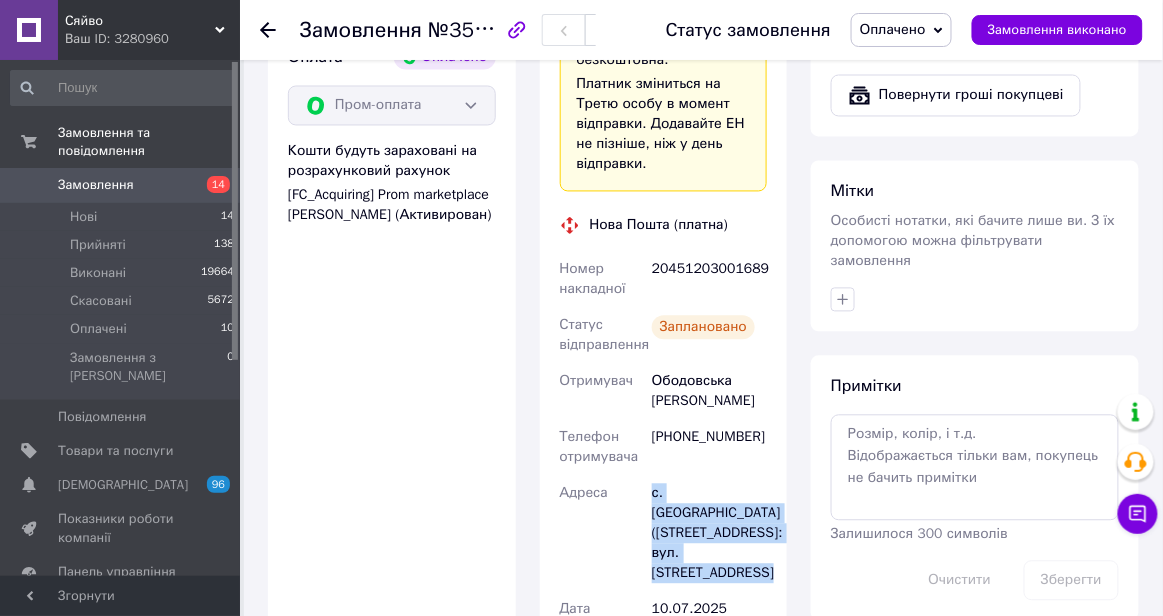 click on "с. [GEOGRAPHIC_DATA] ([GEOGRAPHIC_DATA], [GEOGRAPHIC_DATA]. [GEOGRAPHIC_DATA]), №1: вул. [STREET_ADDRESS]" at bounding box center (709, 534) 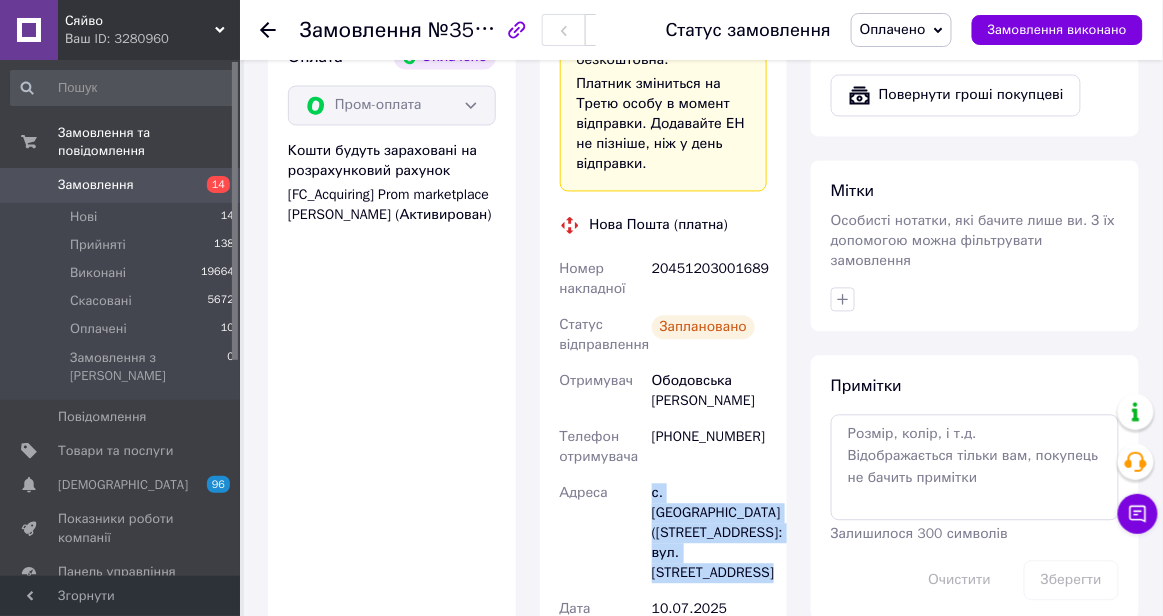 click on "Особисті нотатки, які бачите лише ви. З їх допомогою можна фільтрувати замовлення" at bounding box center [975, 242] 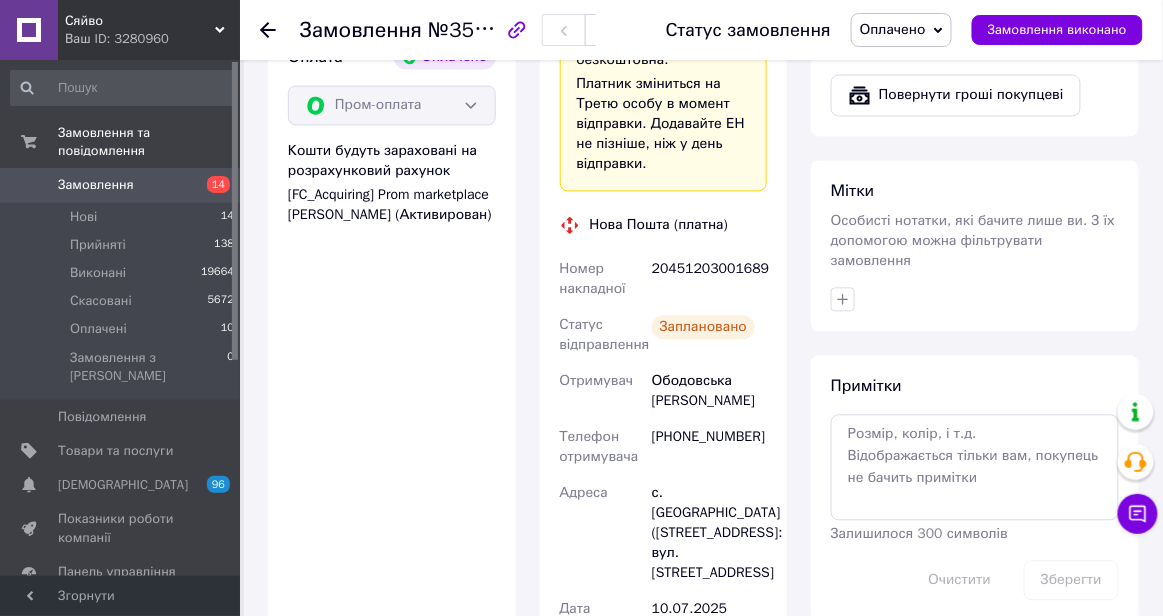 click on "Оплачено" at bounding box center (893, 29) 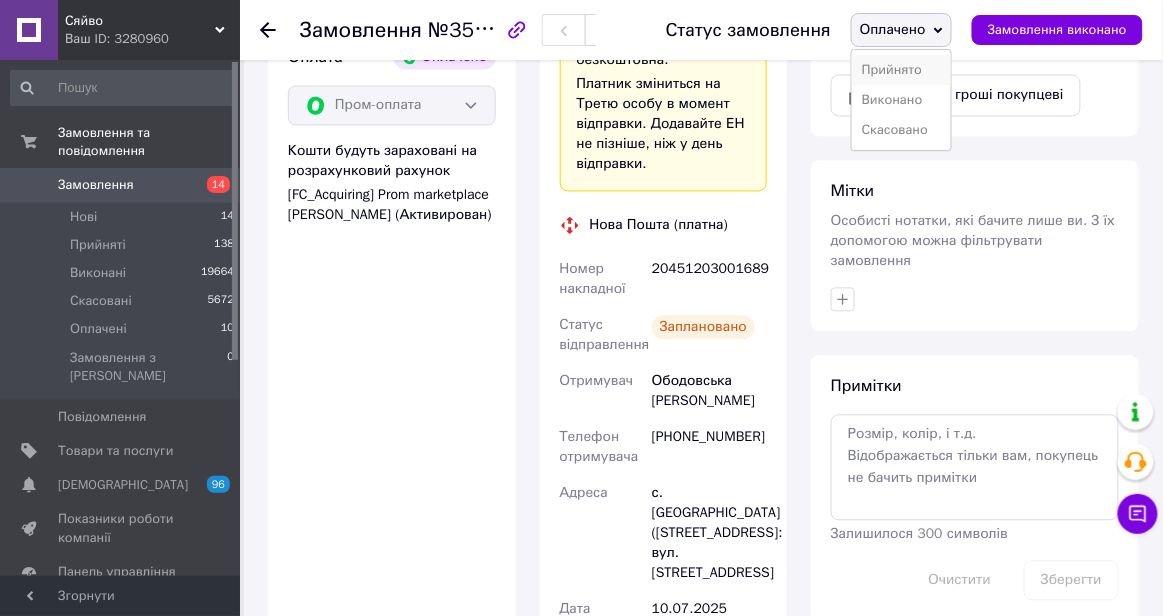 click on "Прийнято" at bounding box center [901, 70] 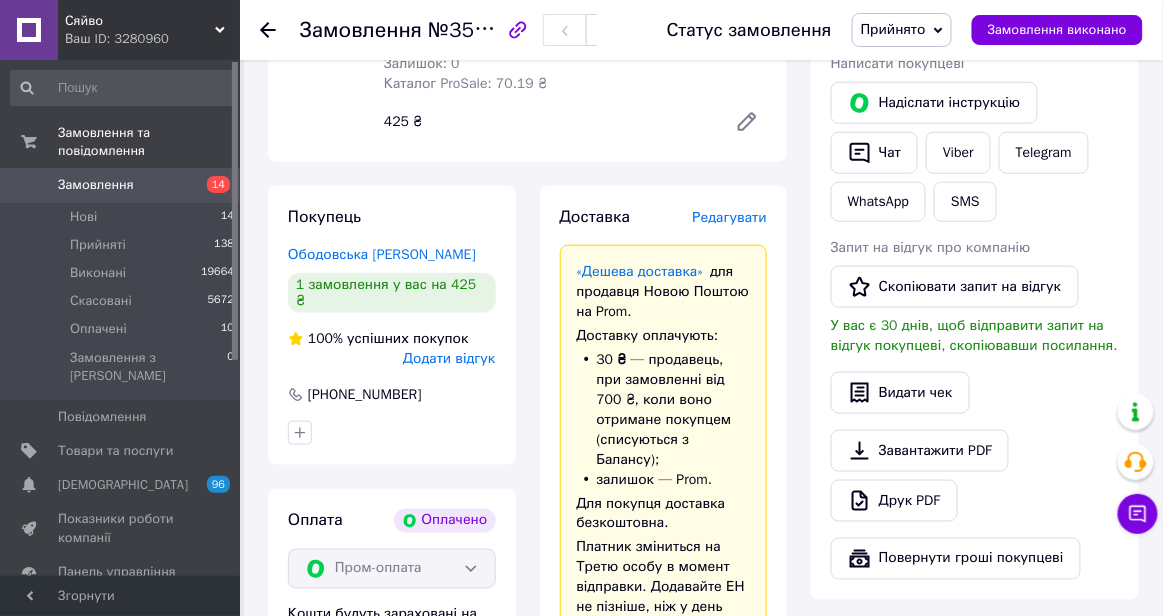 scroll, scrollTop: 390, scrollLeft: 0, axis: vertical 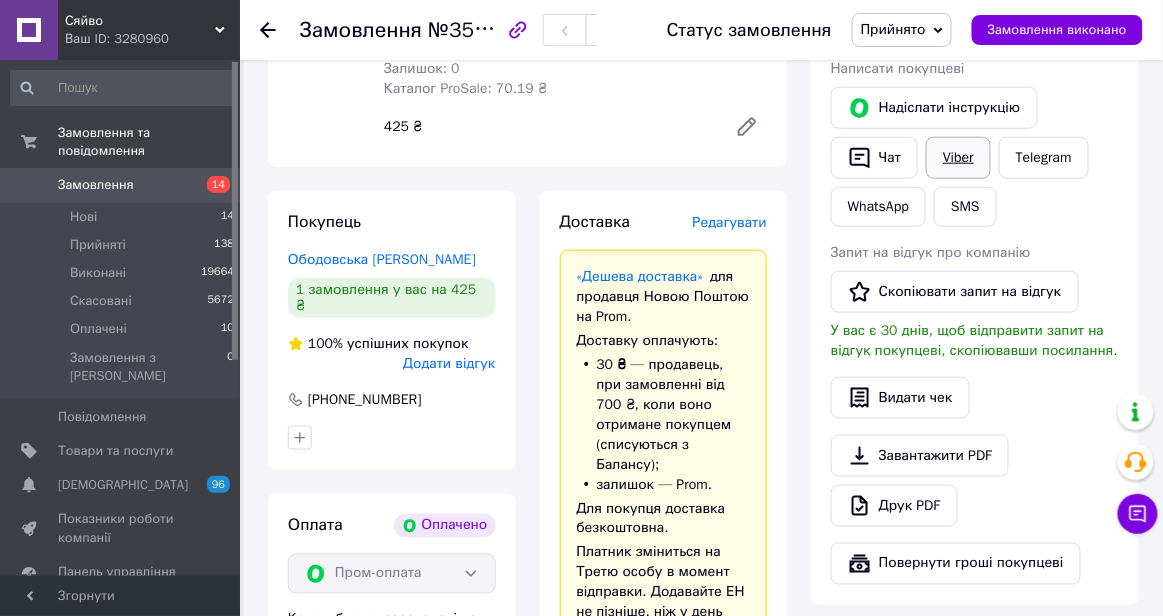 click on "Viber" at bounding box center (958, 158) 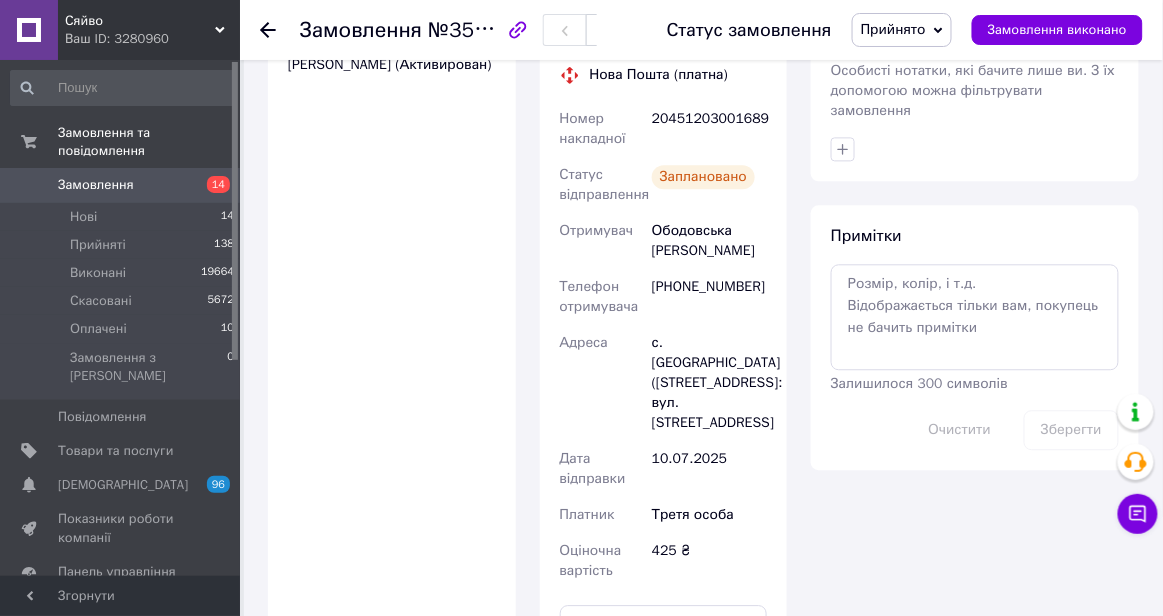 scroll, scrollTop: 1010, scrollLeft: 0, axis: vertical 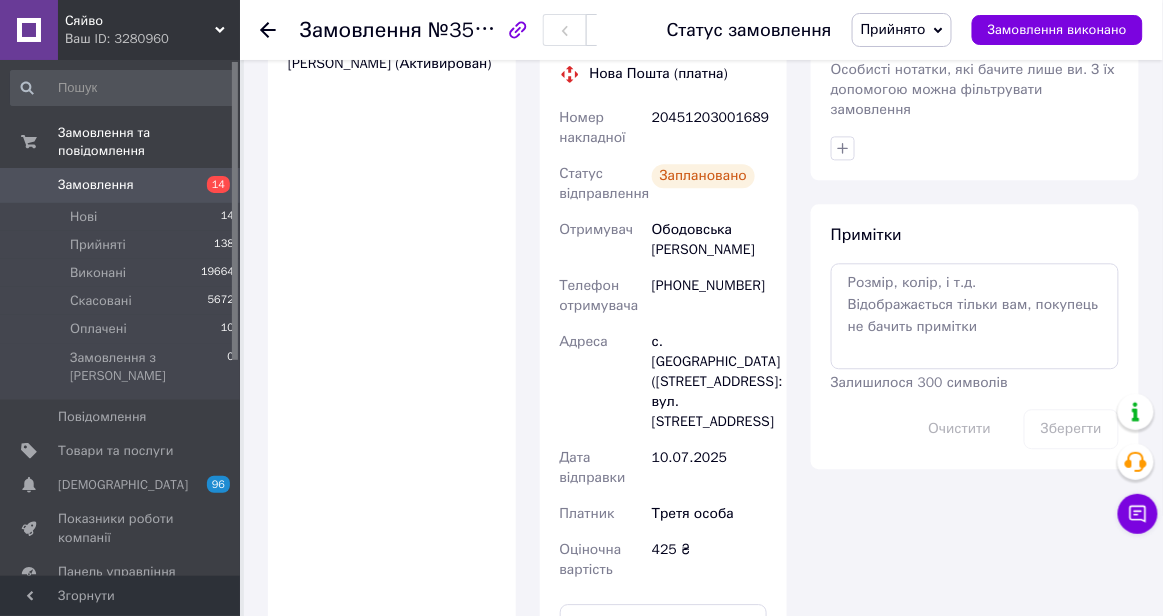 click on "20451203001689" at bounding box center (709, 128) 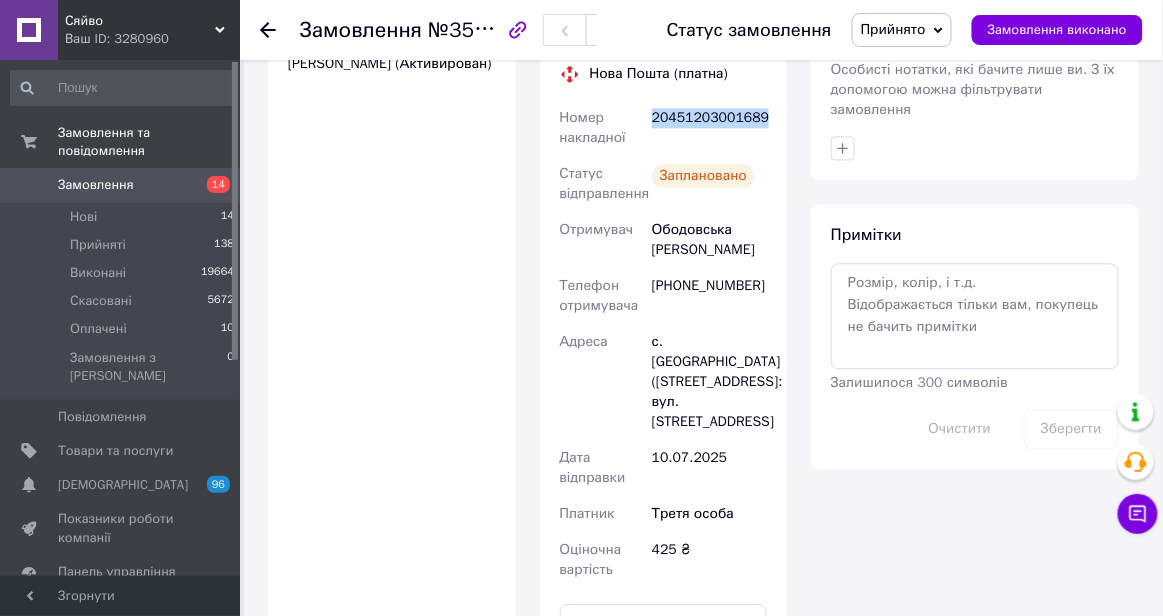 click on "20451203001689" at bounding box center (709, 128) 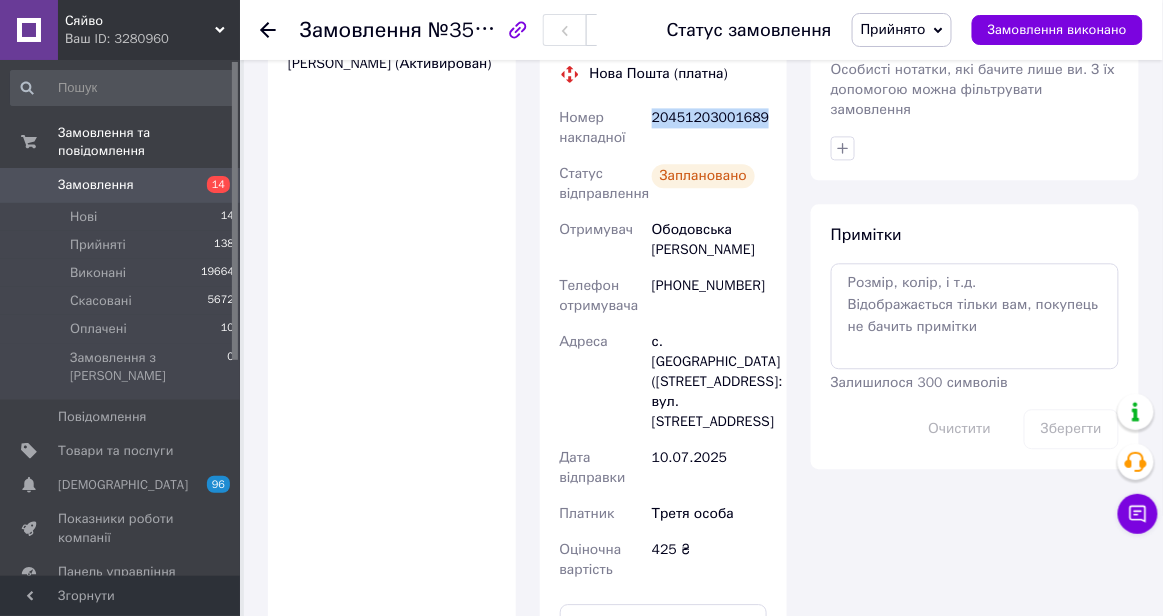 copy on "20451203001689" 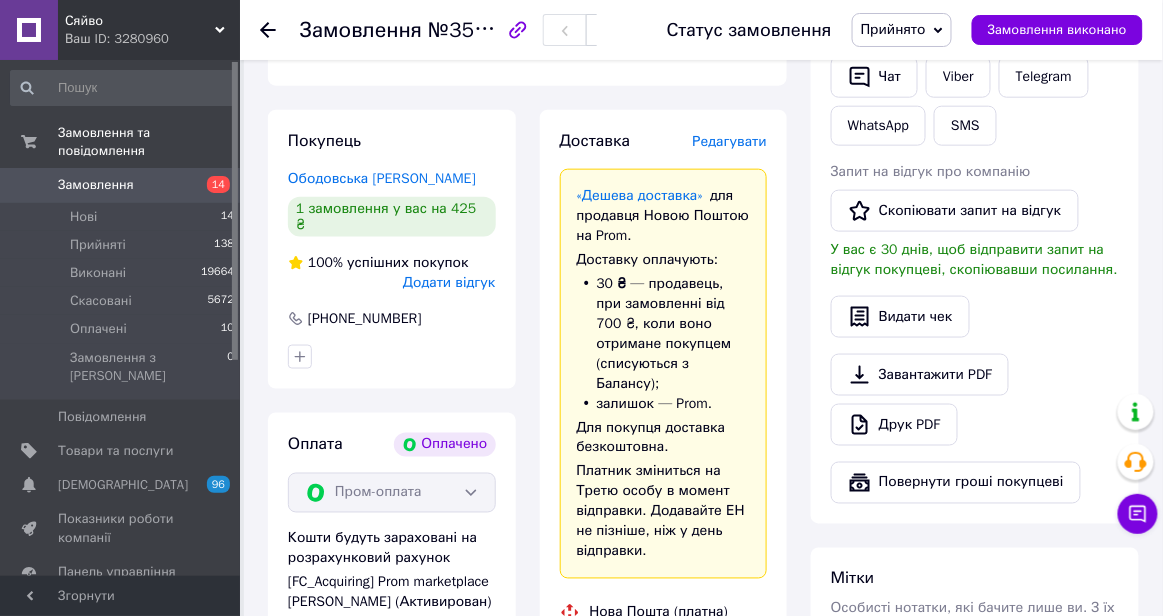 scroll, scrollTop: 510, scrollLeft: 0, axis: vertical 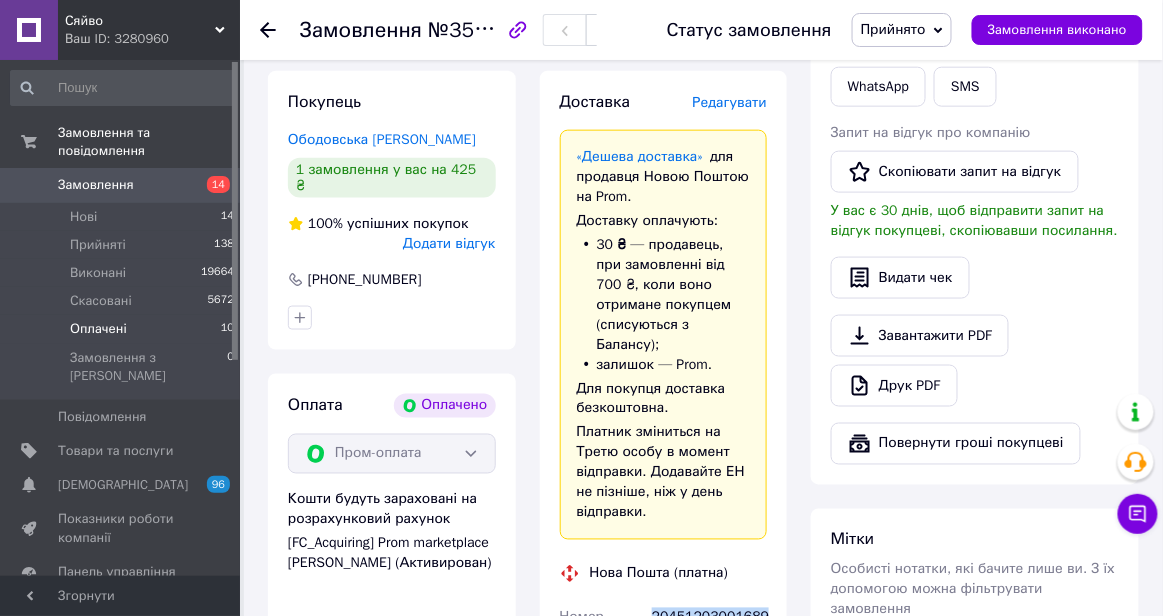 click on "Оплачені" at bounding box center [98, 329] 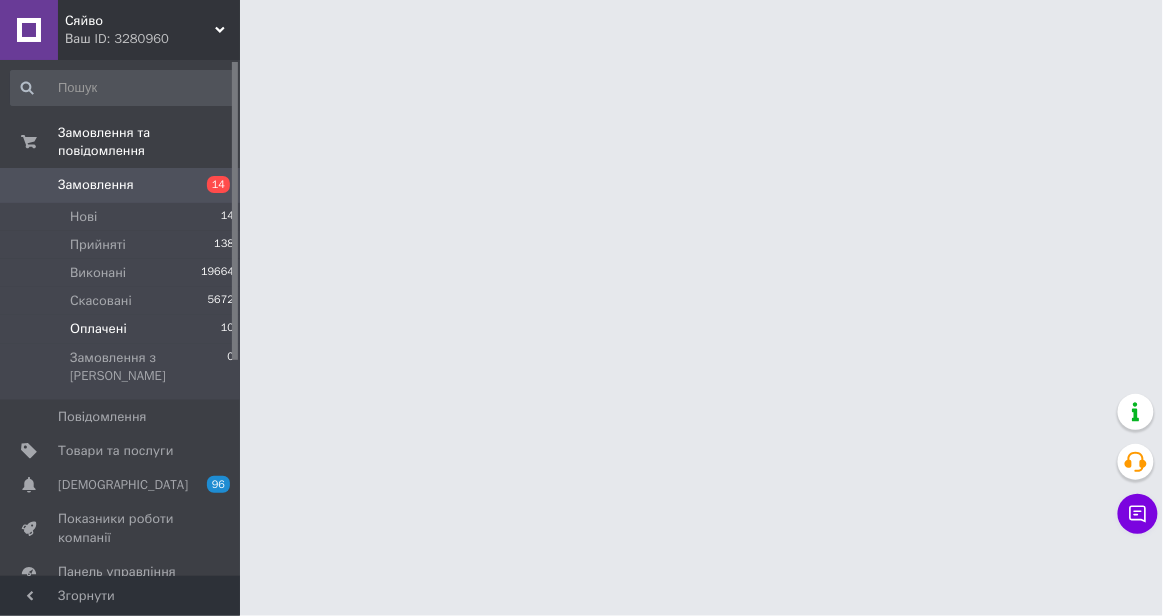 scroll, scrollTop: 0, scrollLeft: 0, axis: both 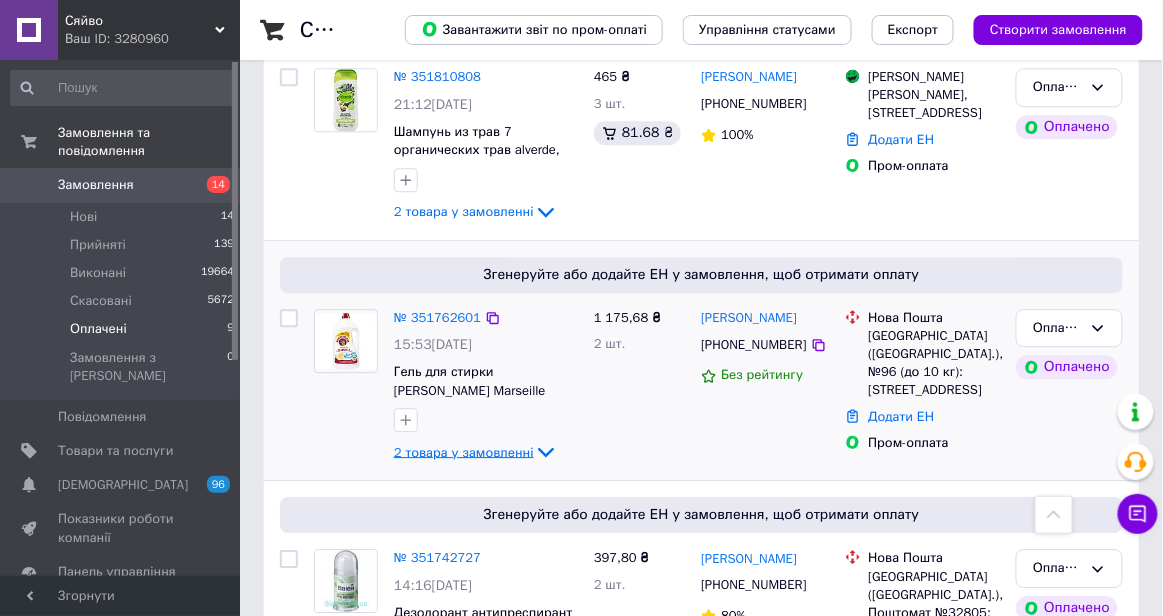 click 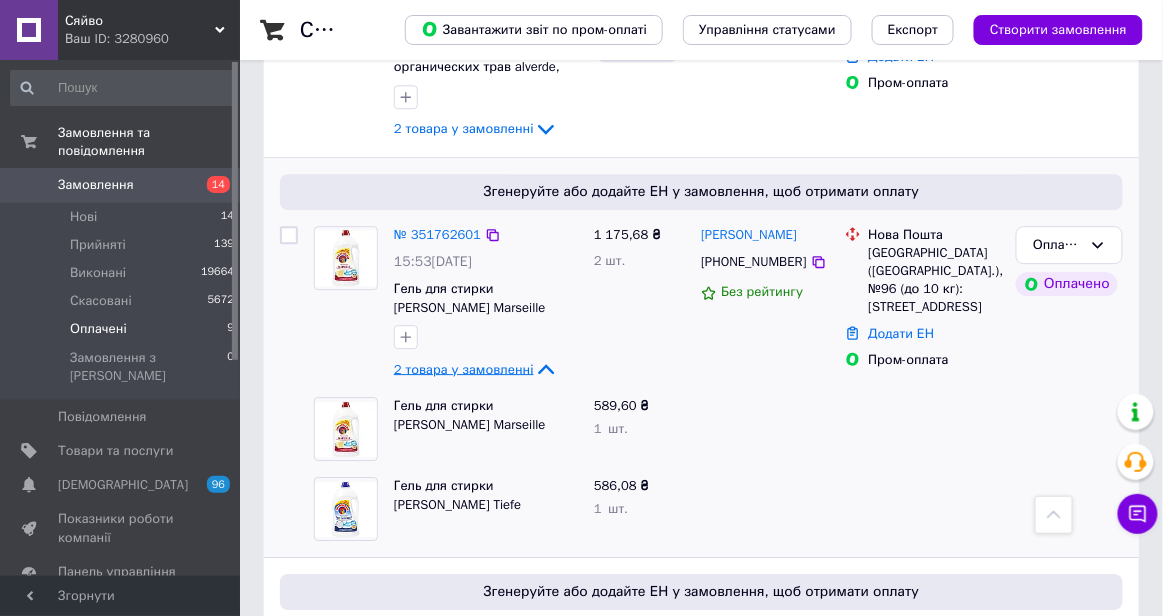 scroll, scrollTop: 1246, scrollLeft: 0, axis: vertical 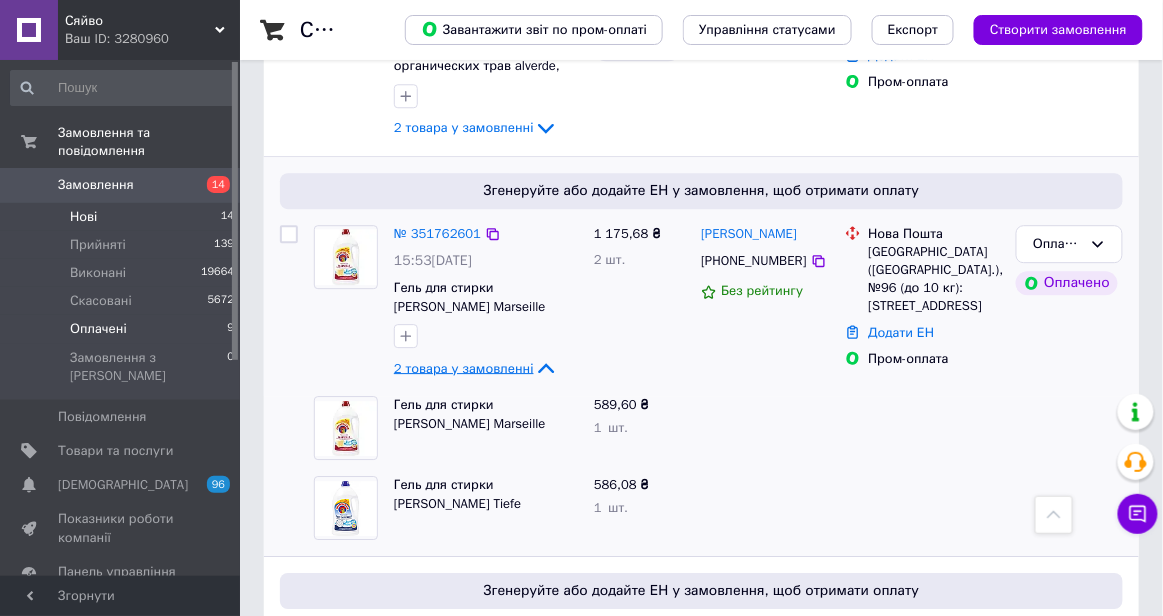 click on "Нові 14" at bounding box center [123, 217] 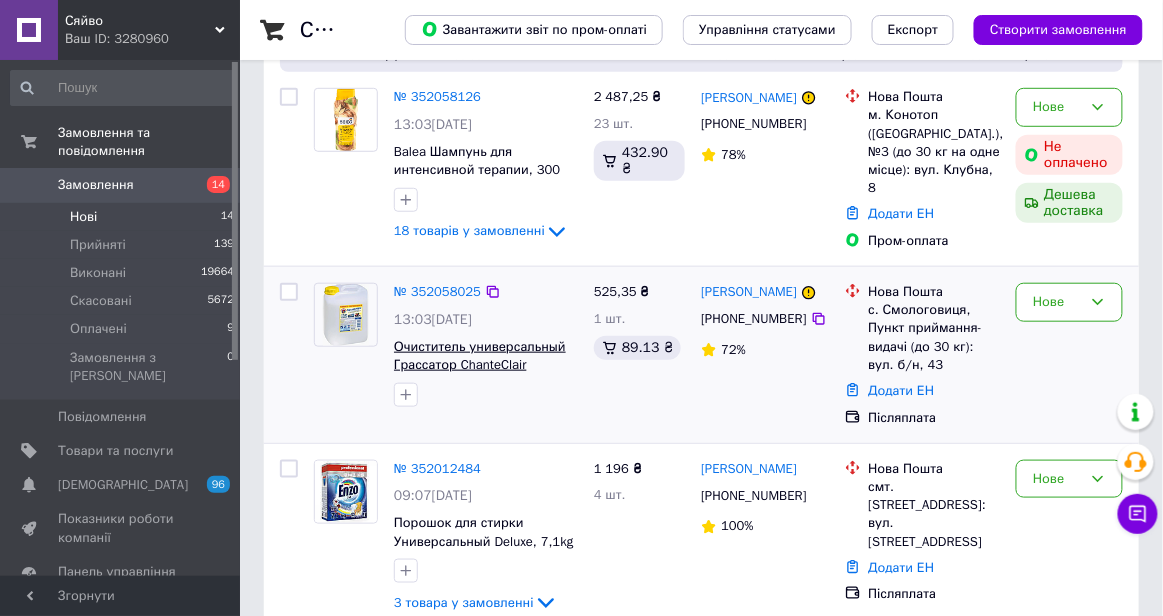scroll, scrollTop: 270, scrollLeft: 0, axis: vertical 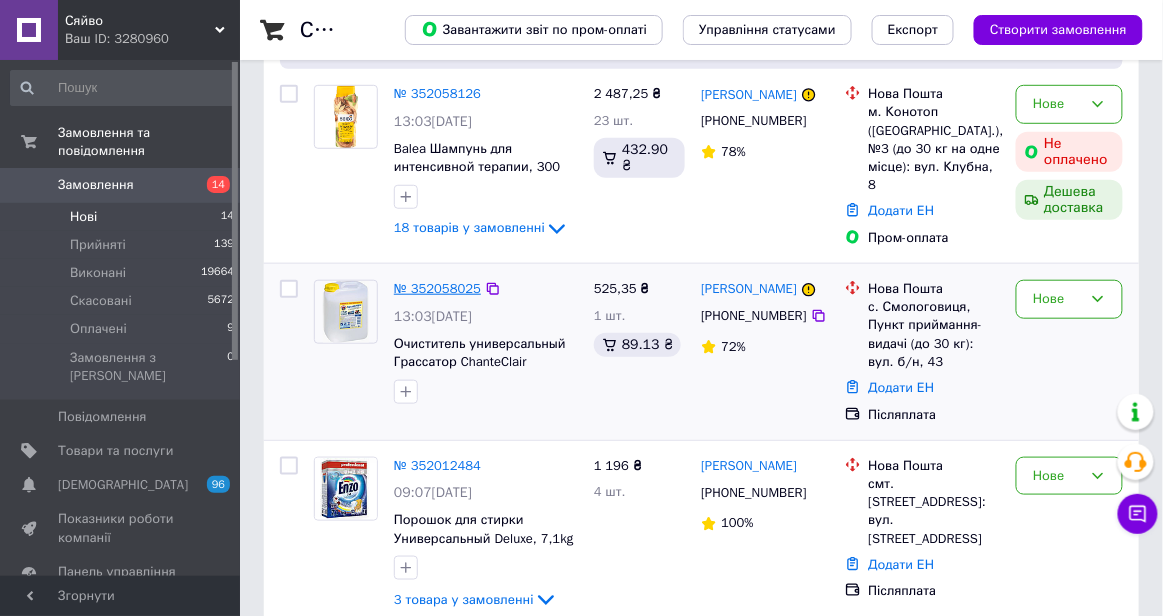 click on "№ 352058025" at bounding box center (437, 288) 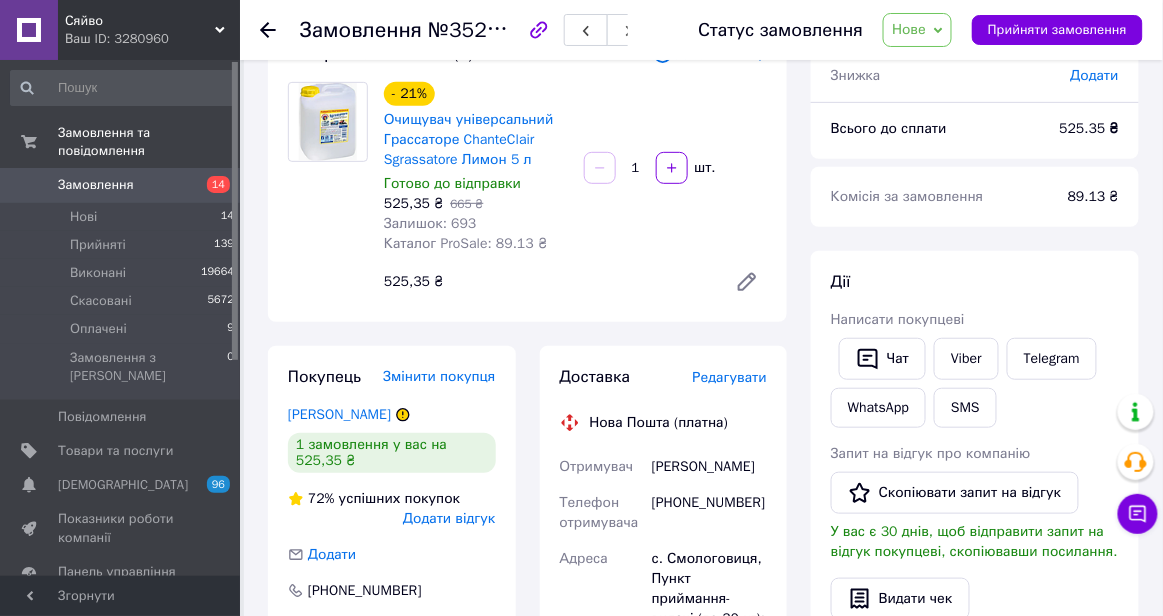 scroll, scrollTop: 146, scrollLeft: 0, axis: vertical 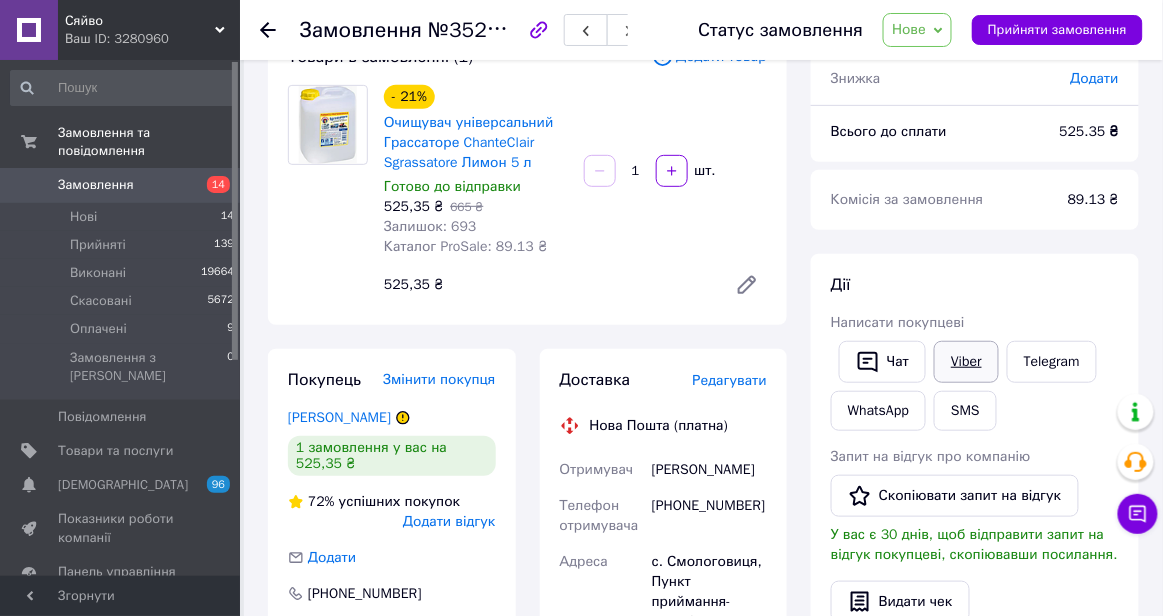 click on "Viber" at bounding box center [966, 362] 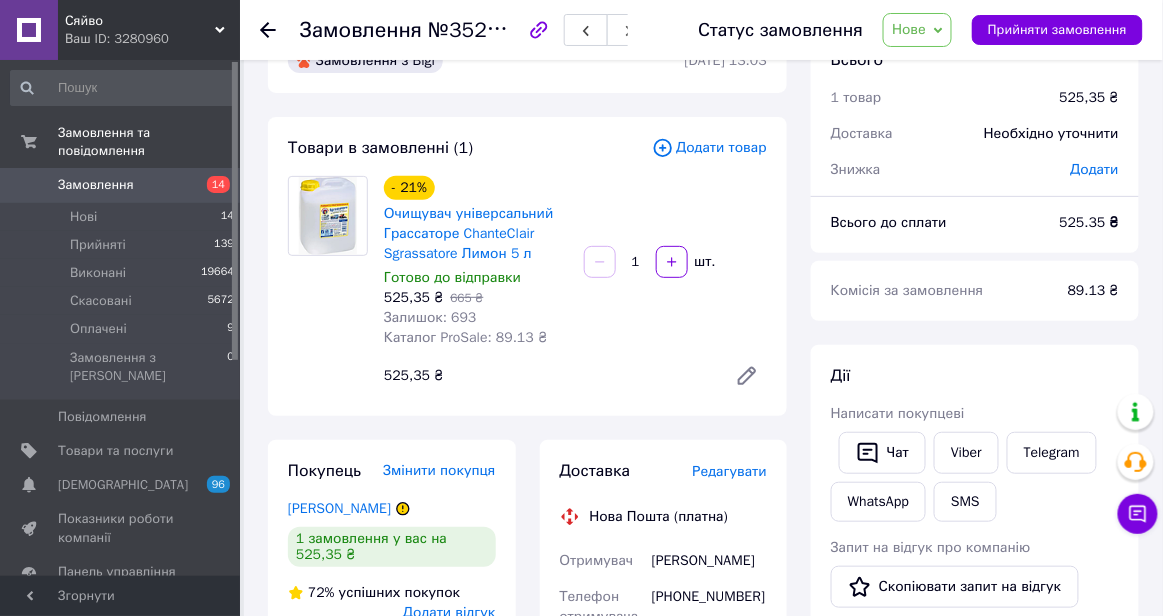 scroll, scrollTop: 86, scrollLeft: 0, axis: vertical 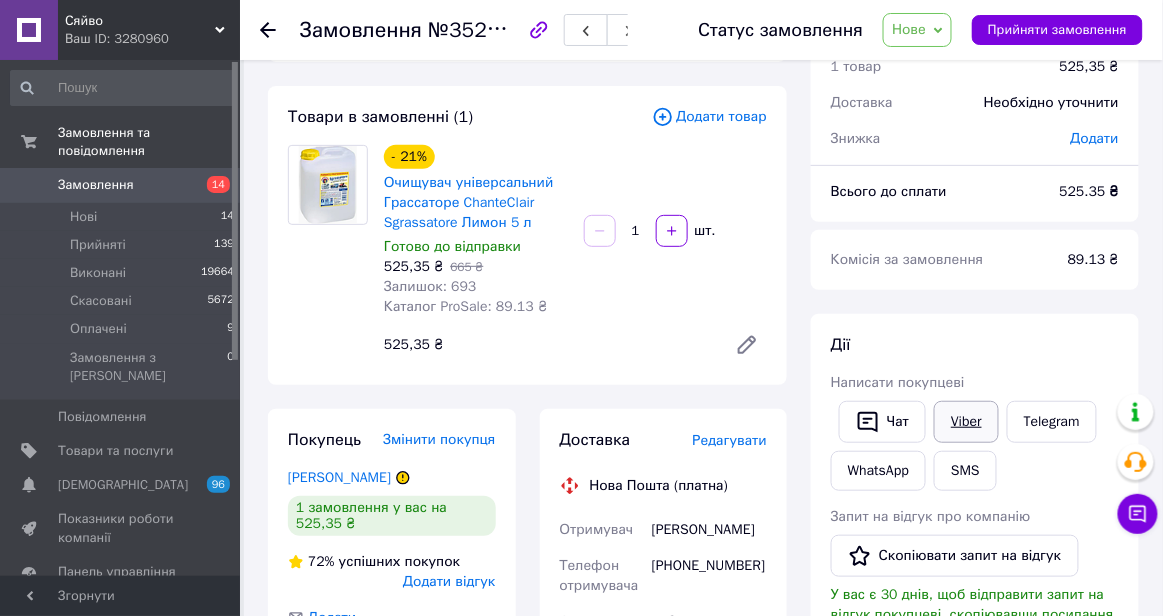 click on "Viber" at bounding box center [966, 422] 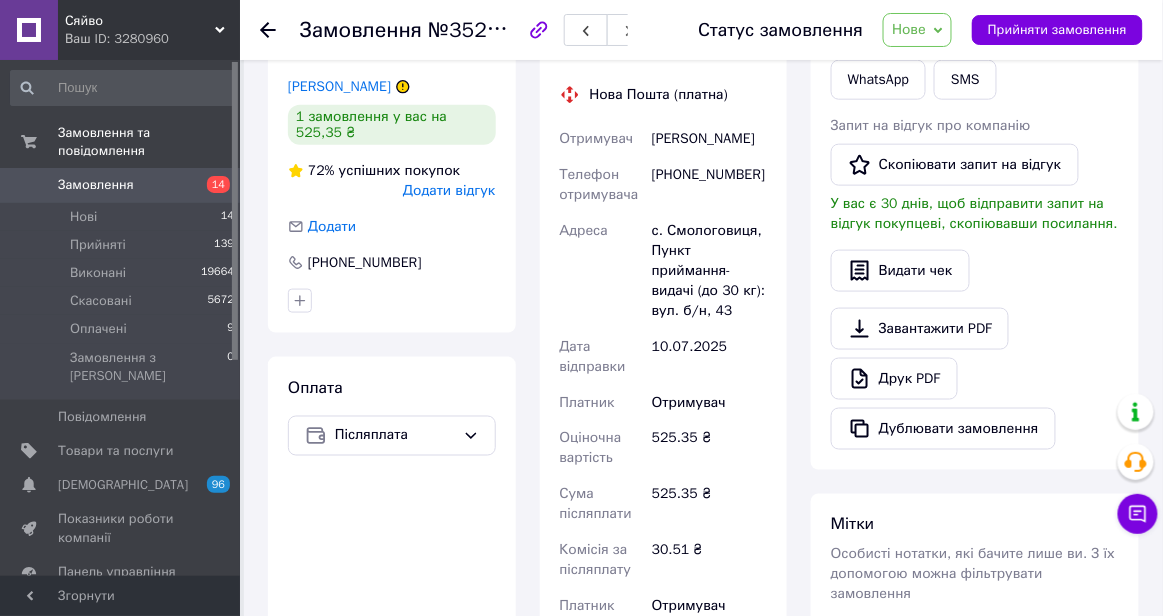 scroll, scrollTop: 480, scrollLeft: 0, axis: vertical 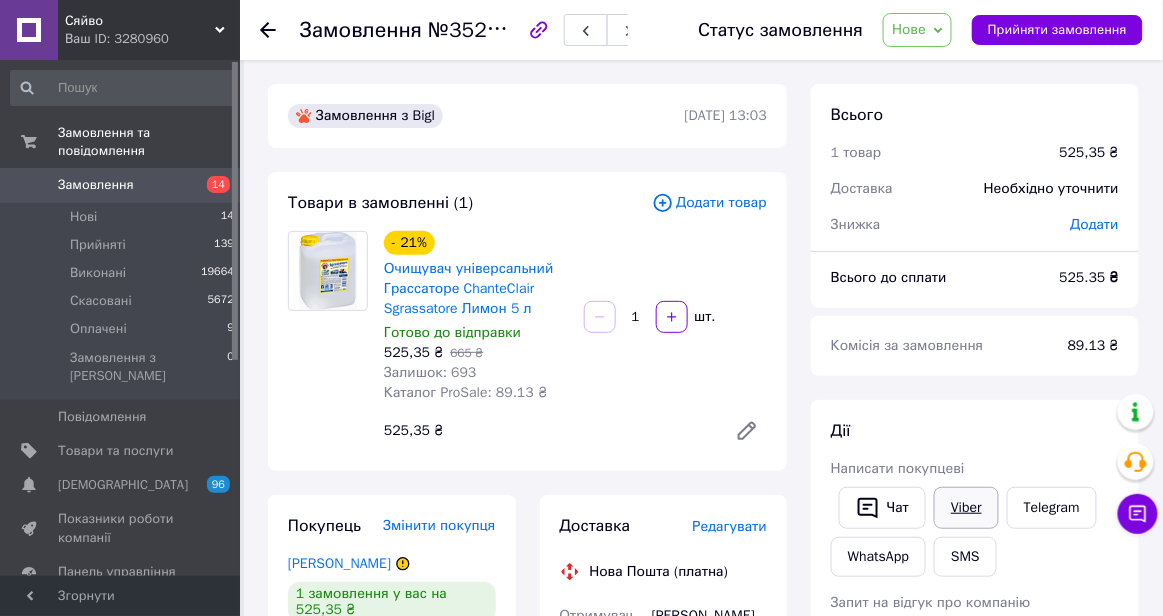 click on "Viber" at bounding box center [966, 508] 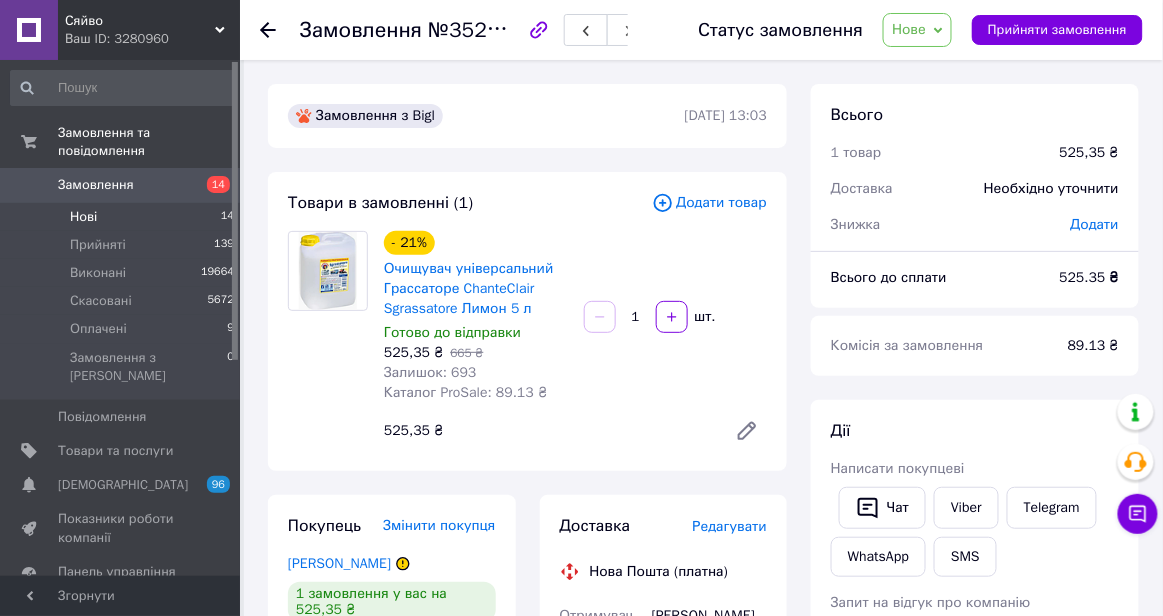 click on "Нові 14" at bounding box center (123, 217) 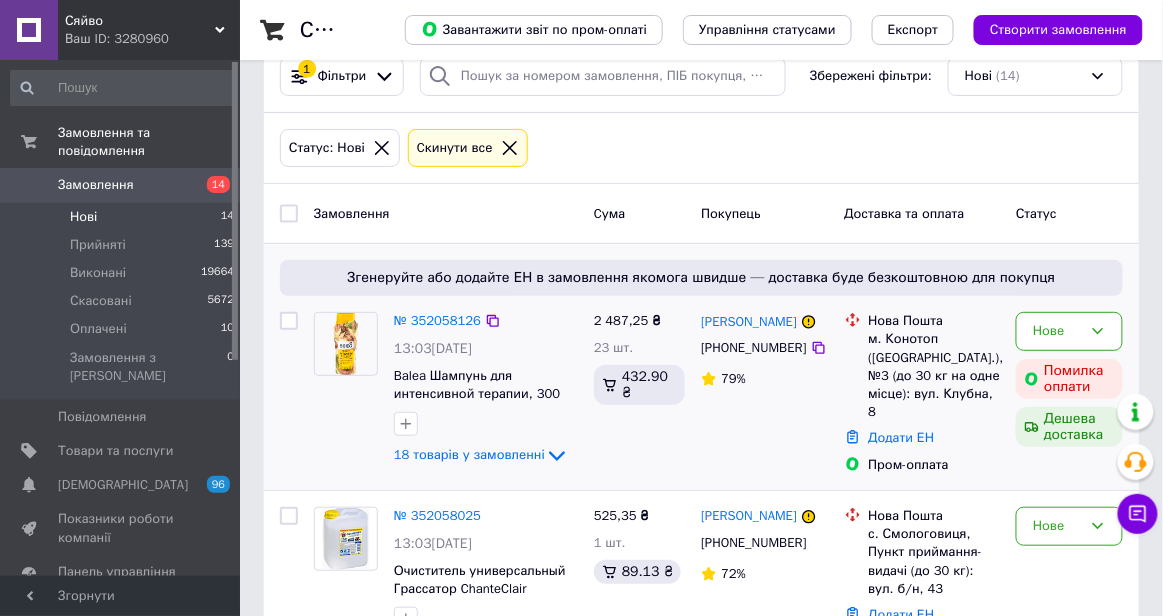 scroll, scrollTop: 58, scrollLeft: 0, axis: vertical 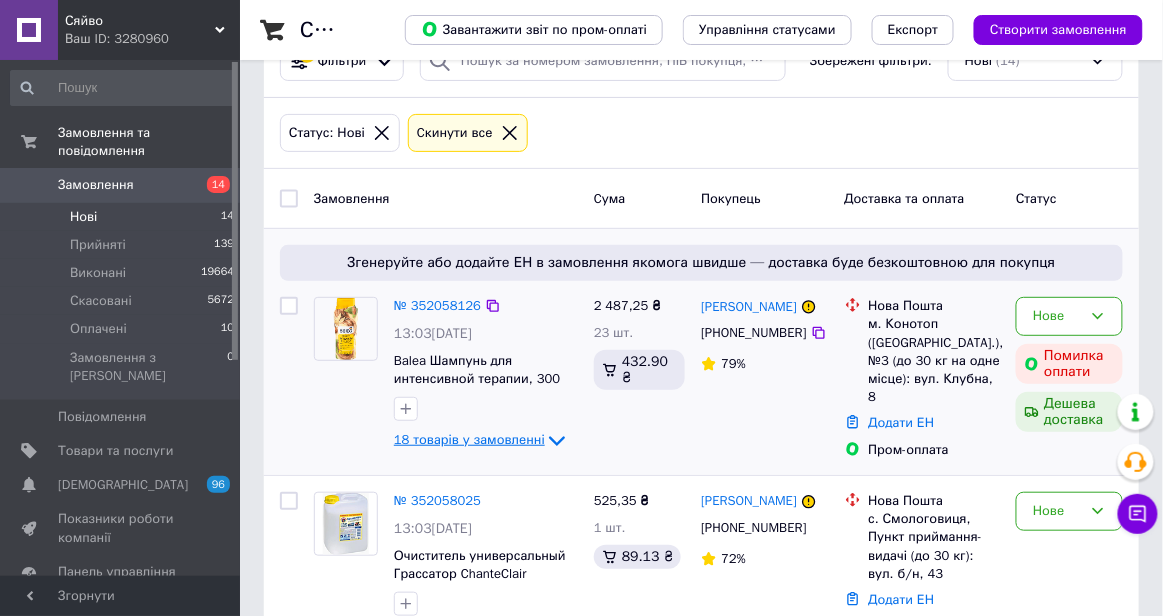 click on "18 товарів у замовленні" at bounding box center [469, 440] 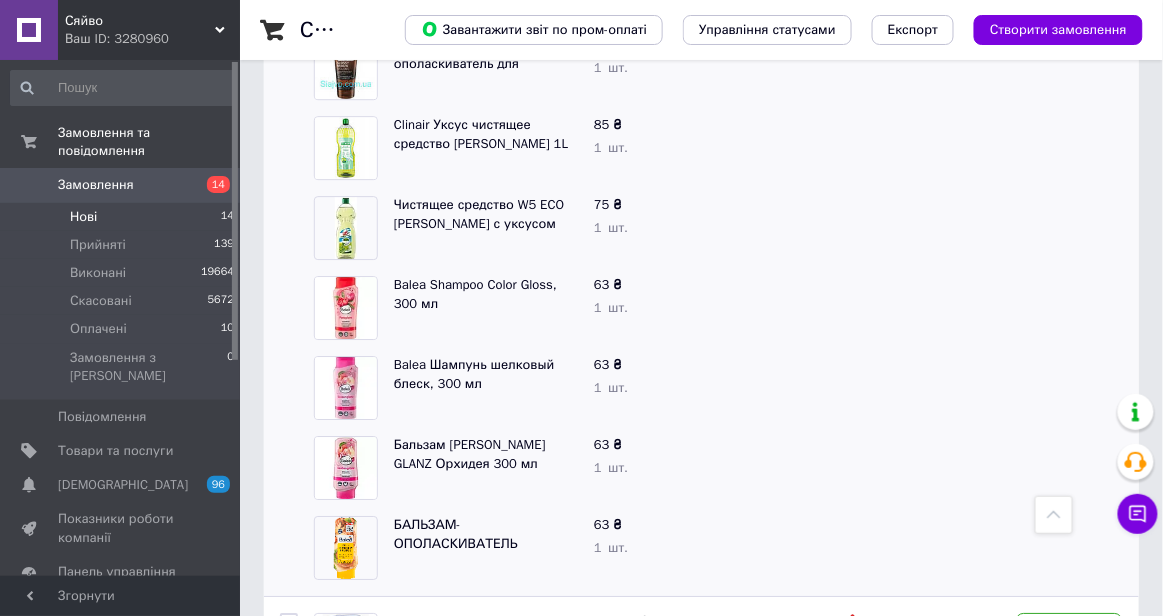 scroll, scrollTop: 1376, scrollLeft: 0, axis: vertical 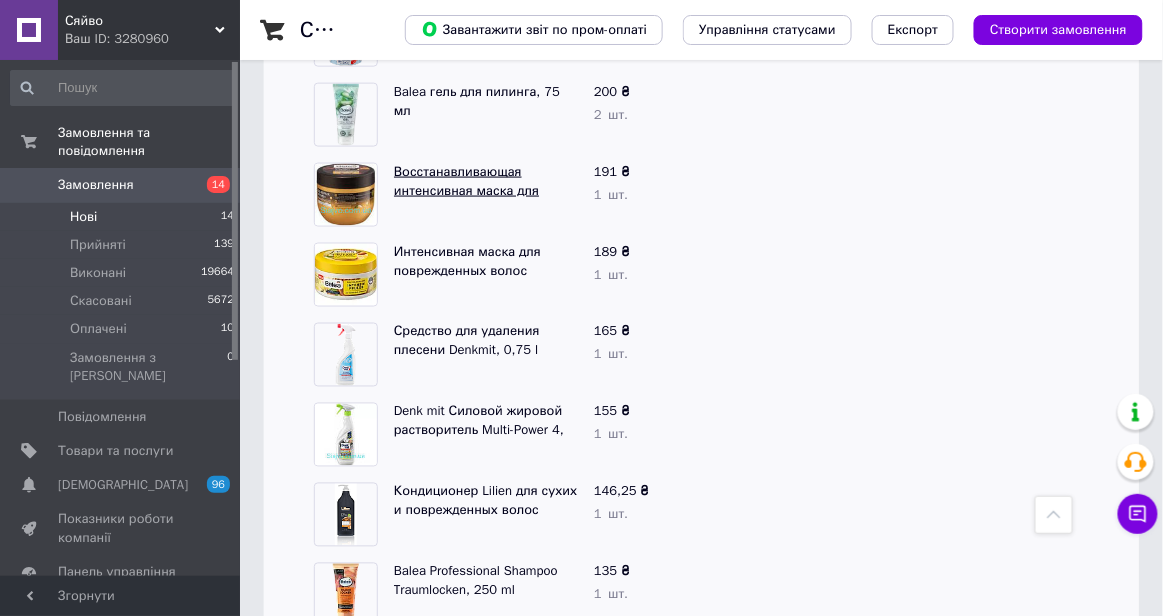 click on "Восстанавливающая интенсивная маска для волос Balea, 300 мл. (Германия) Balea Professional Haarmaske Oil Repa" at bounding box center [475, 218] 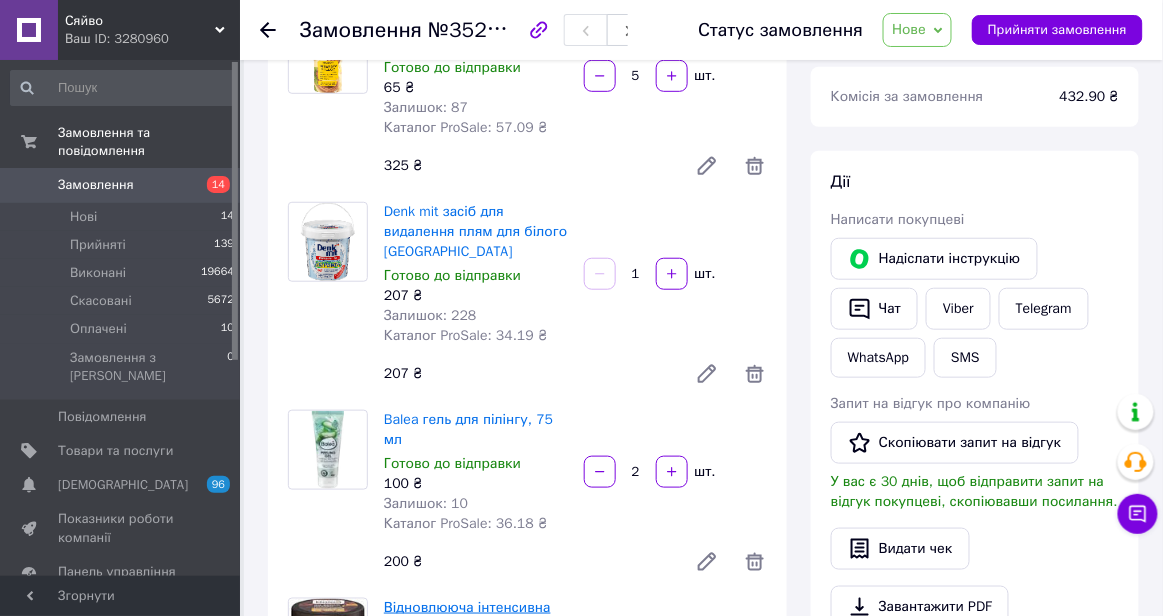 scroll, scrollTop: 253, scrollLeft: 0, axis: vertical 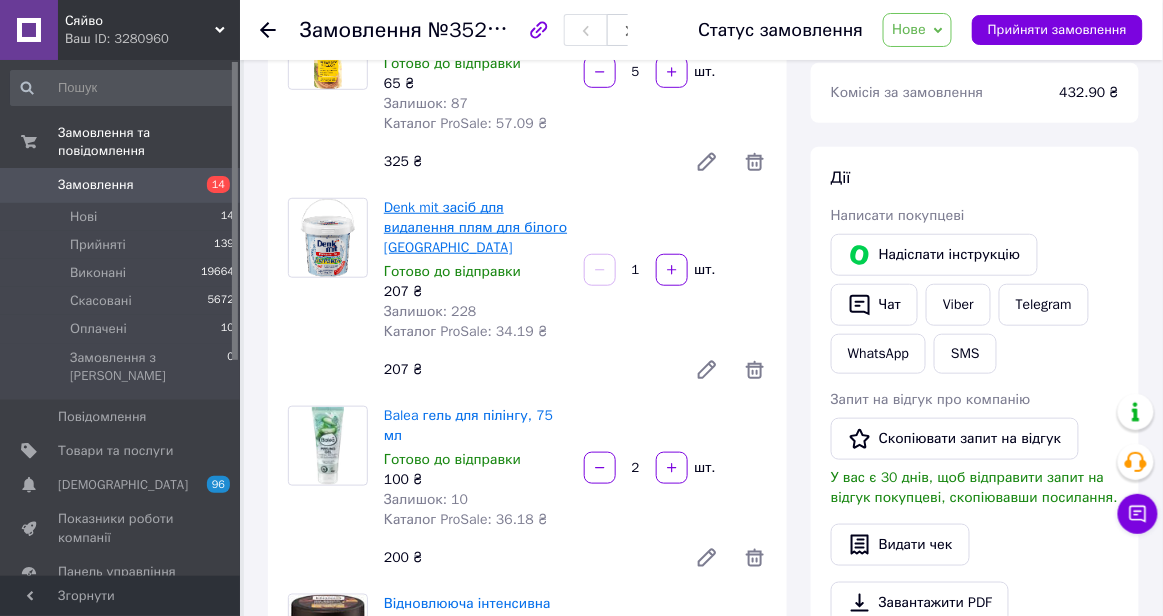 click on "Denk mit засіб для видалення плям для білого Німеччина" at bounding box center [475, 227] 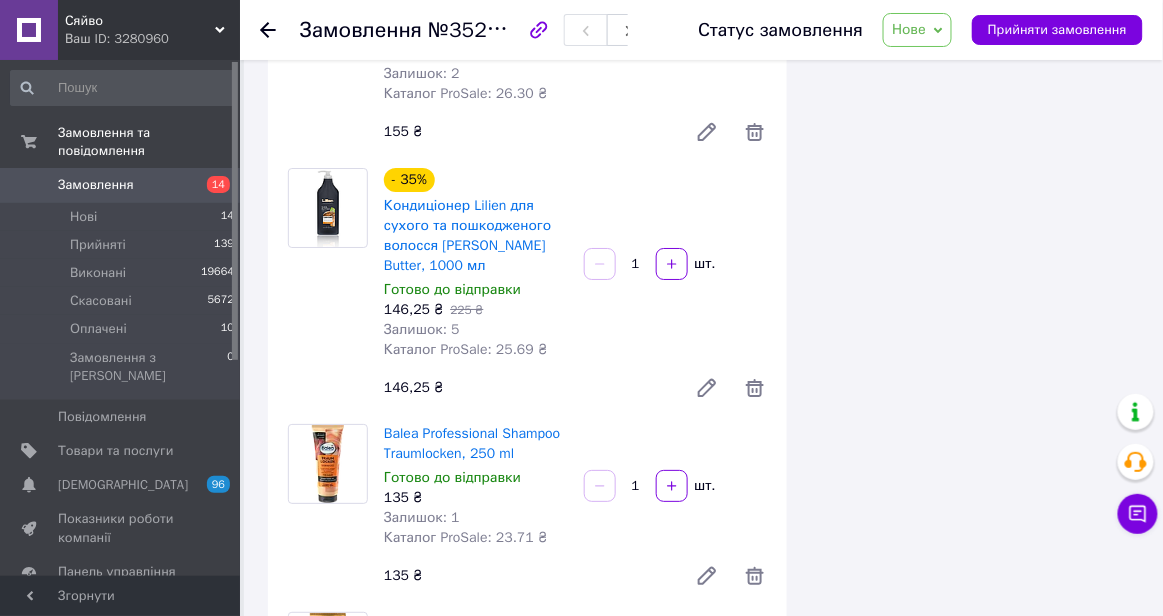 scroll, scrollTop: 1595, scrollLeft: 0, axis: vertical 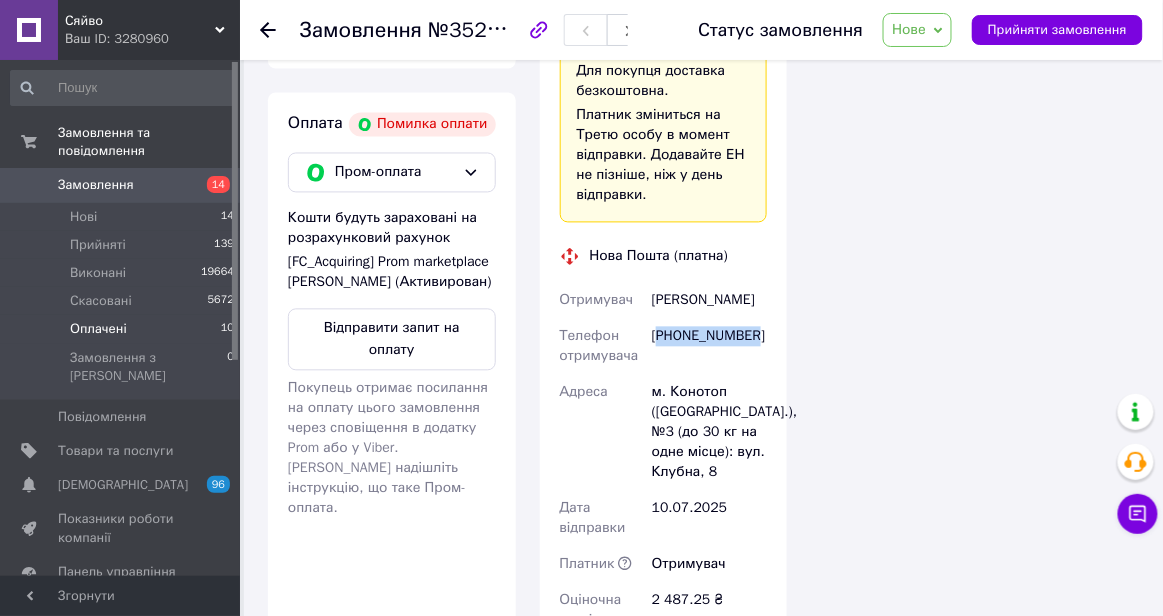 click on "Оплачені 10" at bounding box center (123, 329) 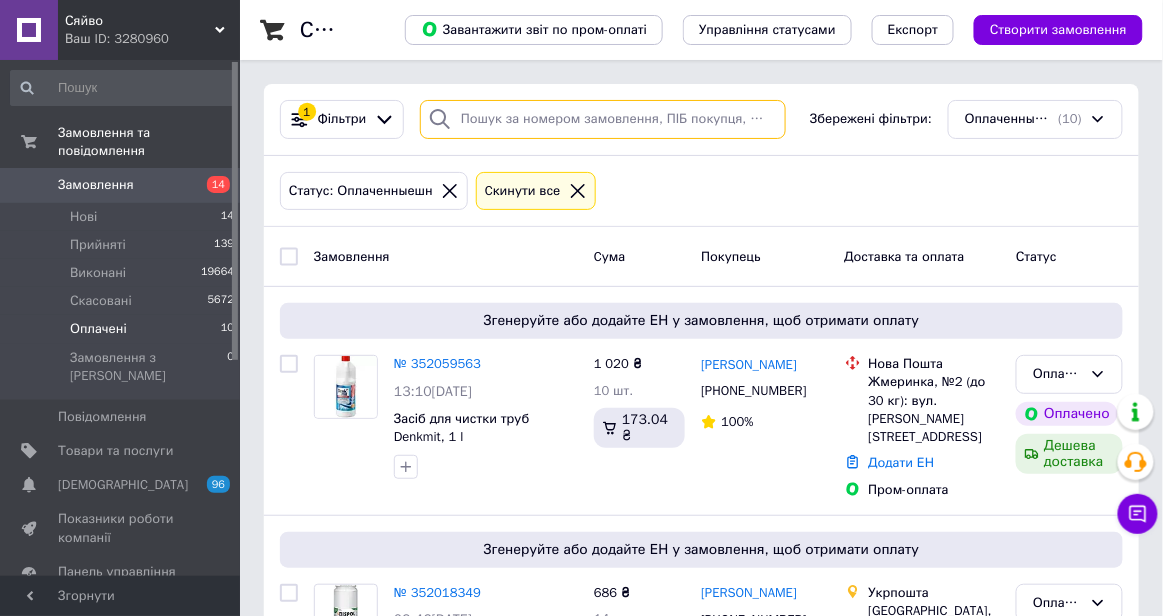 click at bounding box center (603, 119) 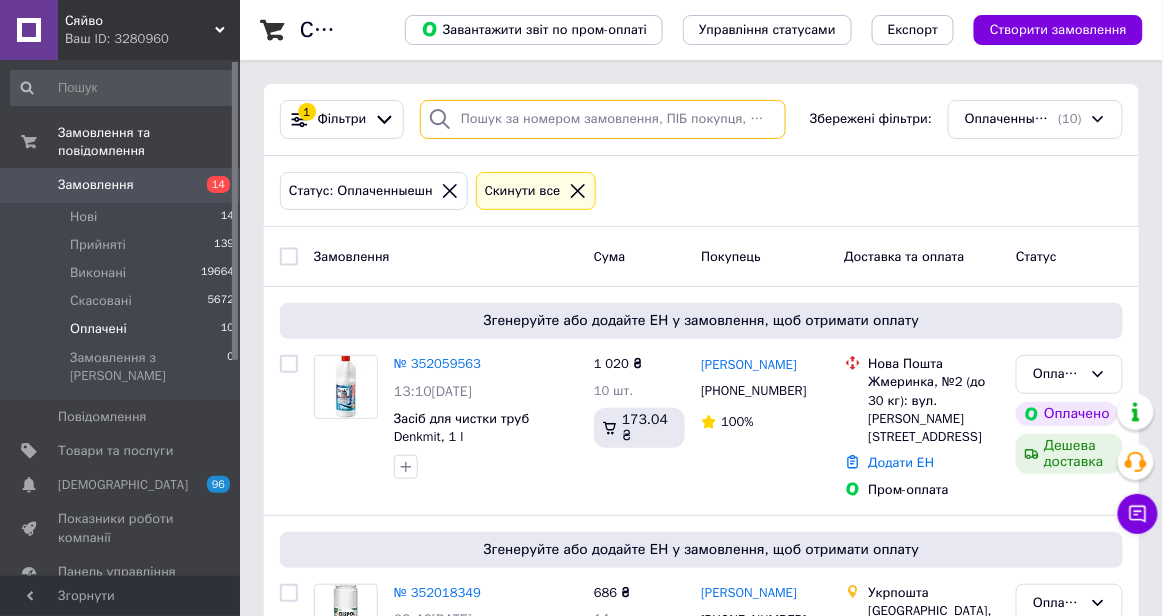 paste on "380671494542" 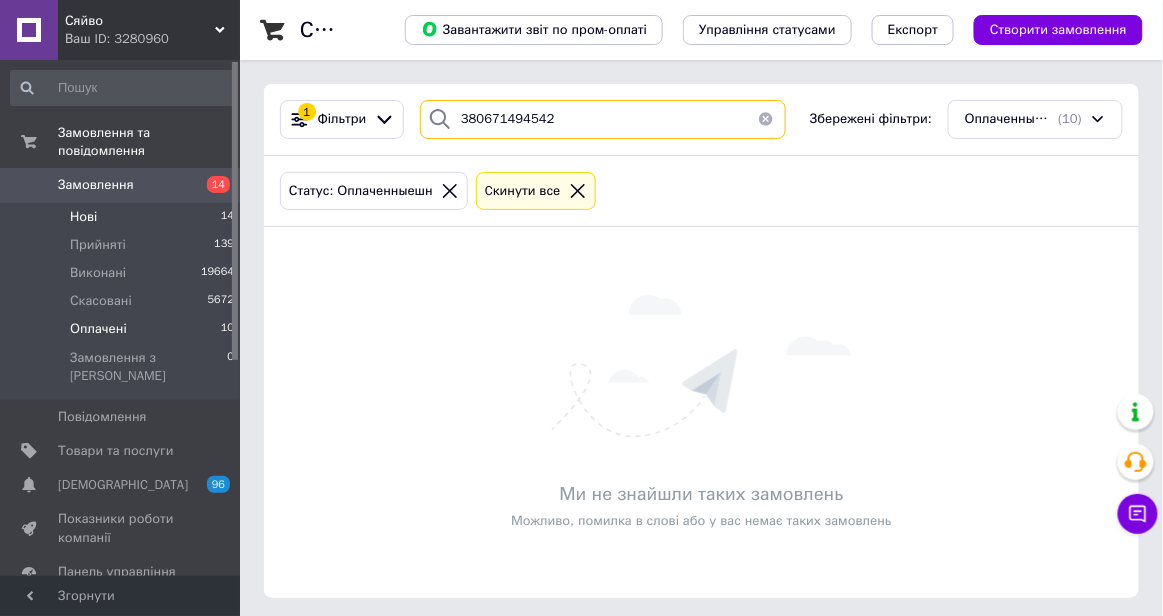 type on "380671494542" 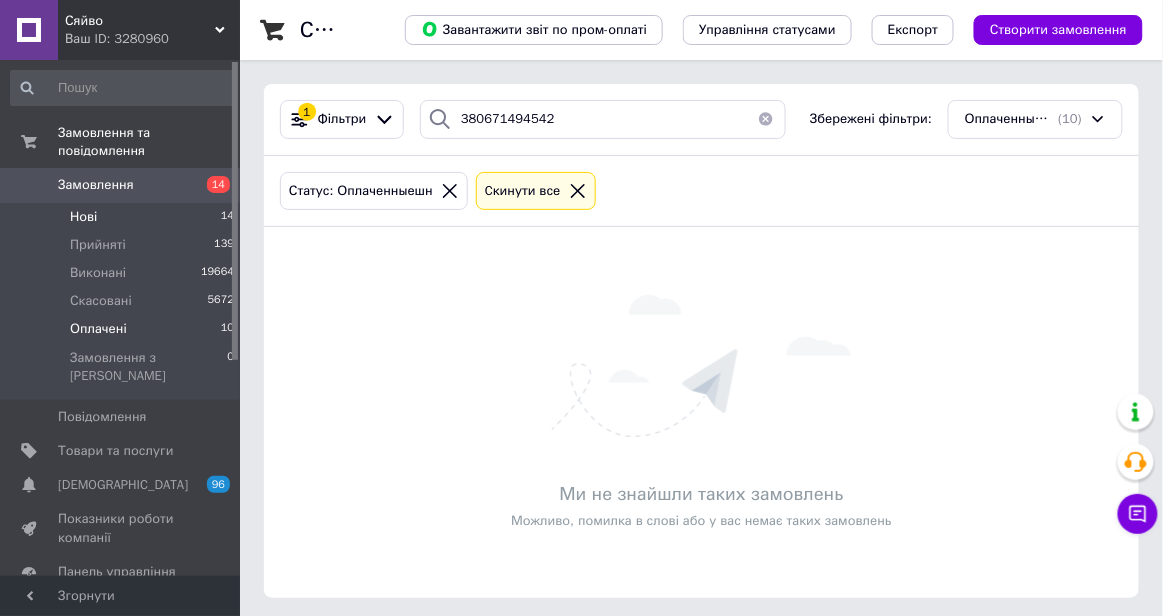 click on "Нові 14" at bounding box center (123, 217) 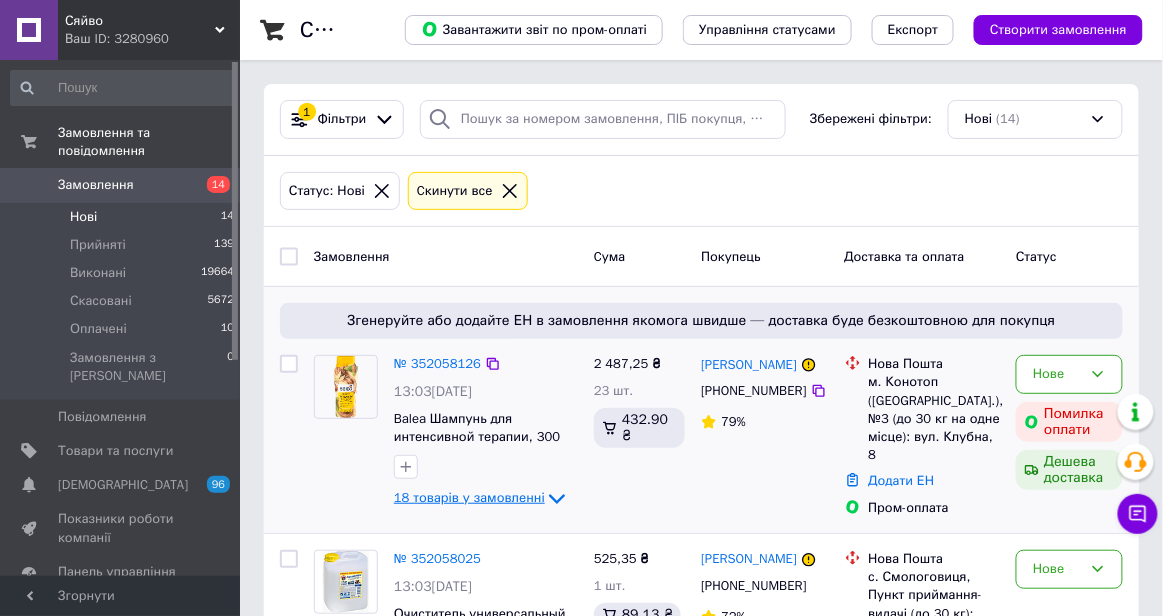 click on "18 товарів у замовленні" at bounding box center (469, 498) 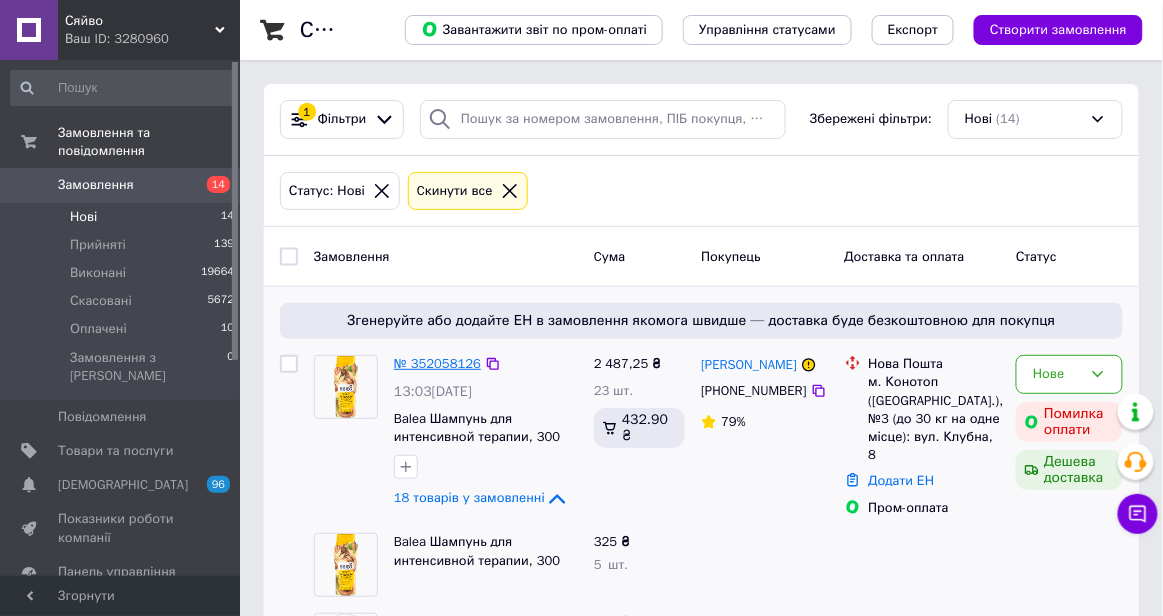 click on "№ 352058126" at bounding box center [437, 363] 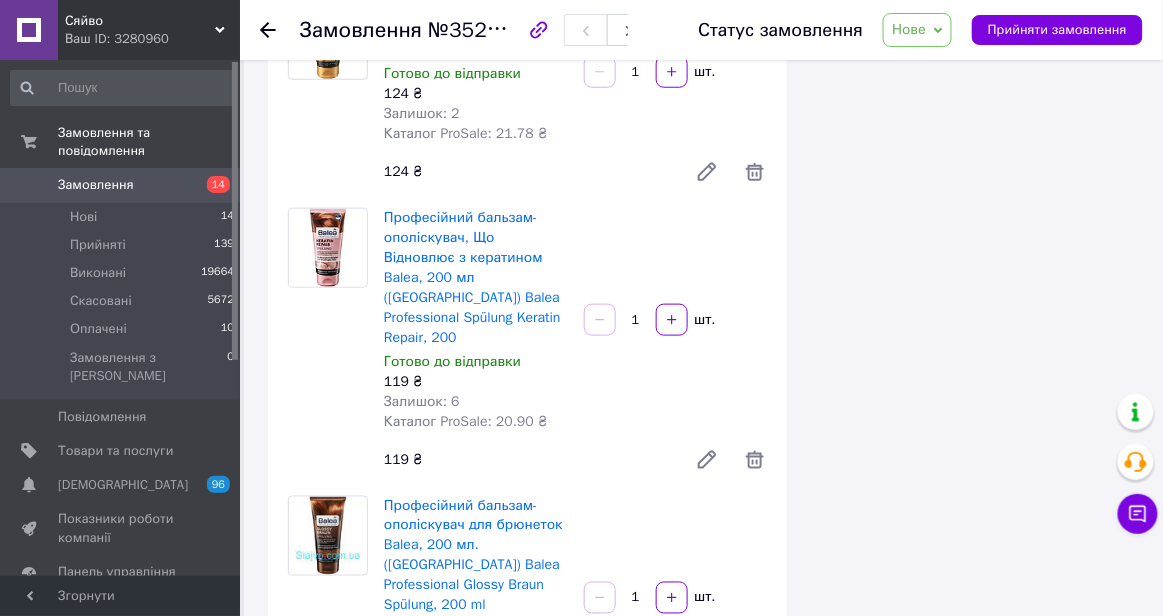 scroll, scrollTop: 2228, scrollLeft: 0, axis: vertical 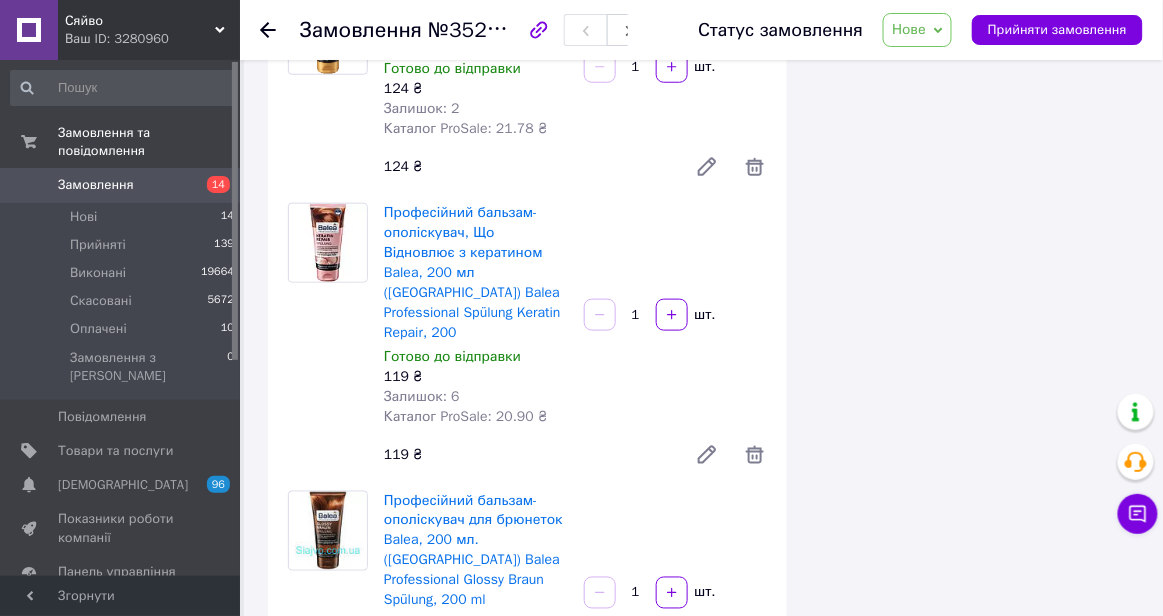 click at bounding box center [600, 593] 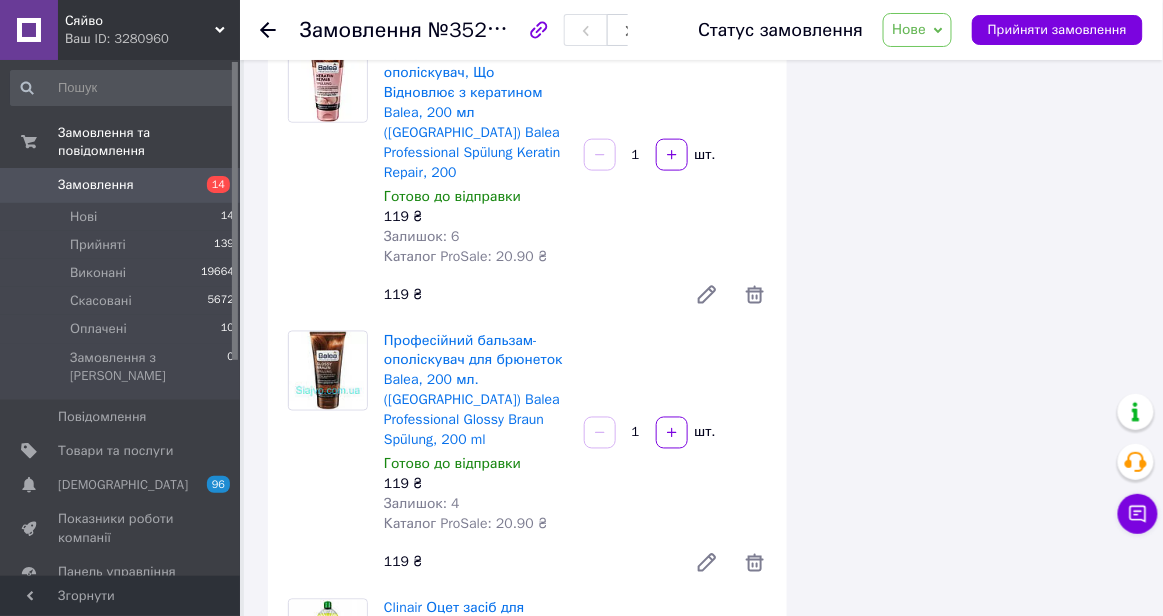 scroll, scrollTop: 2398, scrollLeft: 0, axis: vertical 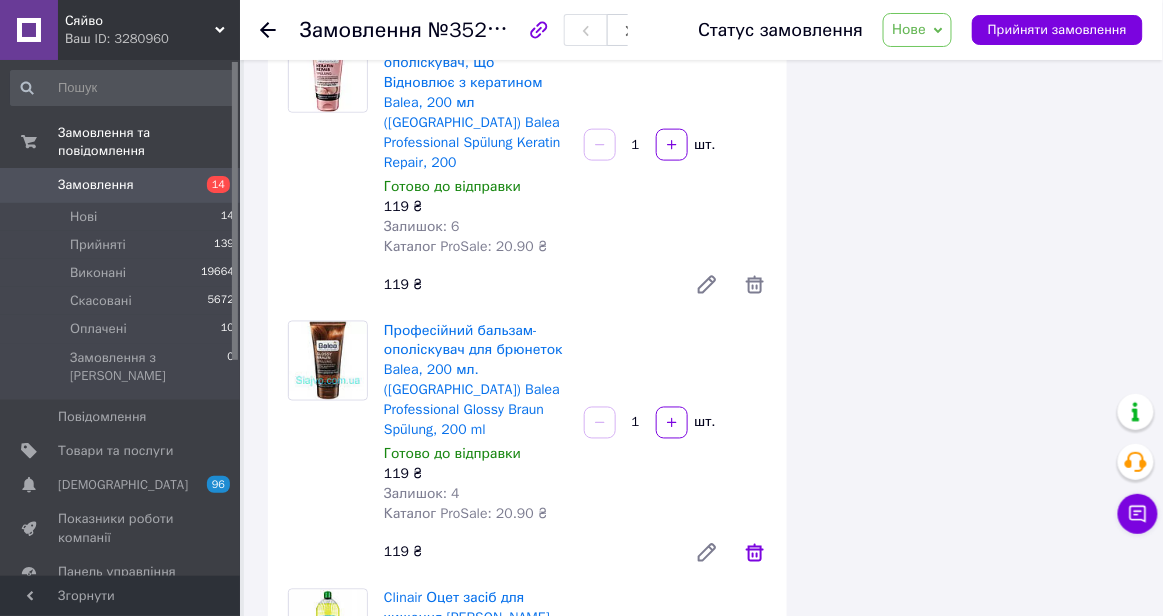 click 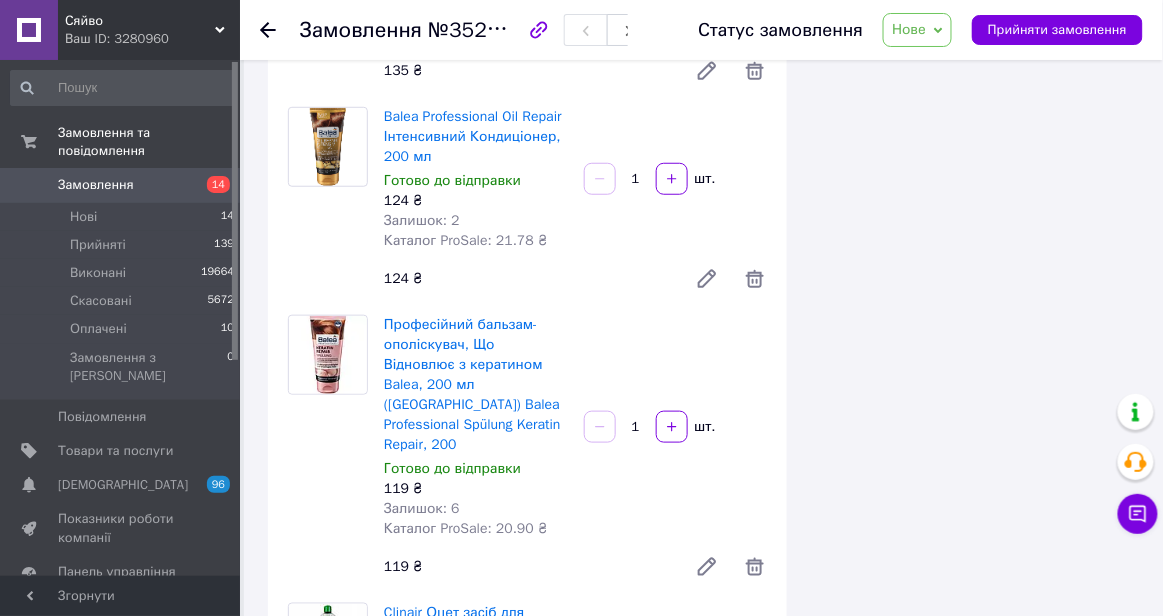 scroll, scrollTop: 2085, scrollLeft: 0, axis: vertical 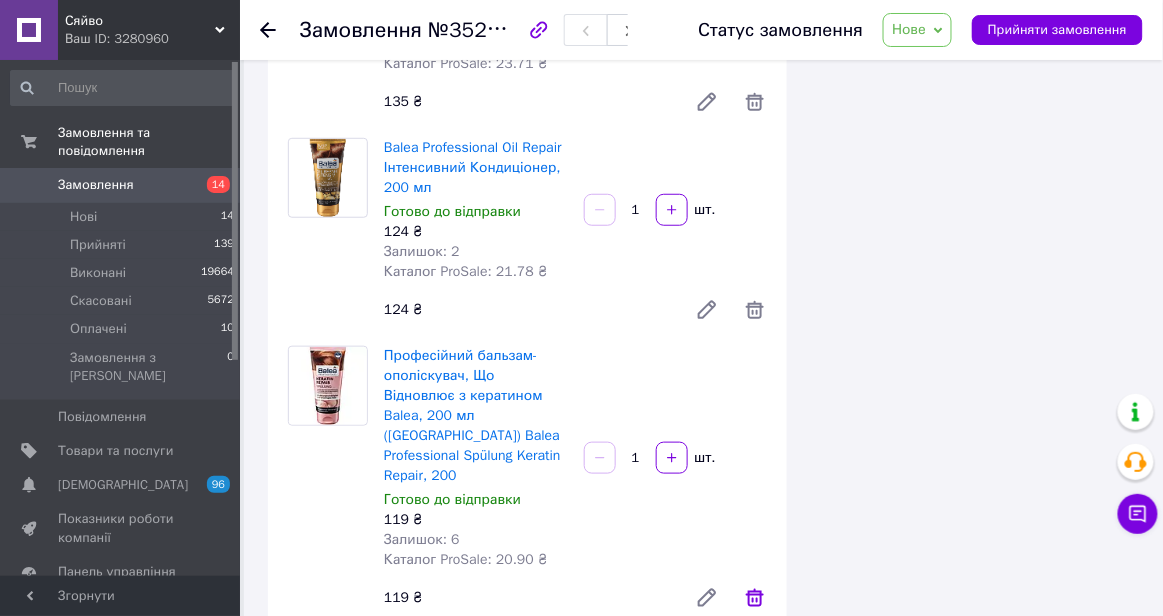 click 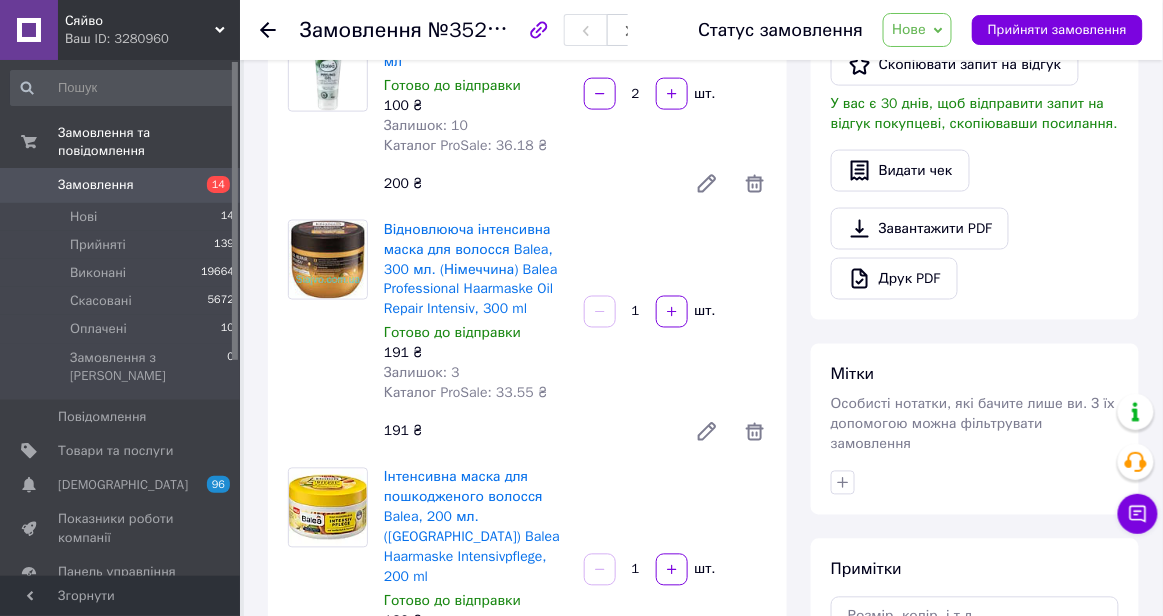 scroll, scrollTop: 0, scrollLeft: 0, axis: both 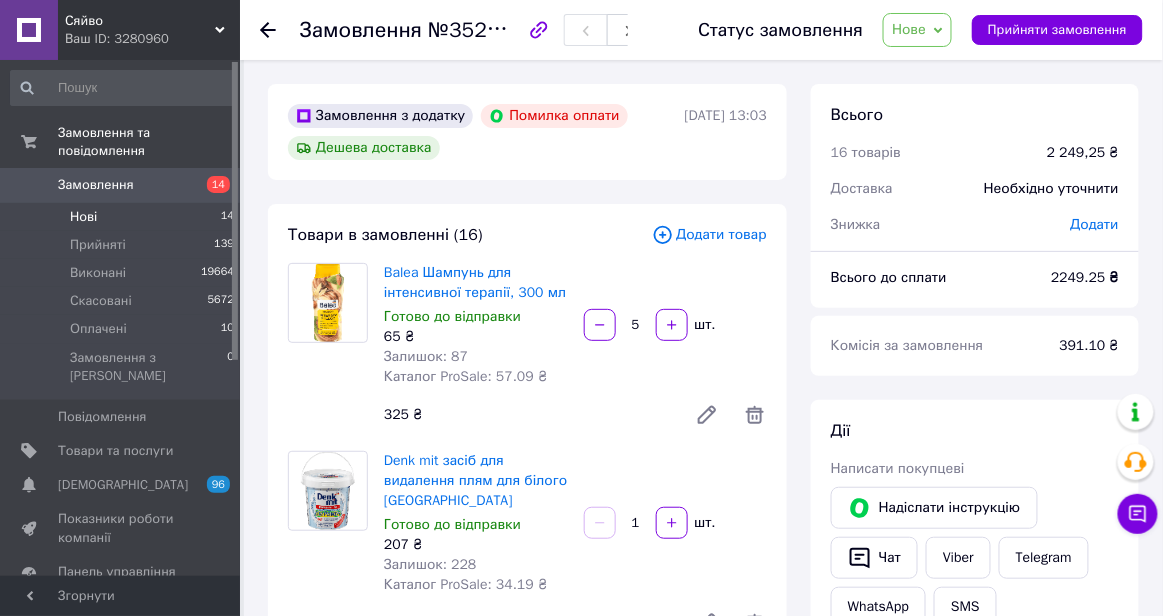 click on "Нові 14" at bounding box center [123, 217] 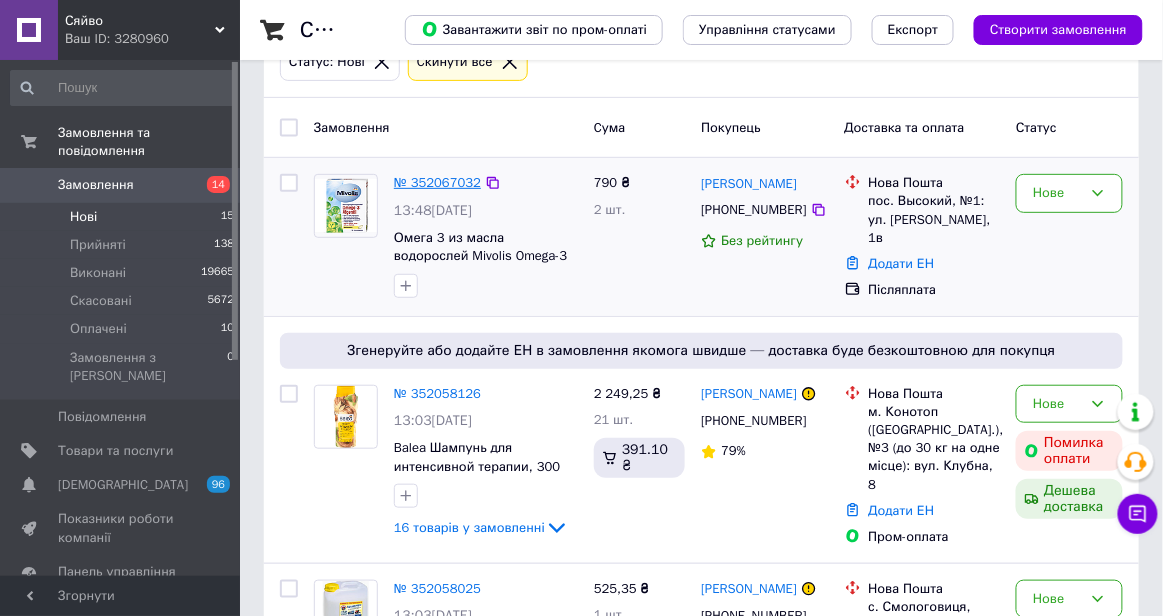 scroll, scrollTop: 118, scrollLeft: 0, axis: vertical 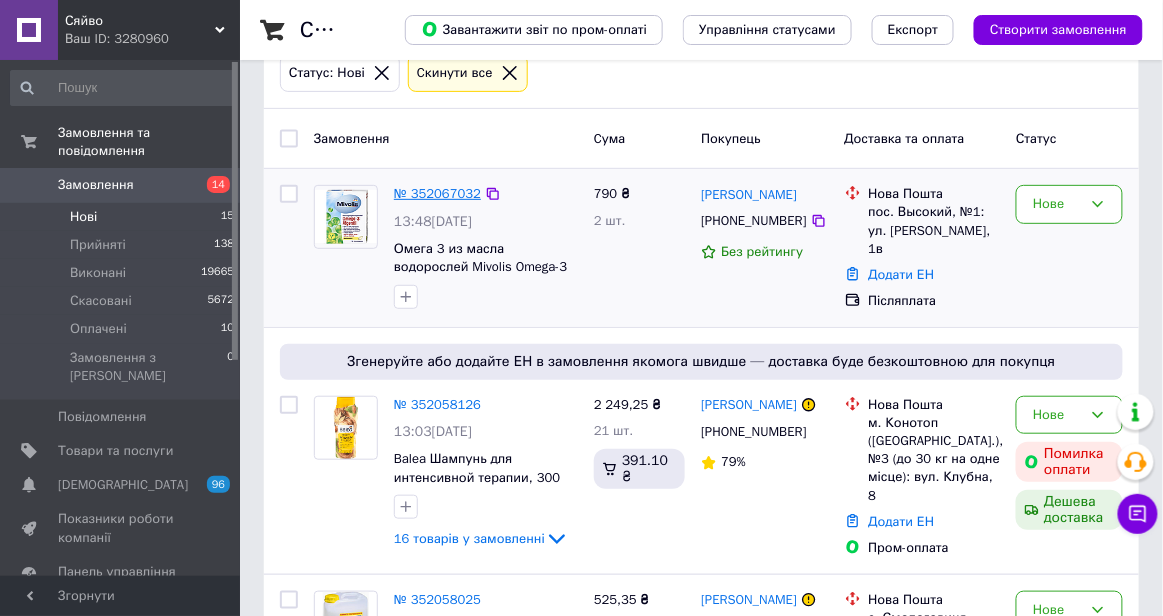 click on "№ 352067032" at bounding box center [437, 193] 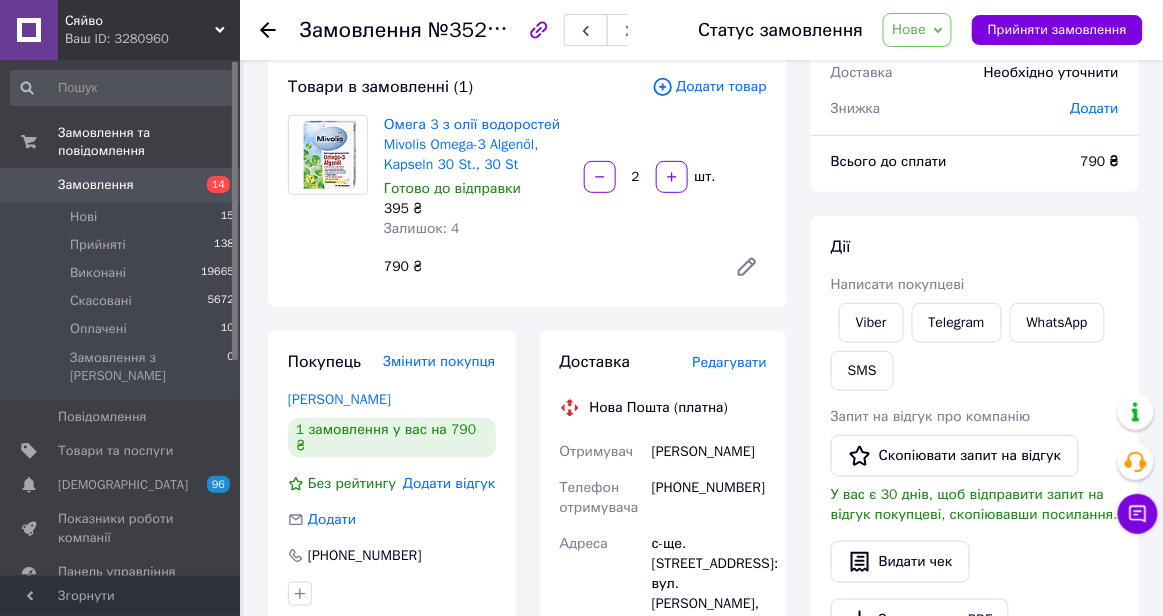 scroll, scrollTop: 119, scrollLeft: 0, axis: vertical 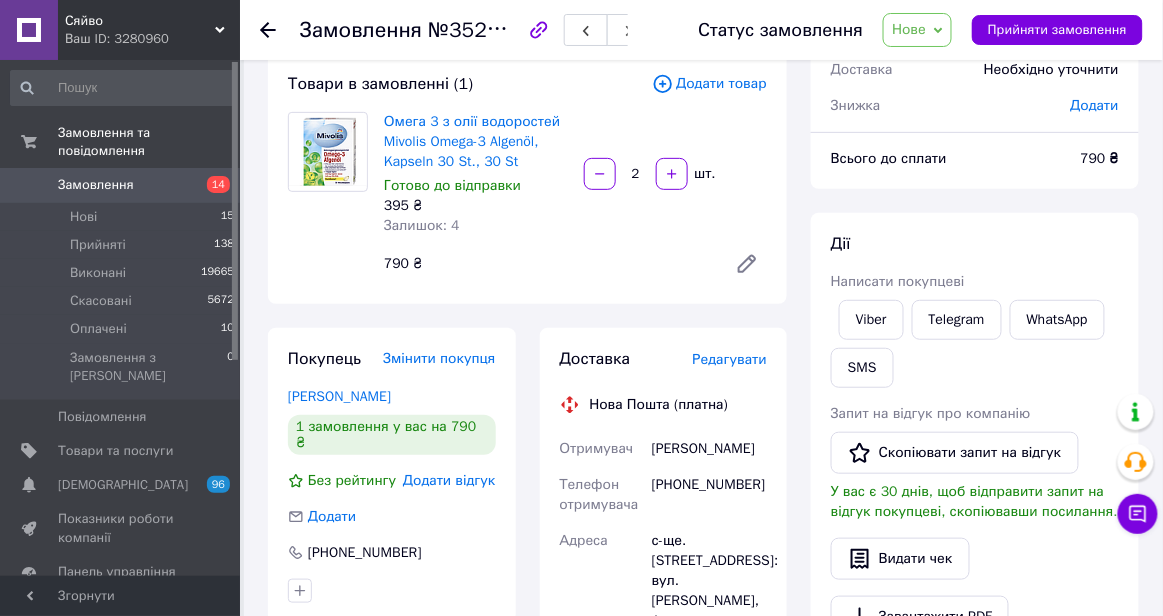 click on "Нове" at bounding box center (909, 29) 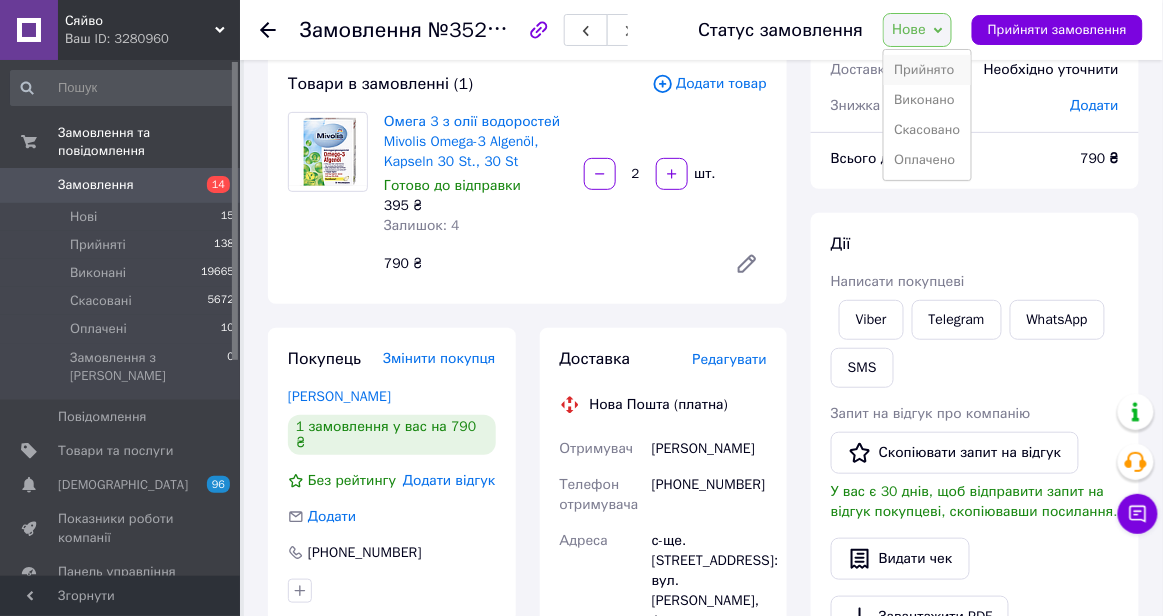 click on "Прийнято" at bounding box center [927, 70] 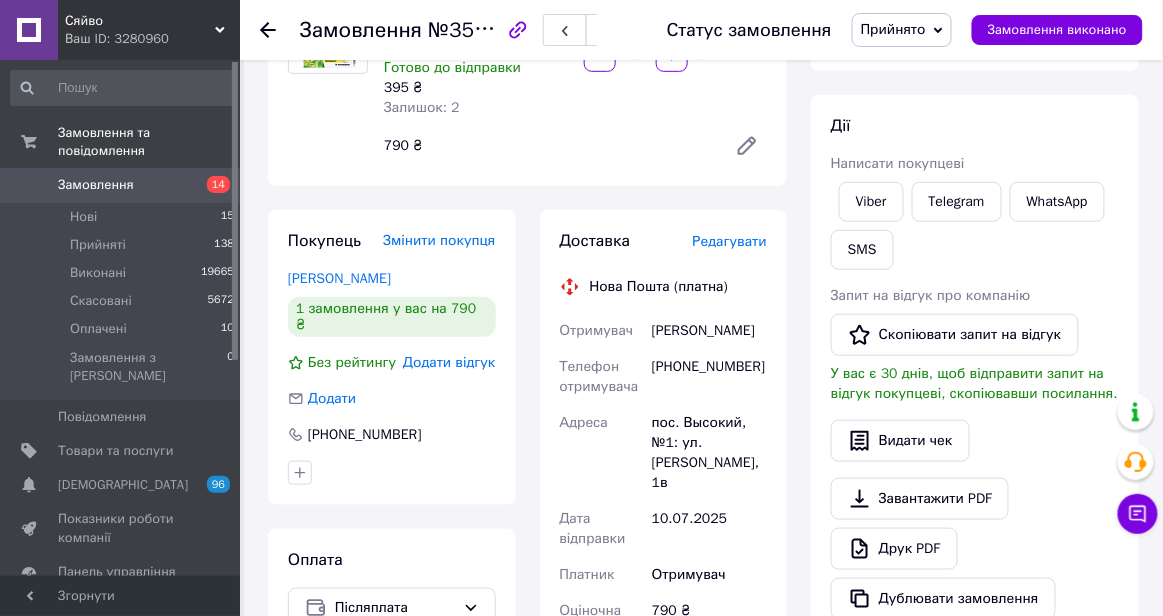 scroll, scrollTop: 236, scrollLeft: 0, axis: vertical 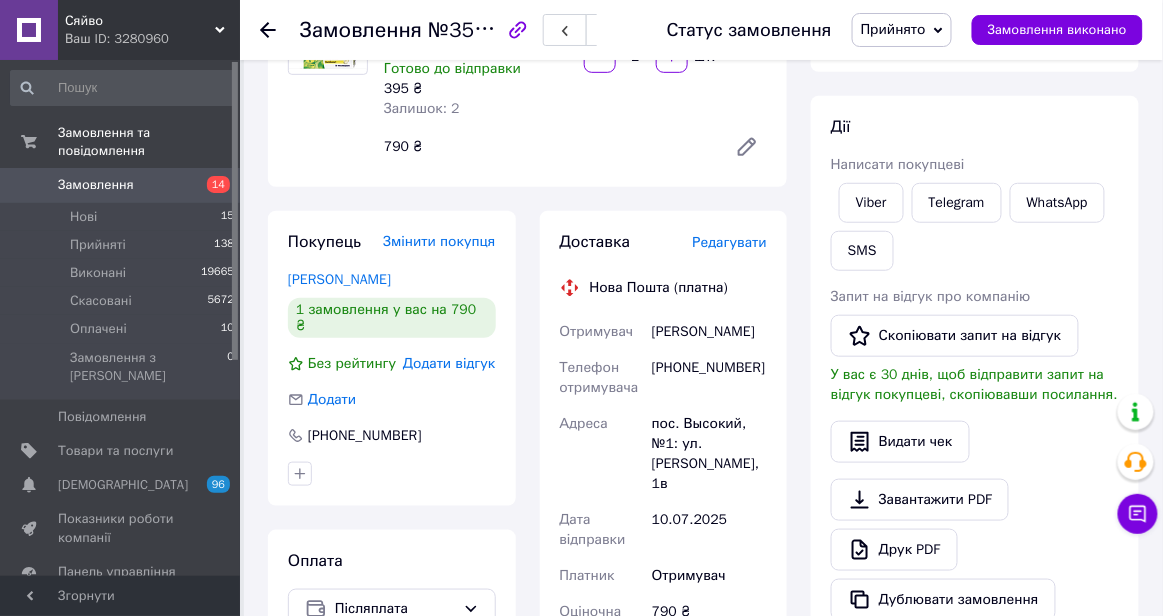 click on "Редагувати" at bounding box center [730, 242] 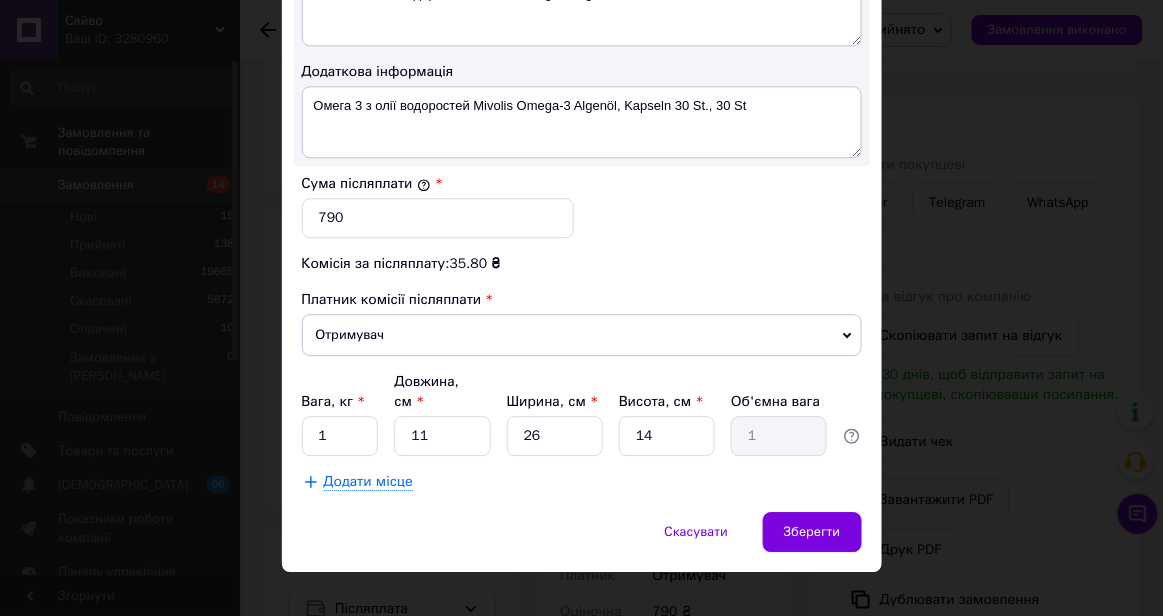 scroll, scrollTop: 1150, scrollLeft: 0, axis: vertical 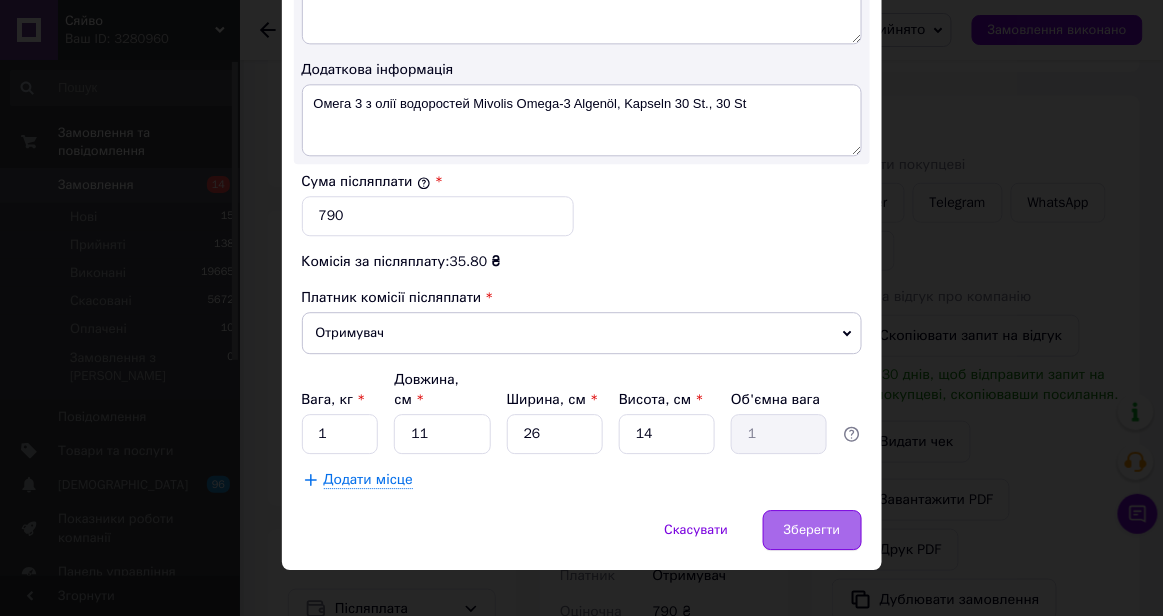 click on "Зберегти" at bounding box center (812, 530) 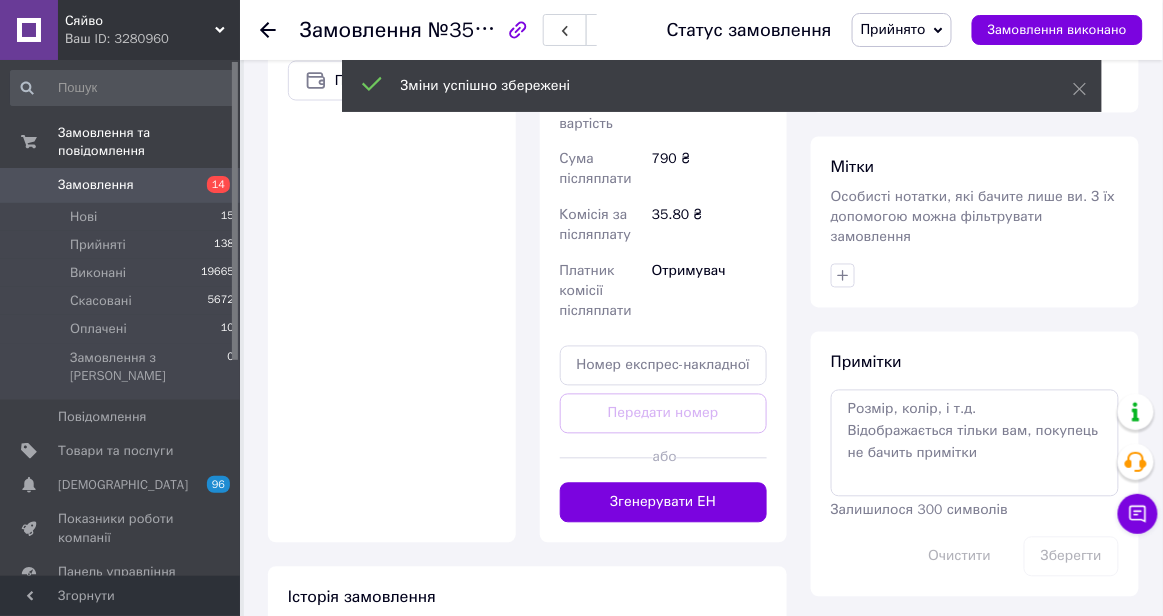 scroll, scrollTop: 772, scrollLeft: 0, axis: vertical 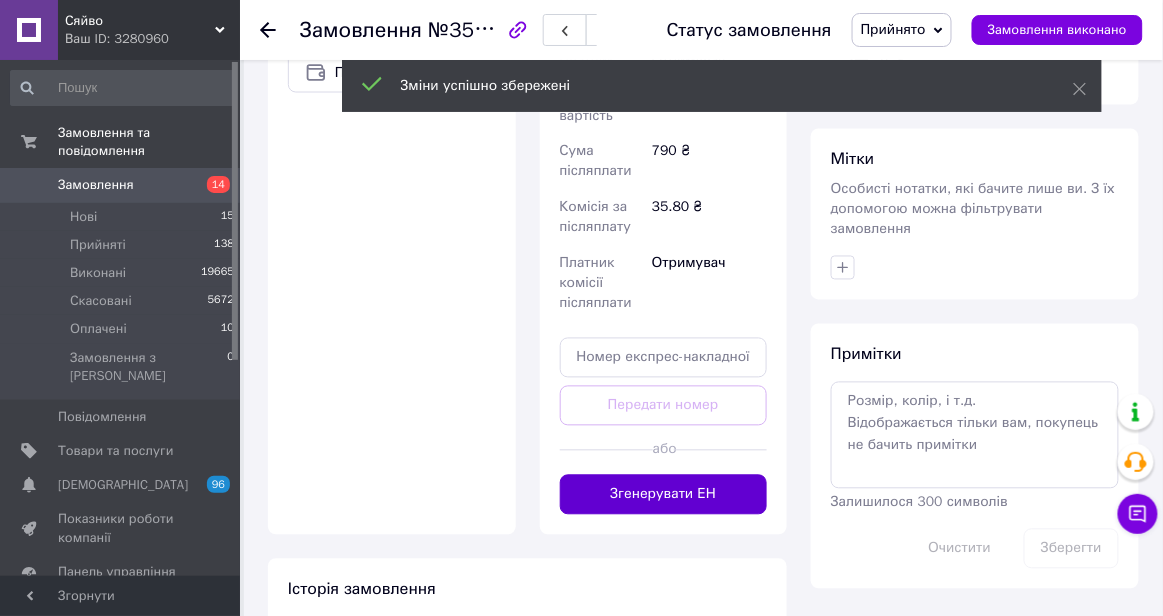 click on "Згенерувати ЕН" at bounding box center [664, 495] 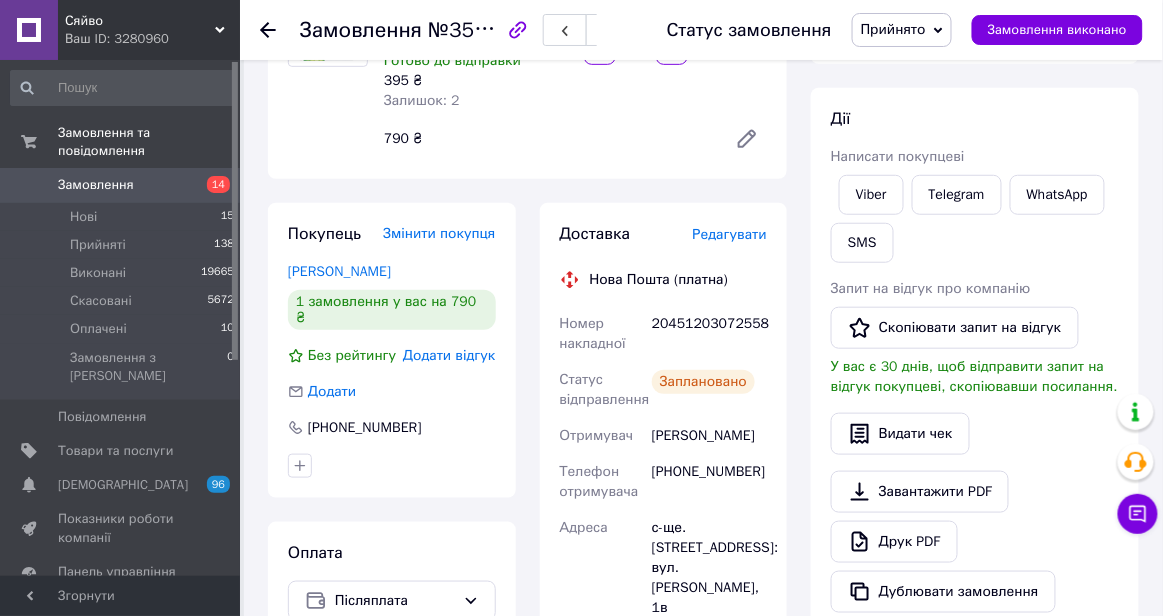scroll, scrollTop: 247, scrollLeft: 0, axis: vertical 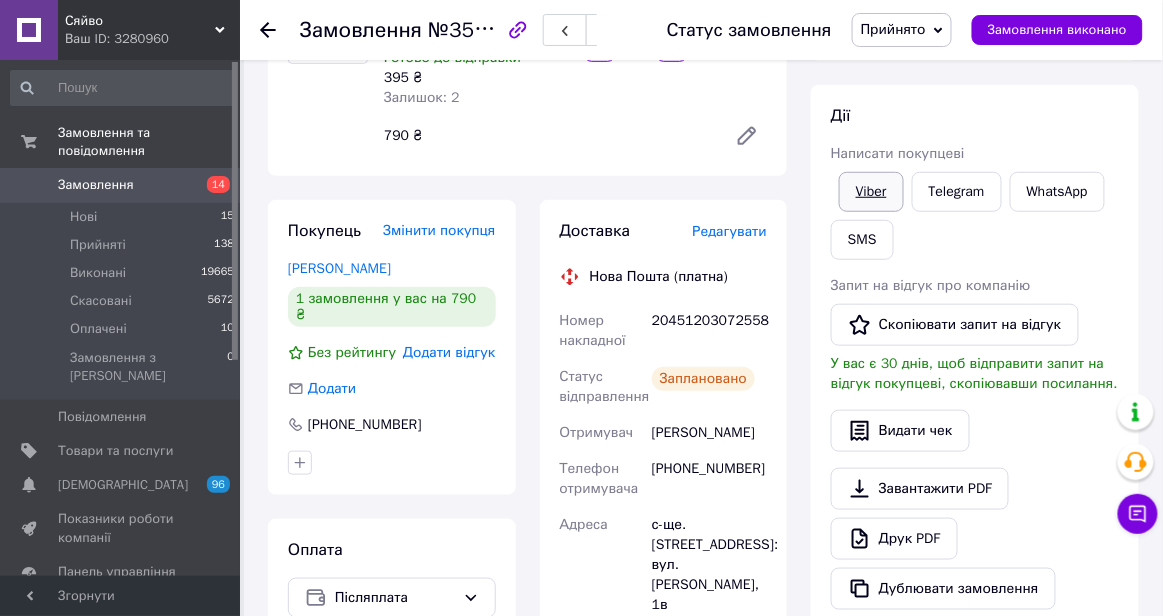 click on "Viber" at bounding box center (871, 192) 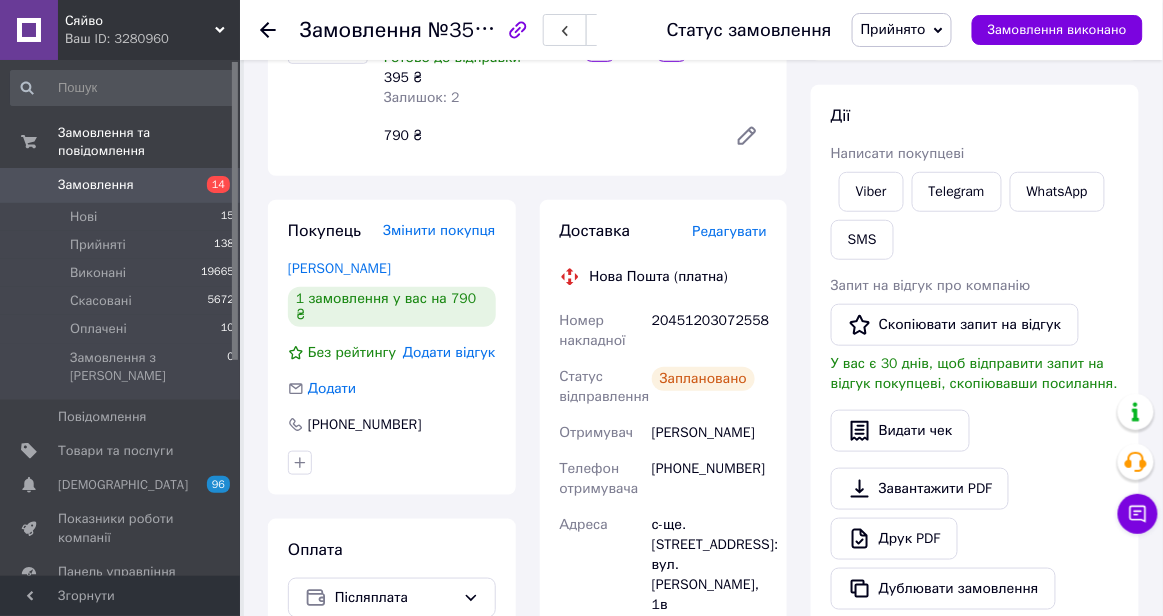 click on "20451203072558" at bounding box center (709, 331) 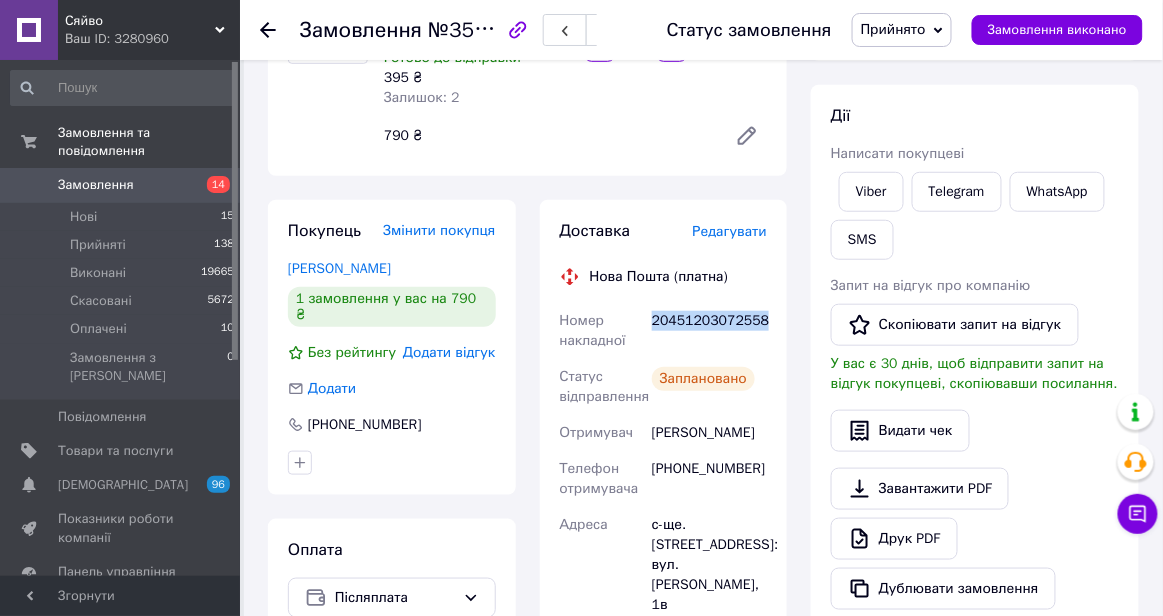 copy on "20451203072558" 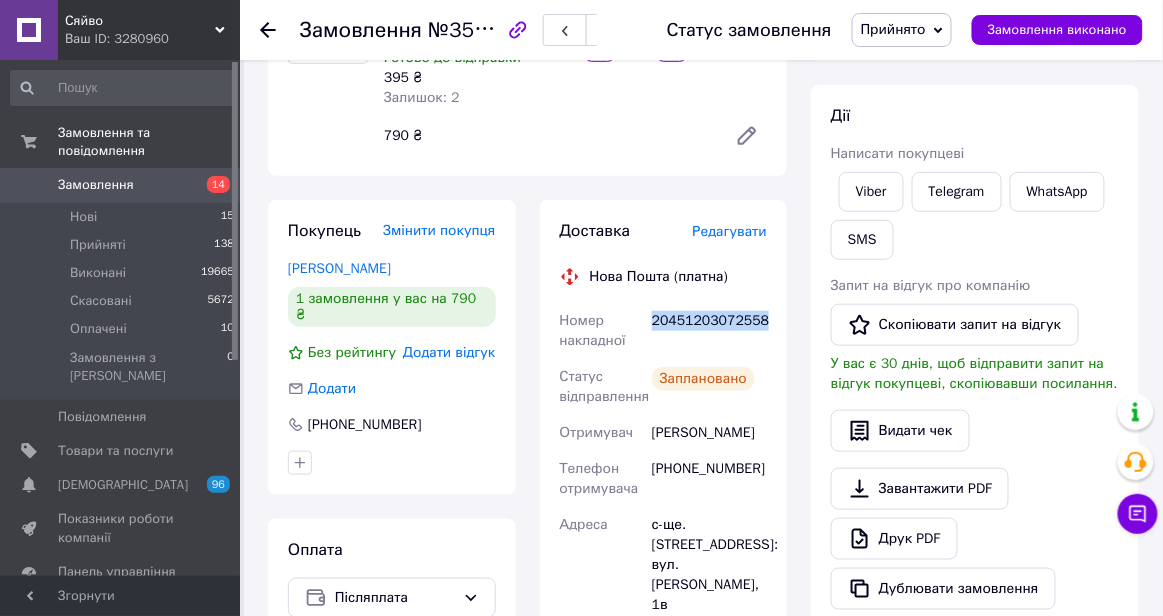 scroll, scrollTop: 0, scrollLeft: 0, axis: both 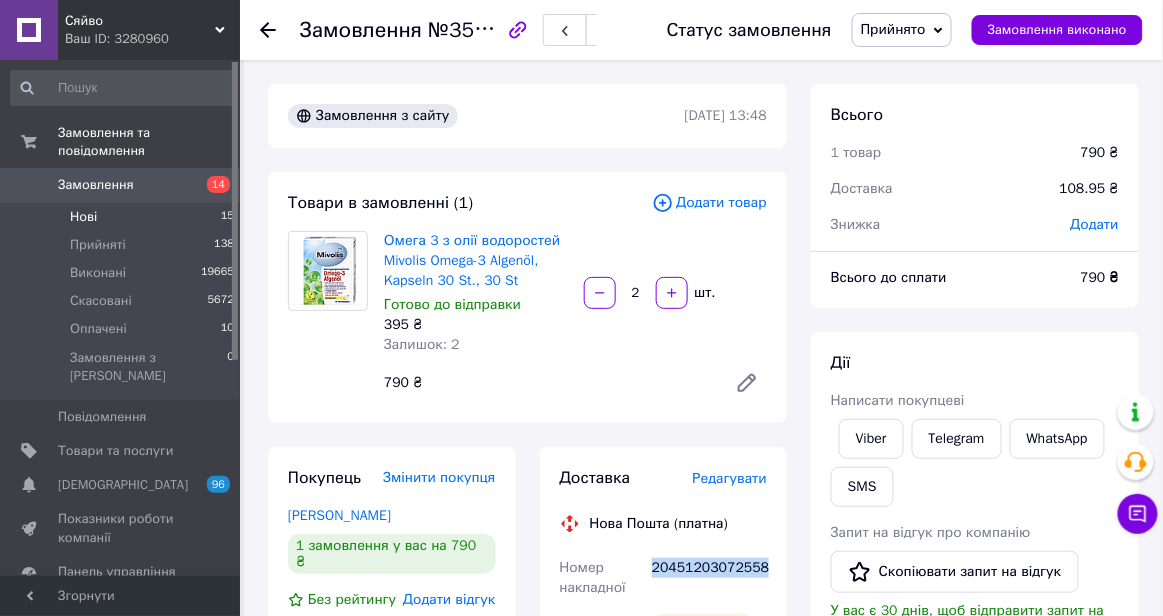 click on "Нові 15" at bounding box center [123, 217] 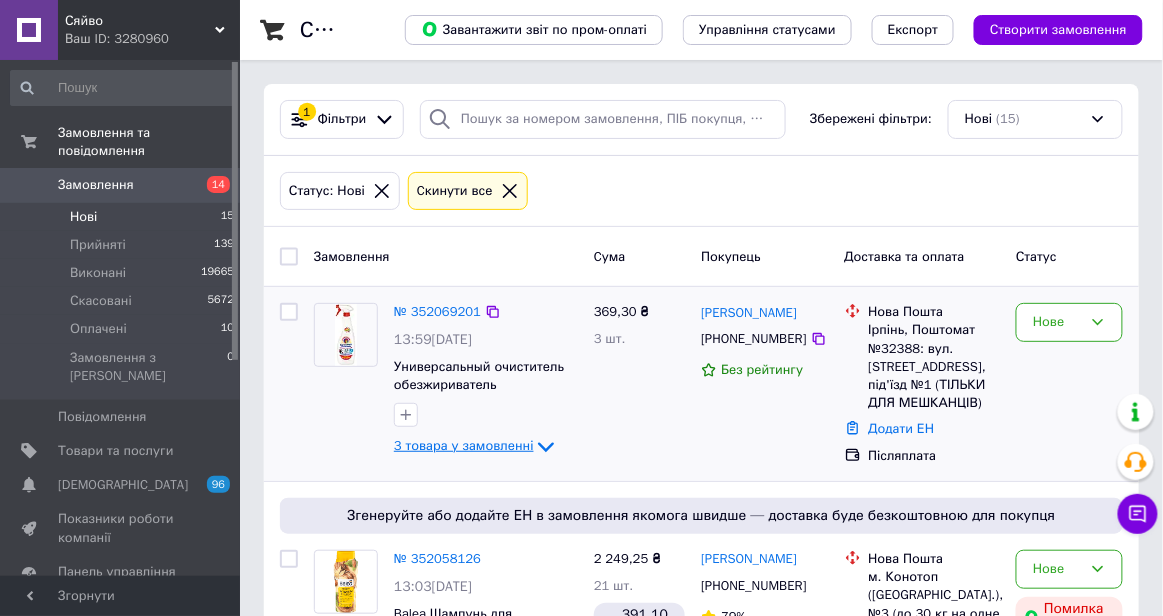 click 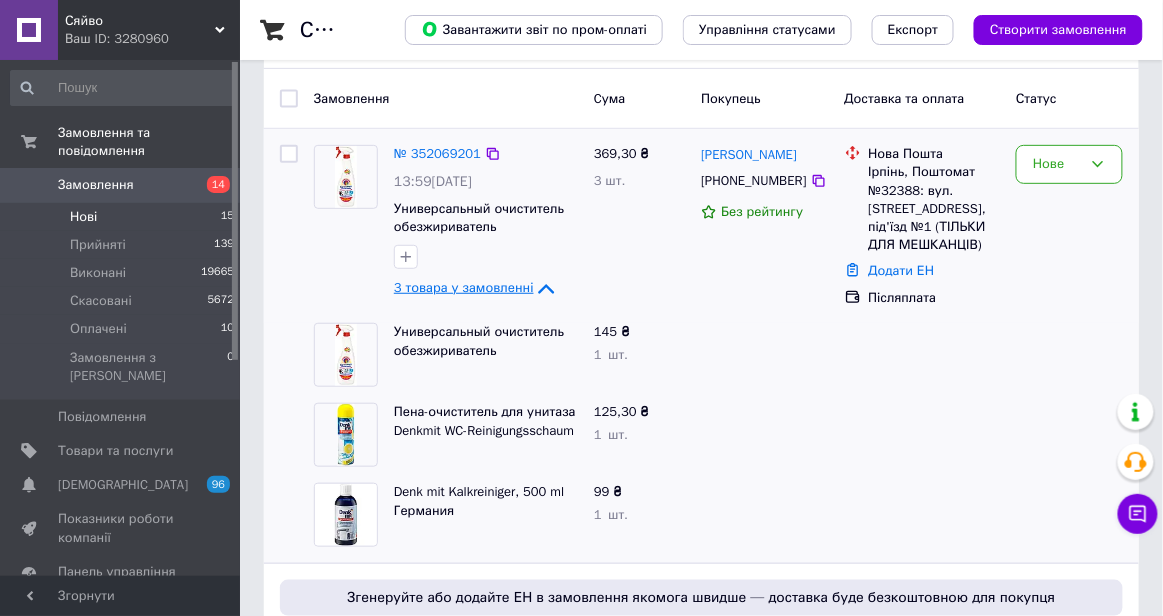 scroll, scrollTop: 160, scrollLeft: 0, axis: vertical 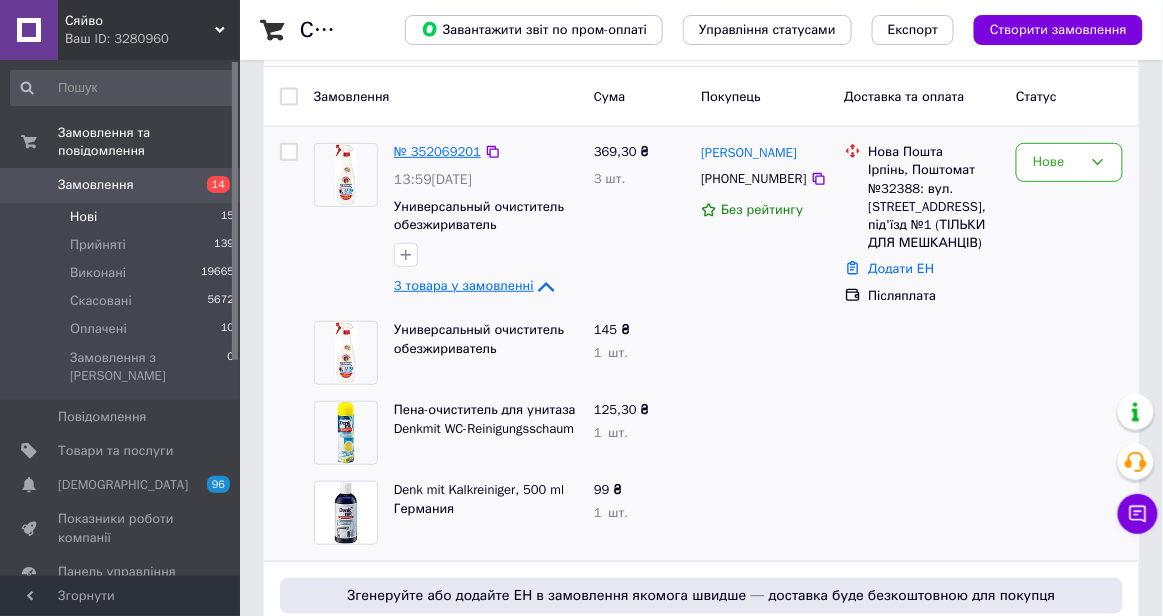 click on "№ 352069201" at bounding box center [437, 151] 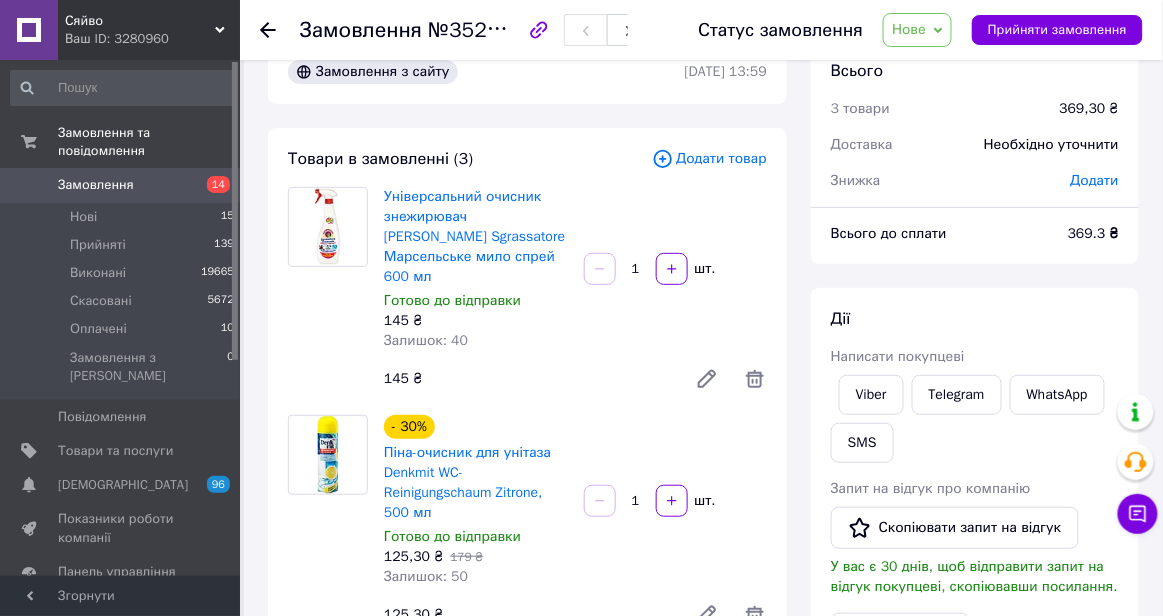 scroll, scrollTop: 0, scrollLeft: 0, axis: both 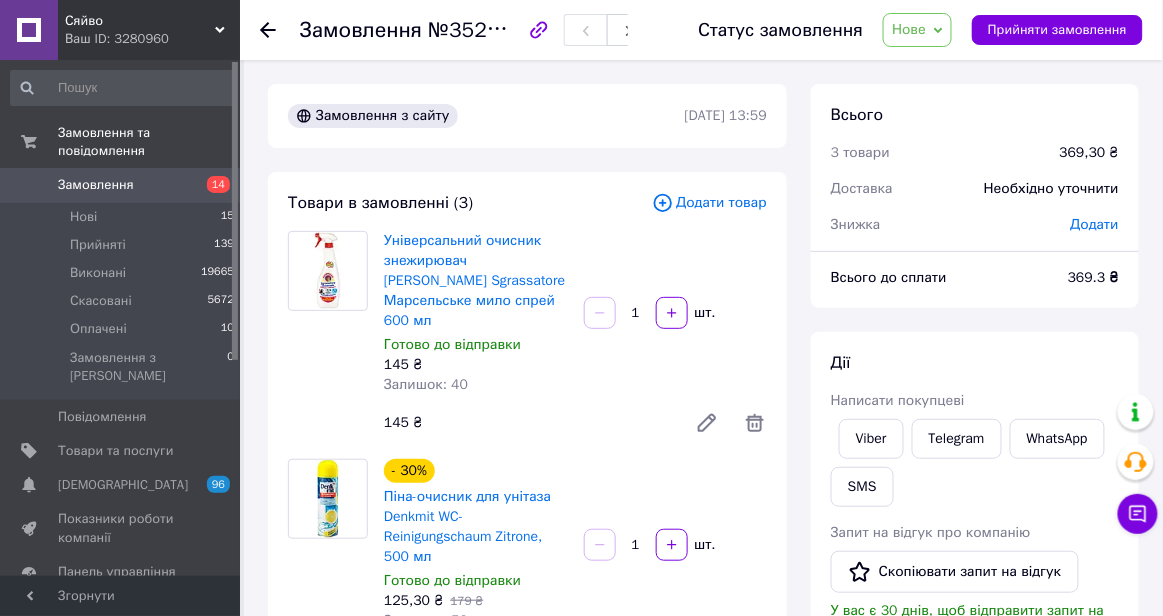 click on "Нове" at bounding box center [909, 29] 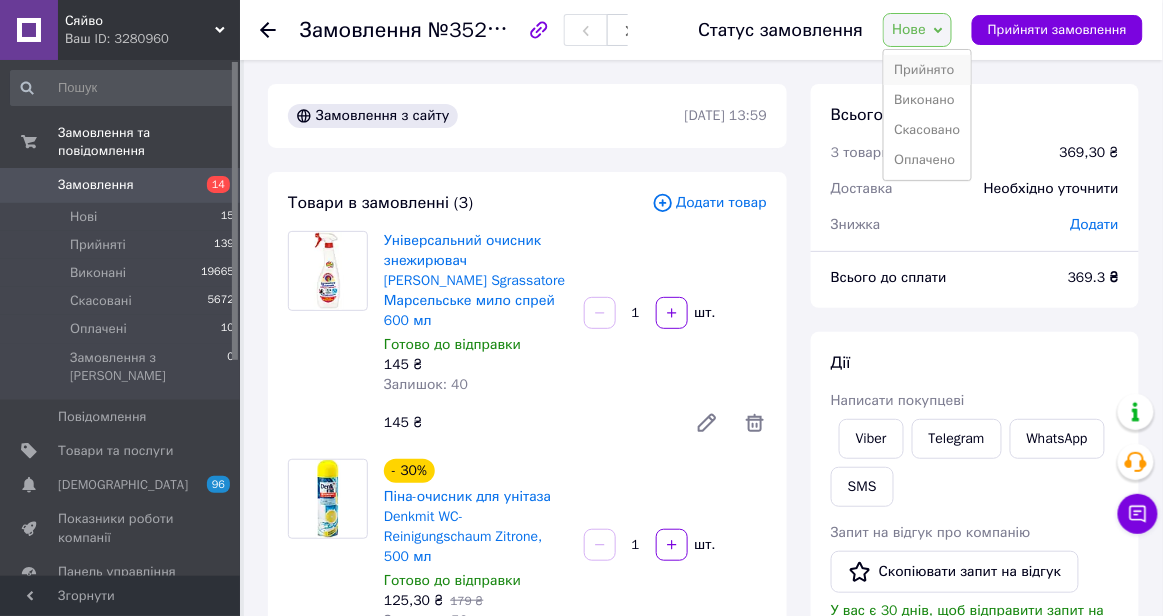 click on "Прийнято" at bounding box center (927, 70) 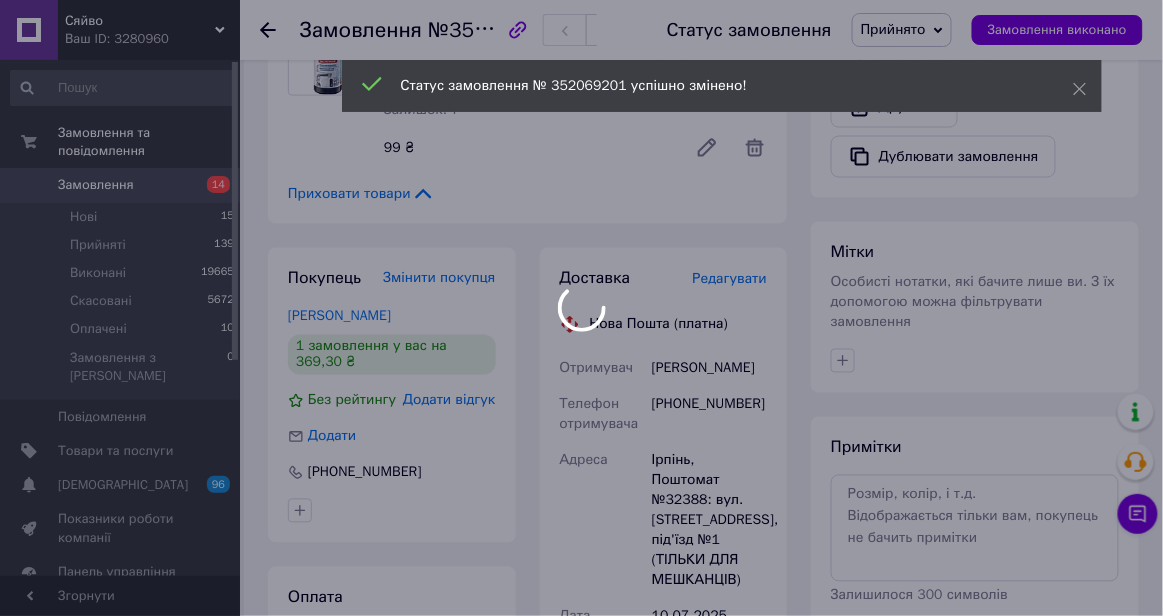 scroll, scrollTop: 694, scrollLeft: 0, axis: vertical 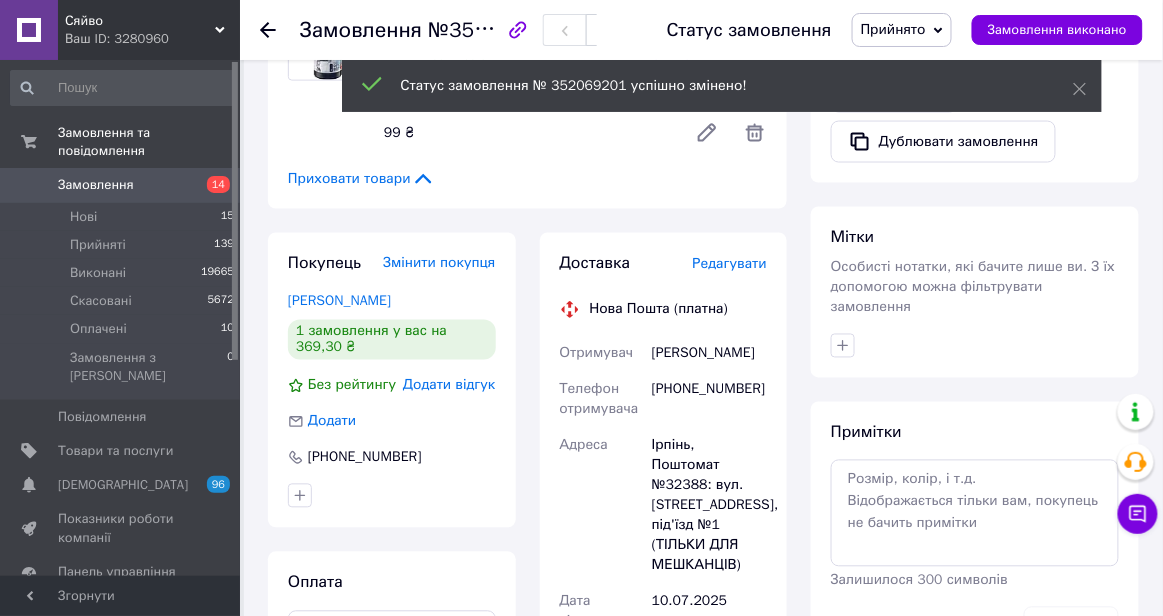 click on "Редагувати" at bounding box center (730, 264) 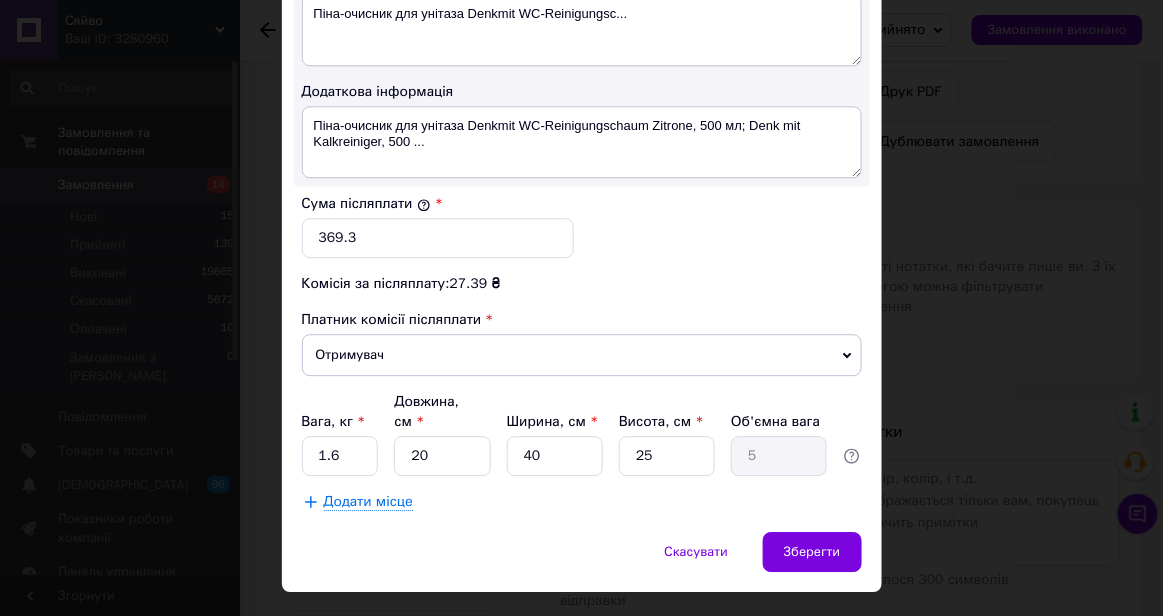 scroll, scrollTop: 1172, scrollLeft: 0, axis: vertical 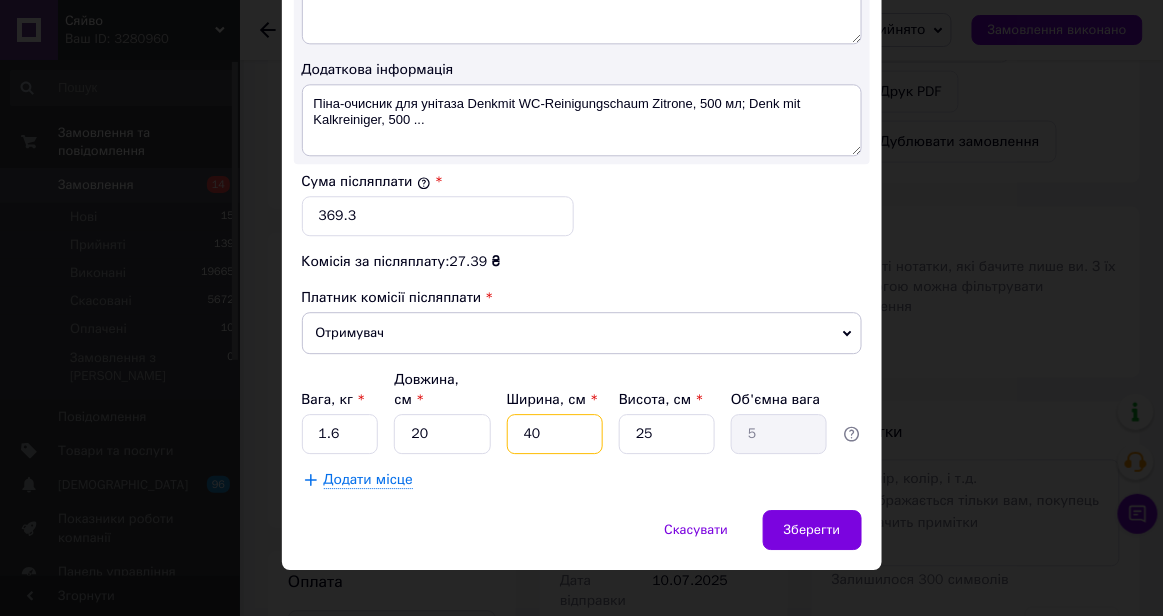 click on "40" at bounding box center (555, 434) 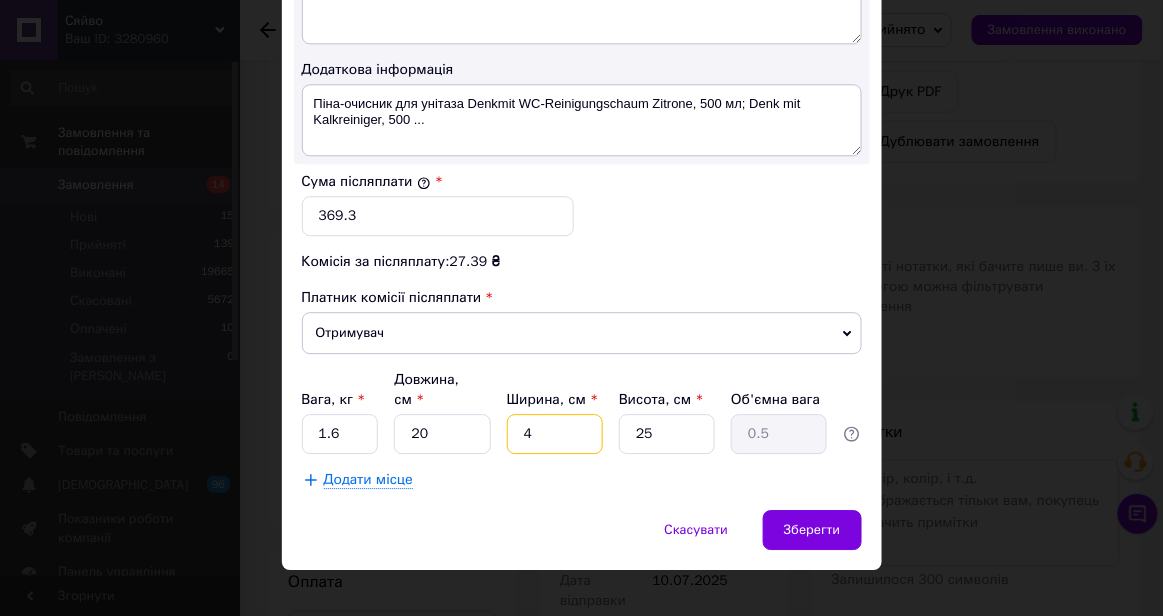 type 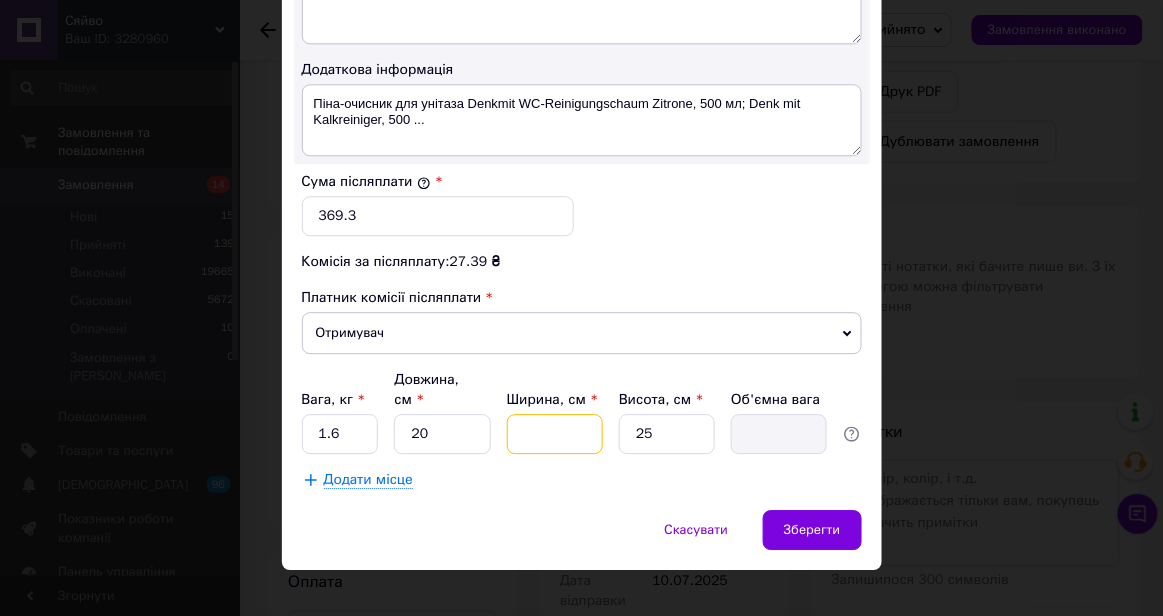 type on "1" 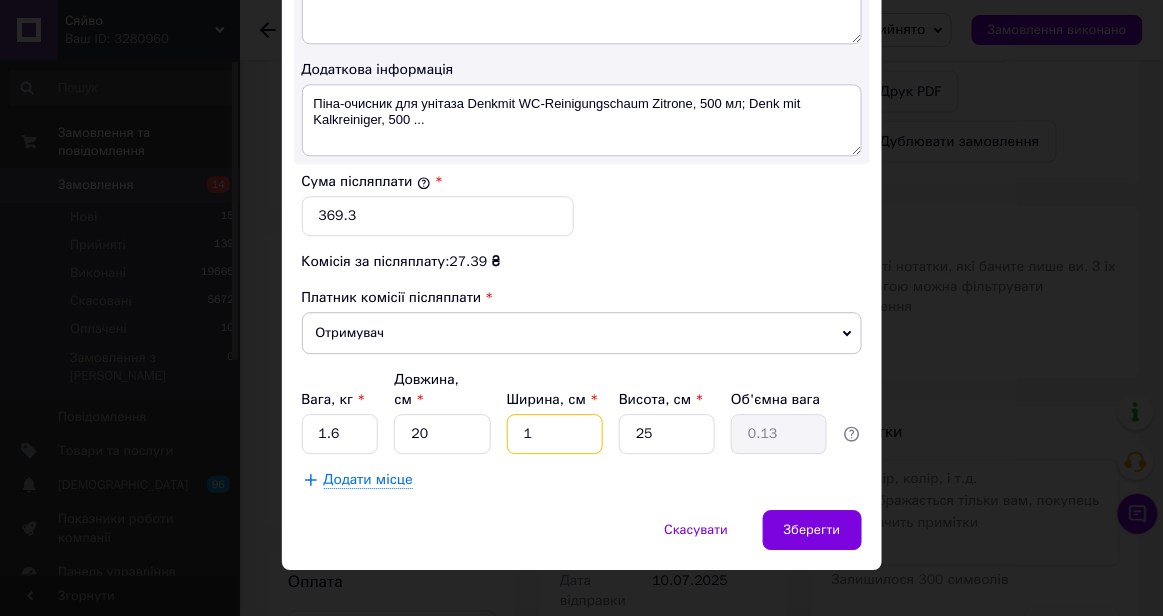 type on "10" 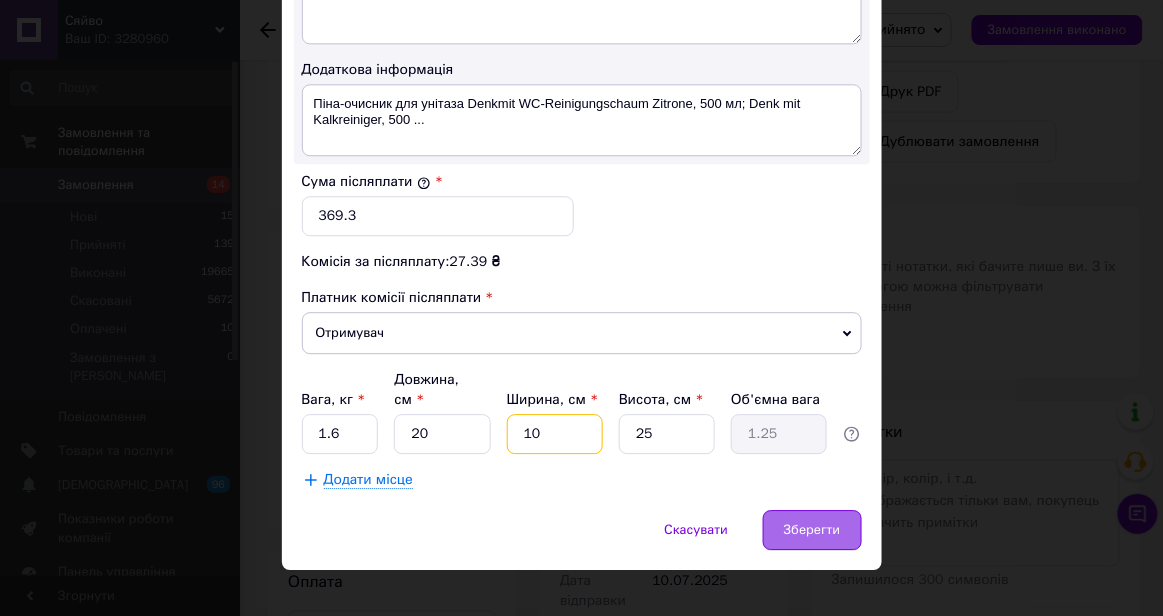 type on "10" 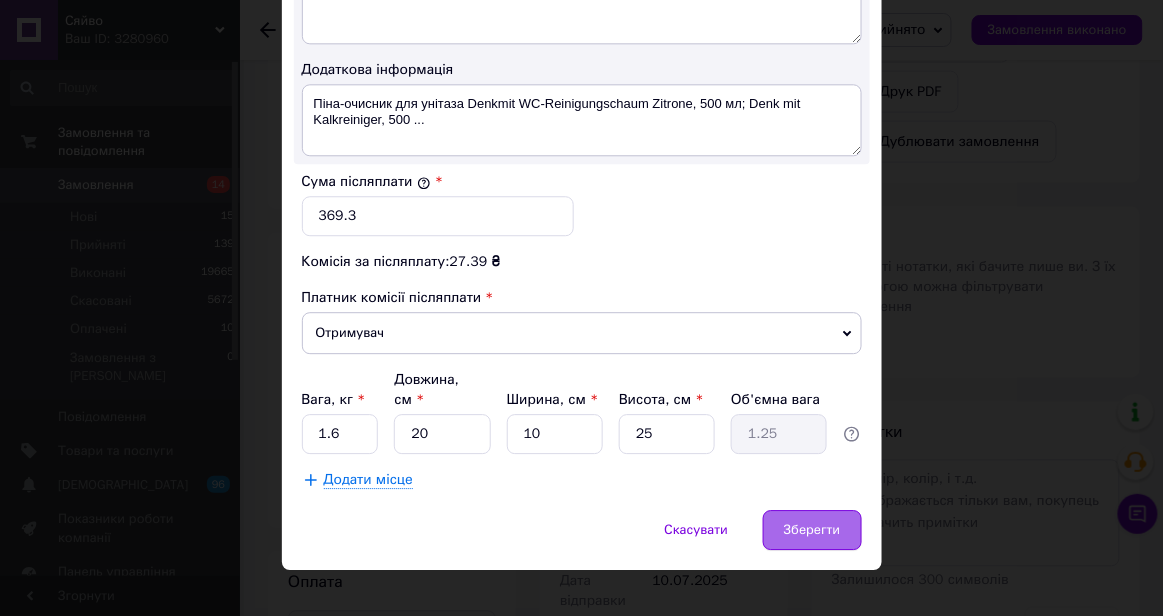 click on "Зберегти" at bounding box center (812, 530) 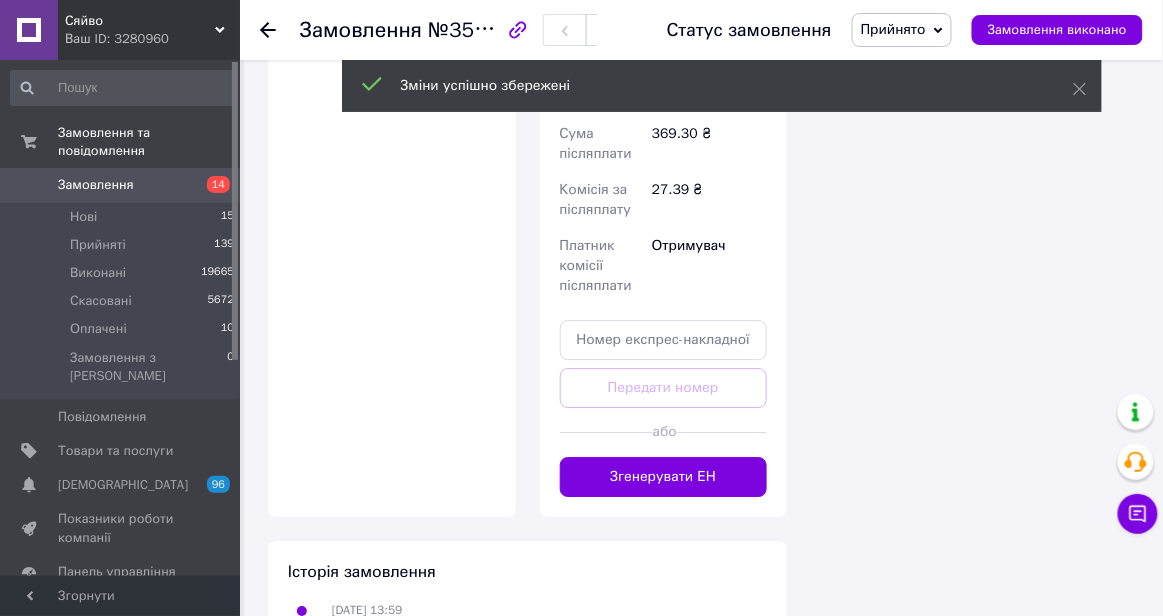 scroll, scrollTop: 1324, scrollLeft: 0, axis: vertical 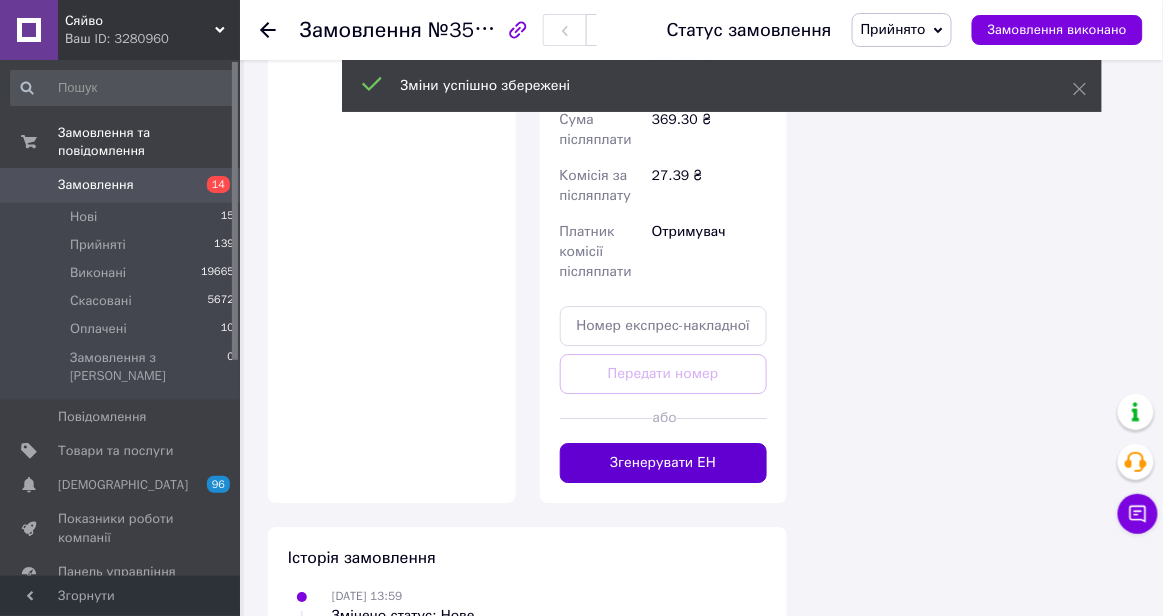click on "Згенерувати ЕН" at bounding box center [664, 463] 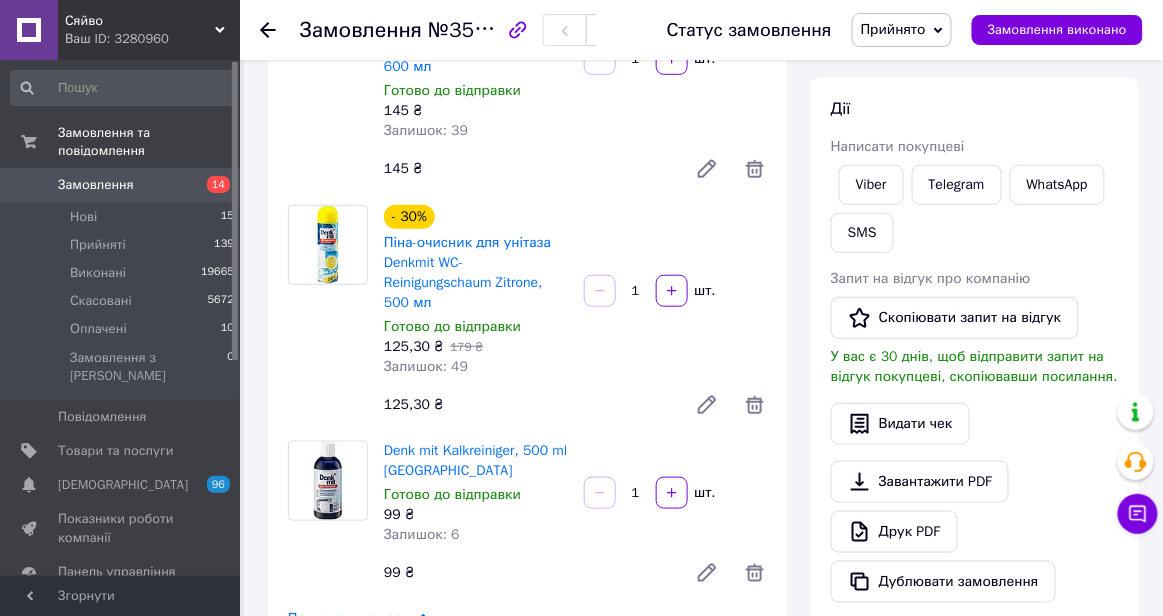 scroll, scrollTop: 0, scrollLeft: 0, axis: both 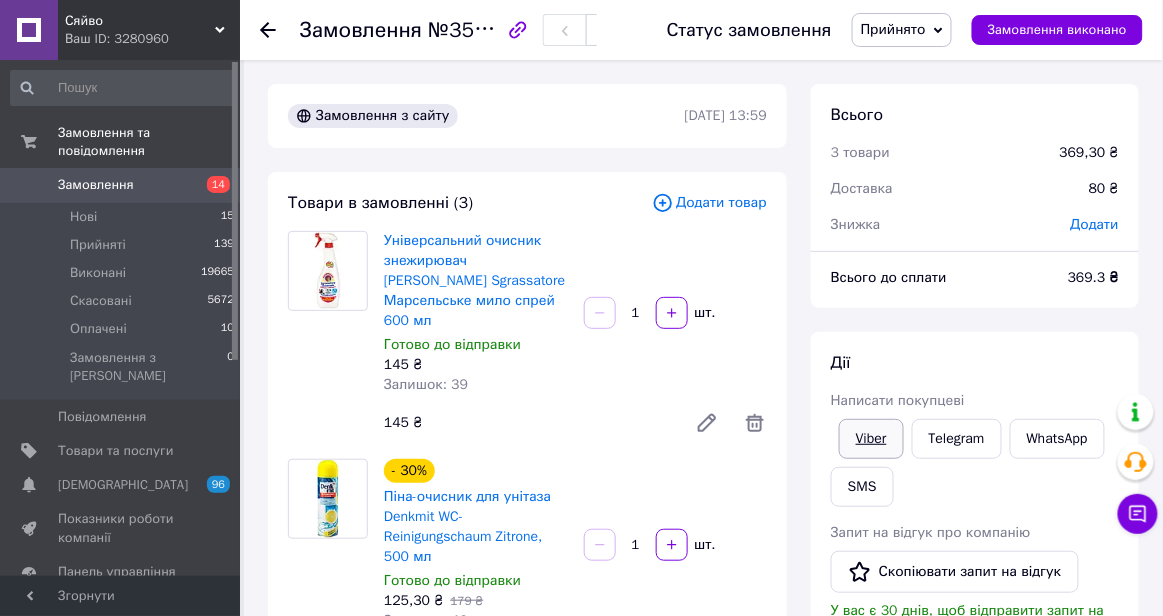 click on "Viber" at bounding box center [871, 439] 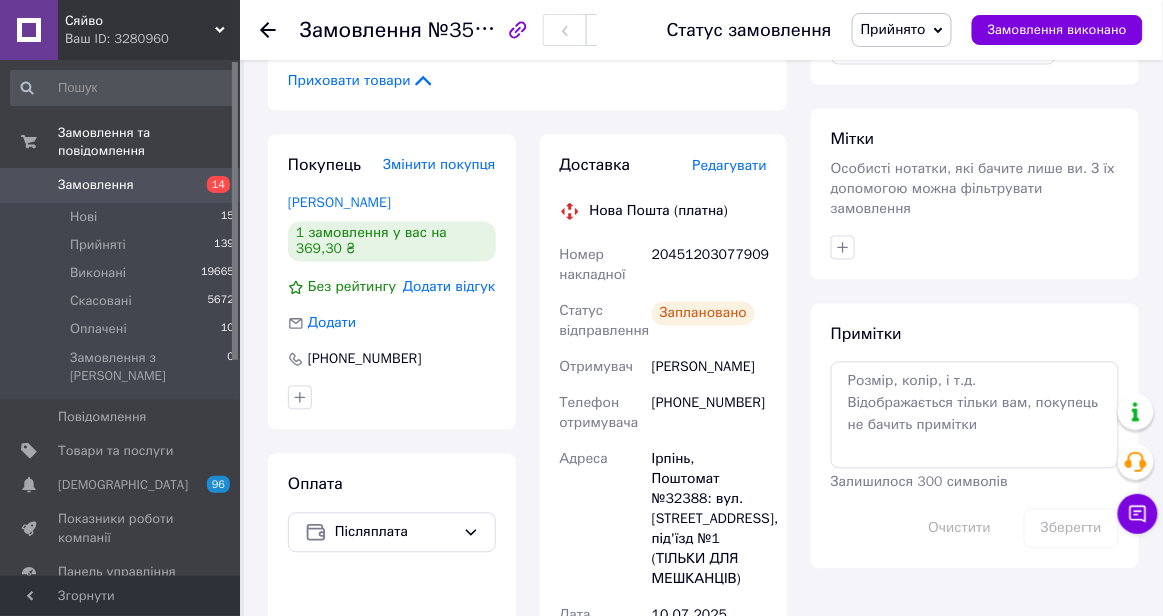 scroll, scrollTop: 786, scrollLeft: 0, axis: vertical 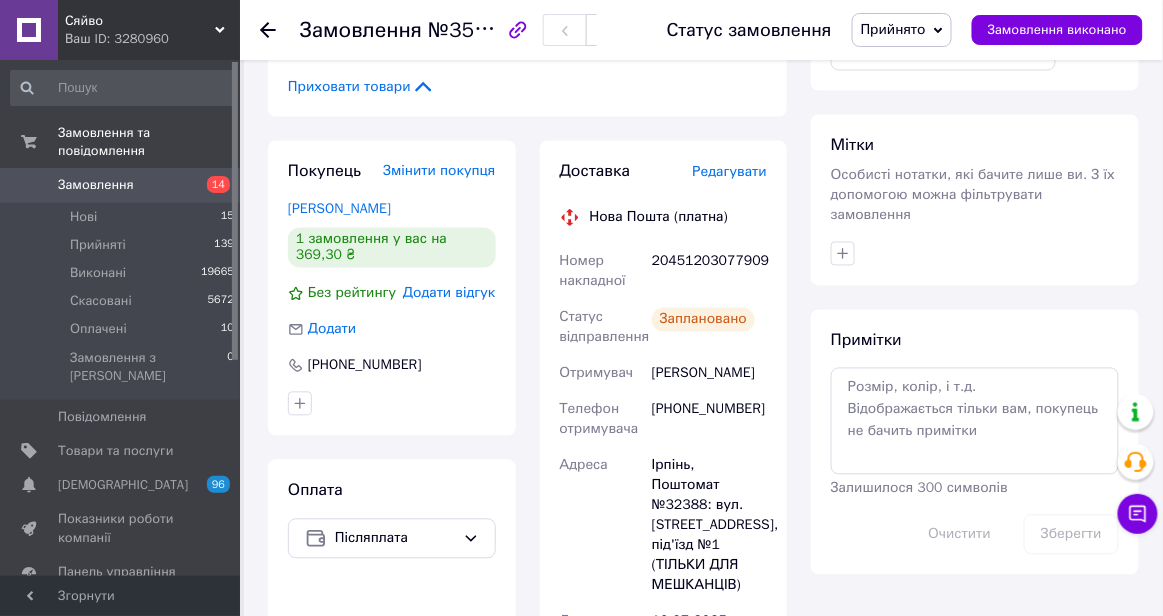 click on "20451203077909" at bounding box center [709, 272] 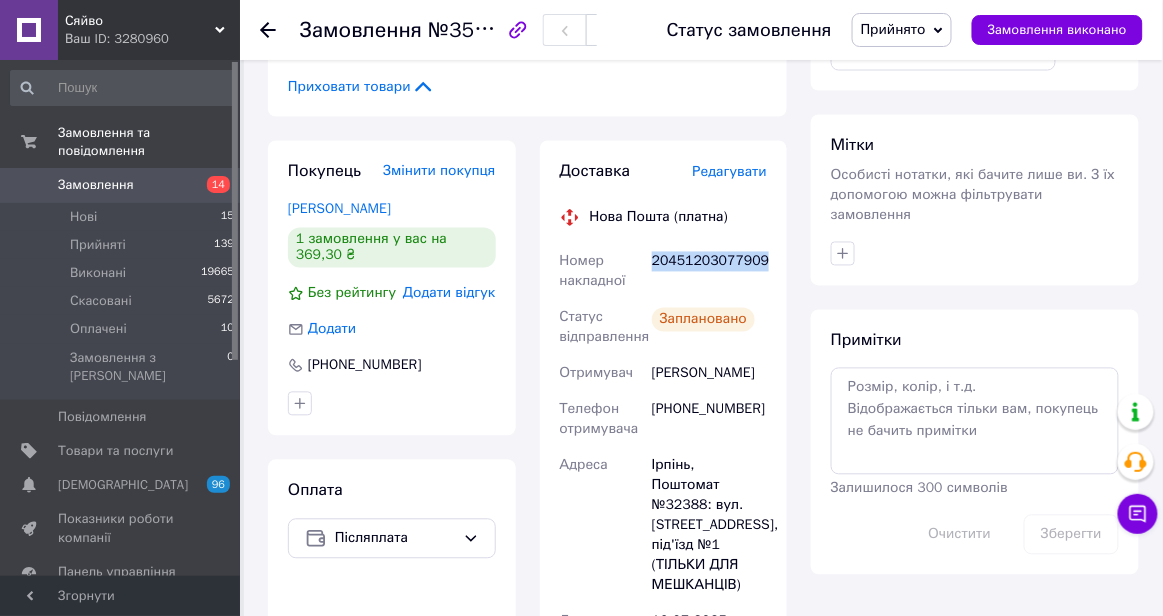 copy on "20451203077909" 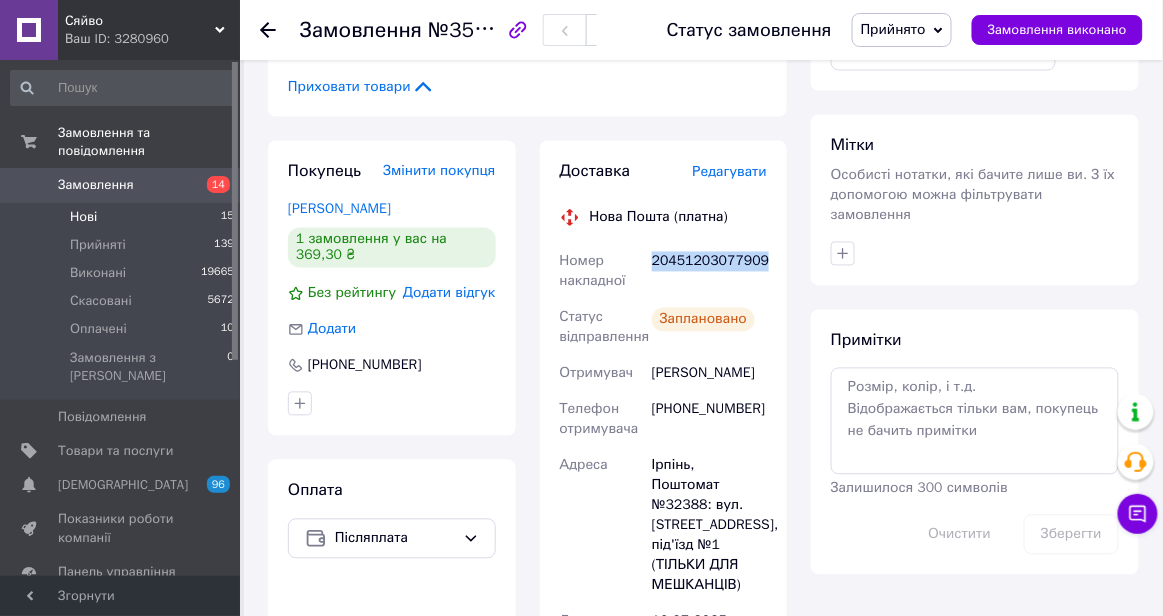 click on "Нові 15" at bounding box center (123, 217) 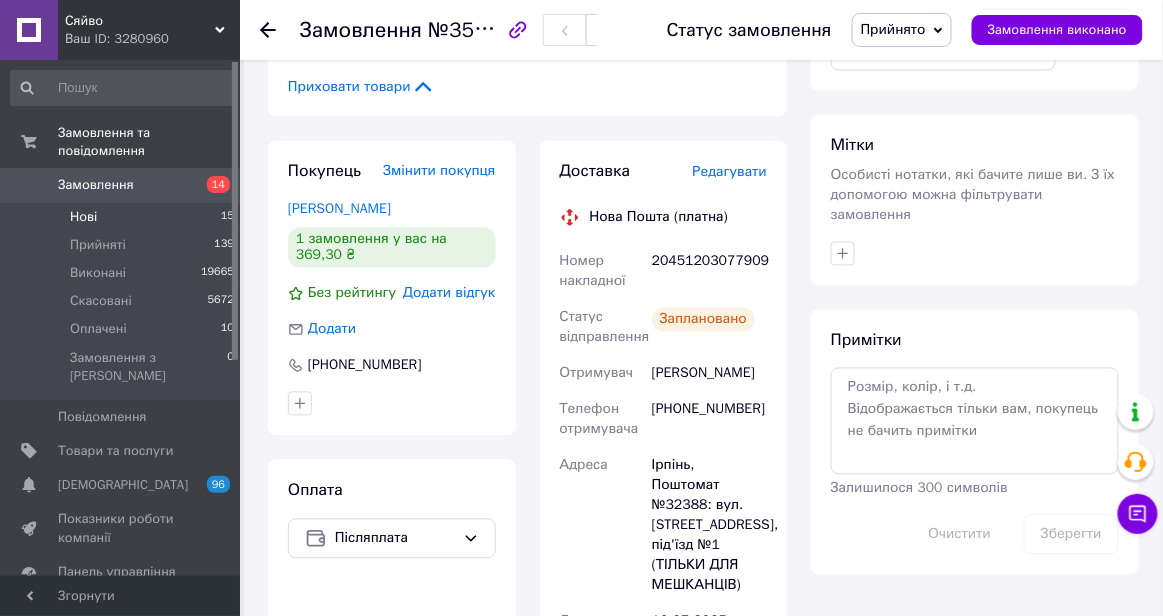 scroll, scrollTop: 0, scrollLeft: 0, axis: both 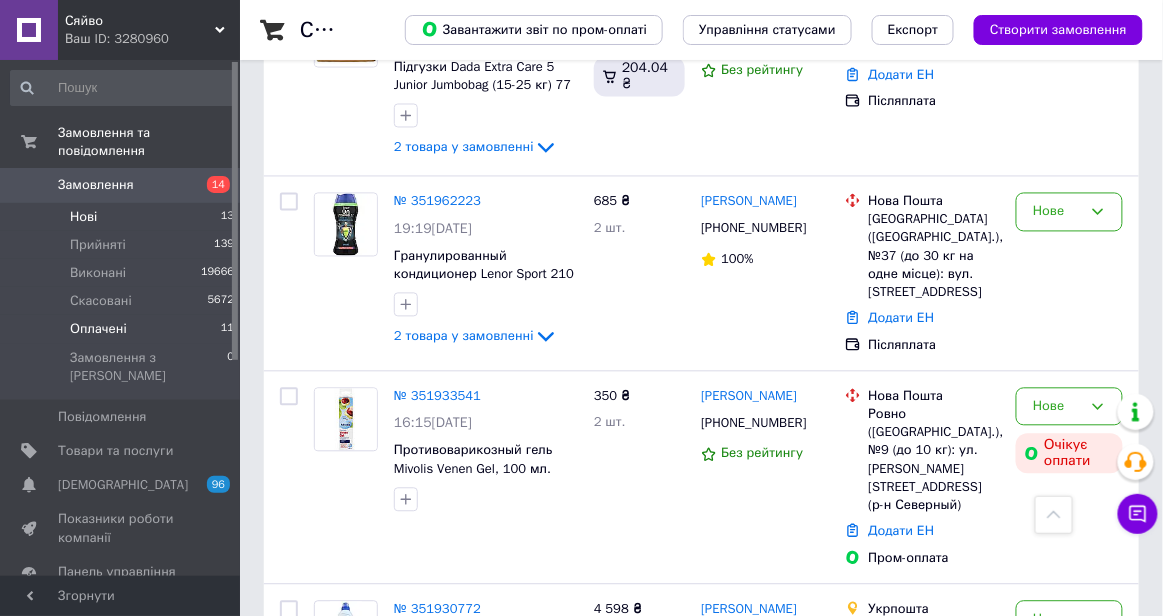 click on "11" at bounding box center [227, 329] 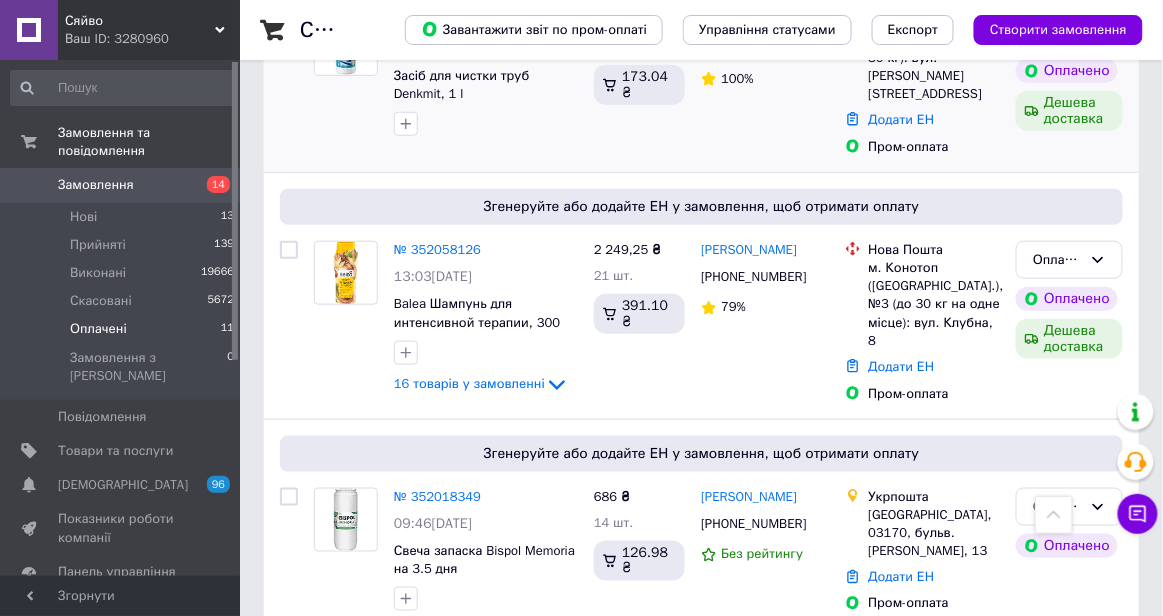 scroll, scrollTop: 348, scrollLeft: 0, axis: vertical 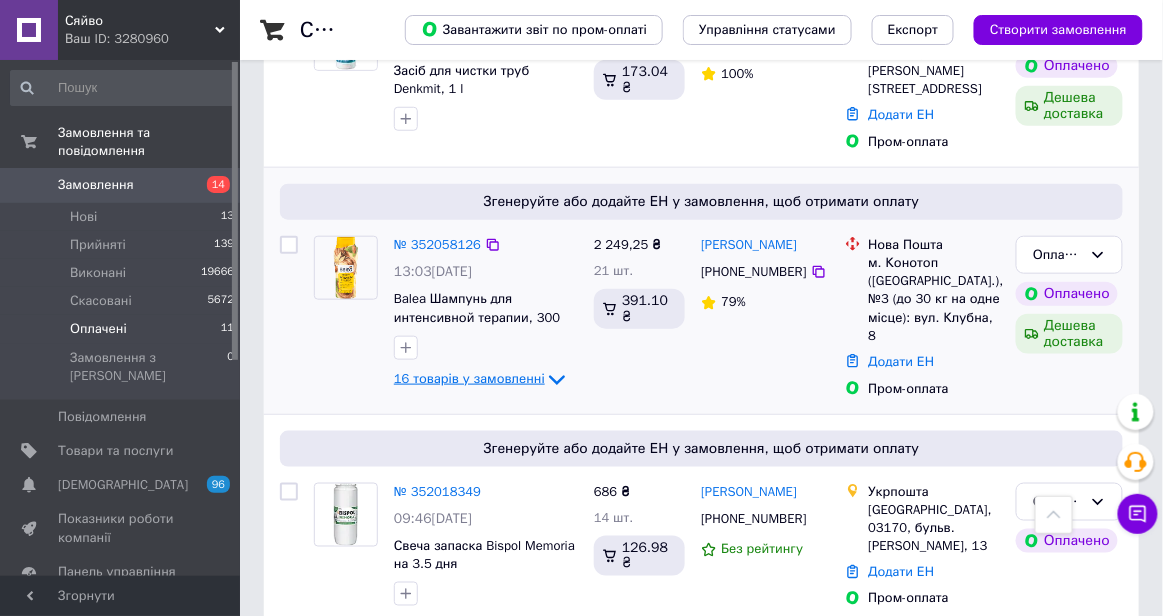 click on "16 товарів у замовленні" at bounding box center (469, 378) 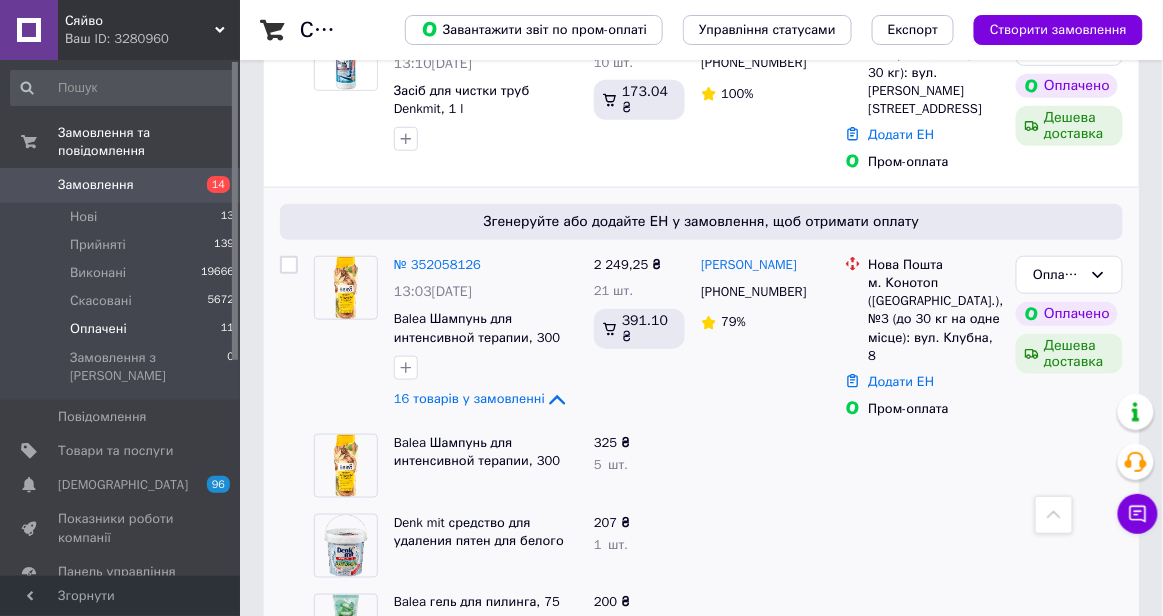 scroll, scrollTop: 325, scrollLeft: 0, axis: vertical 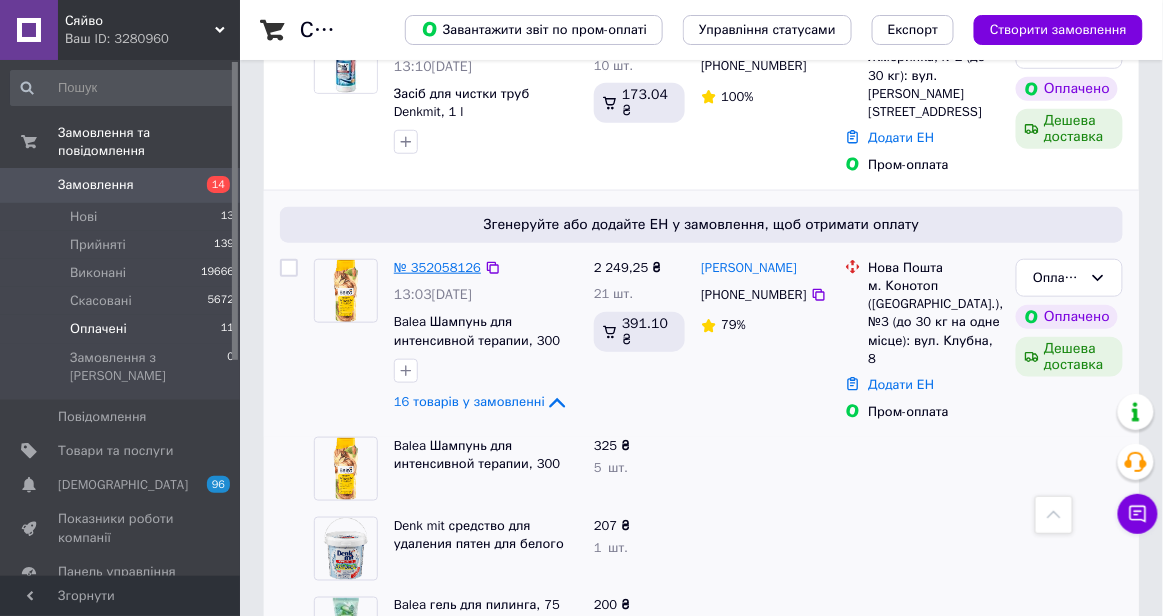 click on "№ 352058126" at bounding box center [437, 267] 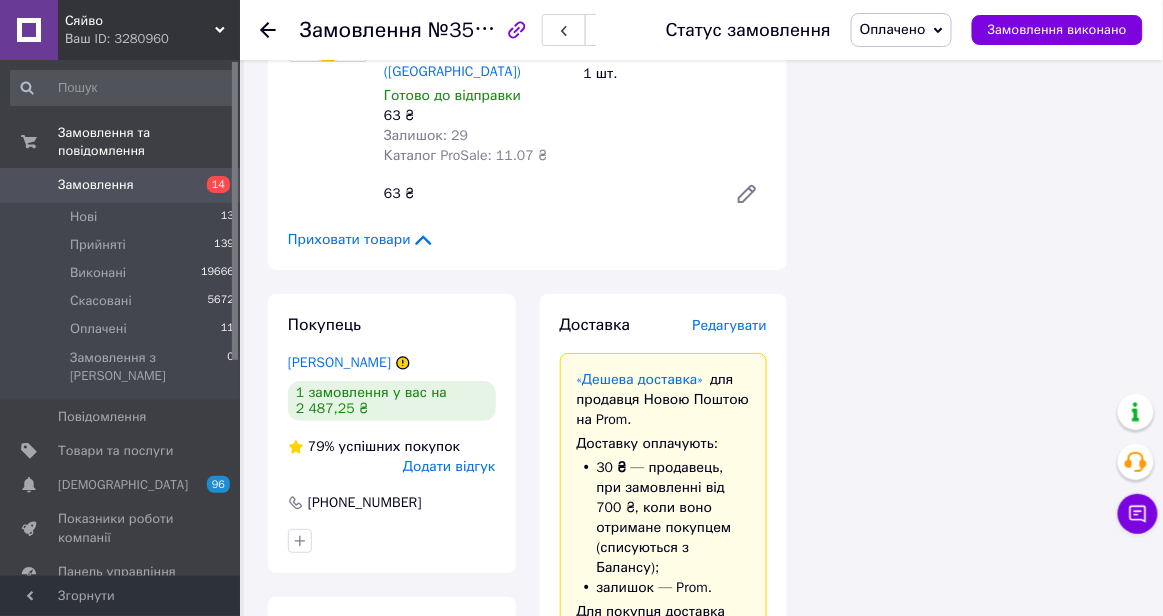 scroll, scrollTop: 3479, scrollLeft: 0, axis: vertical 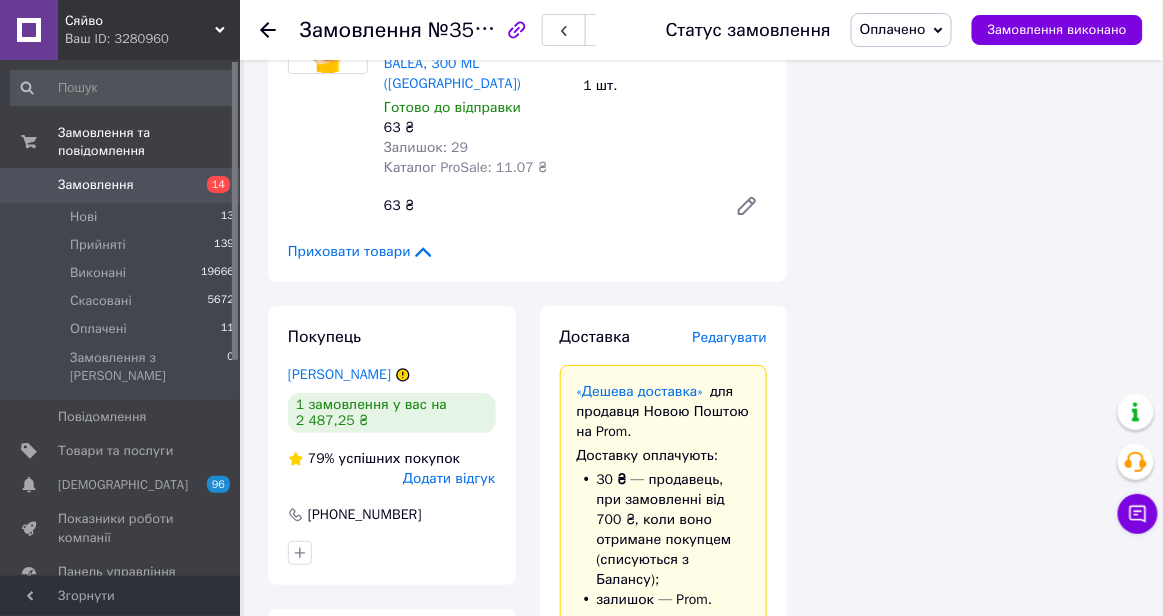 click on "Редагувати" at bounding box center [730, 337] 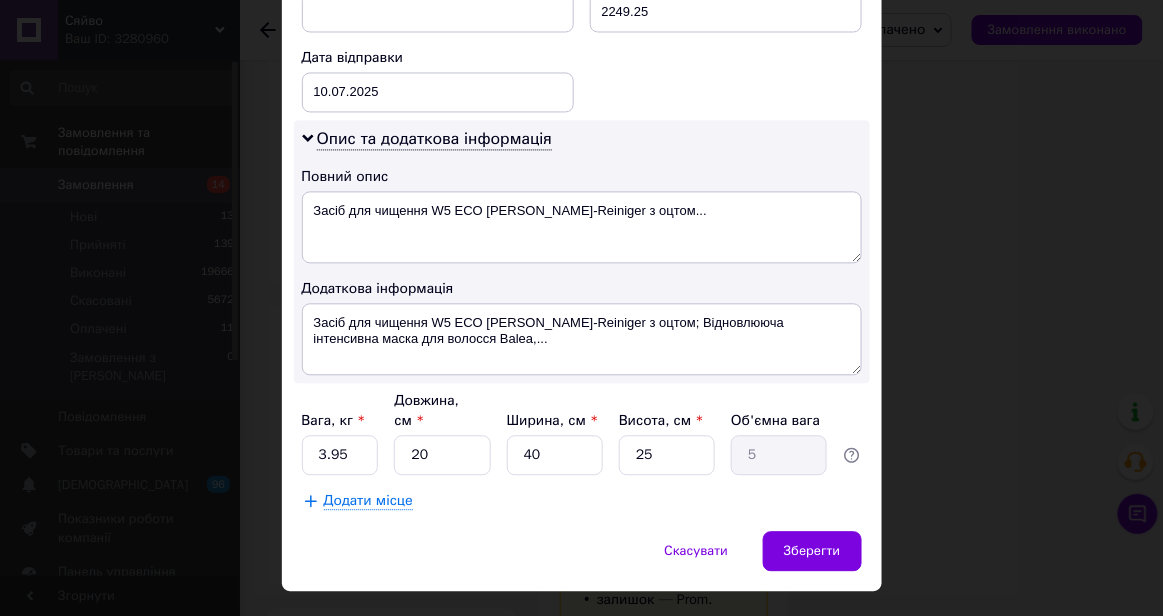 scroll, scrollTop: 952, scrollLeft: 0, axis: vertical 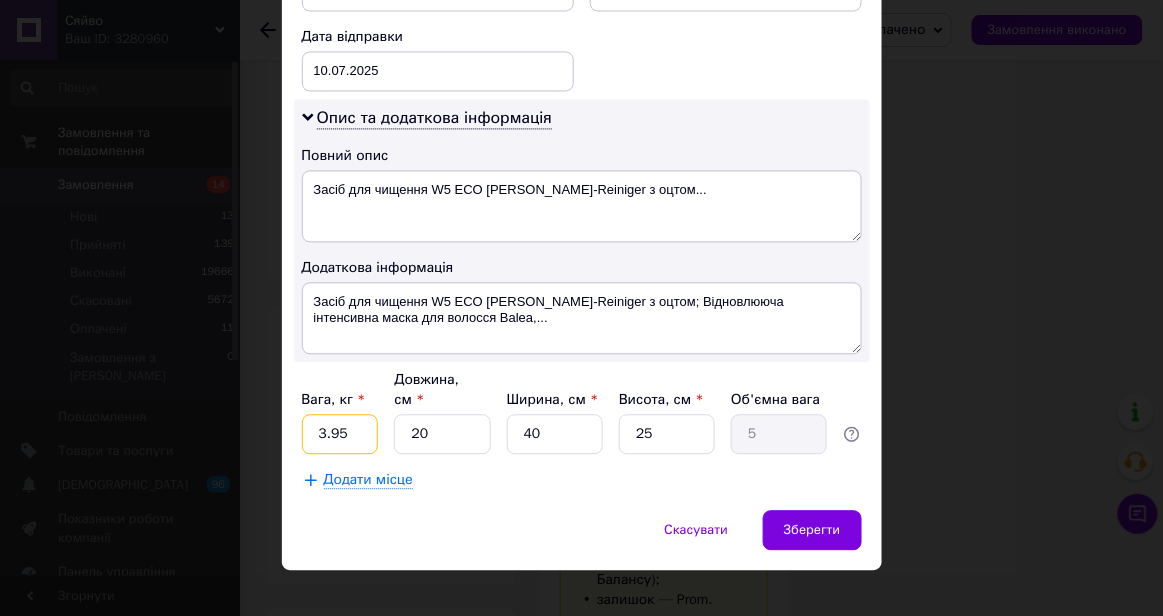 click on "3.95" at bounding box center (340, 434) 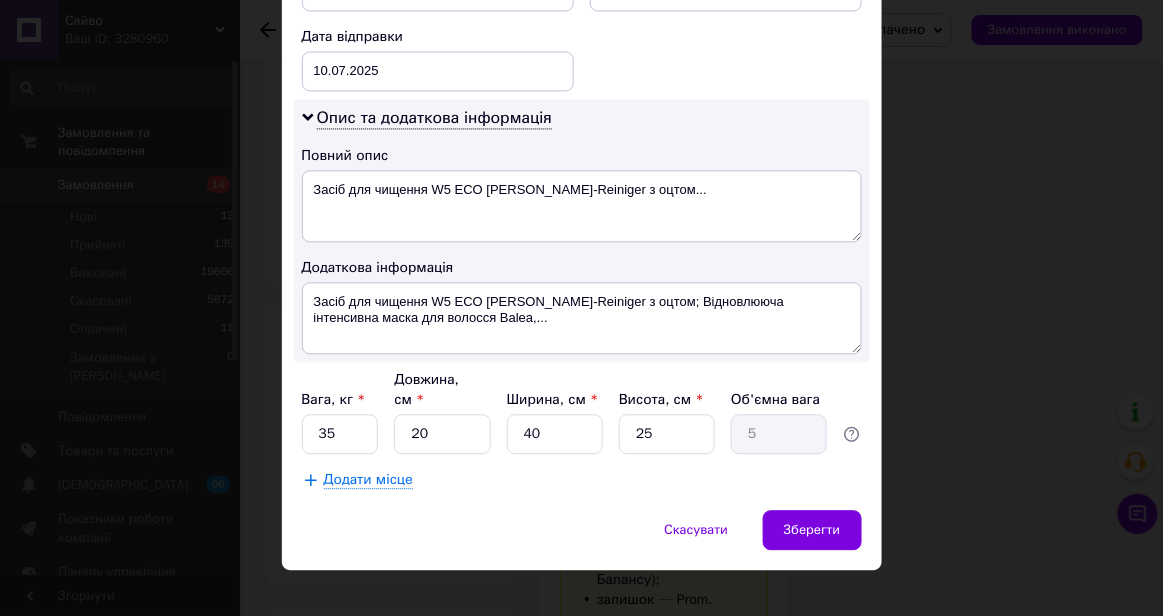 click on "Додати місце" at bounding box center [582, 480] 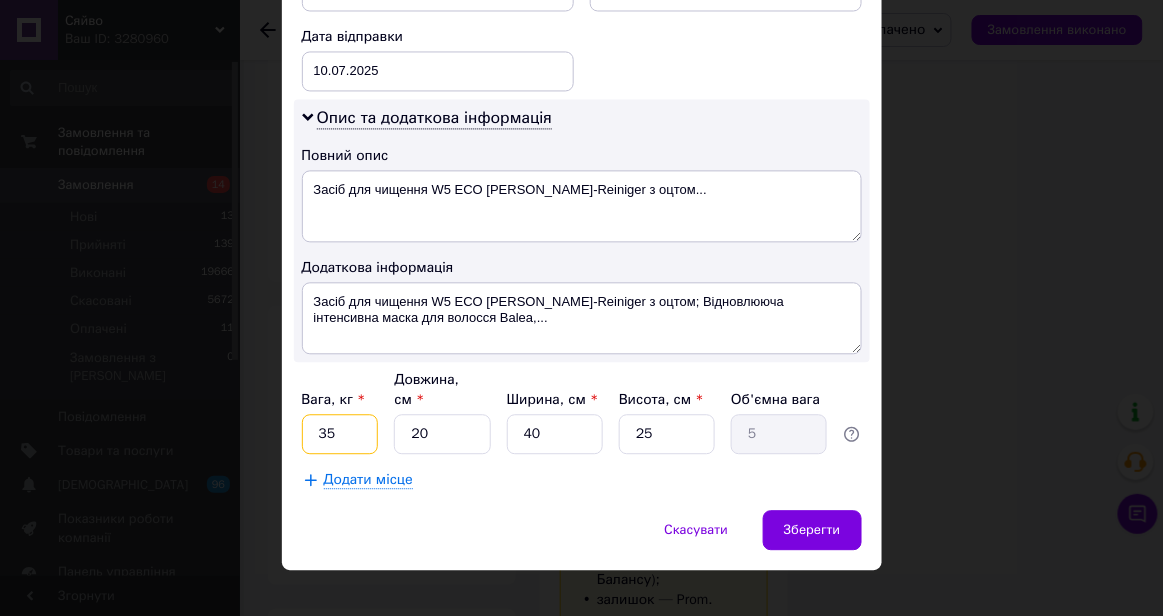 click on "35" at bounding box center (340, 434) 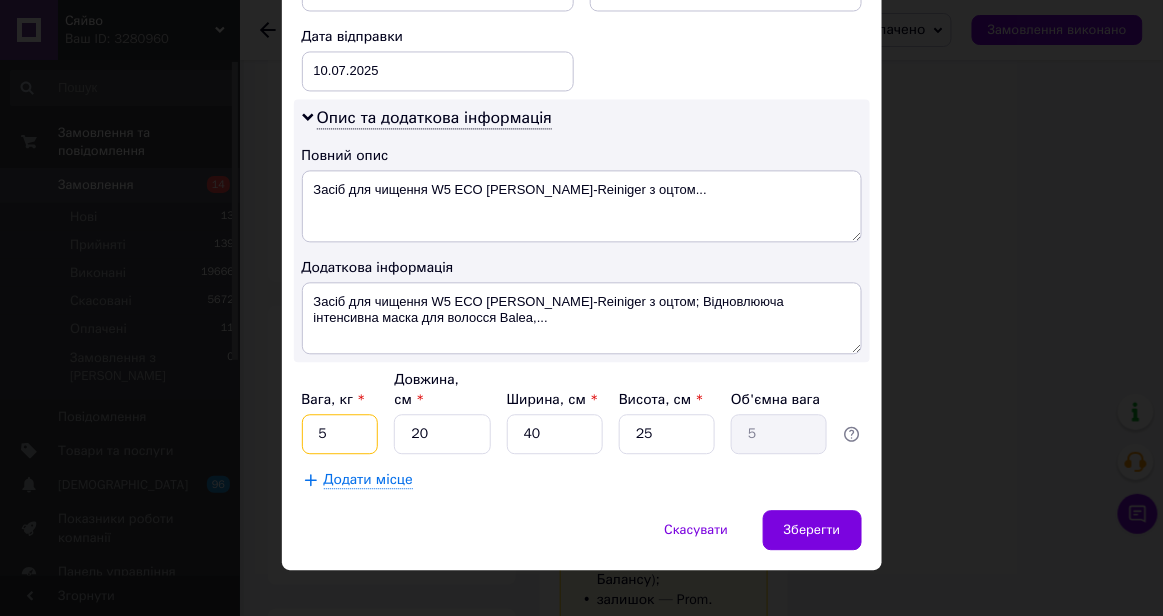 type on "5" 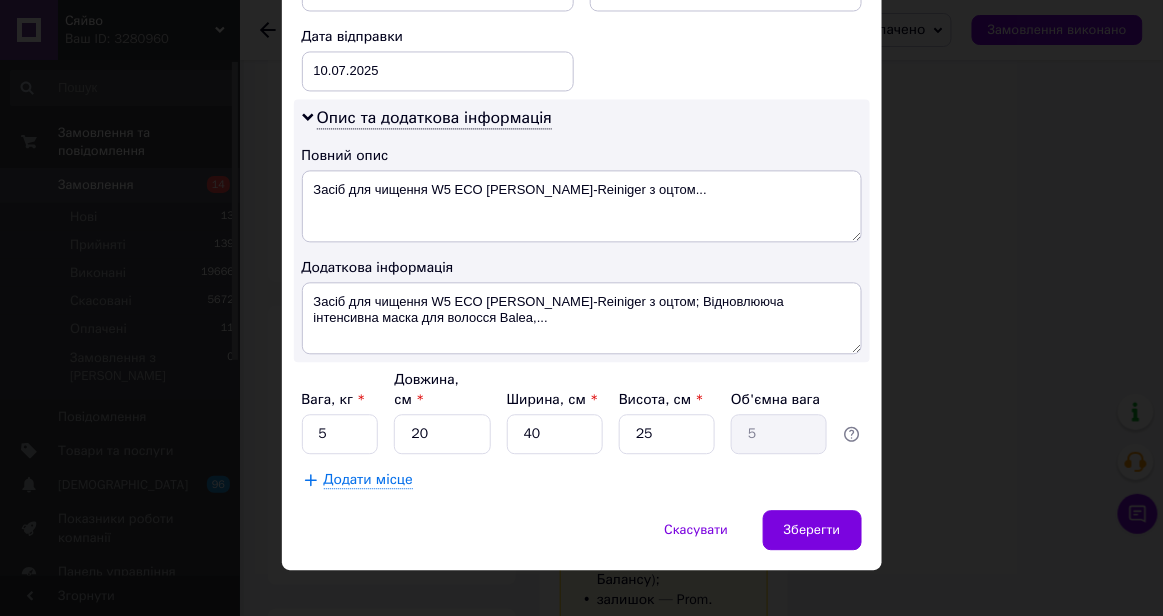 click on "Додати місце" at bounding box center [582, 480] 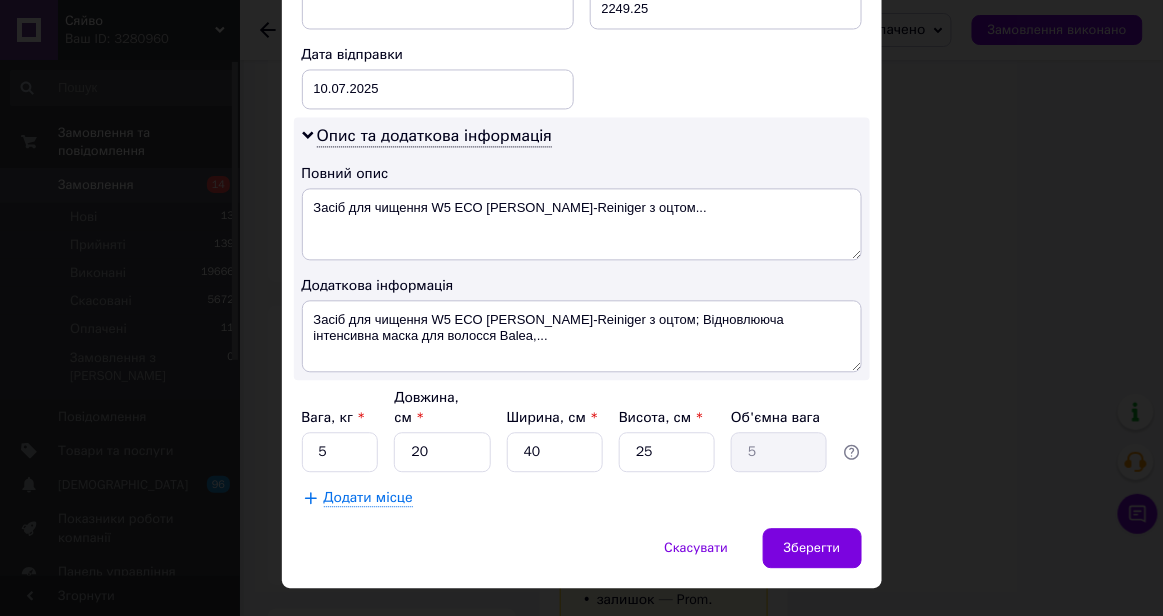 scroll, scrollTop: 935, scrollLeft: 0, axis: vertical 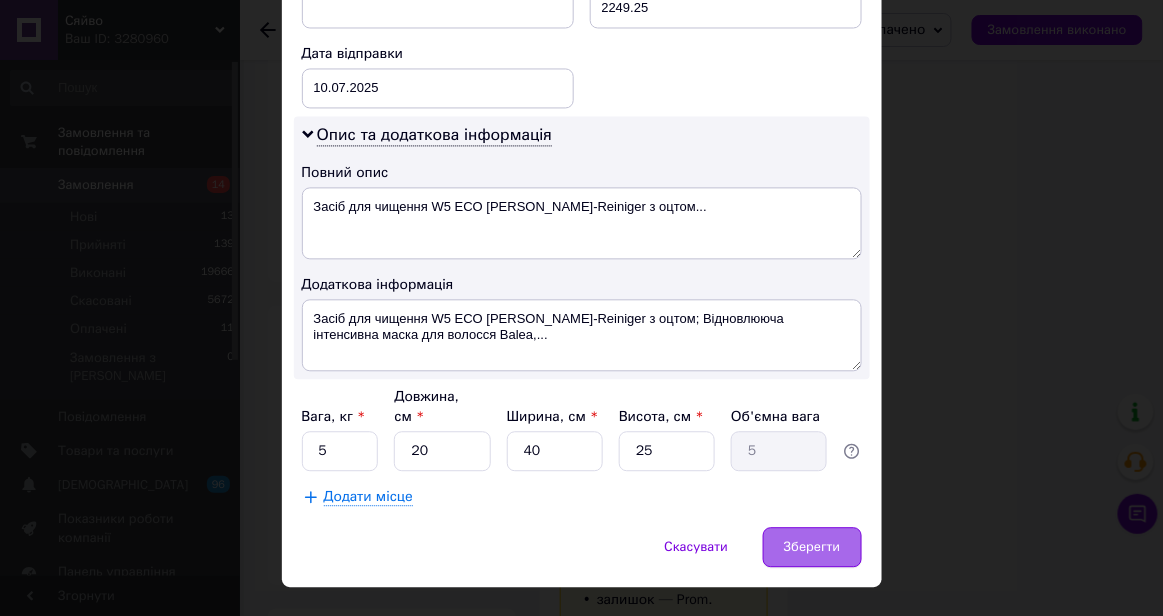 click on "Зберегти" at bounding box center (812, 547) 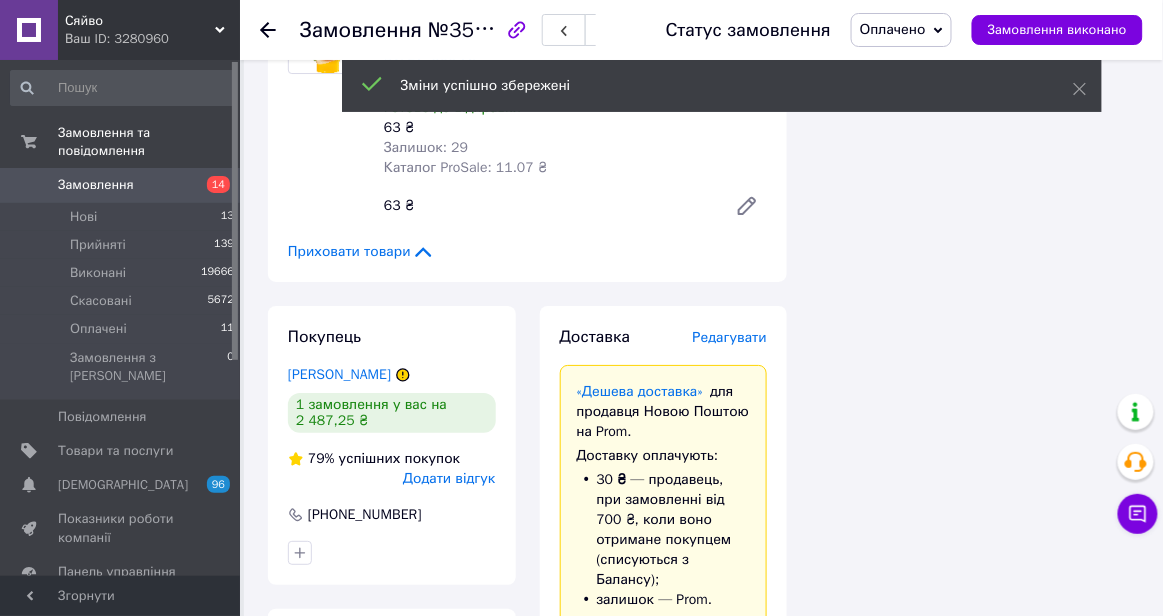 scroll, scrollTop: 104, scrollLeft: 0, axis: vertical 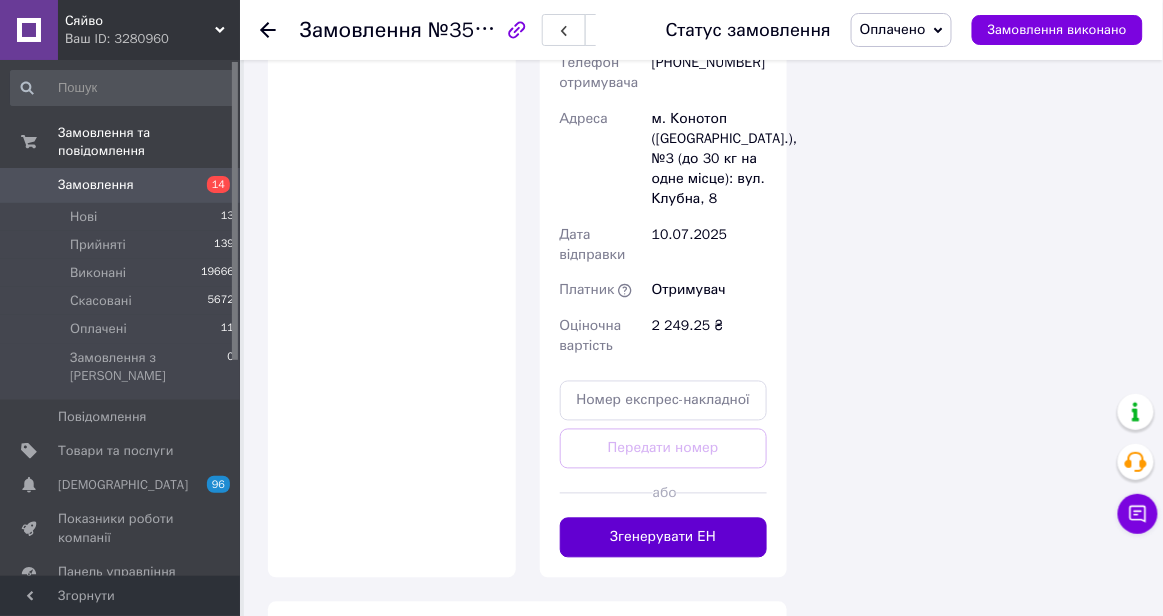 click on "Згенерувати ЕН" at bounding box center [664, 538] 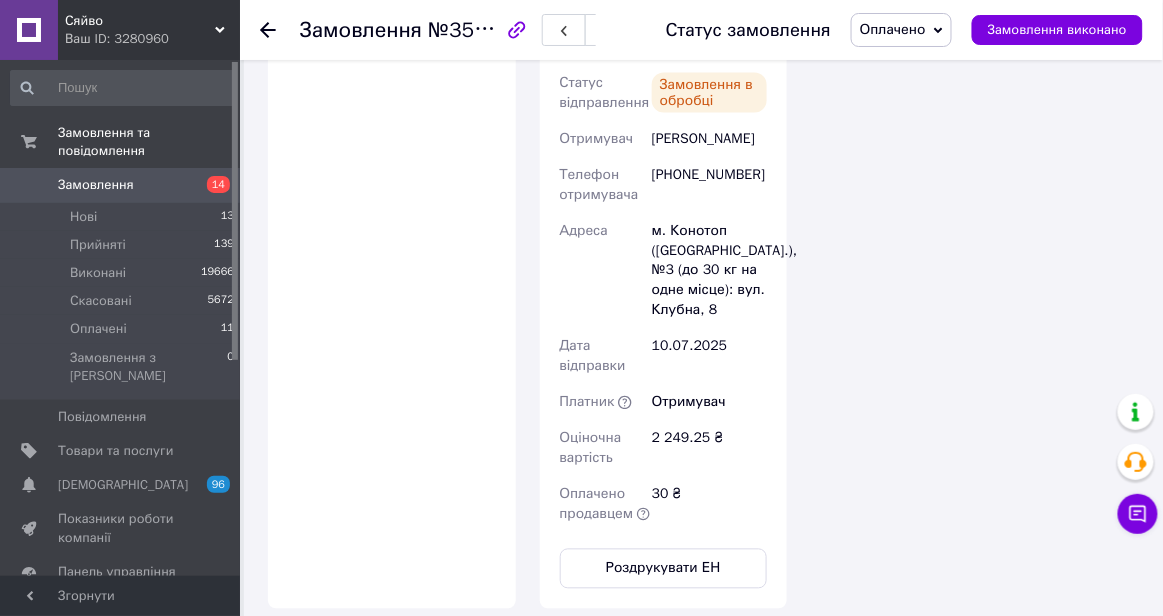 scroll, scrollTop: 200, scrollLeft: 0, axis: vertical 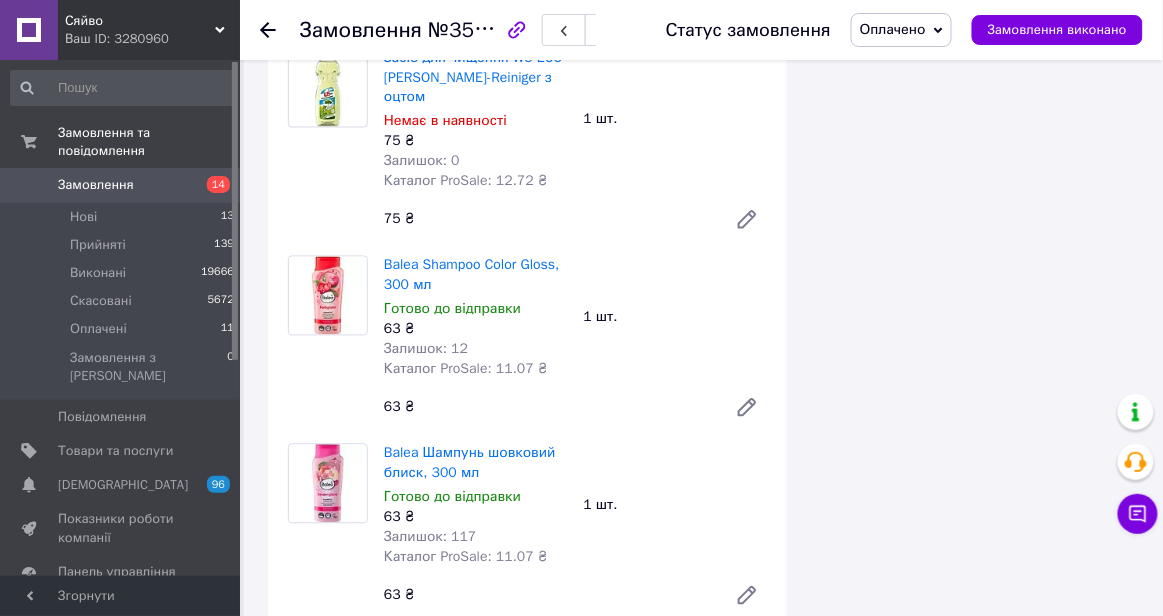 click on "Оплачено" at bounding box center (893, 29) 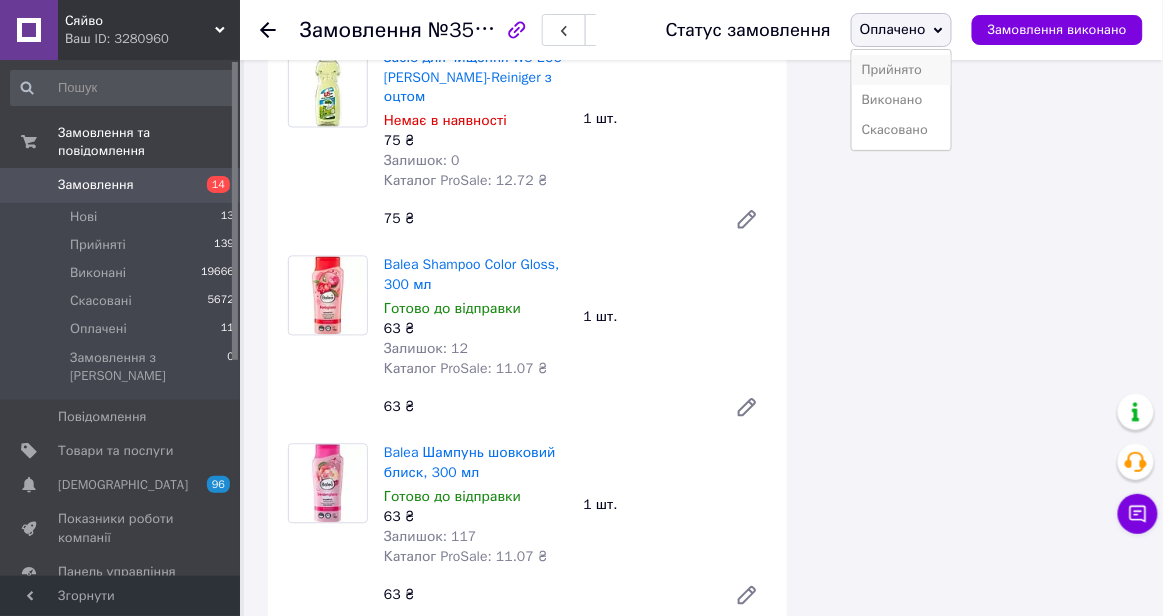 click on "Прийнято" at bounding box center [901, 70] 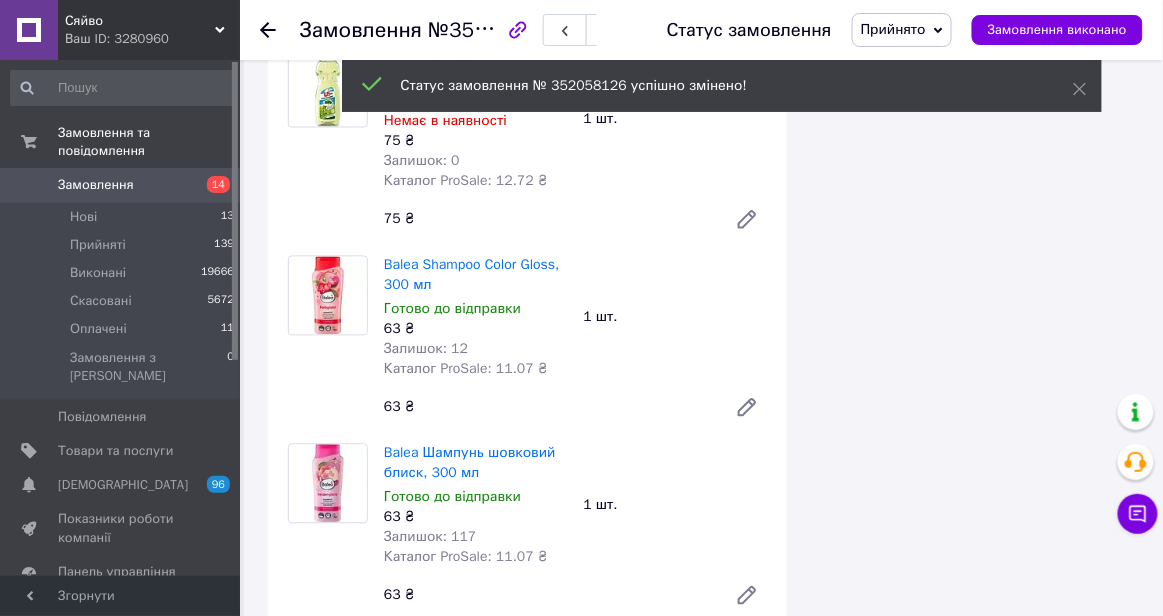 scroll, scrollTop: 248, scrollLeft: 0, axis: vertical 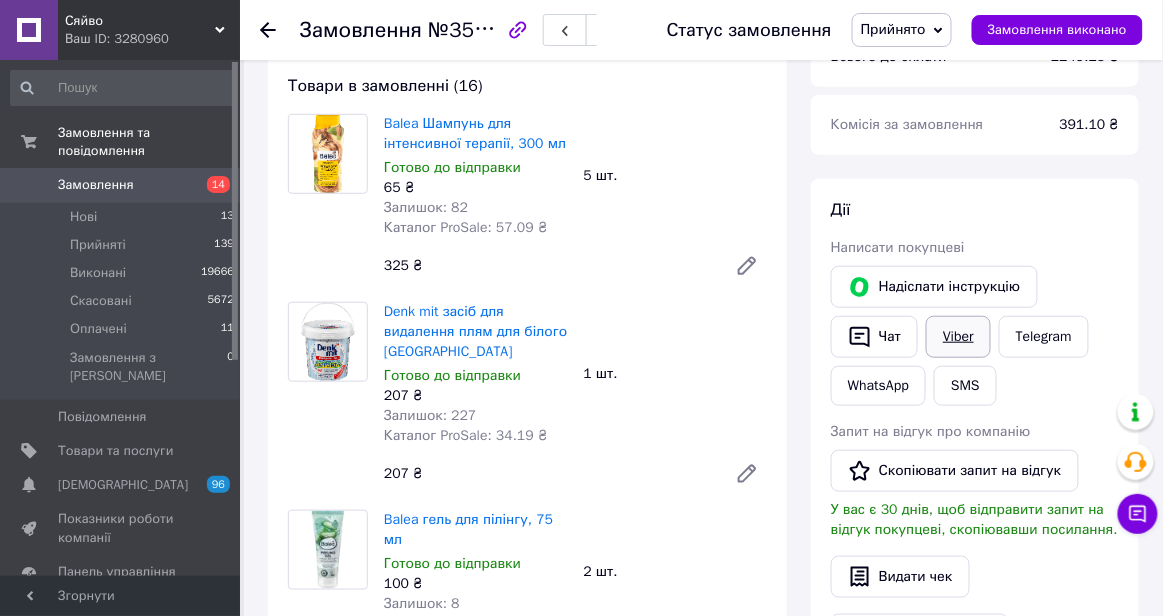 click on "Viber" at bounding box center (958, 337) 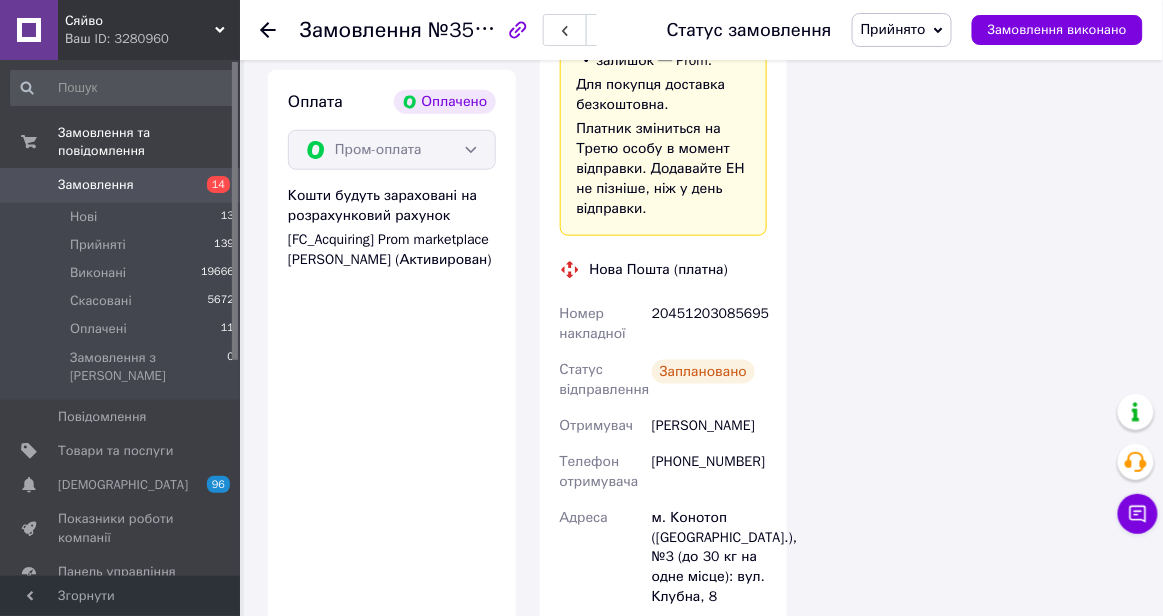 scroll, scrollTop: 4016, scrollLeft: 0, axis: vertical 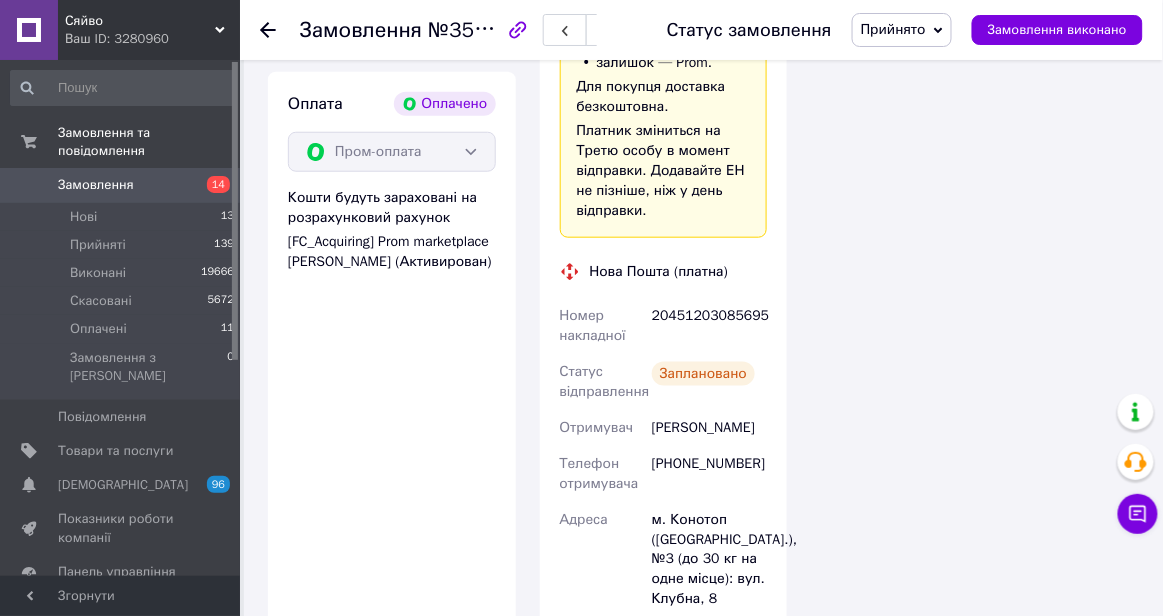 click on "20451203085695" at bounding box center [709, 326] 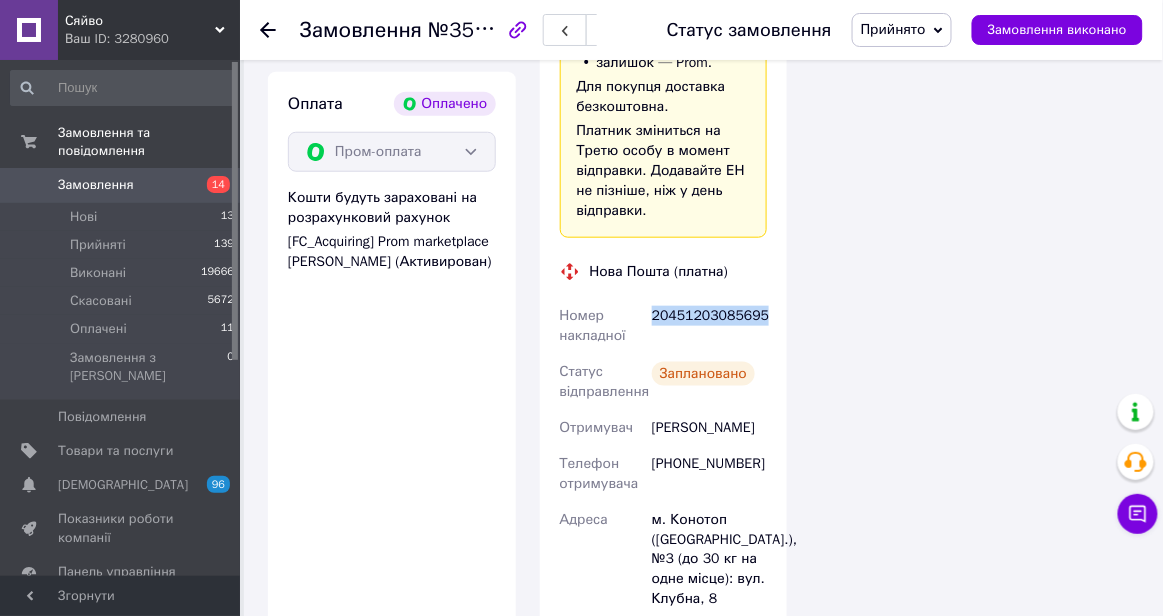 copy on "20451203085695" 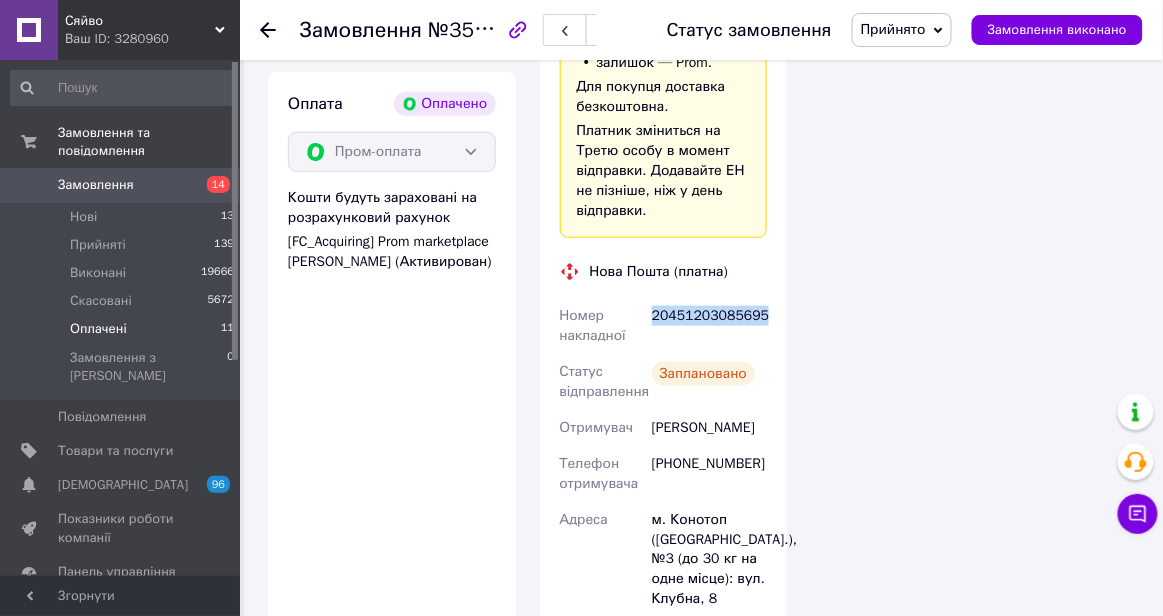 click on "Оплачені 11" at bounding box center [123, 329] 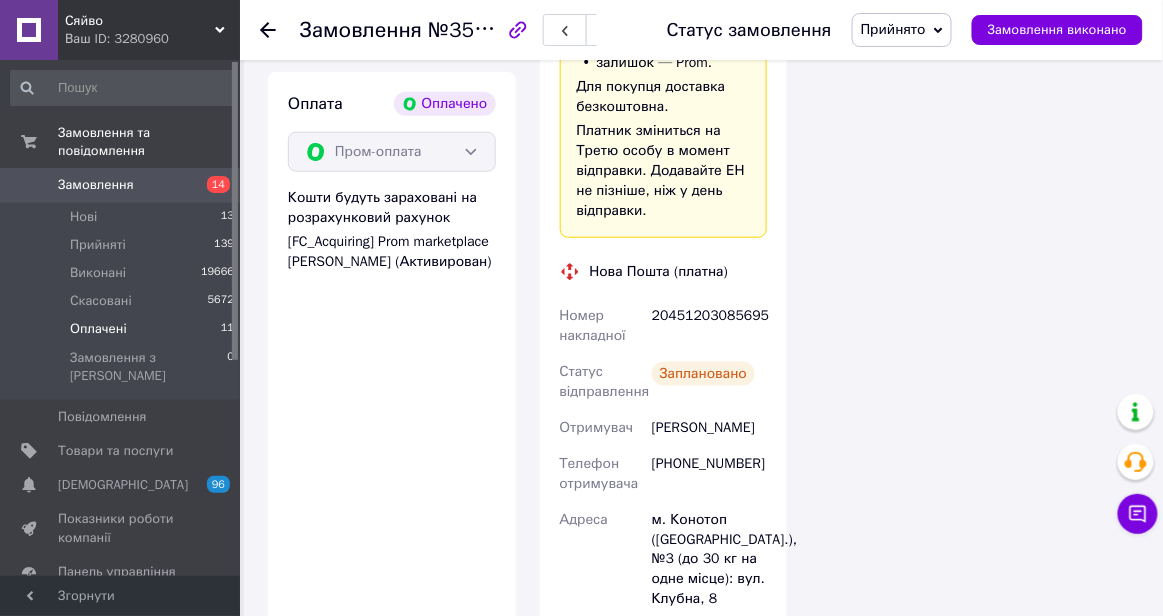 scroll, scrollTop: 0, scrollLeft: 0, axis: both 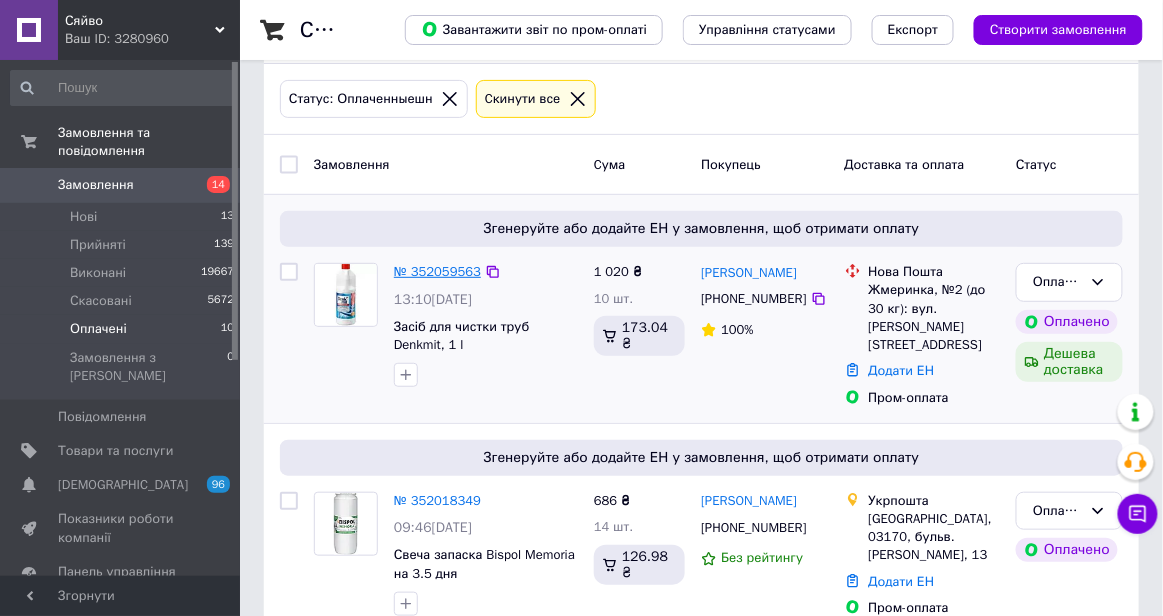 click on "№ 352059563" at bounding box center (437, 271) 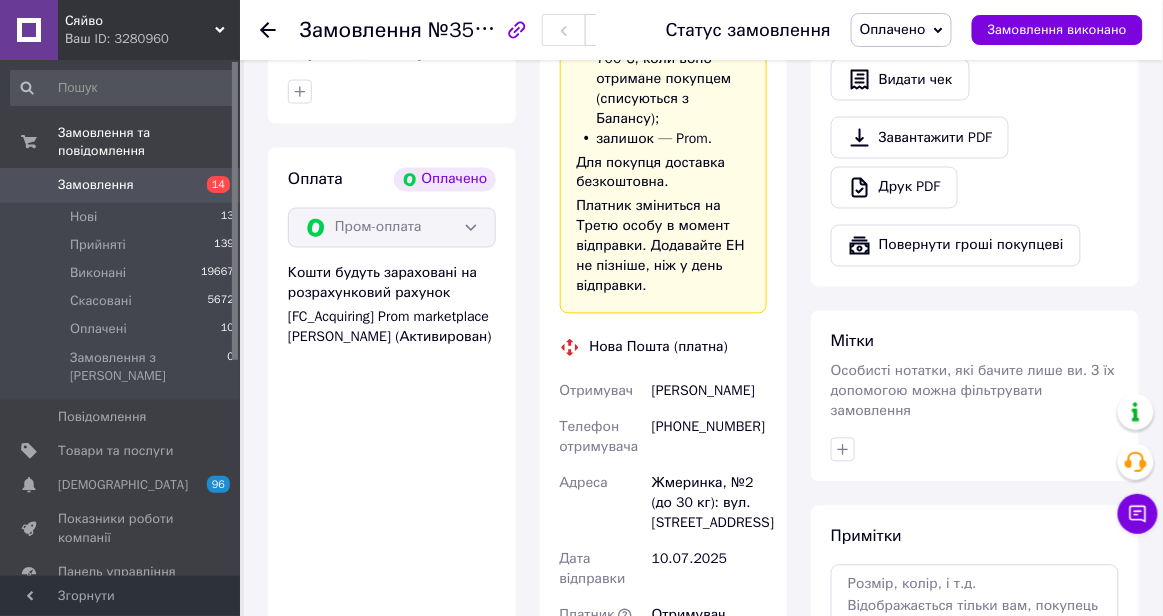 scroll, scrollTop: 1262, scrollLeft: 0, axis: vertical 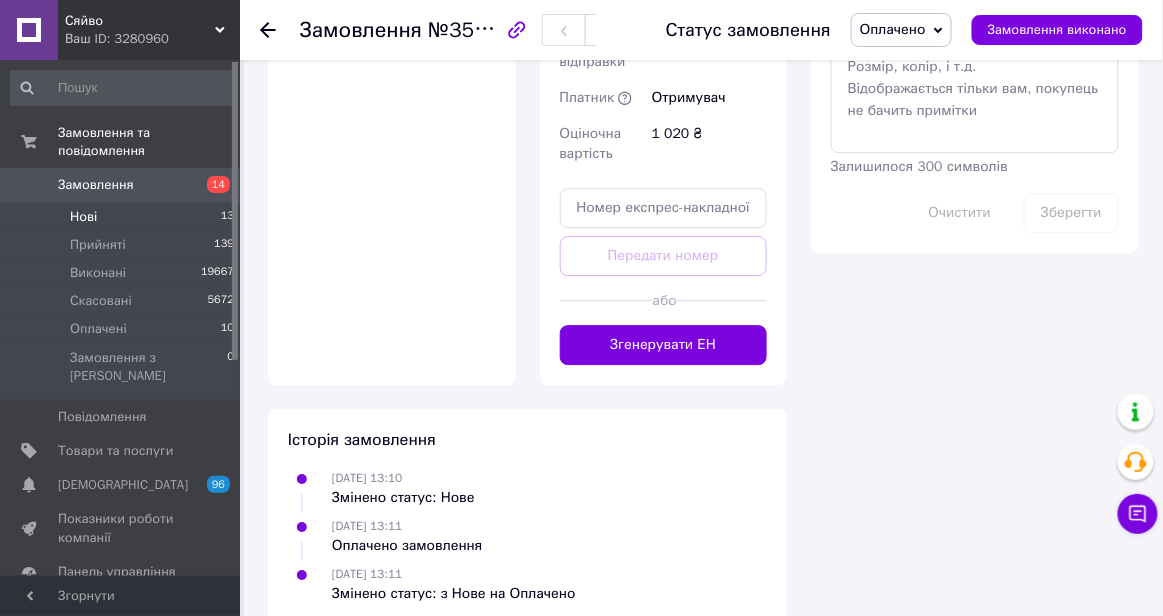 click on "Нові" at bounding box center [83, 217] 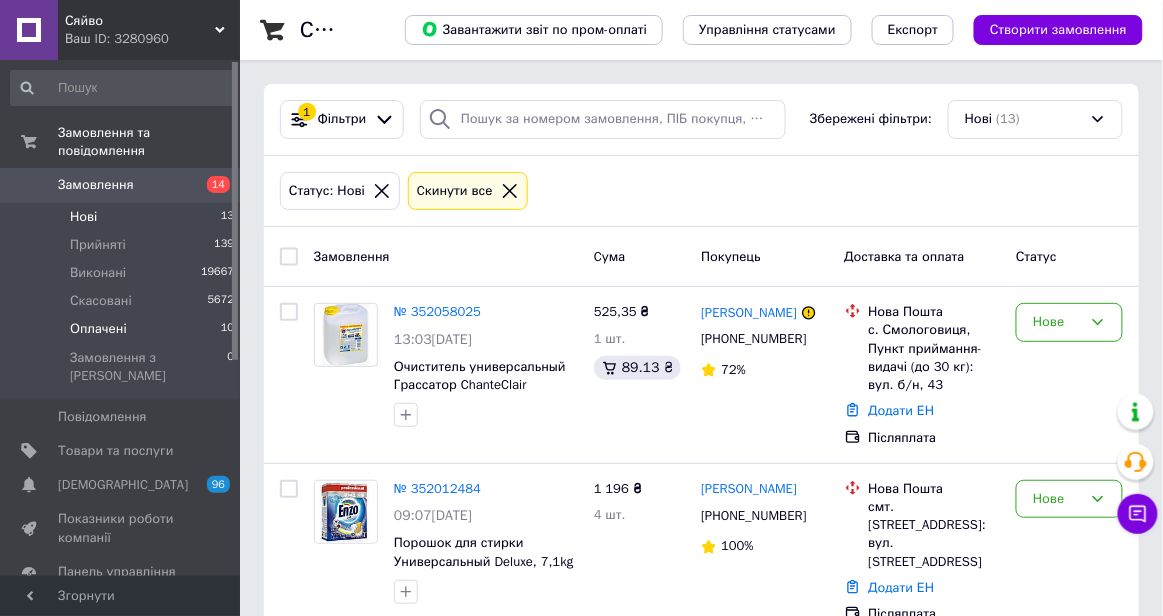 click on "Оплачені" at bounding box center (98, 329) 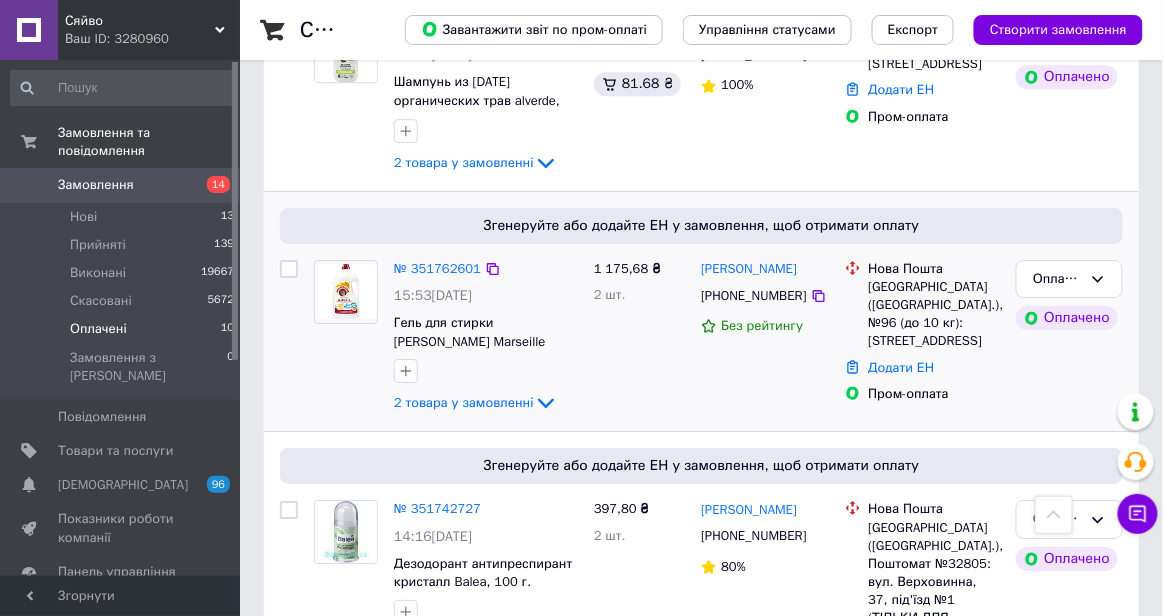 scroll, scrollTop: 1461, scrollLeft: 0, axis: vertical 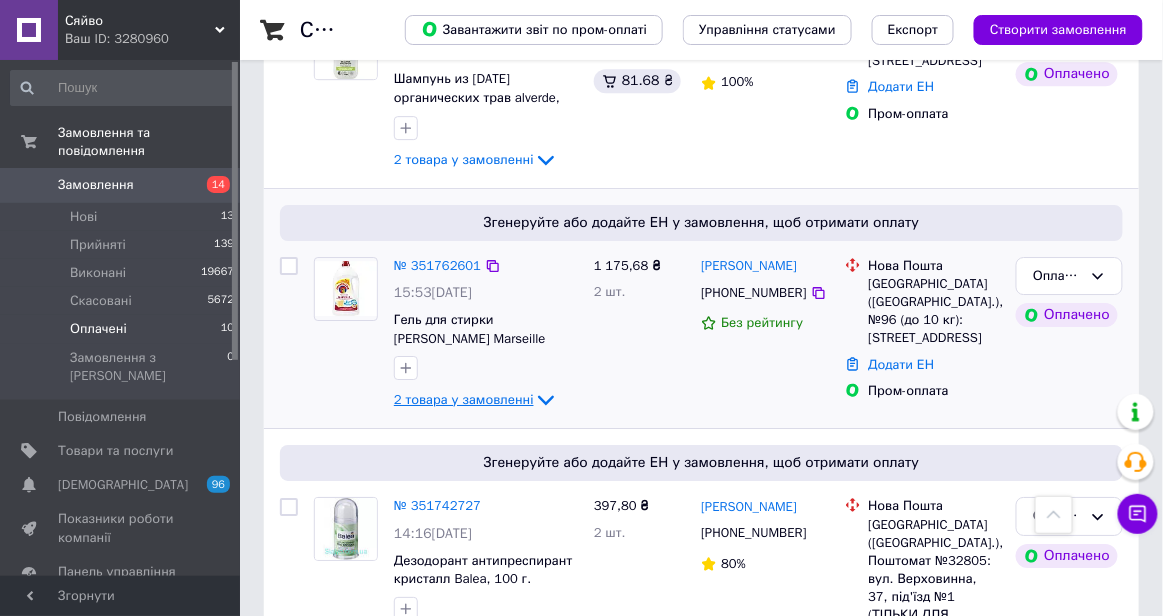 click 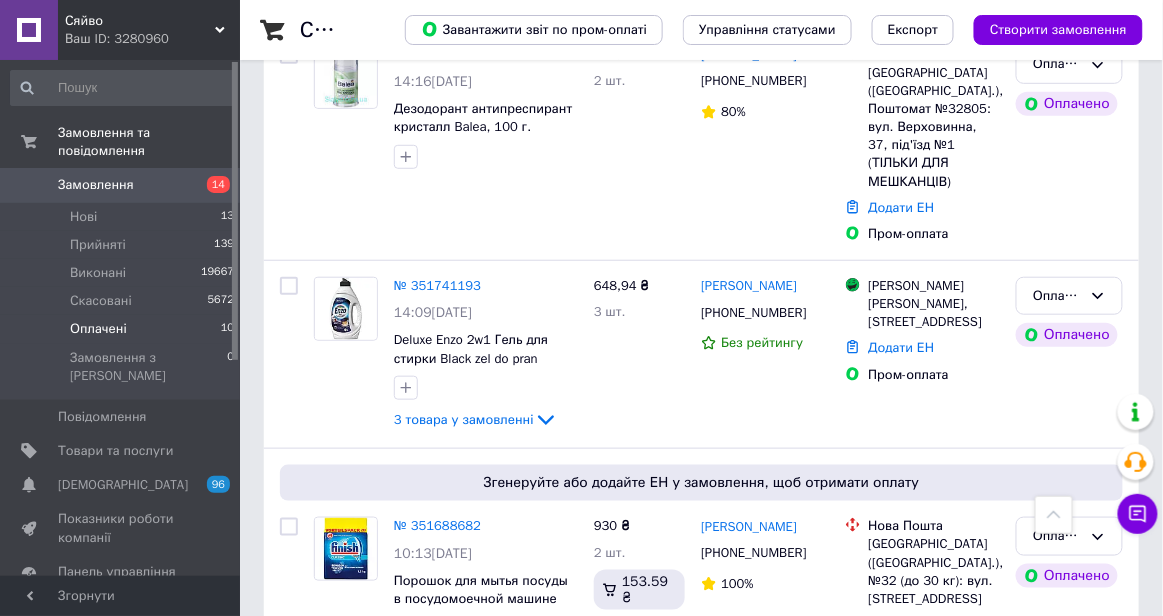 scroll, scrollTop: 2088, scrollLeft: 0, axis: vertical 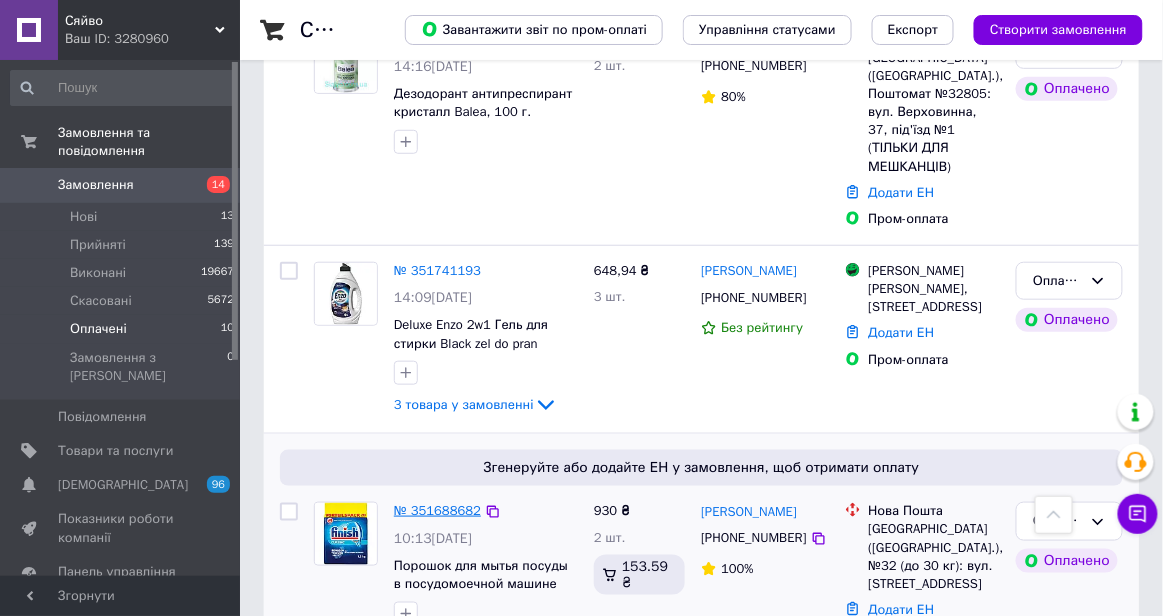 click on "№ 351688682" at bounding box center (437, 510) 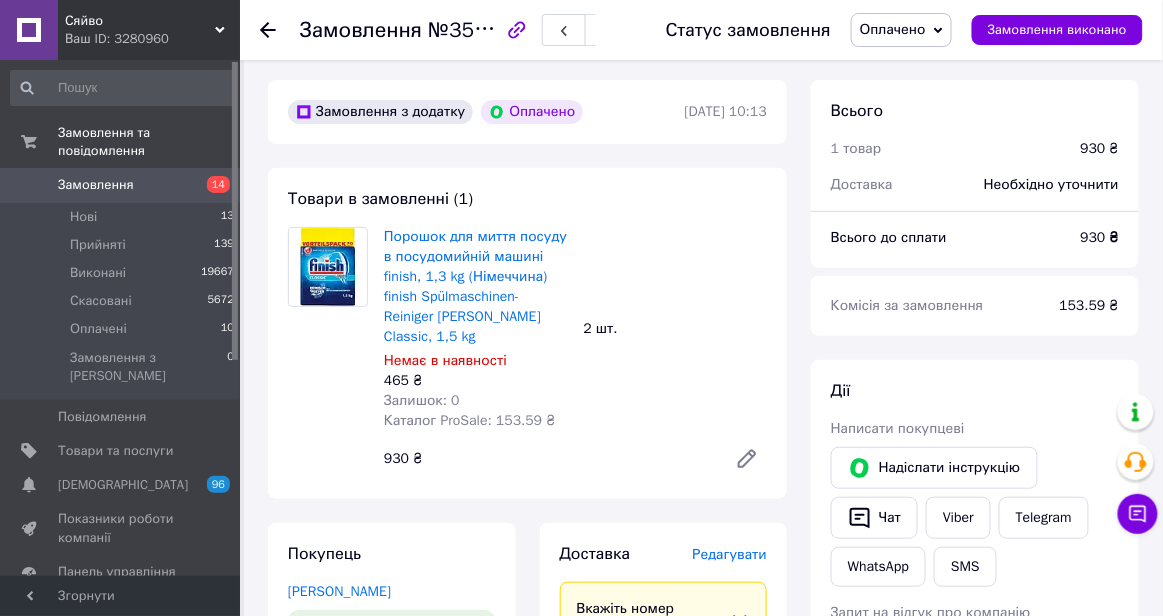 scroll, scrollTop: 67, scrollLeft: 0, axis: vertical 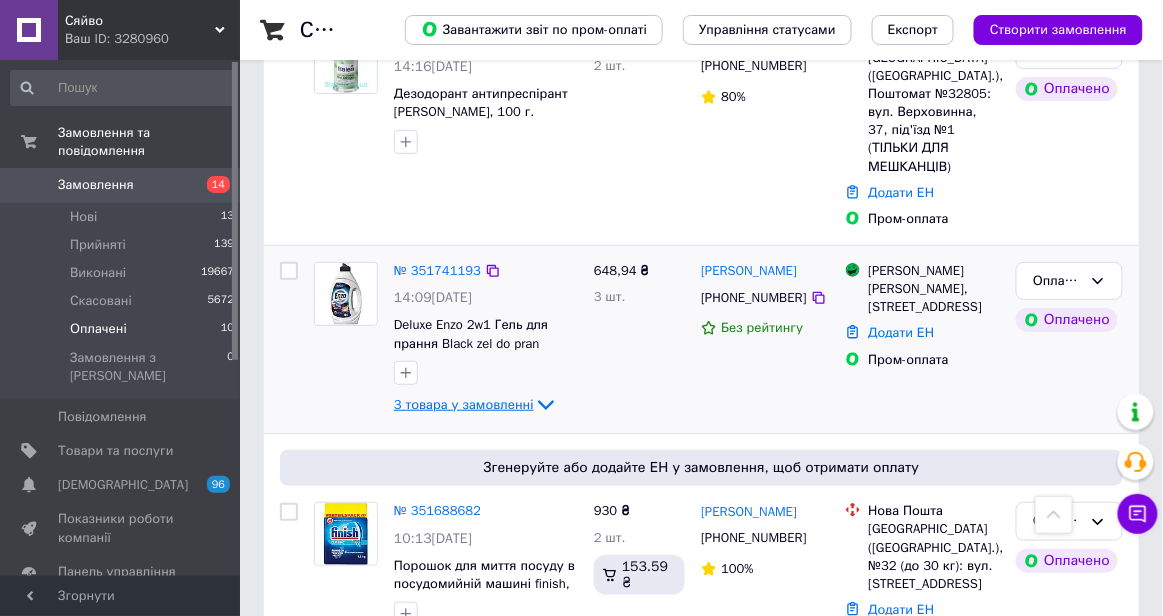 click 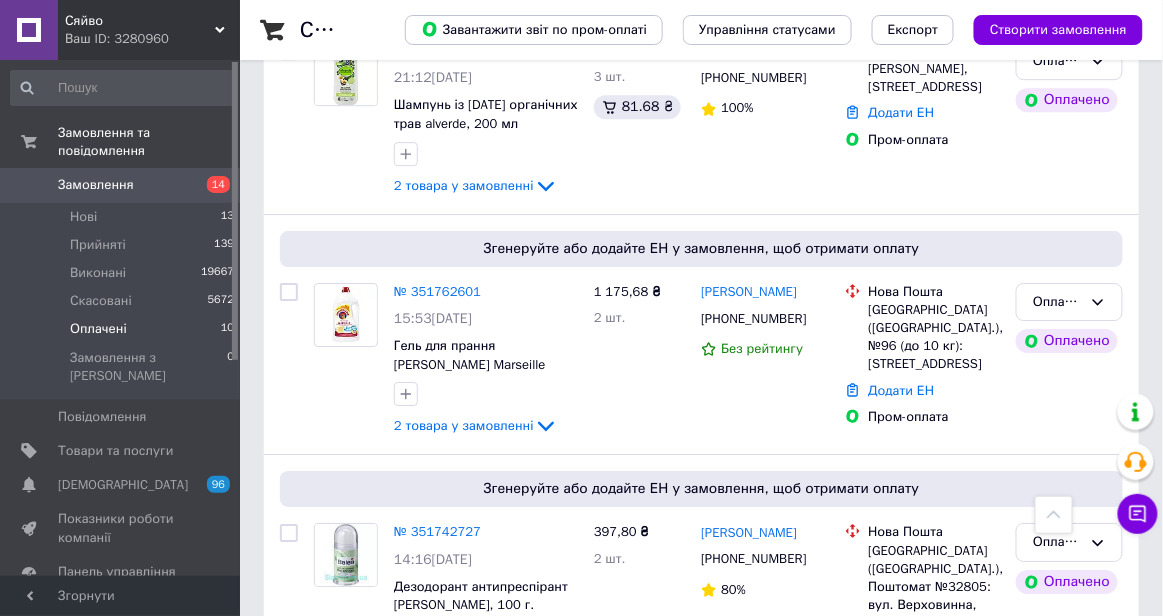 scroll, scrollTop: 1432, scrollLeft: 0, axis: vertical 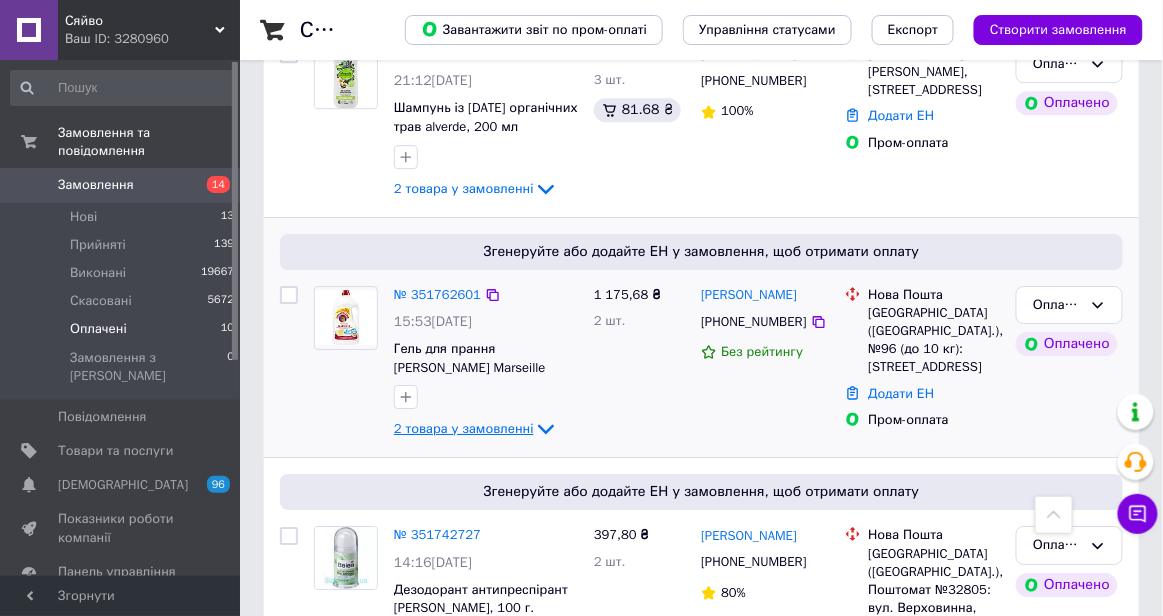 click 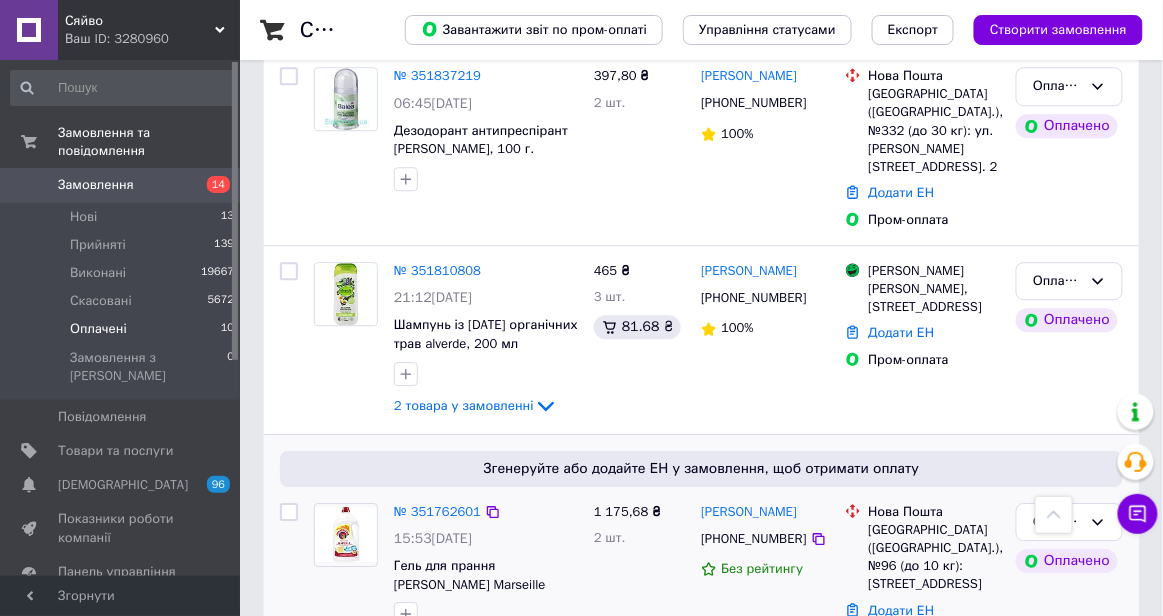 scroll, scrollTop: 1213, scrollLeft: 0, axis: vertical 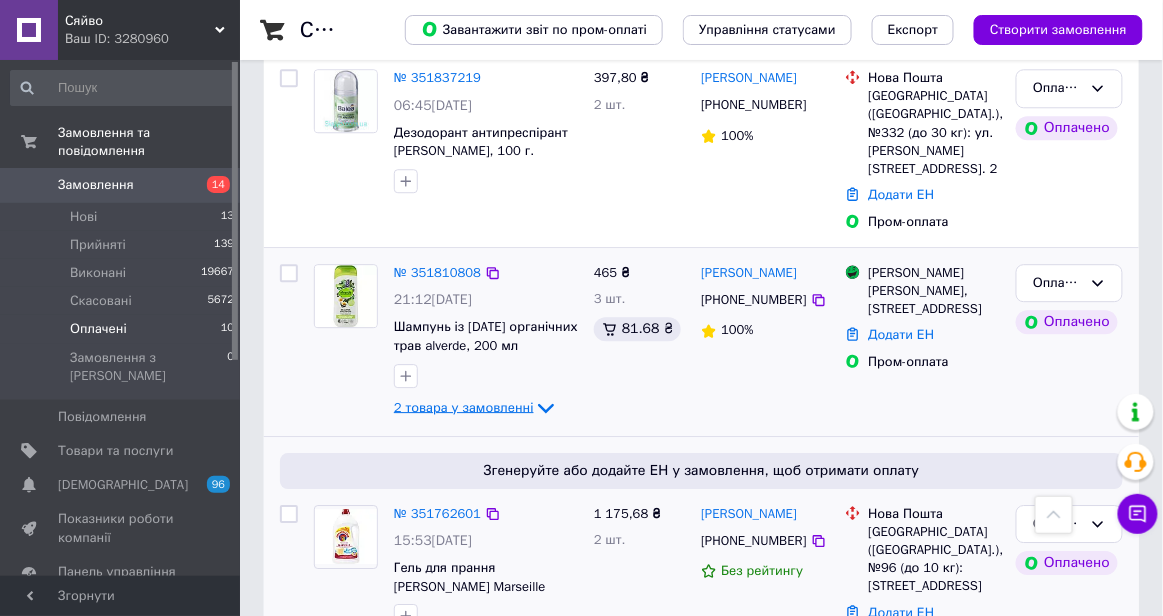 click 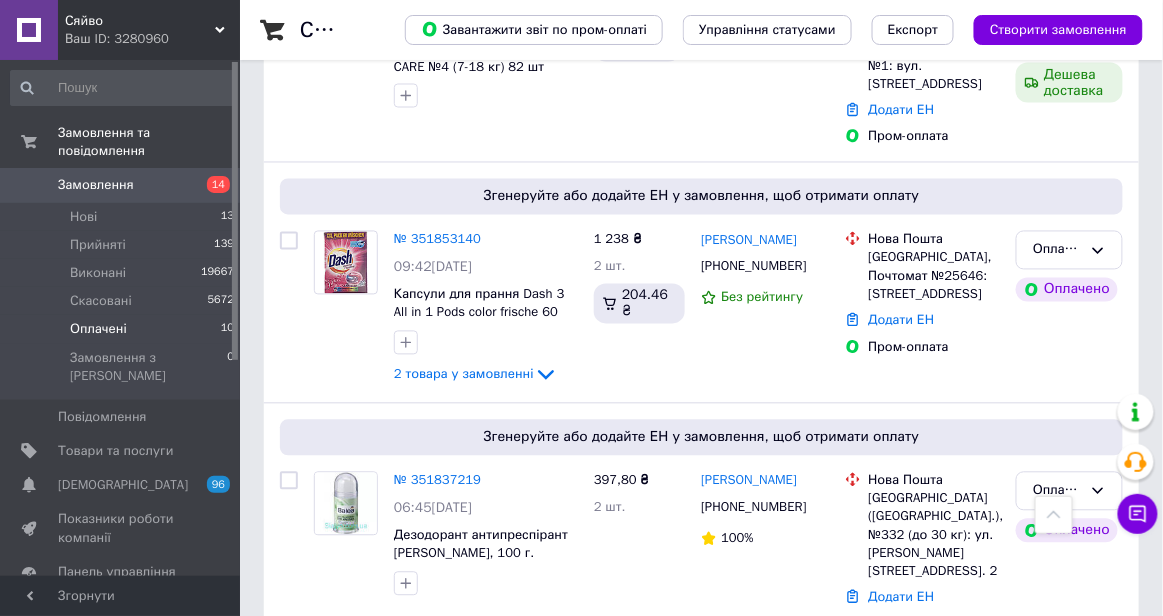 scroll, scrollTop: 749, scrollLeft: 0, axis: vertical 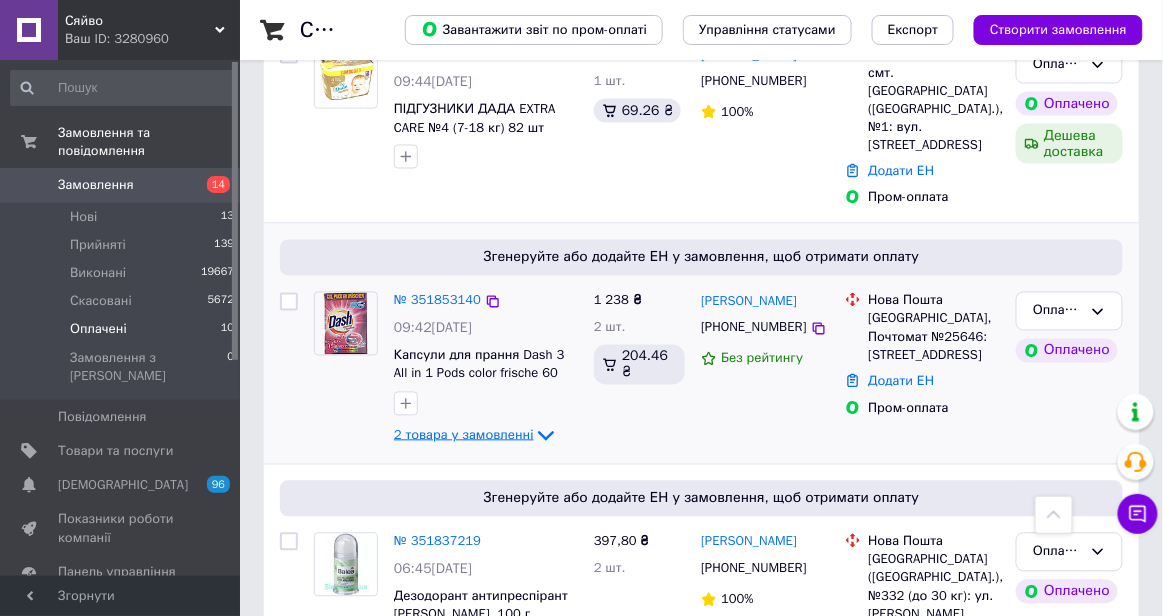 click 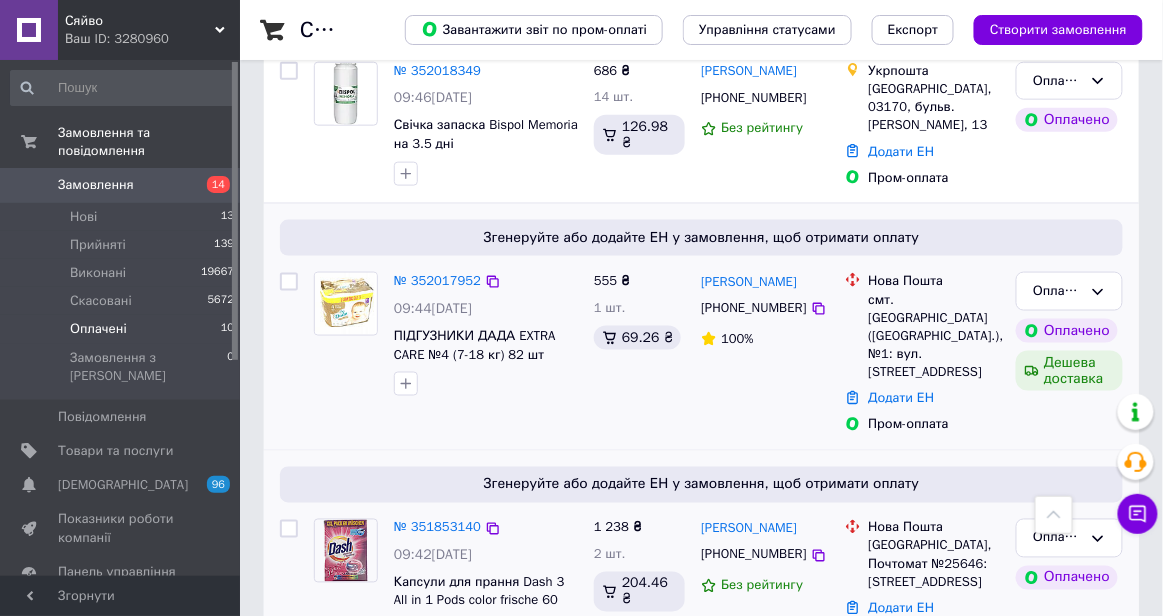 scroll, scrollTop: 523, scrollLeft: 0, axis: vertical 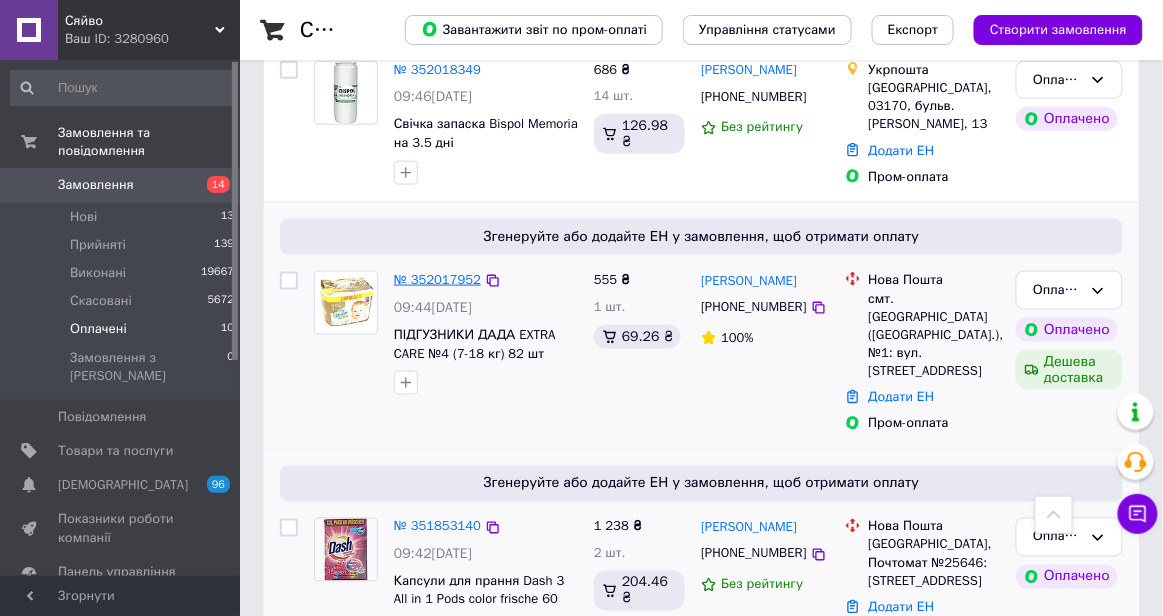 click on "№ 352017952" at bounding box center (437, 279) 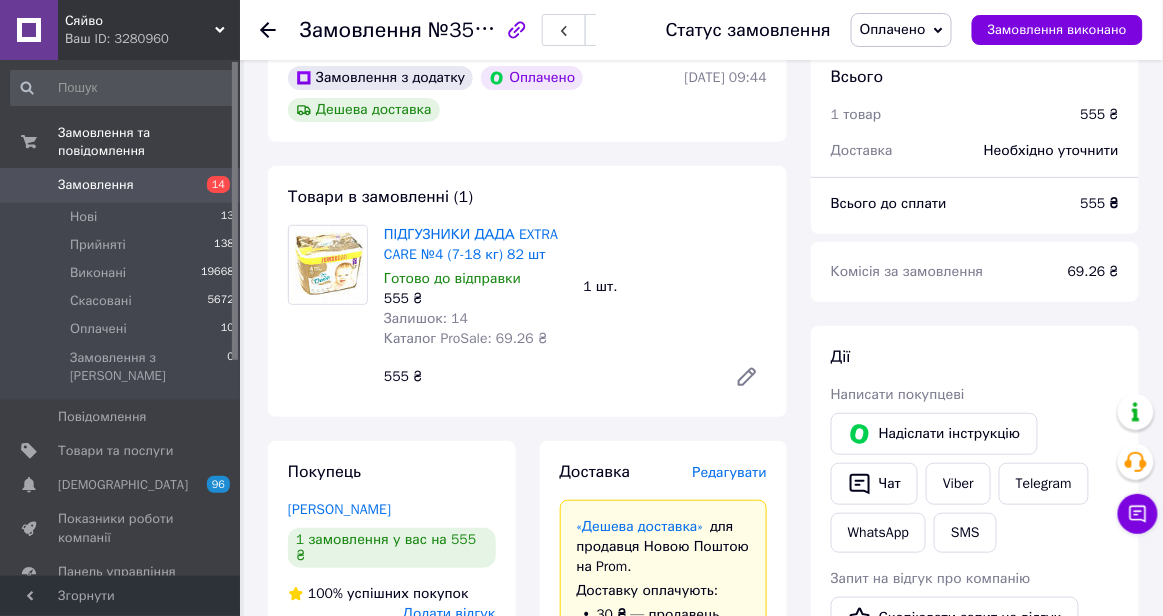 scroll, scrollTop: 105, scrollLeft: 0, axis: vertical 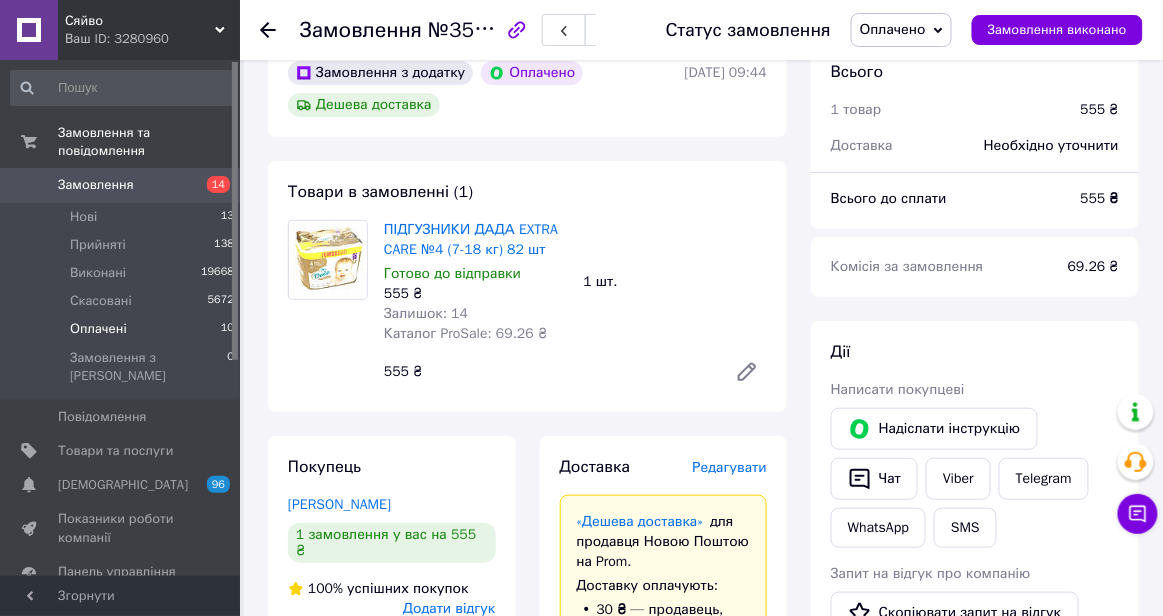 click on "Оплачені 10" at bounding box center (123, 329) 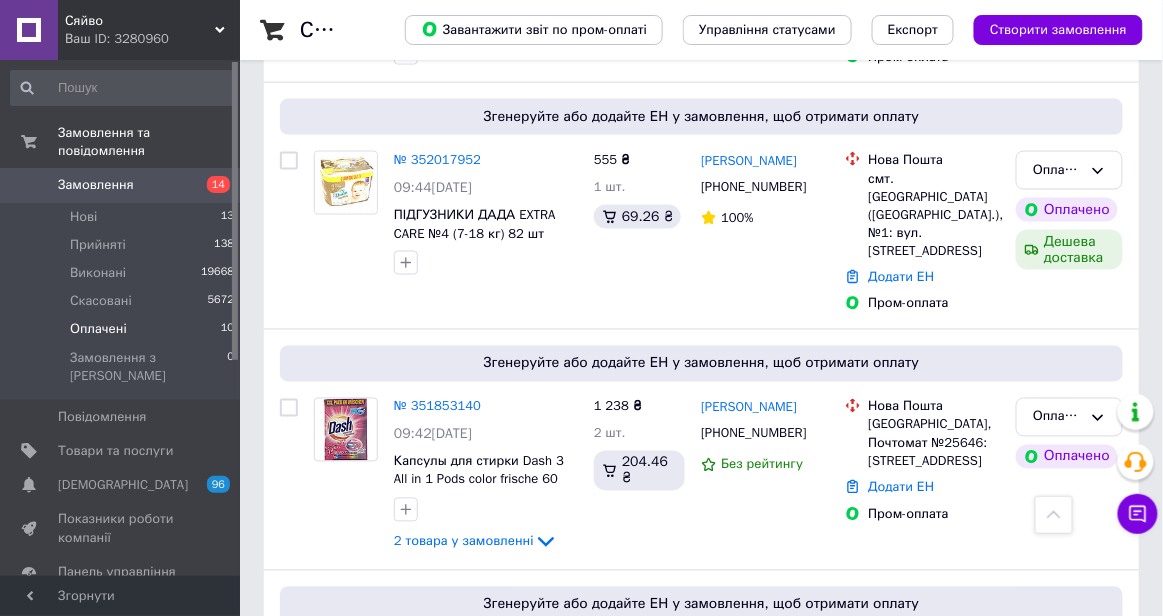 scroll, scrollTop: 642, scrollLeft: 0, axis: vertical 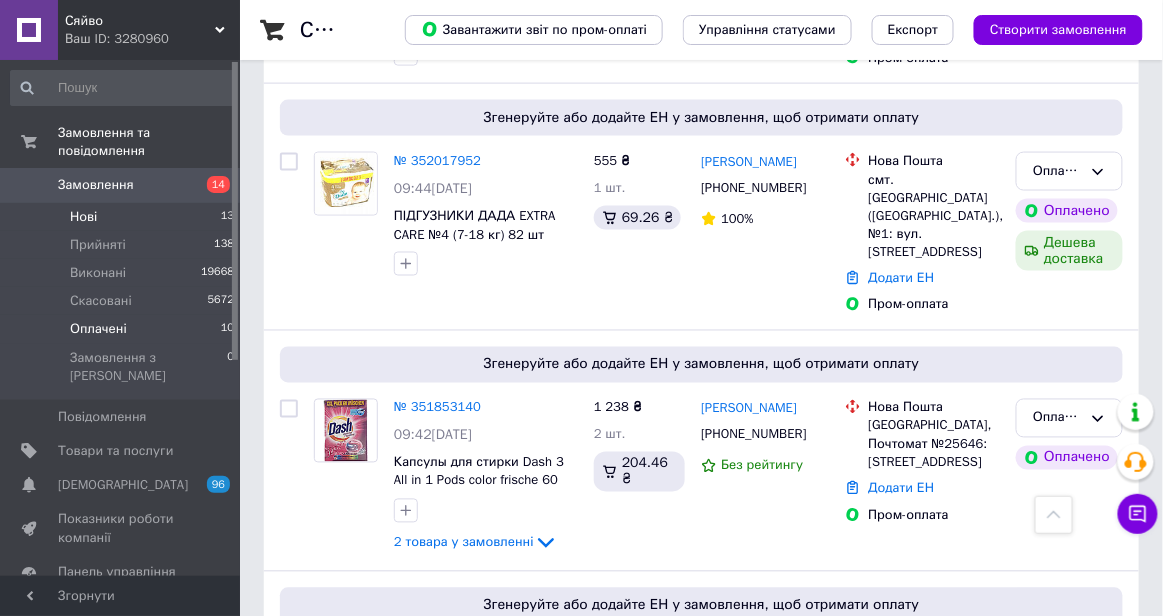 click on "Нові 13" at bounding box center [123, 217] 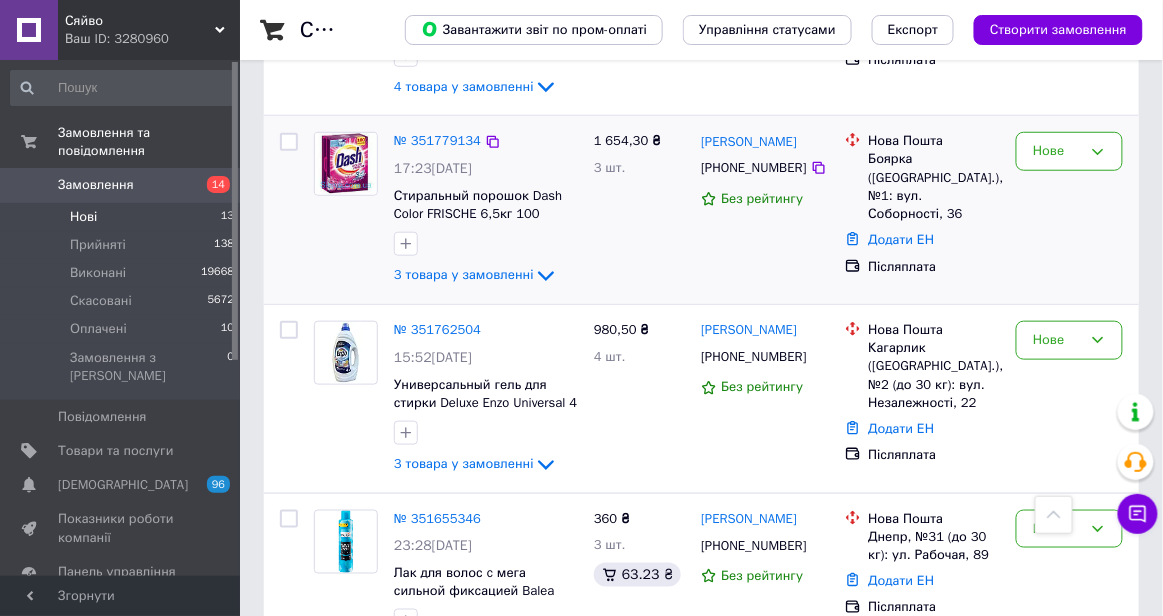 scroll, scrollTop: 2161, scrollLeft: 0, axis: vertical 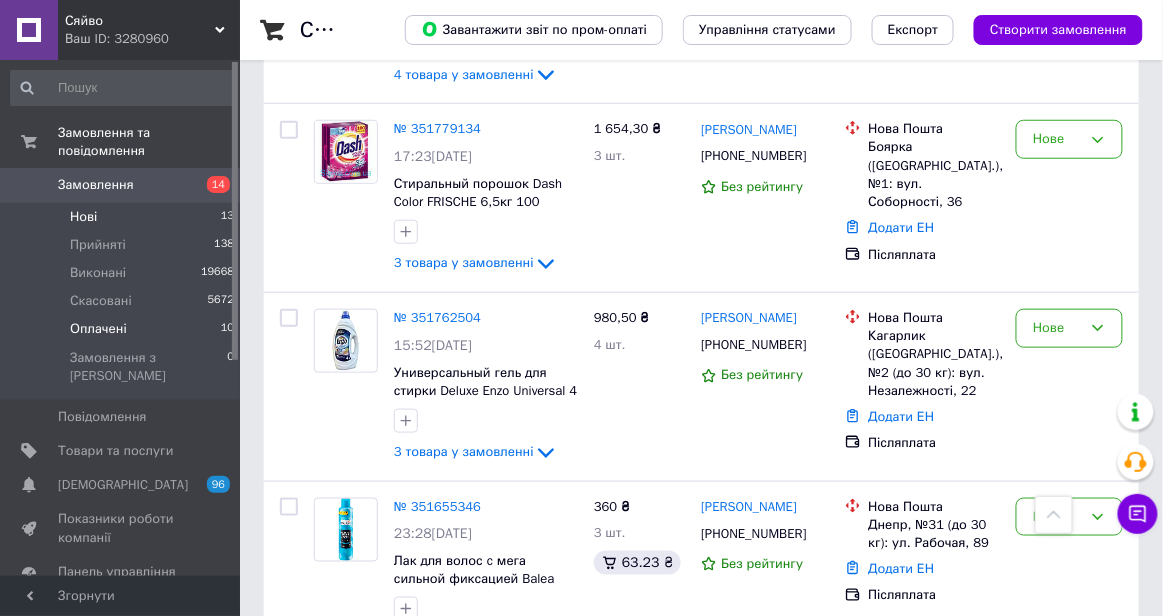 click on "Оплачені 10" at bounding box center (123, 329) 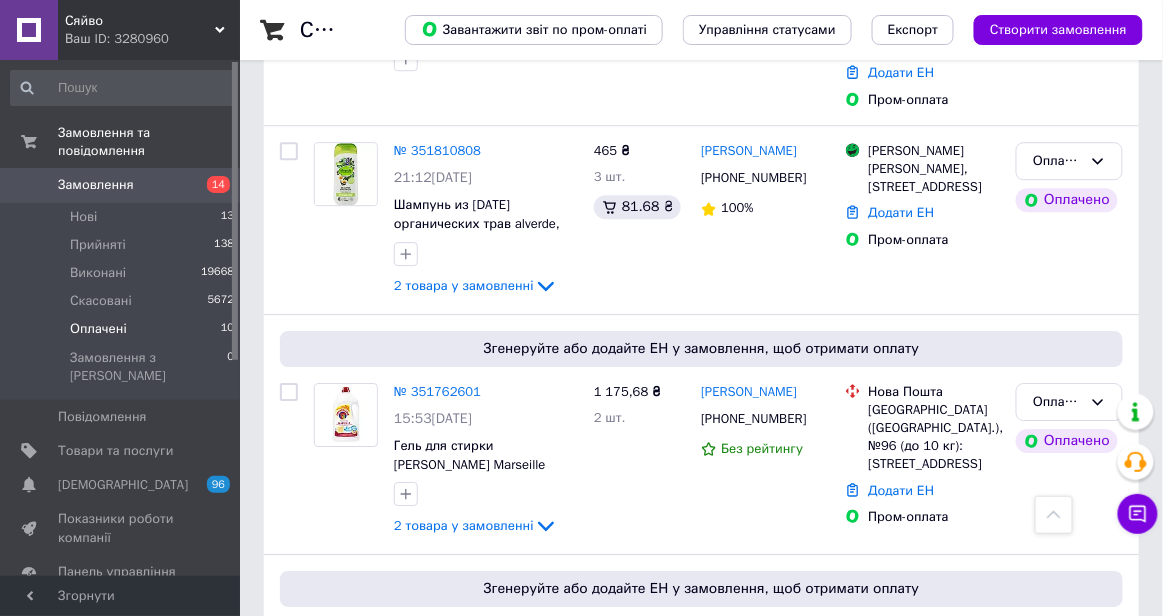 scroll, scrollTop: 1928, scrollLeft: 0, axis: vertical 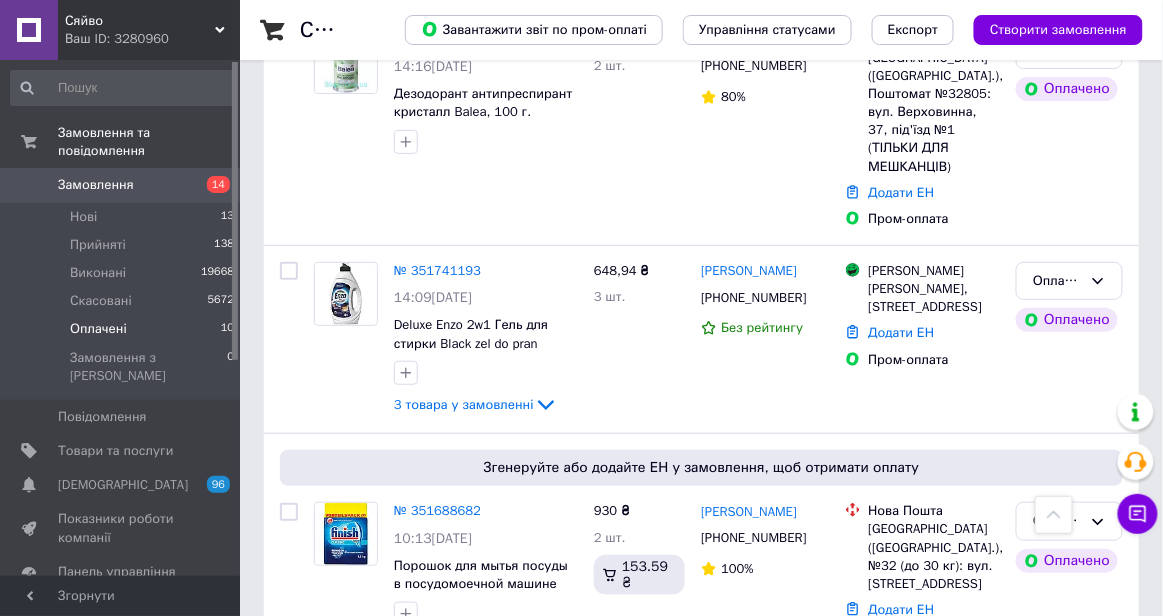 click on "Оплачені 10" at bounding box center [123, 329] 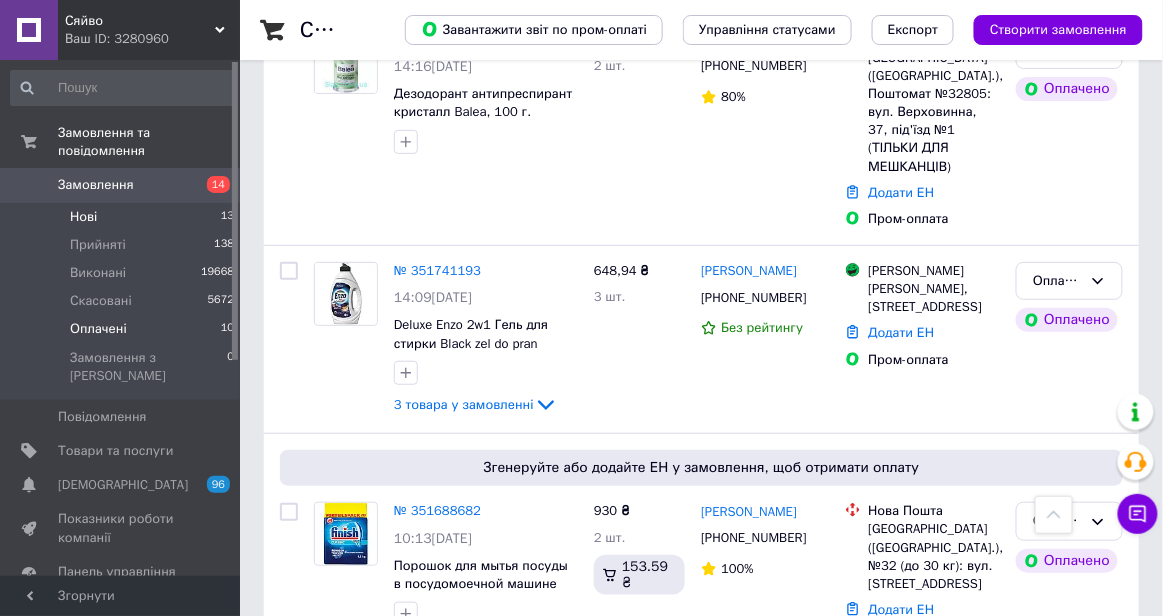 click on "Нові 13" at bounding box center [123, 217] 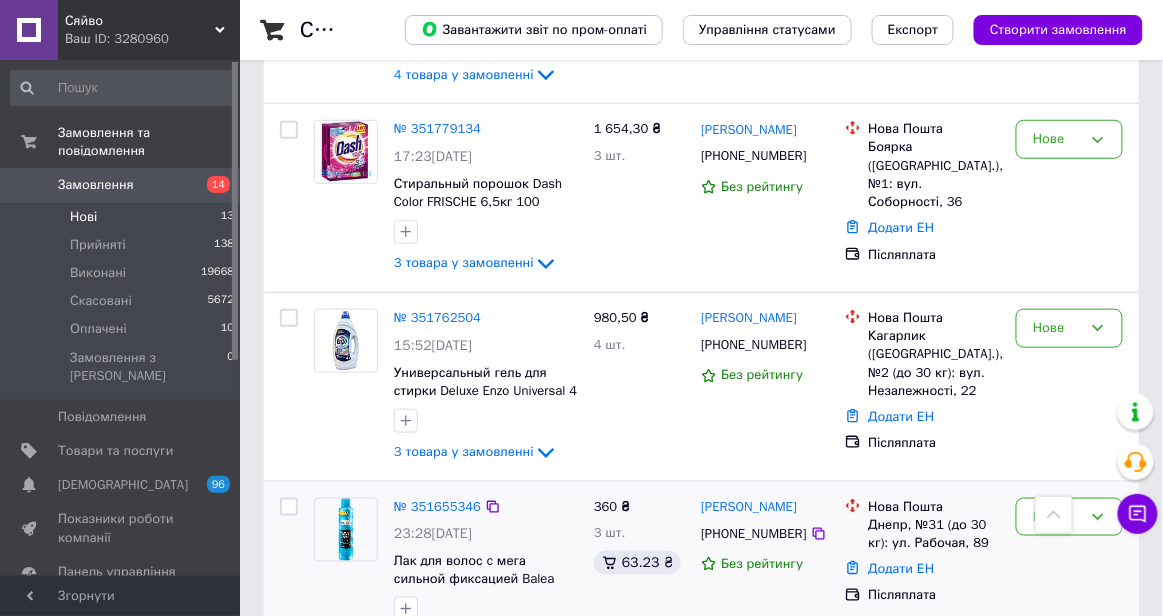 scroll, scrollTop: 2161, scrollLeft: 0, axis: vertical 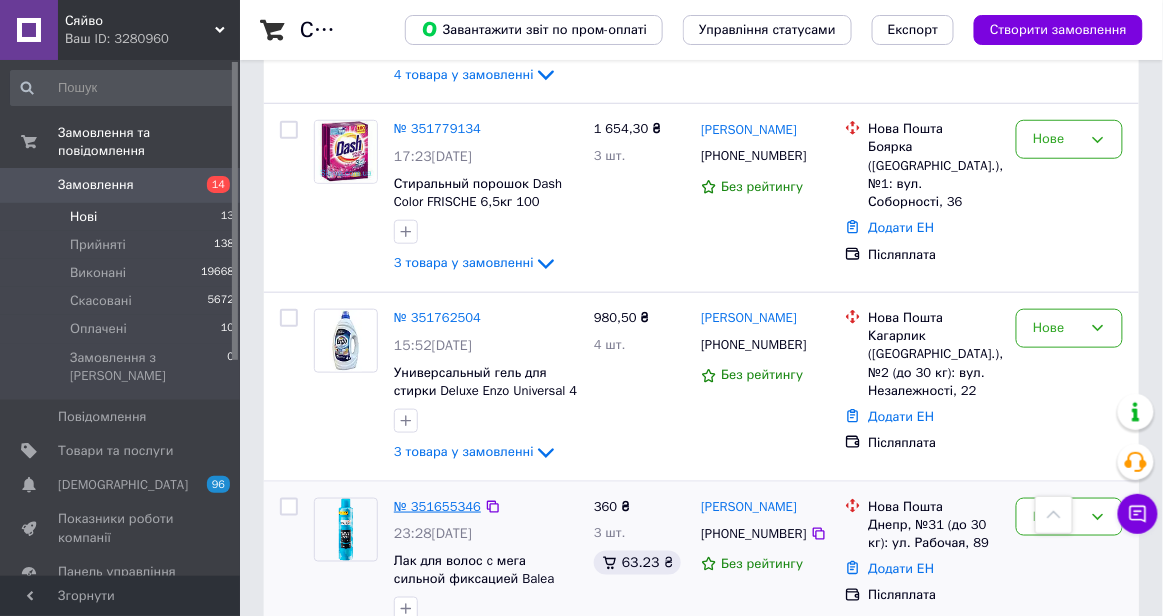 click on "№ 351655346" at bounding box center [437, 506] 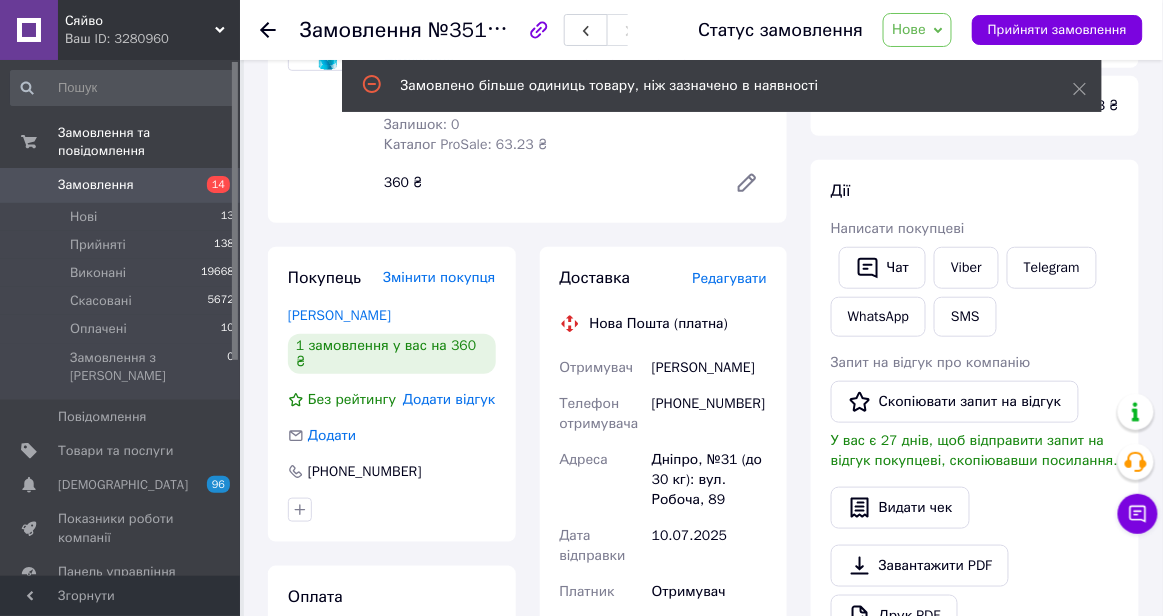 scroll, scrollTop: 220, scrollLeft: 0, axis: vertical 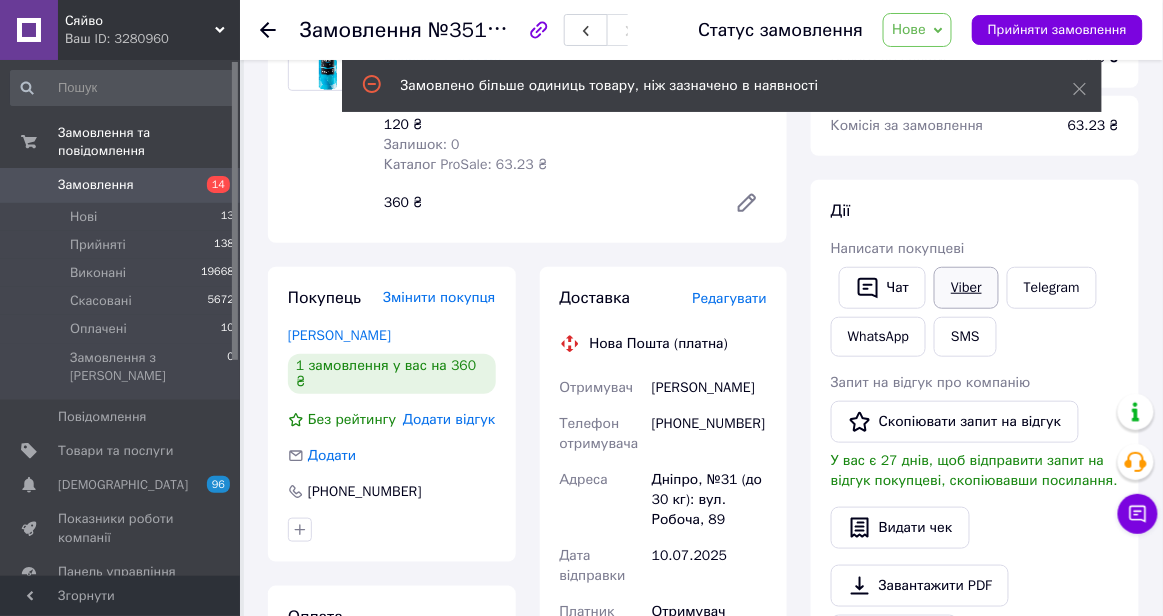 click on "Viber" at bounding box center [966, 288] 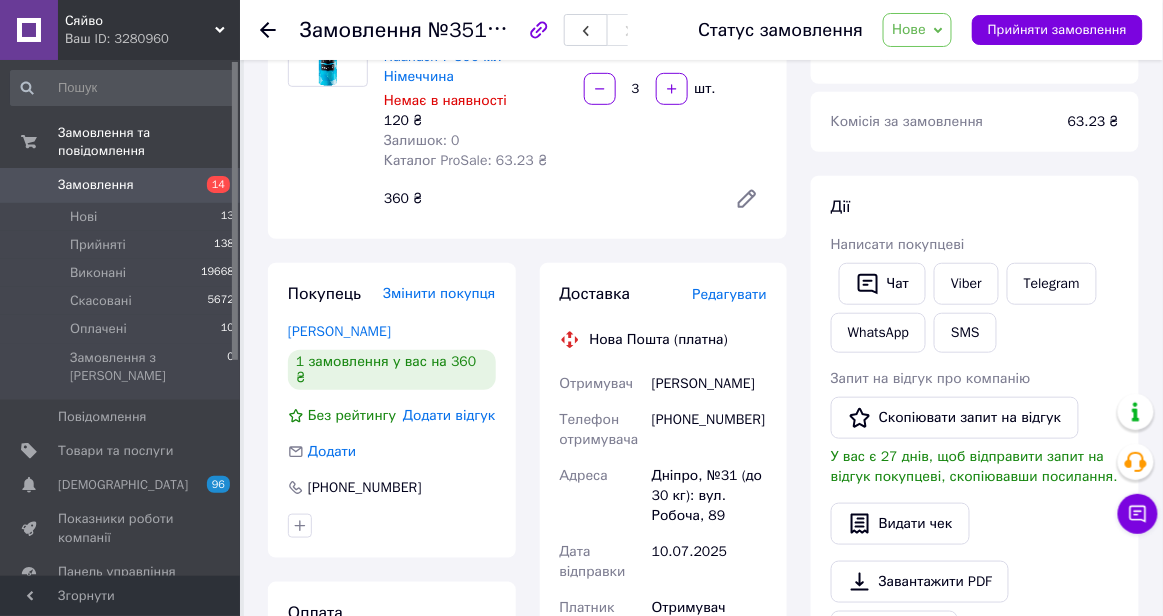 scroll, scrollTop: 229, scrollLeft: 0, axis: vertical 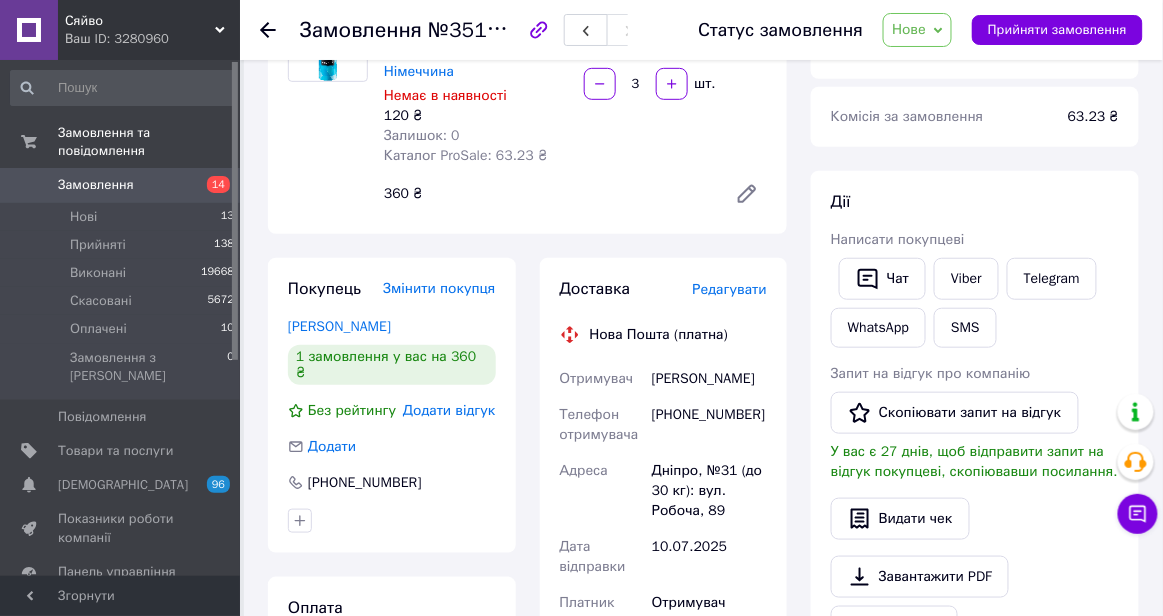 drag, startPoint x: 640, startPoint y: 250, endPoint x: 559, endPoint y: 245, distance: 81.154175 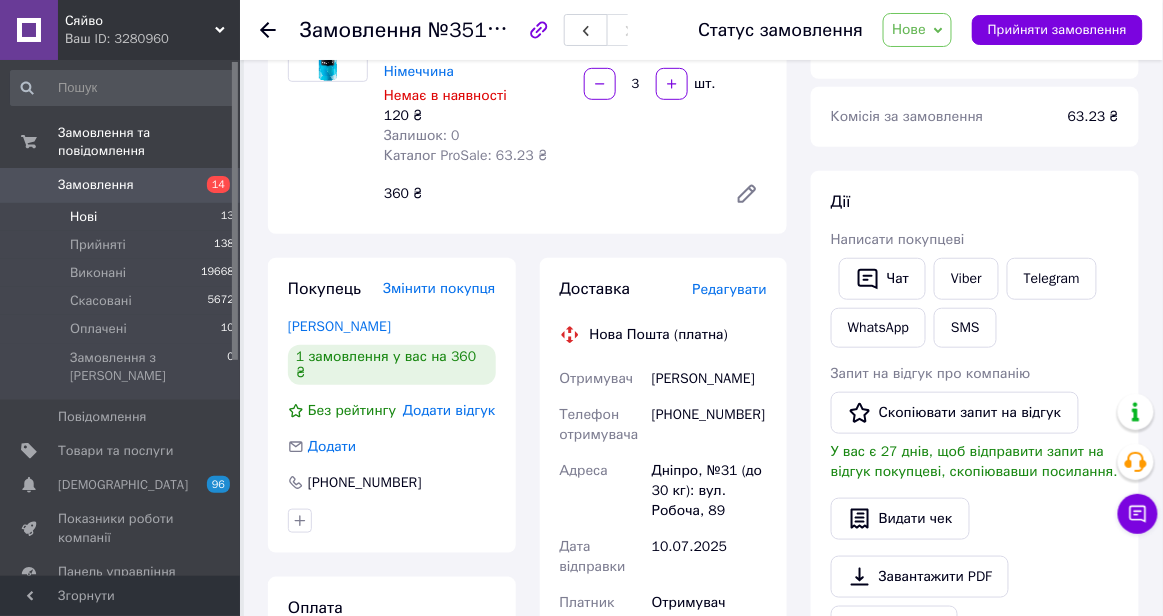 click on "Нові 13" at bounding box center (123, 217) 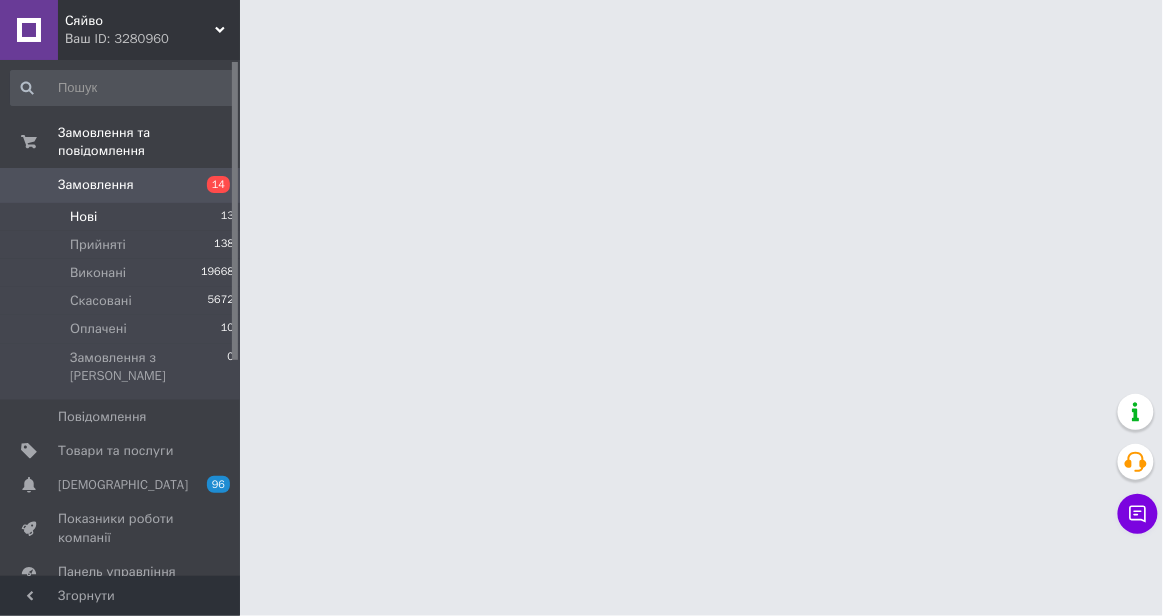 scroll, scrollTop: 0, scrollLeft: 0, axis: both 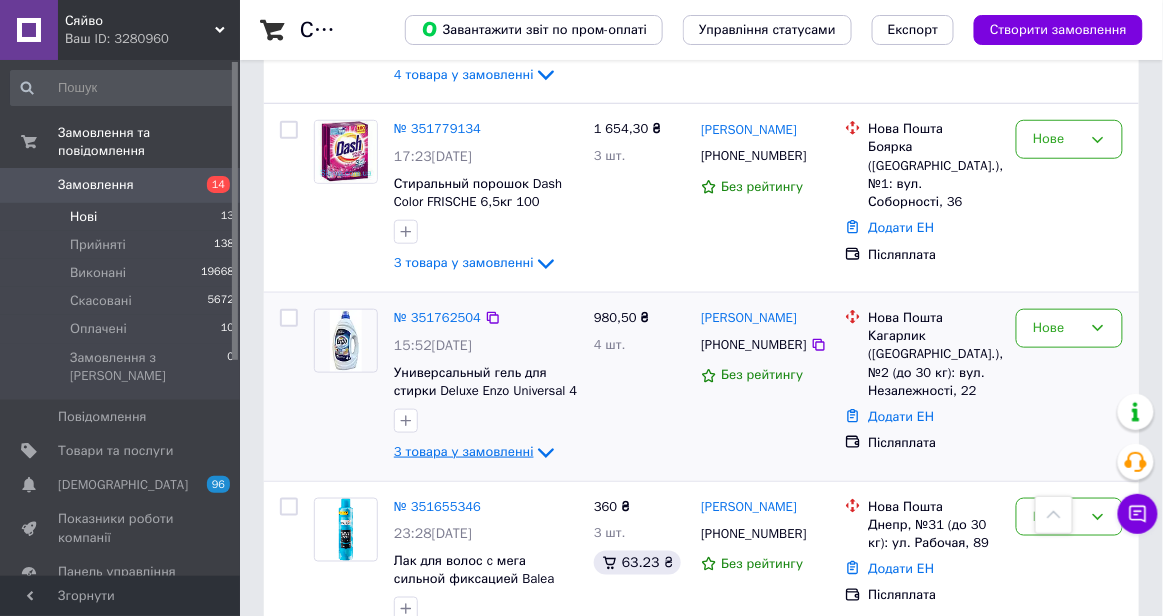 click 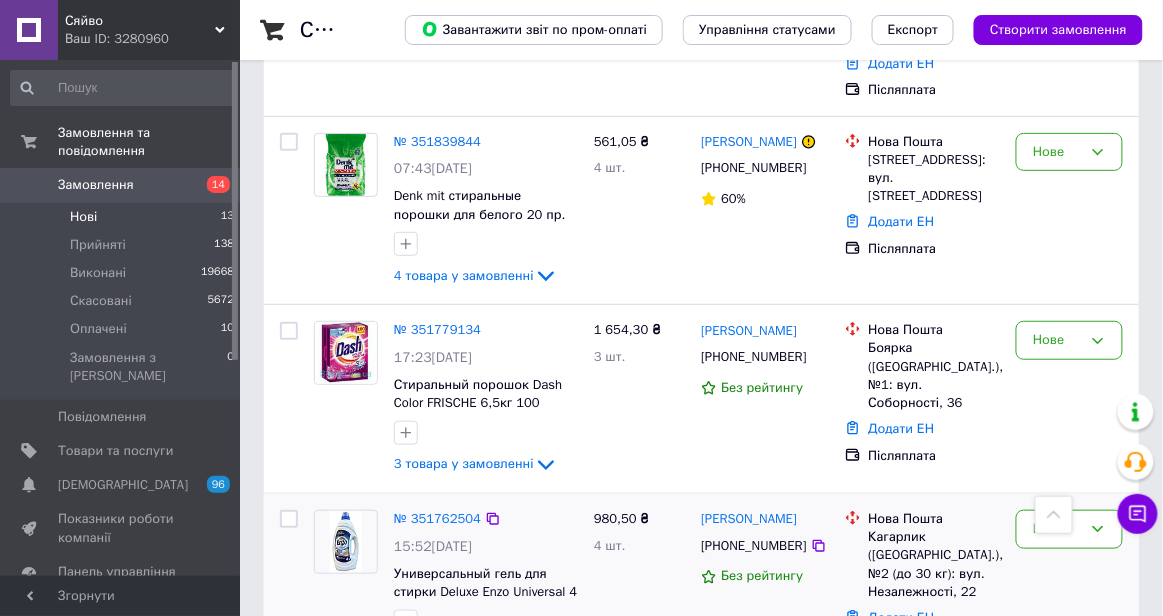 scroll, scrollTop: 1882, scrollLeft: 0, axis: vertical 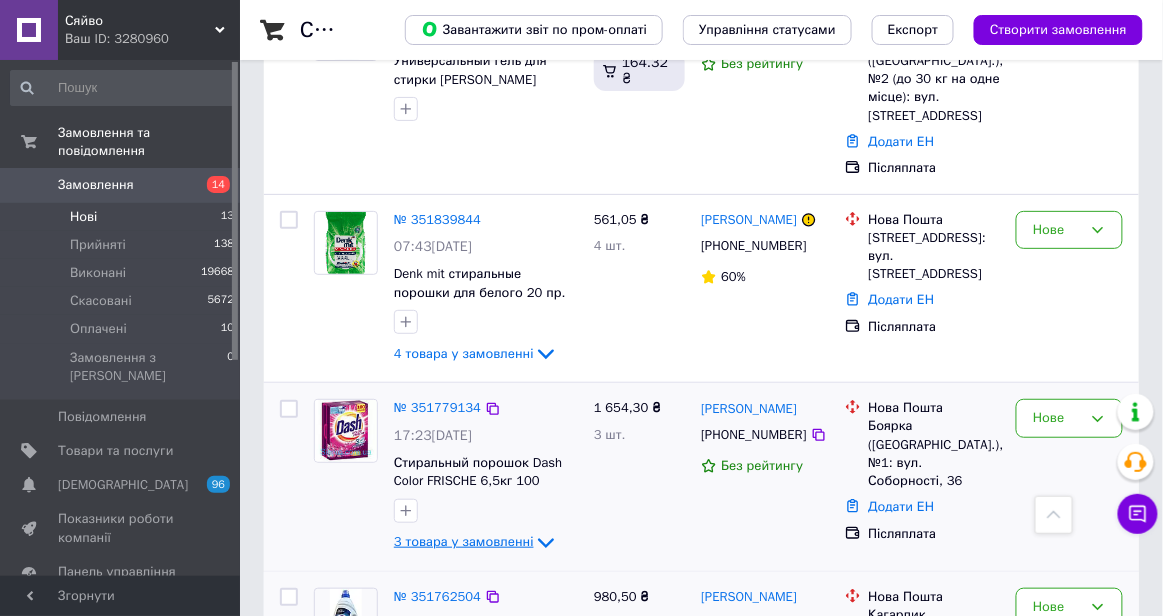 click 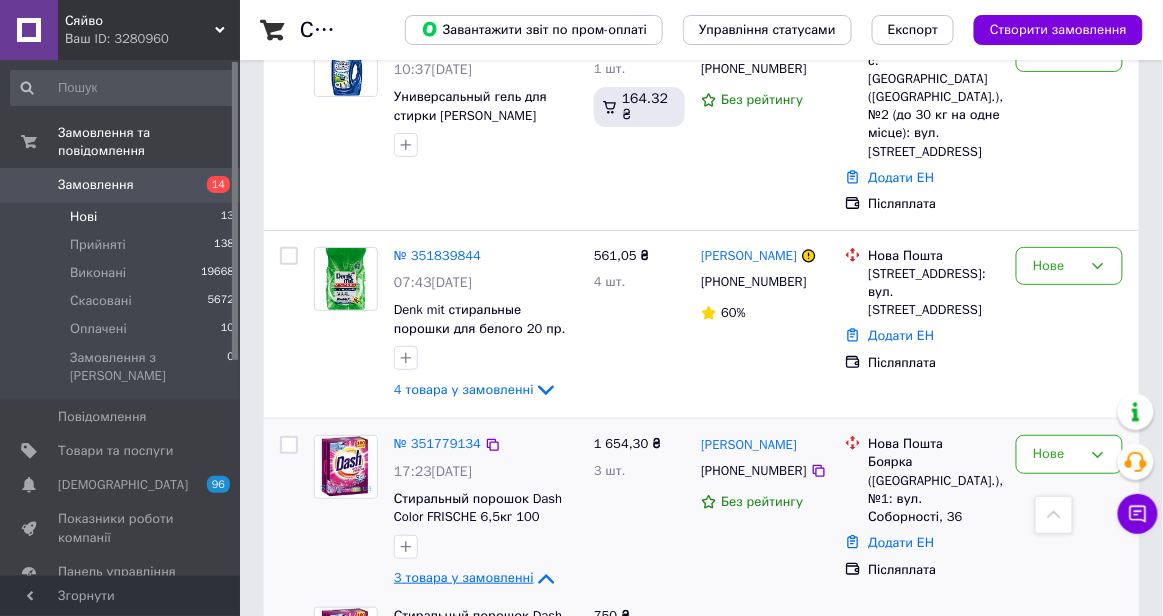 scroll, scrollTop: 1836, scrollLeft: 0, axis: vertical 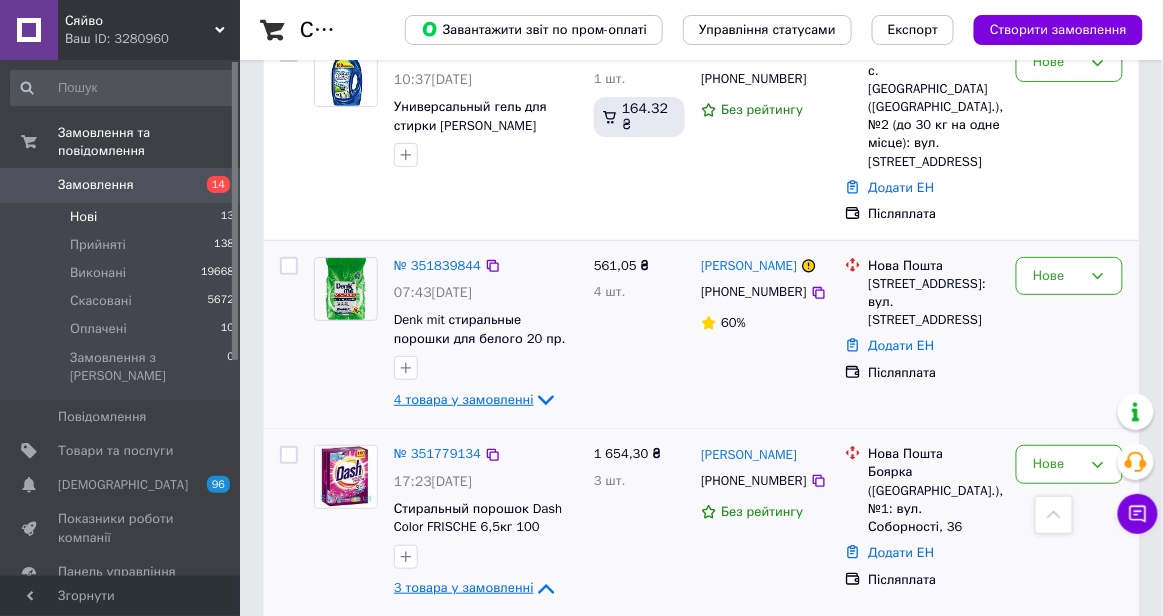 click 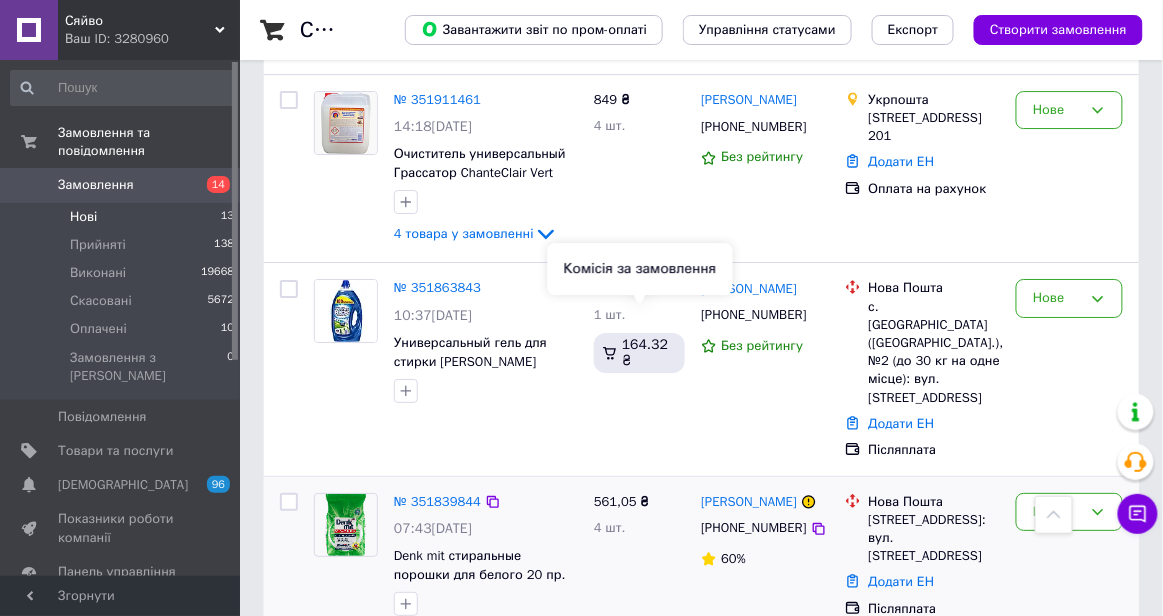 scroll, scrollTop: 1599, scrollLeft: 0, axis: vertical 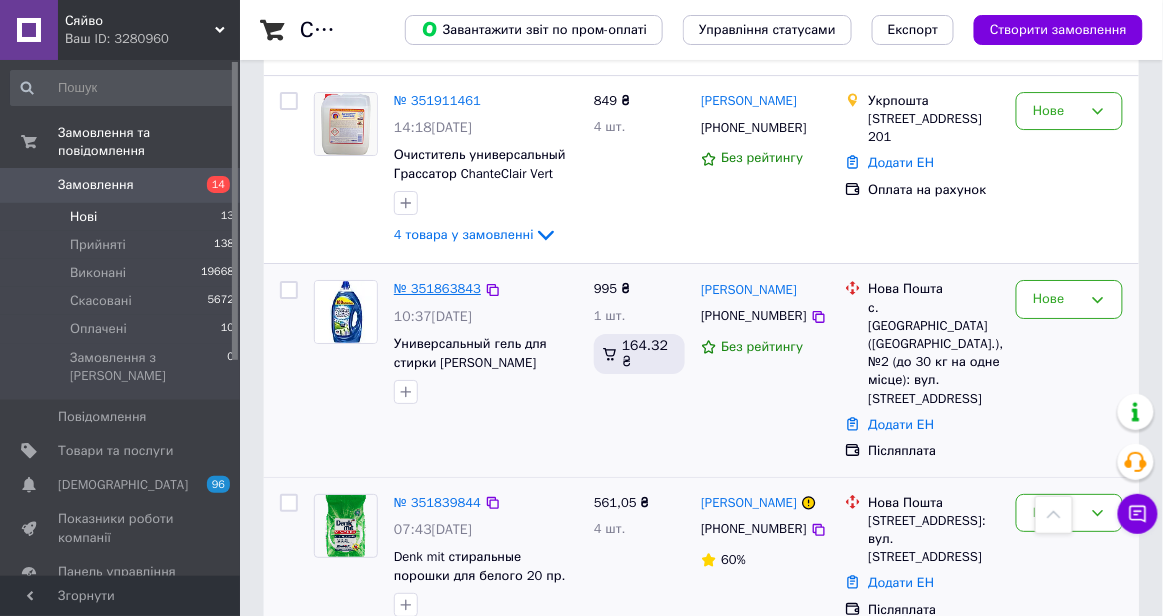 click on "№ 351863843" at bounding box center (437, 288) 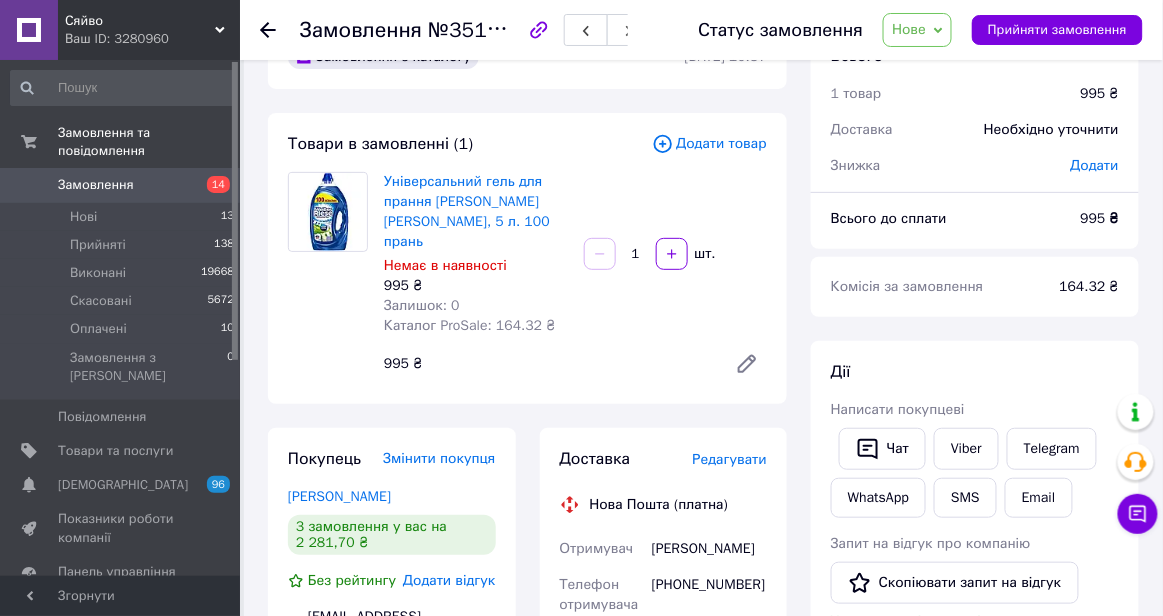 scroll, scrollTop: 58, scrollLeft: 0, axis: vertical 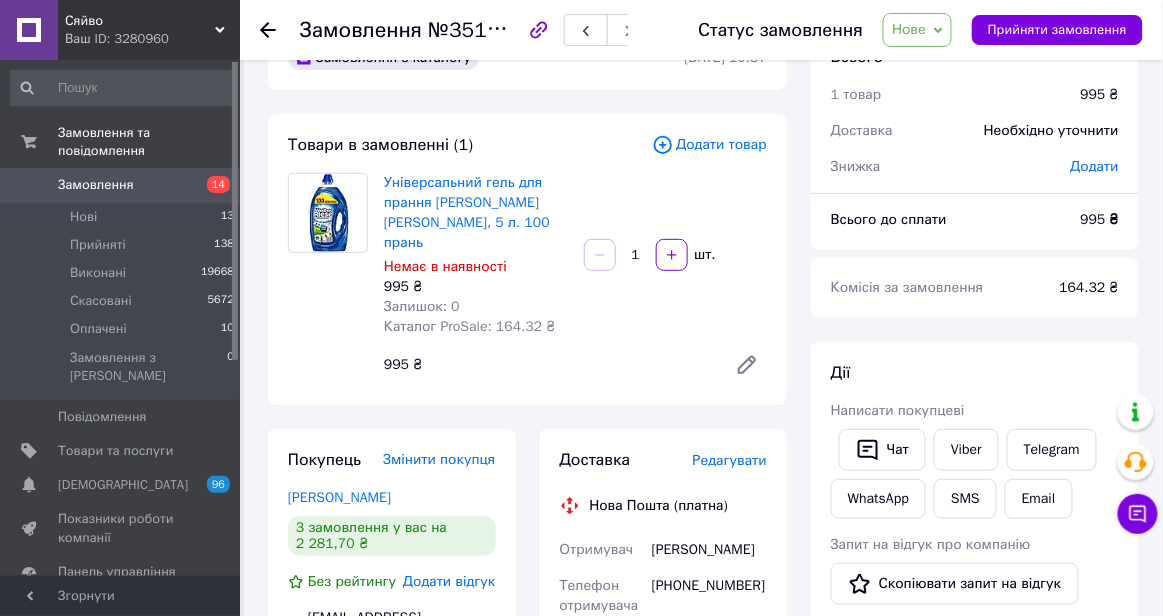 click on "Нове" at bounding box center (909, 29) 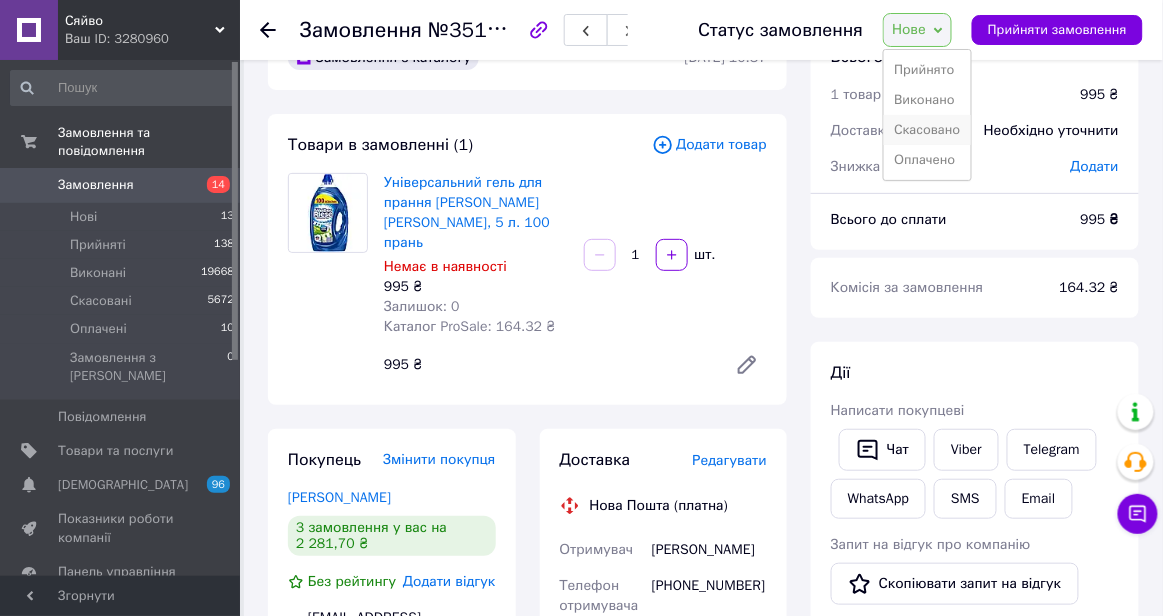 click on "Скасовано" at bounding box center [927, 130] 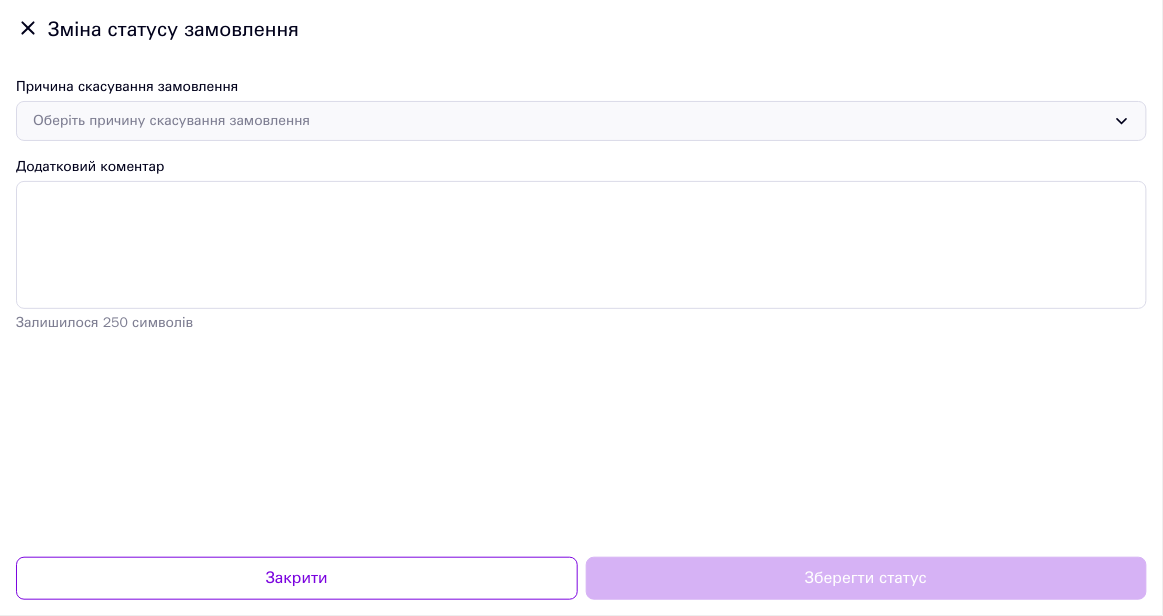 click on "Оберіть причину скасування замовлення" at bounding box center (581, 121) 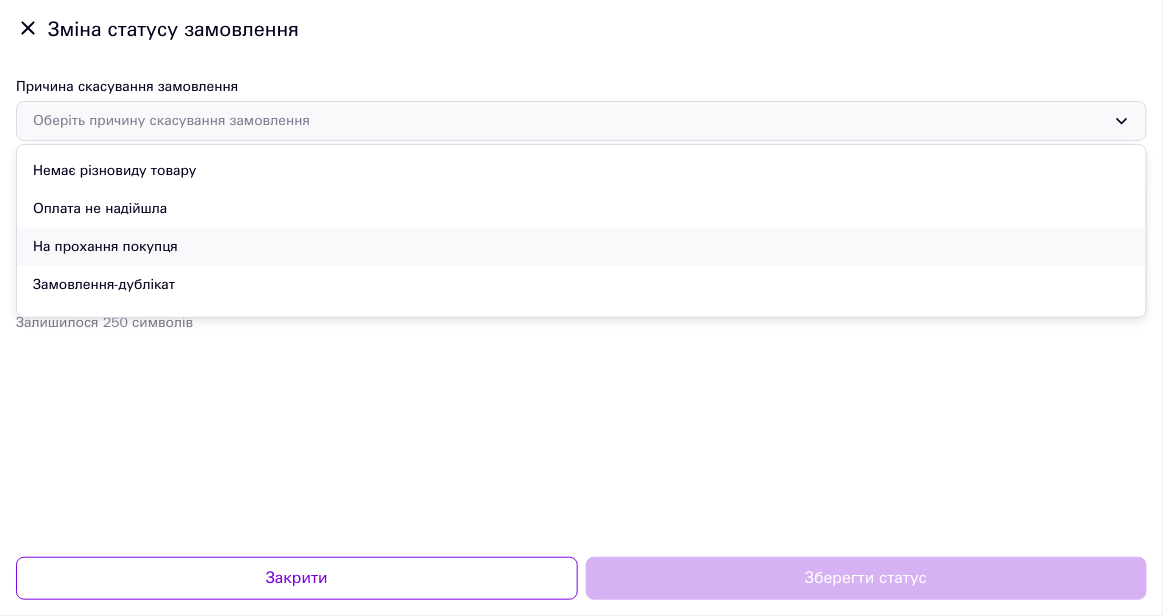 scroll, scrollTop: 34, scrollLeft: 0, axis: vertical 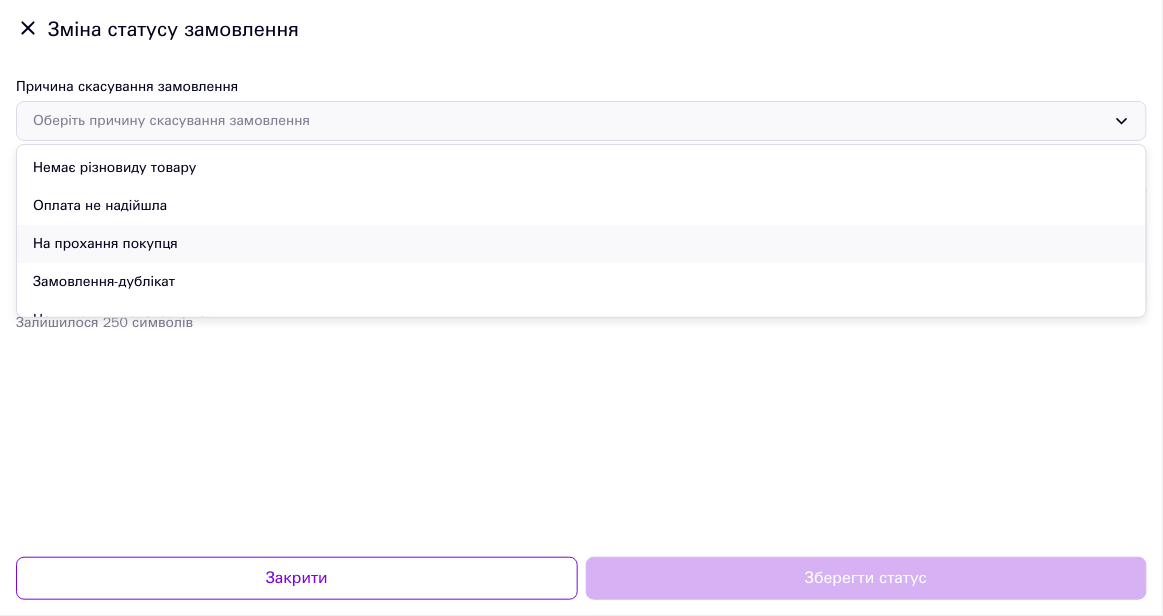 click on "На прохання покупця" at bounding box center (581, 244) 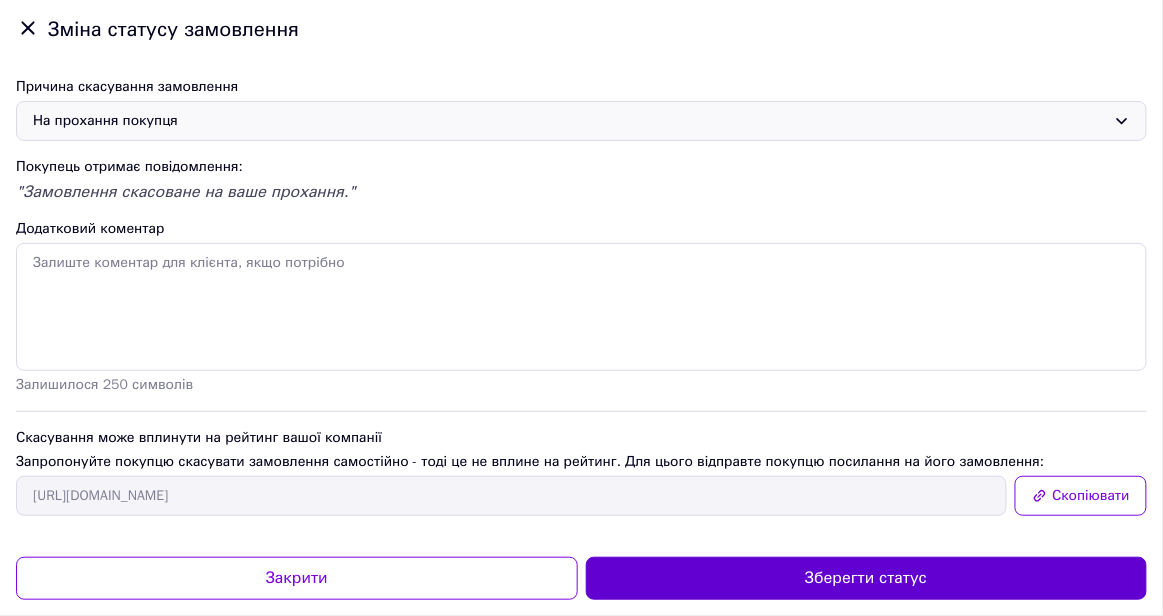 click on "Зберегти статус" at bounding box center [867, 578] 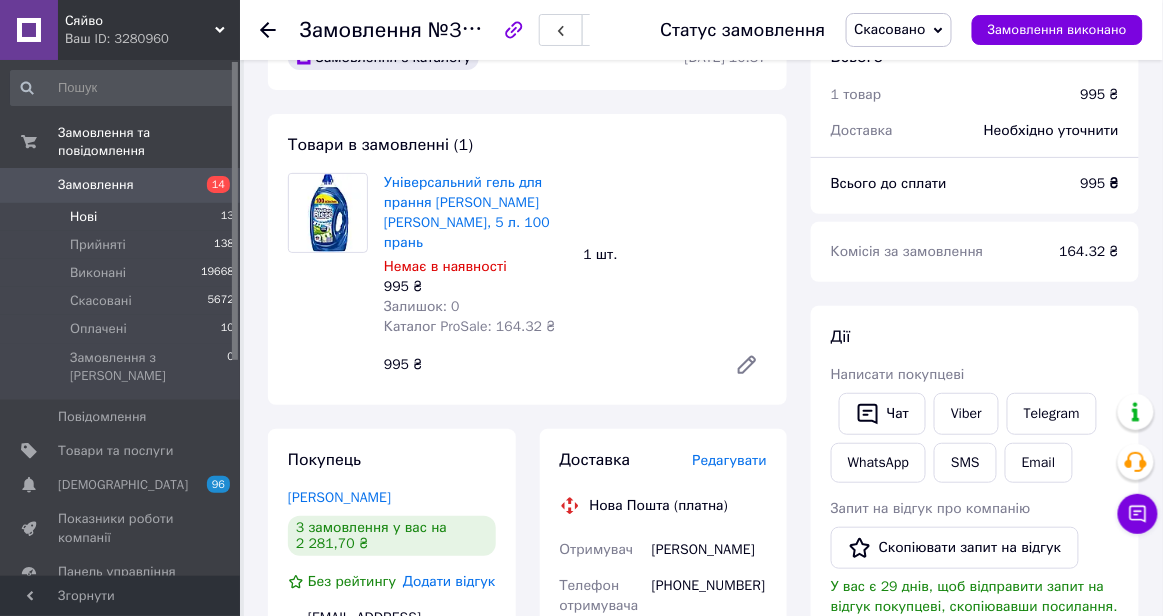 click on "Нові 13" at bounding box center (123, 217) 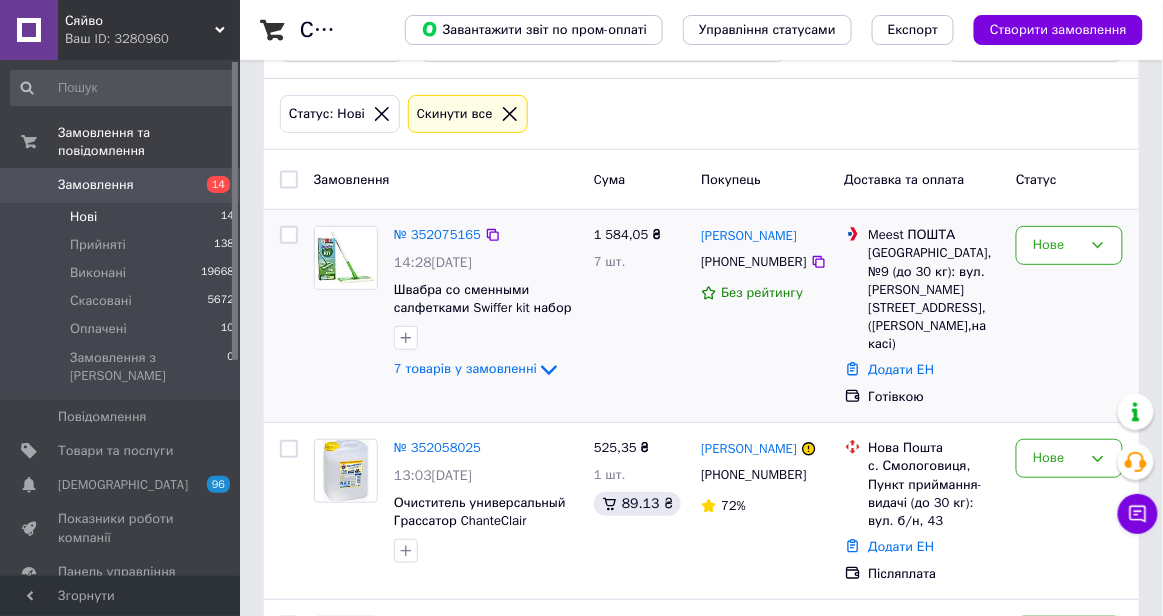 scroll, scrollTop: 78, scrollLeft: 0, axis: vertical 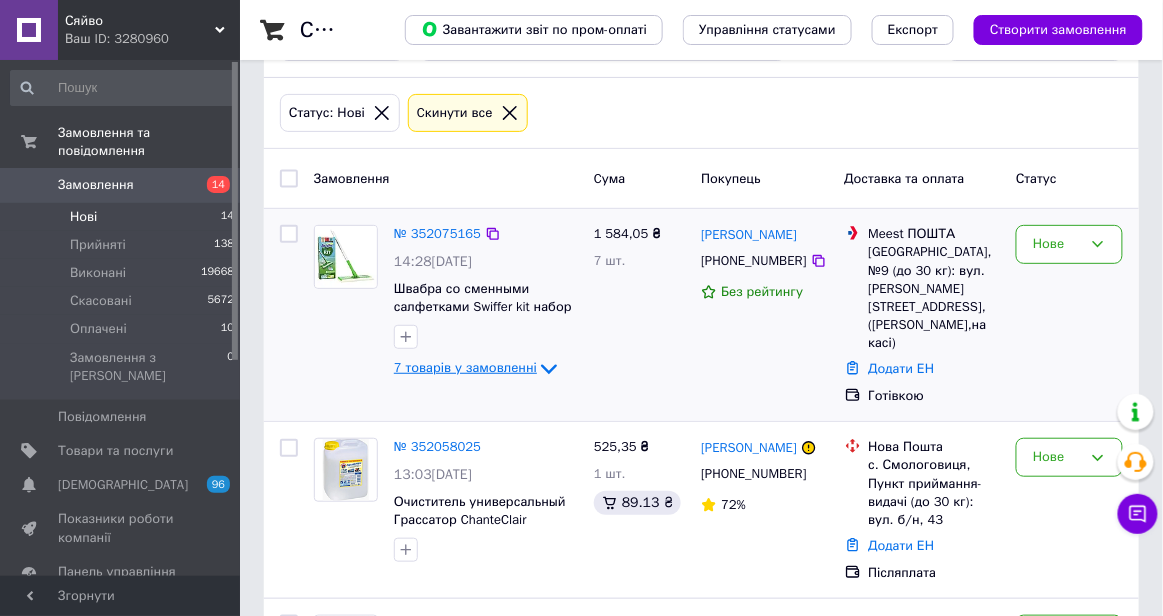 click on "7 товарів у замовленні" at bounding box center [465, 368] 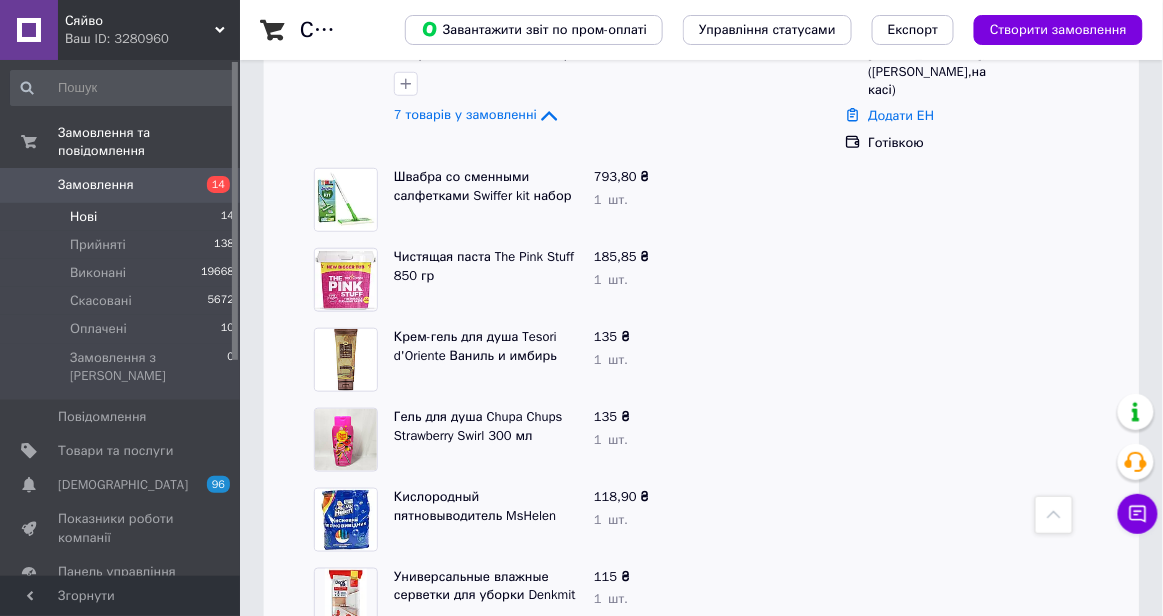 scroll, scrollTop: 333, scrollLeft: 0, axis: vertical 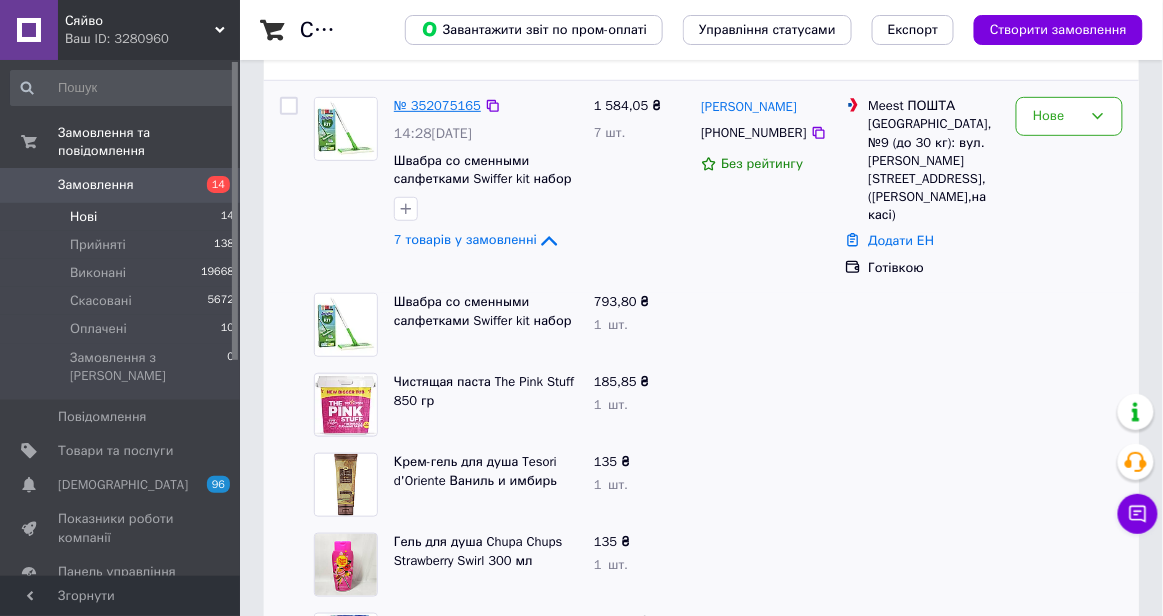 click on "№ 352075165" at bounding box center (437, 105) 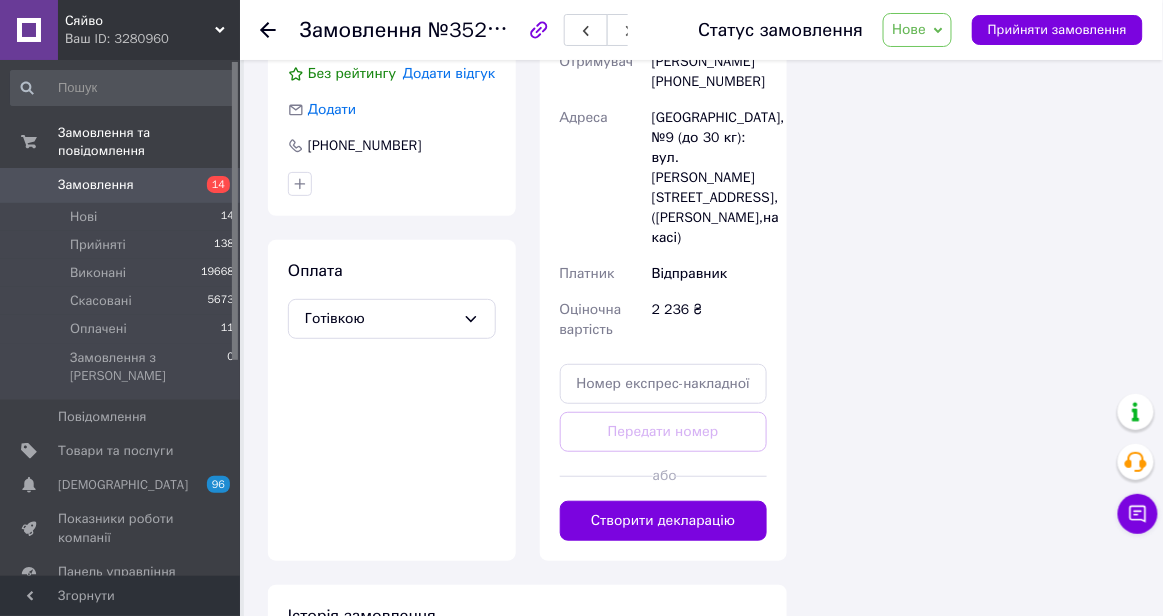scroll, scrollTop: 1871, scrollLeft: 0, axis: vertical 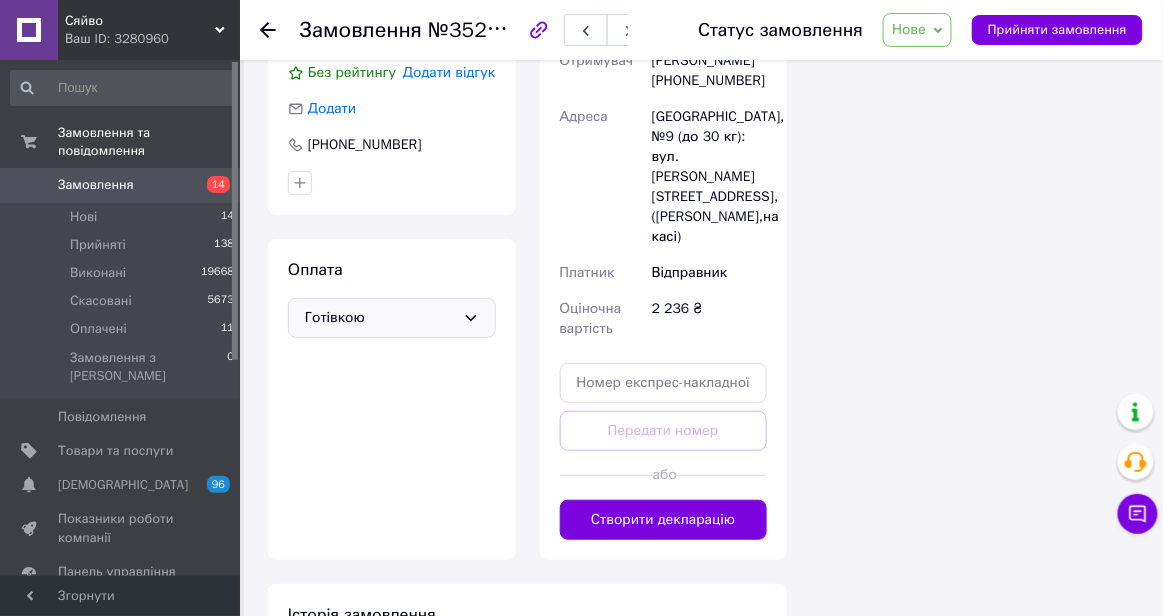 click on "Готівкою" at bounding box center [392, 318] 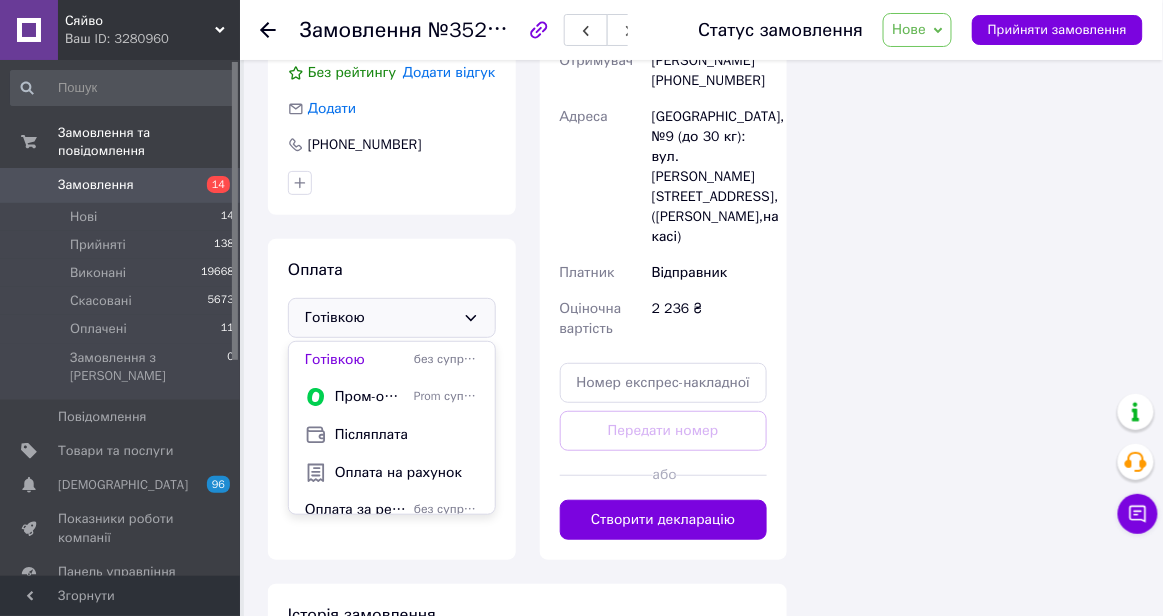 click on "Готівкою Готівкою без супроводу Prom Пром-оплата Prom супроводжує покупку Післяплата Оплата на рахунок Оплата за реквізитами без супроводу Prom Оплата на карту без супроводу Prom" at bounding box center [392, 318] 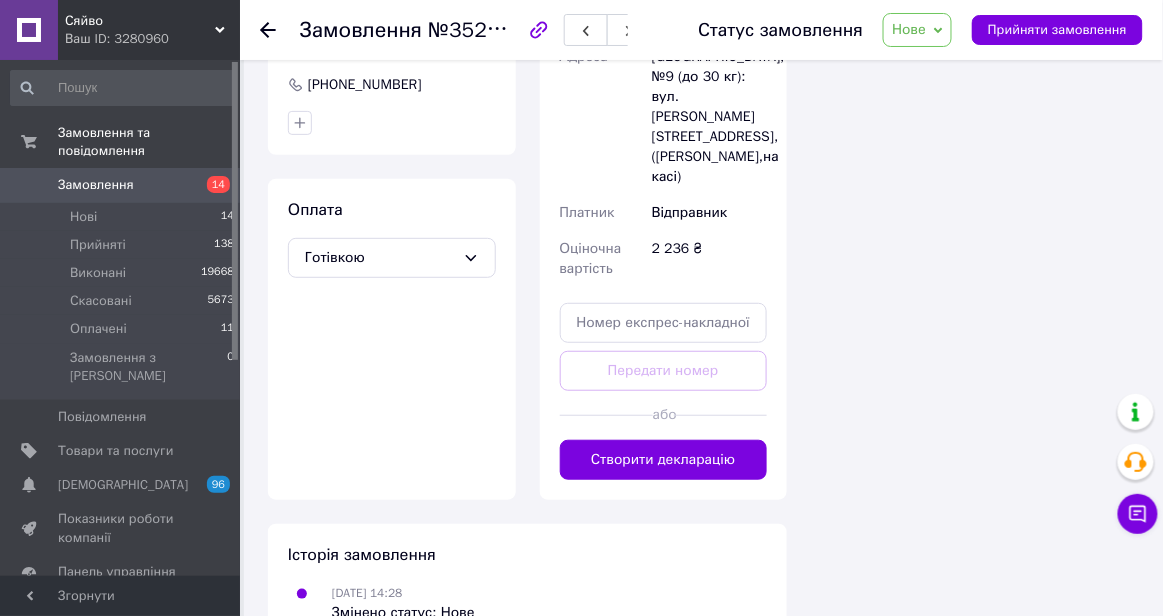 scroll, scrollTop: 1932, scrollLeft: 0, axis: vertical 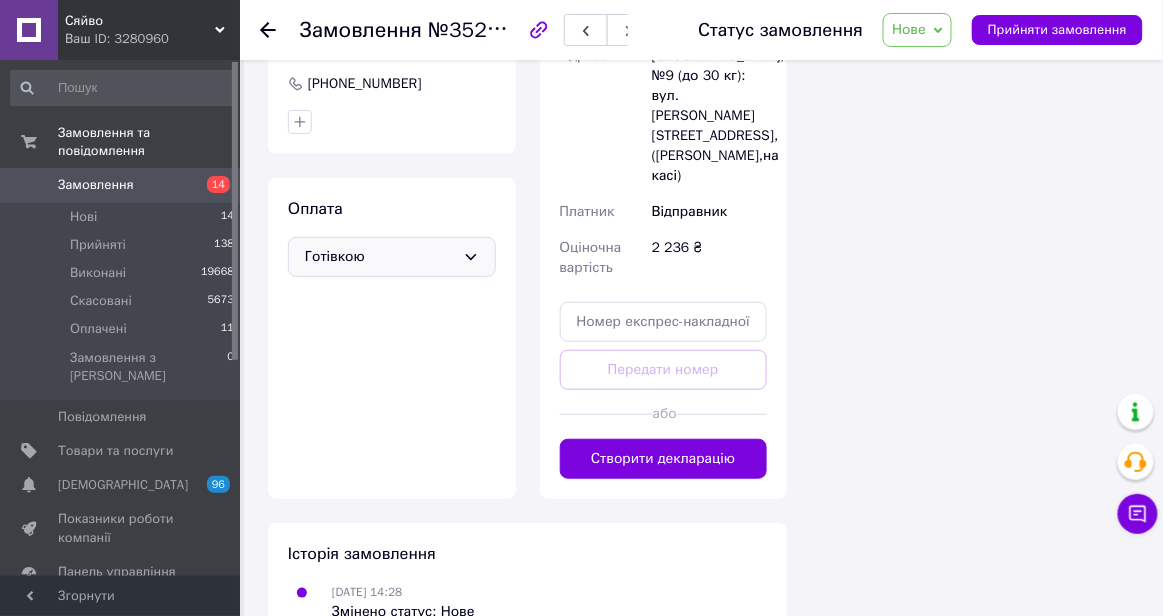 click 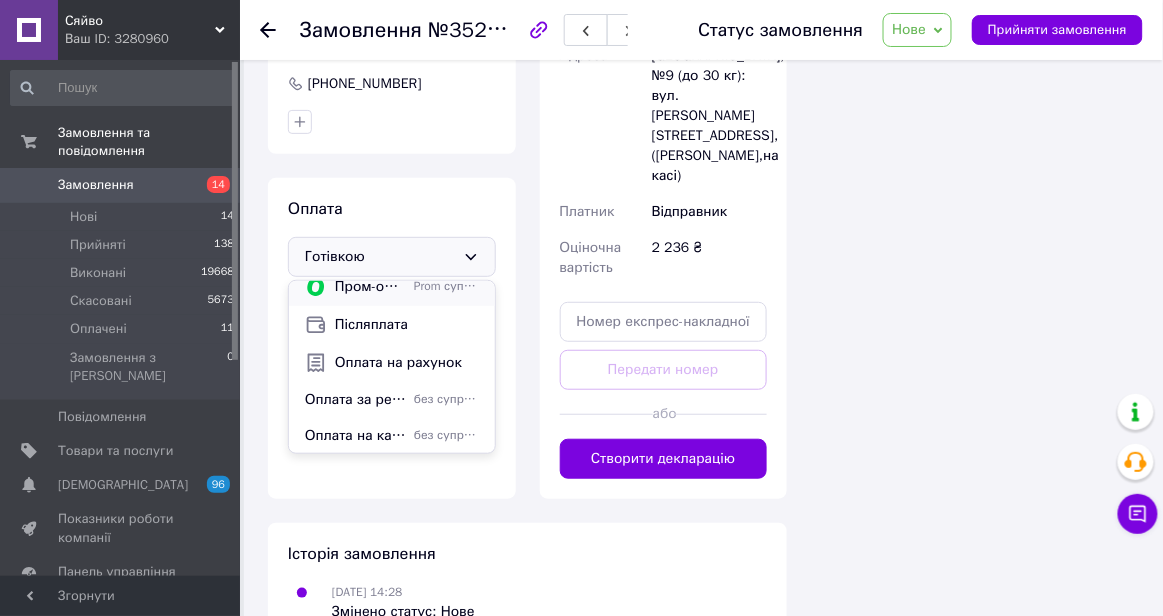 scroll, scrollTop: 49, scrollLeft: 0, axis: vertical 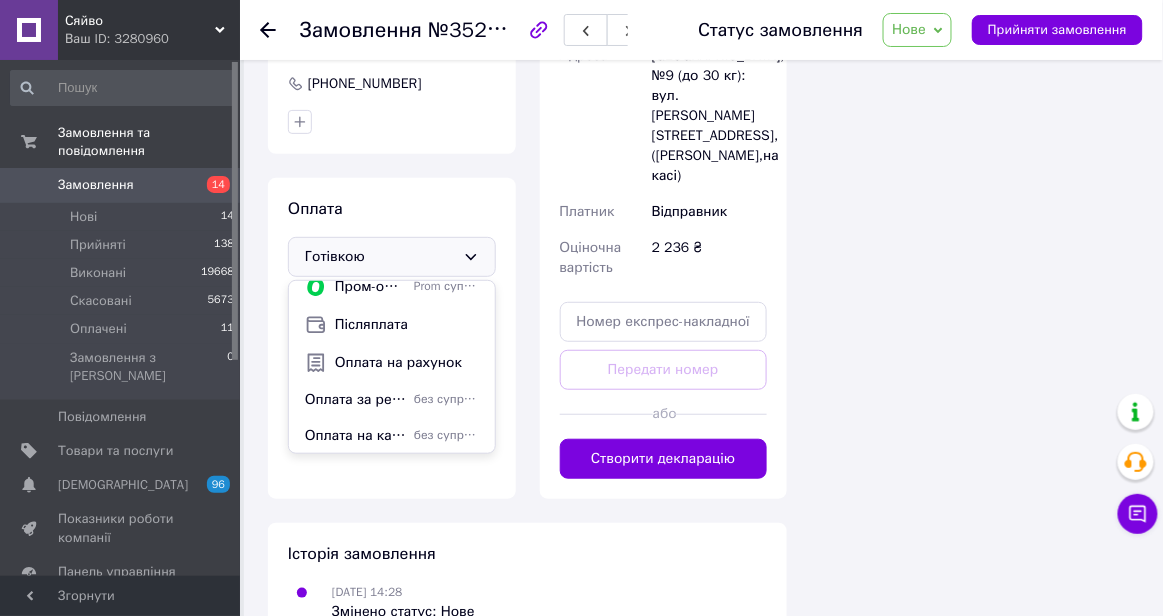 click on "Оплата Готівкою Готівкою без супроводу Prom Пром-оплата Prom супроводжує покупку Післяплата Оплата на рахунок Оплата за реквізитами без супроводу Prom Оплата на карту без супроводу Prom" at bounding box center (392, 338) 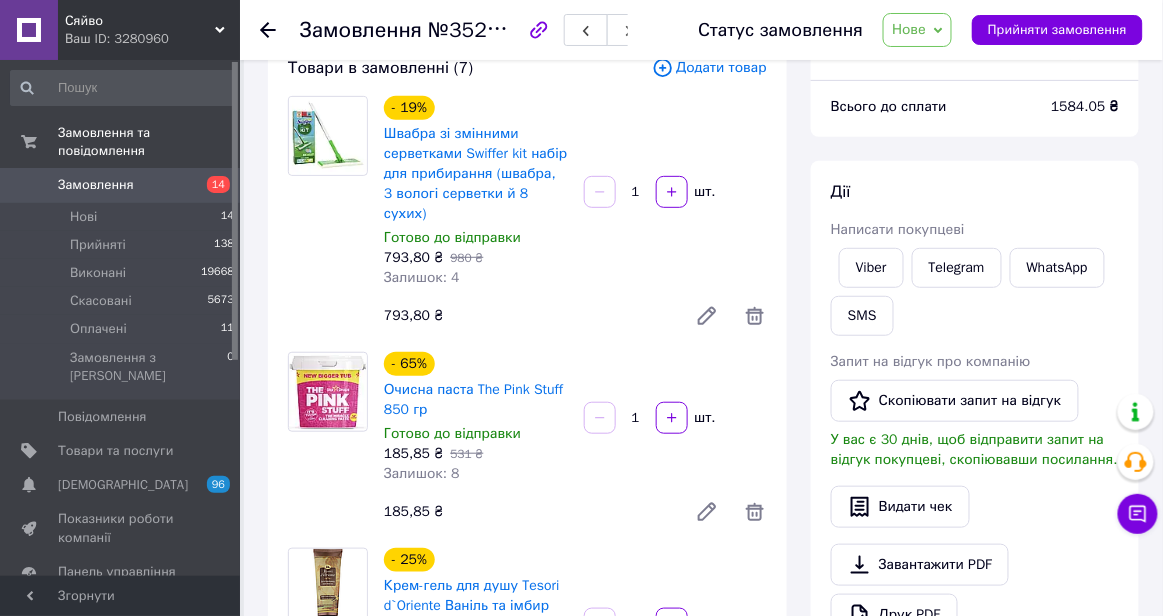scroll, scrollTop: 0, scrollLeft: 0, axis: both 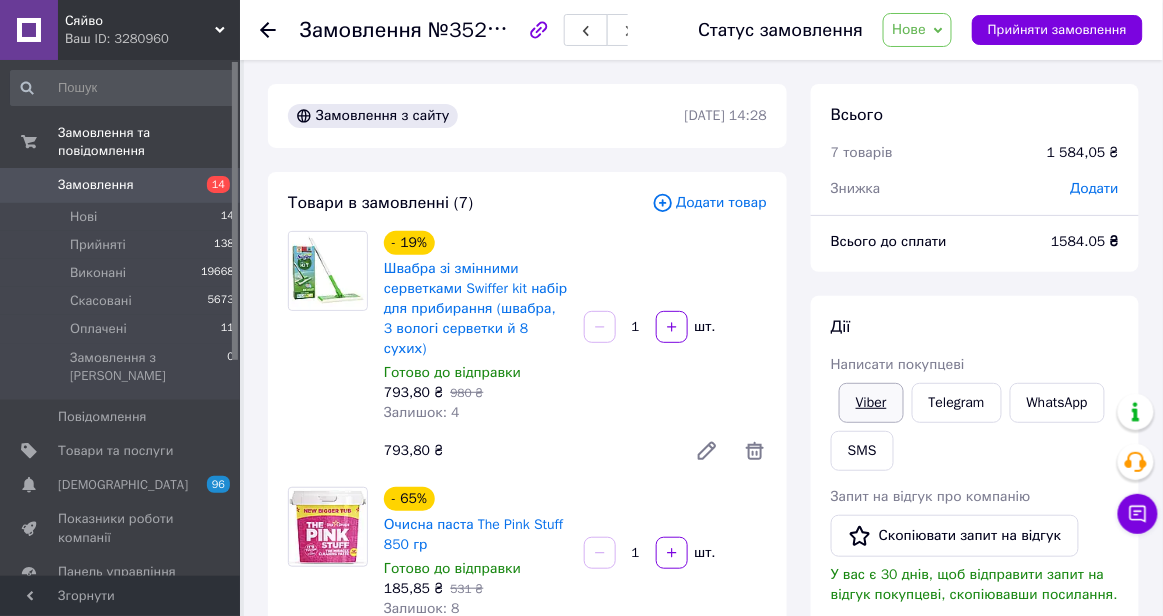click on "Viber" at bounding box center [871, 403] 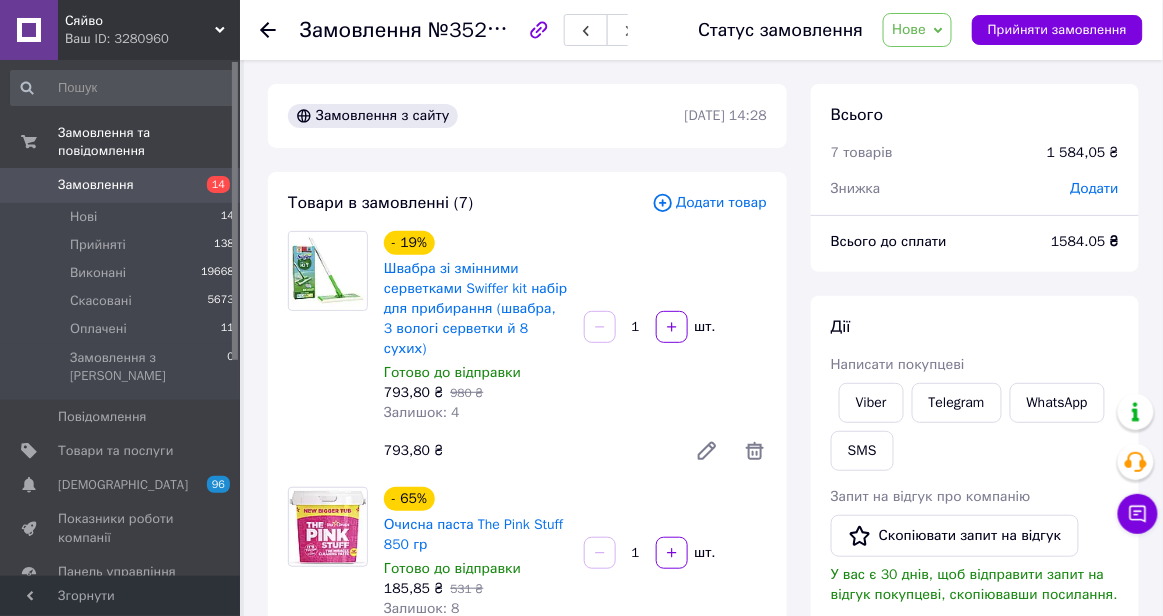 scroll, scrollTop: 52, scrollLeft: 0, axis: vertical 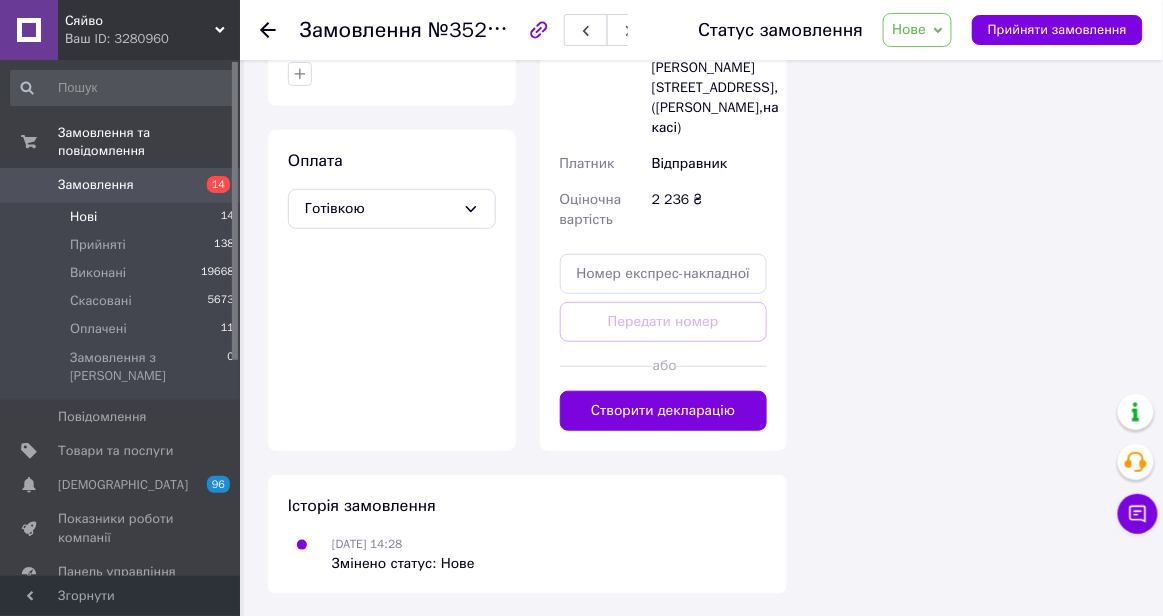 click on "Нові 14" at bounding box center (123, 217) 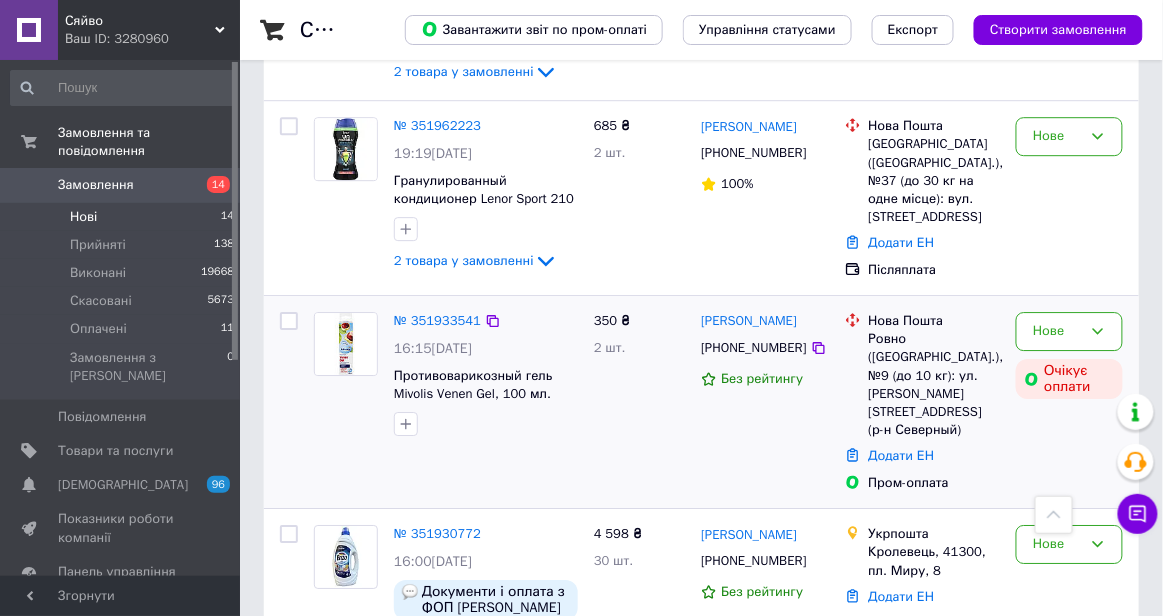 scroll, scrollTop: 1368, scrollLeft: 0, axis: vertical 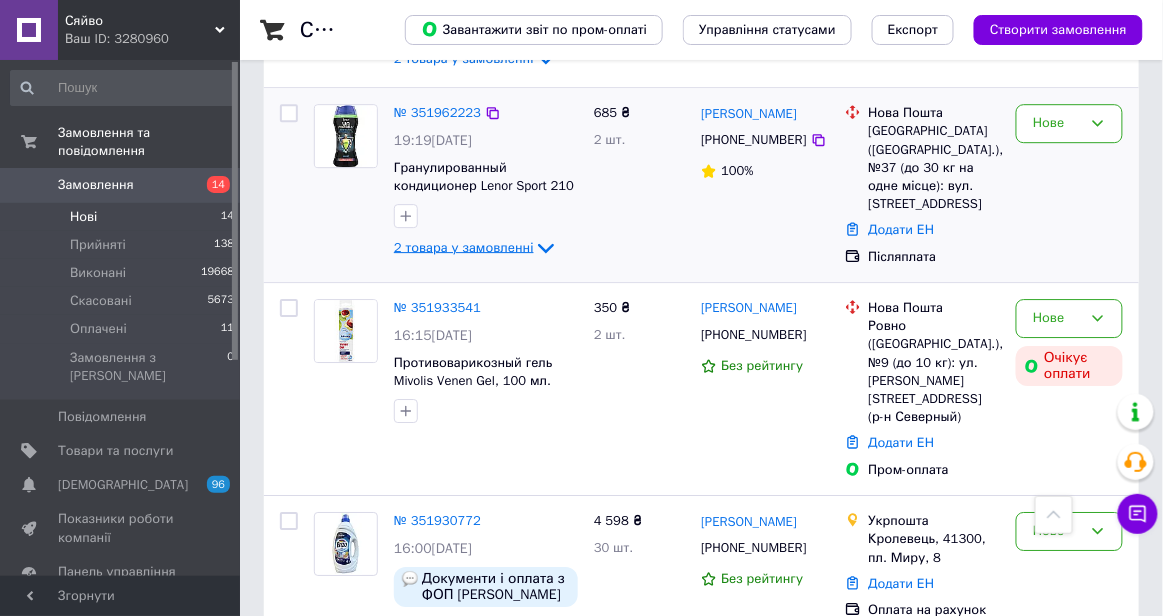 click 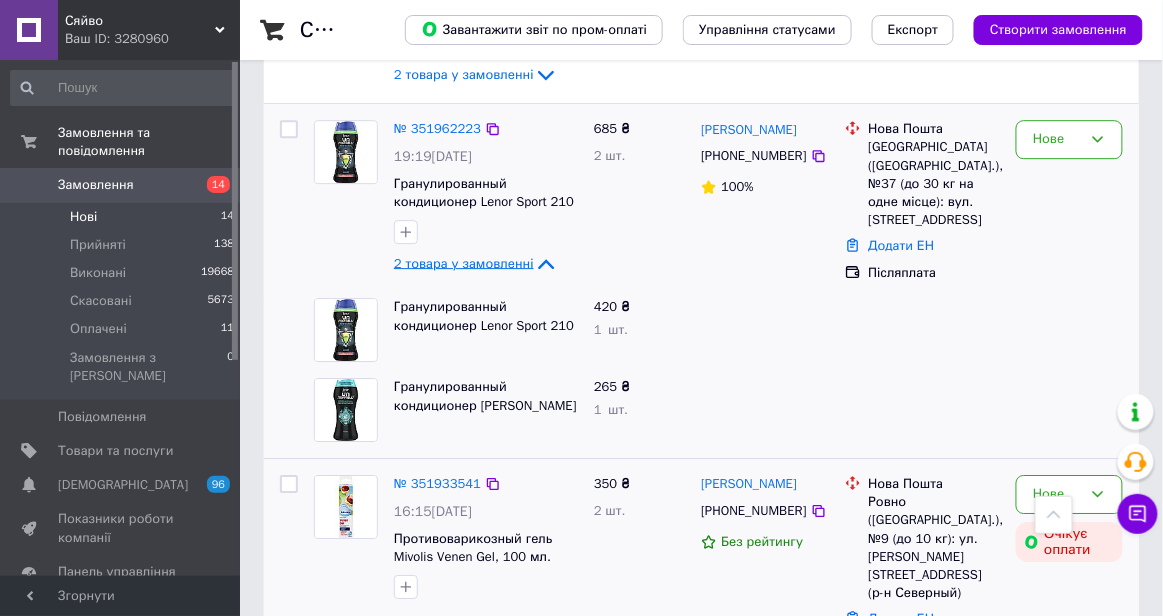 scroll, scrollTop: 1356, scrollLeft: 0, axis: vertical 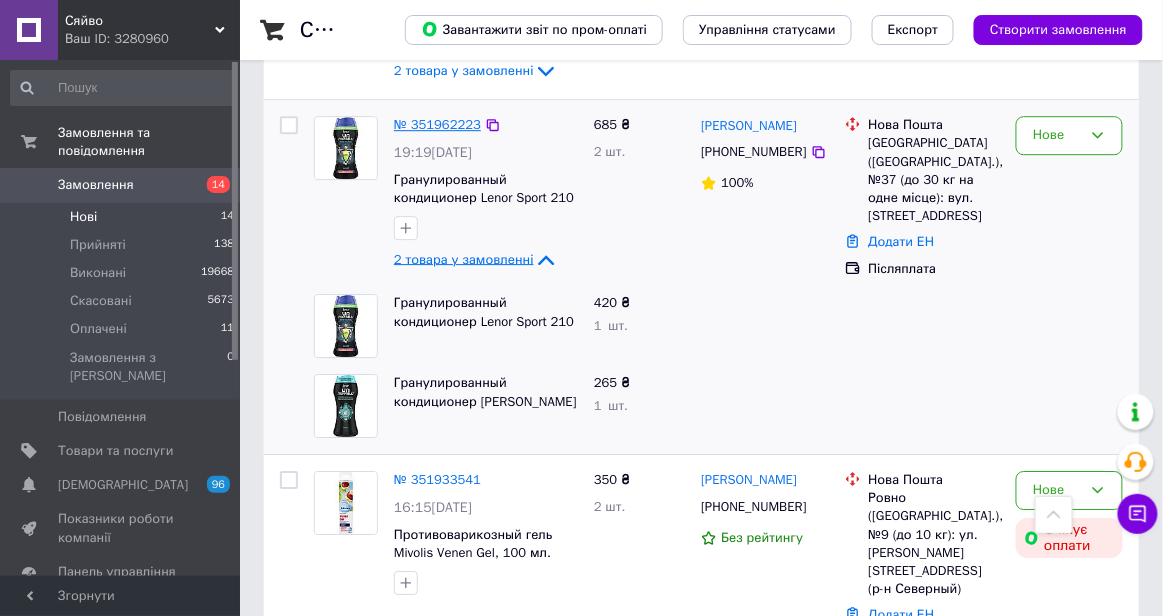 click on "№ 351962223" at bounding box center (437, 124) 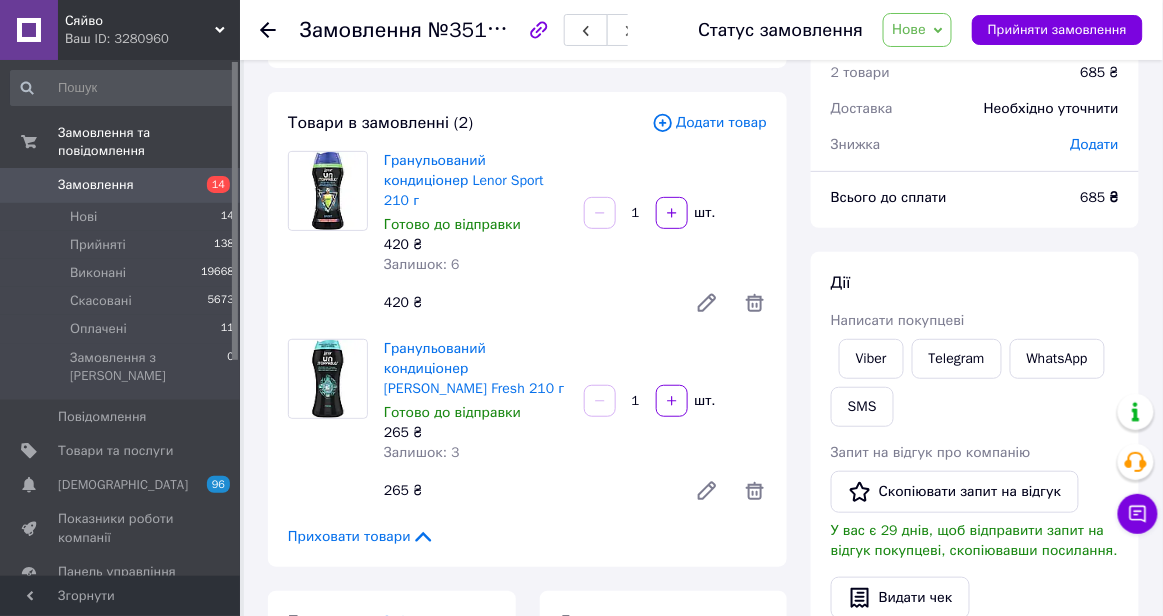 scroll, scrollTop: 66, scrollLeft: 0, axis: vertical 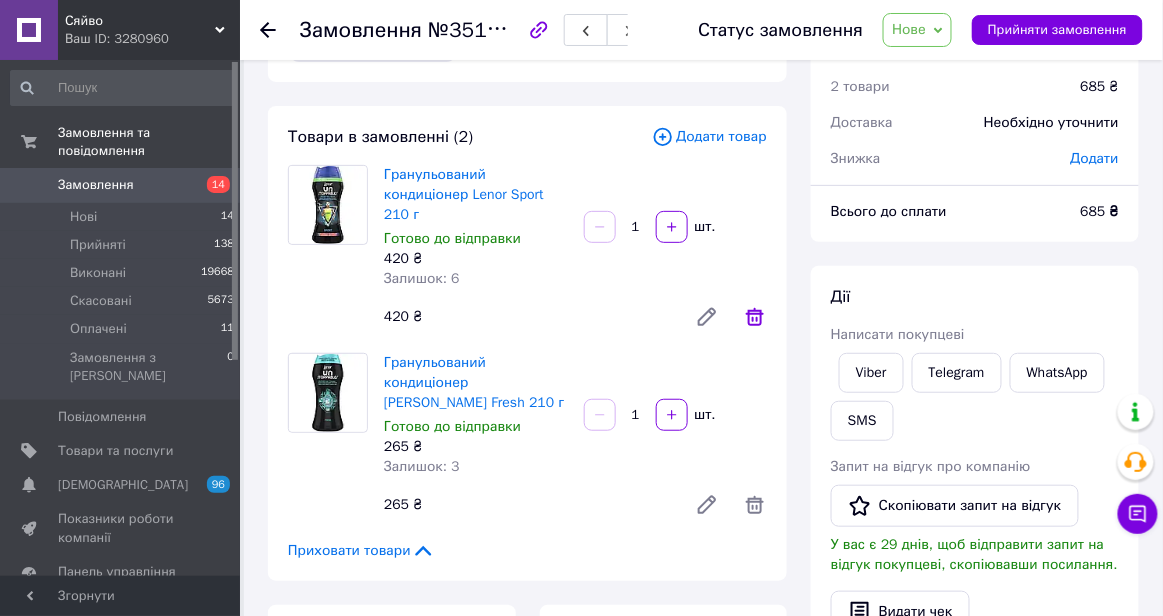 click 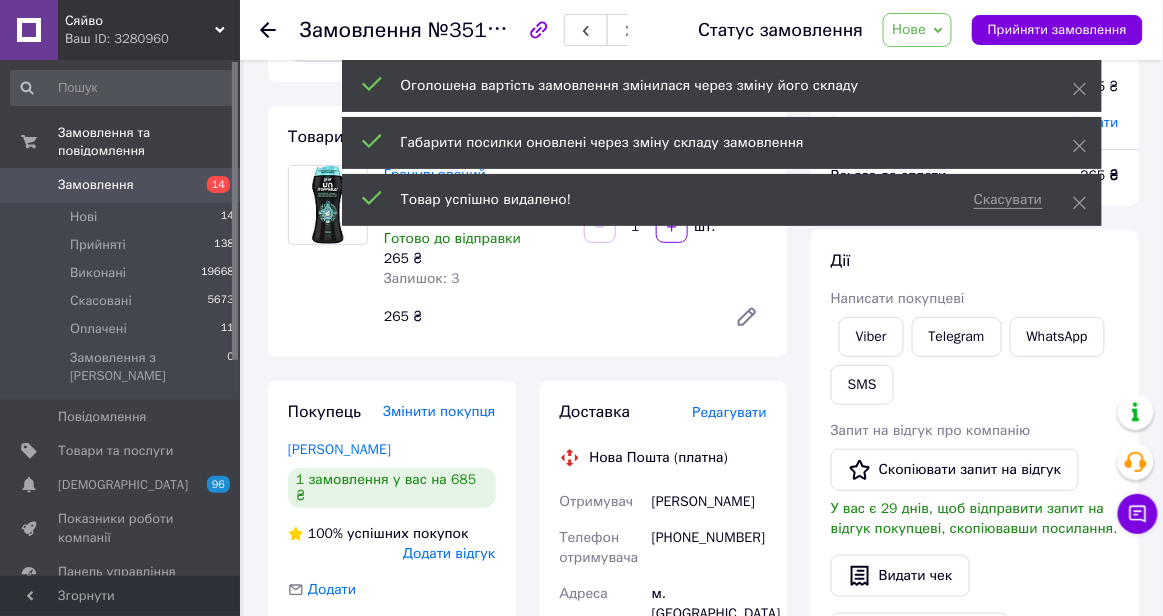 click on "265 ₴" at bounding box center (547, 317) 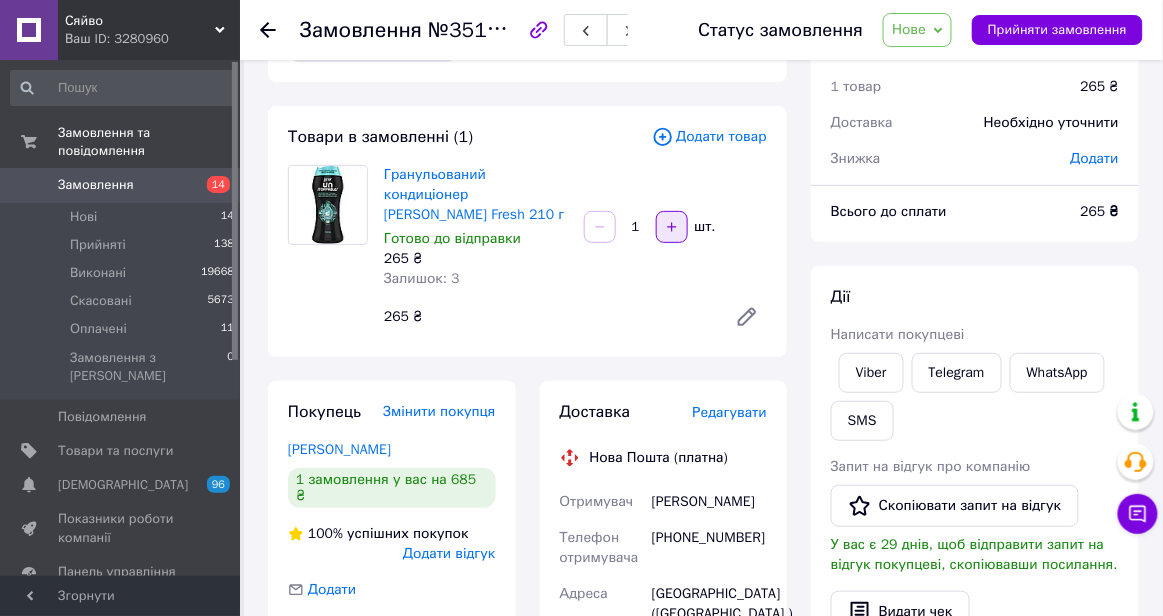 click 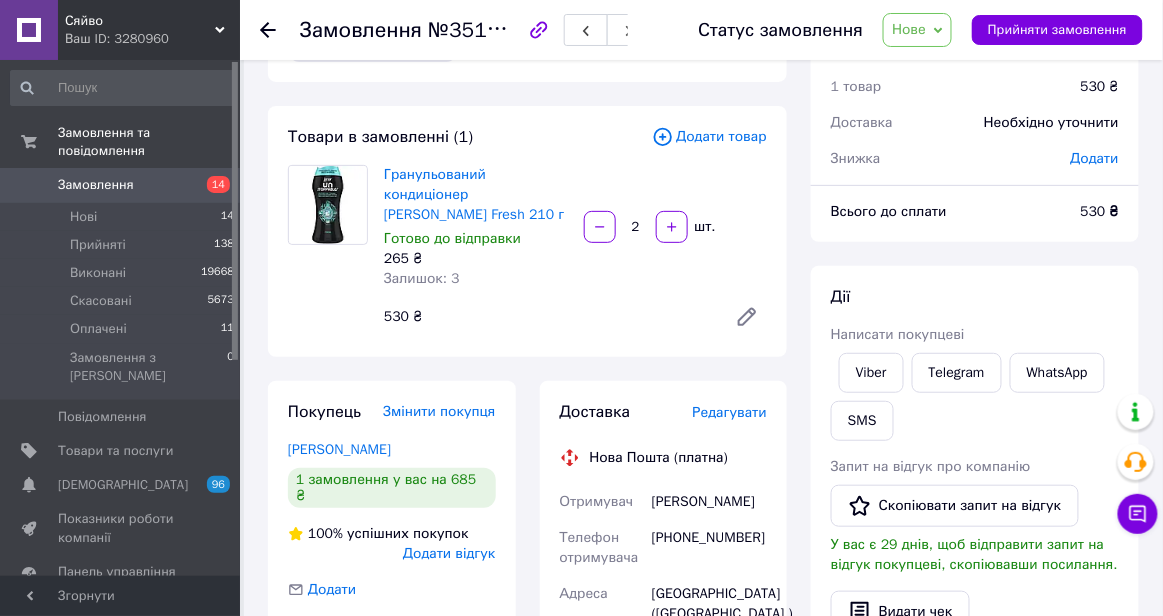 click on "Редагувати" at bounding box center (730, 412) 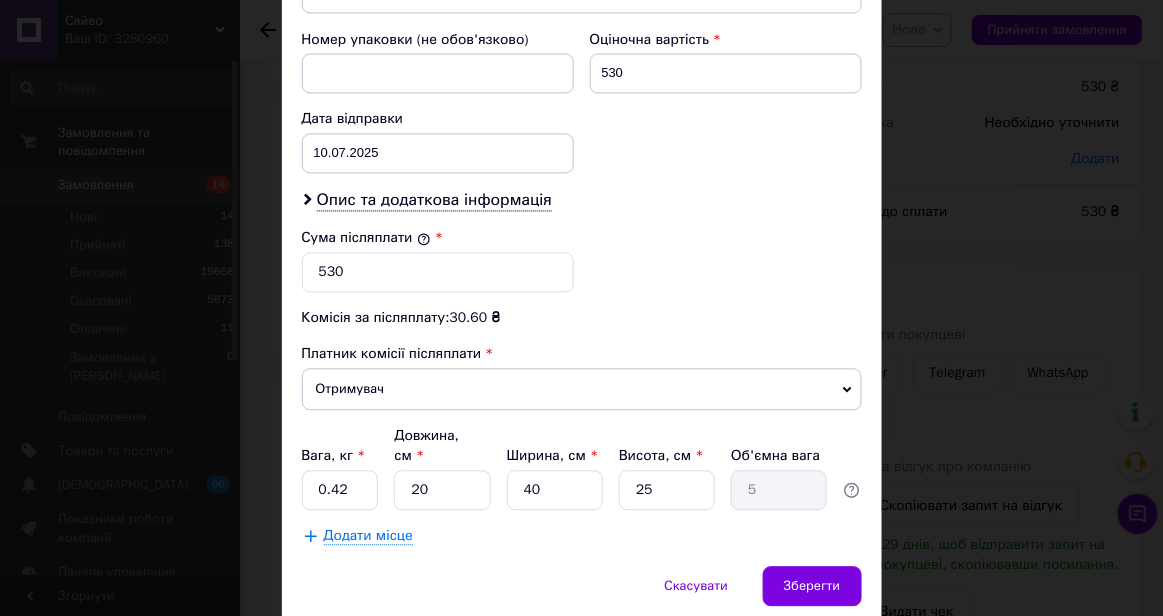 scroll, scrollTop: 926, scrollLeft: 0, axis: vertical 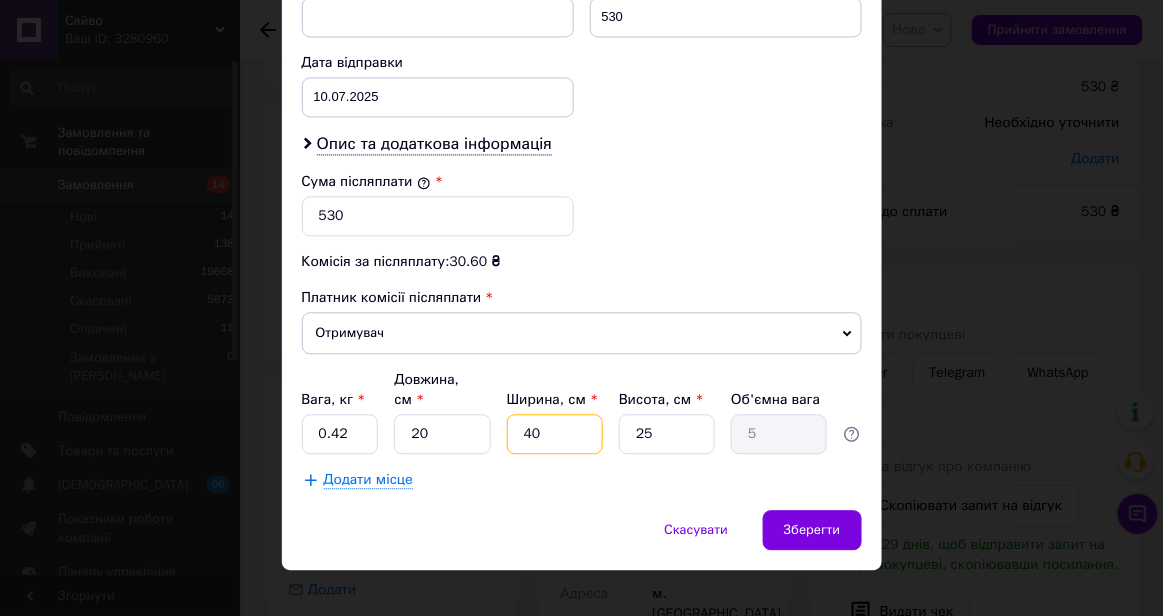 click on "40" at bounding box center [555, 434] 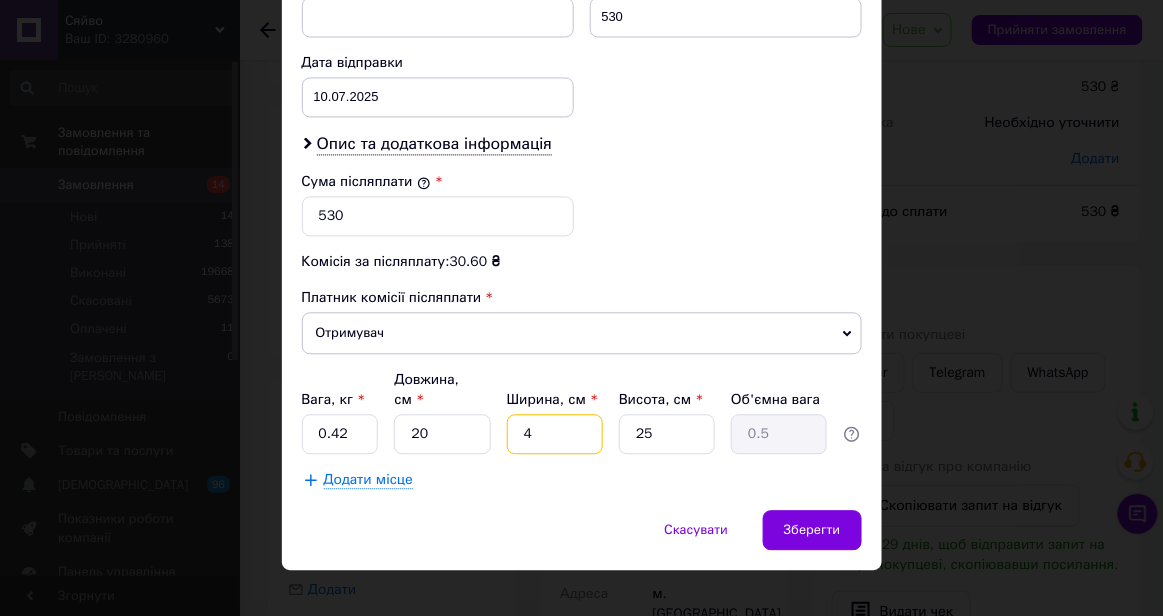type 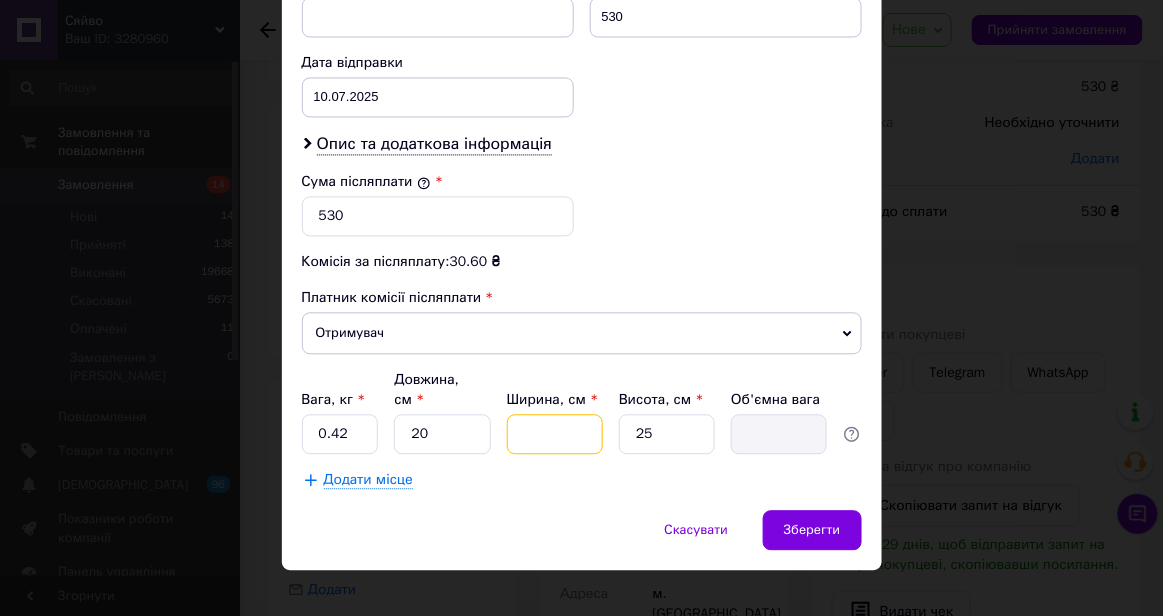 type on "1" 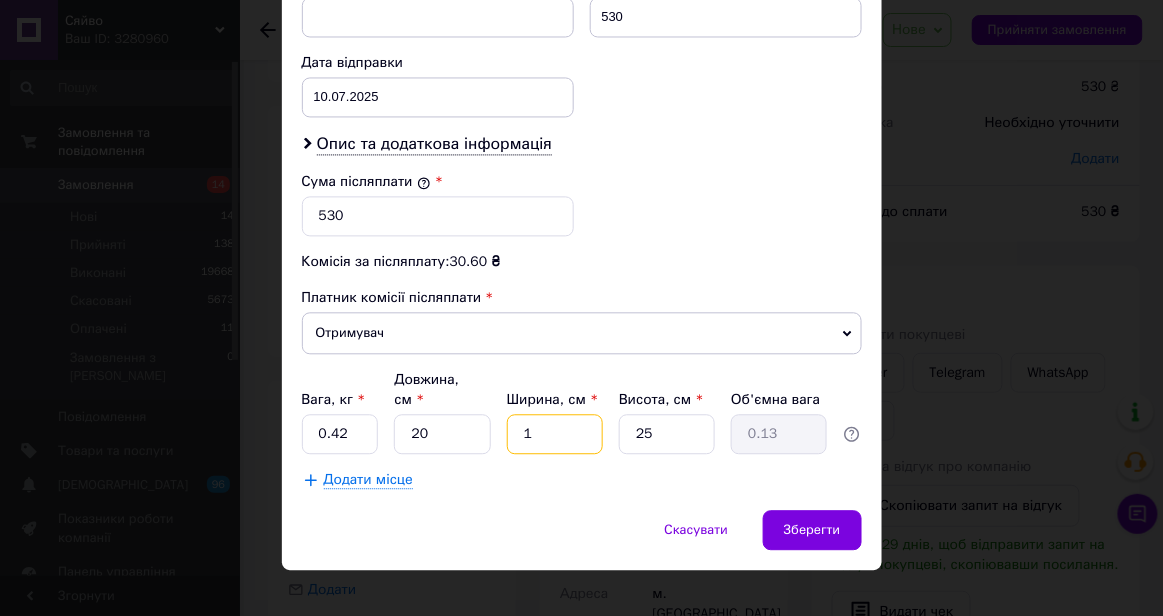 type on "10" 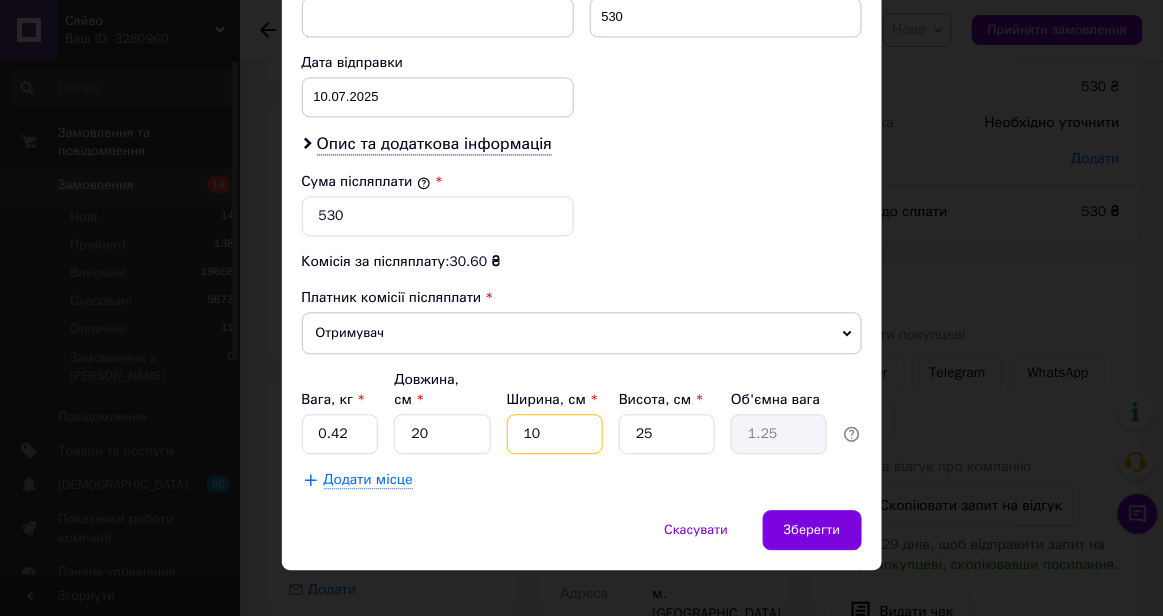 type on "10" 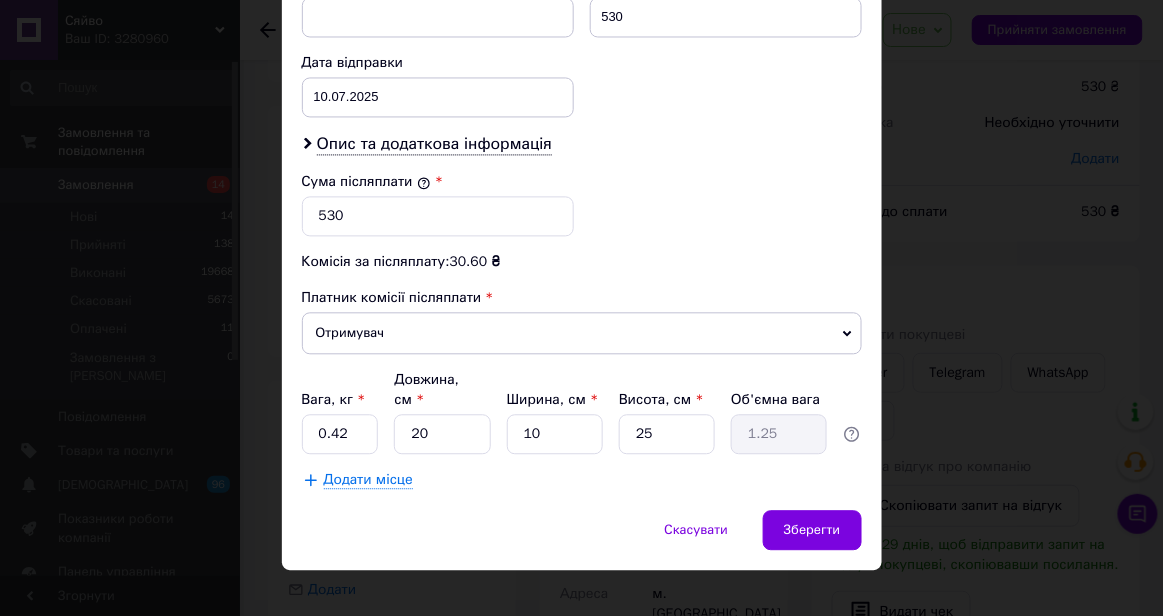 click on "Додати місце" at bounding box center [582, 480] 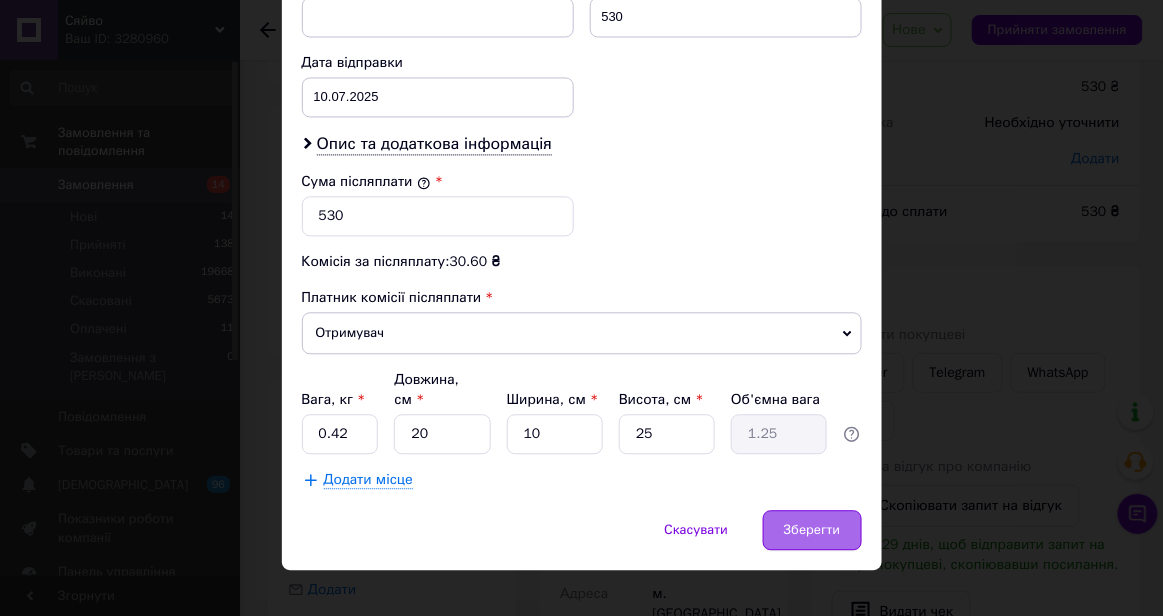 click on "Зберегти" at bounding box center [812, 530] 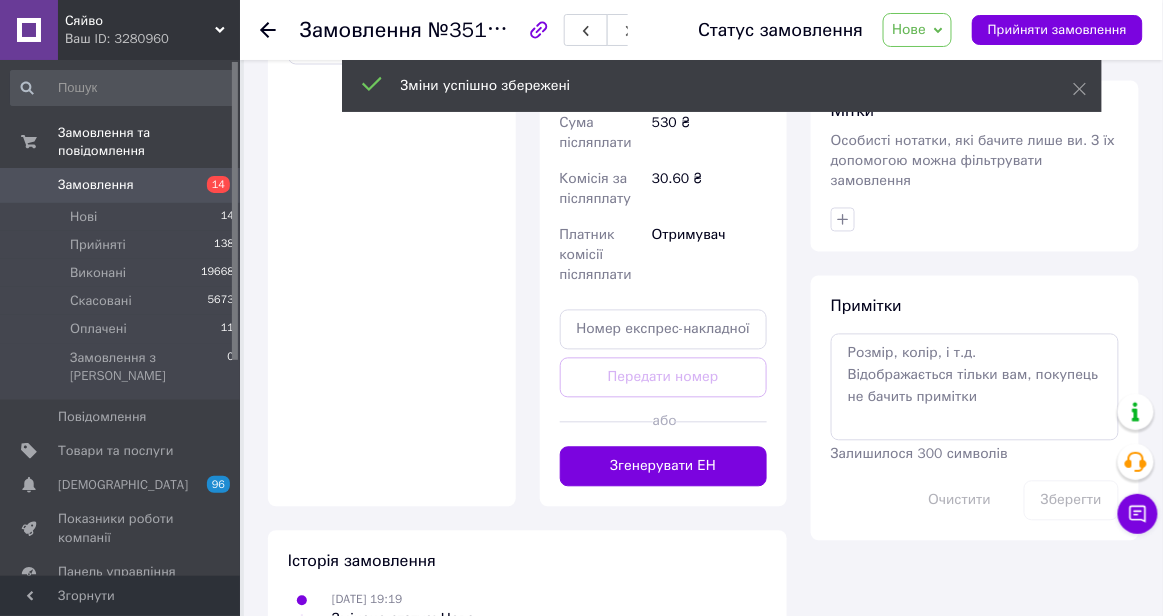scroll, scrollTop: 822, scrollLeft: 0, axis: vertical 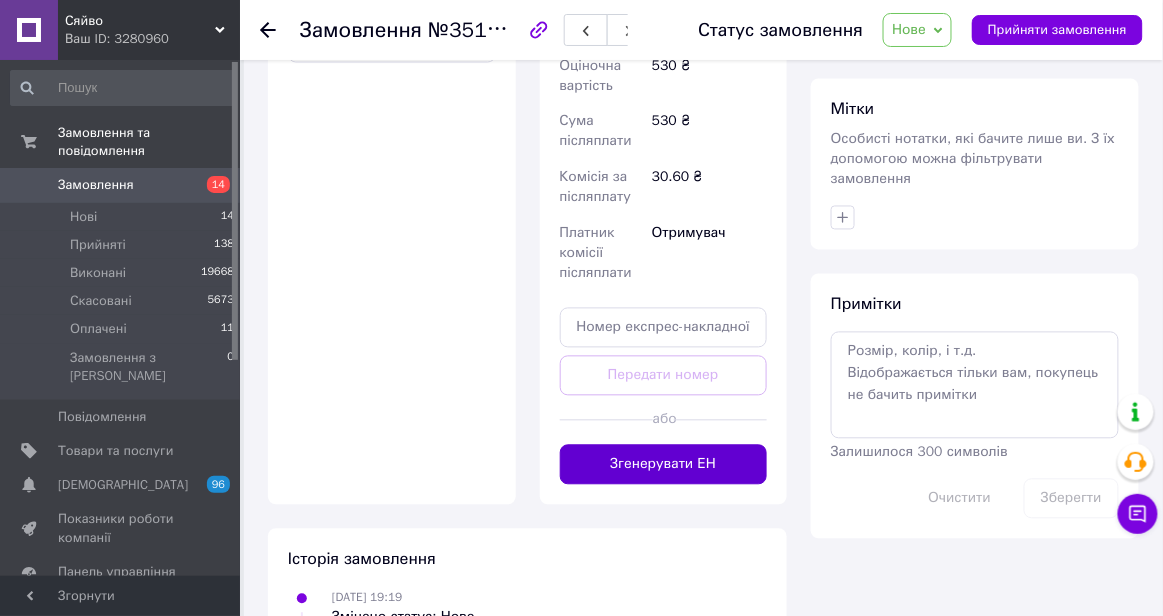 click on "Згенерувати ЕН" at bounding box center (664, 465) 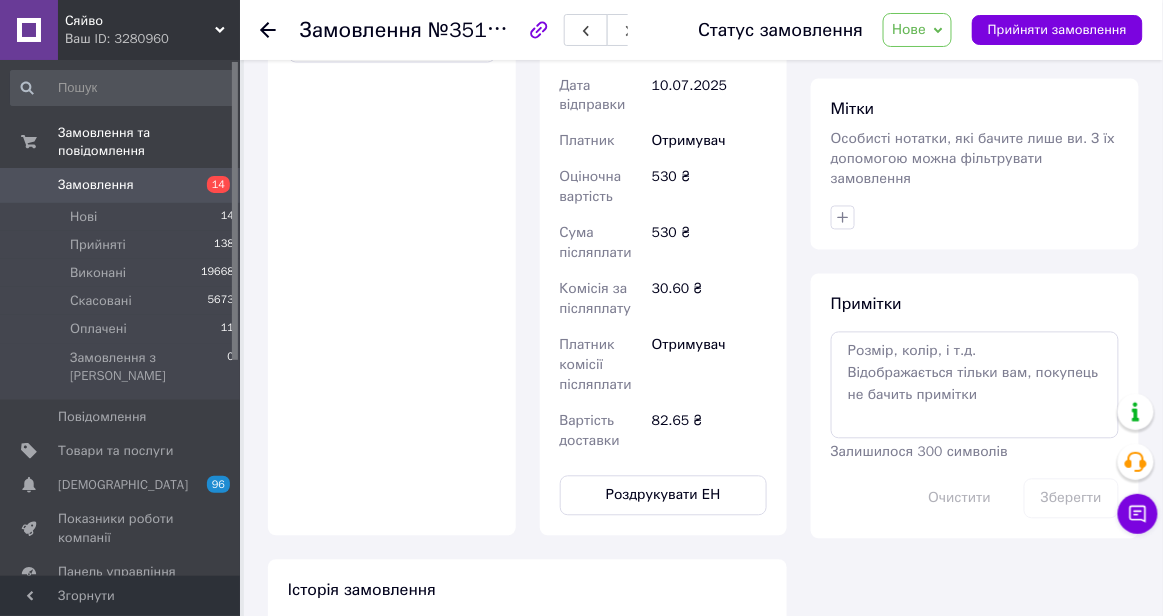 click on "Нове" at bounding box center (917, 30) 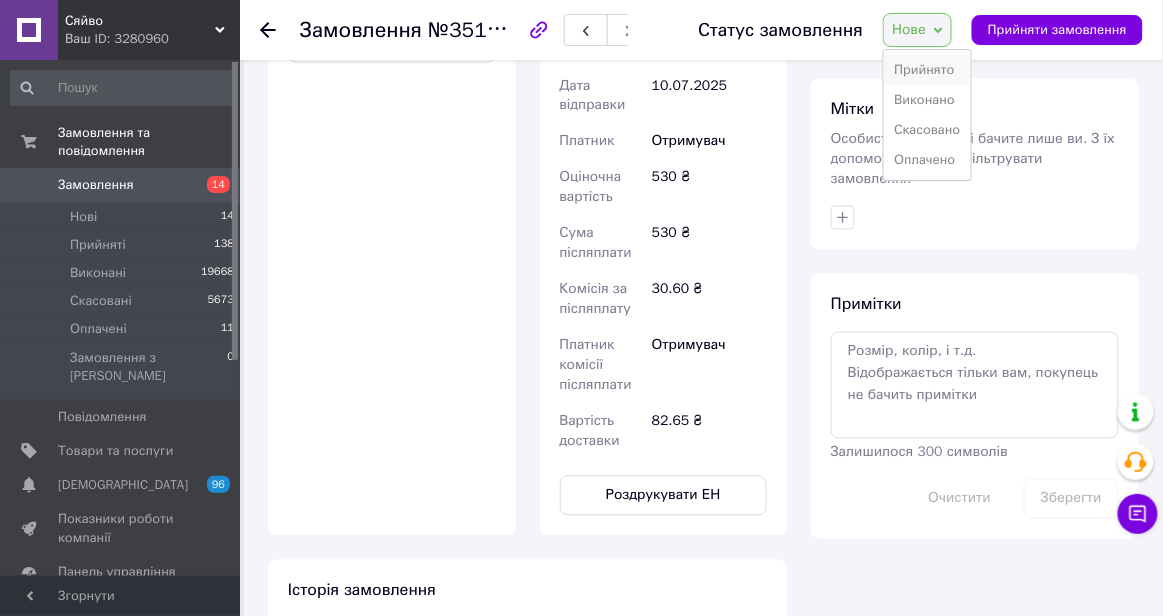 click on "Прийнято" at bounding box center [927, 70] 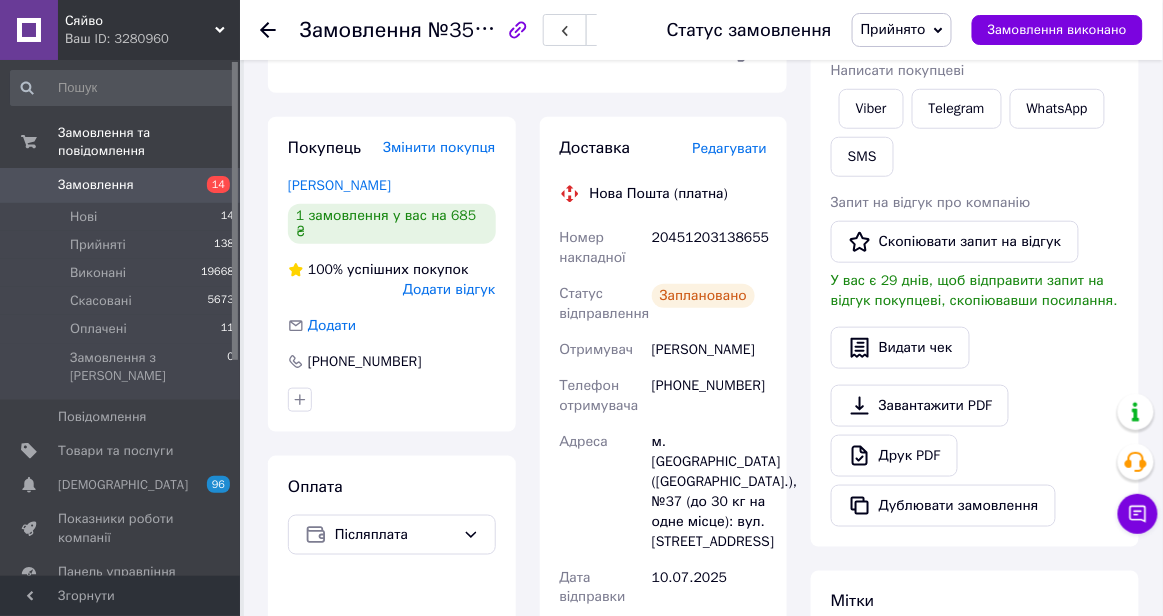 scroll, scrollTop: 325, scrollLeft: 0, axis: vertical 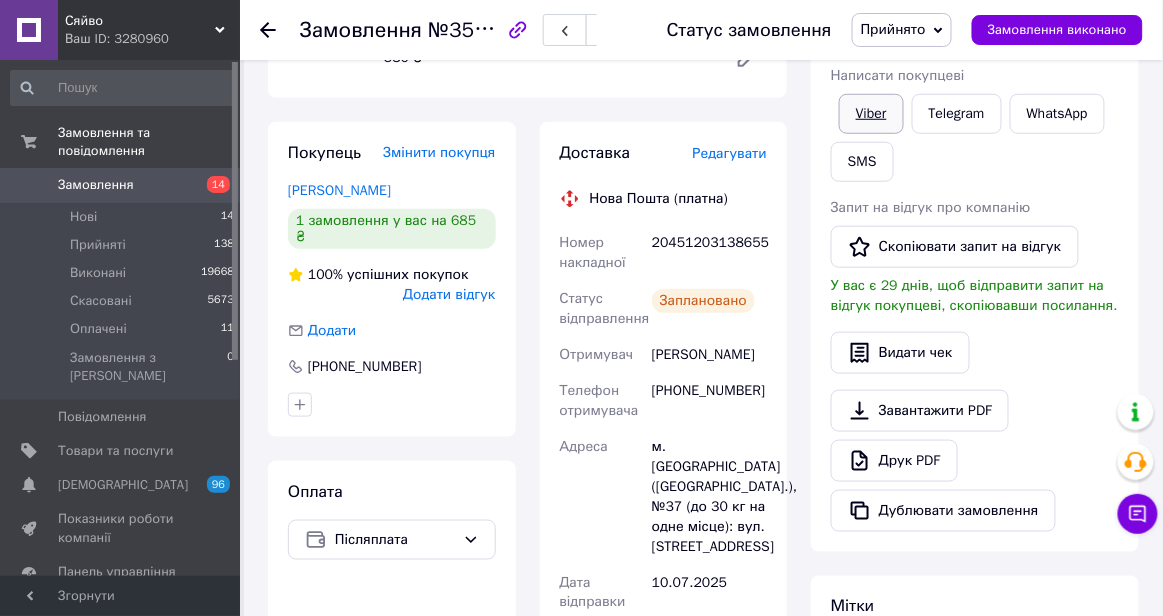 click on "Viber" at bounding box center [871, 114] 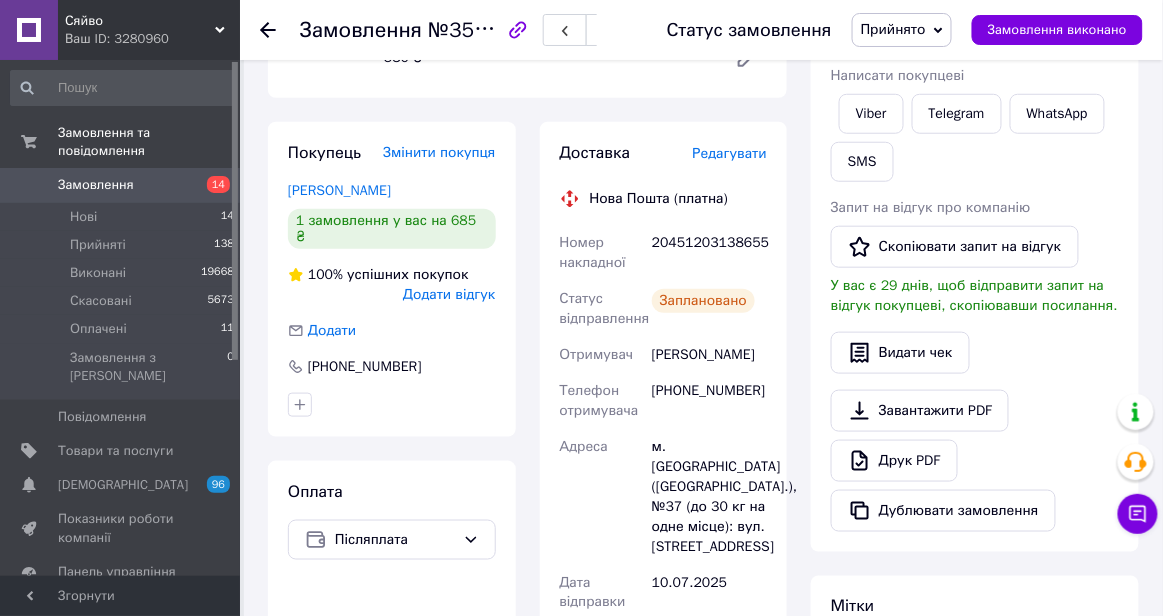 click on "20451203138655" at bounding box center [709, 253] 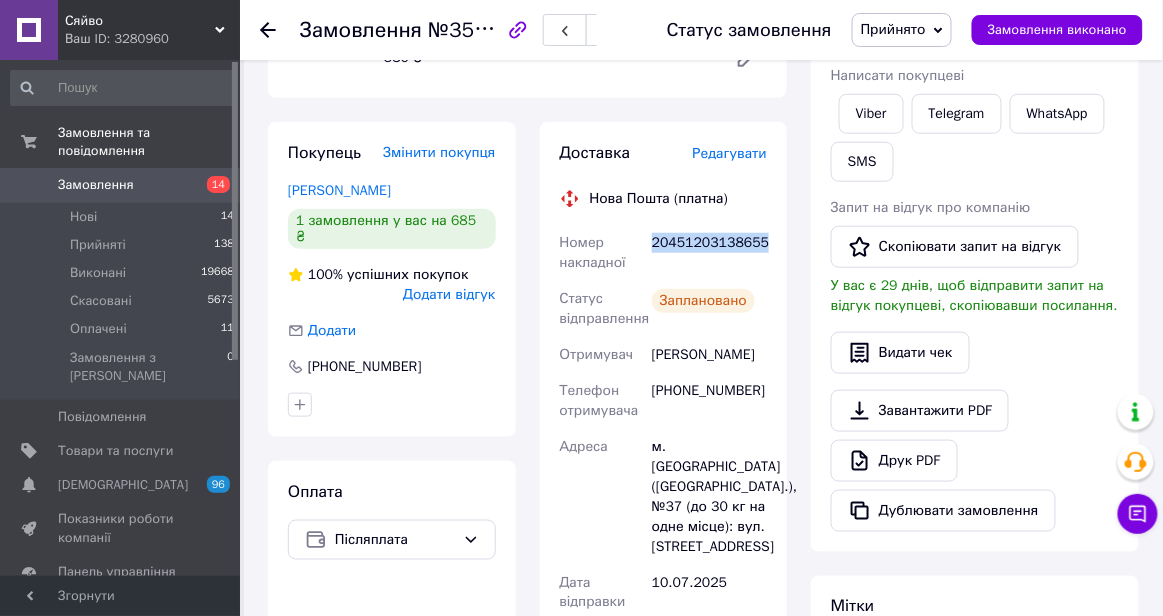 copy on "20451203138655" 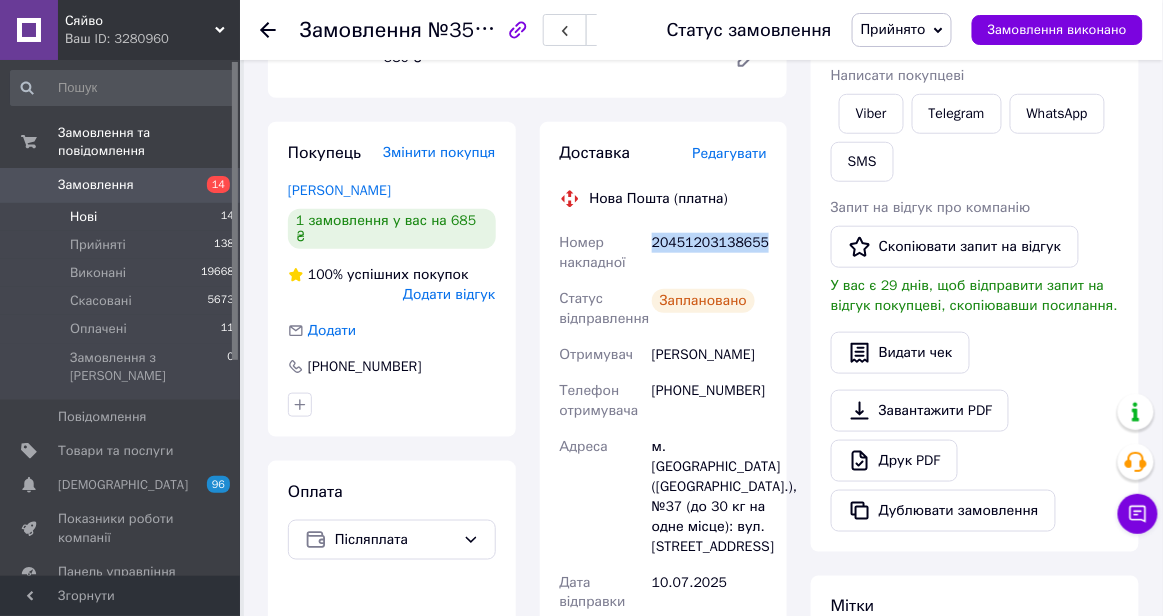 click on "Нові 14" at bounding box center [123, 217] 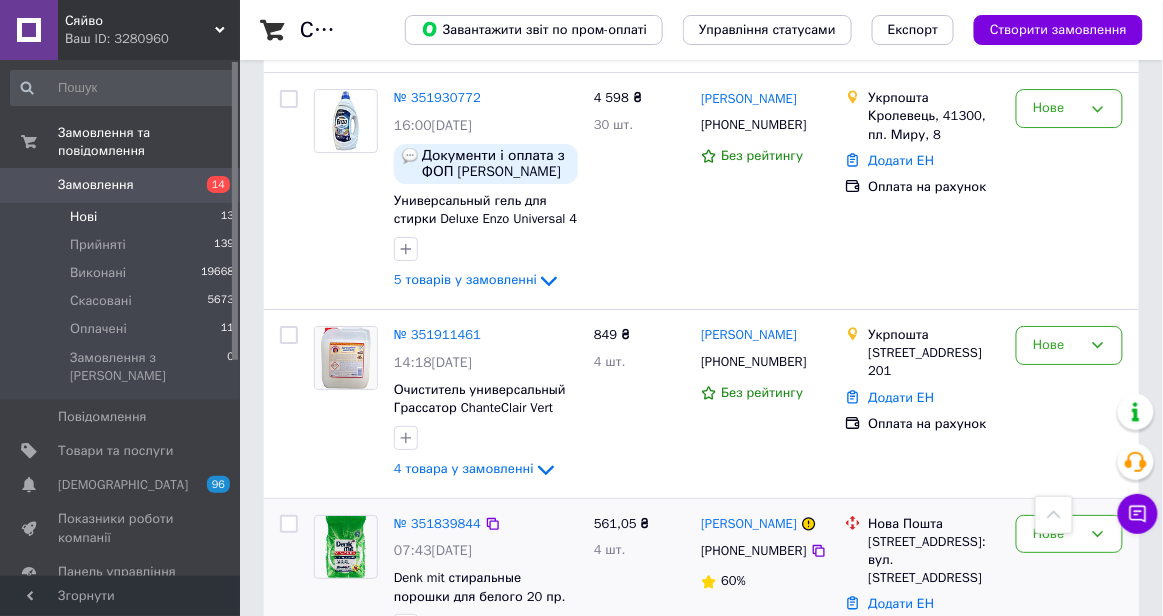 scroll, scrollTop: 1587, scrollLeft: 0, axis: vertical 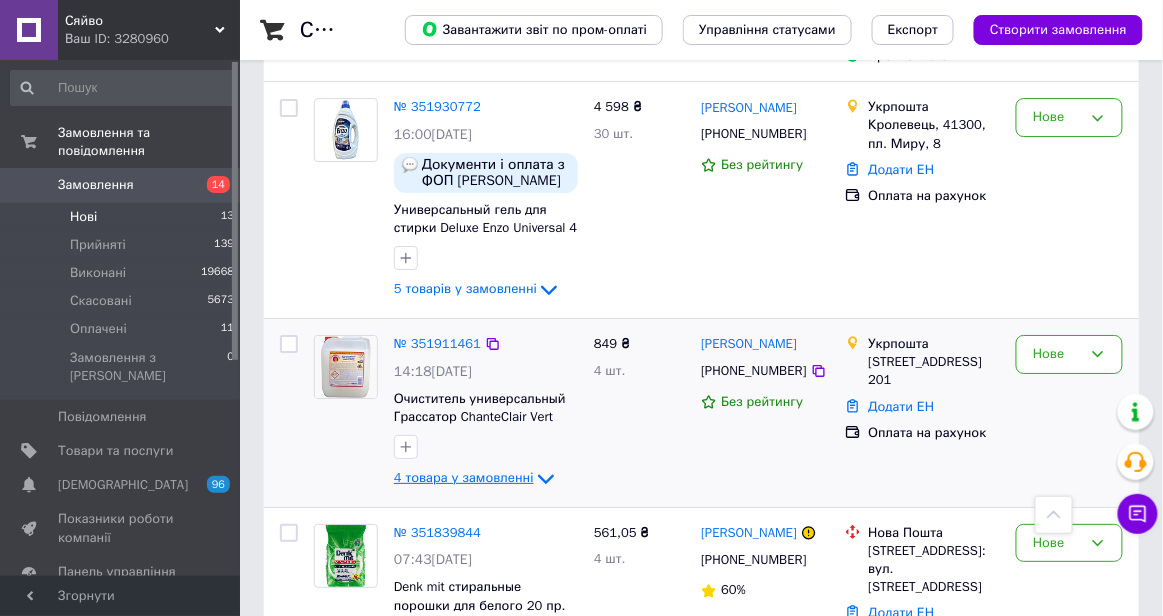 click on "4 товара у замовленні" at bounding box center [464, 477] 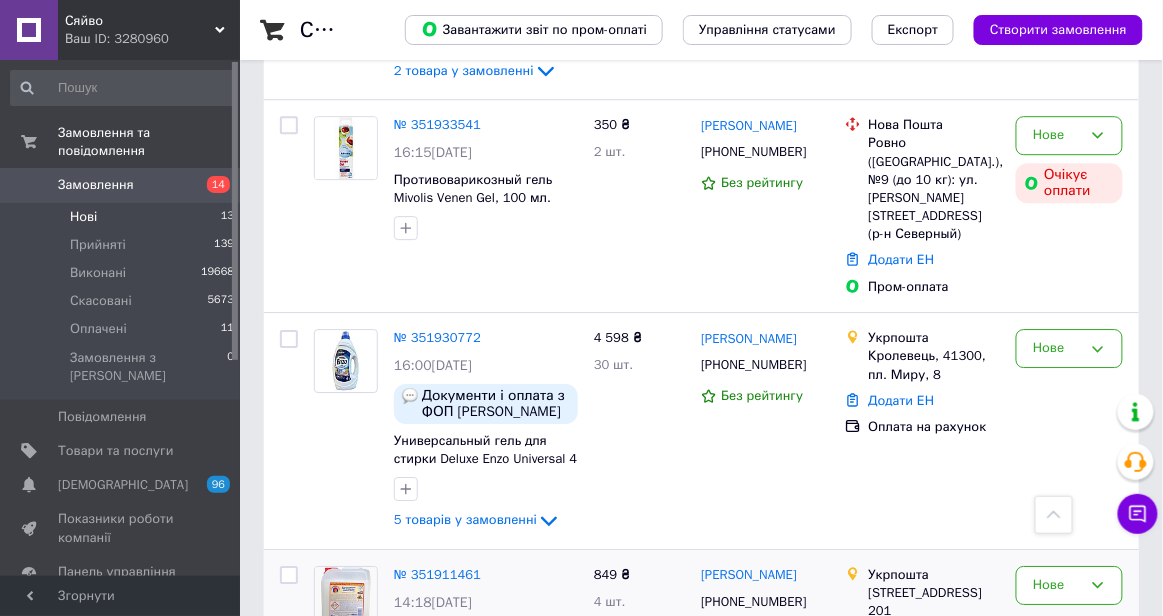 scroll, scrollTop: 1346, scrollLeft: 0, axis: vertical 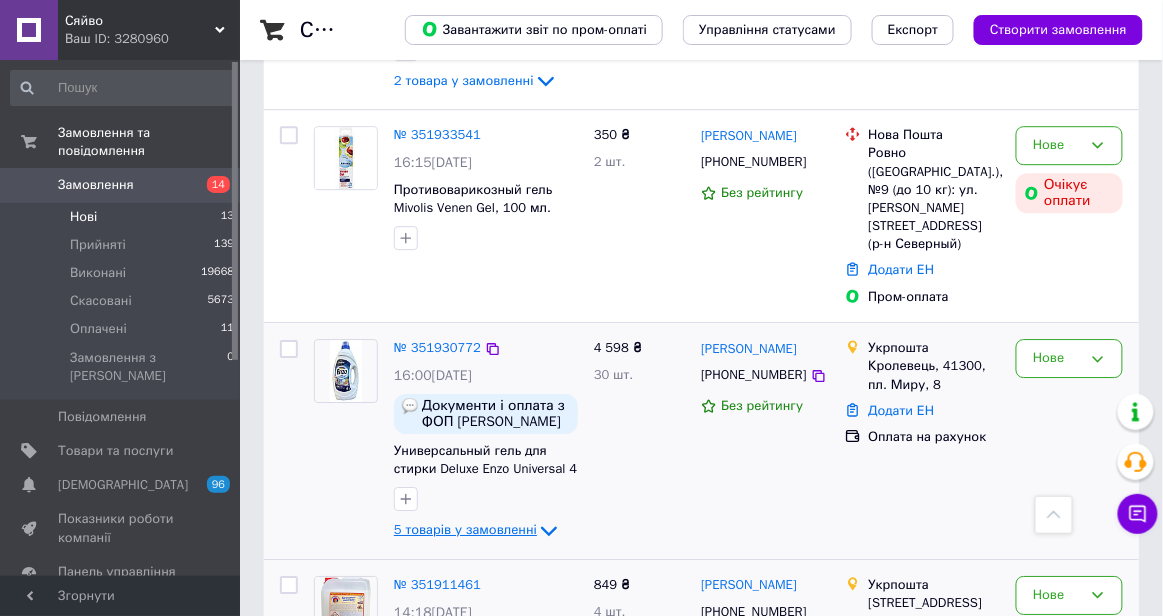 click 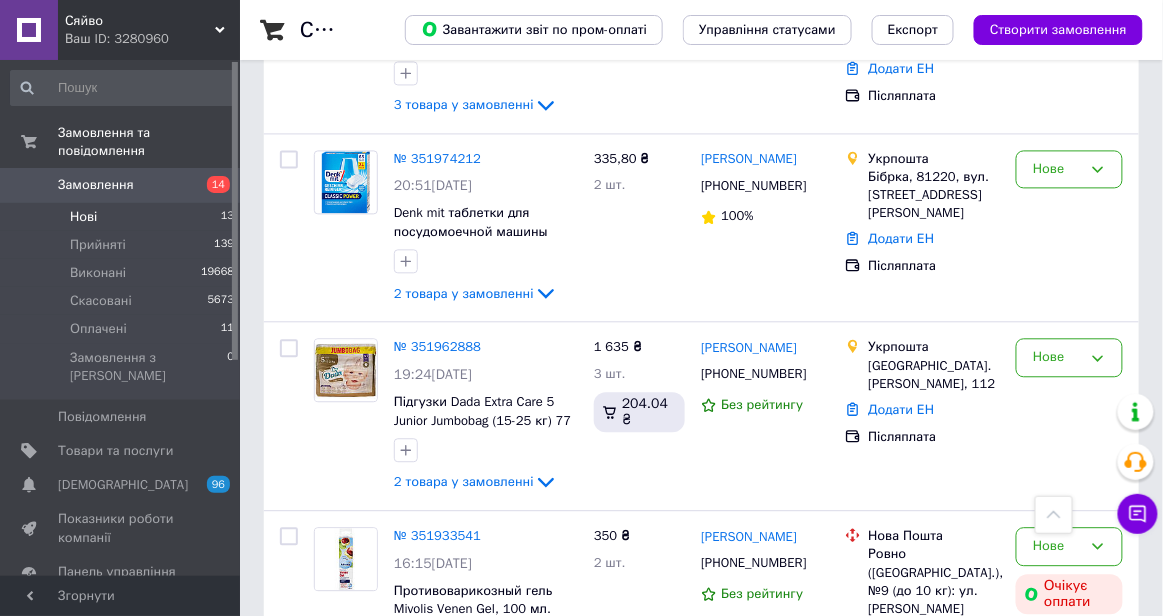 scroll, scrollTop: 939, scrollLeft: 0, axis: vertical 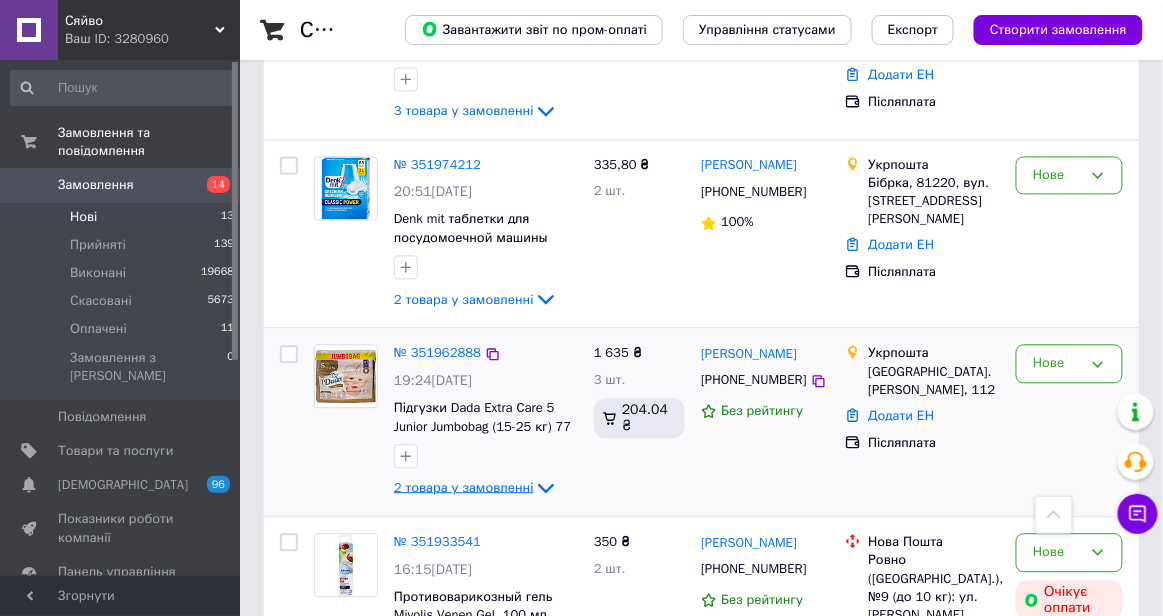 click 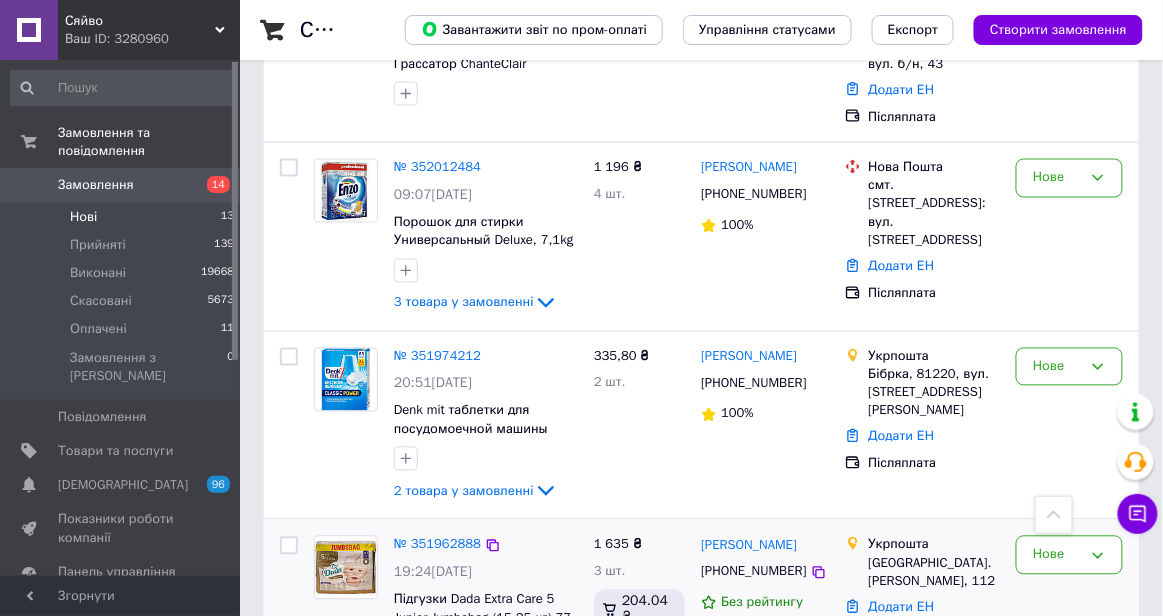 scroll, scrollTop: 748, scrollLeft: 0, axis: vertical 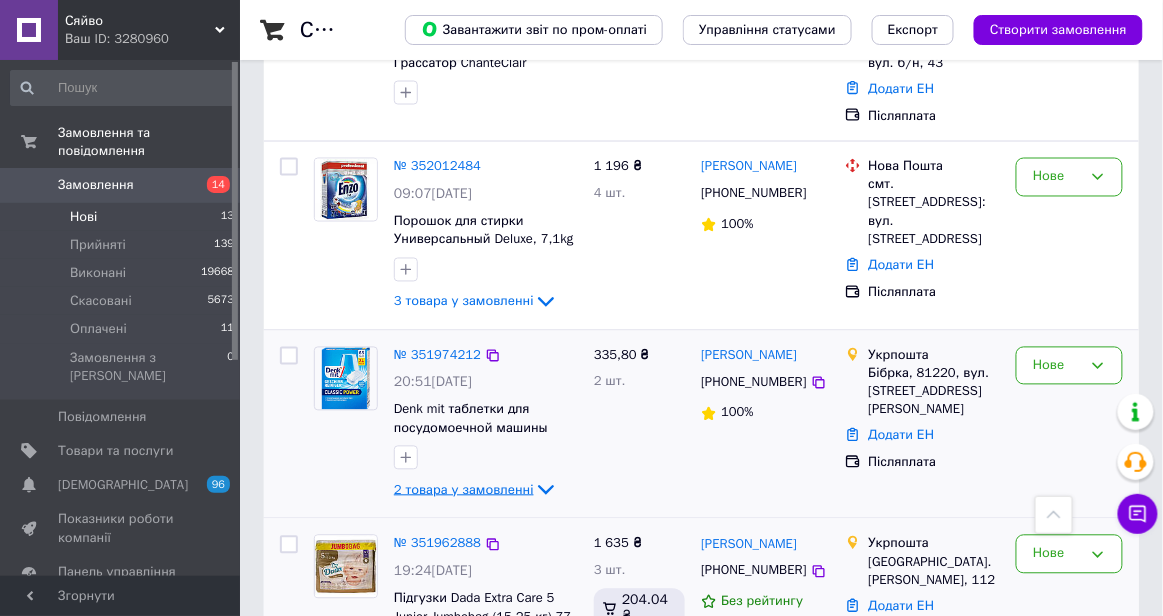 click on "2 товара у замовленні" at bounding box center (464, 489) 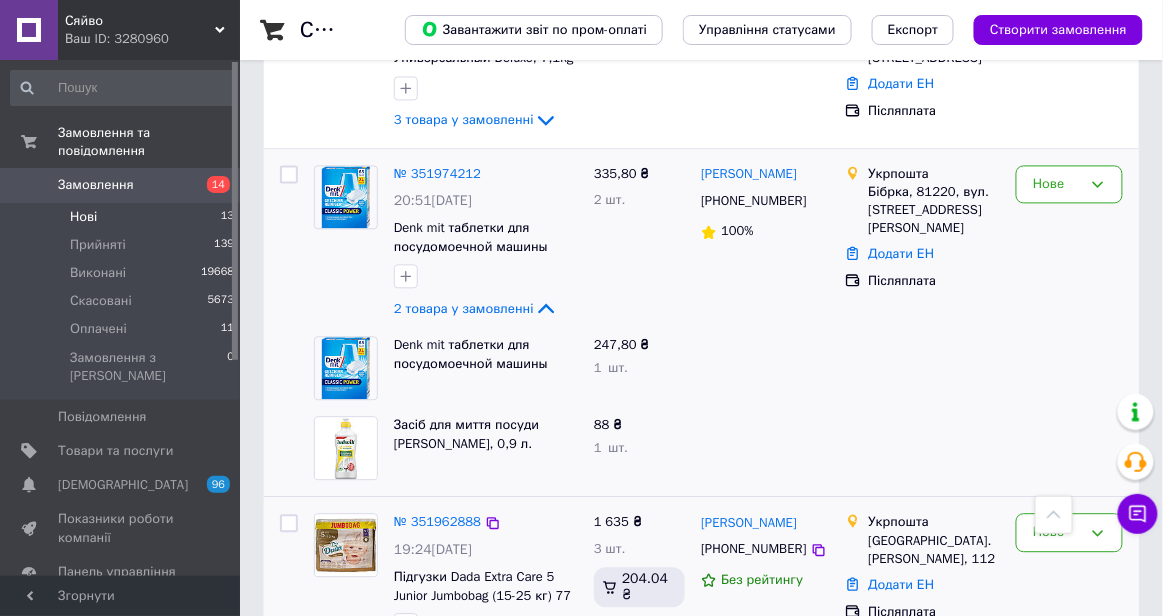 scroll, scrollTop: 939, scrollLeft: 0, axis: vertical 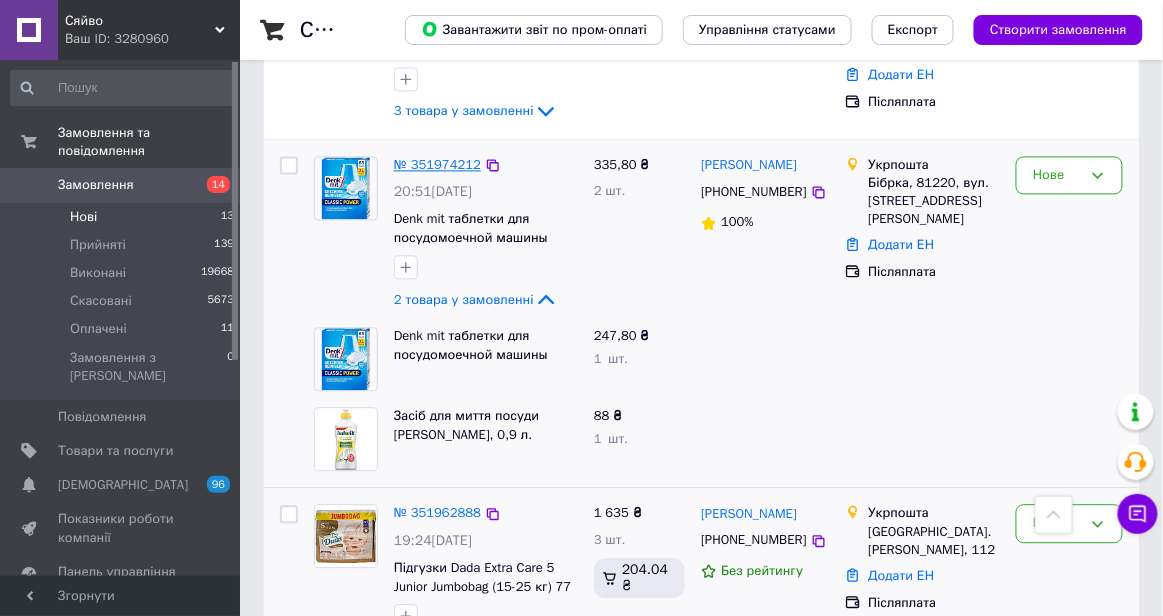 click on "№ 351974212" at bounding box center (437, 164) 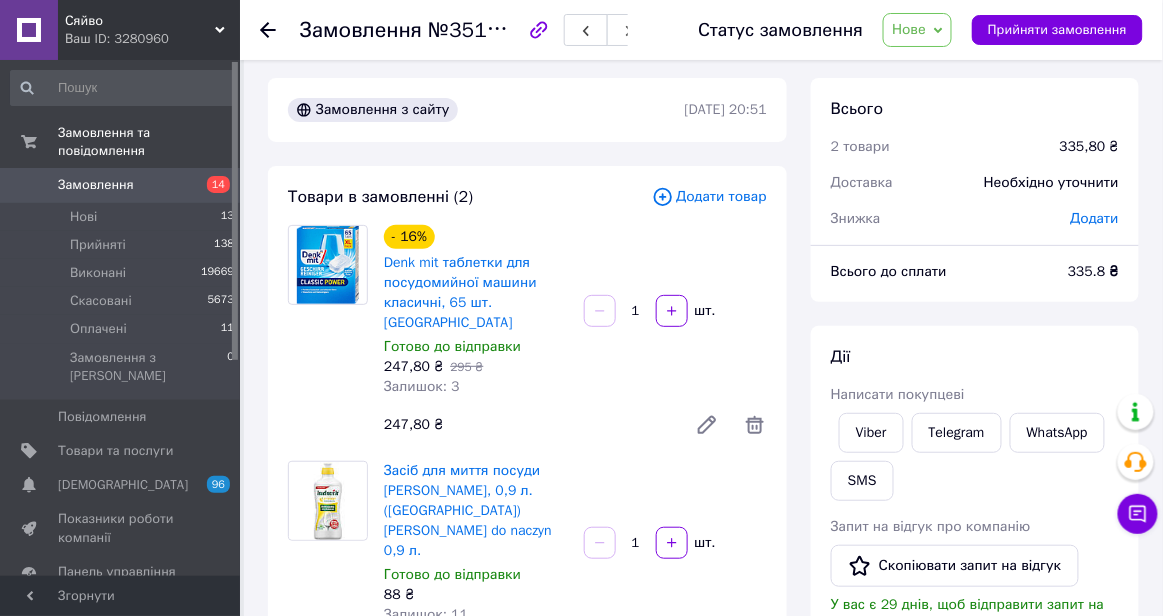 scroll, scrollTop: 0, scrollLeft: 0, axis: both 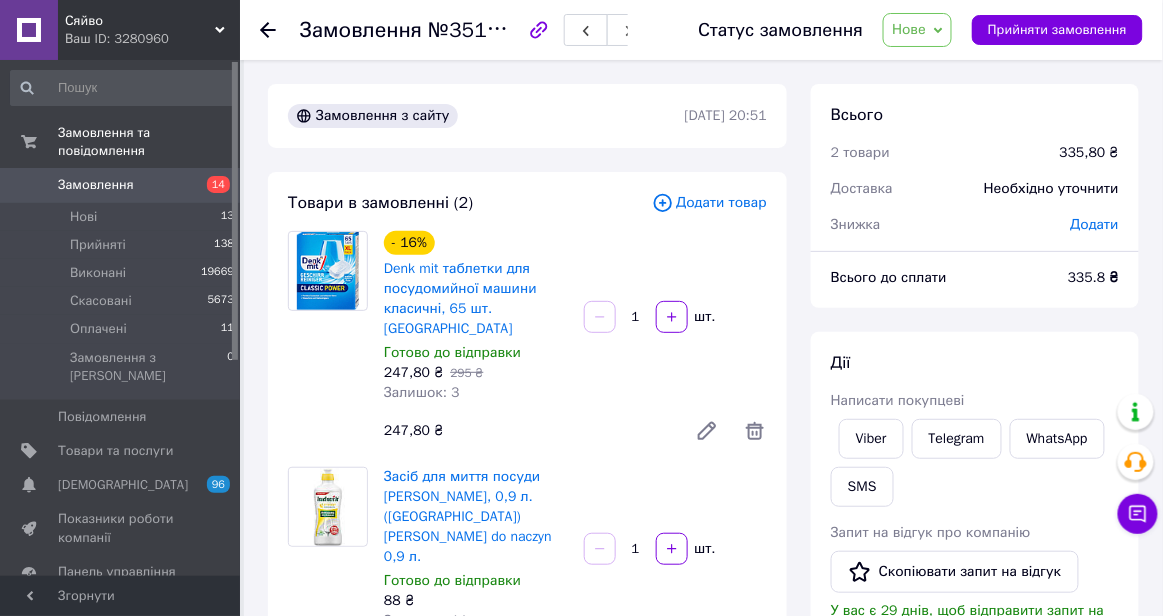click on "Нове" at bounding box center (909, 29) 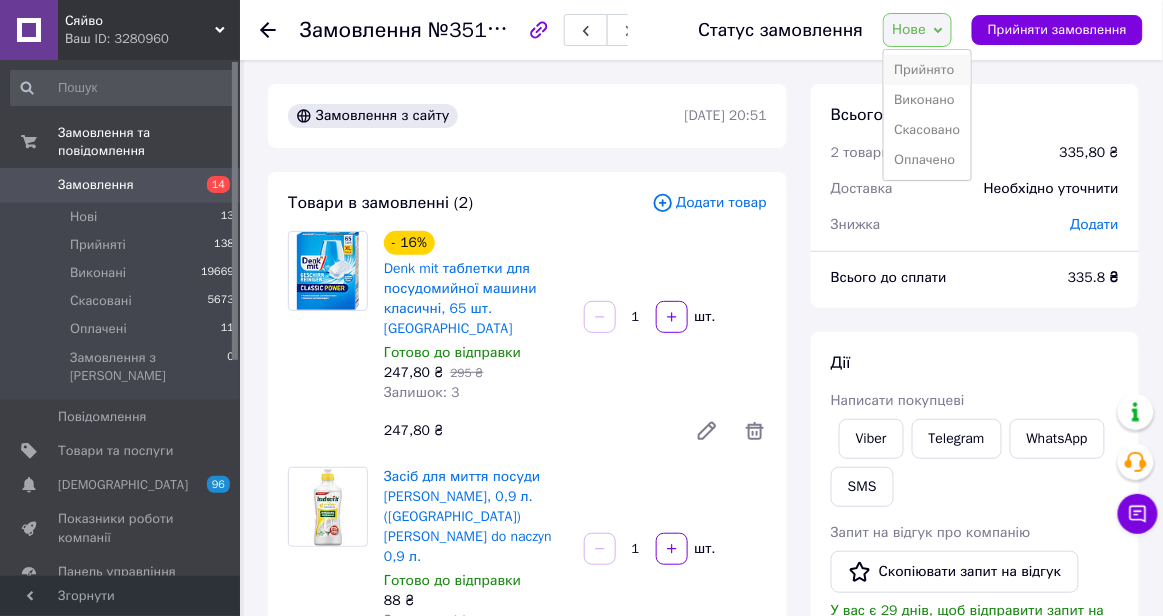 click on "Прийнято" at bounding box center [927, 70] 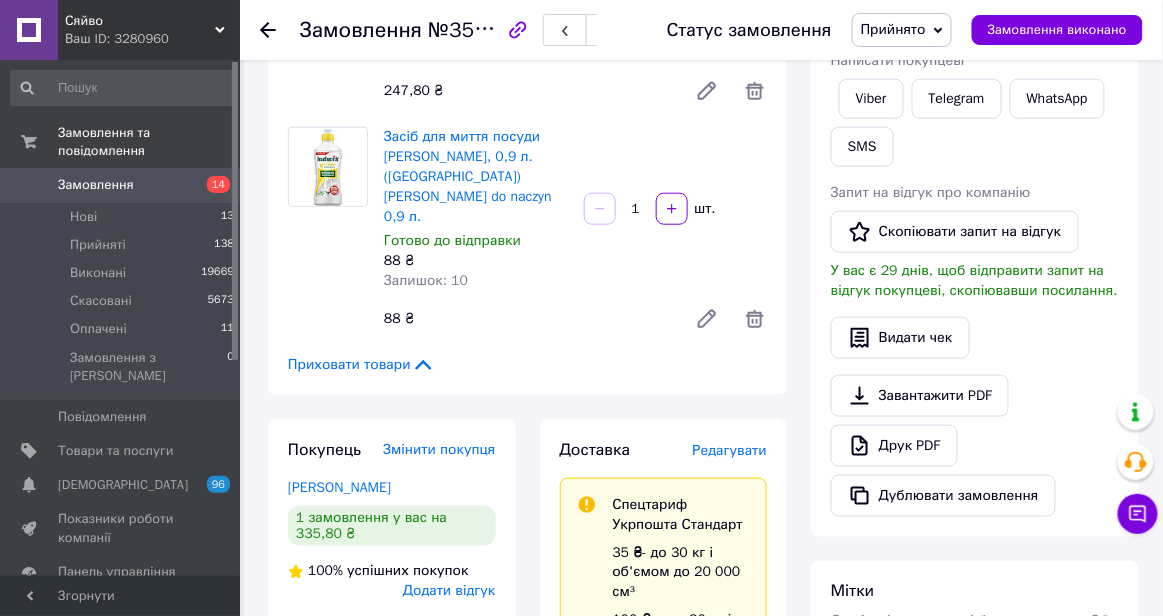 scroll, scrollTop: 335, scrollLeft: 0, axis: vertical 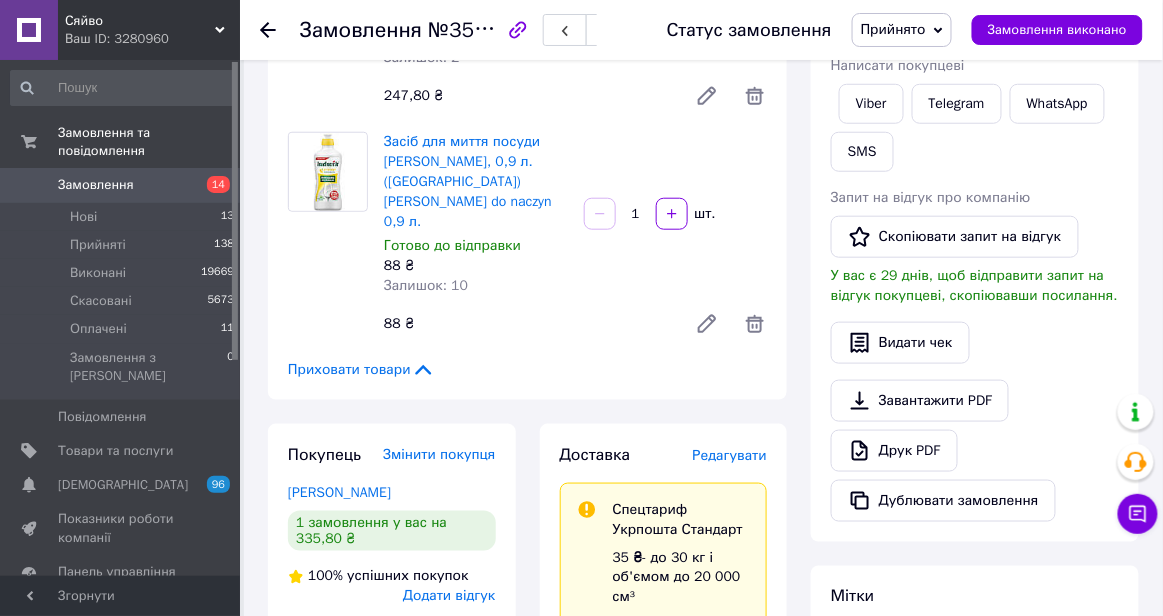 click on "Редагувати" at bounding box center [730, 456] 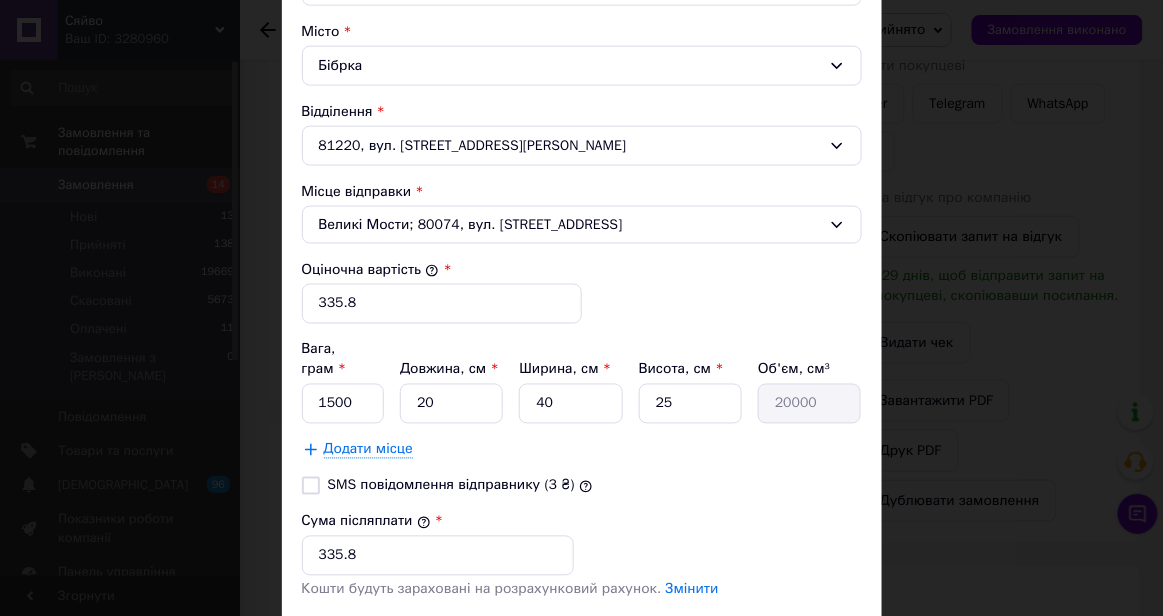scroll, scrollTop: 614, scrollLeft: 0, axis: vertical 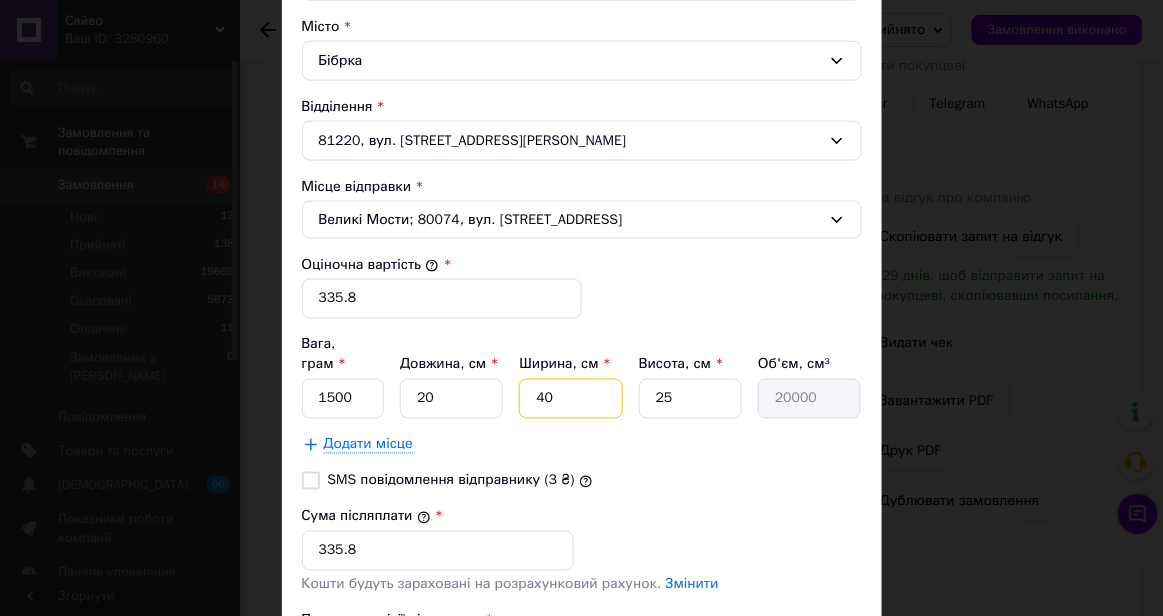 click on "40" at bounding box center (570, 399) 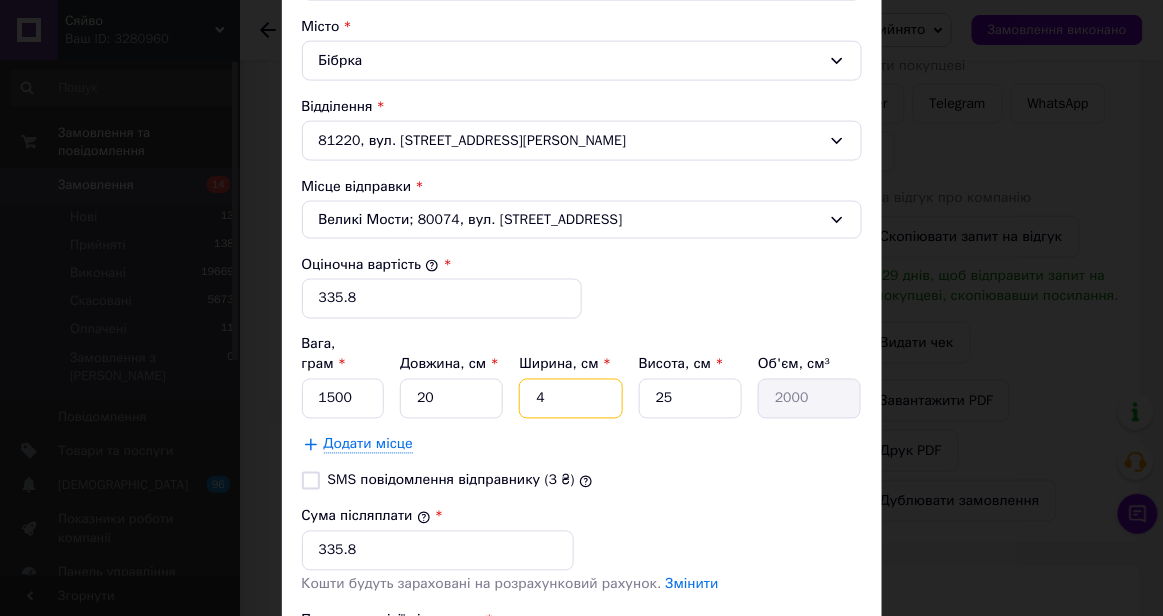 type 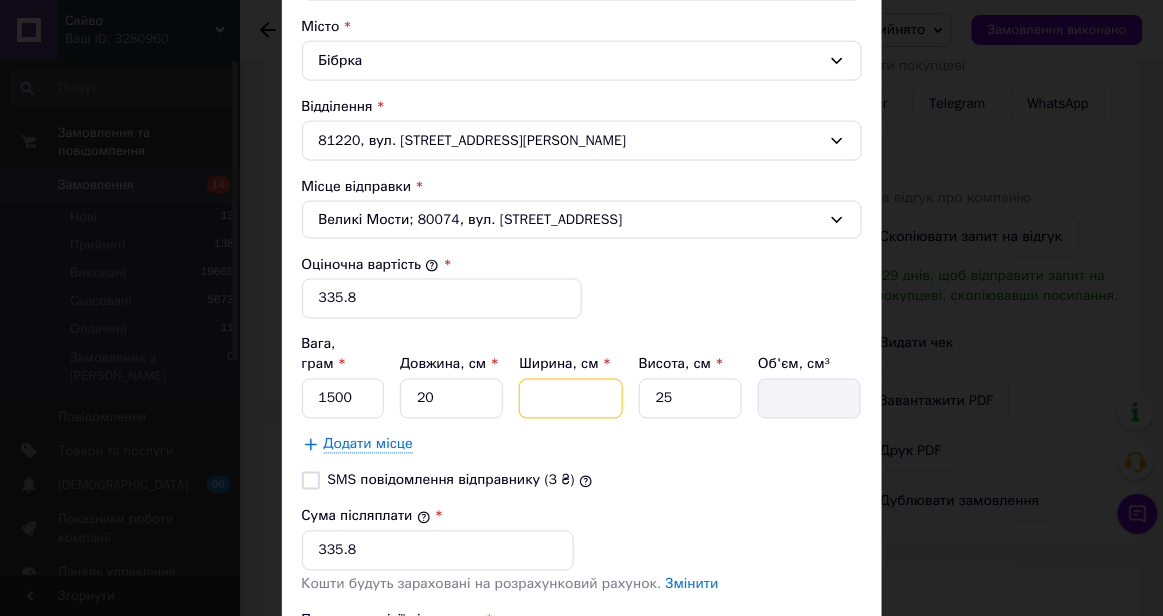 type on "1" 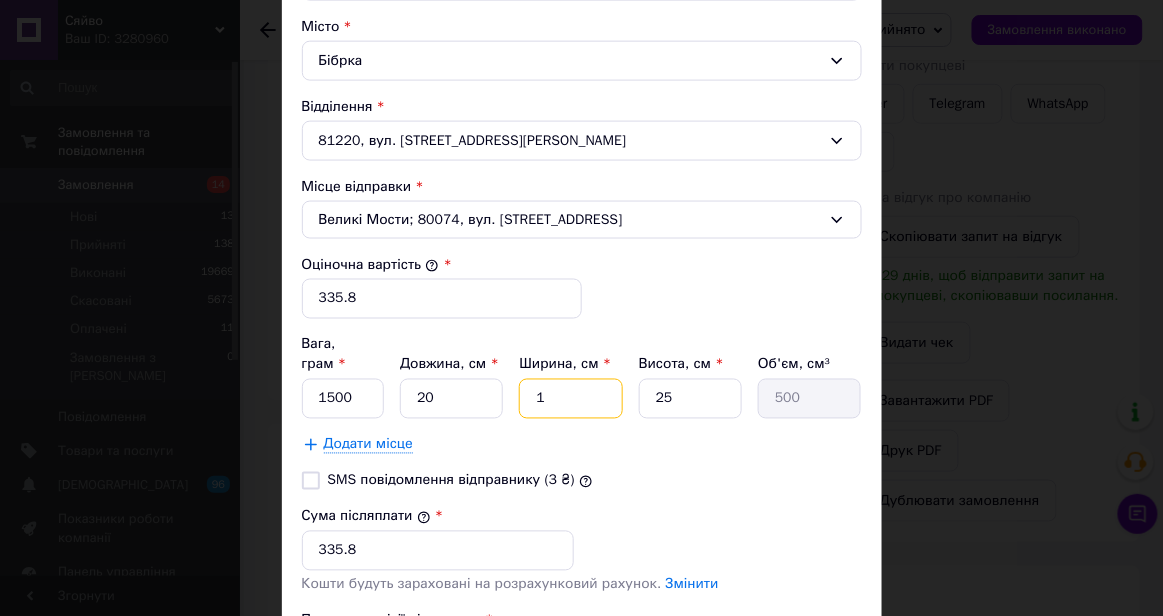 type on "10" 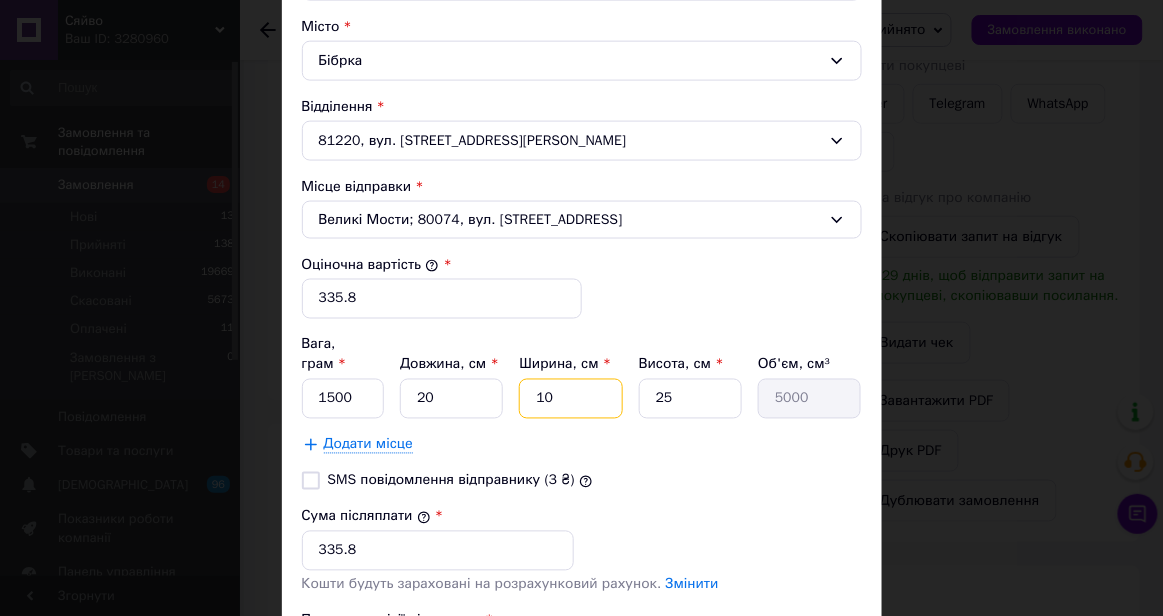 type on "10" 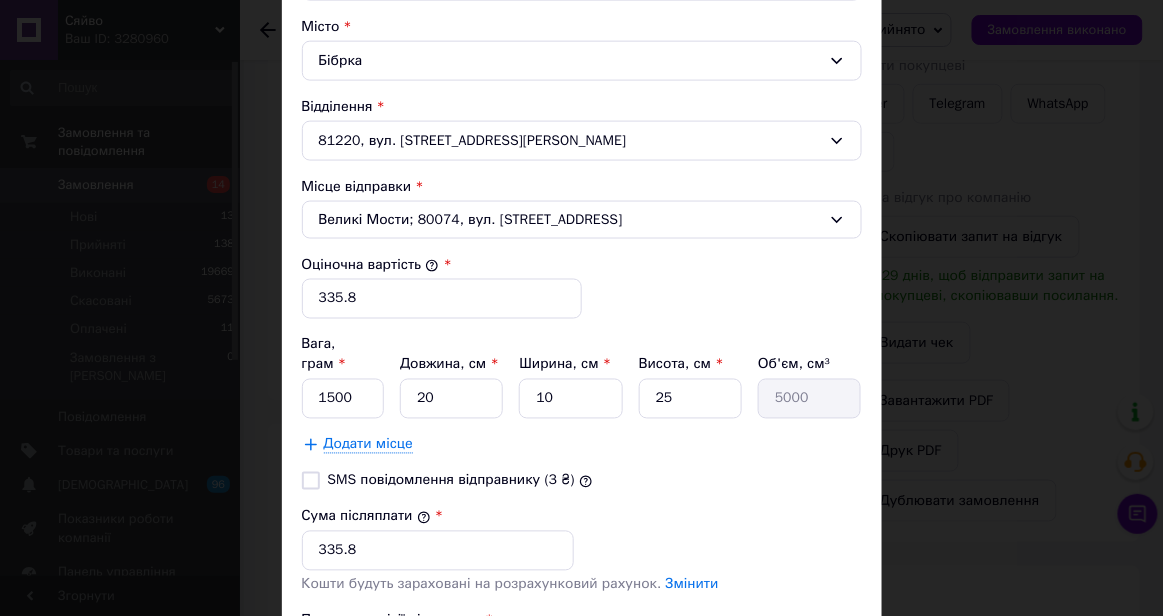click on "SMS повідомлення відправнику (3 ₴)" at bounding box center (582, 481) 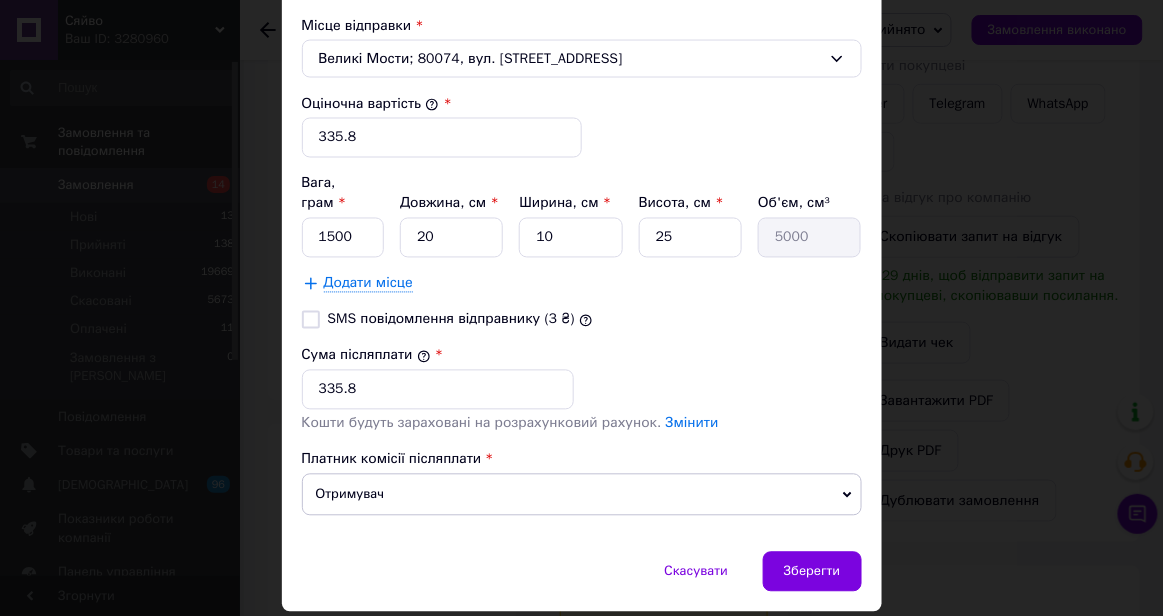 scroll, scrollTop: 782, scrollLeft: 0, axis: vertical 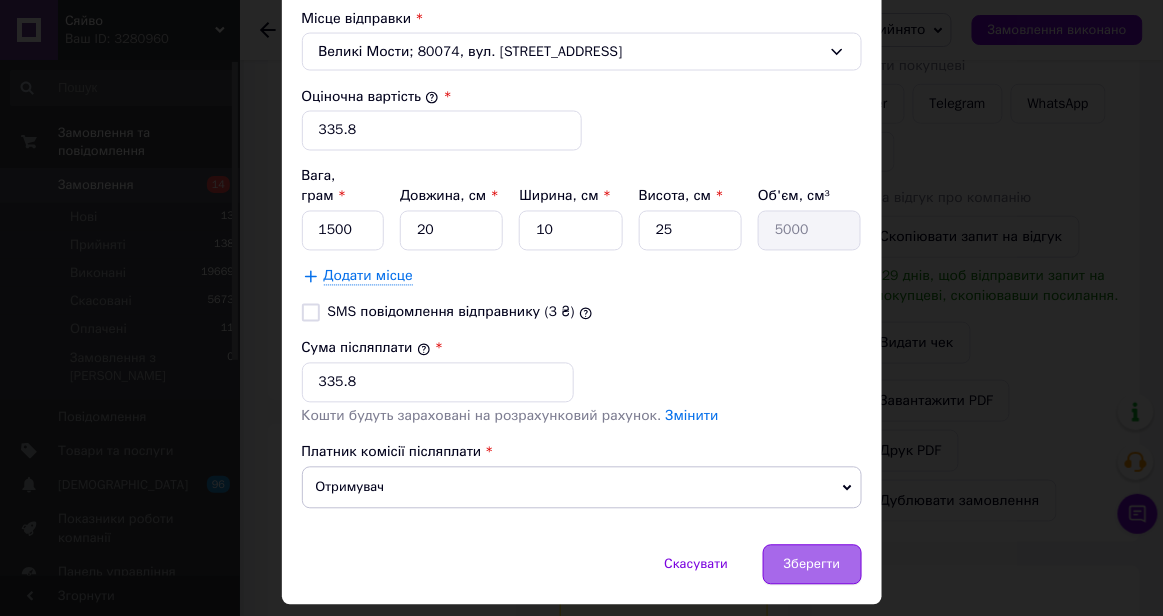 click on "Зберегти" at bounding box center (812, 565) 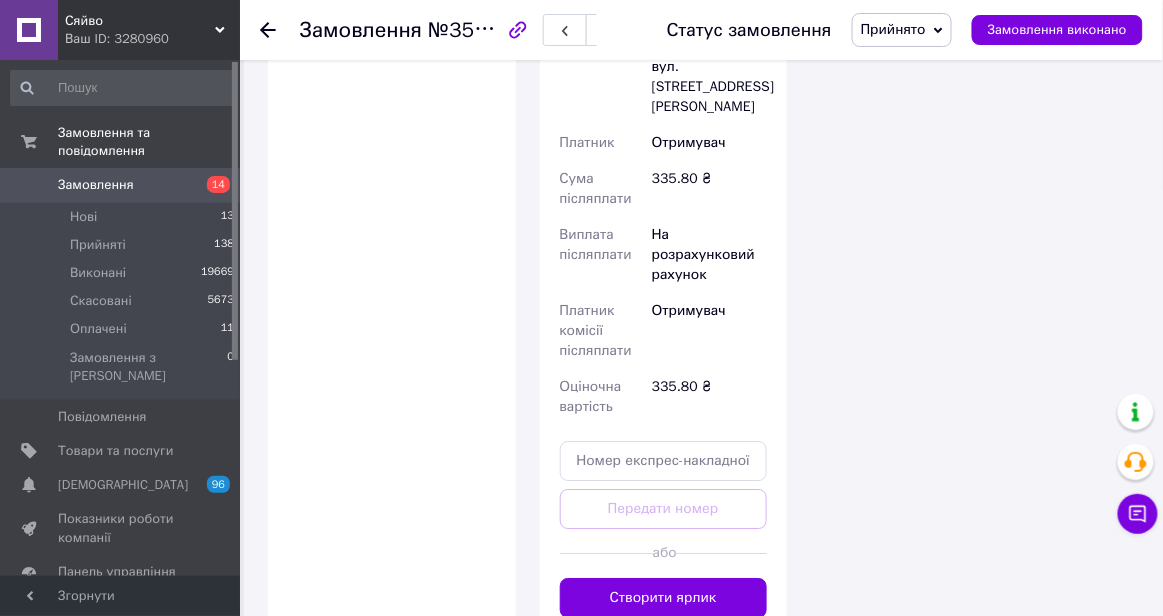 scroll, scrollTop: 1337, scrollLeft: 0, axis: vertical 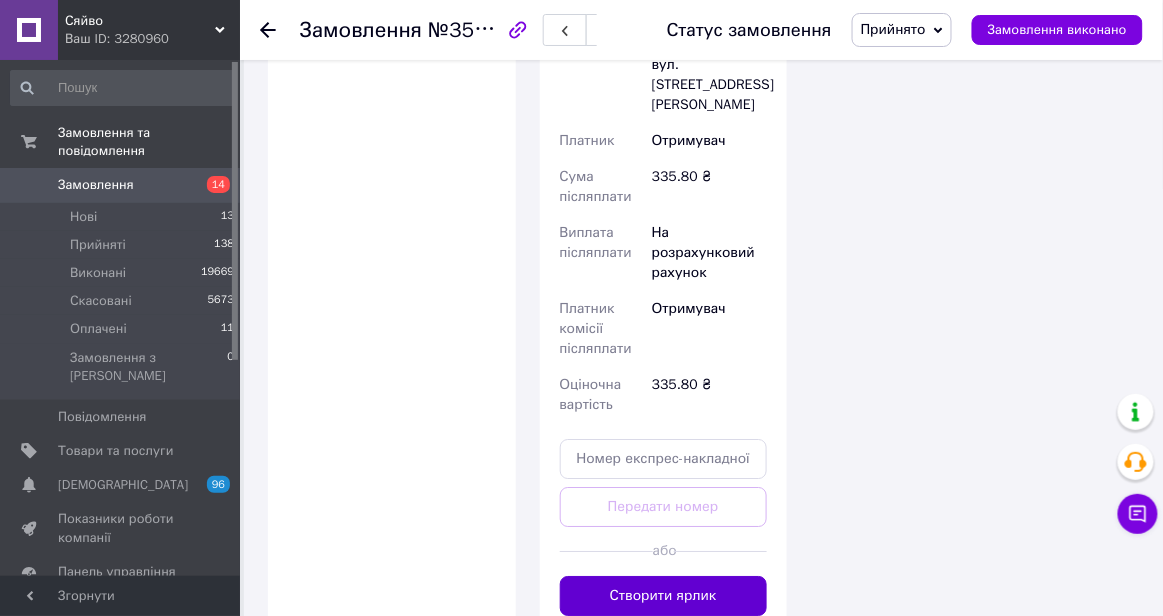 click on "Створити ярлик" at bounding box center [664, 596] 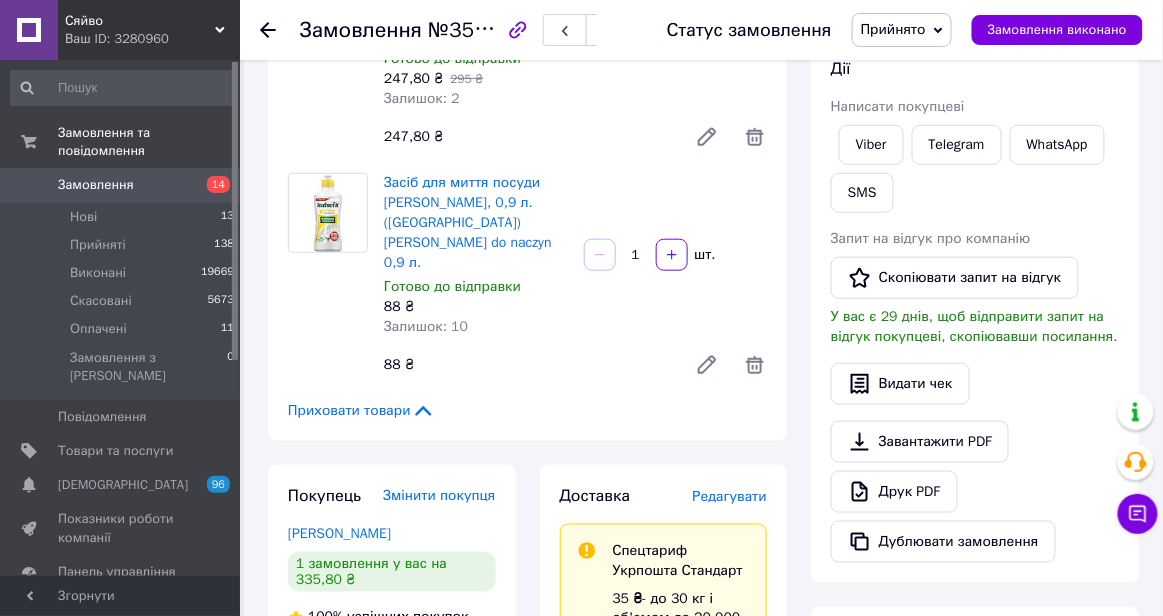 scroll, scrollTop: 278, scrollLeft: 0, axis: vertical 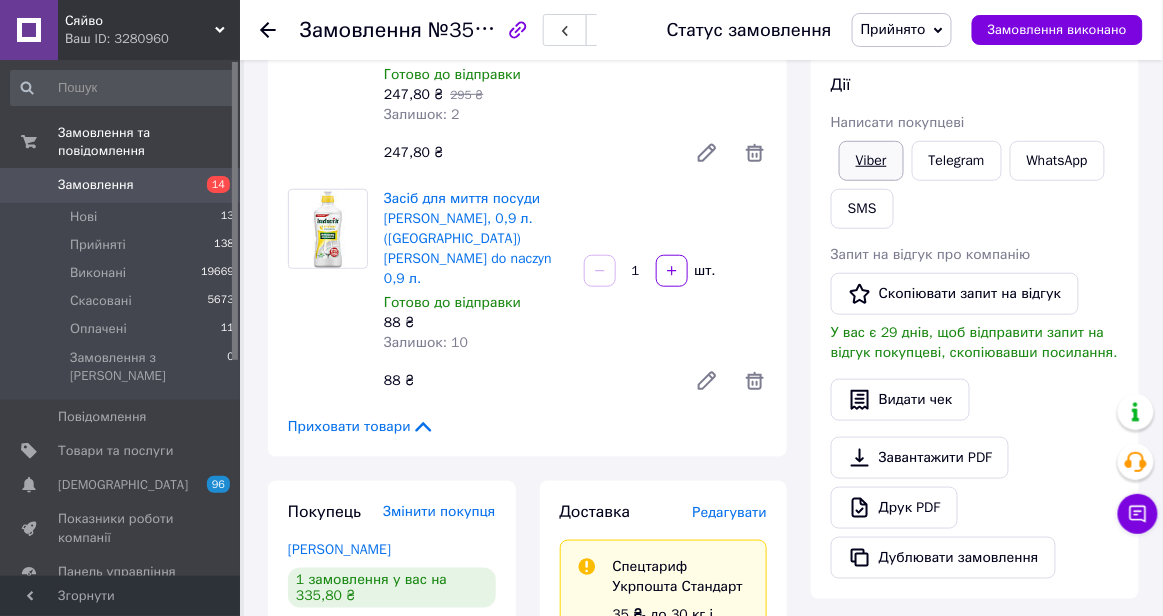 click on "Viber" at bounding box center (871, 161) 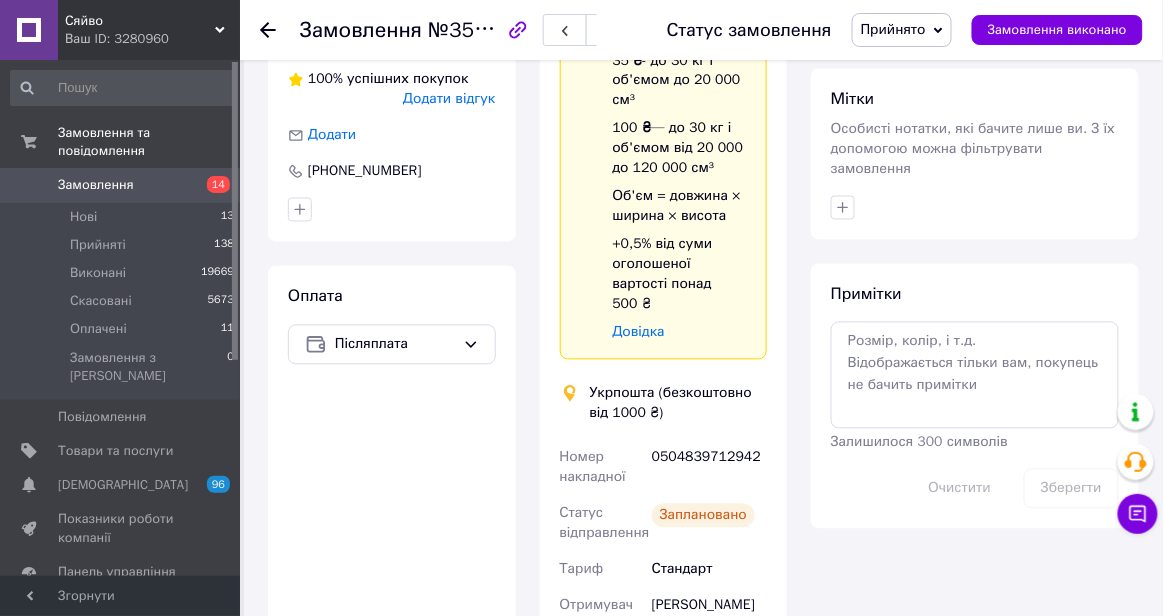 scroll, scrollTop: 853, scrollLeft: 0, axis: vertical 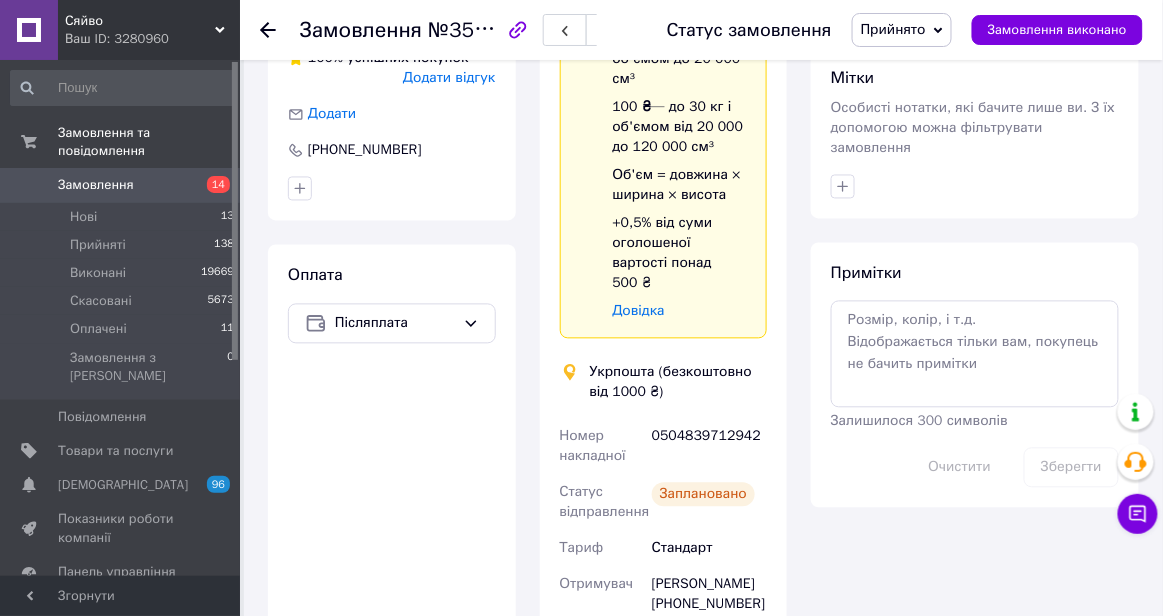 click on "0504839712942" at bounding box center (709, 447) 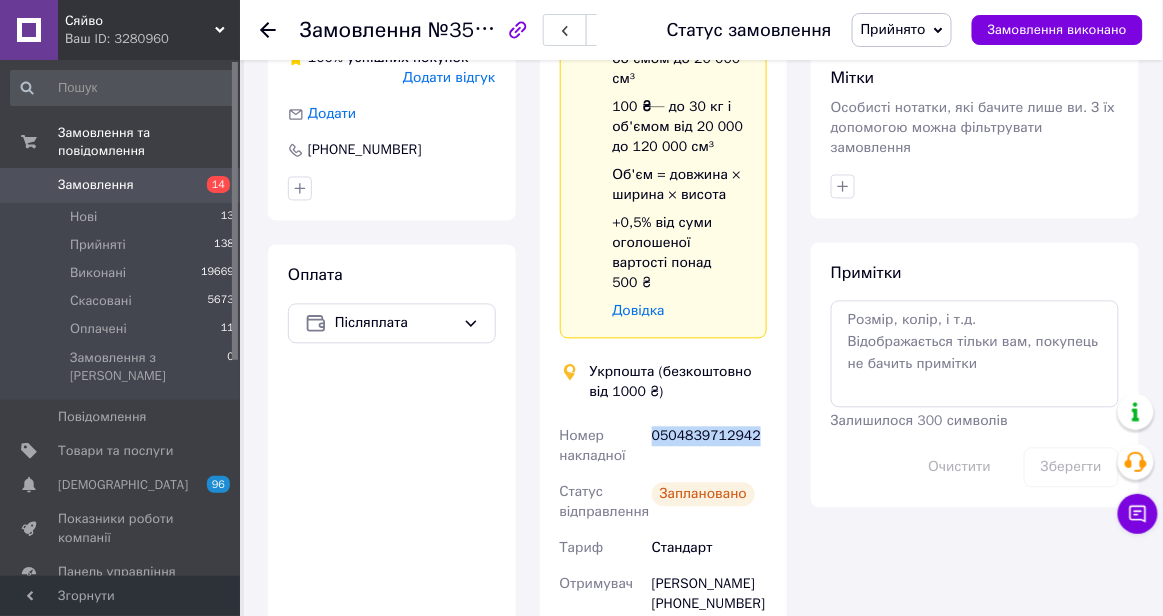 copy on "0504839712942" 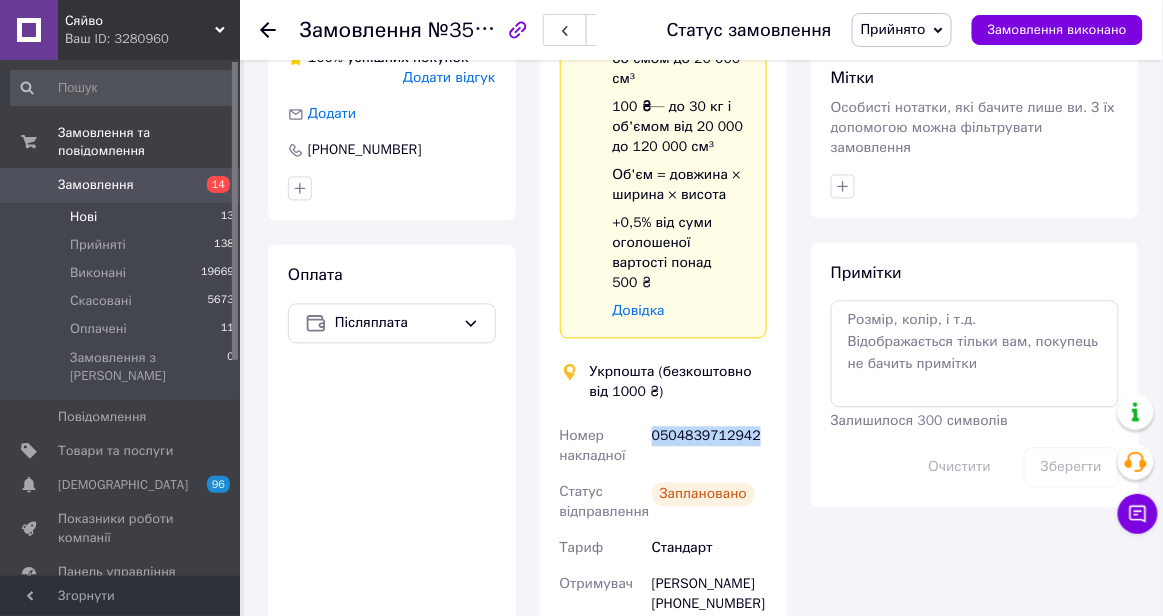 click on "Нові 13" at bounding box center [123, 217] 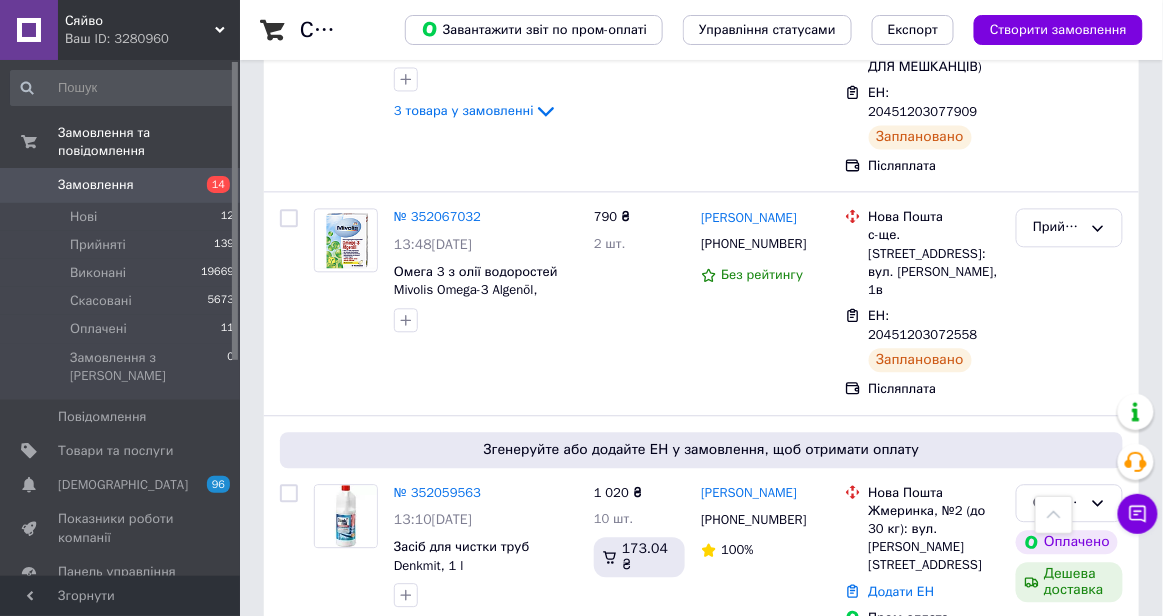 scroll, scrollTop: 948, scrollLeft: 0, axis: vertical 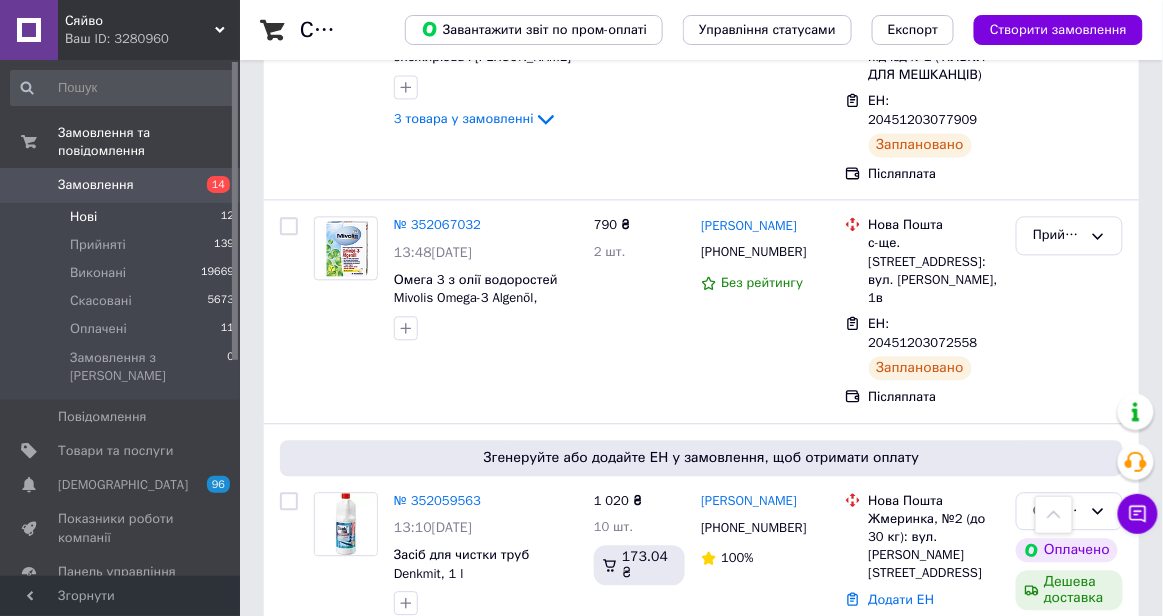 click on "Нові 12" at bounding box center (123, 217) 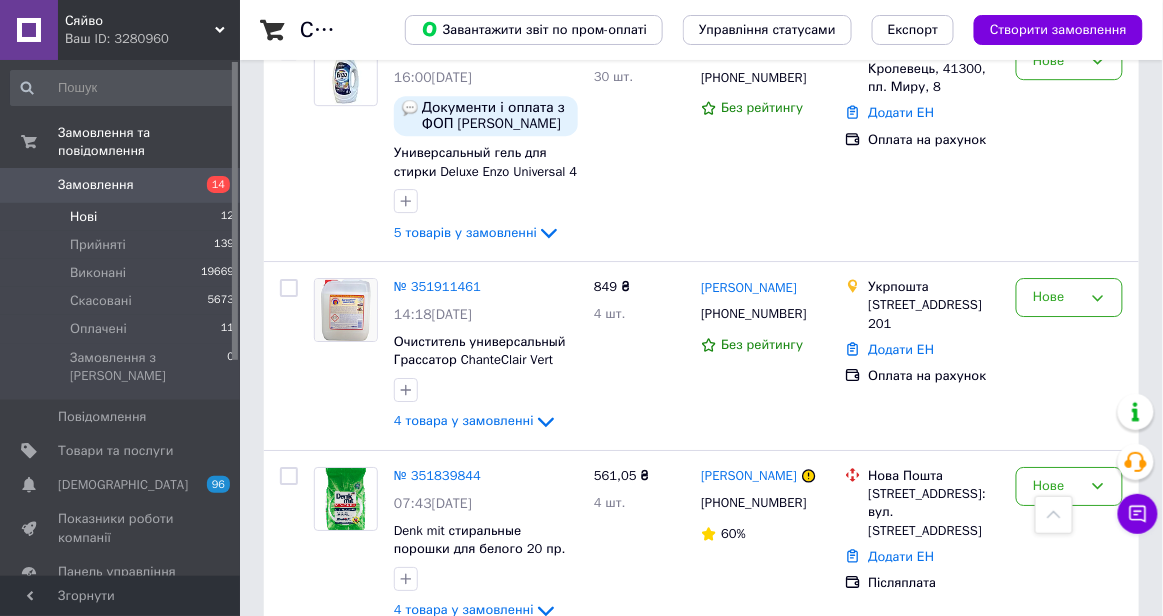 scroll, scrollTop: 1450, scrollLeft: 0, axis: vertical 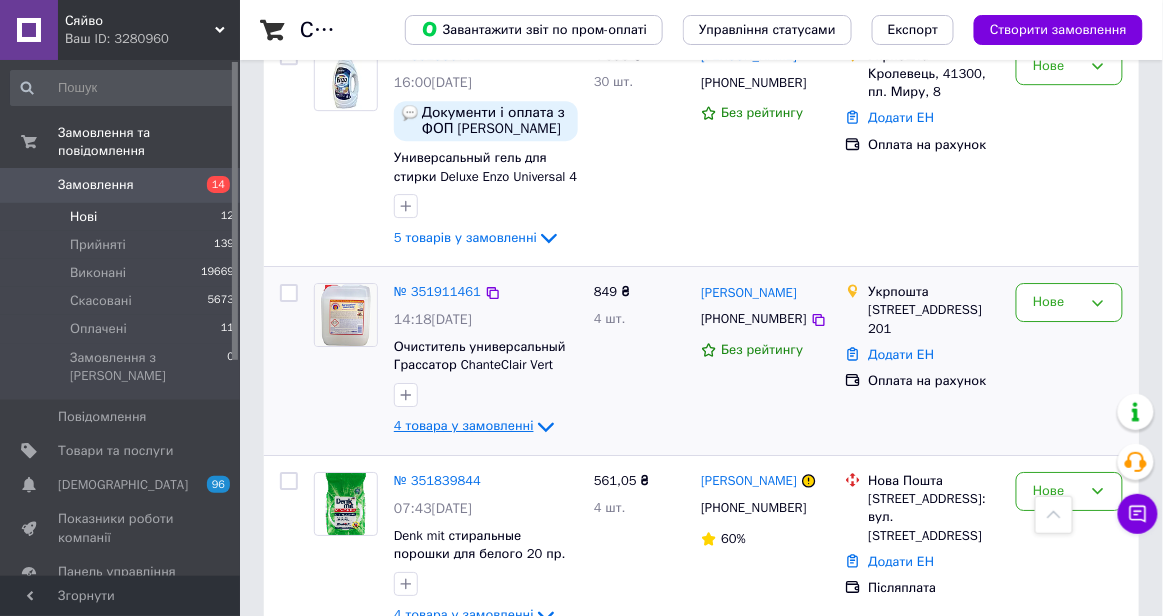 click 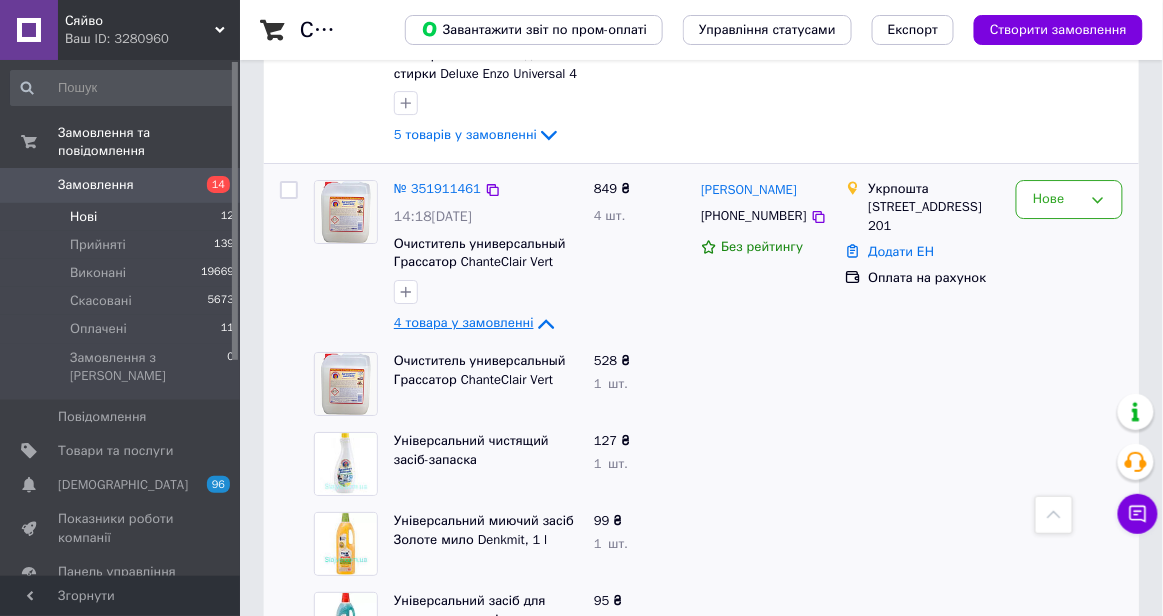 scroll, scrollTop: 1558, scrollLeft: 0, axis: vertical 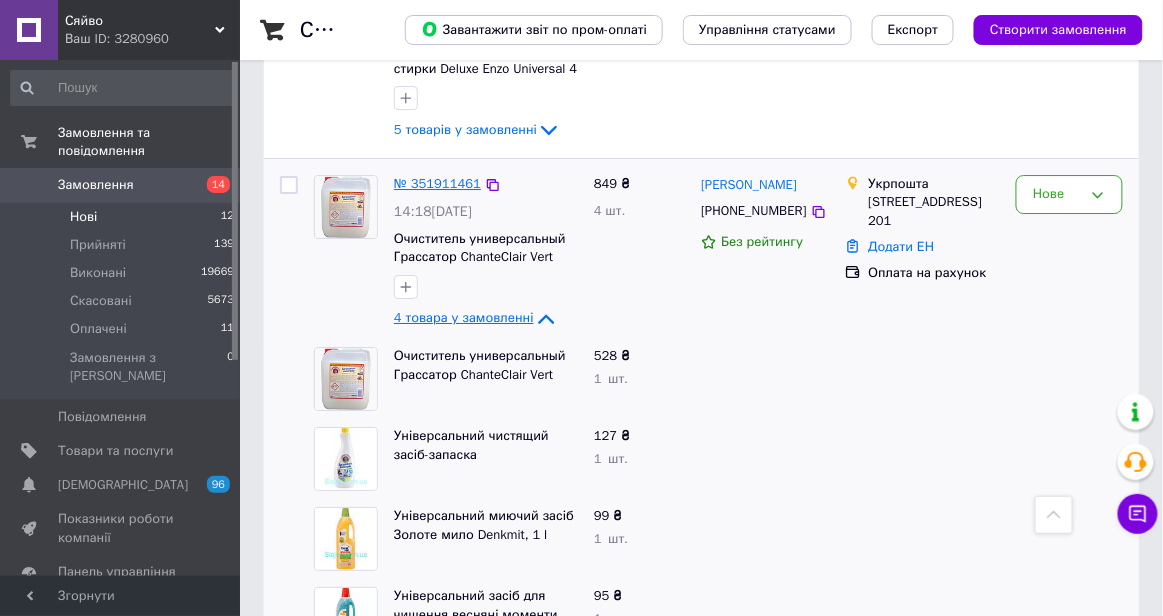 click on "№ 351911461" at bounding box center [437, 183] 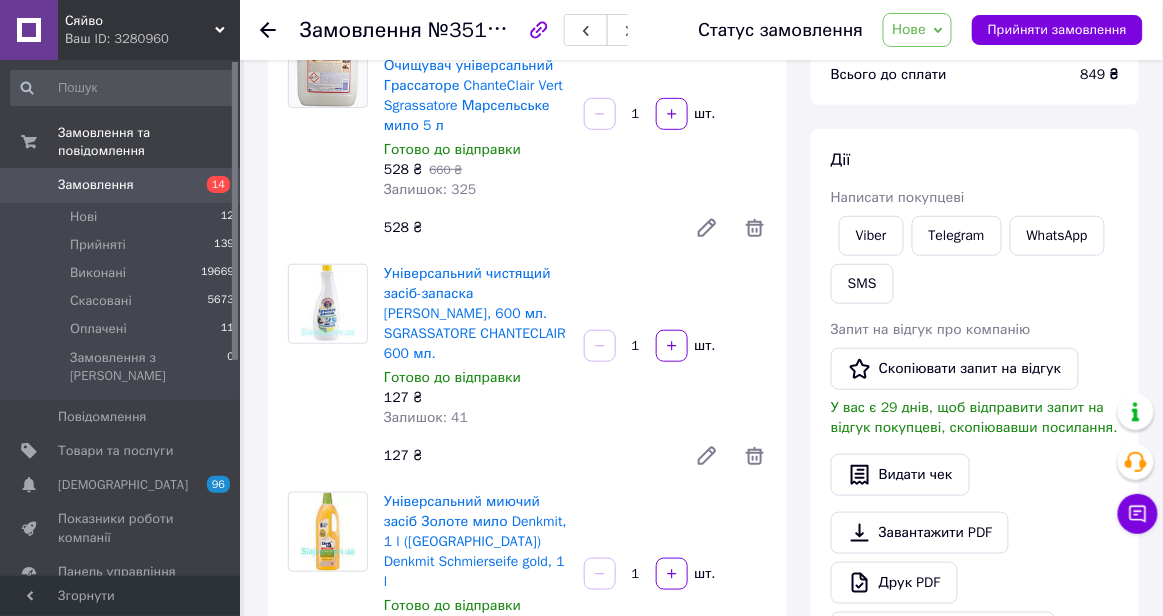 scroll, scrollTop: 204, scrollLeft: 0, axis: vertical 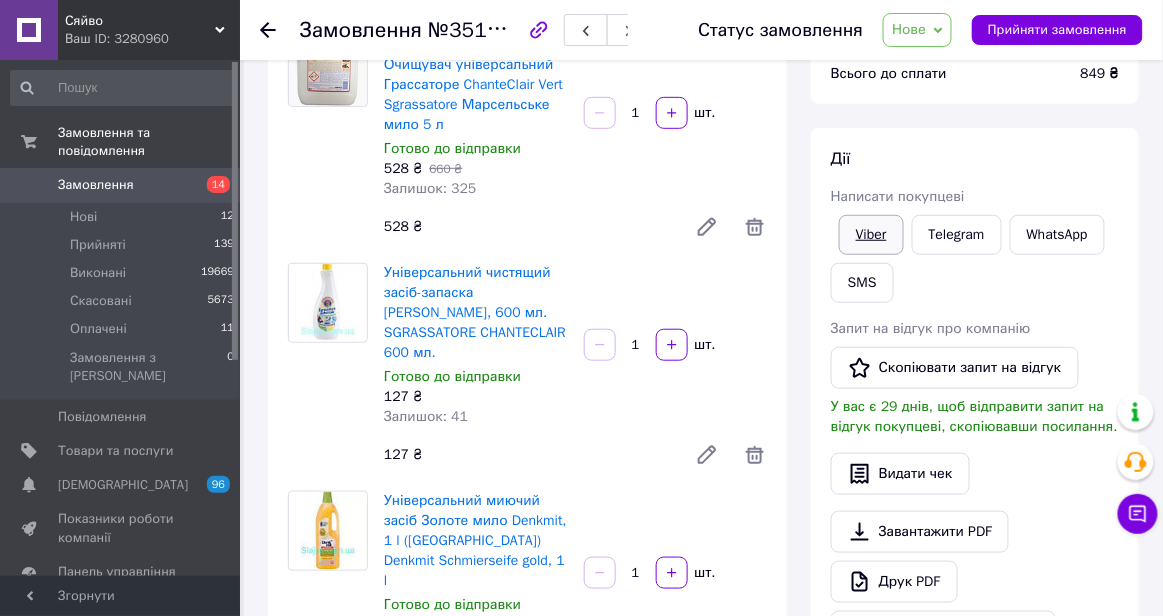 click on "Viber" at bounding box center (871, 235) 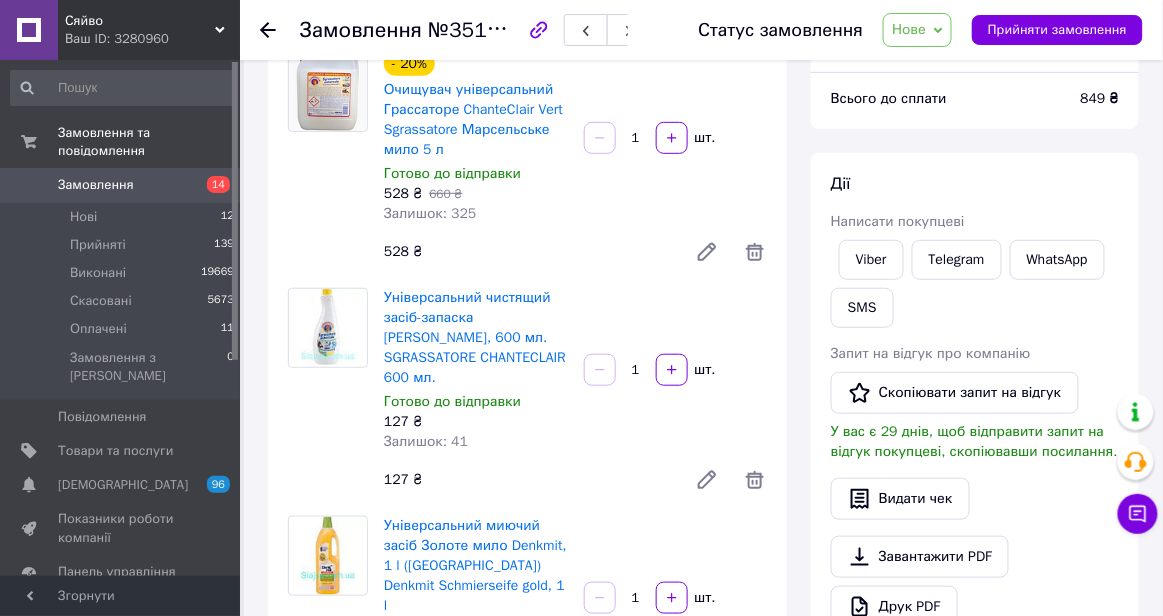 scroll, scrollTop: 181, scrollLeft: 0, axis: vertical 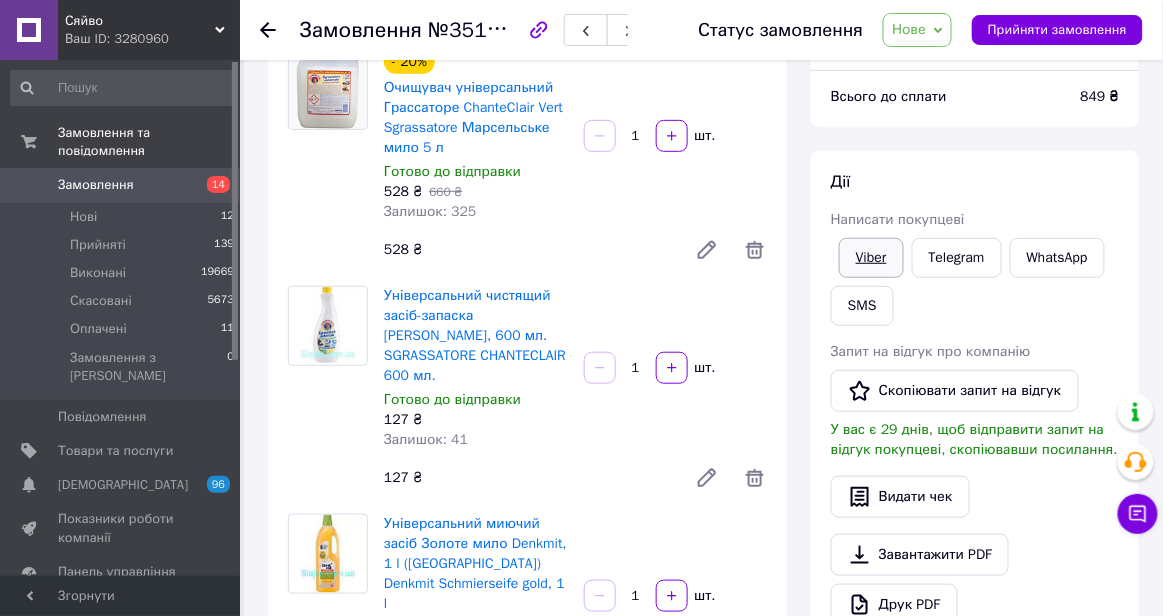click on "Viber" at bounding box center (871, 258) 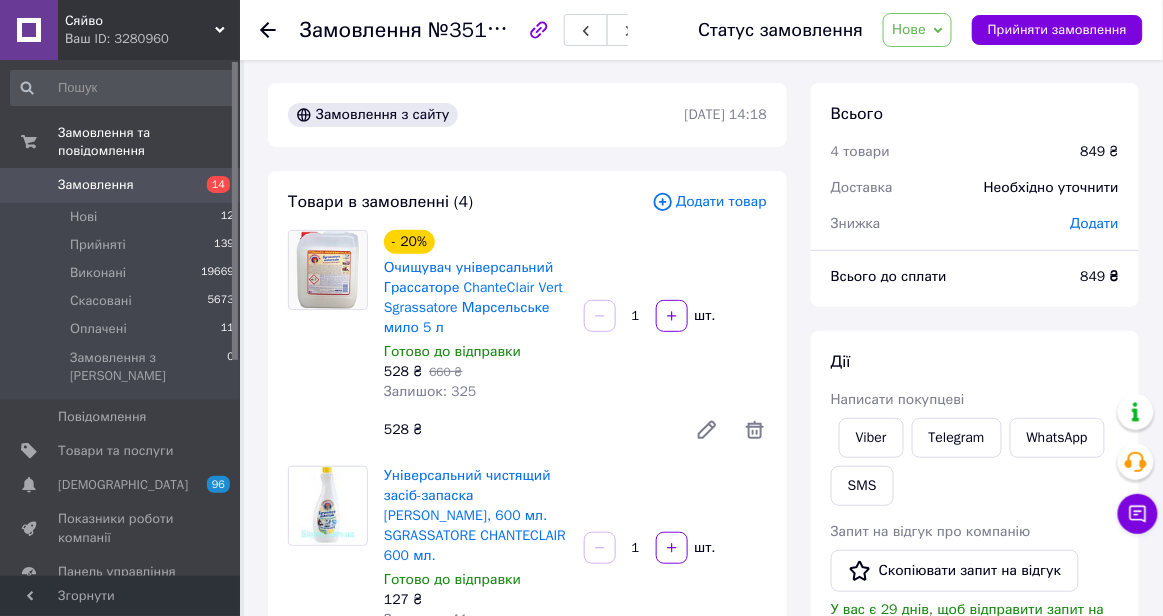 scroll, scrollTop: 0, scrollLeft: 0, axis: both 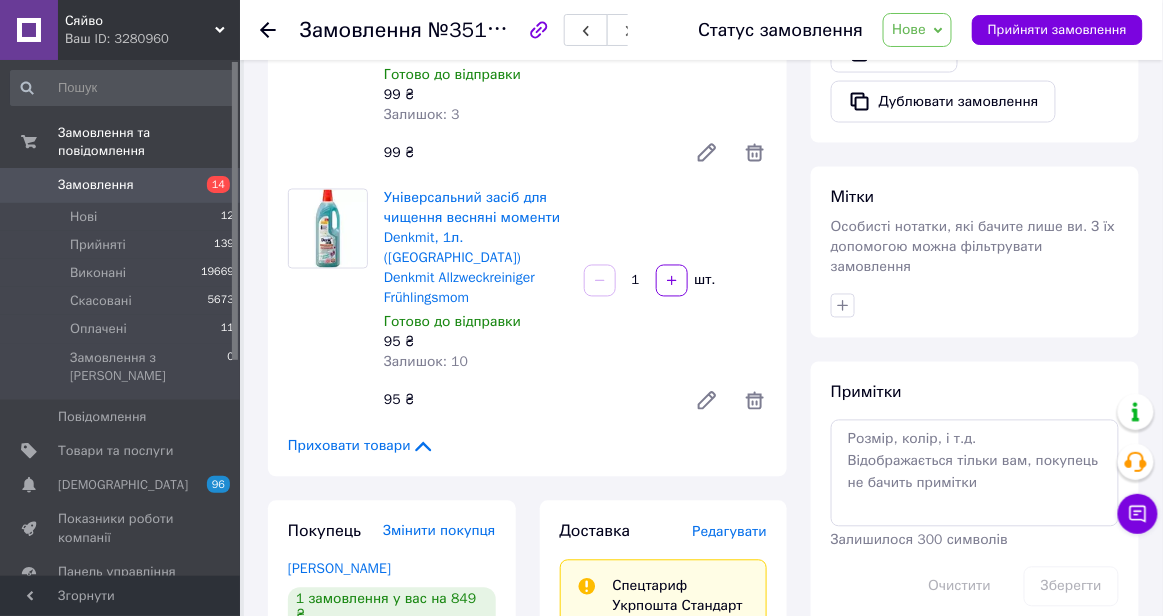 click on "Редагувати" at bounding box center (730, 532) 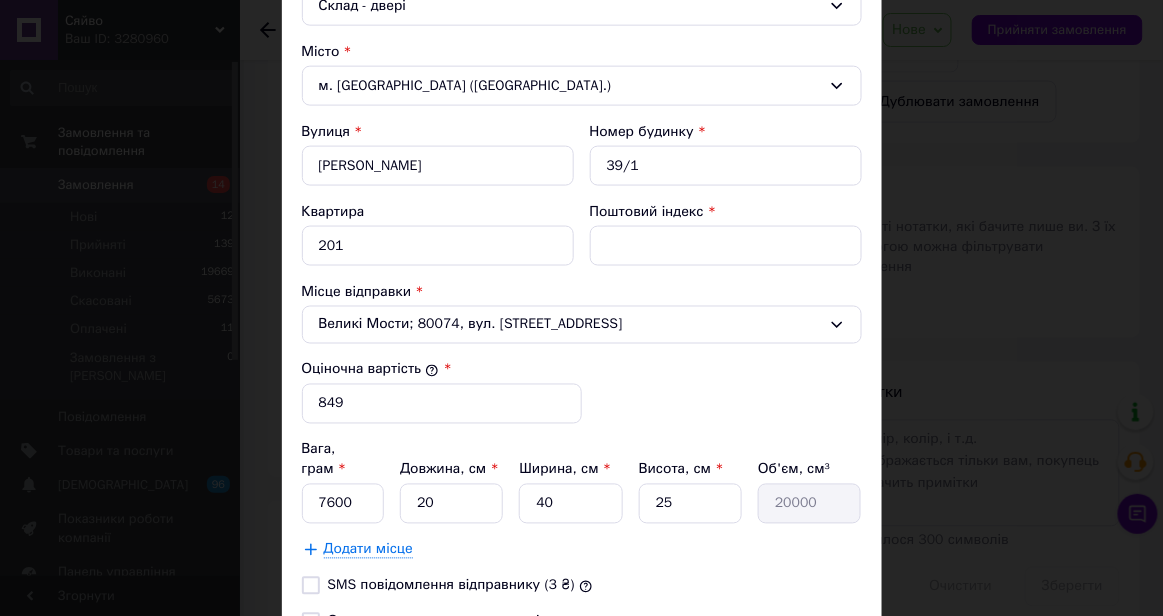 scroll, scrollTop: 784, scrollLeft: 0, axis: vertical 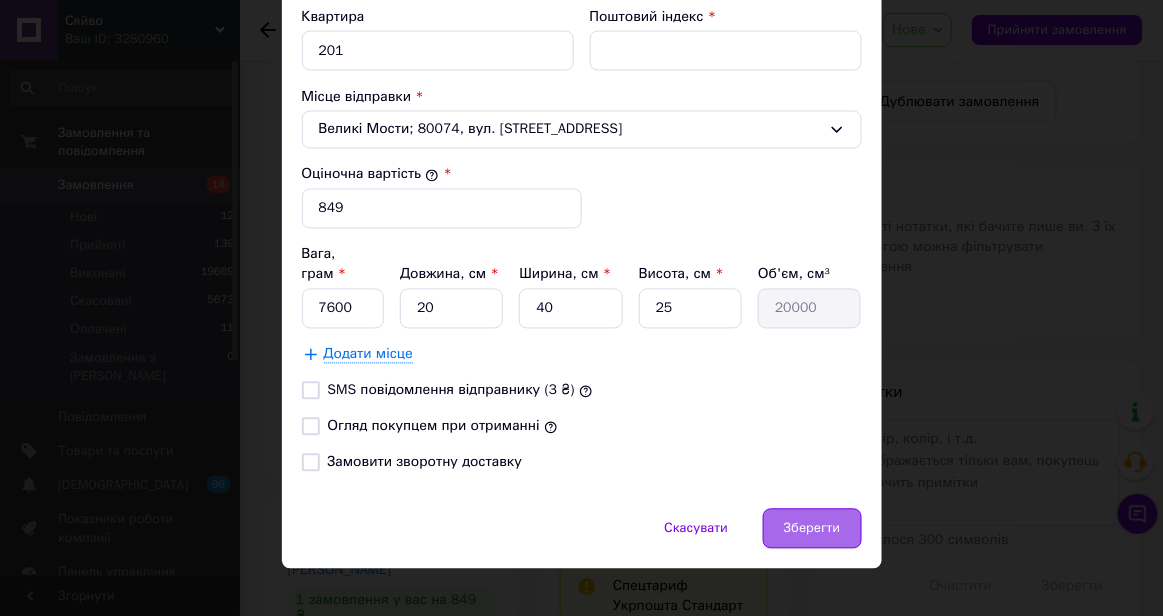 click on "Зберегти" at bounding box center [812, 529] 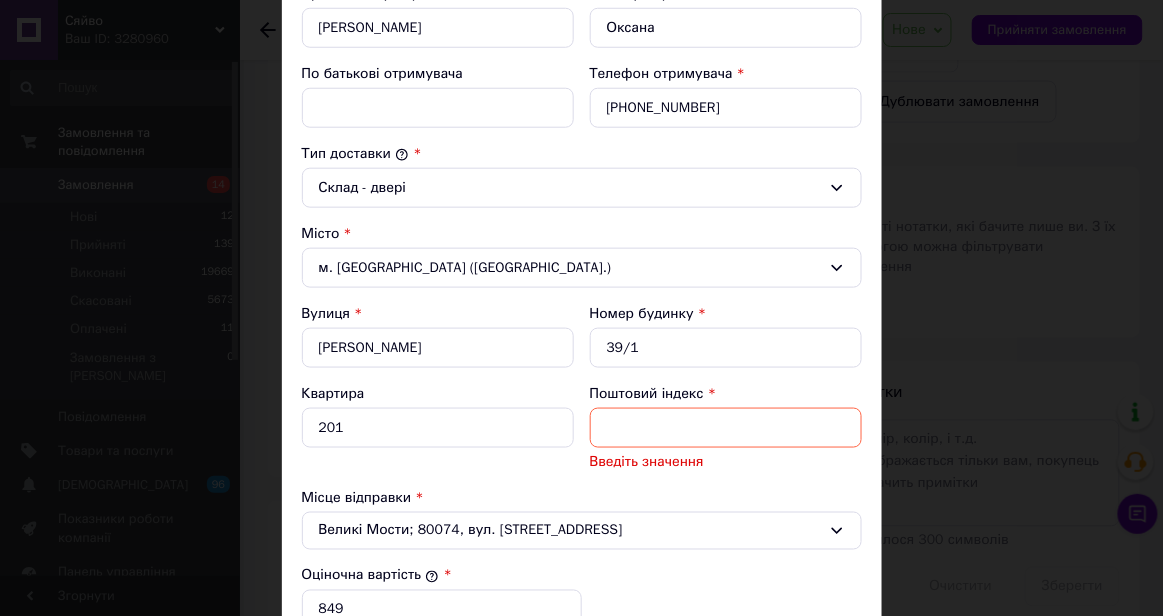 scroll, scrollTop: 408, scrollLeft: 0, axis: vertical 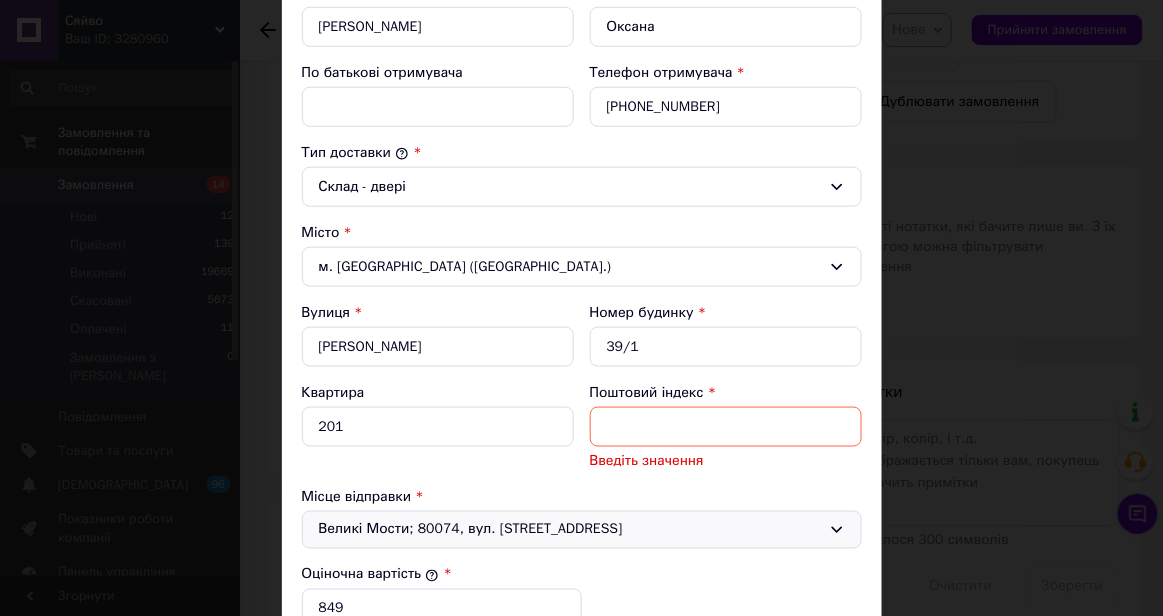 click on "Великі Мости; 80074, вул. [STREET_ADDRESS]" at bounding box center (582, 530) 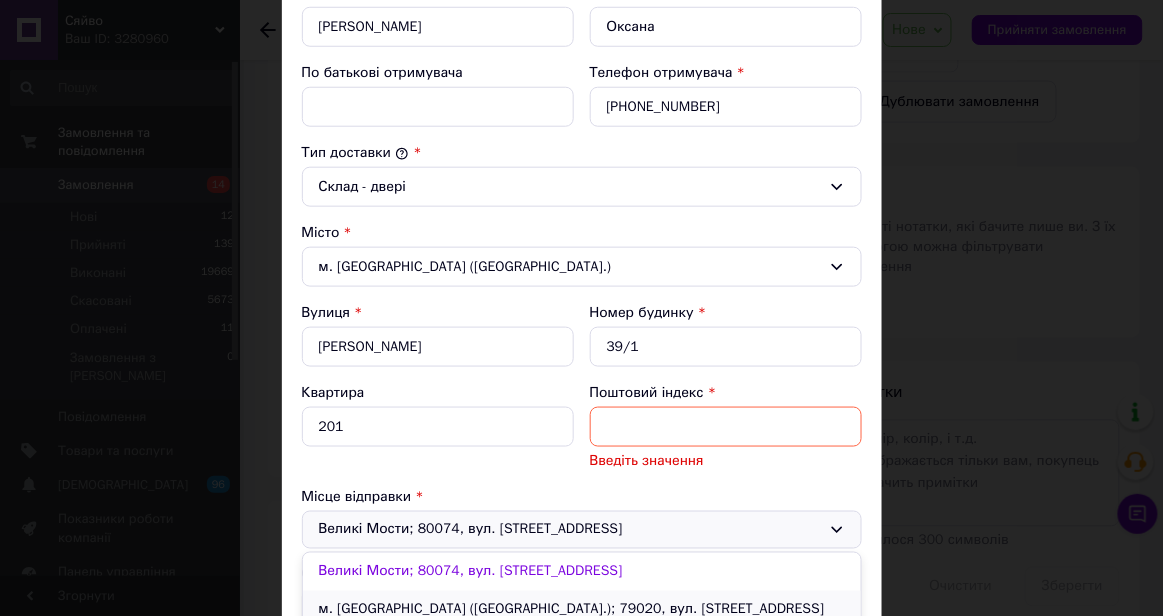 click on "м. Львів (Львівська обл.); 79020, вул. Варшавська, 56" at bounding box center (582, 610) 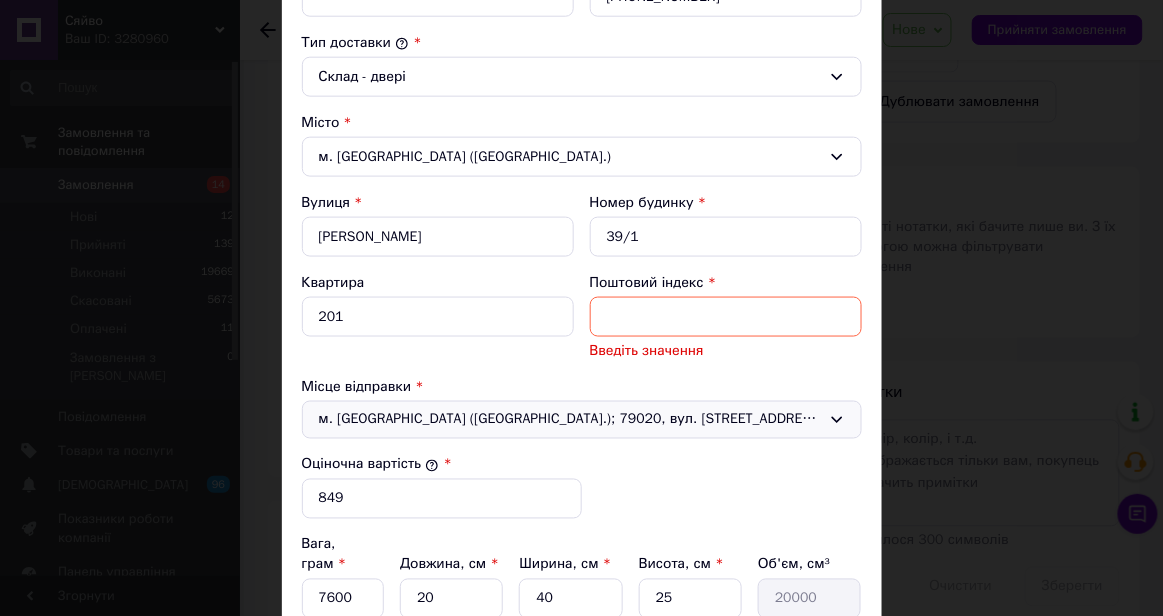 scroll, scrollTop: 545, scrollLeft: 0, axis: vertical 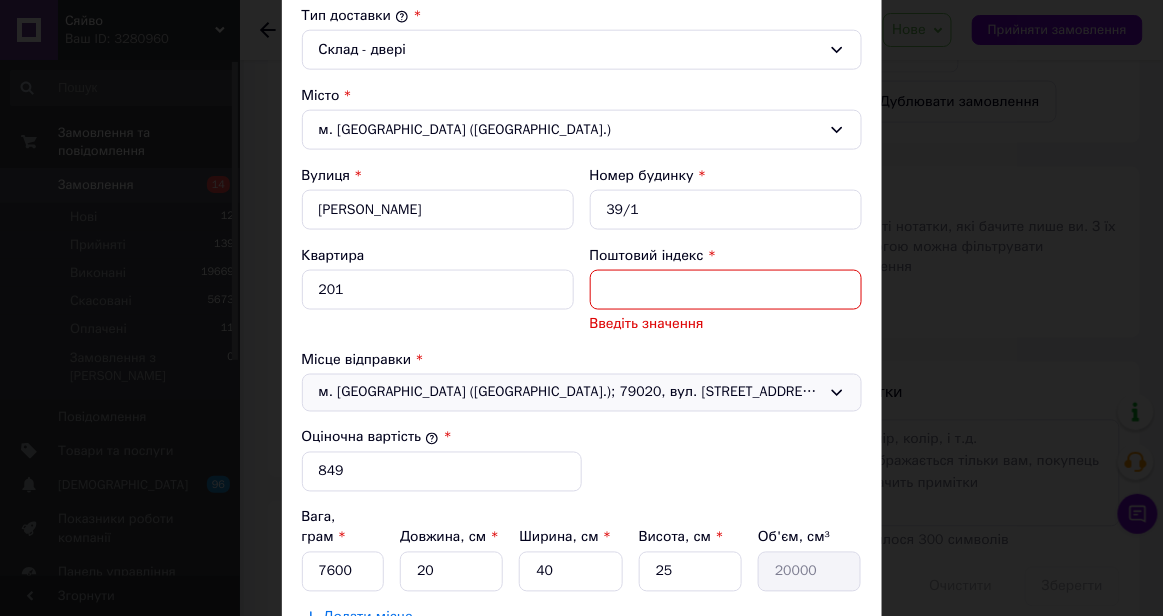 click on "Поштовий індекс" at bounding box center (726, 290) 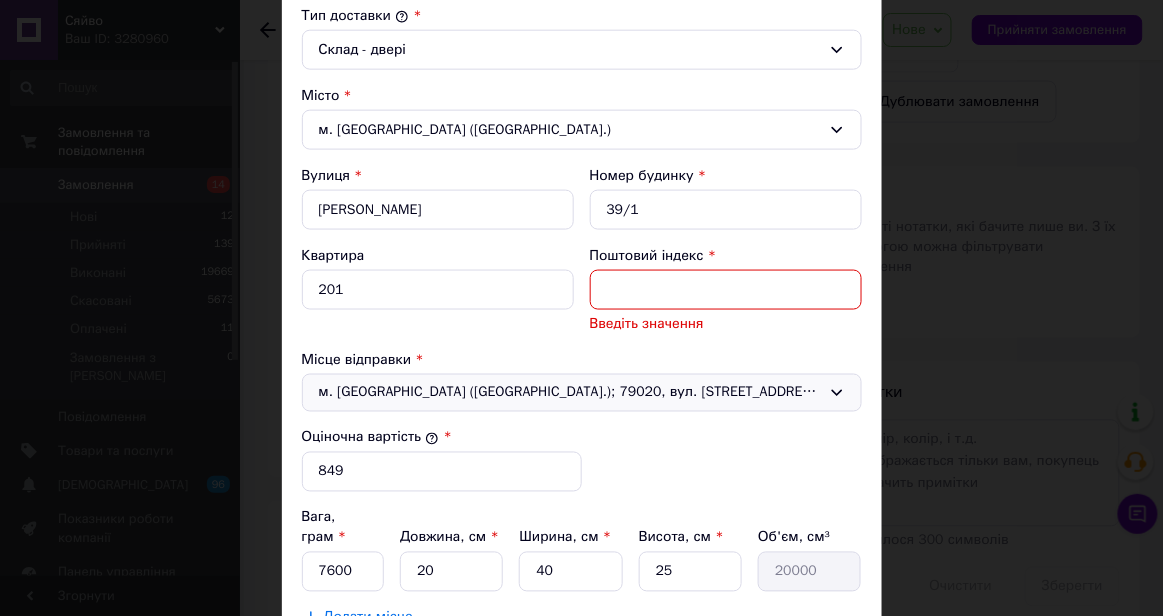 click on "Поштовий індекс" at bounding box center [726, 290] 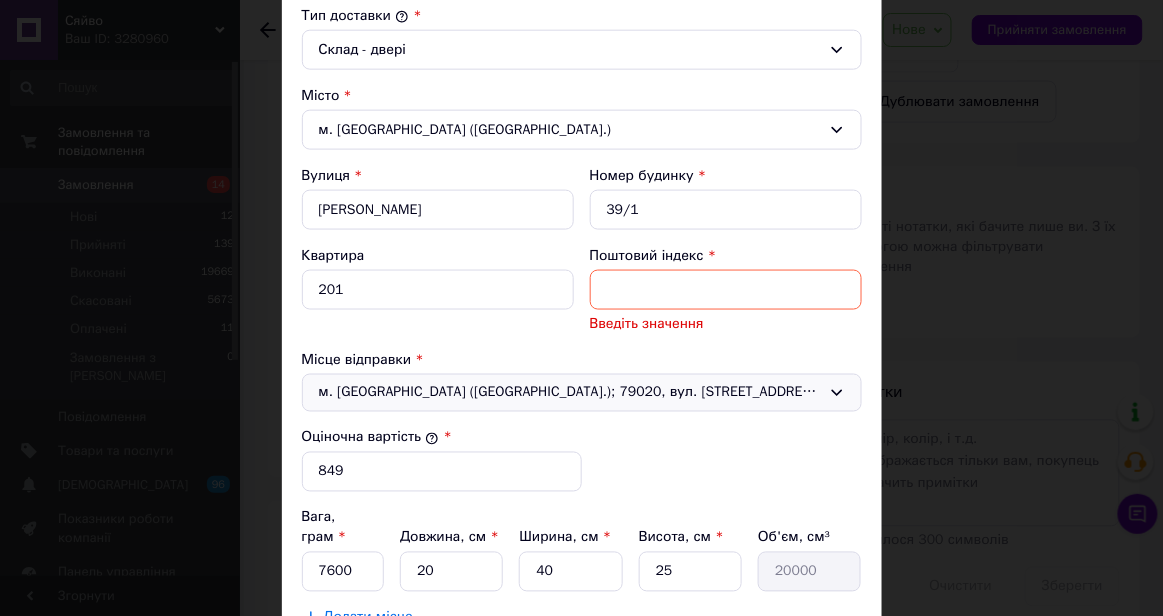 click on "Номер будинку   * 39/1" at bounding box center [726, 198] 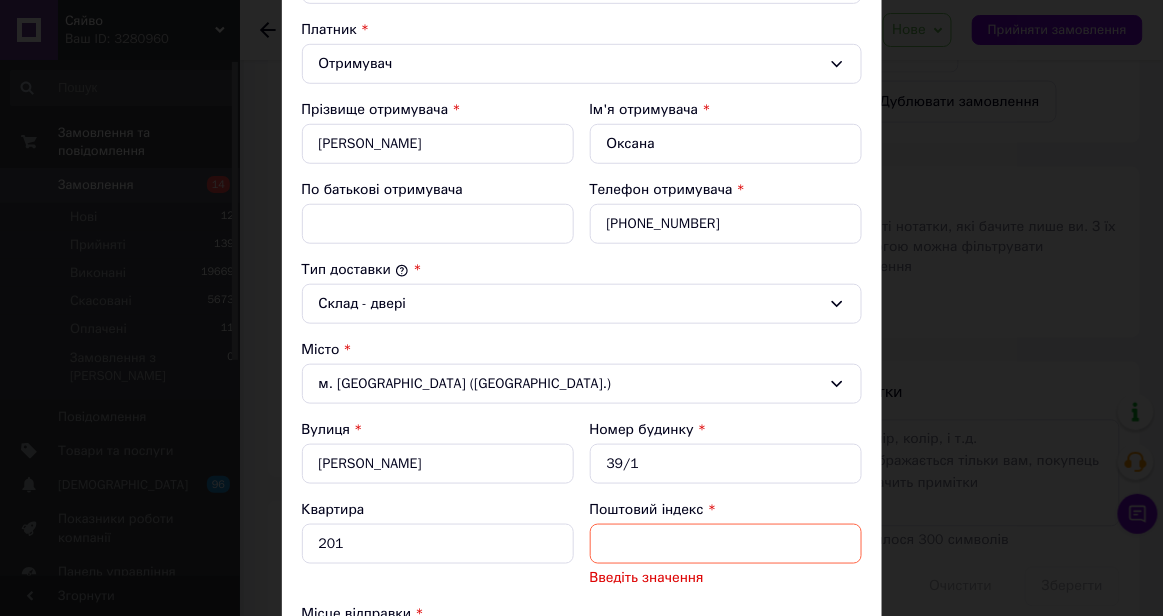 scroll, scrollTop: 0, scrollLeft: 0, axis: both 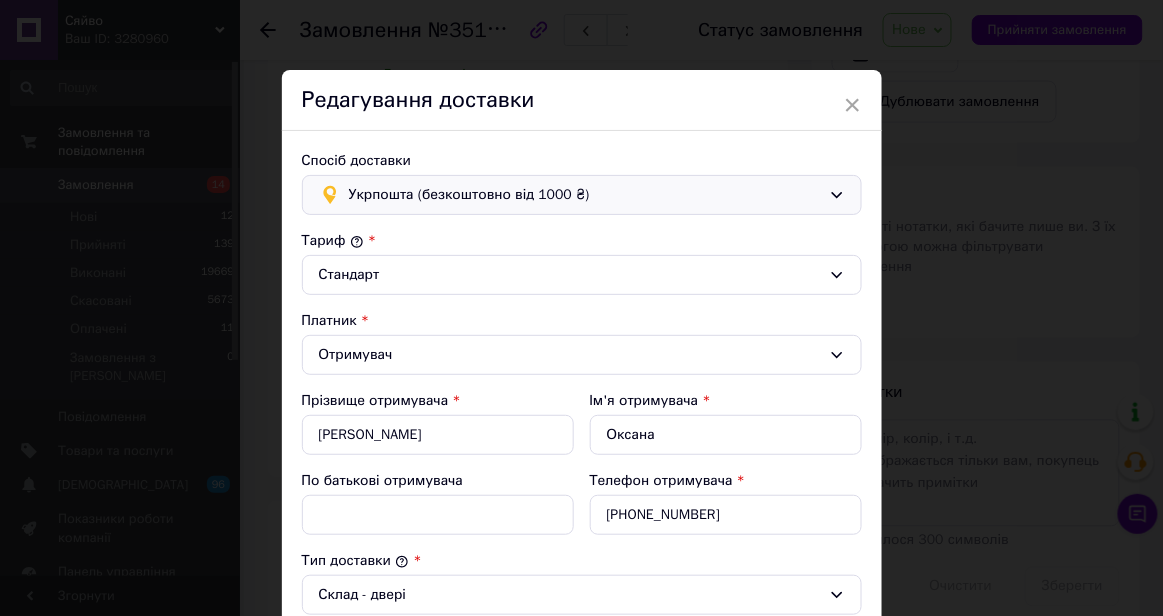 click on "Укрпошта (безкоштовно від 1000 ₴)" at bounding box center [585, 195] 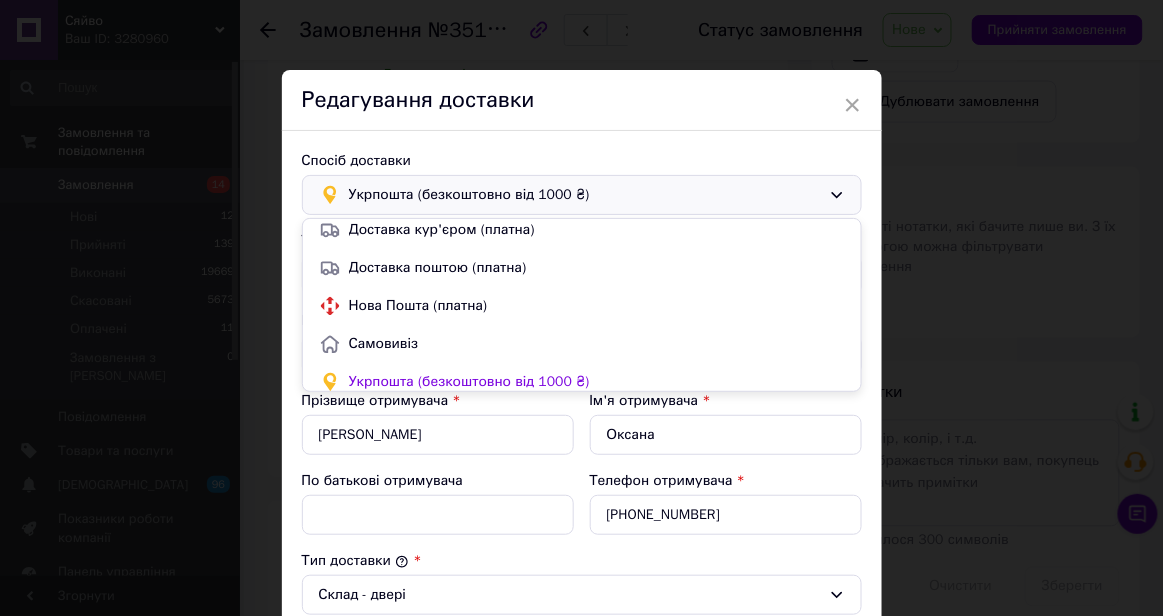 scroll, scrollTop: 43, scrollLeft: 0, axis: vertical 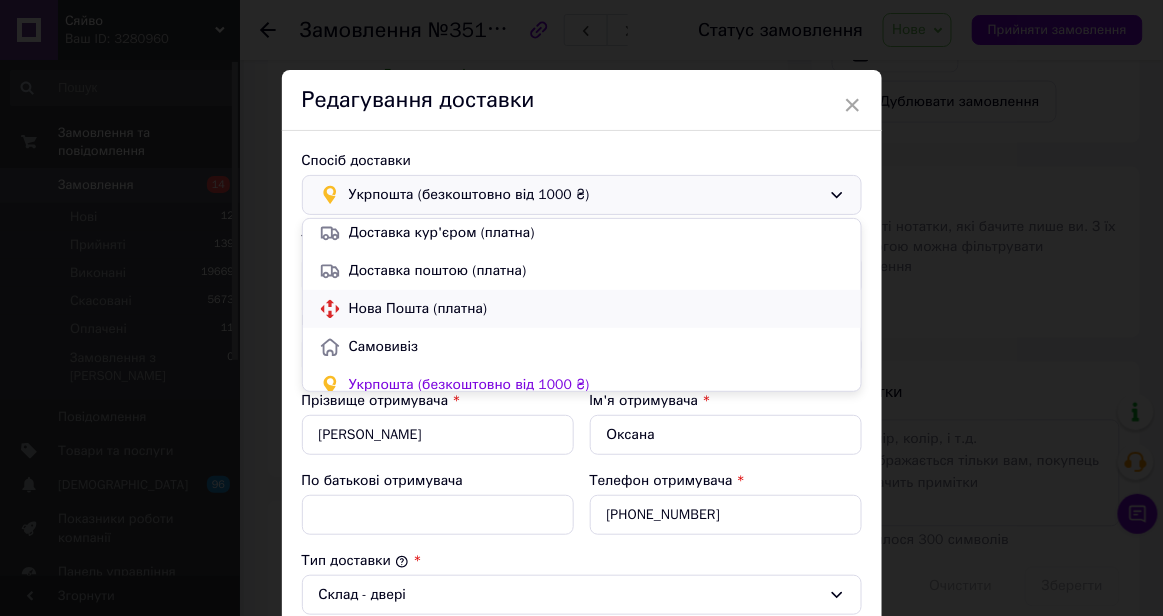 click on "Нова Пошта (платна)" at bounding box center (597, 309) 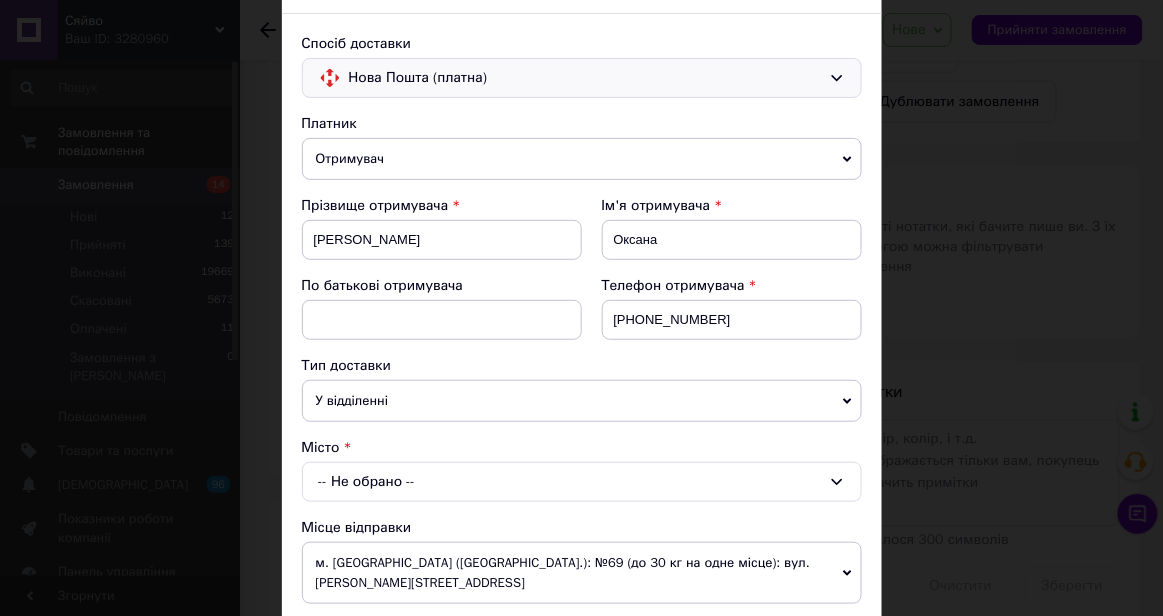 scroll, scrollTop: 120, scrollLeft: 0, axis: vertical 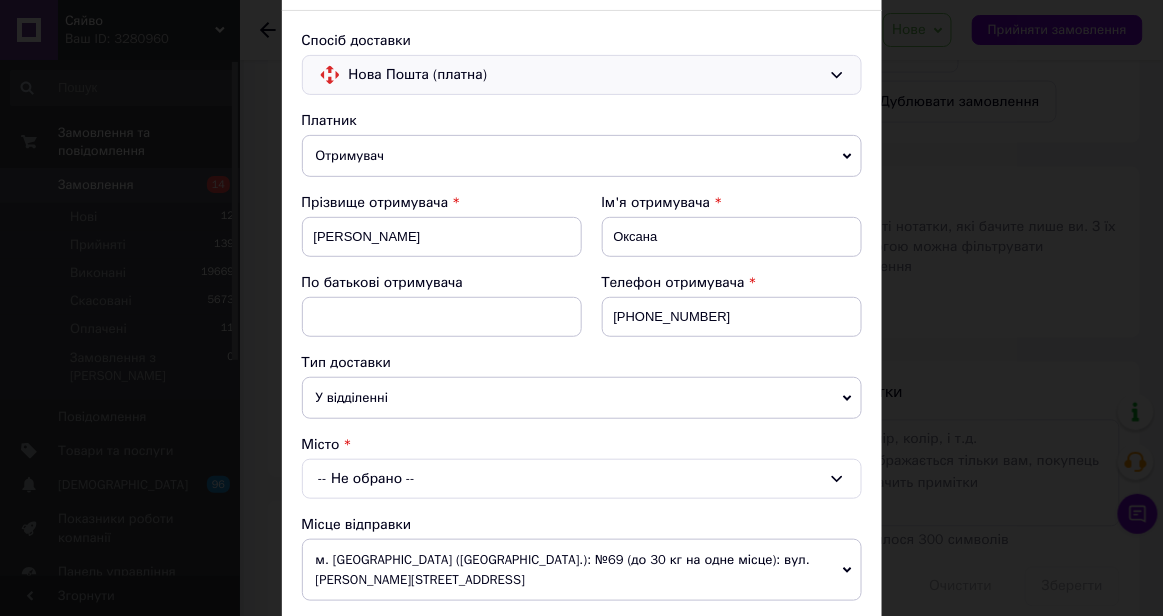 click on "У відділенні" at bounding box center (582, 398) 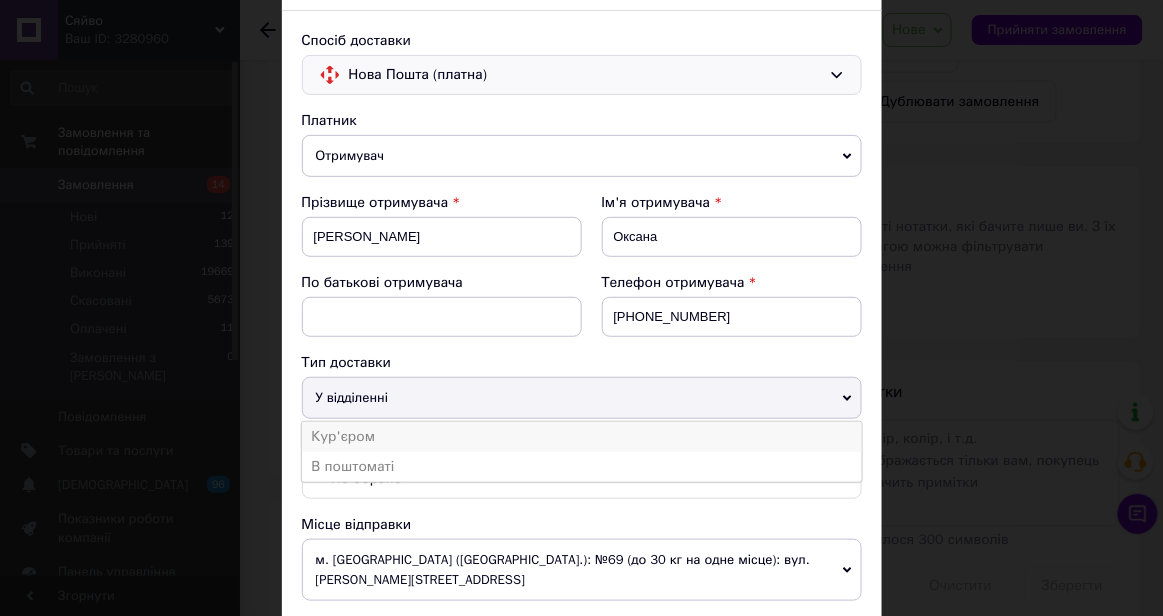 click on "Кур'єром" at bounding box center (582, 437) 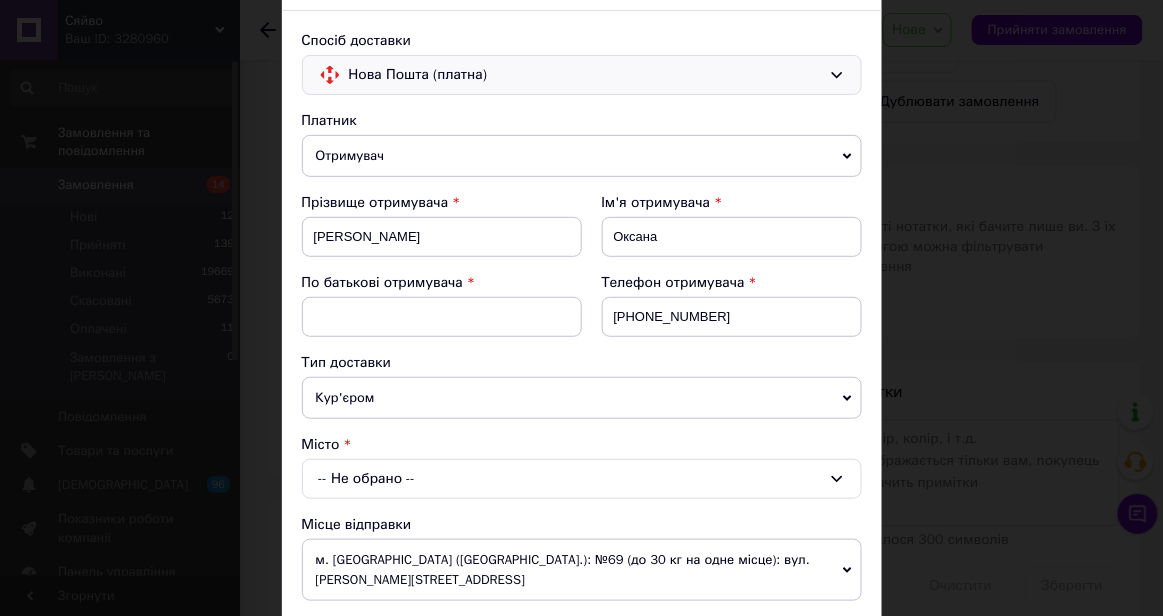 scroll, scrollTop: 155, scrollLeft: 0, axis: vertical 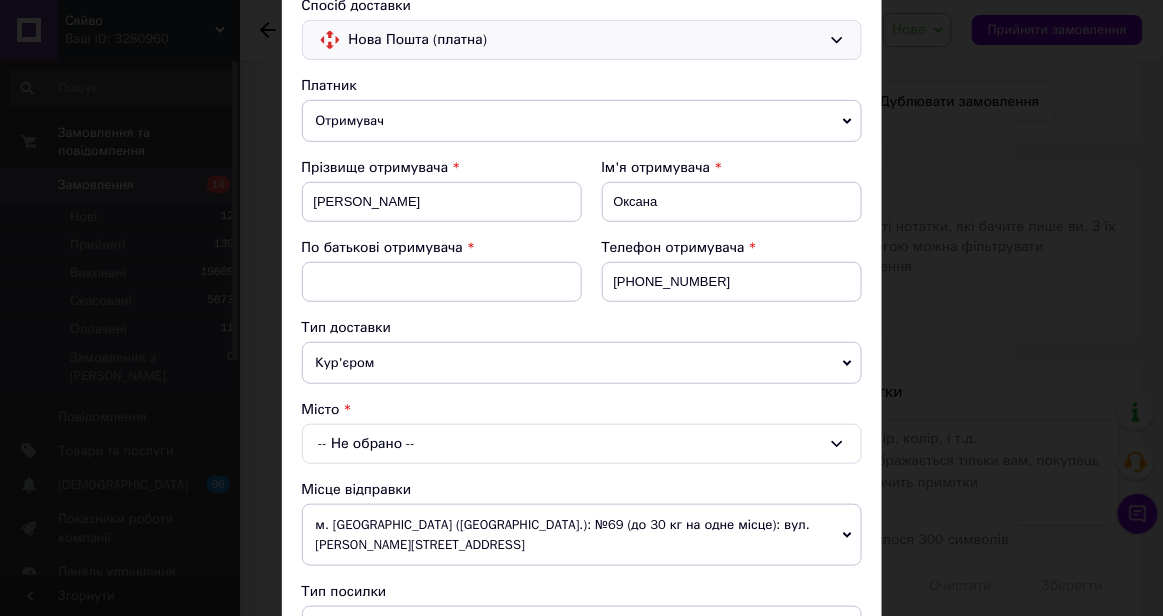 click 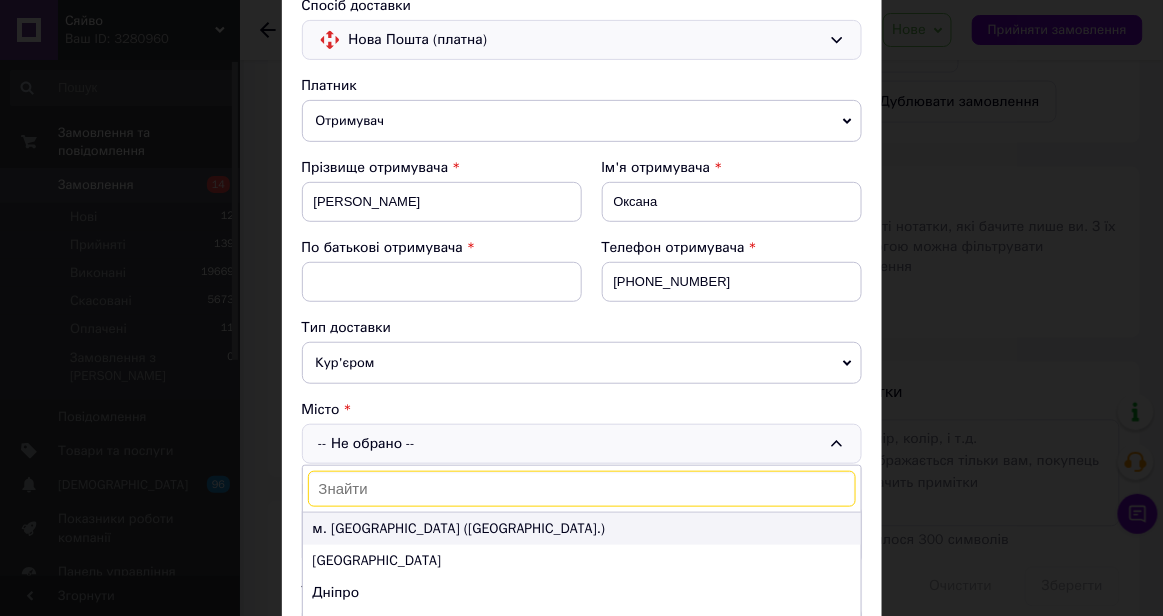 click on "м. [GEOGRAPHIC_DATA] ([GEOGRAPHIC_DATA].)" at bounding box center [582, 529] 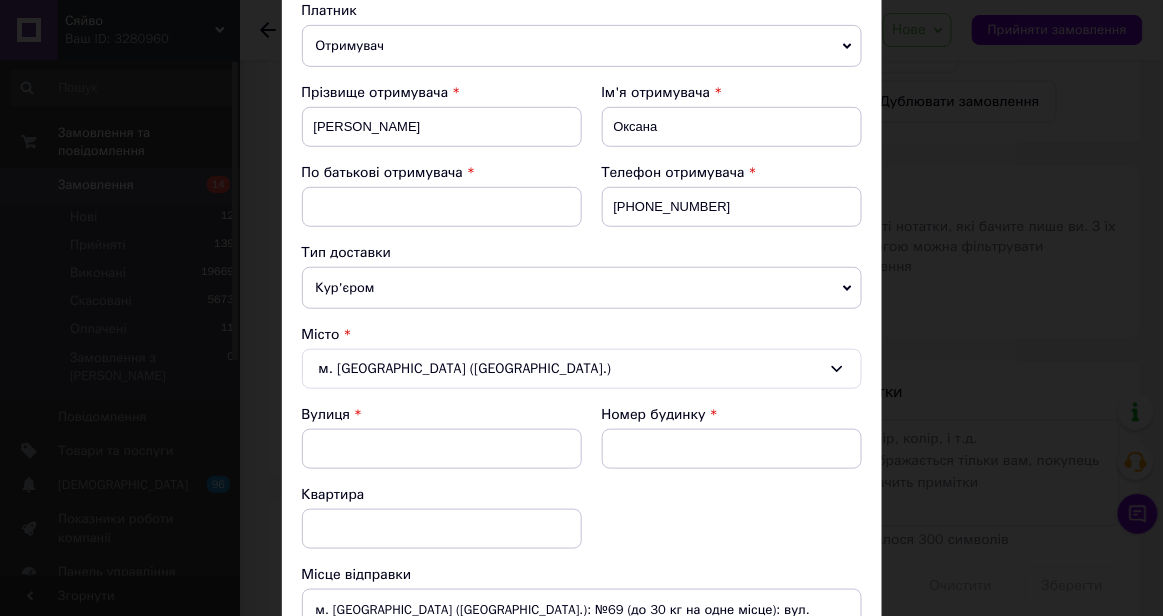 scroll, scrollTop: 235, scrollLeft: 0, axis: vertical 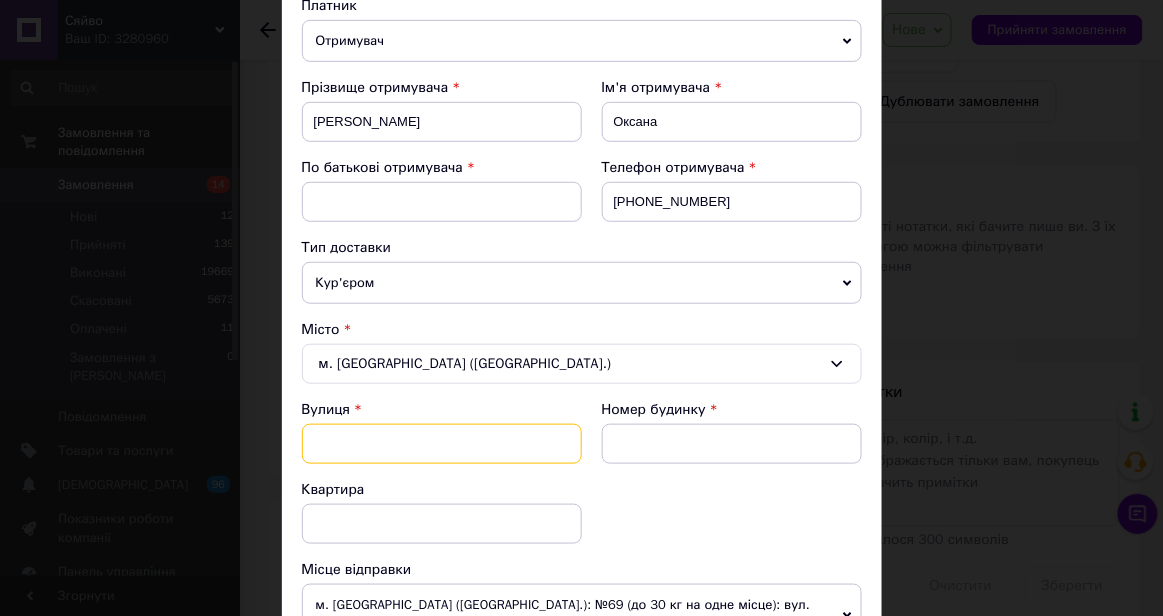 click at bounding box center [442, 444] 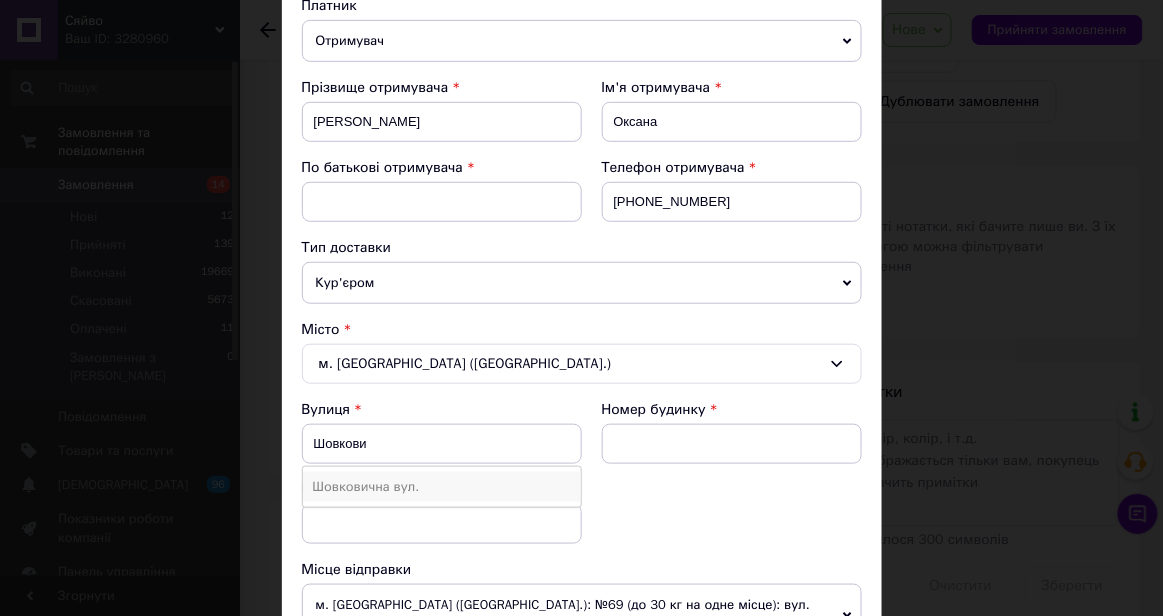 click on "Шовковична вул." at bounding box center (442, 487) 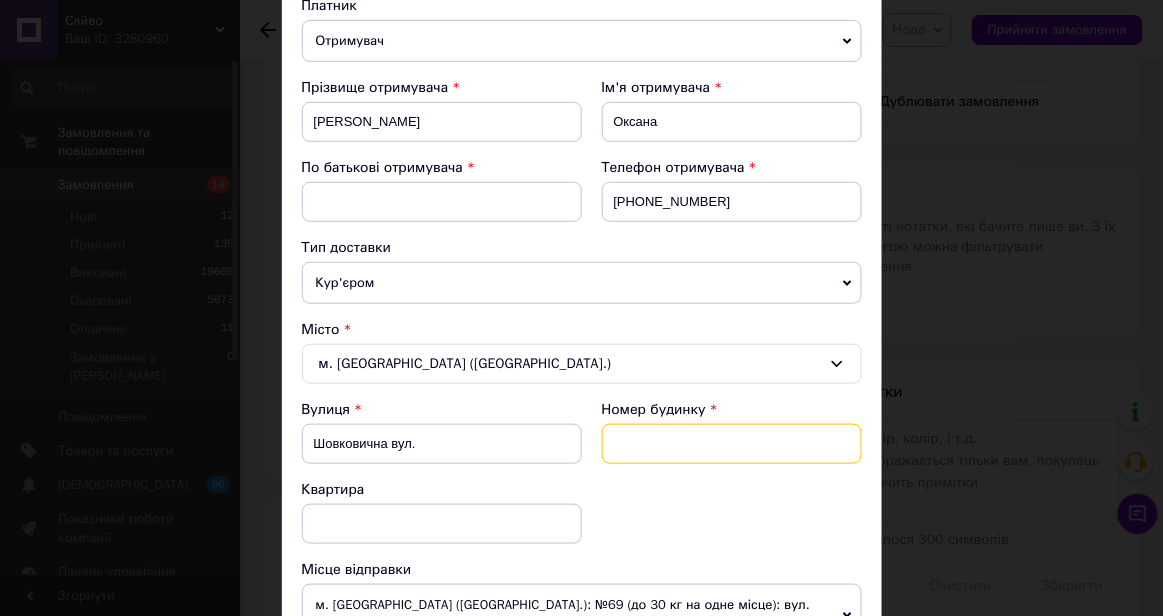 click at bounding box center [732, 444] 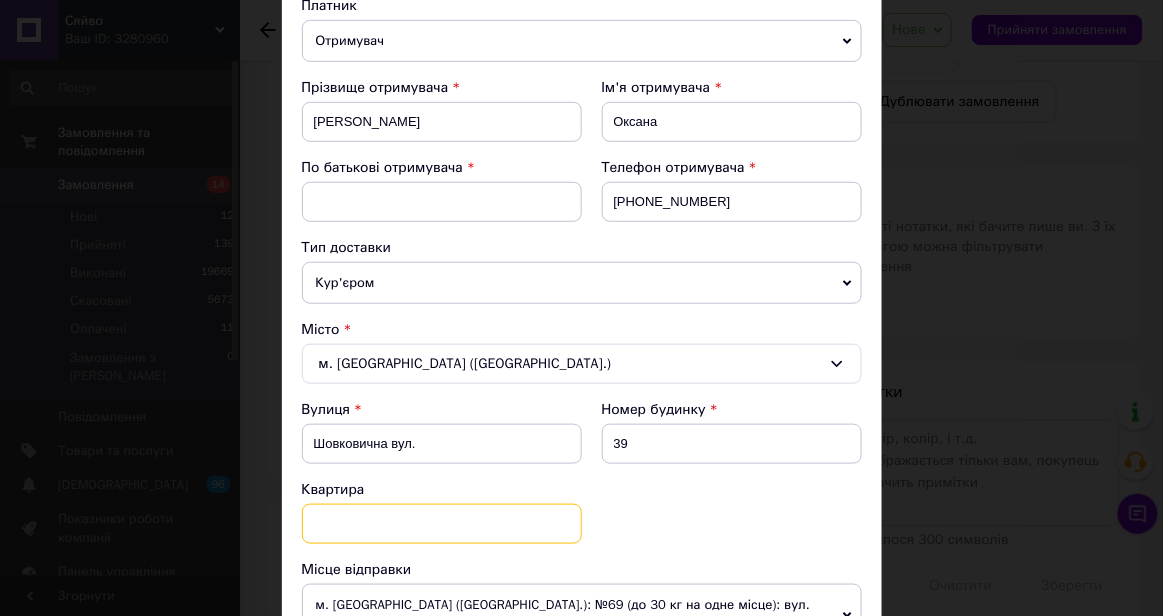 click at bounding box center (442, 524) 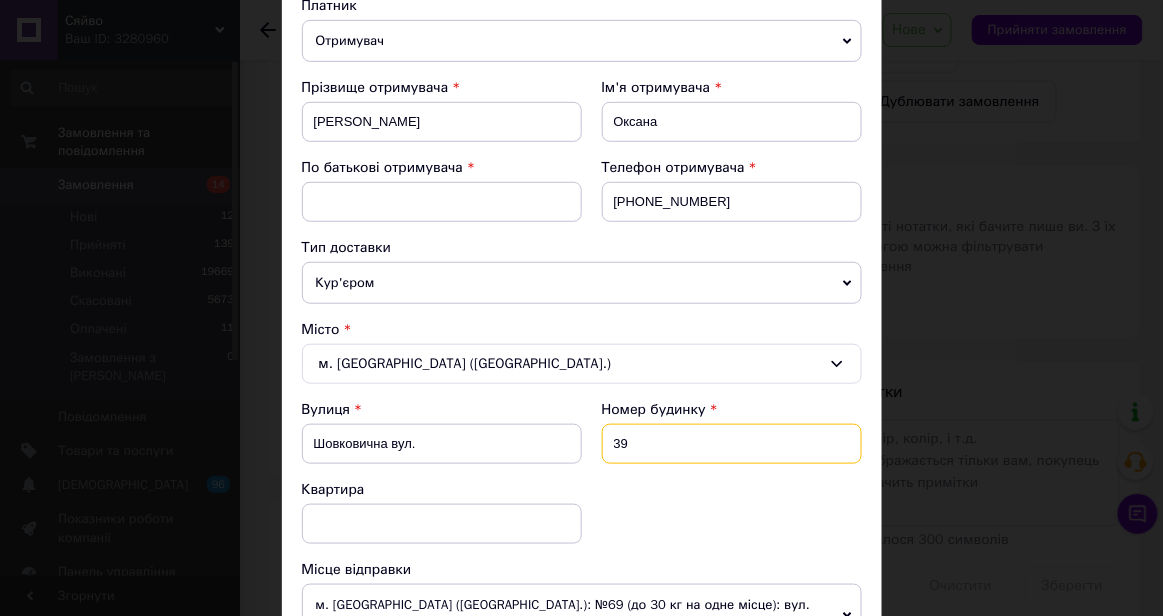 click on "39" at bounding box center [732, 444] 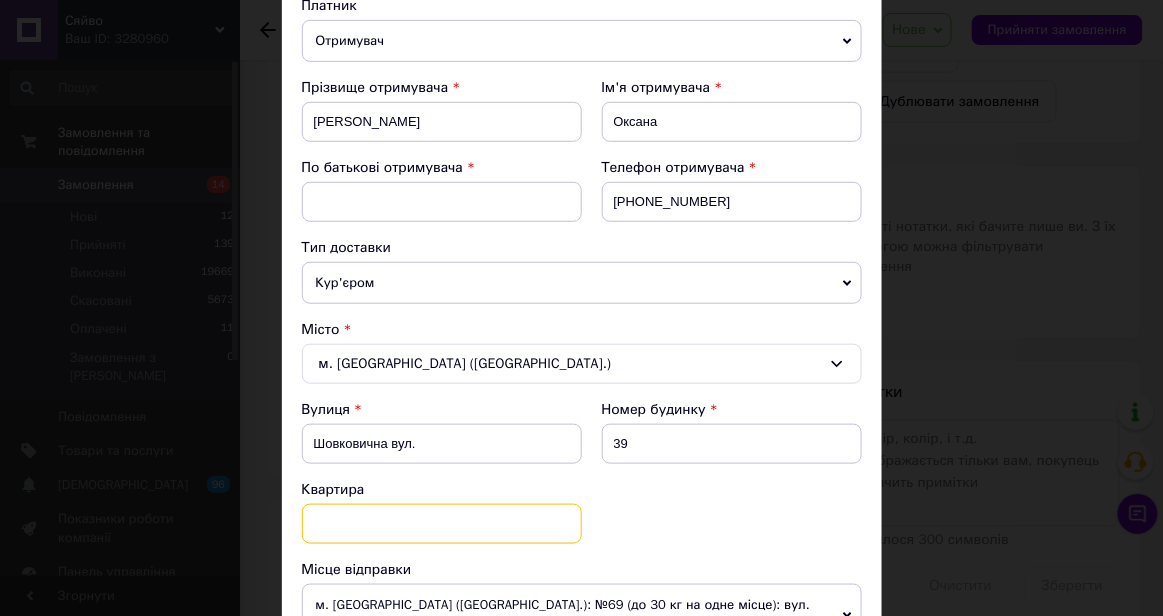 click at bounding box center [442, 524] 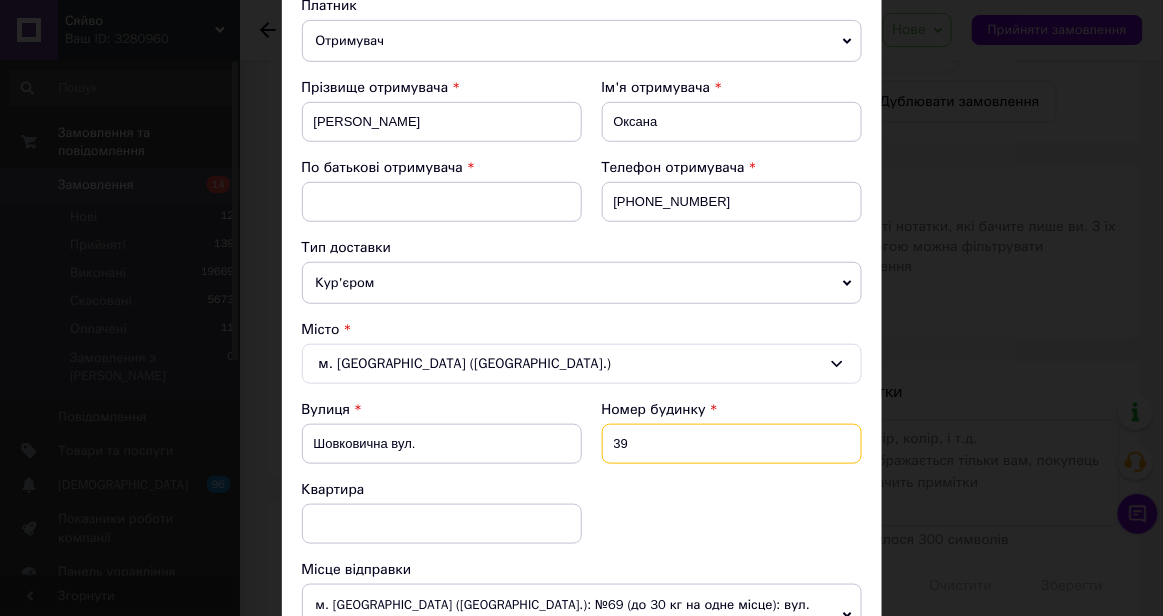 click on "39" at bounding box center (732, 444) 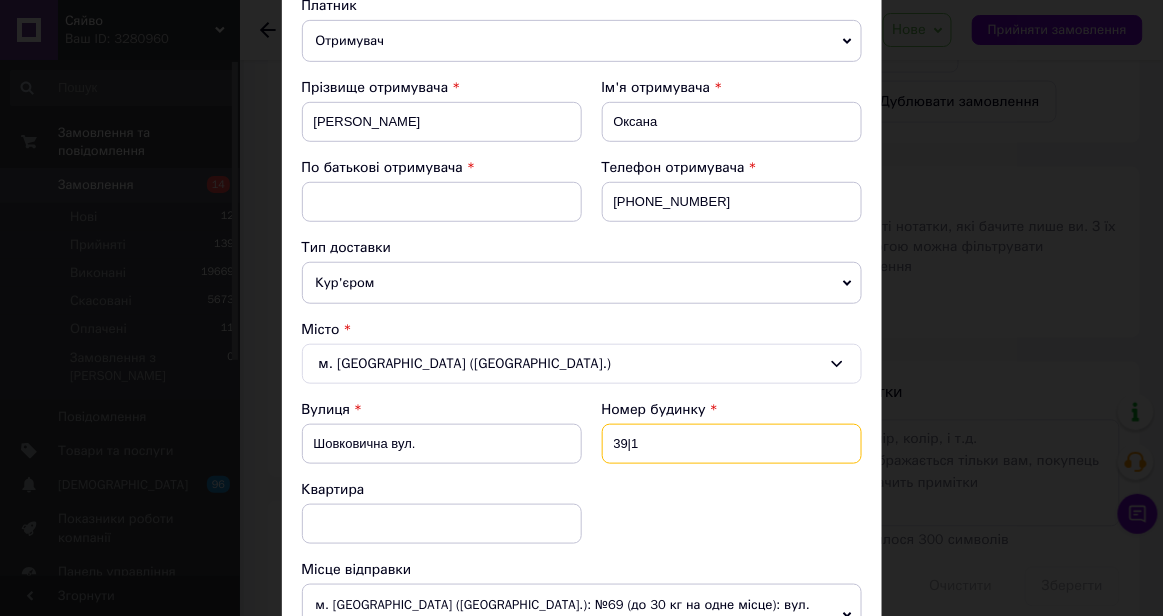 type on "39|1" 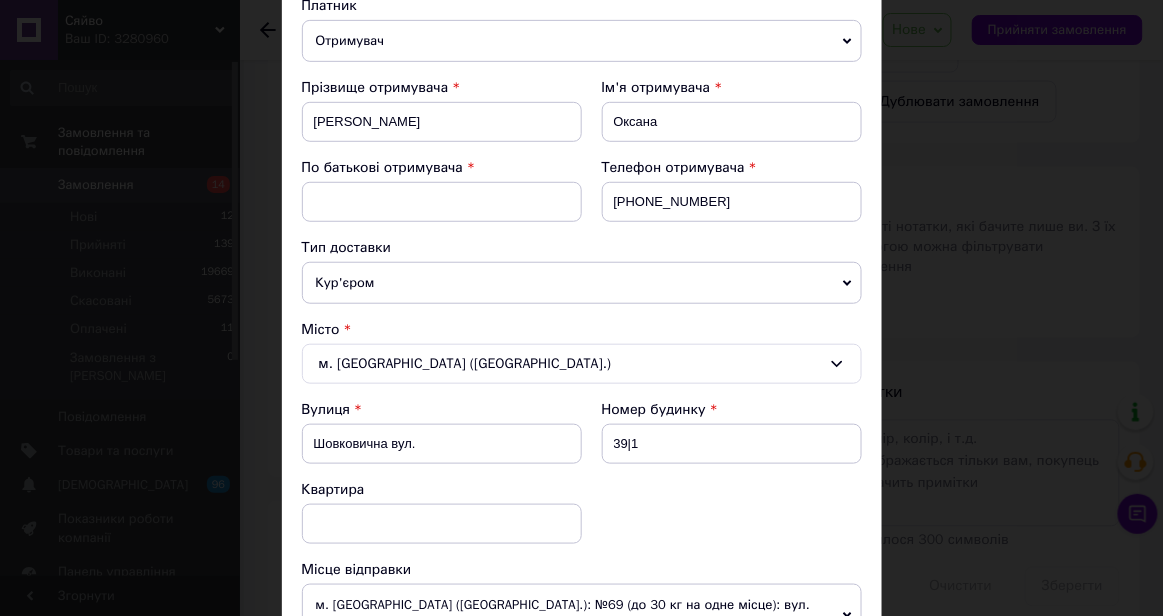 click on "Вулиця Шовковична вул. Номер будинку 39|1 Квартира" at bounding box center (582, 480) 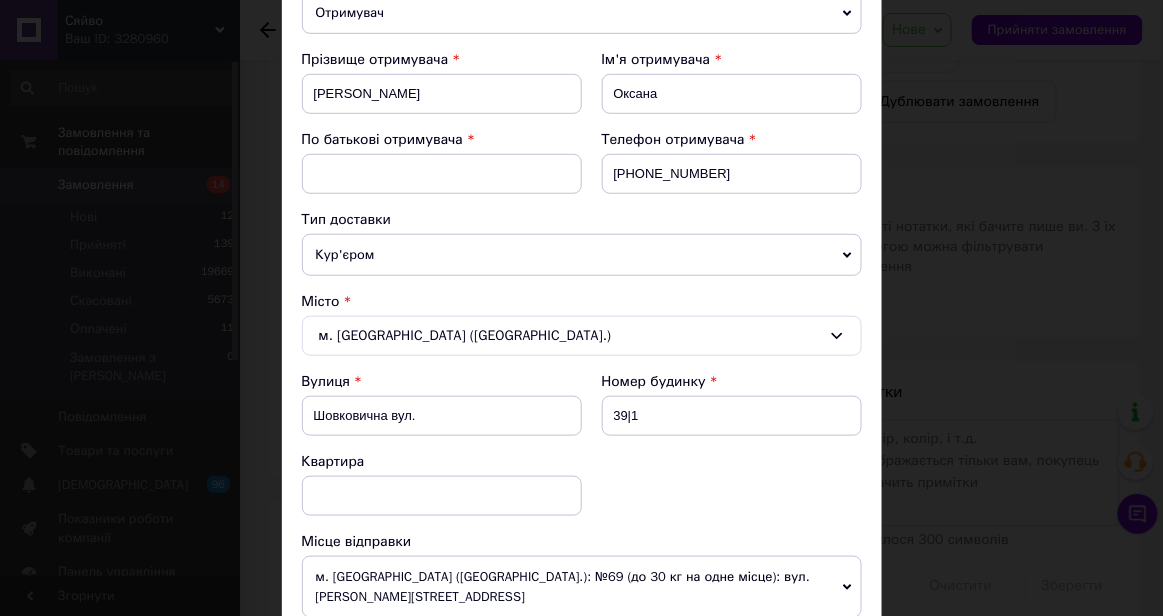scroll, scrollTop: 269, scrollLeft: 0, axis: vertical 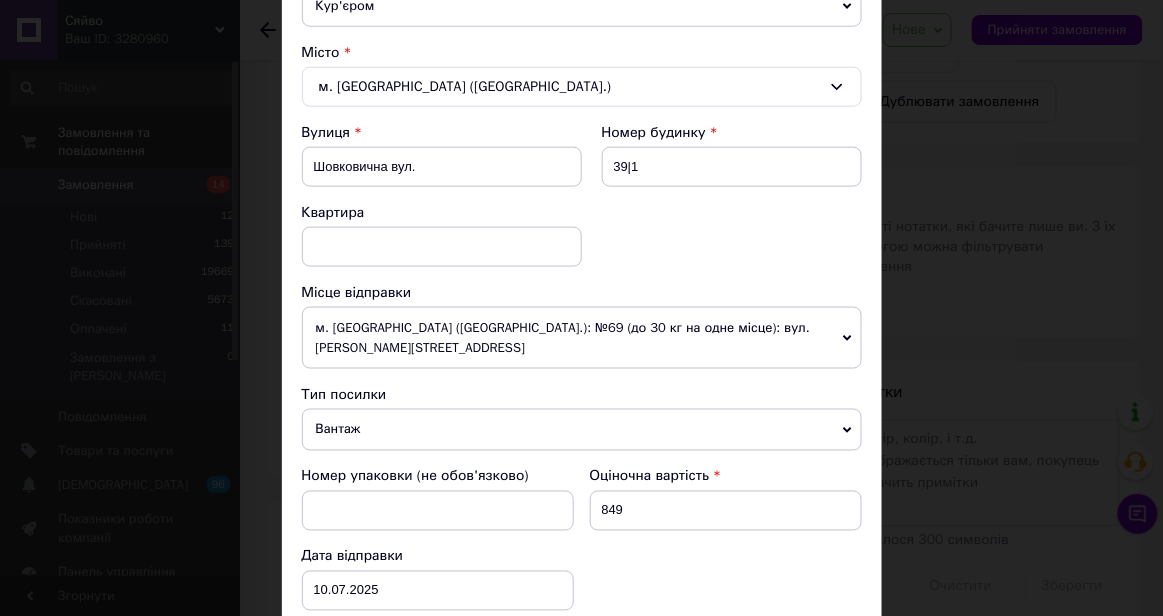 click on "Оціночна вартість" at bounding box center [726, 477] 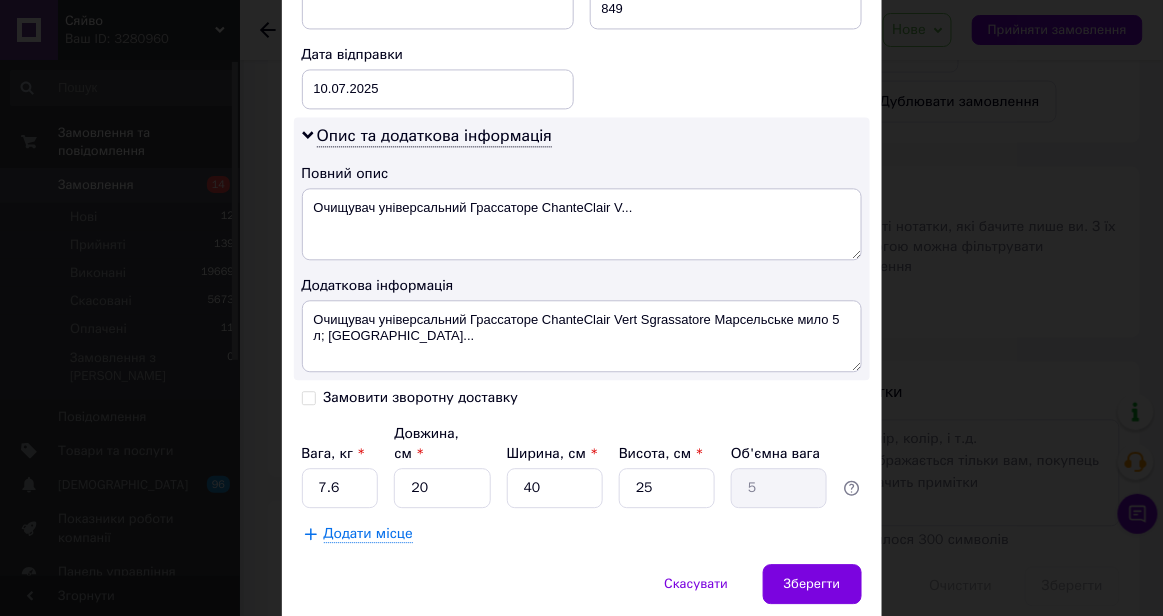 scroll, scrollTop: 1068, scrollLeft: 0, axis: vertical 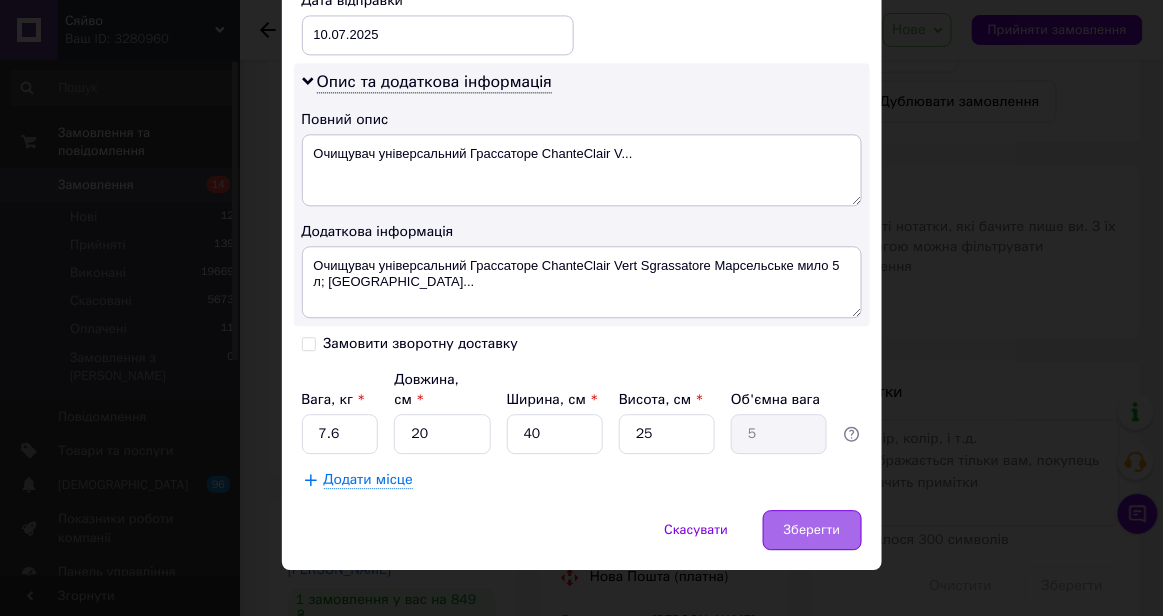 click on "Зберегти" at bounding box center (812, 530) 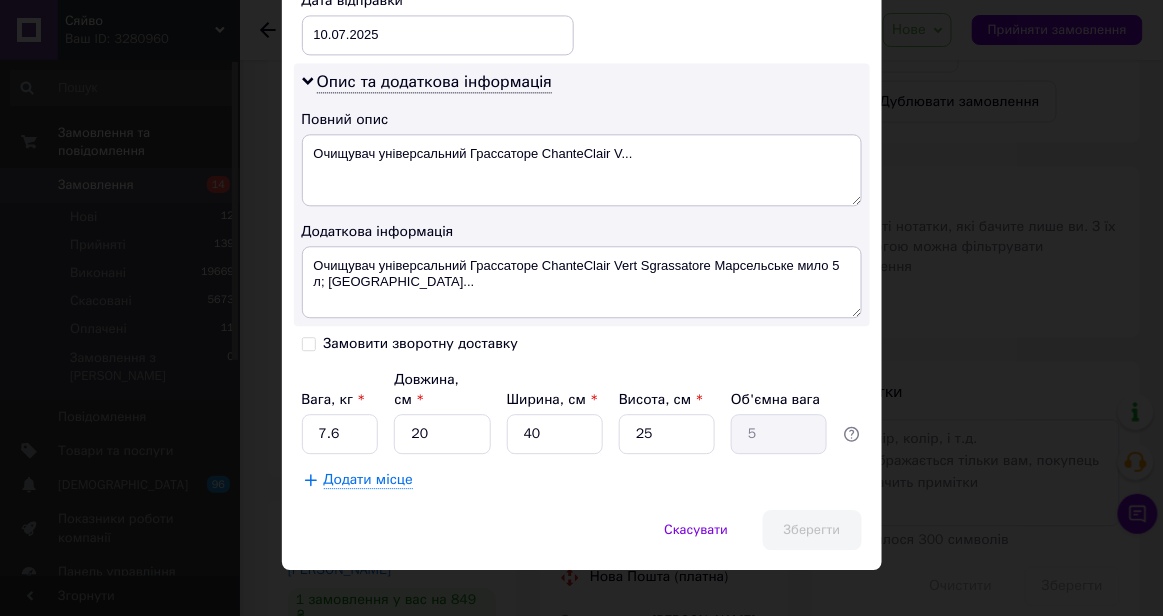 scroll, scrollTop: 128, scrollLeft: 0, axis: vertical 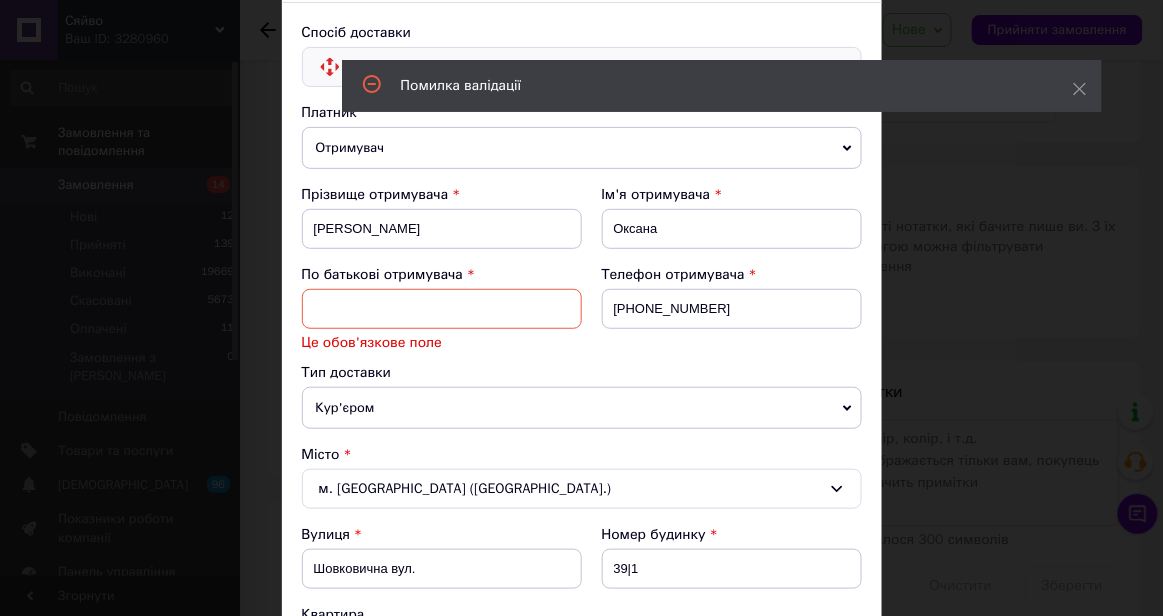 click at bounding box center [442, 309] 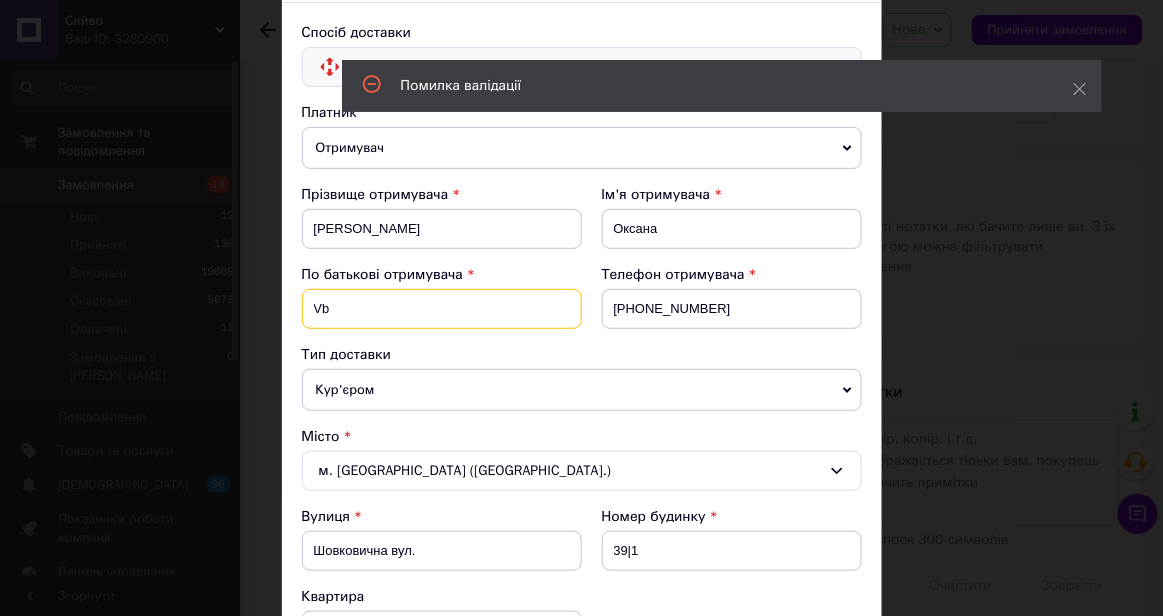 type on "V" 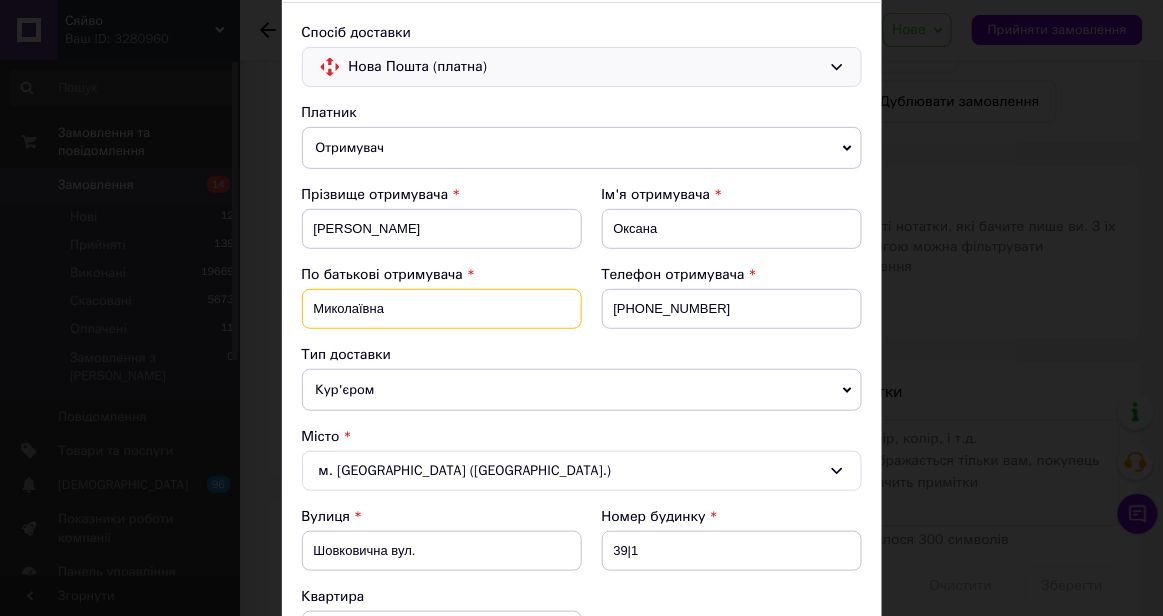 type on "Миколаївна" 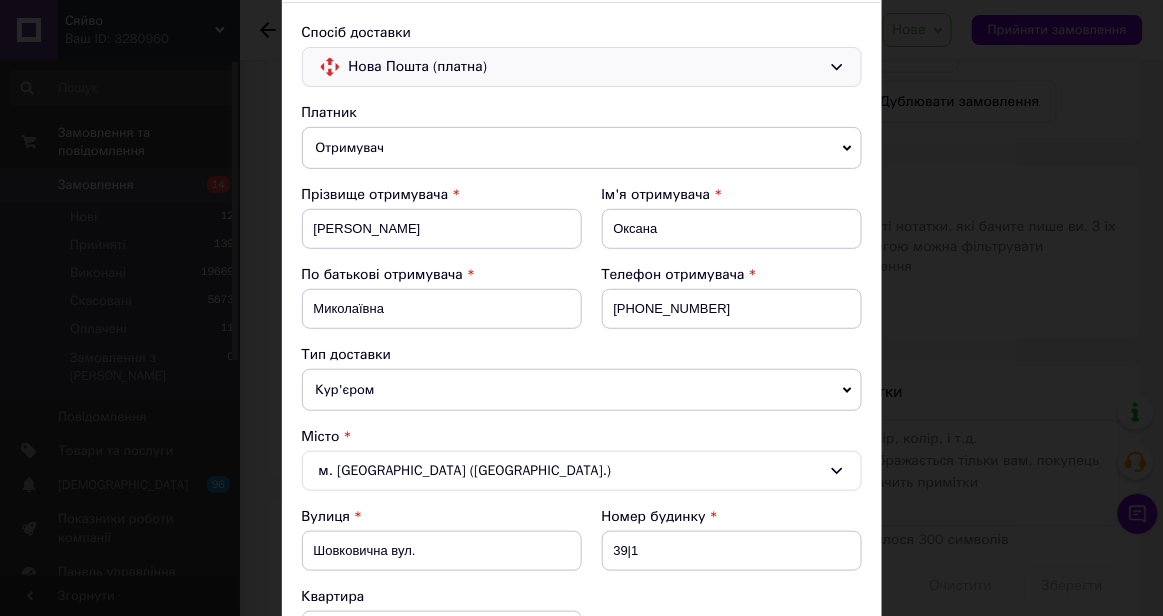 click on "Телефон отримувача +380678721251" at bounding box center [722, 305] 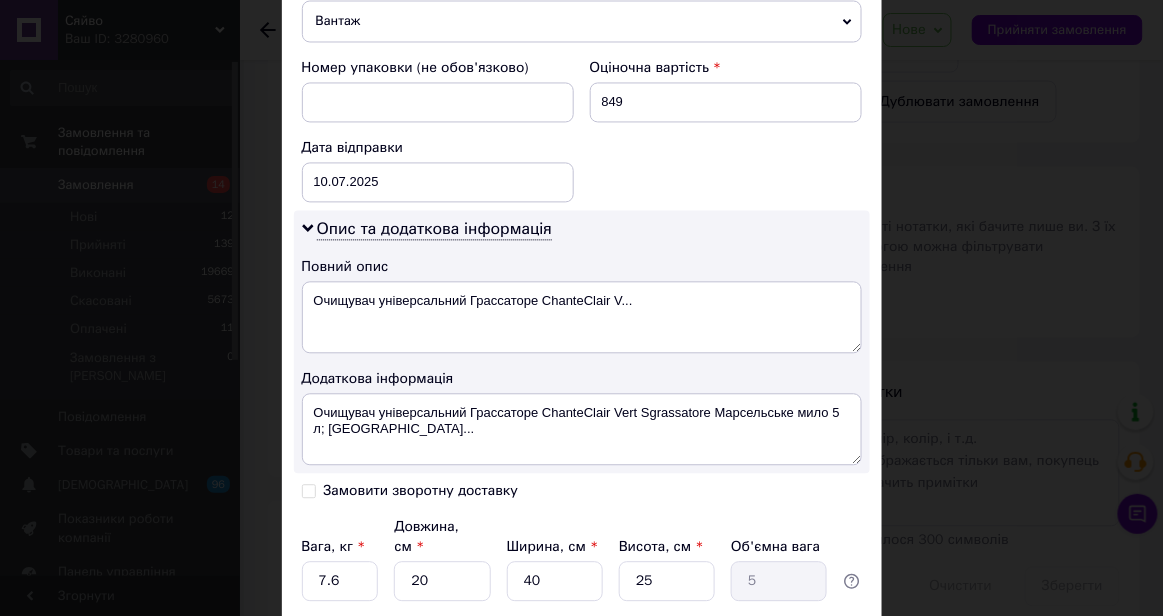 scroll, scrollTop: 1068, scrollLeft: 0, axis: vertical 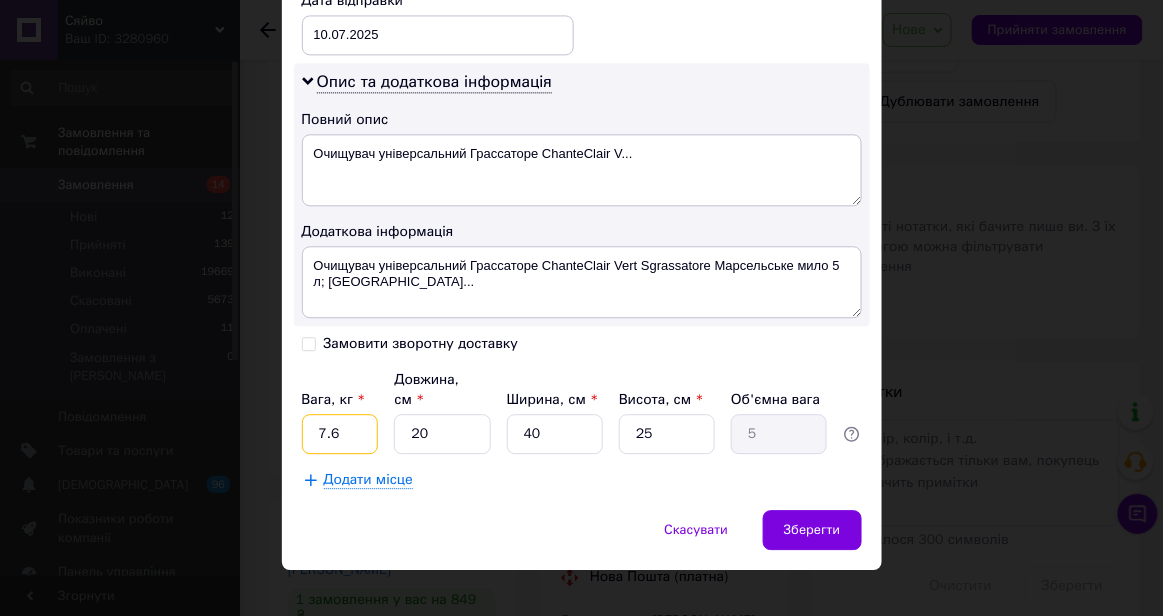 click on "7.6" at bounding box center [340, 434] 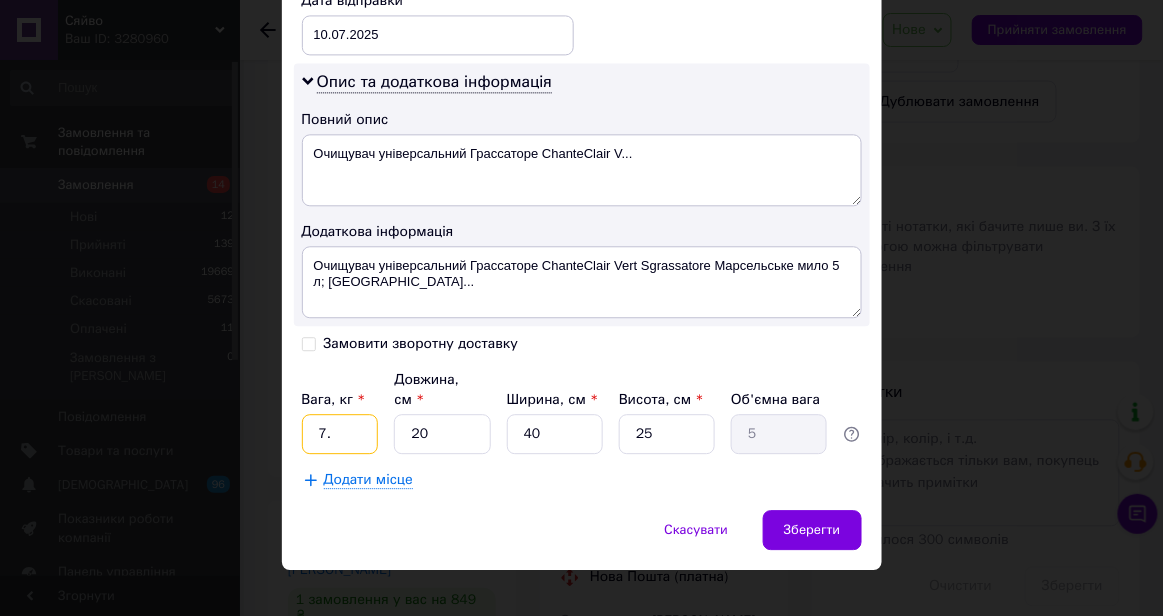 type on "7" 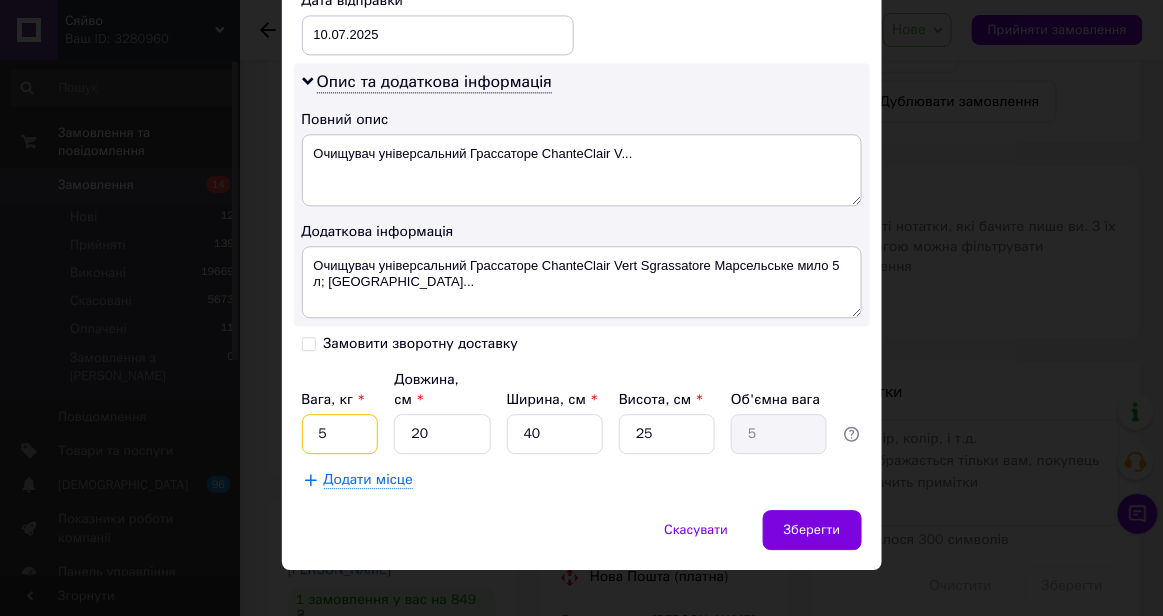 type on "5" 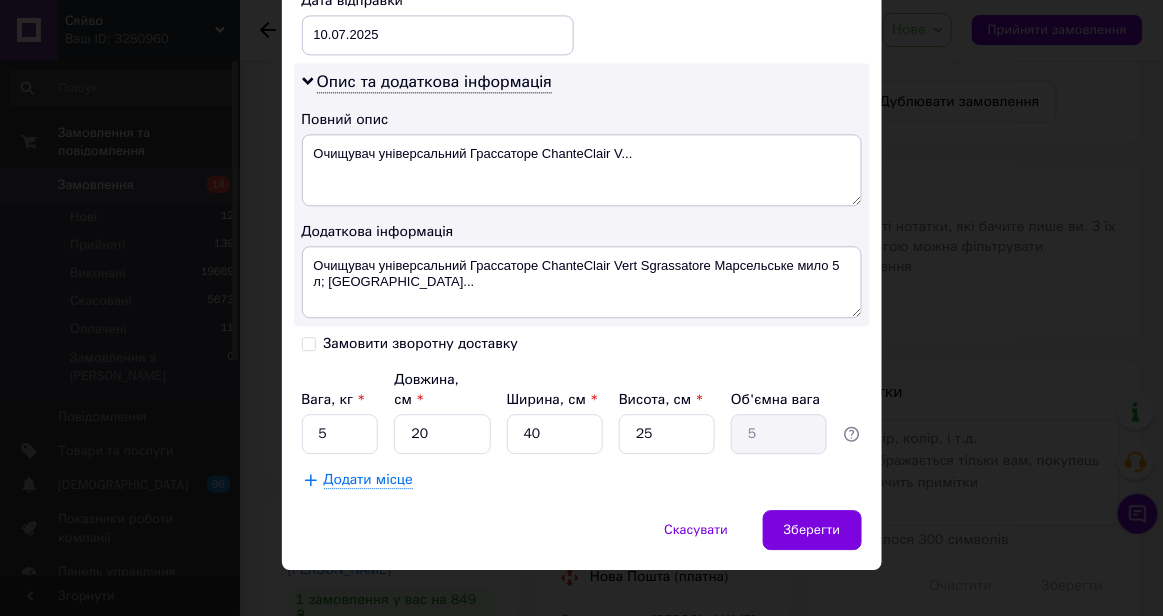 click on "Спосіб доставки Нова Пошта (платна) Платник Отримувач Відправник Прізвище отримувача Мещеряк Ім'я отримувача Оксана По батькові отримувача Миколаївна Телефон отримувача +380678721251 Тип доставки Кур'єром У відділенні В поштоматі Місто м. Київ (Київська обл.) Вулиця Шовковична вул. Номер будинку 39|1 Квартира Місце відправки м. Львів (Львівська обл.): №69 (до 30 кг на одне місце): вул. Юрія Липи, 18 м. Львів (Львівська обл.): №1: вул. Городоцька, 359 Додати ще місце відправки Тип посилки Вантаж Документи Номер упаковки (не обов'язково) Оціночна вартість 849 Дата відправки < 2025" at bounding box center [582, -214] 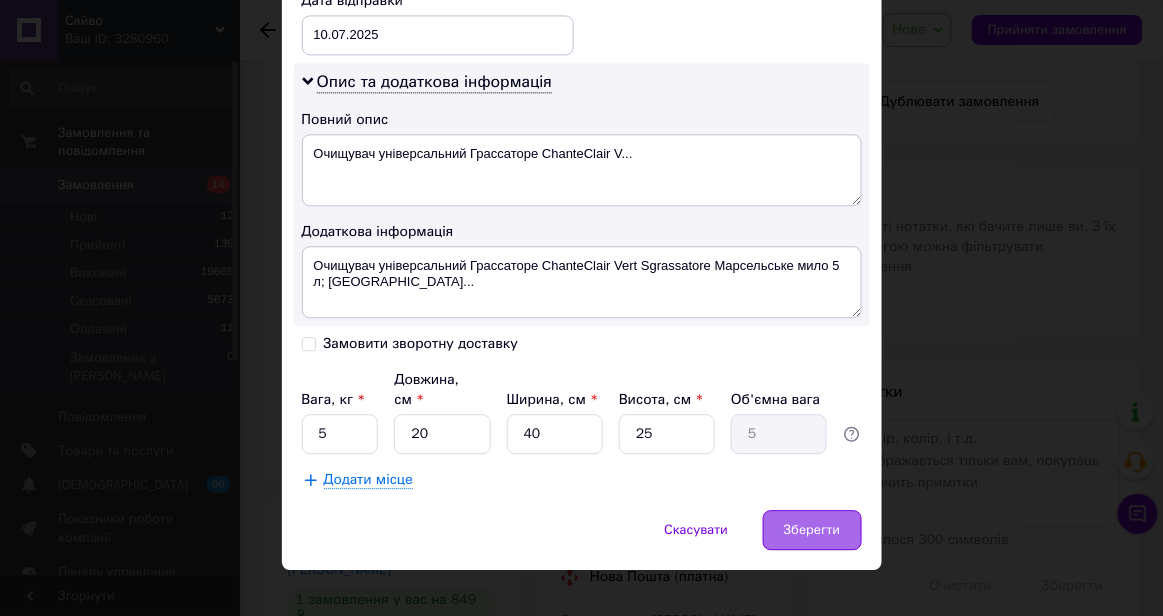 click on "Зберегти" at bounding box center (812, 530) 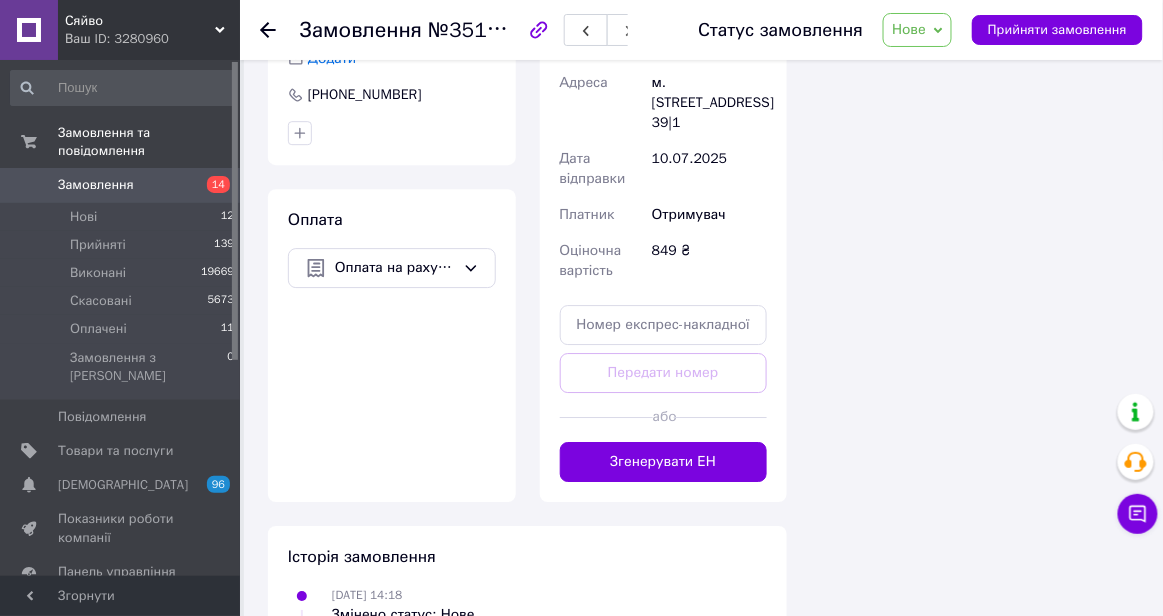 scroll, scrollTop: 1371, scrollLeft: 0, axis: vertical 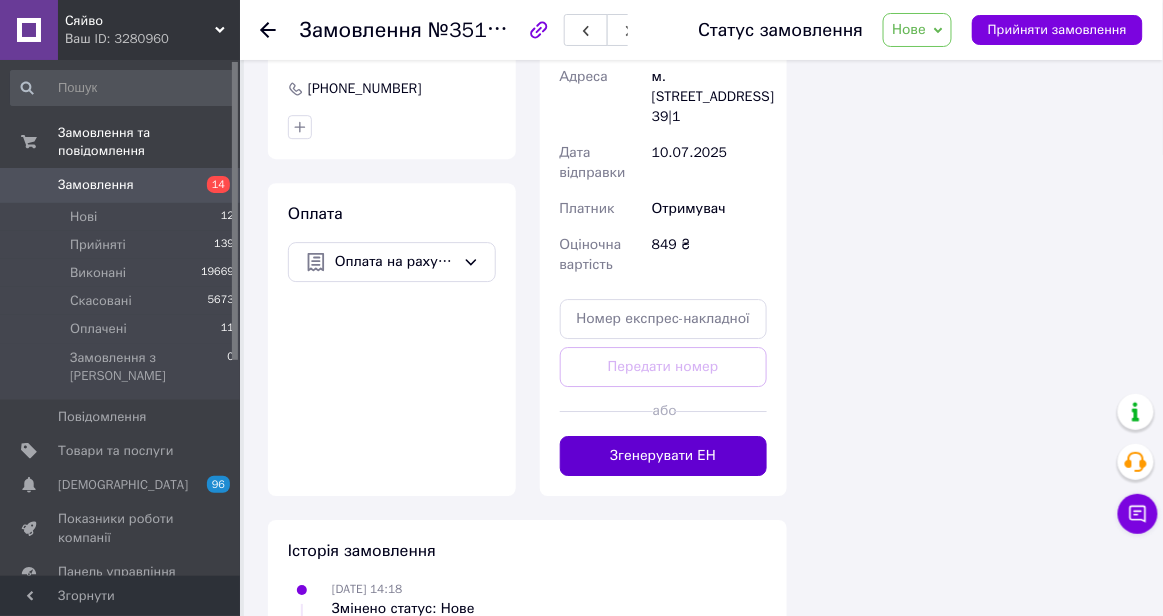 click on "Згенерувати ЕН" at bounding box center [664, 456] 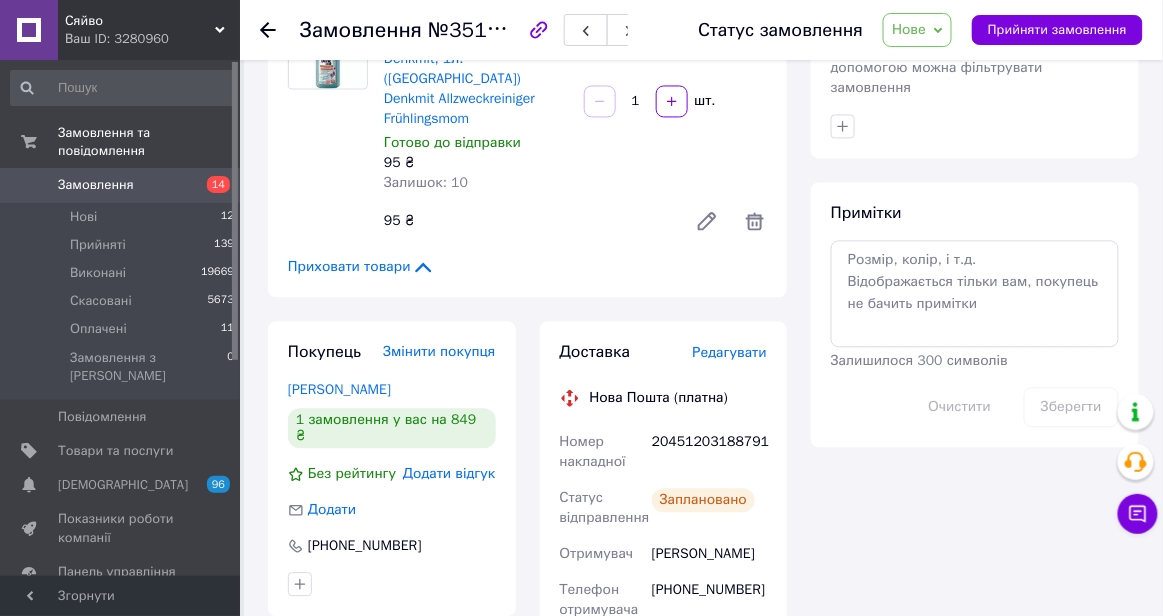 scroll, scrollTop: 900, scrollLeft: 0, axis: vertical 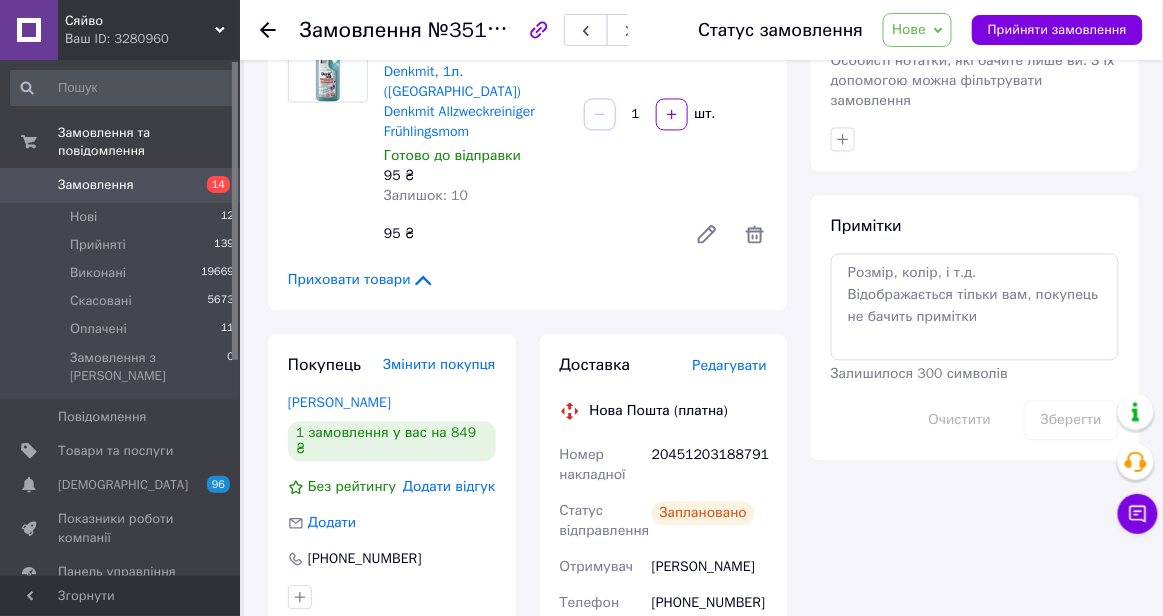 click on "Нове" at bounding box center [917, 30] 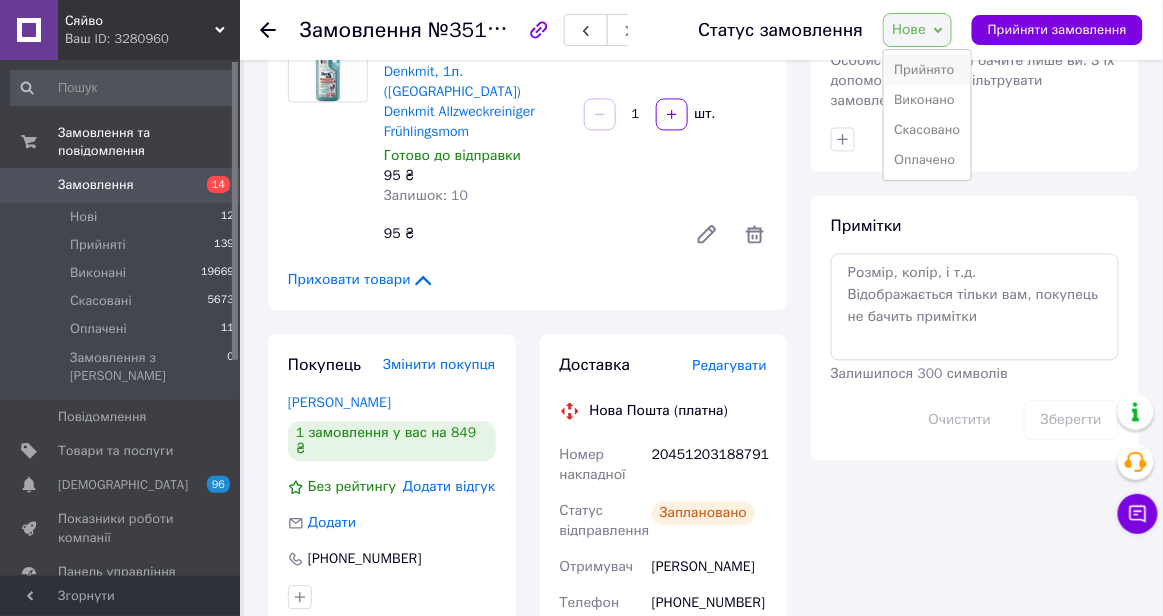 click on "Прийнято" at bounding box center [927, 70] 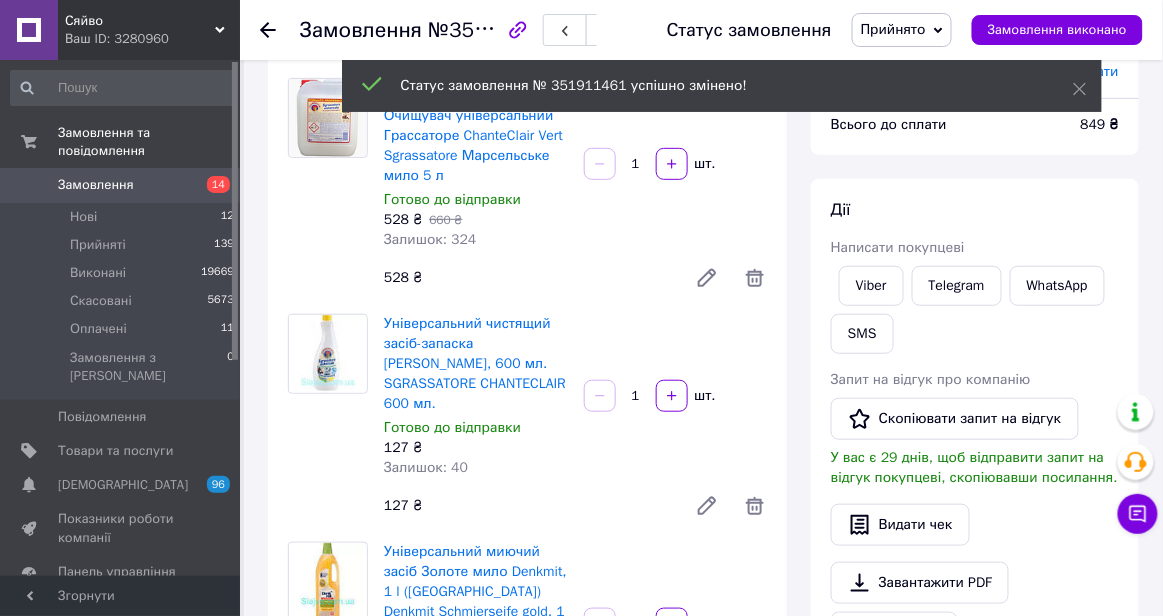 scroll, scrollTop: 0, scrollLeft: 0, axis: both 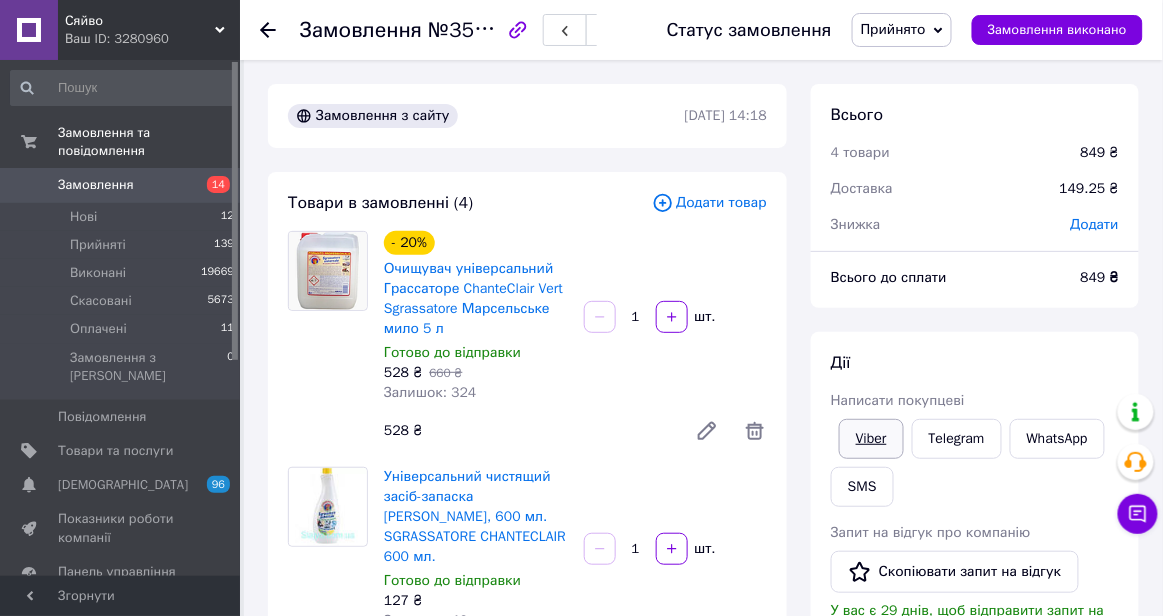 click on "Viber" at bounding box center (871, 439) 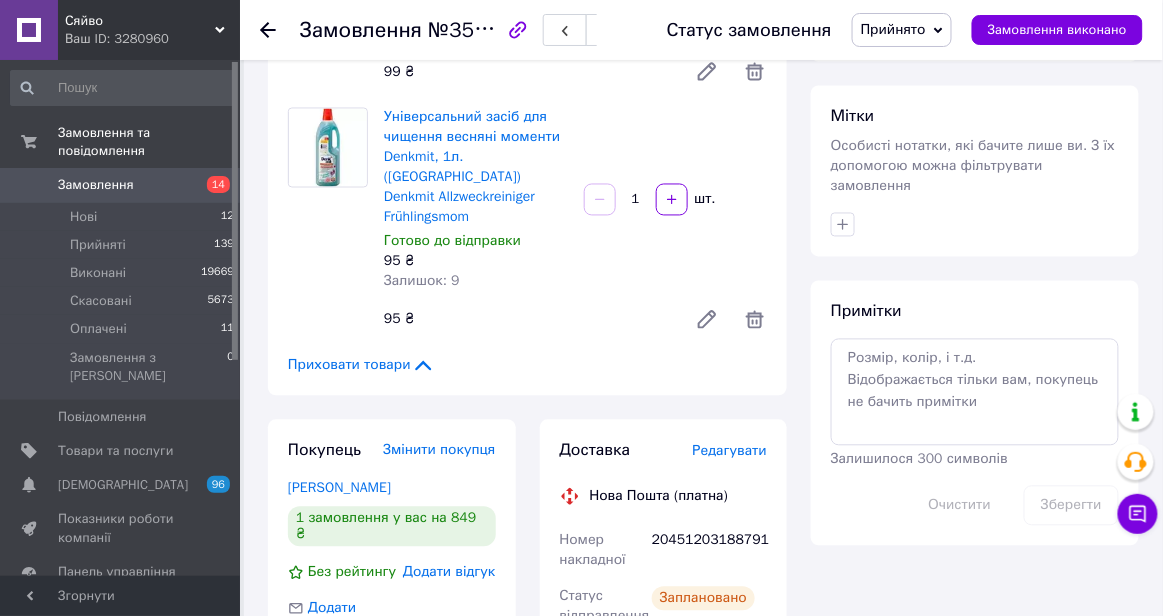 scroll, scrollTop: 791, scrollLeft: 0, axis: vertical 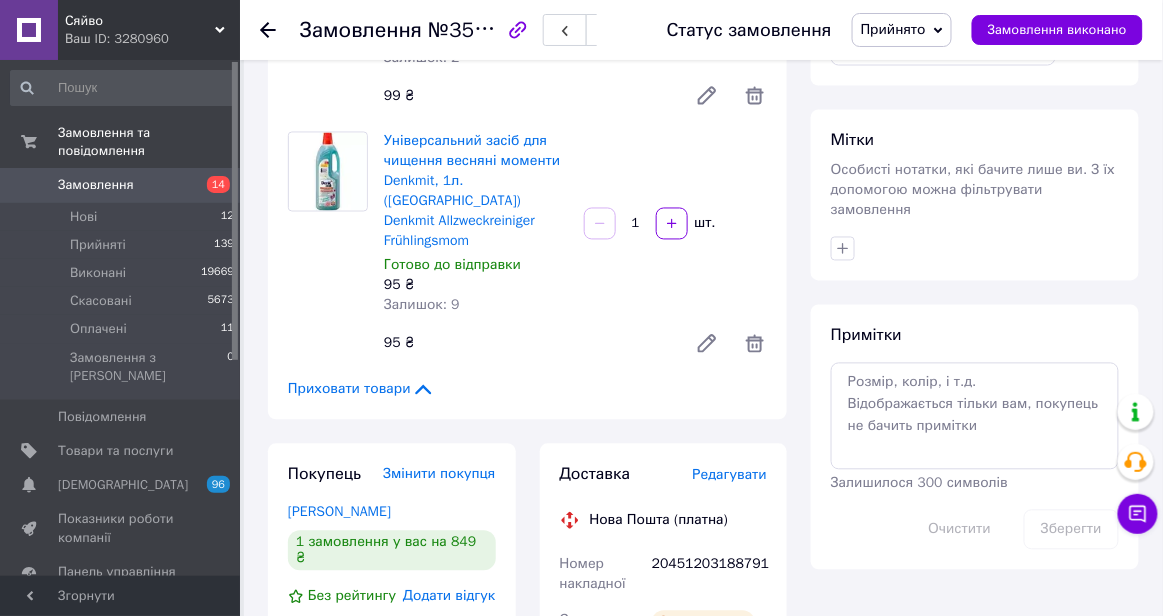click on "20451203188791" at bounding box center [709, 575] 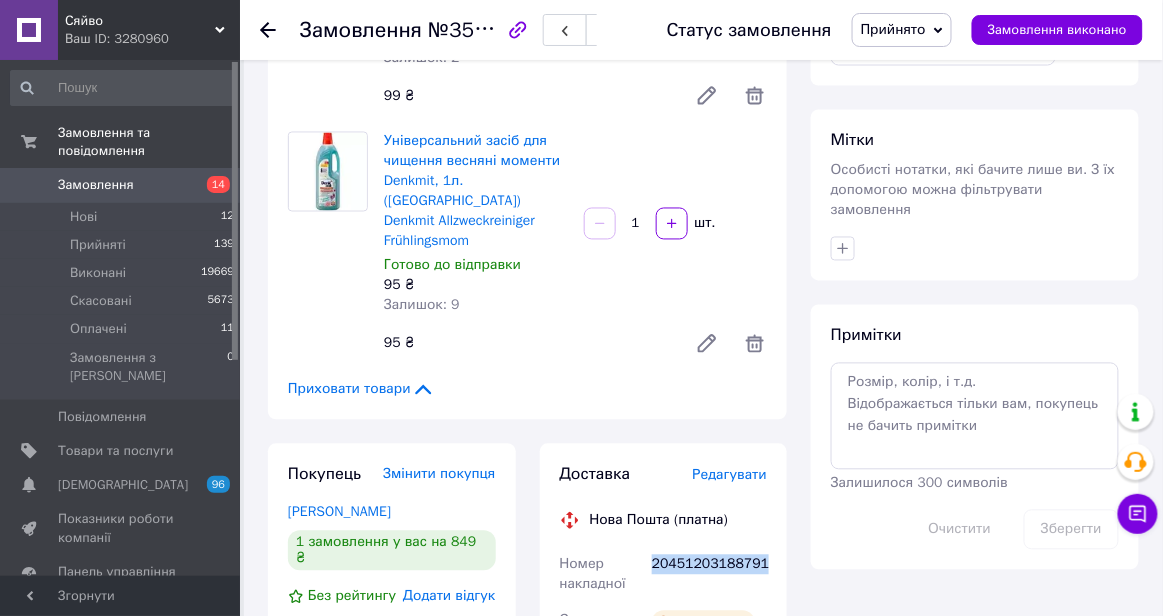 copy on "20451203188791" 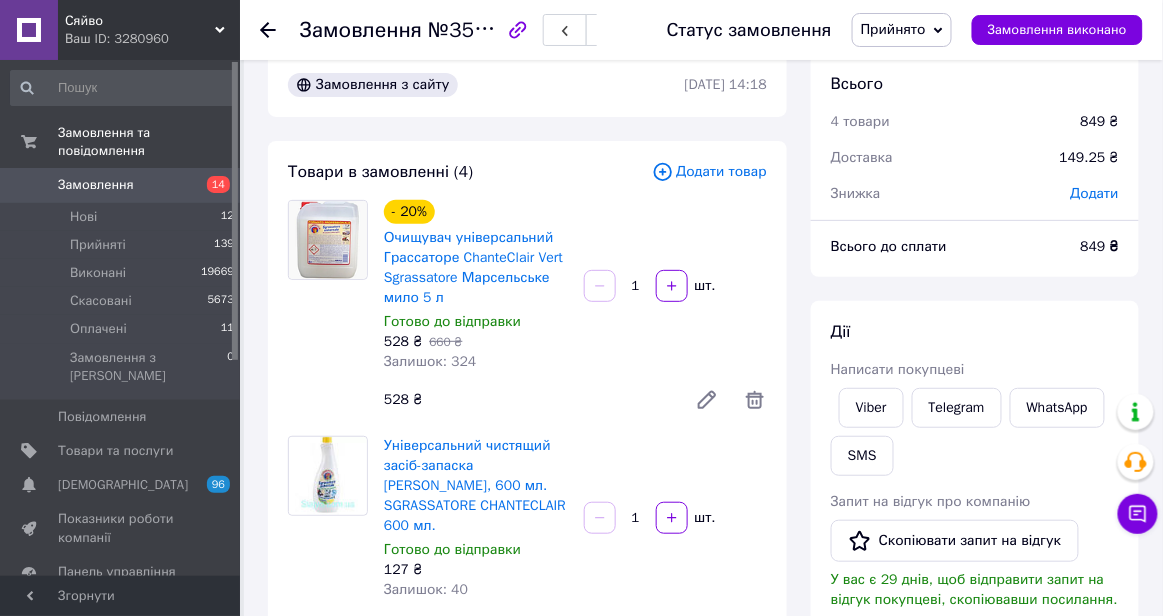 scroll, scrollTop: 0, scrollLeft: 0, axis: both 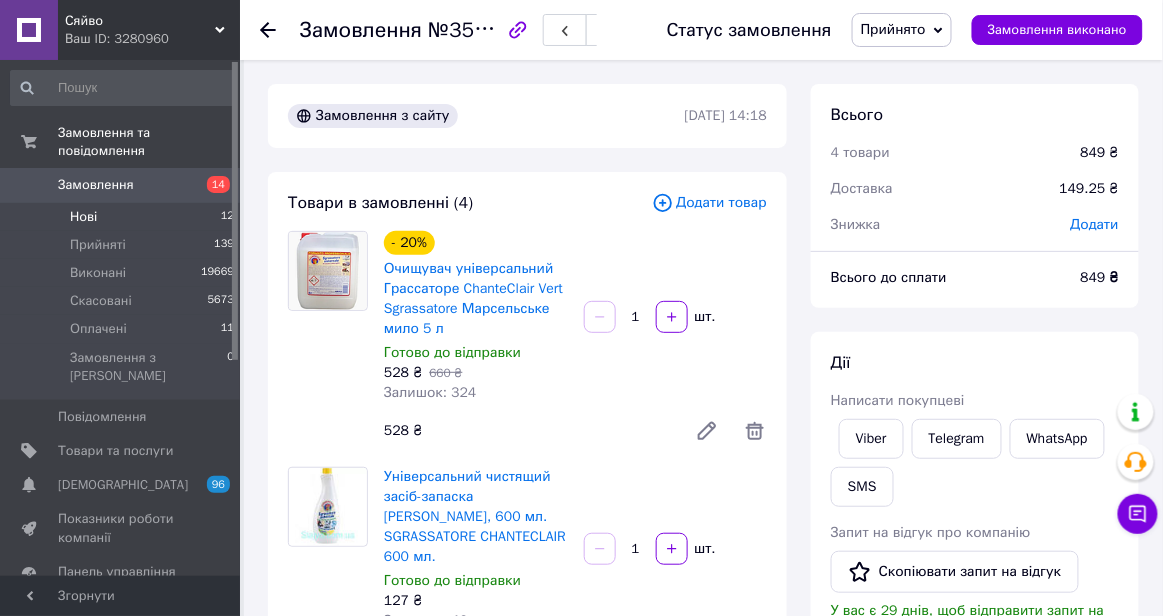 click on "Нові 12" at bounding box center [123, 217] 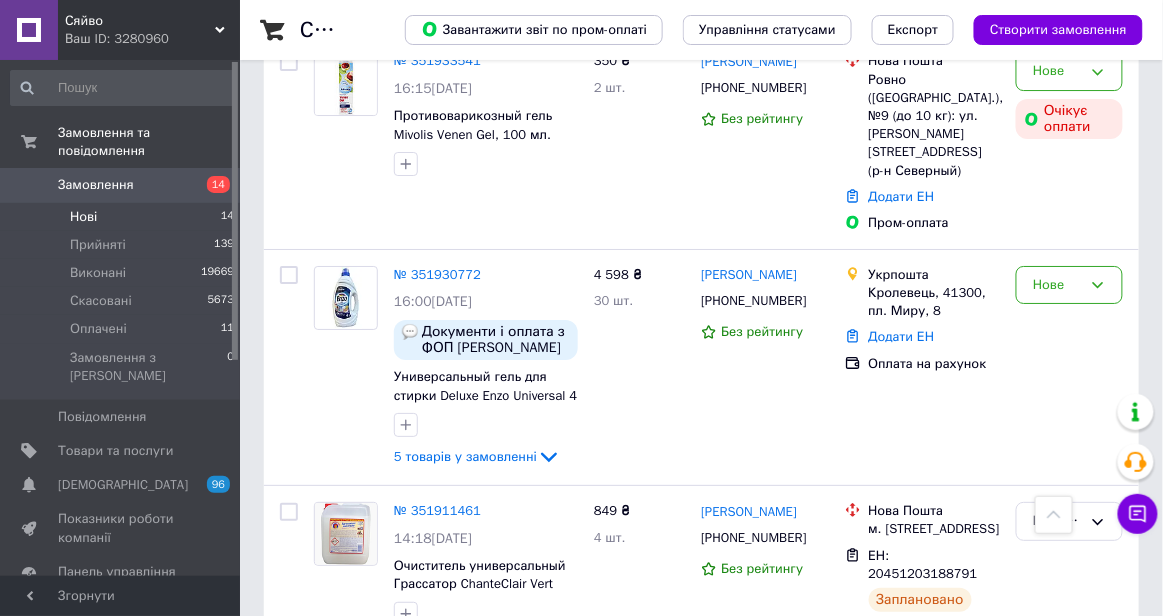 scroll, scrollTop: 1615, scrollLeft: 0, axis: vertical 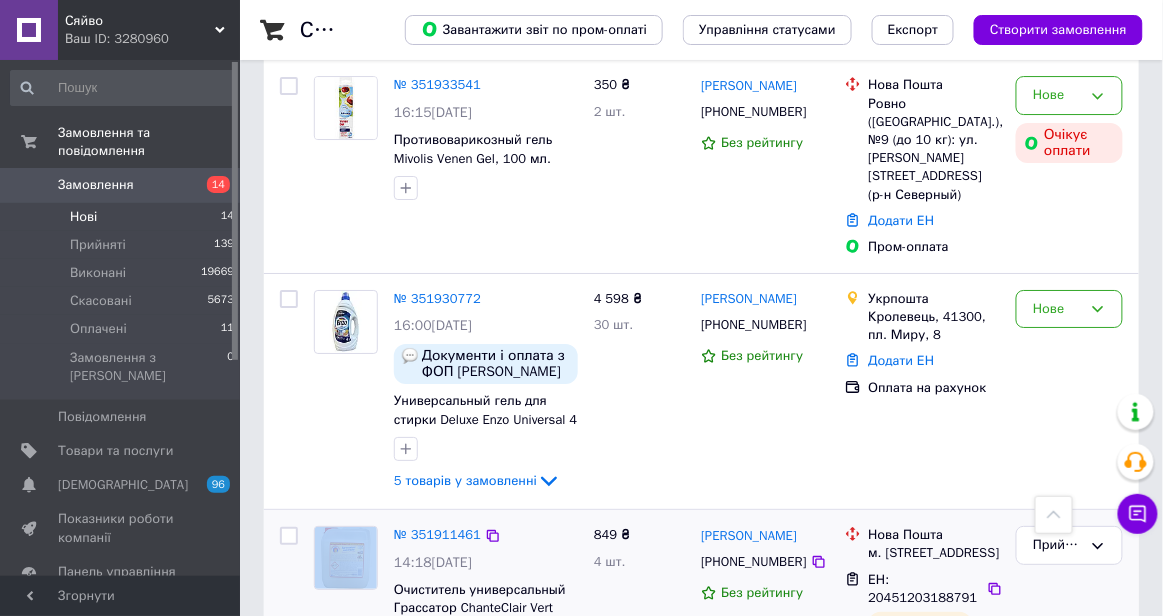 drag, startPoint x: 307, startPoint y: 477, endPoint x: 374, endPoint y: 476, distance: 67.00746 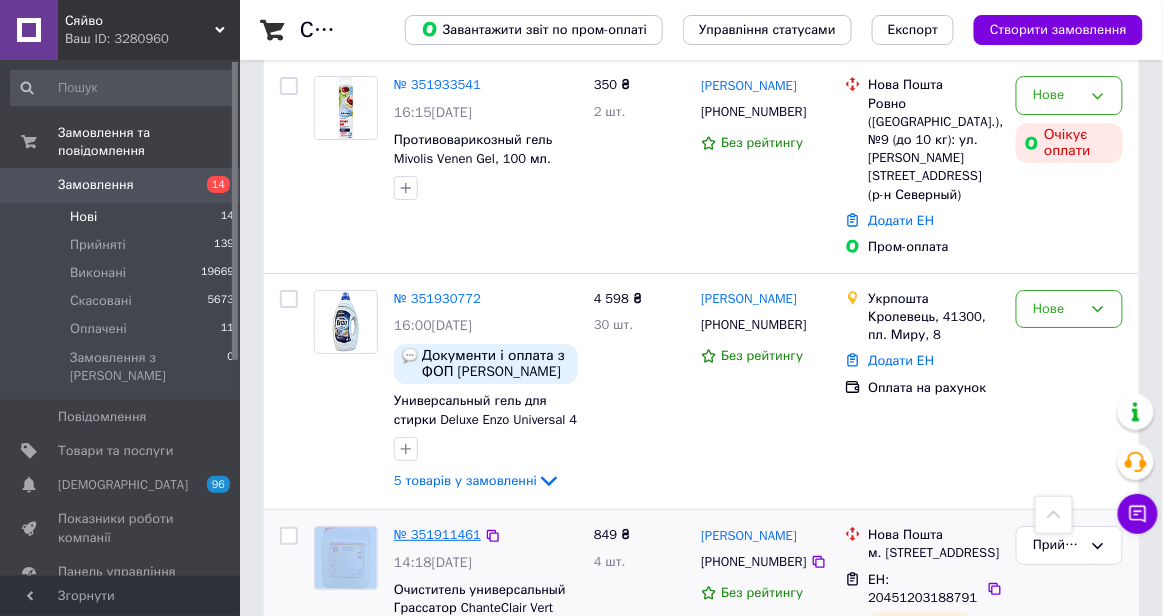 click on "№ 351911461" at bounding box center (437, 534) 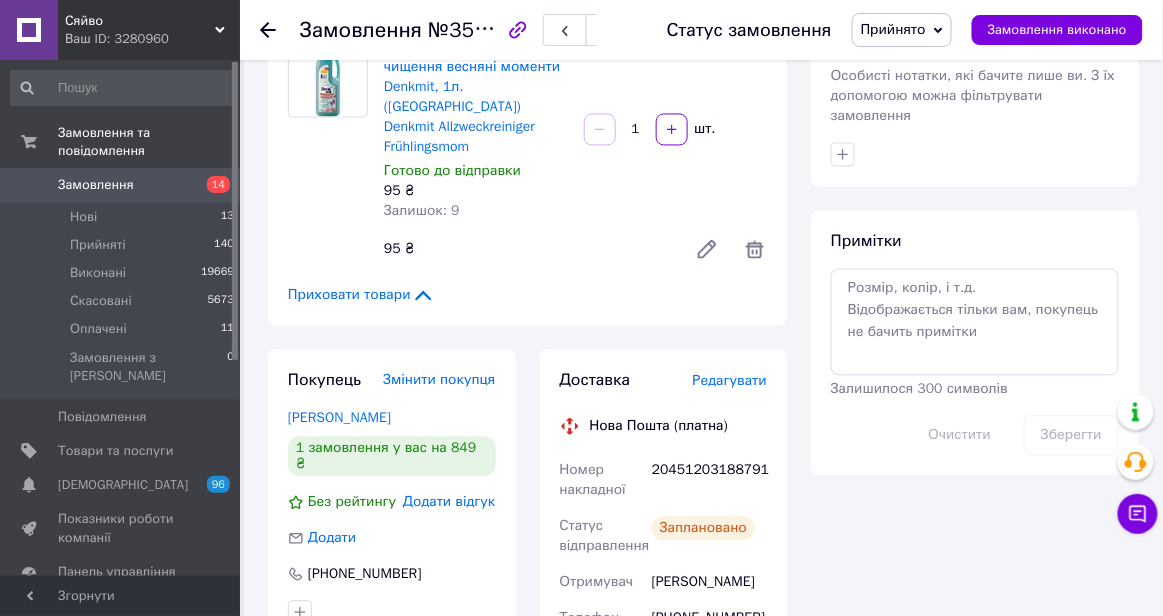 scroll, scrollTop: 802, scrollLeft: 0, axis: vertical 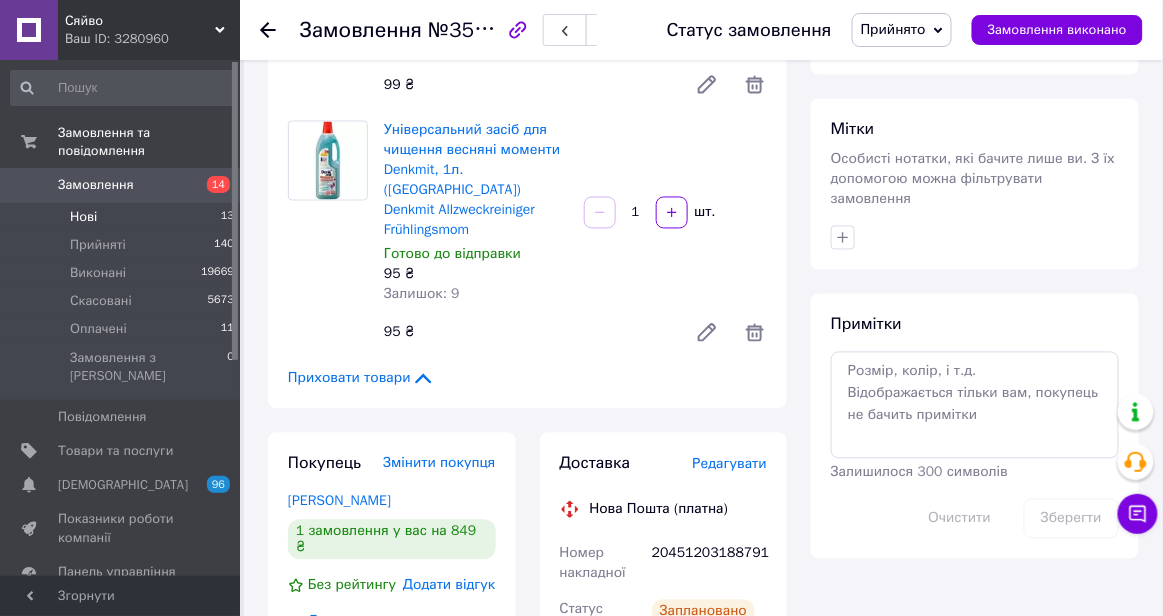 click on "Нові 13" at bounding box center (123, 217) 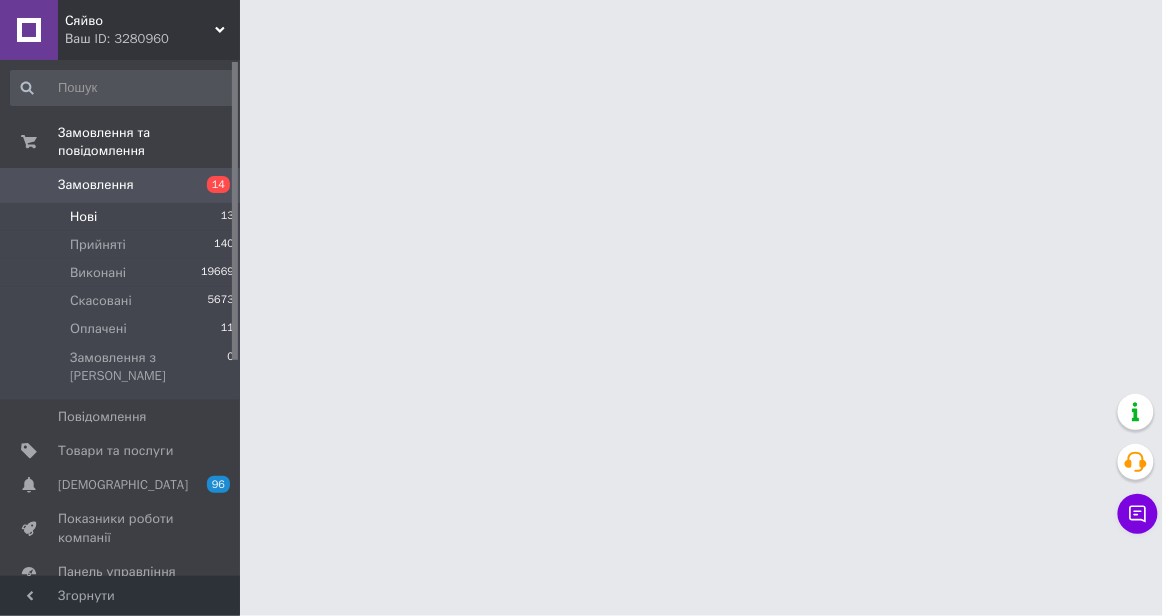 scroll, scrollTop: 0, scrollLeft: 0, axis: both 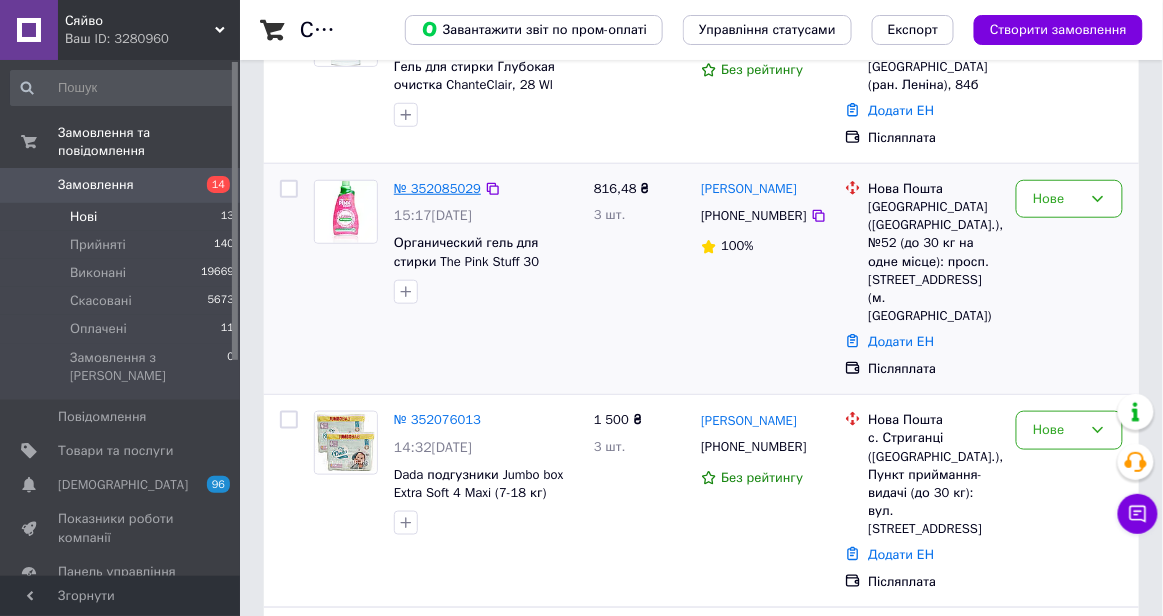 click on "№ 352085029" at bounding box center (437, 188) 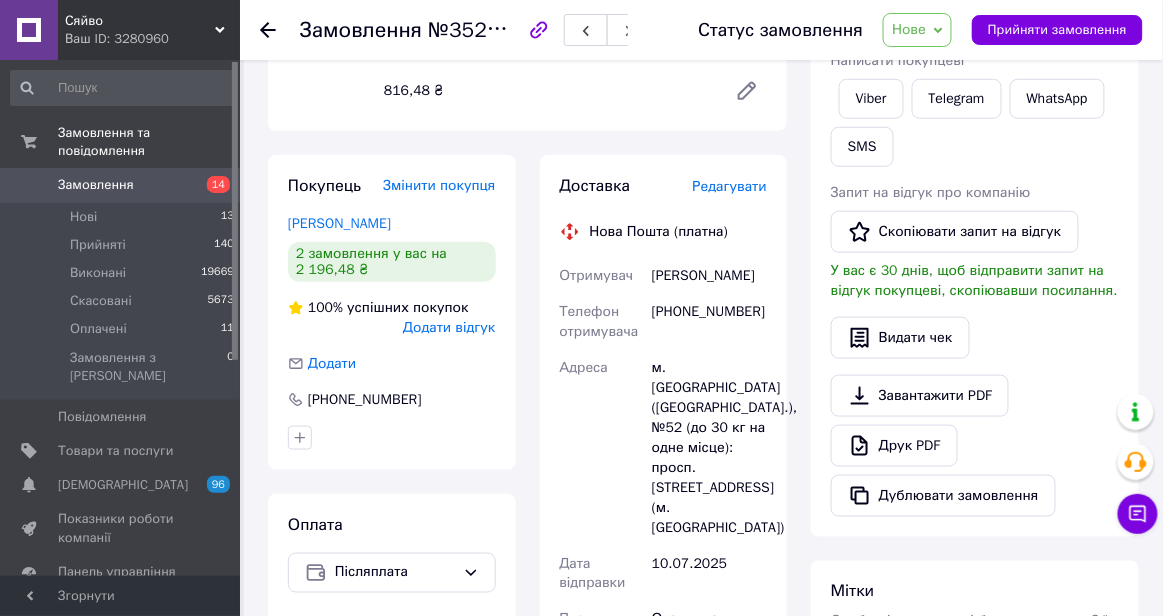 scroll, scrollTop: 342, scrollLeft: 0, axis: vertical 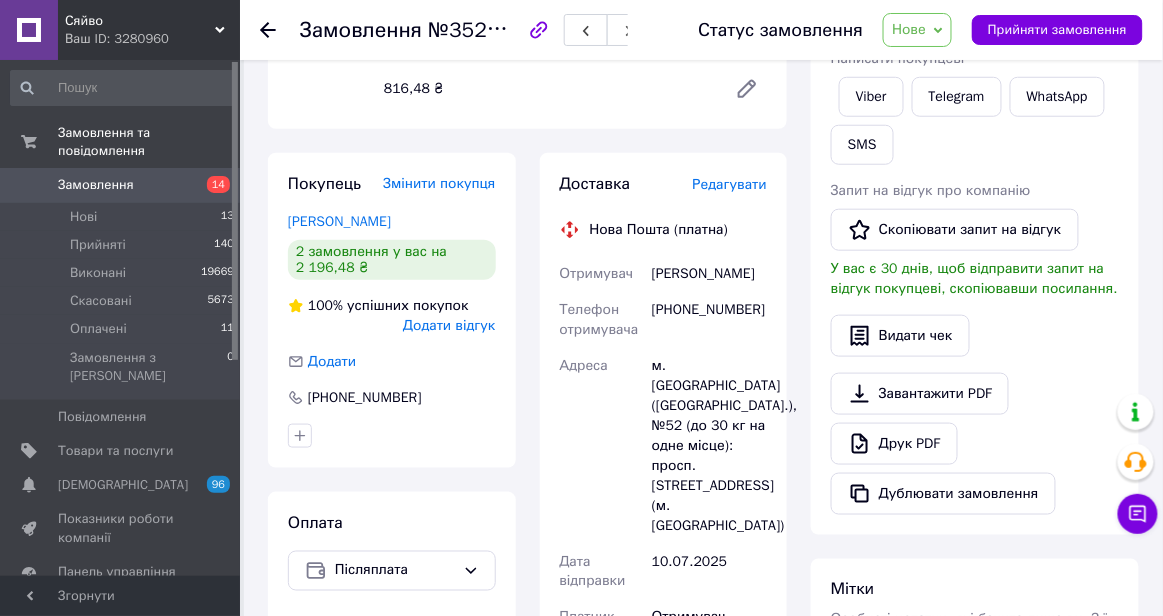 click on "Редагувати" at bounding box center [730, 184] 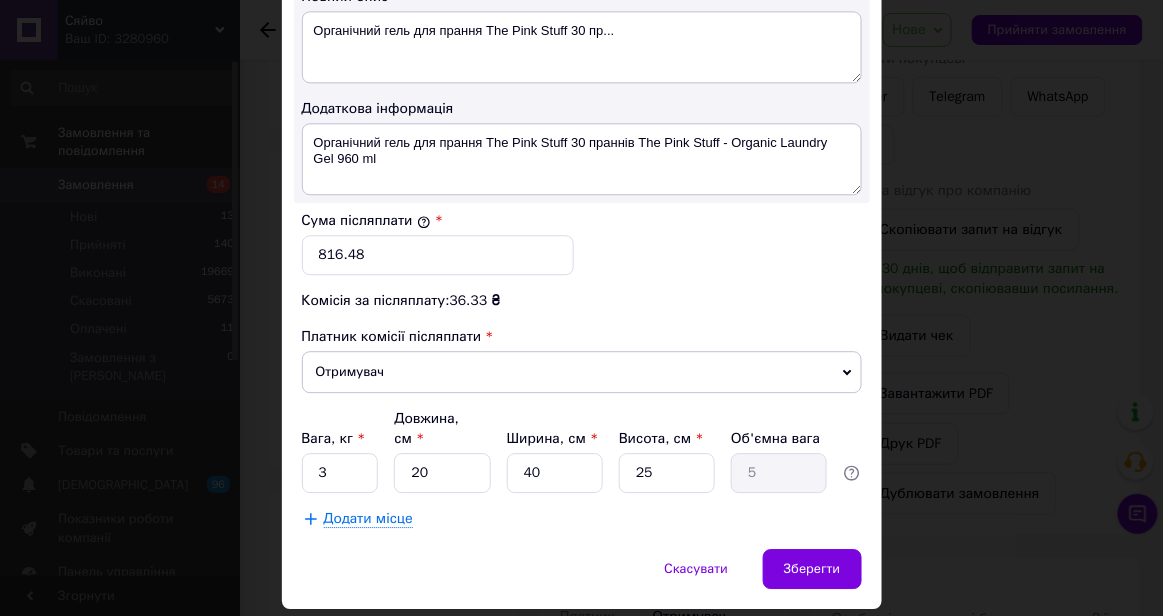 scroll, scrollTop: 1150, scrollLeft: 0, axis: vertical 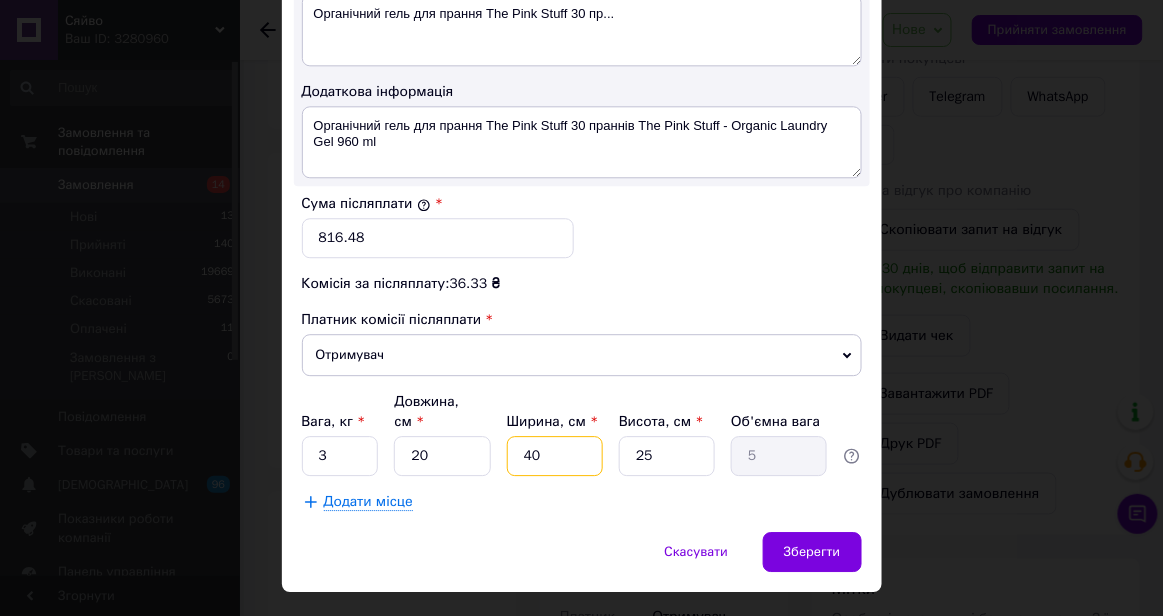 click on "40" at bounding box center [555, 456] 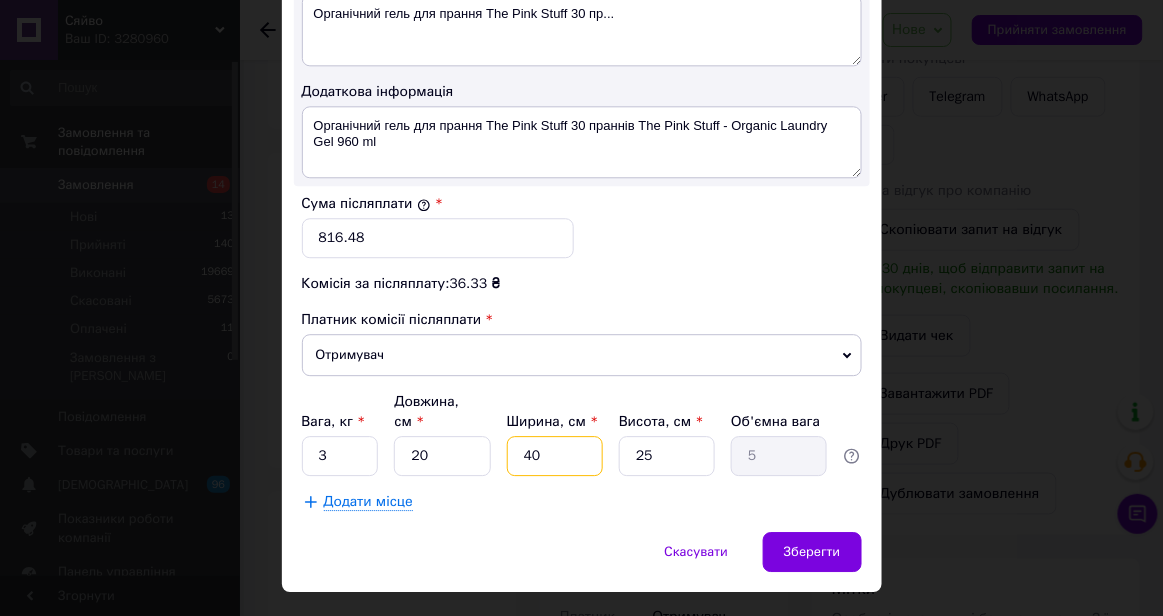 type on "4" 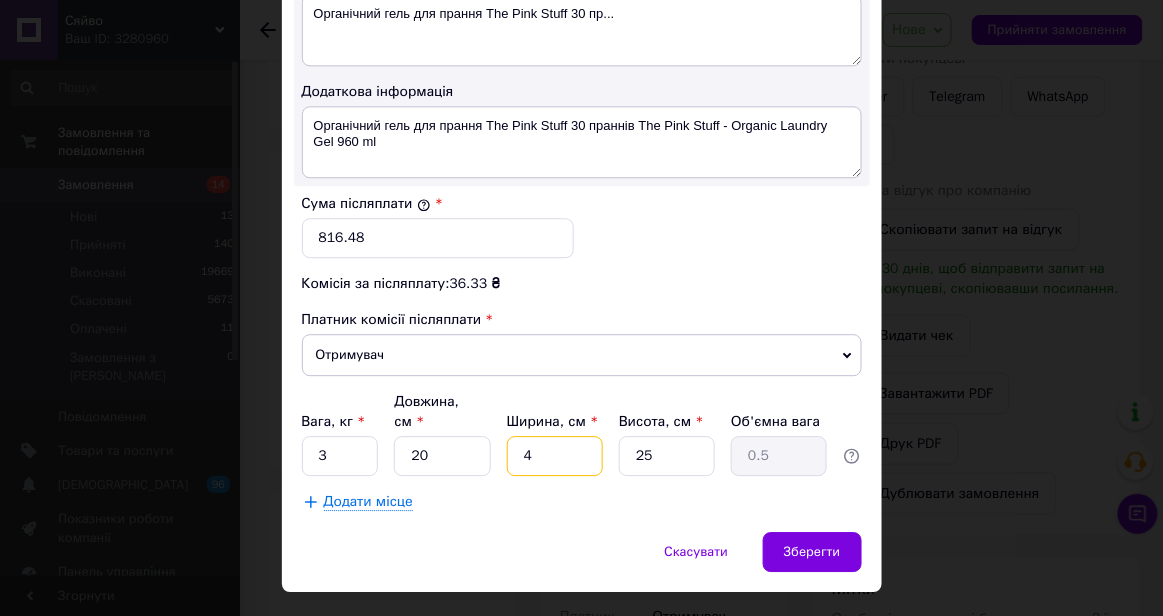 type 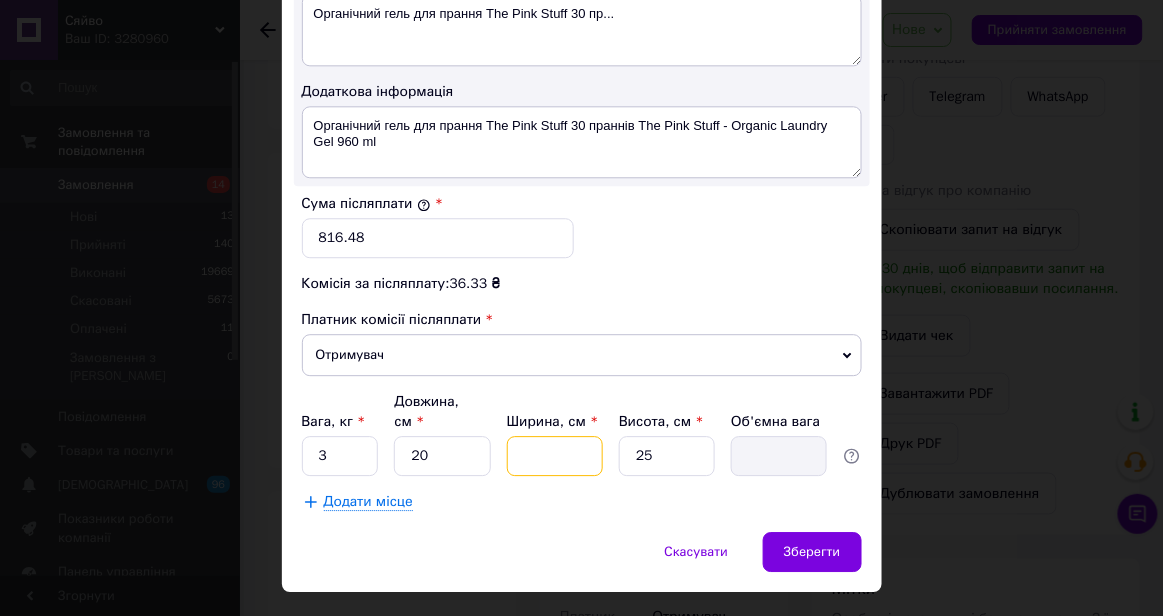 type on "2" 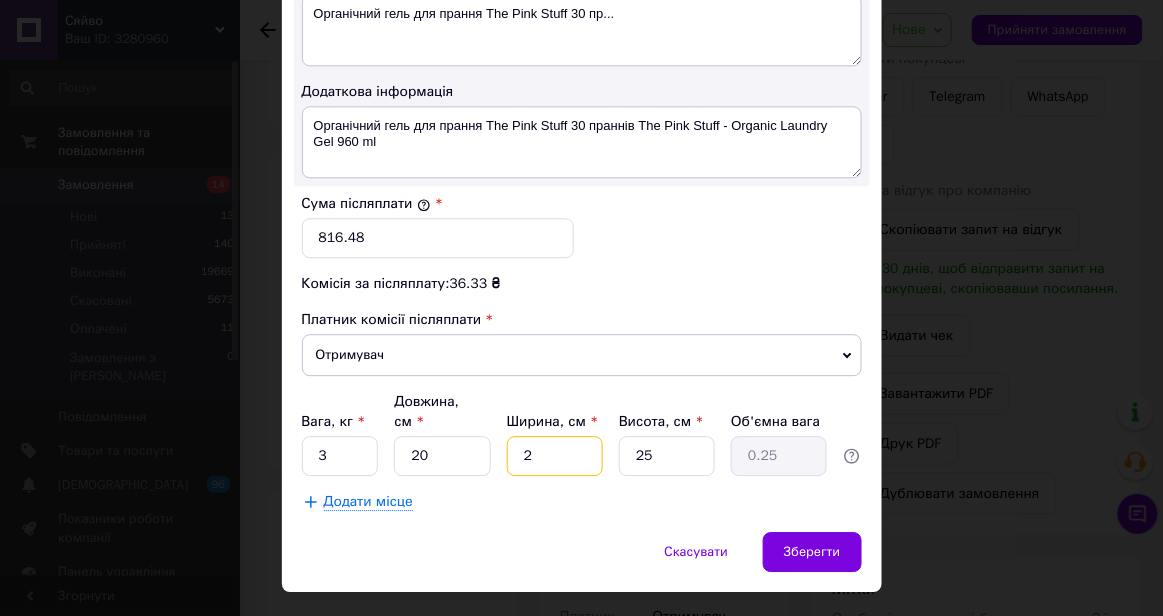 type on "28" 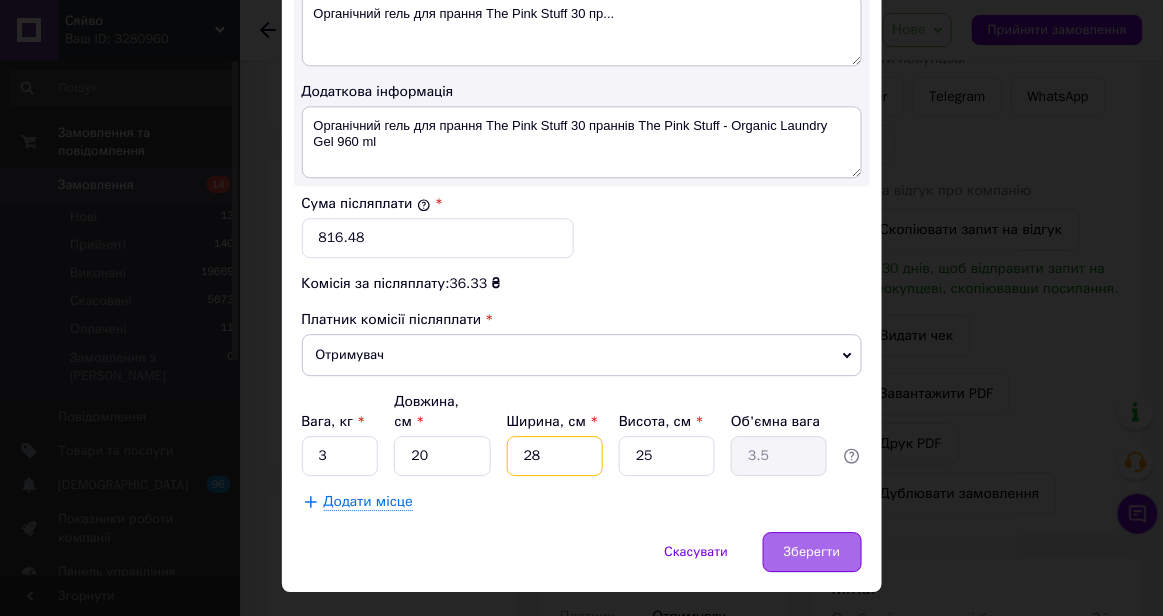 type on "28" 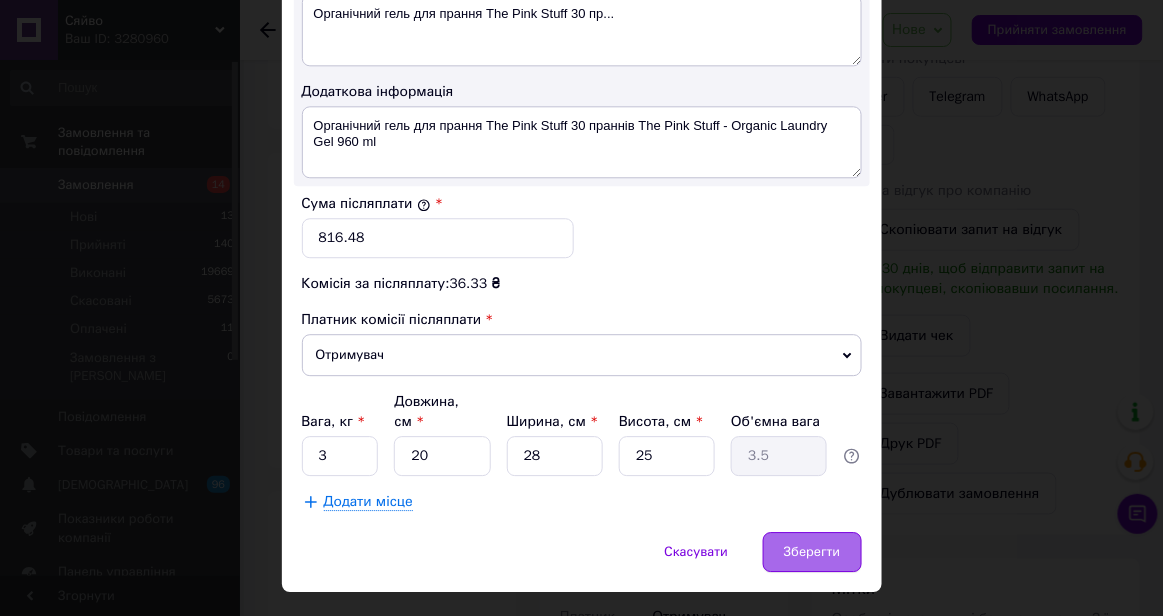 click on "Зберегти" at bounding box center [812, 552] 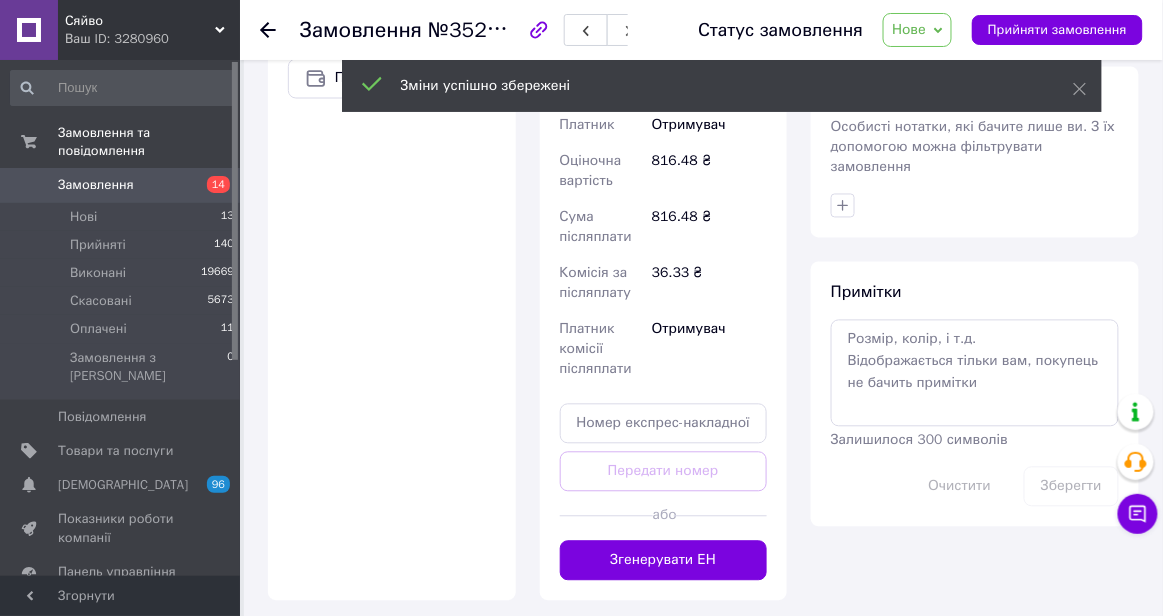 scroll, scrollTop: 838, scrollLeft: 0, axis: vertical 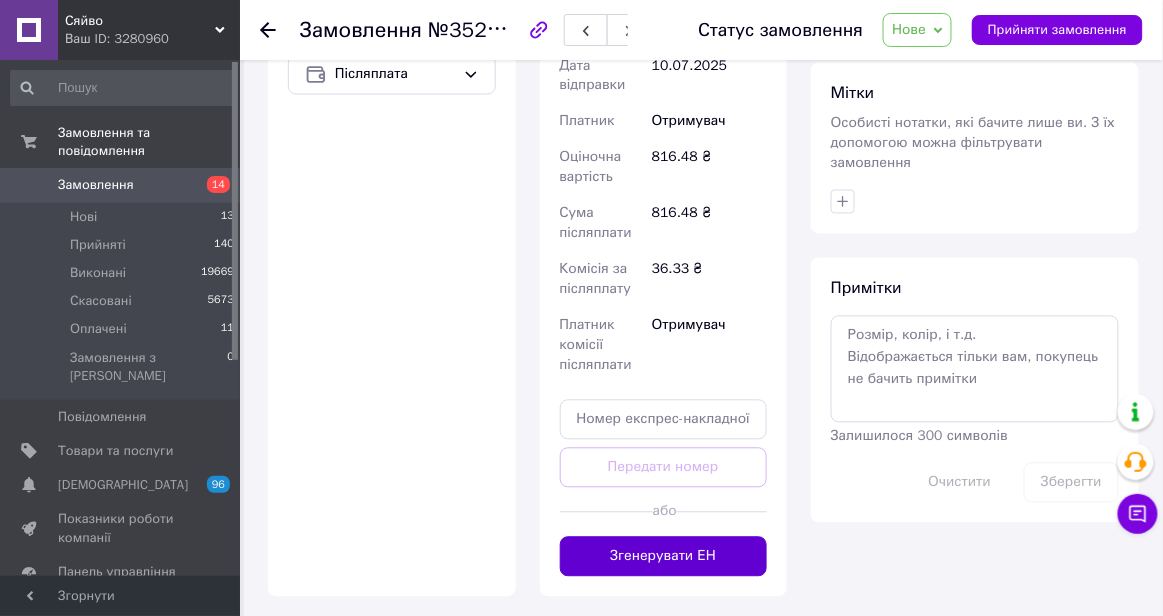 click on "Згенерувати ЕН" at bounding box center [664, 557] 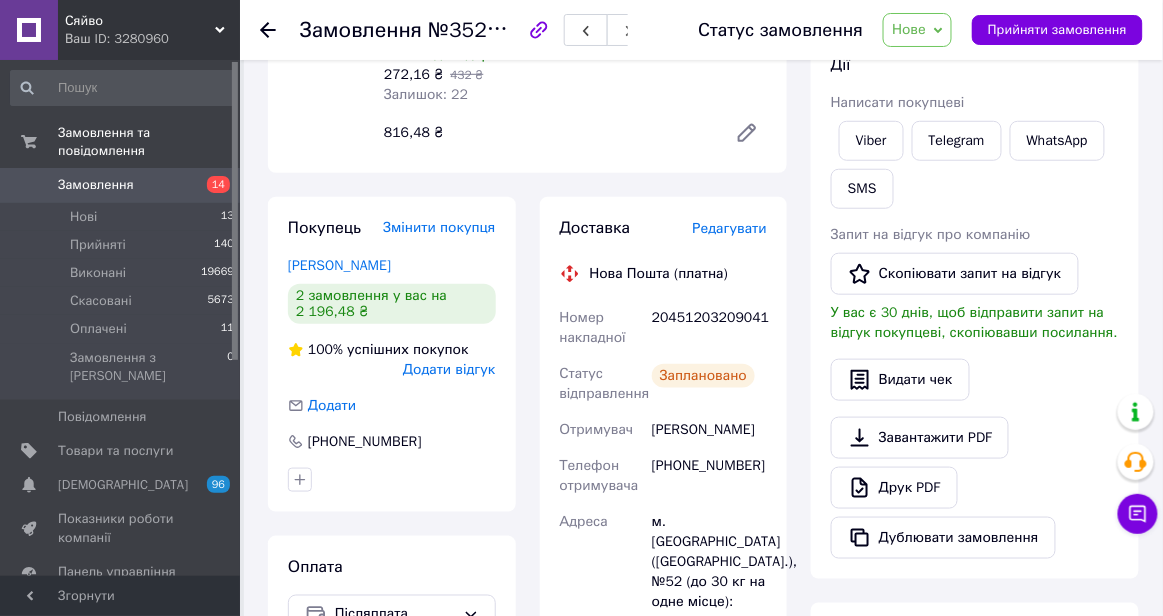 scroll, scrollTop: 295, scrollLeft: 0, axis: vertical 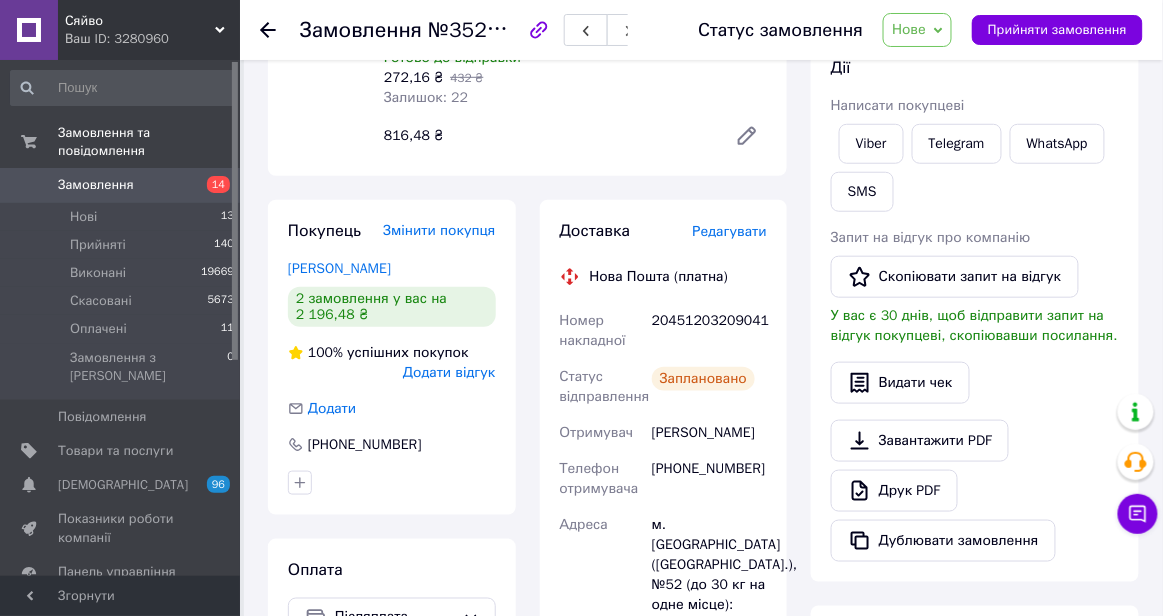 click on "Нове" at bounding box center (917, 30) 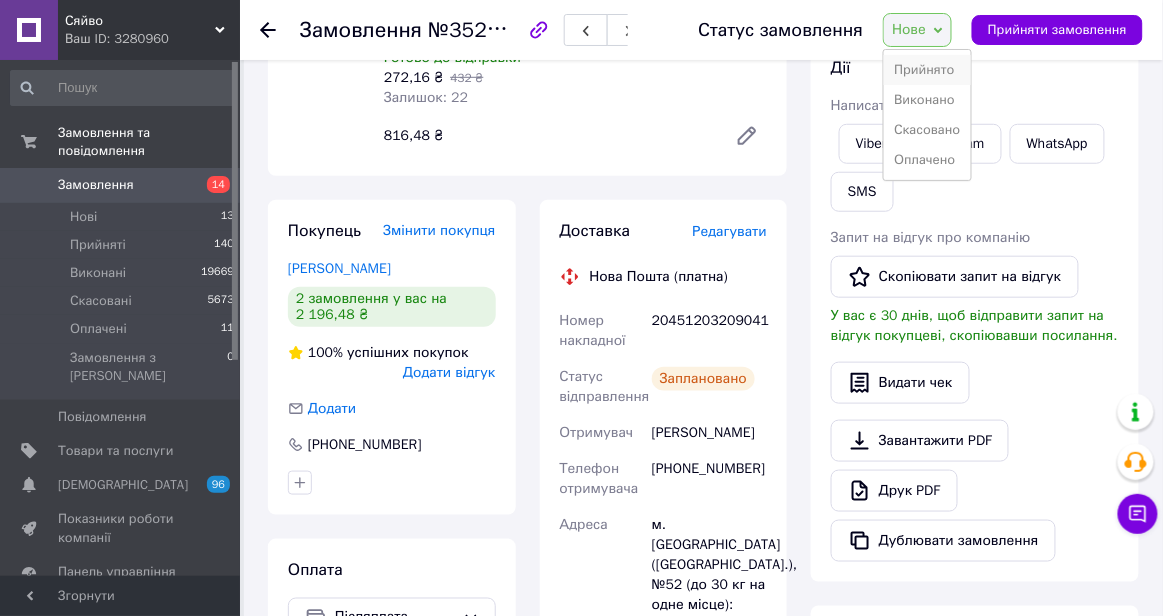 click on "Прийнято" at bounding box center [927, 70] 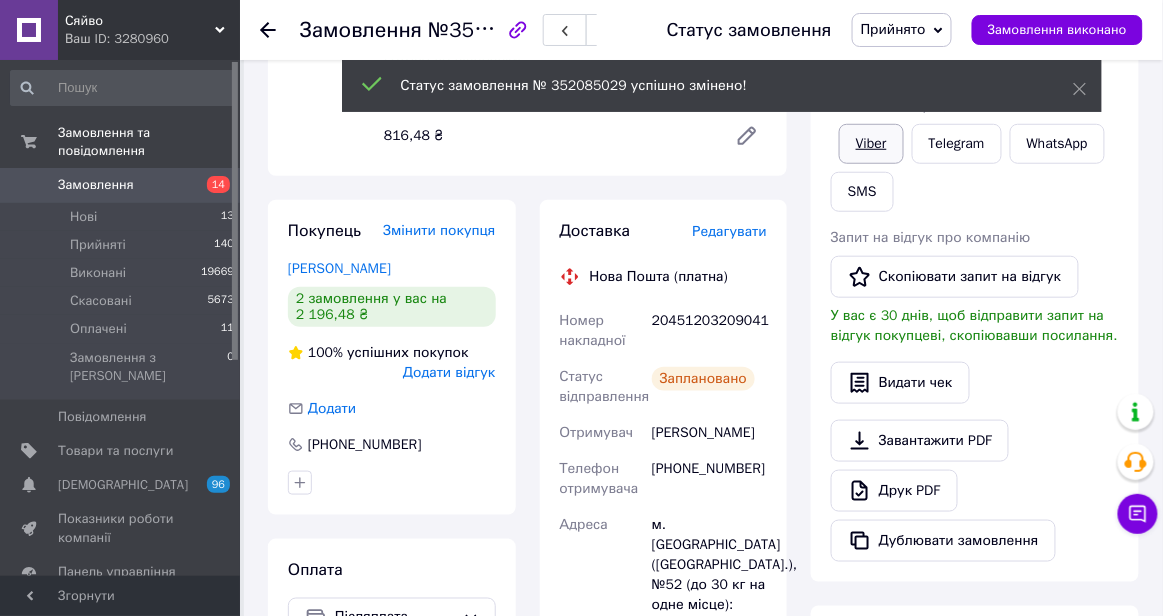 click on "Viber" at bounding box center (871, 144) 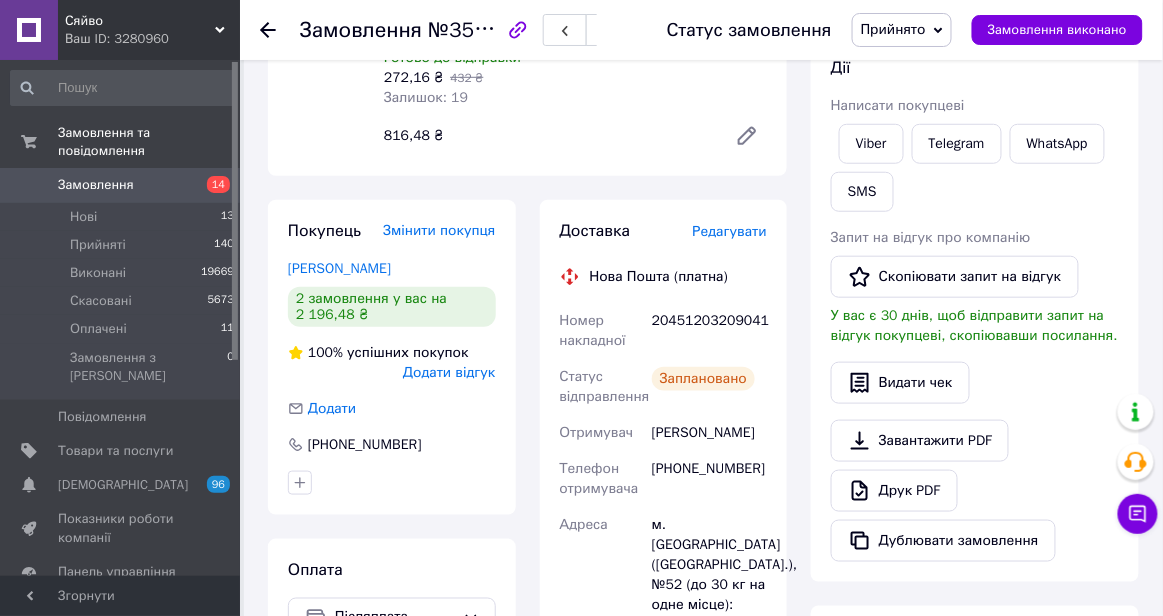click on "20451203209041" at bounding box center [709, 331] 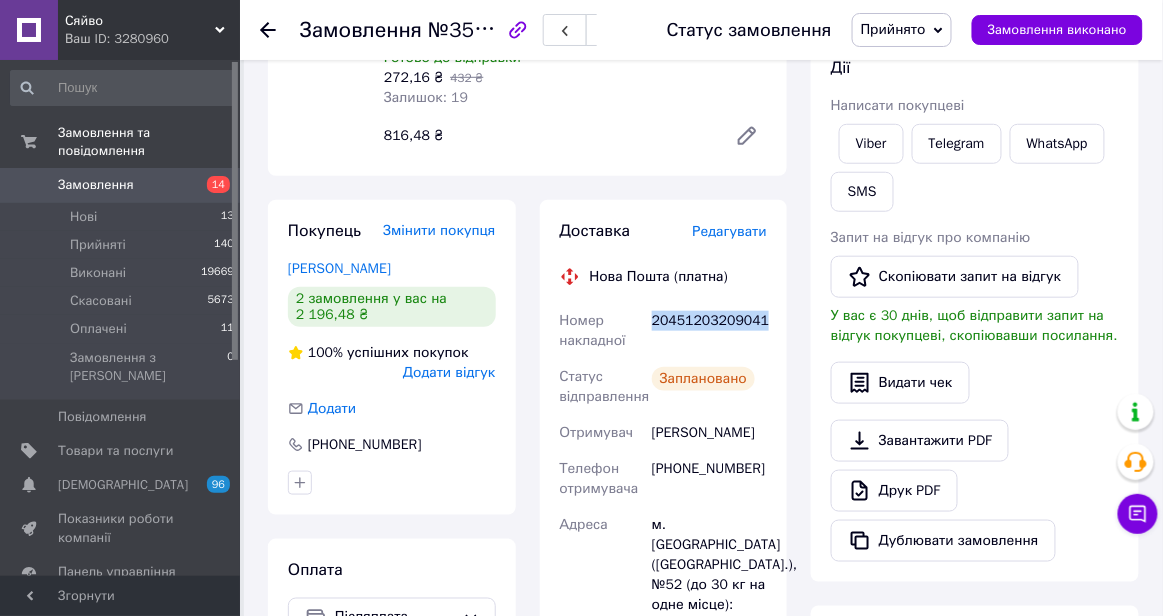 copy on "20451203209041" 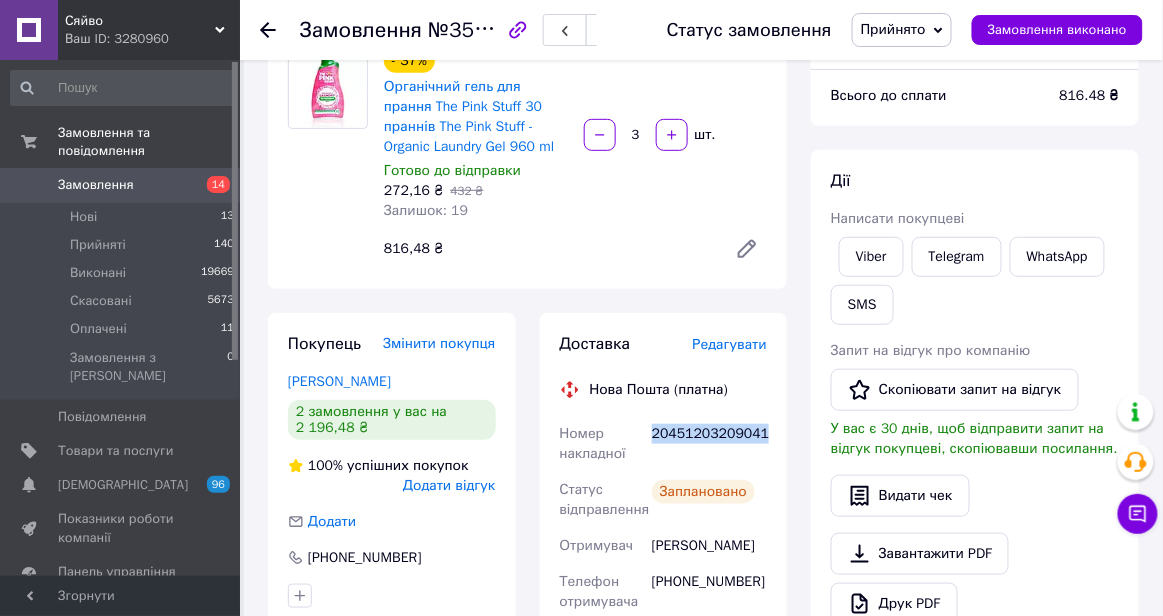scroll, scrollTop: 183, scrollLeft: 0, axis: vertical 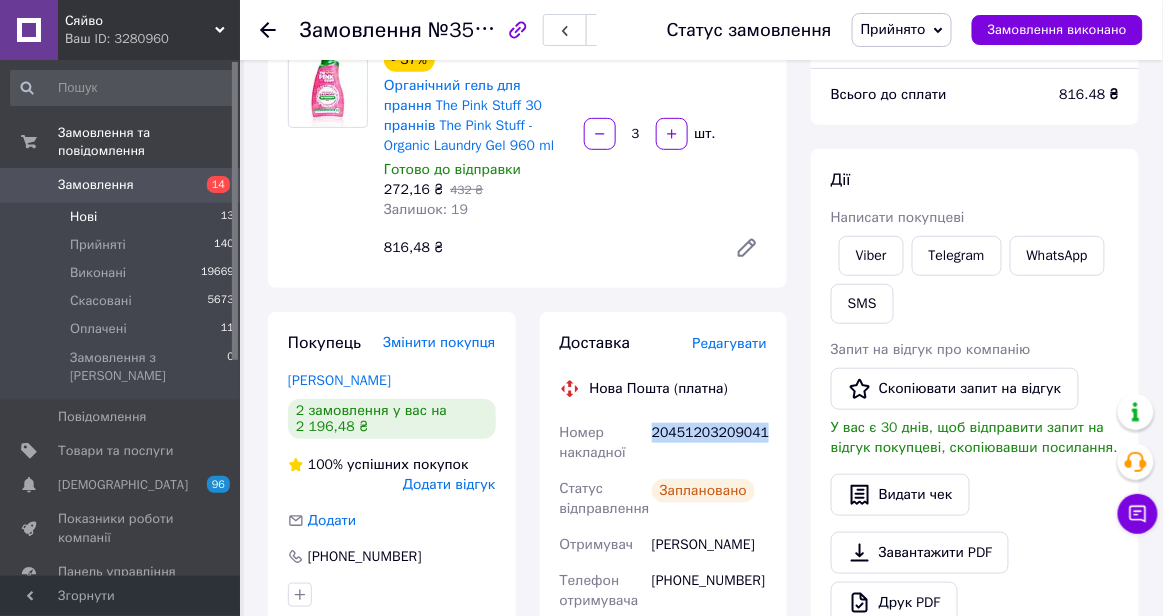 click on "Нові 13" at bounding box center (123, 217) 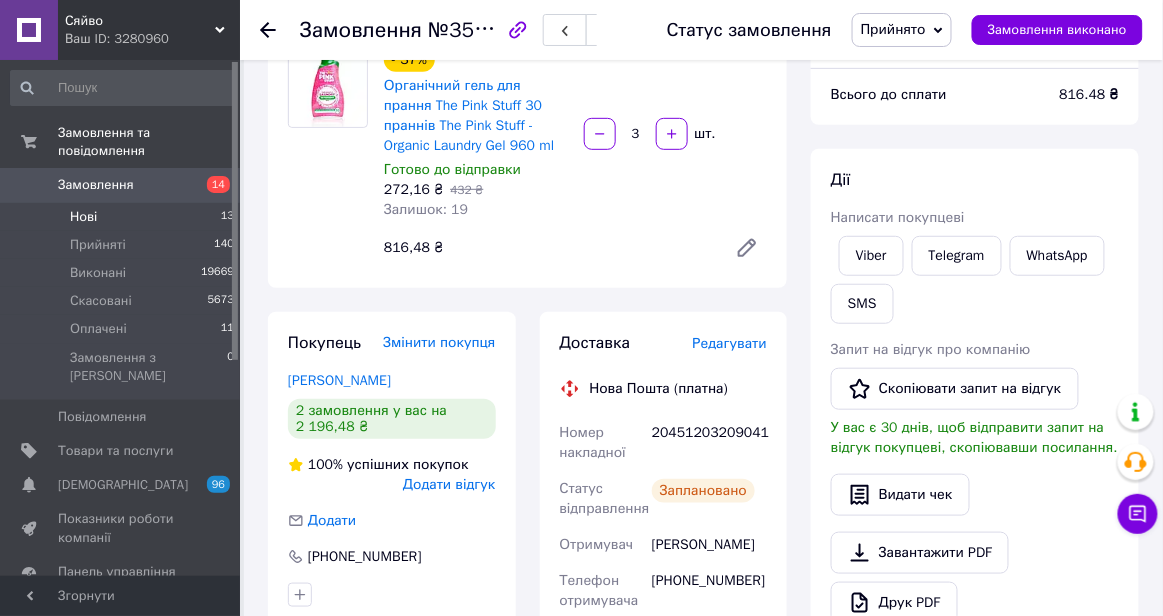 scroll, scrollTop: 0, scrollLeft: 0, axis: both 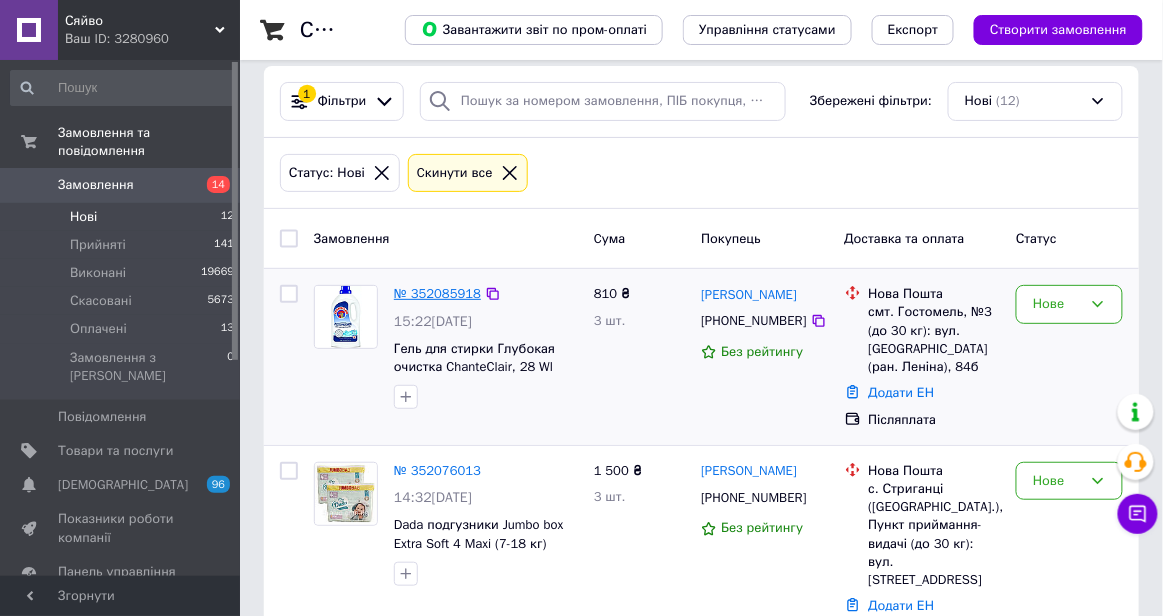 click on "№ 352085918" at bounding box center (437, 293) 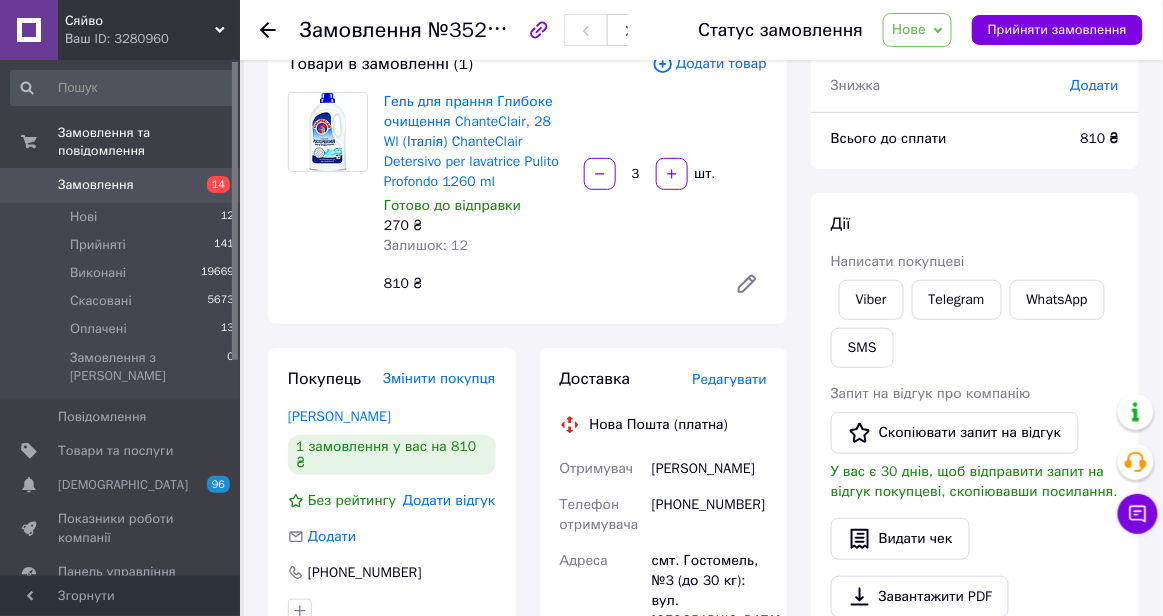 scroll, scrollTop: 0, scrollLeft: 0, axis: both 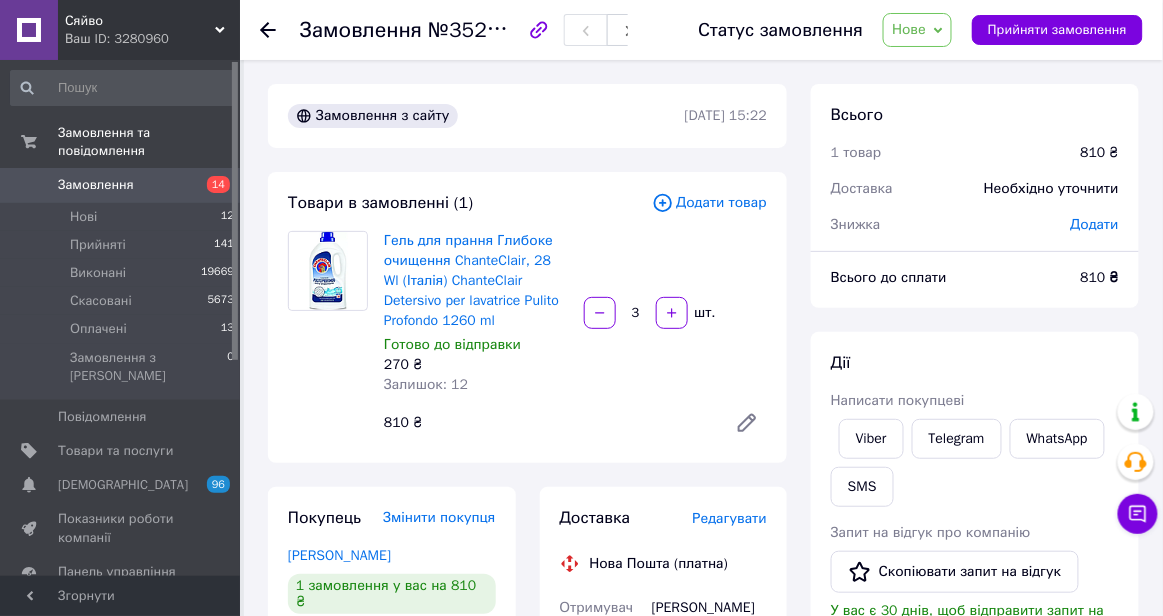 click on "Нове" at bounding box center (917, 30) 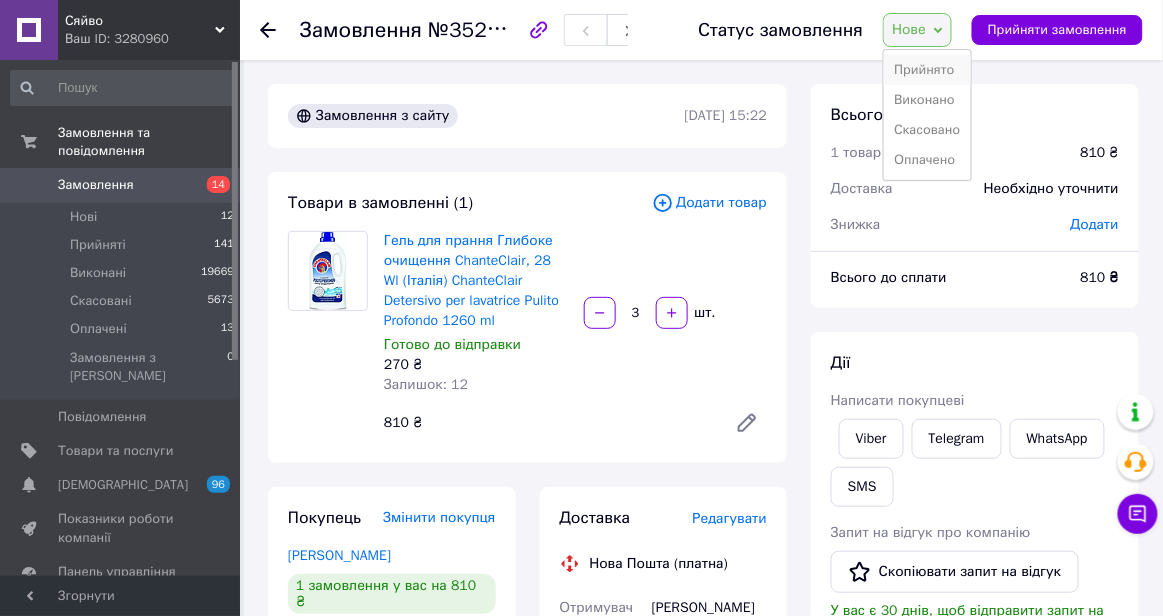 click on "Прийнято" at bounding box center (927, 70) 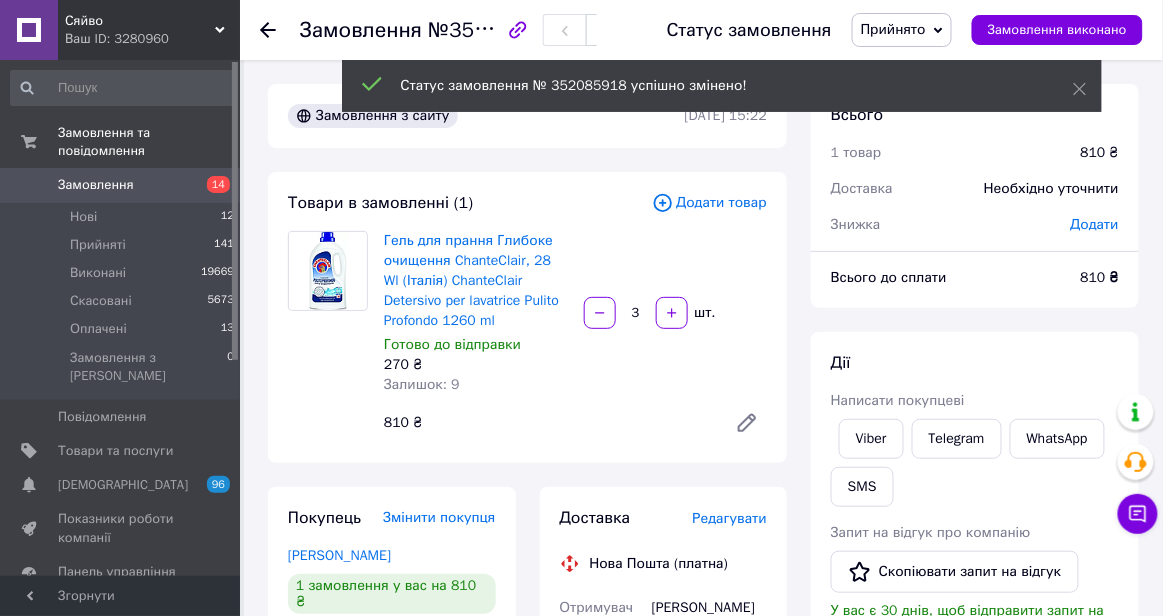 click on "Редагувати" at bounding box center [730, 518] 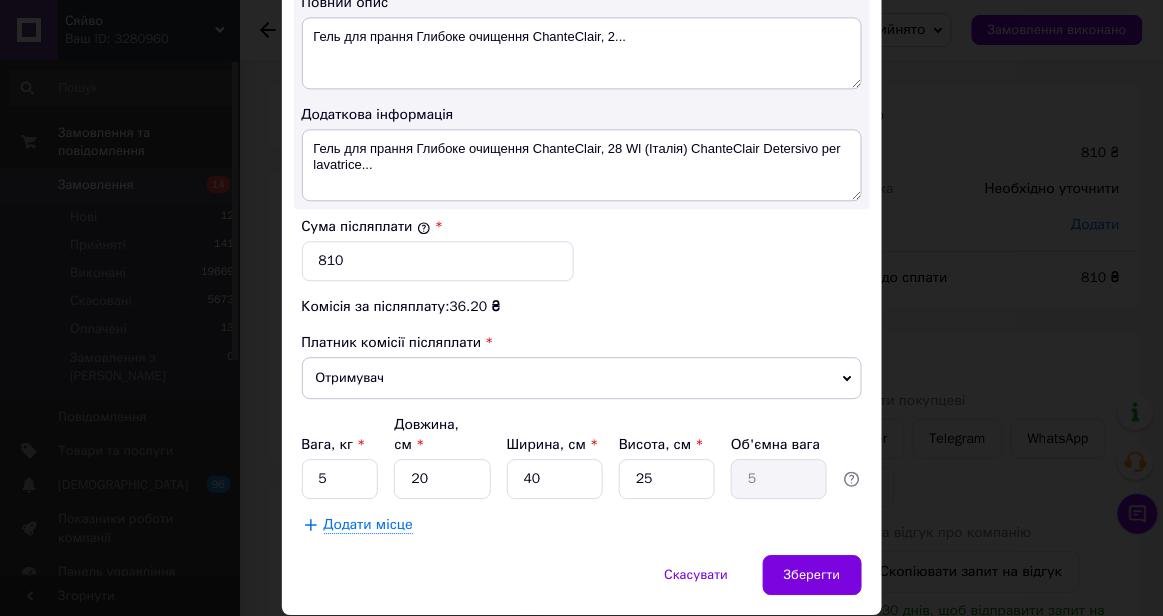 scroll, scrollTop: 1150, scrollLeft: 0, axis: vertical 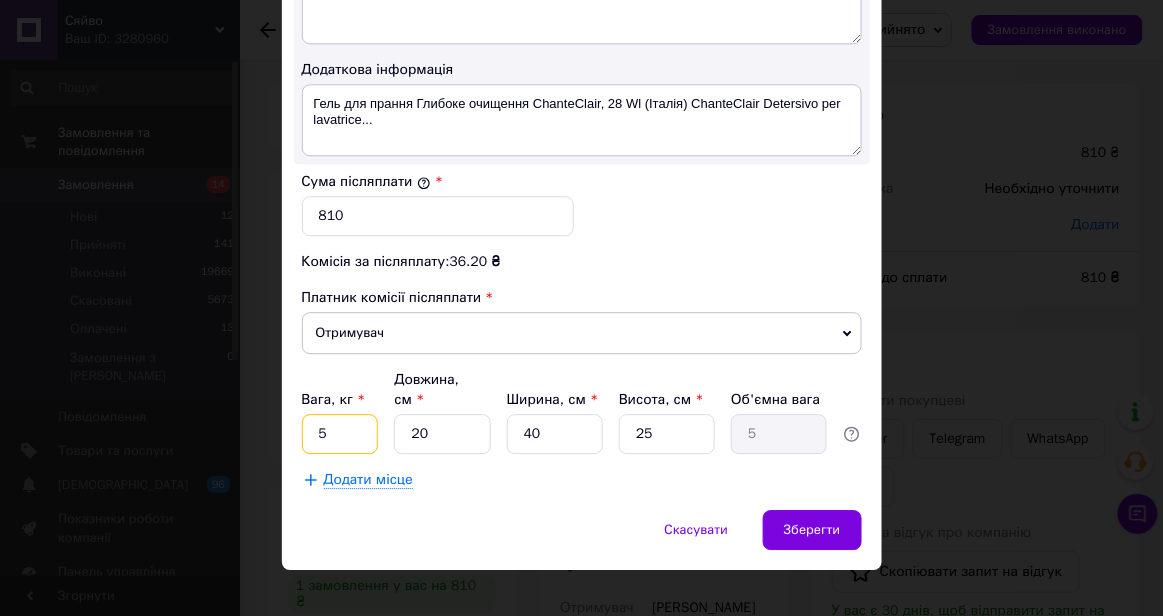 click on "5" at bounding box center [340, 434] 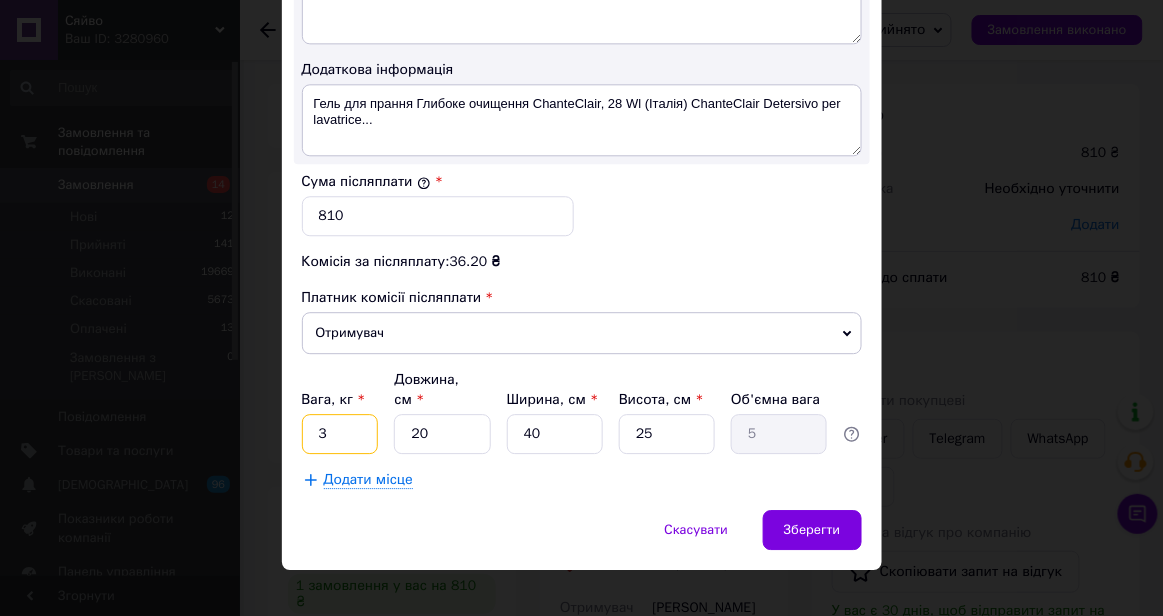 type on "3" 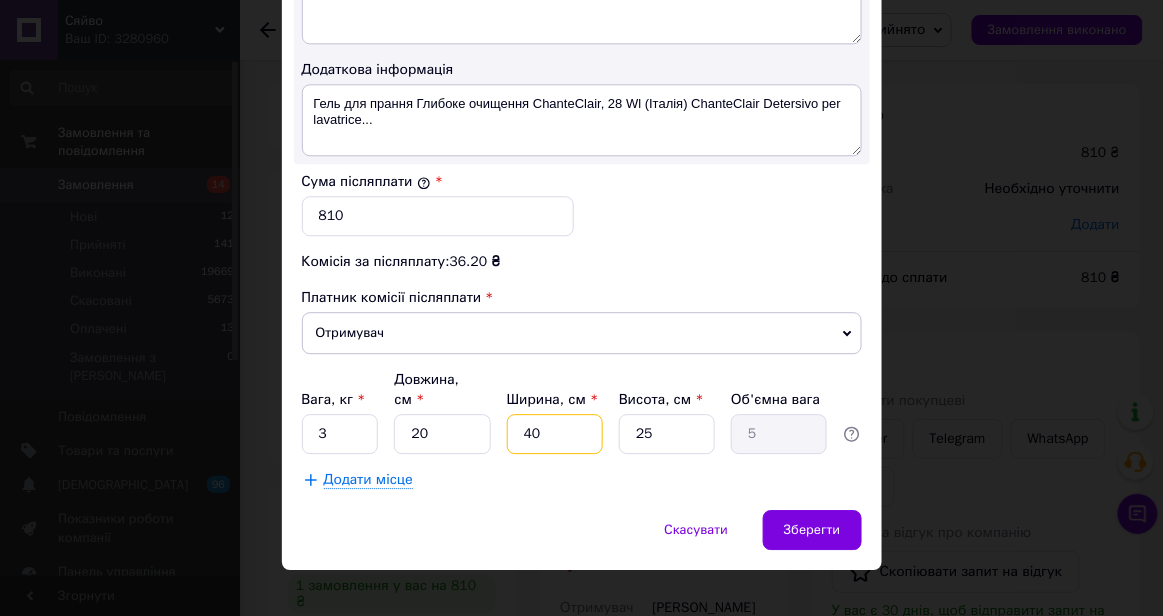click on "40" at bounding box center [555, 434] 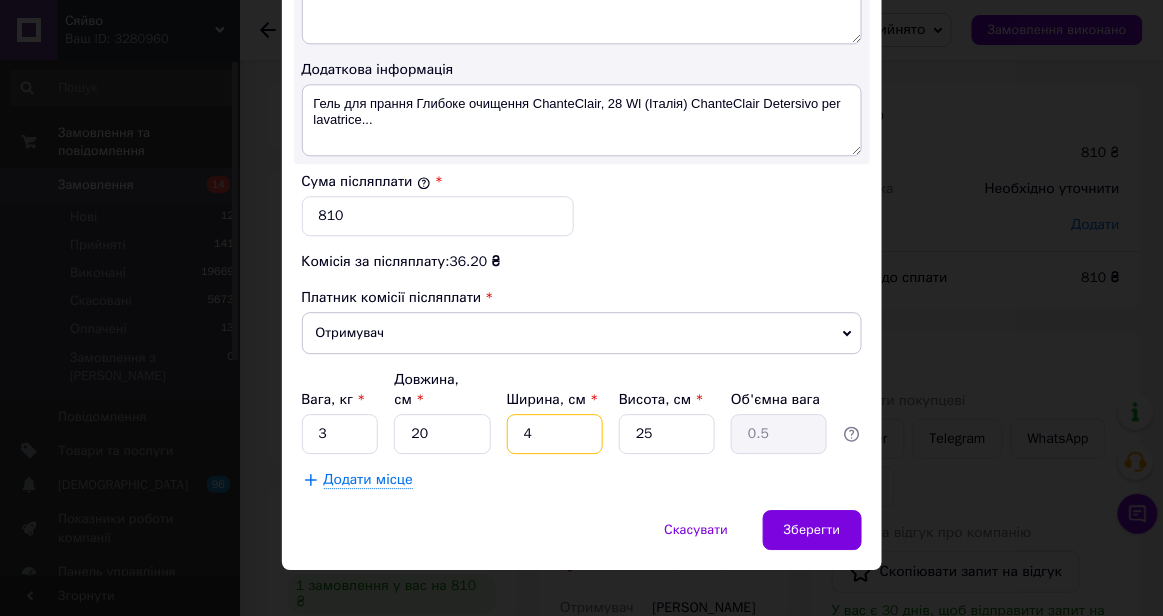 type 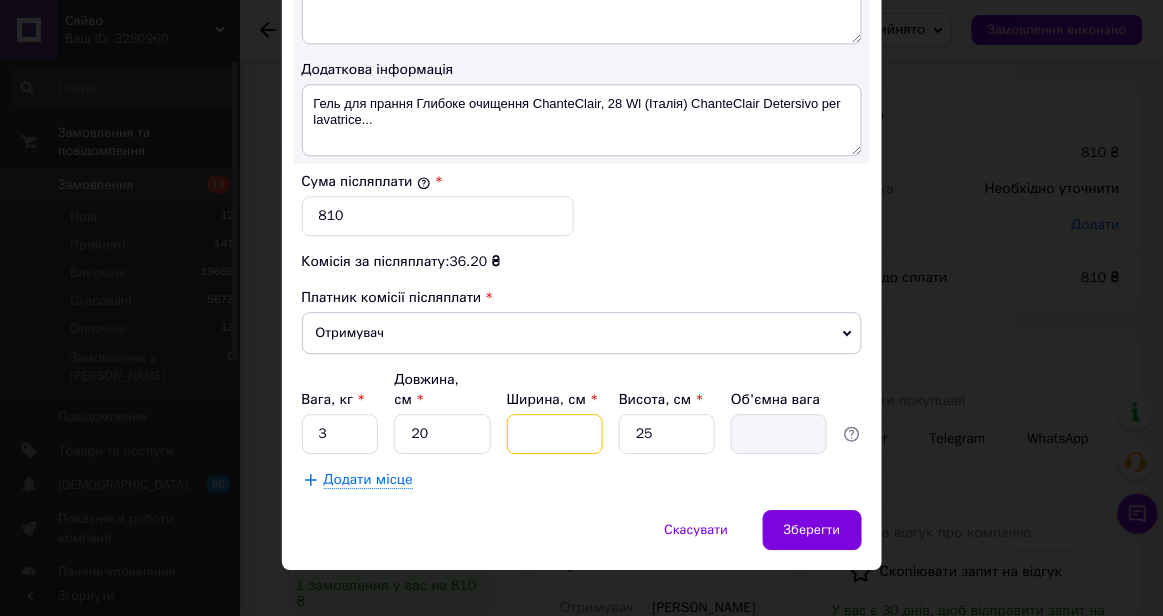type on "1" 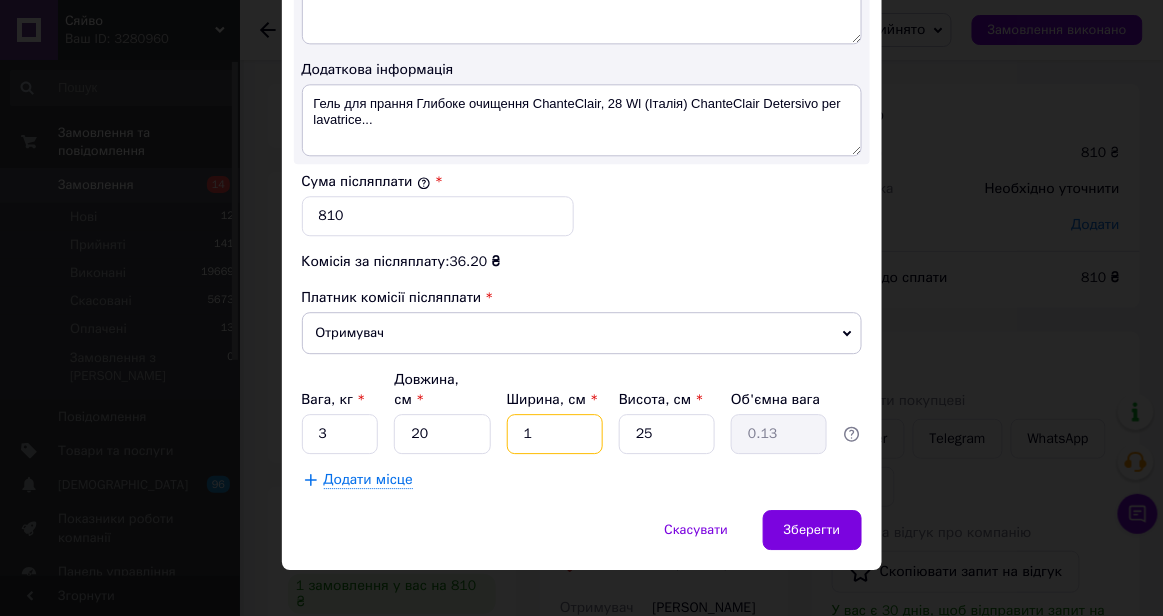 type on "17" 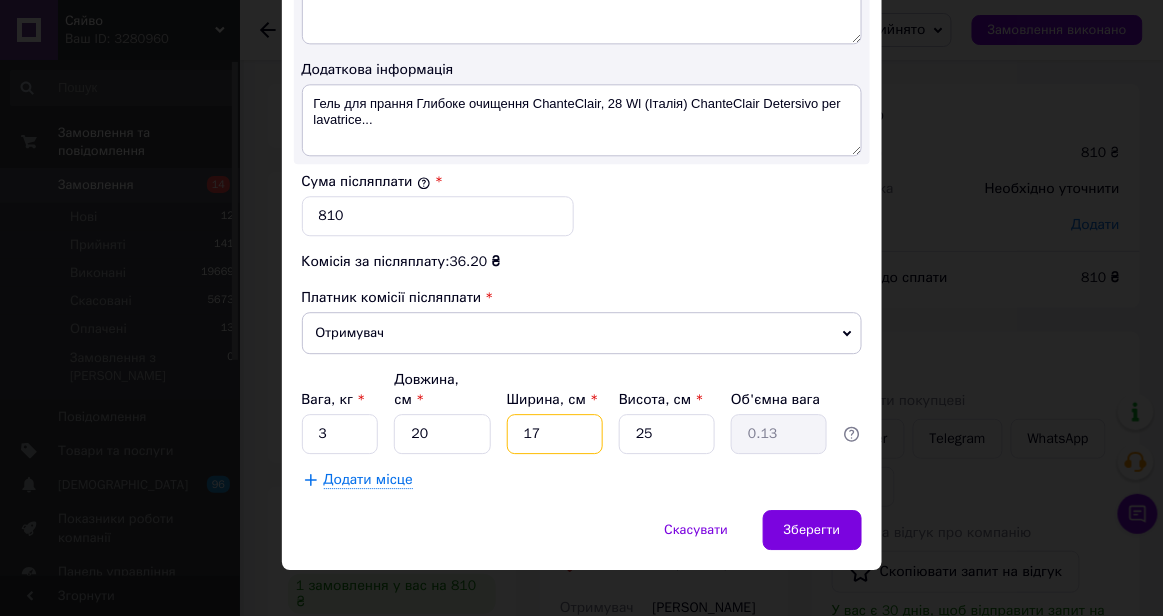 type on "2.13" 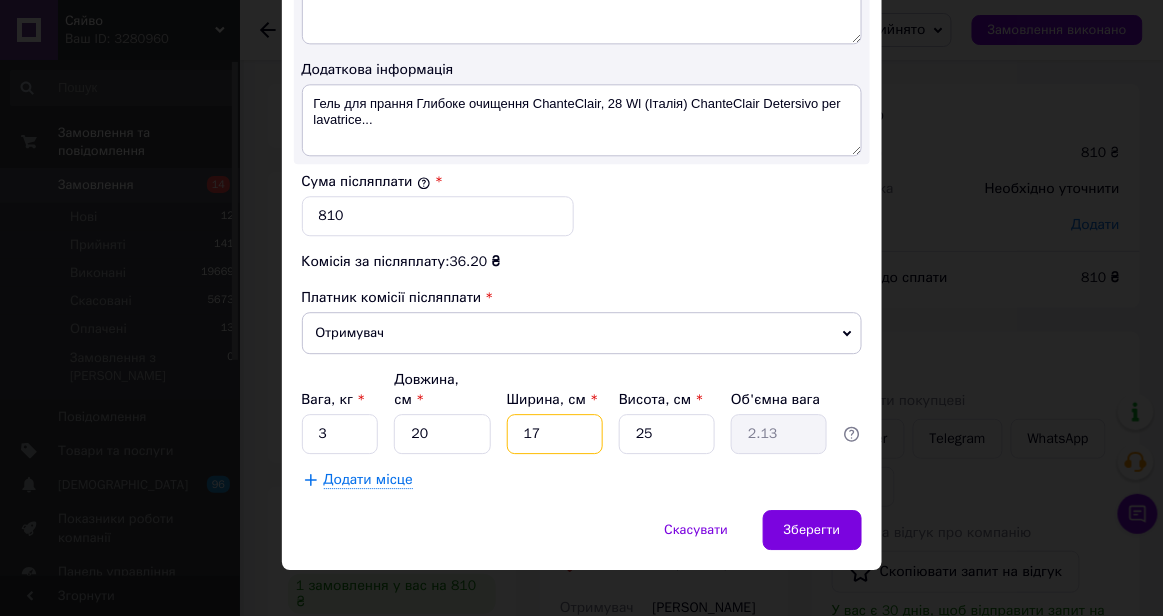 type on "1" 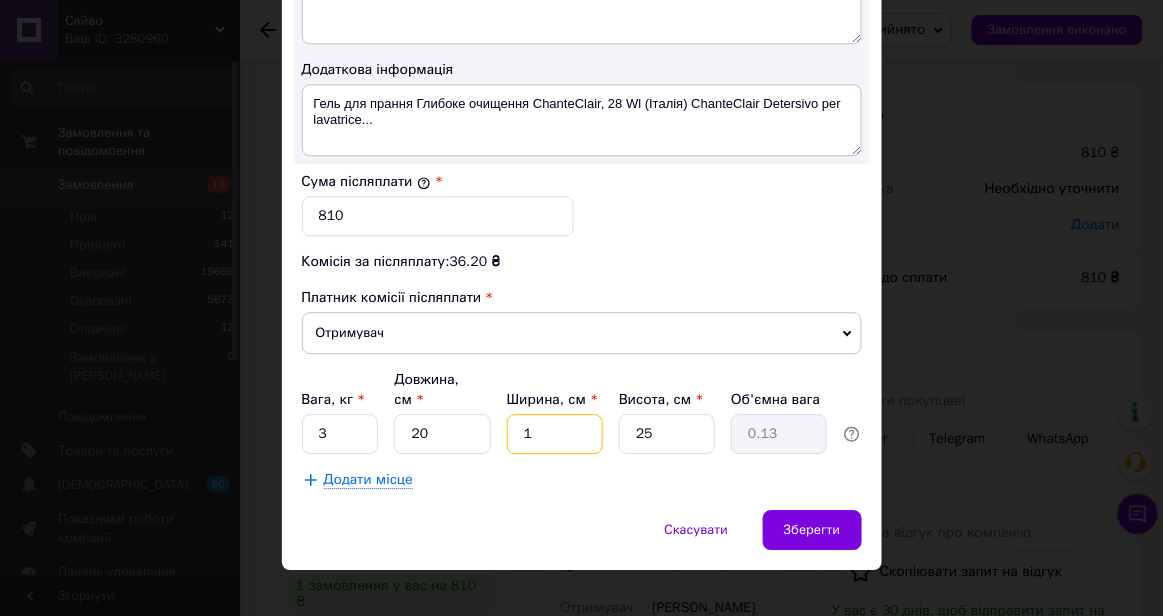 type 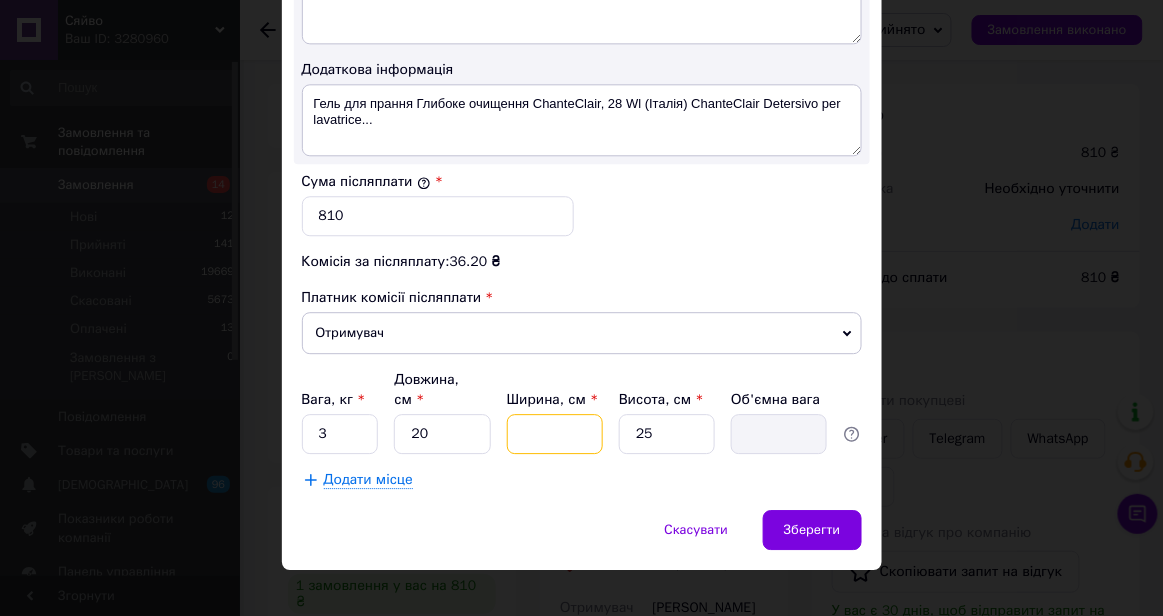 type on "2" 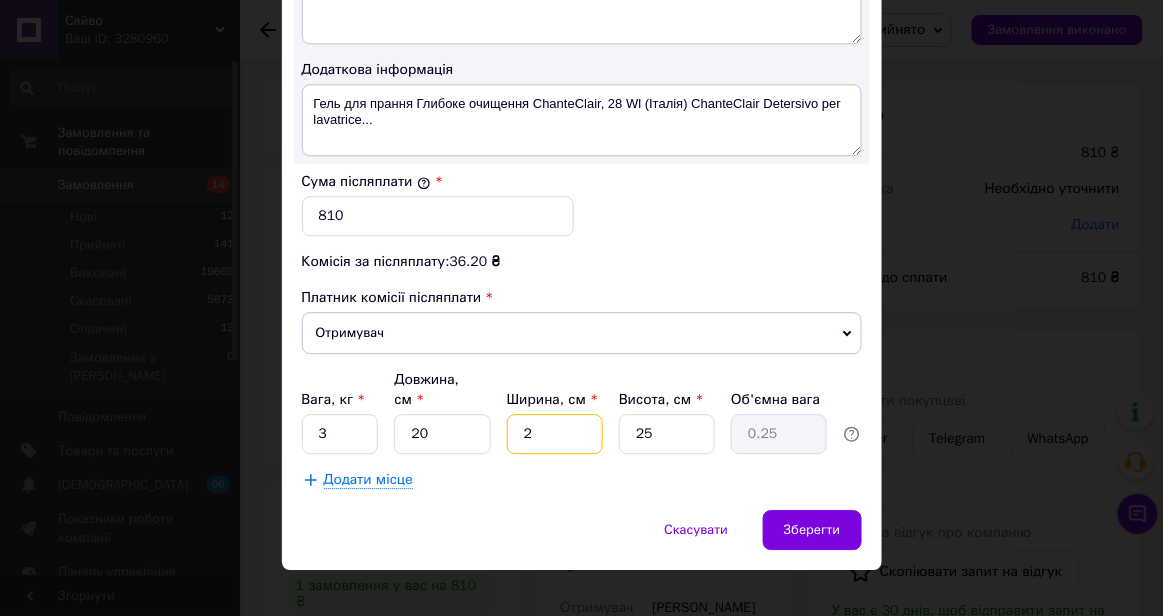 type on "20" 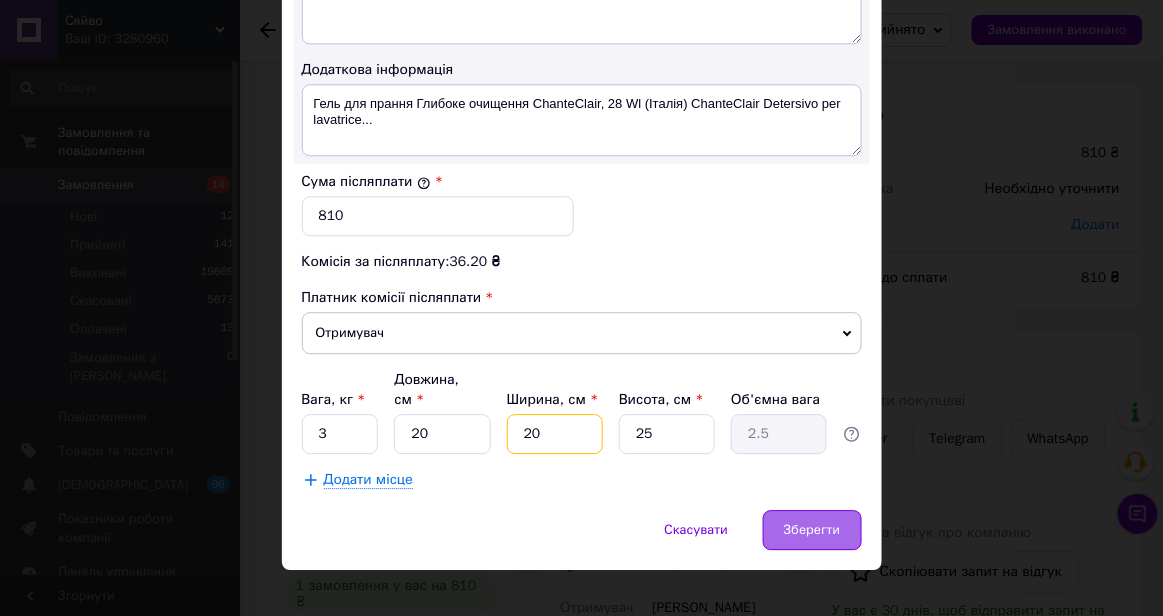 type on "20" 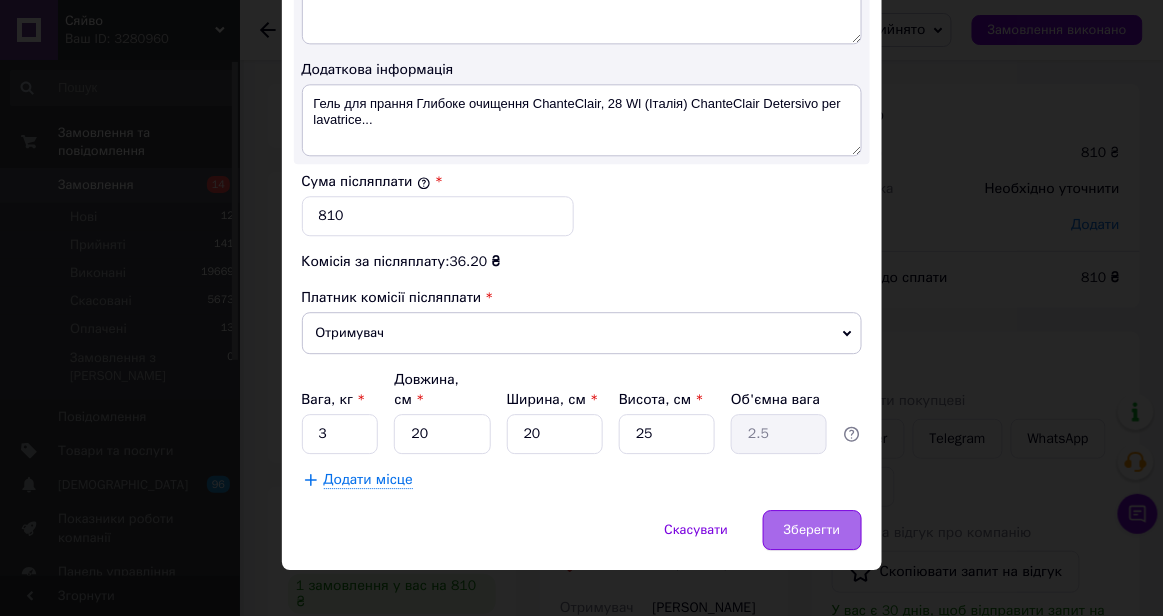 click on "Зберегти" at bounding box center [812, 530] 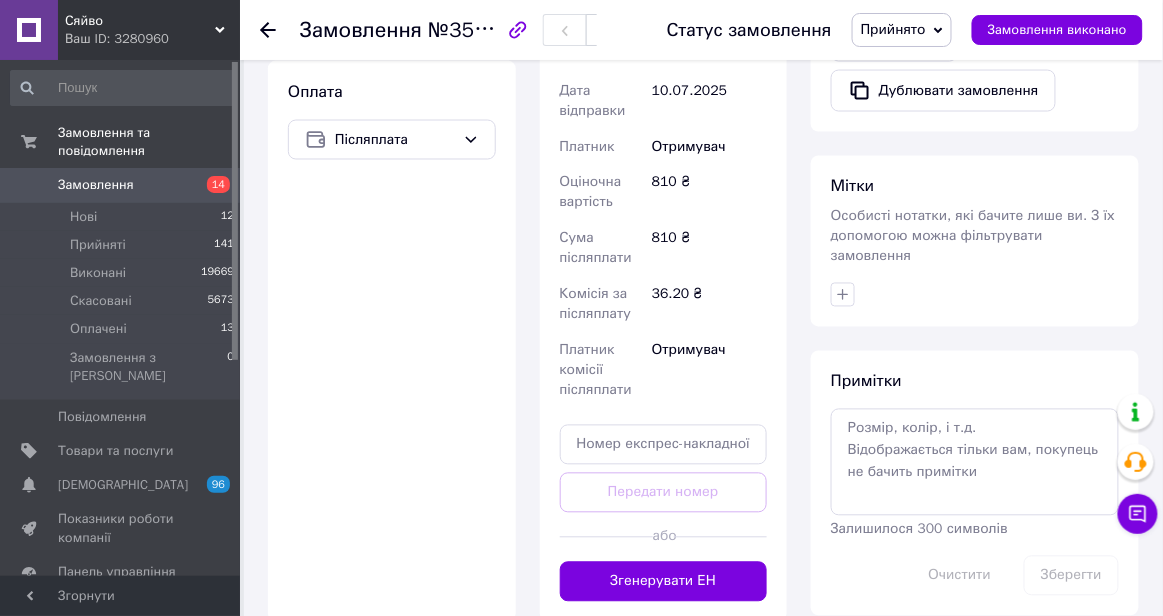scroll, scrollTop: 758, scrollLeft: 0, axis: vertical 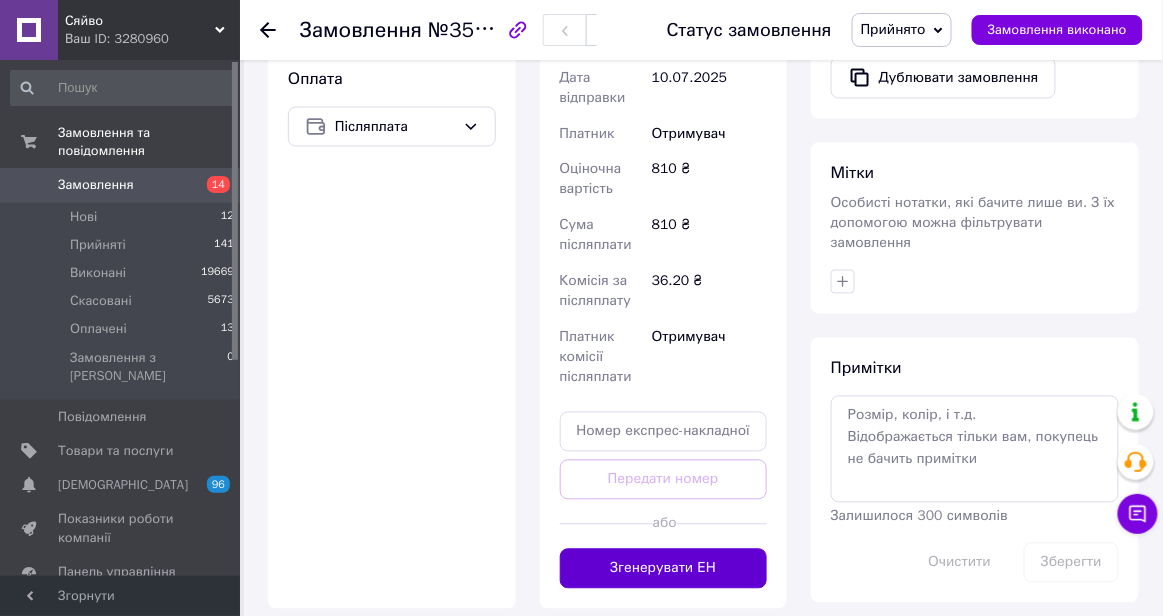 click on "Згенерувати ЕН" at bounding box center (664, 569) 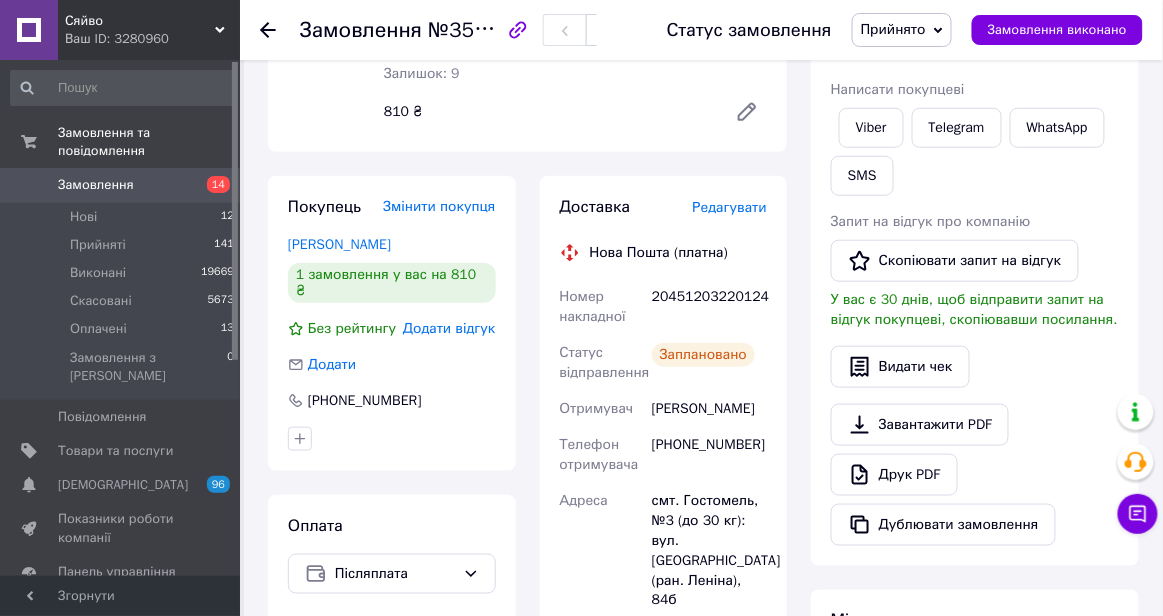 scroll, scrollTop: 308, scrollLeft: 0, axis: vertical 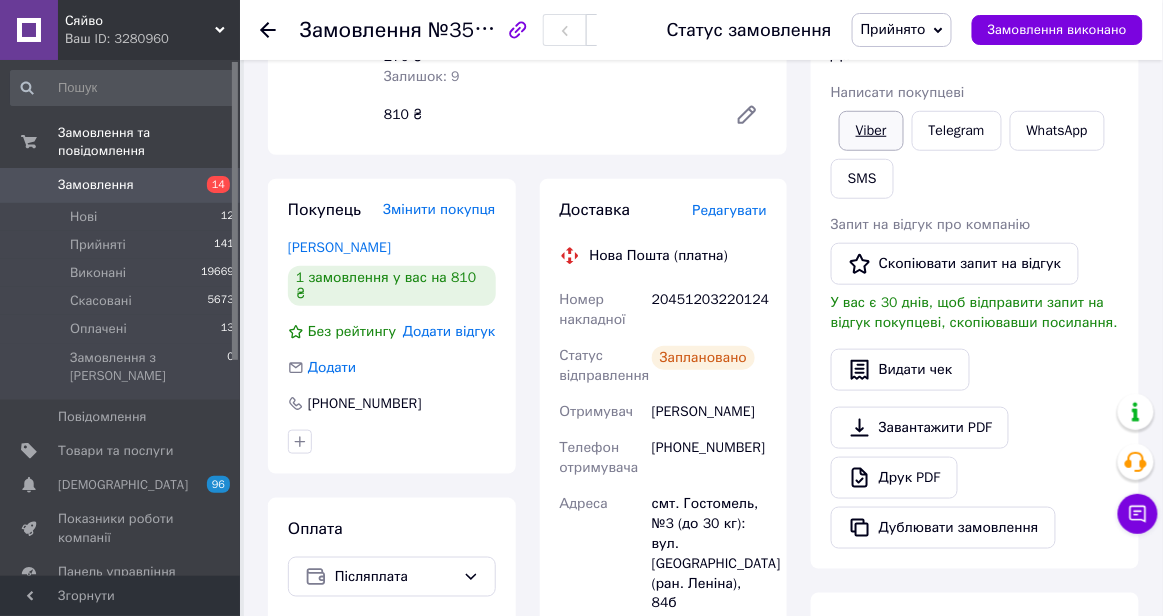 click on "Viber" at bounding box center [871, 131] 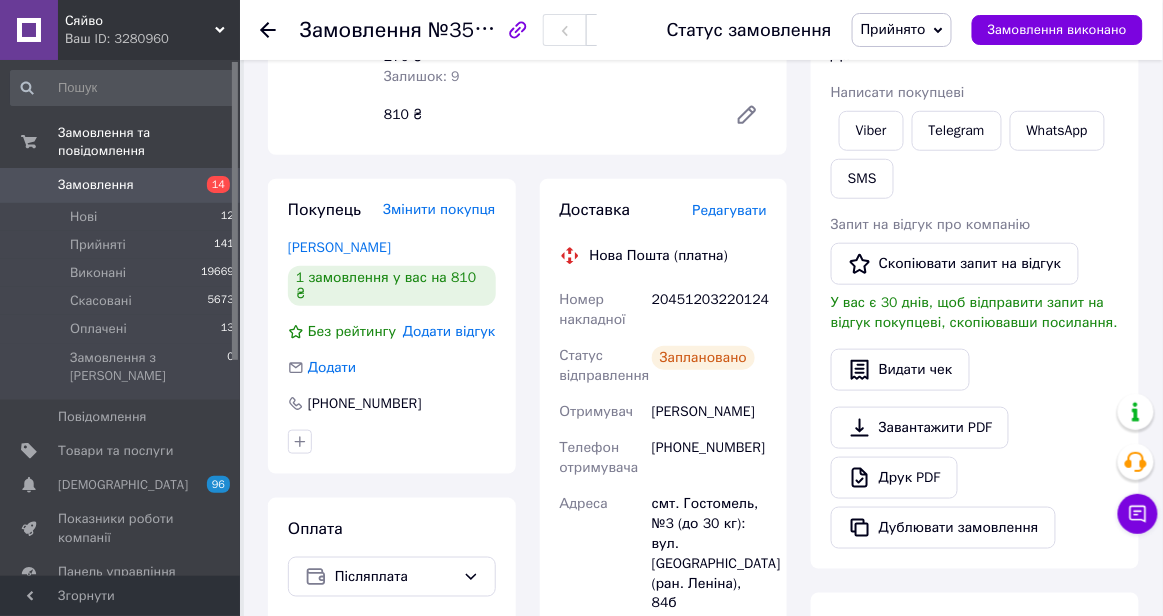 click on "20451203220124" at bounding box center [709, 310] 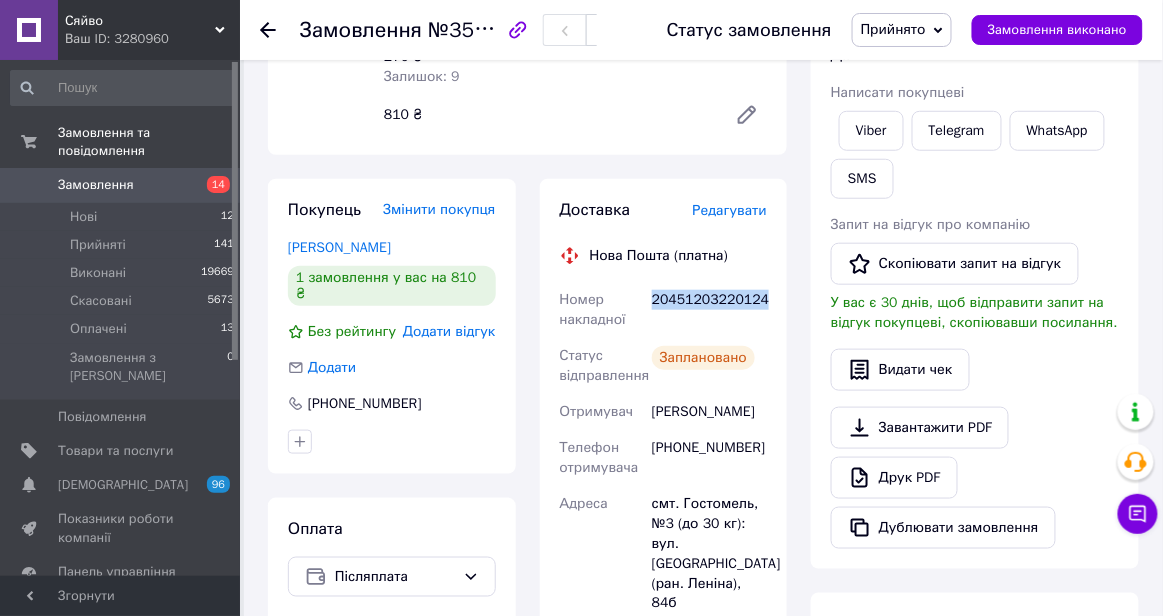 copy on "20451203220124" 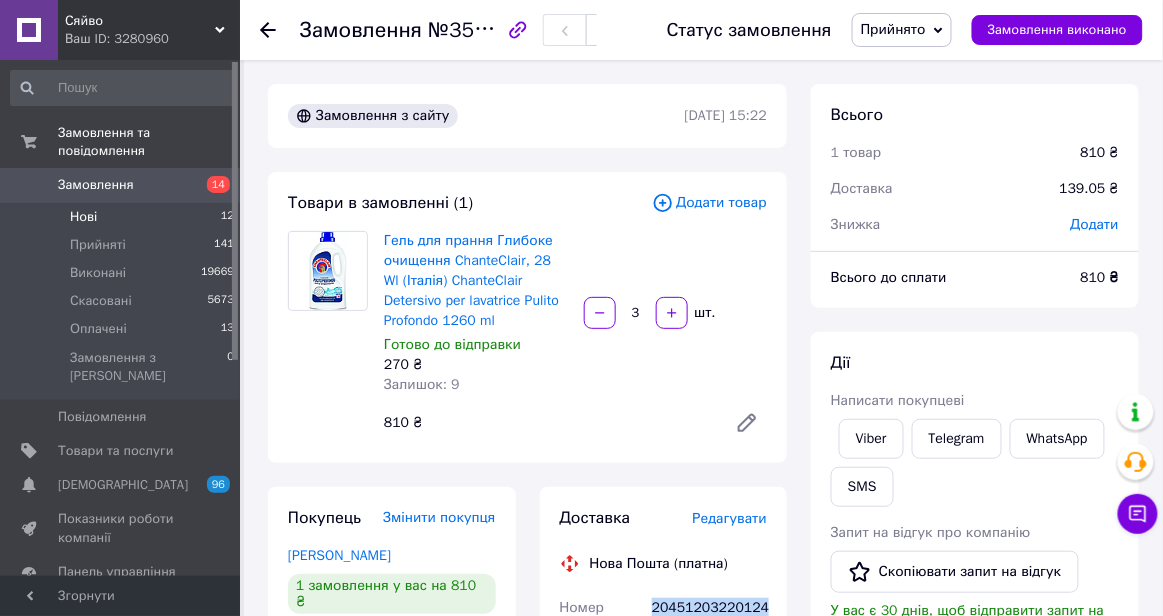 click on "Нові 12" at bounding box center [123, 217] 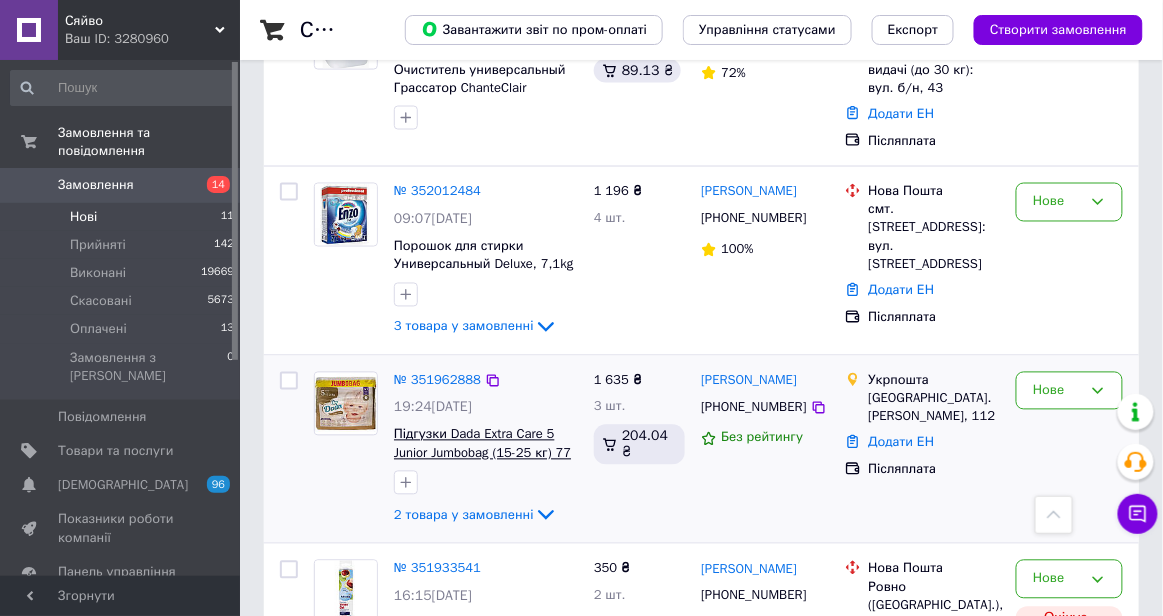 scroll, scrollTop: 725, scrollLeft: 0, axis: vertical 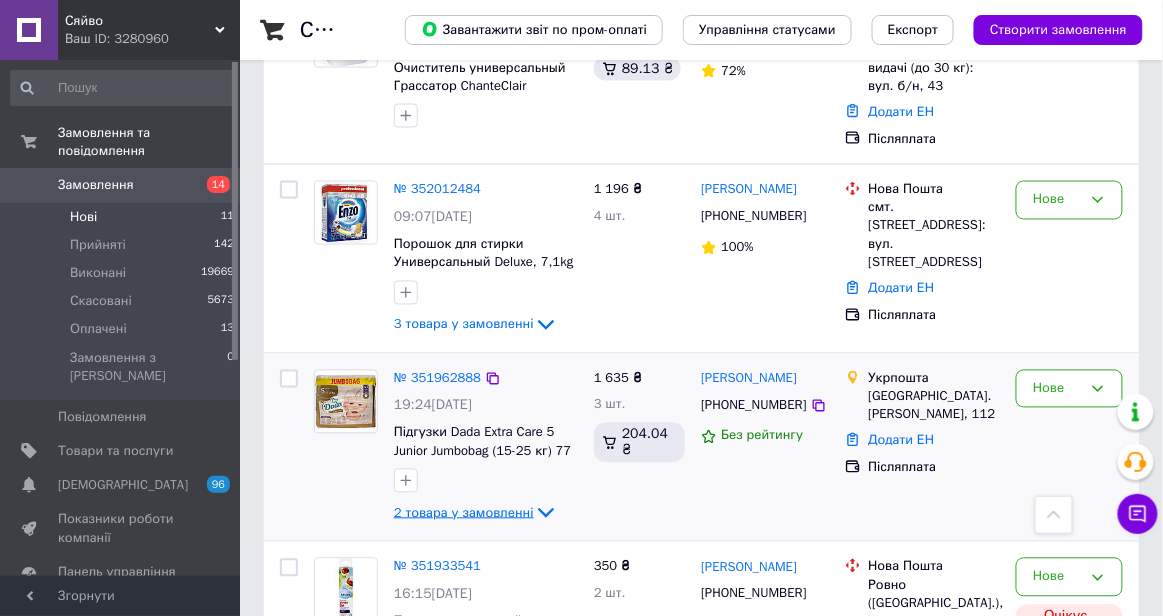 click 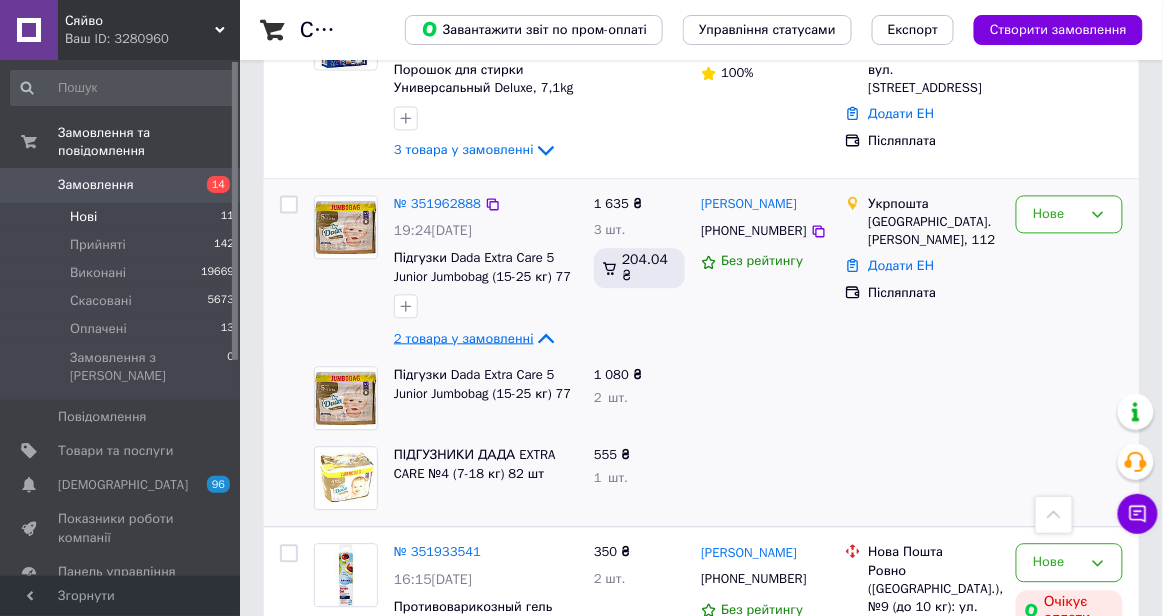 scroll, scrollTop: 904, scrollLeft: 0, axis: vertical 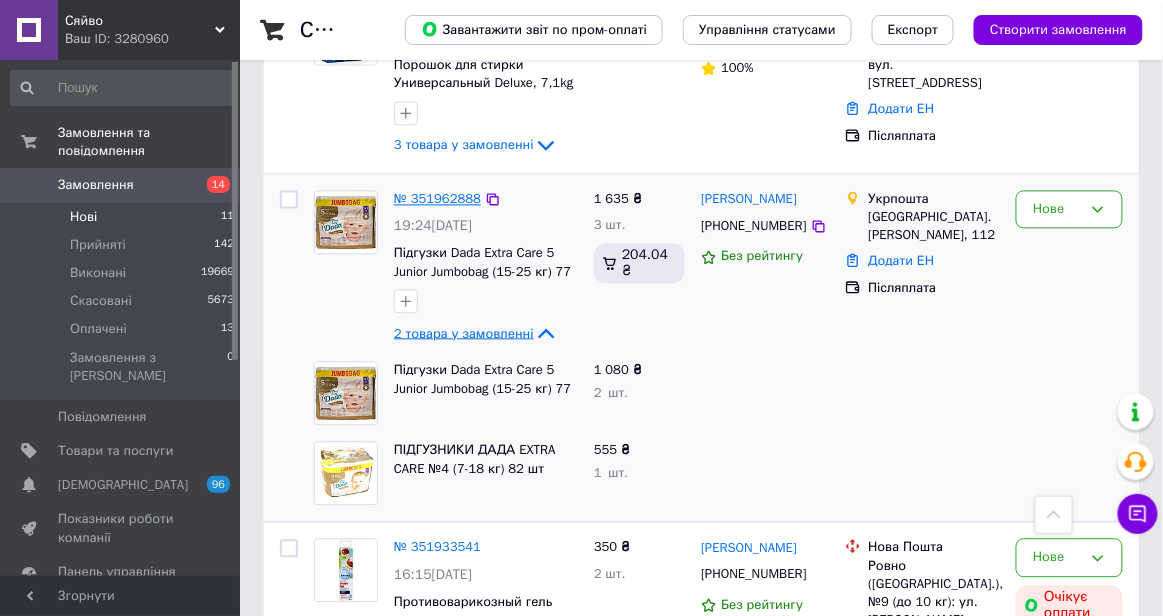 click on "№ 351962888" at bounding box center (437, 199) 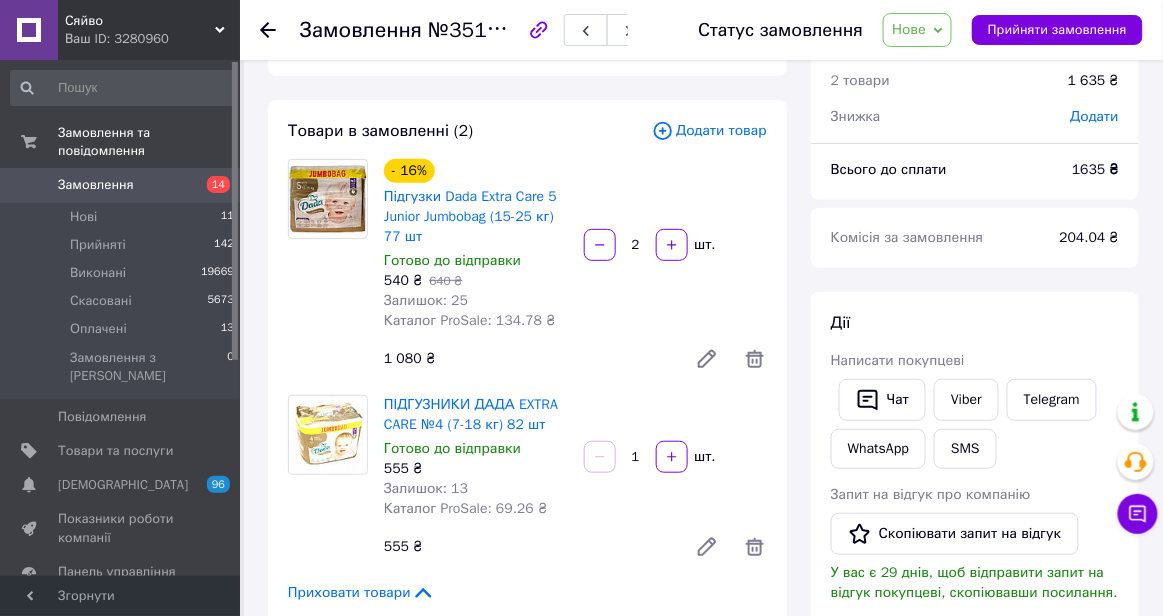 scroll, scrollTop: 75, scrollLeft: 0, axis: vertical 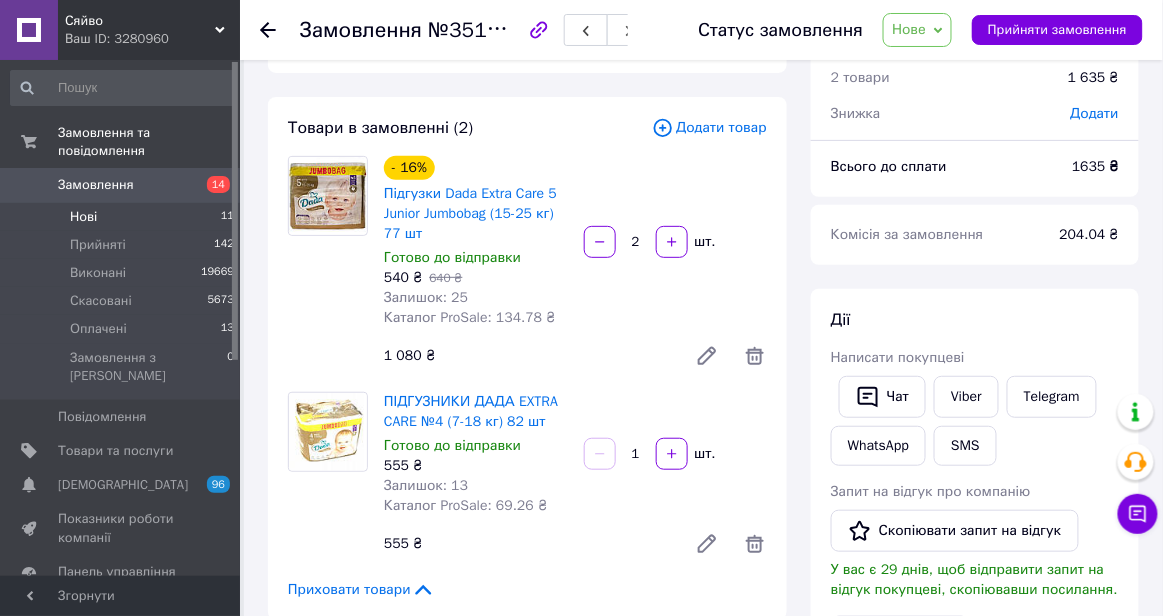 click on "Нові 11" at bounding box center (123, 217) 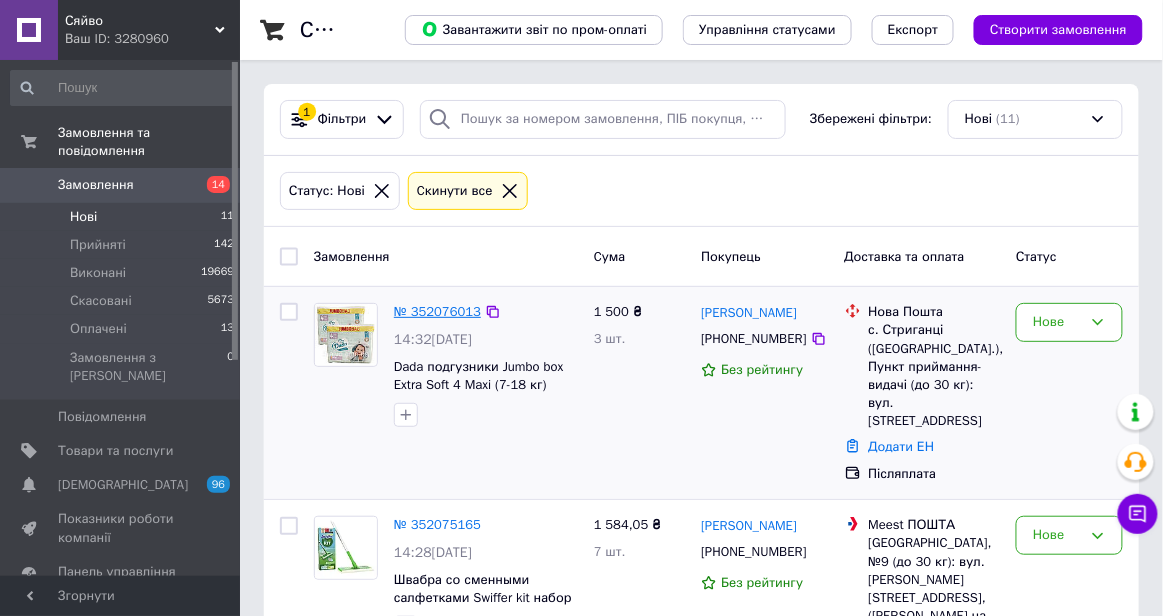 click on "№ 352076013" at bounding box center [437, 311] 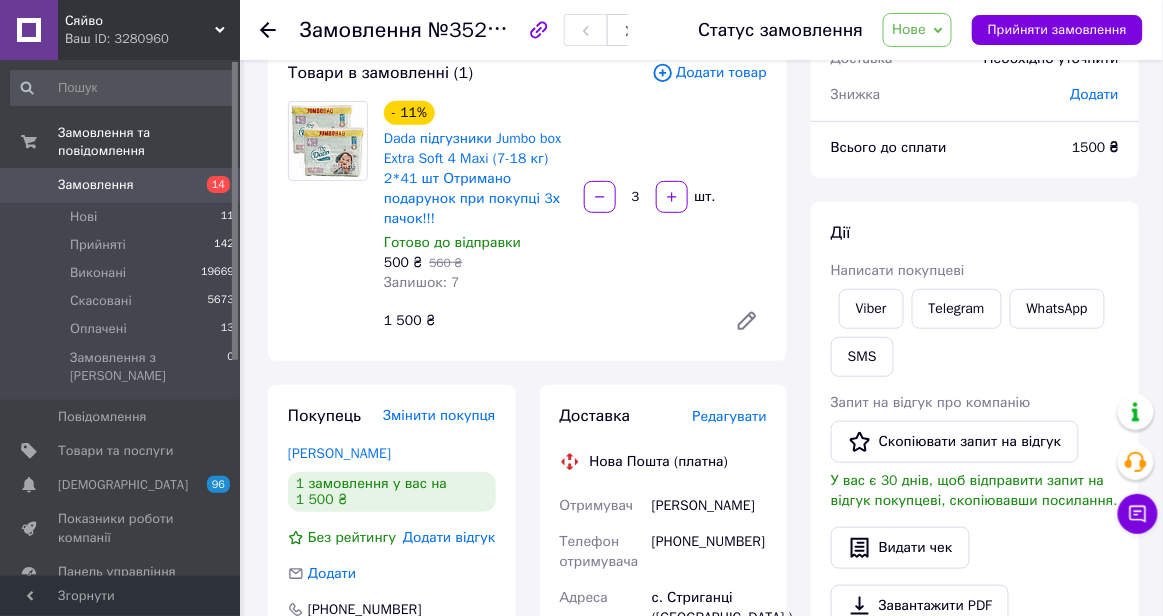 scroll, scrollTop: 108, scrollLeft: 0, axis: vertical 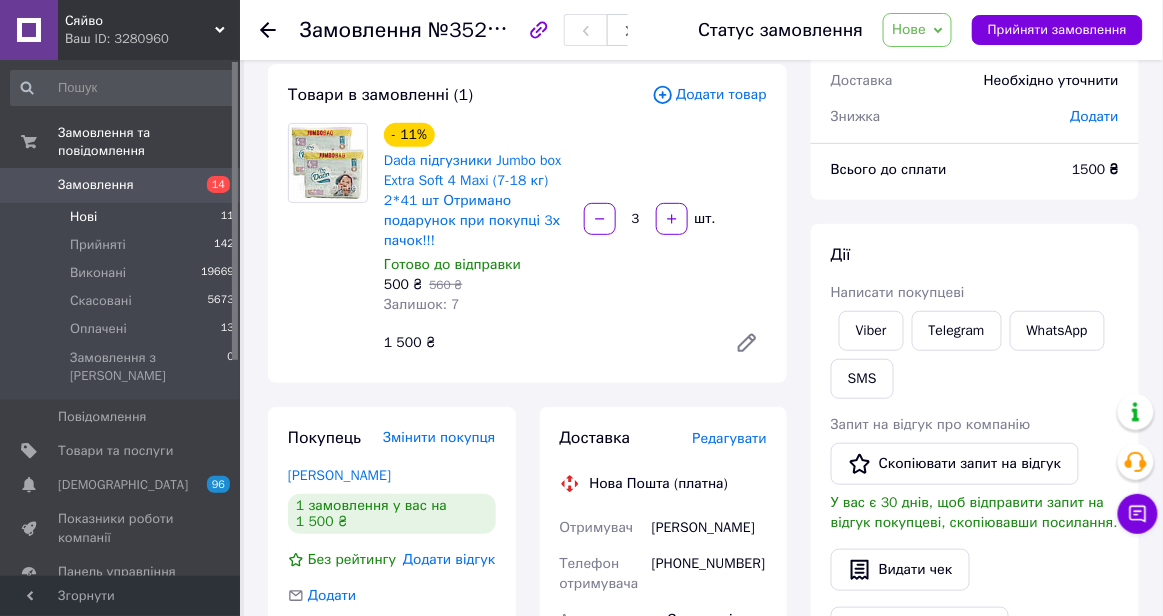 click on "Нові 11" at bounding box center (123, 217) 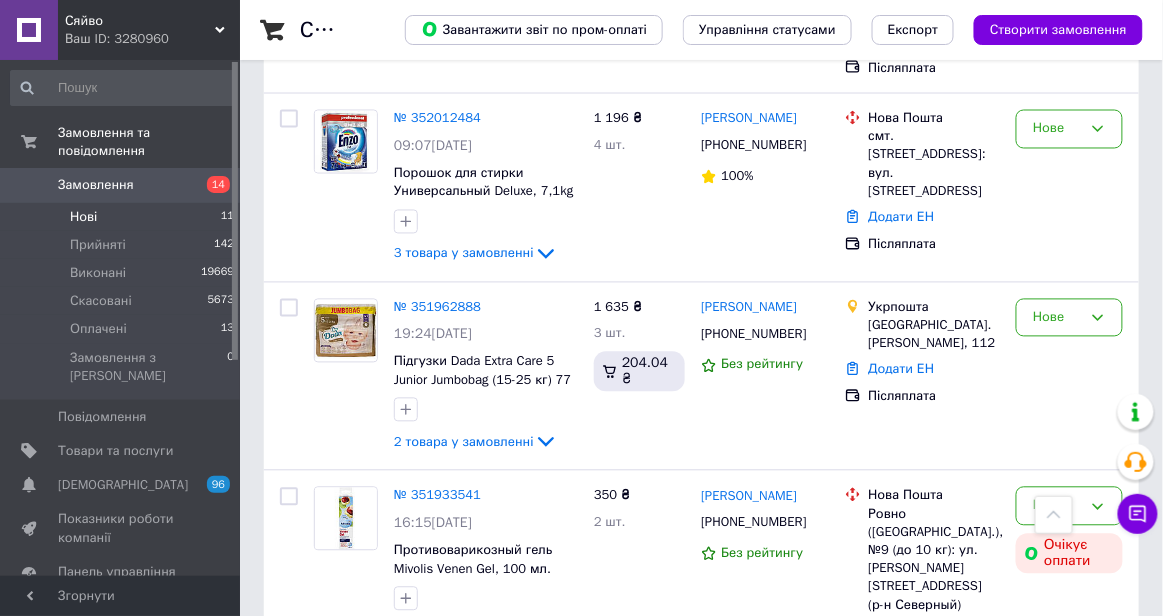 scroll, scrollTop: 798, scrollLeft: 0, axis: vertical 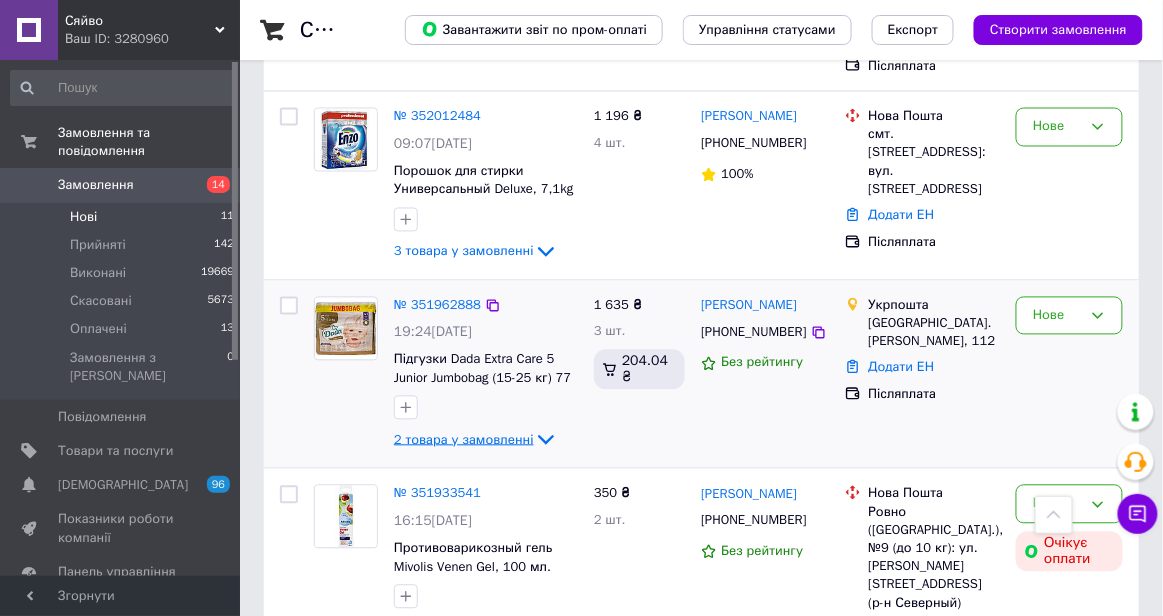 click 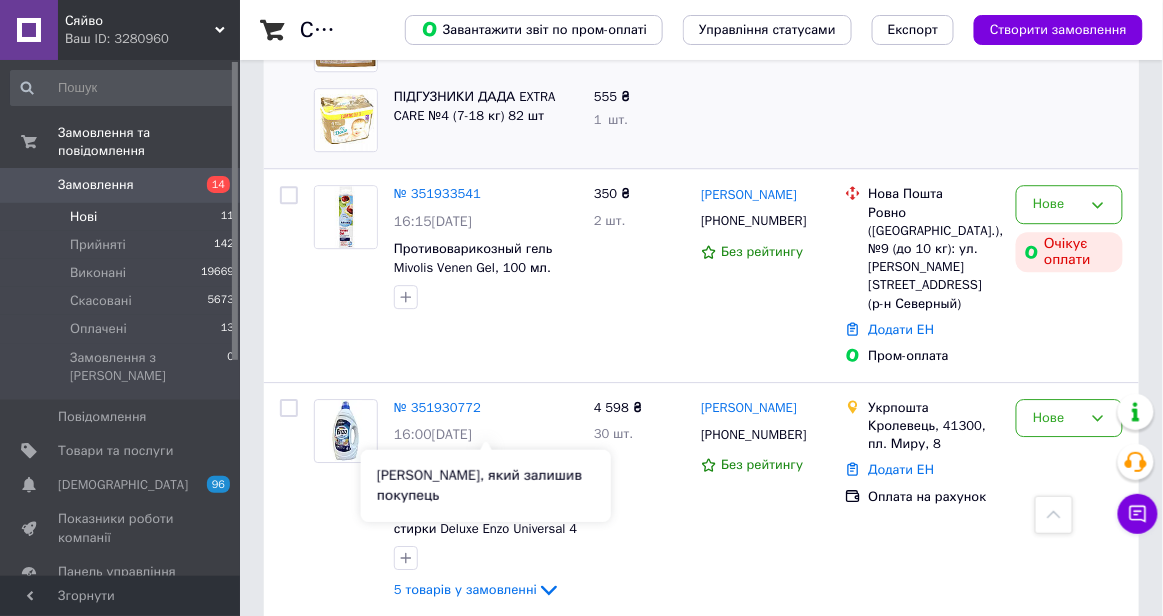 scroll, scrollTop: 1291, scrollLeft: 0, axis: vertical 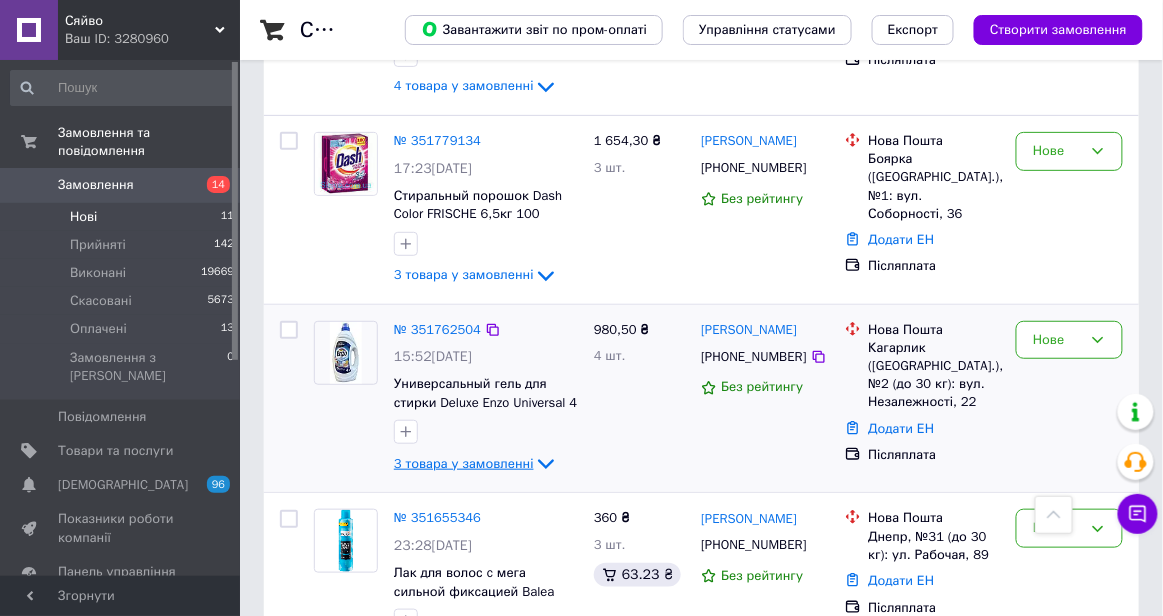 click on "3 товара у замовленні" at bounding box center [464, 463] 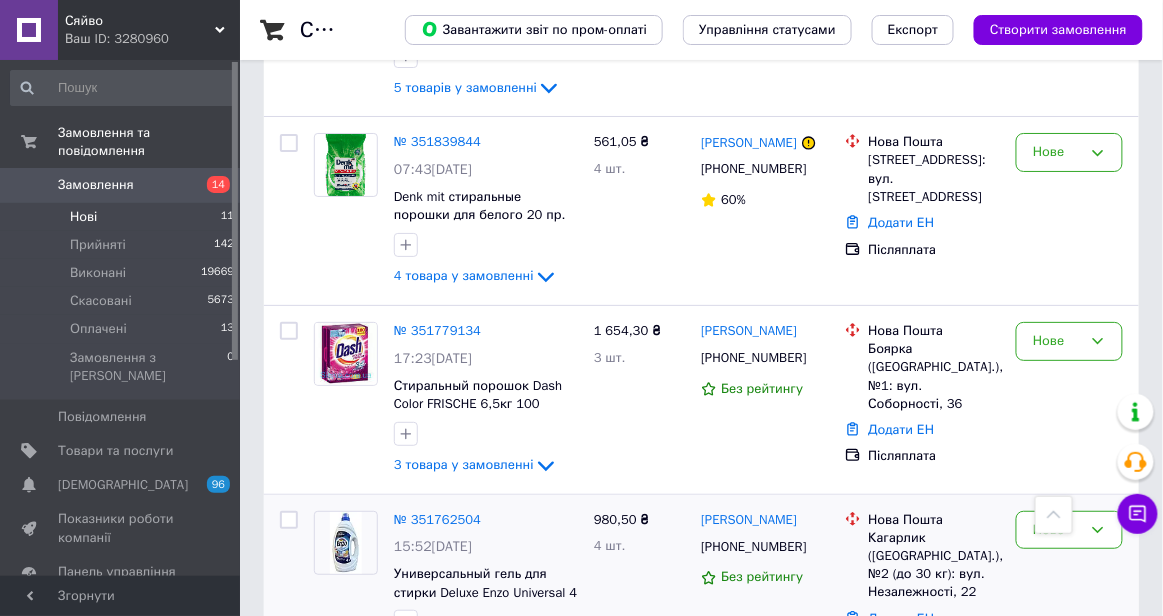 scroll, scrollTop: 1754, scrollLeft: 0, axis: vertical 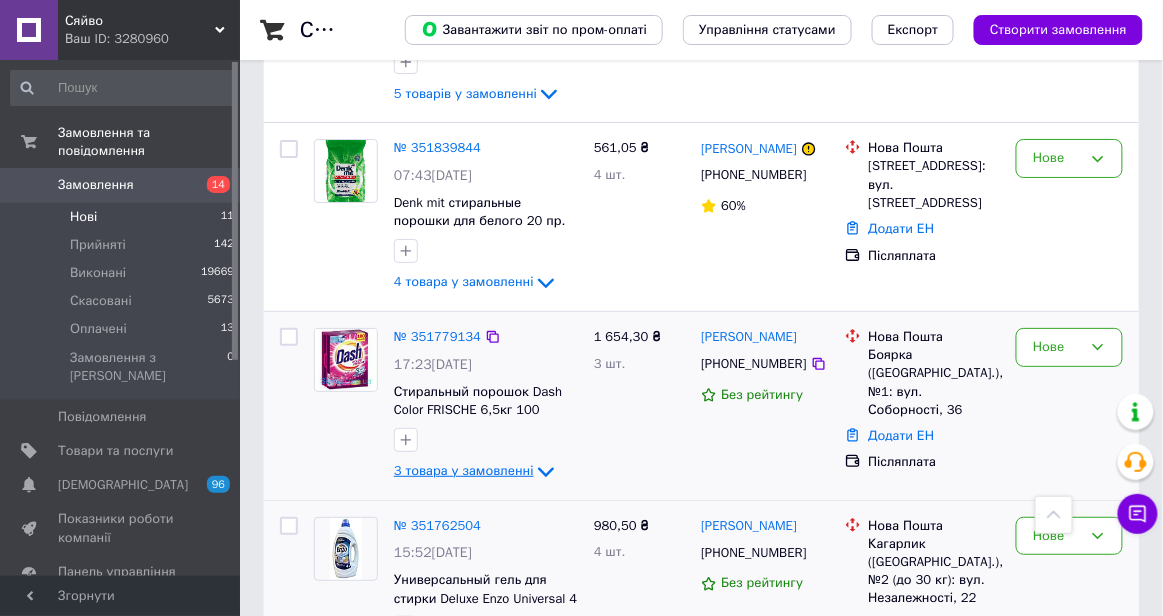 click 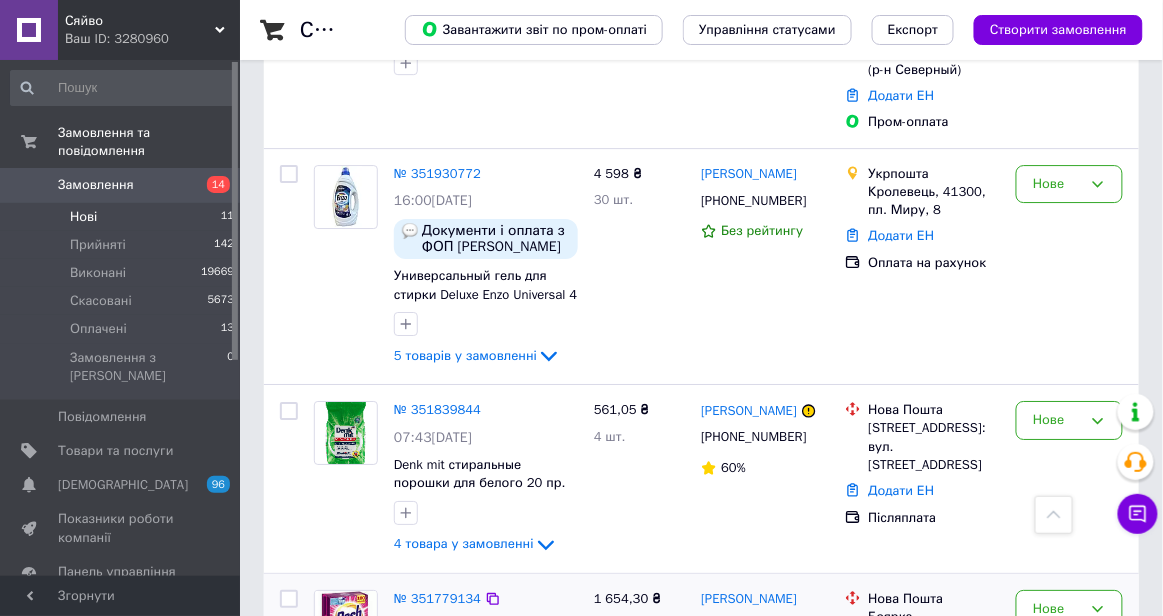 scroll, scrollTop: 1494, scrollLeft: 0, axis: vertical 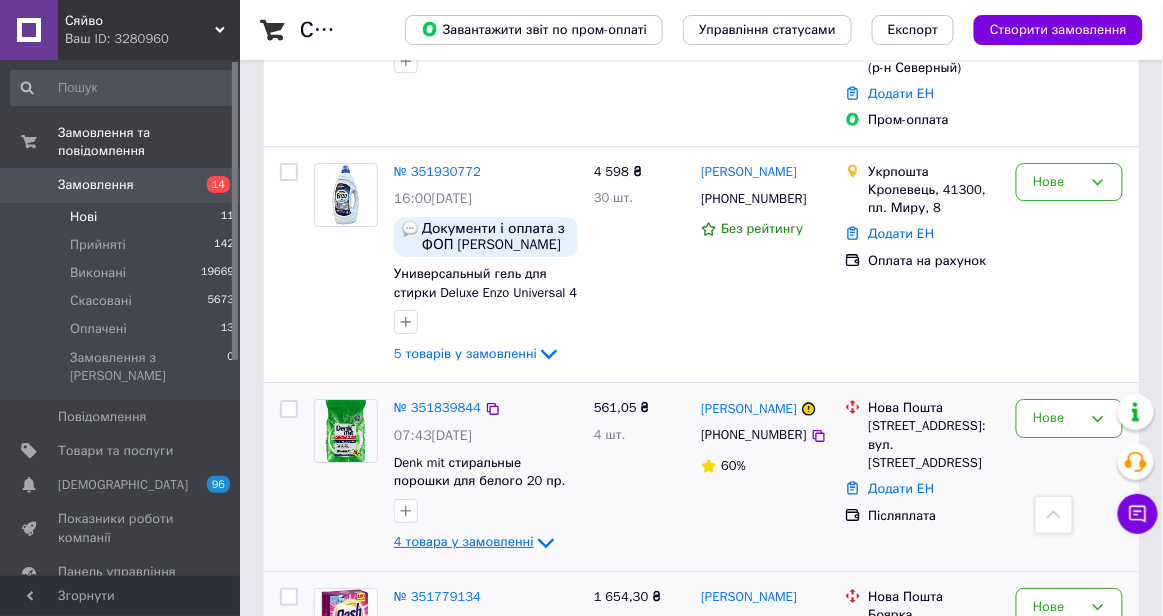 click 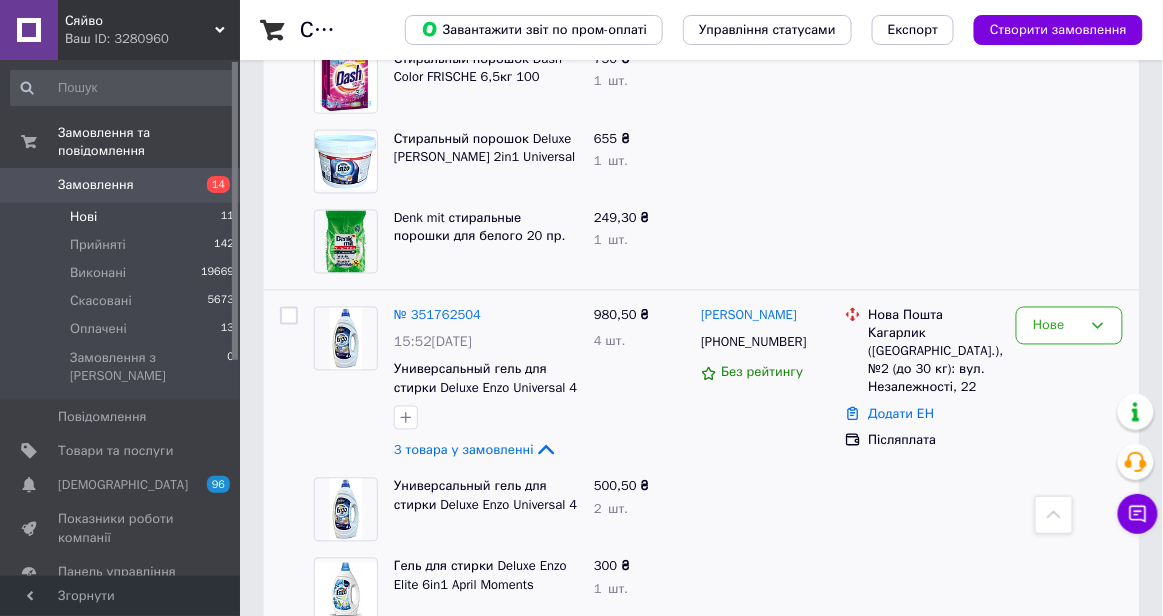 scroll, scrollTop: 2750, scrollLeft: 0, axis: vertical 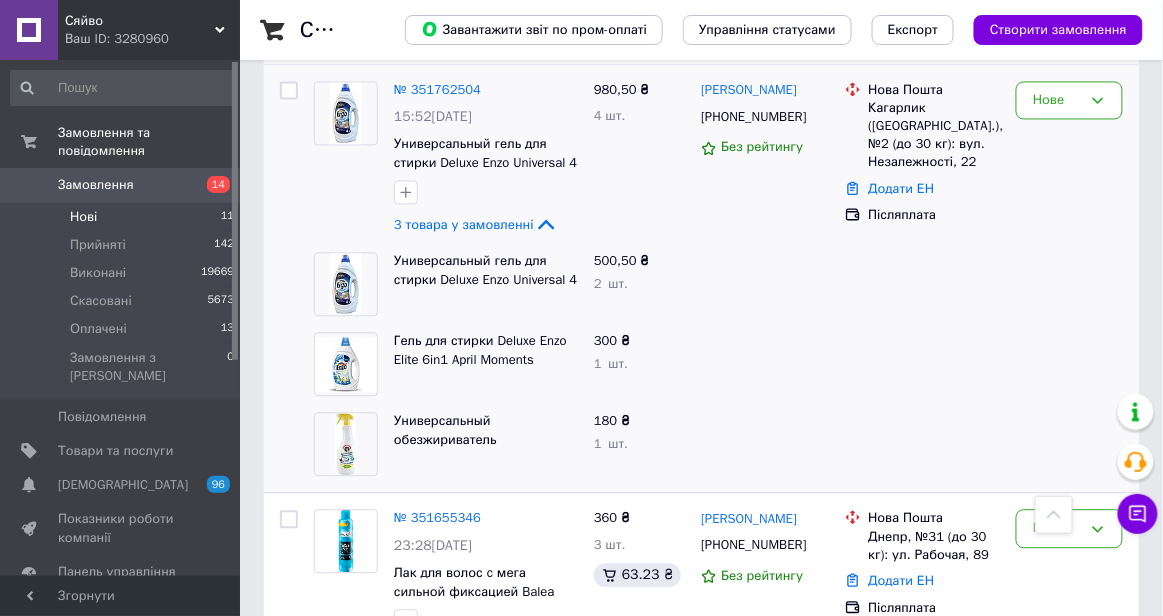 click on "Нові" at bounding box center [83, 217] 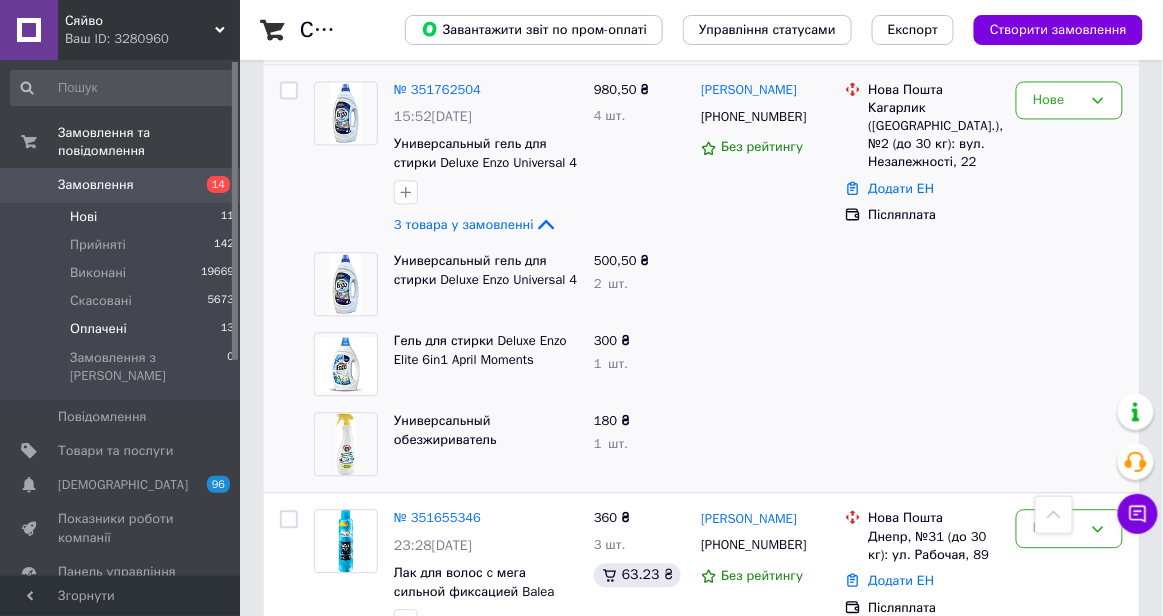 click on "Оплачені 13" at bounding box center [123, 329] 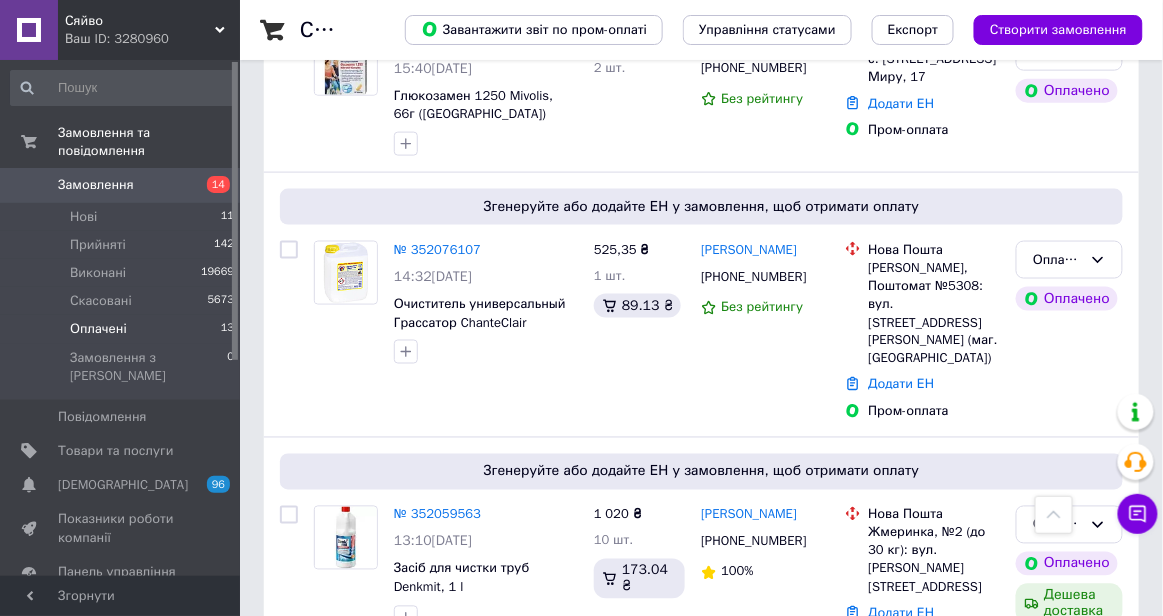 scroll, scrollTop: 569, scrollLeft: 0, axis: vertical 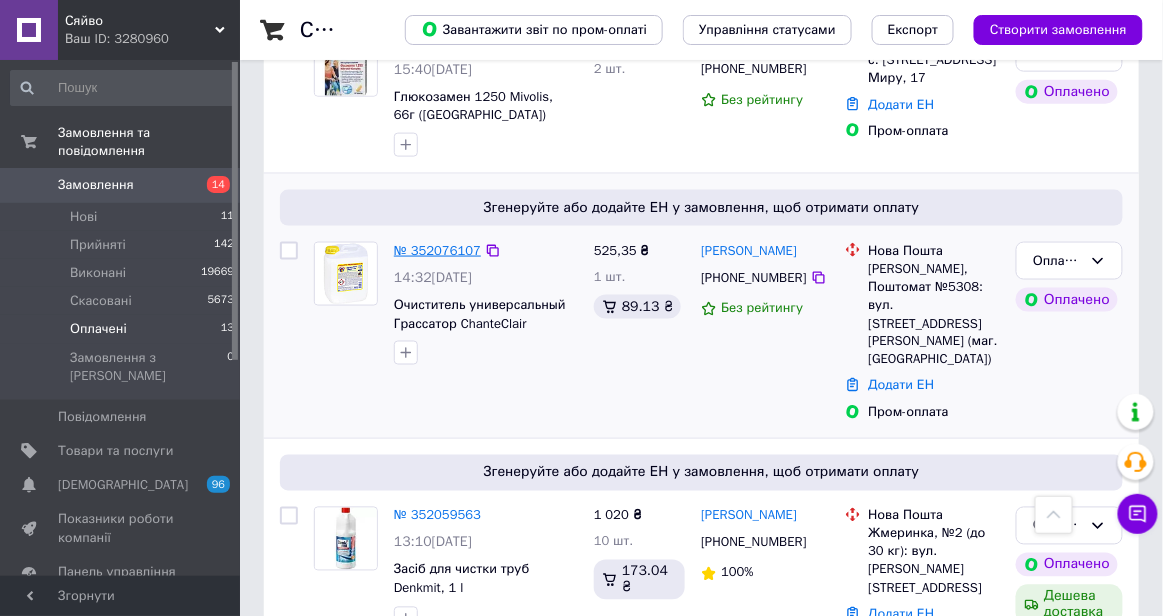 click on "№ 352076107" at bounding box center (437, 250) 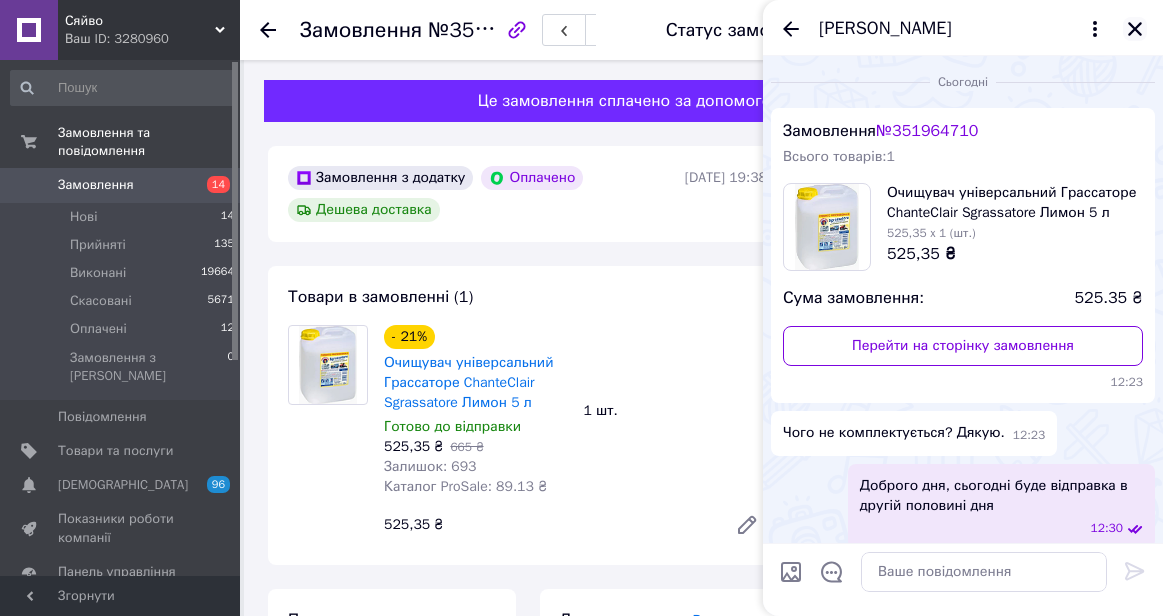scroll, scrollTop: 1150, scrollLeft: 0, axis: vertical 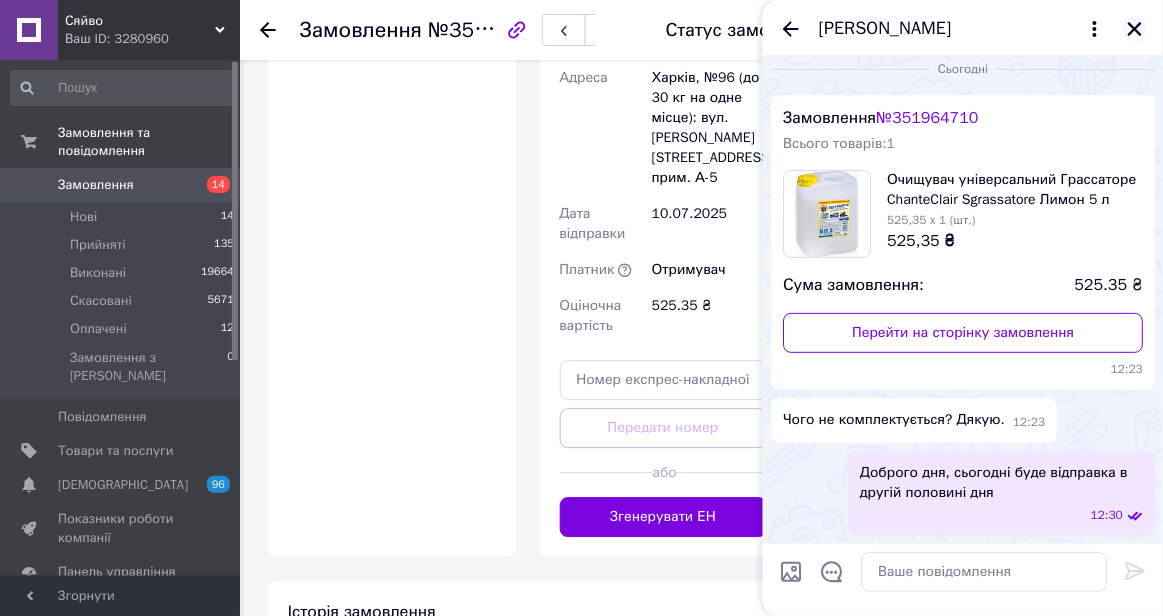 click 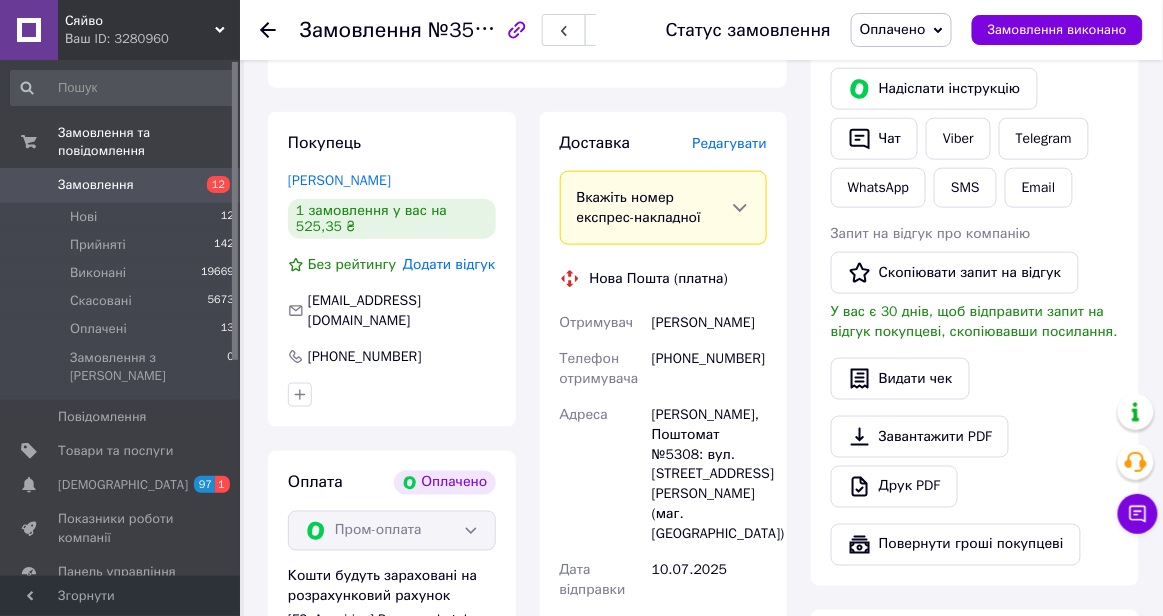 scroll, scrollTop: 444, scrollLeft: 0, axis: vertical 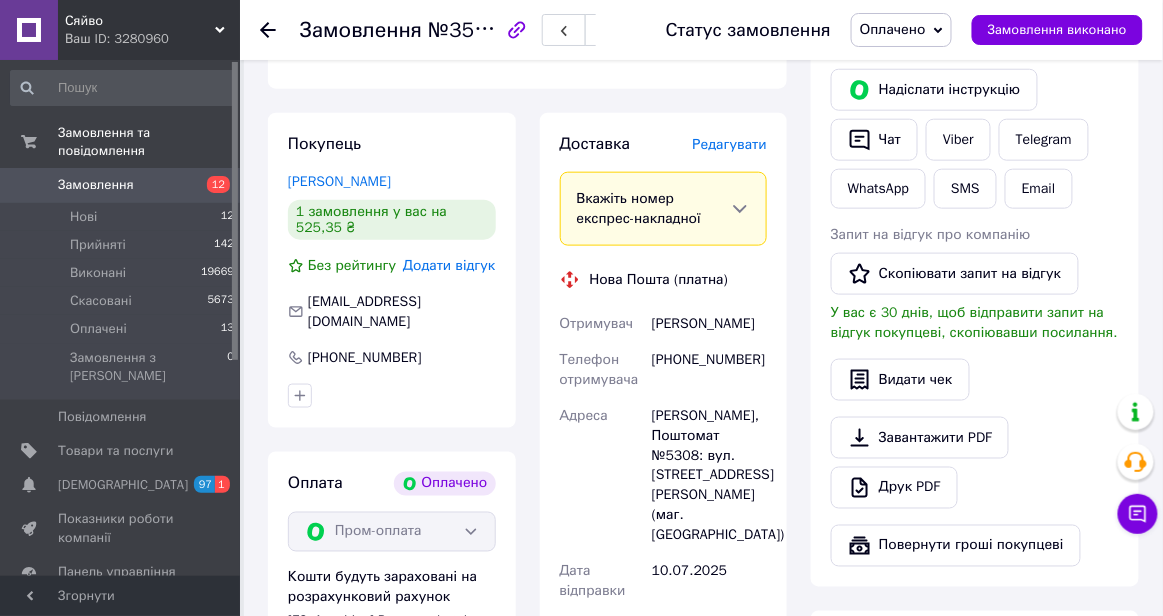 click on "Редагувати" at bounding box center (730, 144) 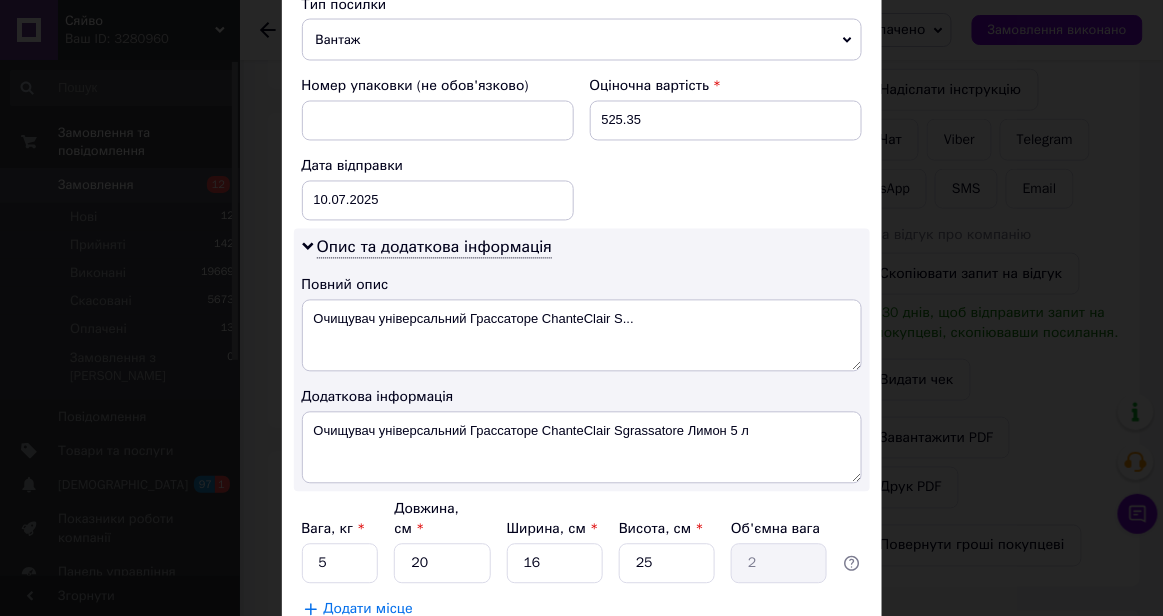 scroll, scrollTop: 952, scrollLeft: 0, axis: vertical 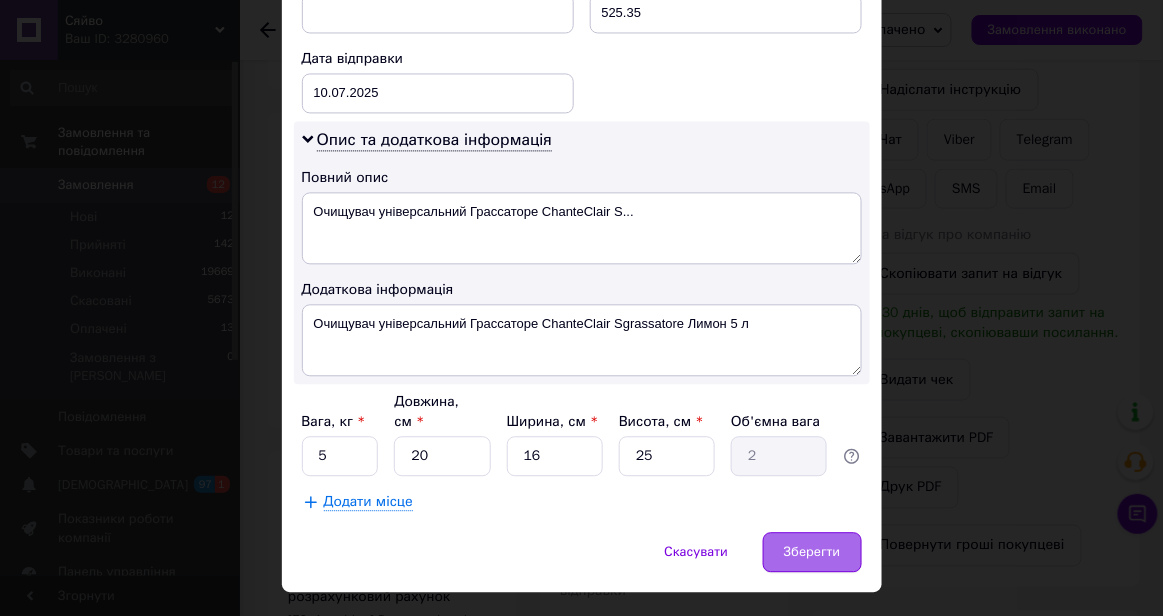 click on "Зберегти" at bounding box center (812, 552) 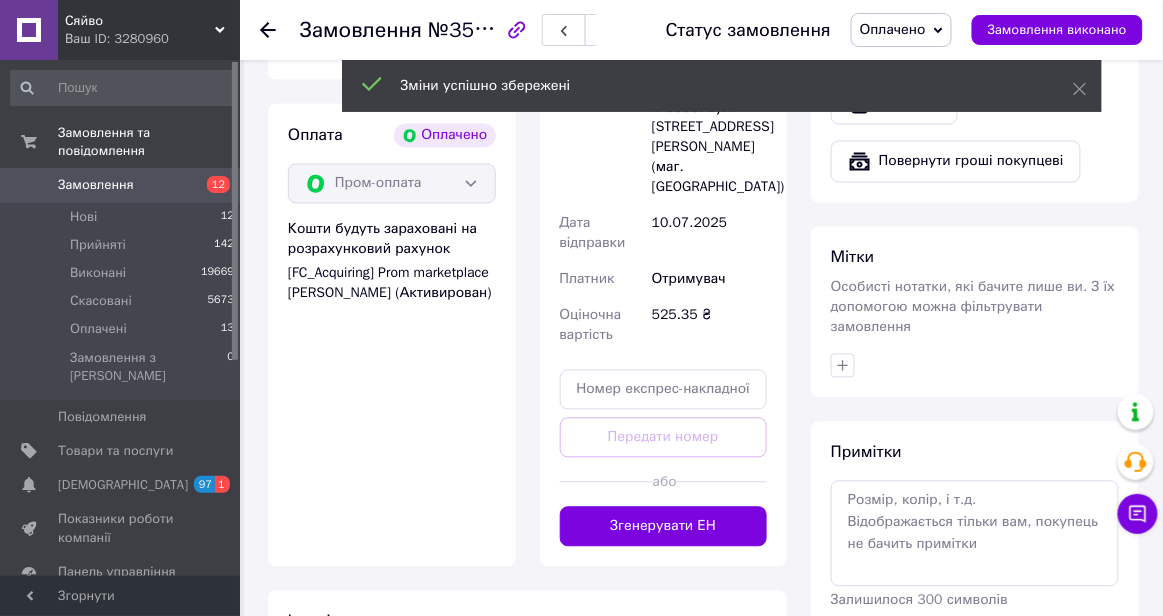 scroll, scrollTop: 829, scrollLeft: 0, axis: vertical 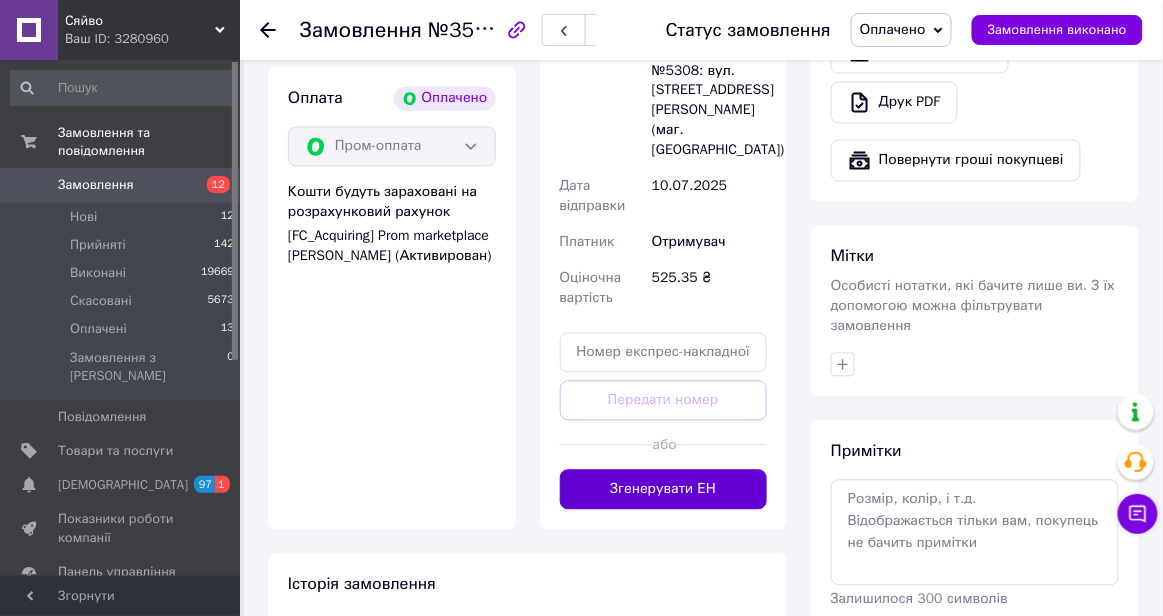 click on "Згенерувати ЕН" at bounding box center (664, 490) 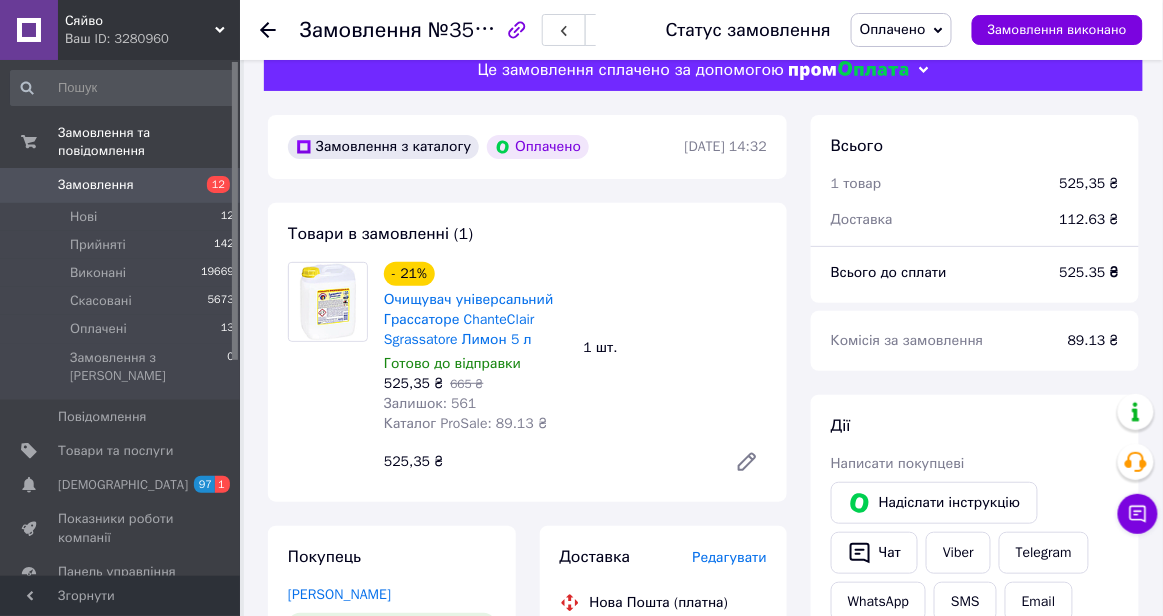 scroll, scrollTop: 76, scrollLeft: 0, axis: vertical 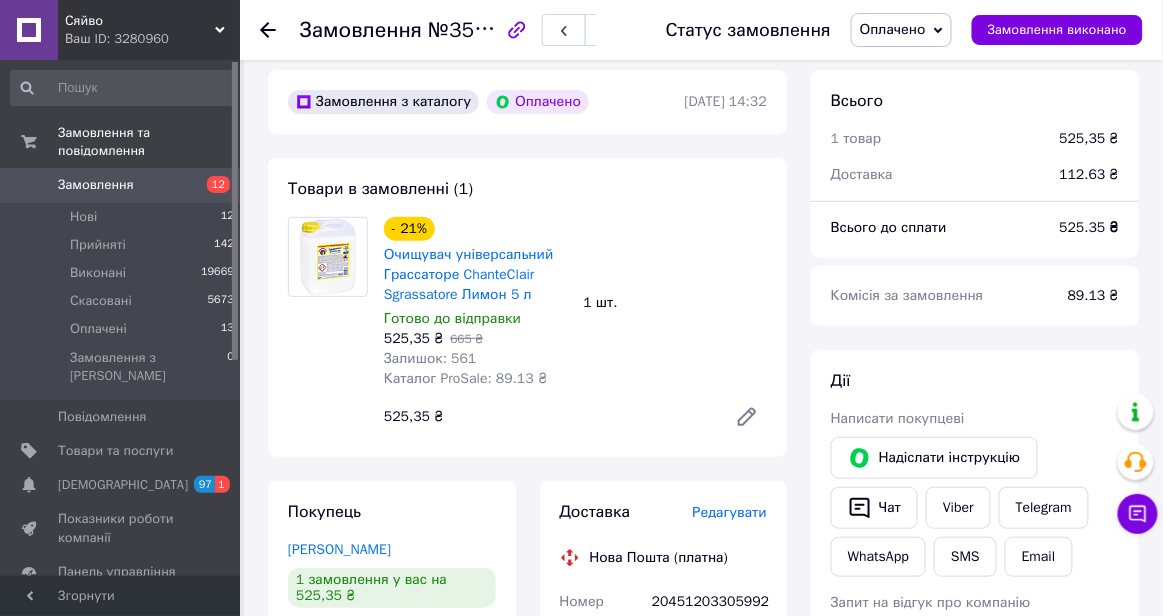 click on "Оплачено" at bounding box center [893, 29] 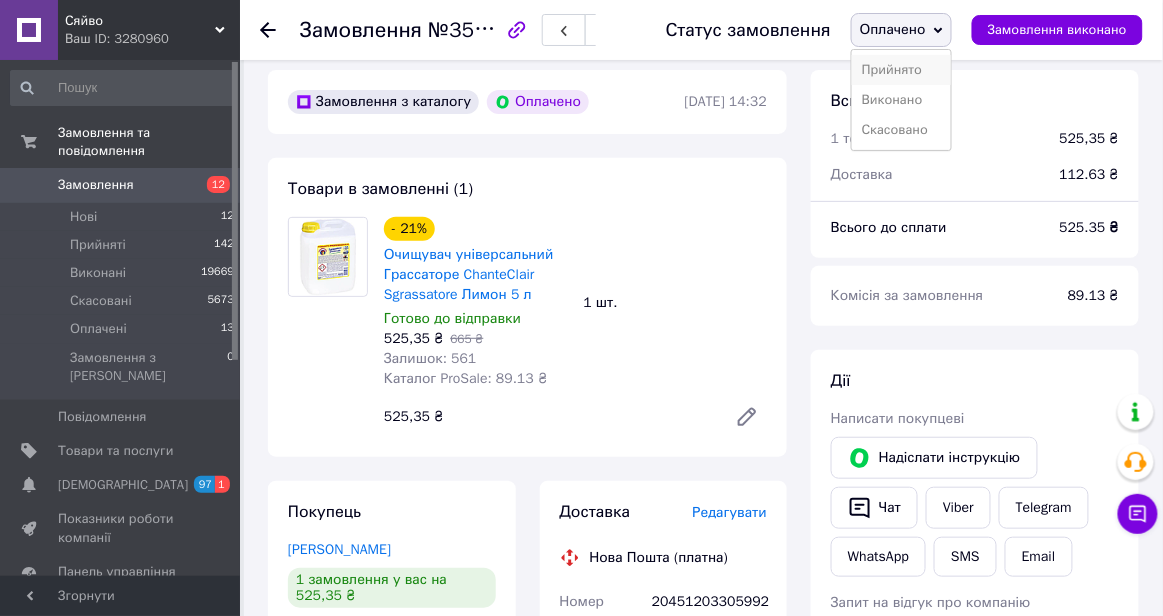 click on "Прийнято" at bounding box center [901, 70] 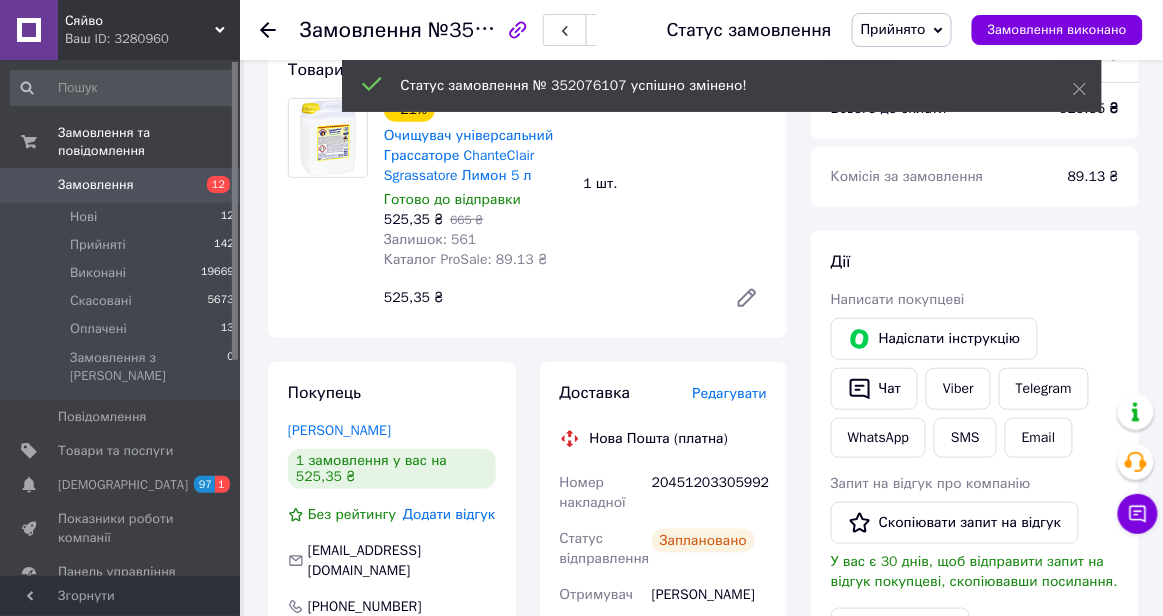 scroll, scrollTop: 198, scrollLeft: 0, axis: vertical 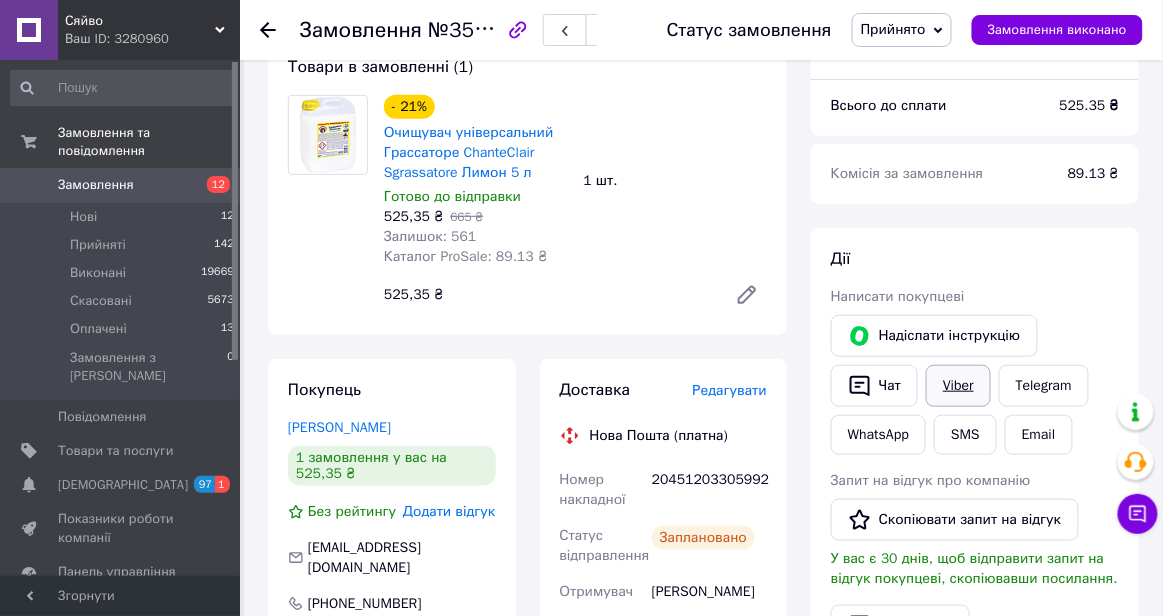 click on "Viber" at bounding box center (958, 386) 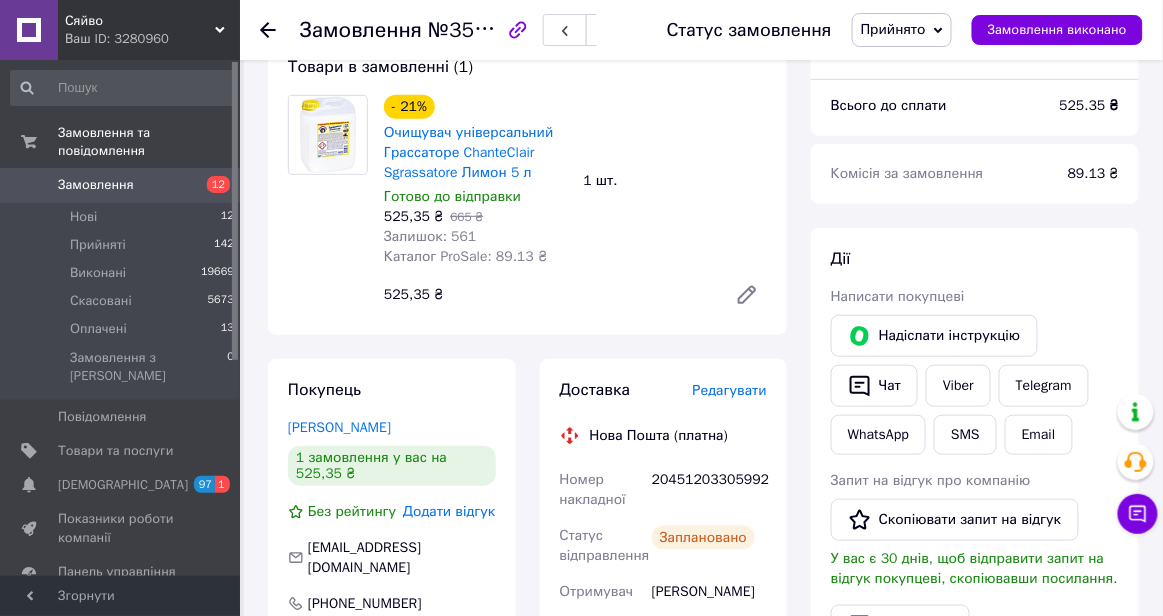 click on "20451203305992" at bounding box center (709, 490) 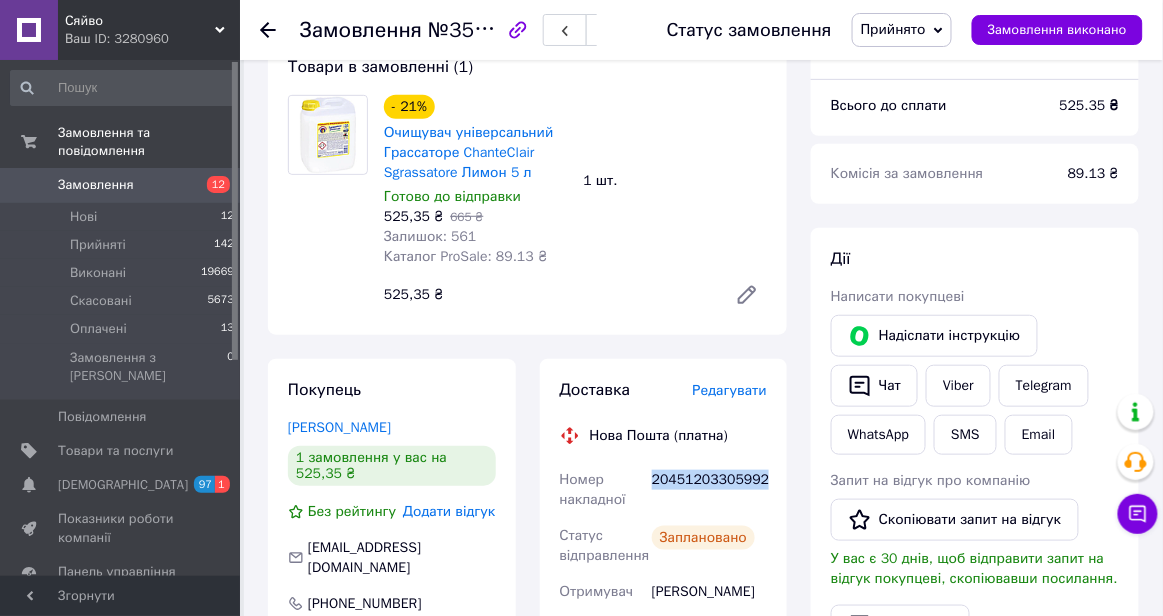 click on "20451203305992" at bounding box center [709, 490] 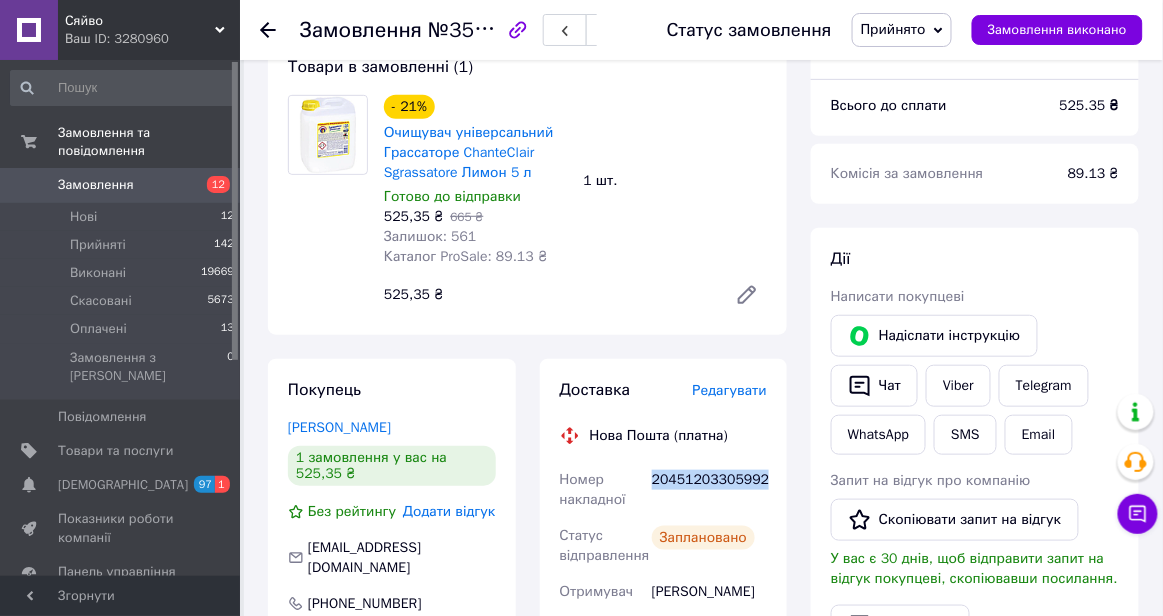 copy on "20451203305992" 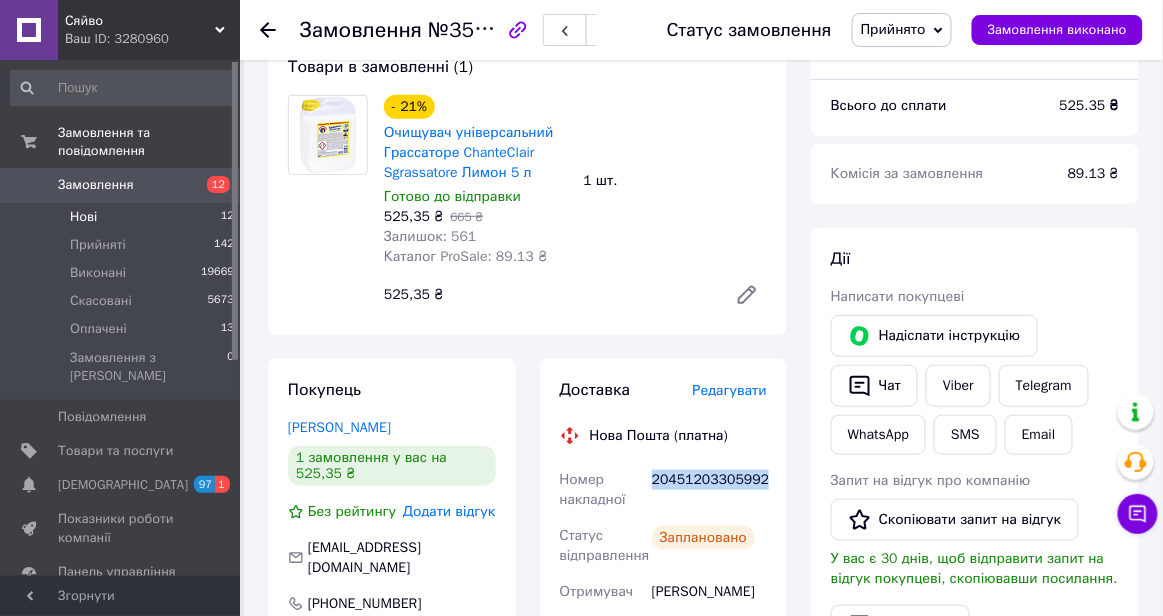click on "Нові 12" at bounding box center [123, 217] 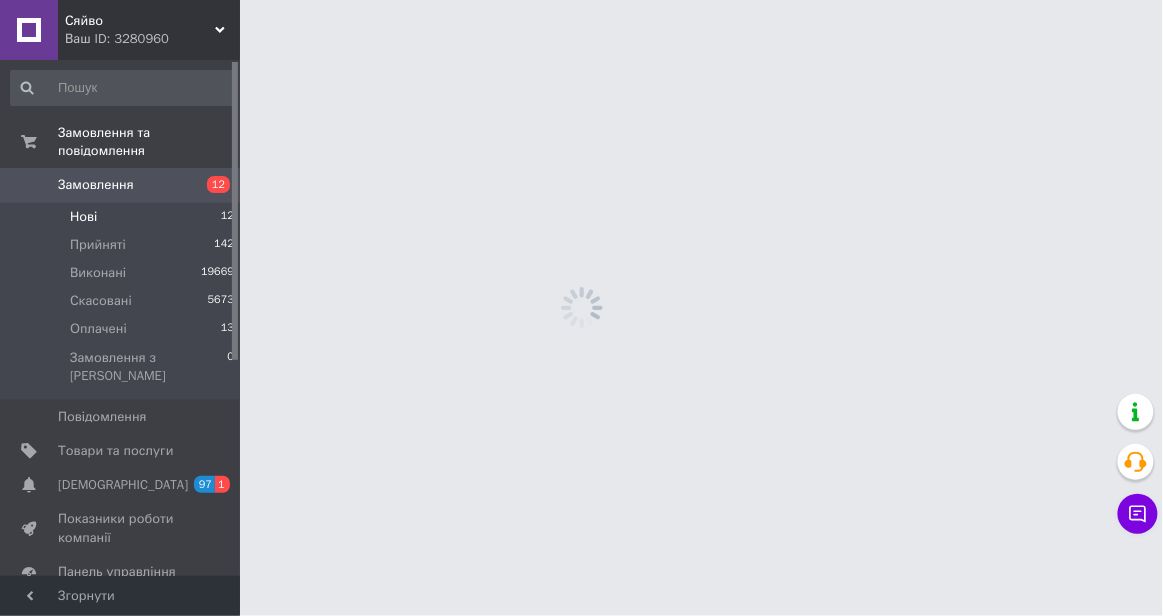 scroll, scrollTop: 0, scrollLeft: 0, axis: both 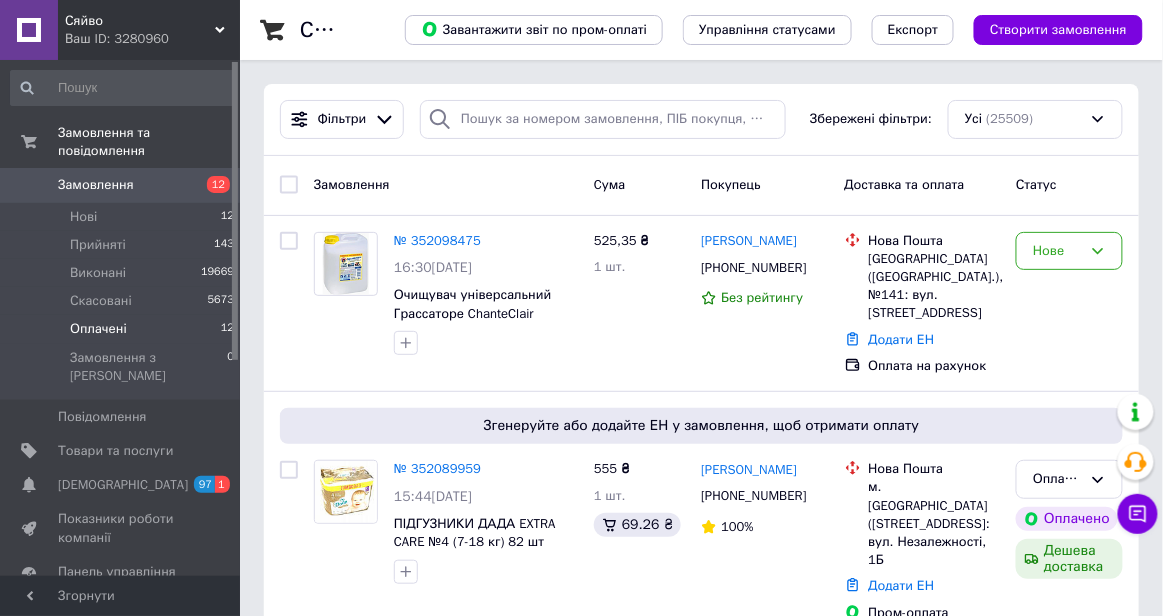 click on "Оплачені" at bounding box center (98, 329) 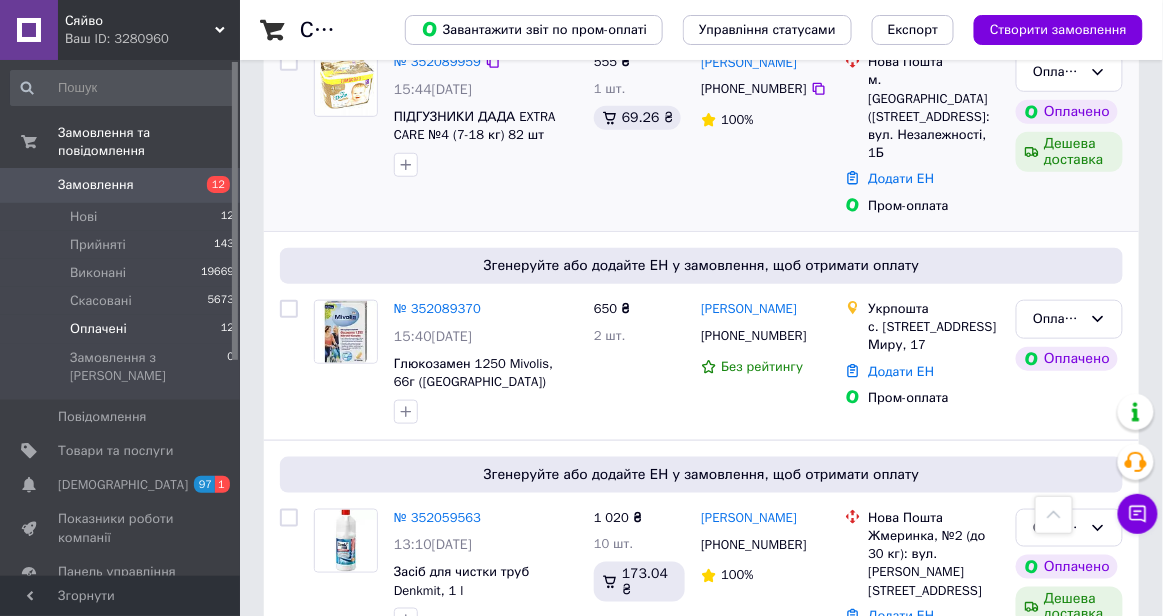 scroll, scrollTop: 0, scrollLeft: 0, axis: both 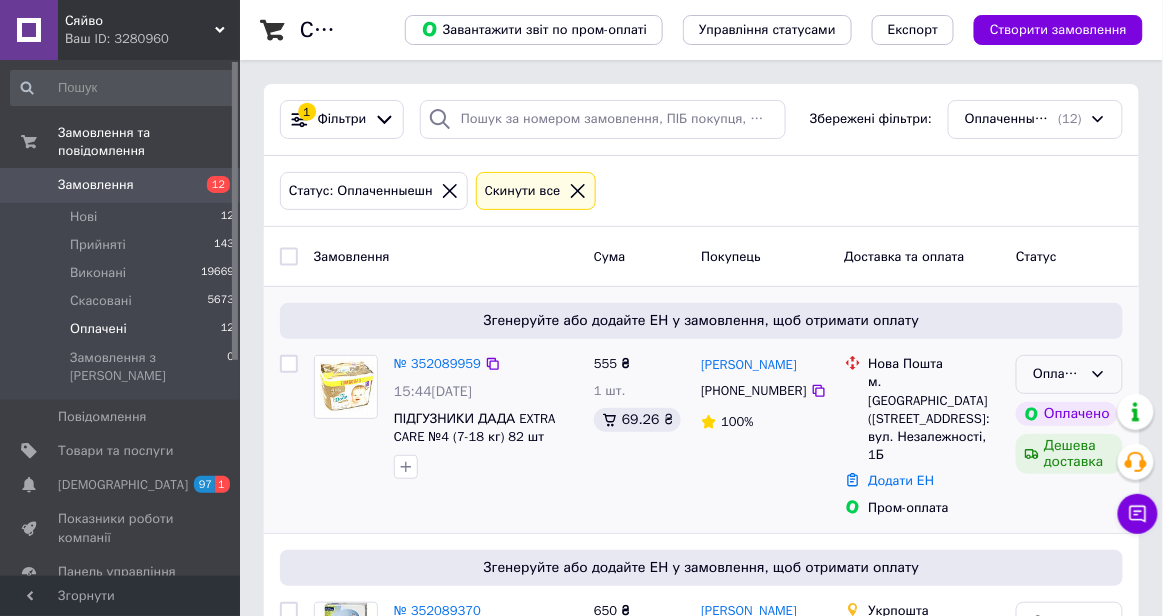 click on "Оплачено" at bounding box center [1069, 374] 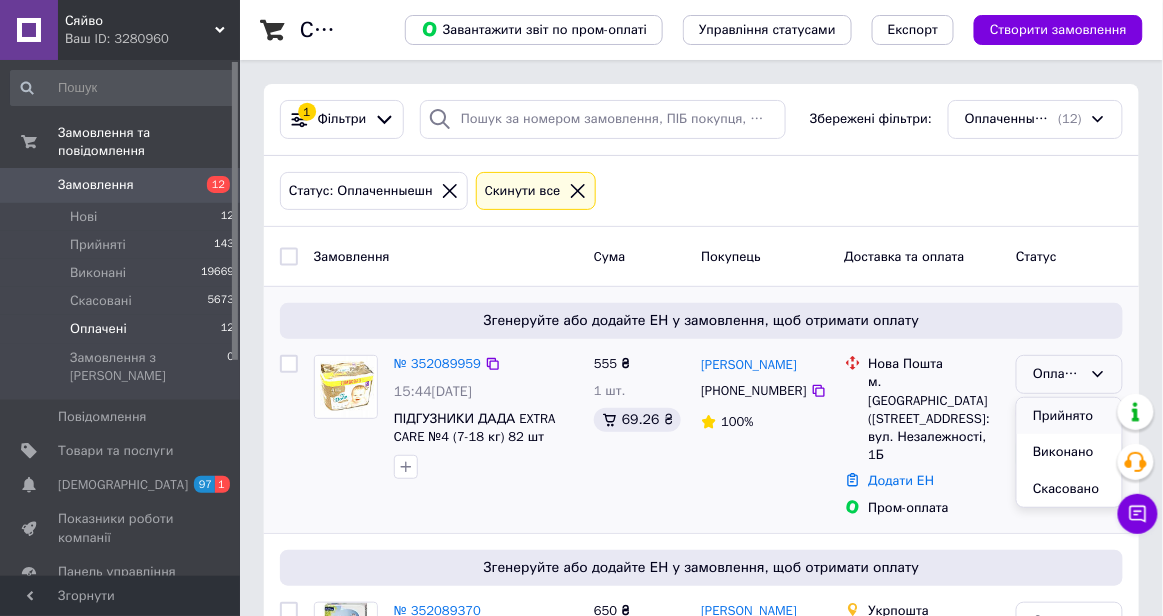 click on "Прийнято" at bounding box center (1069, 416) 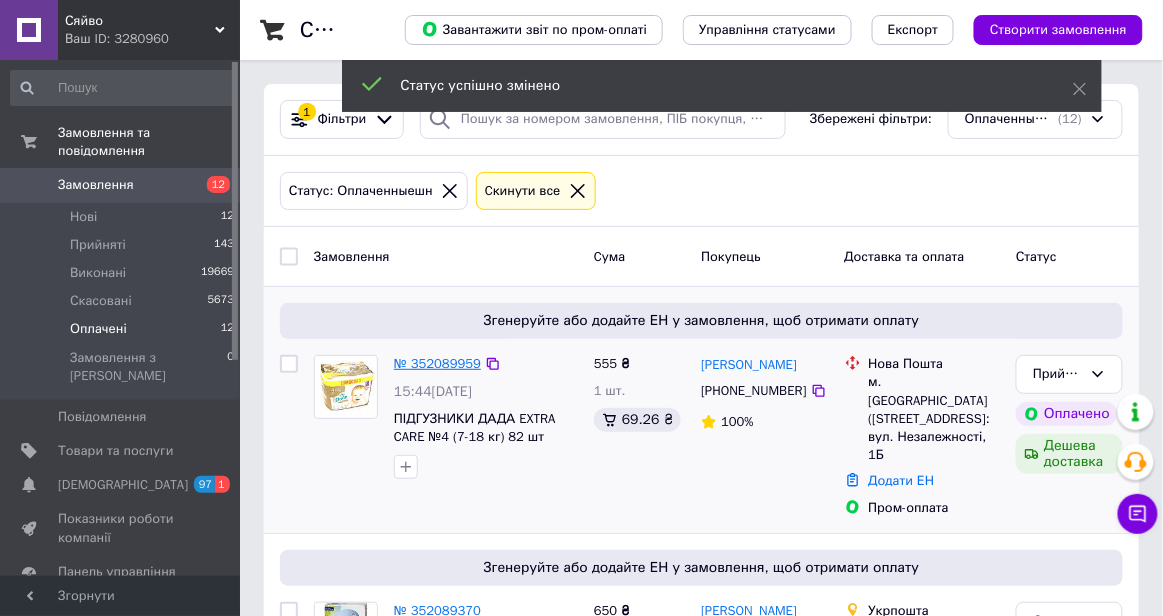 click on "№ 352089959" at bounding box center (437, 363) 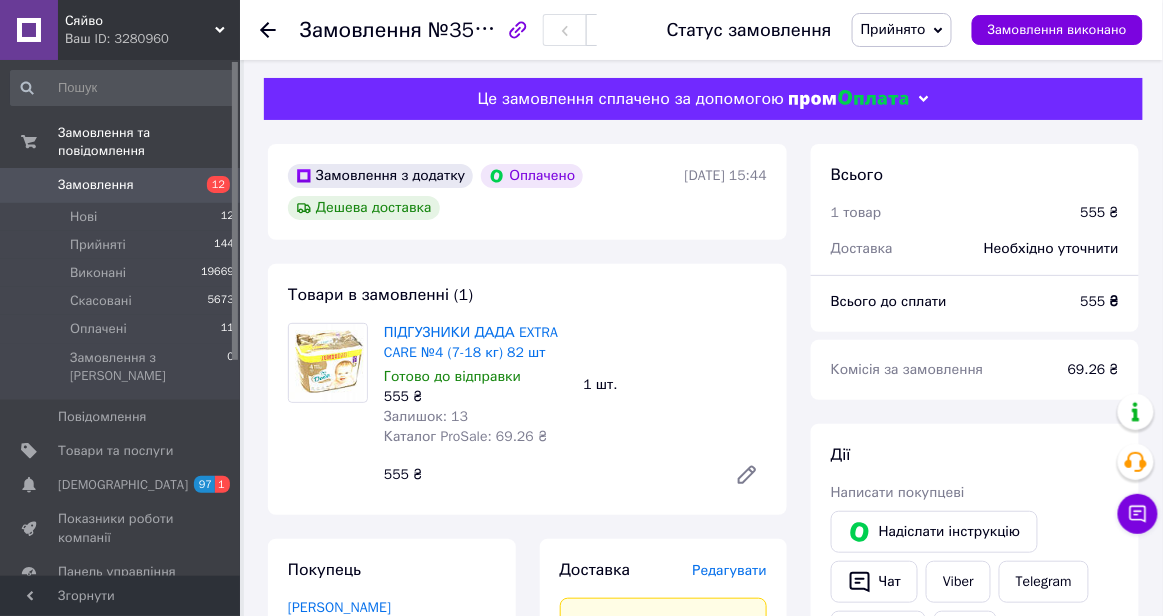 scroll, scrollTop: 0, scrollLeft: 0, axis: both 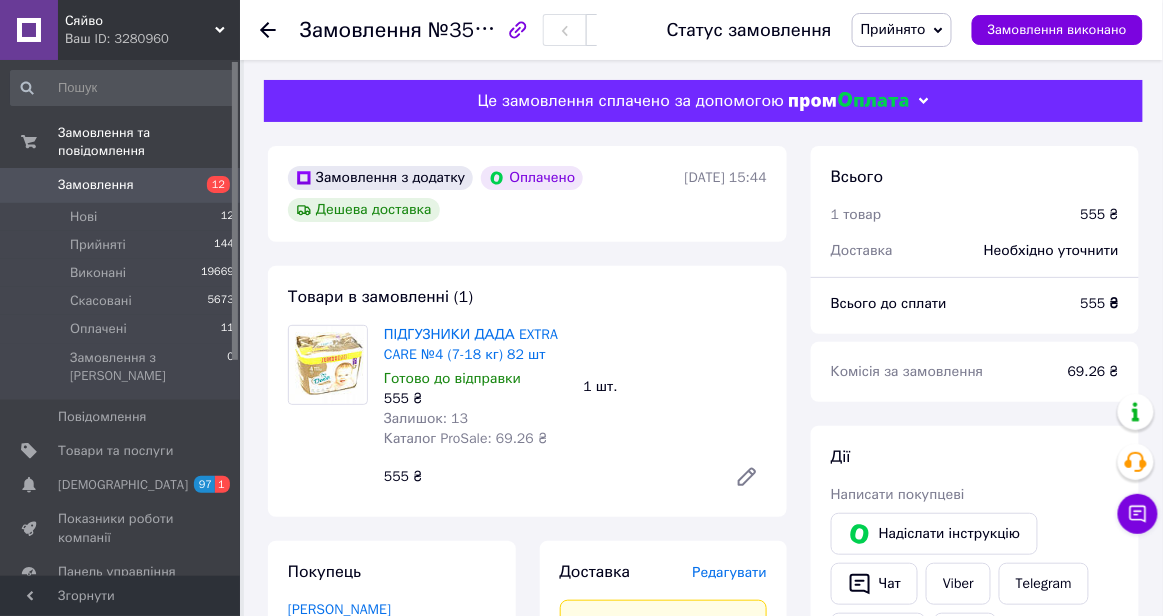 click on "Редагувати" at bounding box center (730, 572) 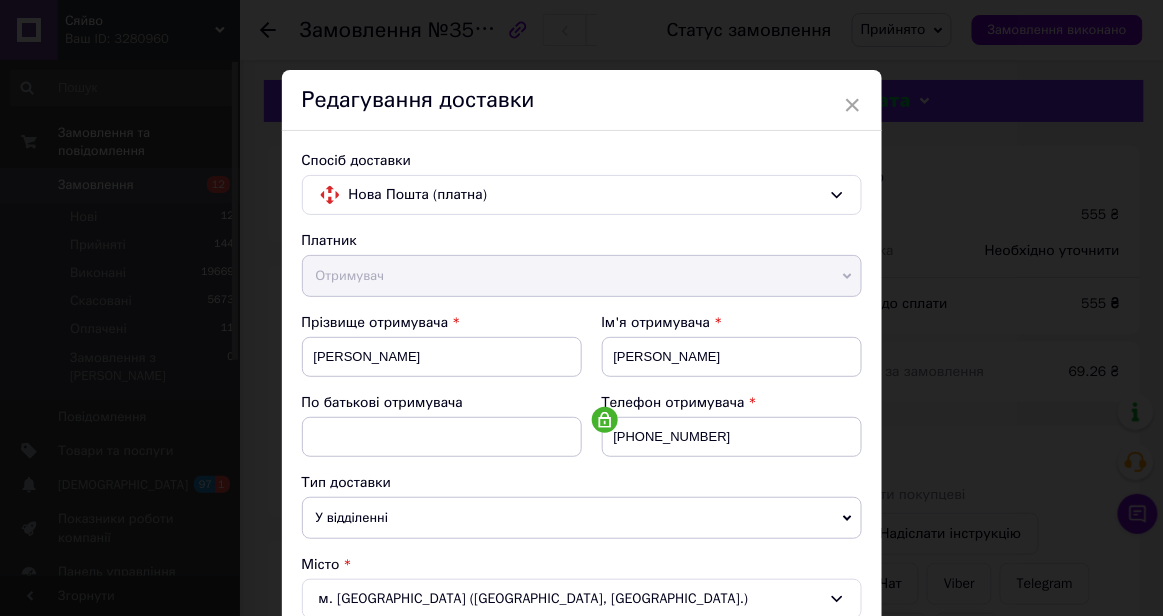scroll, scrollTop: 729, scrollLeft: 0, axis: vertical 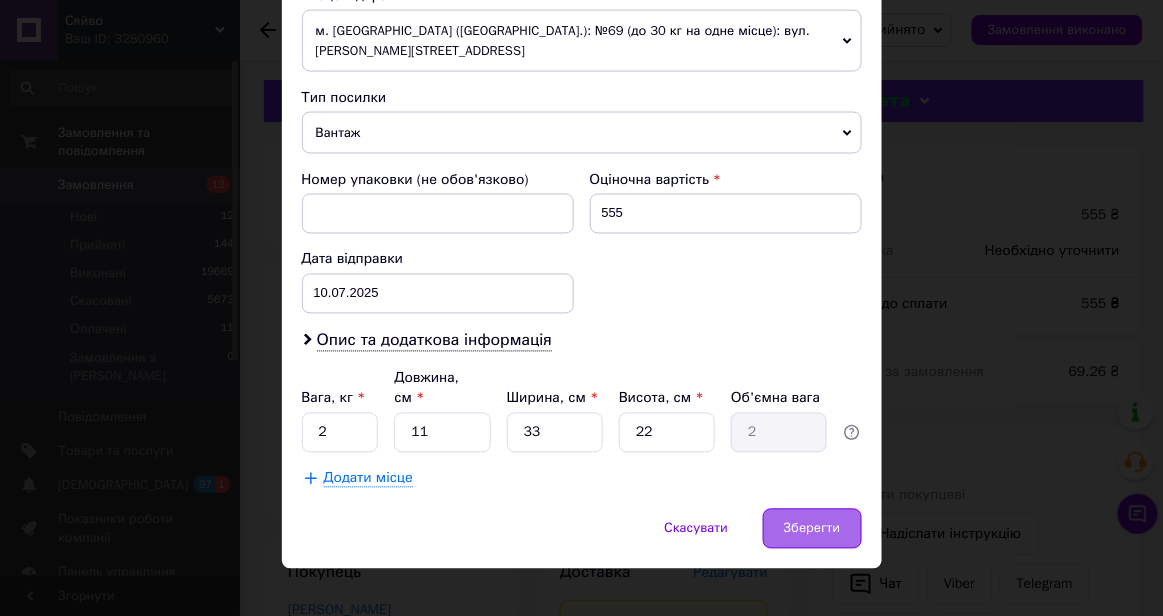 click on "Зберегти" at bounding box center [812, 529] 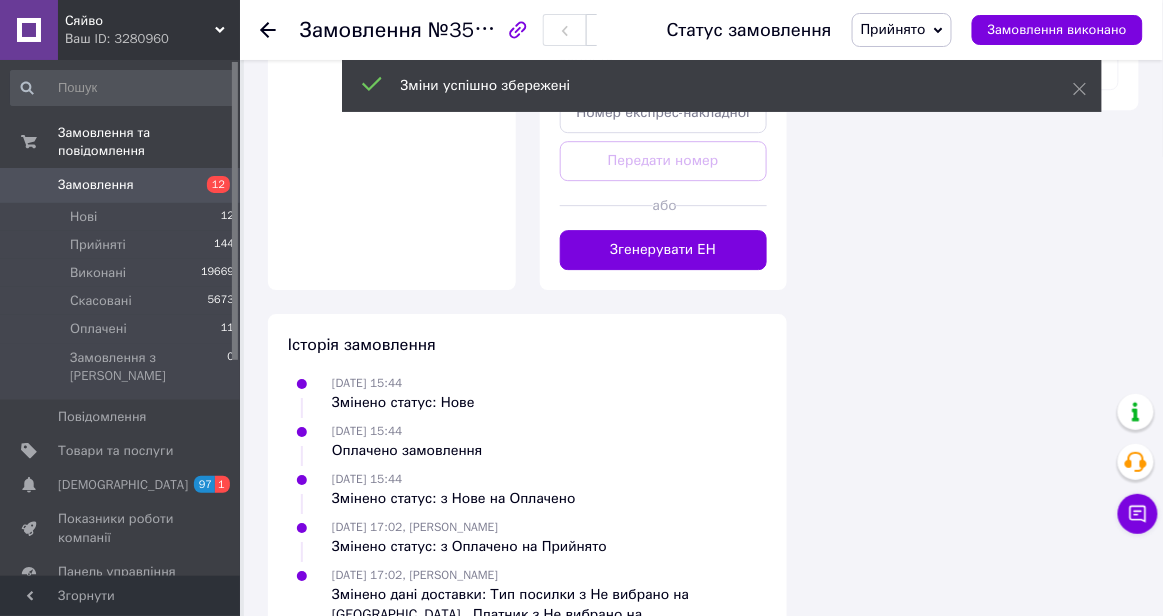scroll, scrollTop: 1372, scrollLeft: 0, axis: vertical 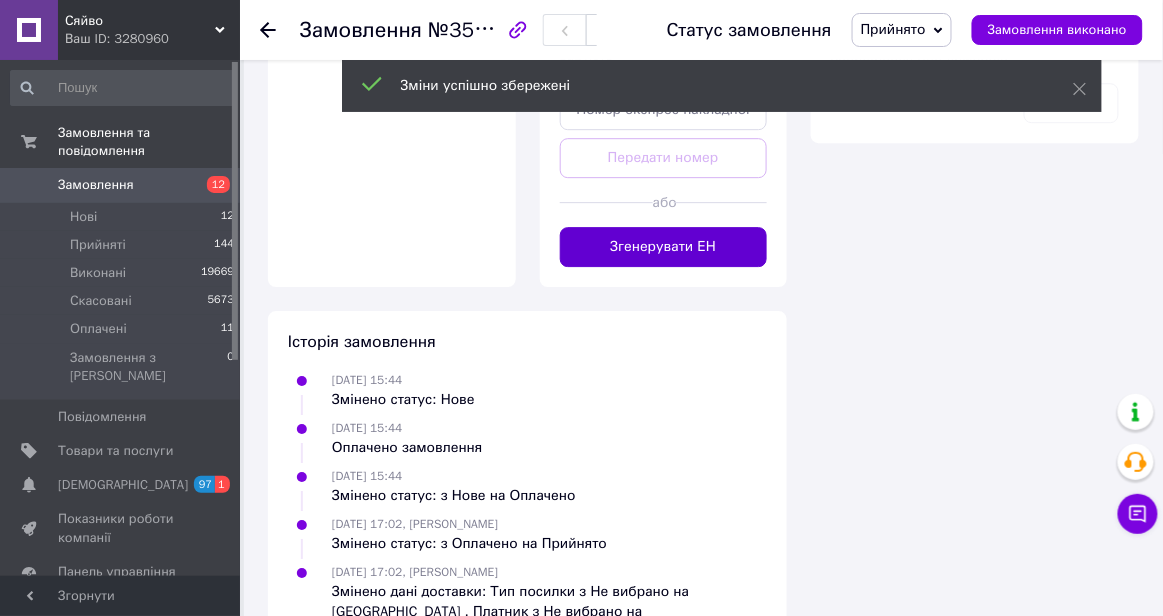 click on "Згенерувати ЕН" at bounding box center (664, 247) 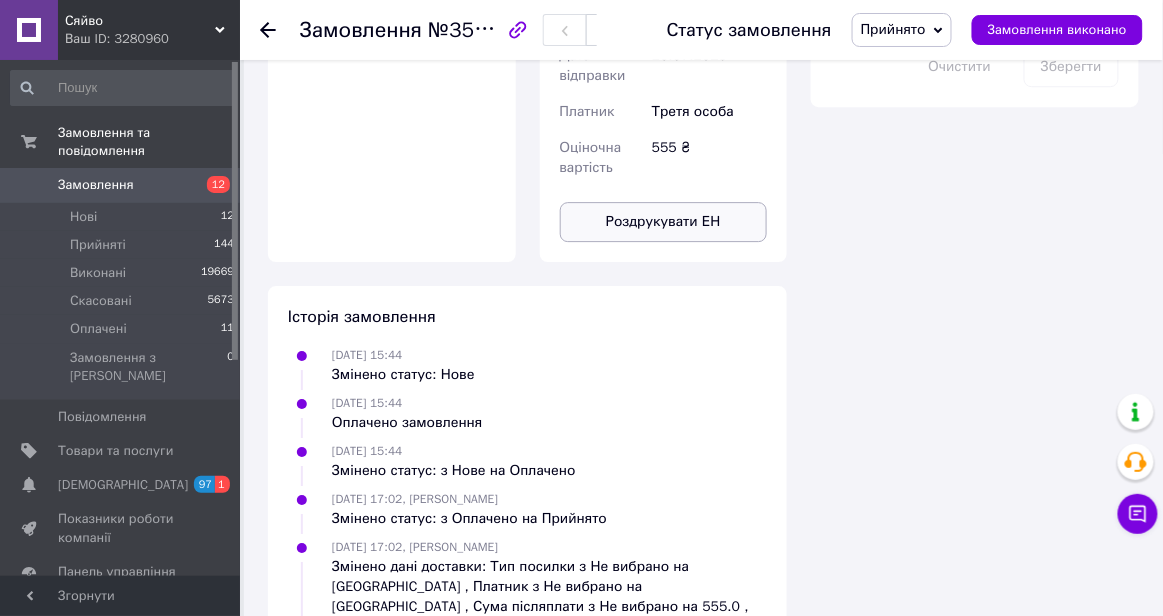 click on "Роздрукувати ЕН" at bounding box center [664, 222] 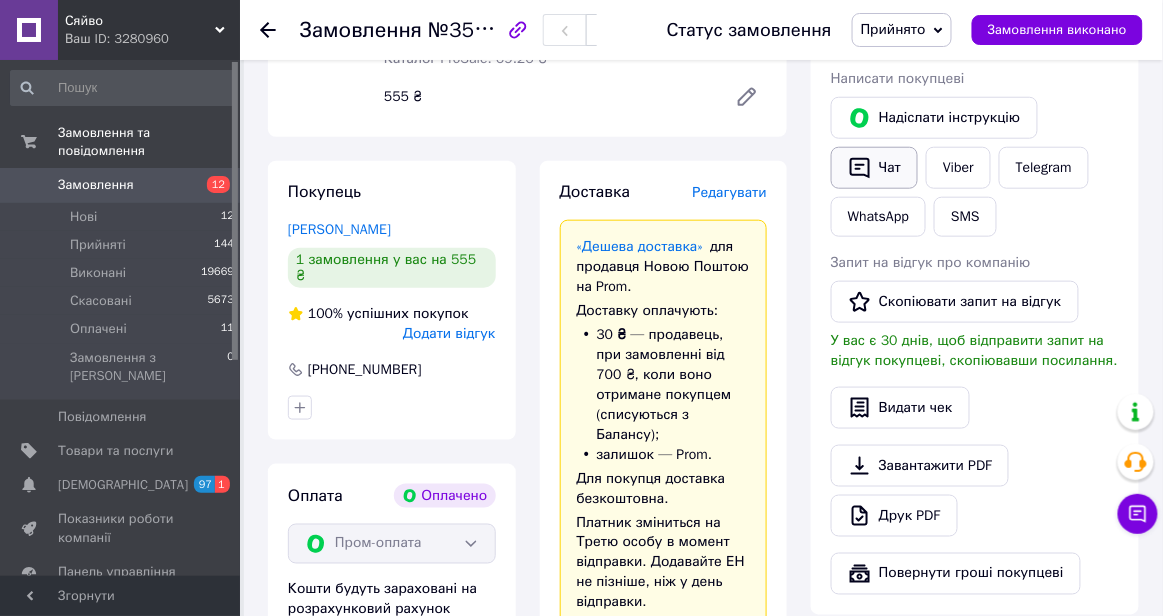 scroll, scrollTop: 376, scrollLeft: 0, axis: vertical 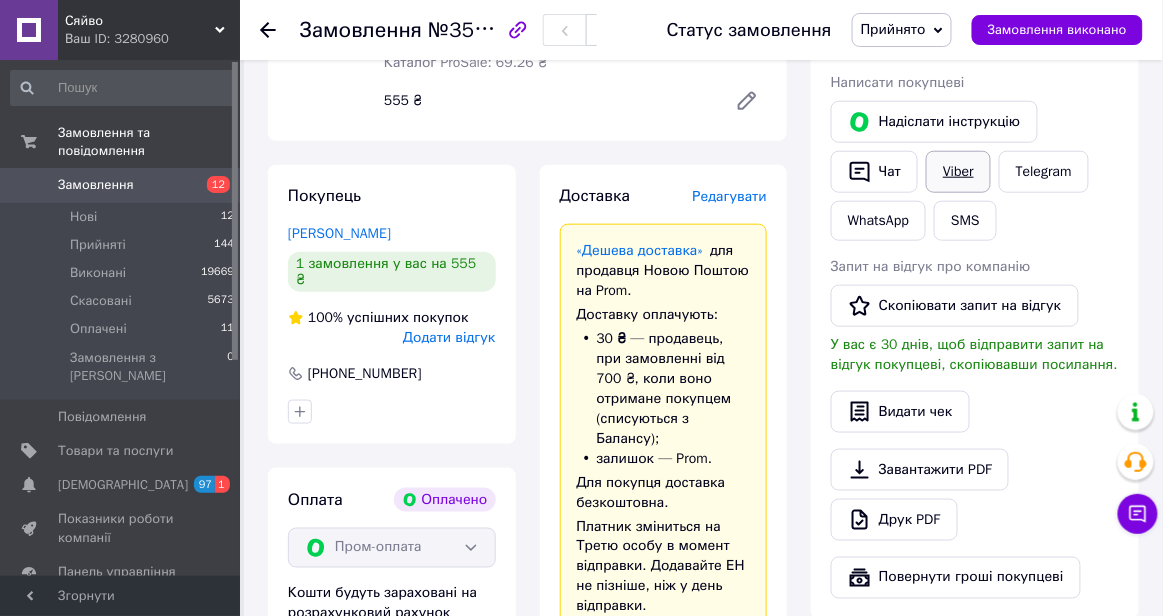 click on "Viber" at bounding box center (958, 172) 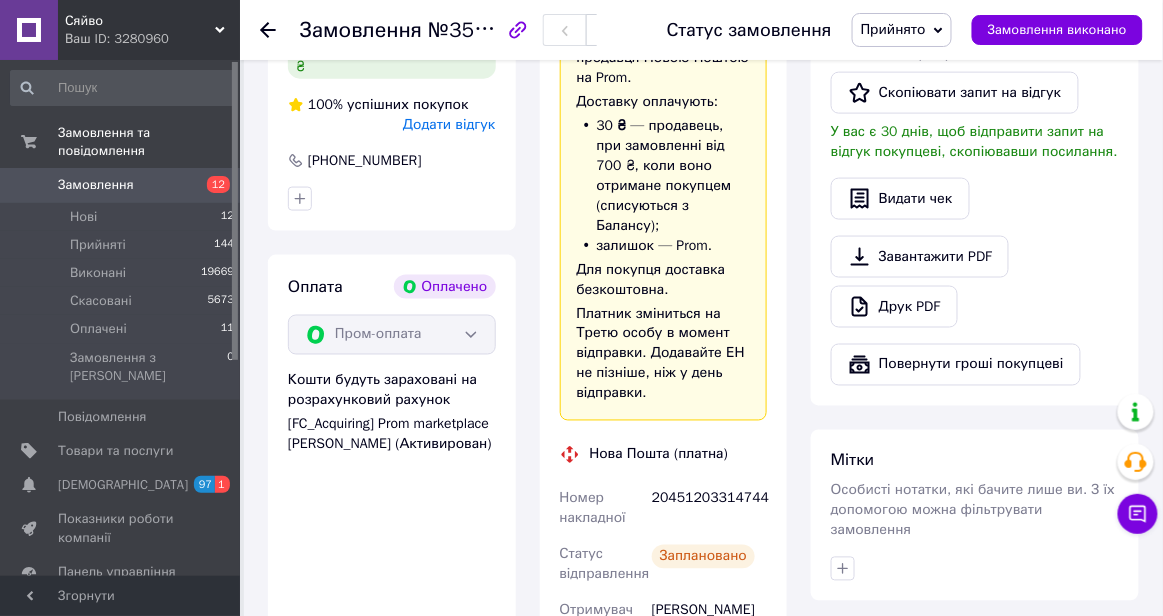 scroll, scrollTop: 590, scrollLeft: 0, axis: vertical 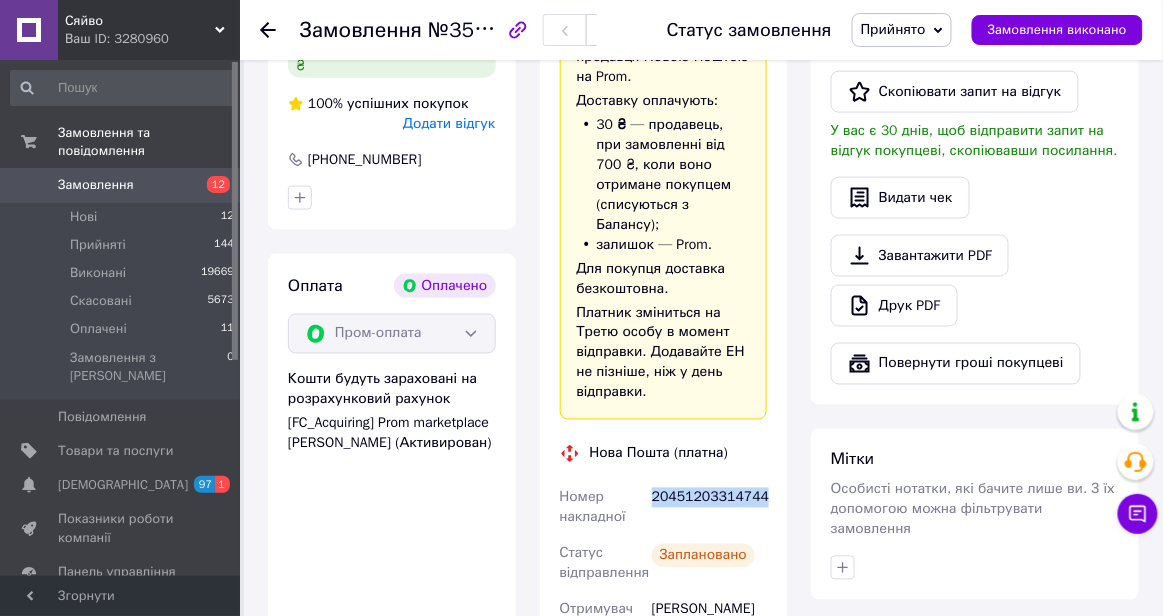 copy on "20451203314744" 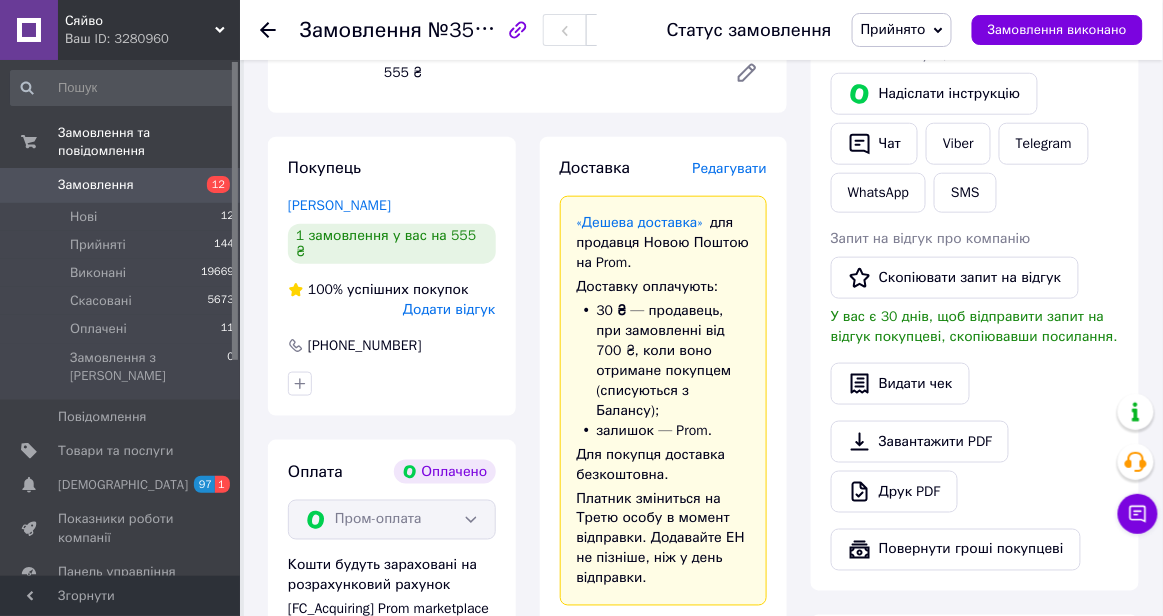 scroll, scrollTop: 371, scrollLeft: 0, axis: vertical 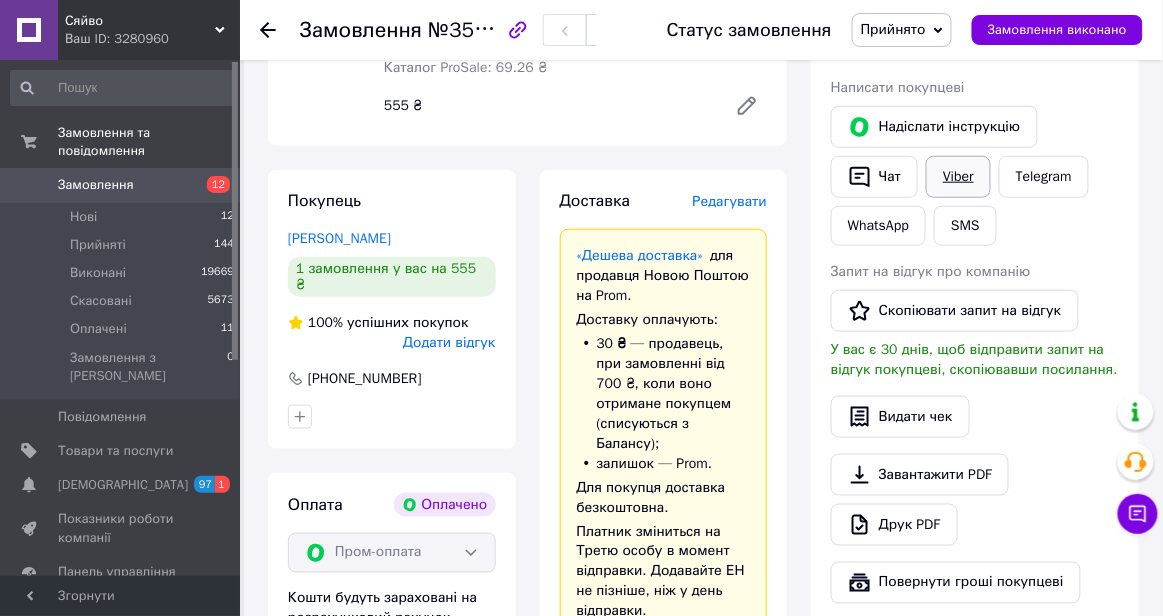 click on "Viber" at bounding box center [958, 177] 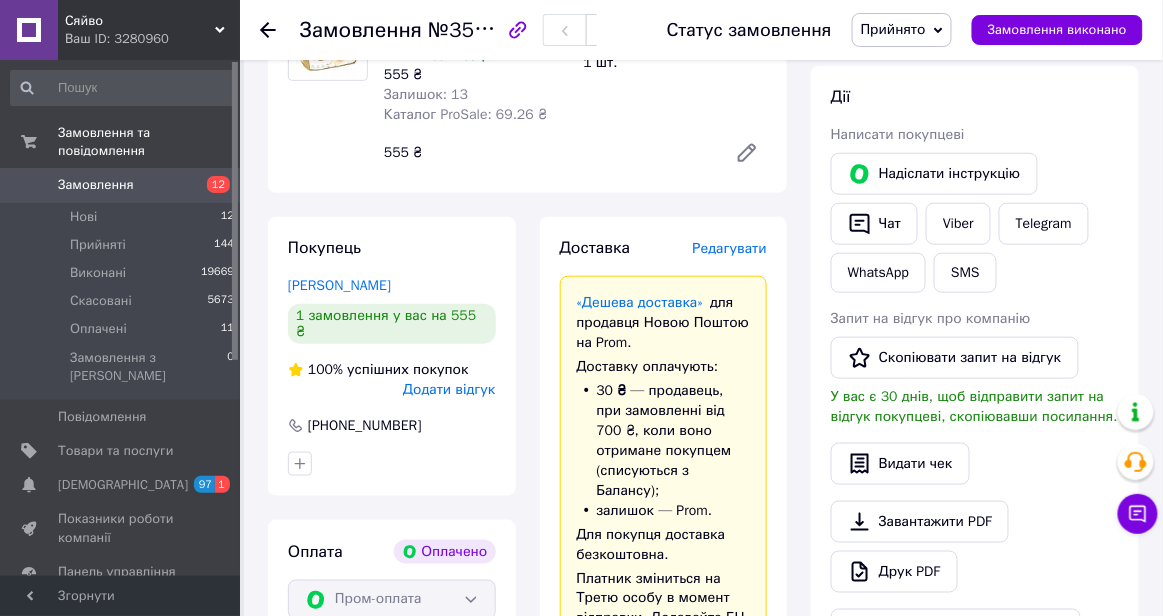 scroll, scrollTop: 0, scrollLeft: 0, axis: both 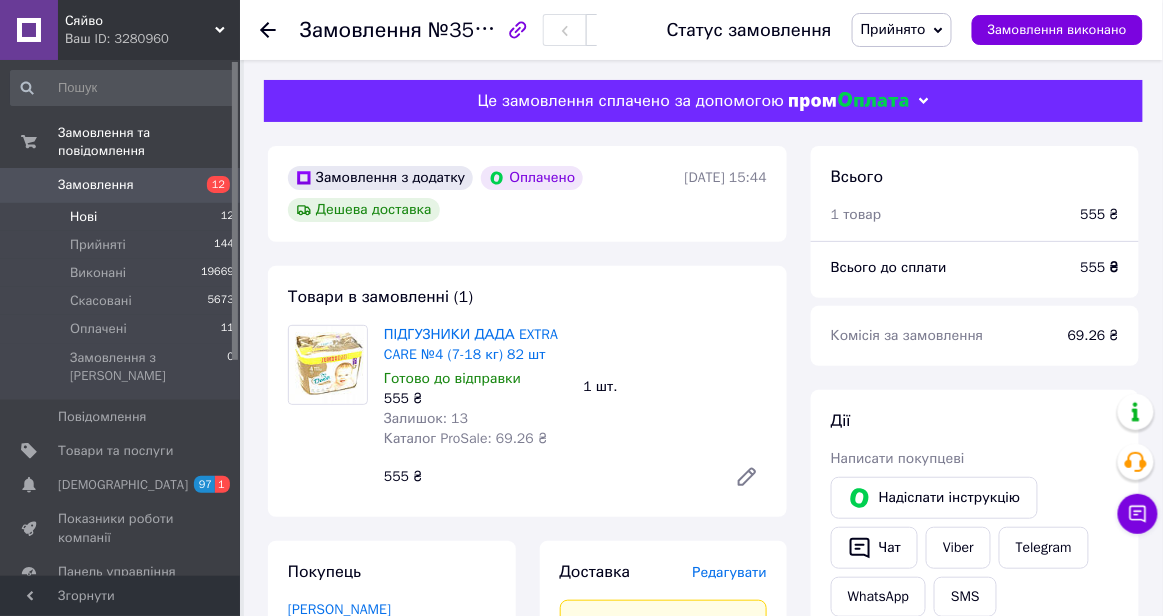 click on "Нові 12" at bounding box center (123, 217) 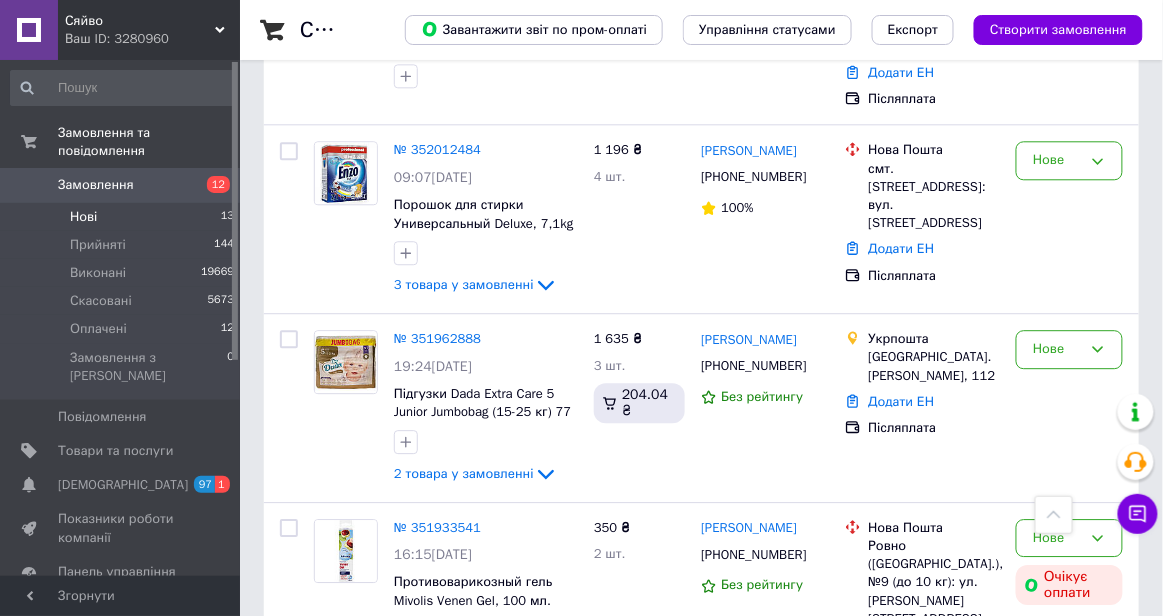 scroll, scrollTop: 1139, scrollLeft: 0, axis: vertical 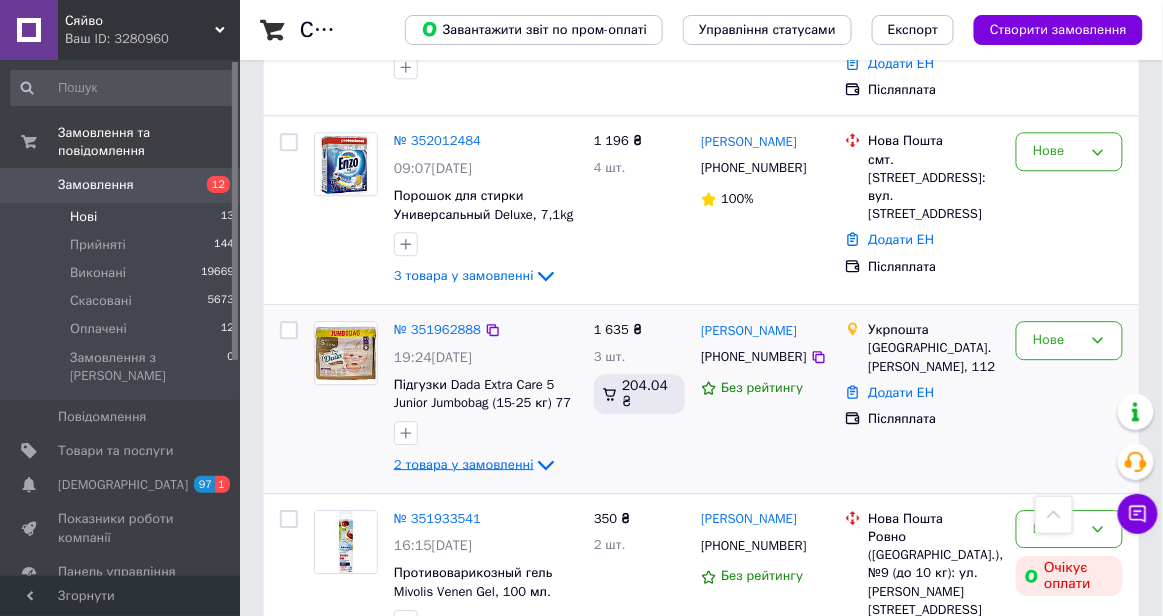 click on "2 товара у замовленні" at bounding box center (464, 464) 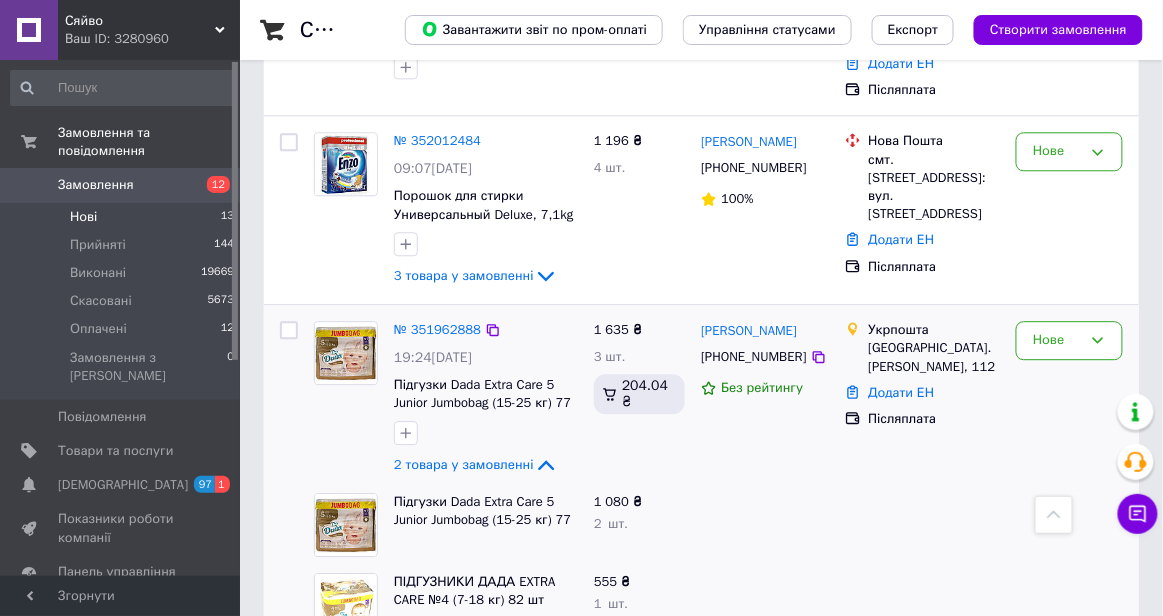 scroll, scrollTop: 1157, scrollLeft: 0, axis: vertical 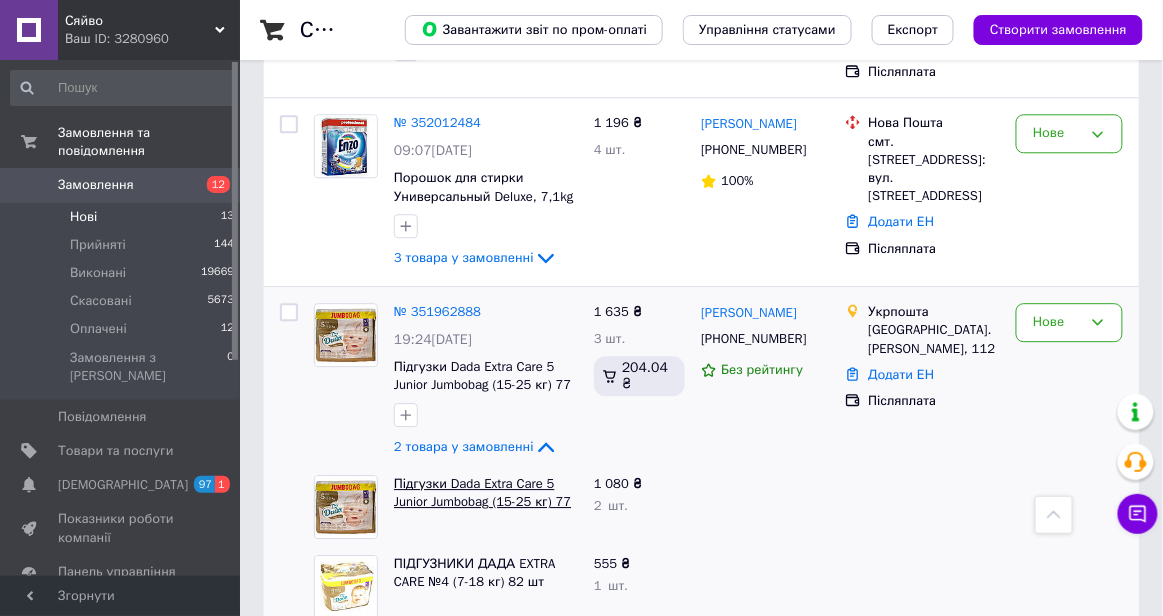 click on "Підгузки Dada Extra Care 5 Junior Jumbobag (15-25 кг) 77 шт" at bounding box center (482, 502) 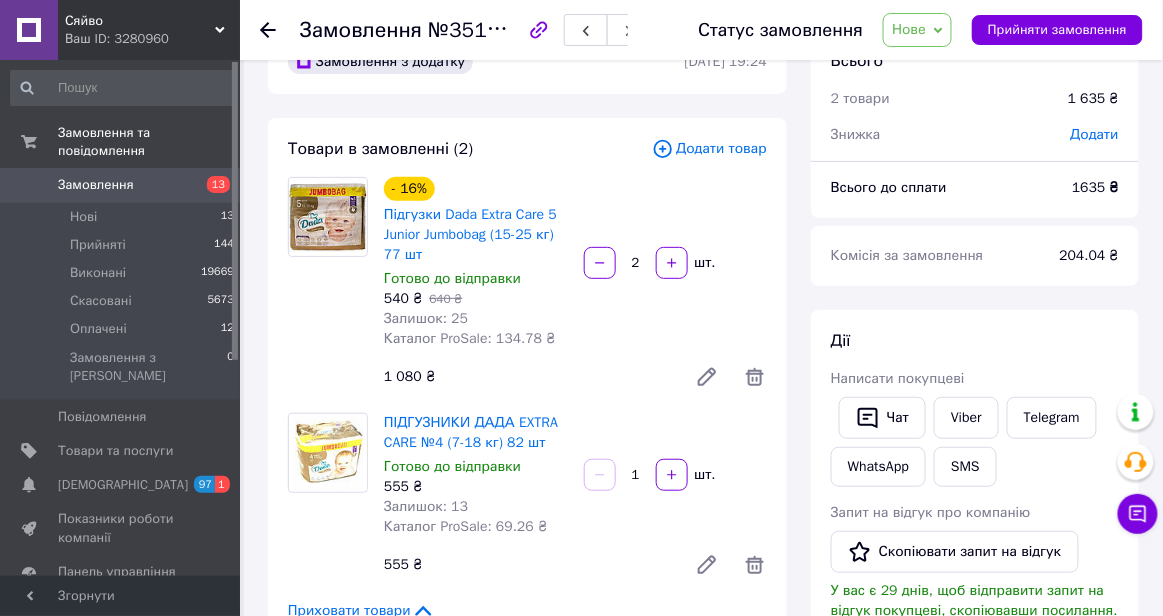 scroll, scrollTop: 58, scrollLeft: 0, axis: vertical 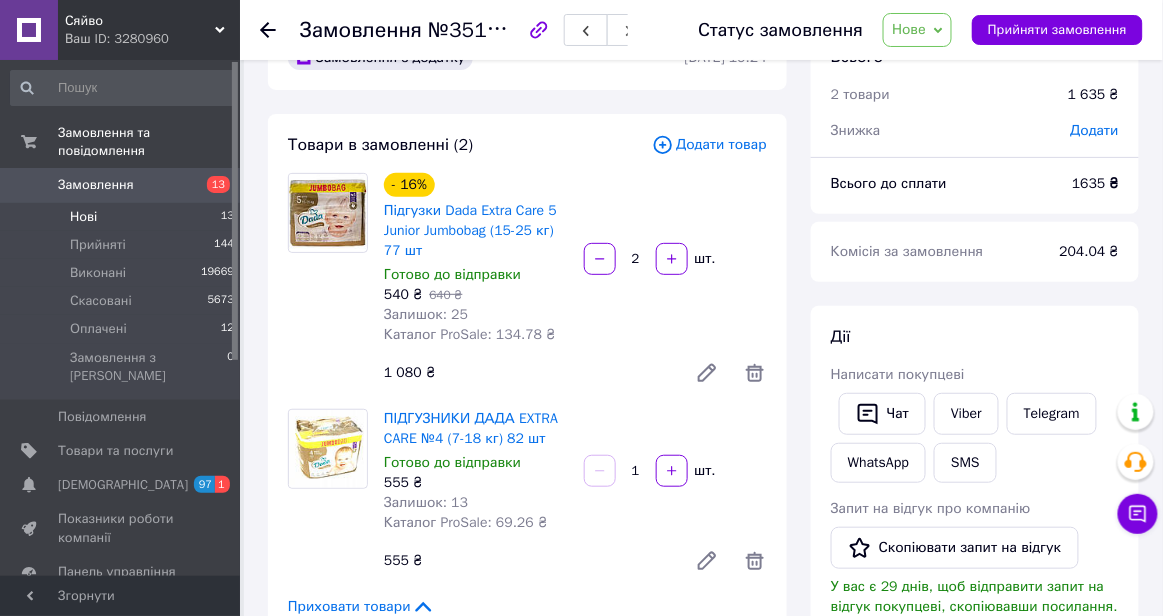 click on "Нові 13" at bounding box center [123, 217] 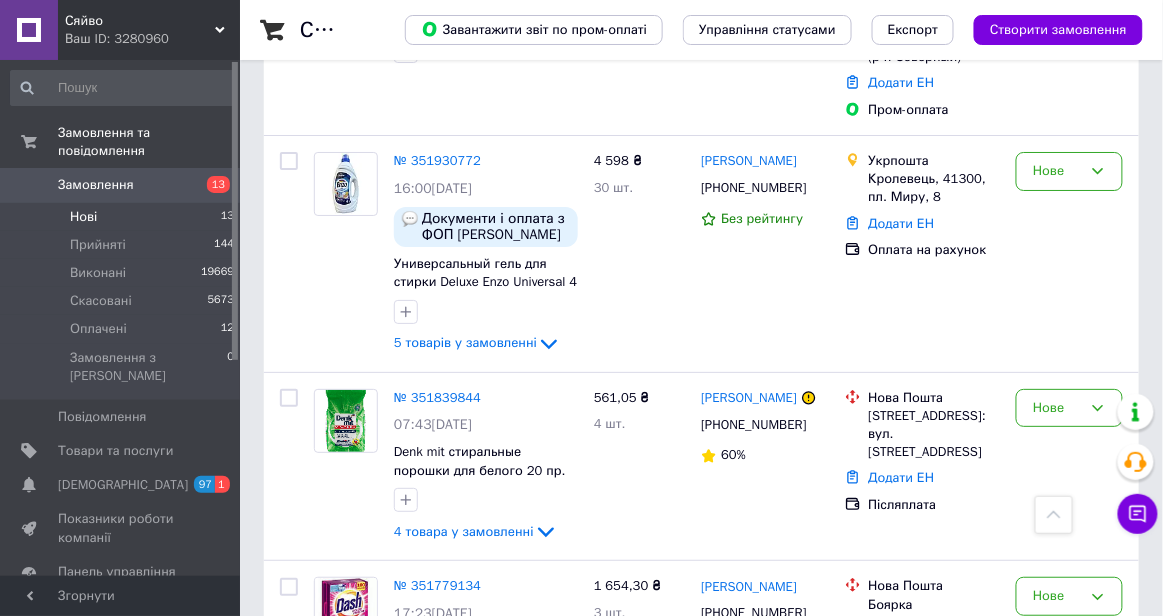 scroll, scrollTop: 2137, scrollLeft: 0, axis: vertical 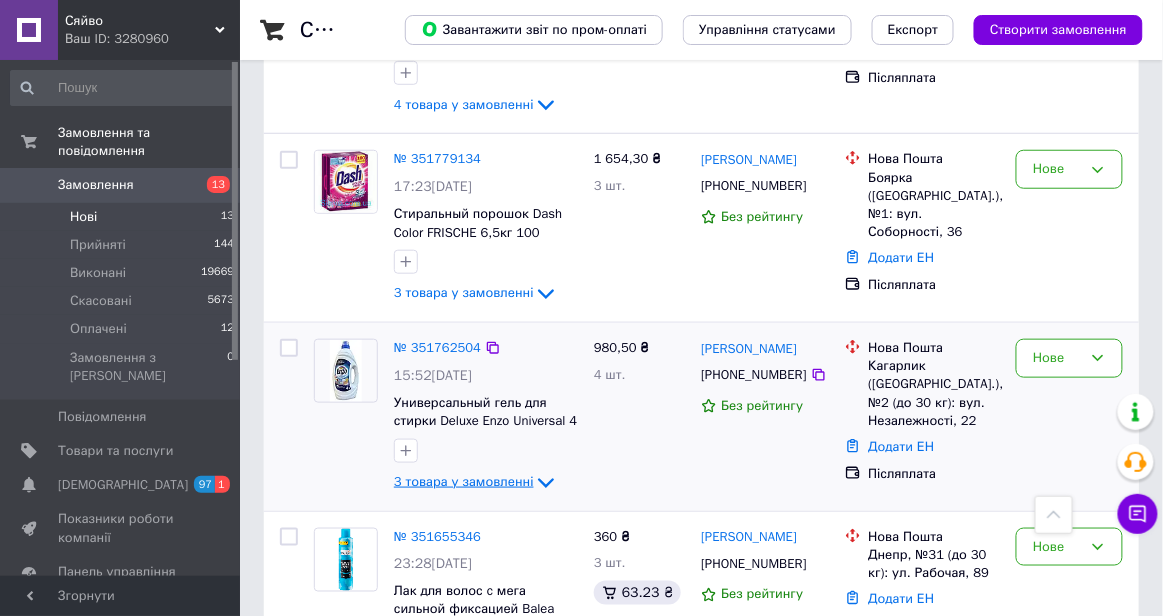 click 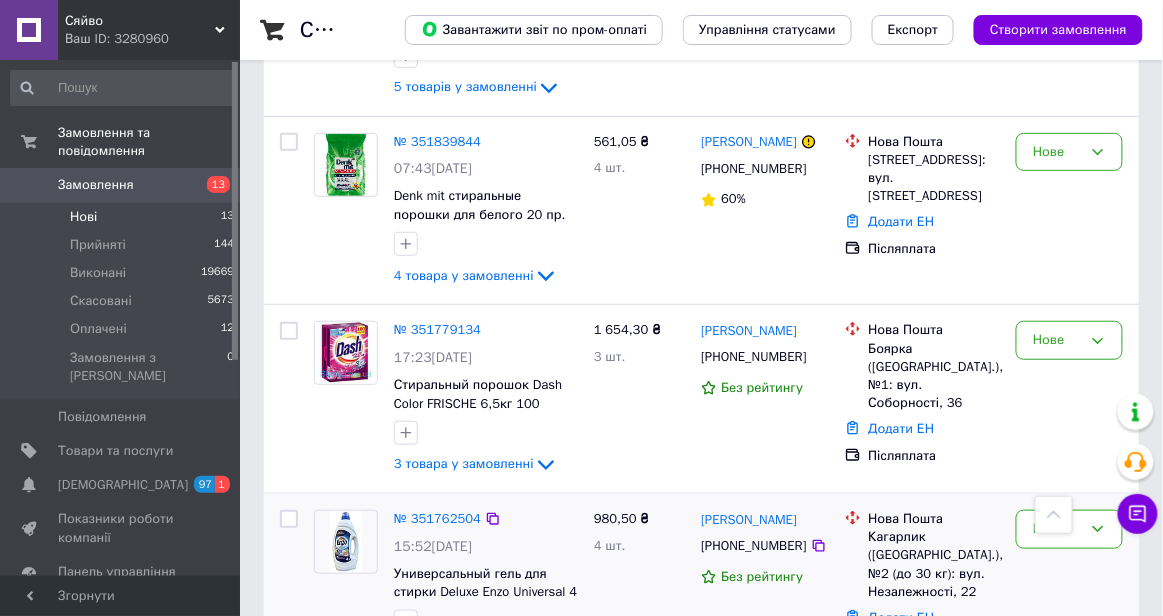 scroll, scrollTop: 1965, scrollLeft: 0, axis: vertical 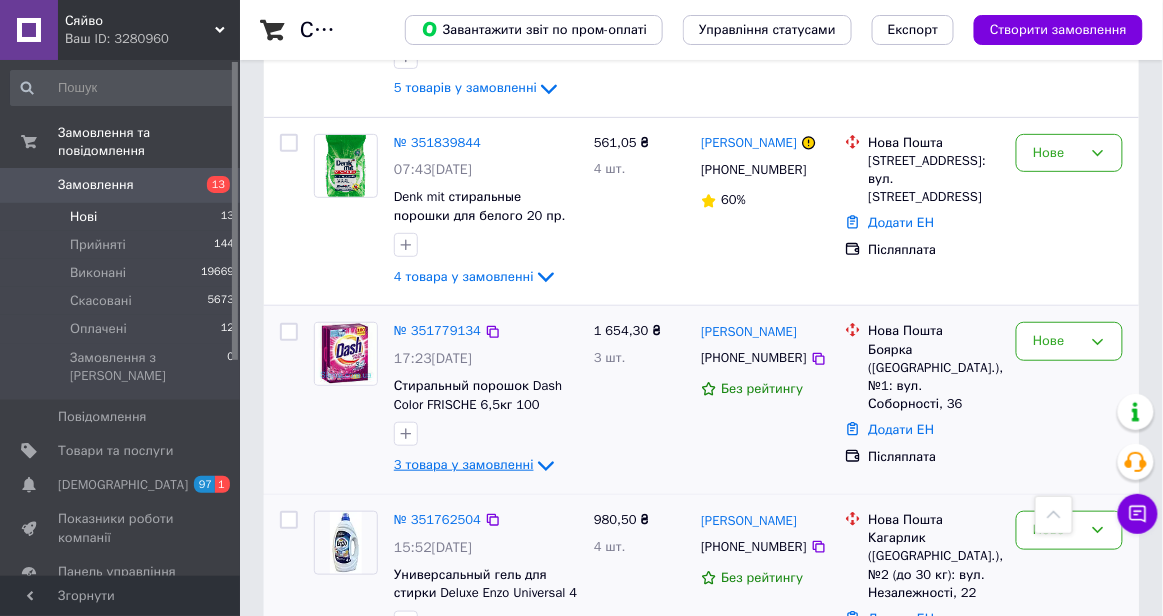 click on "3 товара у замовленні" at bounding box center (464, 465) 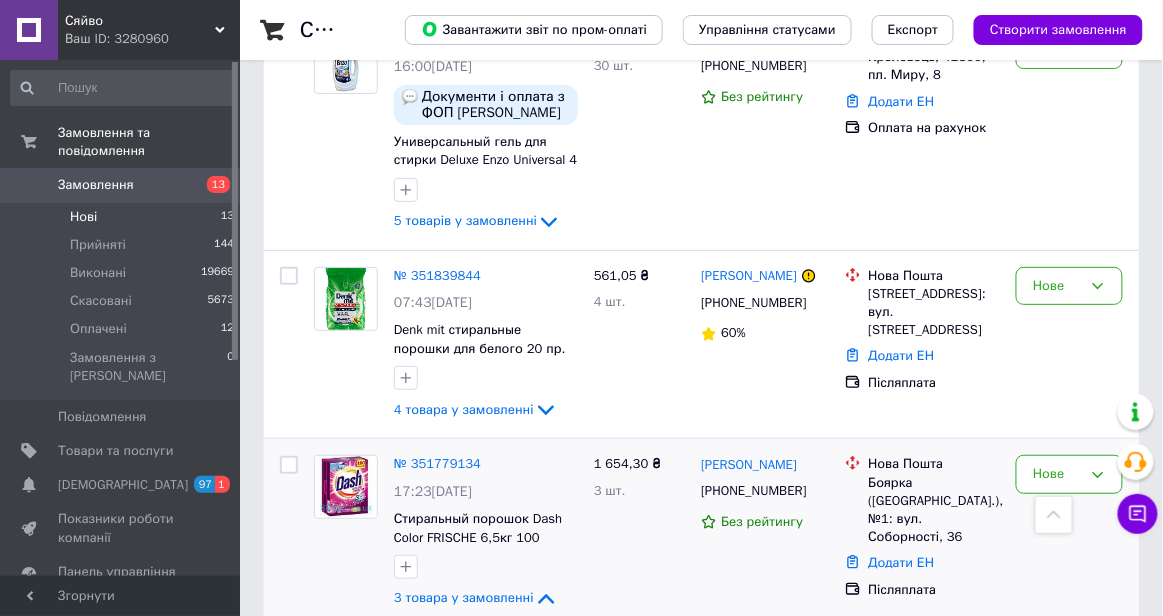 scroll, scrollTop: 1720, scrollLeft: 0, axis: vertical 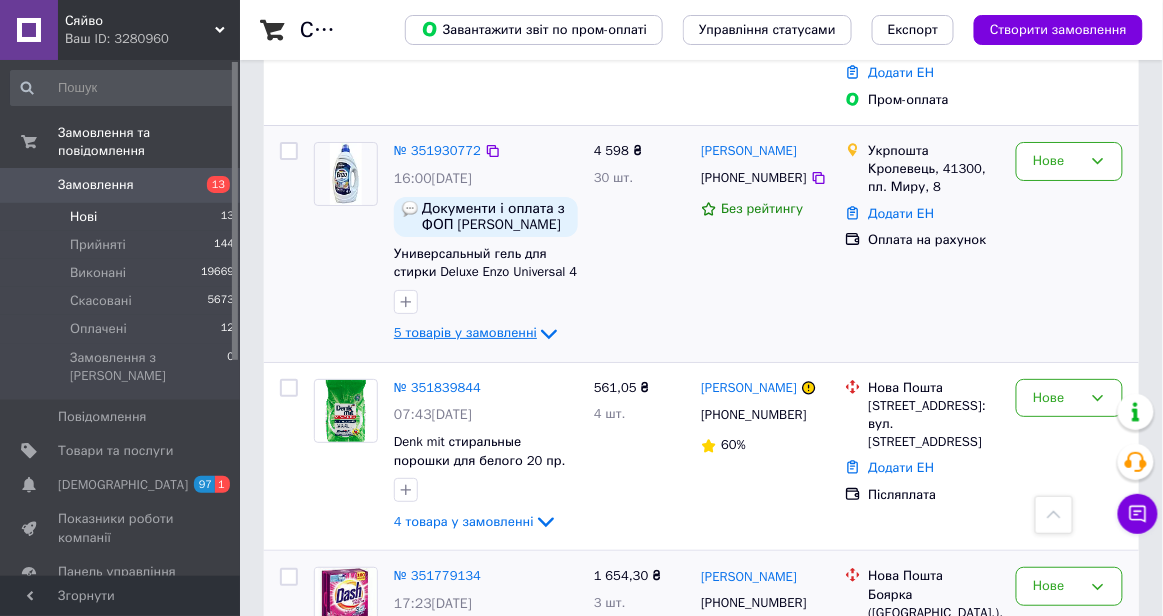 click on "5 товарів у замовленні" at bounding box center (465, 332) 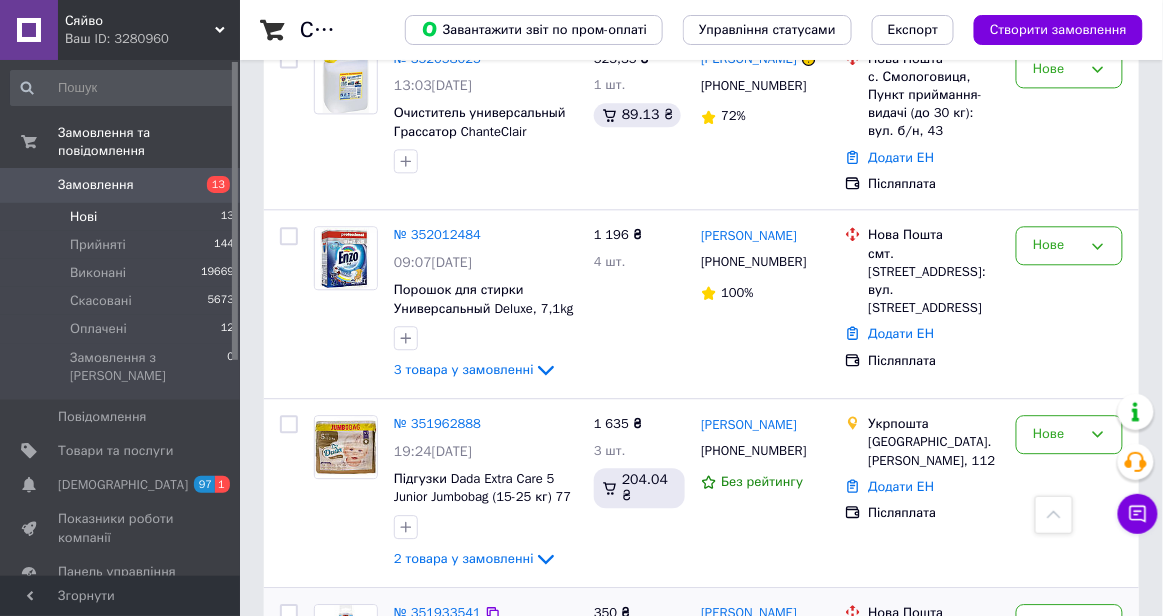 scroll, scrollTop: 1037, scrollLeft: 0, axis: vertical 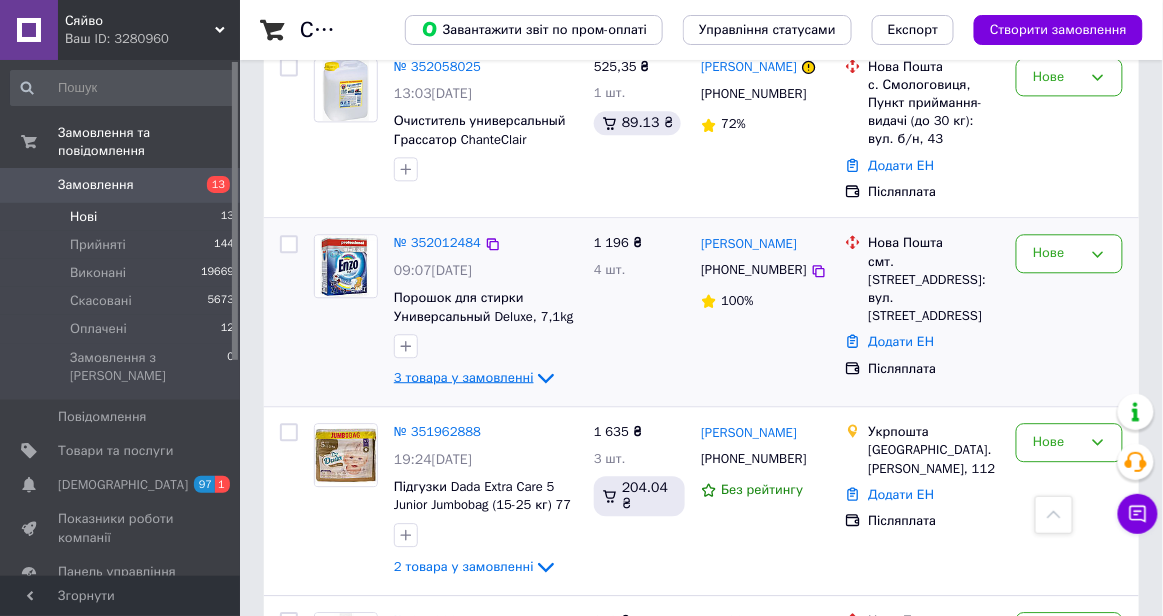 click on "3 товара у замовленні" at bounding box center (464, 377) 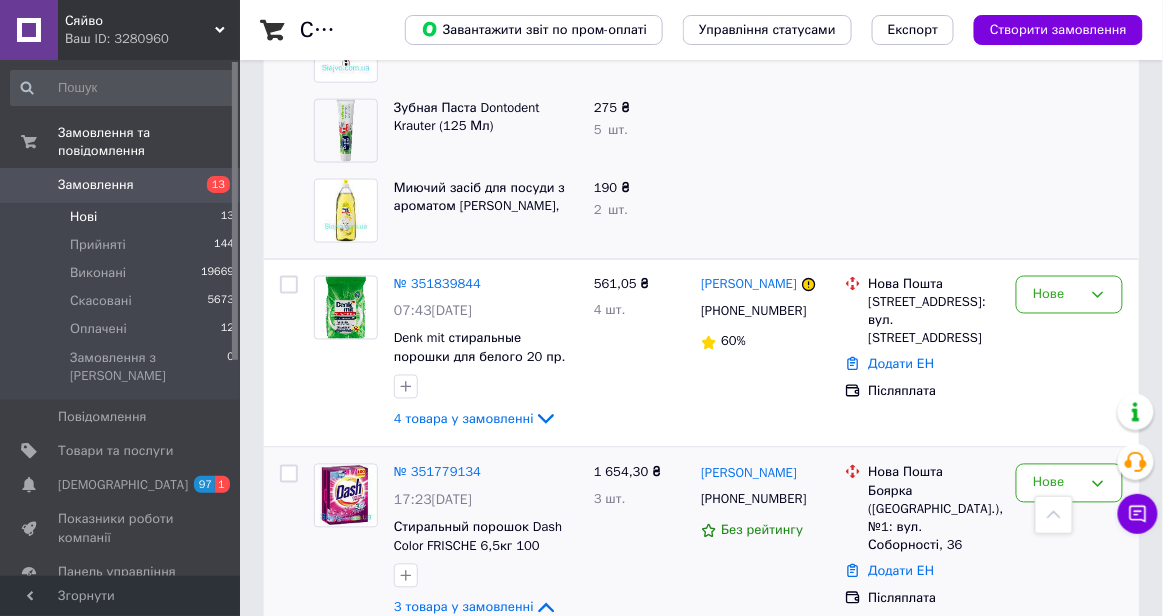 scroll, scrollTop: 2465, scrollLeft: 0, axis: vertical 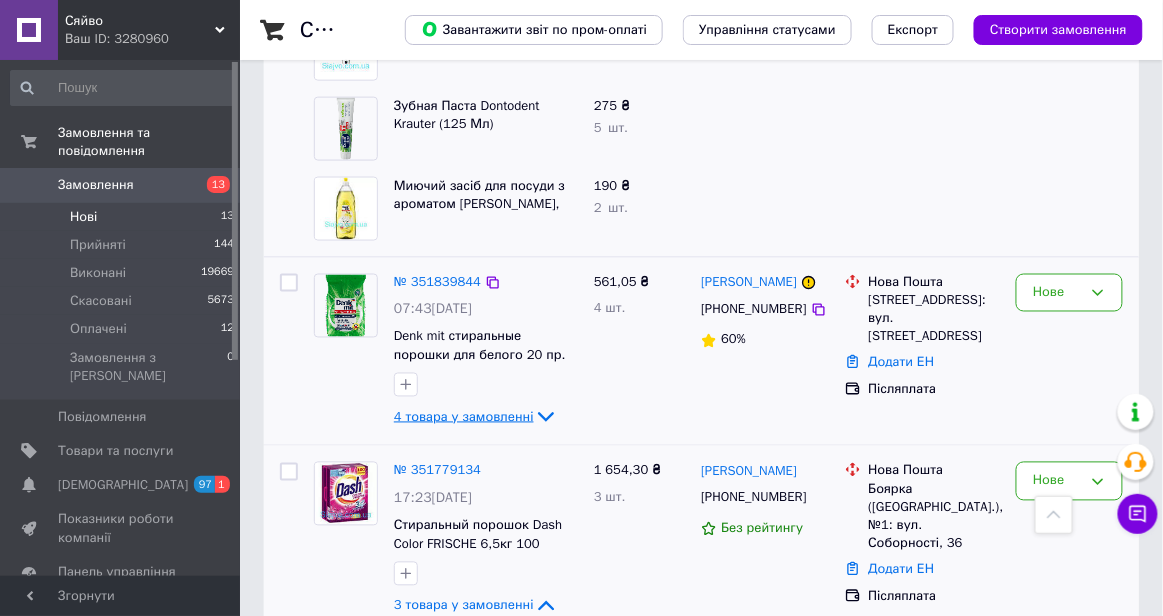 click on "4 товара у замовленні" at bounding box center (476, 416) 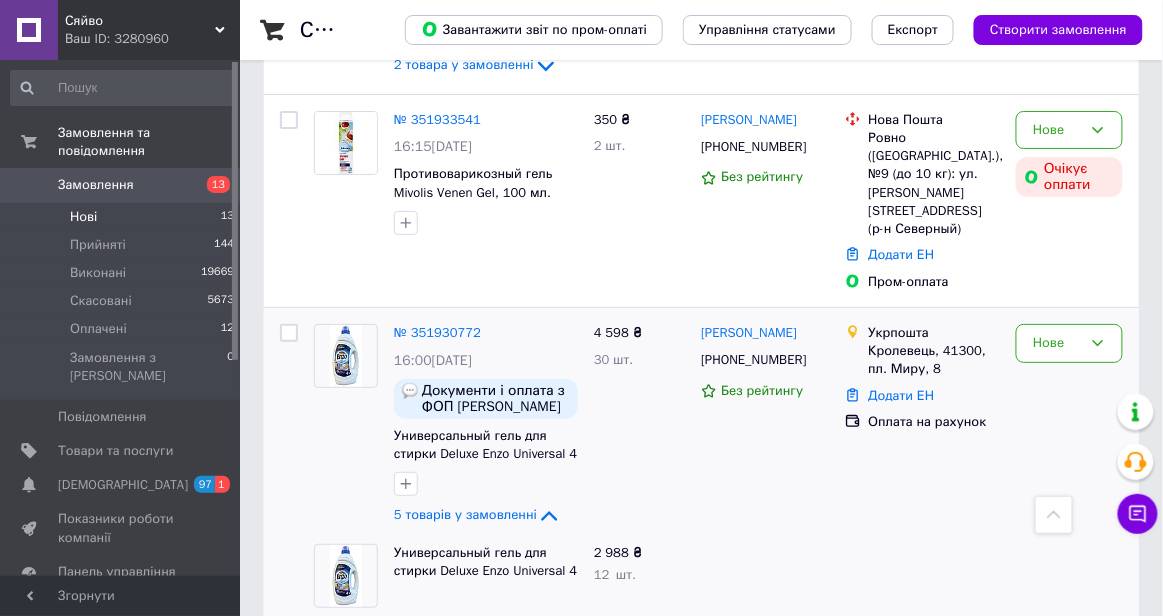 scroll, scrollTop: 1691, scrollLeft: 0, axis: vertical 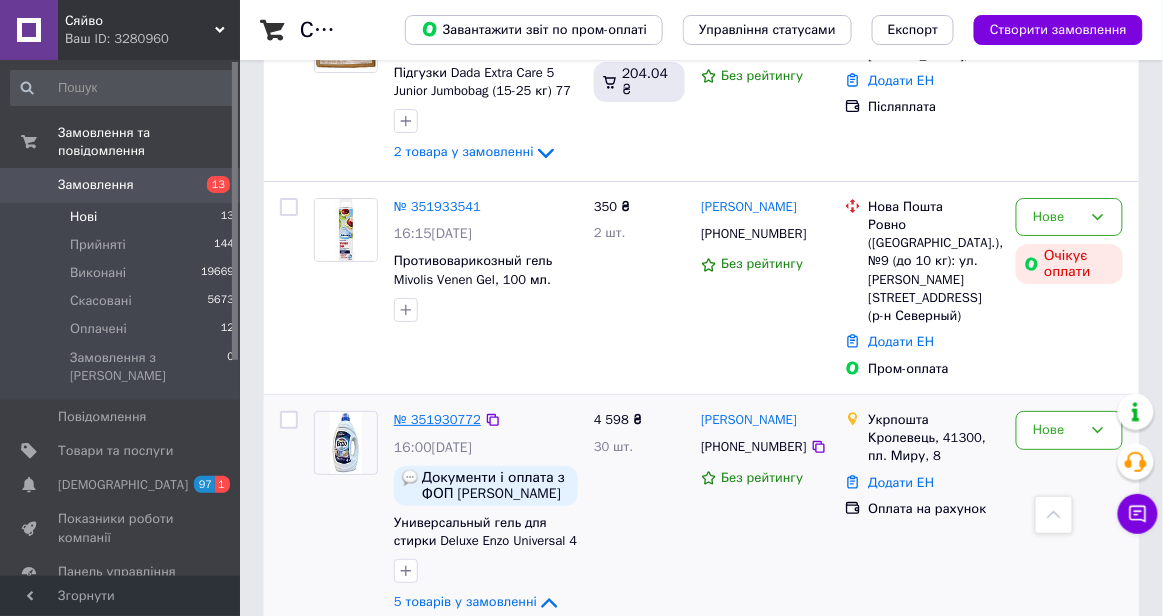 click on "№ 351930772" at bounding box center [437, 419] 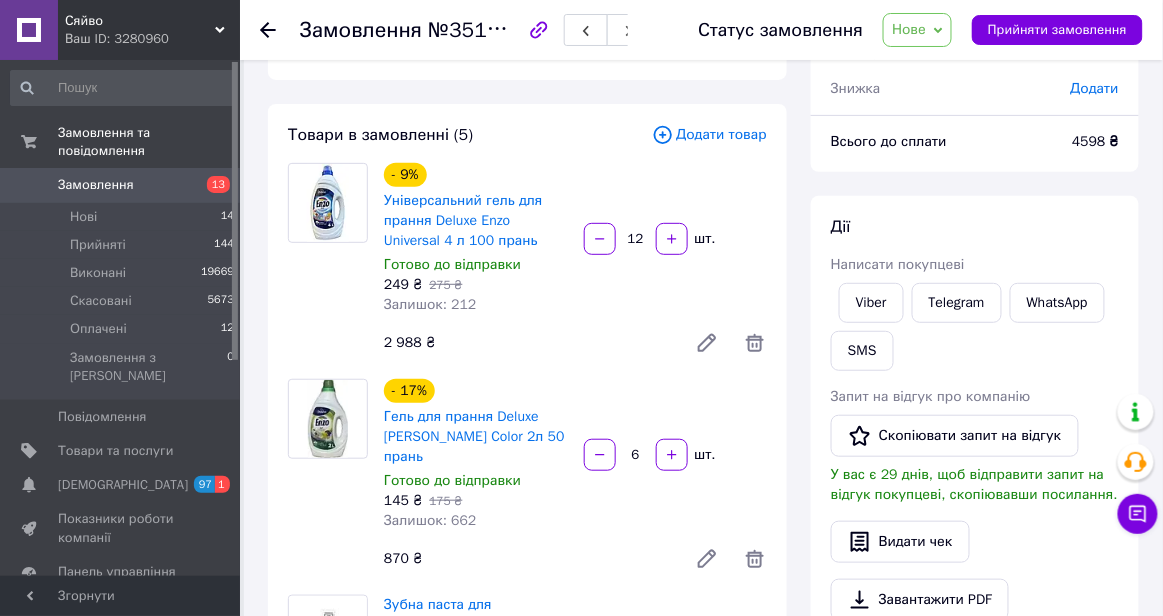 scroll, scrollTop: 97, scrollLeft: 0, axis: vertical 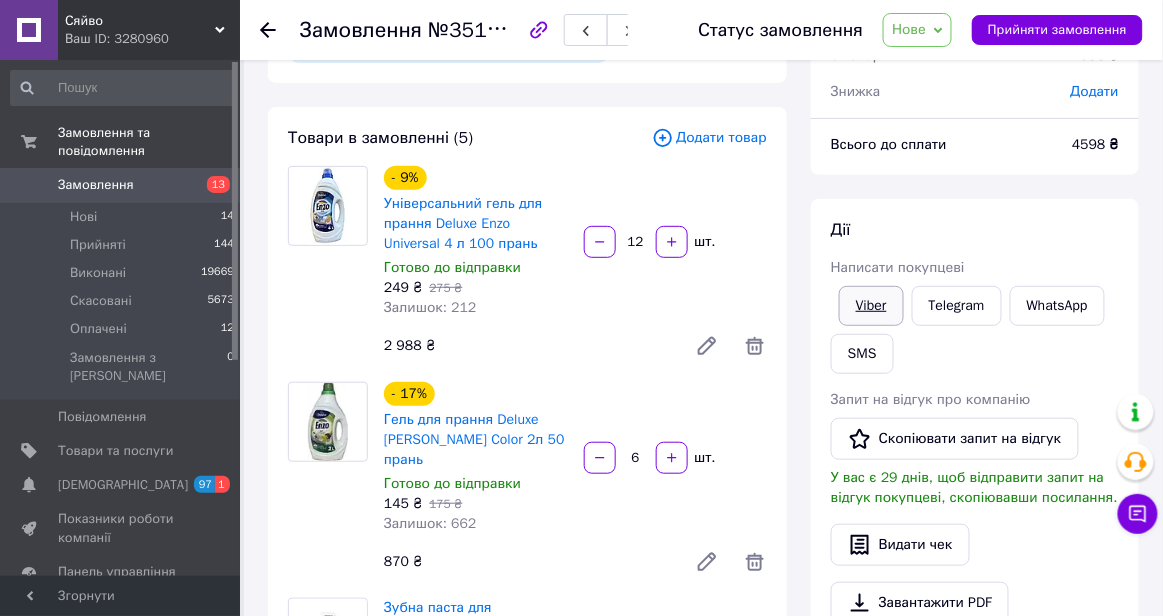 click on "Viber" at bounding box center (871, 306) 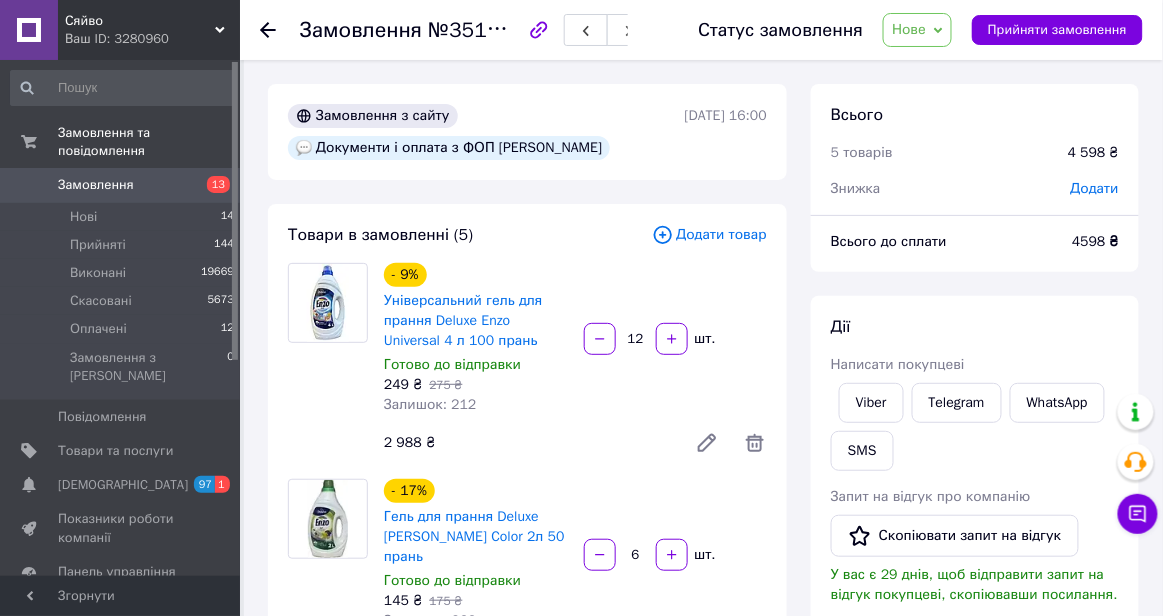scroll, scrollTop: 1, scrollLeft: 0, axis: vertical 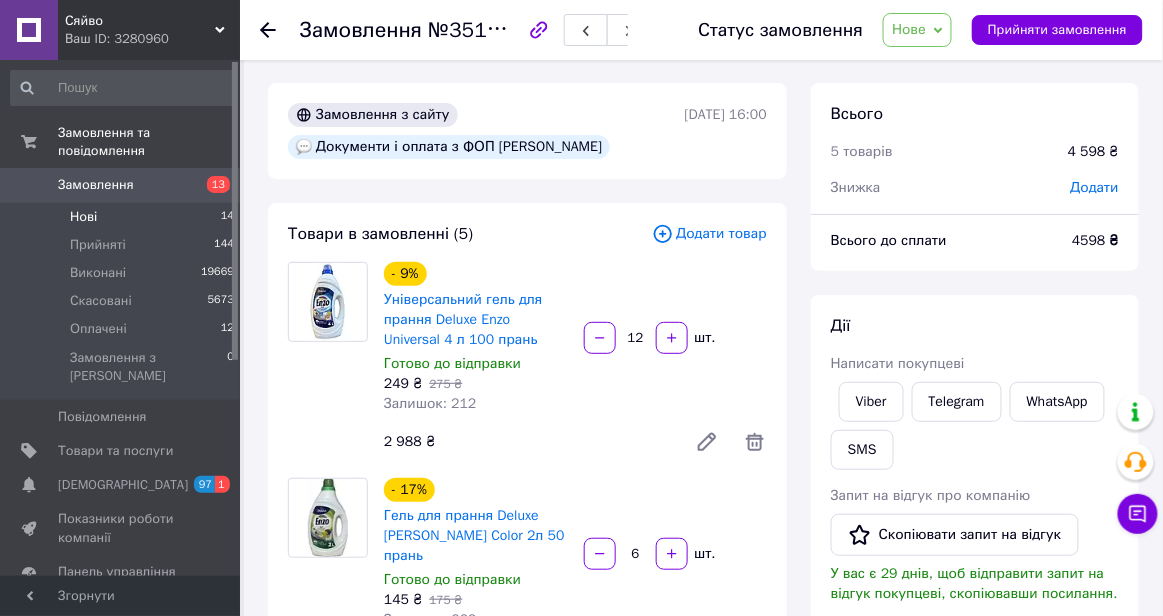 click on "Нові 14" at bounding box center (123, 217) 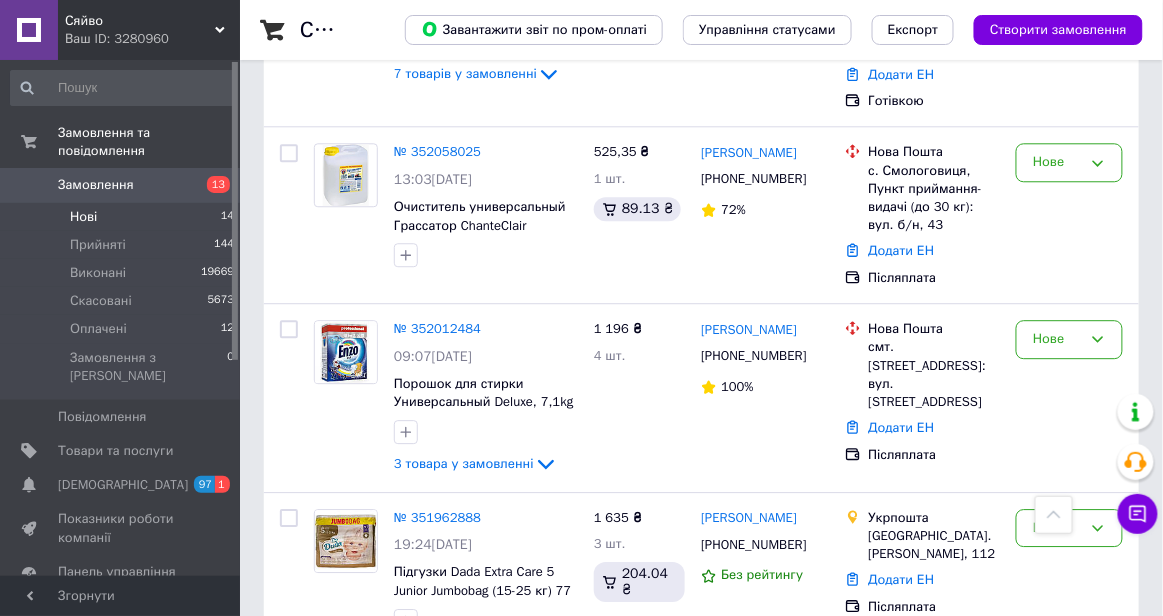 scroll, scrollTop: 1142, scrollLeft: 0, axis: vertical 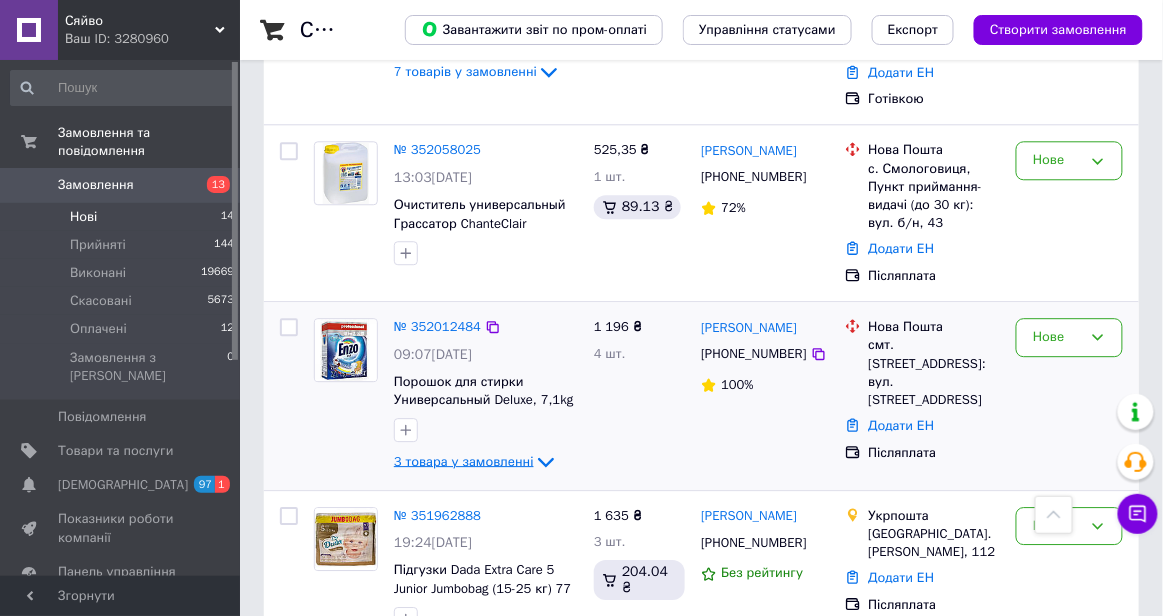 click 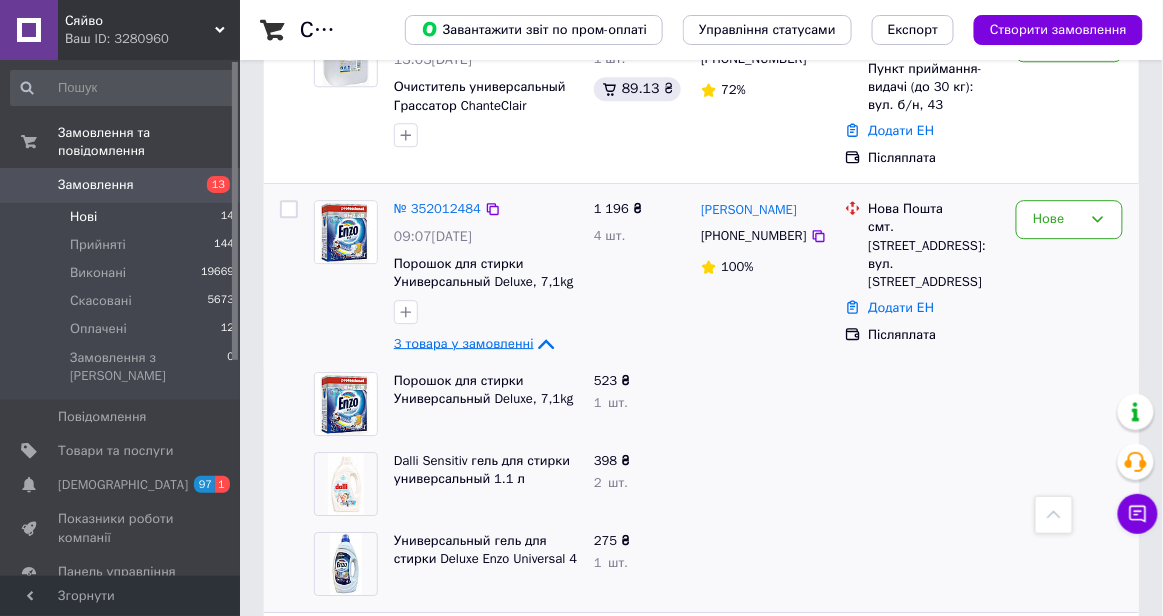 scroll, scrollTop: 1261, scrollLeft: 0, axis: vertical 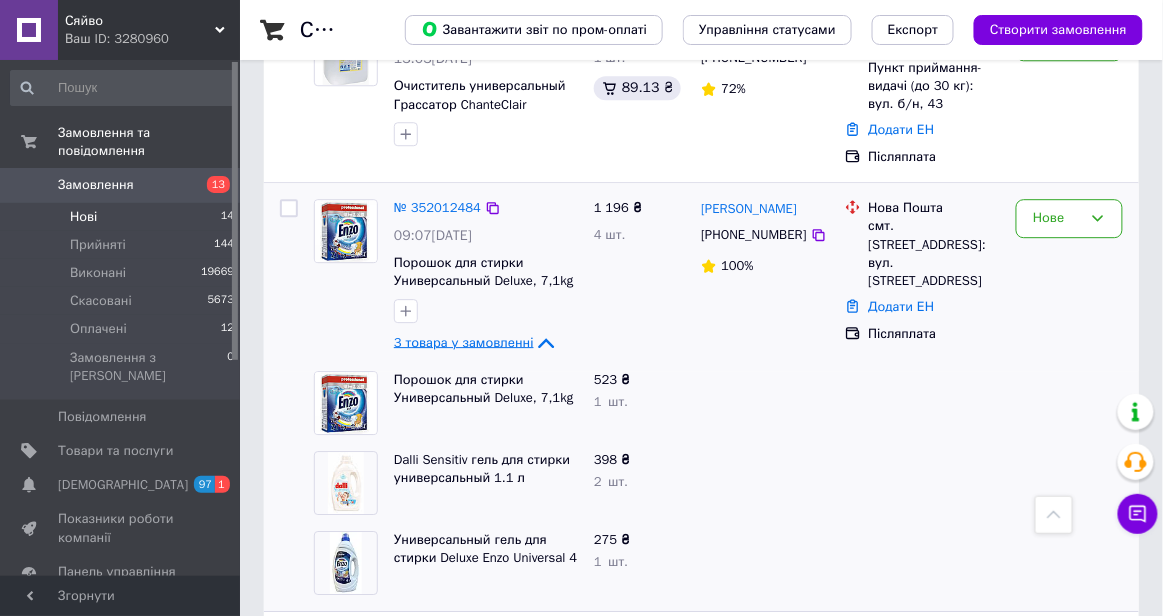 click on "Нові 14" at bounding box center [123, 217] 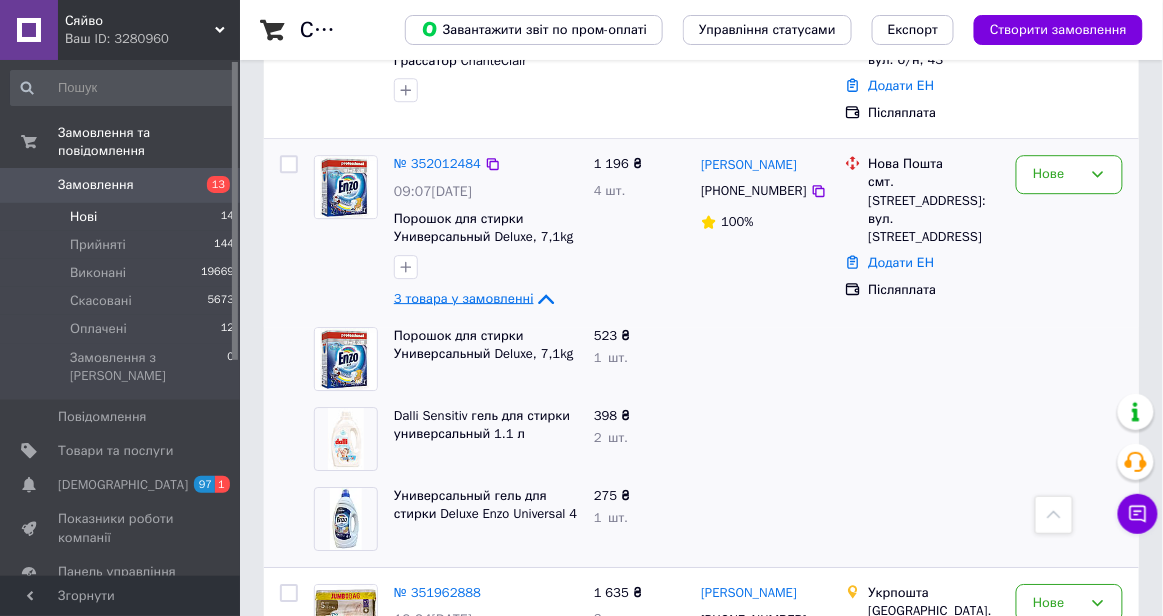 scroll, scrollTop: 1309, scrollLeft: 0, axis: vertical 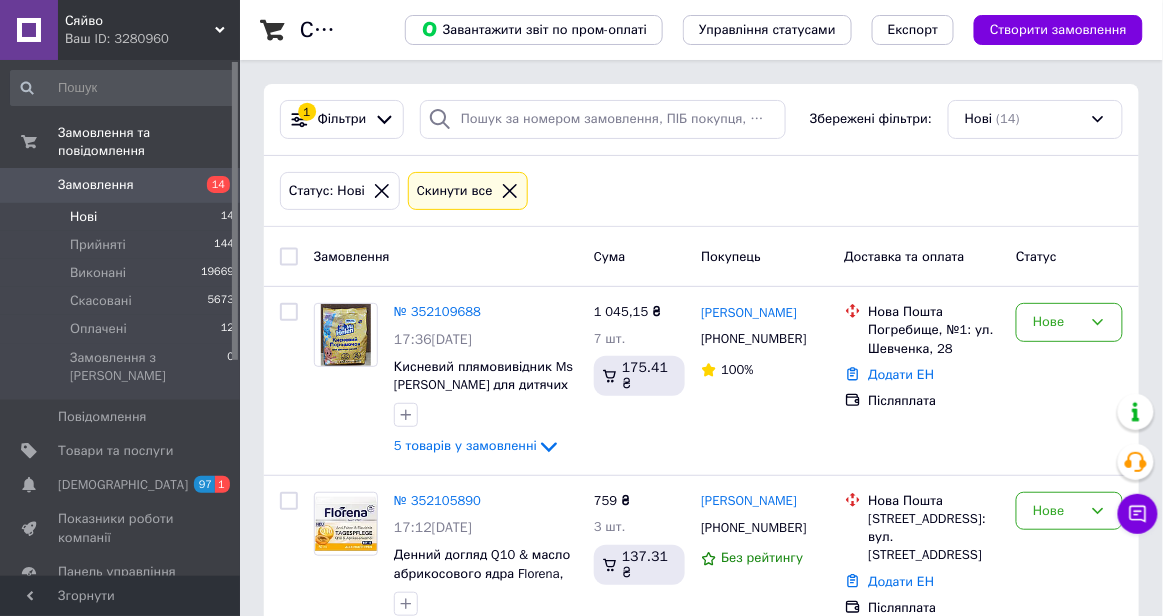 click on "Нові 14" at bounding box center [123, 217] 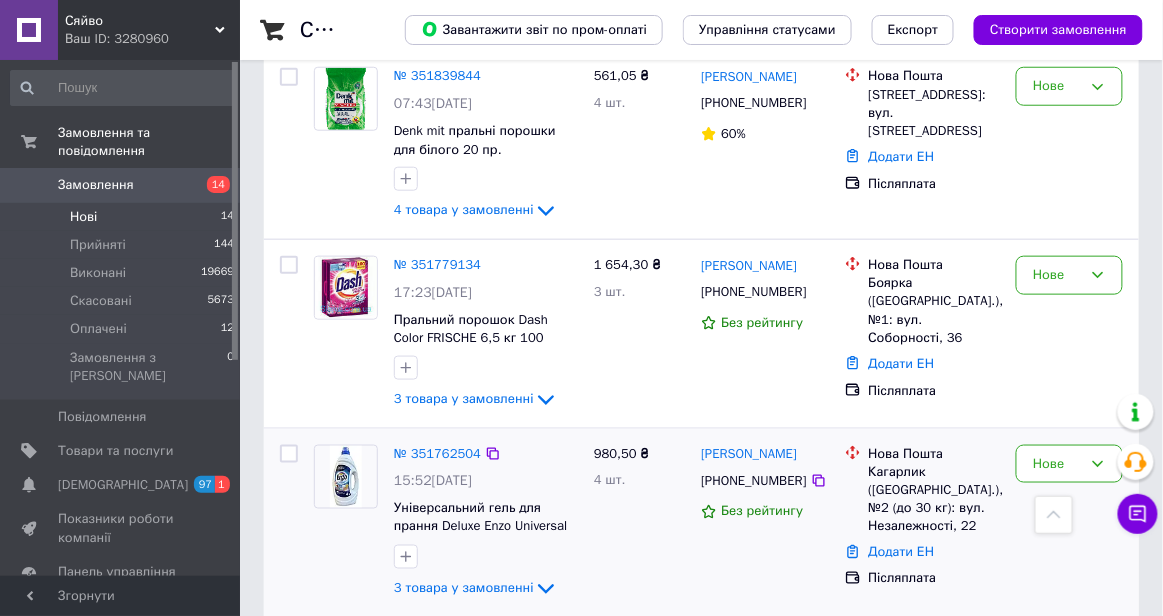 scroll, scrollTop: 2224, scrollLeft: 0, axis: vertical 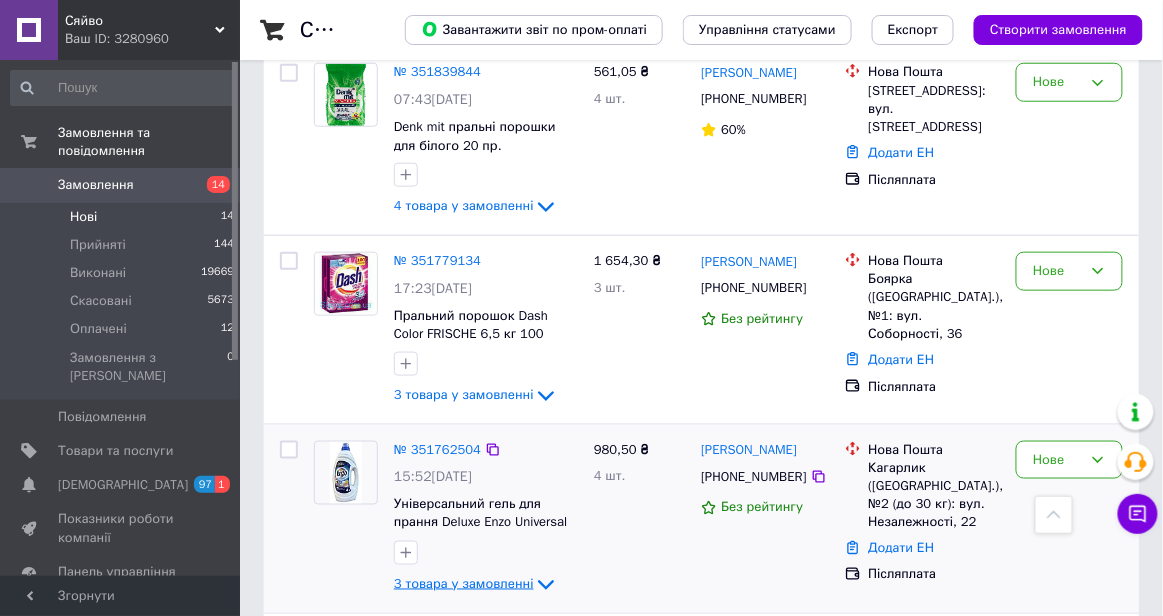 click 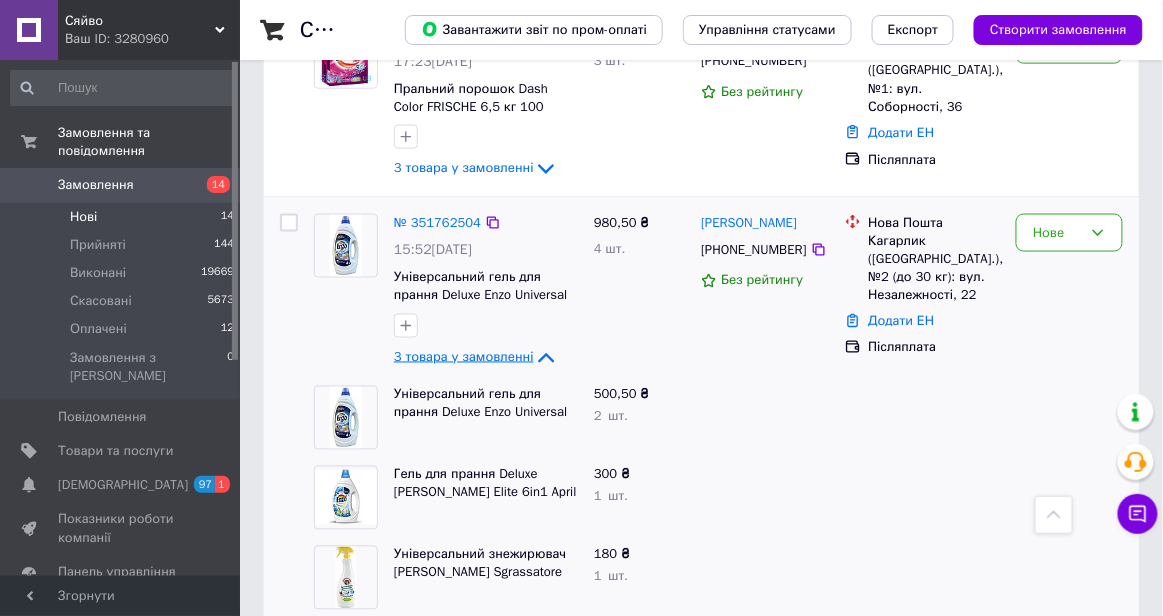 scroll, scrollTop: 2457, scrollLeft: 0, axis: vertical 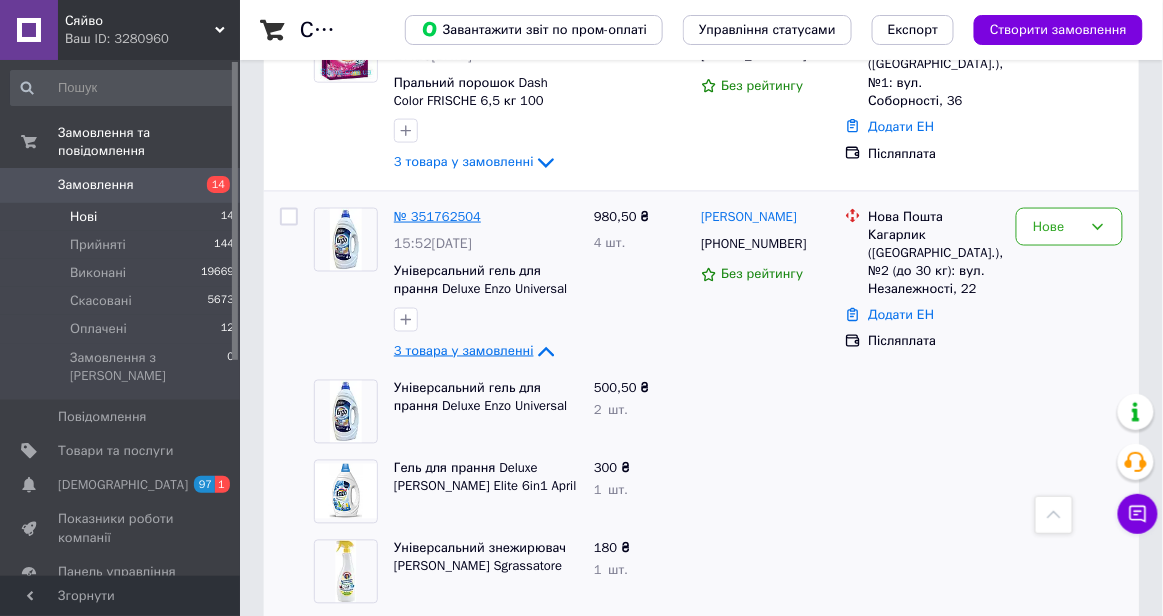 click on "№ 351762504" at bounding box center [437, 216] 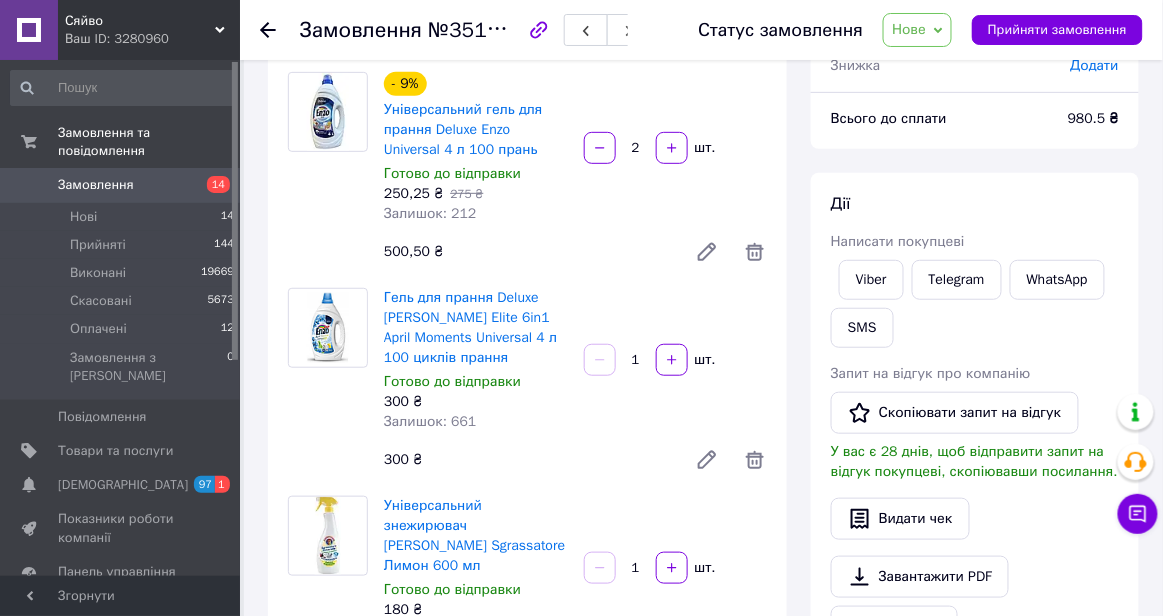 scroll, scrollTop: 165, scrollLeft: 0, axis: vertical 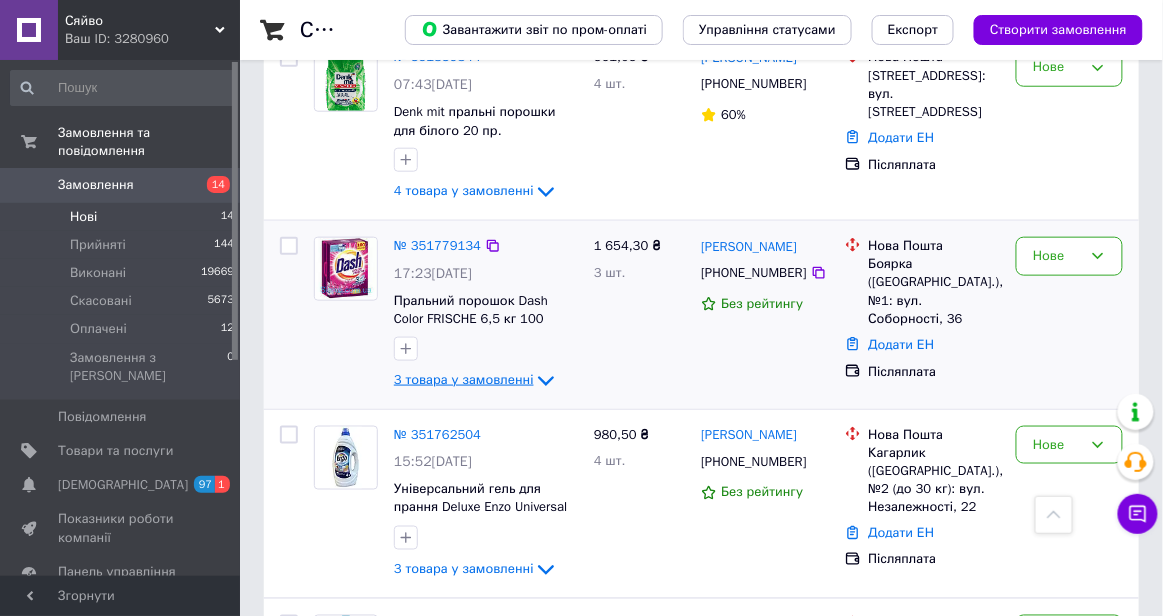 click on "3 товара у замовленні" at bounding box center (464, 380) 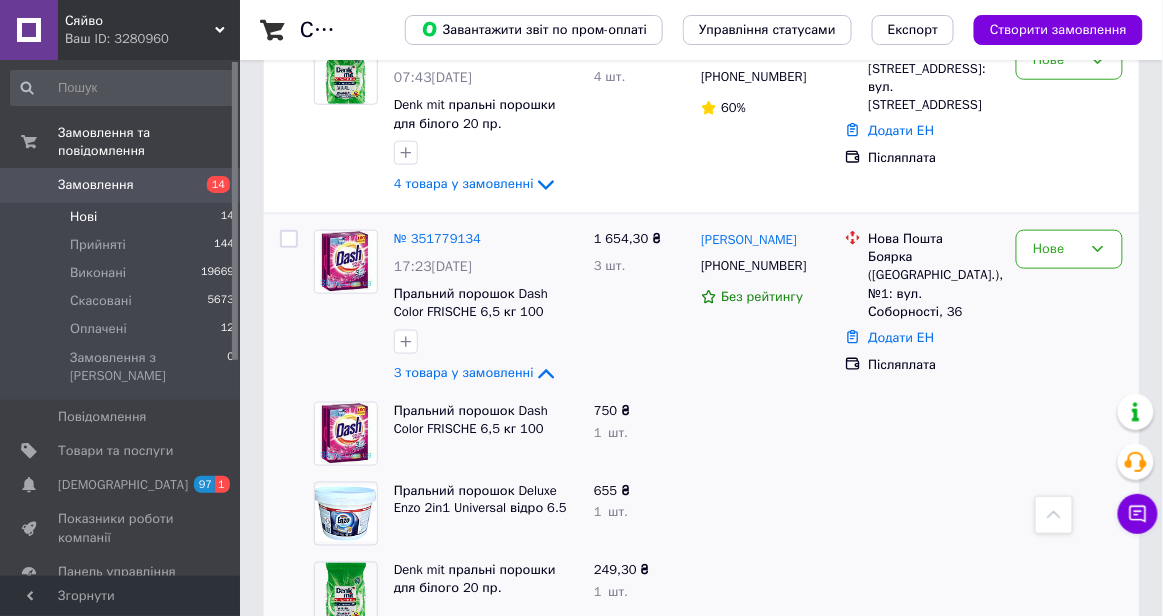 scroll, scrollTop: 2235, scrollLeft: 0, axis: vertical 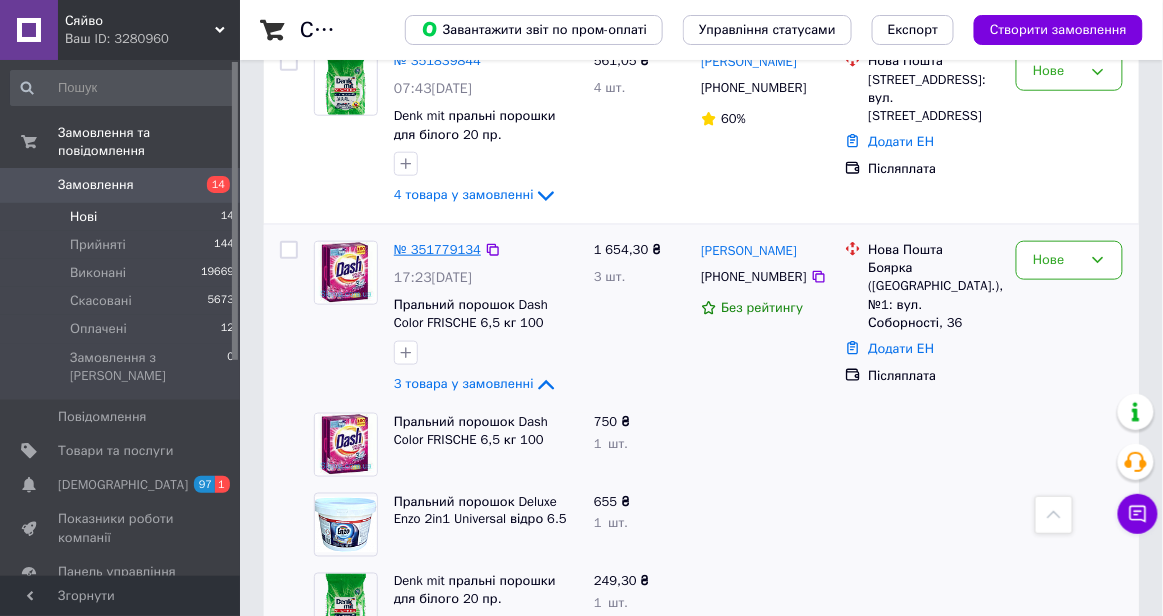 click on "№ 351779134" at bounding box center [437, 249] 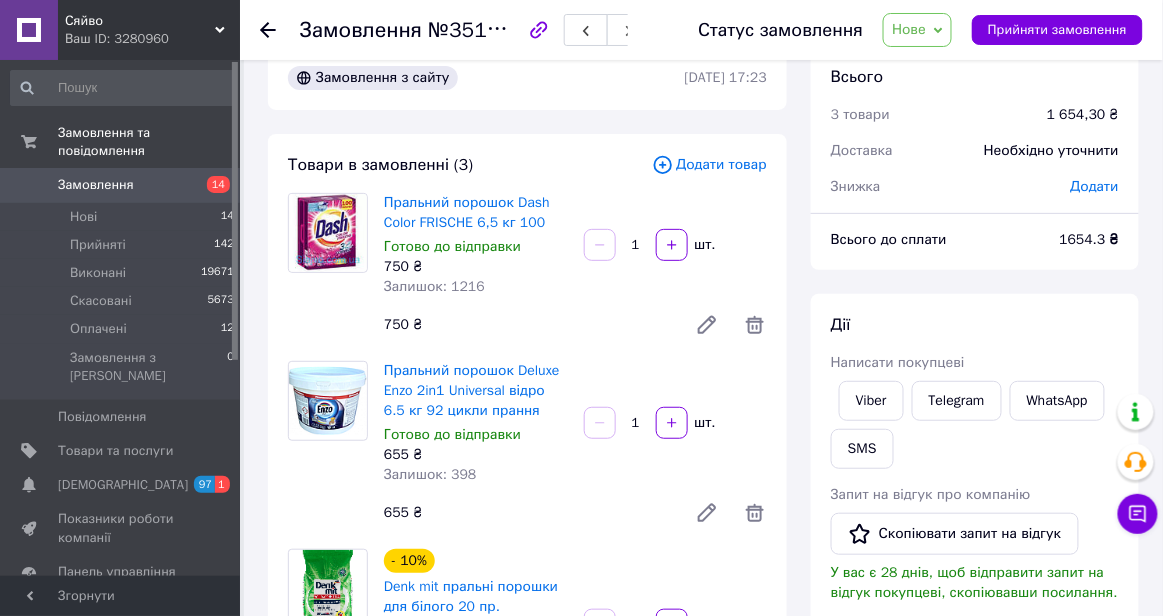 scroll, scrollTop: 37, scrollLeft: 0, axis: vertical 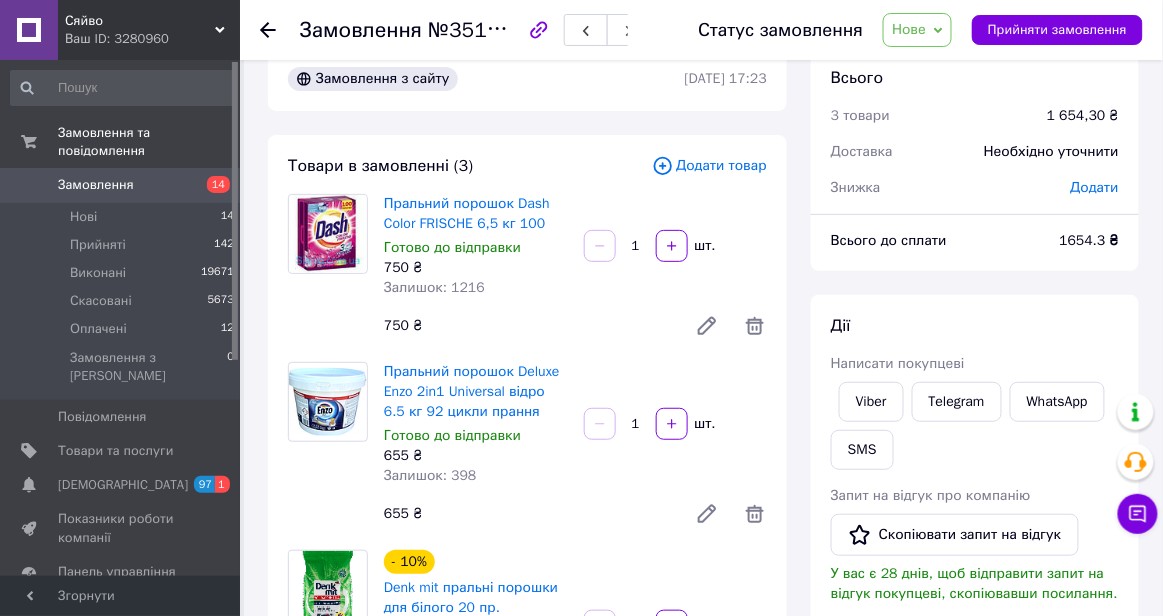 click on "Нове" at bounding box center [917, 30] 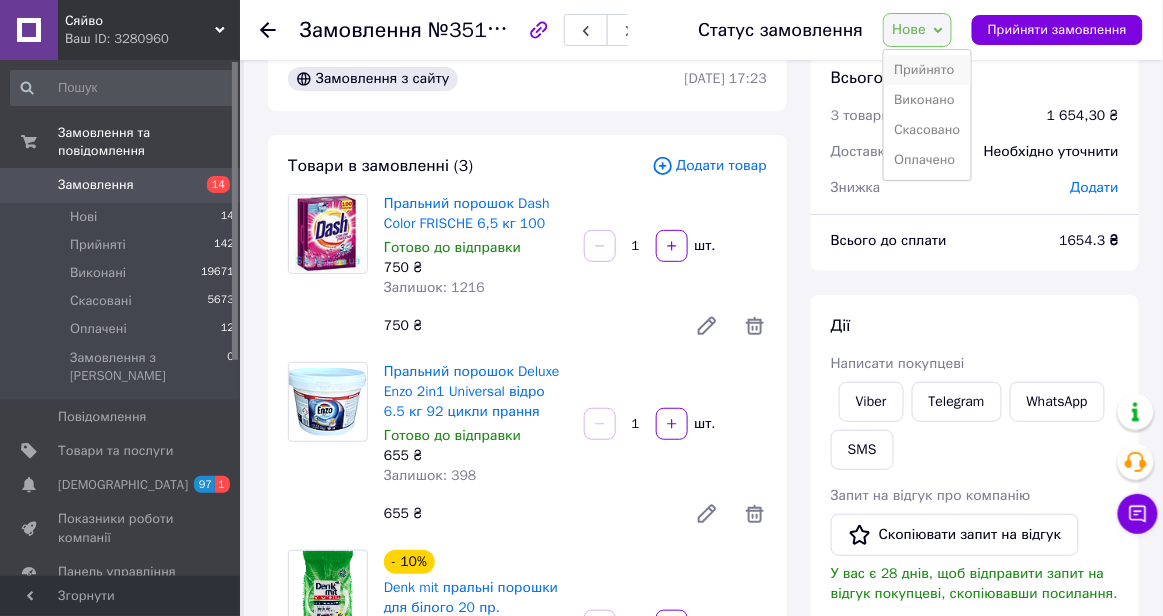 click on "Прийнято" at bounding box center (927, 70) 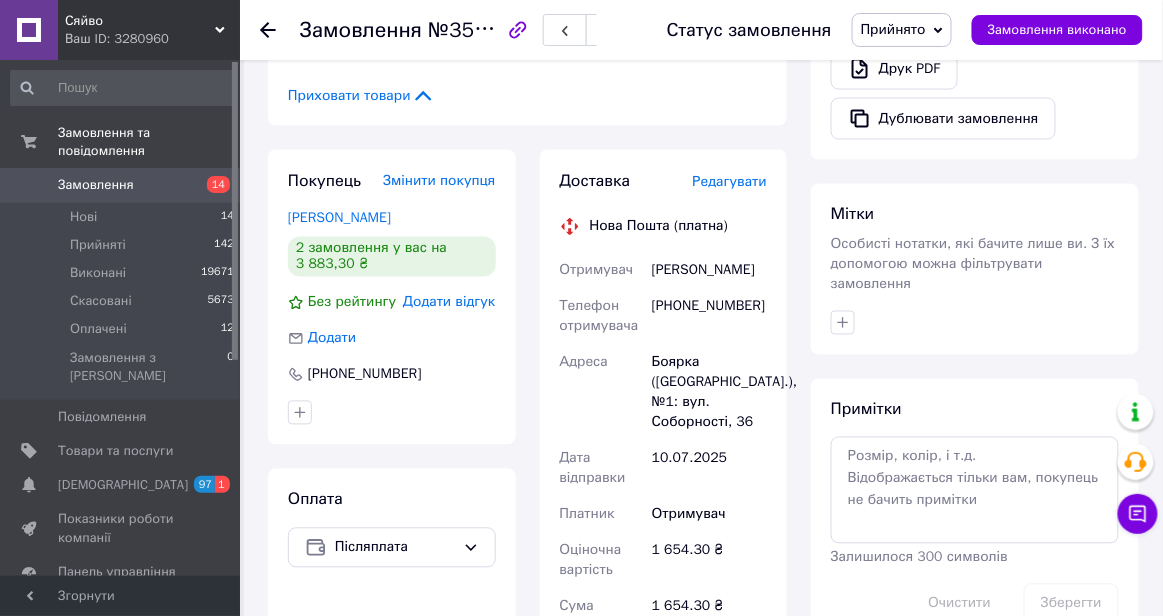 scroll, scrollTop: 709, scrollLeft: 0, axis: vertical 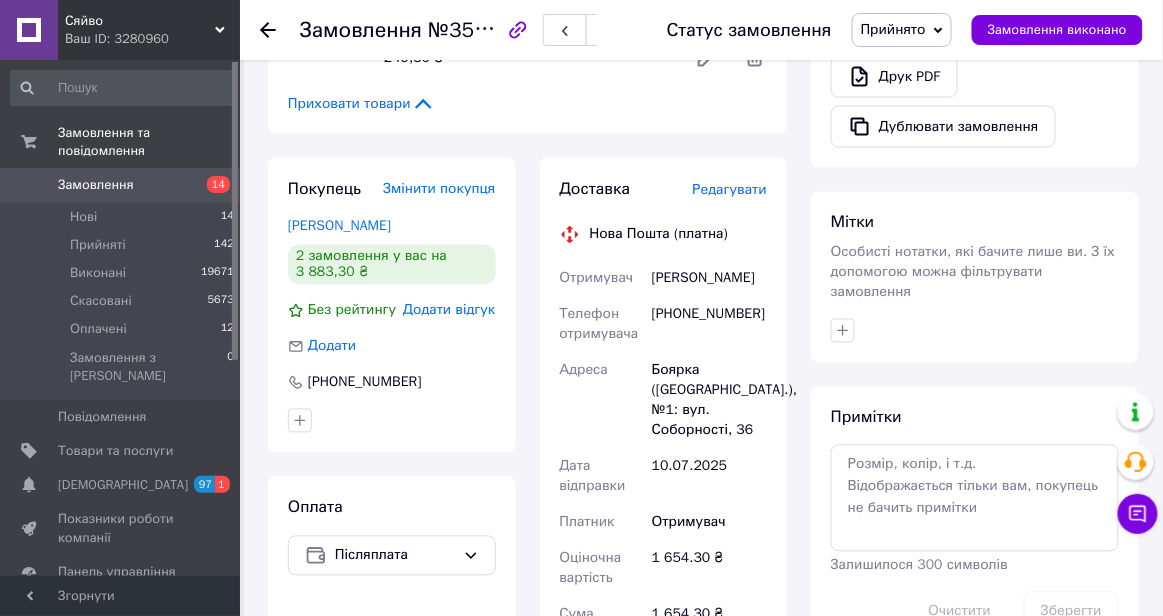 click on "Редагувати" at bounding box center [730, 189] 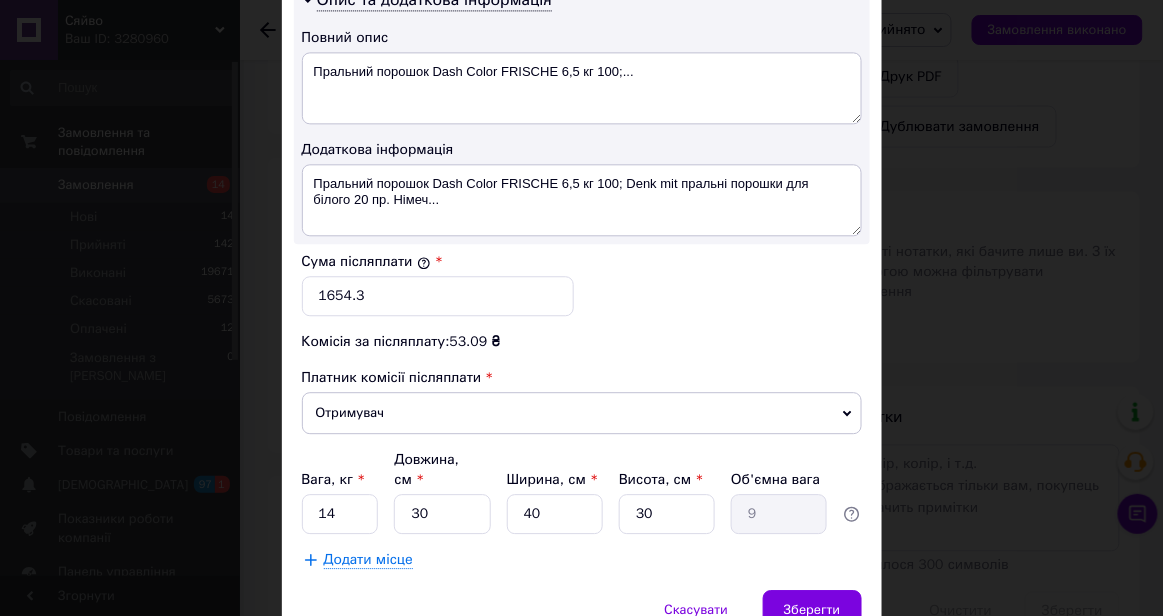 scroll, scrollTop: 1150, scrollLeft: 0, axis: vertical 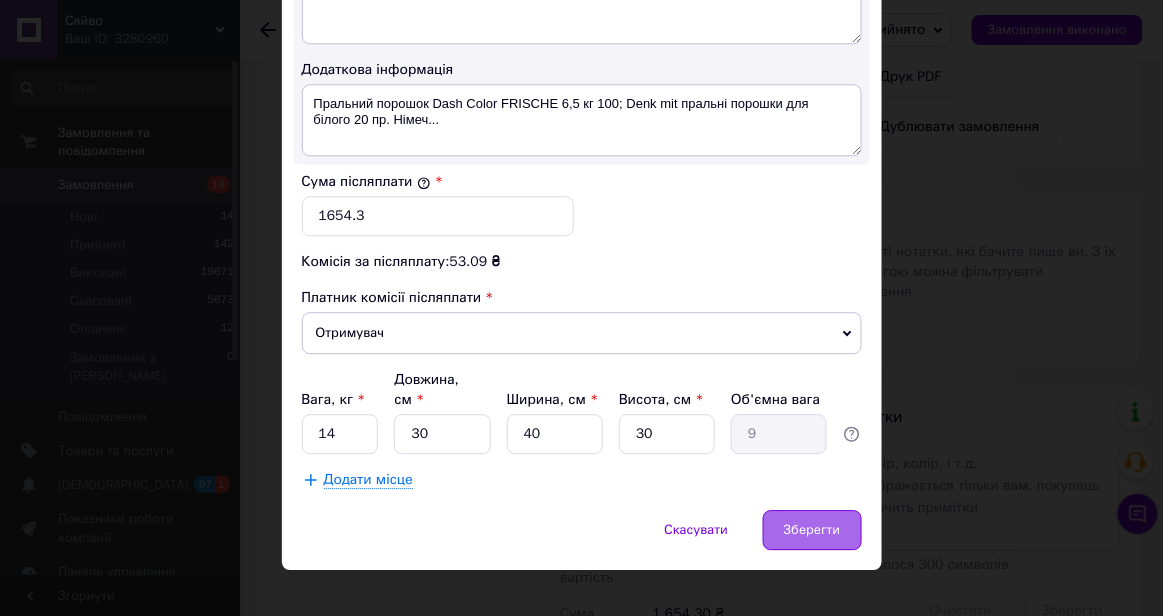 click on "Зберегти" at bounding box center [812, 530] 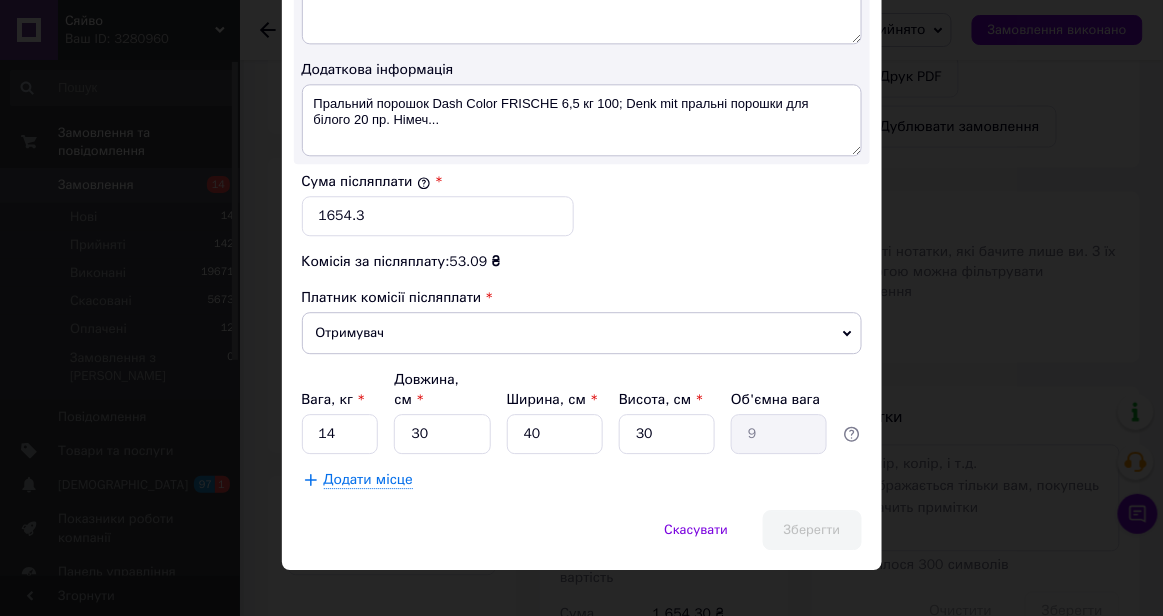 scroll, scrollTop: 58, scrollLeft: 0, axis: vertical 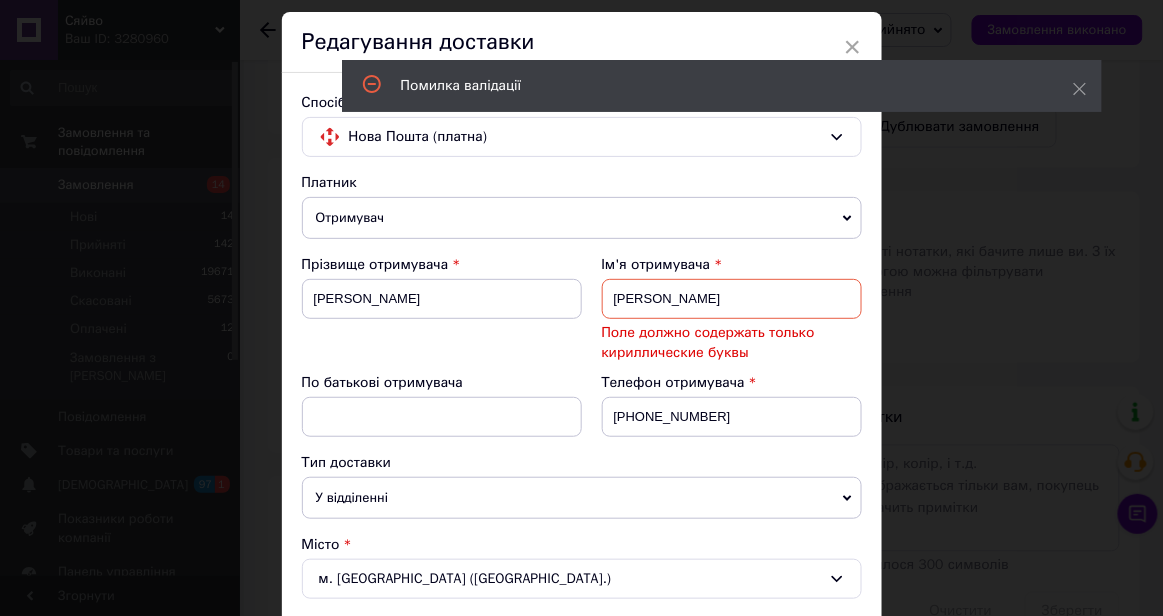 click on "[PERSON_NAME]" at bounding box center (732, 299) 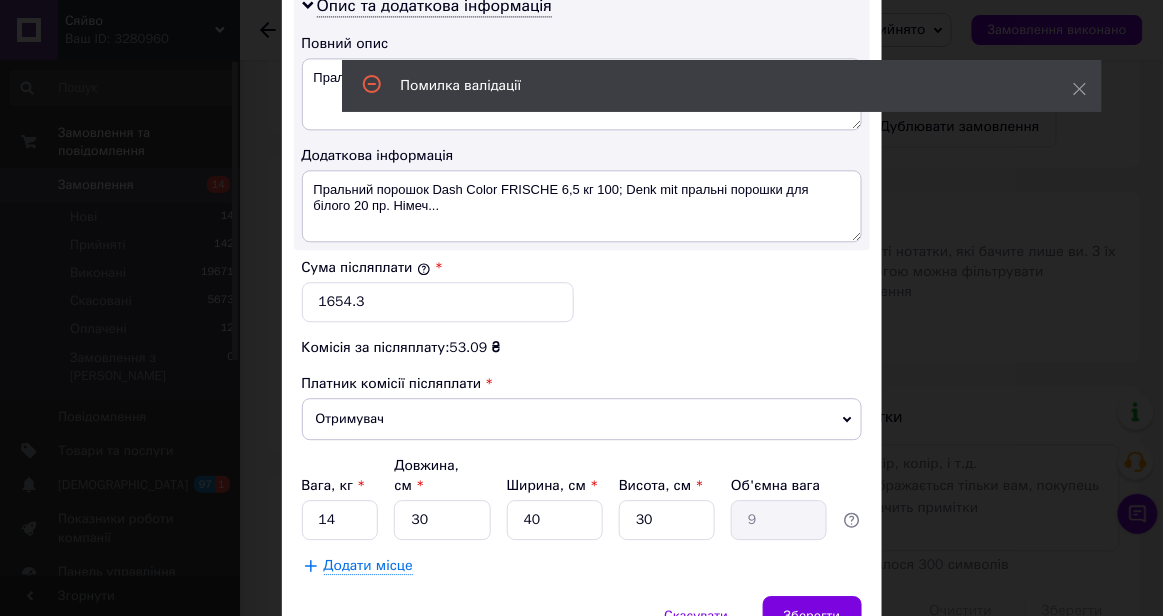 scroll, scrollTop: 1150, scrollLeft: 0, axis: vertical 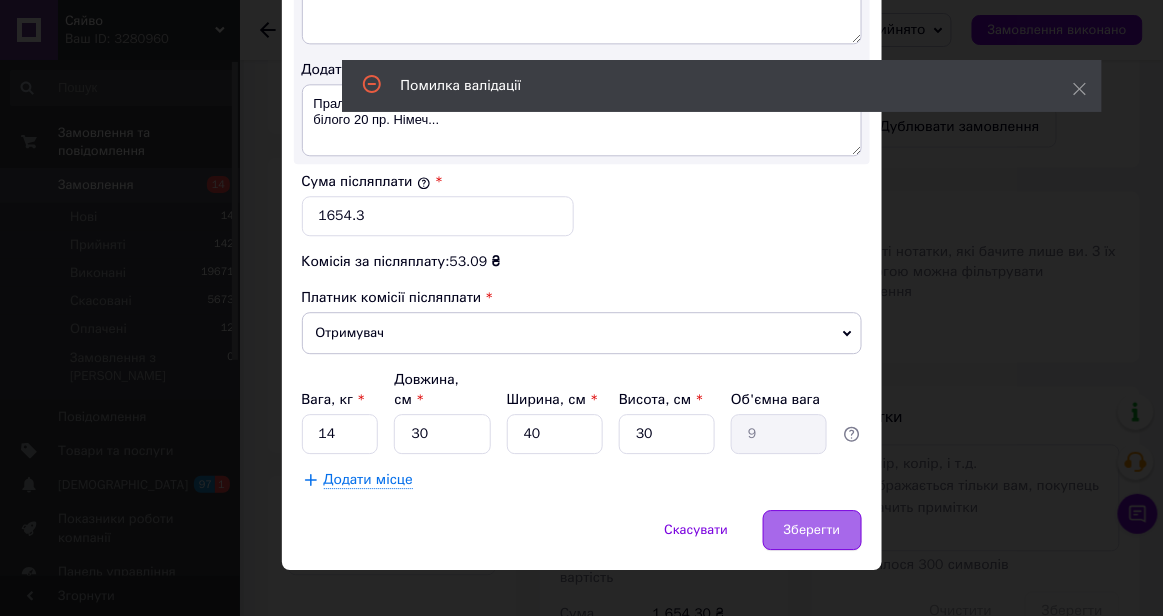 type on "Олена" 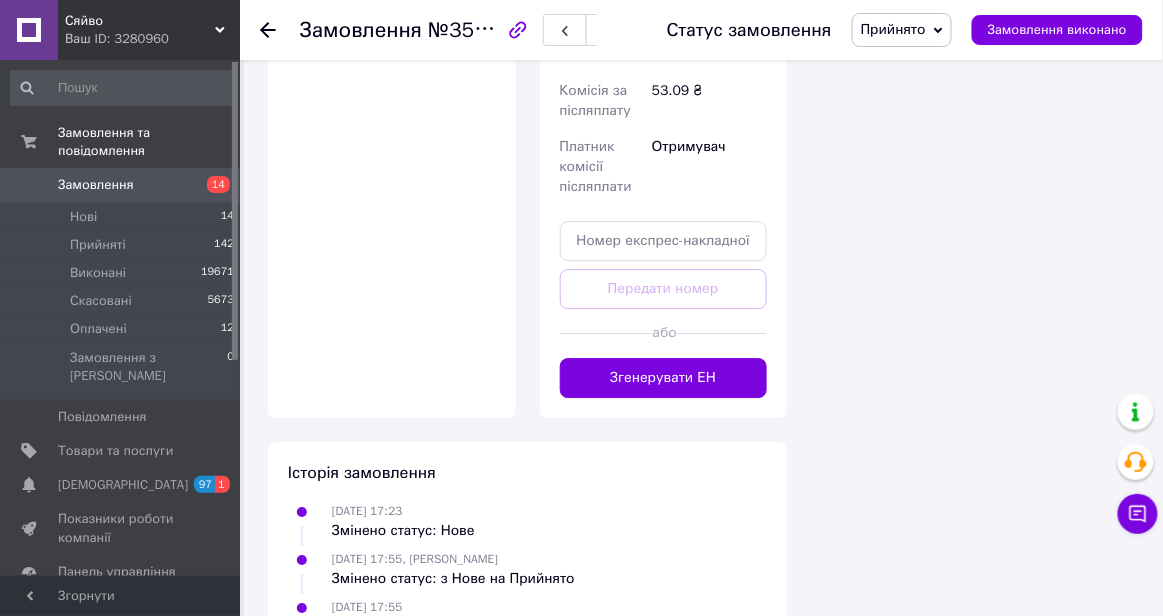 scroll, scrollTop: 1308, scrollLeft: 0, axis: vertical 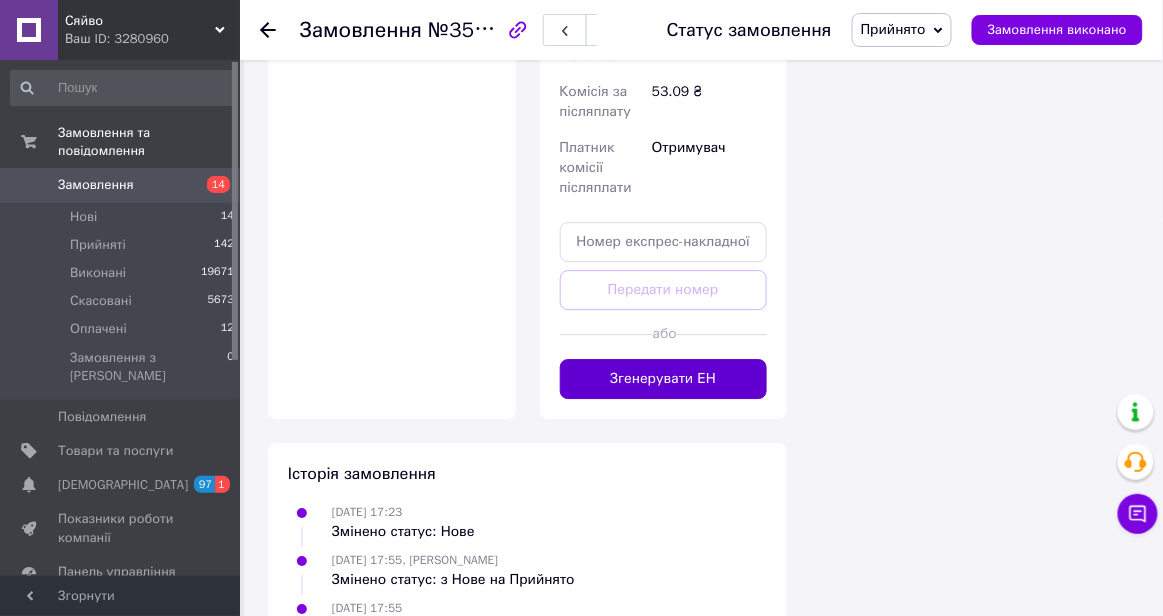 click on "Згенерувати ЕН" at bounding box center [664, 379] 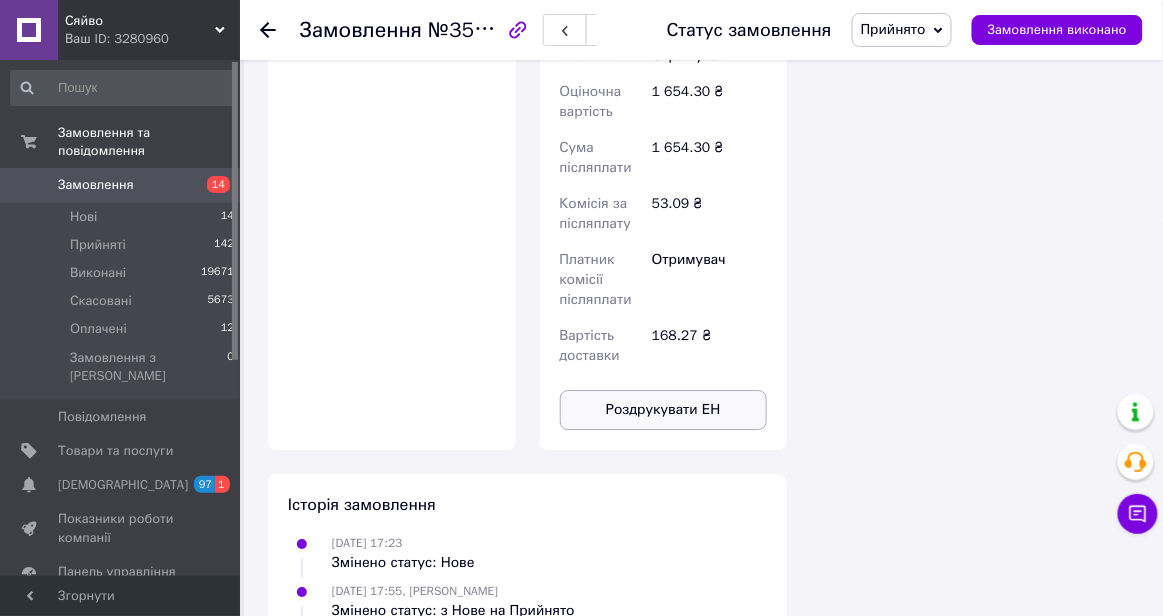 click on "Роздрукувати ЕН" at bounding box center (664, 410) 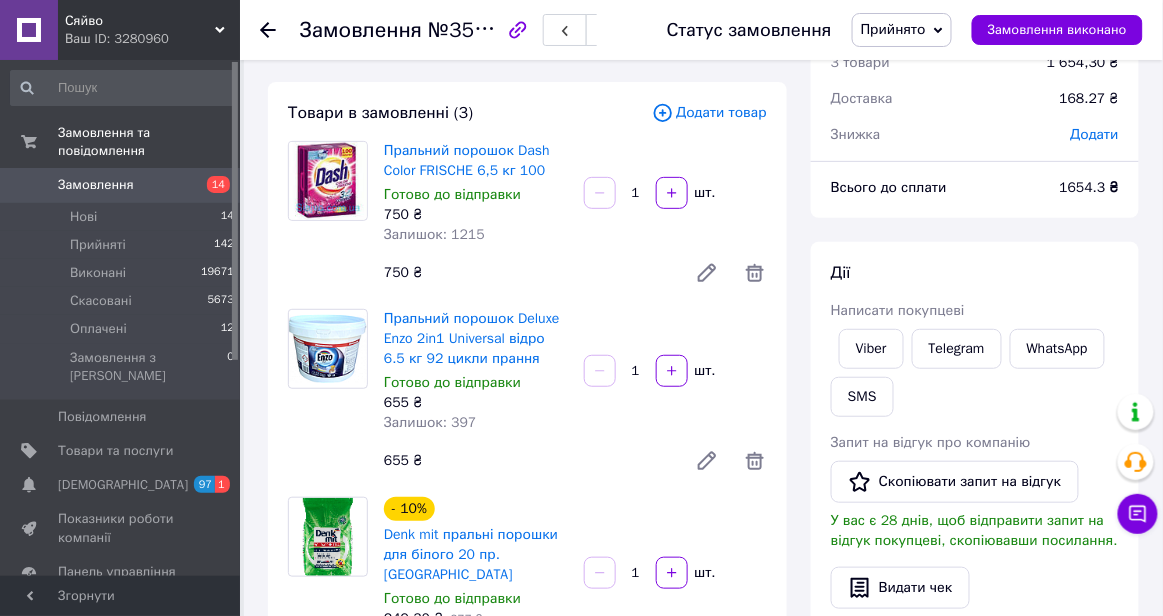 scroll, scrollTop: 81, scrollLeft: 0, axis: vertical 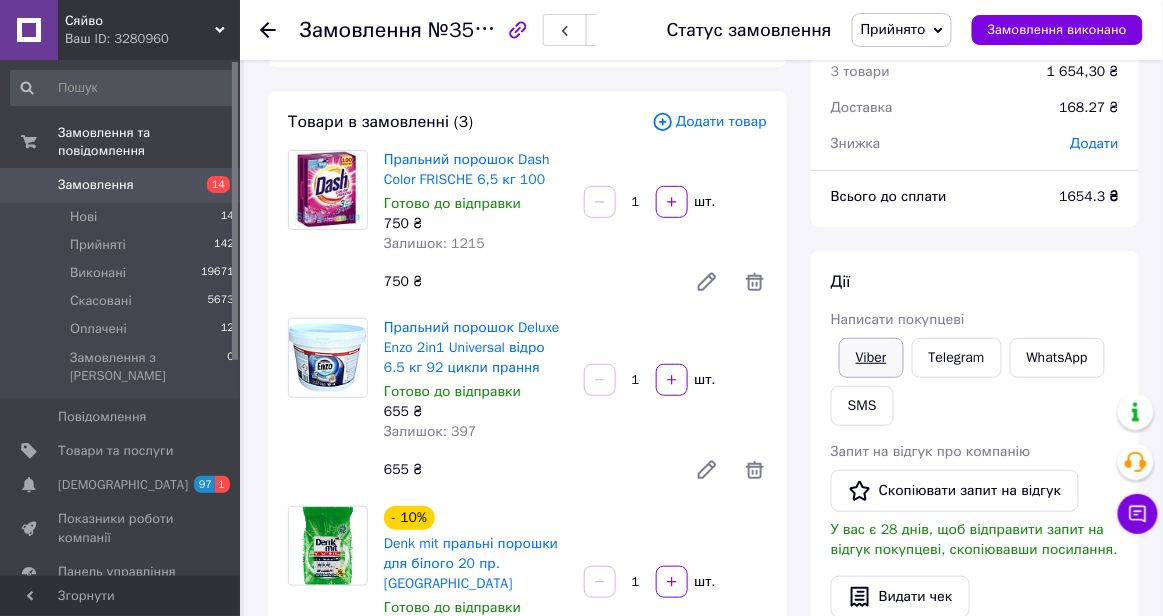 click on "Viber" at bounding box center [871, 358] 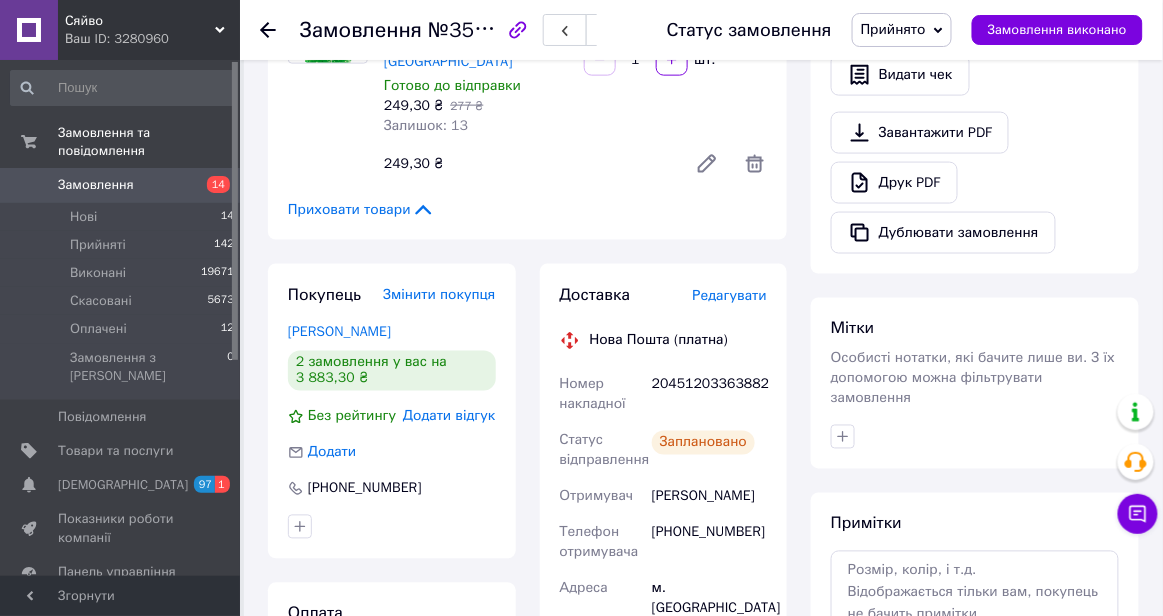 scroll, scrollTop: 619, scrollLeft: 0, axis: vertical 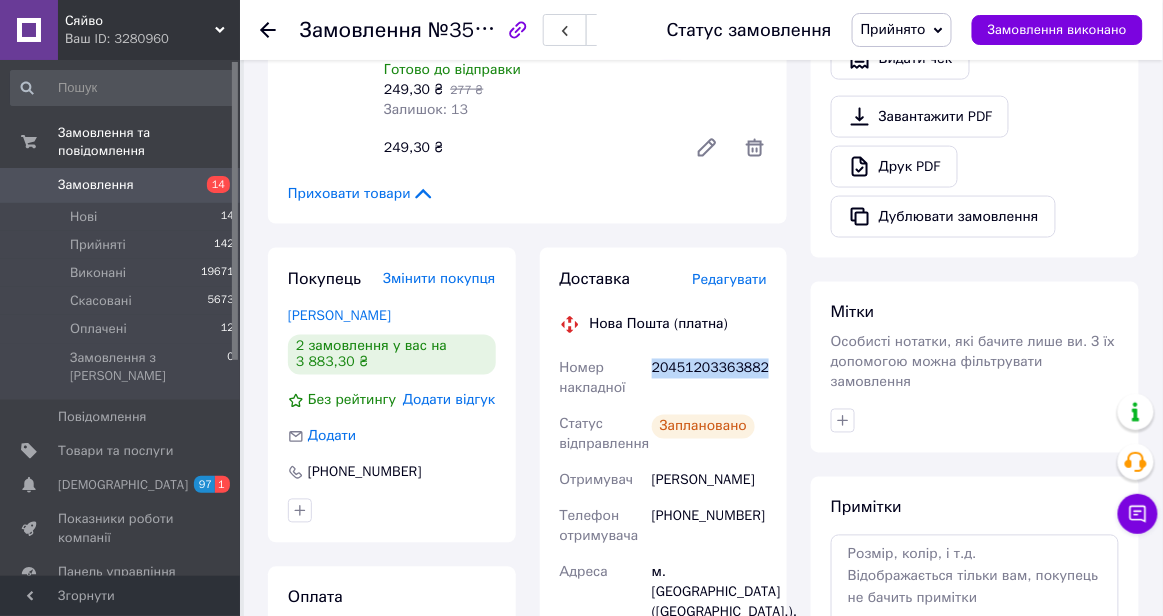 copy on "20451203363882" 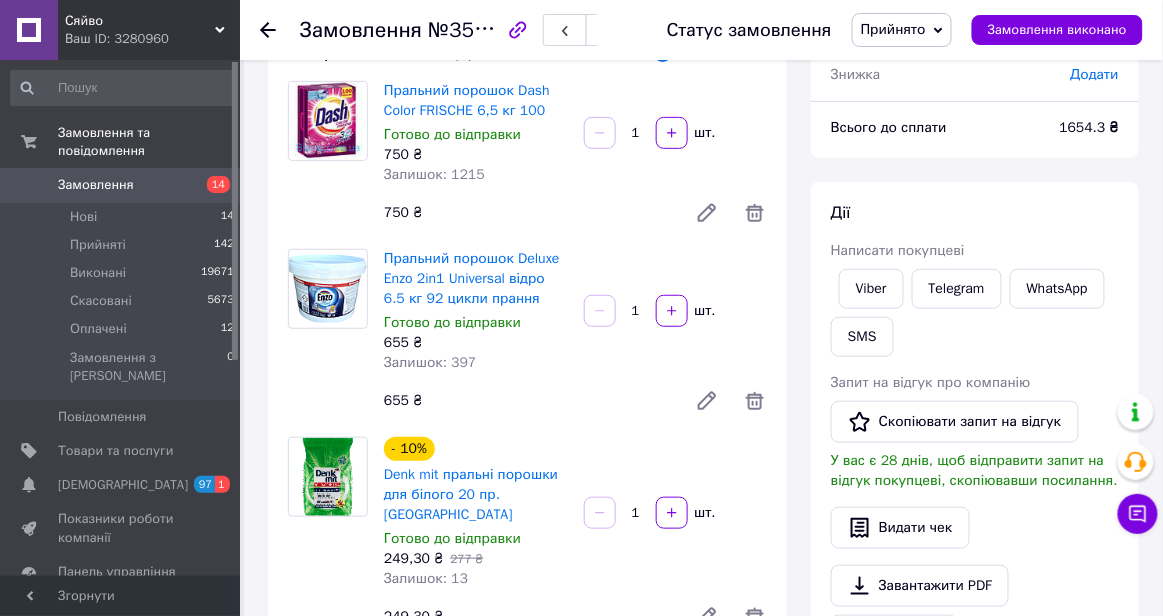 scroll, scrollTop: 151, scrollLeft: 0, axis: vertical 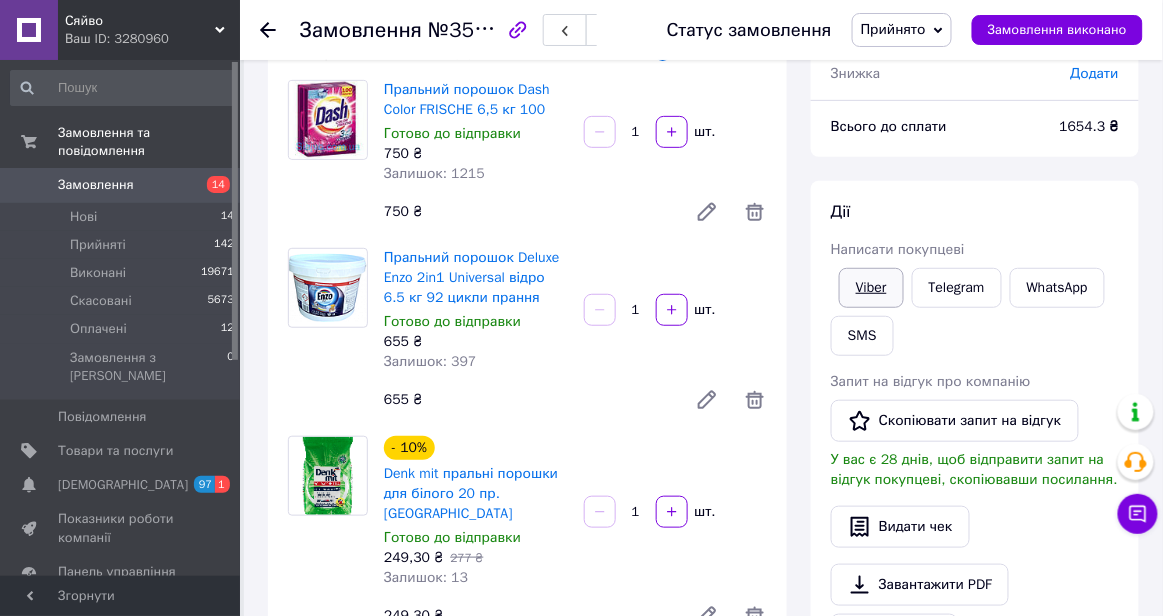 click on "Viber" at bounding box center [871, 288] 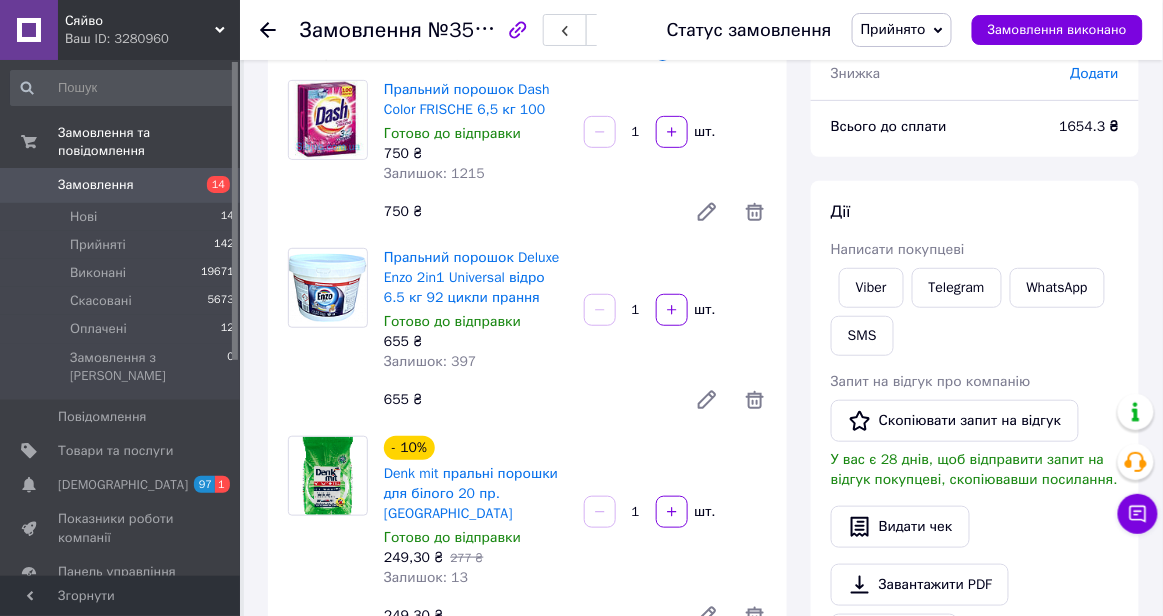 scroll, scrollTop: 0, scrollLeft: 0, axis: both 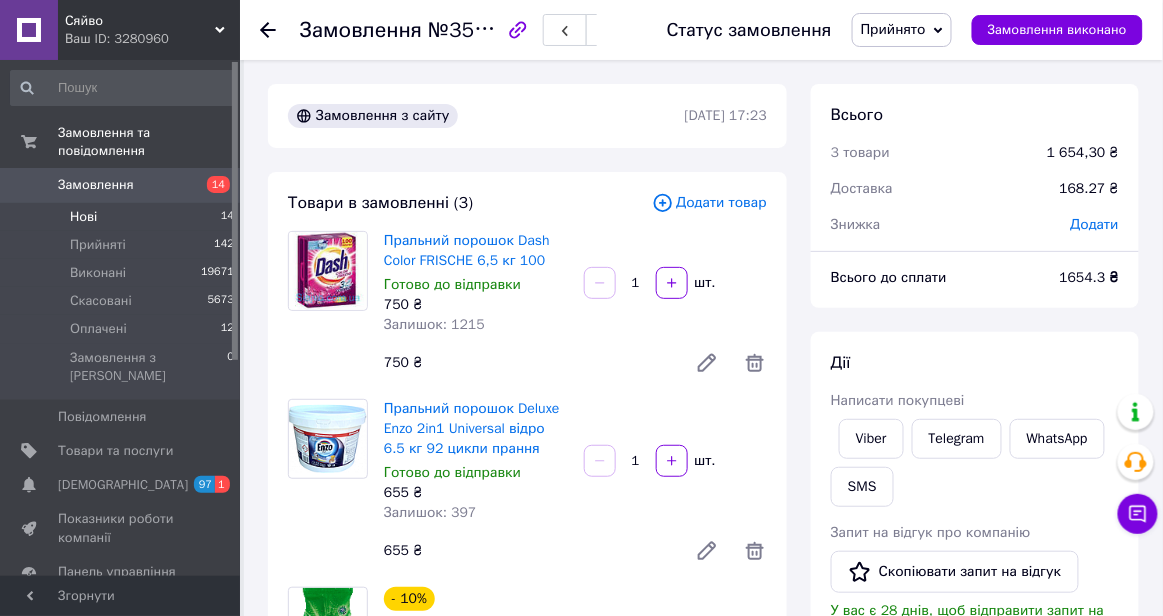 click on "Нові 14" at bounding box center (123, 217) 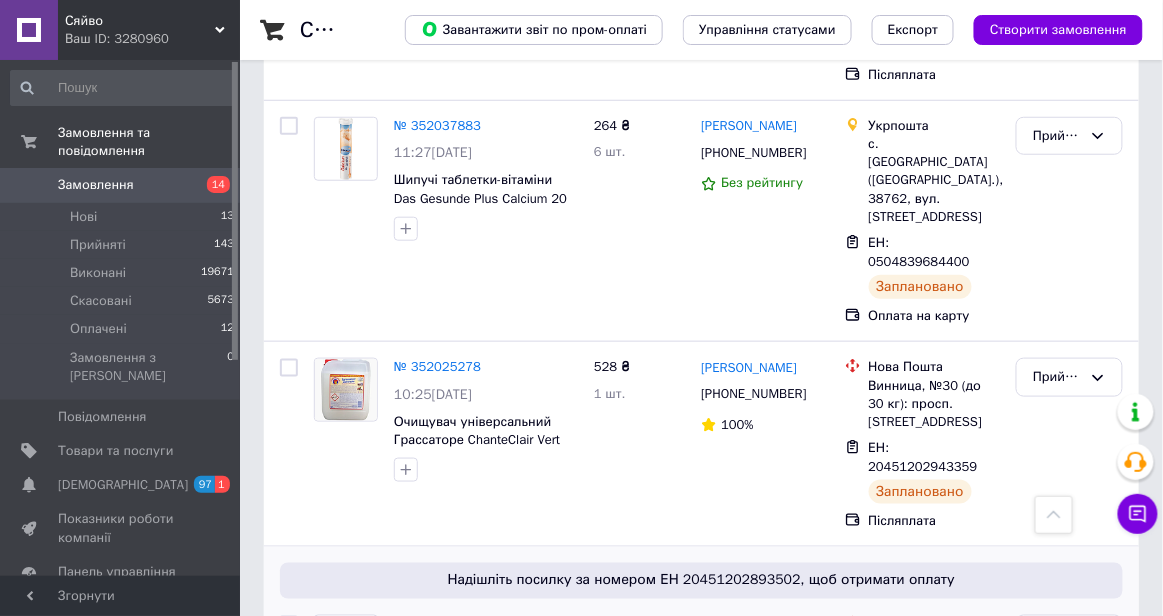 scroll, scrollTop: 3989, scrollLeft: 0, axis: vertical 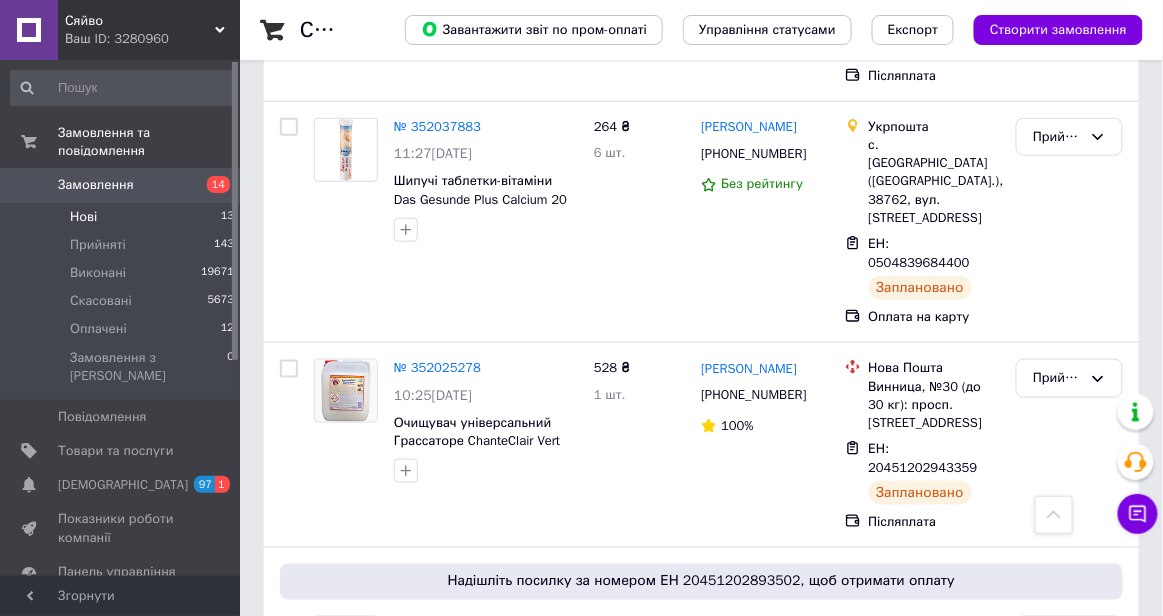 click on "Нові 13" at bounding box center [123, 217] 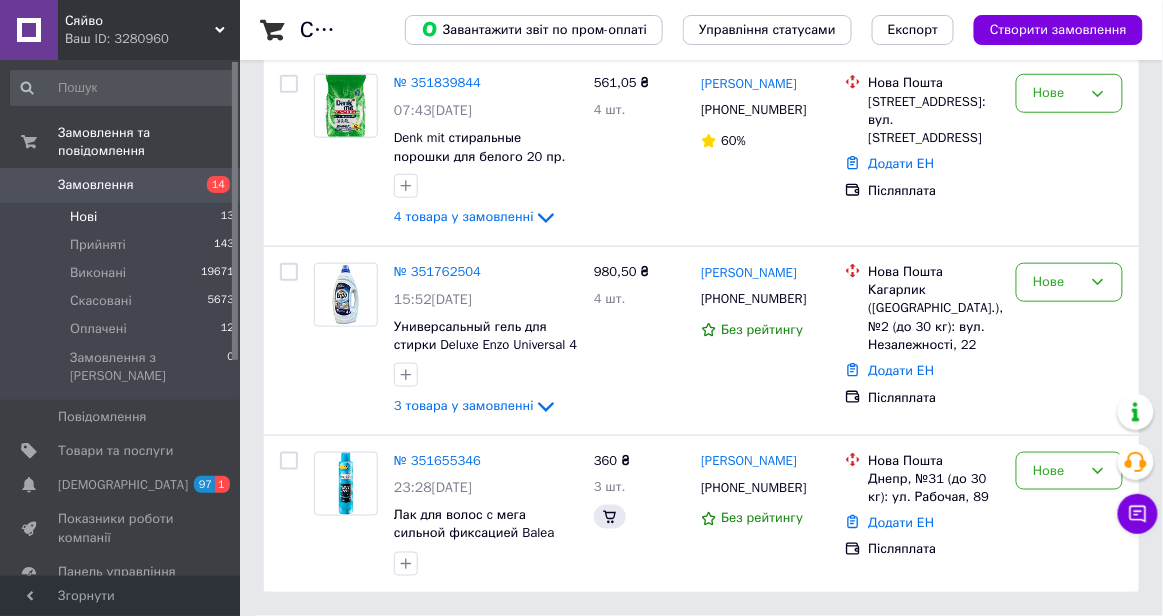 scroll, scrollTop: 0, scrollLeft: 0, axis: both 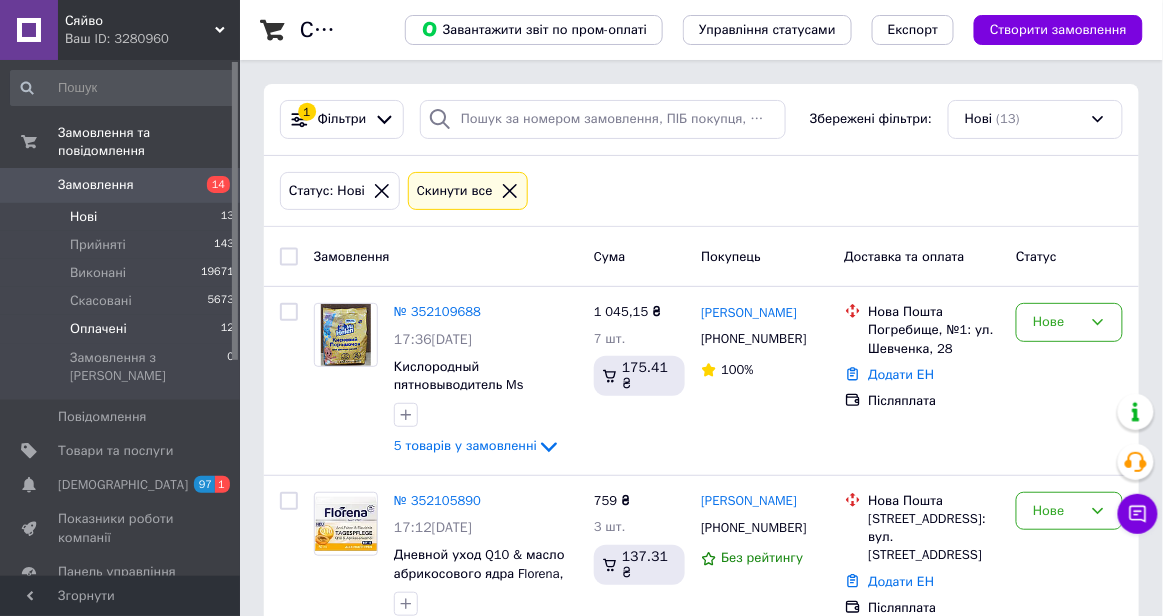 click on "Оплачені 12" at bounding box center [123, 329] 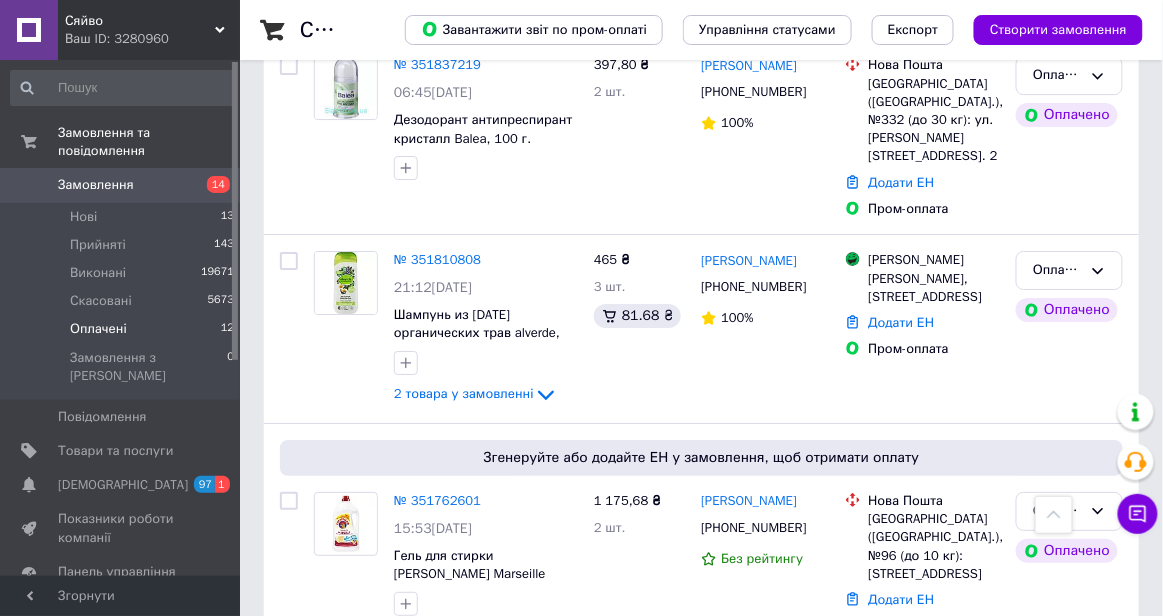 scroll, scrollTop: 1597, scrollLeft: 0, axis: vertical 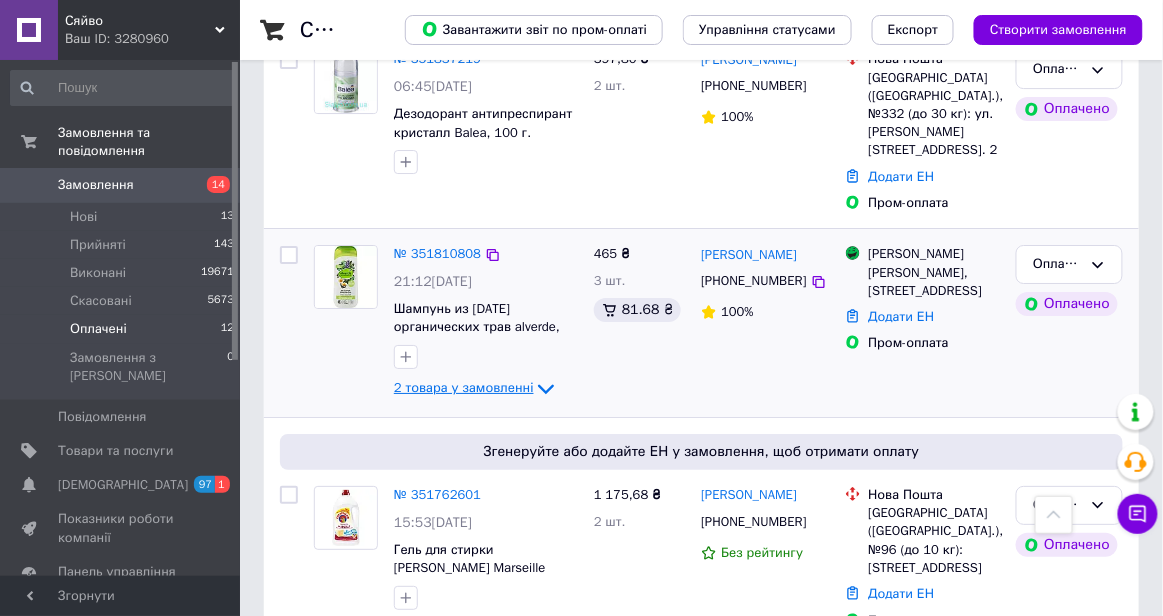 click 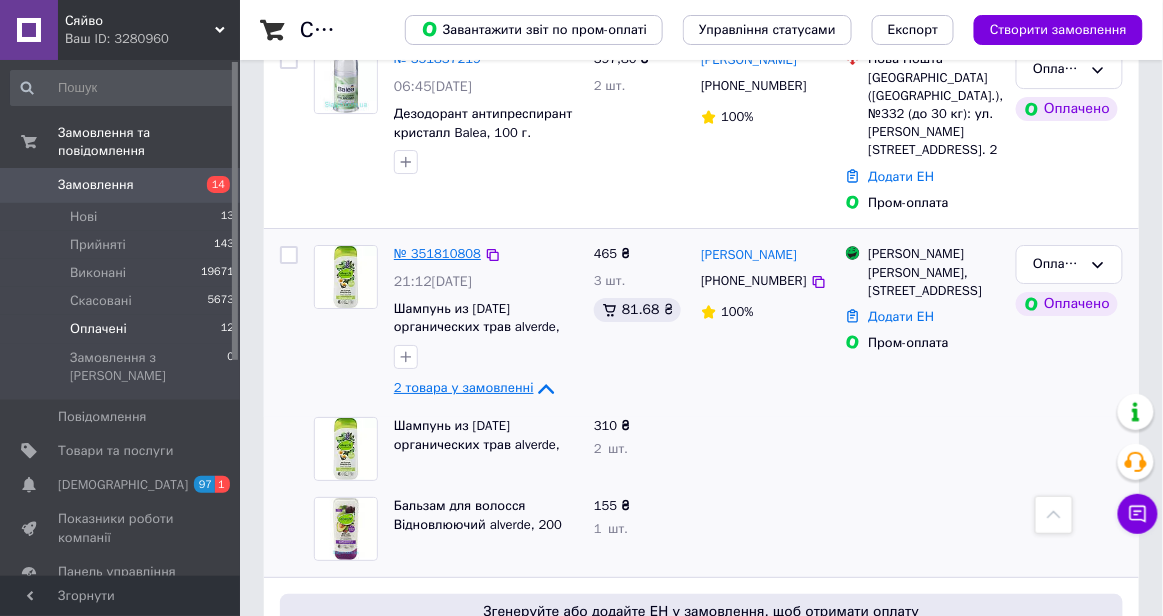 click on "№ 351810808" at bounding box center (437, 253) 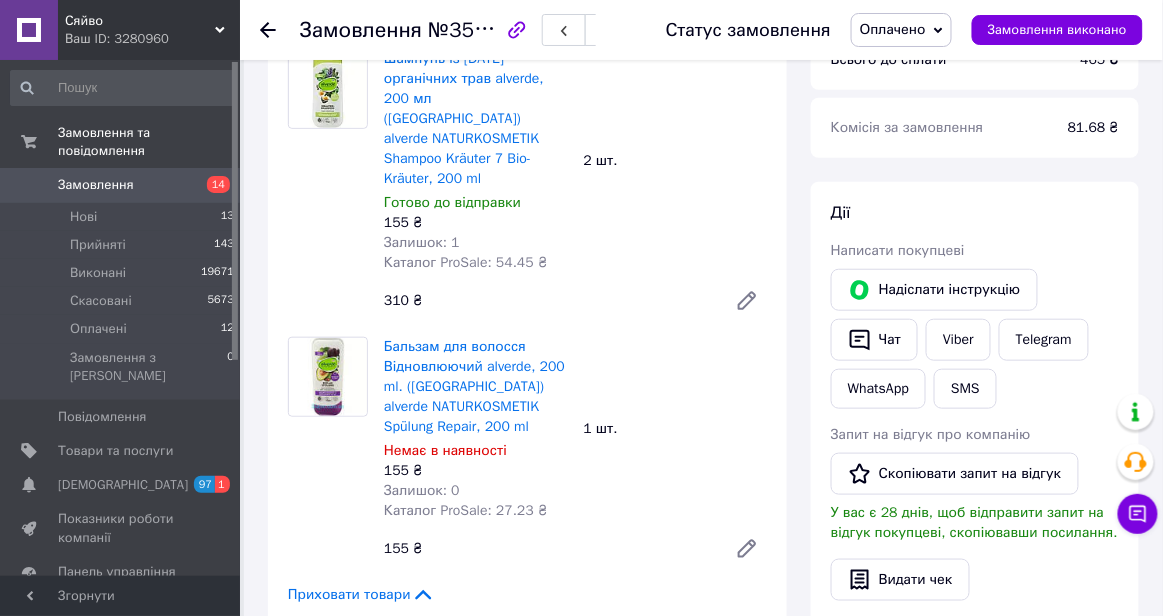 scroll, scrollTop: 0, scrollLeft: 0, axis: both 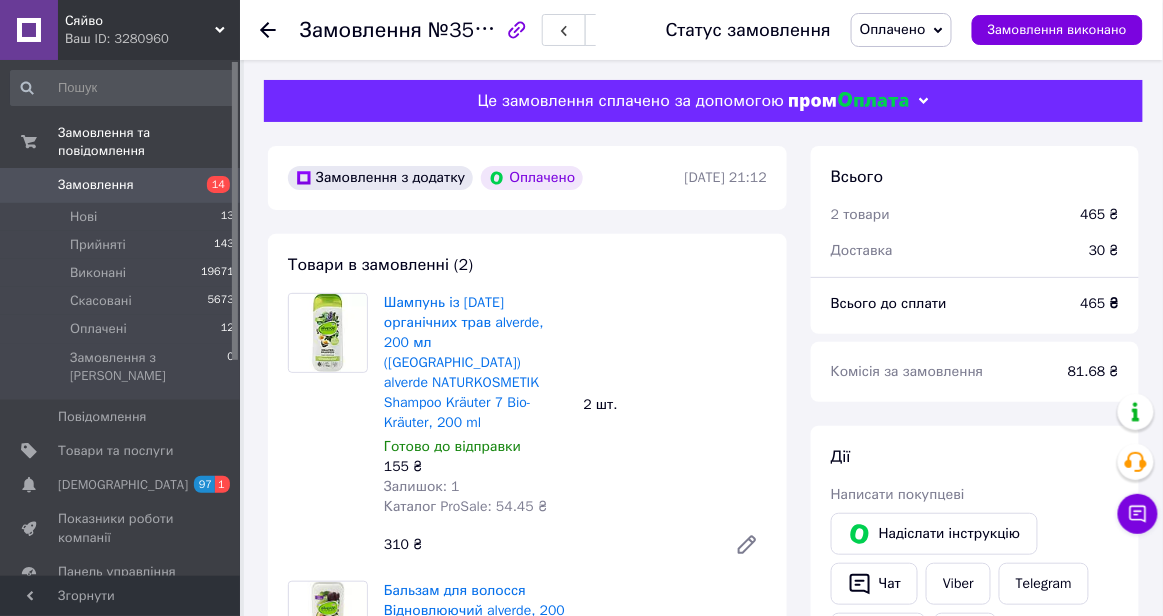 click on "Оплачено" at bounding box center [901, 30] 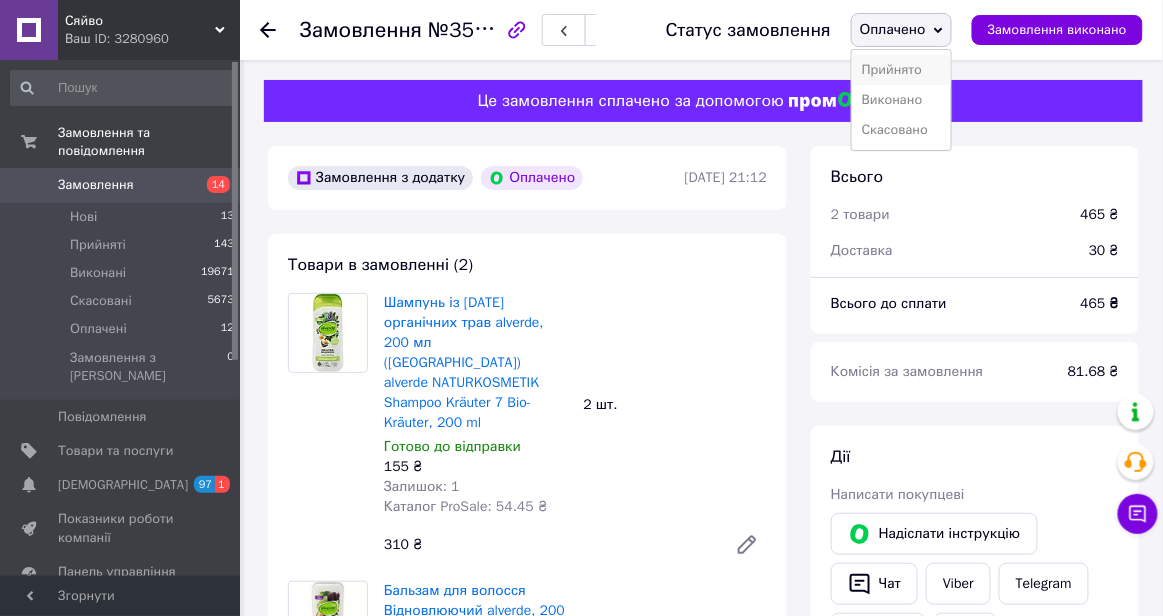 click on "Прийнято" at bounding box center [901, 70] 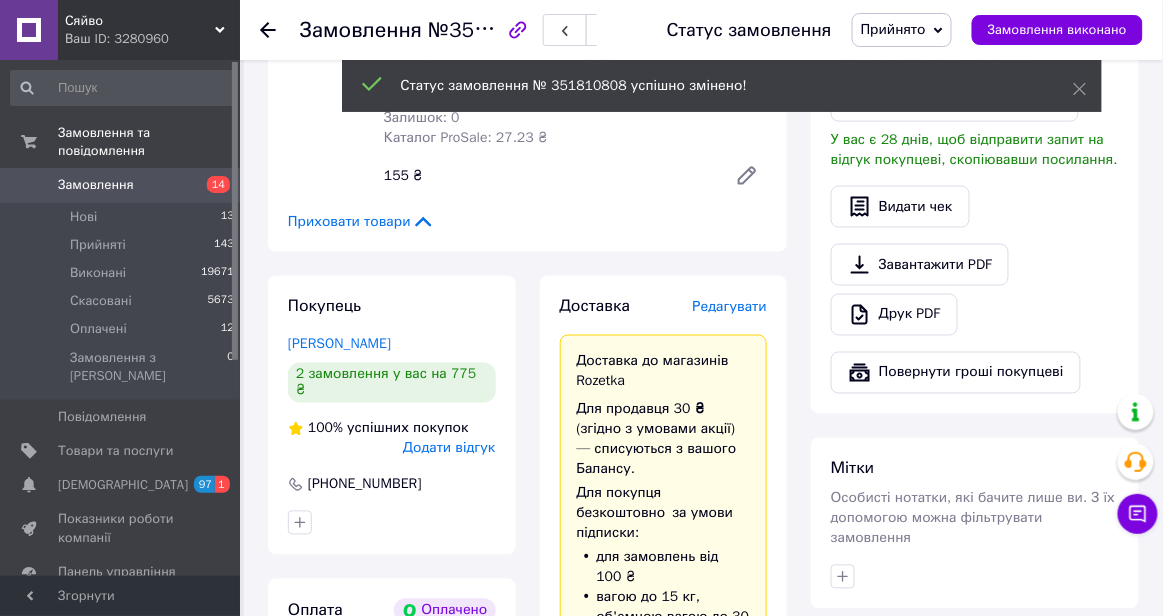 scroll, scrollTop: 671, scrollLeft: 0, axis: vertical 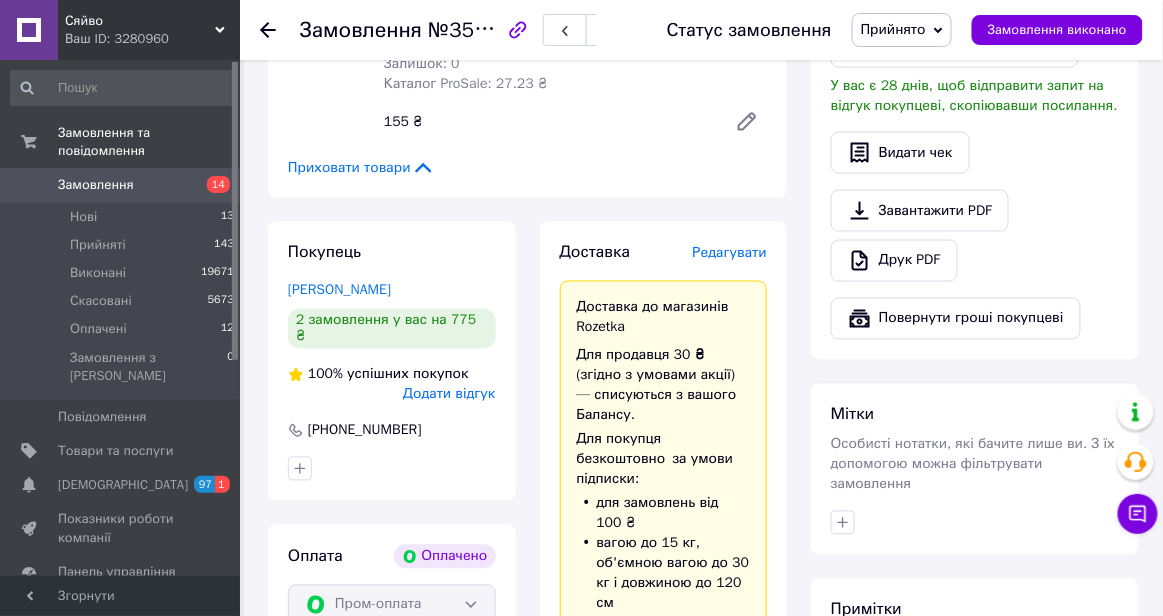 click on "Редагувати" at bounding box center (730, 253) 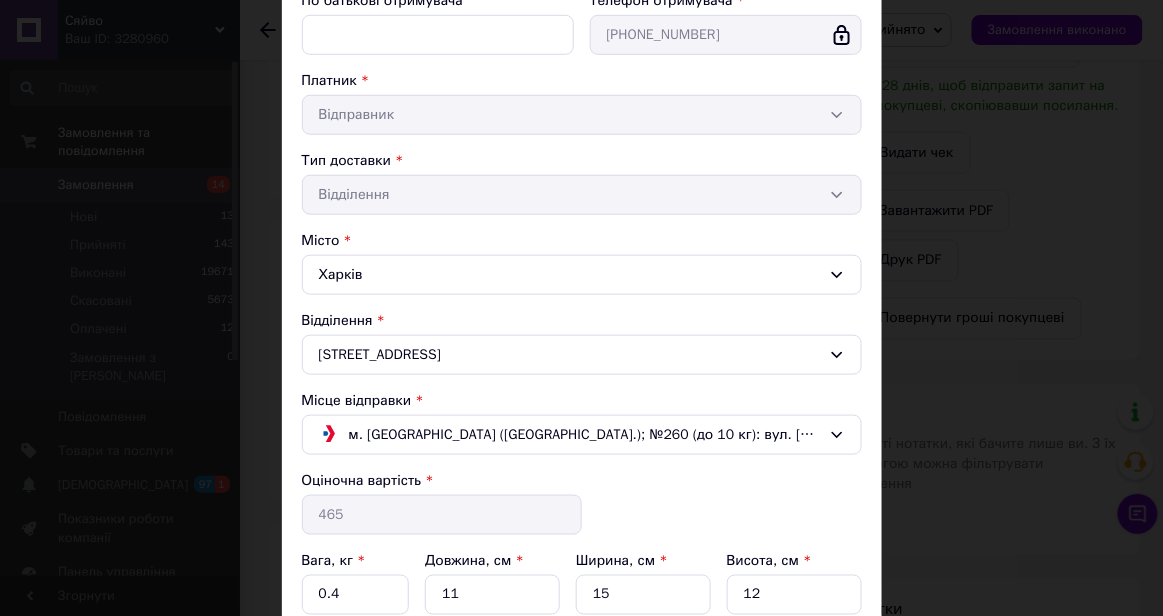 scroll, scrollTop: 621, scrollLeft: 0, axis: vertical 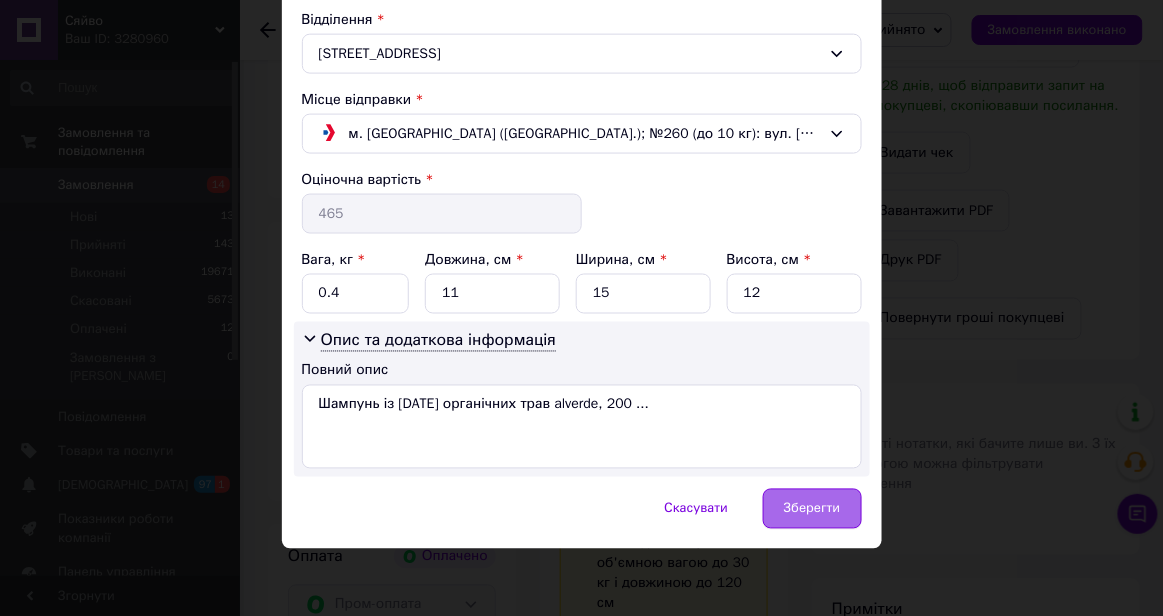 click on "Зберегти" at bounding box center [812, 509] 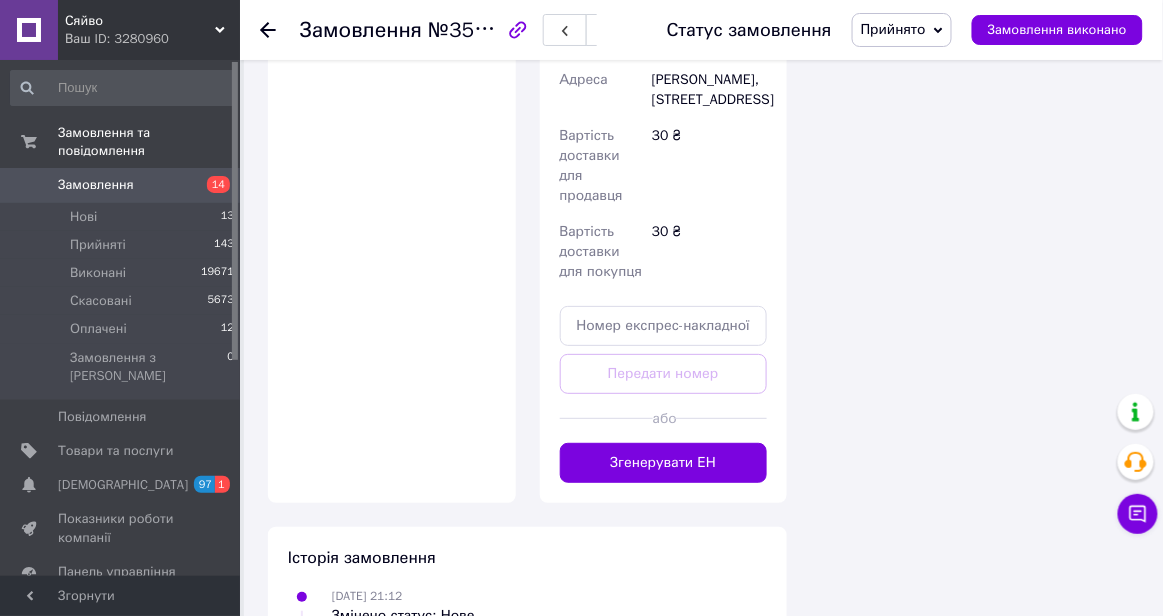 scroll, scrollTop: 1761, scrollLeft: 0, axis: vertical 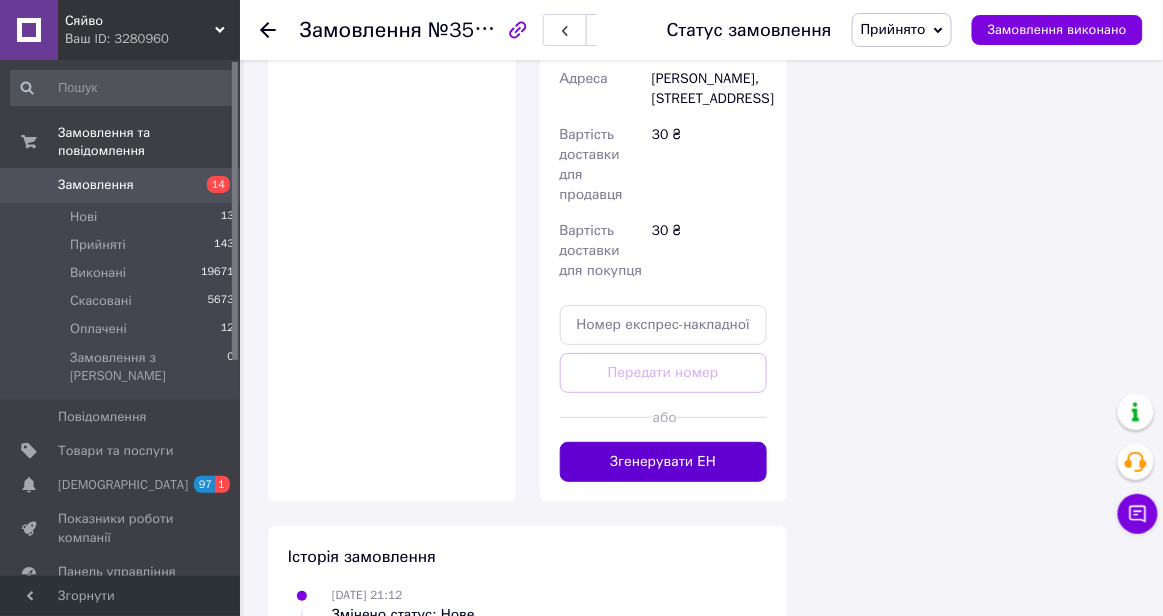 click on "Згенерувати ЕН" at bounding box center [664, 462] 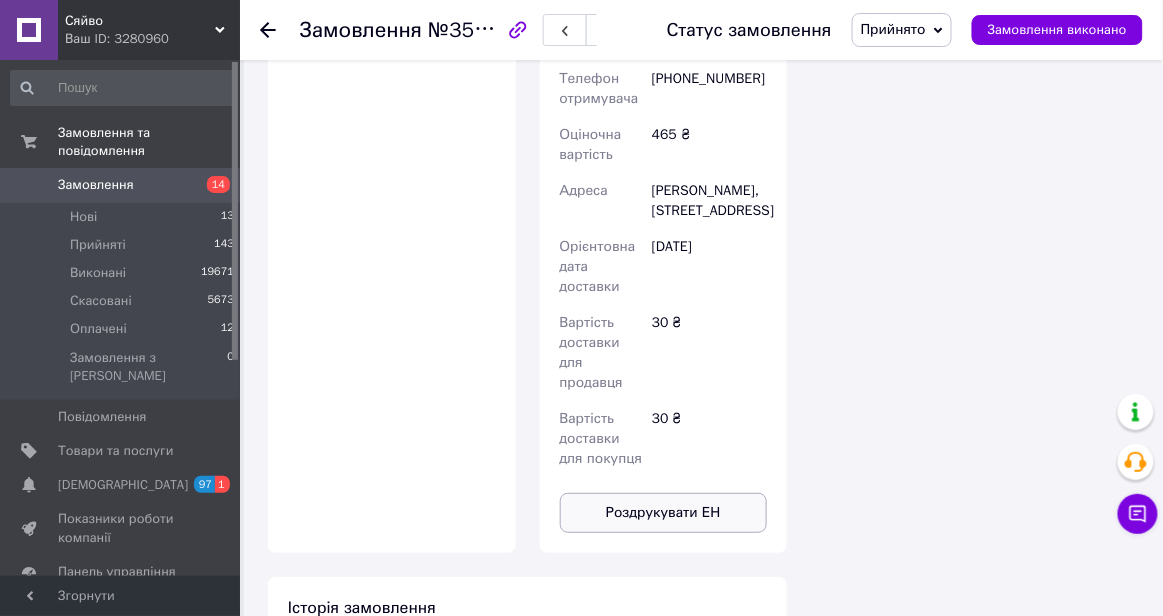 click on "Роздрукувати ЕН" at bounding box center [664, 513] 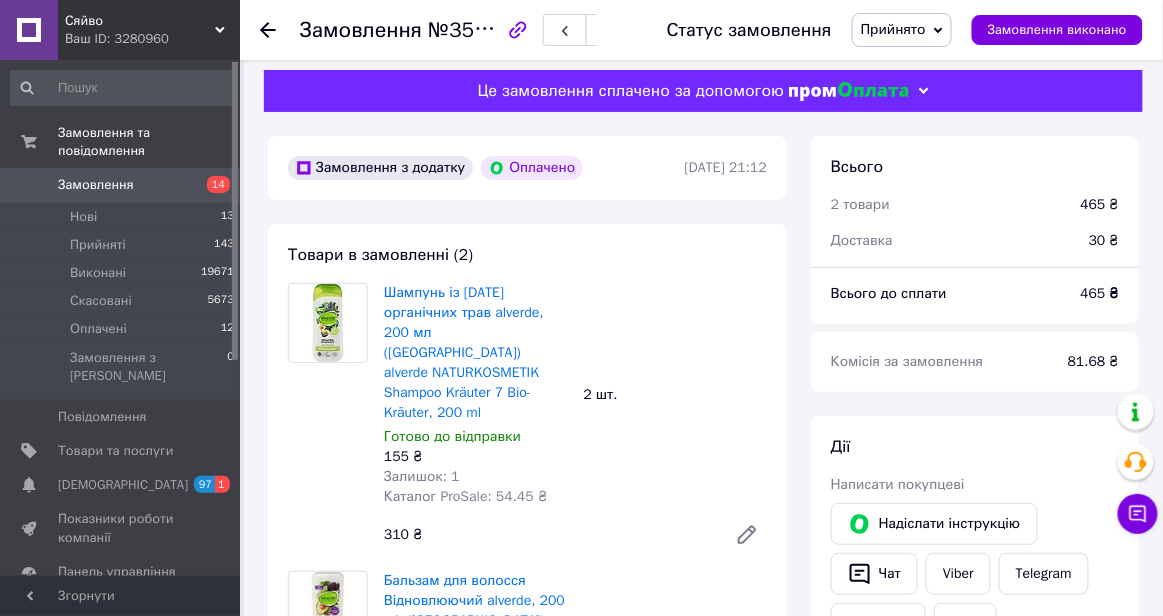 scroll, scrollTop: 0, scrollLeft: 0, axis: both 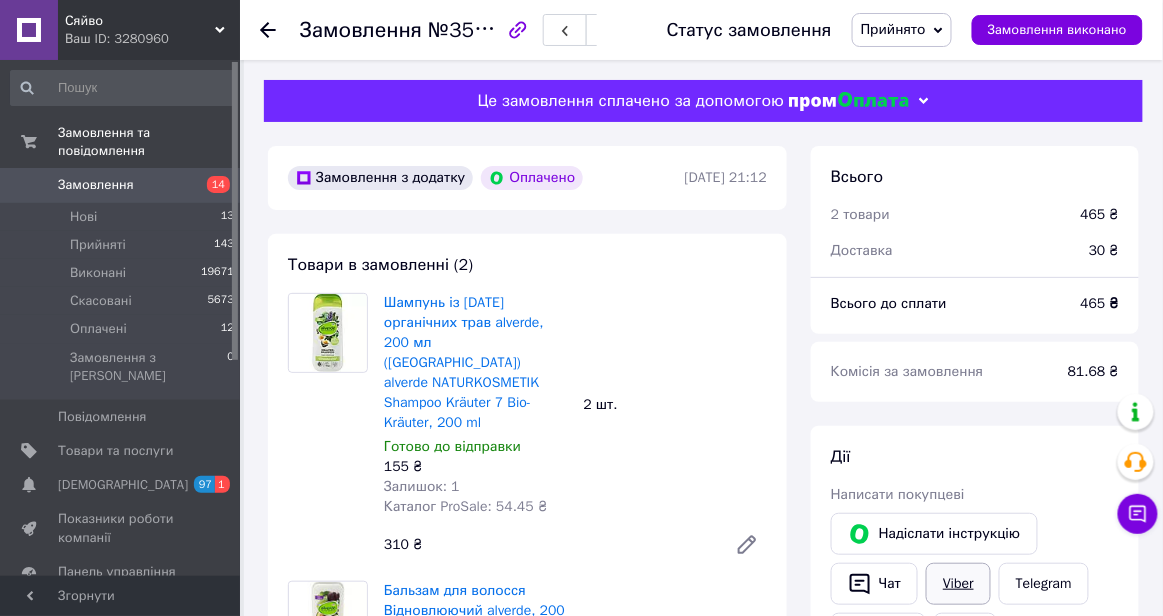 click on "Viber" at bounding box center [958, 584] 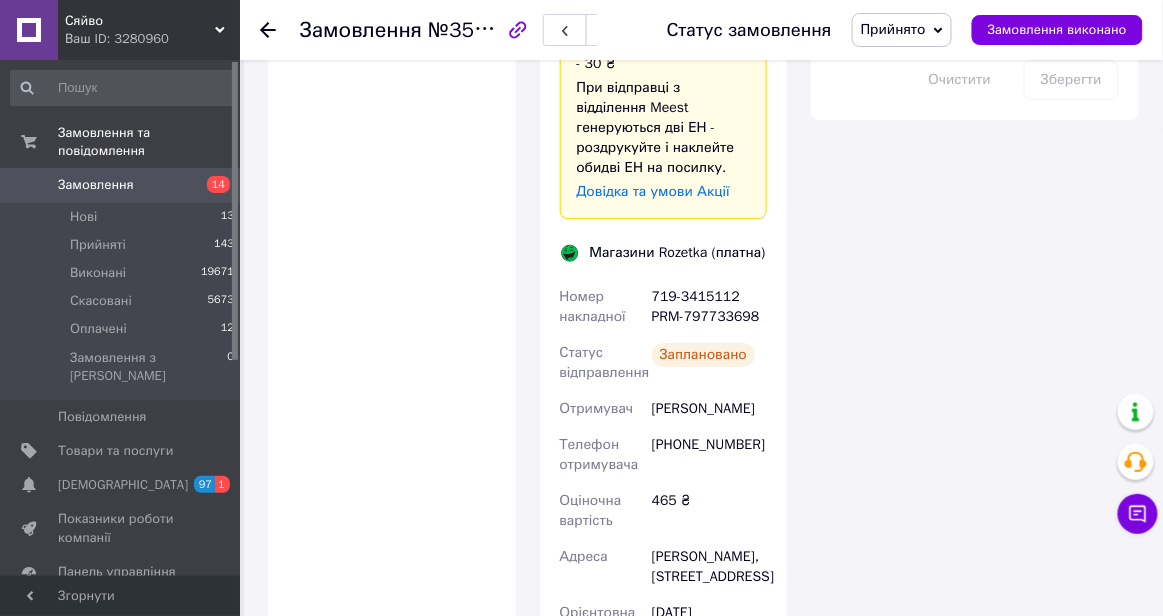 scroll, scrollTop: 1399, scrollLeft: 0, axis: vertical 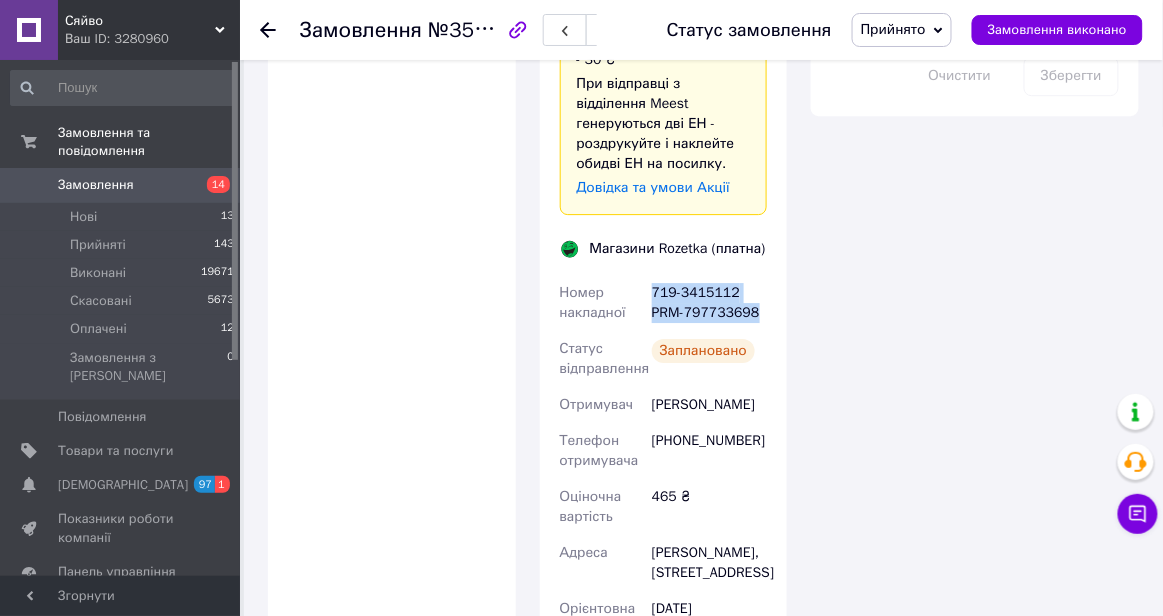 drag, startPoint x: 652, startPoint y: 292, endPoint x: 777, endPoint y: 310, distance: 126.28935 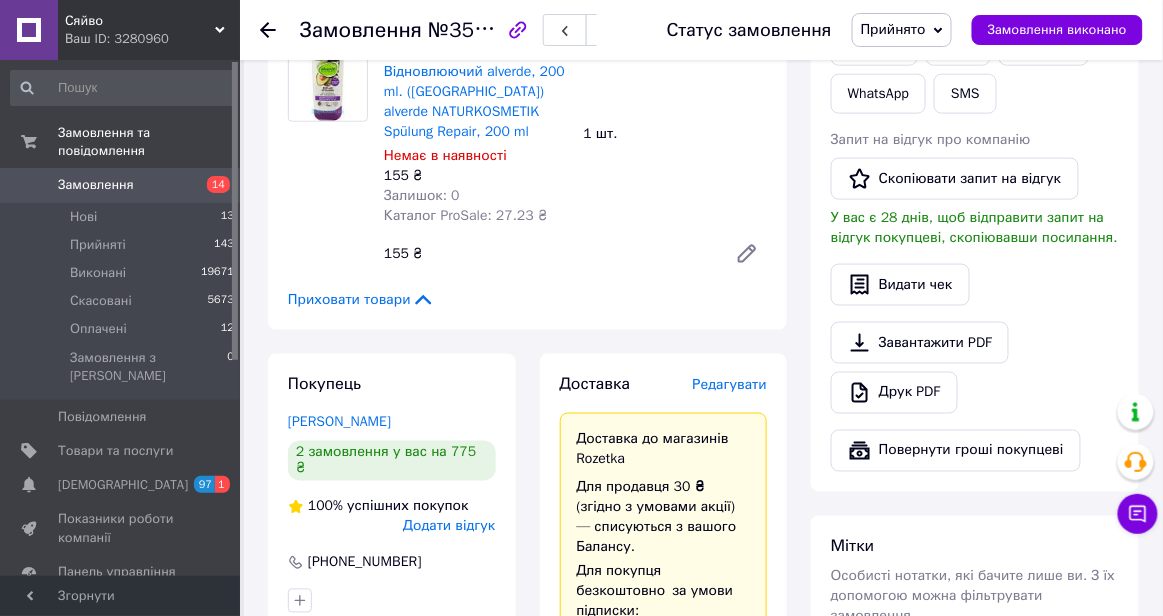 scroll, scrollTop: 0, scrollLeft: 0, axis: both 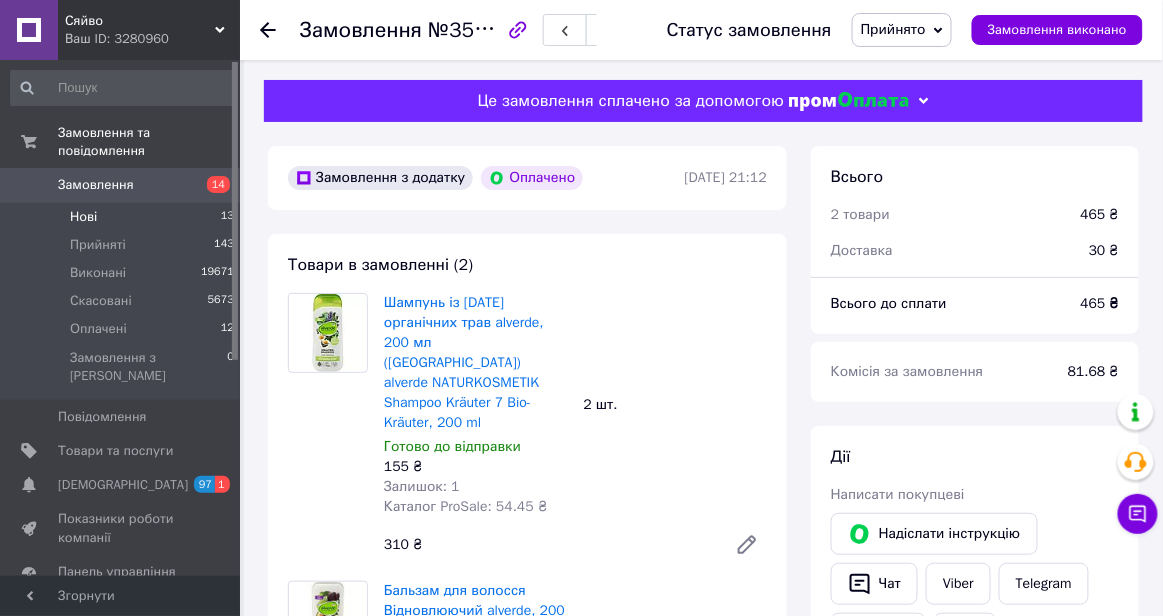 click on "Нові 13" at bounding box center [123, 217] 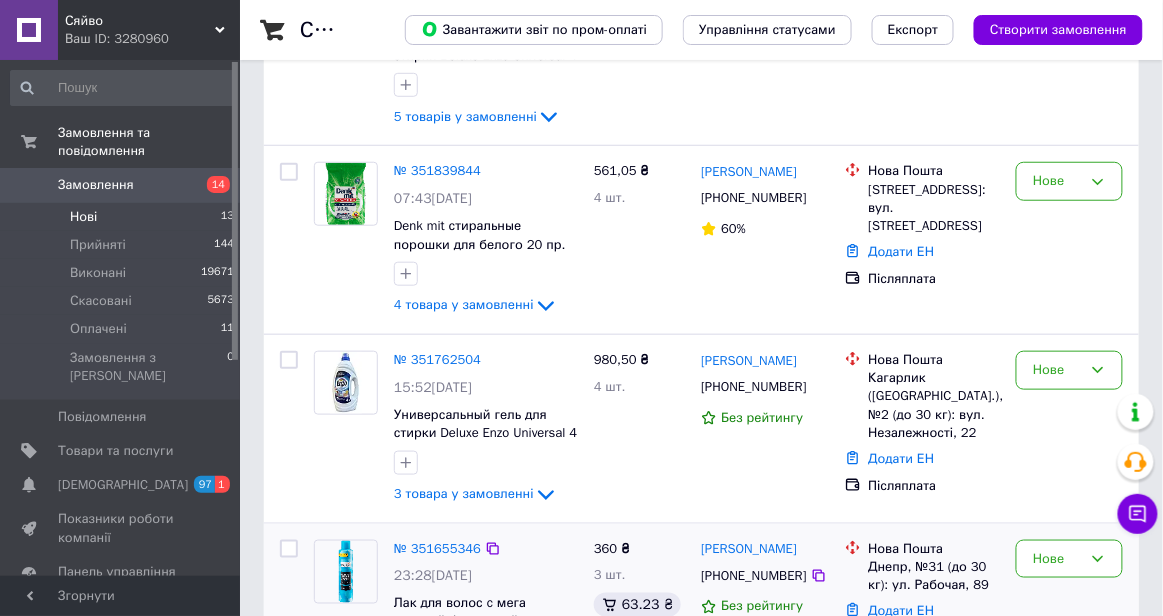 scroll, scrollTop: 2137, scrollLeft: 0, axis: vertical 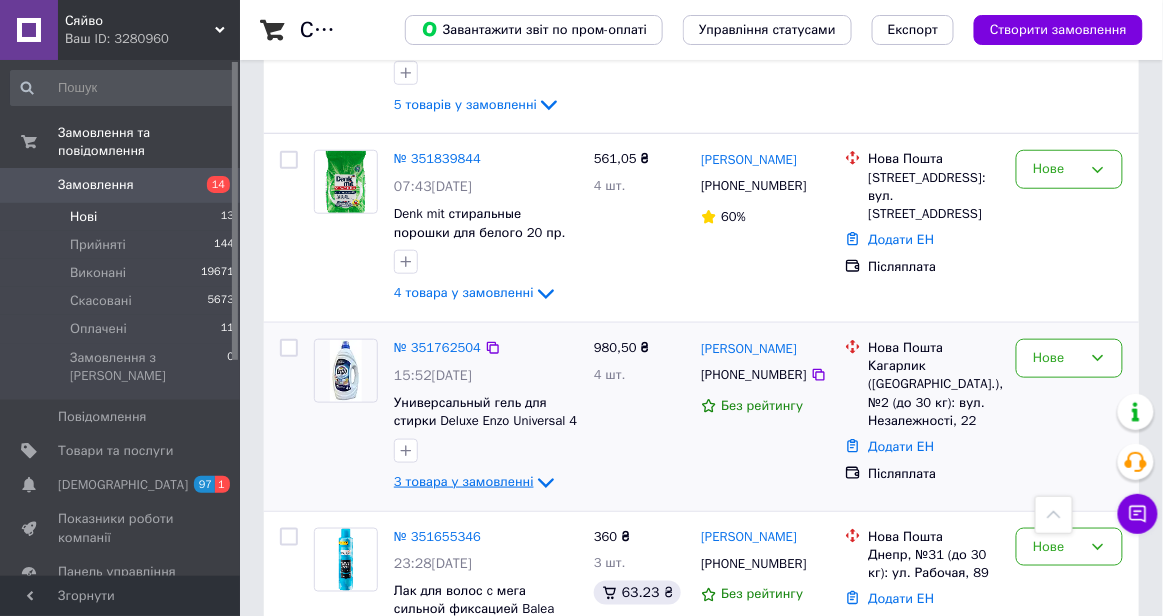 click 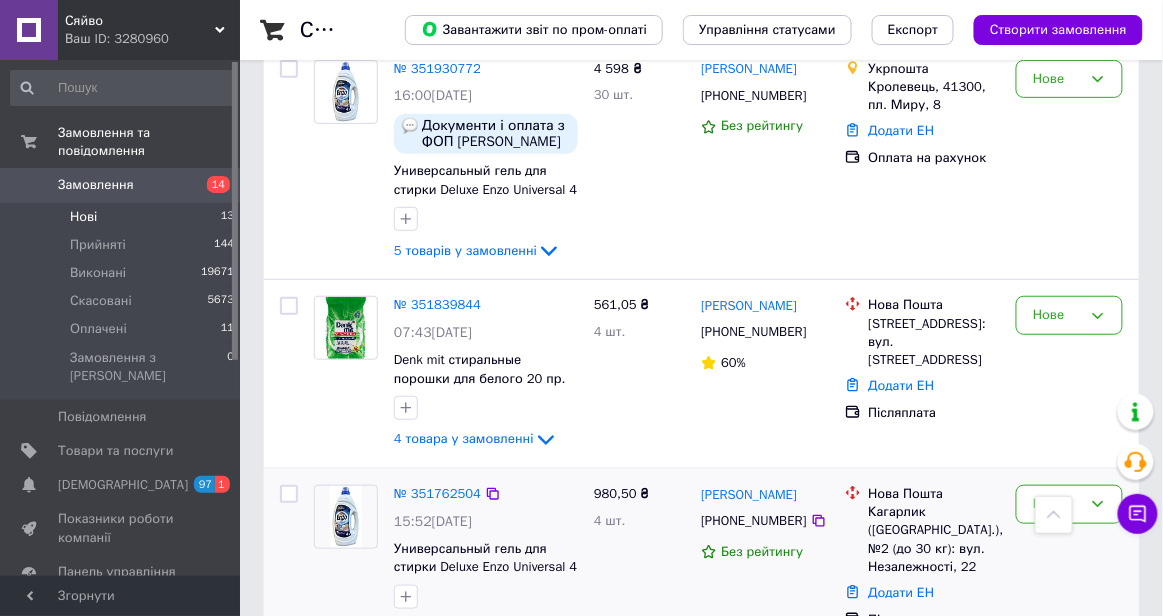 scroll, scrollTop: 1975, scrollLeft: 0, axis: vertical 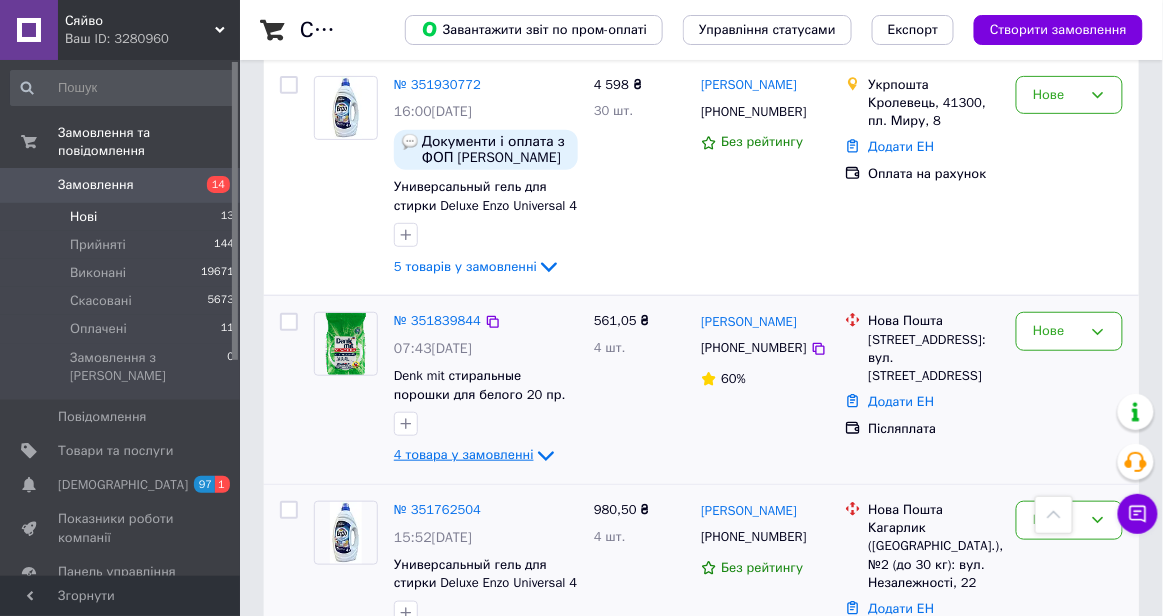 click 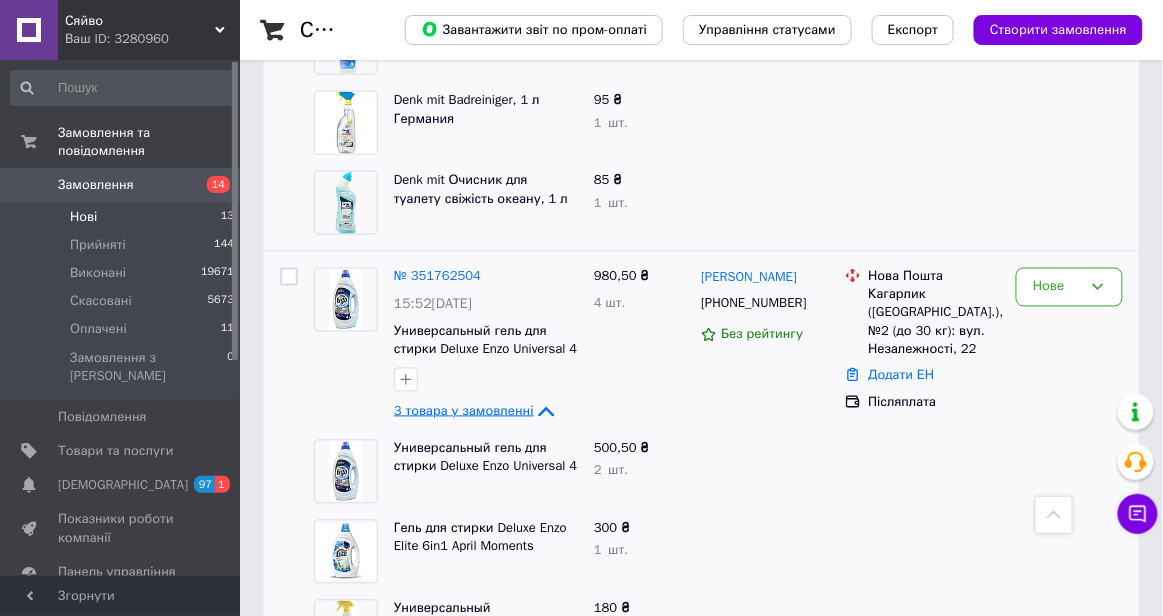scroll, scrollTop: 2526, scrollLeft: 0, axis: vertical 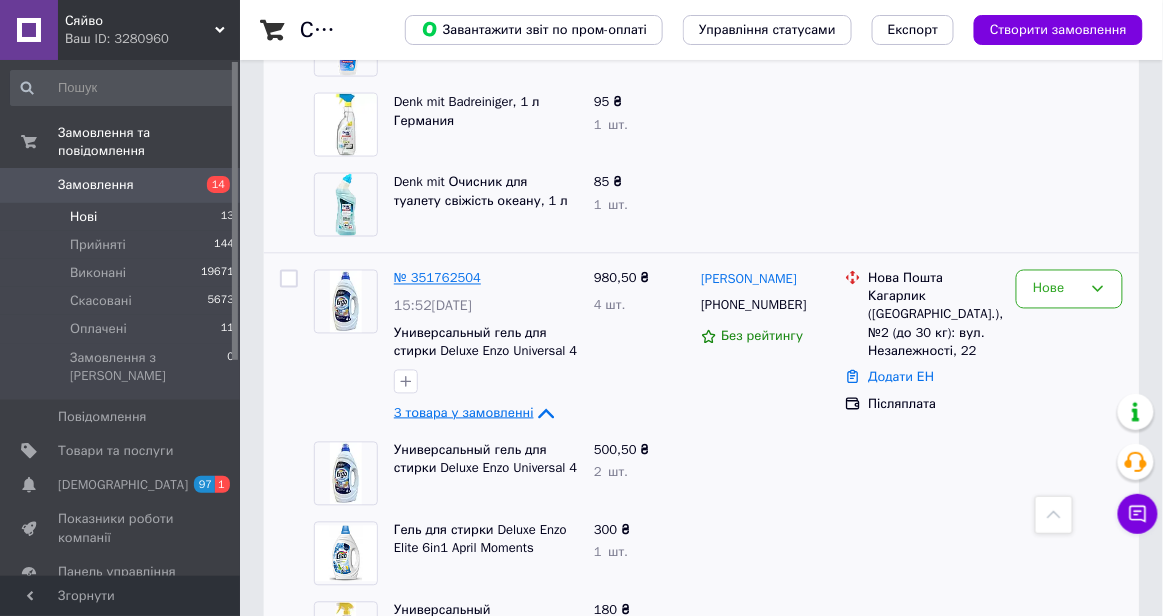 click on "№ 351762504" at bounding box center (437, 278) 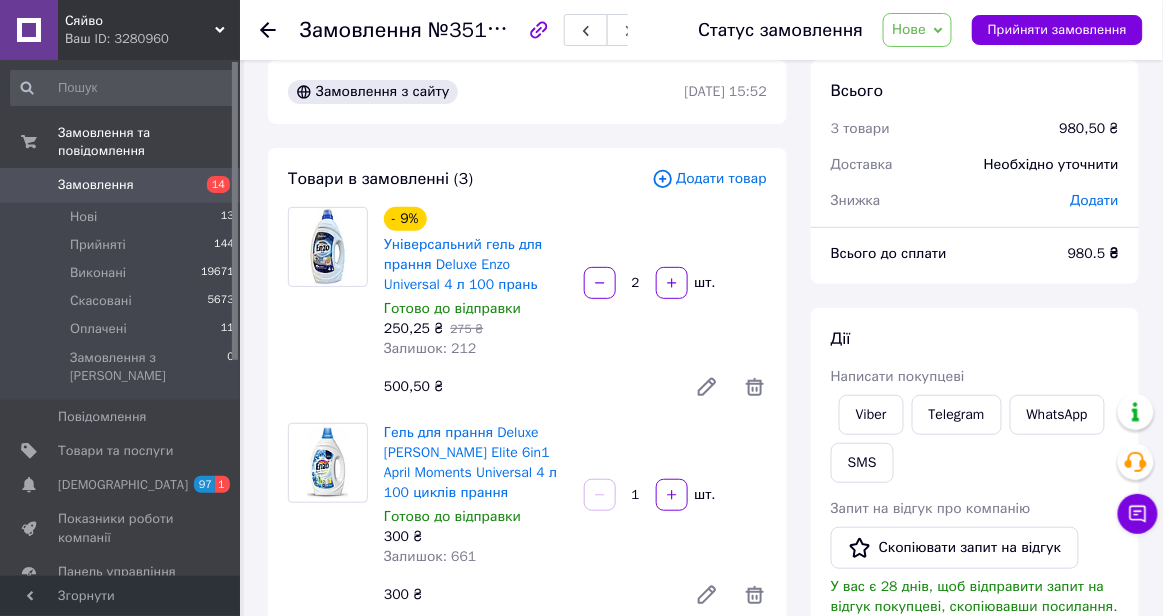 scroll, scrollTop: 0, scrollLeft: 0, axis: both 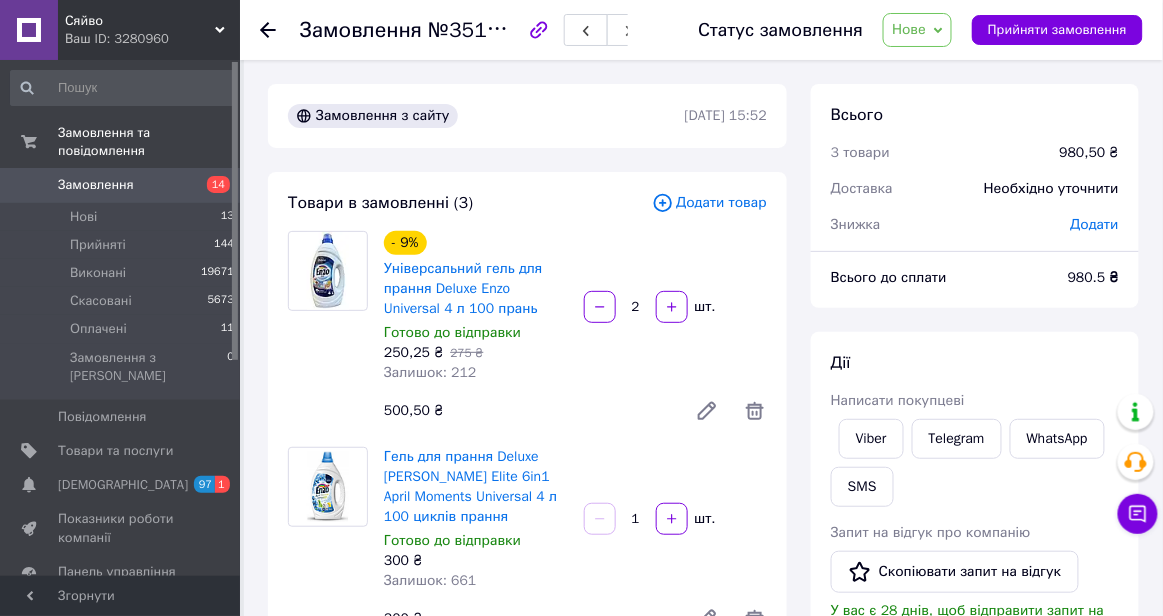 click on "Нове" at bounding box center [909, 29] 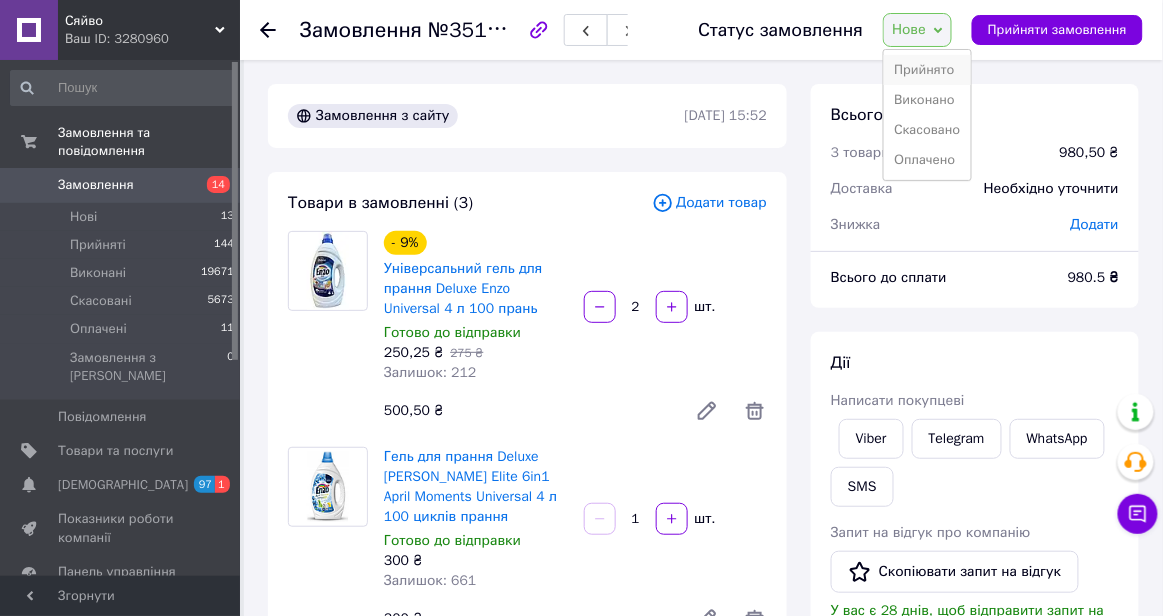 click on "Прийнято" at bounding box center (927, 70) 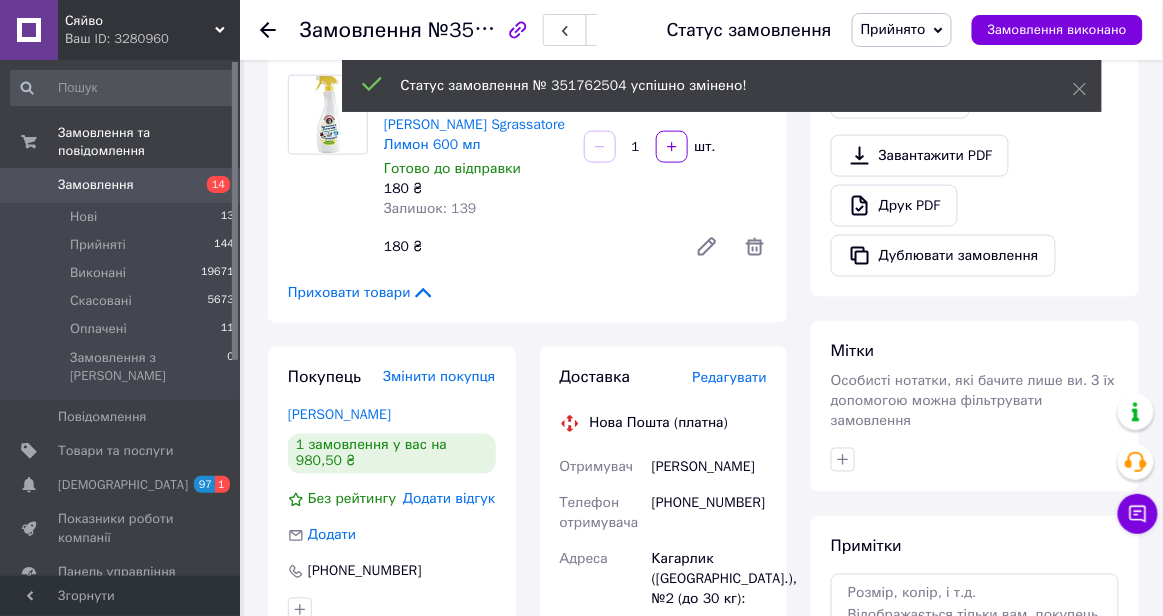 scroll, scrollTop: 579, scrollLeft: 0, axis: vertical 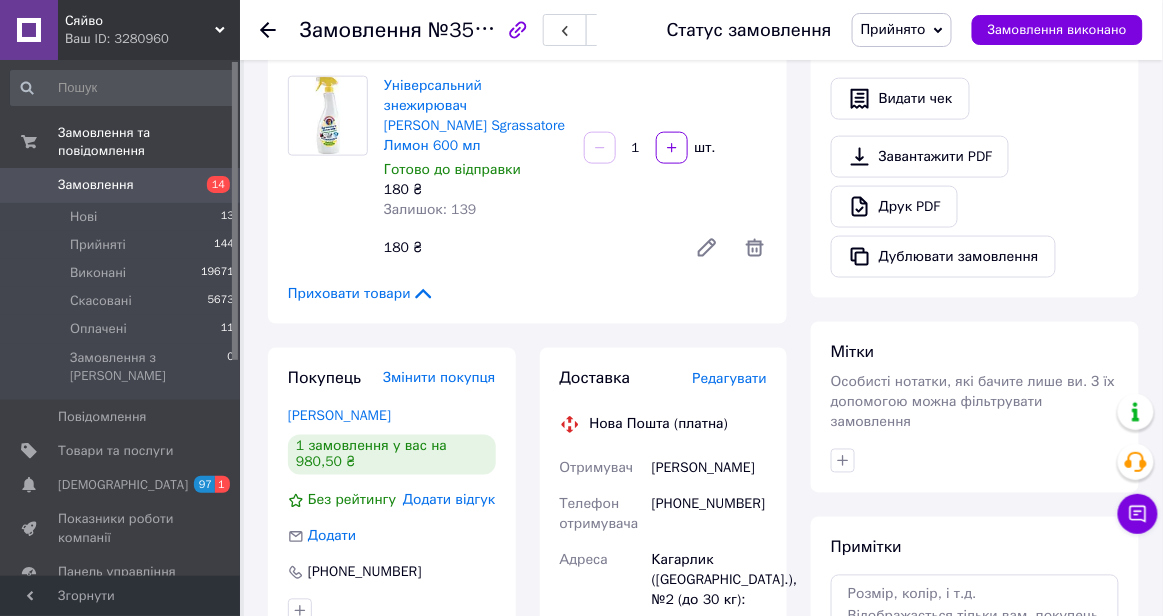 click on "Редагувати" at bounding box center (730, 379) 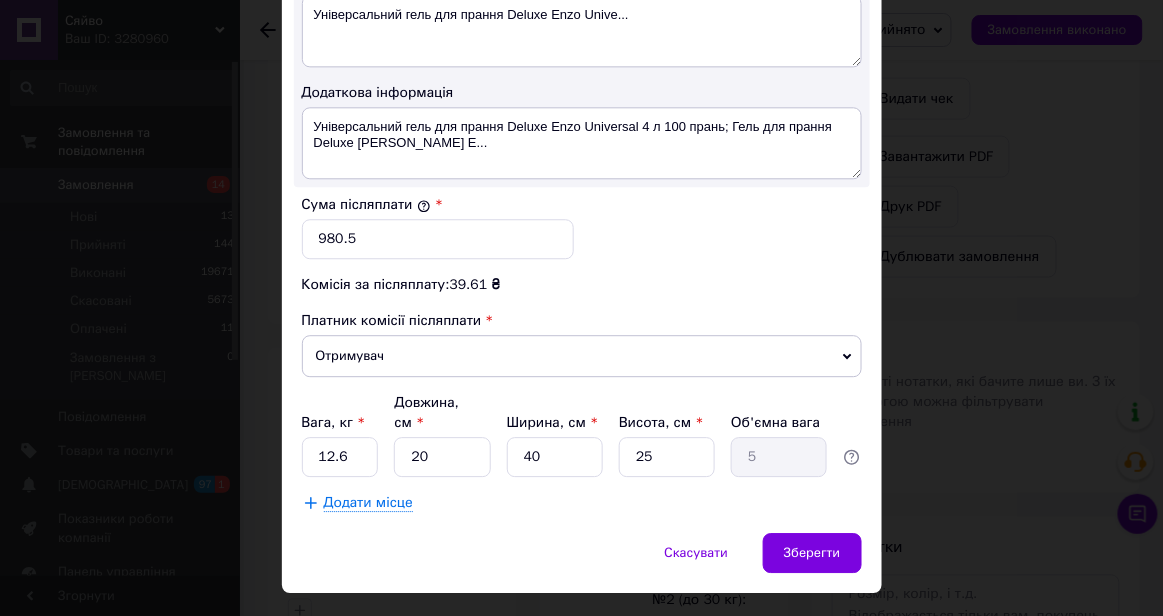 scroll, scrollTop: 1150, scrollLeft: 0, axis: vertical 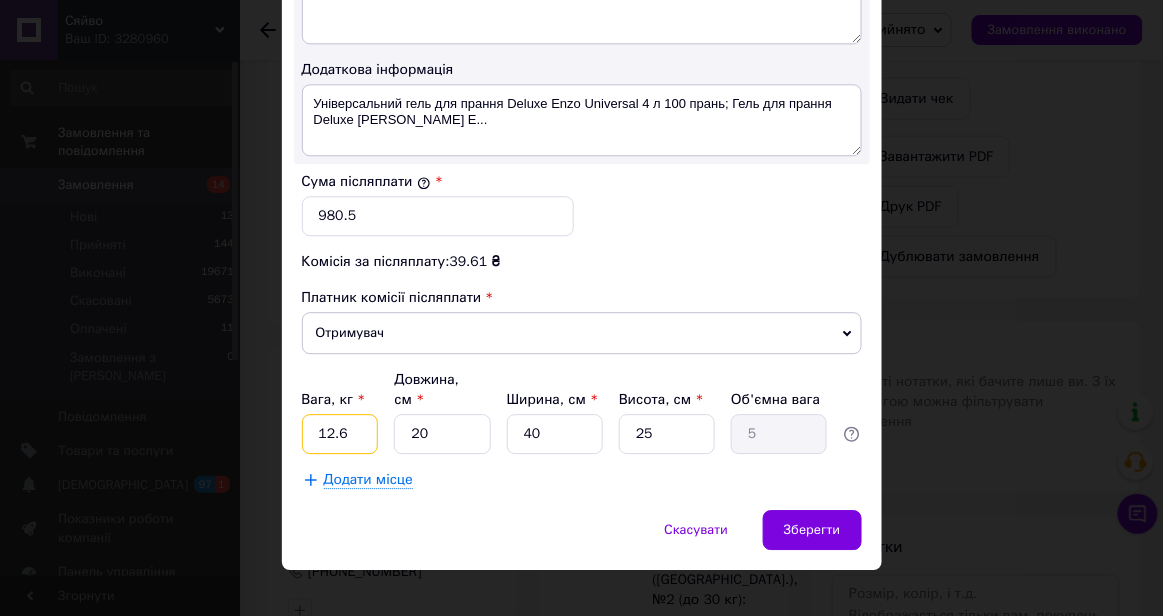 click on "12.6" at bounding box center (340, 434) 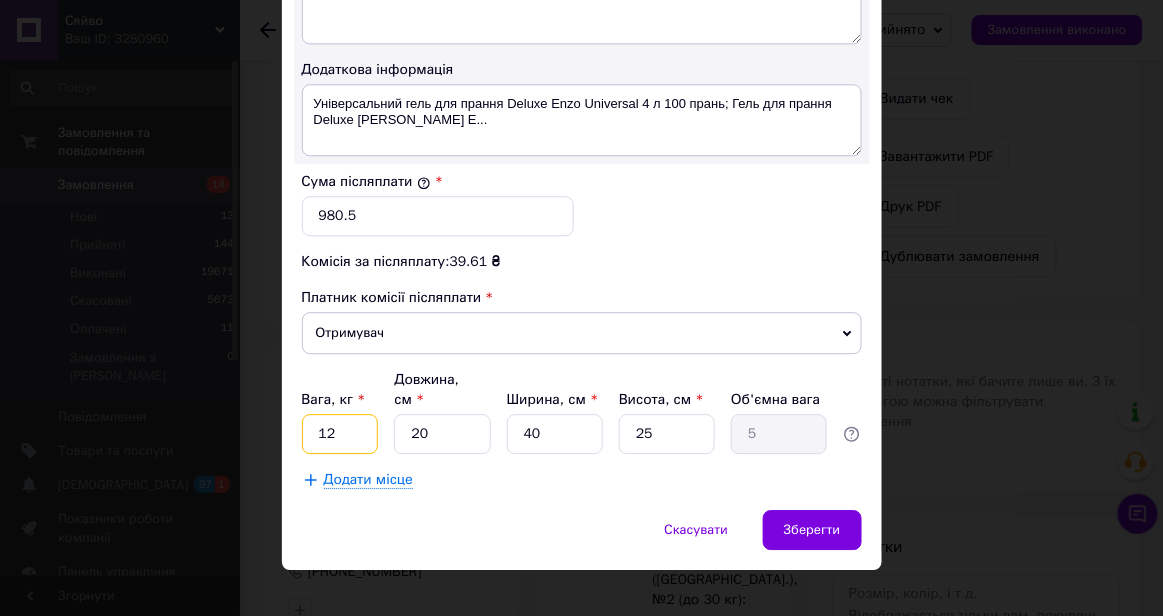 type on "1" 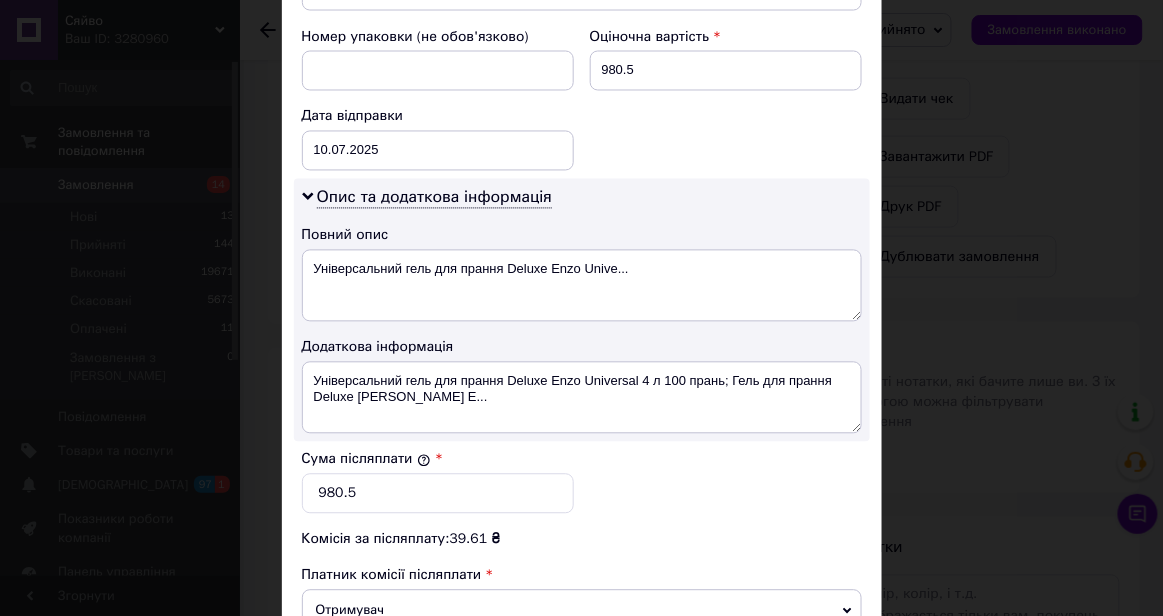 scroll, scrollTop: 1150, scrollLeft: 0, axis: vertical 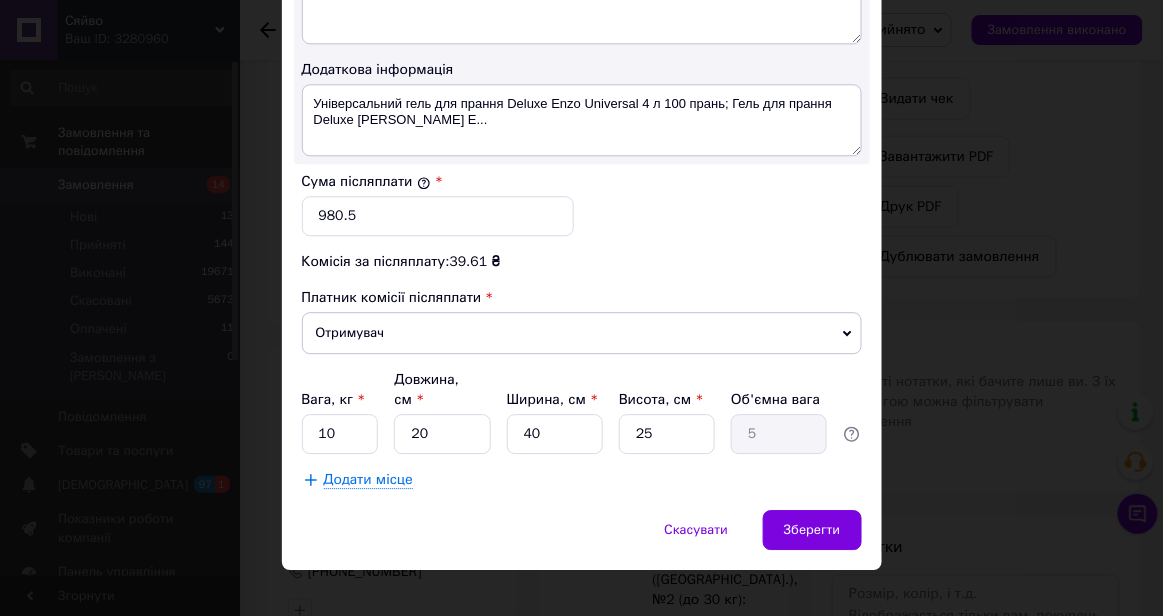 click on "Вага, кг   * 10 Довжина, см   * 20 Ширина, см   * 40 Висота, см   * 25 Об'ємна вага 5" at bounding box center [582, 412] 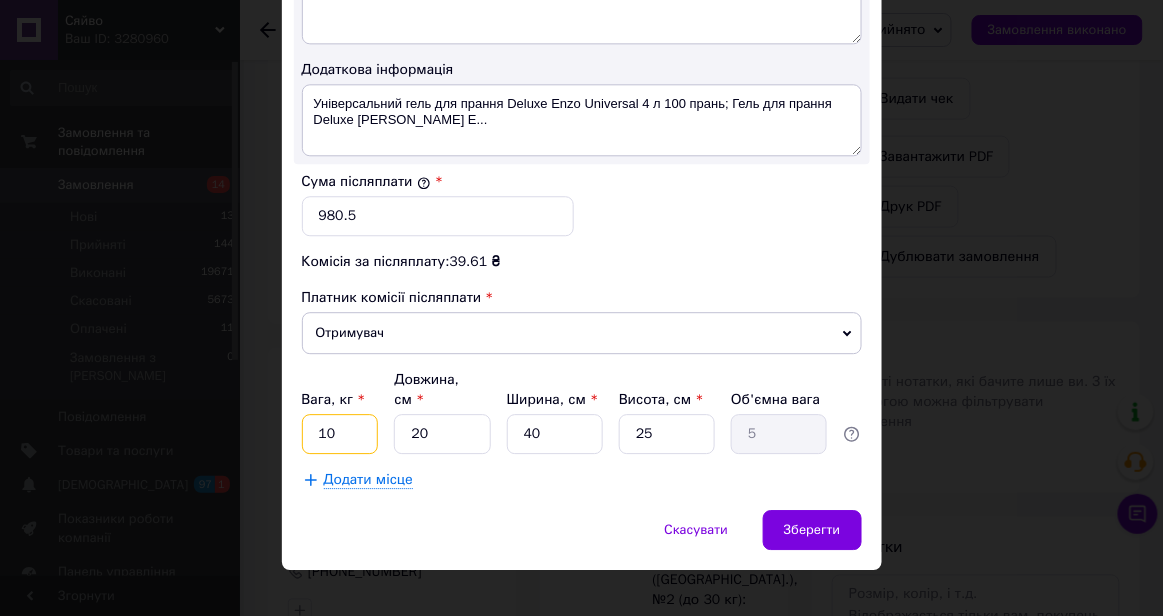 click on "10" at bounding box center (340, 434) 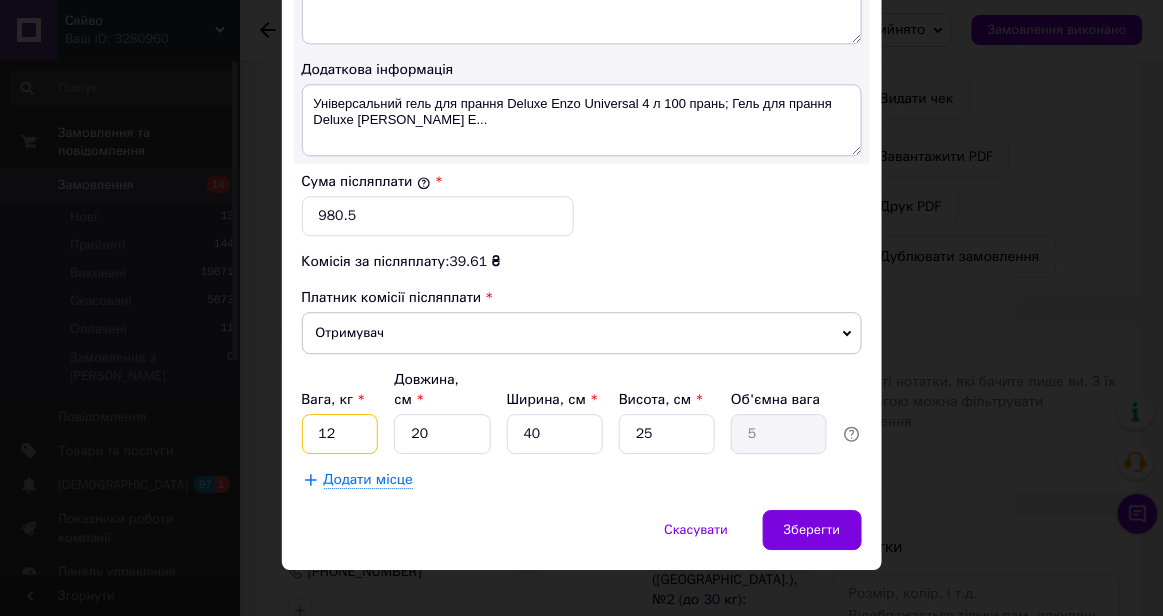 type on "12" 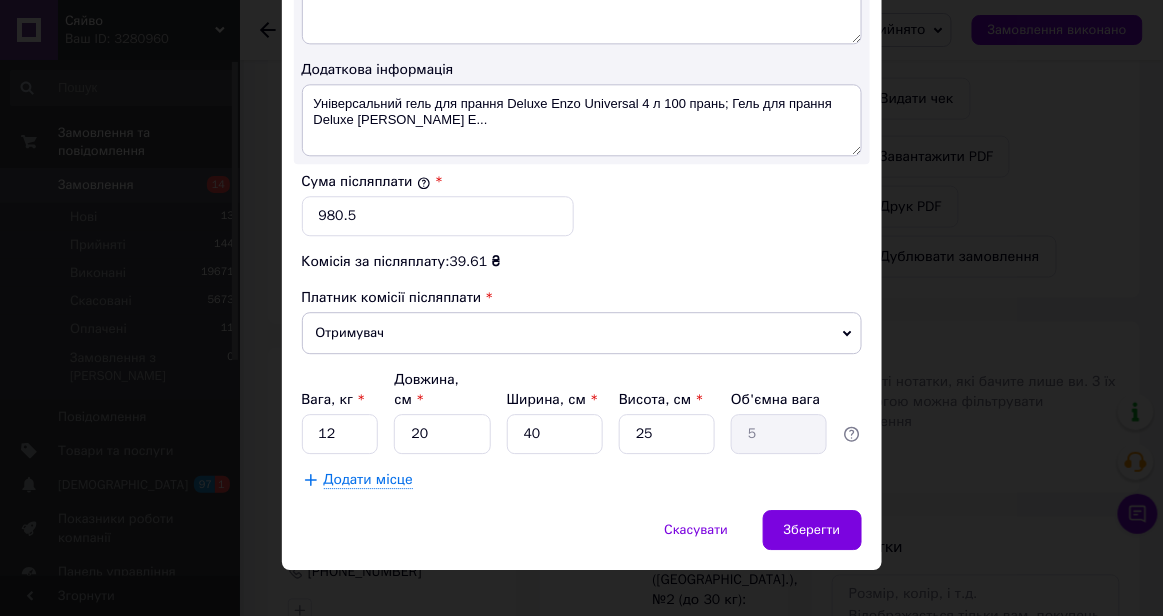 click on "Платник Отримувач Відправник Прізвище отримувача [PERSON_NAME] Ім'я отримувача [PERSON_NAME] батькові отримувача Телефон отримувача [PHONE_NUMBER] Тип доставки У відділенні Кур'єром В поштоматі Місто м. [GEOGRAPHIC_DATA] ([GEOGRAPHIC_DATA].) Відділення №2 (до 30 кг): вул. Незалежності, 22 Місце відправки м. [GEOGRAPHIC_DATA] ([GEOGRAPHIC_DATA].): №69 (до 30 кг на одне місце): вул. [PERSON_NAME], 18 м. [GEOGRAPHIC_DATA] ([GEOGRAPHIC_DATA].): №1: вул. Городоцька, 359 Додати ще місце відправки Тип посилки Вантаж Документи Номер упаковки (не обов'язково) Оціночна вартість 980.5 Дата відправки [DATE] < 2025 > < Июль > Пн Вт Ср Чт Пт Сб Вс 30 1 2 3 4 5 6 7 8 9 10 11 12 13 14" at bounding box center (582, -215) 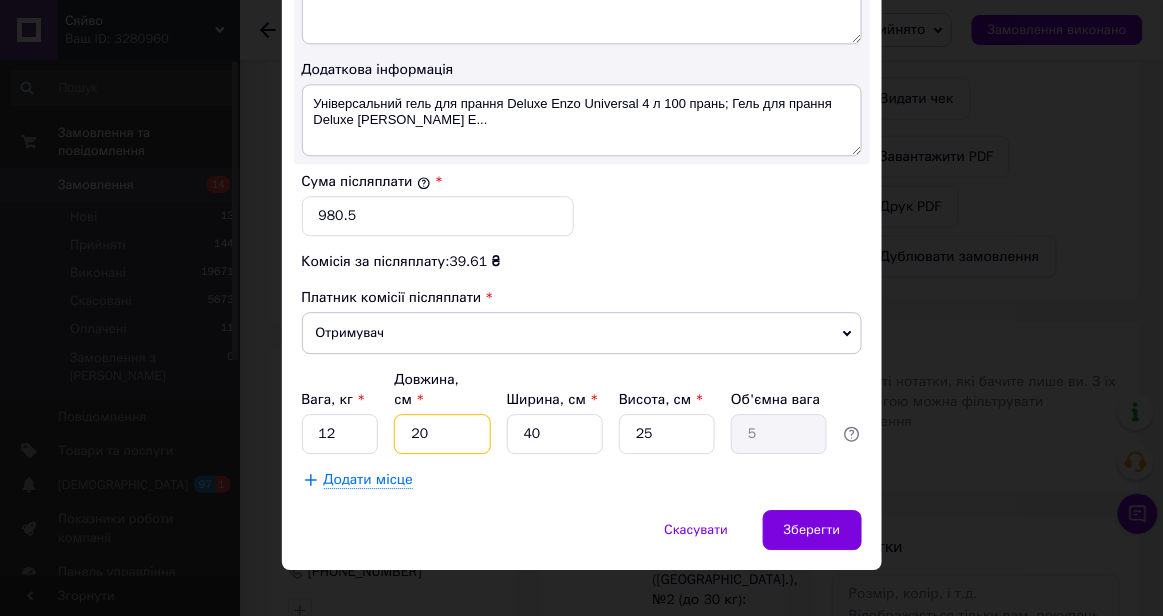 click on "20" at bounding box center [442, 434] 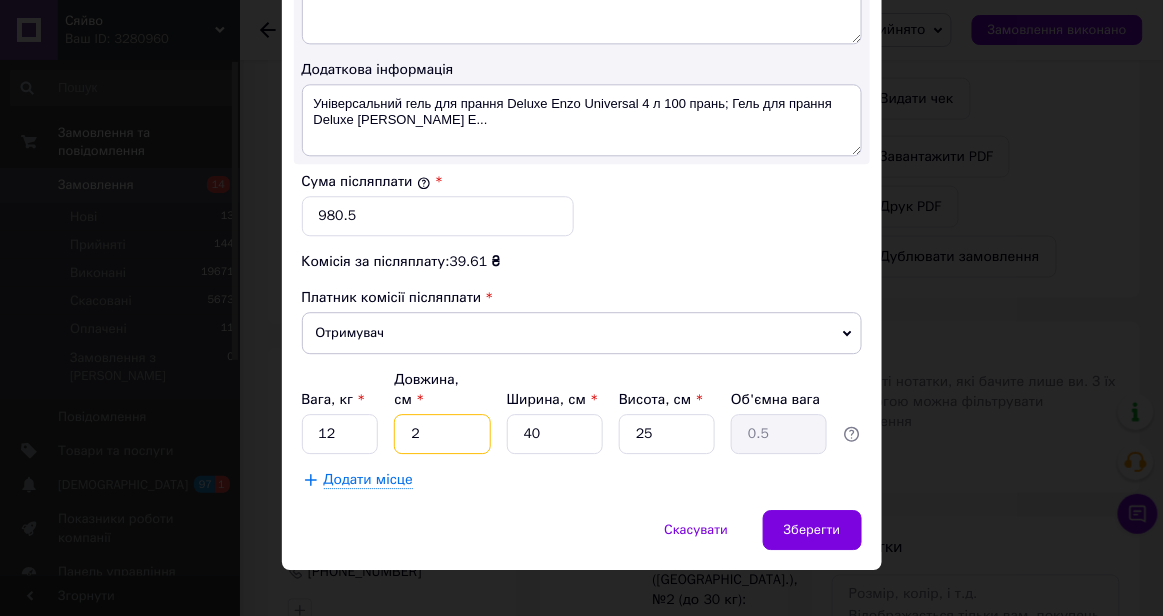 type 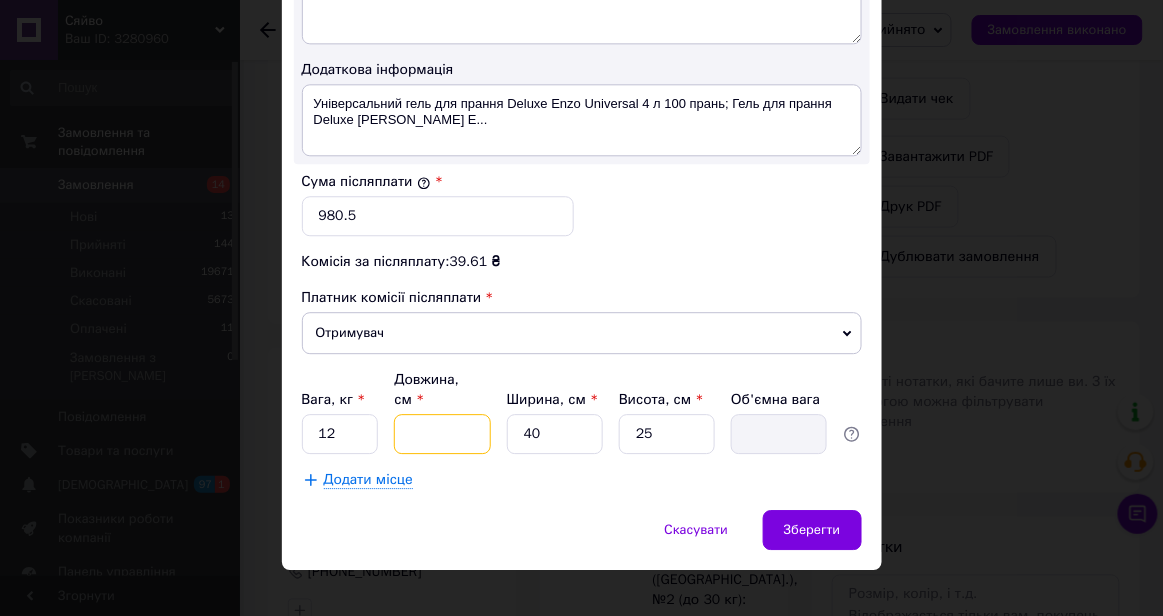 type on "3" 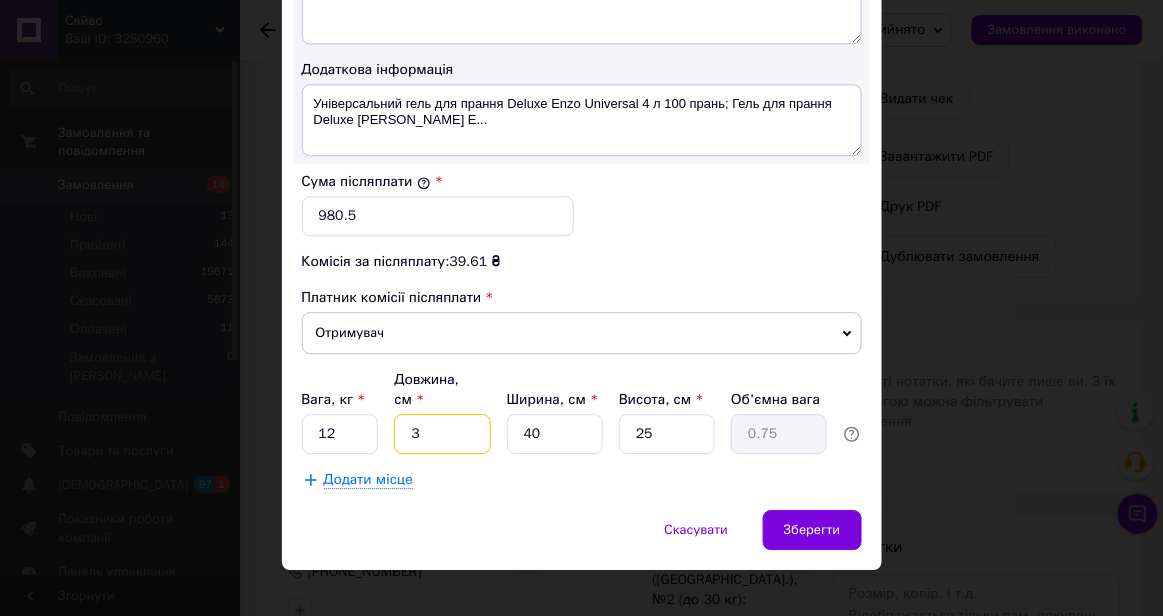 type on "30" 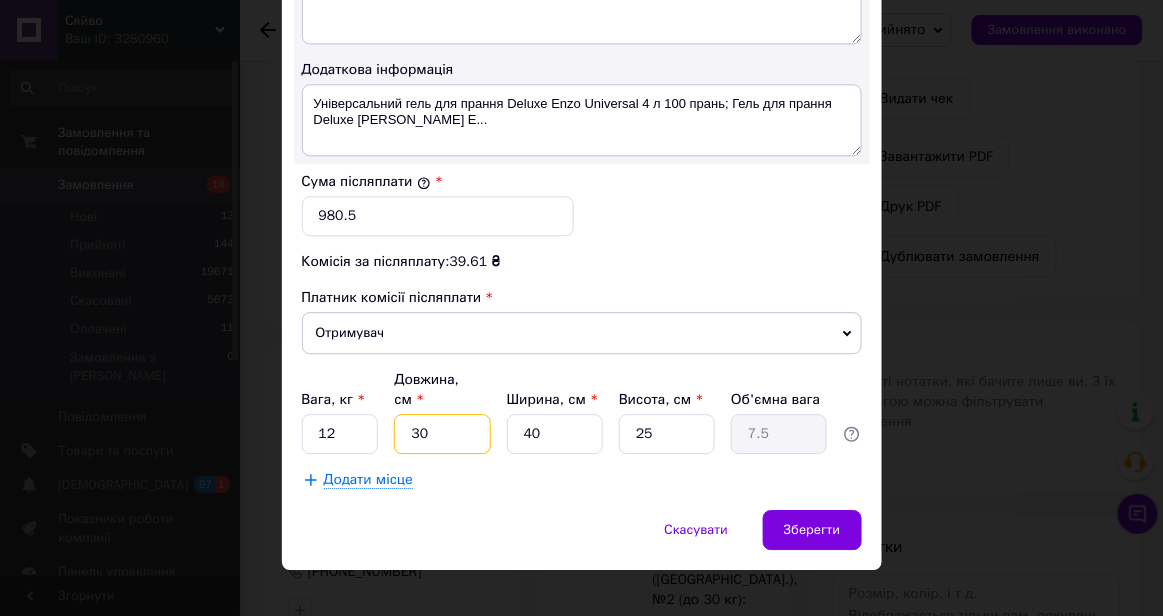 type on "30" 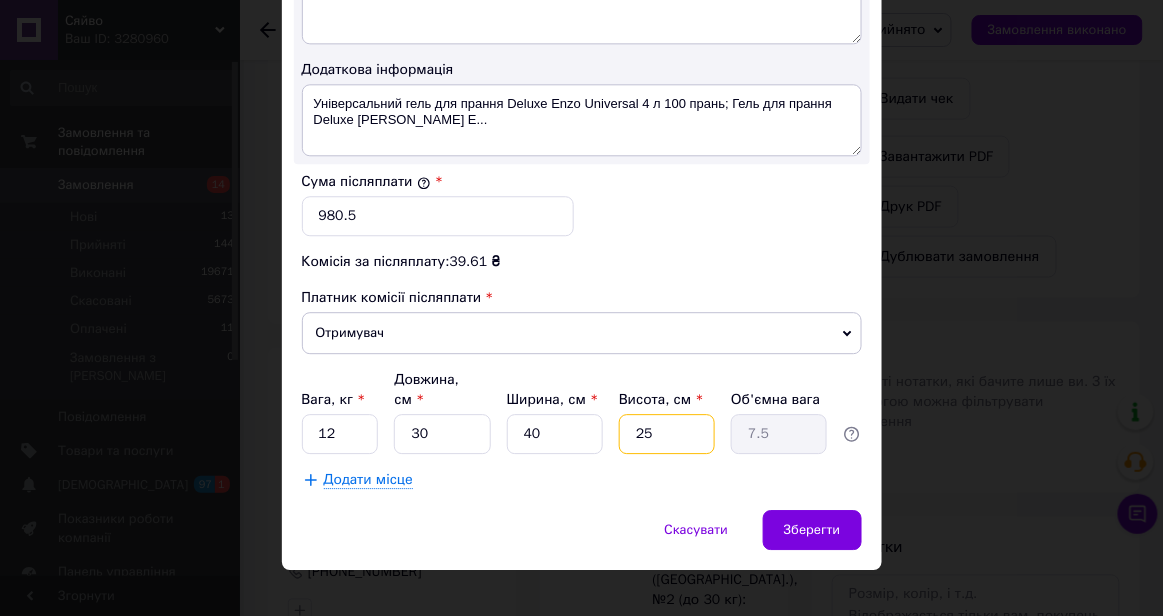 click on "25" at bounding box center [667, 434] 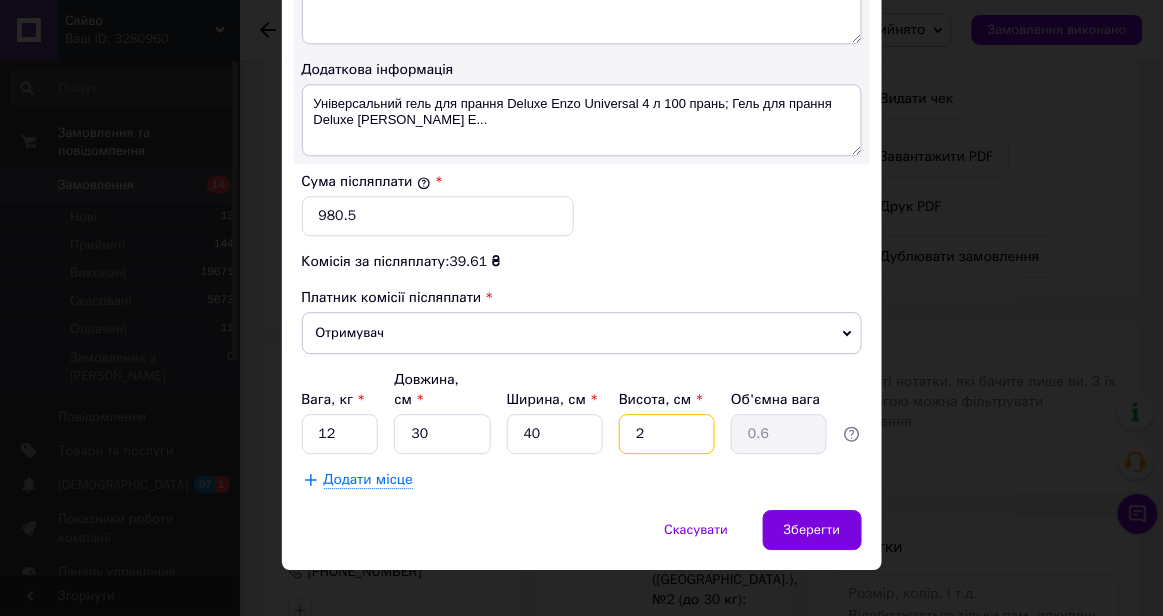 type 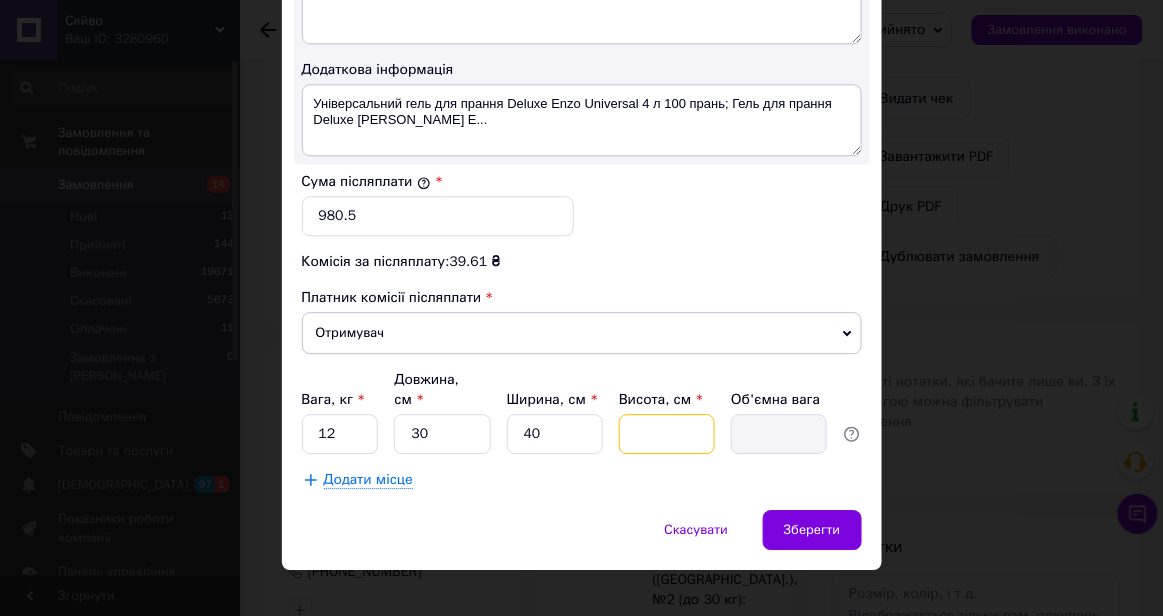 type on "4" 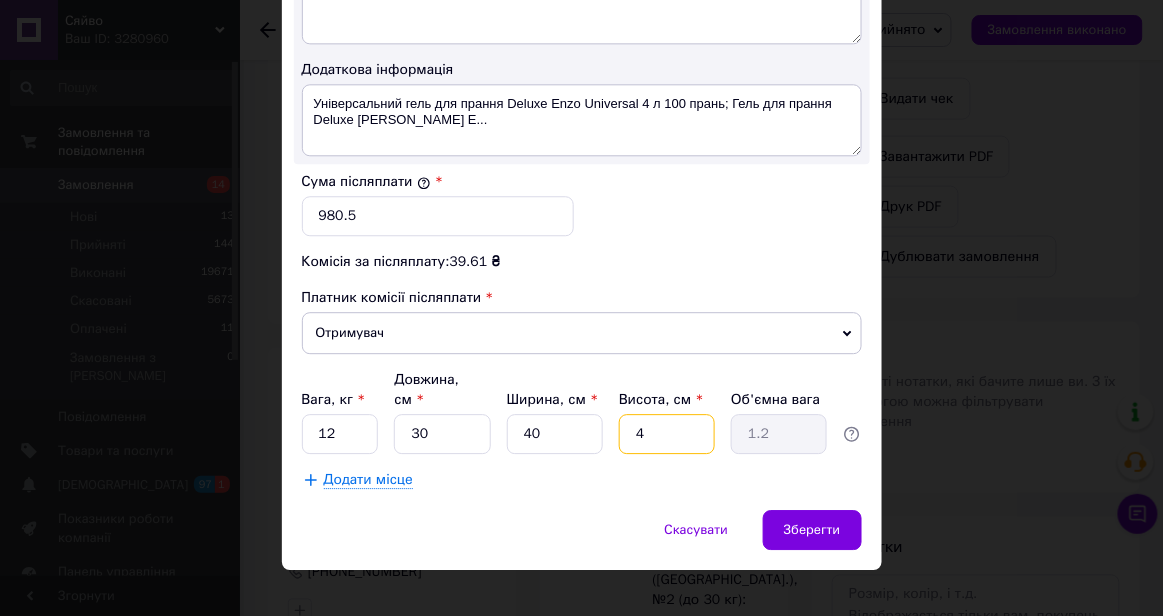 type on "45" 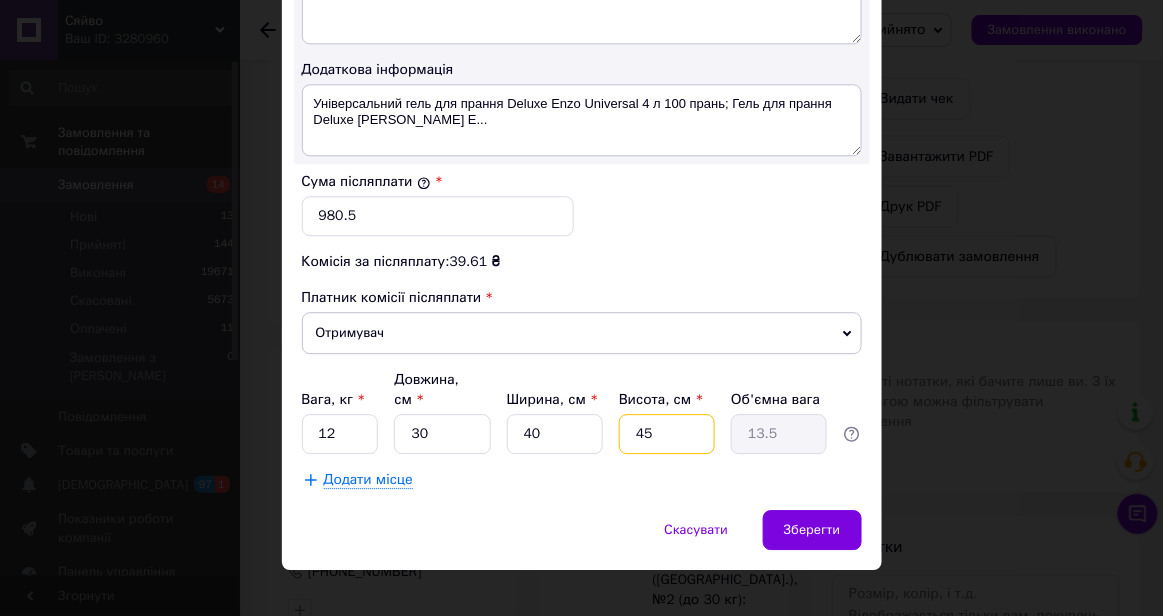 type on "4" 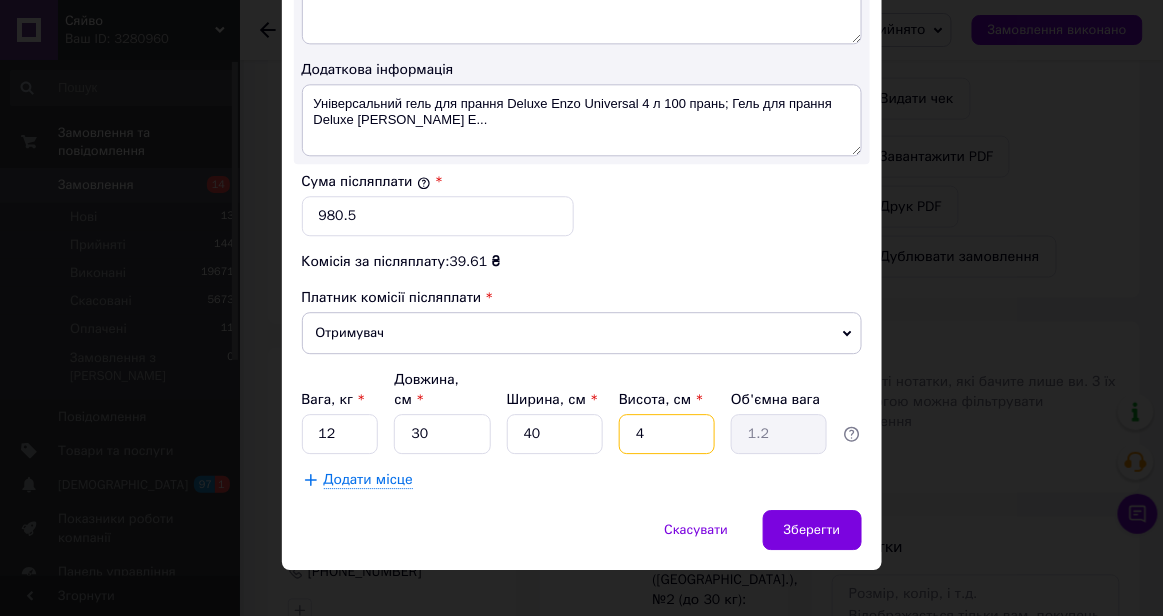 type on "40" 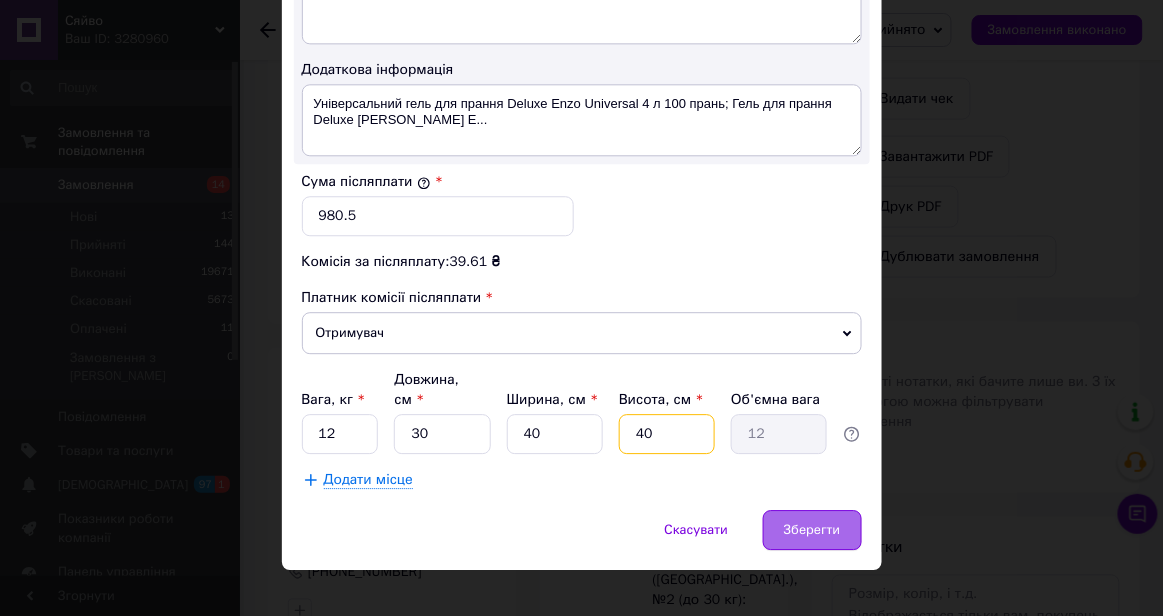 type on "40" 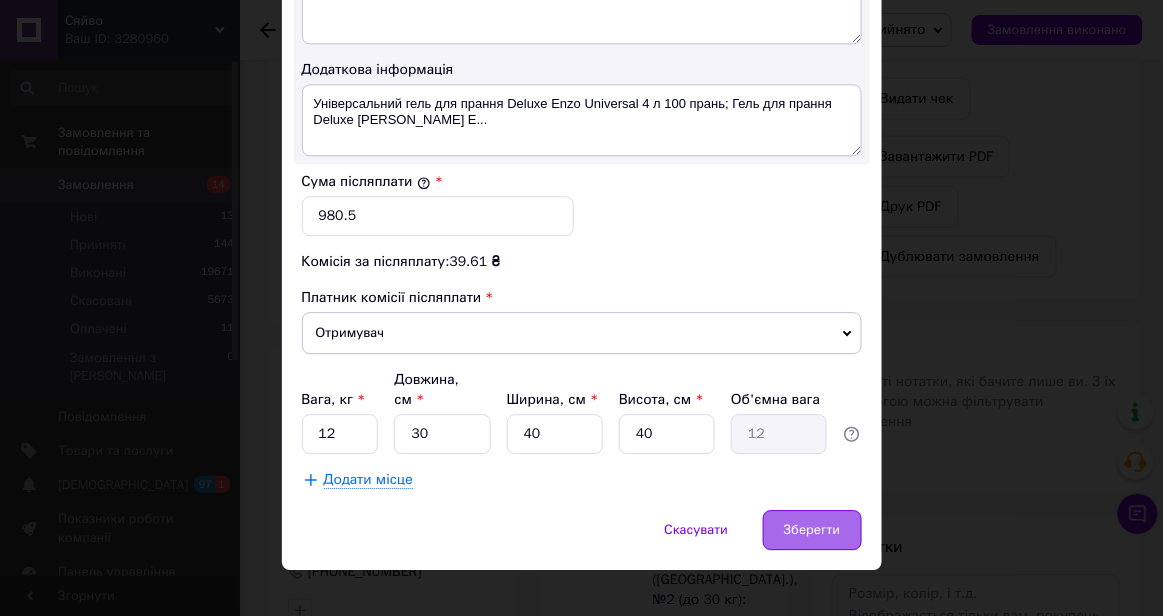 click on "Зберегти" at bounding box center (812, 530) 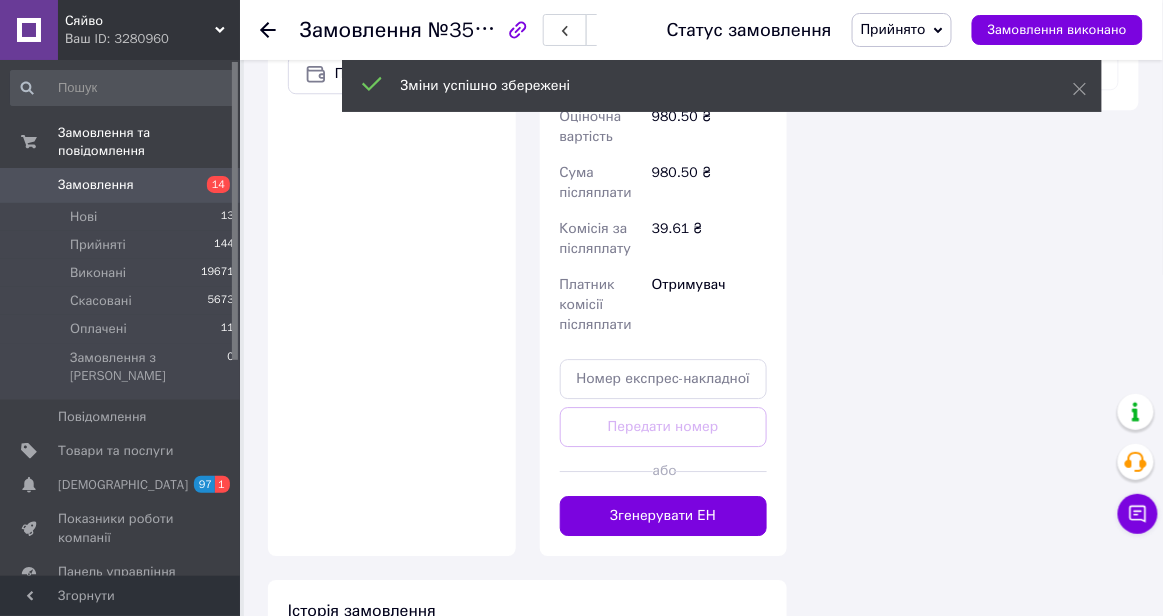scroll, scrollTop: 1294, scrollLeft: 0, axis: vertical 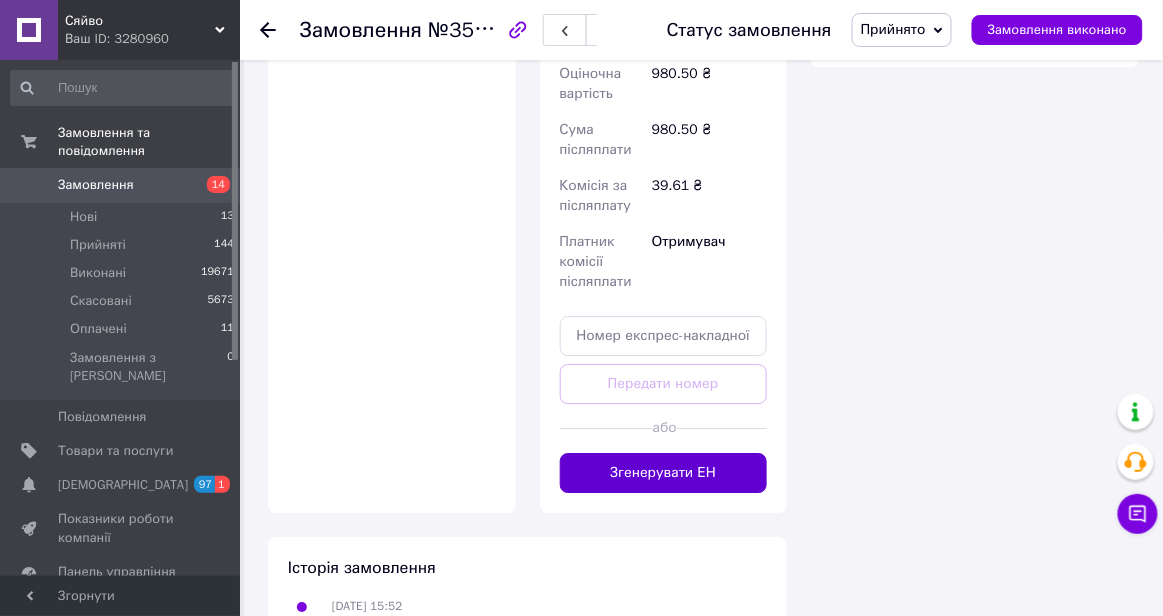 click on "Згенерувати ЕН" at bounding box center (664, 473) 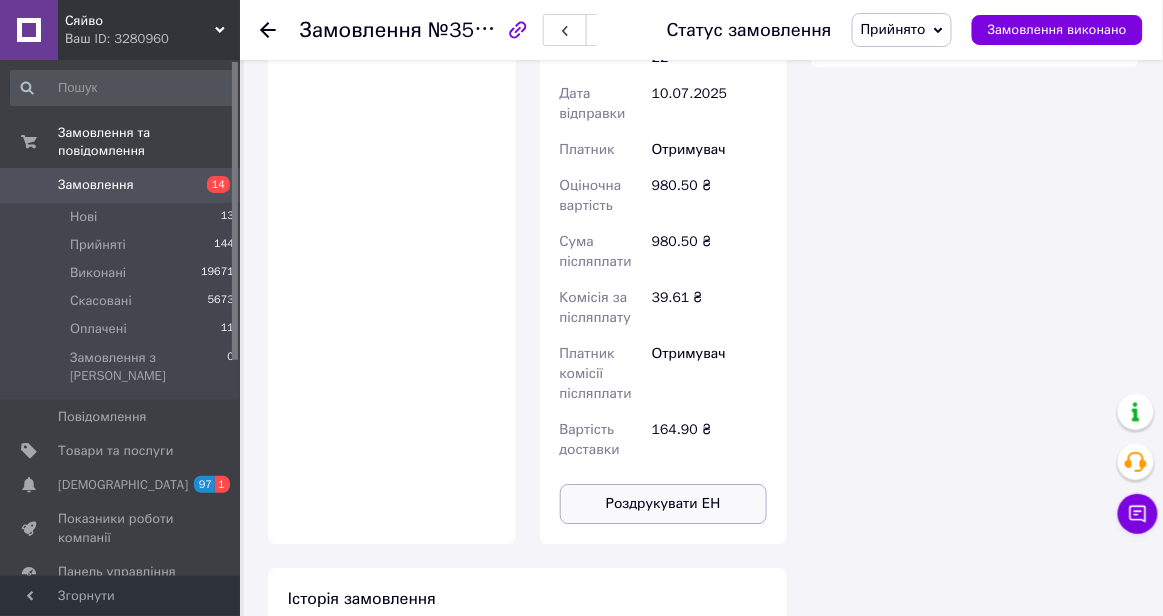 click on "Роздрукувати ЕН" at bounding box center (664, 504) 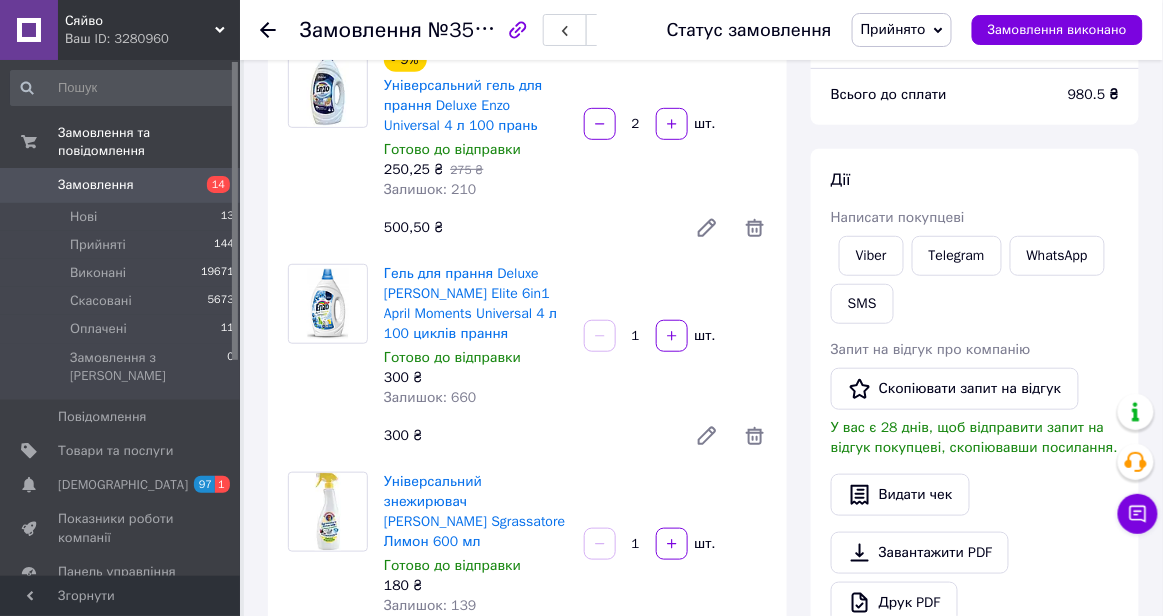 scroll, scrollTop: 173, scrollLeft: 0, axis: vertical 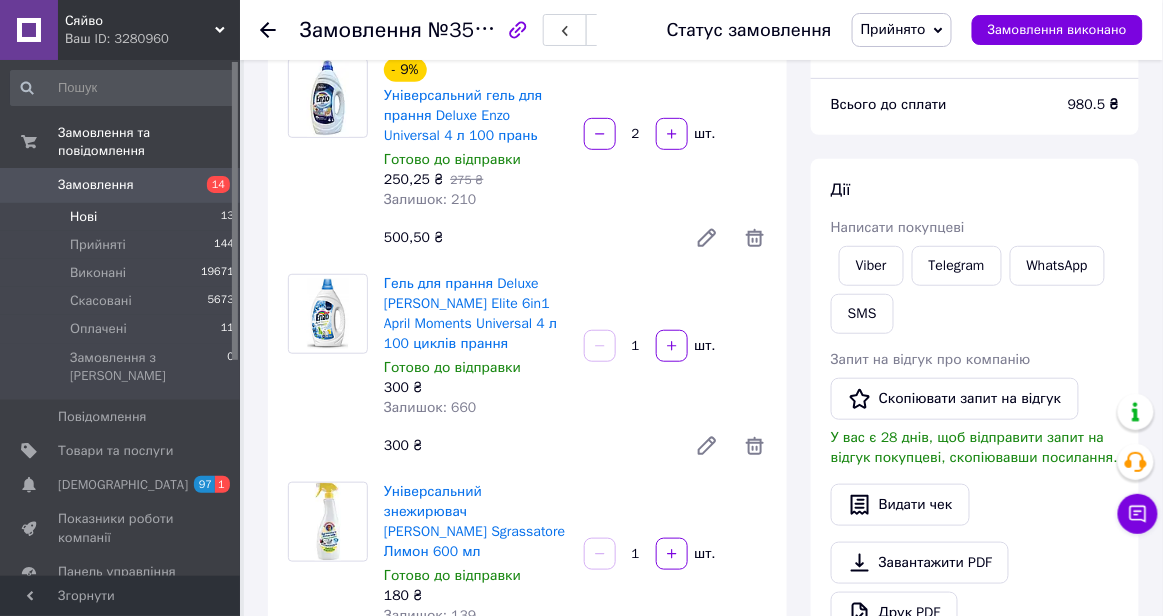 click on "Нові 13" at bounding box center (123, 217) 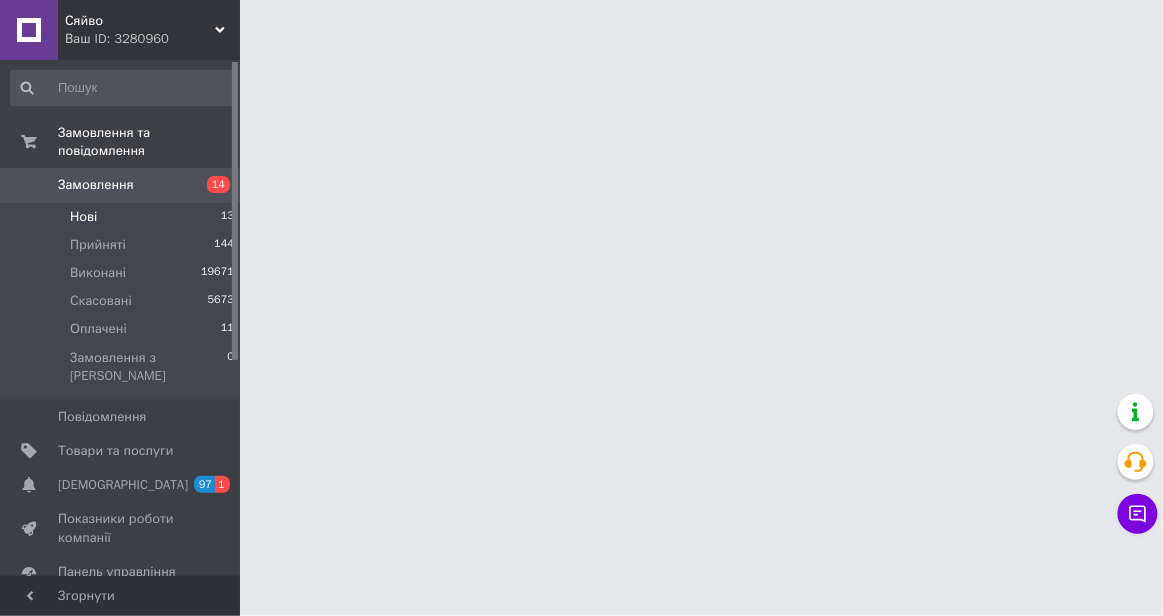 scroll, scrollTop: 0, scrollLeft: 0, axis: both 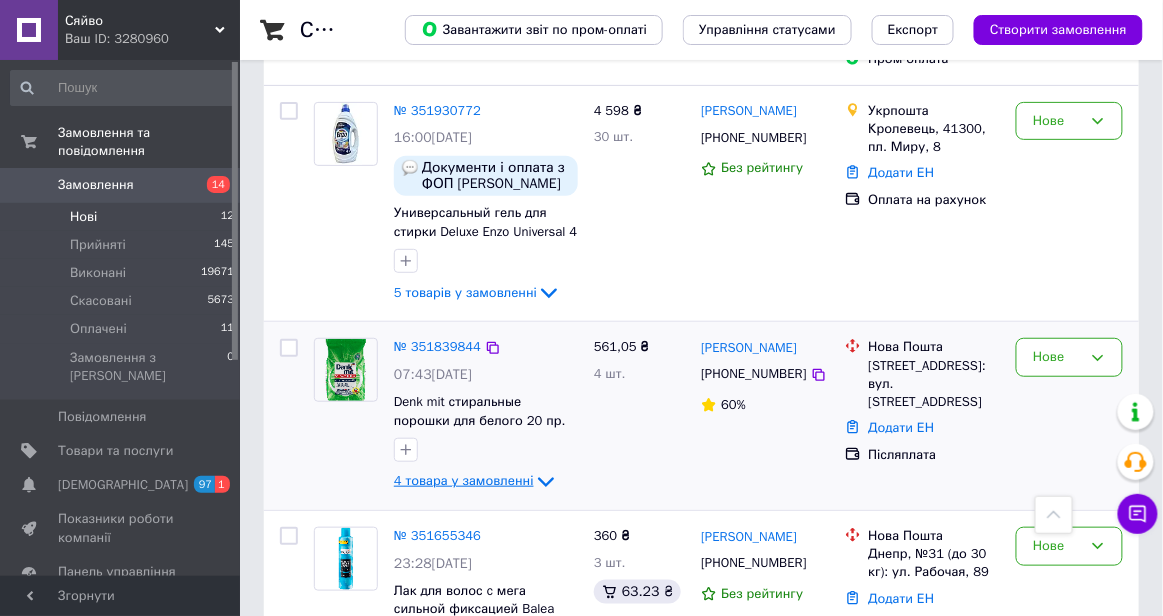 click 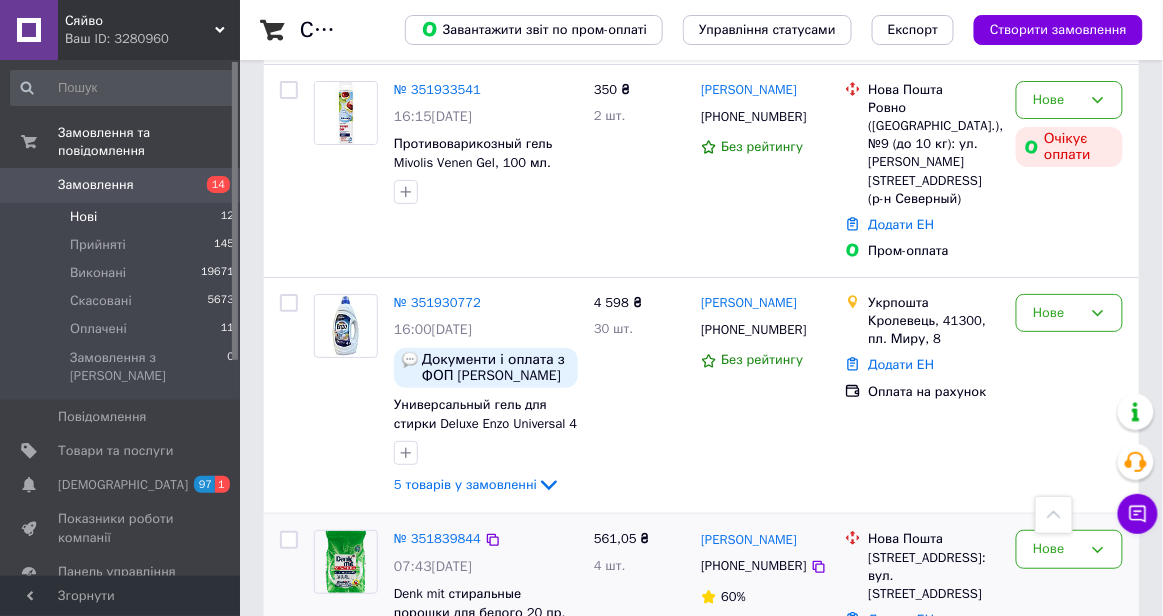 scroll, scrollTop: 1758, scrollLeft: 0, axis: vertical 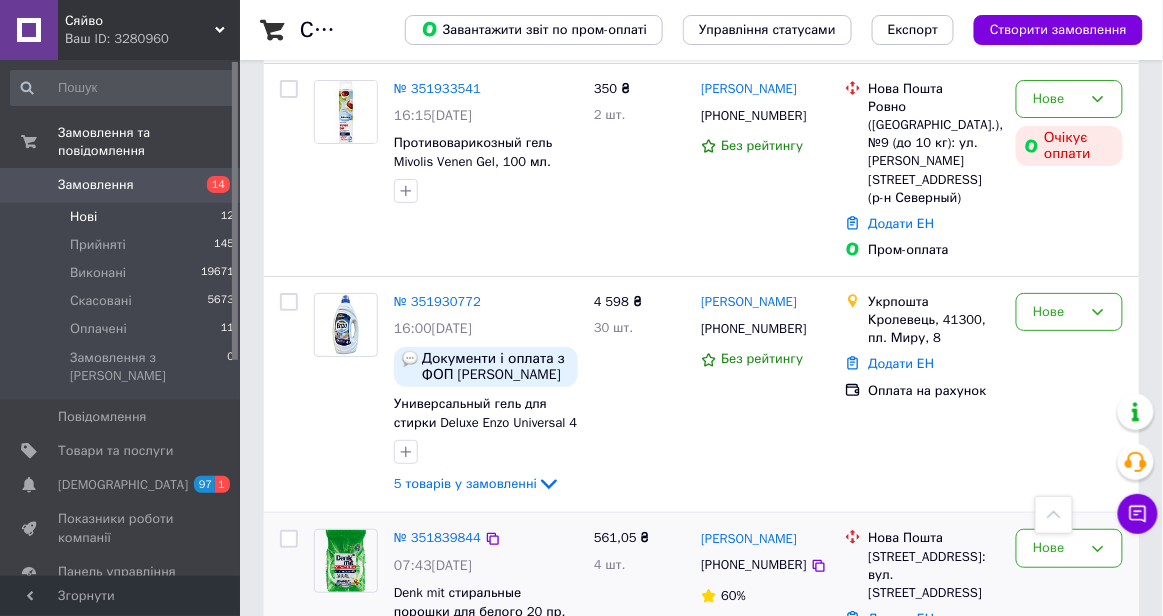 click on "5 товарів у замовленні" at bounding box center (465, 483) 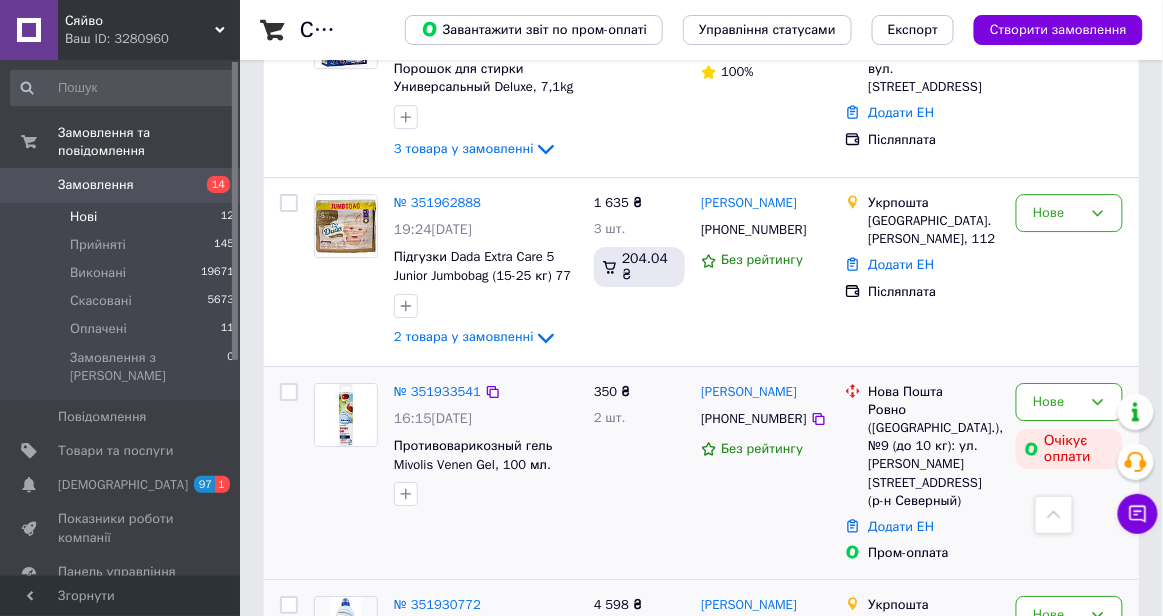 scroll, scrollTop: 1456, scrollLeft: 0, axis: vertical 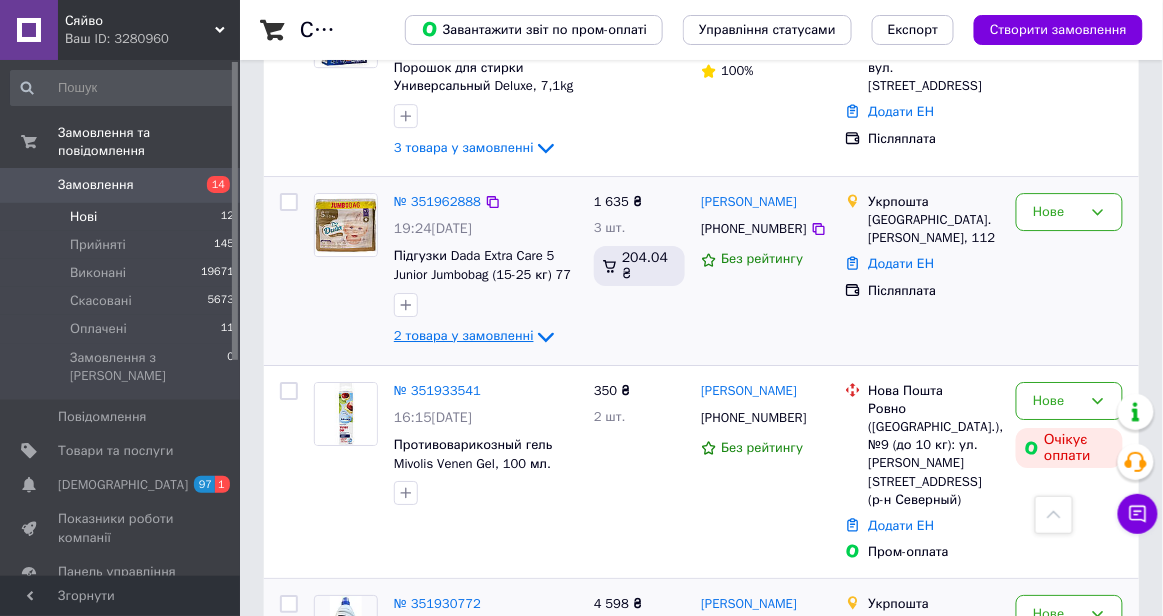 click 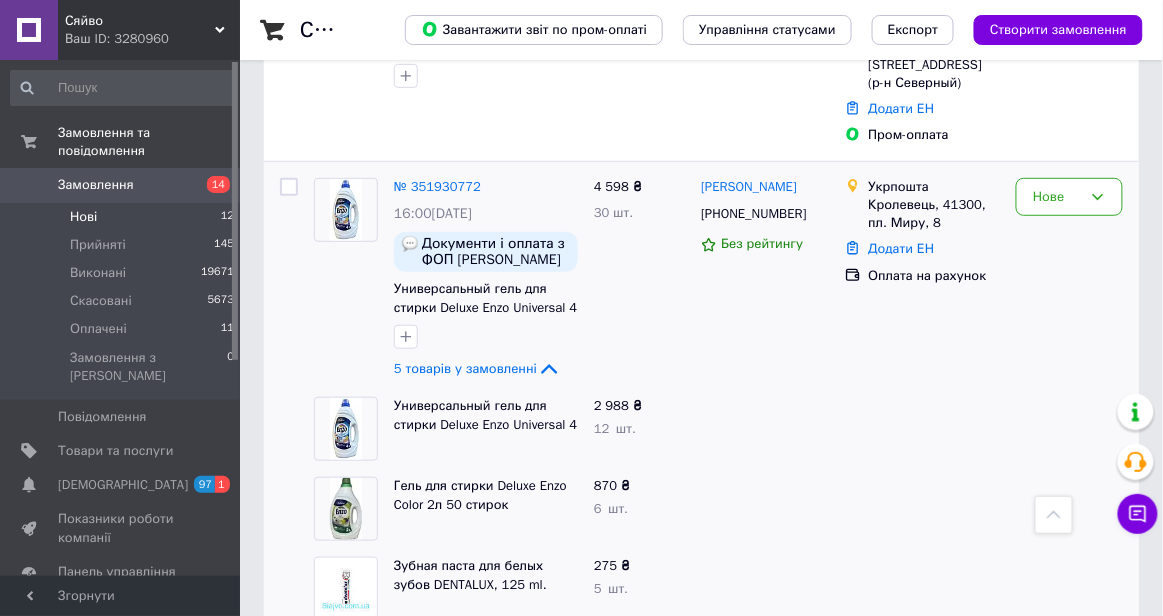 scroll, scrollTop: 2040, scrollLeft: 0, axis: vertical 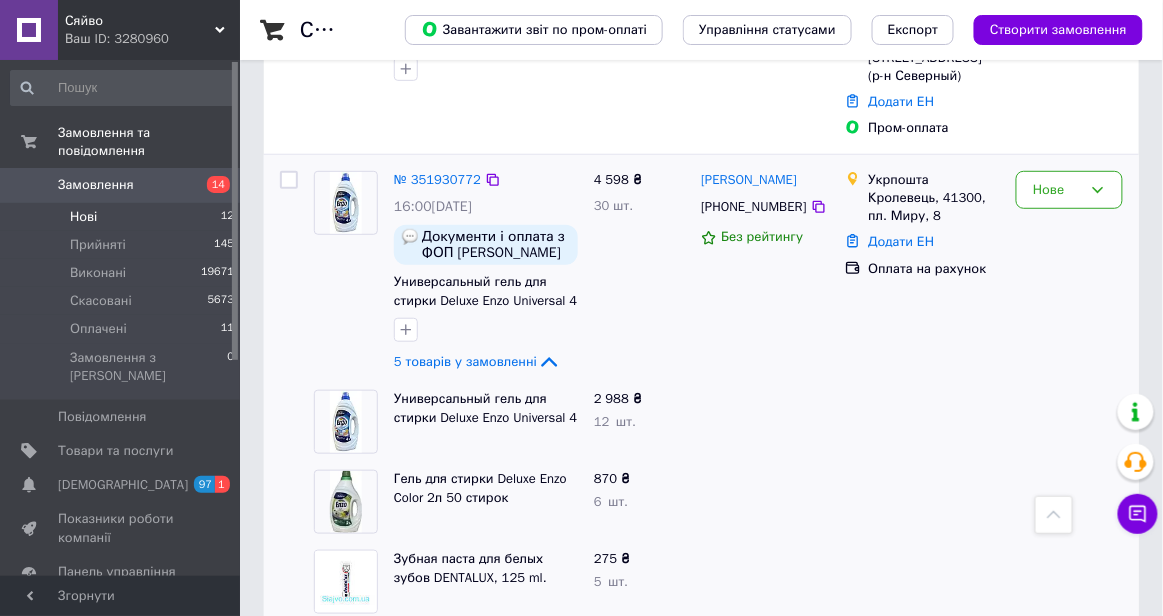 click on "№ 351930772" at bounding box center (437, 180) 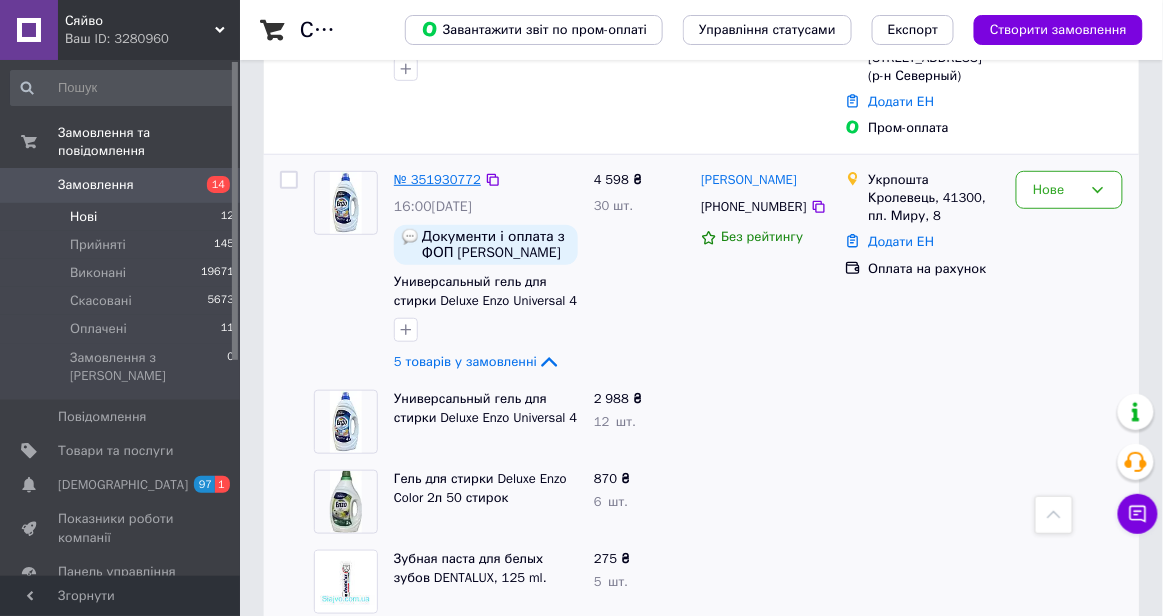 click on "№ 351930772" at bounding box center (437, 179) 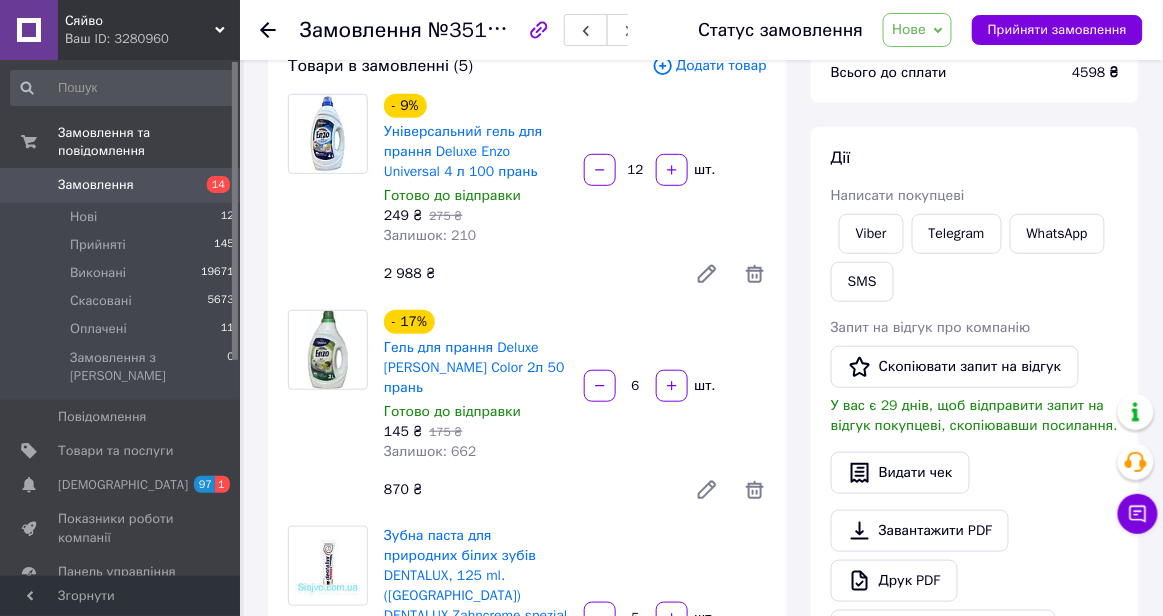 scroll, scrollTop: 0, scrollLeft: 0, axis: both 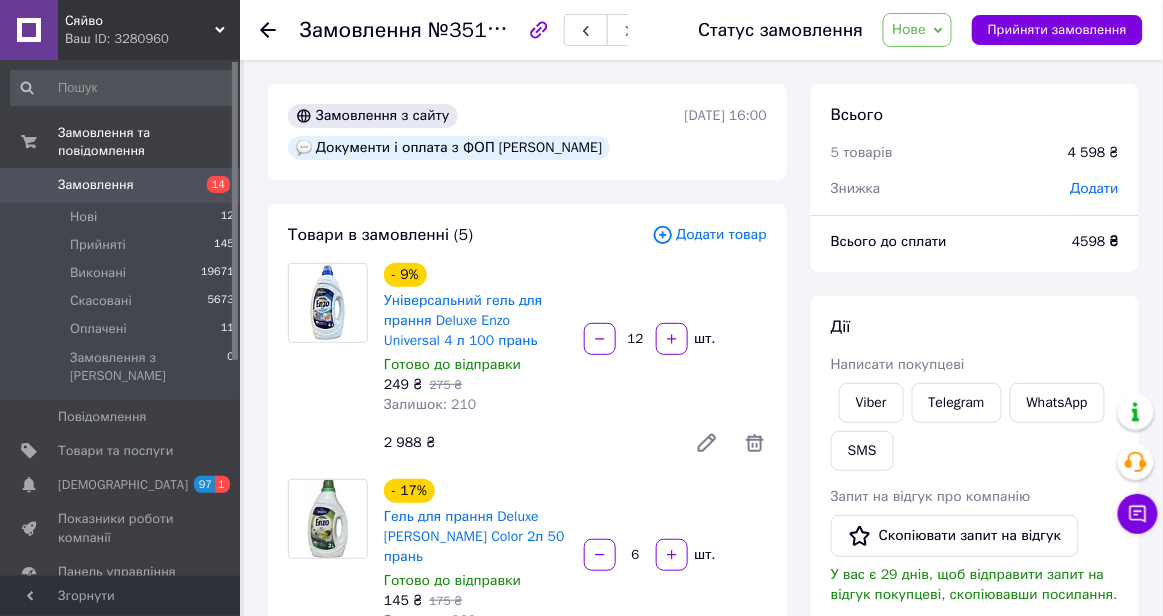 click on "Документи і оплата з ФОП [PERSON_NAME]" at bounding box center (449, 148) 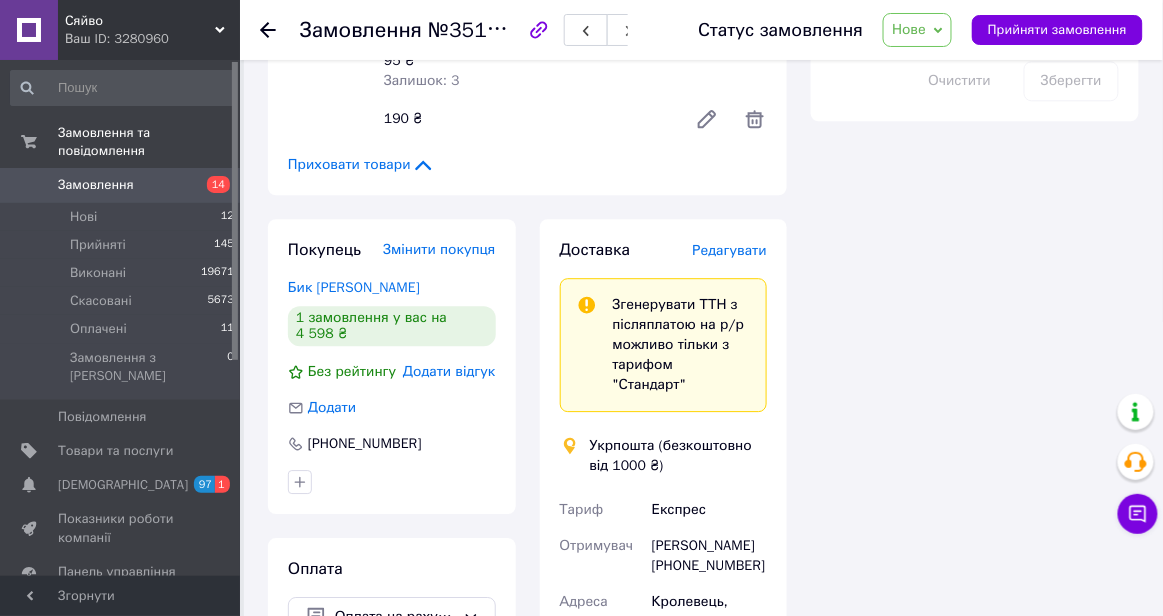 scroll, scrollTop: 1209, scrollLeft: 0, axis: vertical 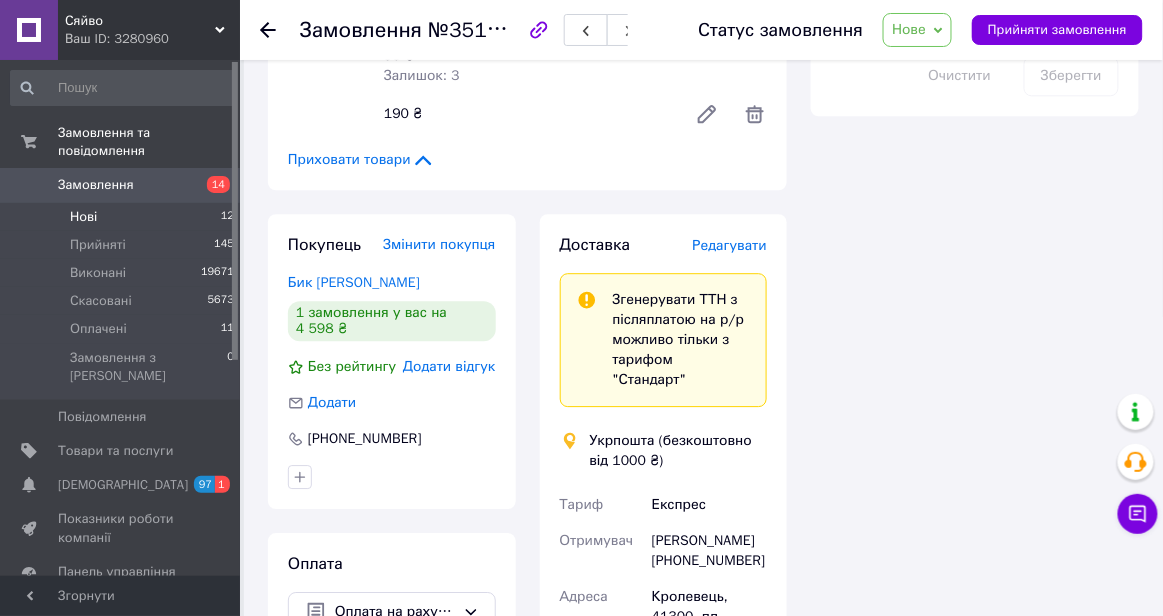 click on "Нові 12" at bounding box center (123, 217) 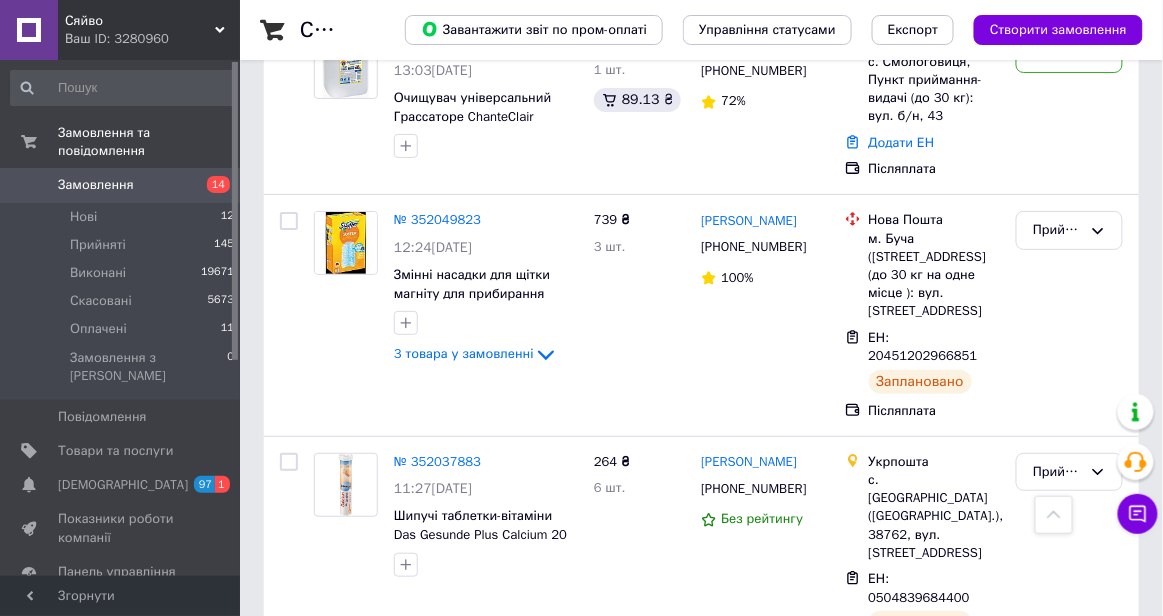 scroll, scrollTop: 4098, scrollLeft: 0, axis: vertical 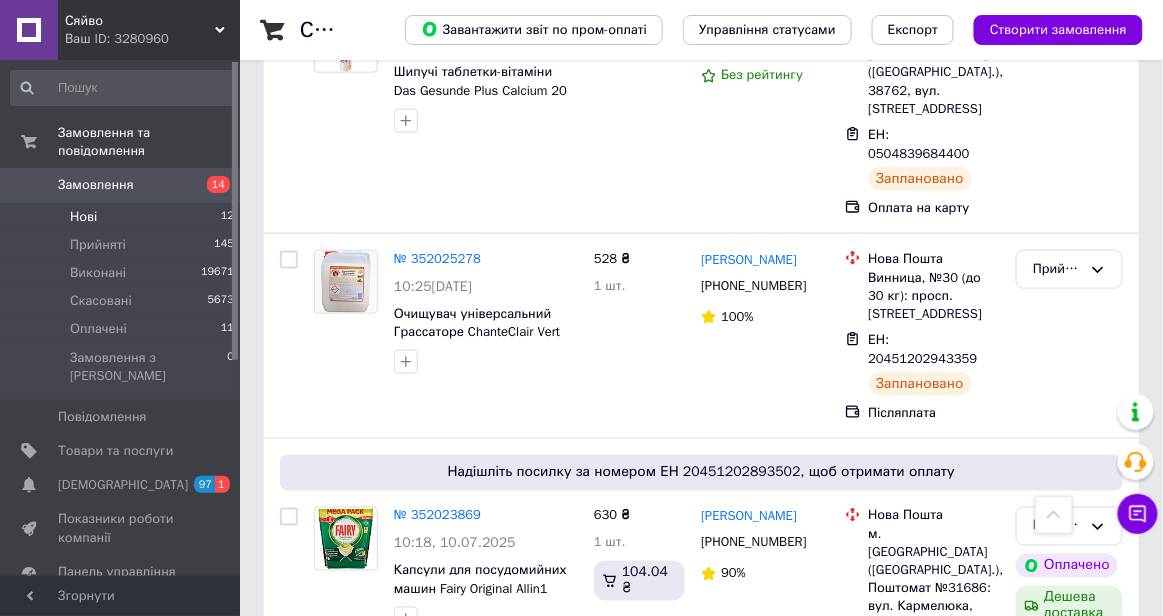 click on "Нові 12" at bounding box center [123, 217] 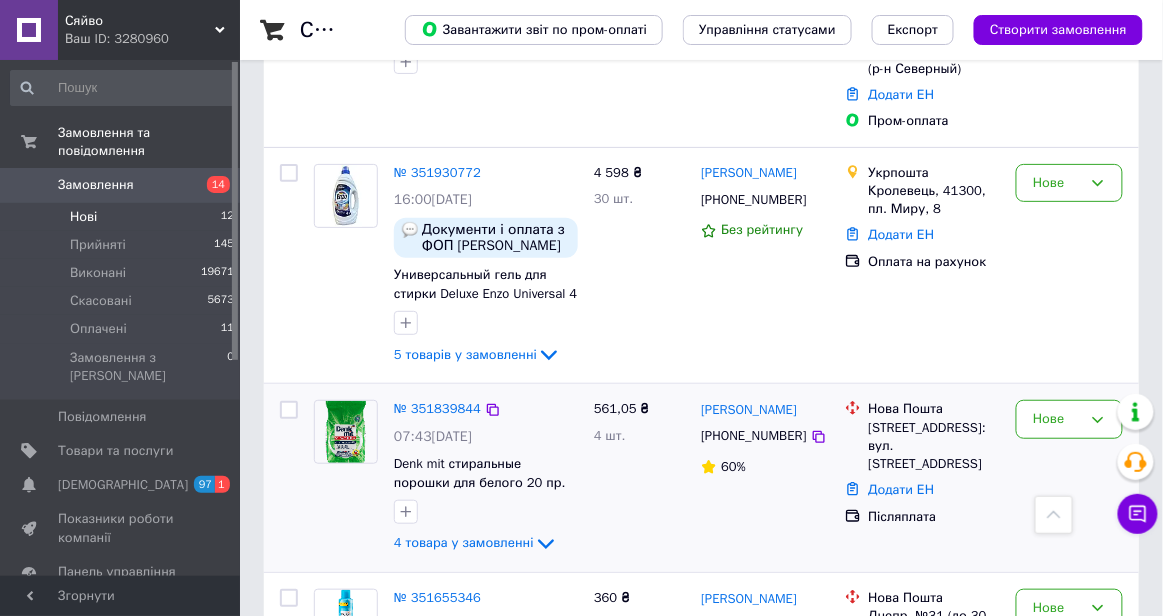 scroll, scrollTop: 1889, scrollLeft: 0, axis: vertical 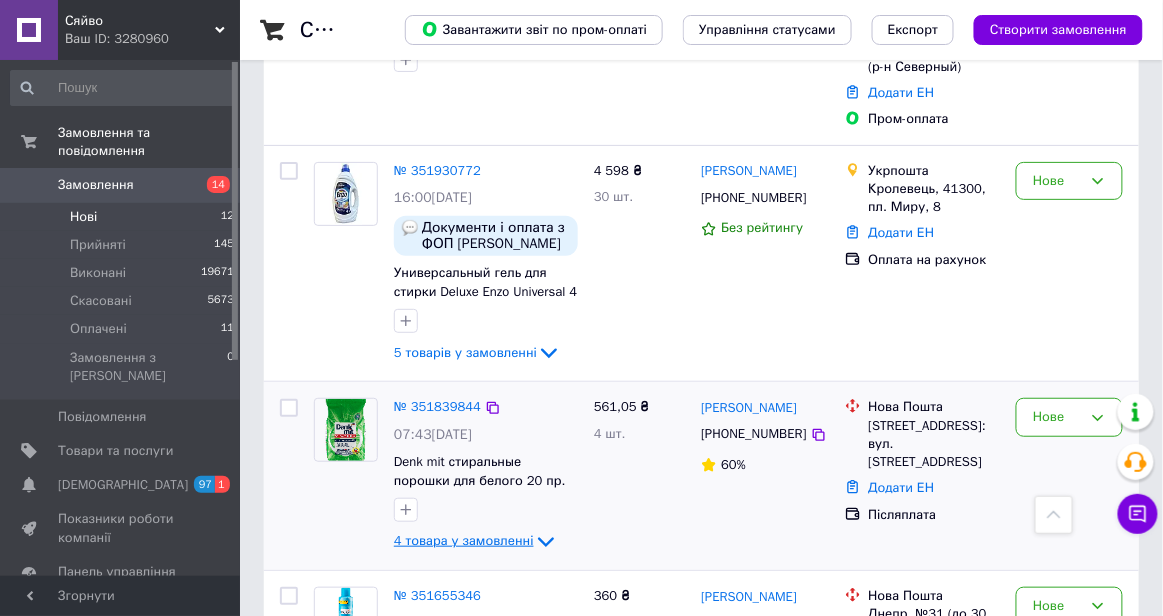 click 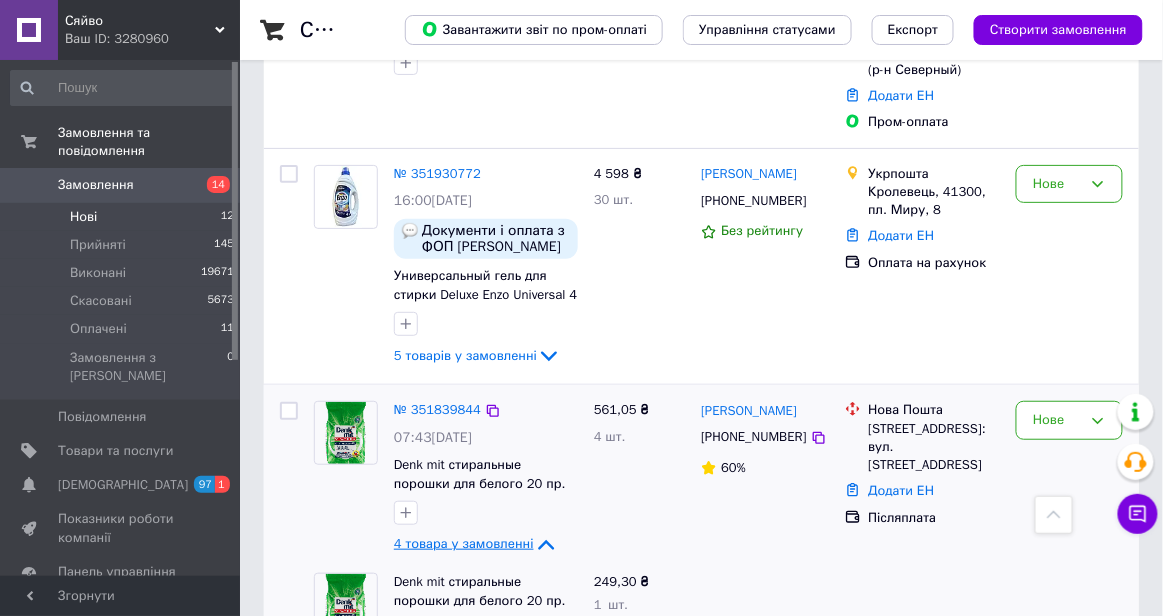 scroll, scrollTop: 1885, scrollLeft: 0, axis: vertical 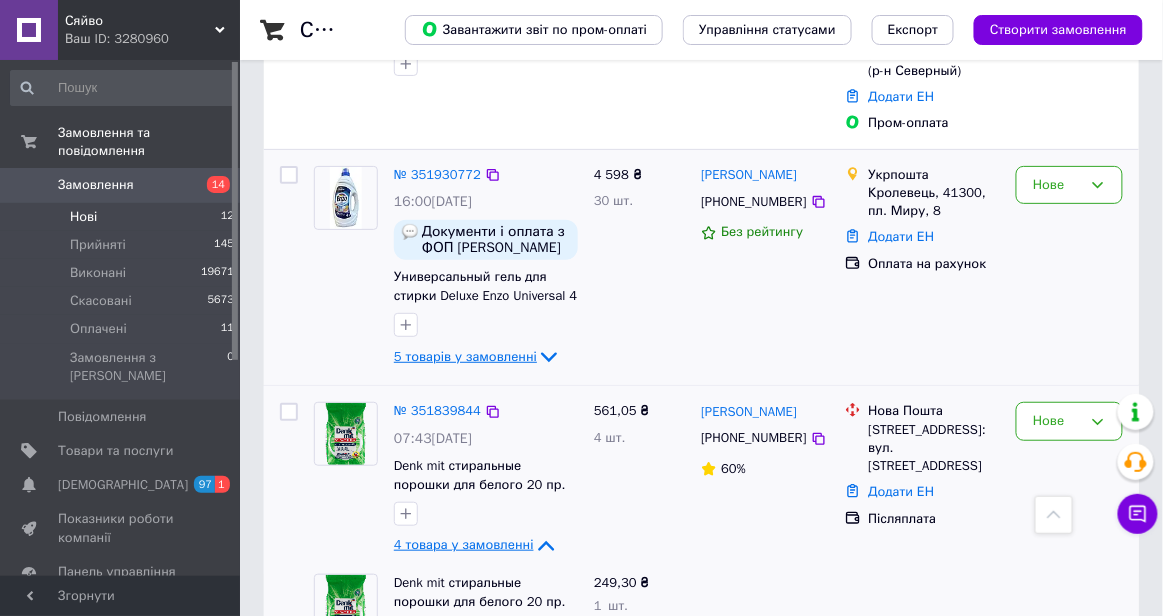 click 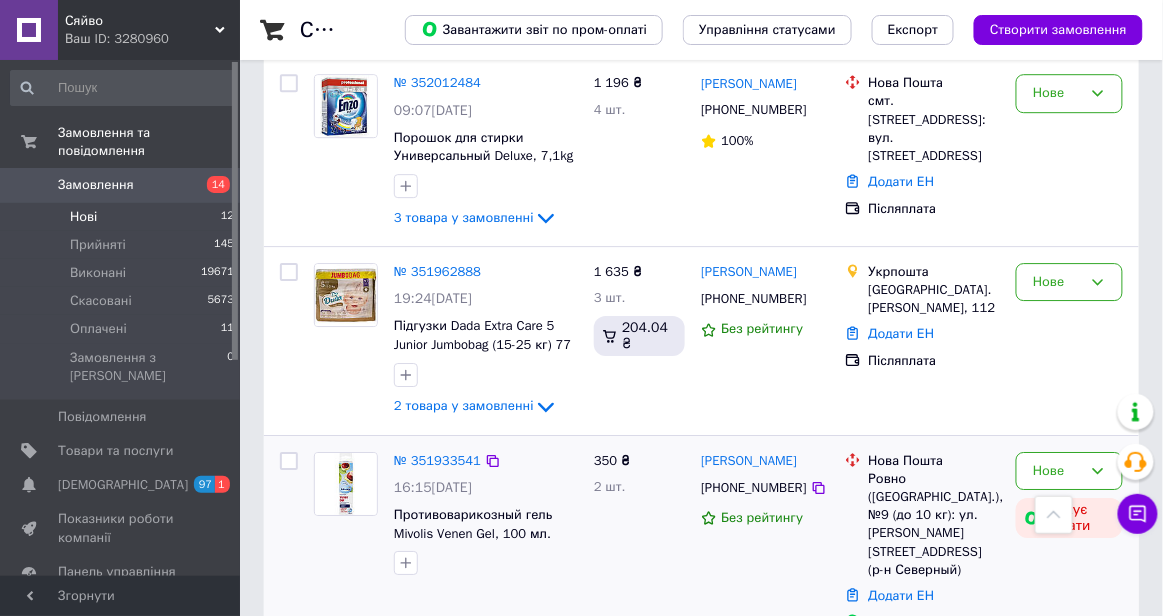 scroll, scrollTop: 1384, scrollLeft: 0, axis: vertical 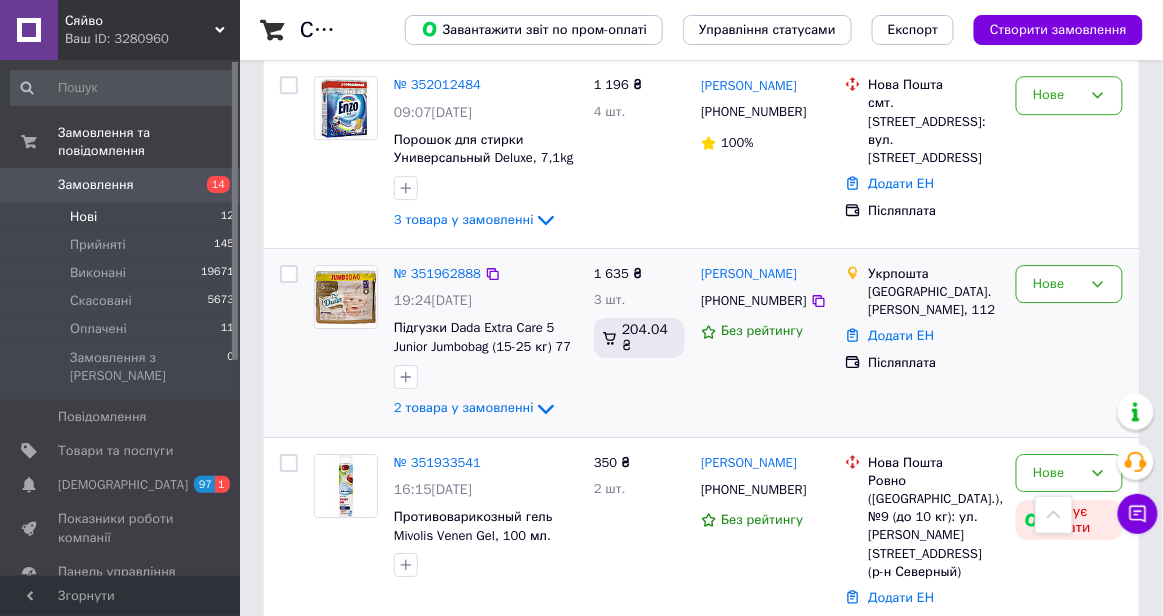 click on "2 товара у замовленні" 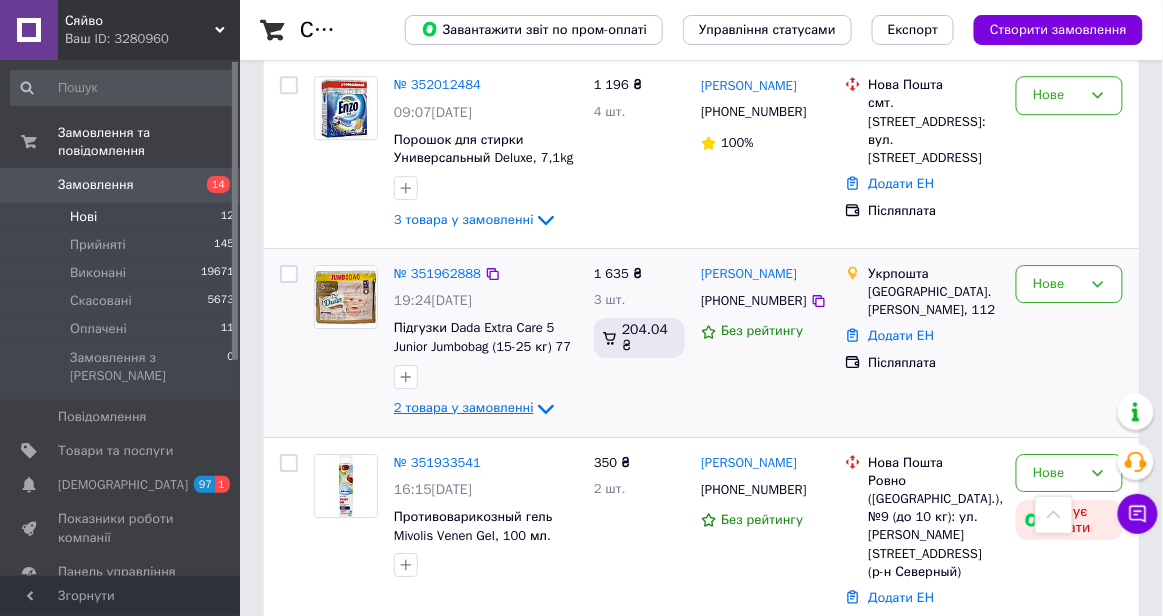 click 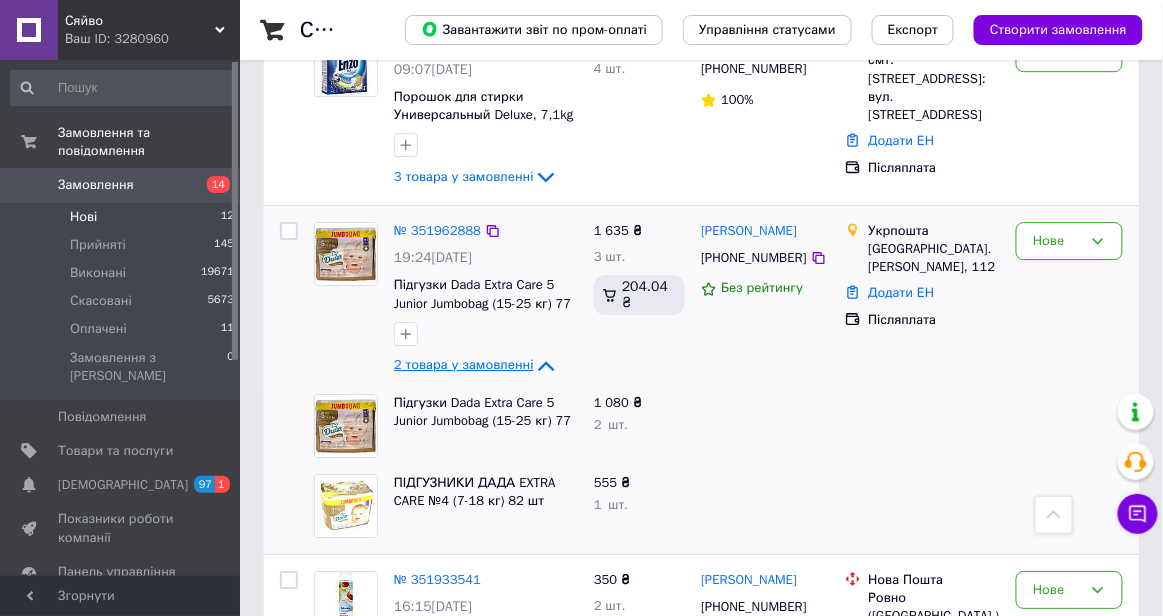scroll, scrollTop: 1430, scrollLeft: 0, axis: vertical 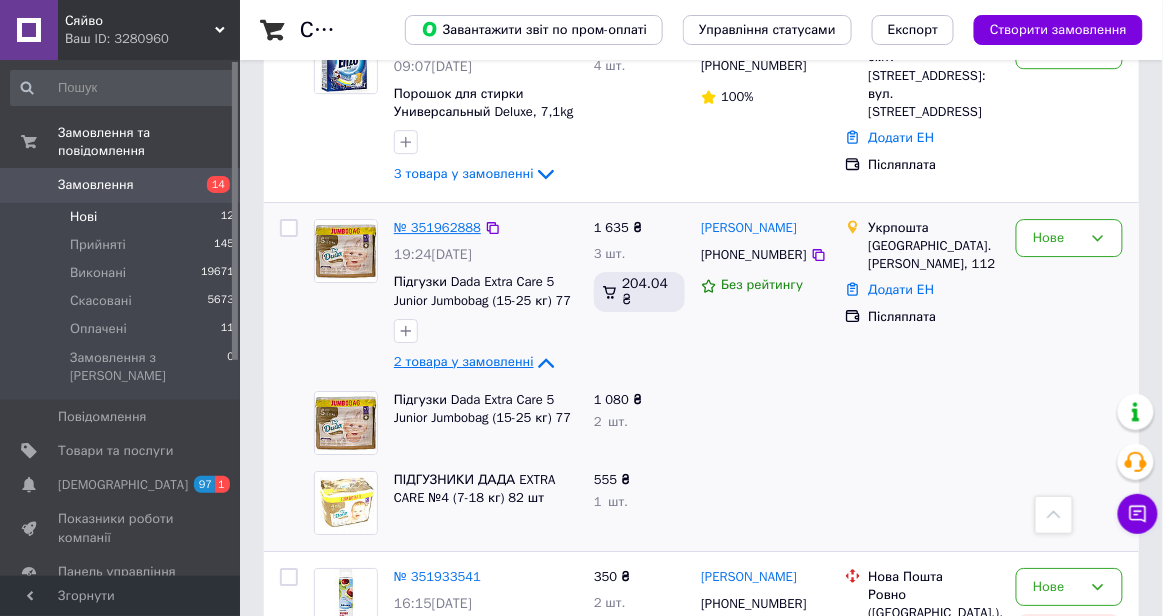 click on "№ 351962888" at bounding box center [437, 227] 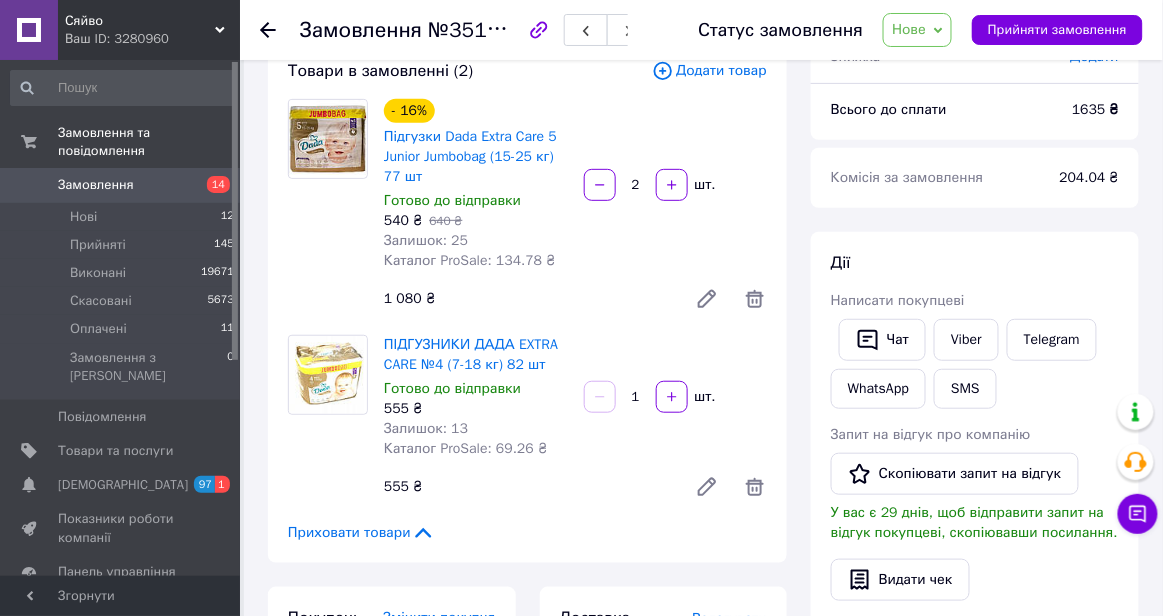 scroll, scrollTop: 0, scrollLeft: 0, axis: both 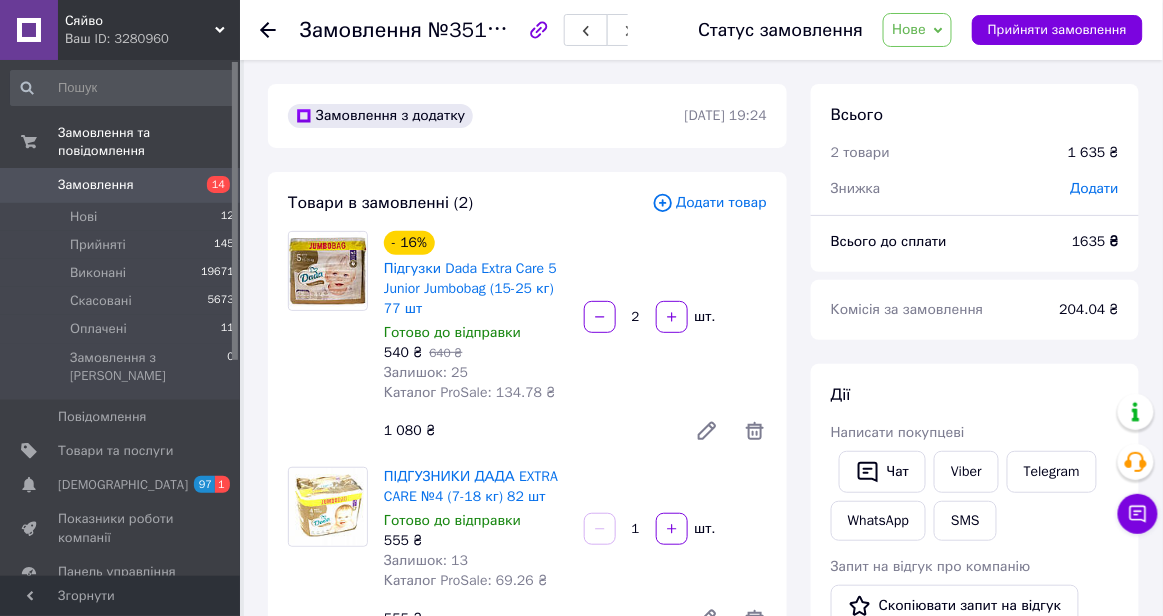click on "Нове" at bounding box center (909, 29) 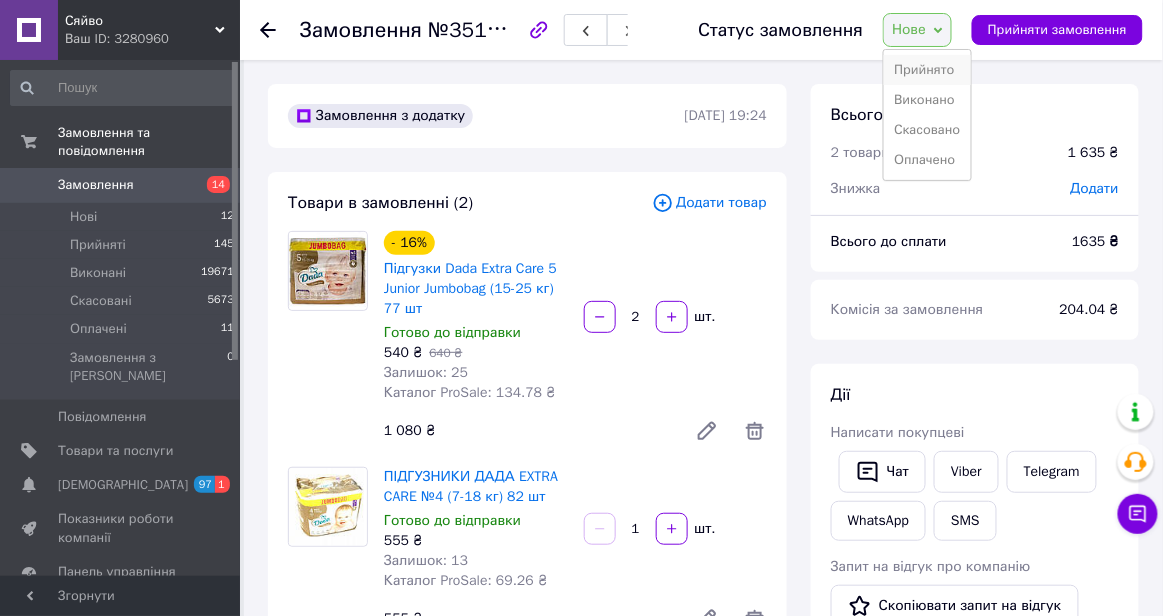 click on "Прийнято" at bounding box center [927, 70] 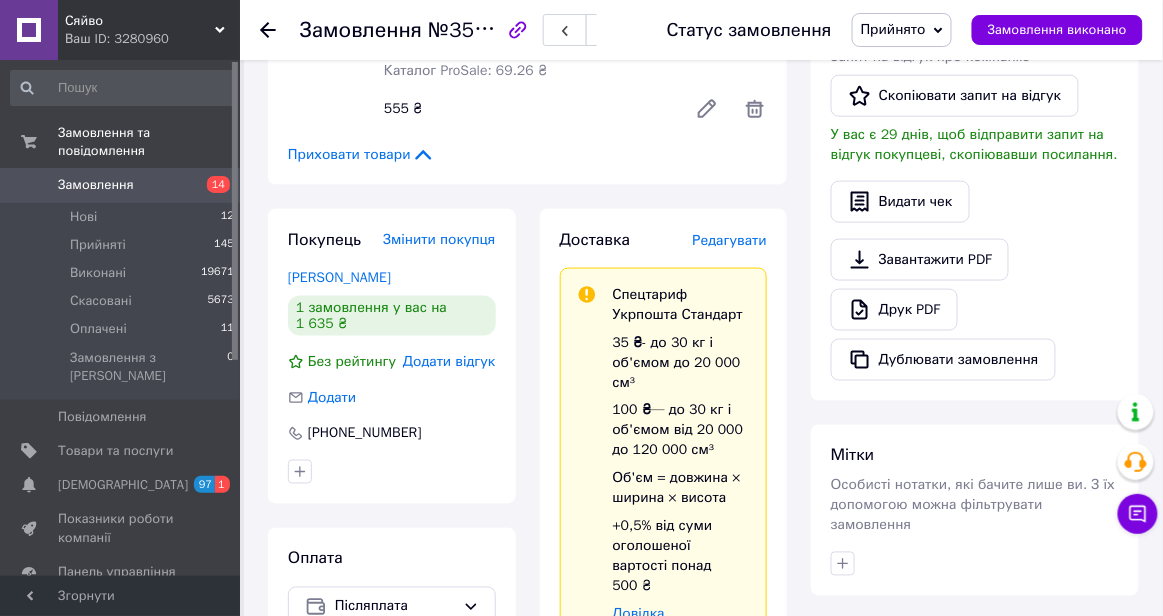 scroll, scrollTop: 510, scrollLeft: 0, axis: vertical 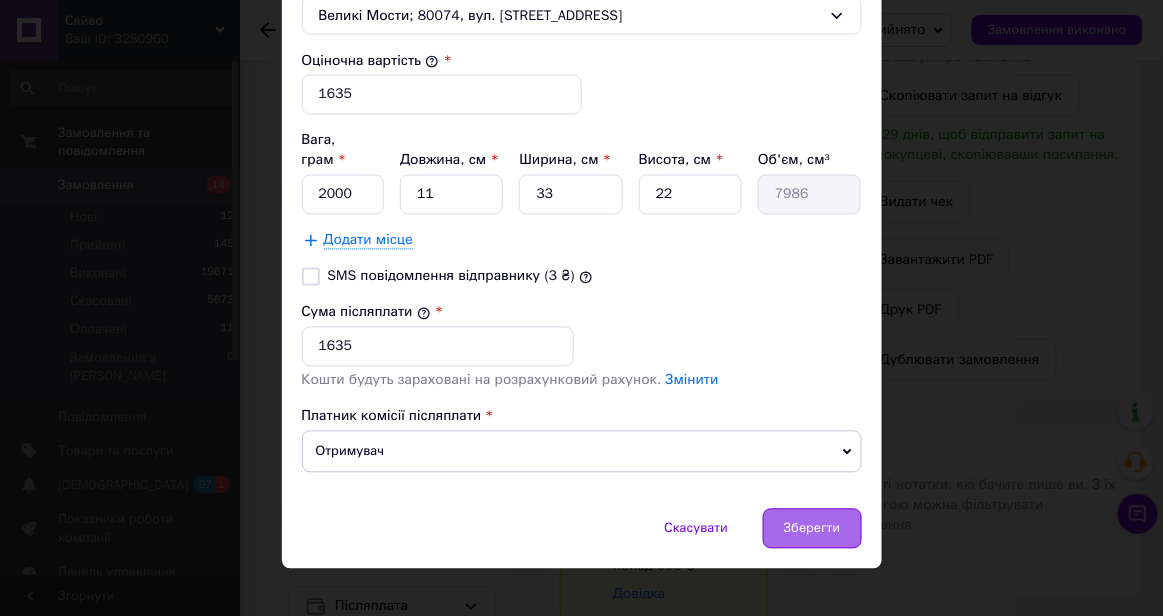 click on "Зберегти" at bounding box center (812, 529) 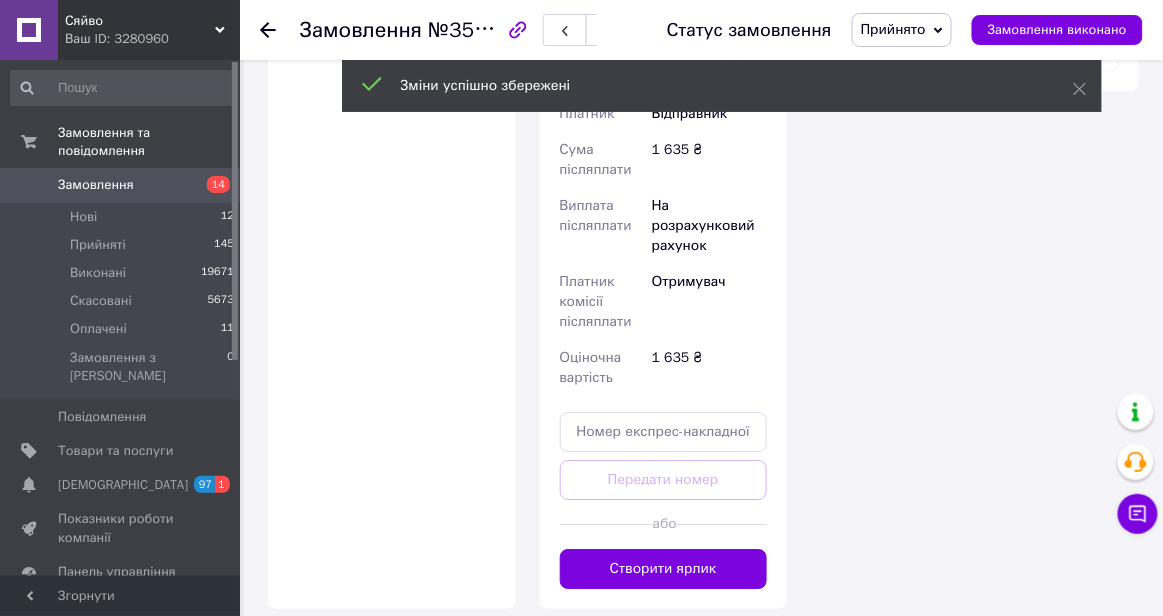 scroll, scrollTop: 1305, scrollLeft: 0, axis: vertical 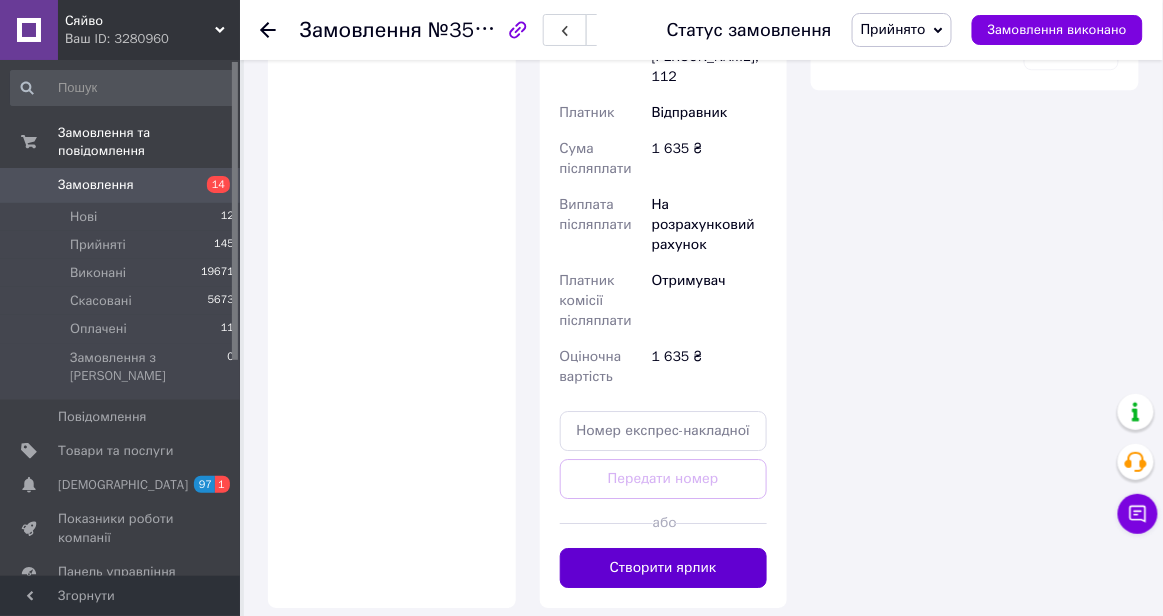 click on "Створити ярлик" at bounding box center [664, 568] 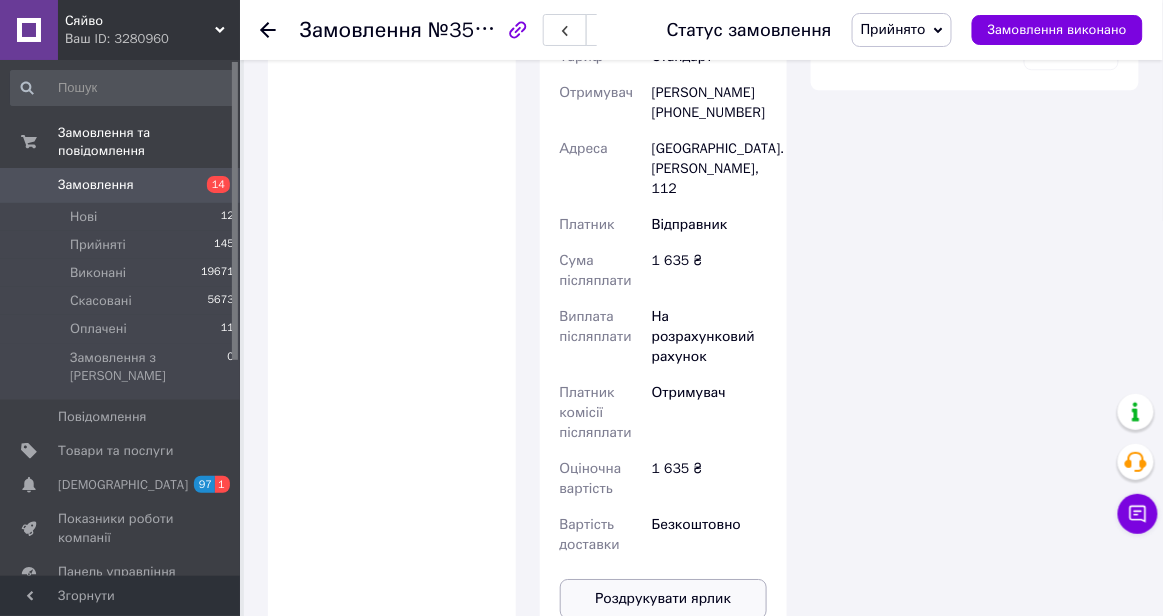 click on "Роздрукувати ярлик" at bounding box center [664, 599] 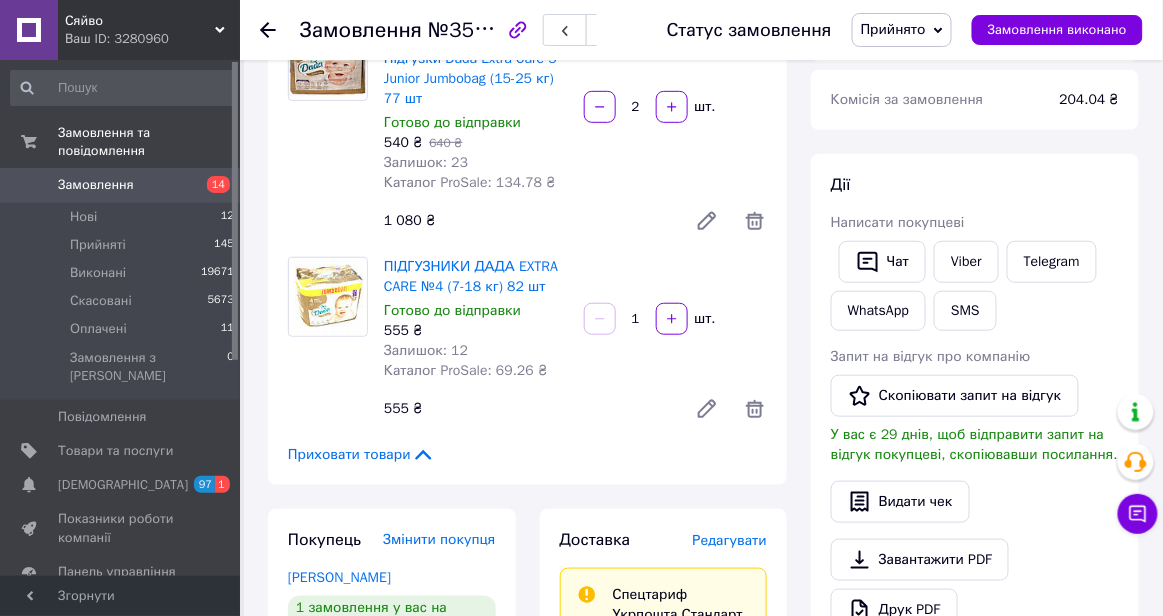 scroll, scrollTop: 0, scrollLeft: 0, axis: both 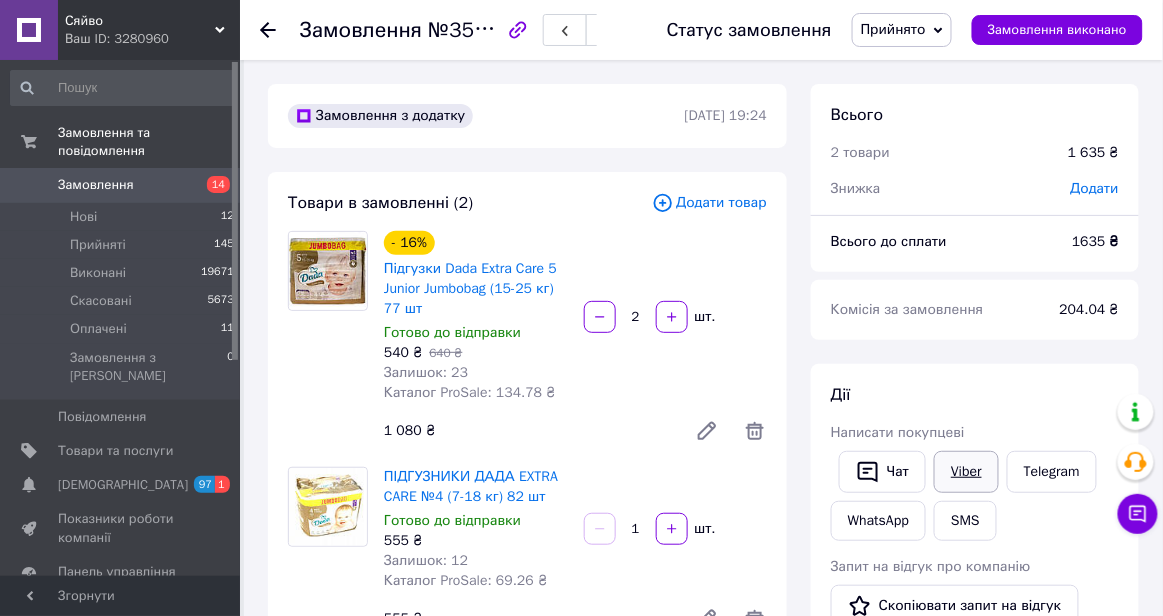 click on "Viber" at bounding box center (966, 472) 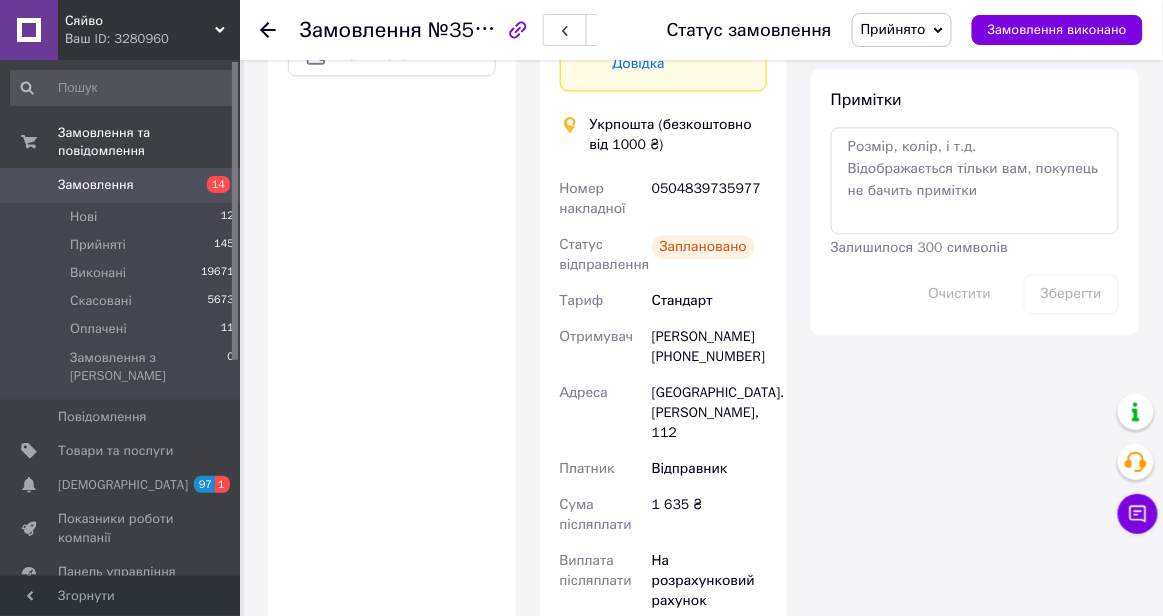 scroll, scrollTop: 1063, scrollLeft: 0, axis: vertical 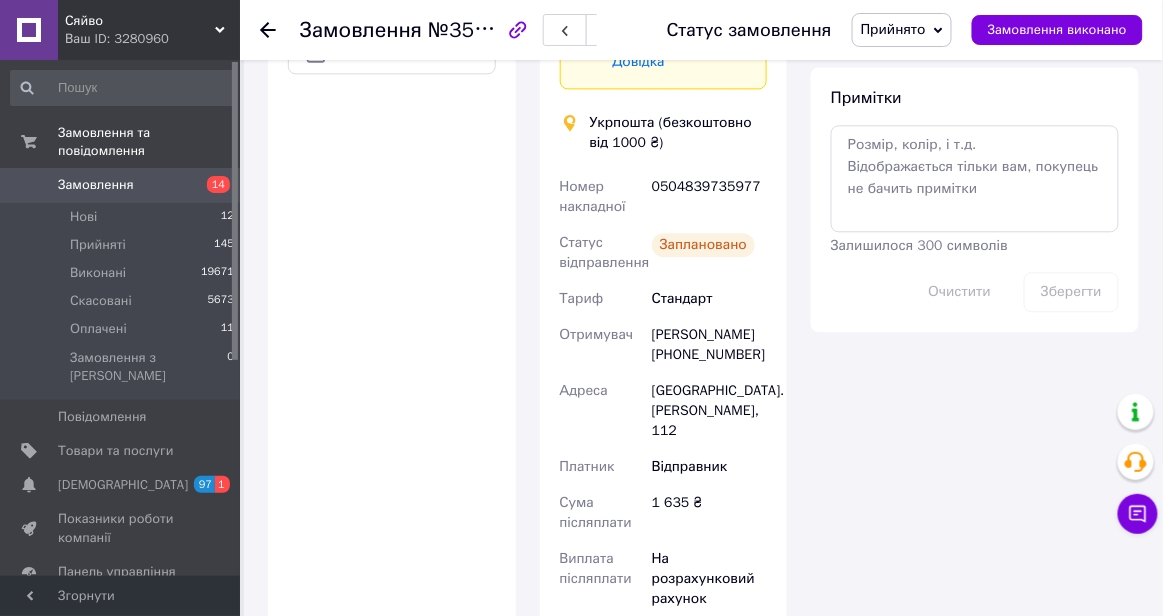click on "0504839735977" at bounding box center [709, 197] 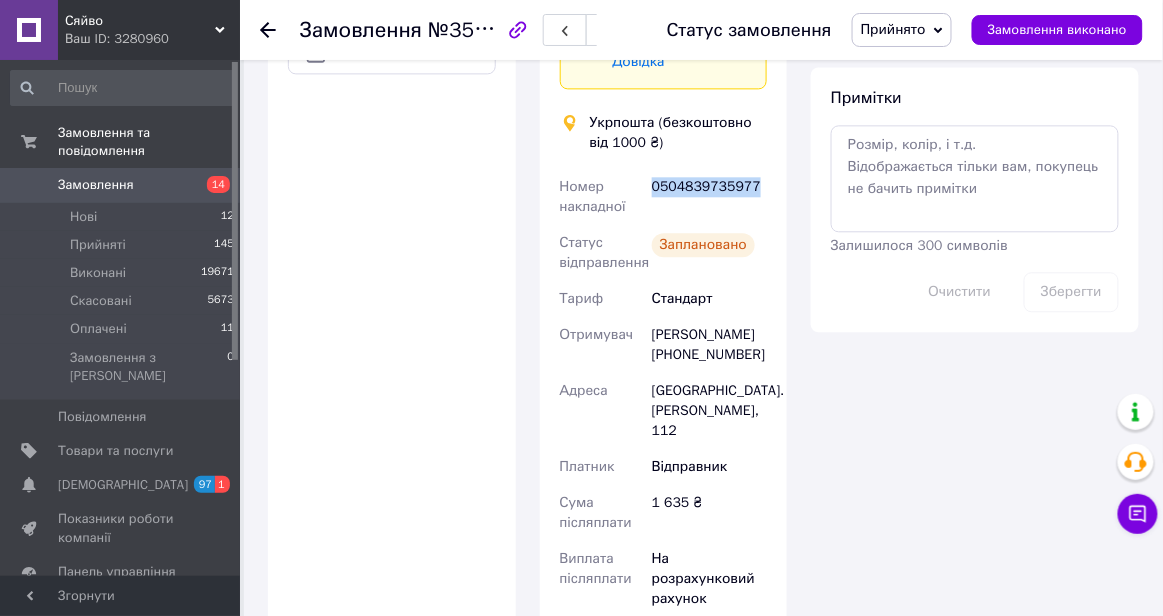 copy on "0504839735977" 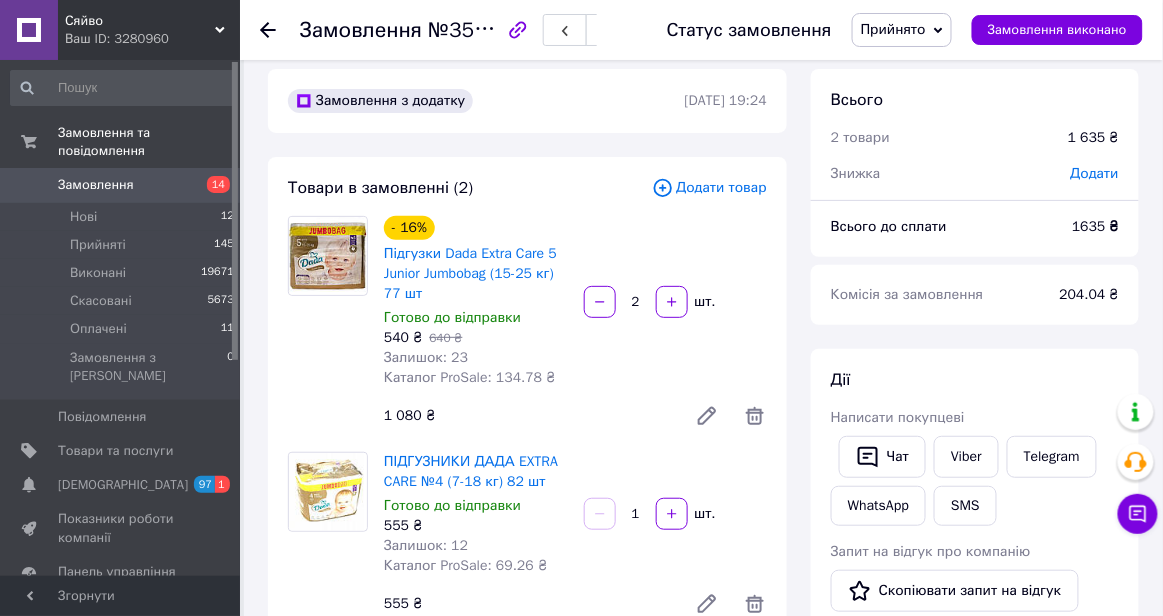 scroll, scrollTop: 0, scrollLeft: 0, axis: both 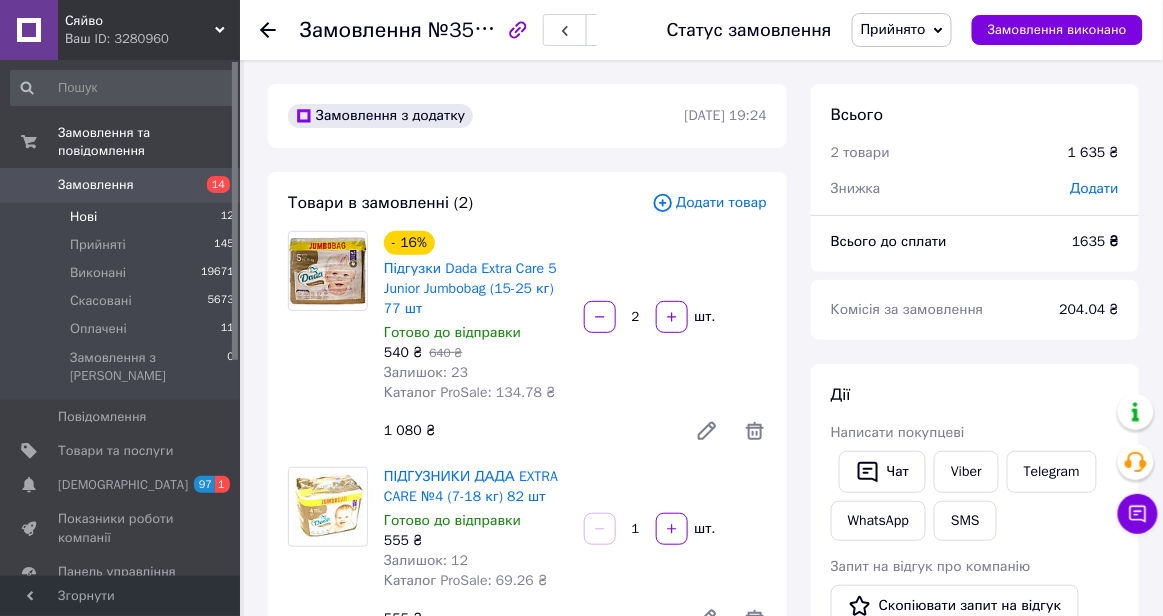 click on "Нові 12" at bounding box center [123, 217] 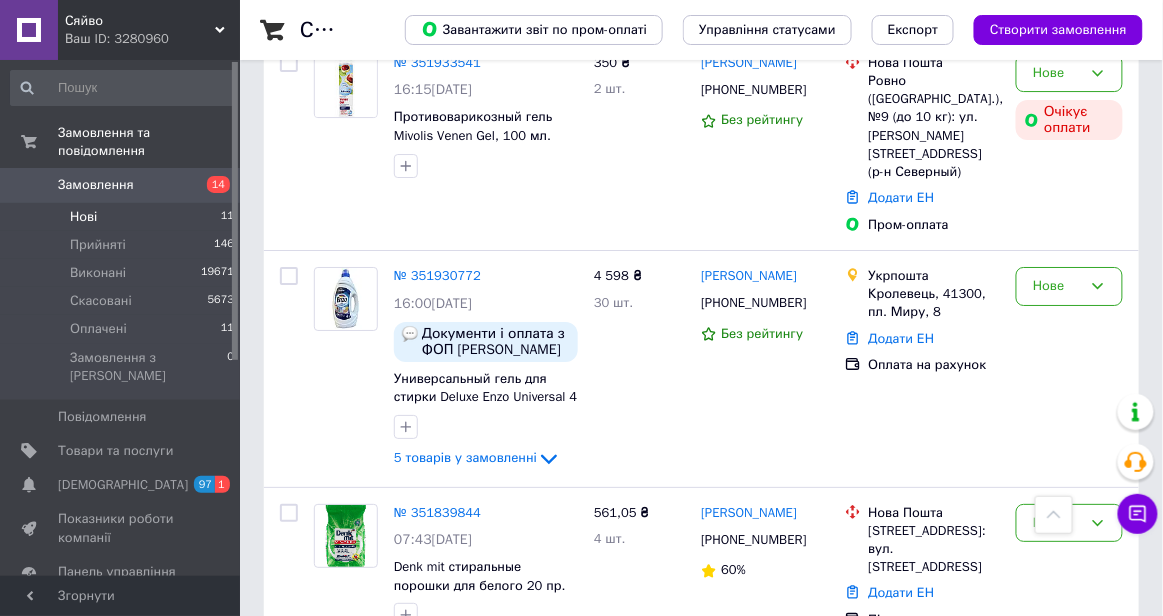 scroll, scrollTop: 1595, scrollLeft: 0, axis: vertical 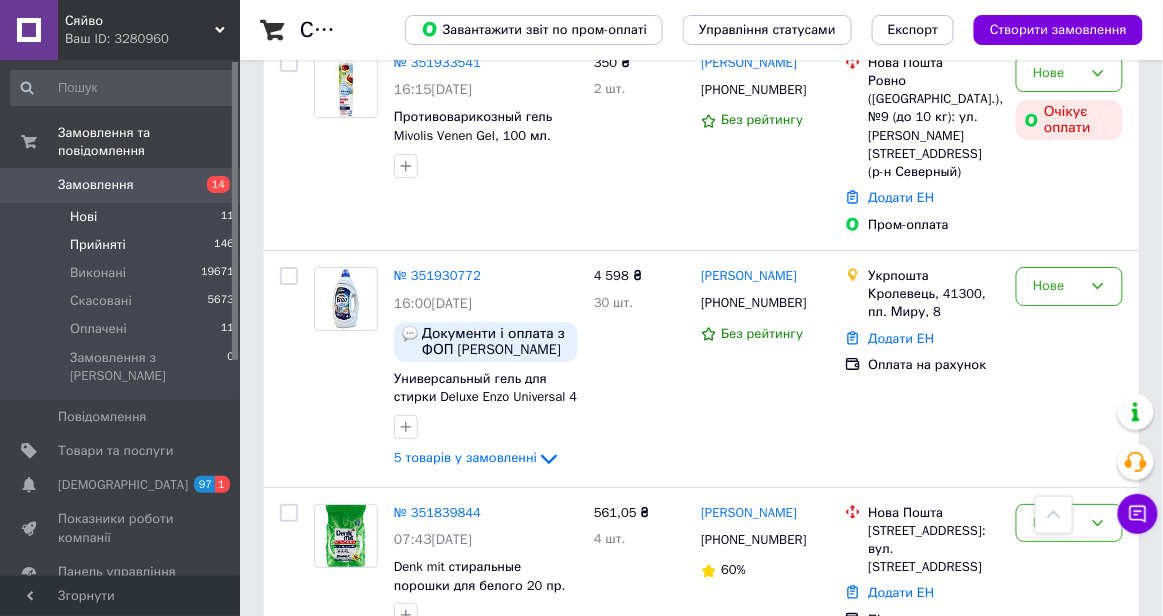 click on "Прийняті 146" at bounding box center [123, 245] 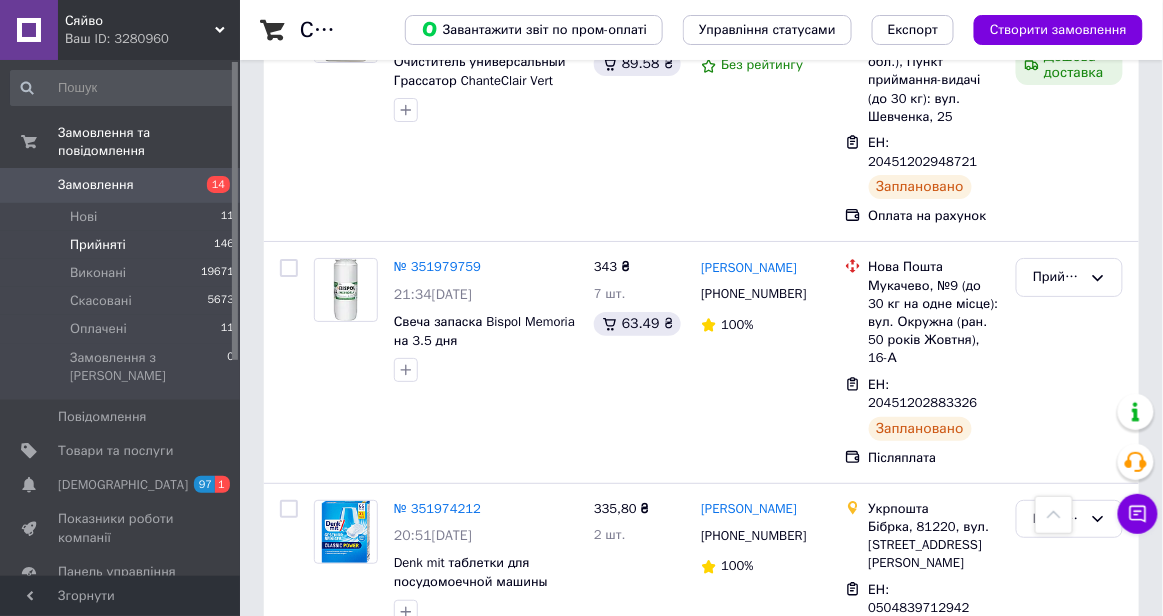 scroll, scrollTop: 3554, scrollLeft: 0, axis: vertical 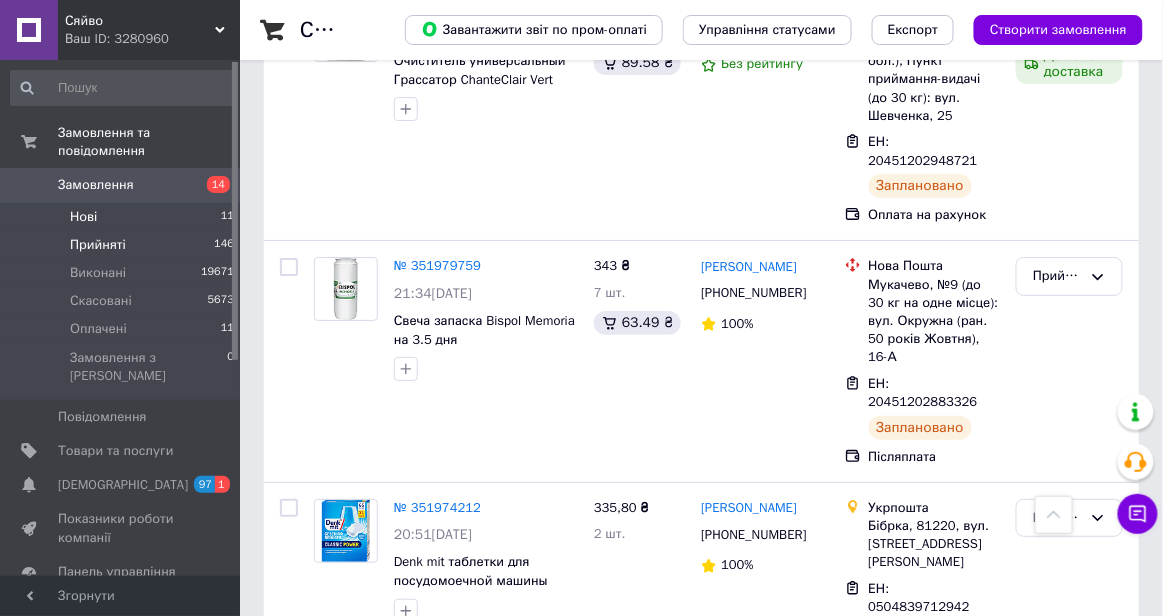 click on "Нові 11" at bounding box center (123, 217) 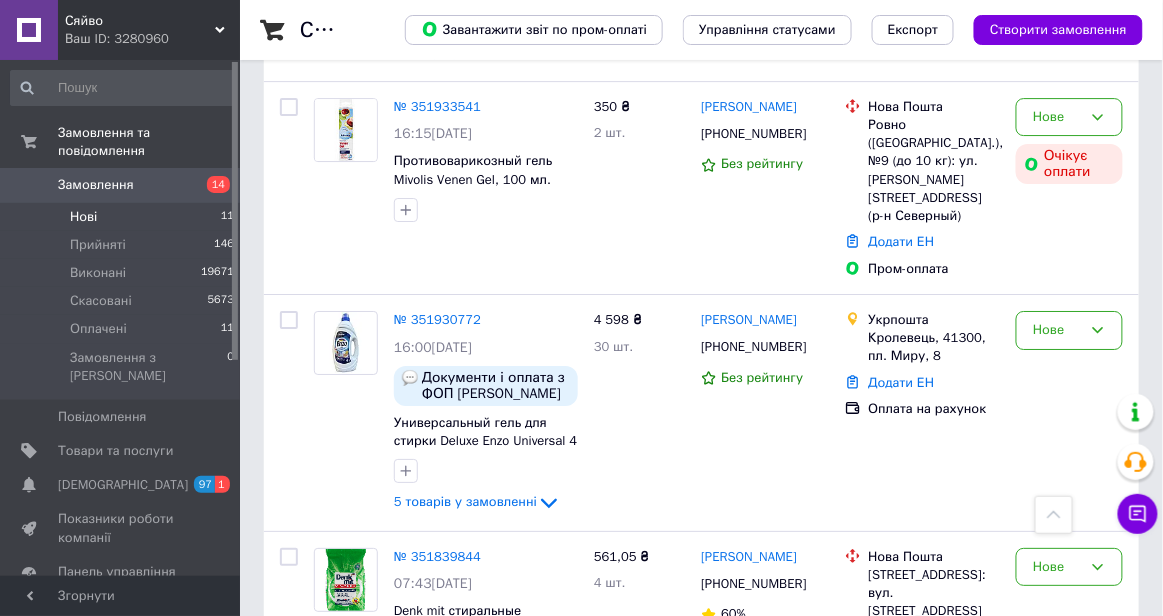 scroll, scrollTop: 1550, scrollLeft: 0, axis: vertical 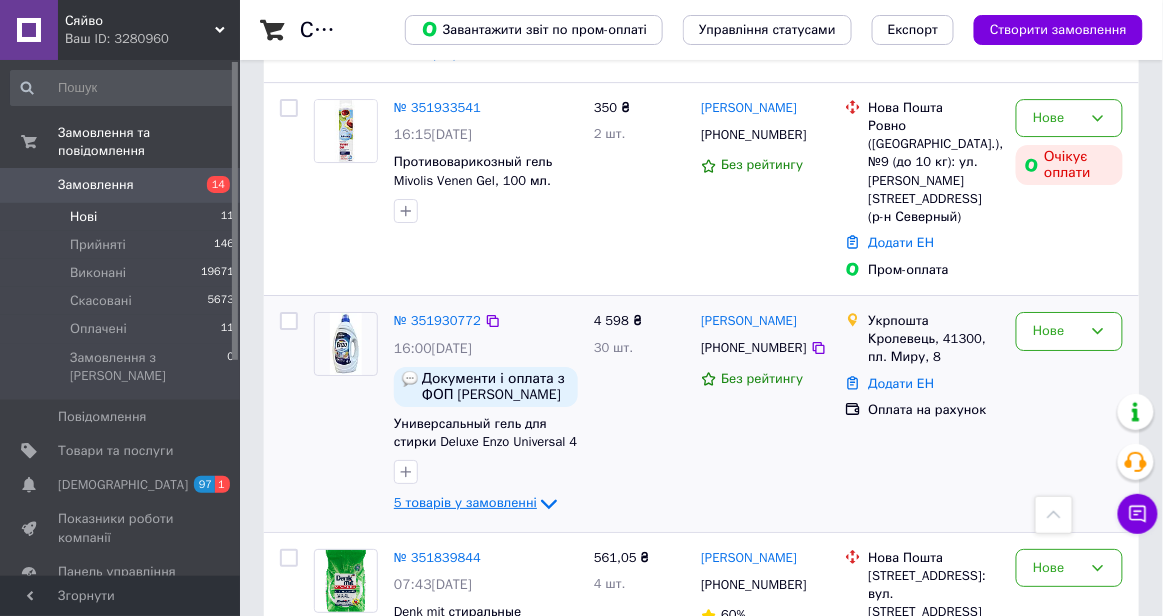 click 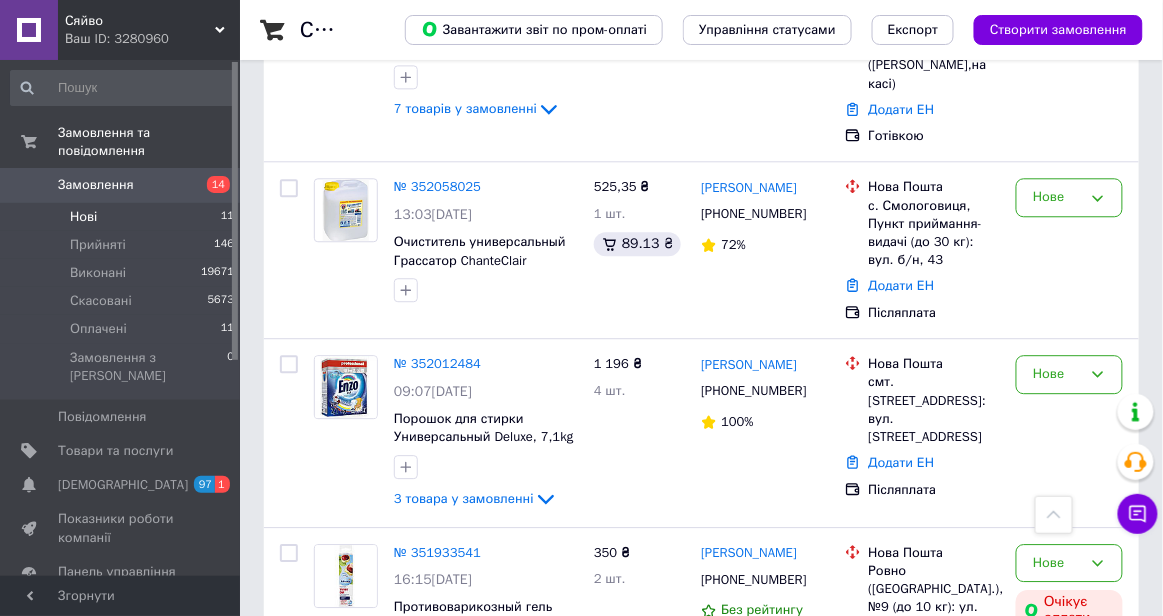 scroll, scrollTop: 1105, scrollLeft: 0, axis: vertical 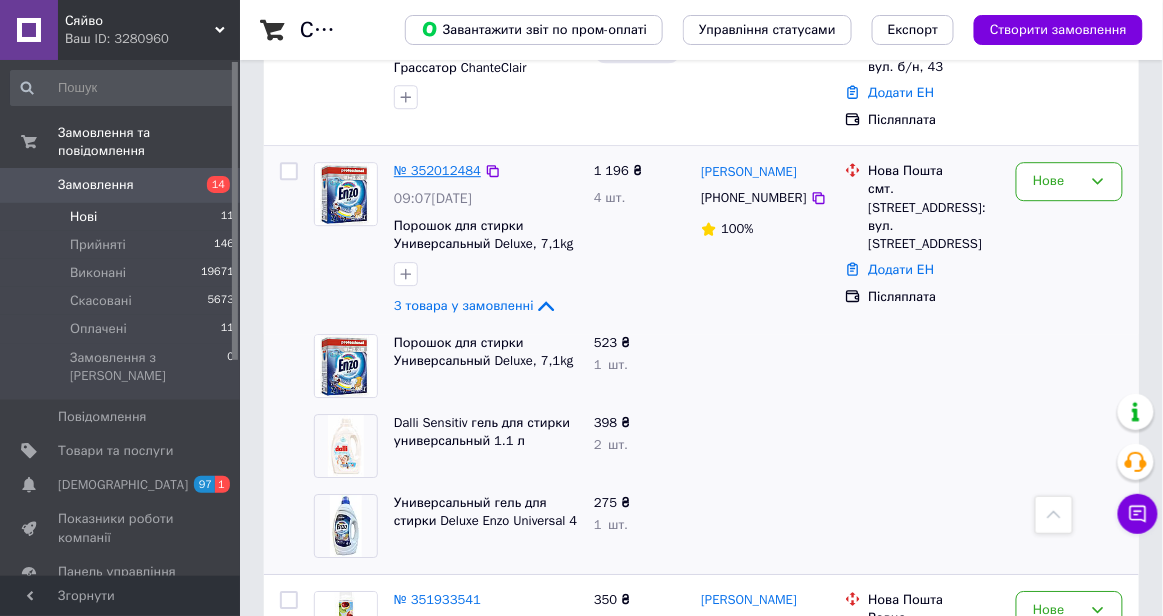 click on "№ 352012484" at bounding box center [437, 170] 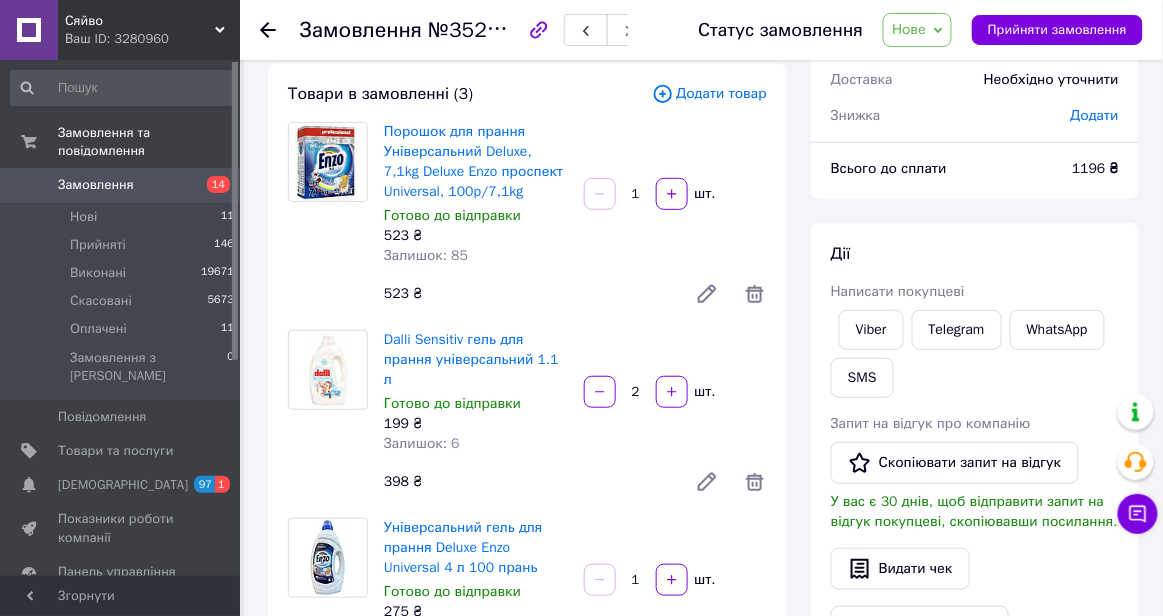 scroll, scrollTop: 100, scrollLeft: 0, axis: vertical 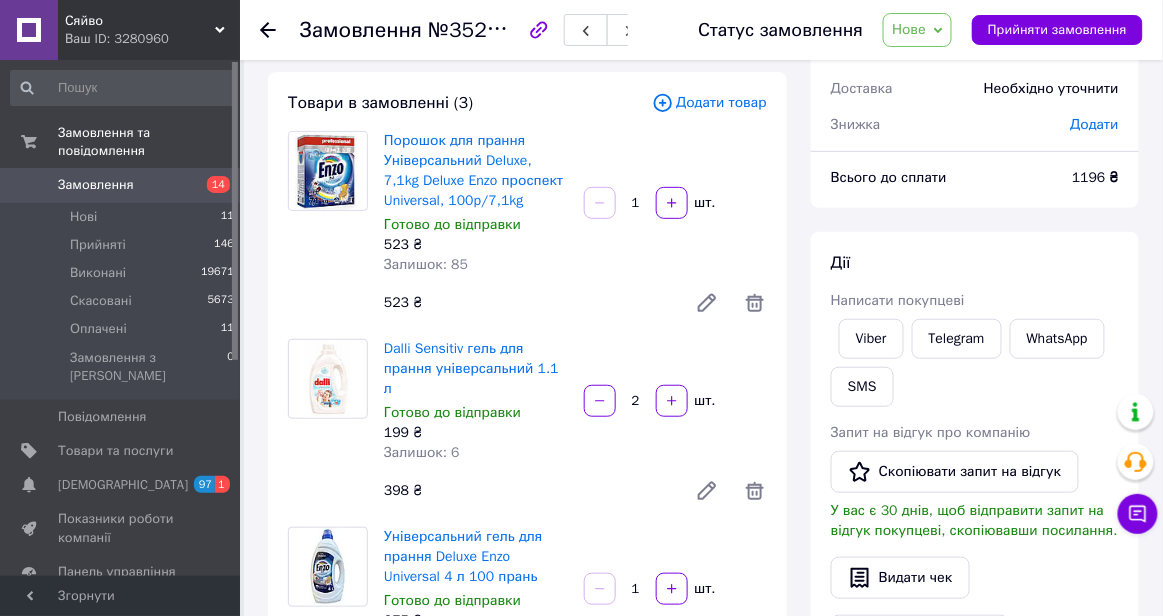 click on "Нове" at bounding box center (909, 29) 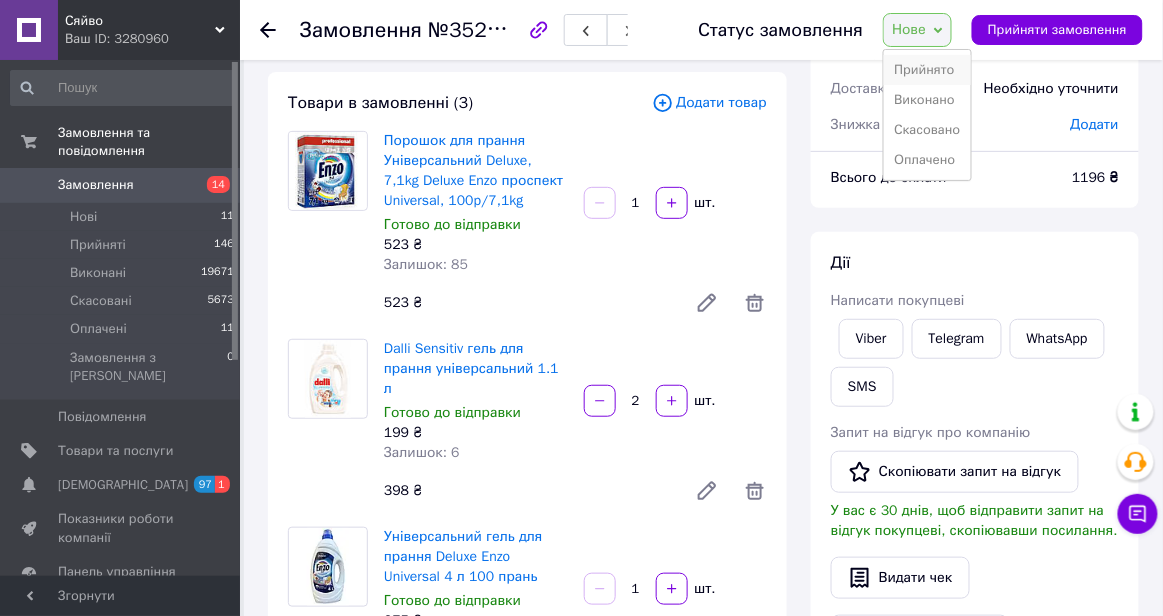 click on "Прийнято" at bounding box center (927, 70) 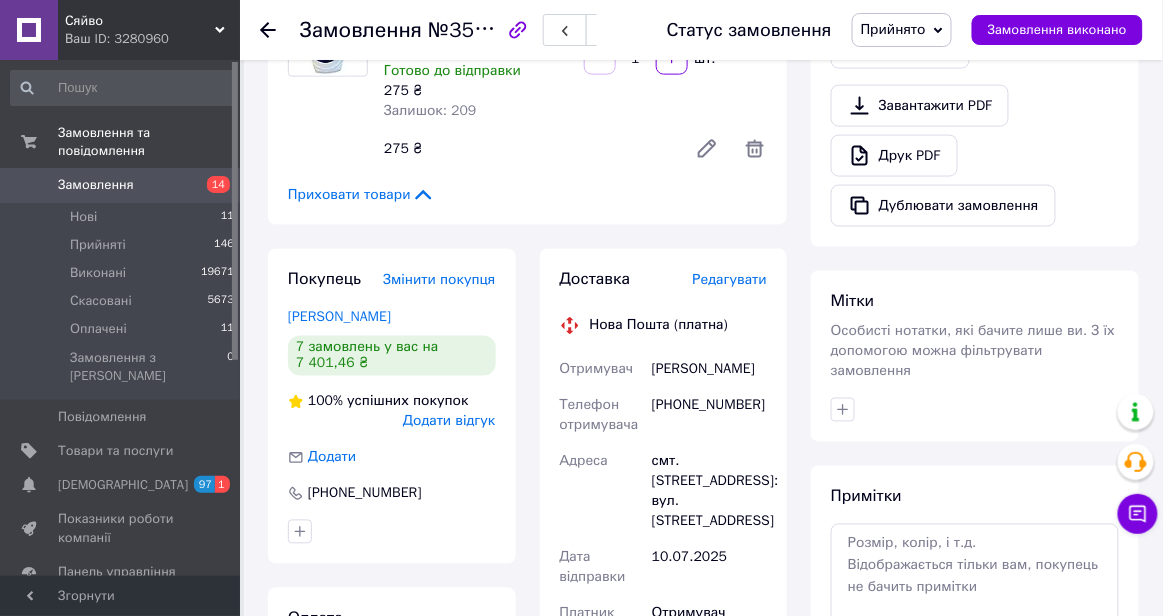 scroll, scrollTop: 568, scrollLeft: 0, axis: vertical 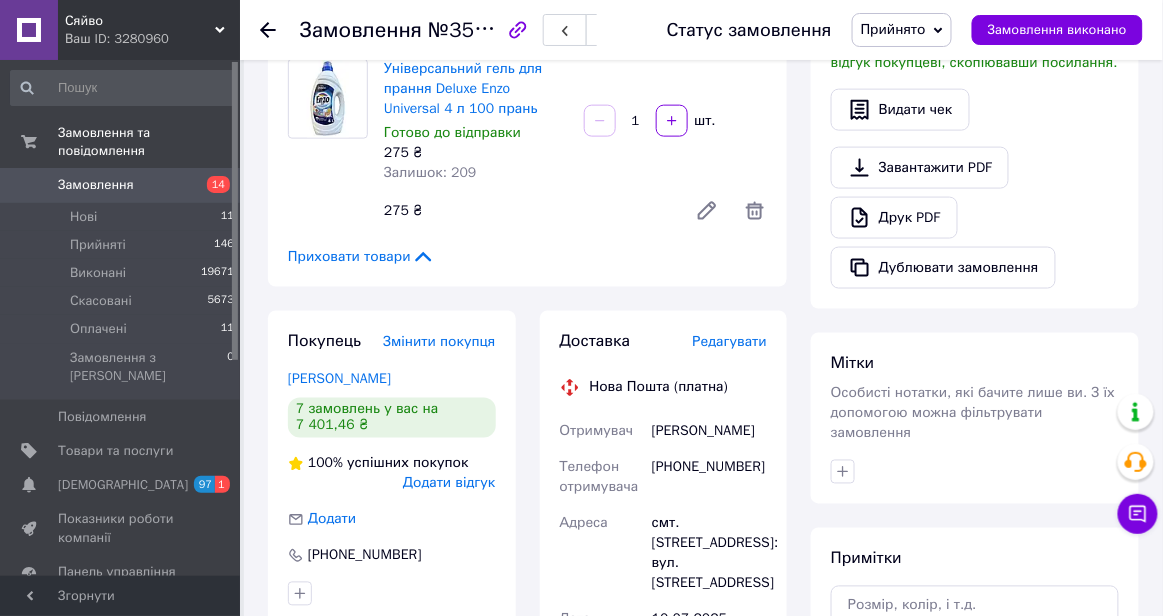 click on "Редагувати" at bounding box center (730, 342) 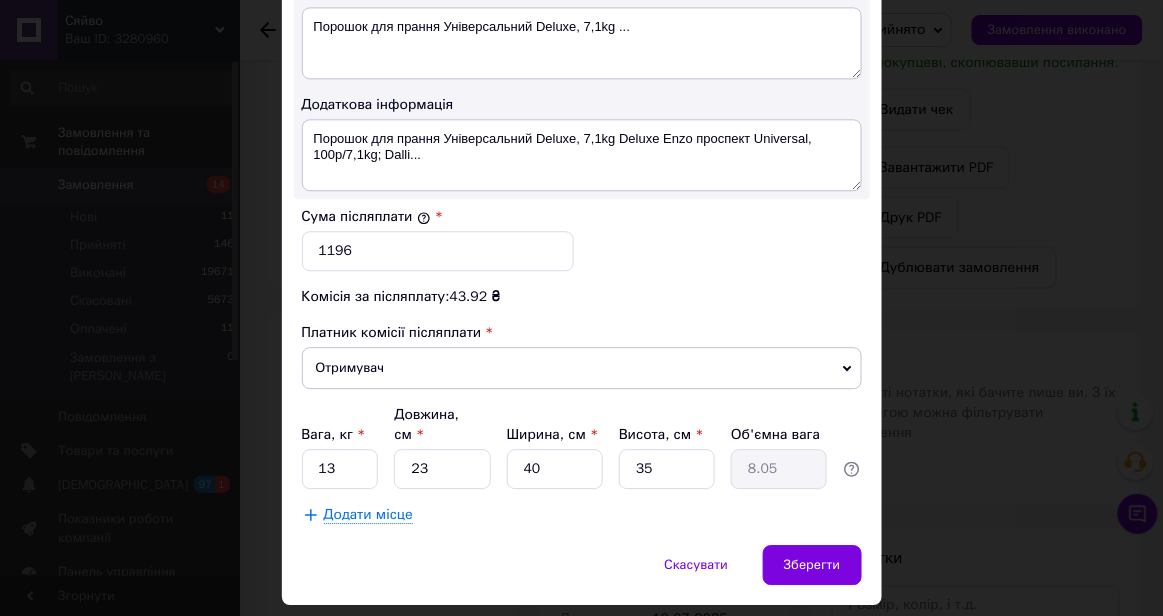 scroll, scrollTop: 1150, scrollLeft: 0, axis: vertical 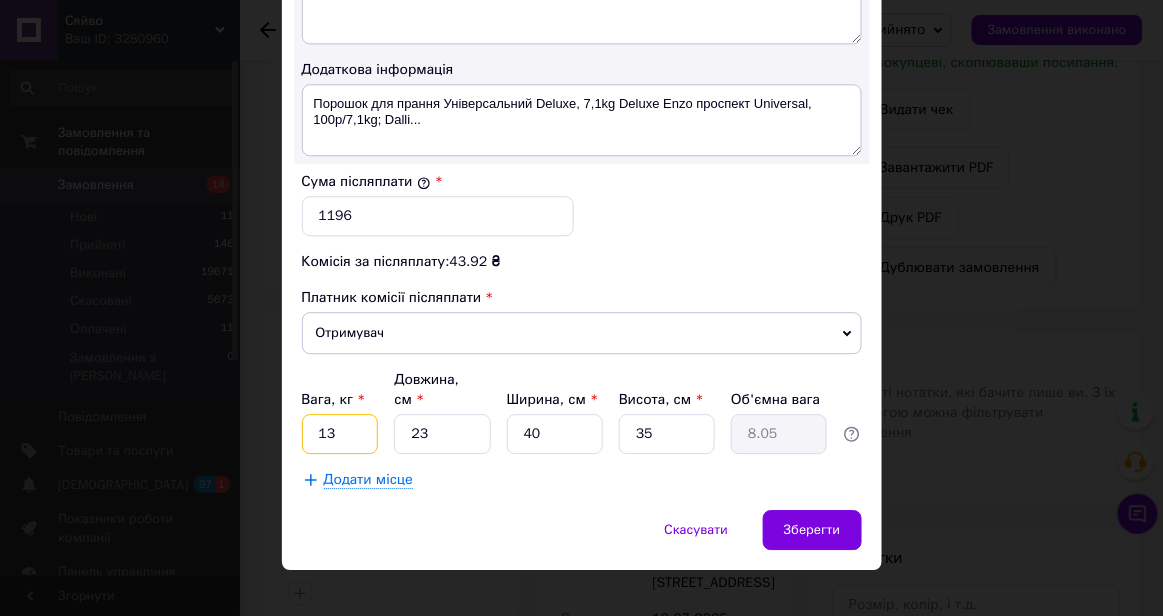 click on "13" at bounding box center [340, 434] 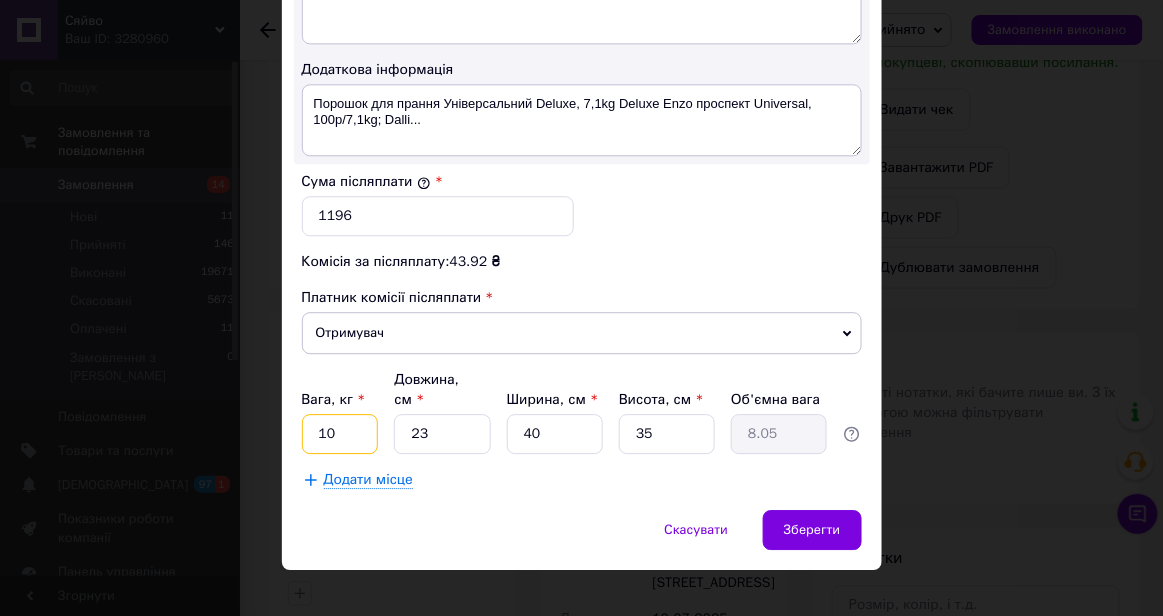 type on "10" 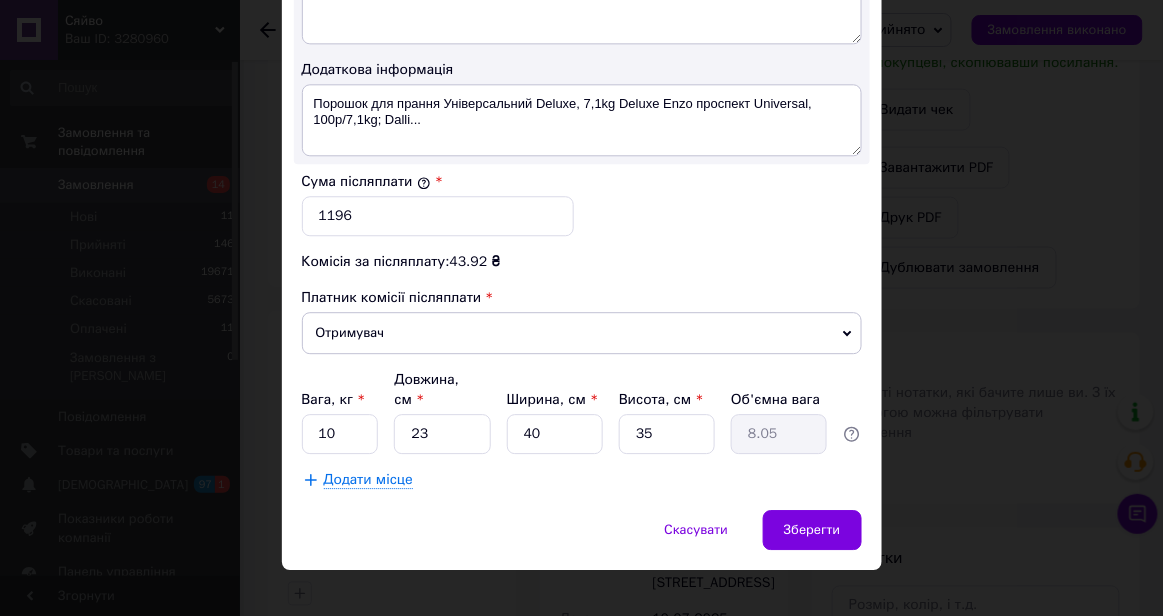 click on "Спосіб доставки Нова Пошта (платна) Платник Отримувач Відправник Прізвище отримувача [PERSON_NAME] Ім'я отримувача [PERSON_NAME] батькові отримувача Телефон отримувача [PHONE_NUMBER] Тип доставки У відділенні Кур'єром В поштоматі Місто смт. Рожнятів Відділення №1: вул. Шкільна, 13 Місце відправки м. [GEOGRAPHIC_DATA] ([GEOGRAPHIC_DATA].): №69 (до 30 кг на одне місце): вул. [PERSON_NAME], 18 м. [GEOGRAPHIC_DATA] ([GEOGRAPHIC_DATA].): №1: вул. Городоцька, 359 Додати ще місце відправки Тип посилки Вантаж Документи Номер упаковки (не обов'язково) Оціночна вартість 1196 Дата відправки [DATE] < 2025 > < Июль > Пн Вт Ср Чт Пт Сб Вс 30" at bounding box center (582, -255) 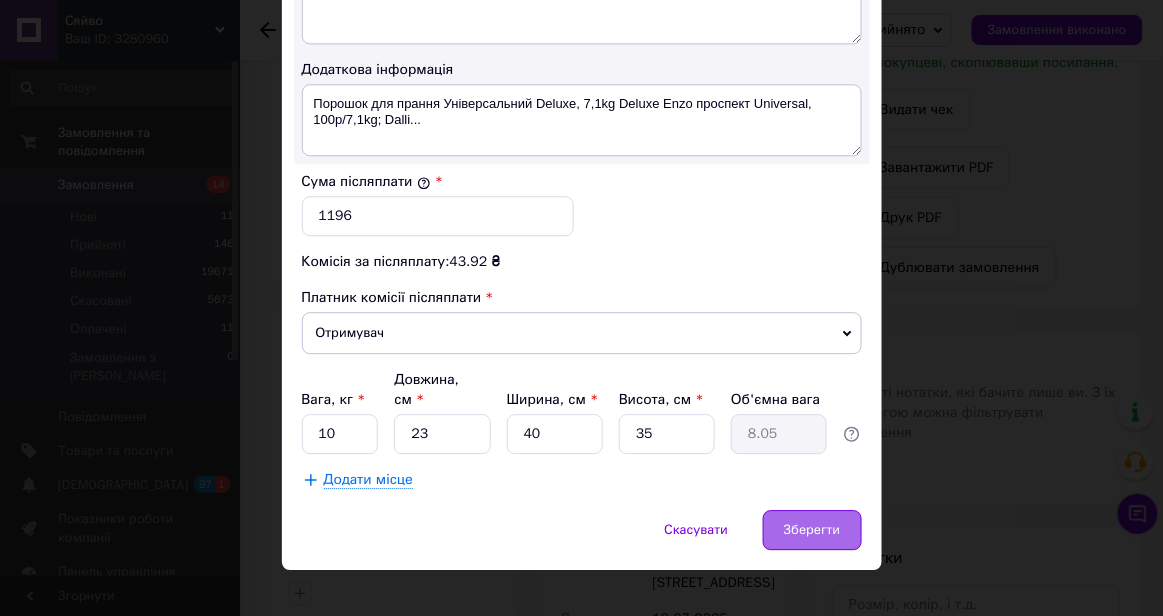 click on "Зберегти" at bounding box center (812, 530) 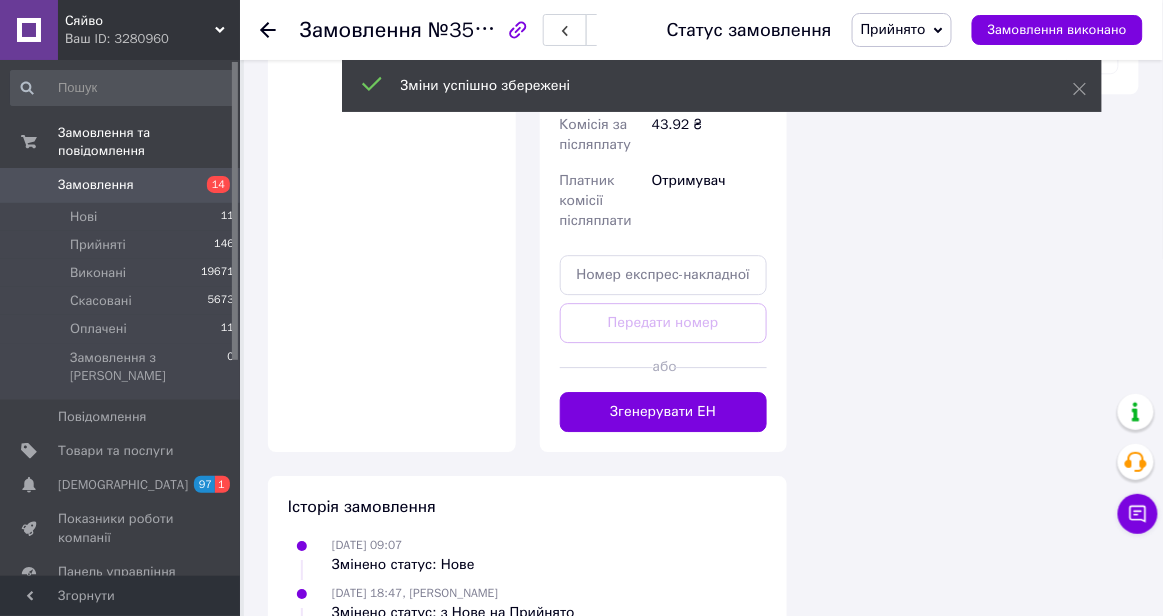 scroll, scrollTop: 1270, scrollLeft: 0, axis: vertical 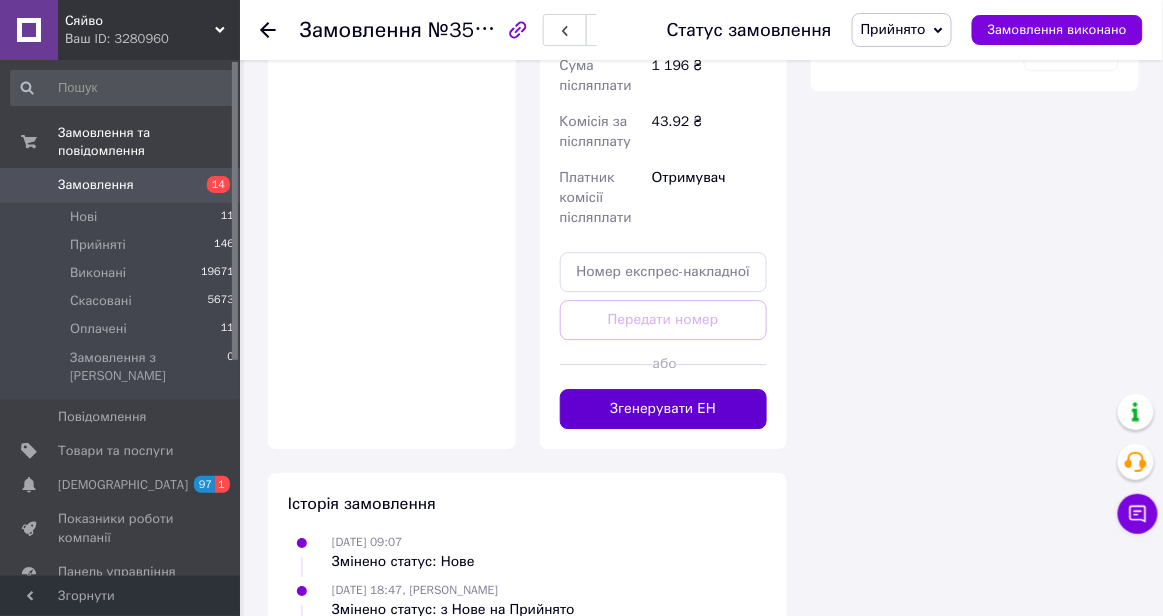 click on "Згенерувати ЕН" at bounding box center (664, 409) 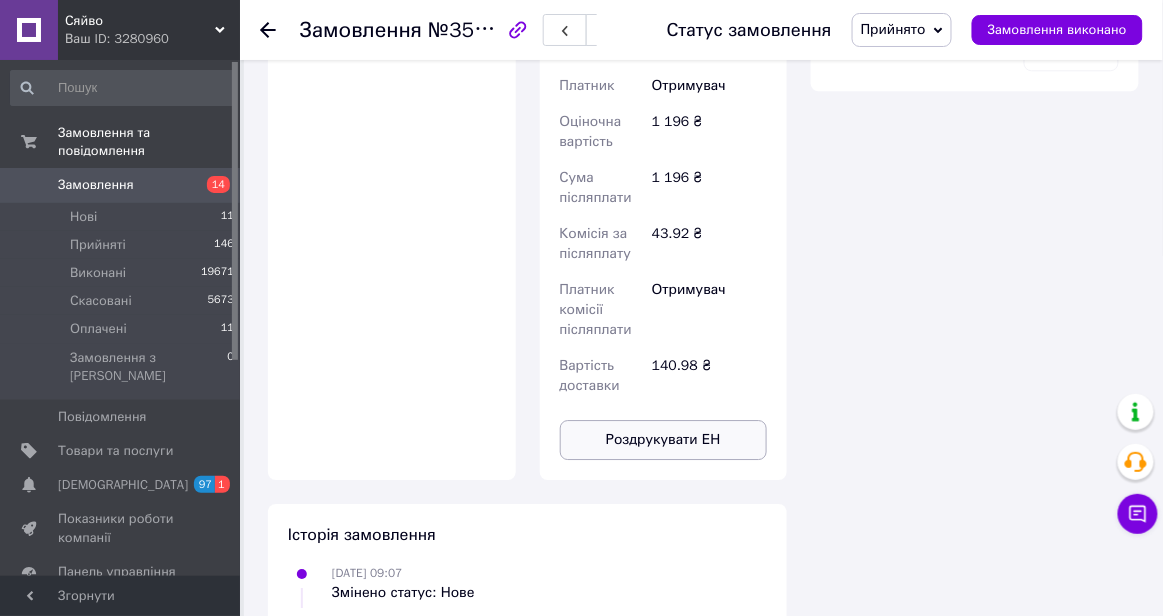 click on "Роздрукувати ЕН" at bounding box center [664, 440] 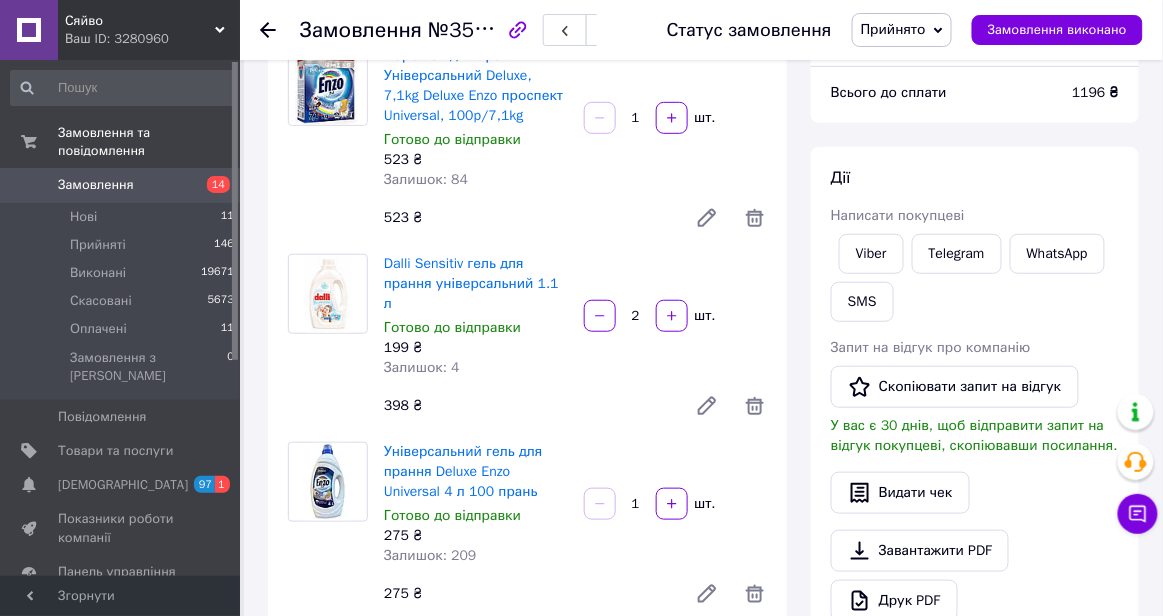 scroll, scrollTop: 184, scrollLeft: 0, axis: vertical 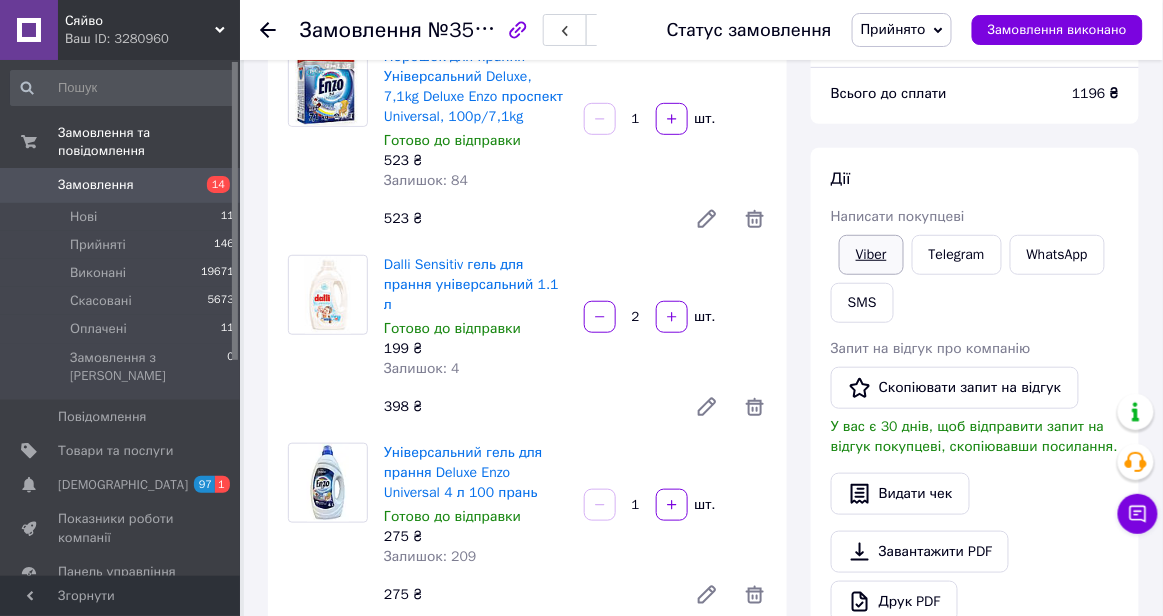 click on "Viber" at bounding box center [871, 255] 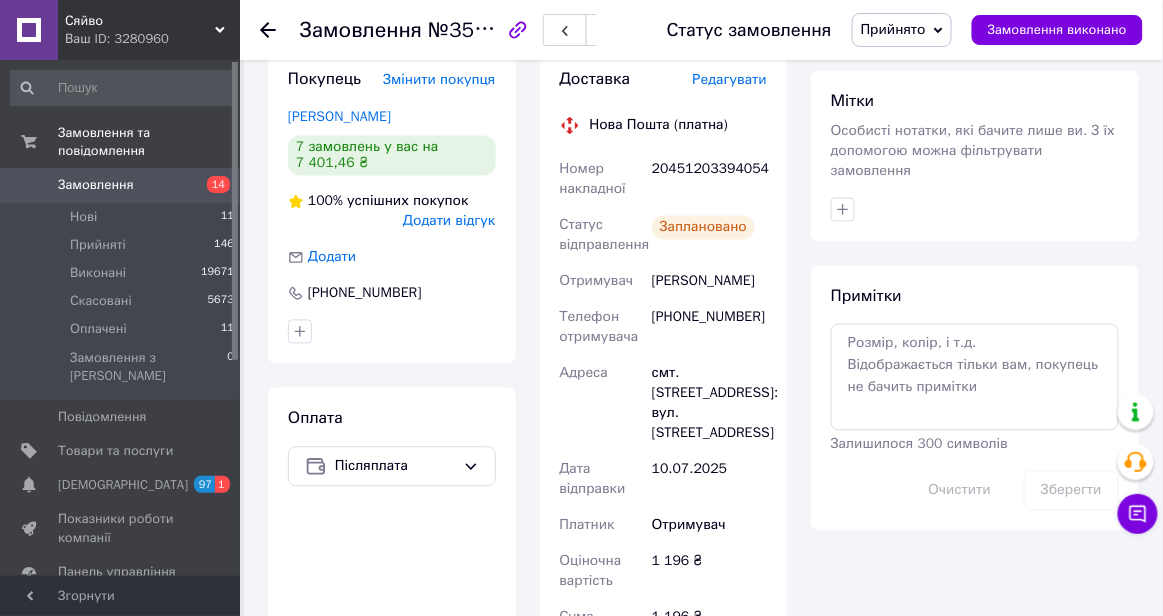scroll, scrollTop: 836, scrollLeft: 0, axis: vertical 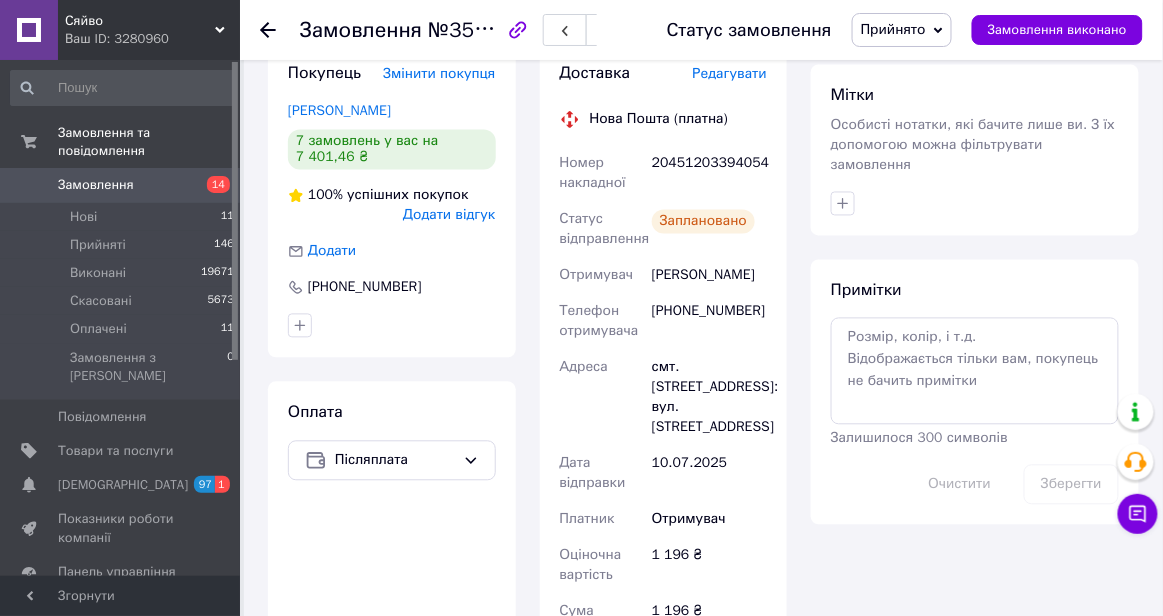 click on "20451203394054" at bounding box center [709, 174] 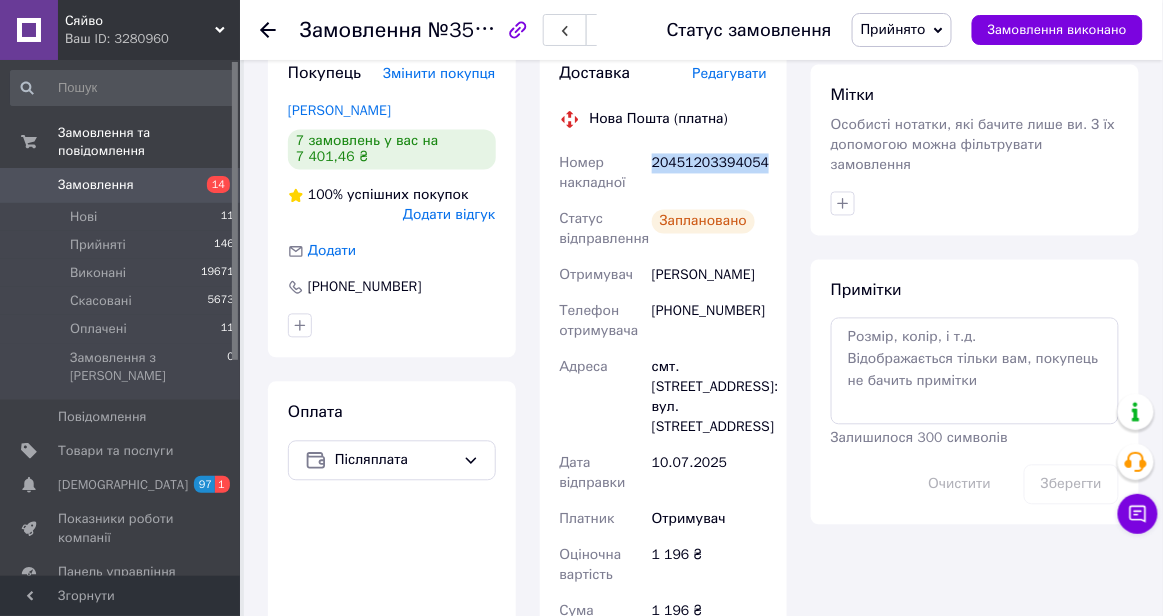 copy on "20451203394054" 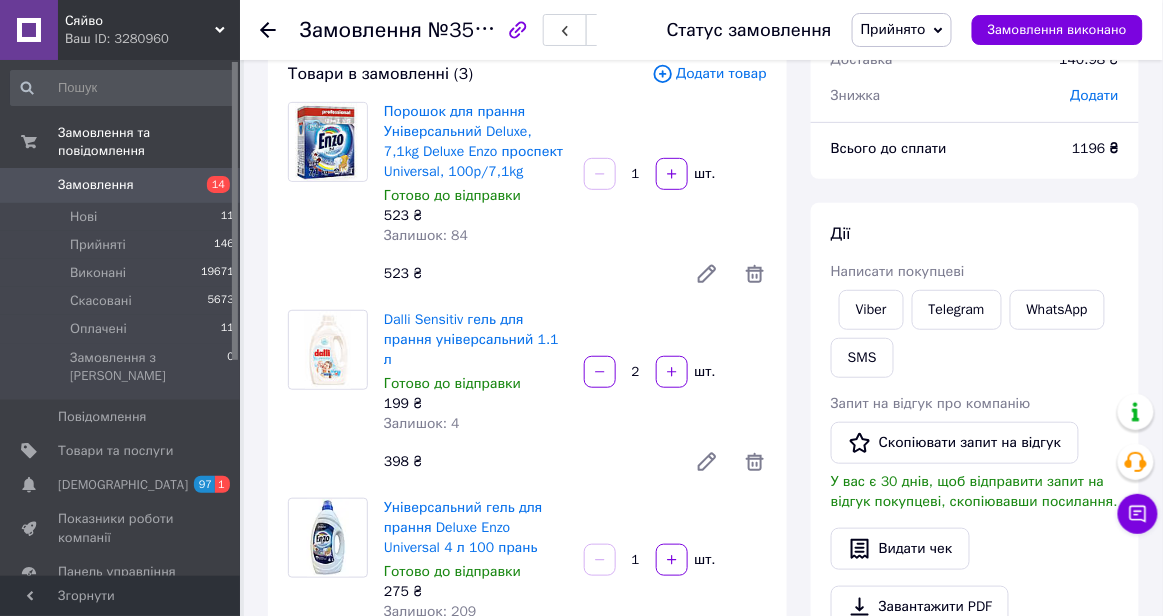 scroll, scrollTop: 118, scrollLeft: 0, axis: vertical 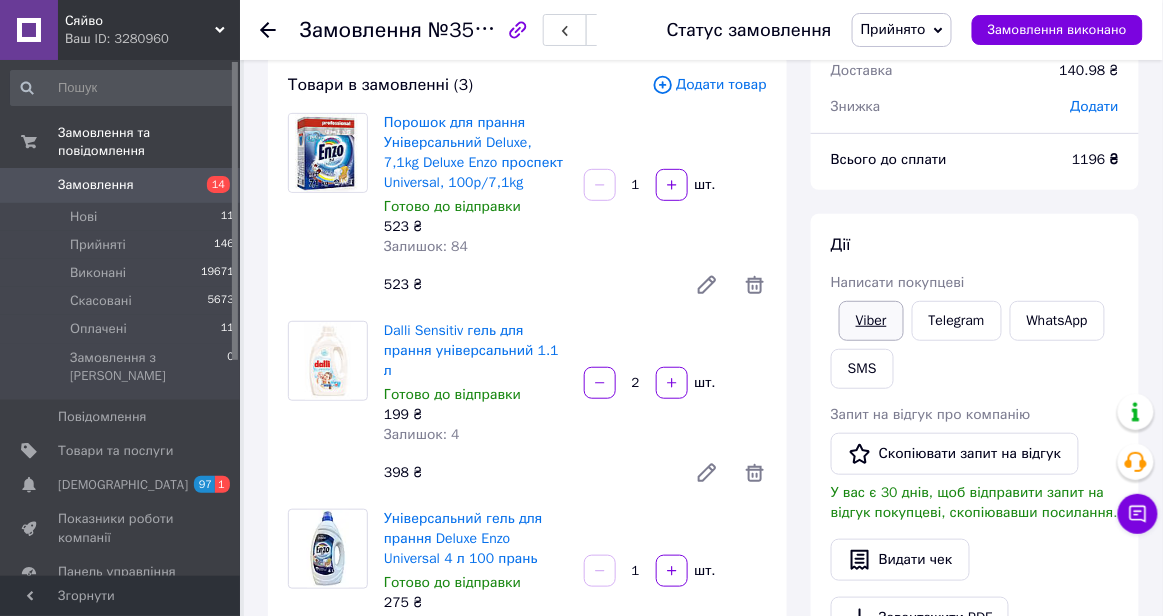 click on "Viber" at bounding box center (871, 321) 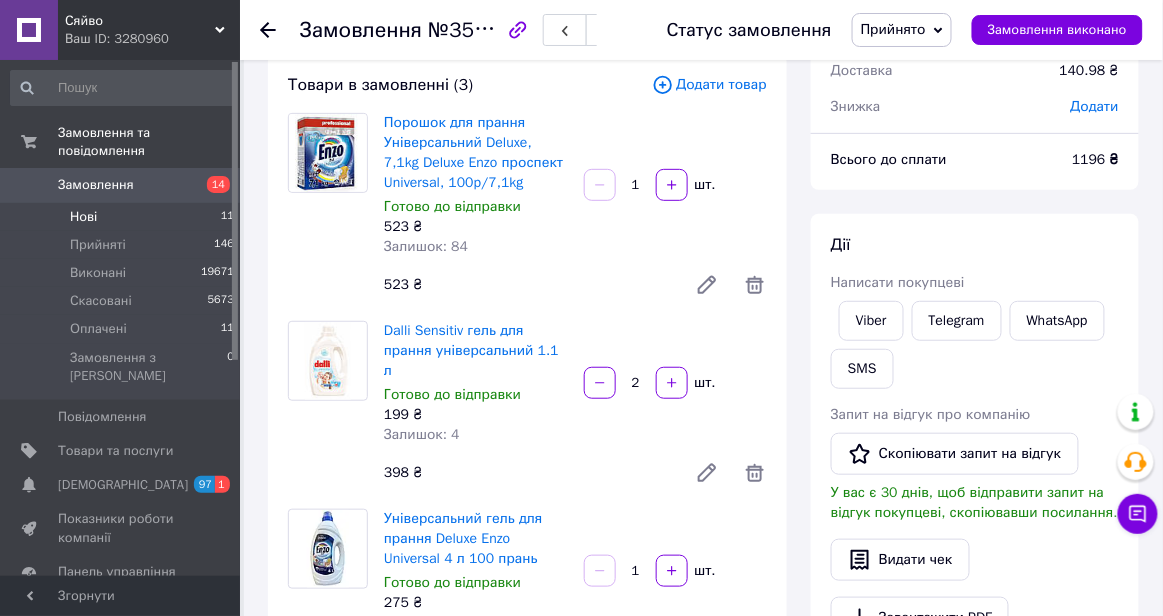 click on "Нові 11" at bounding box center [123, 217] 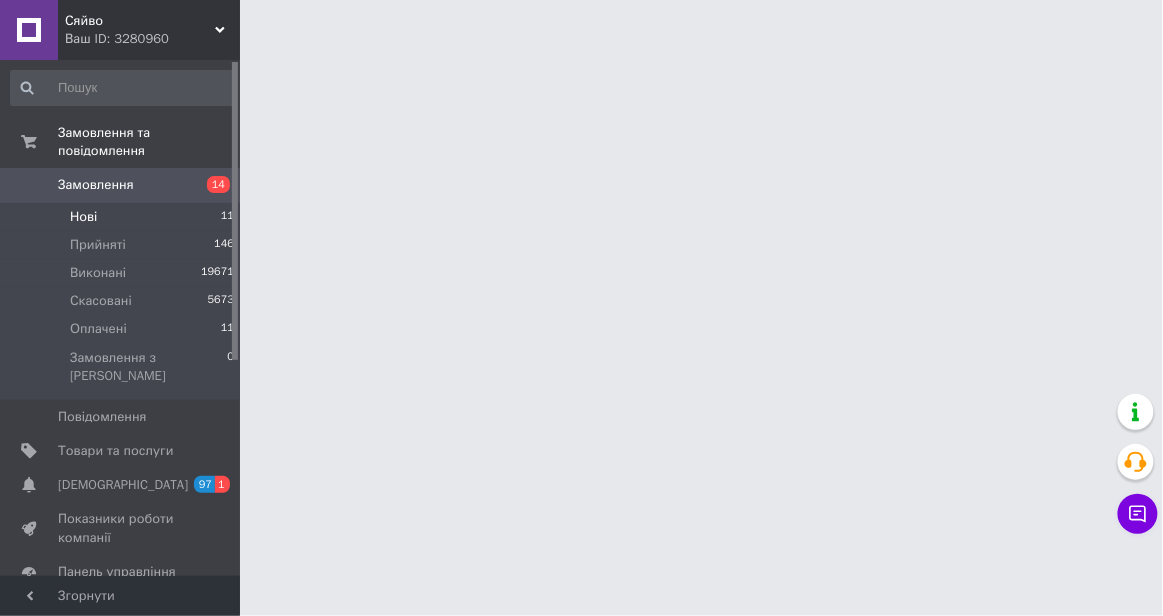 scroll, scrollTop: 0, scrollLeft: 0, axis: both 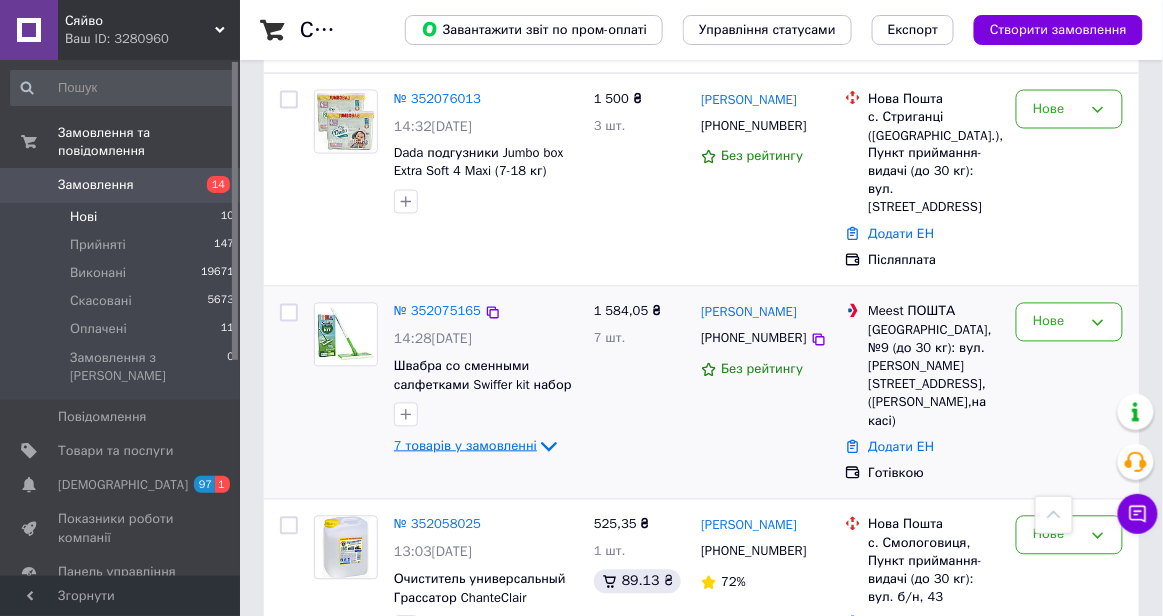 click 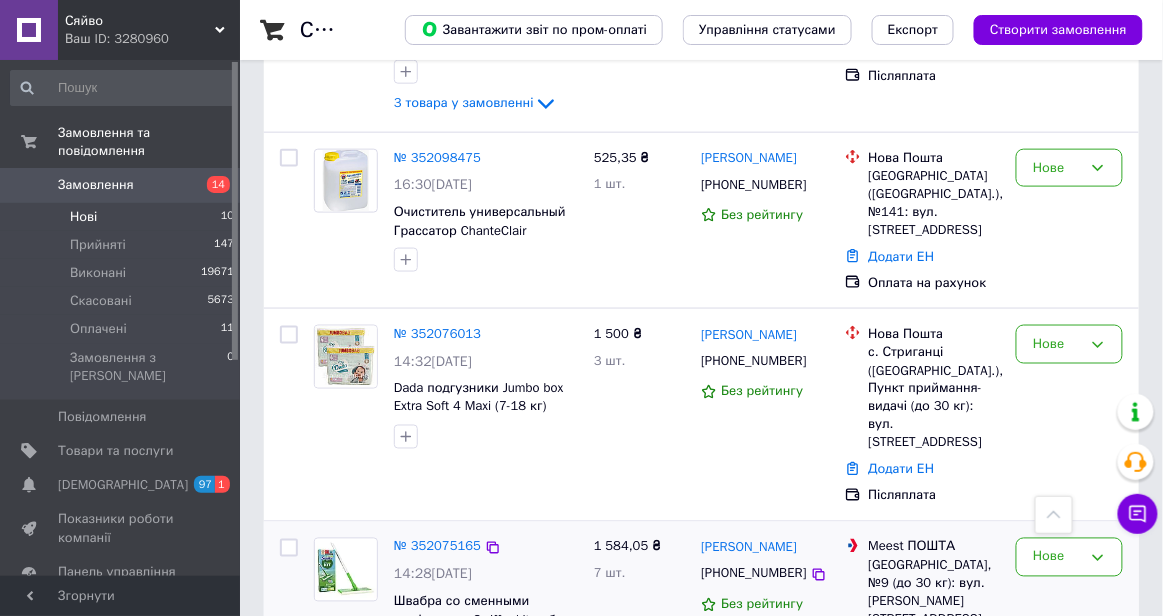 scroll, scrollTop: 526, scrollLeft: 0, axis: vertical 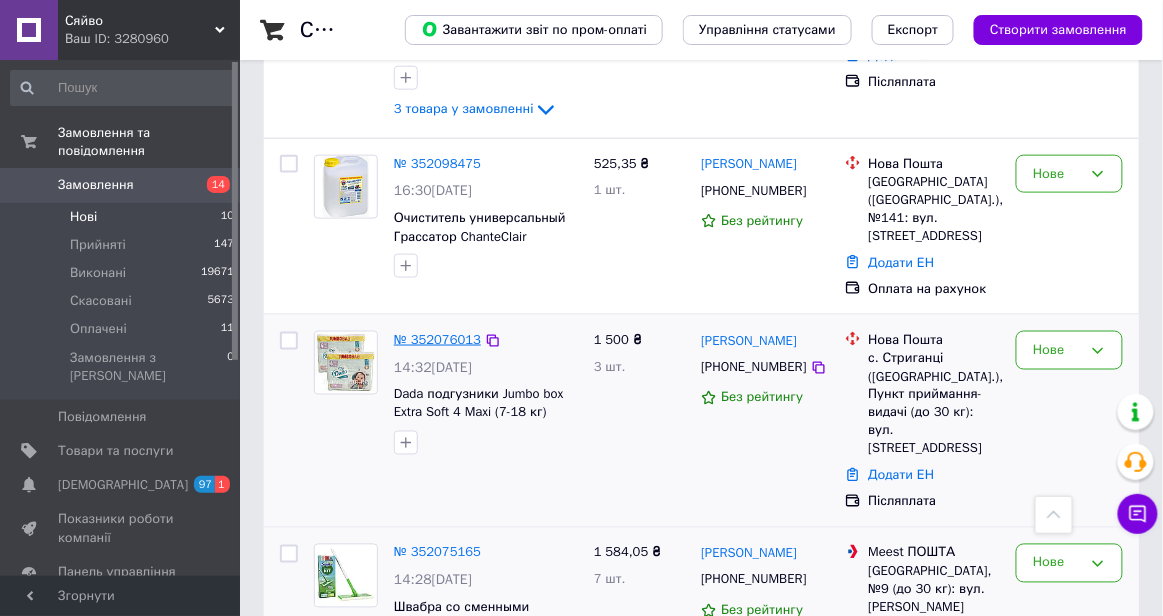 click on "№ 352076013" at bounding box center [437, 339] 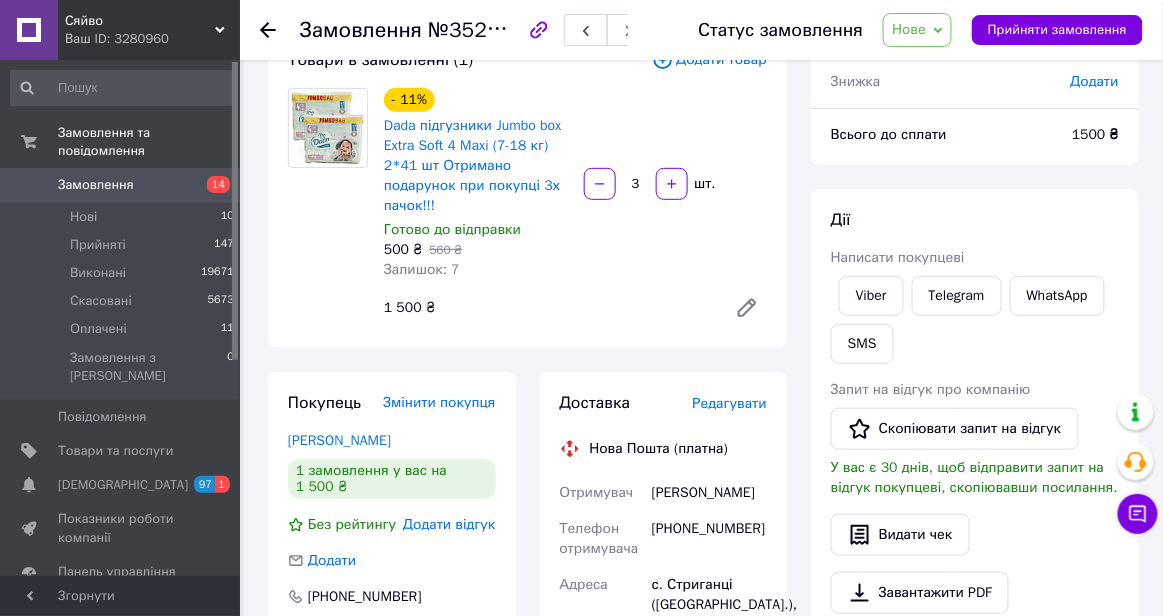 scroll, scrollTop: 0, scrollLeft: 0, axis: both 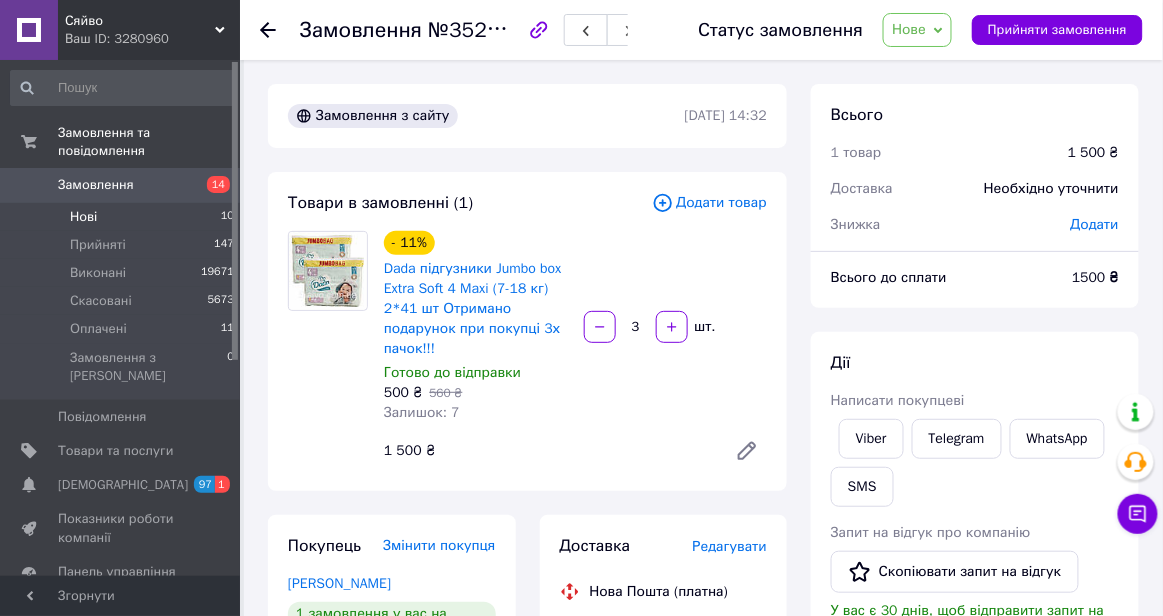 click on "Нові 10" at bounding box center [123, 217] 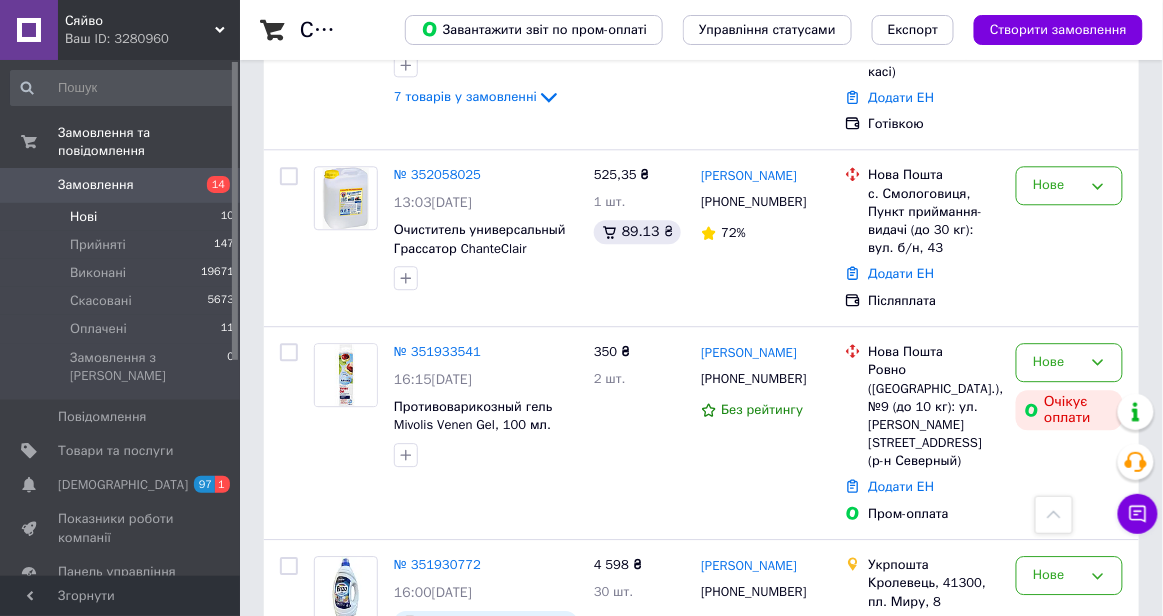 scroll, scrollTop: 1109, scrollLeft: 0, axis: vertical 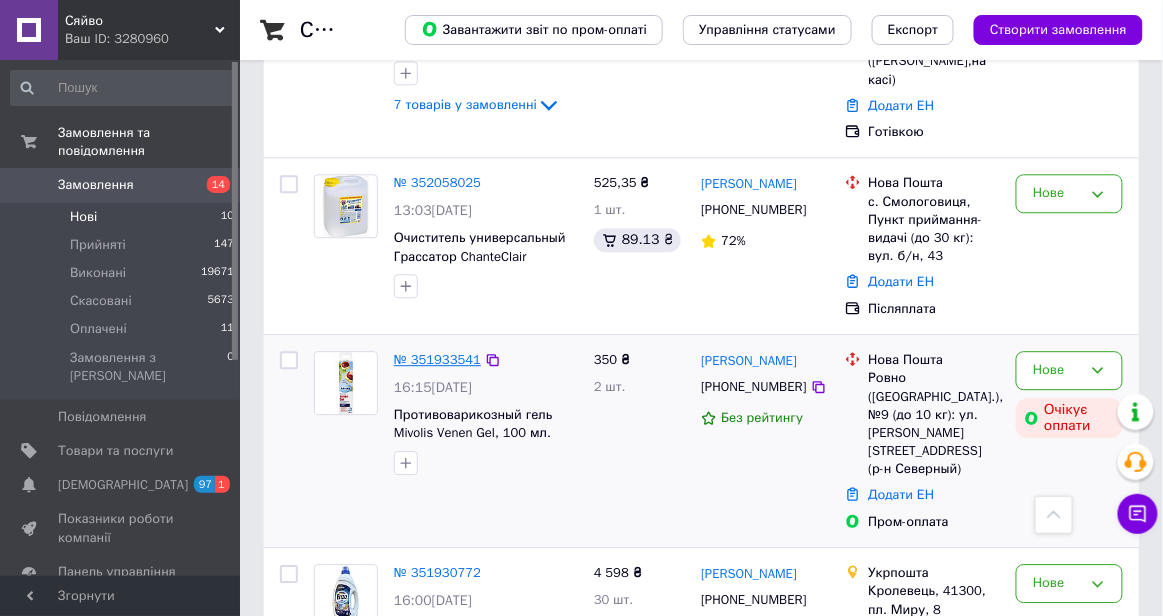 click on "№ 351933541" at bounding box center [437, 359] 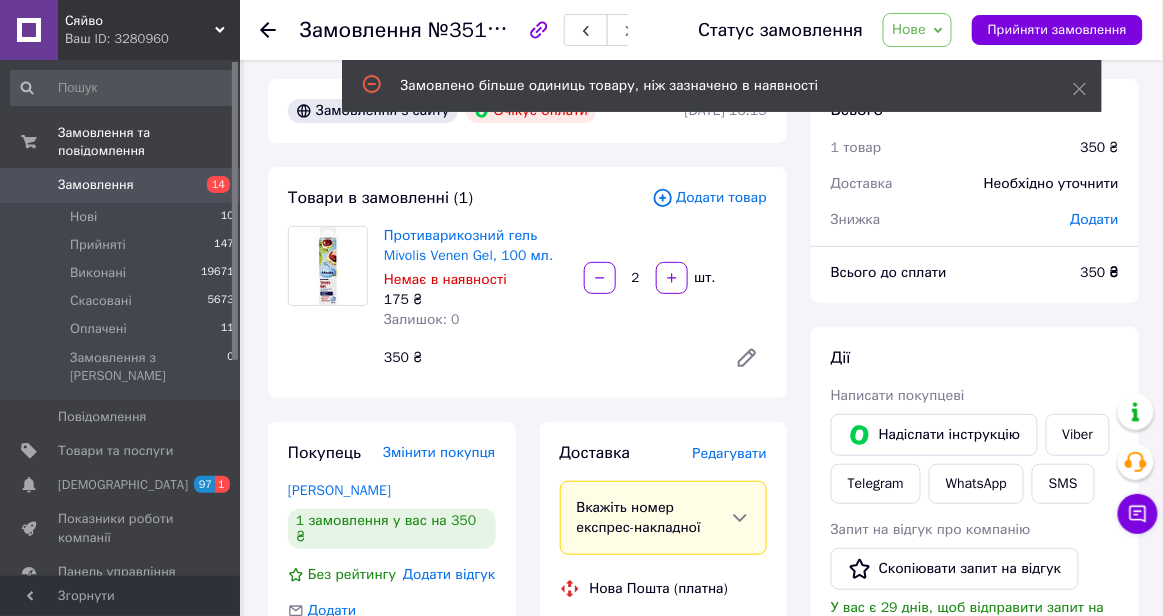 scroll, scrollTop: 0, scrollLeft: 0, axis: both 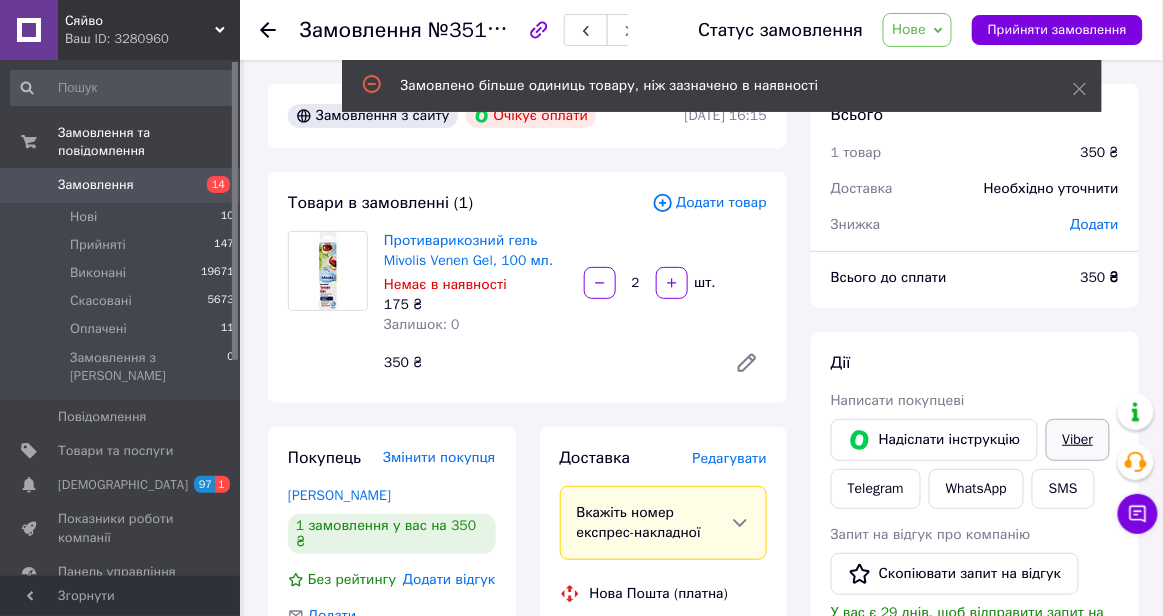 click on "Viber" at bounding box center (1078, 440) 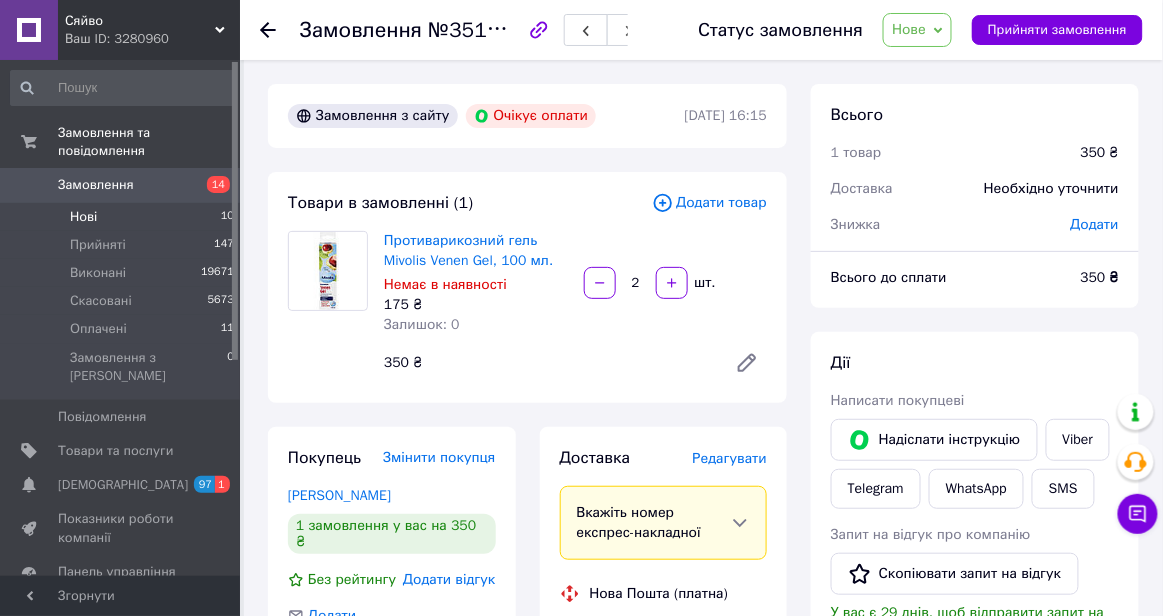 click on "Нові 10" at bounding box center [123, 217] 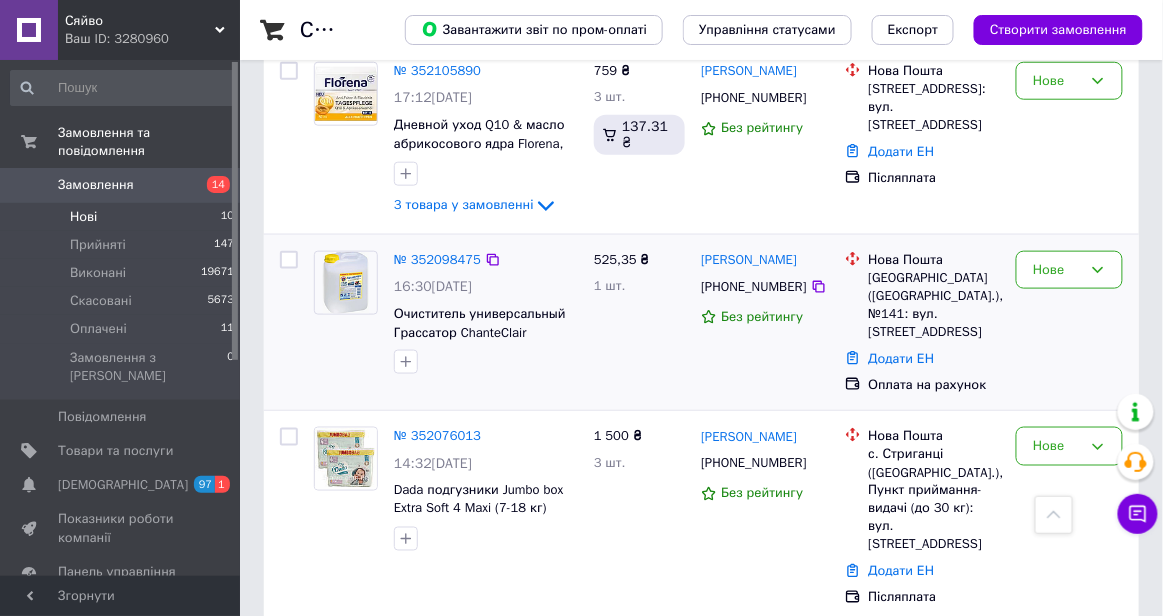 scroll, scrollTop: 441, scrollLeft: 0, axis: vertical 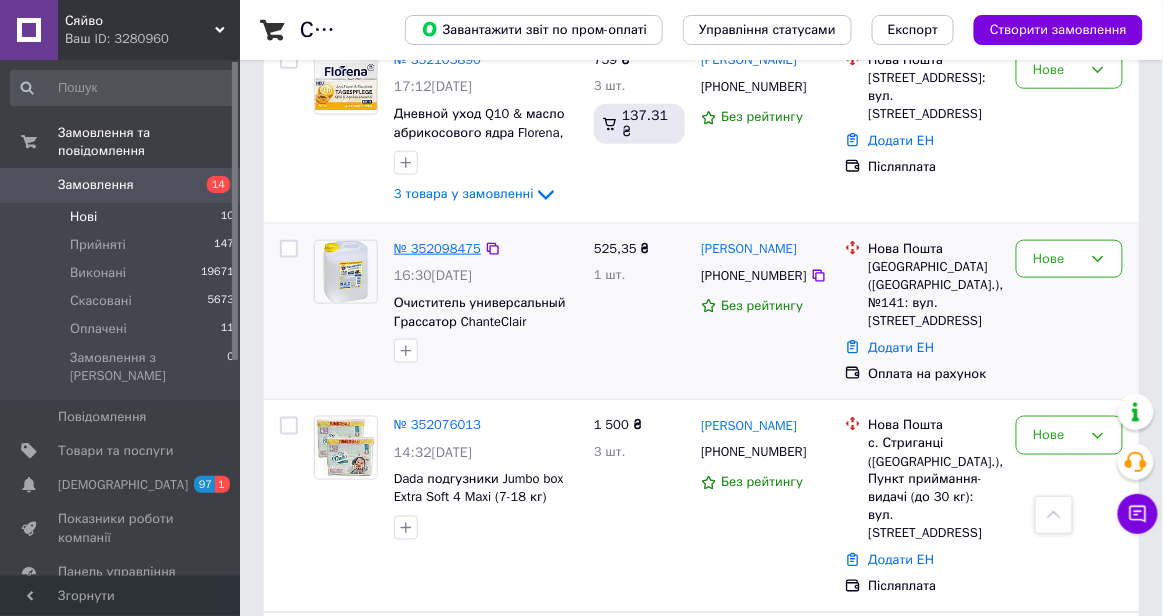 click on "№ 352098475" at bounding box center (437, 248) 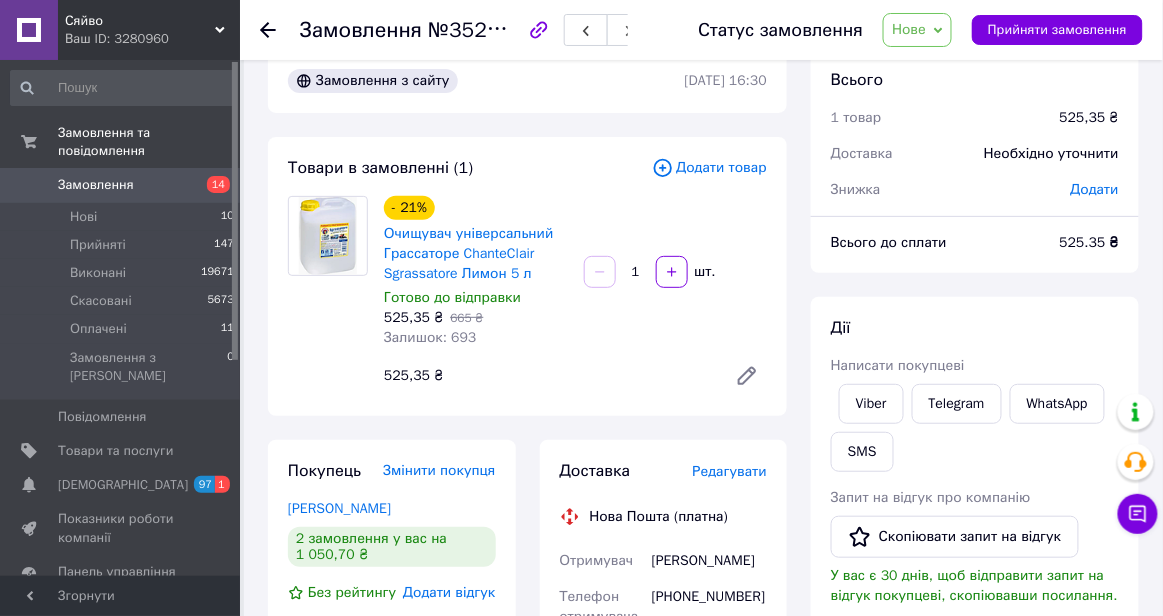 scroll, scrollTop: 40, scrollLeft: 0, axis: vertical 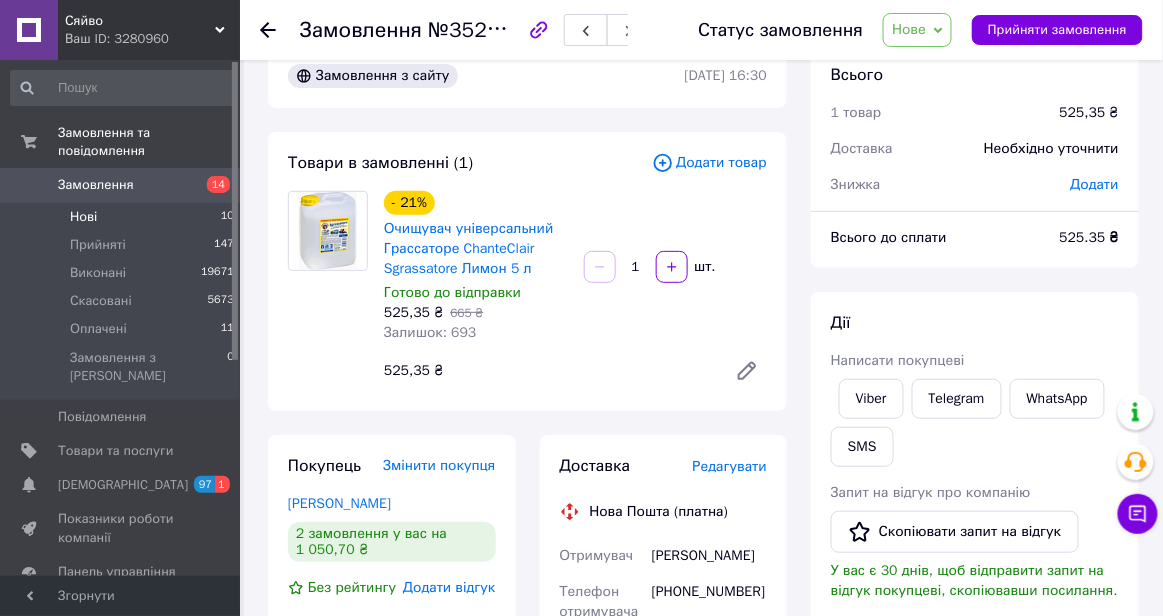 click on "Нові 10" at bounding box center (123, 217) 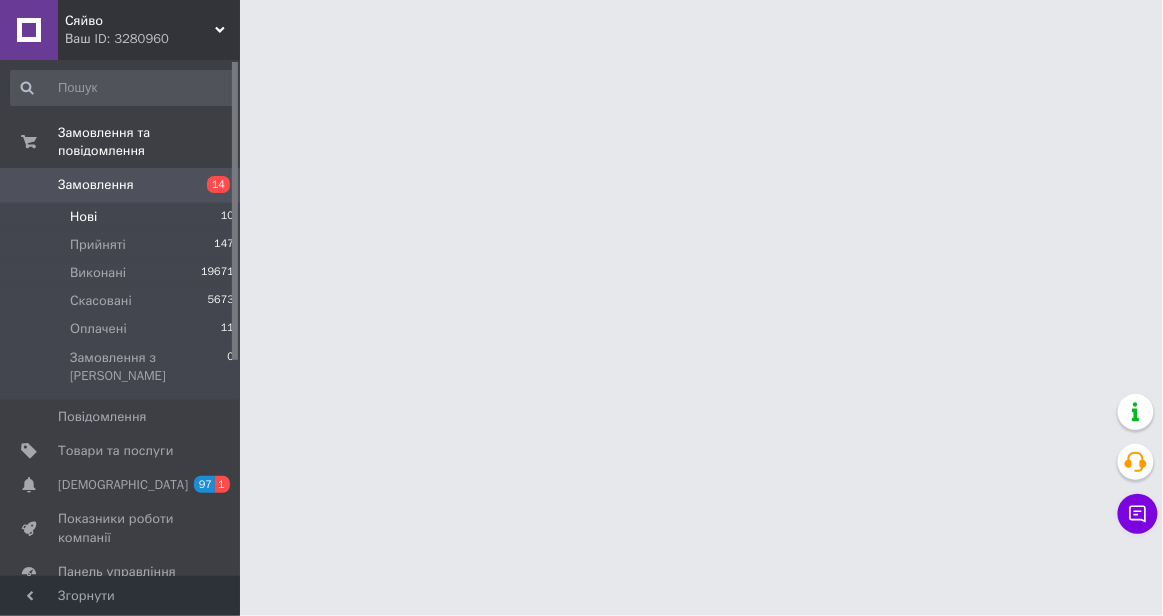 scroll, scrollTop: 0, scrollLeft: 0, axis: both 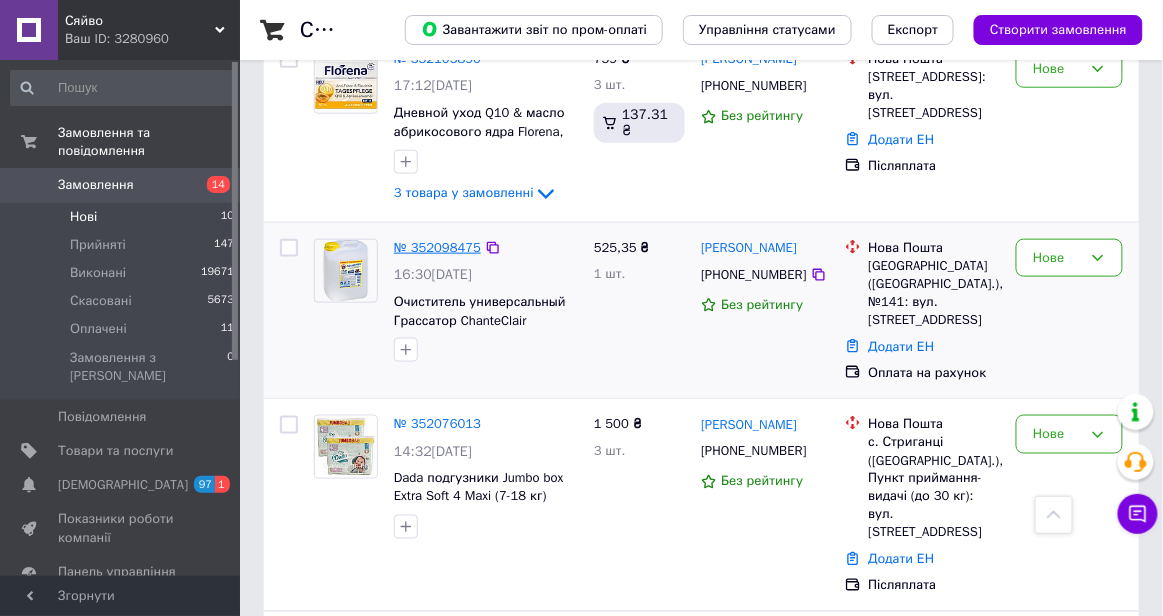 click on "№ 352098475" at bounding box center [437, 247] 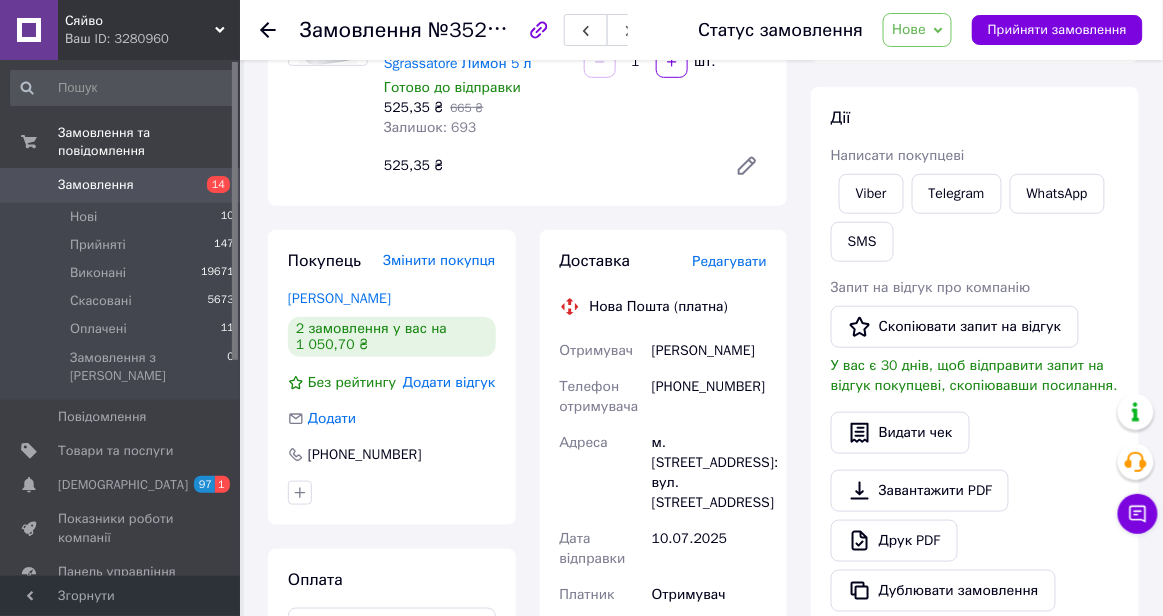 scroll, scrollTop: 243, scrollLeft: 0, axis: vertical 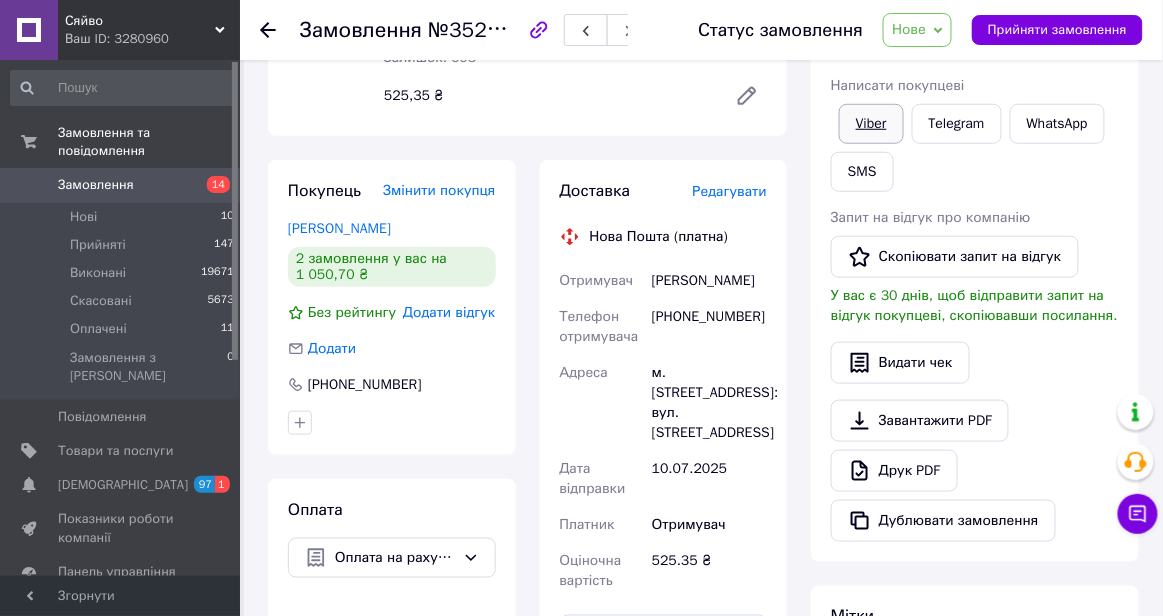 click on "Viber" at bounding box center (871, 124) 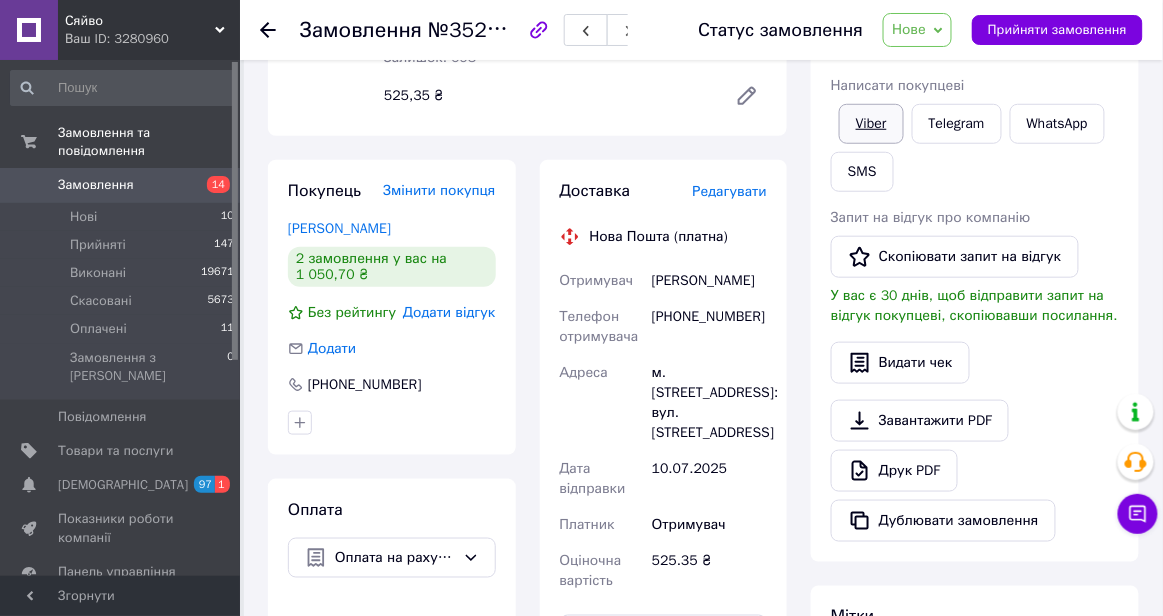 click on "Viber" at bounding box center (871, 124) 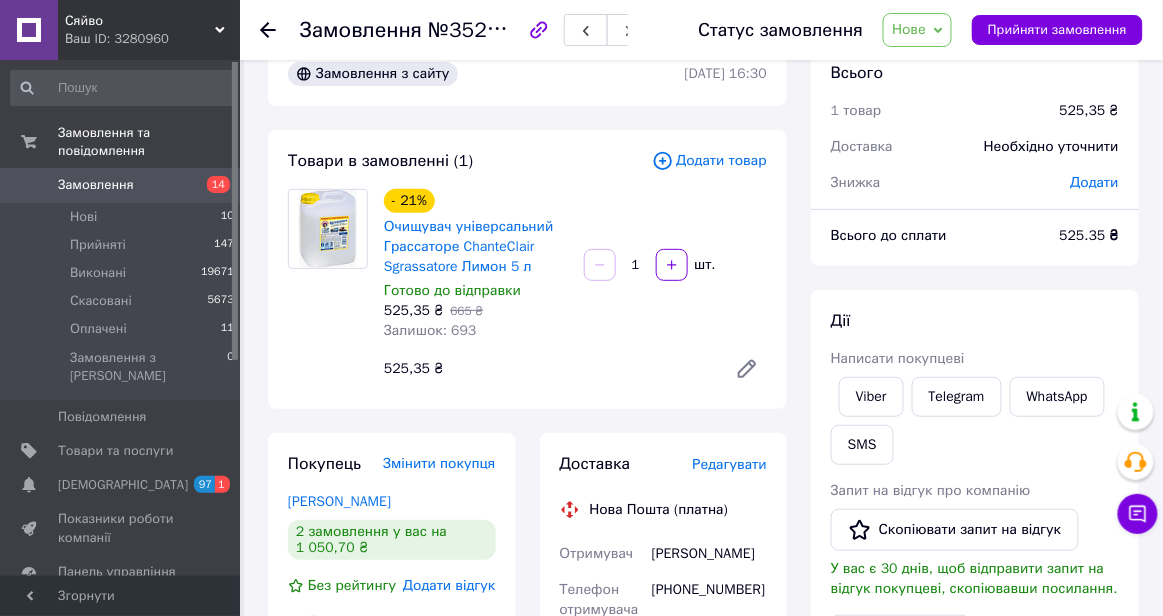 scroll, scrollTop: 45, scrollLeft: 0, axis: vertical 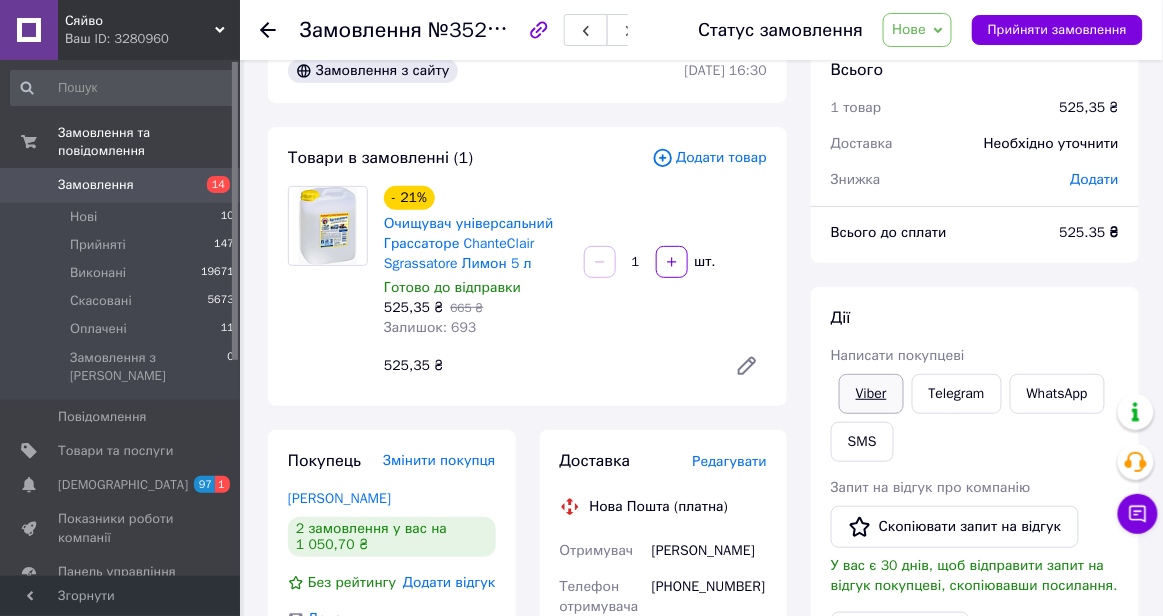 click on "Viber" at bounding box center [871, 394] 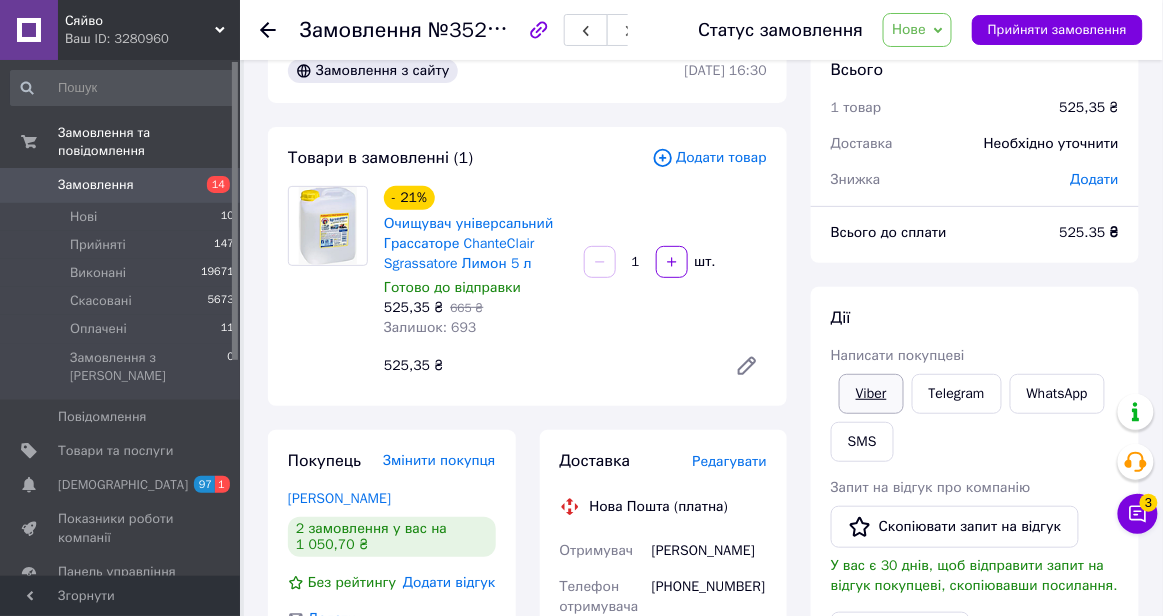 click on "Viber" at bounding box center [871, 394] 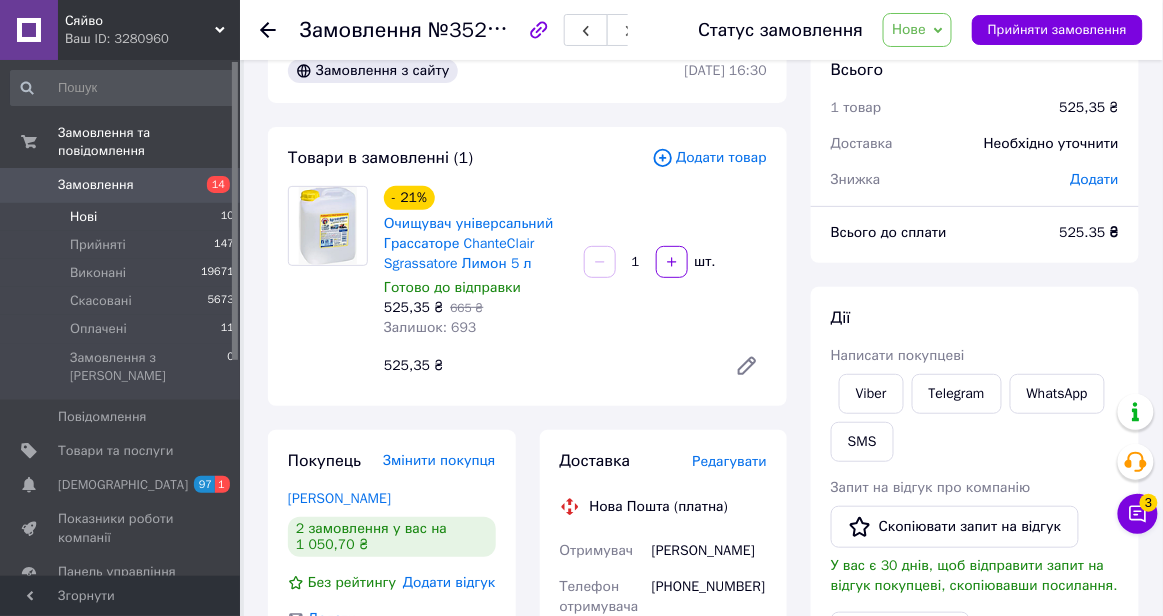 click on "Нові" at bounding box center (83, 217) 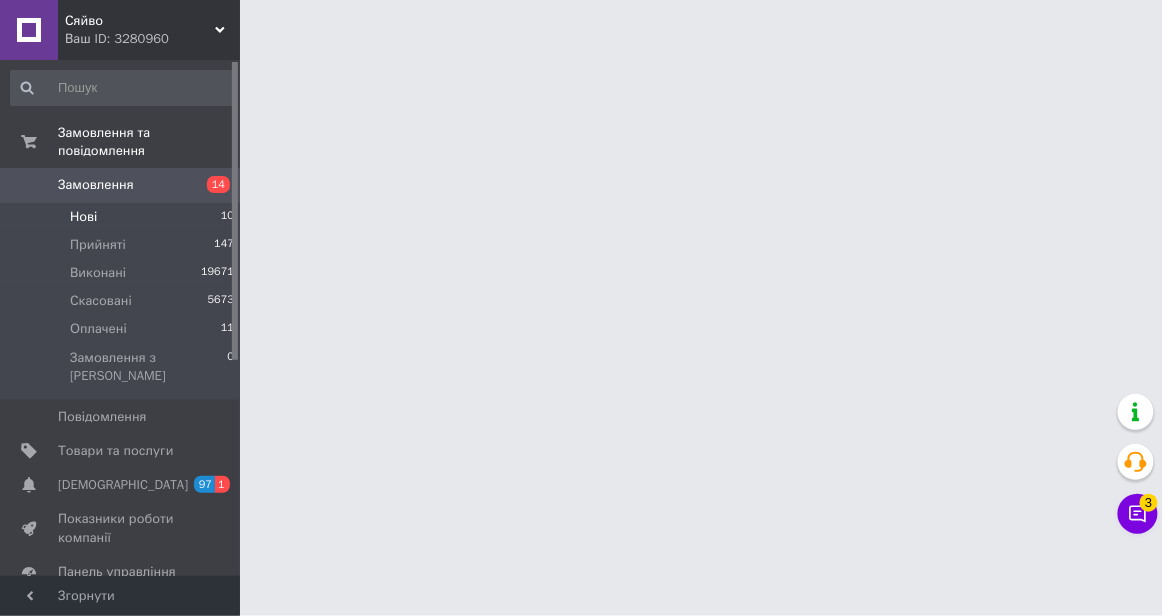 scroll, scrollTop: 0, scrollLeft: 0, axis: both 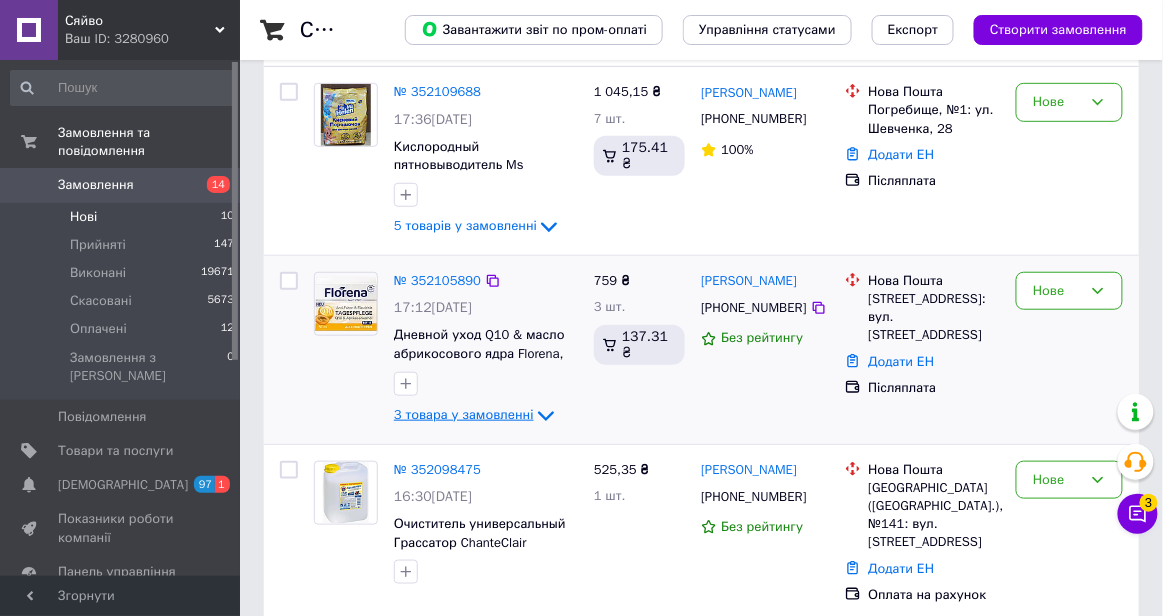 click 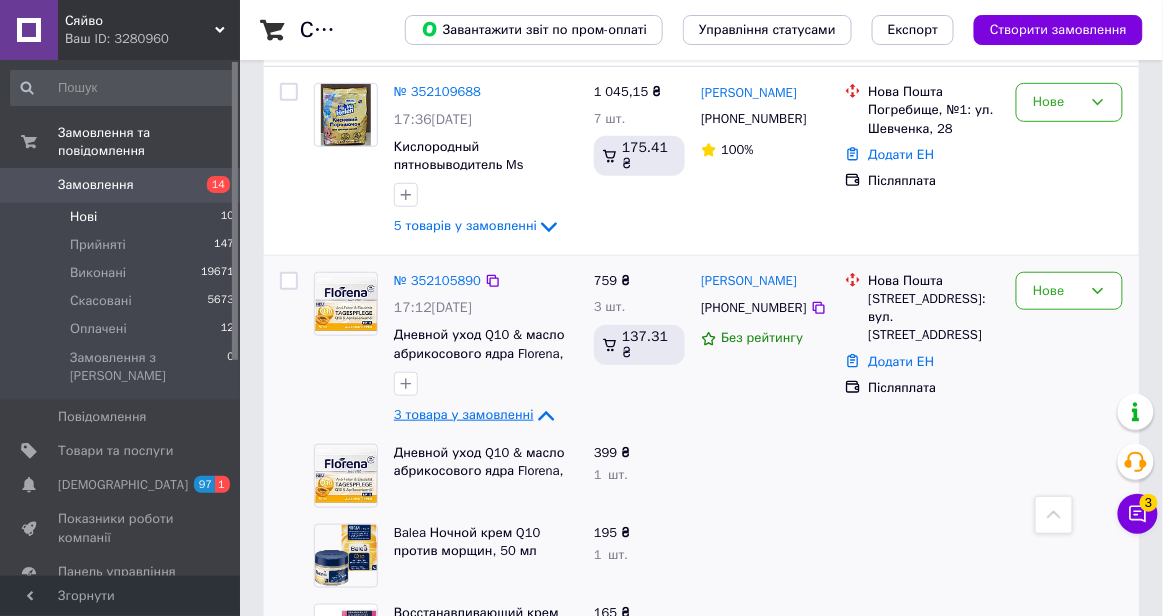 scroll, scrollTop: 145, scrollLeft: 0, axis: vertical 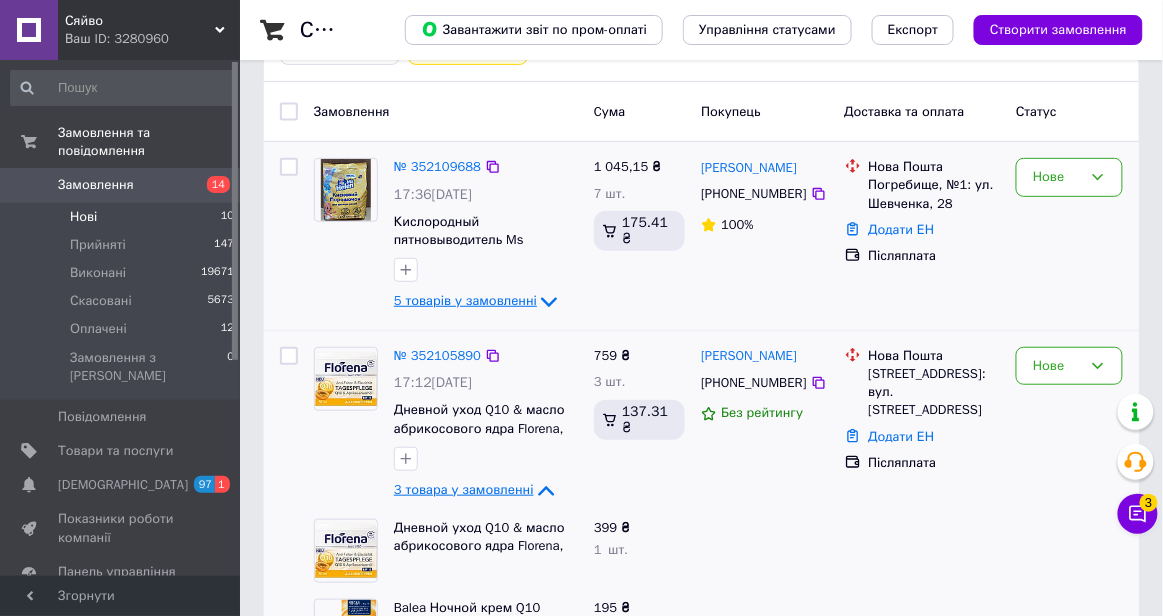 click 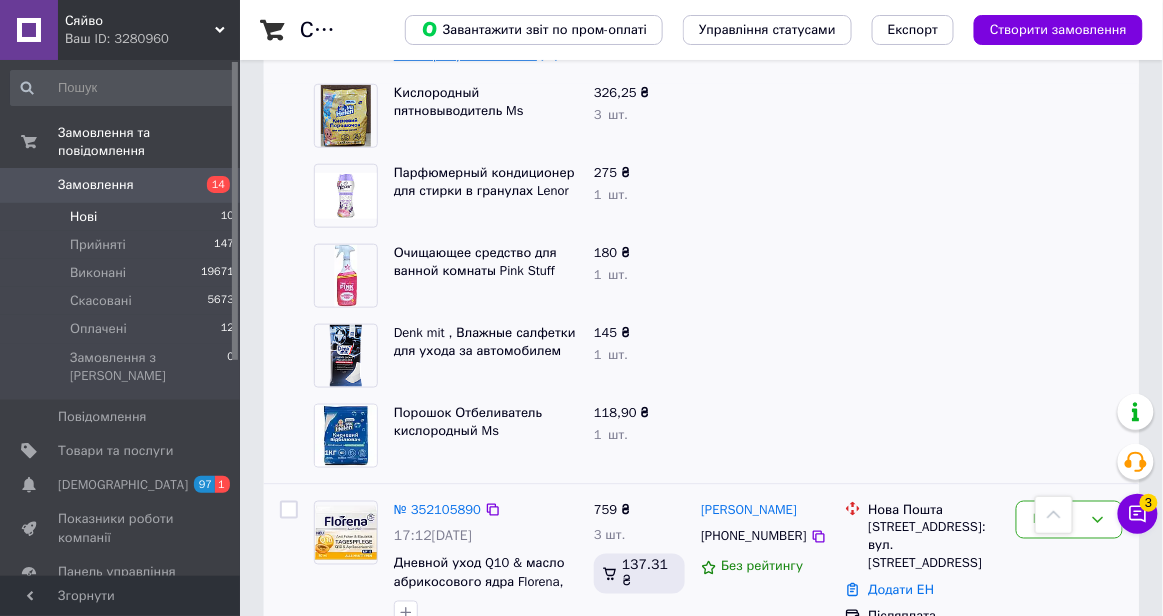 scroll, scrollTop: 393, scrollLeft: 0, axis: vertical 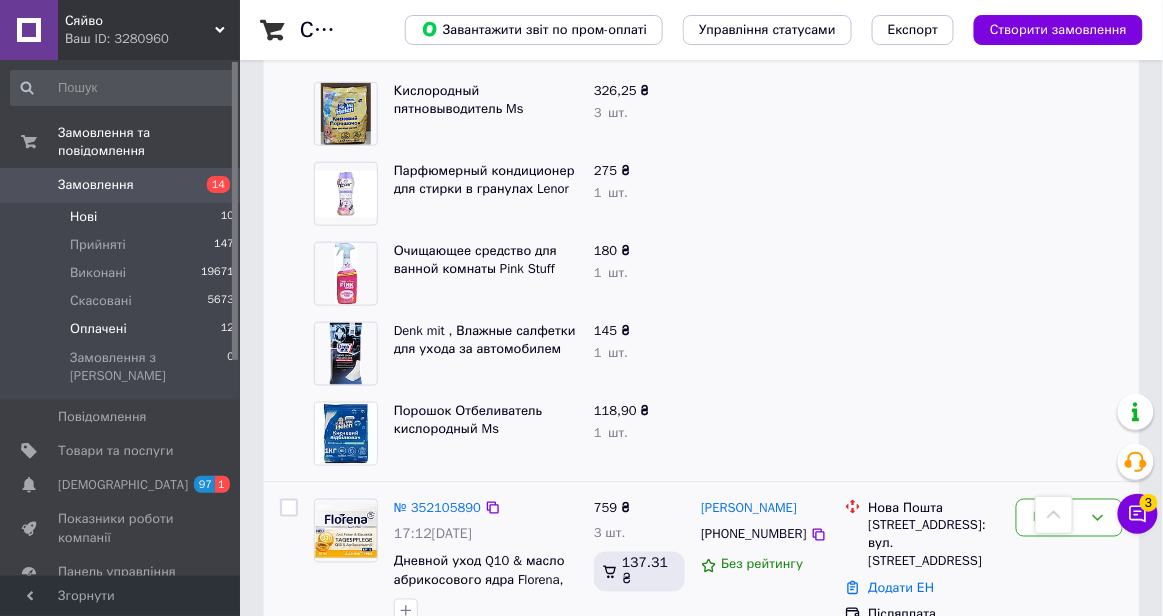 click on "Оплачені" at bounding box center (98, 329) 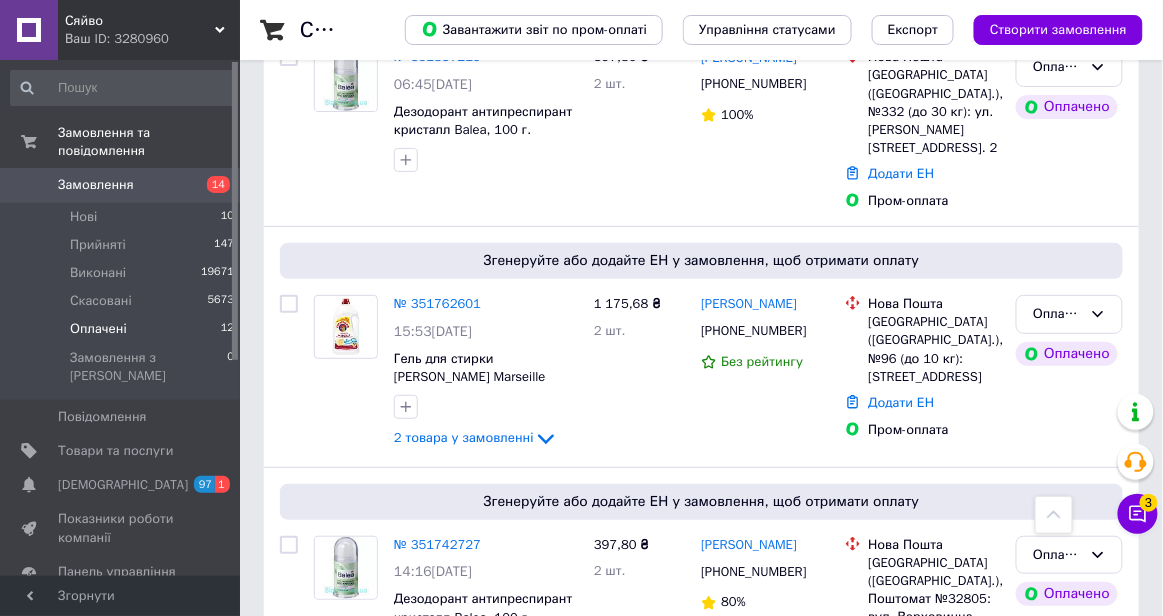 scroll, scrollTop: 1829, scrollLeft: 0, axis: vertical 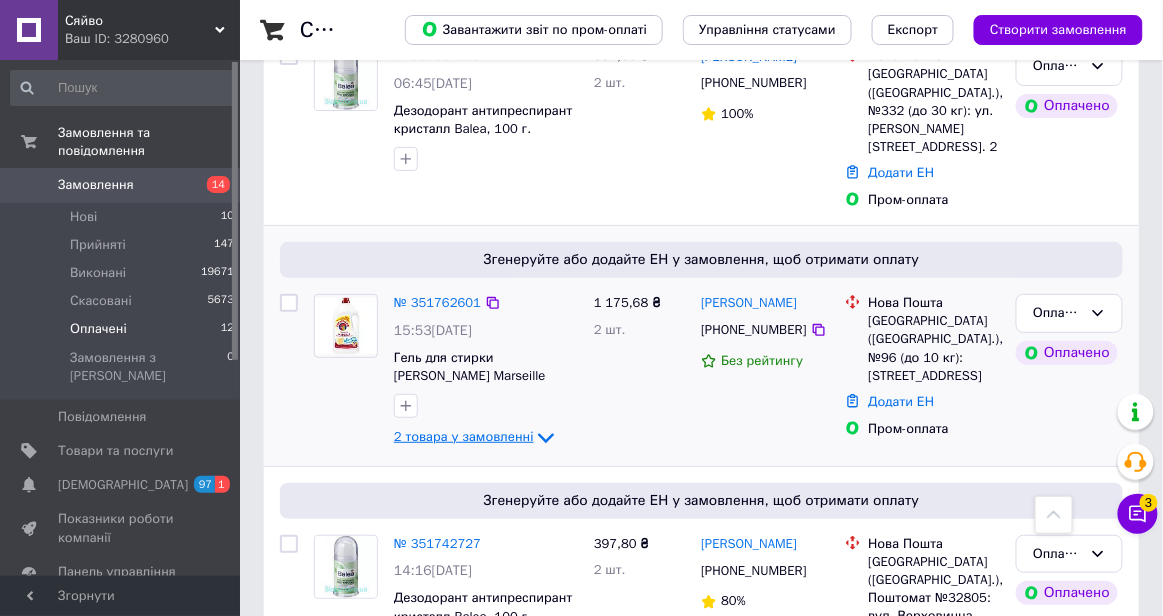 click 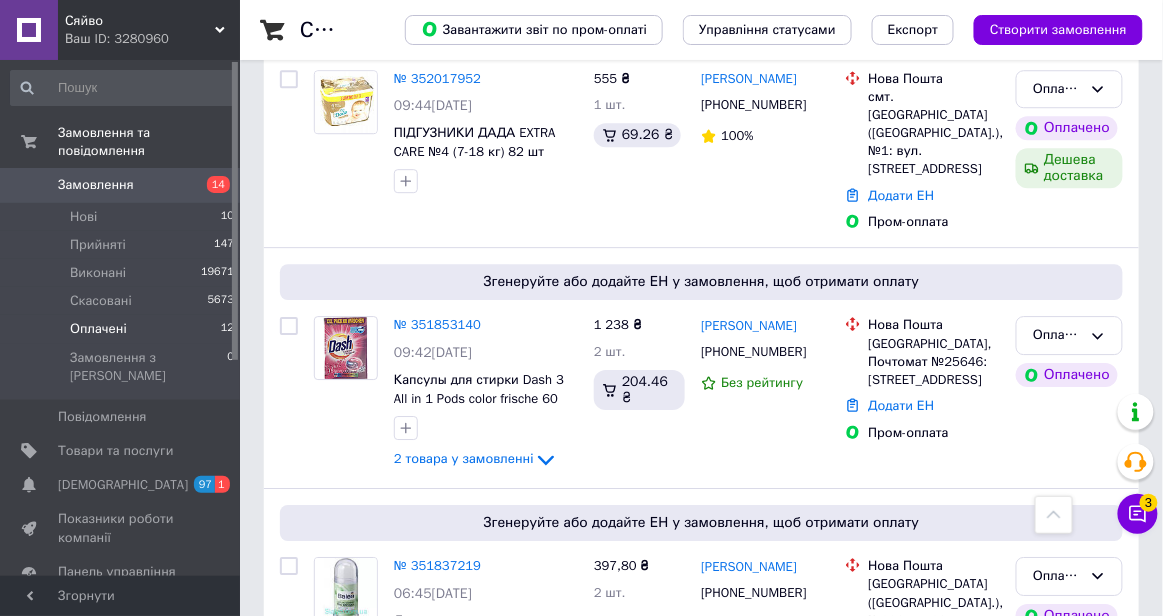 scroll, scrollTop: 1318, scrollLeft: 0, axis: vertical 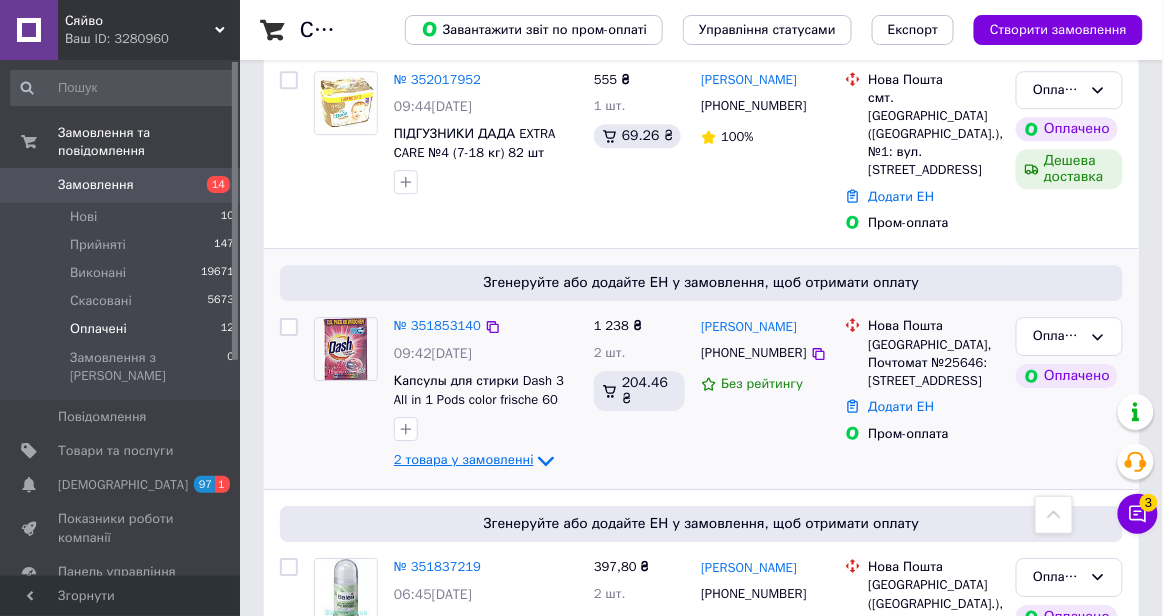 click 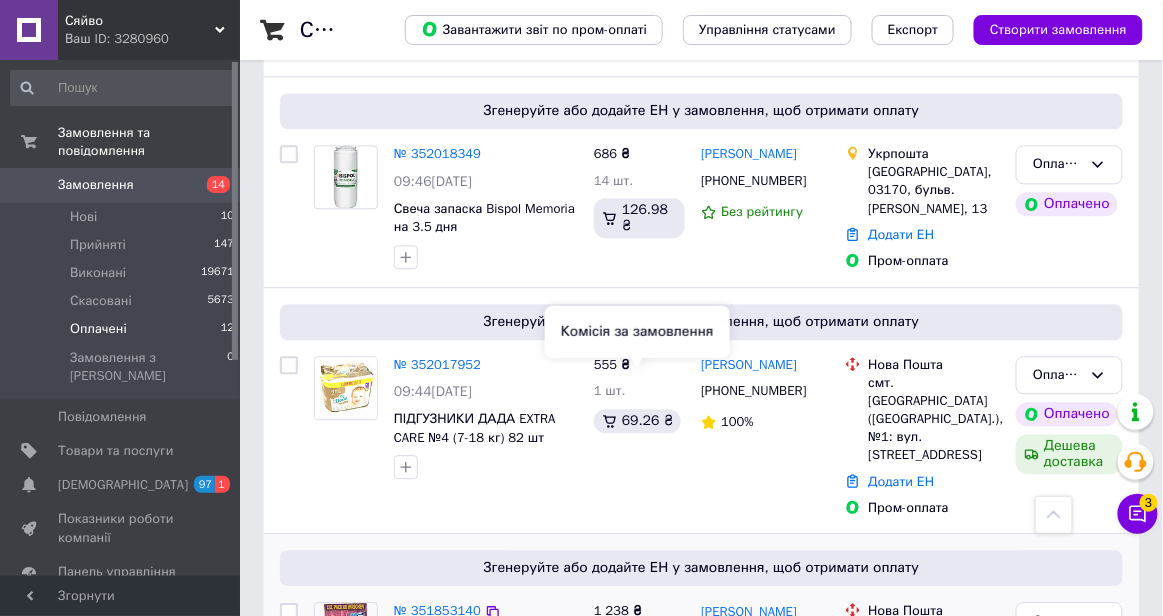 scroll, scrollTop: 1030, scrollLeft: 0, axis: vertical 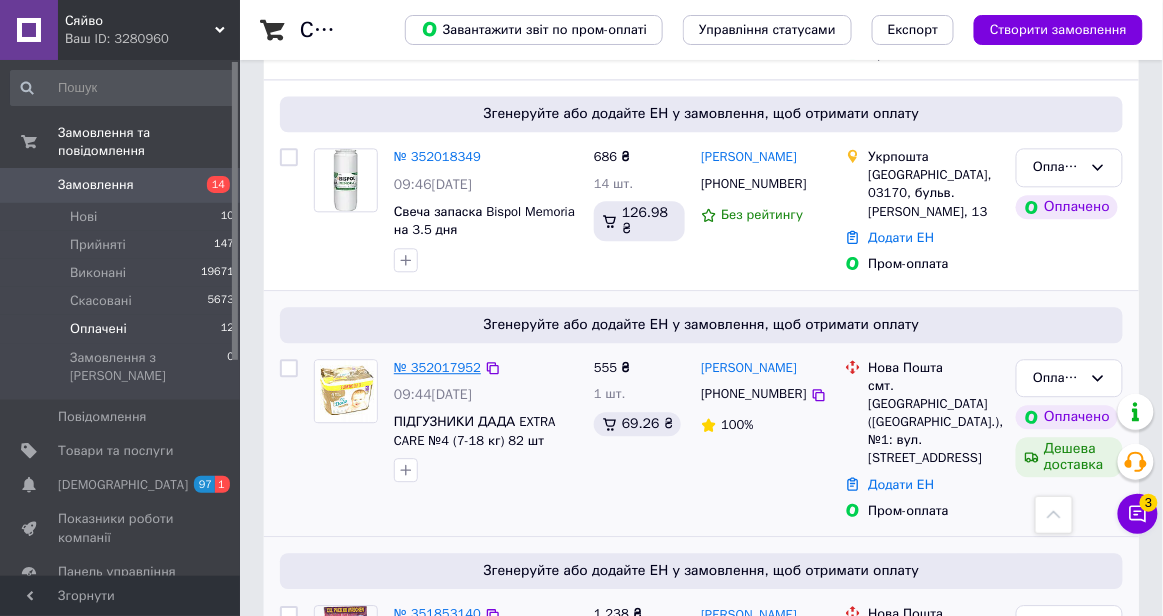 click on "№ 352017952" at bounding box center (437, 367) 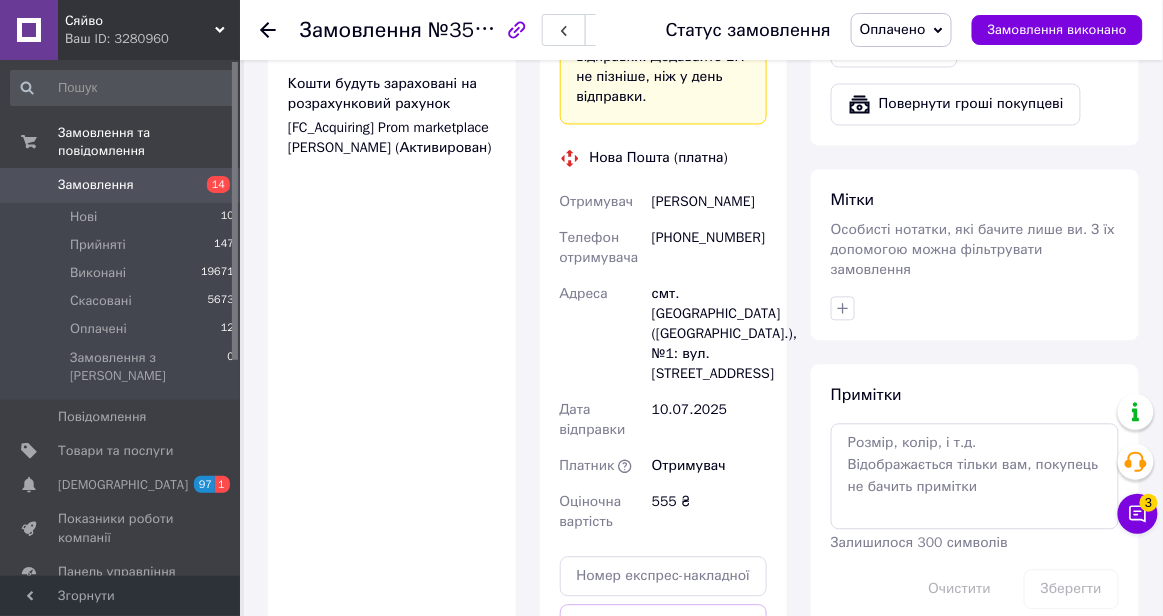 scroll, scrollTop: 1030, scrollLeft: 0, axis: vertical 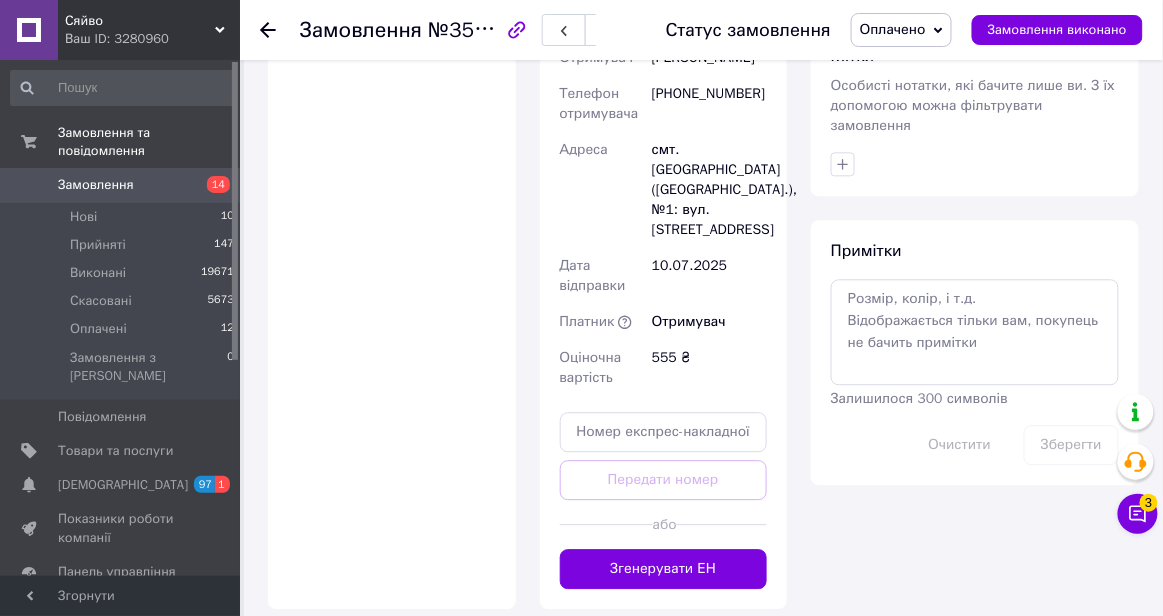click on "Оплачено" at bounding box center (893, 29) 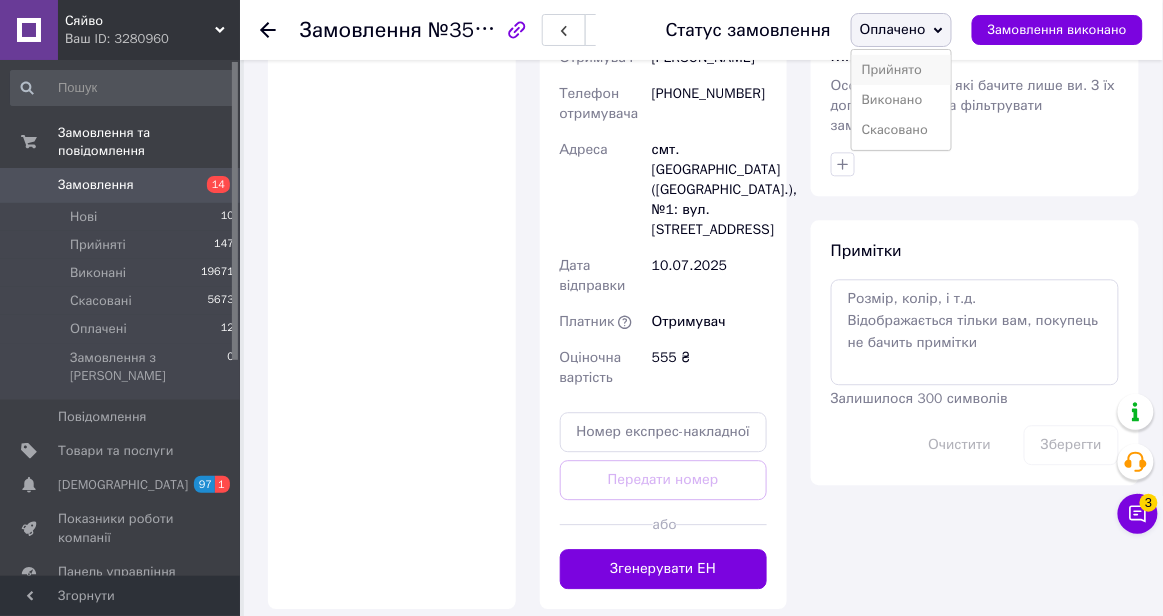 click on "Прийнято" at bounding box center [901, 70] 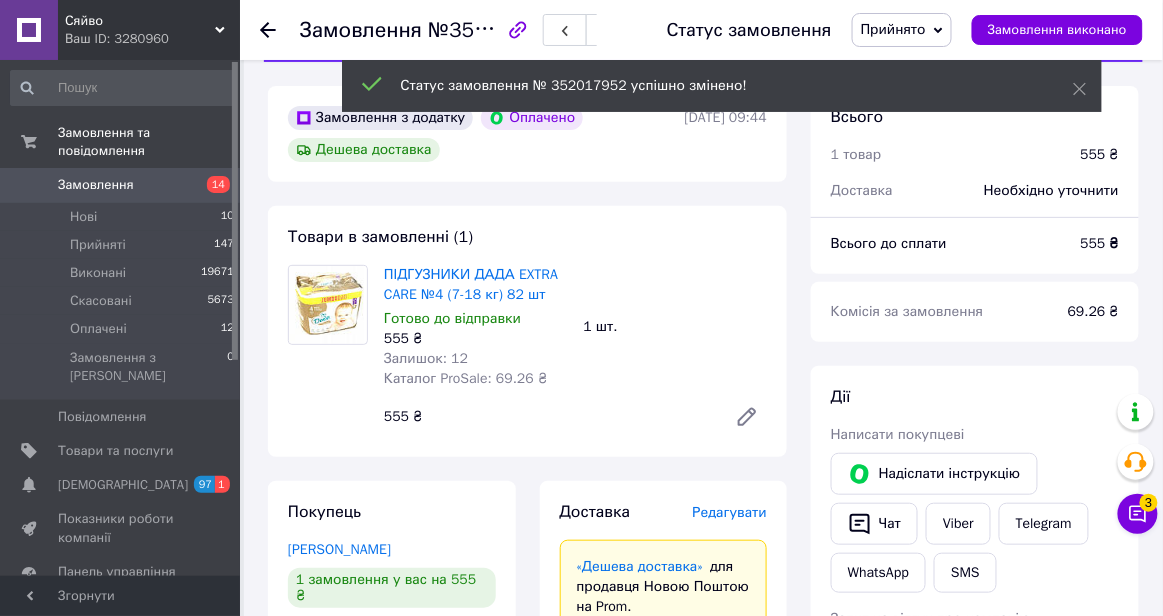 scroll, scrollTop: 67, scrollLeft: 0, axis: vertical 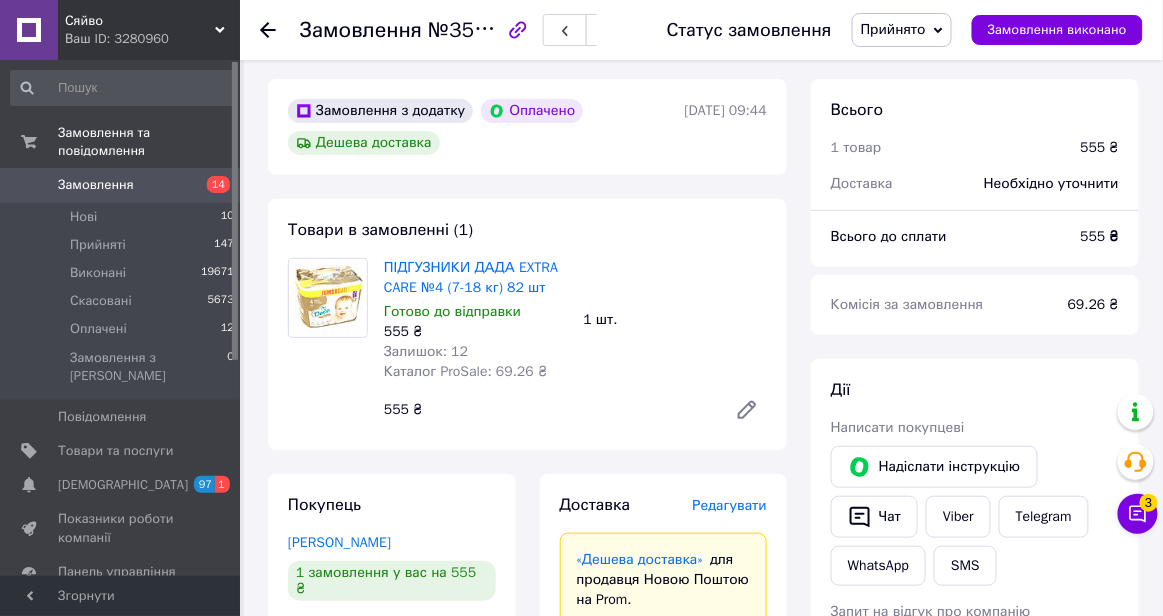 click on "Редагувати" at bounding box center [730, 505] 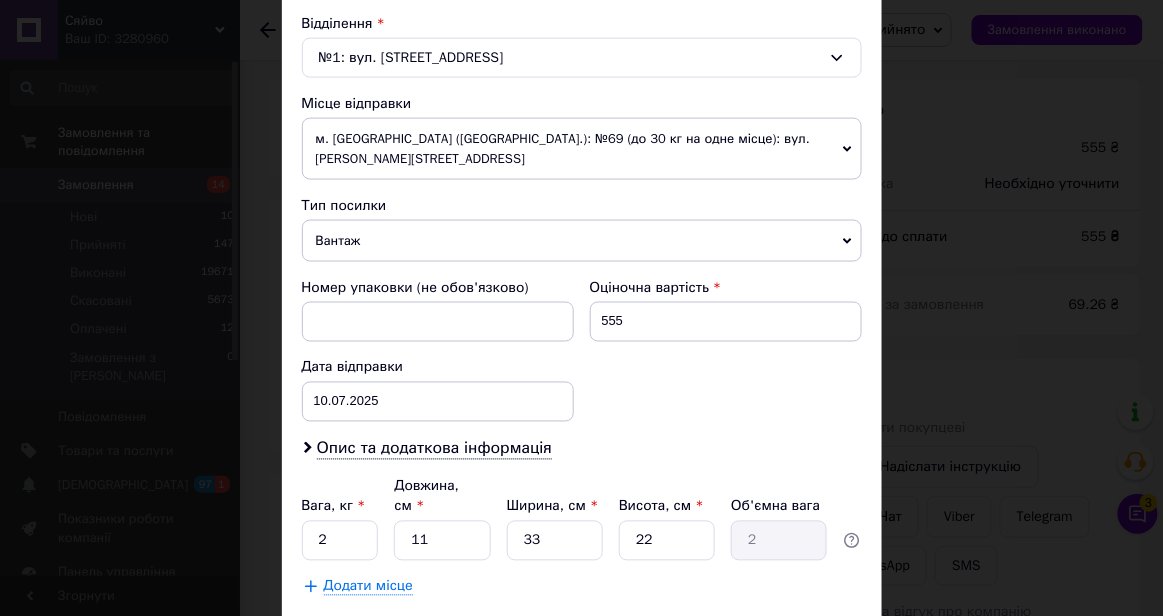 scroll, scrollTop: 729, scrollLeft: 0, axis: vertical 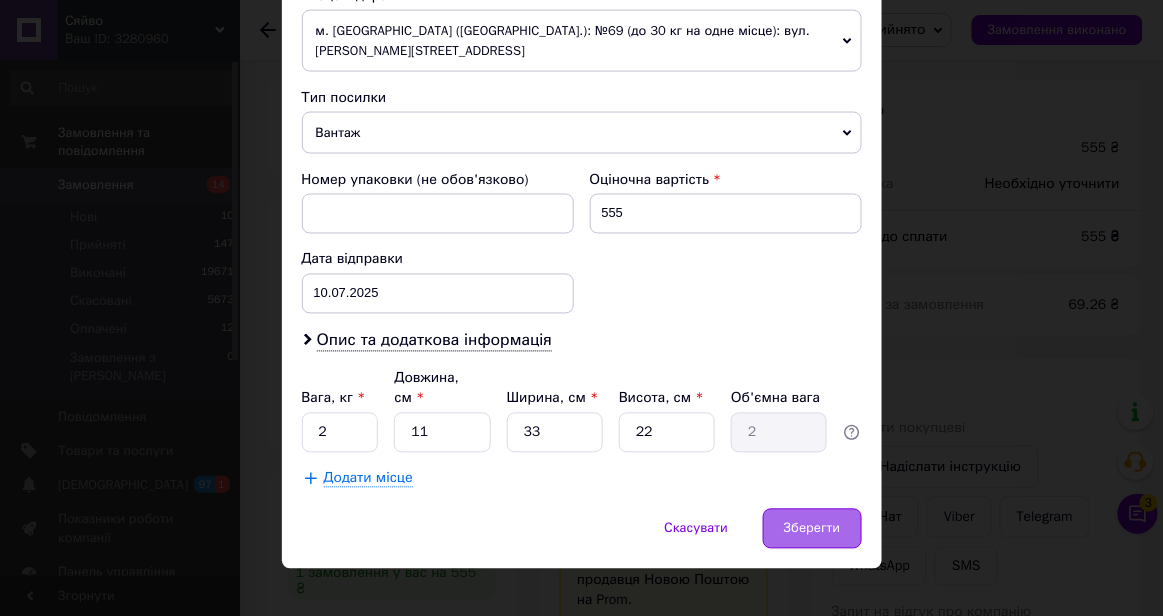 click on "Зберегти" at bounding box center (812, 529) 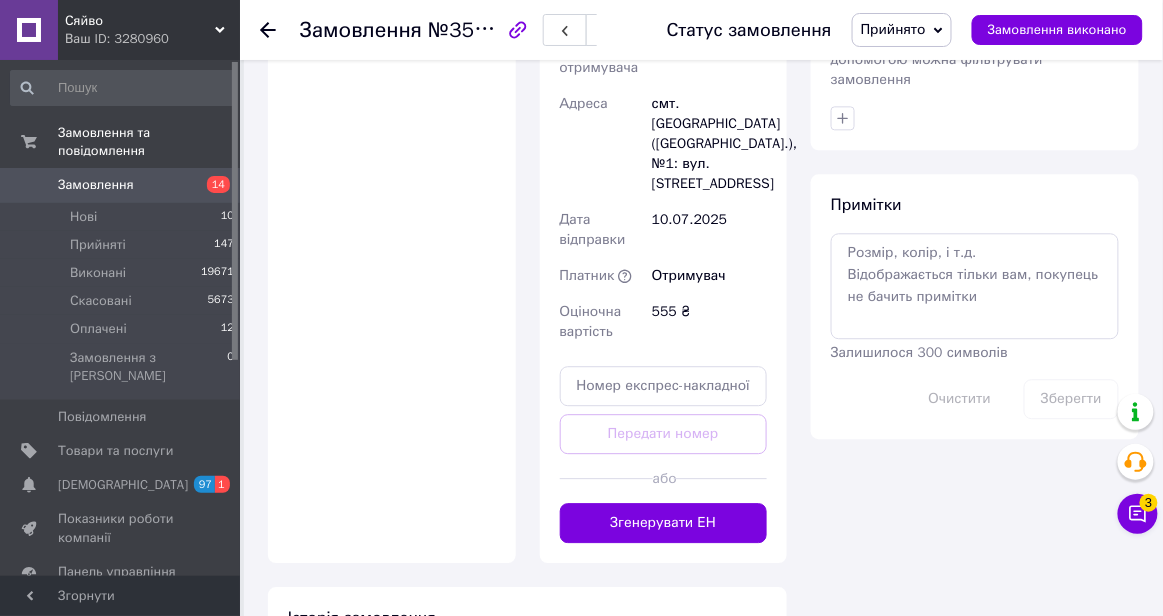scroll, scrollTop: 1087, scrollLeft: 0, axis: vertical 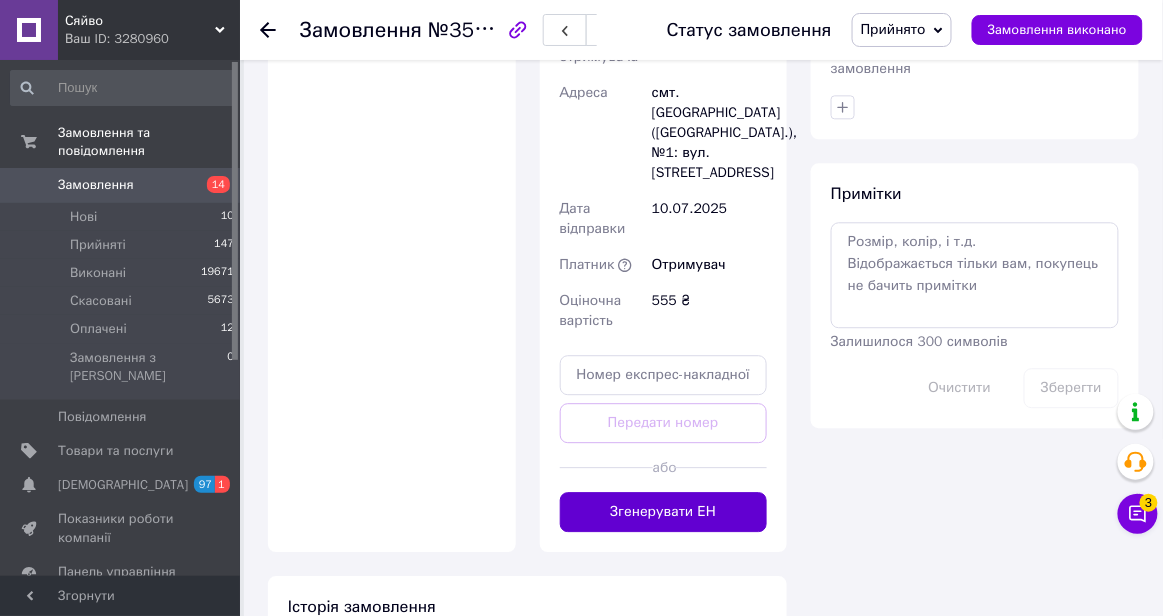 click on "Згенерувати ЕН" at bounding box center (664, 512) 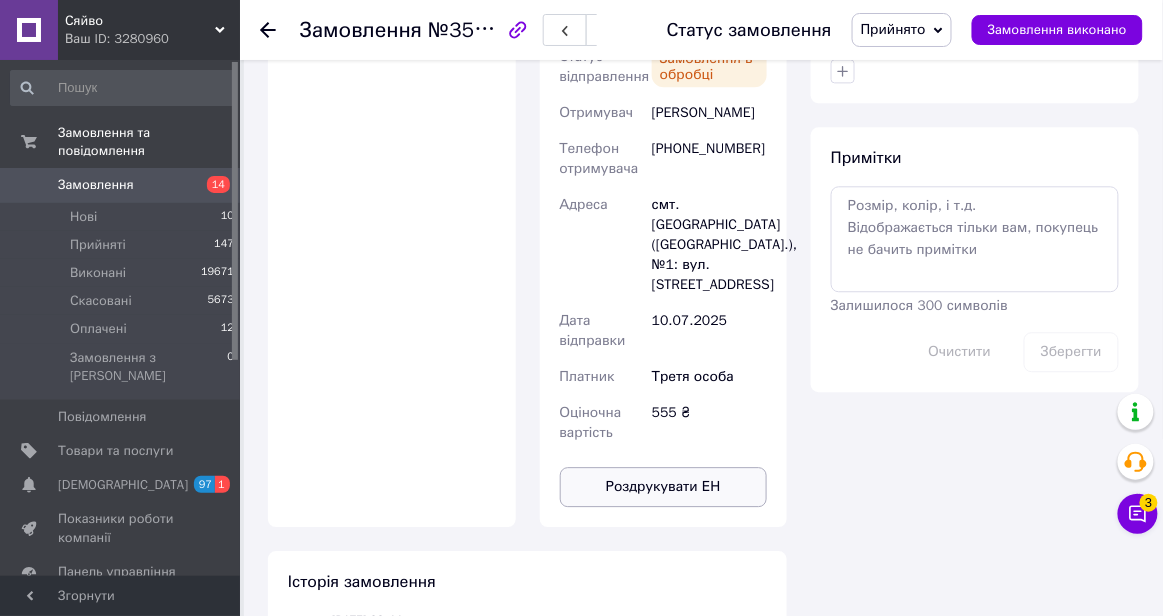 click on "Роздрукувати ЕН" at bounding box center (664, 487) 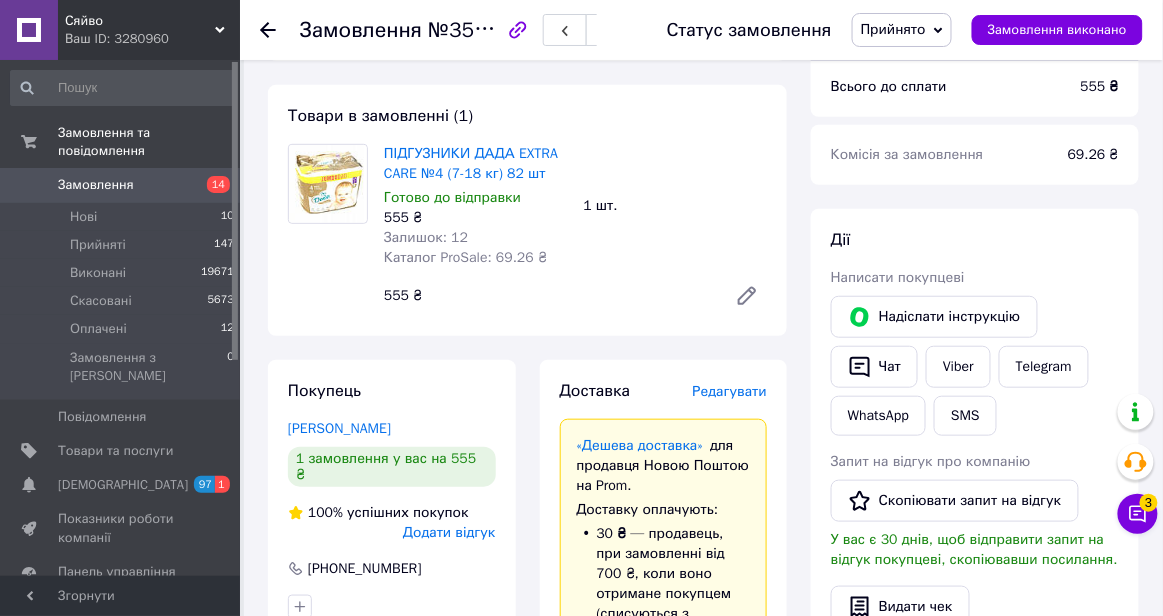 scroll, scrollTop: 0, scrollLeft: 0, axis: both 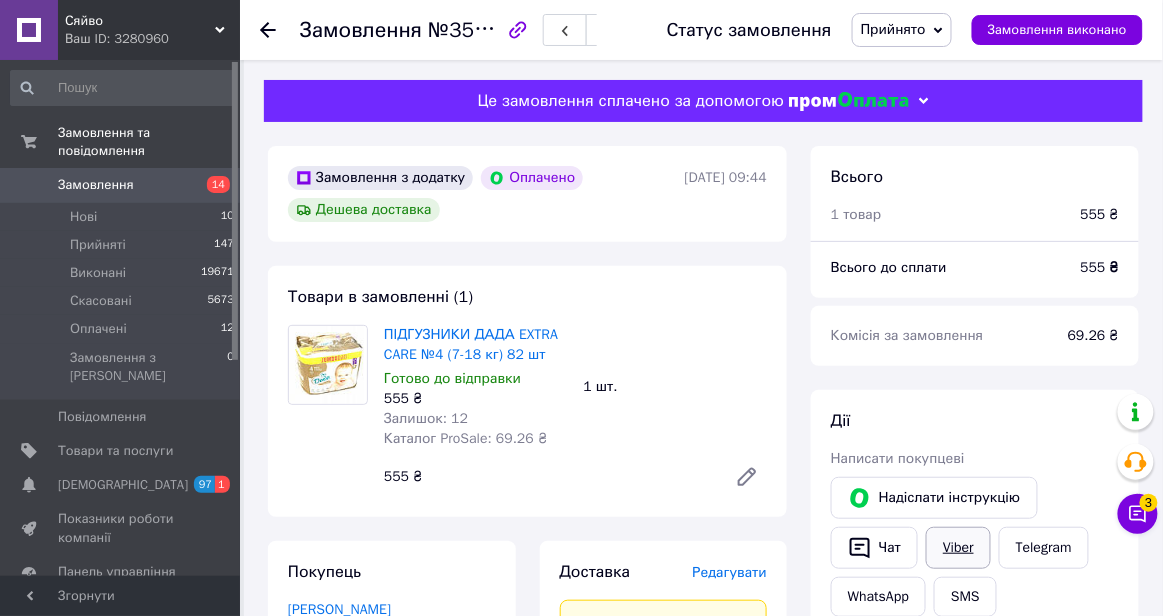 click on "Viber" at bounding box center (958, 548) 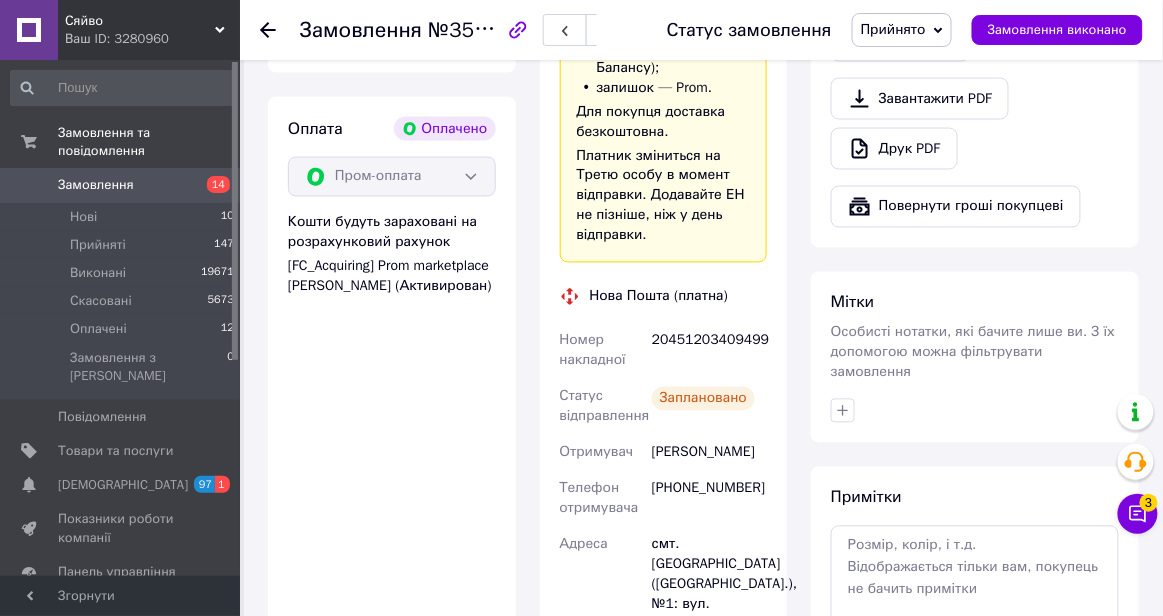 scroll, scrollTop: 749, scrollLeft: 0, axis: vertical 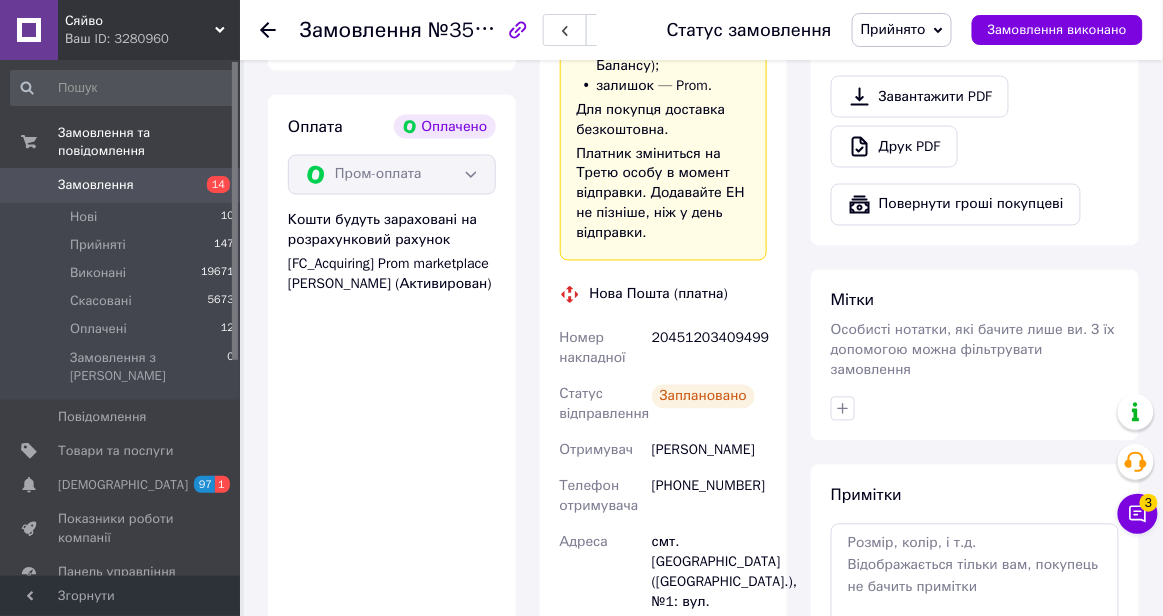click on "20451203409499" at bounding box center [709, 349] 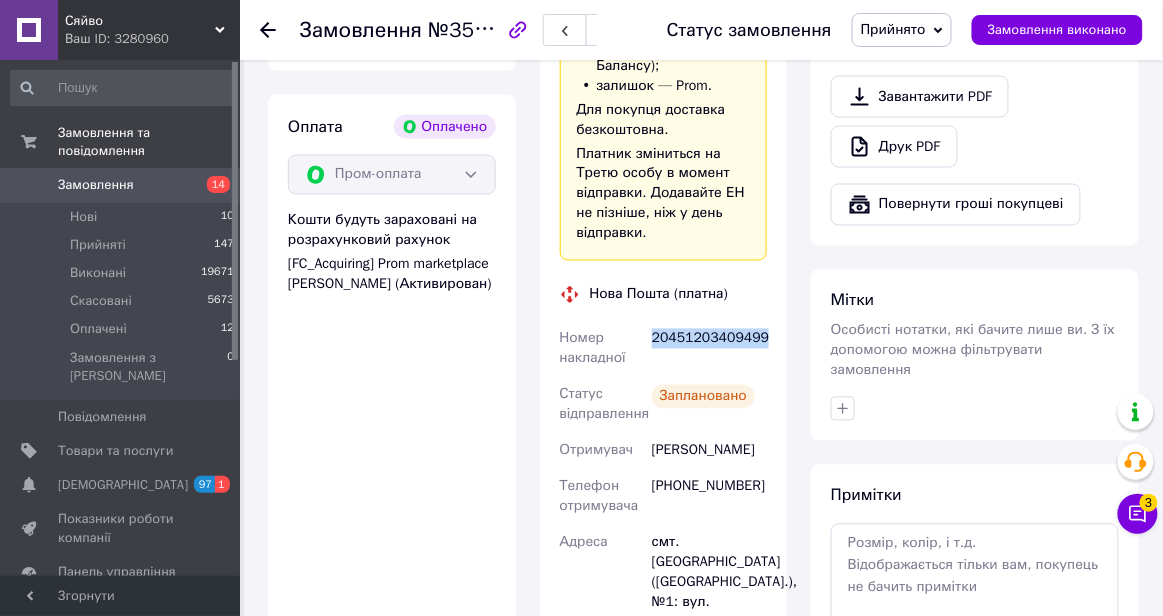 copy on "20451203409499" 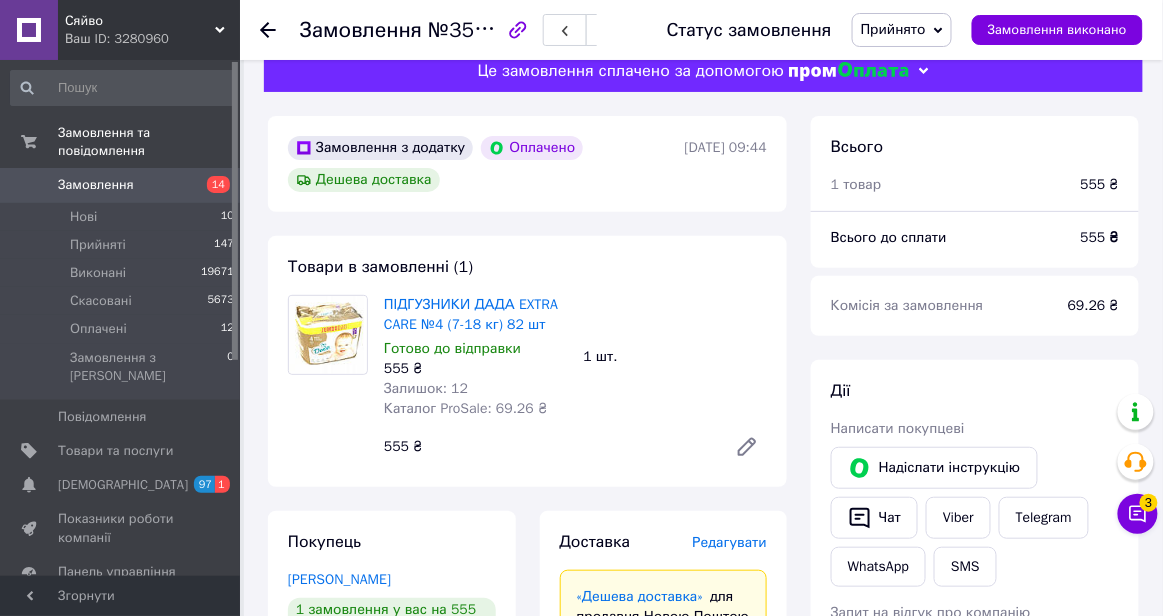 scroll, scrollTop: 0, scrollLeft: 0, axis: both 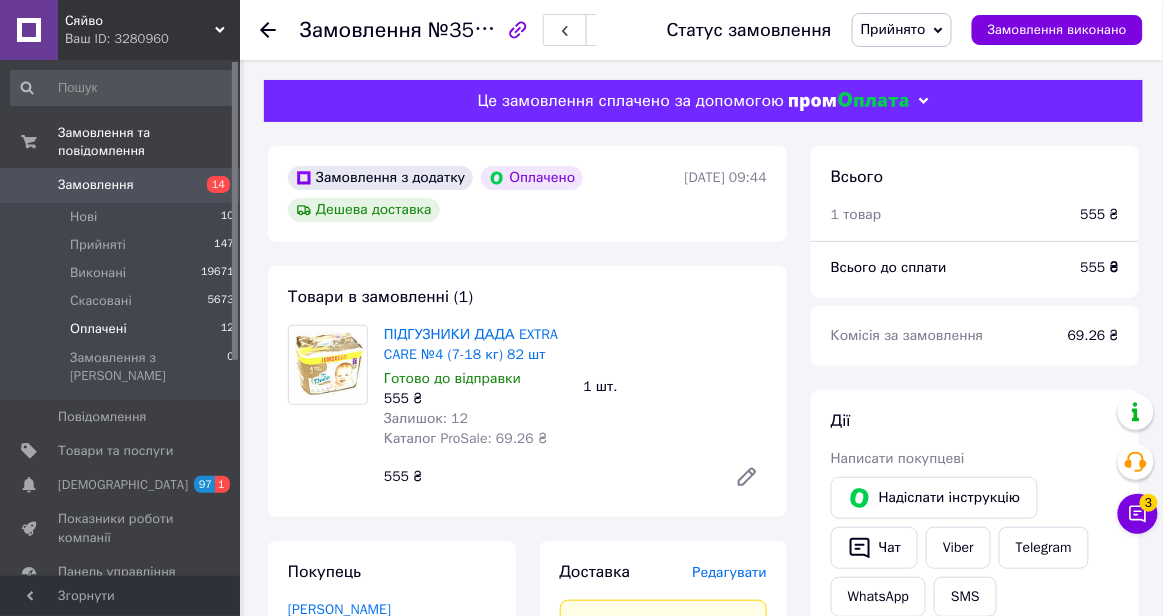 click on "Оплачені" at bounding box center [98, 329] 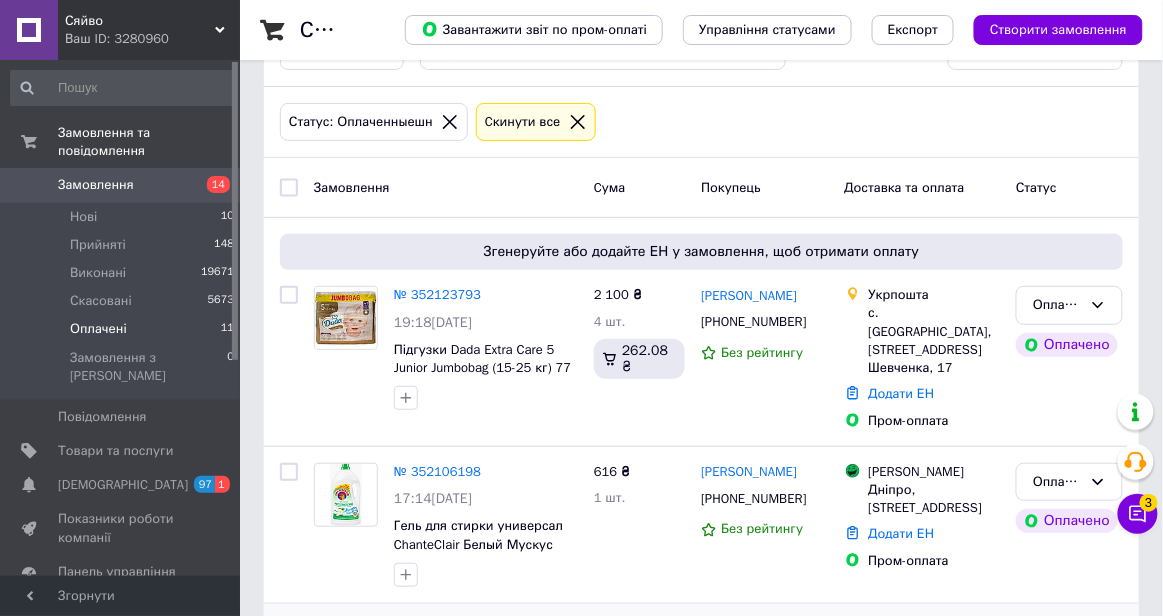 scroll, scrollTop: 68, scrollLeft: 0, axis: vertical 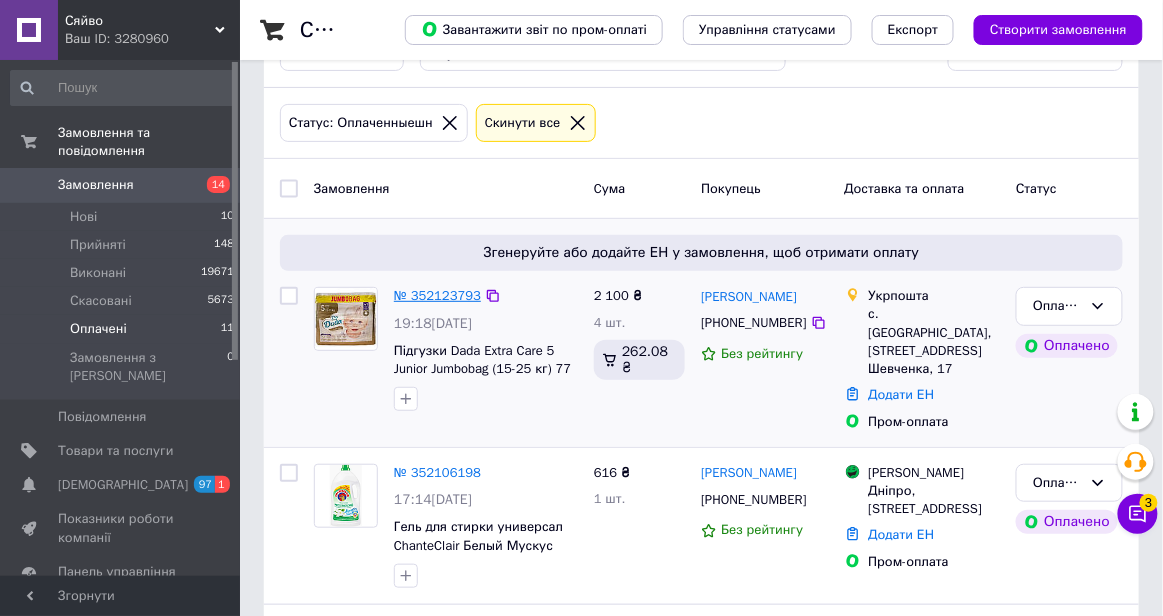 click on "№ 352123793" at bounding box center [437, 295] 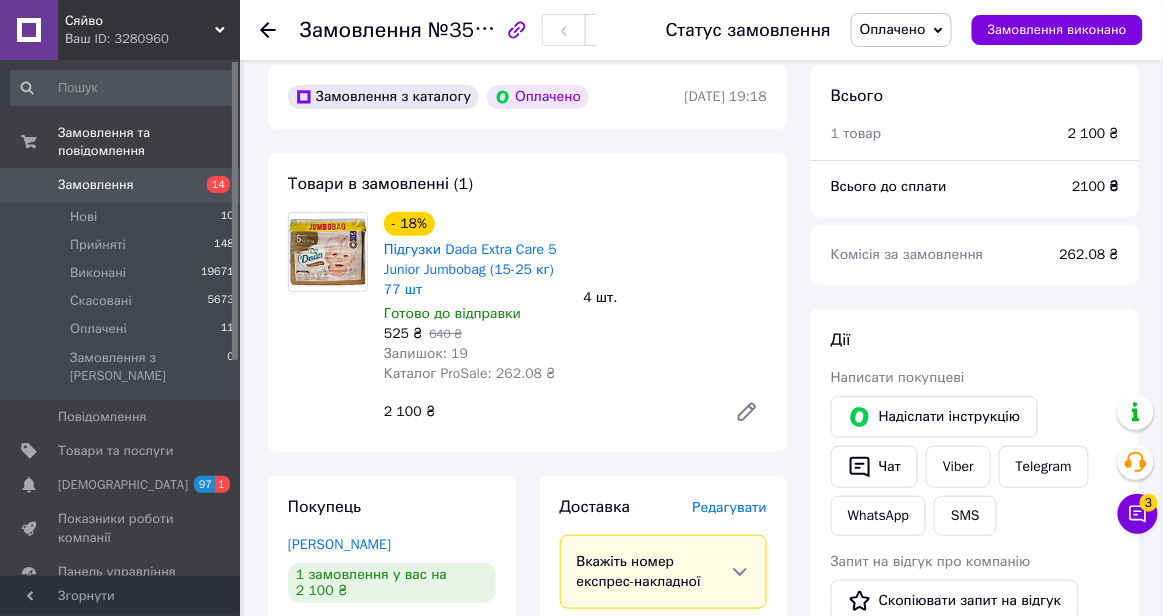 scroll, scrollTop: 0, scrollLeft: 0, axis: both 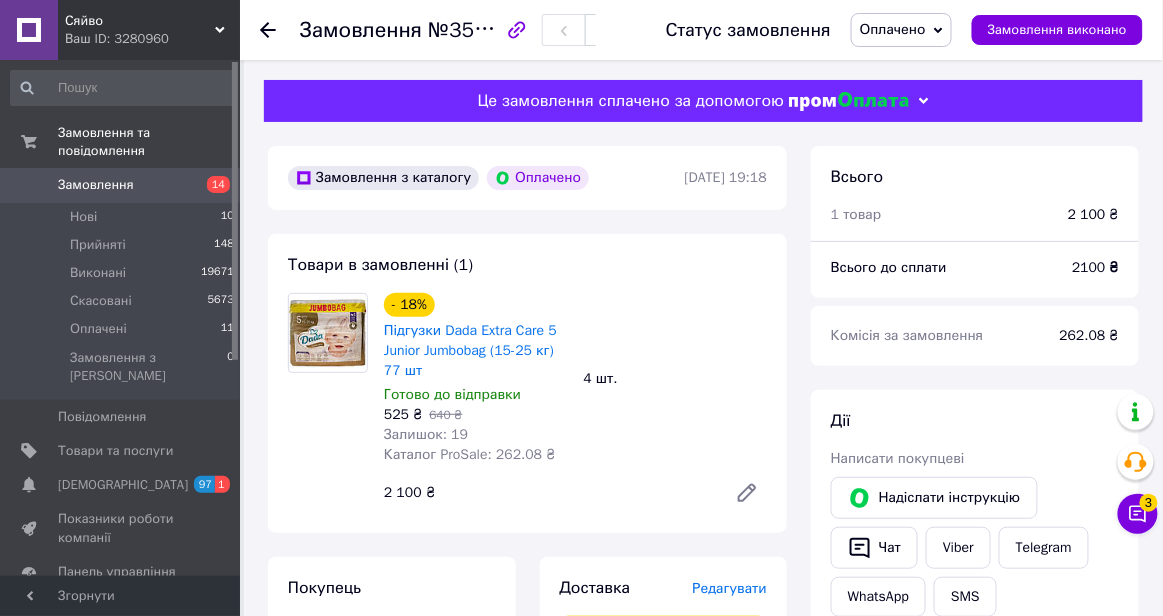 click on "Оплачено" at bounding box center [893, 29] 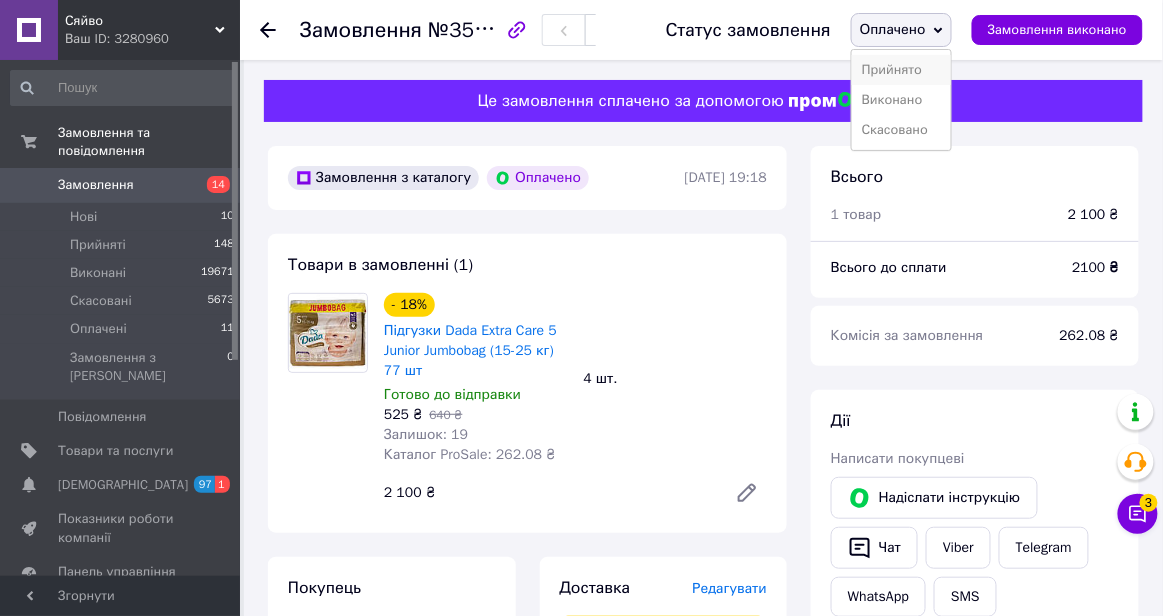 click on "Прийнято" at bounding box center (901, 70) 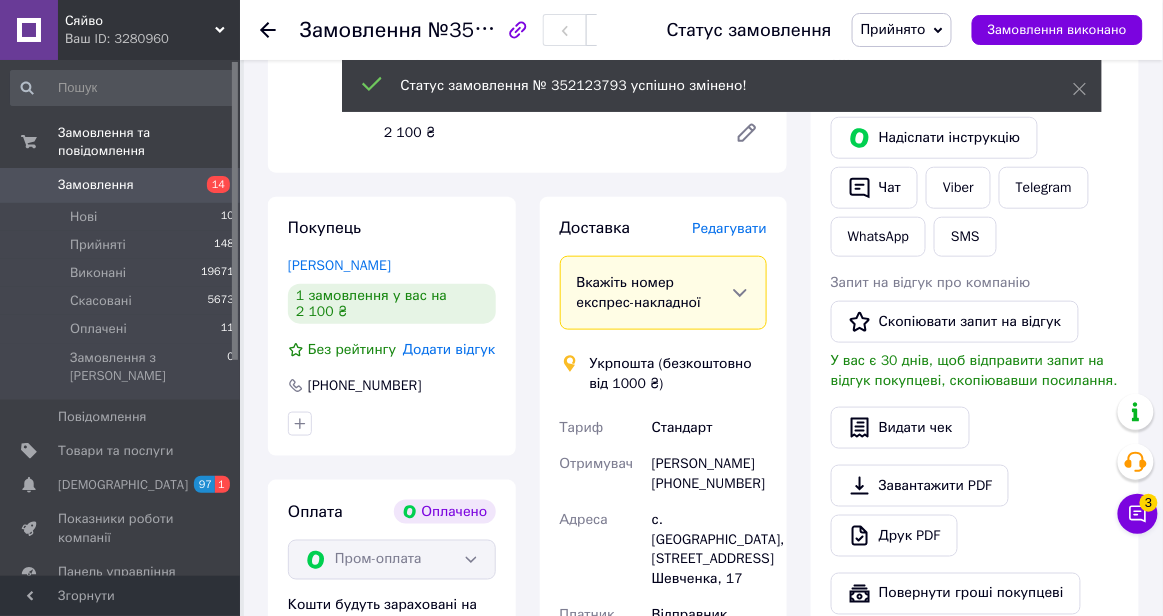 scroll, scrollTop: 382, scrollLeft: 0, axis: vertical 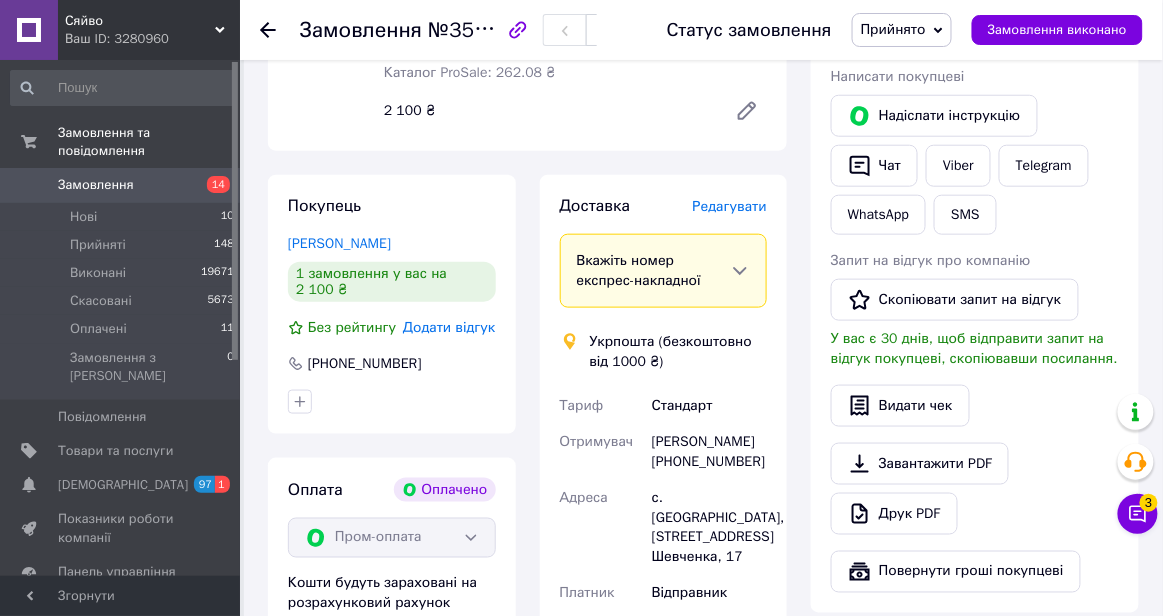 click on "Редагувати" at bounding box center [730, 206] 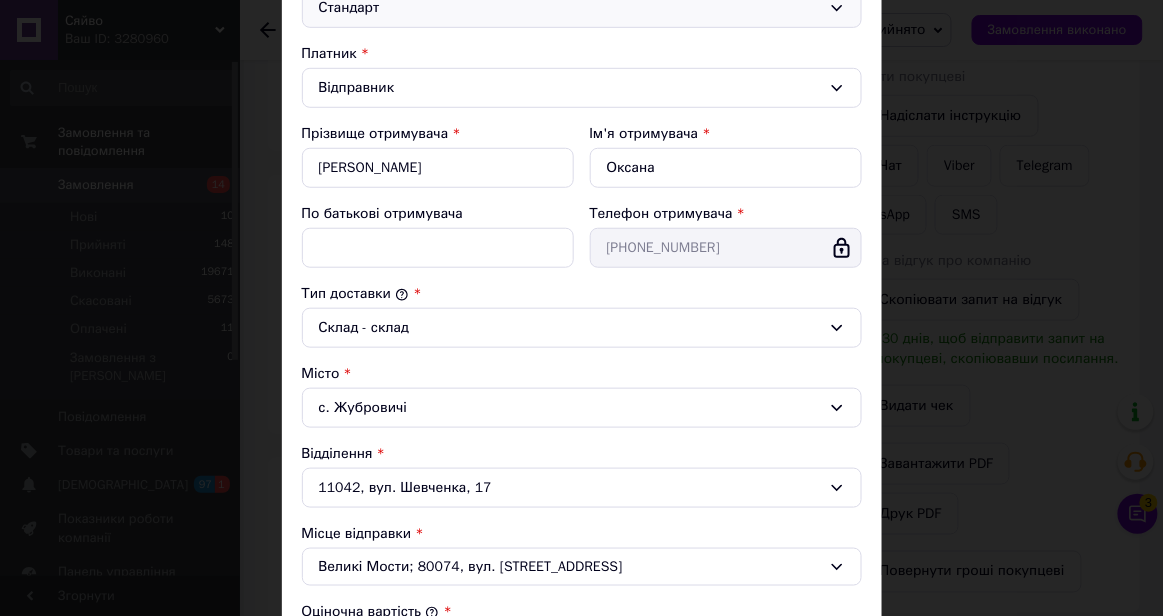 scroll, scrollTop: 632, scrollLeft: 0, axis: vertical 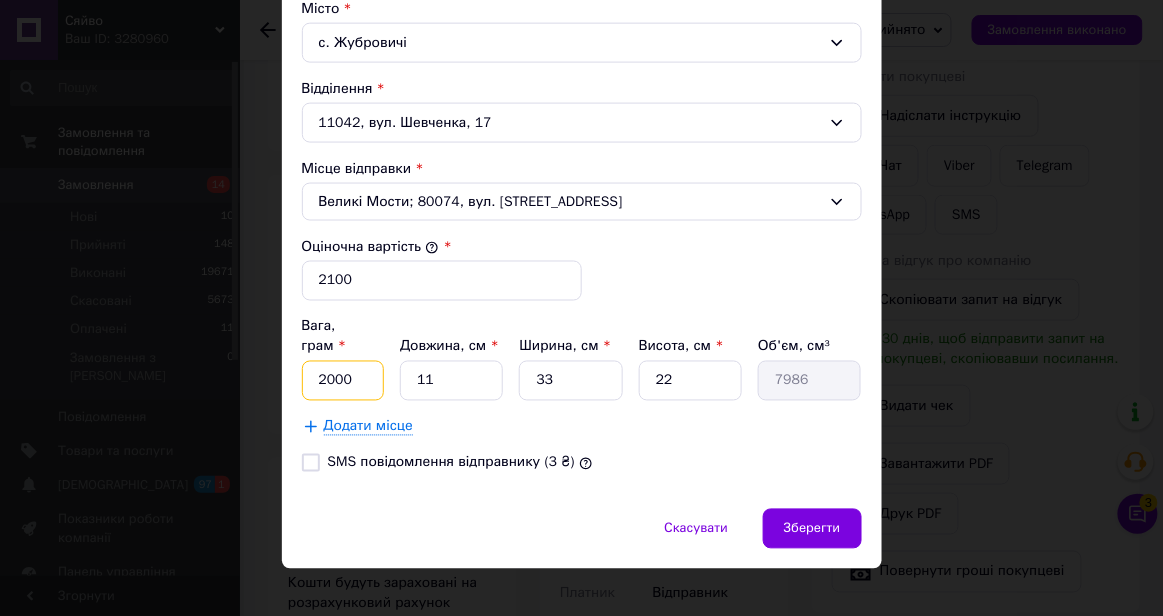 click on "2000" at bounding box center (343, 381) 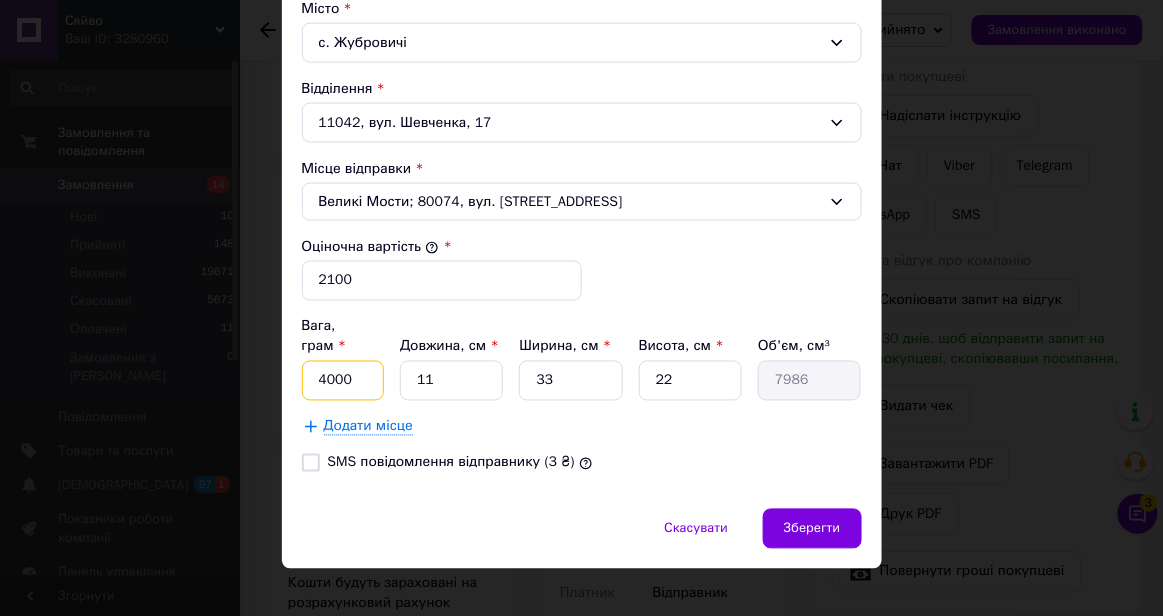 type on "4000" 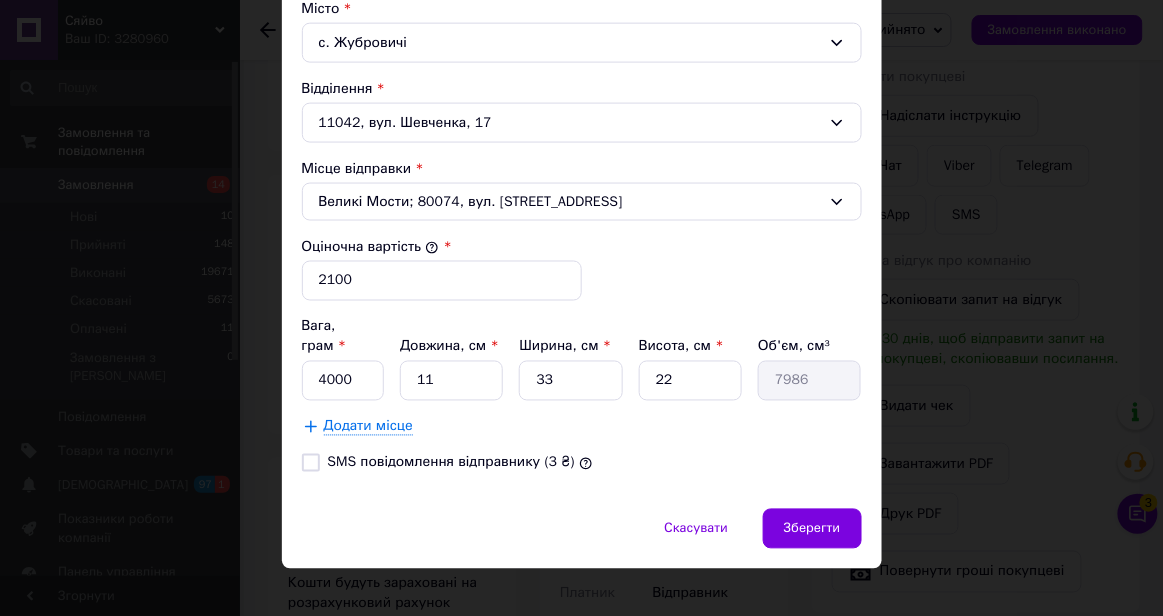 click on "Додати місце" at bounding box center [582, 427] 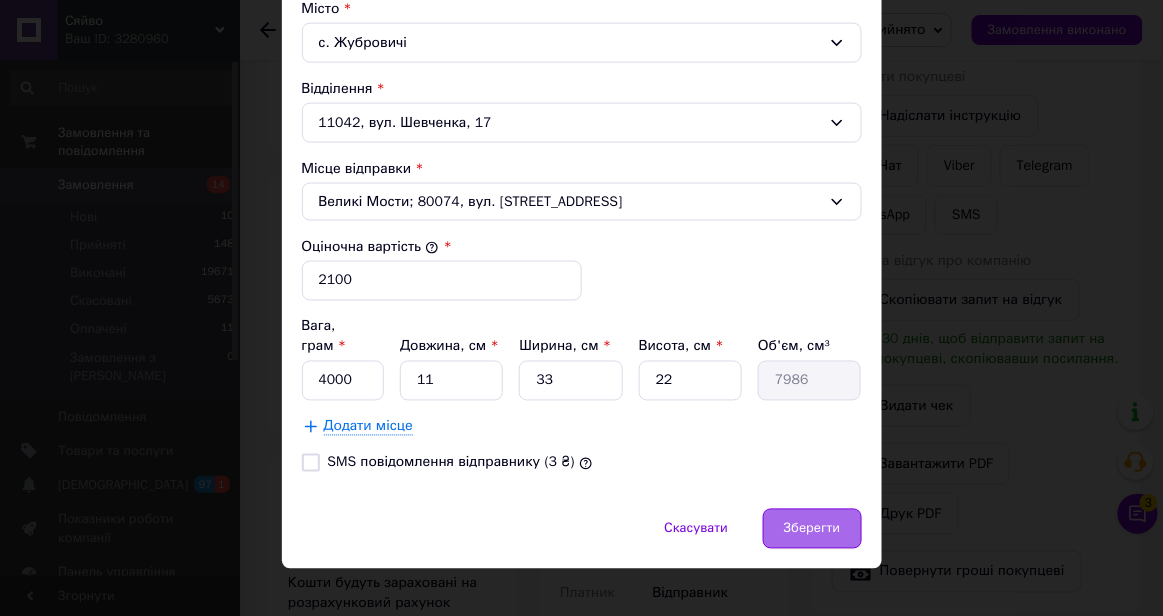 click on "Зберегти" at bounding box center (812, 529) 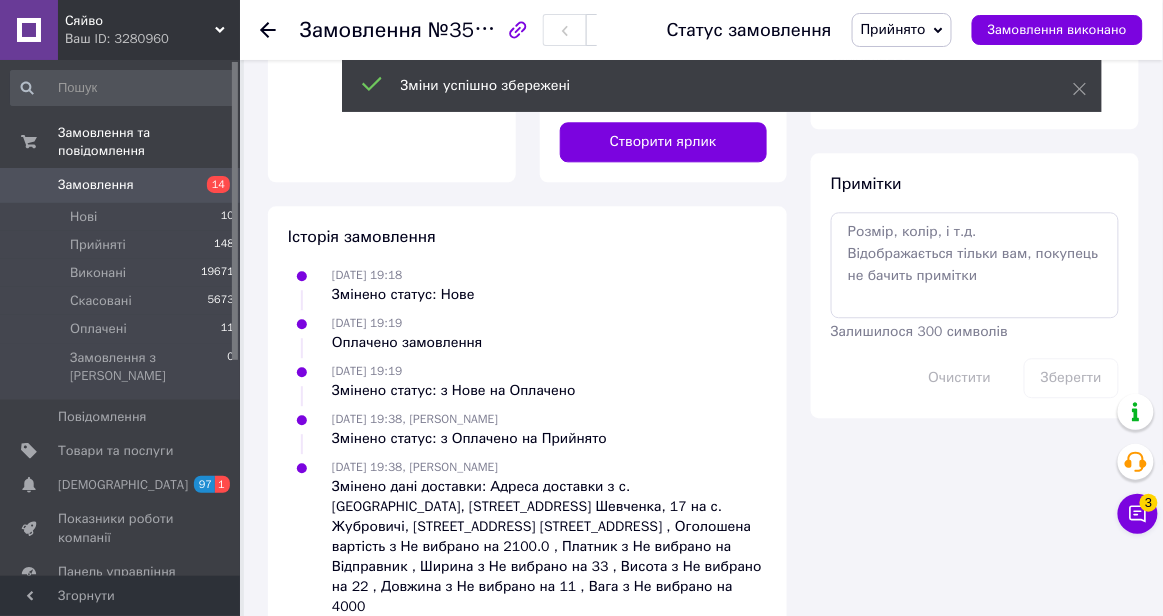 scroll, scrollTop: 1075, scrollLeft: 0, axis: vertical 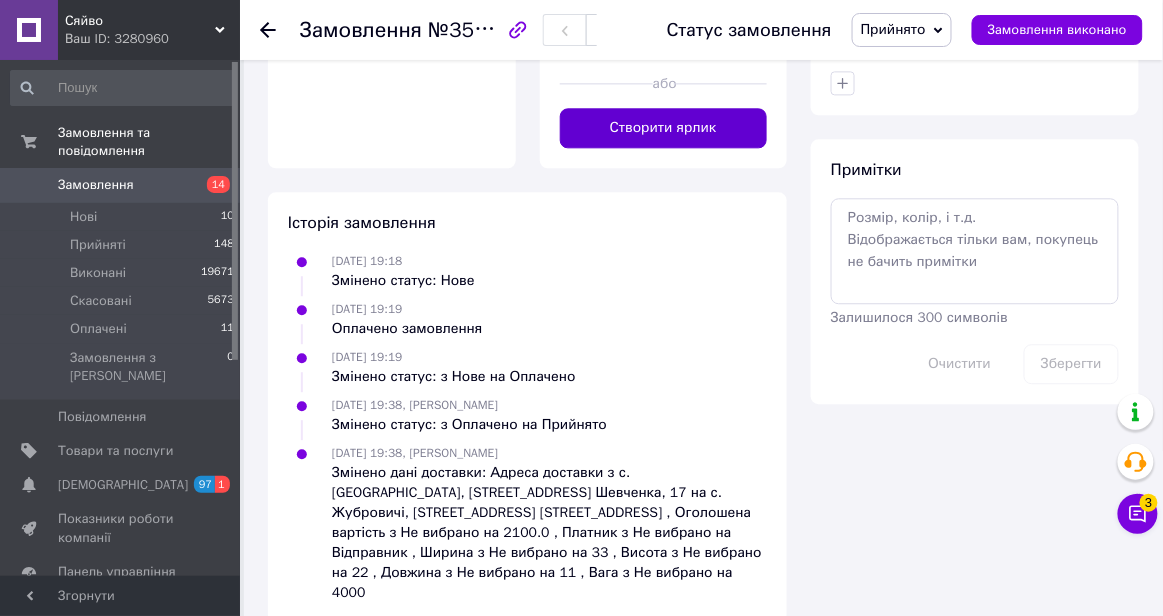click on "Створити ярлик" at bounding box center [664, 128] 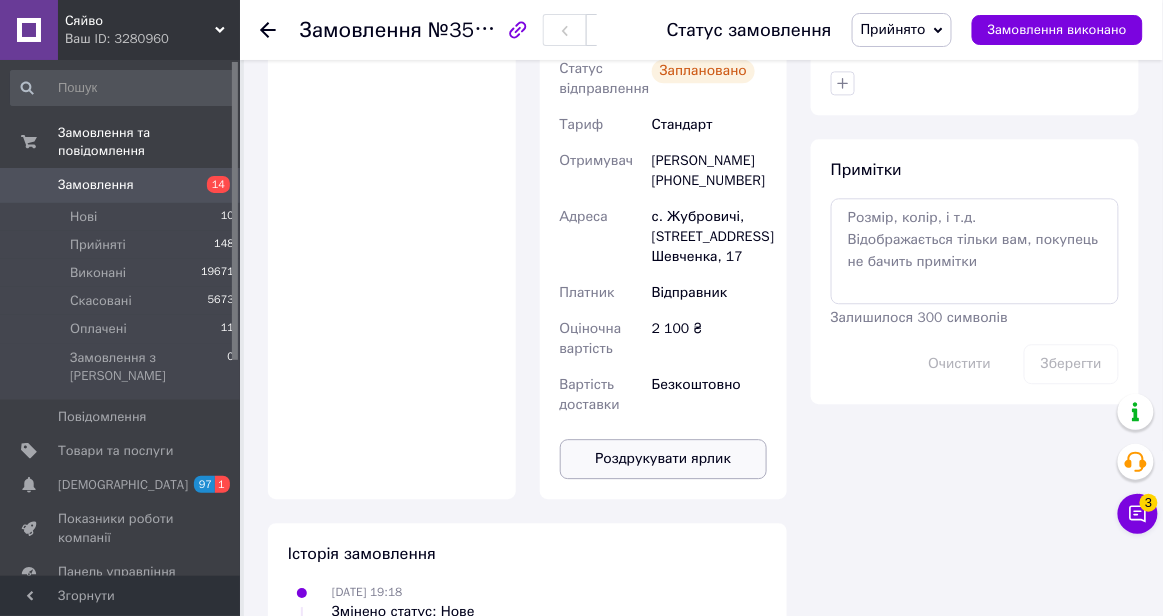 click on "Роздрукувати ярлик" at bounding box center (664, 459) 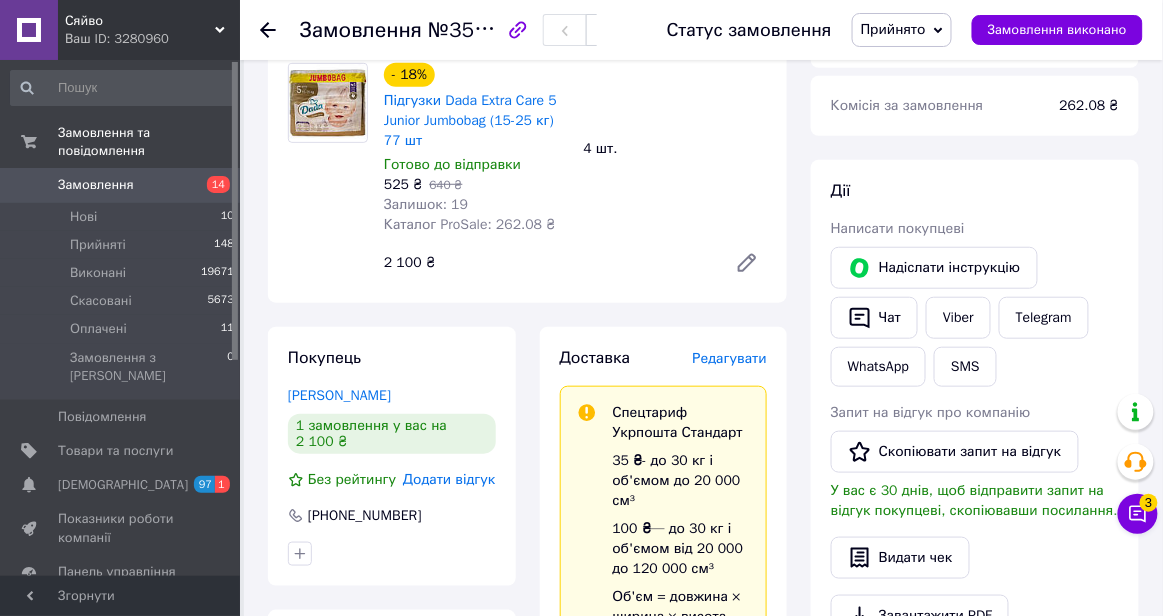 scroll, scrollTop: 223, scrollLeft: 0, axis: vertical 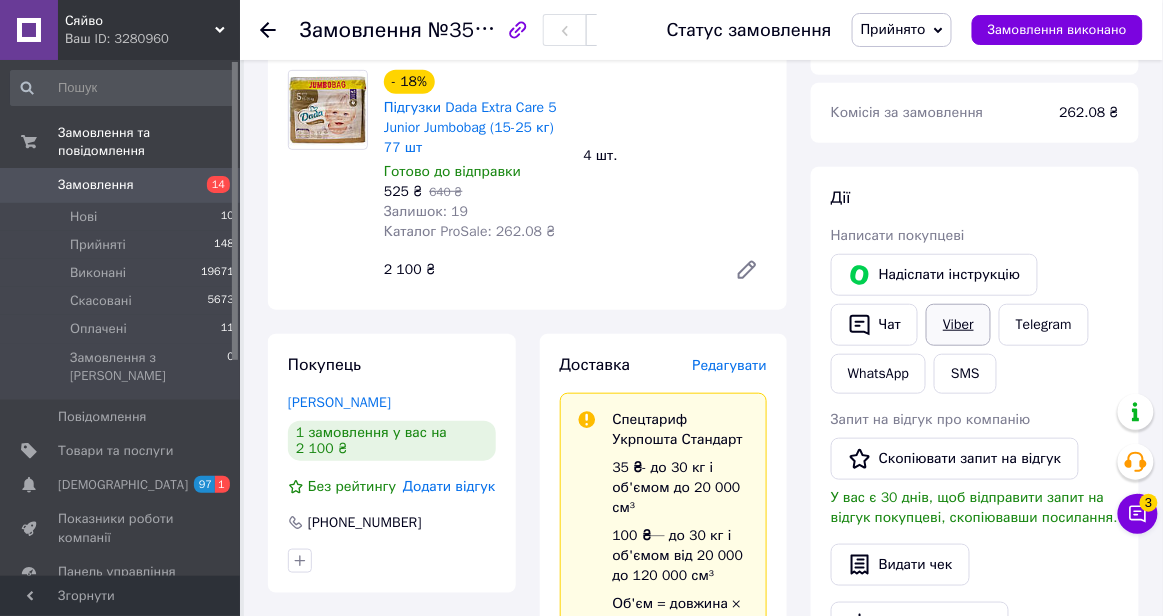 click on "Viber" at bounding box center [958, 325] 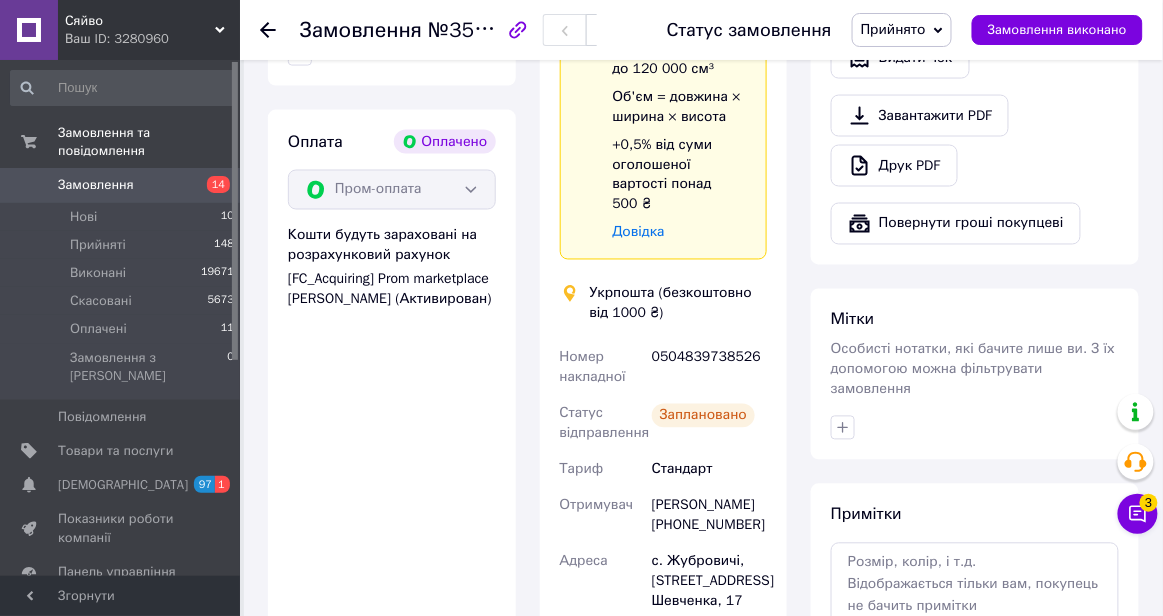 scroll, scrollTop: 757, scrollLeft: 0, axis: vertical 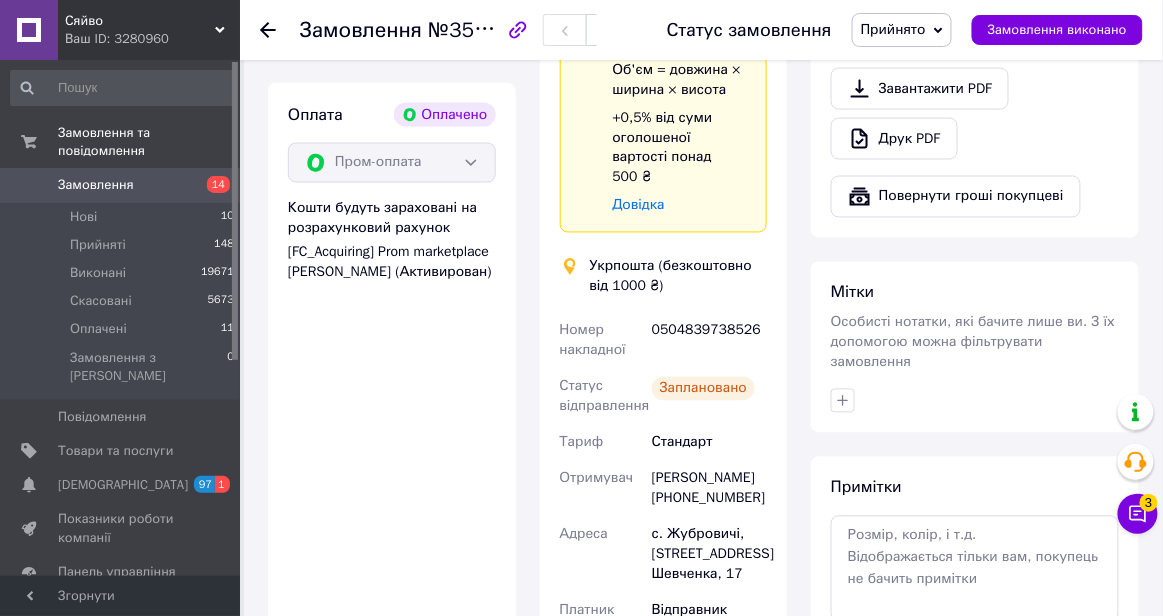 click on "0504839738526" at bounding box center (709, 341) 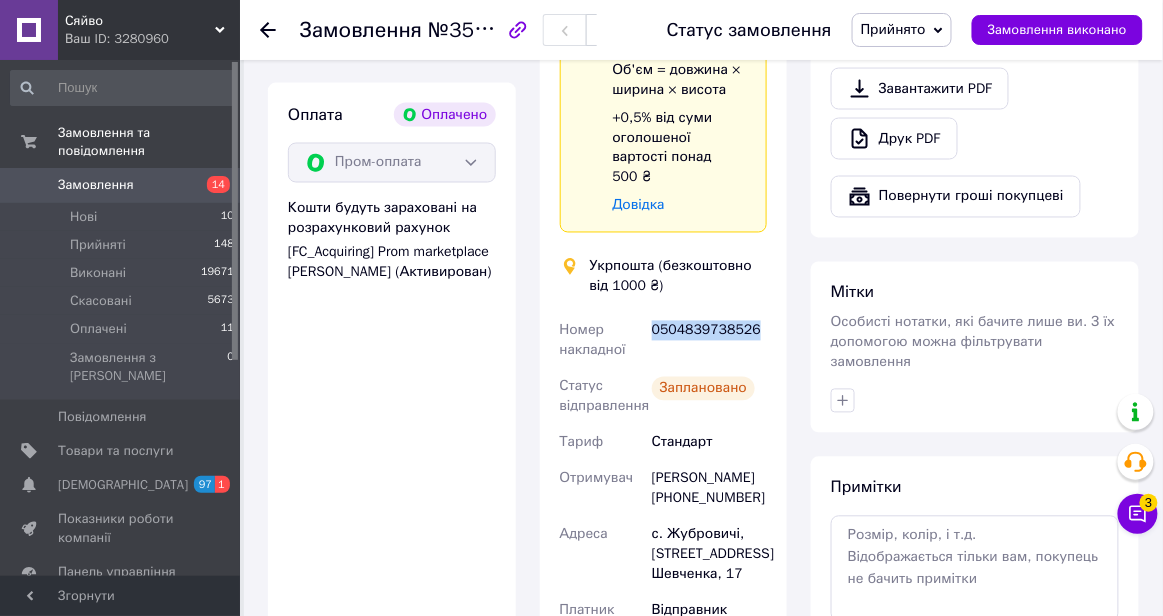 copy on "0504839738526" 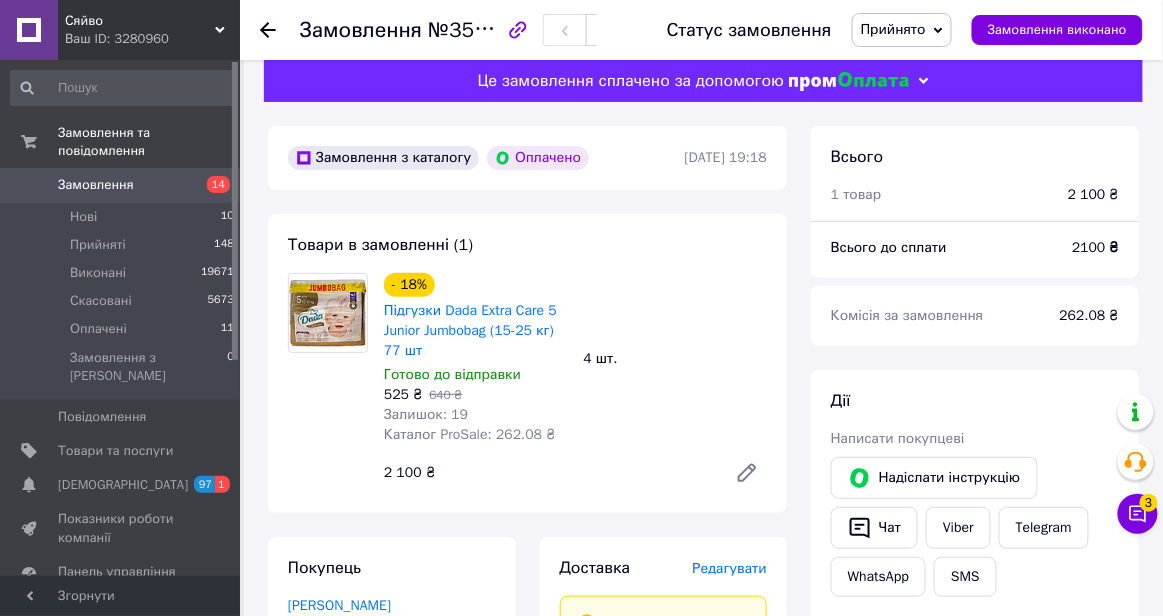 scroll, scrollTop: 0, scrollLeft: 0, axis: both 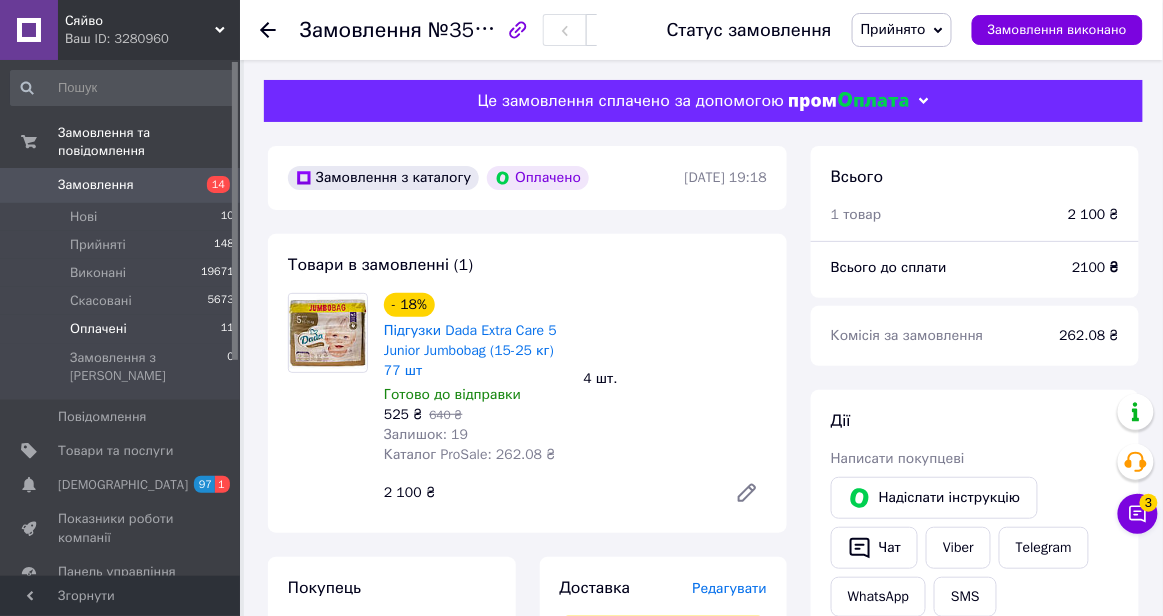 click on "Оплачені 11" at bounding box center [123, 329] 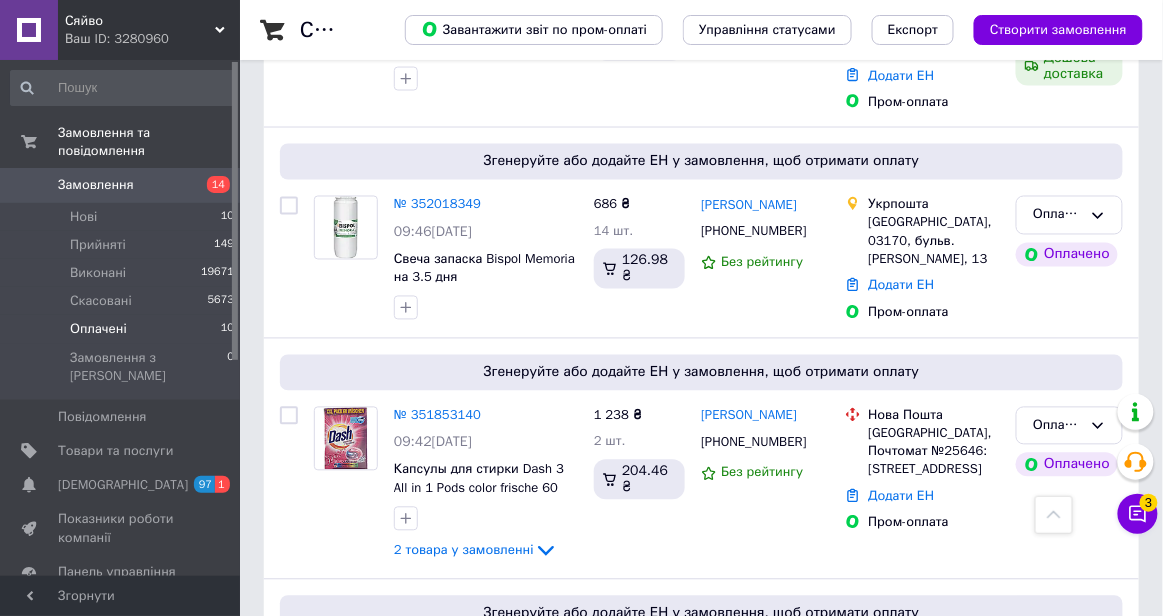 scroll, scrollTop: 769, scrollLeft: 0, axis: vertical 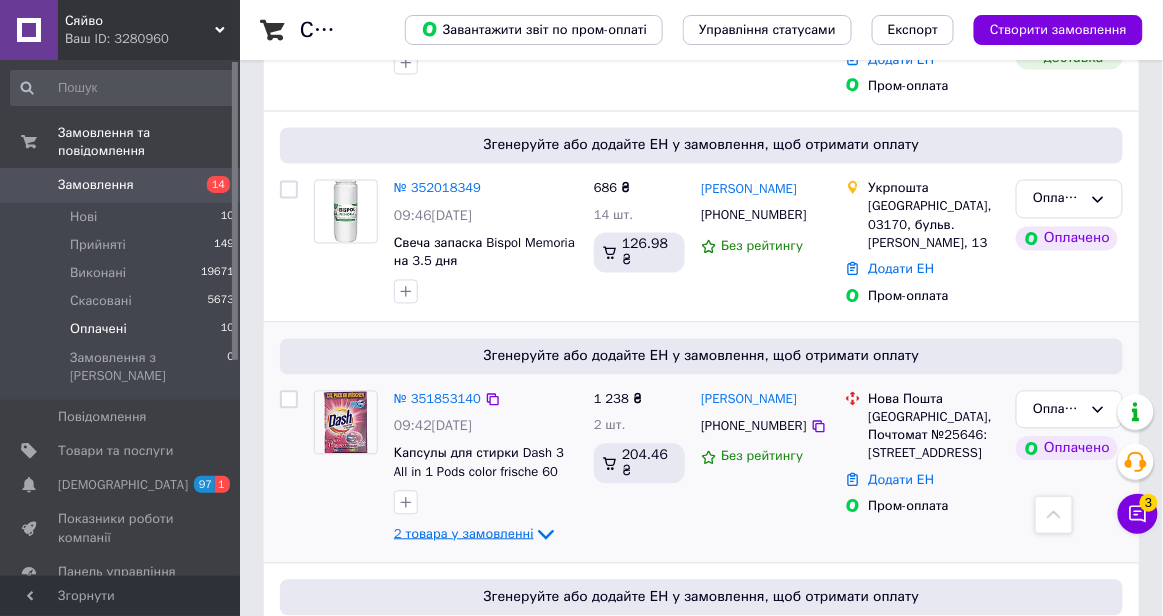 click 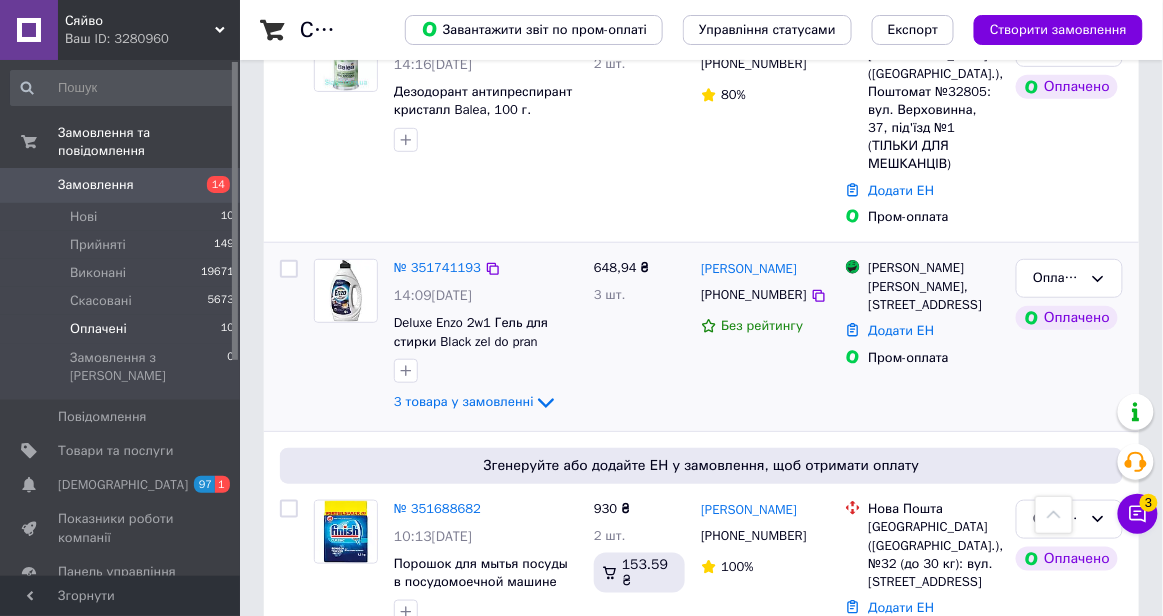scroll, scrollTop: 2035, scrollLeft: 0, axis: vertical 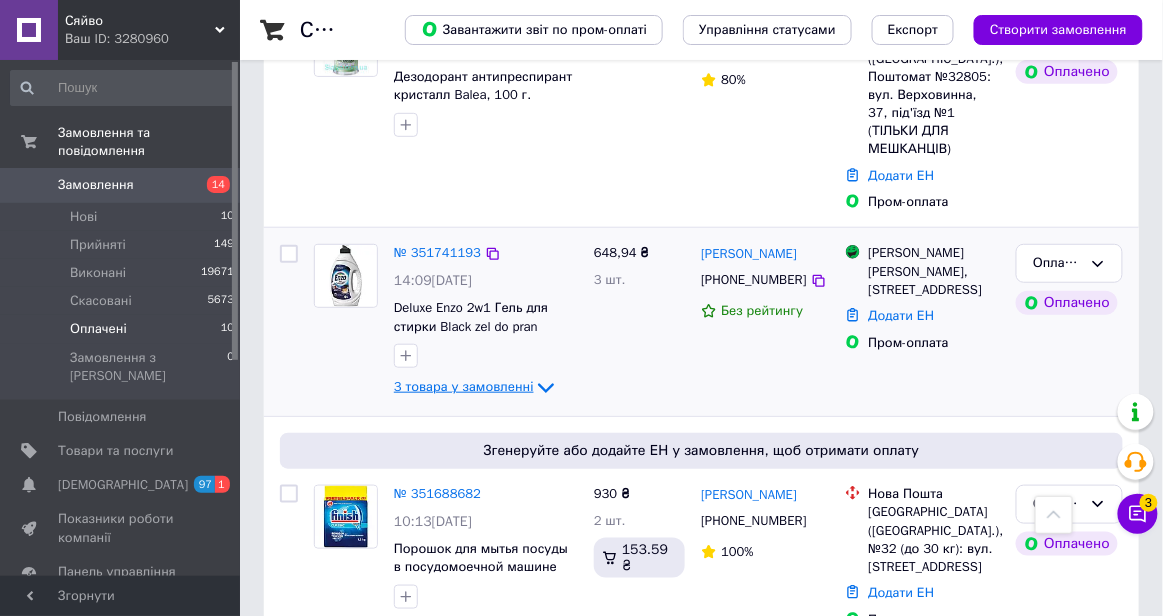 click 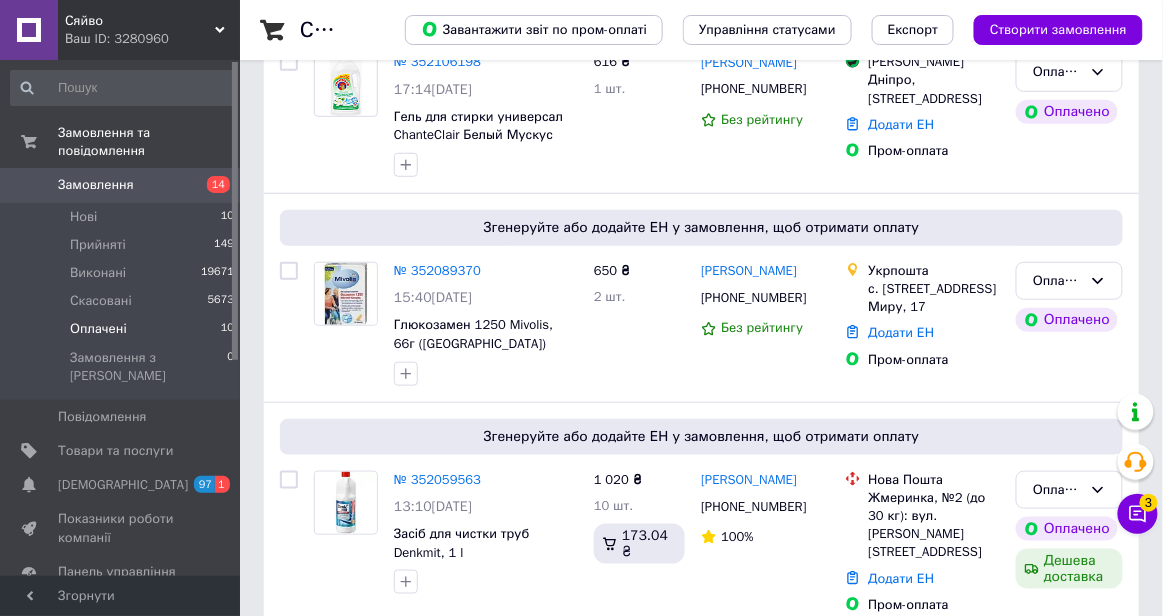 scroll, scrollTop: 248, scrollLeft: 0, axis: vertical 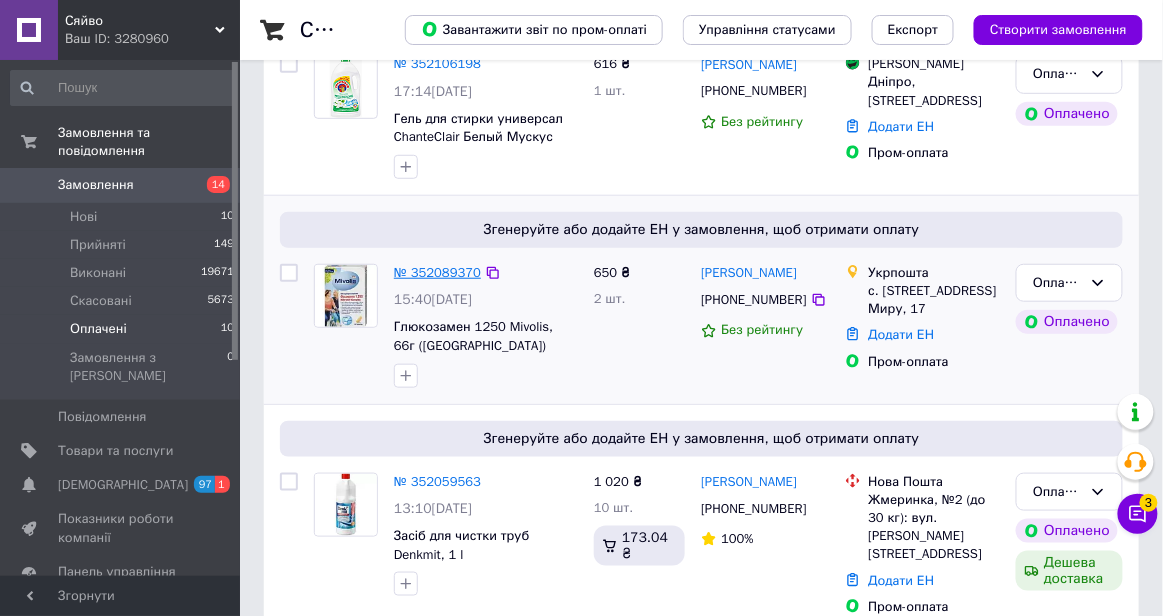 click on "№ 352089370" at bounding box center (437, 272) 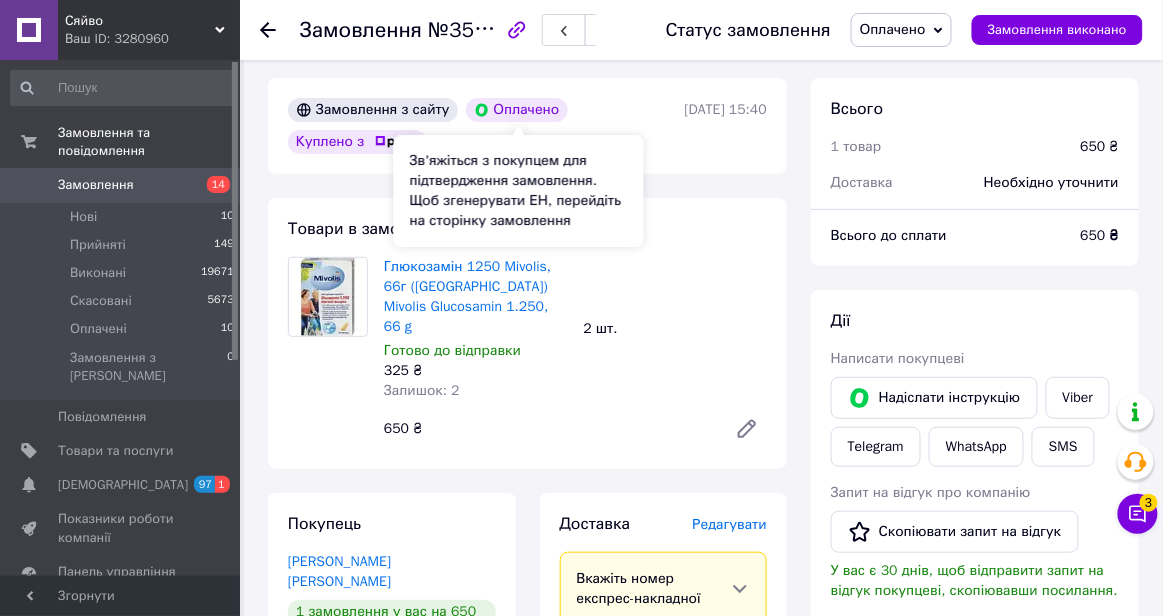 scroll, scrollTop: 70, scrollLeft: 0, axis: vertical 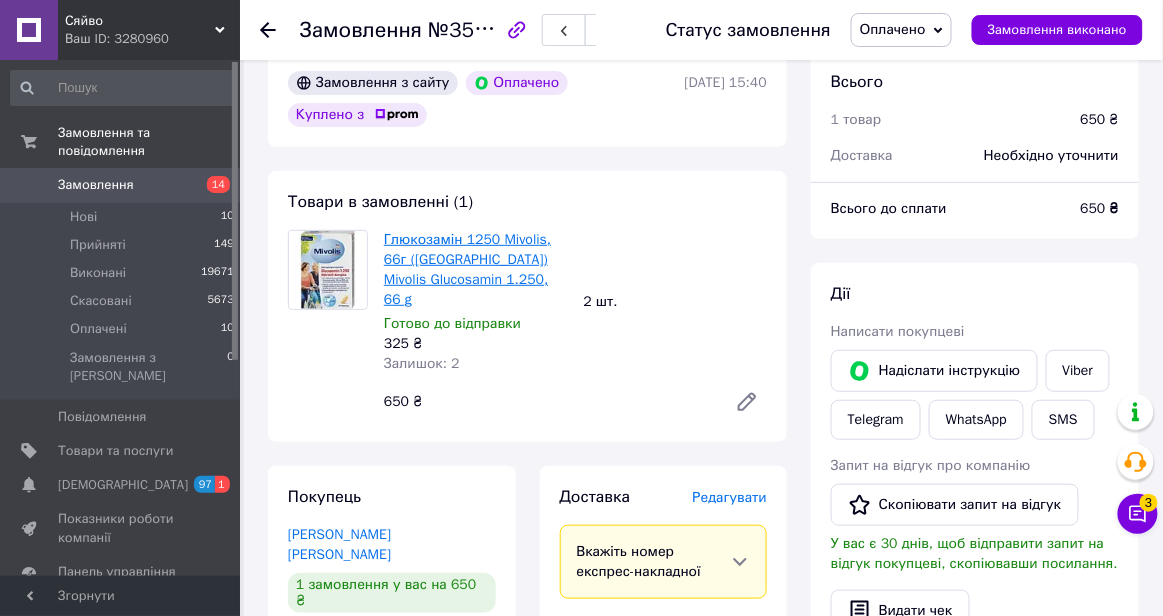 click on "Глюкозамін 1250 Mivolis, 66г ([GEOGRAPHIC_DATA]) Mivolis Glucosamin 1.250, 66 g" at bounding box center [467, 269] 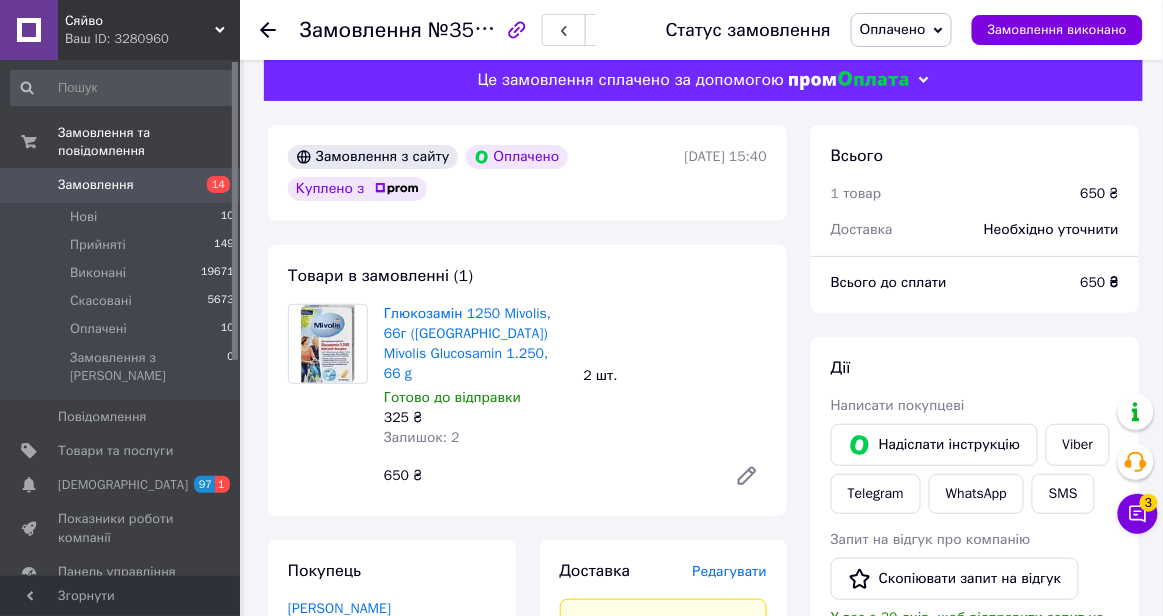 scroll, scrollTop: 0, scrollLeft: 0, axis: both 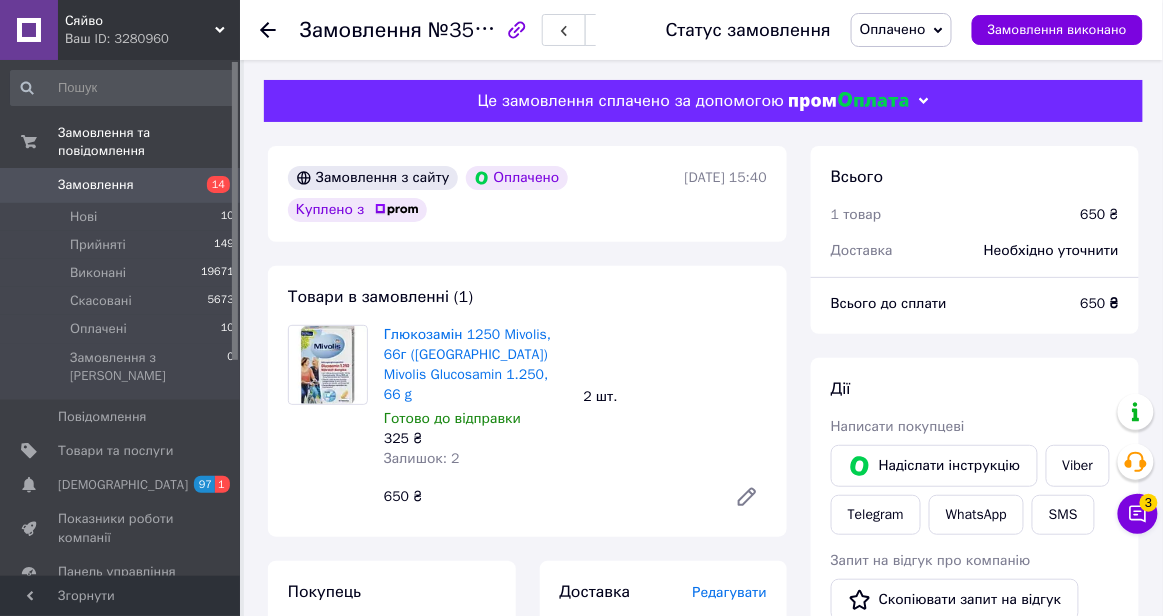 click on "Оплачено" at bounding box center (901, 30) 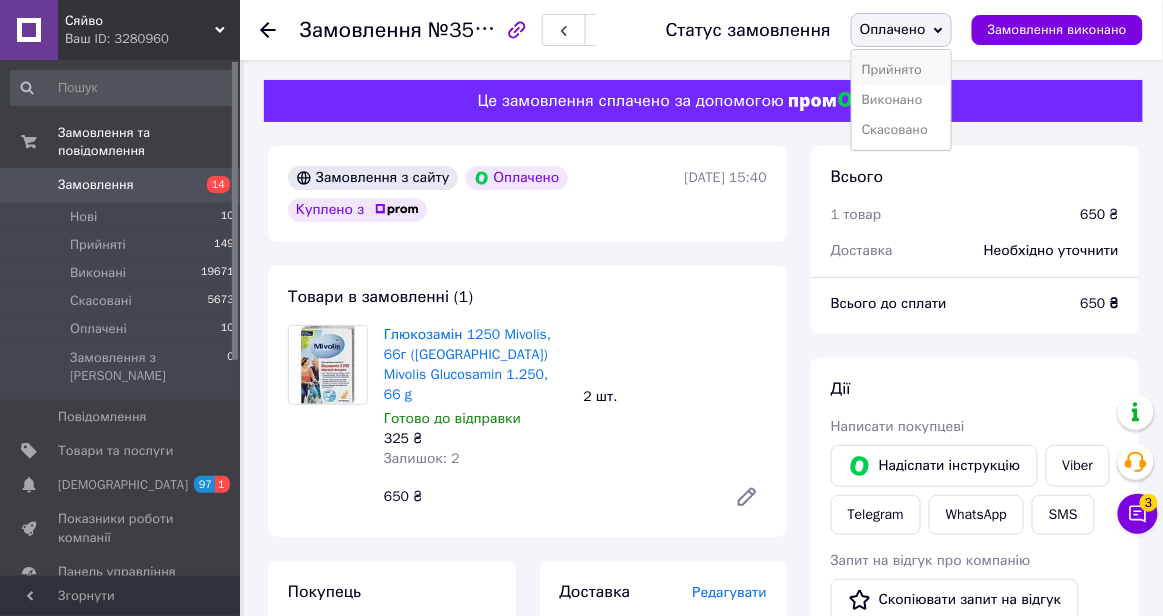 click on "Прийнято" at bounding box center [901, 70] 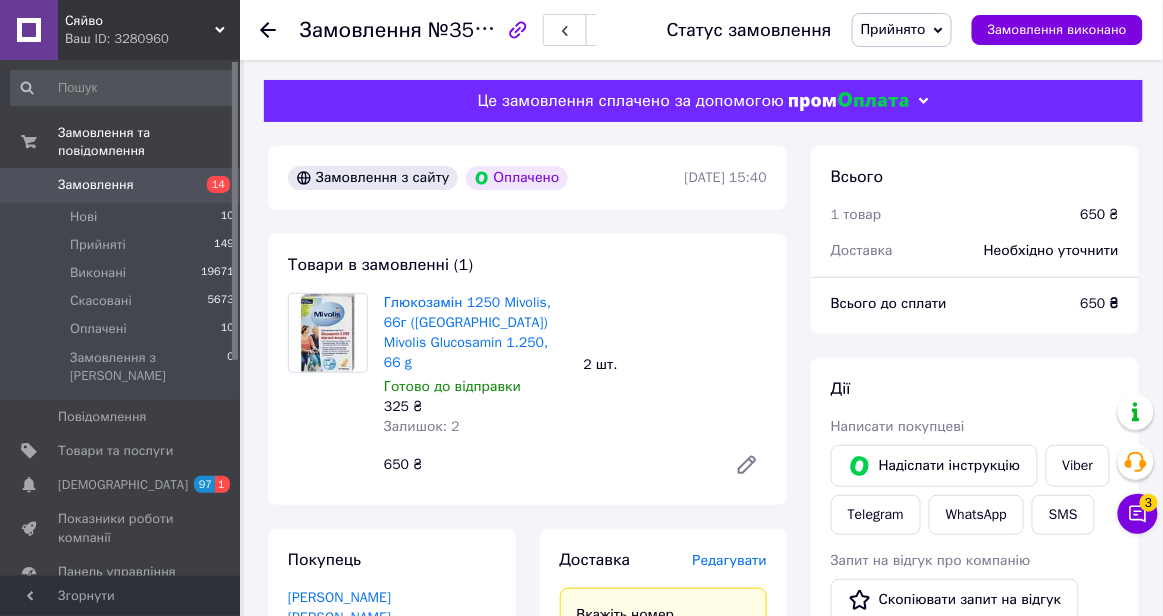 click on "Редагувати" at bounding box center (730, 560) 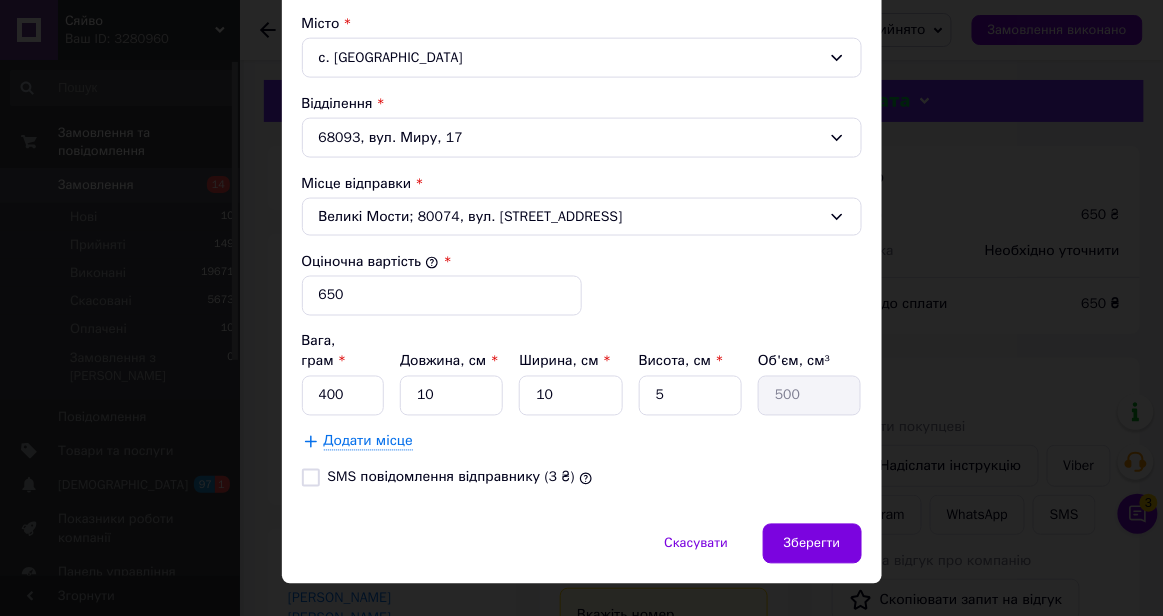 scroll, scrollTop: 632, scrollLeft: 0, axis: vertical 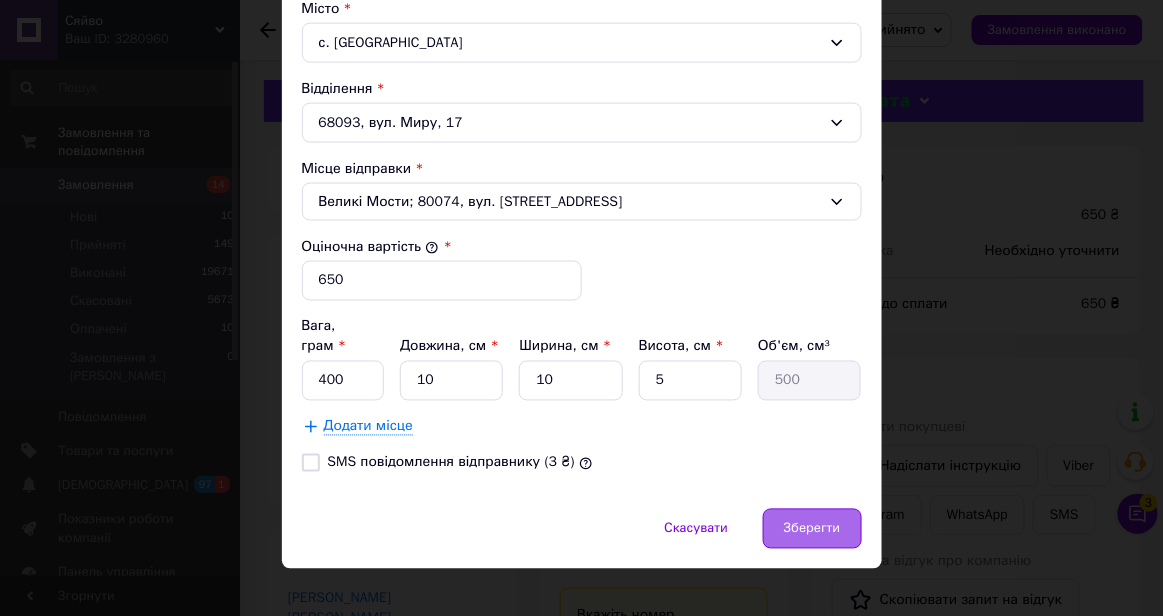 click on "Зберегти" at bounding box center (812, 529) 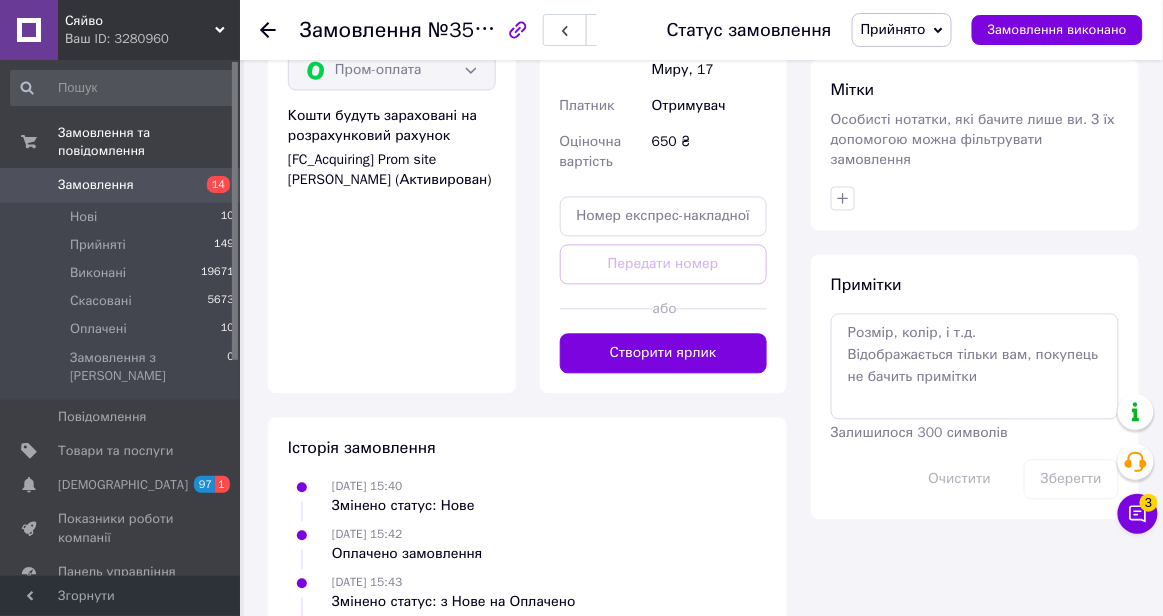 scroll, scrollTop: 897, scrollLeft: 0, axis: vertical 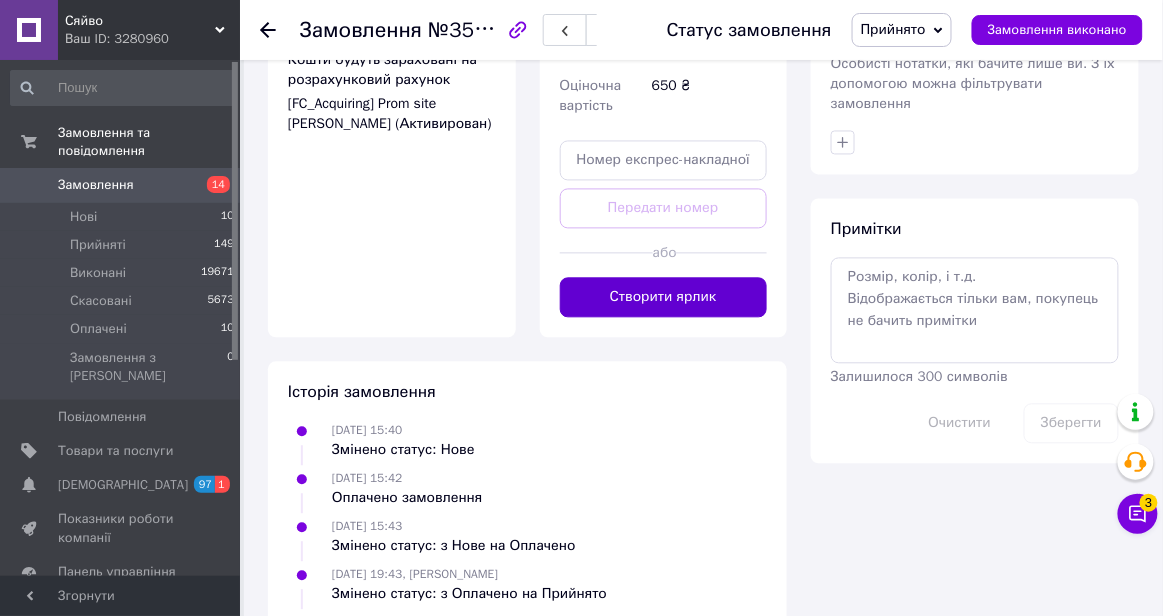 click on "Створити ярлик" at bounding box center (664, 298) 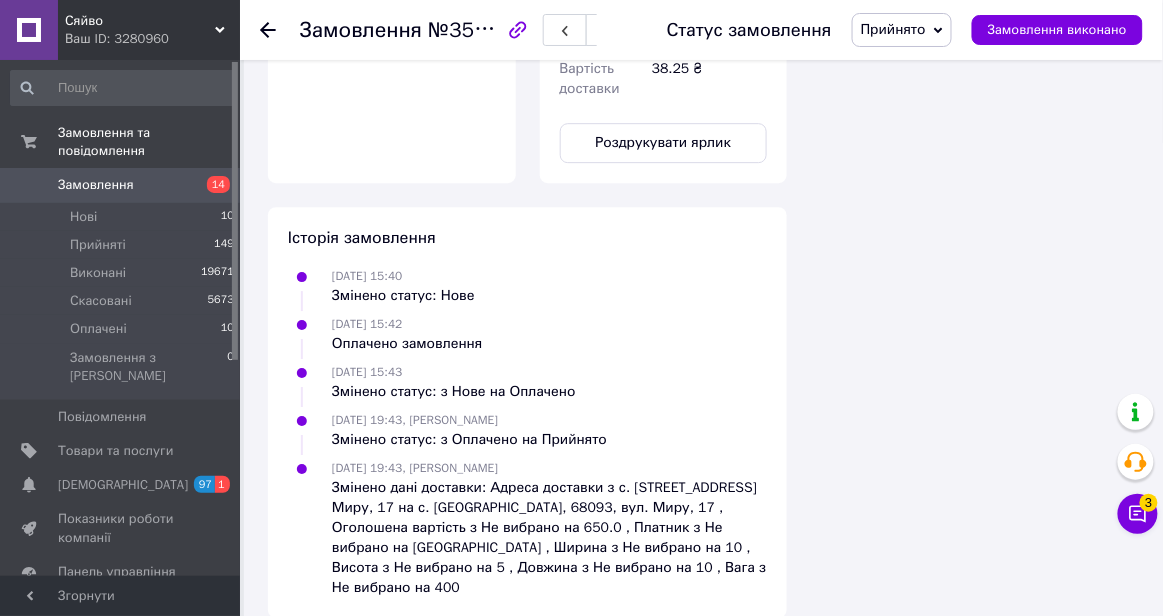 scroll, scrollTop: 1389, scrollLeft: 0, axis: vertical 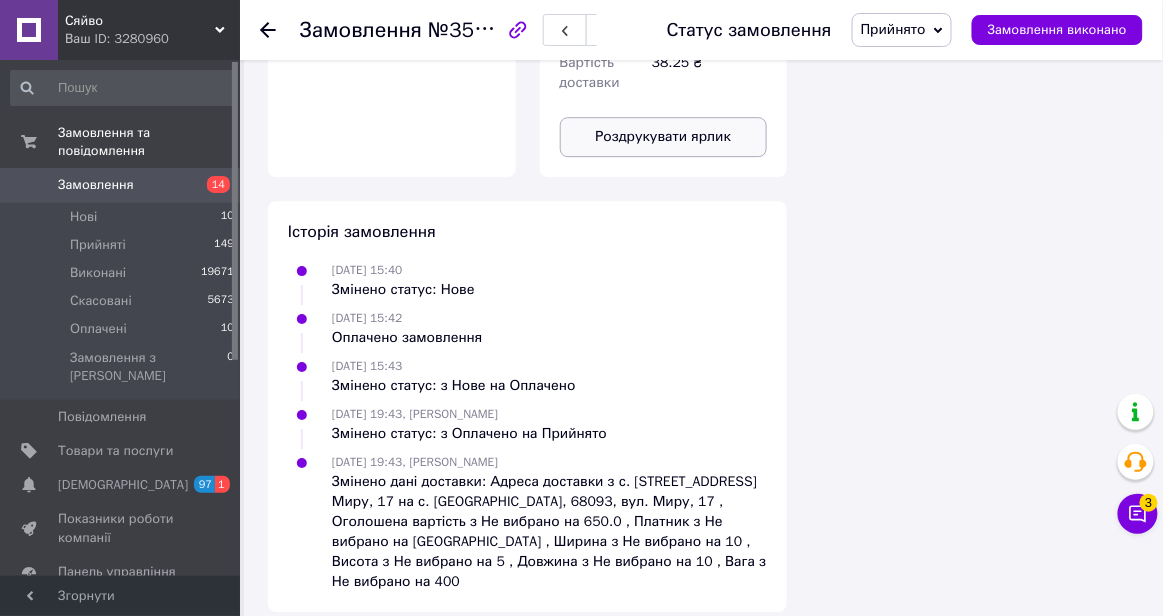 click on "Роздрукувати ярлик" at bounding box center [664, 137] 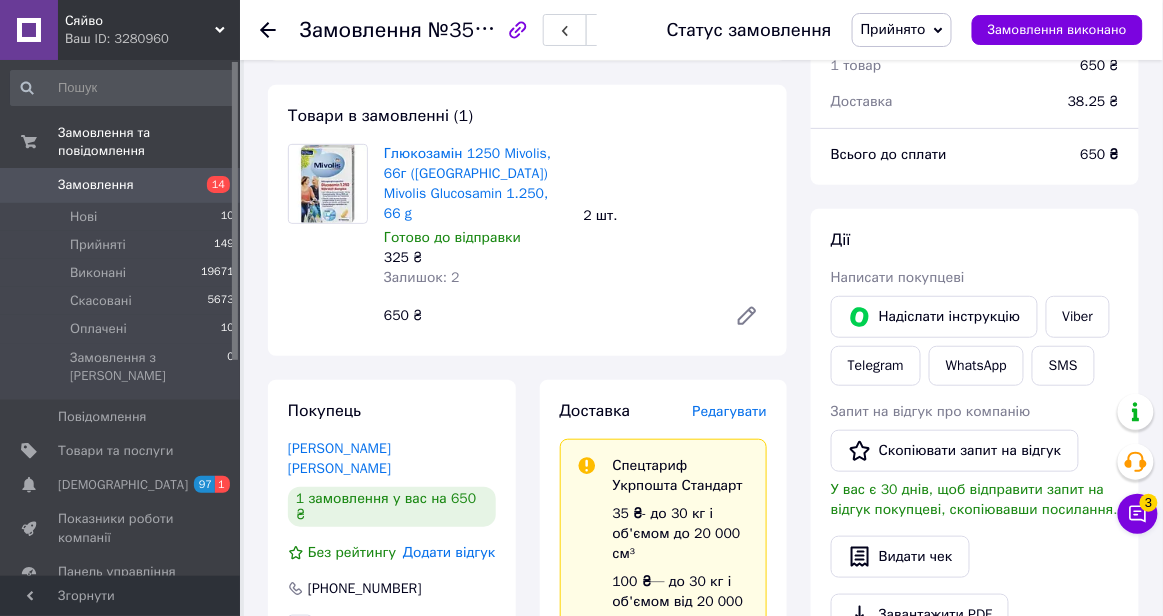 scroll, scrollTop: 0, scrollLeft: 0, axis: both 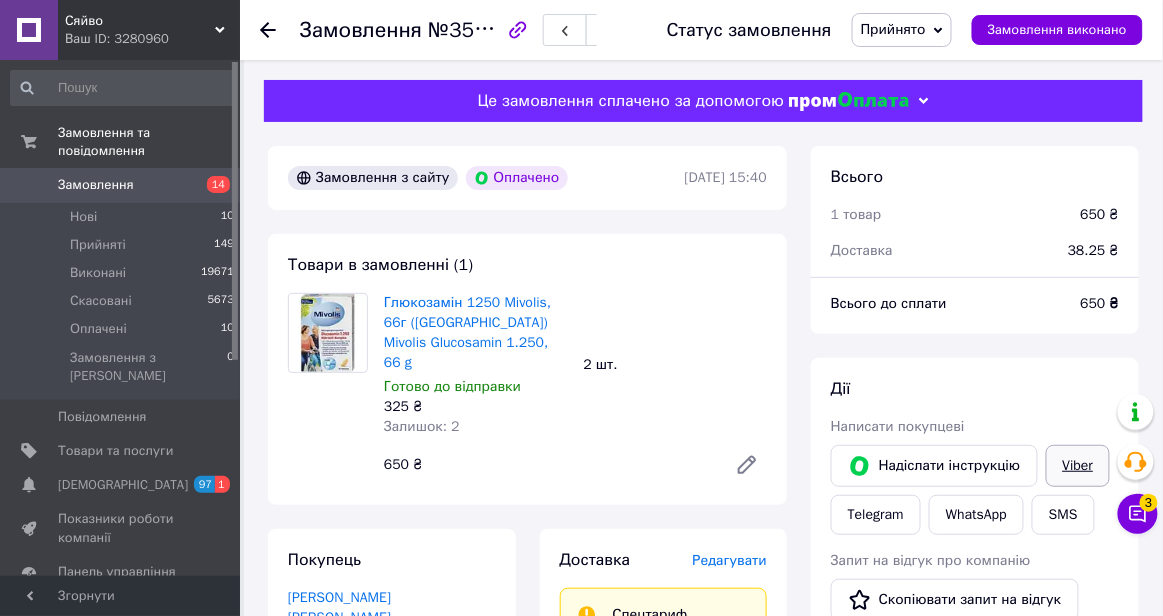 click on "Viber" at bounding box center (1078, 466) 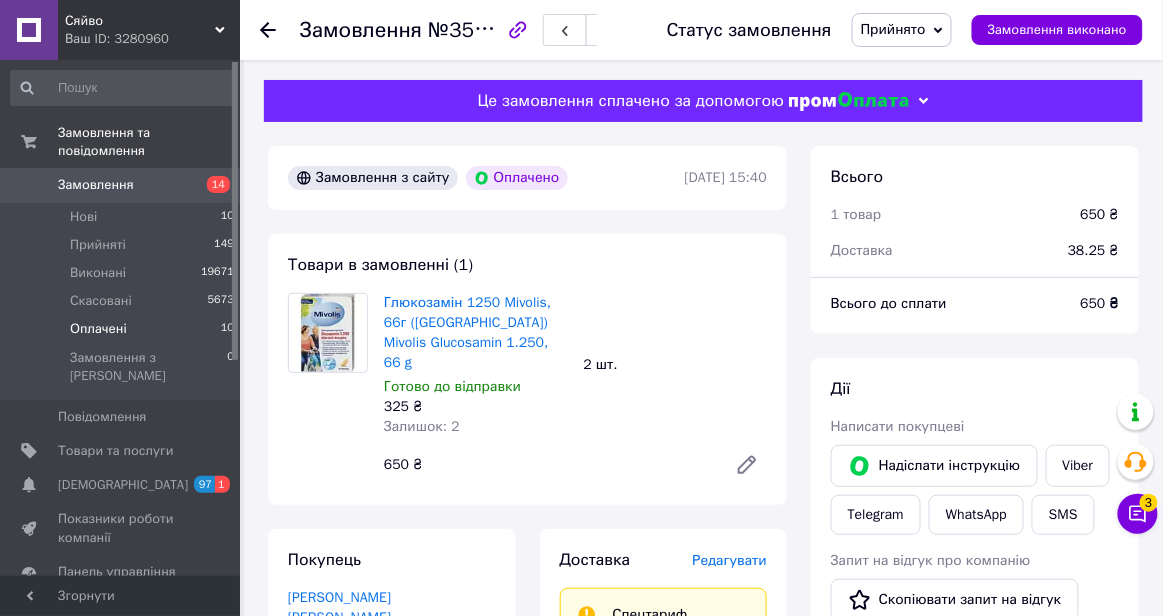 click on "Оплачені" at bounding box center [98, 329] 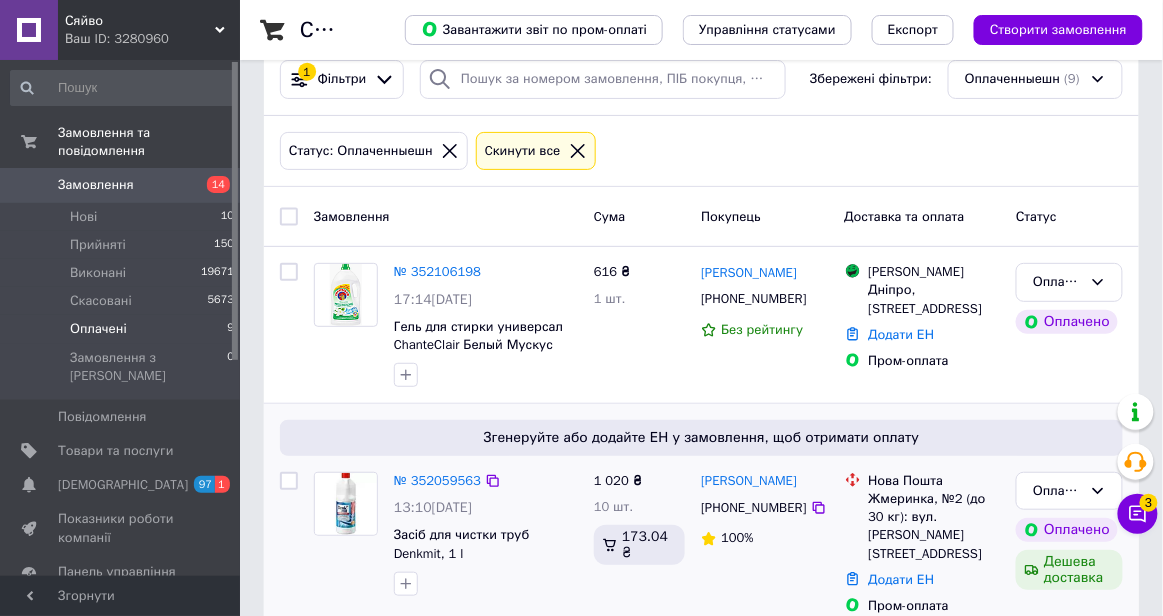scroll, scrollTop: 33, scrollLeft: 0, axis: vertical 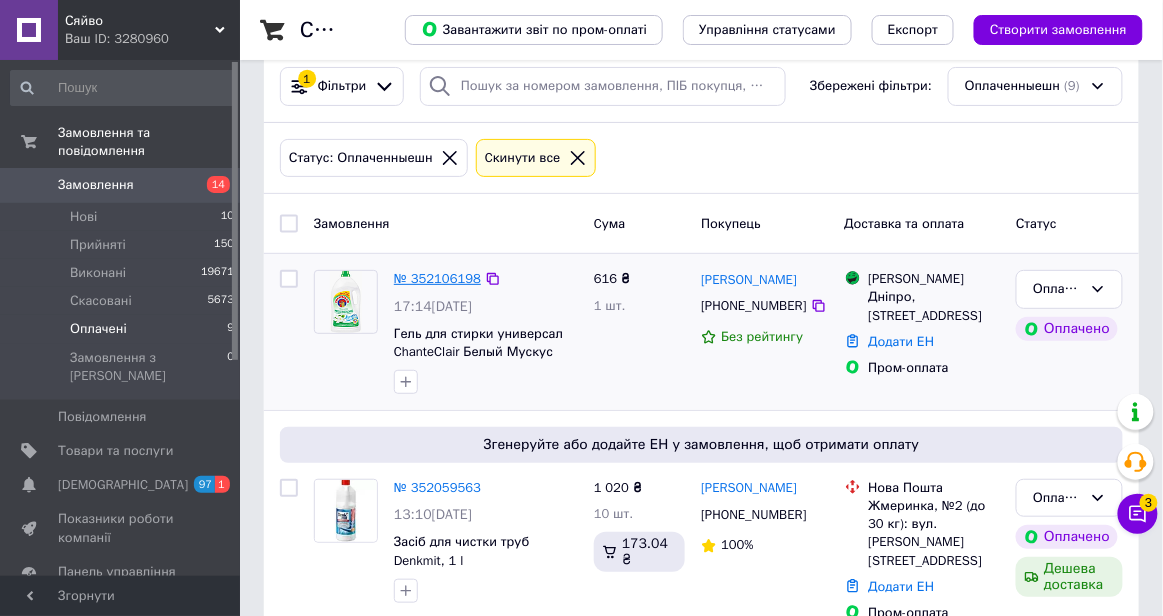click on "№ 352106198" at bounding box center (437, 278) 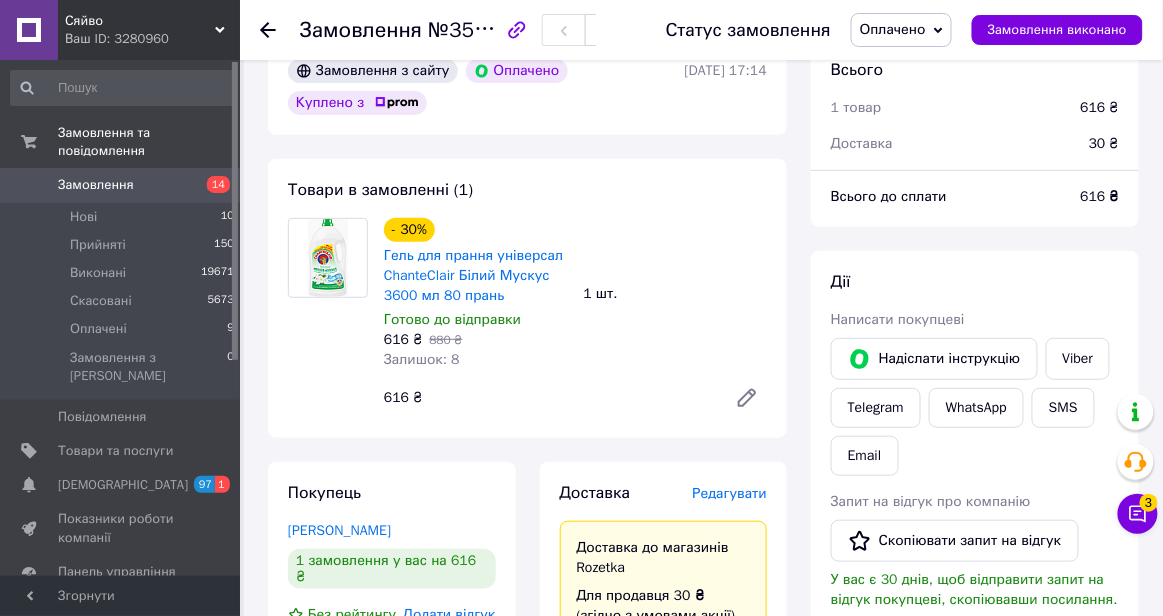 scroll, scrollTop: 105, scrollLeft: 0, axis: vertical 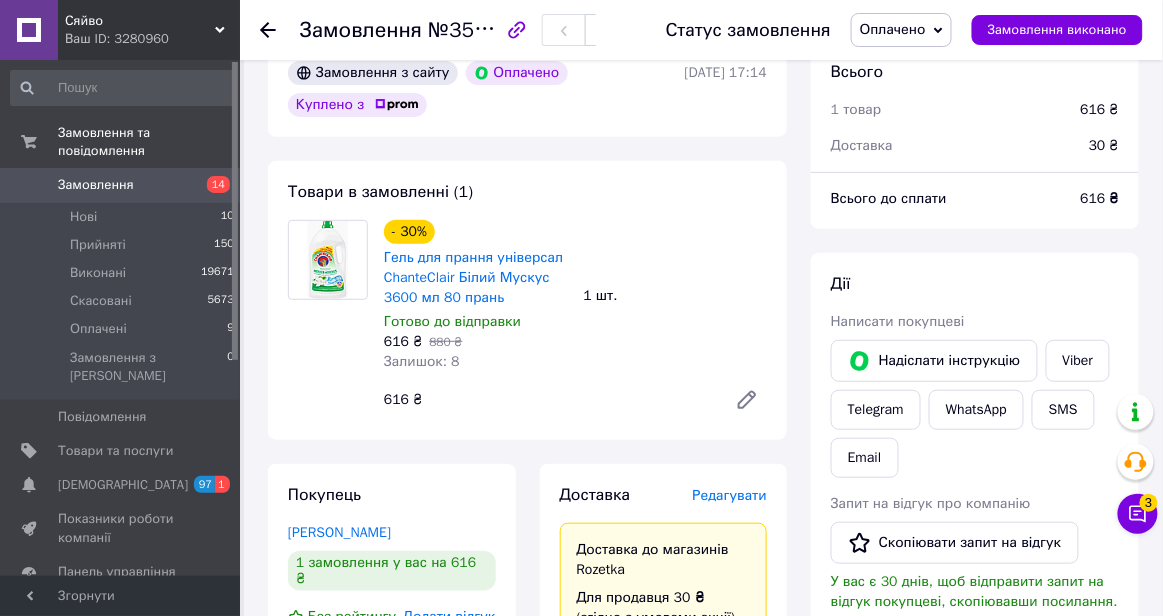 click on "Оплачено" at bounding box center (893, 29) 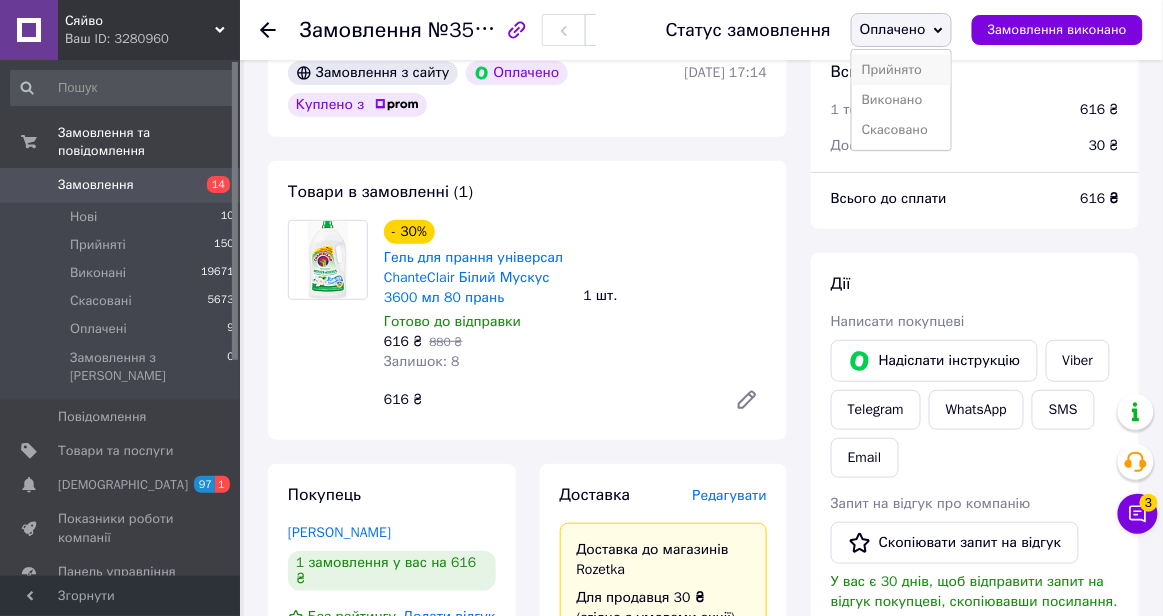 click on "Прийнято" at bounding box center (901, 70) 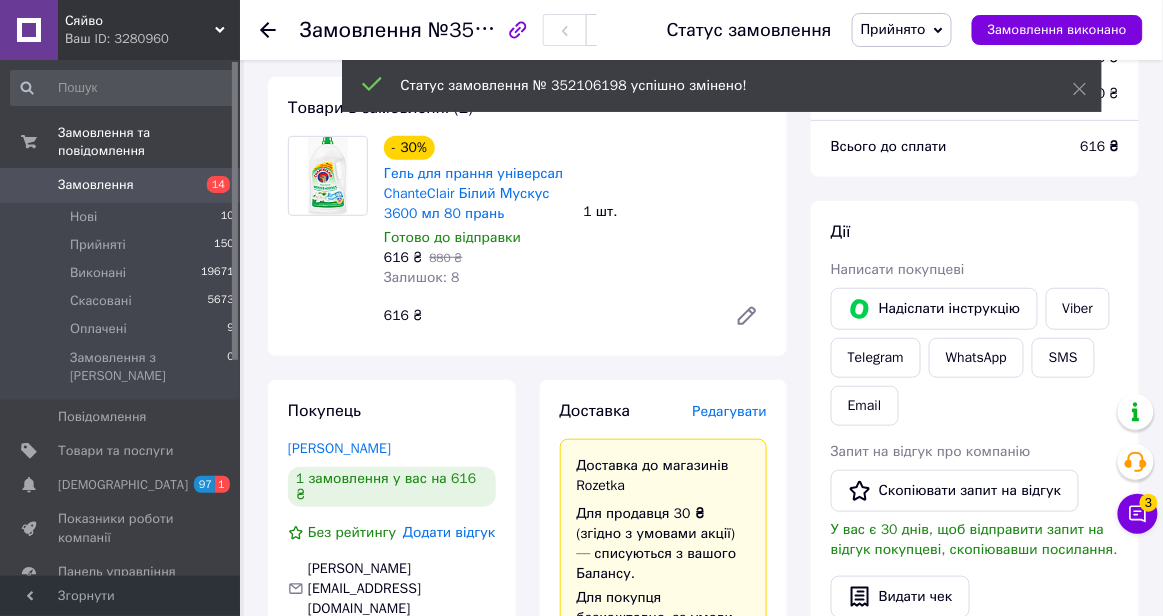 scroll, scrollTop: 164, scrollLeft: 0, axis: vertical 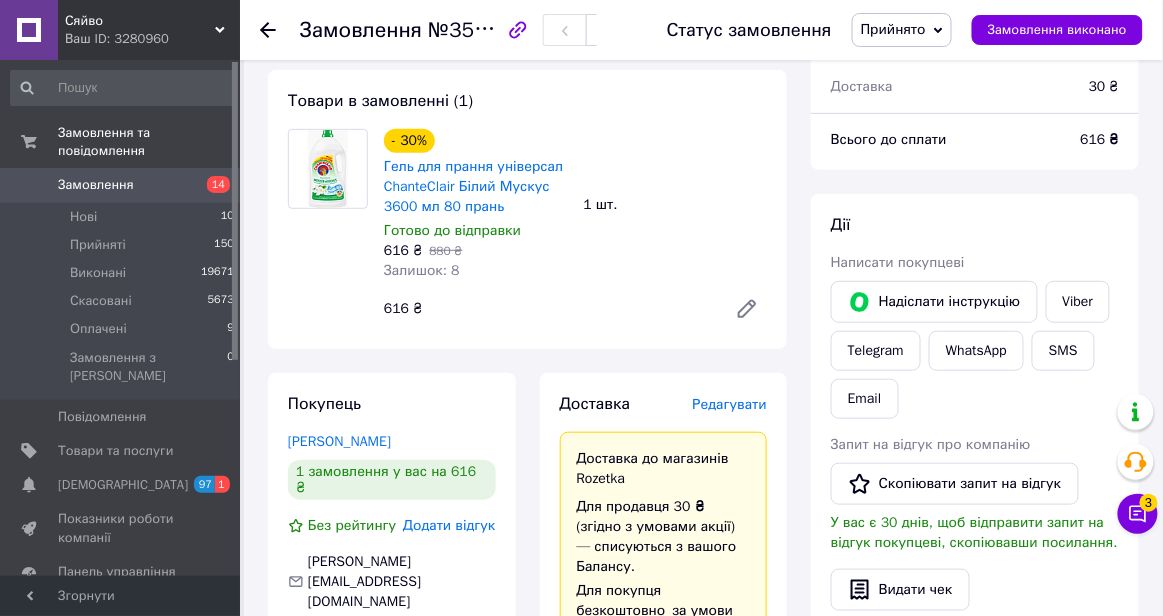 click on "Редагувати" at bounding box center [730, 404] 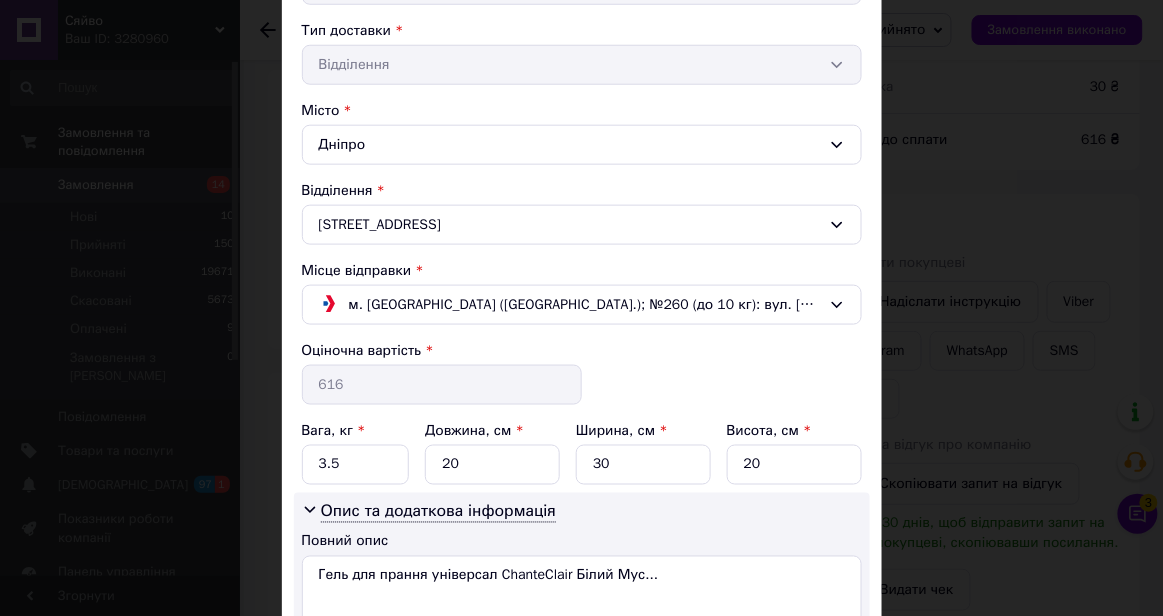 scroll, scrollTop: 621, scrollLeft: 0, axis: vertical 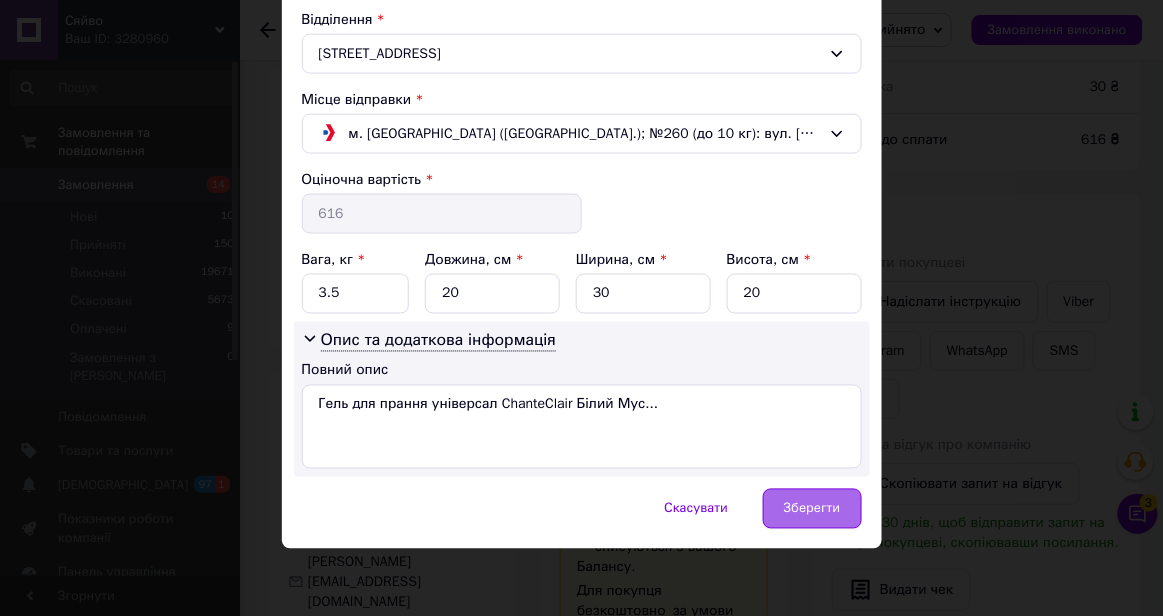 click on "Зберегти" at bounding box center (812, 509) 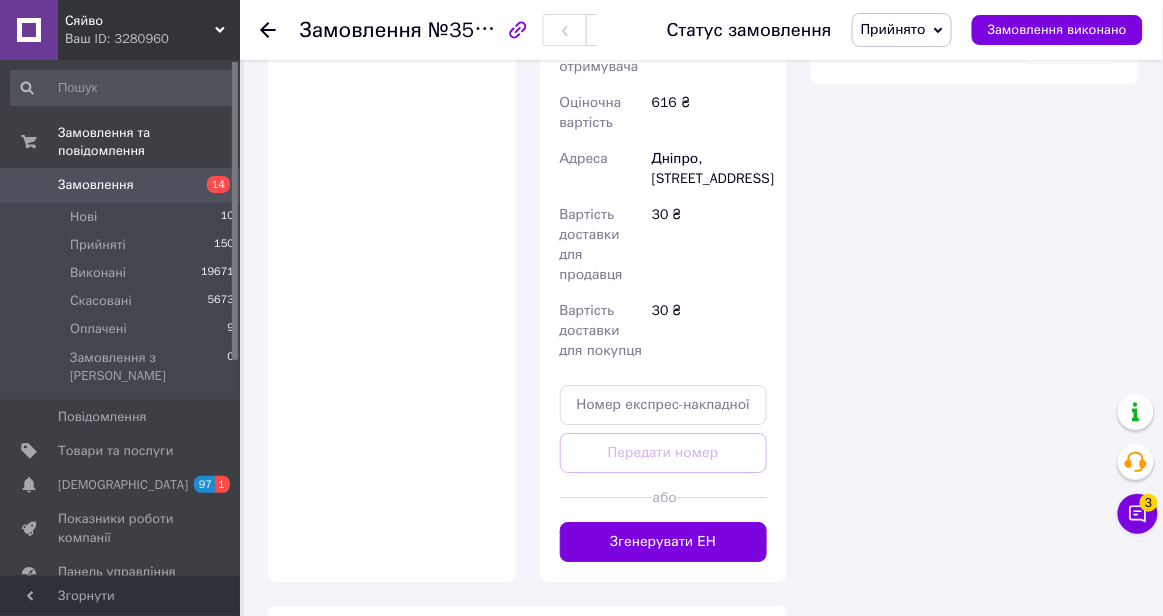 scroll, scrollTop: 1325, scrollLeft: 0, axis: vertical 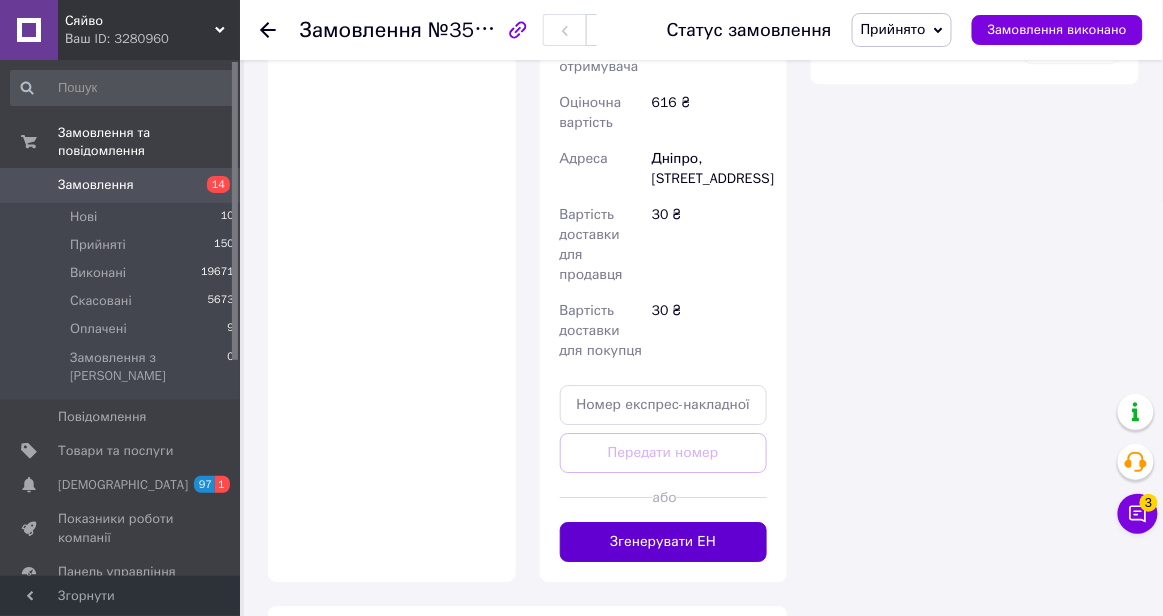 click on "Згенерувати ЕН" at bounding box center [664, 542] 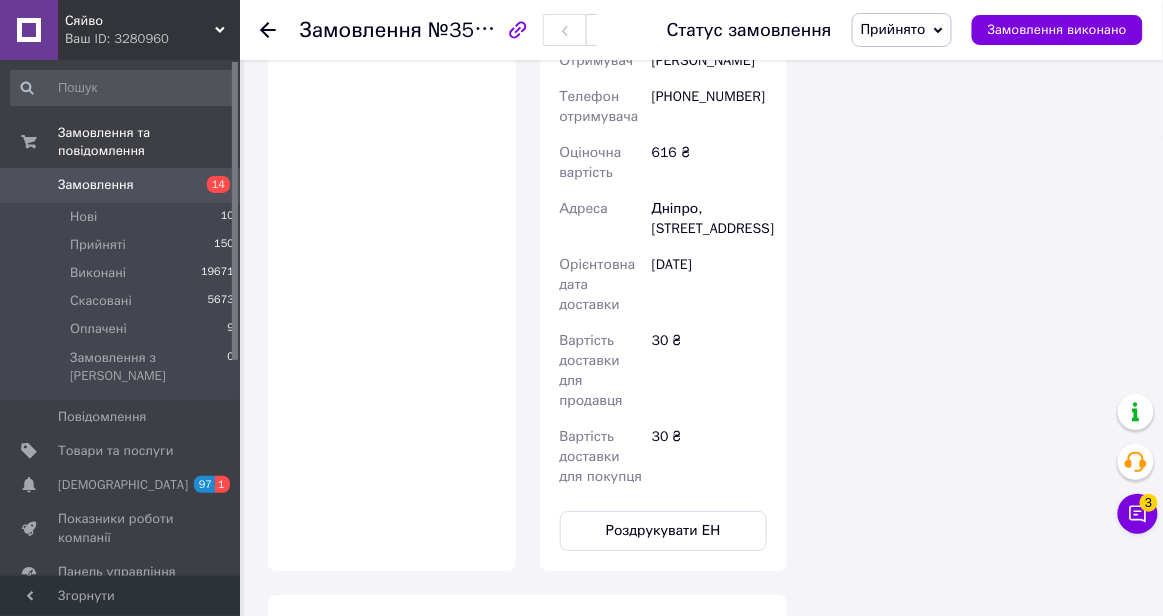 scroll, scrollTop: 1389, scrollLeft: 0, axis: vertical 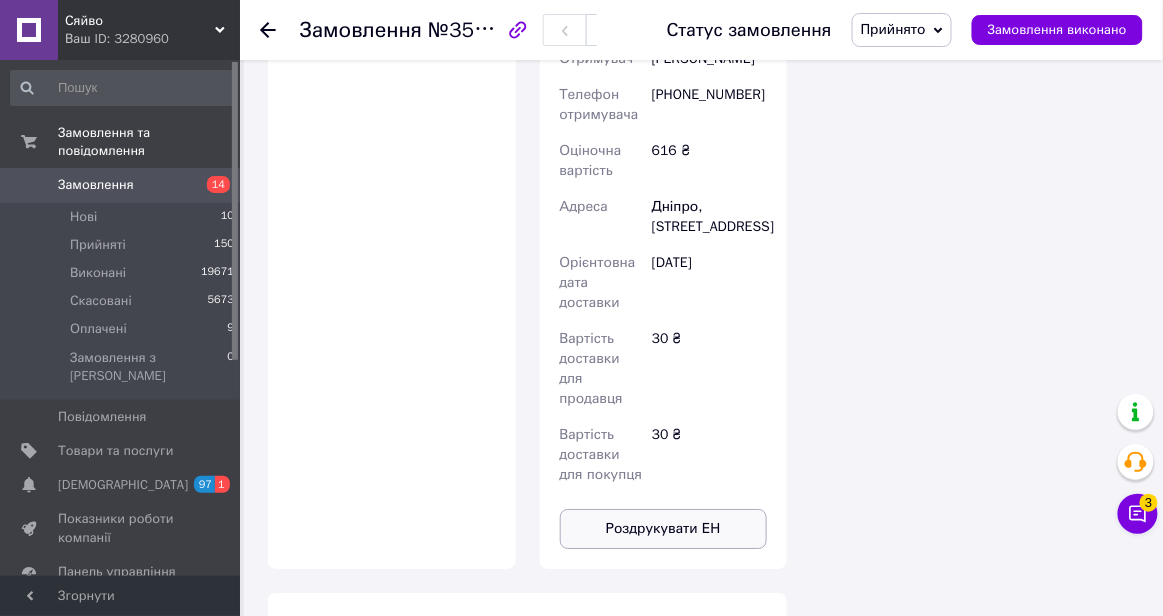 click on "Роздрукувати ЕН" at bounding box center (664, 529) 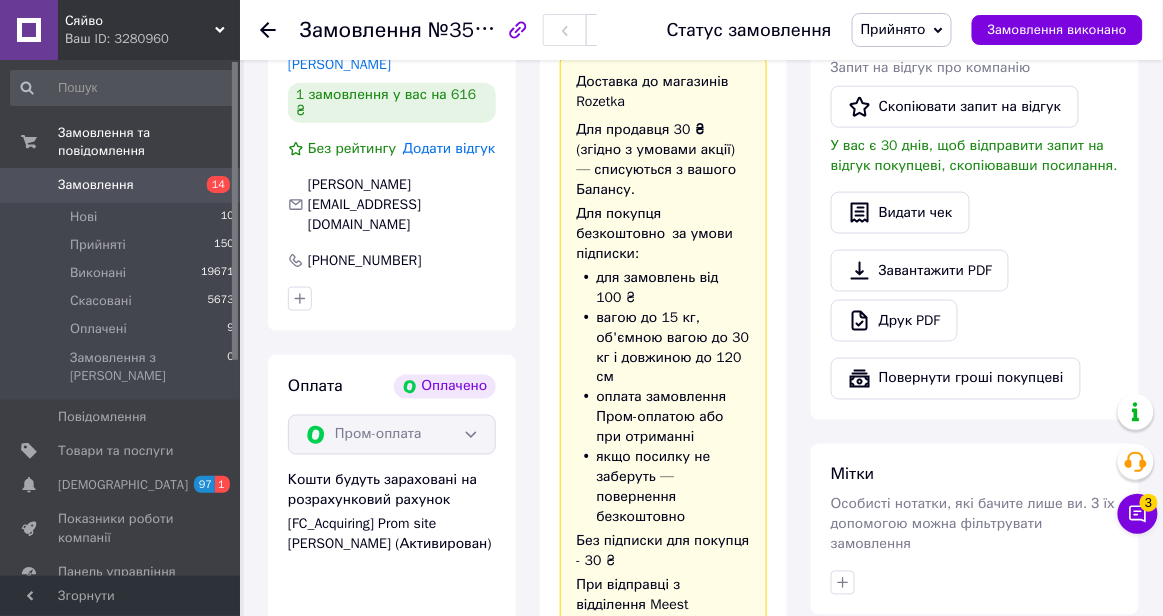 scroll, scrollTop: 538, scrollLeft: 0, axis: vertical 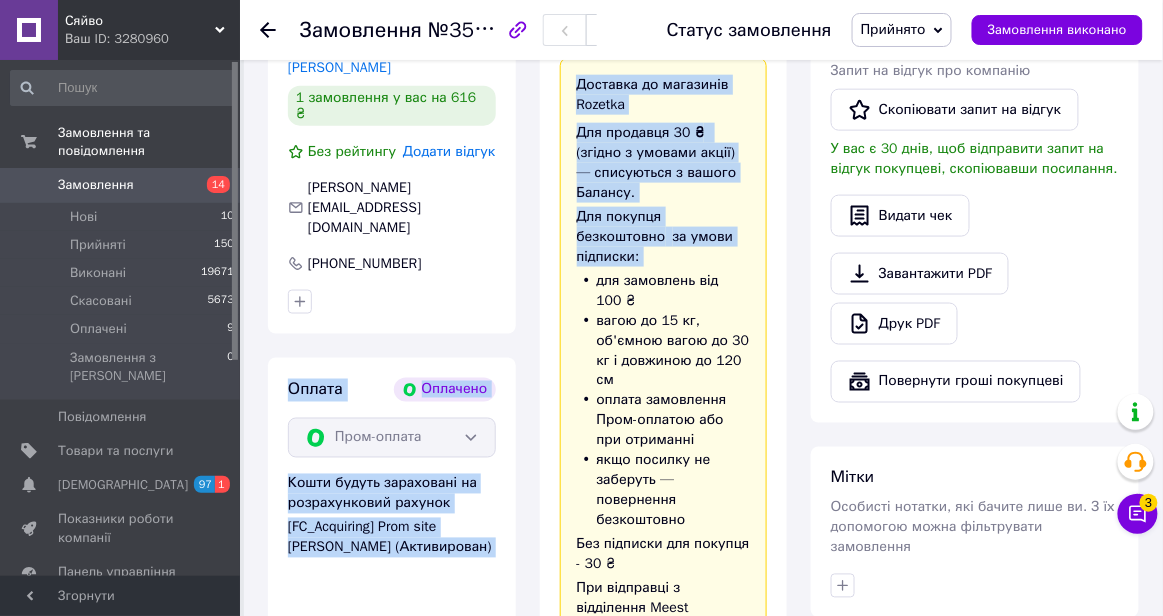 drag, startPoint x: 493, startPoint y: 298, endPoint x: 560, endPoint y: 277, distance: 70.21396 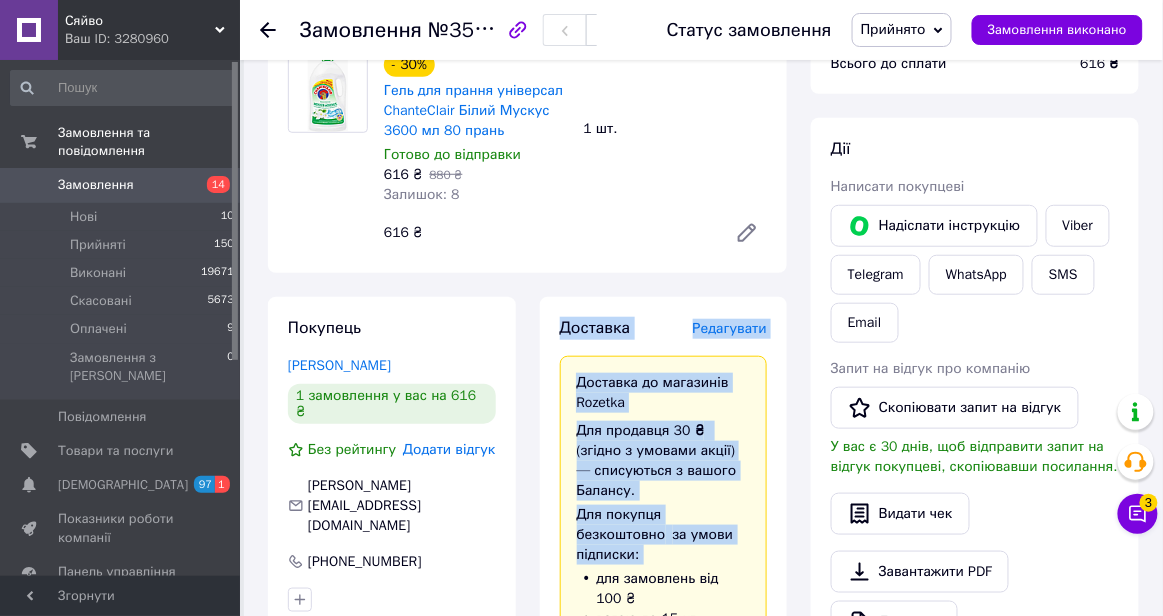 scroll, scrollTop: 241, scrollLeft: 0, axis: vertical 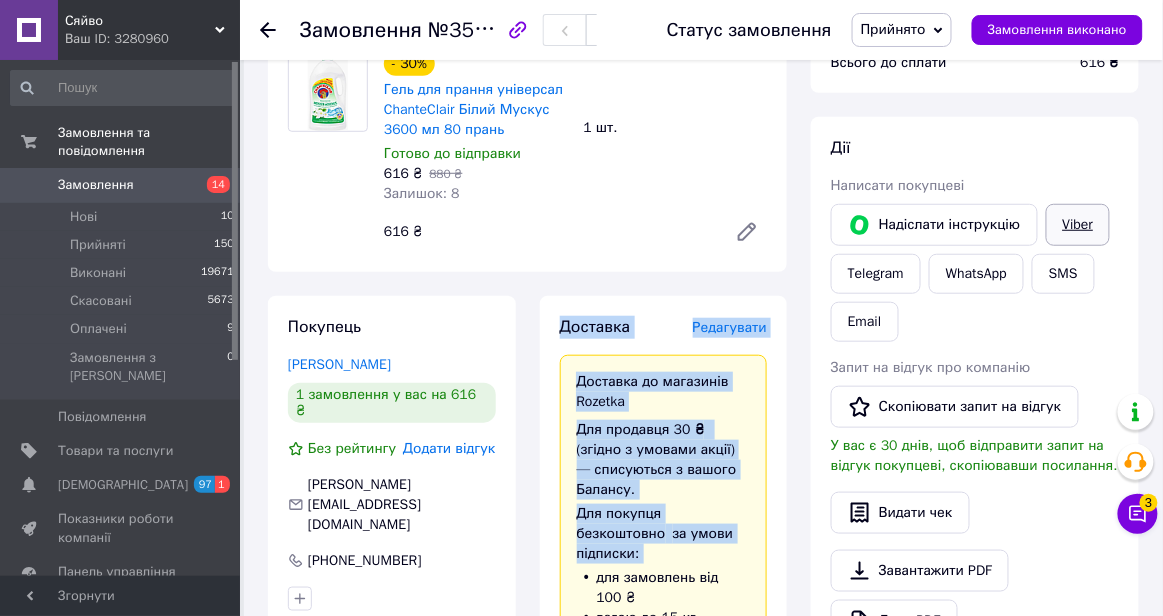click on "Viber" at bounding box center [1078, 225] 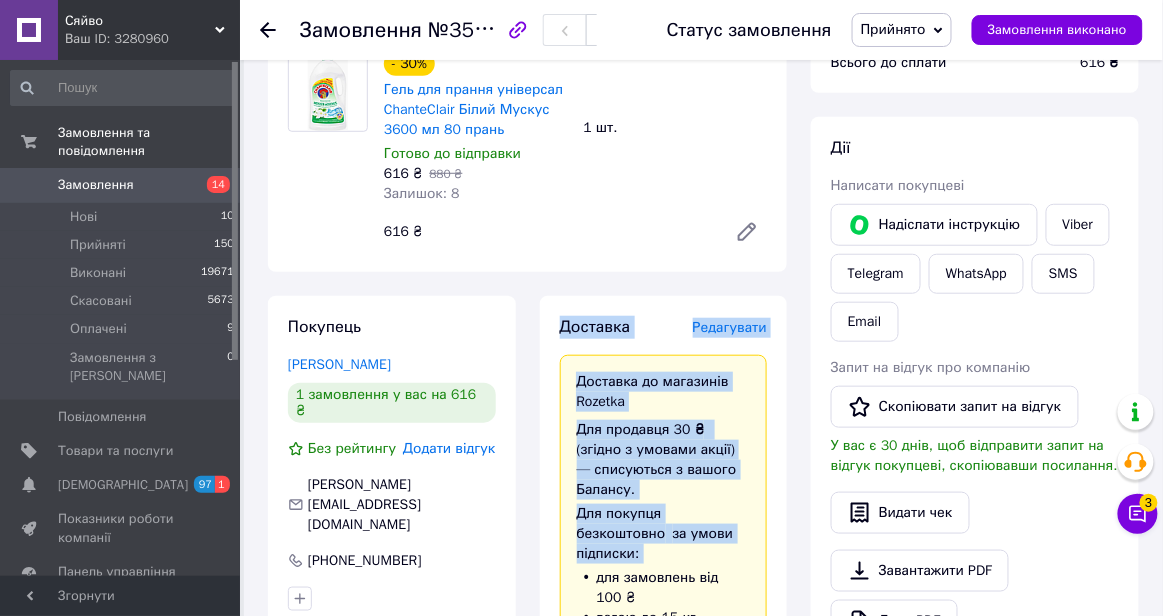 click on "Доставка Редагувати Доставка до магазинів Rozetka Для продавця 30 ₴   (згідно з умовами акції) — списуються з вашого Балансу. Для покупця безкоштовно   за умови підписки: для замовлень від 100 ₴ вагою до 15 кг,
об'ємною вагою до 30 кг
і довжиною до 120 см оплата замовлення Пром-оплатою або при отриманні якщо посилку не заберуть — повернення безкоштовно Без підписки для покупця - 30 ₴ При відправці з відділення Meest генеруються дві ЕН - роздрукуйте і наклейте обидві ЕН на посилку. Довідка та умови Акції Магазини Rozetka (платна) Номер накладної 719-3419726 PRM-551889627 Заплановано" at bounding box center (664, 1006) 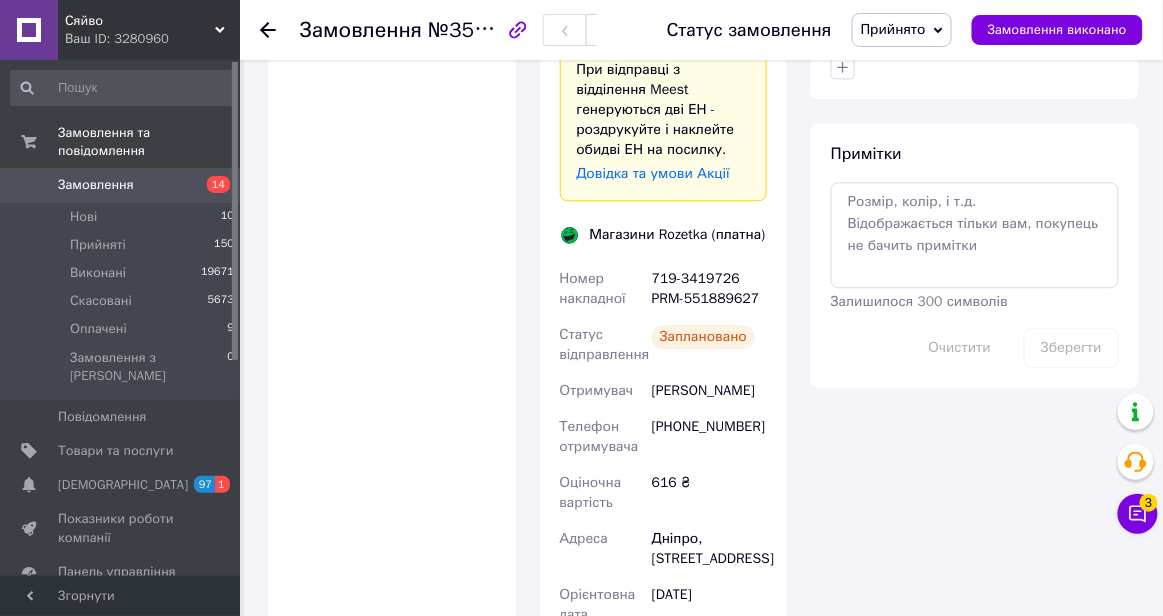 scroll, scrollTop: 1168, scrollLeft: 0, axis: vertical 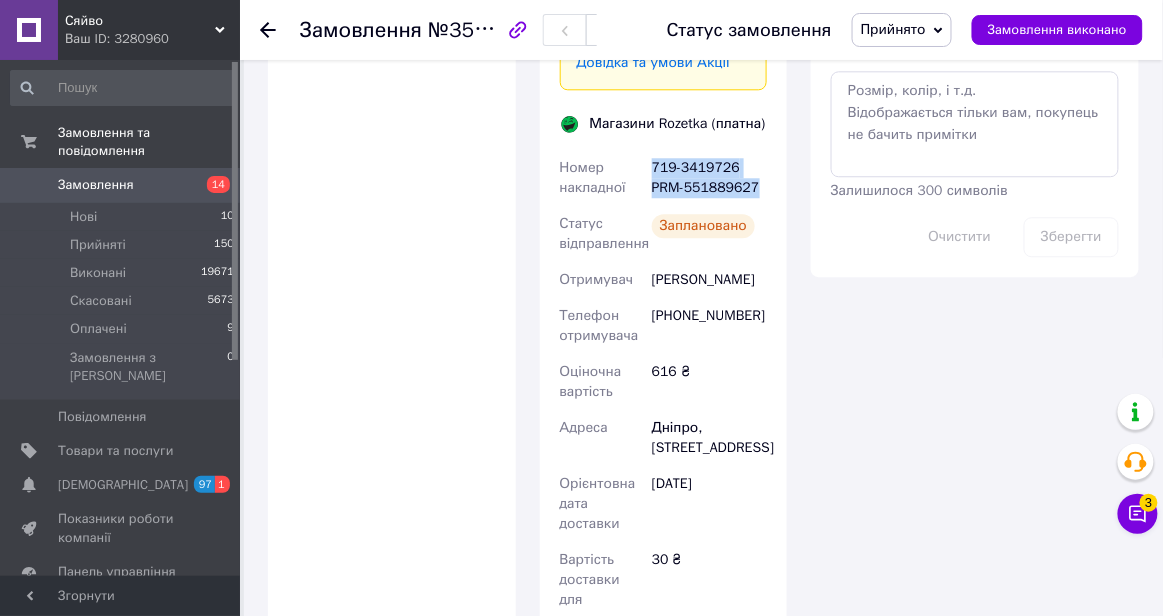drag, startPoint x: 655, startPoint y: 187, endPoint x: 779, endPoint y: 221, distance: 128.57683 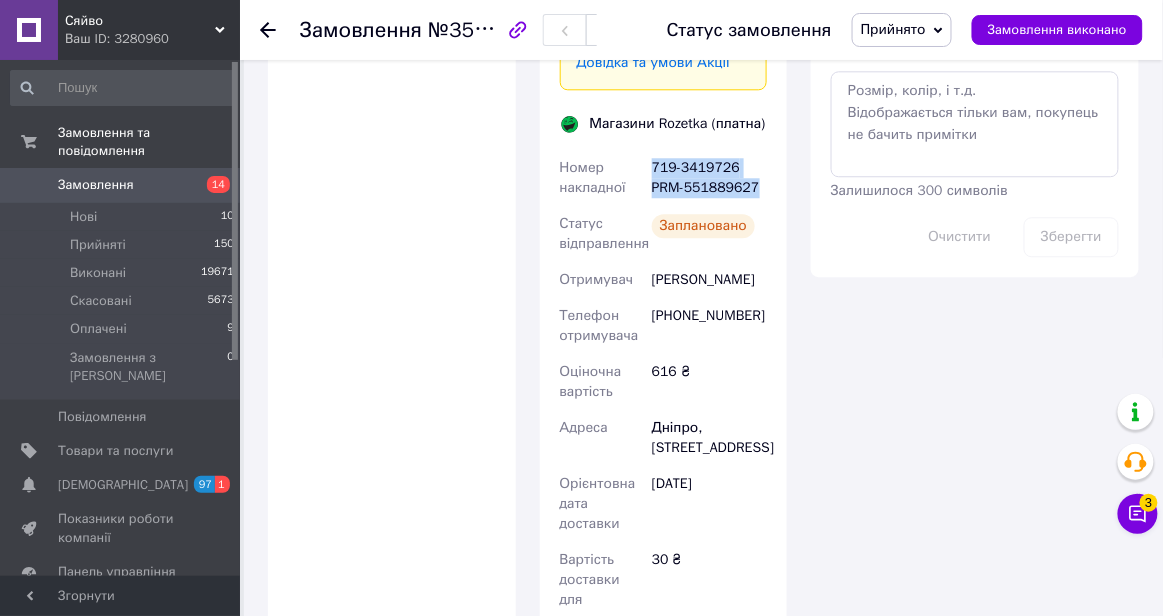 click on "Доставка Редагувати Доставка до магазинів Rozetka Для продавця 30 ₴   (згідно з умовами акції) — списуються з вашого Балансу. Для покупця безкоштовно   за умови підписки: для замовлень від 100 ₴ вагою до 15 кг,
об'ємною вагою до 30 кг
і довжиною до 120 см оплата замовлення Пром-оплатою або при отриманні якщо посилку не заберуть — повернення безкоштовно Без підписки для покупця - 30 ₴ При відправці з відділення Meest генеруються дві ЕН - роздрукуйте і наклейте обидві ЕН на посилку. Довідка та умови Акції Магазини Rozetka (платна) Номер накладної 719-3419726 PRM-551889627 Заплановано" at bounding box center (664, 79) 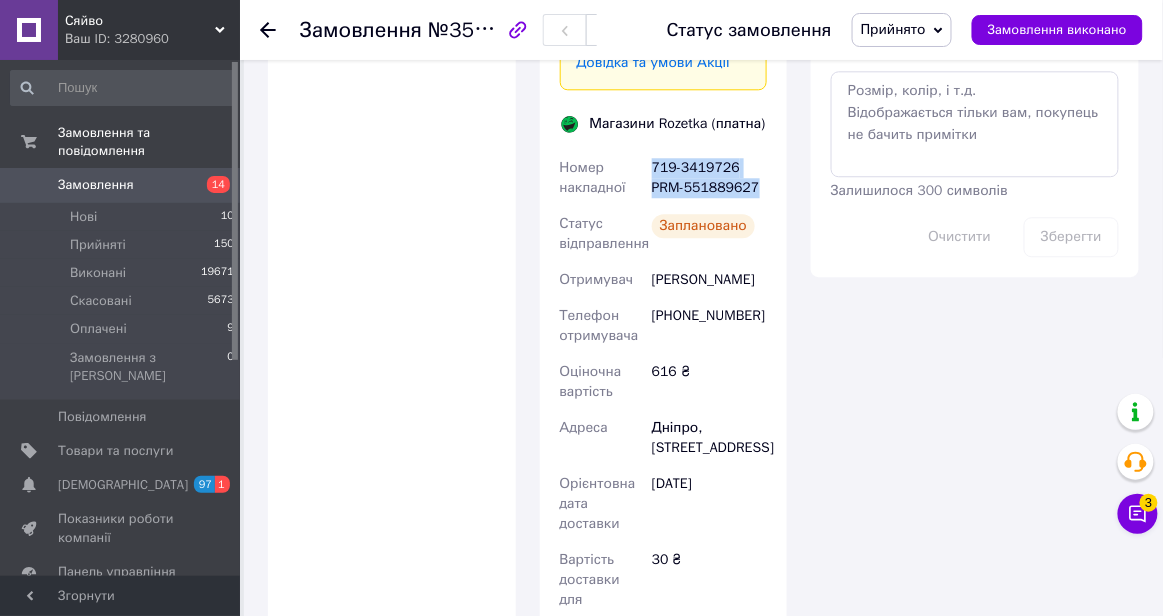 copy on "719-3419726 PRM-551889627" 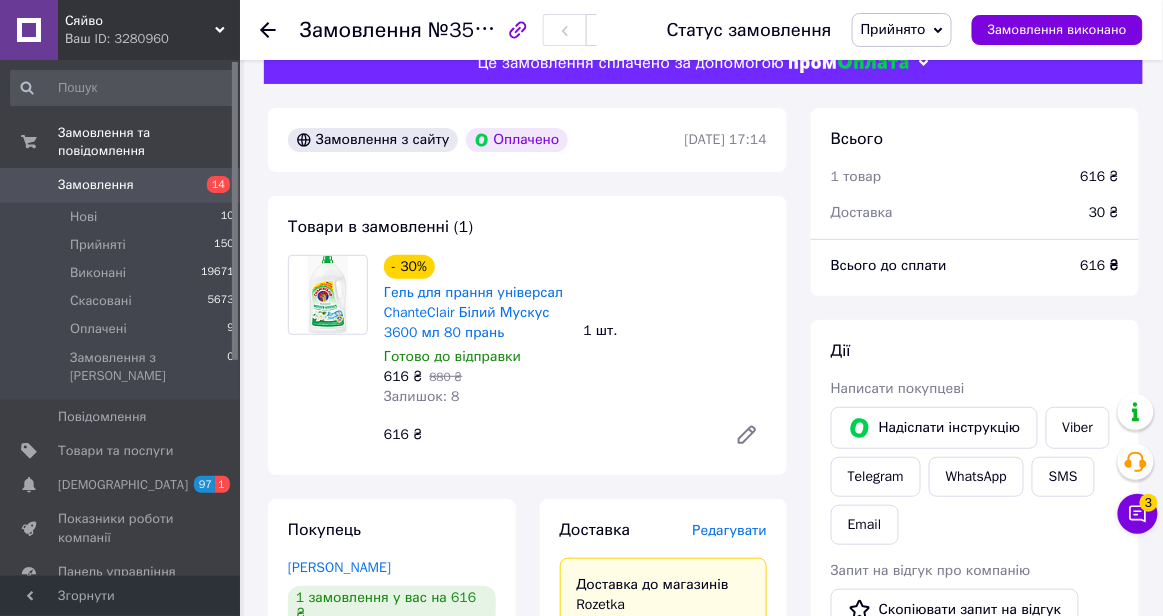 scroll, scrollTop: 0, scrollLeft: 0, axis: both 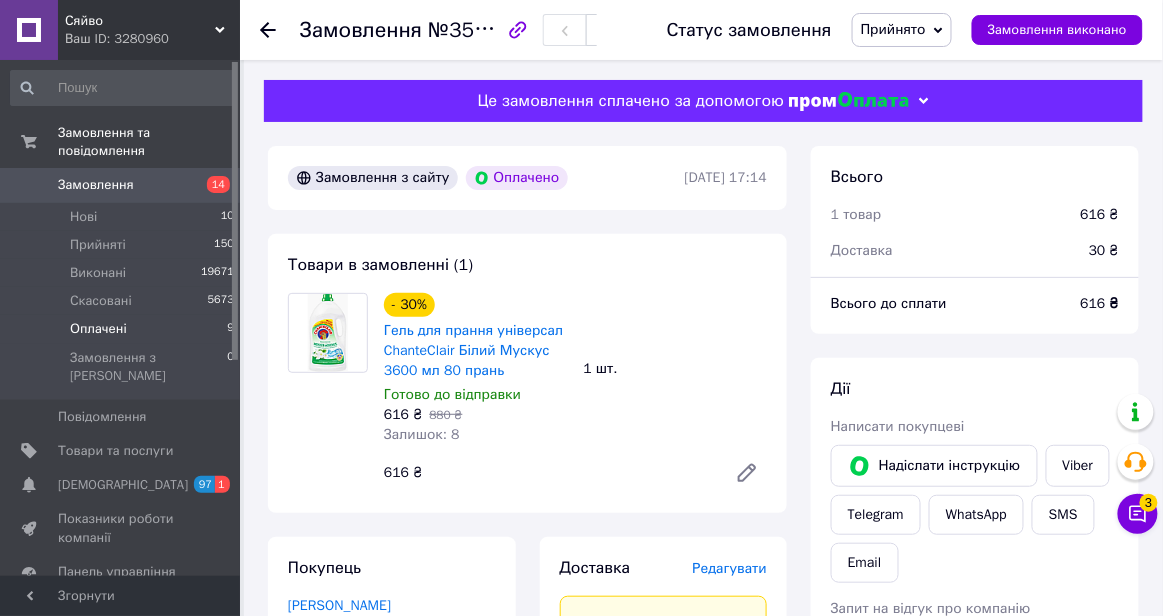 click on "Оплачені" at bounding box center (98, 329) 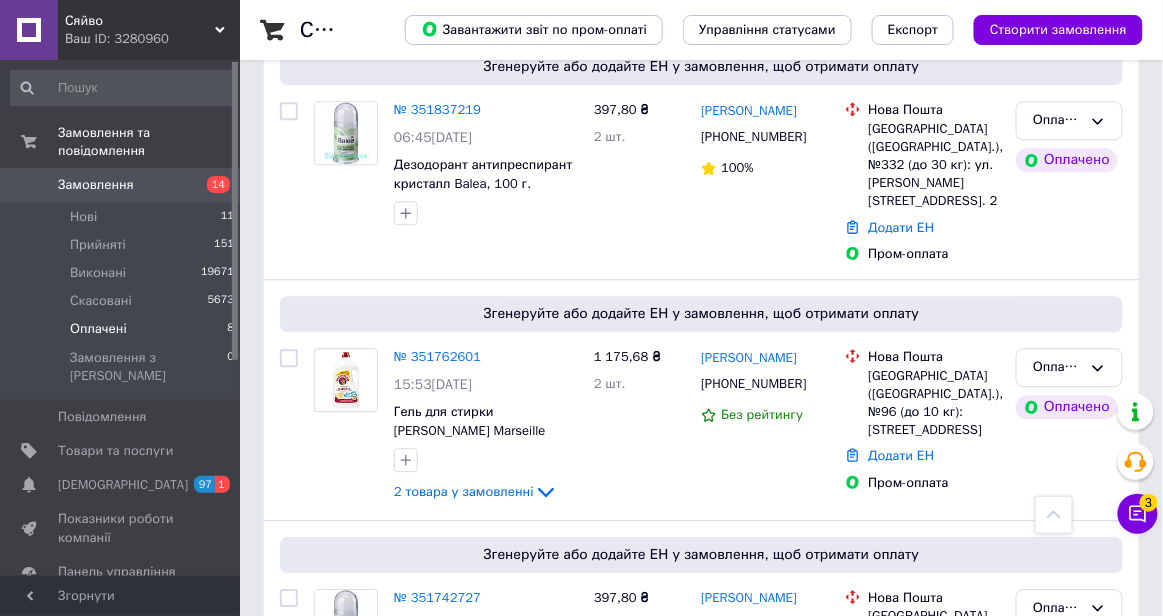 scroll, scrollTop: 1095, scrollLeft: 0, axis: vertical 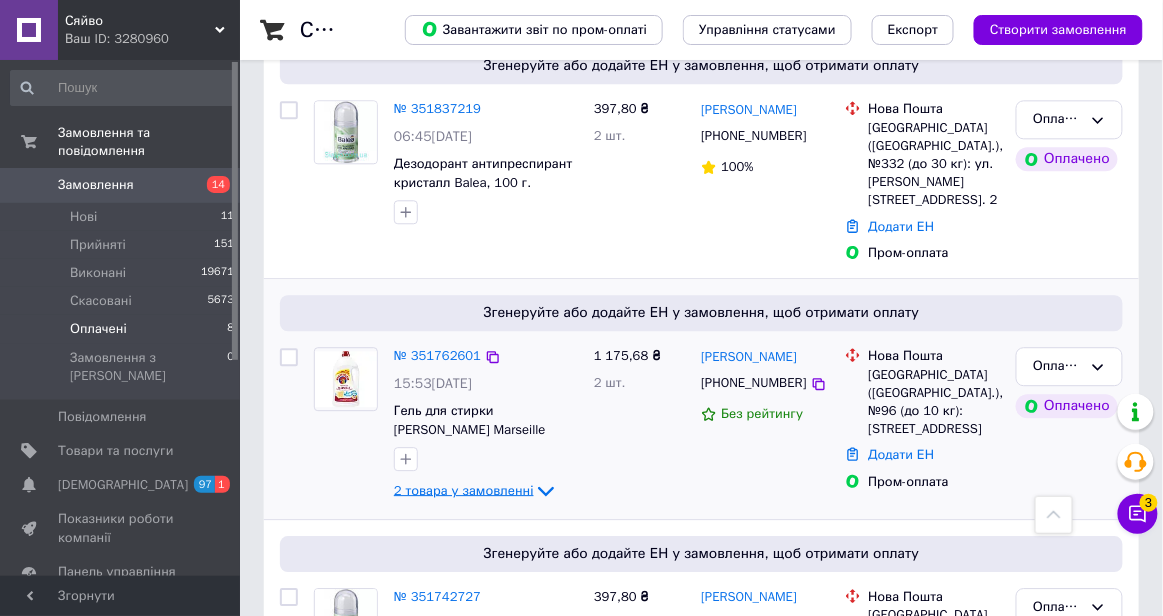 click 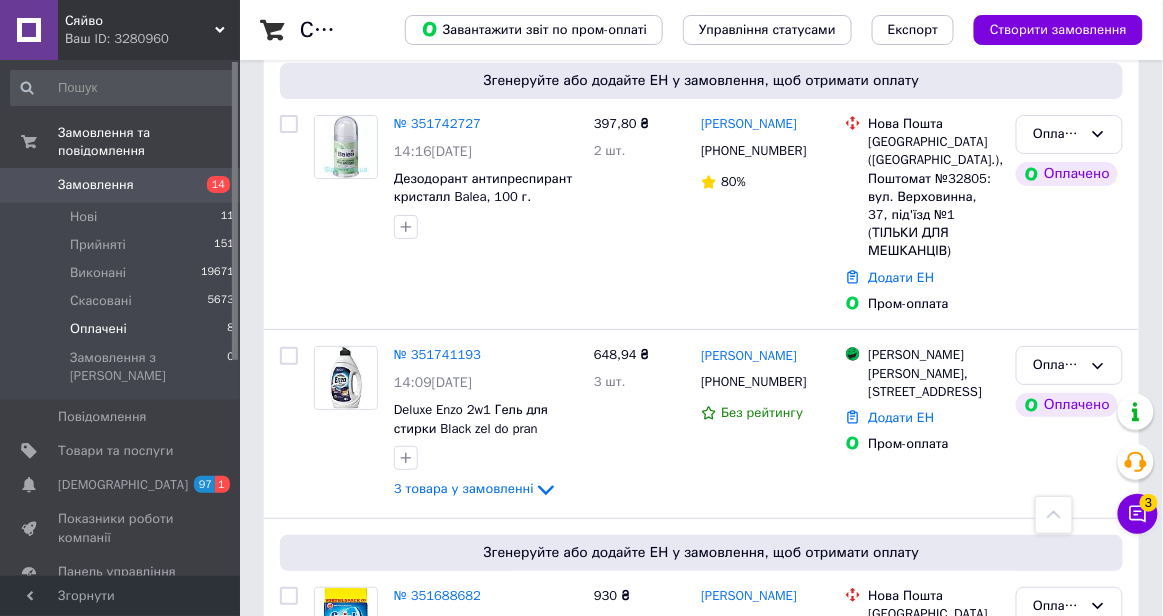 scroll, scrollTop: 1666, scrollLeft: 0, axis: vertical 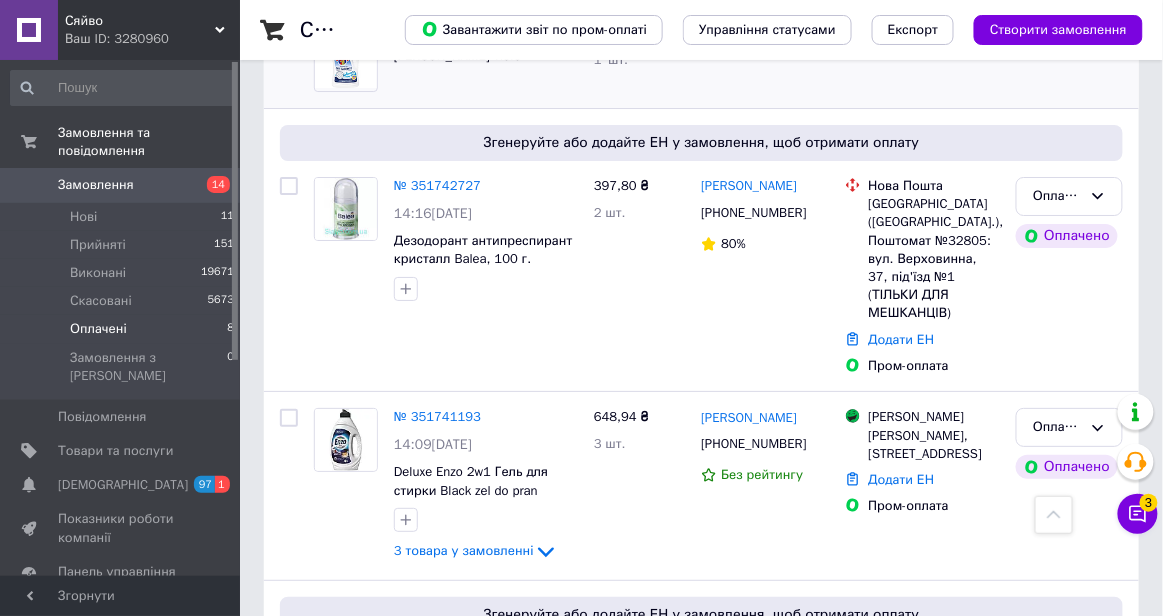 click on "Оплачені 8" at bounding box center [123, 329] 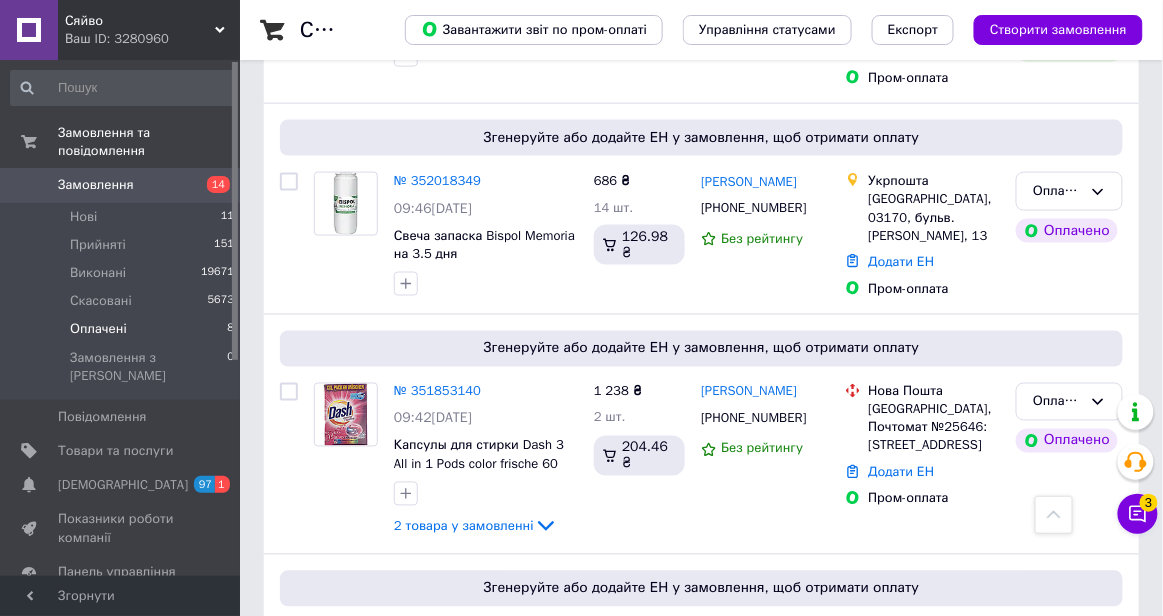 scroll, scrollTop: 571, scrollLeft: 0, axis: vertical 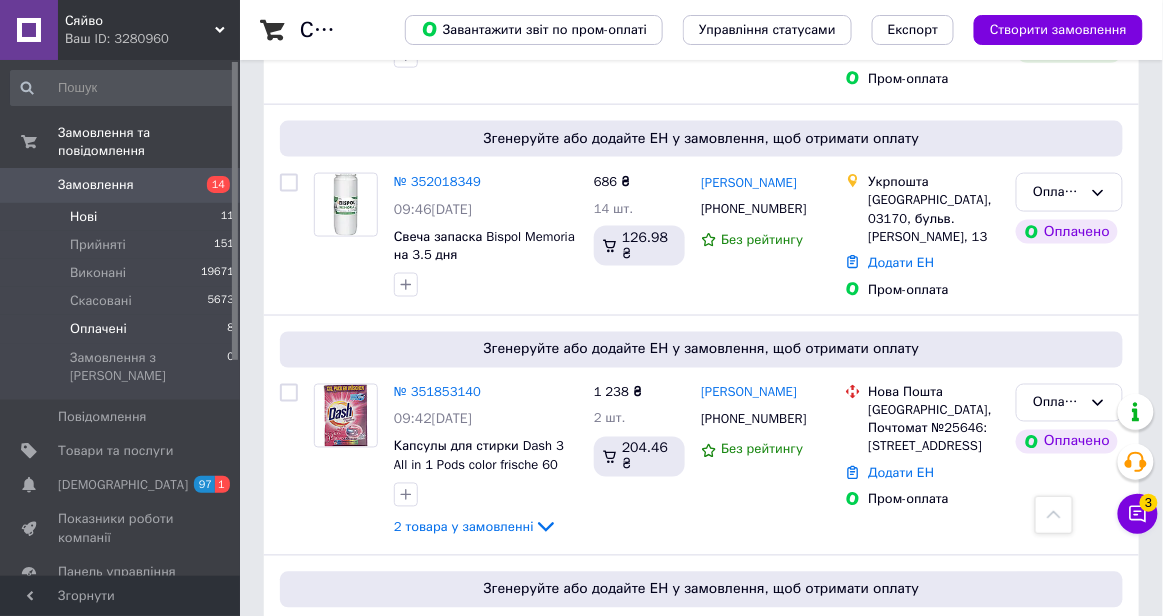 click on "Нові 11" at bounding box center [123, 217] 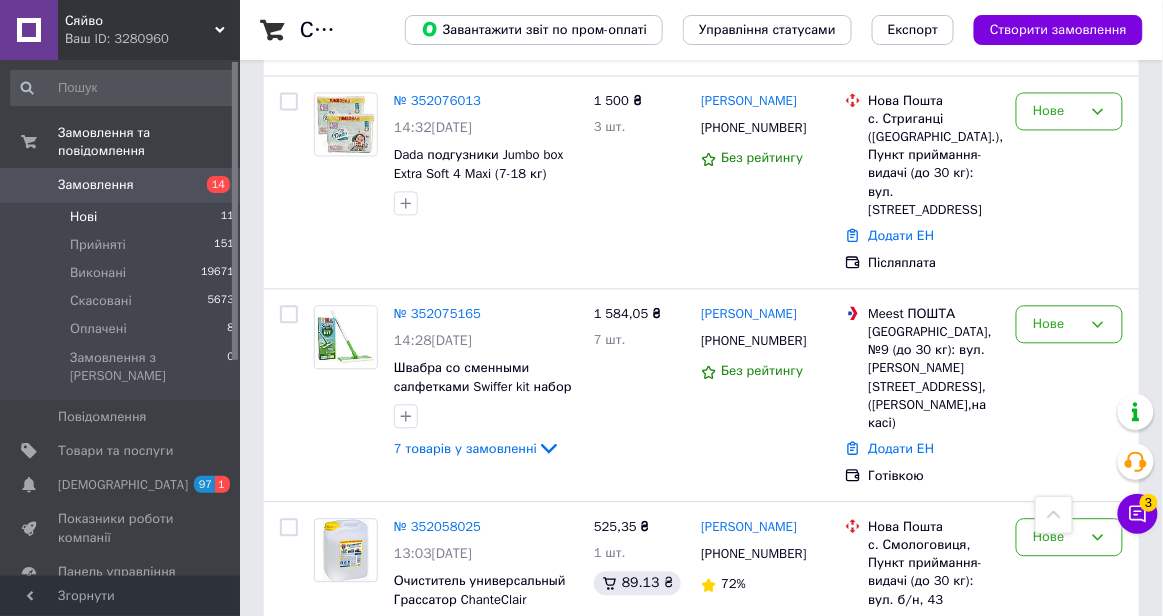 scroll, scrollTop: 925, scrollLeft: 0, axis: vertical 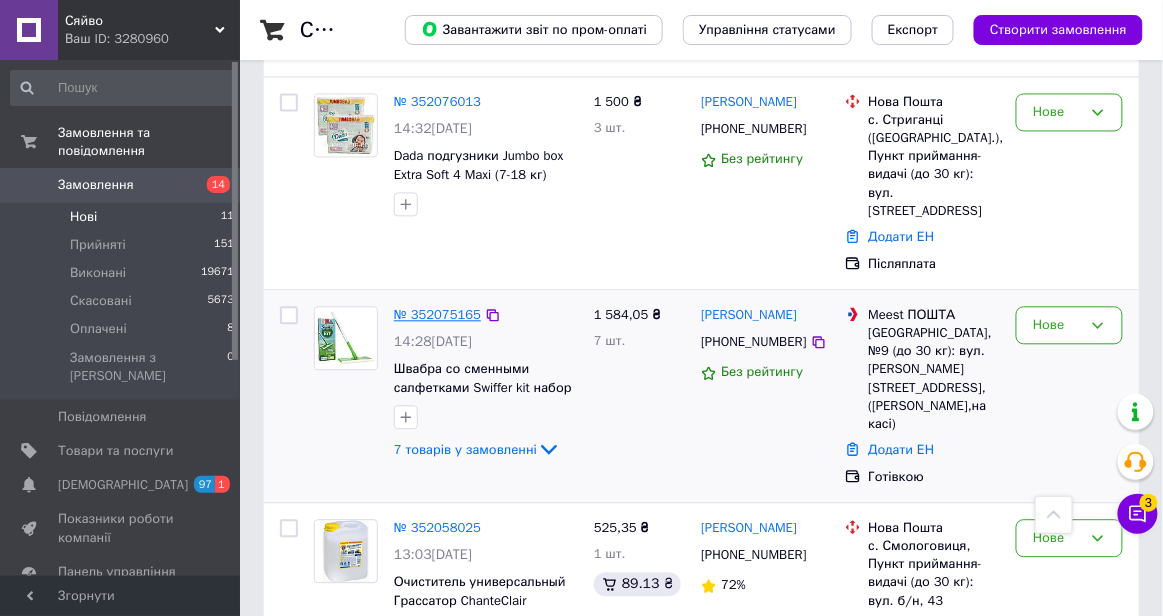 click on "№ 352075165" at bounding box center (437, 314) 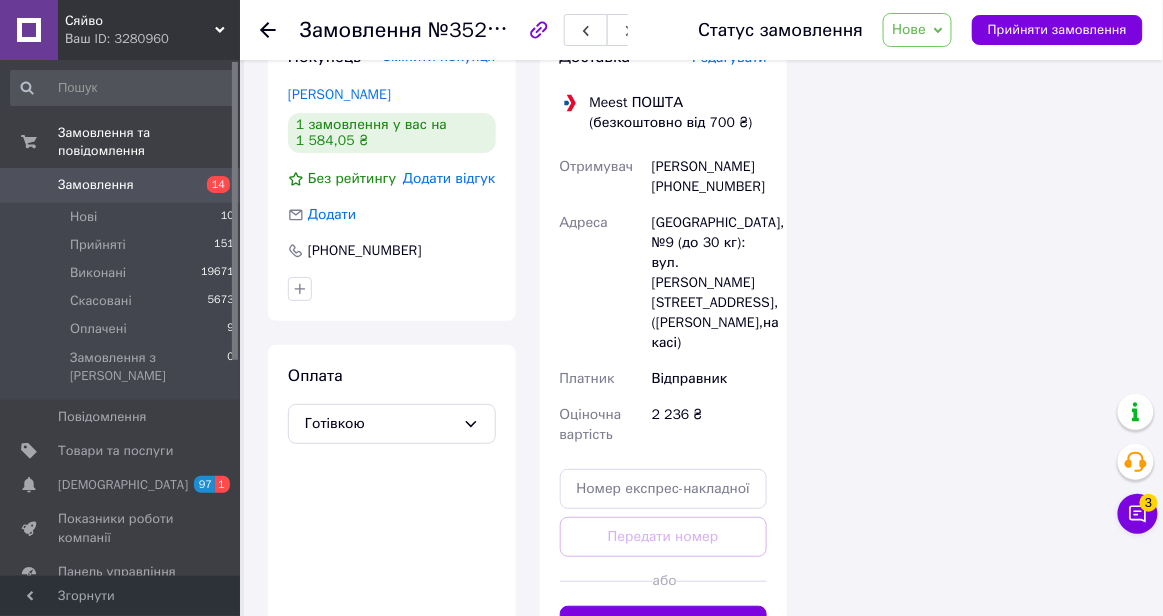 scroll, scrollTop: 1763, scrollLeft: 0, axis: vertical 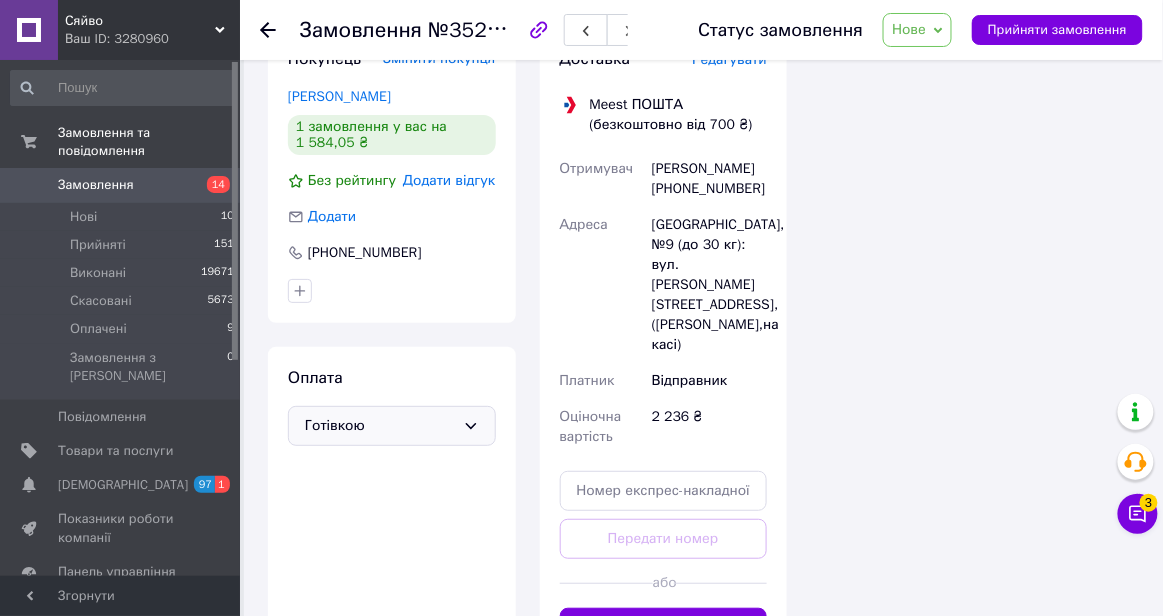 click on "Готівкою" at bounding box center (392, 426) 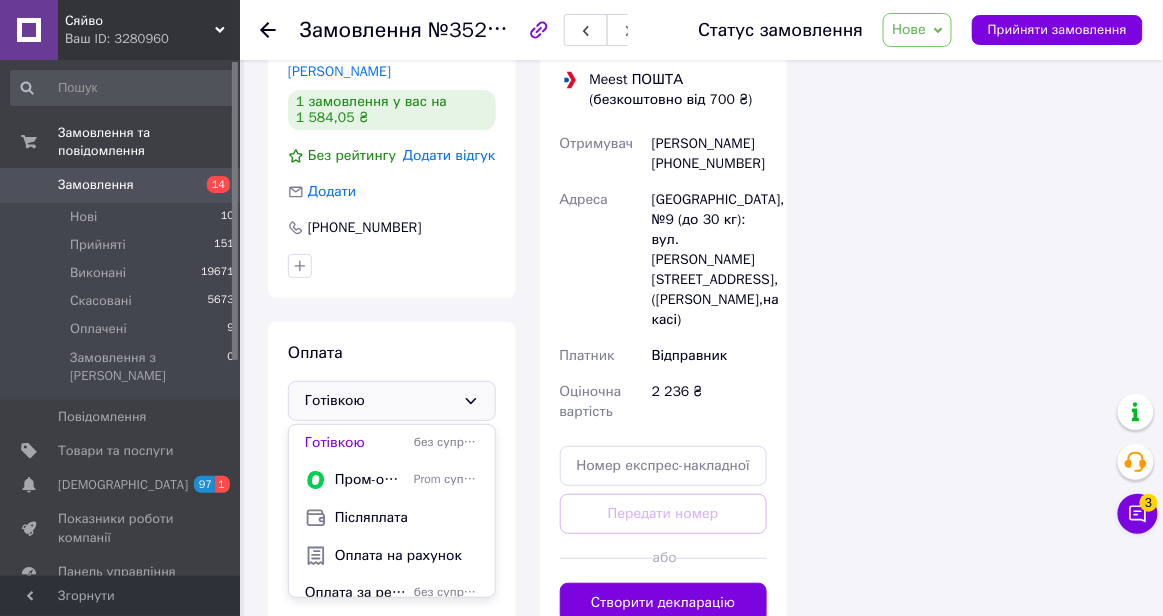 scroll, scrollTop: 1819, scrollLeft: 0, axis: vertical 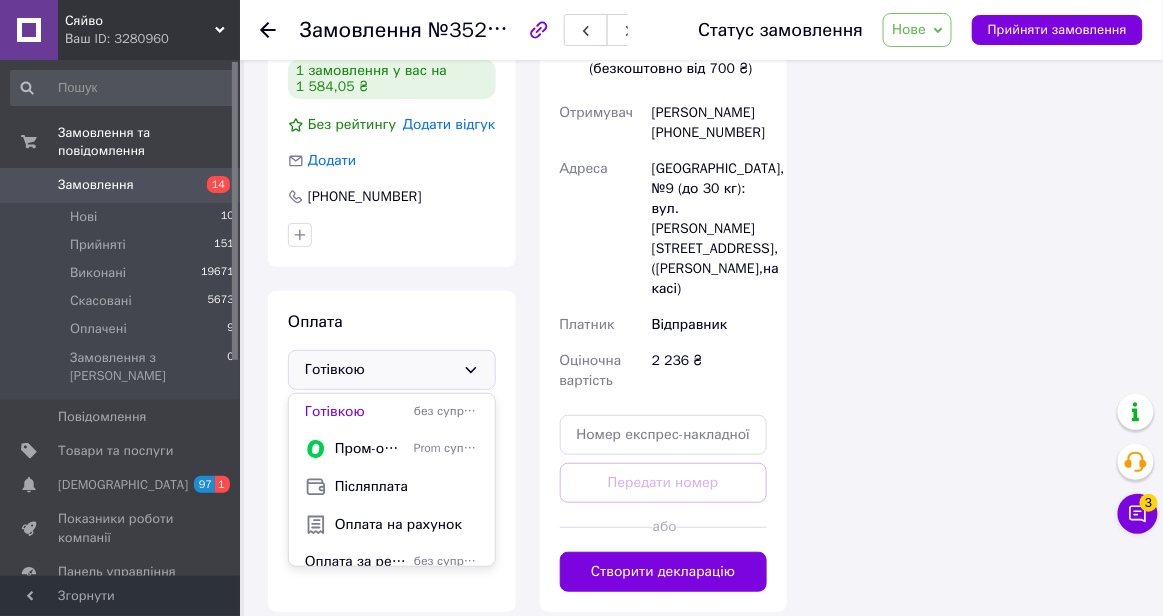 click on "Оплата Готівкою Готівкою без супроводу Prom Пром-оплата Prom супроводжує покупку Післяплата Оплата на рахунок Оплата за реквізитами без супроводу Prom Оплата на карту без супроводу Prom" at bounding box center [392, 451] 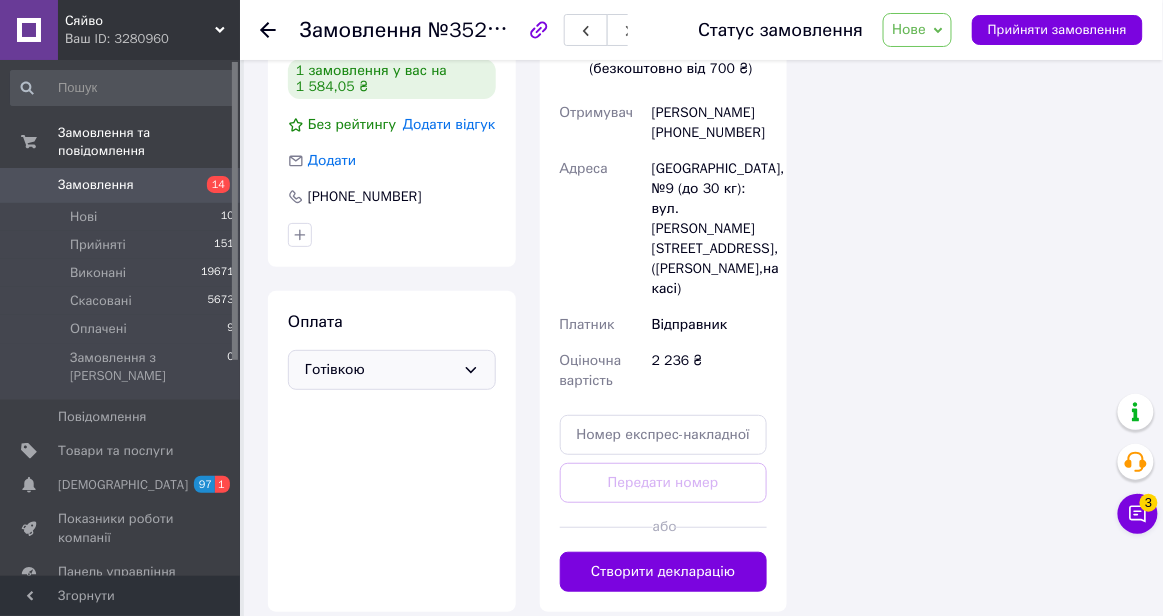 click 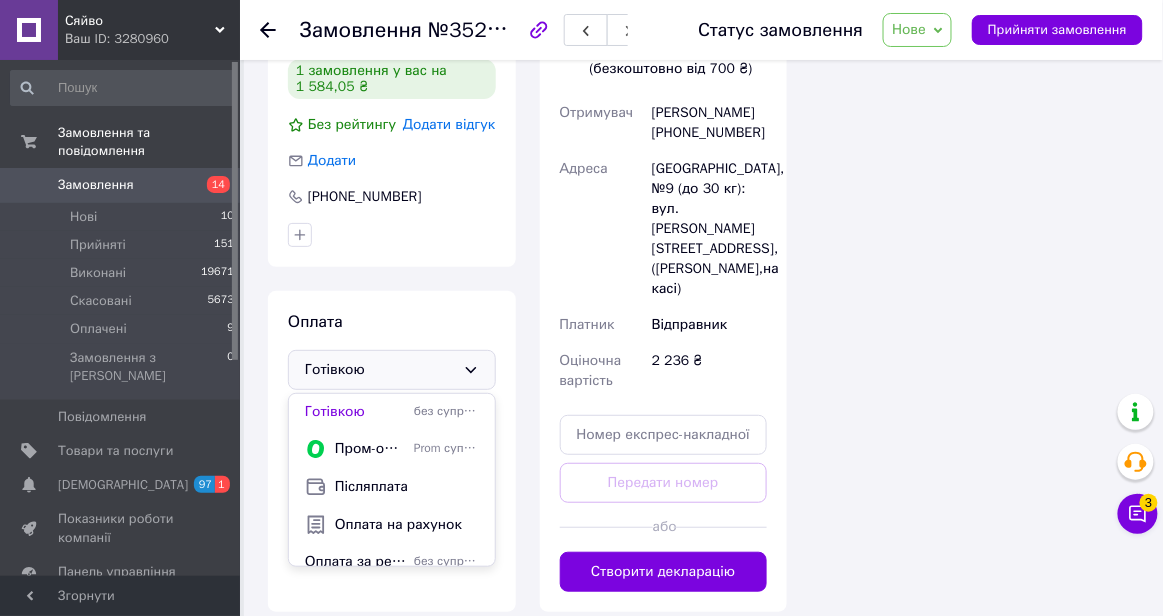 click 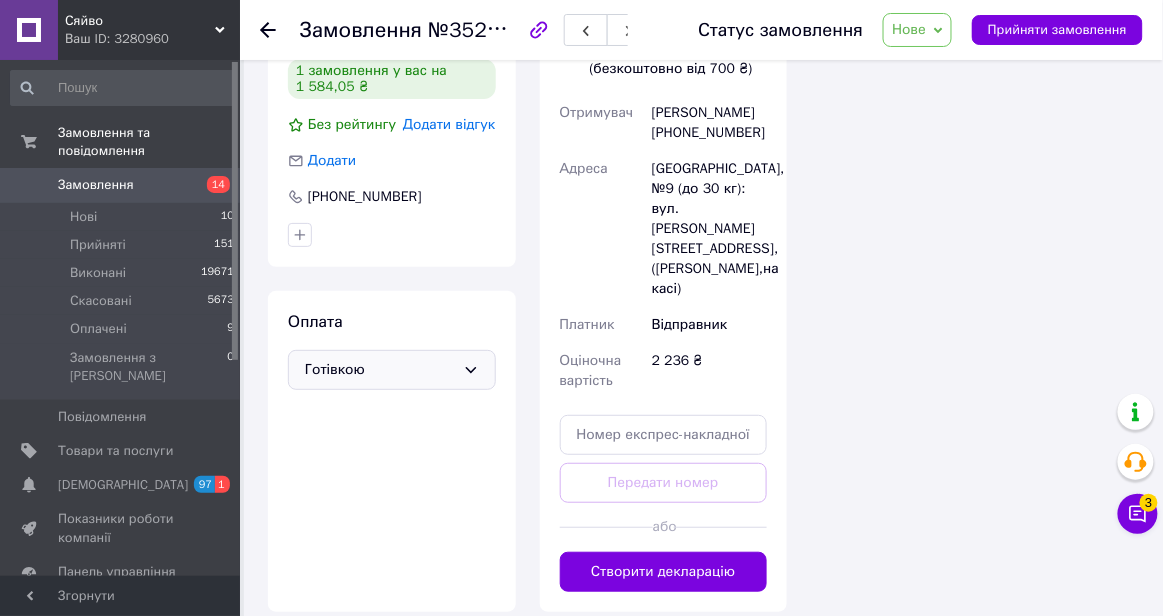 click 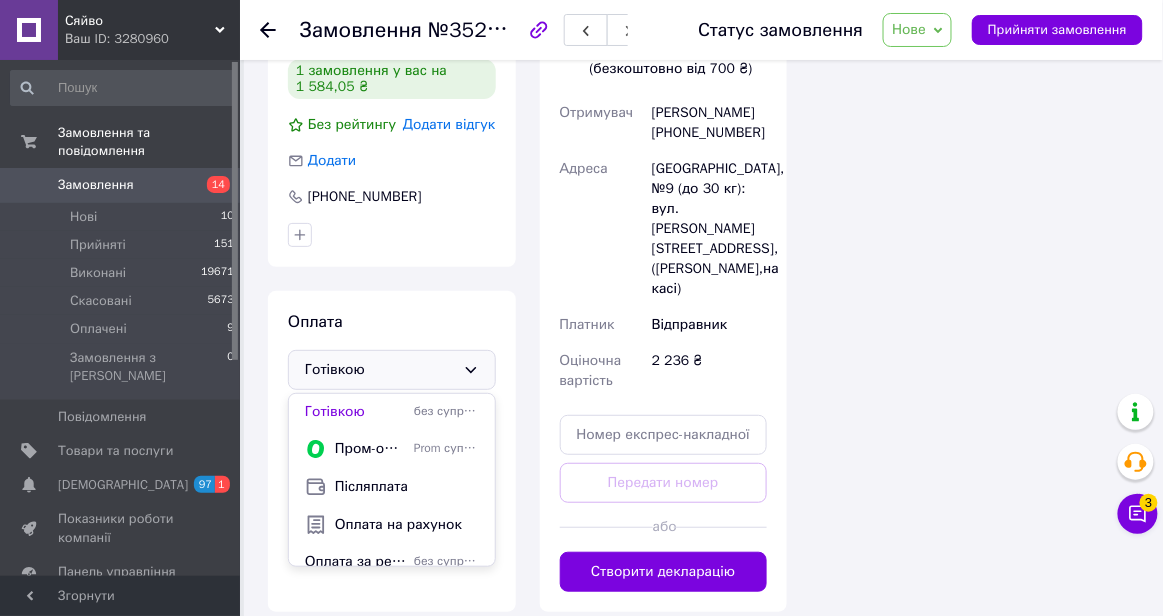 click 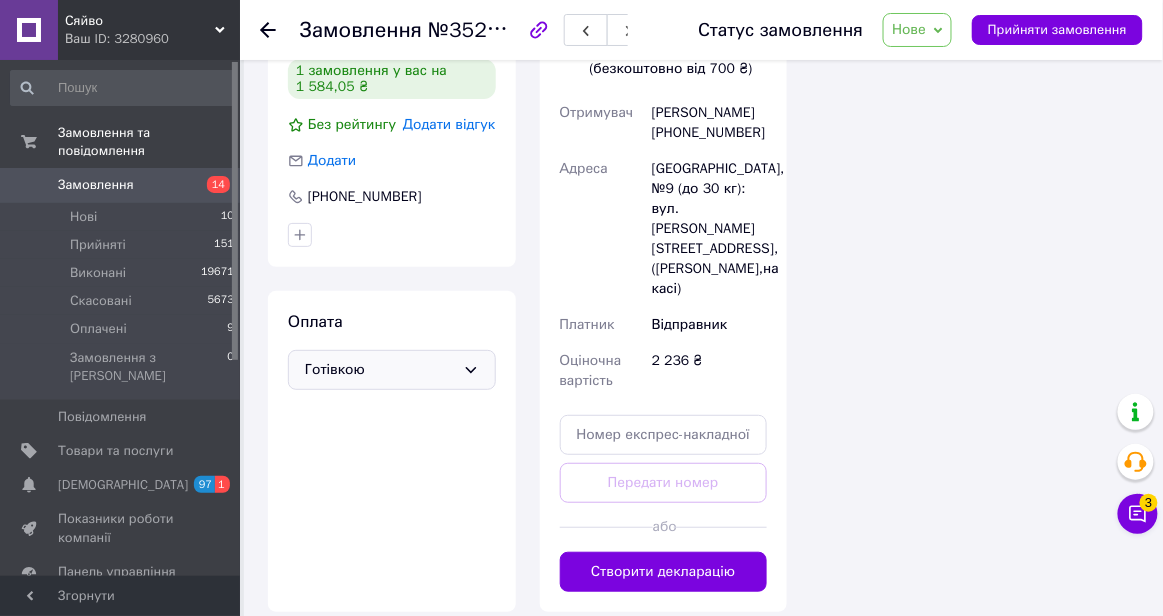 click 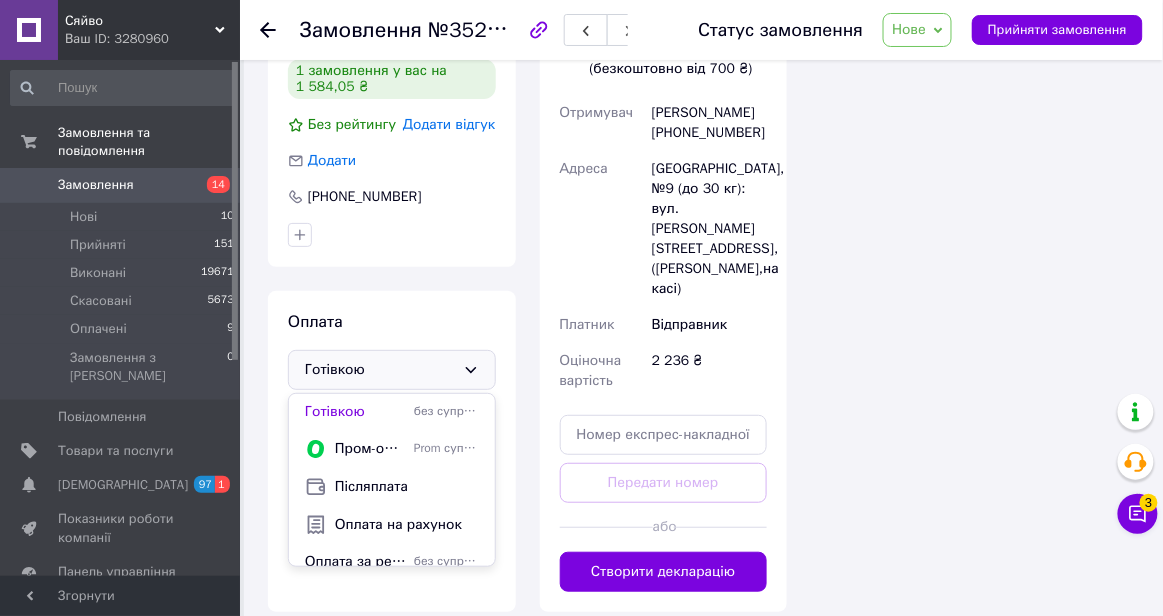 click on "Оплата Готівкою Готівкою без супроводу Prom Пром-оплата Prom супроводжує покупку Післяплата Оплата на рахунок Оплата за реквізитами без супроводу Prom Оплата на карту без супроводу Prom" at bounding box center [392, 451] 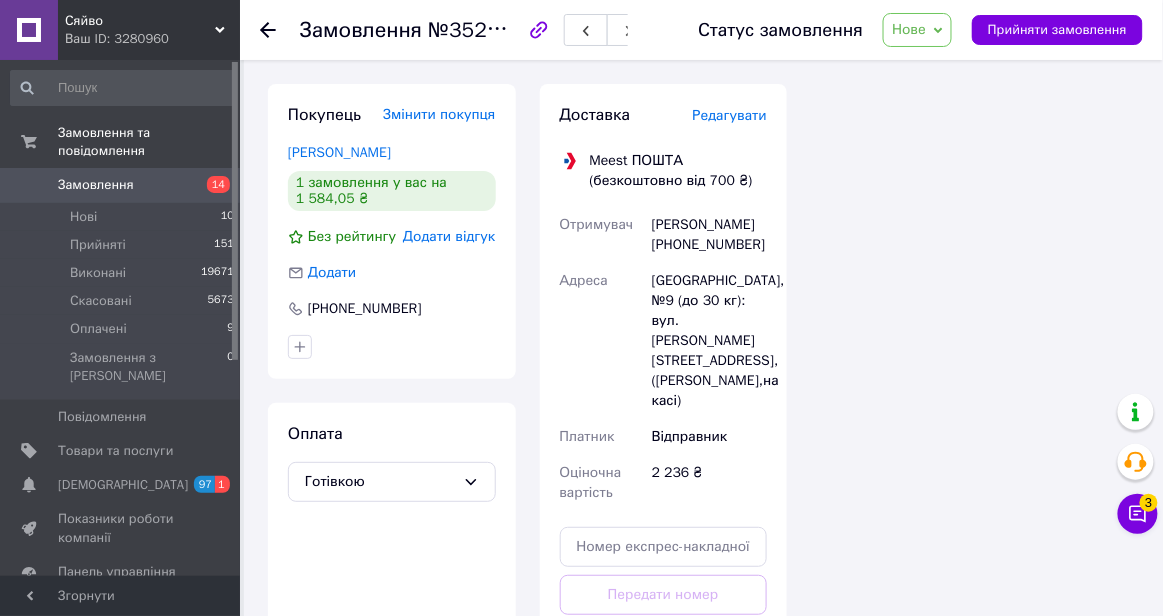 scroll, scrollTop: 1711, scrollLeft: 0, axis: vertical 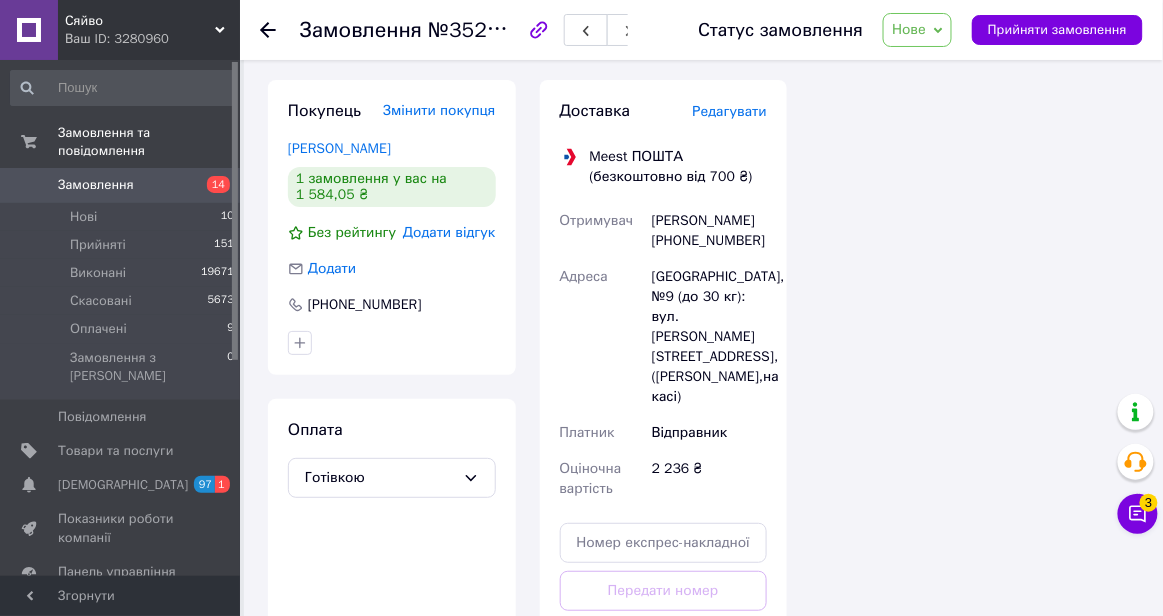 click on "Редагувати" at bounding box center (730, 111) 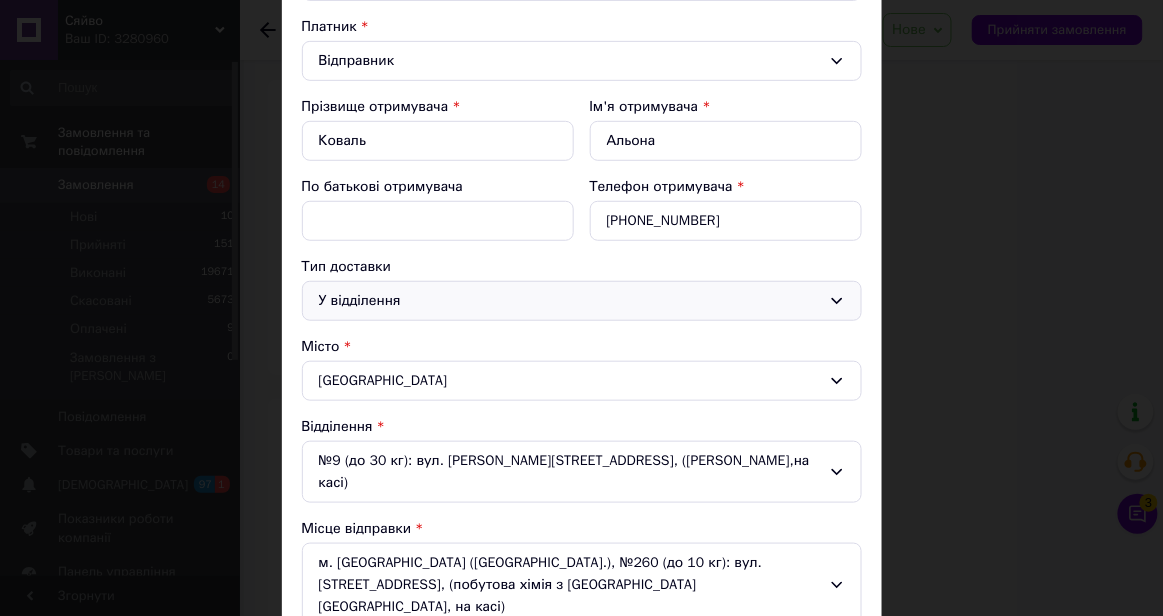 scroll, scrollTop: 220, scrollLeft: 0, axis: vertical 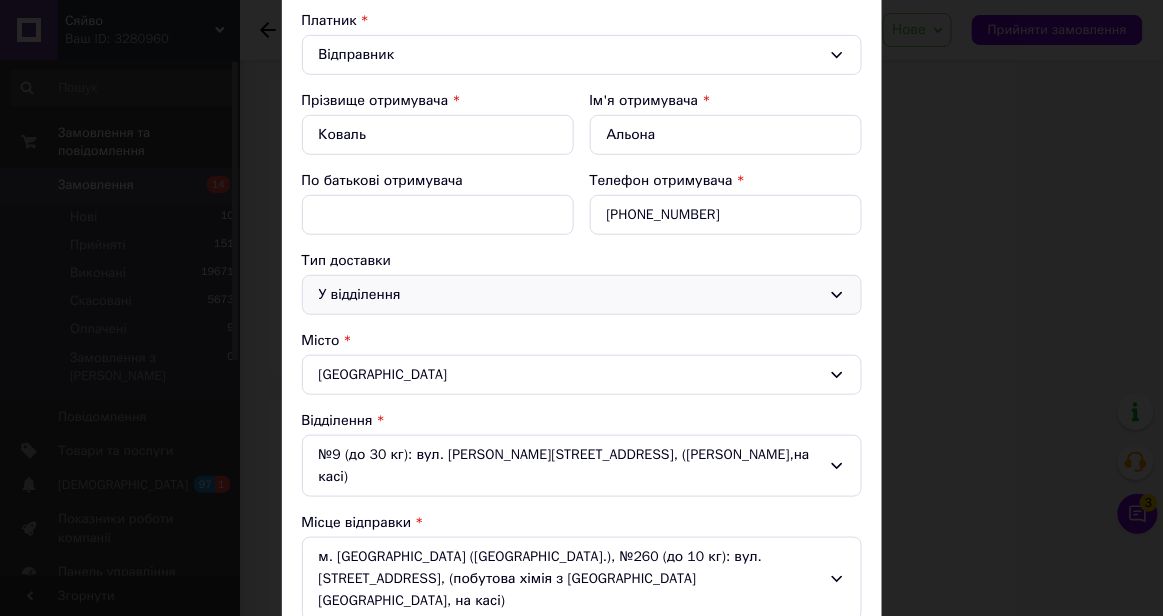 click 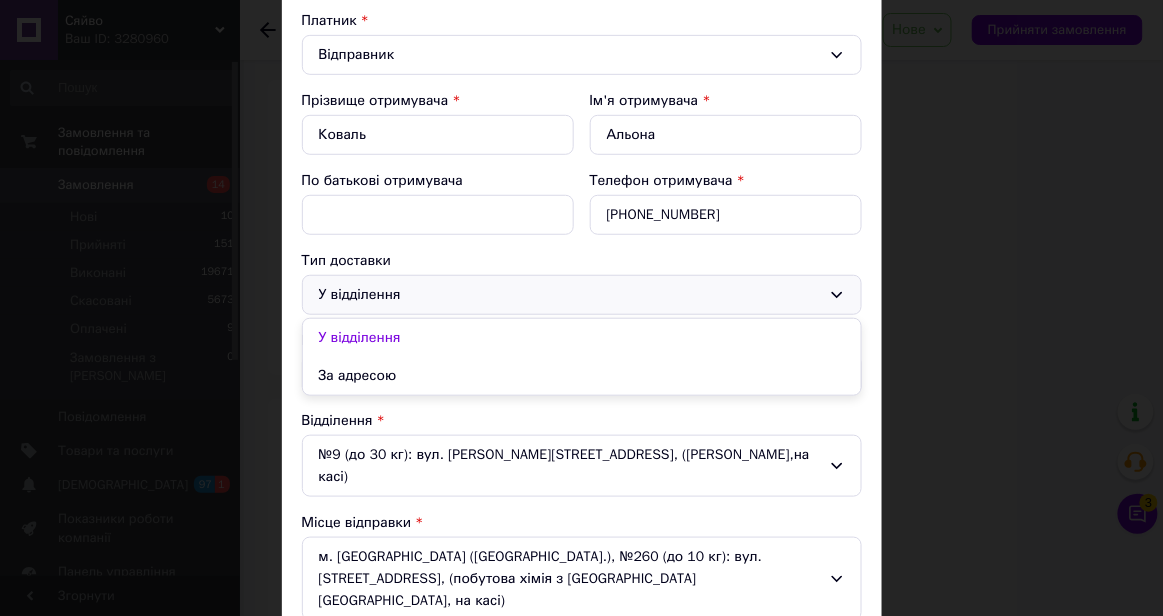 click 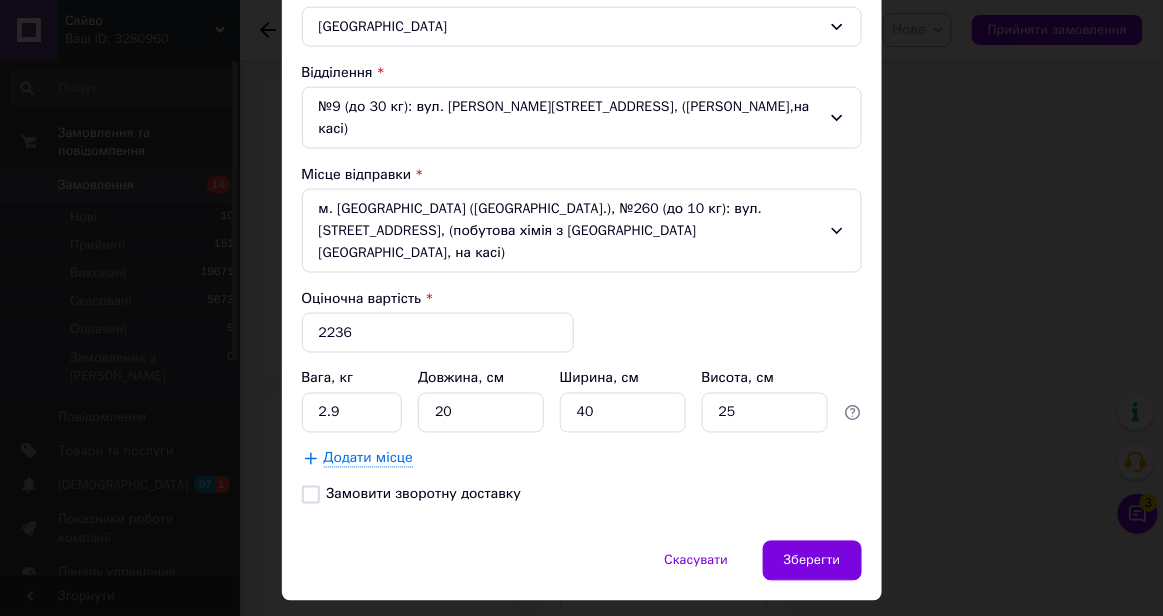 scroll, scrollTop: 576, scrollLeft: 0, axis: vertical 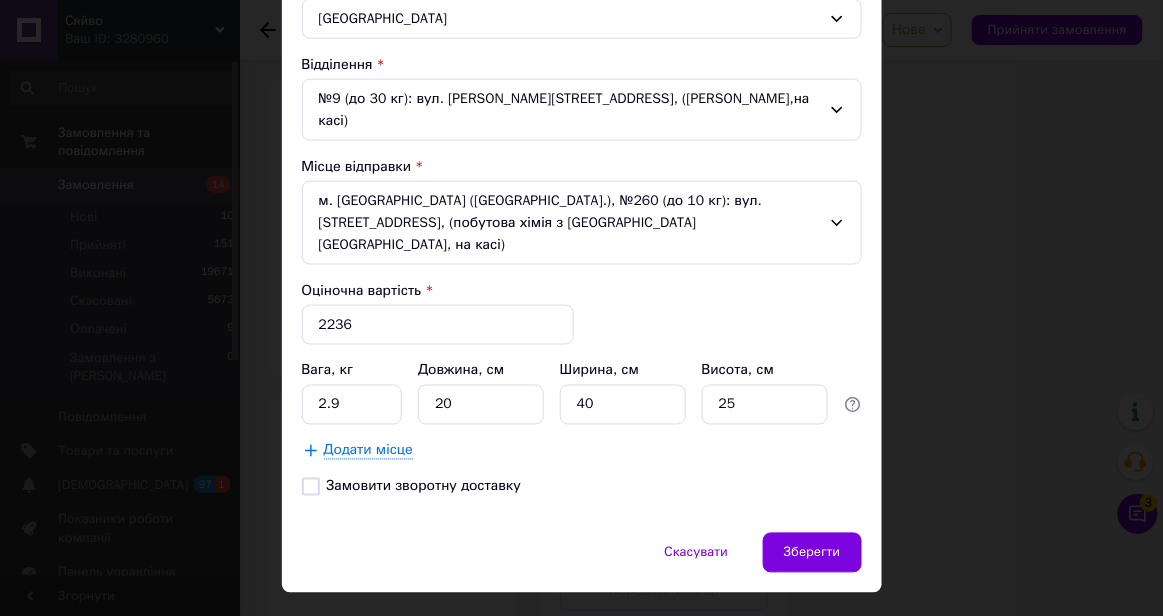click on "× Редагування доставки Спосіб доставки Meest ПОШТА (безкоштовно від 700 ₴) Платник Відправник Прізвище отримувача   * [PERSON_NAME] Ім'я отримувача   * [PERSON_NAME] батькові отримувача Телефон отримувача   * [PHONE_NUMBER] Тип доставки У відділення Місто [GEOGRAPHIC_DATA] Відділення №9 (до 30 кг): вул. [PERSON_NAME][STREET_ADDRESS], ([PERSON_NAME],на касі) Місце відправки м. [GEOGRAPHIC_DATA] ([GEOGRAPHIC_DATA].), №260 (до 10 кг): вул. Панча, 16, (побутова хімія з [GEOGRAPHIC_DATA] Сяйво, на касі) Оціночна вартість   * 2236 Вага, кг   2.9 Довжина, см   20 Ширина, см   40 Висота, см   25 Додати місце   Замовити зворотну доставку Скасувати" at bounding box center (581, 308) 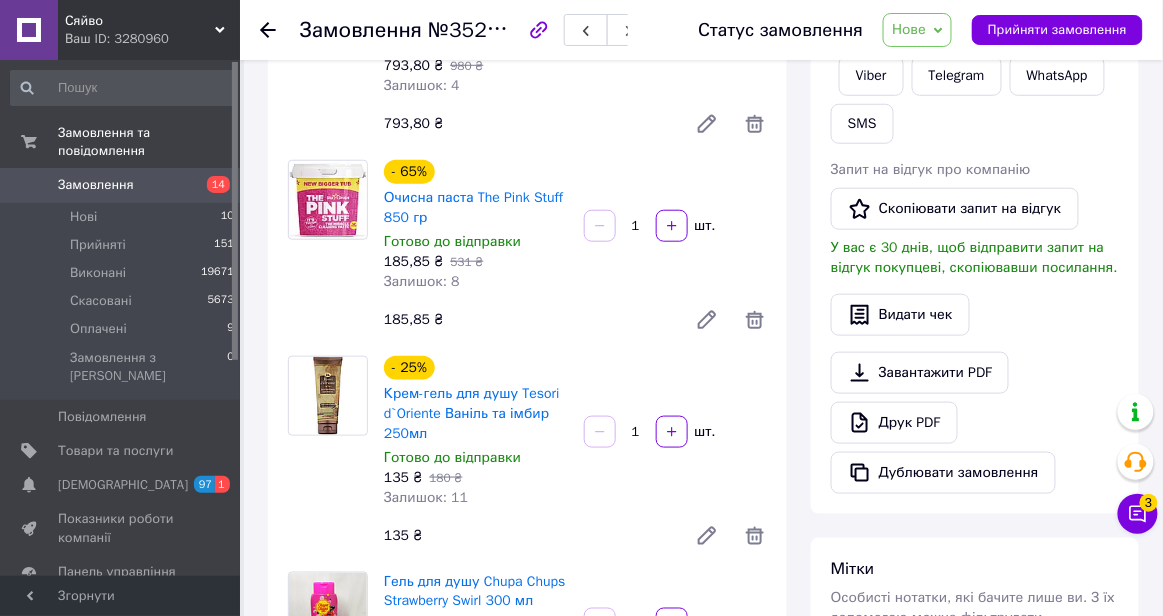 scroll, scrollTop: 0, scrollLeft: 0, axis: both 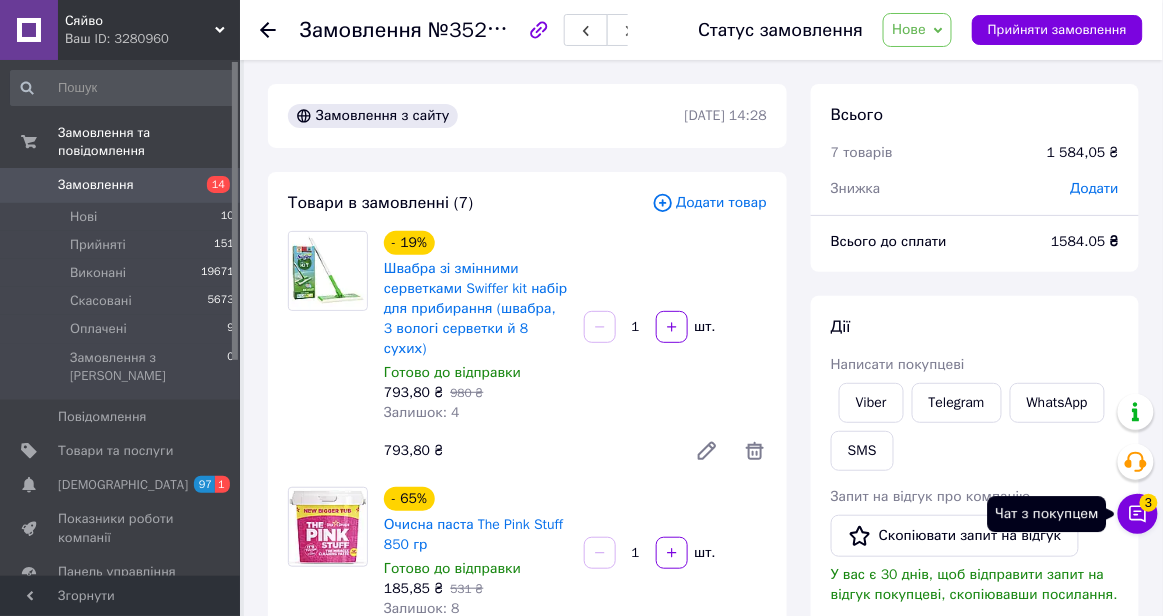 click 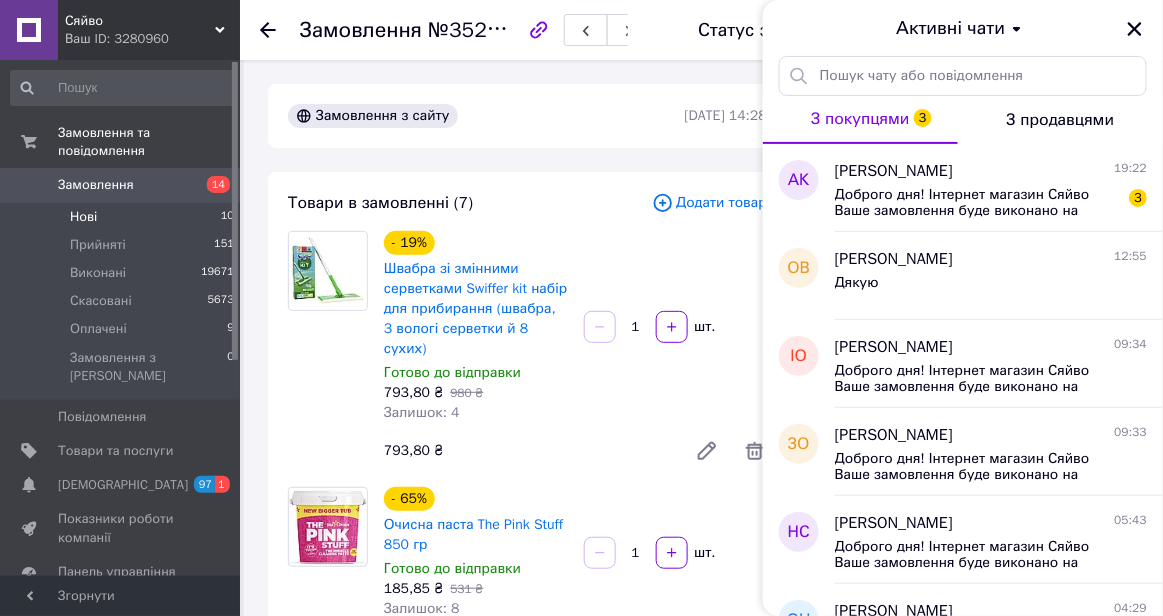 click on "Нові 10" at bounding box center [123, 217] 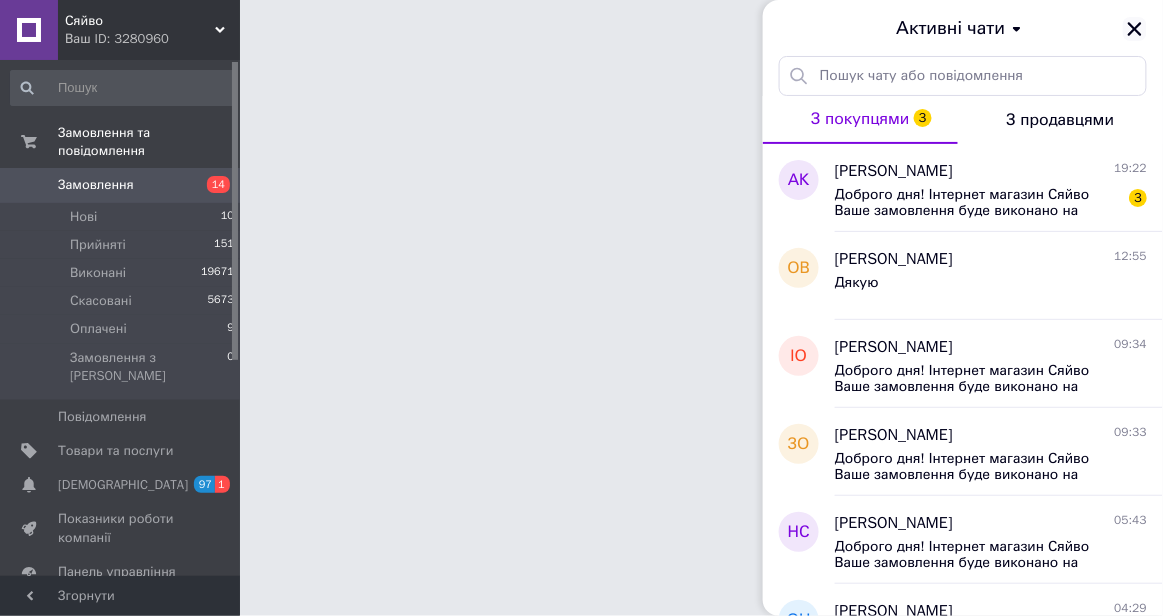 click 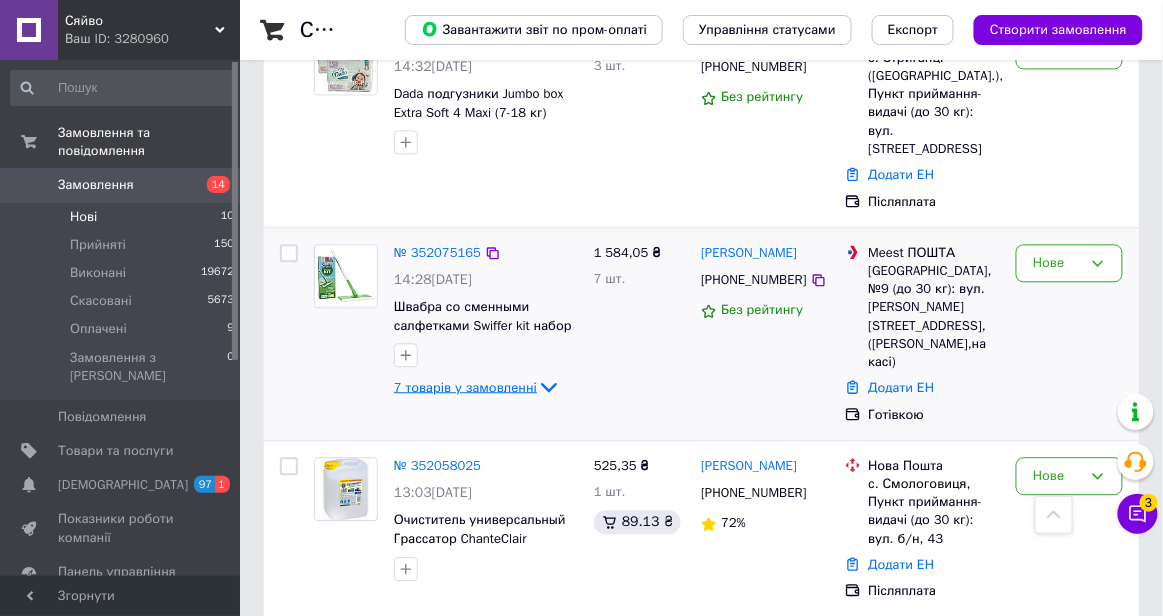scroll, scrollTop: 993, scrollLeft: 0, axis: vertical 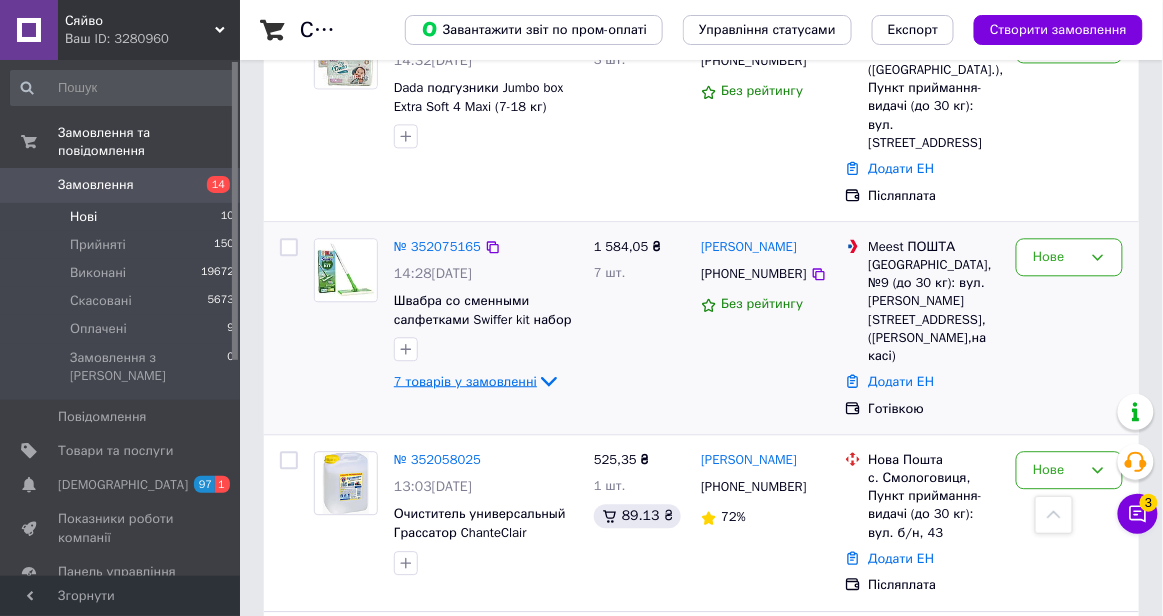 click 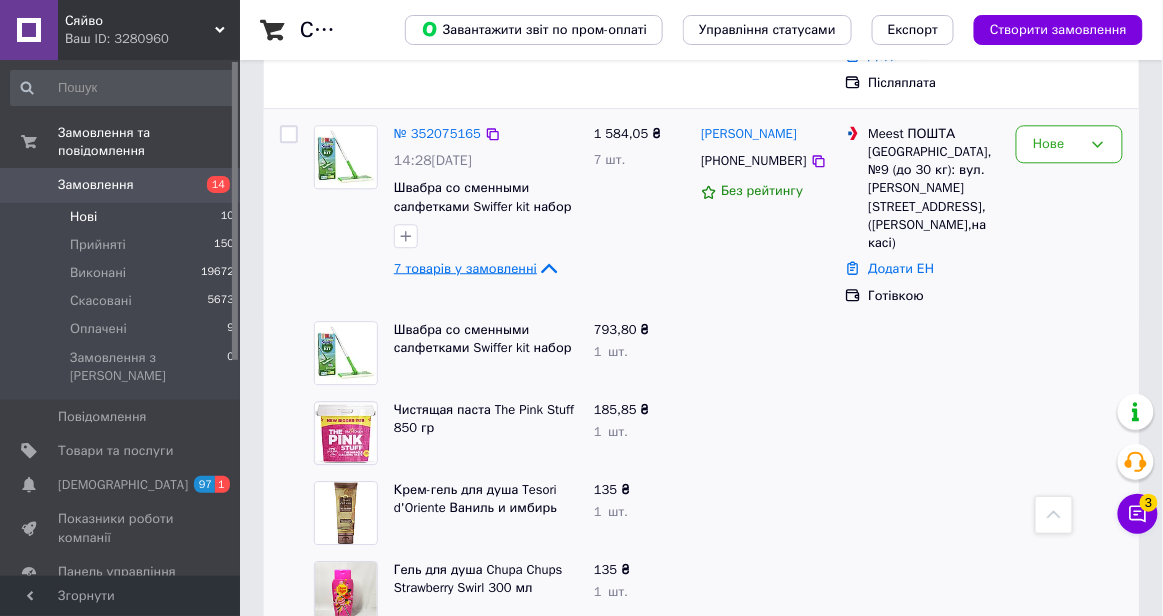 scroll, scrollTop: 1109, scrollLeft: 0, axis: vertical 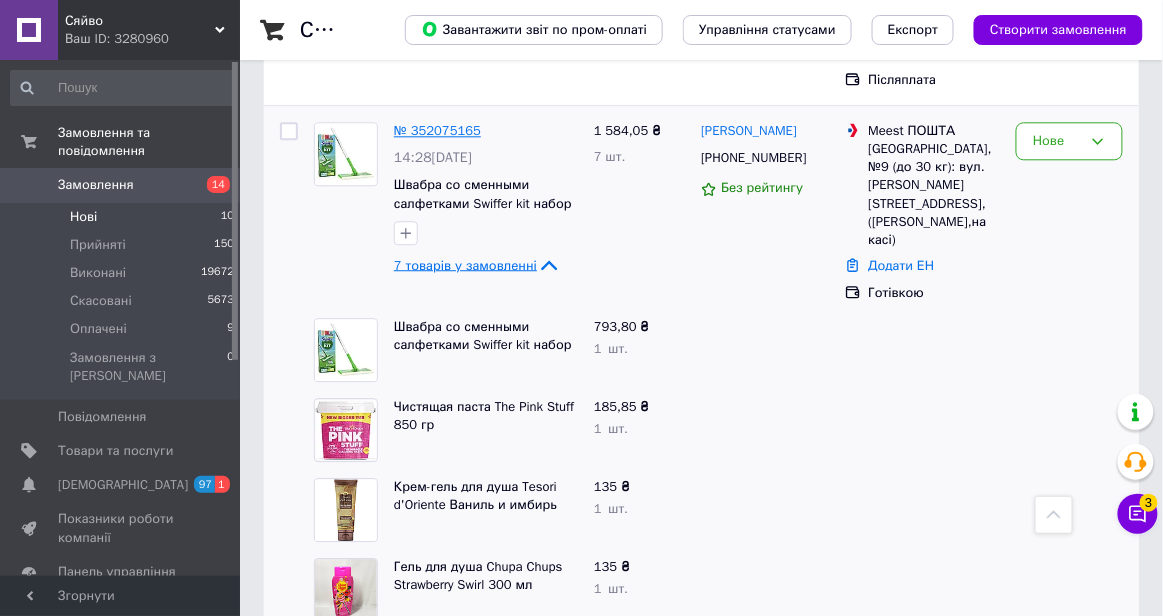 click on "№ 352075165" at bounding box center [437, 130] 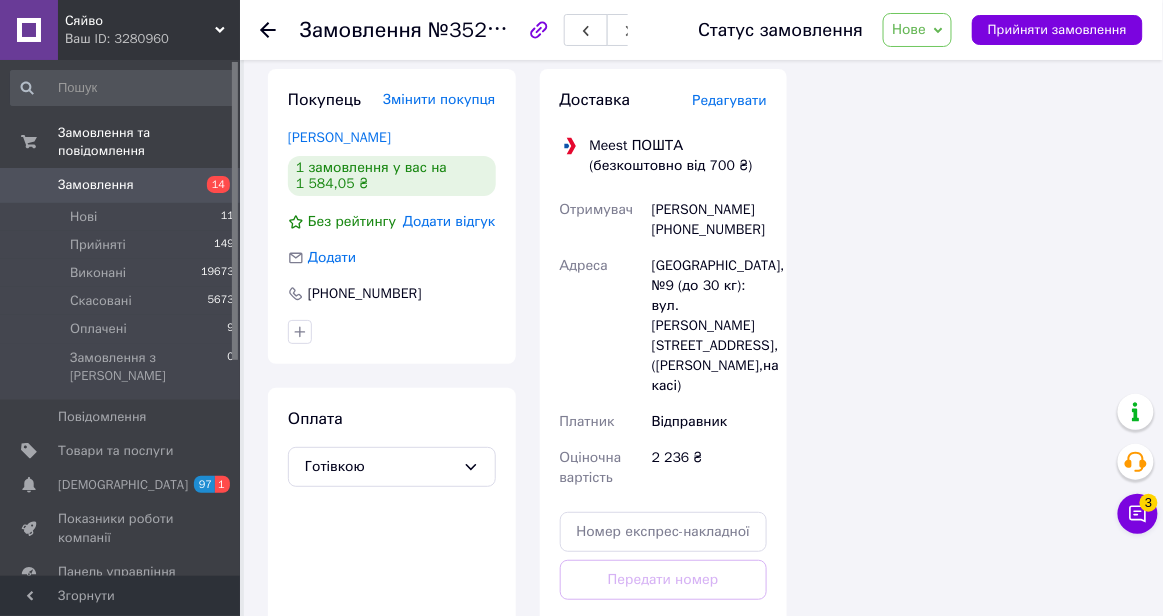 scroll, scrollTop: 1723, scrollLeft: 0, axis: vertical 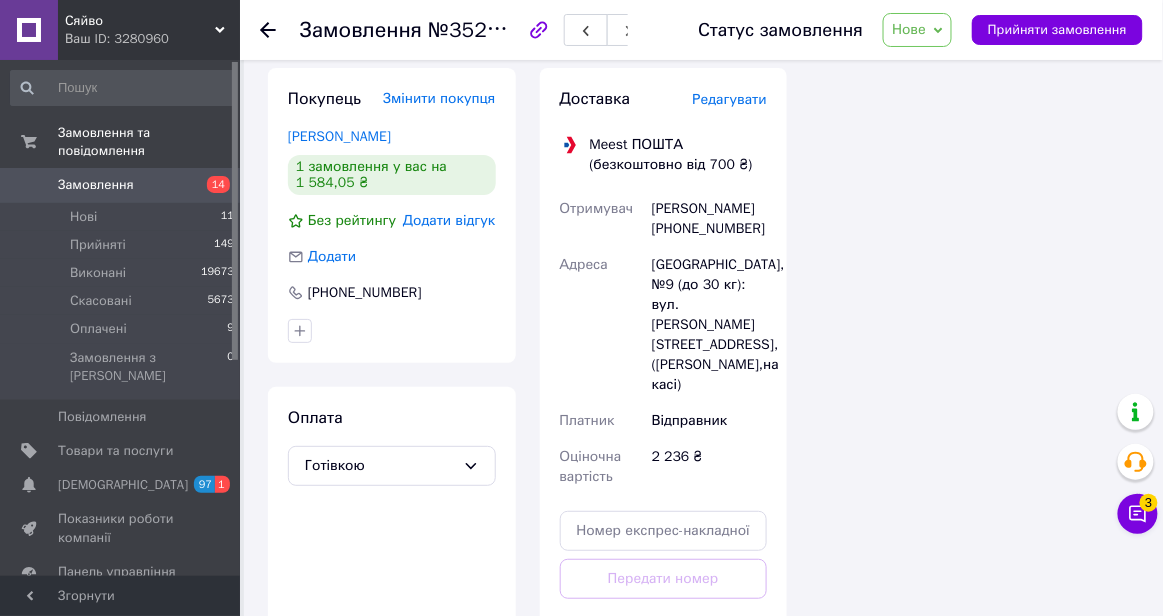 click on "[PERSON_NAME] [PHONE_NUMBER]" at bounding box center [709, 219] 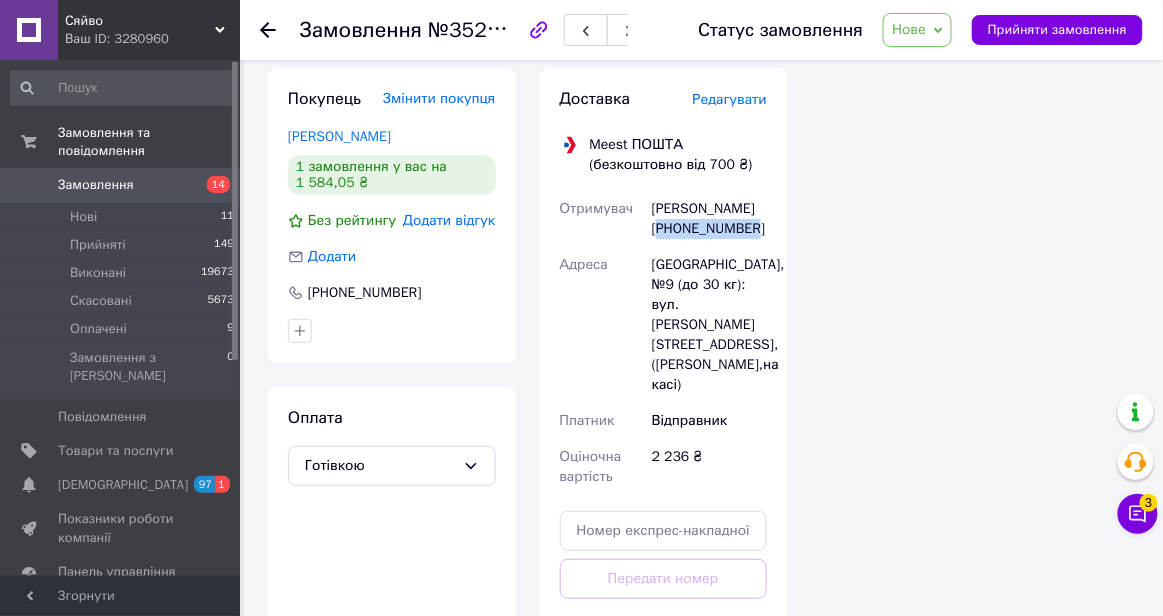 copy on "380971911221" 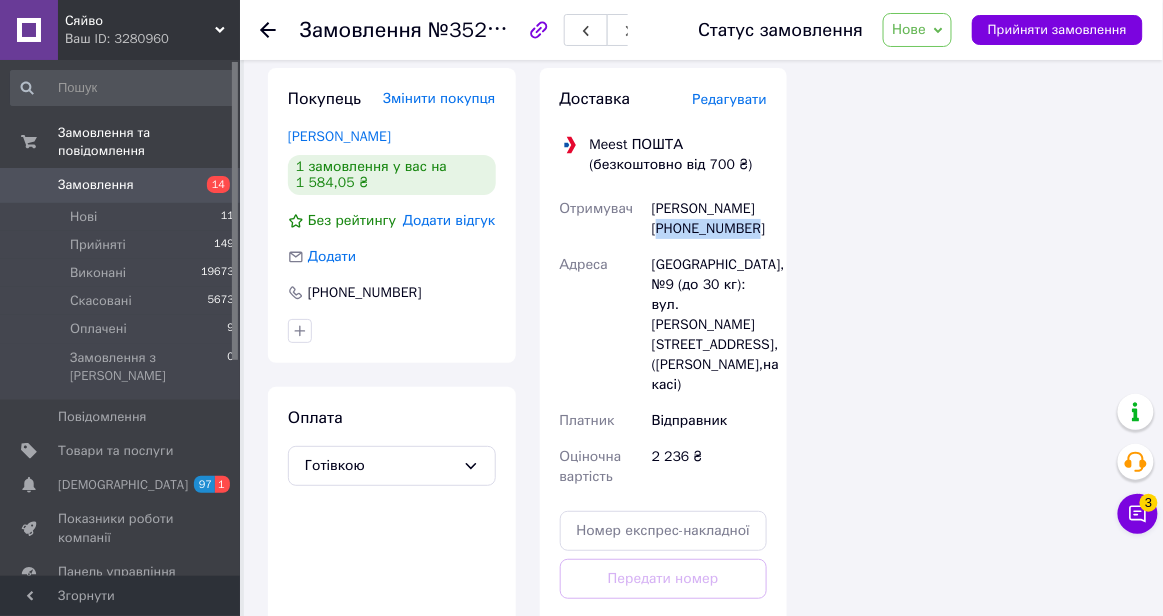 click on "[PERSON_NAME] [PHONE_NUMBER]" at bounding box center (709, 219) 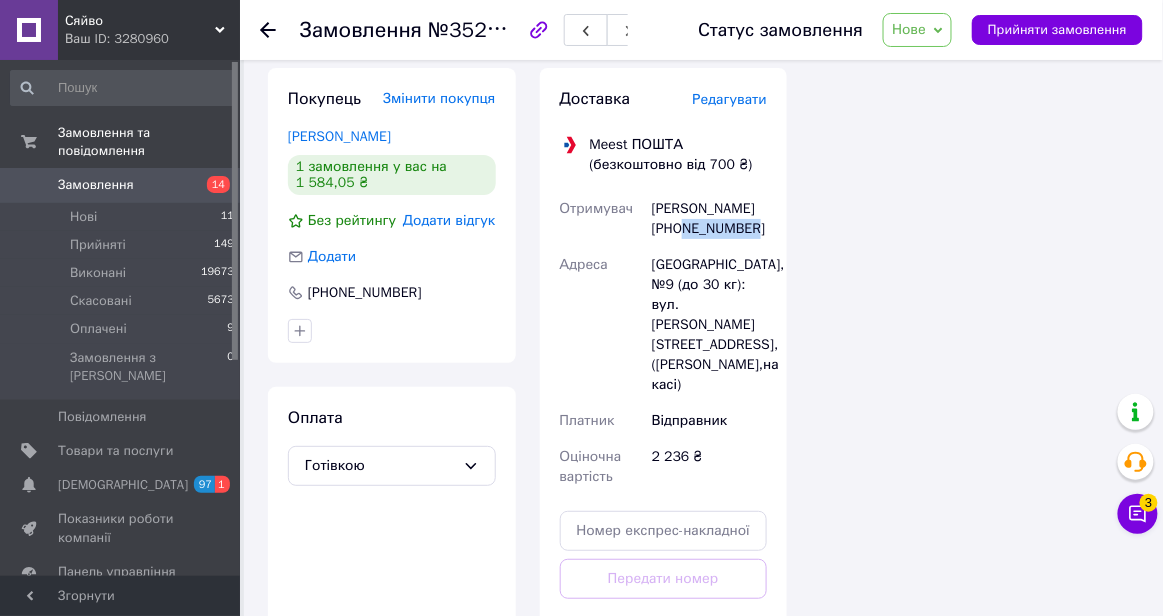 drag, startPoint x: 687, startPoint y: 248, endPoint x: 785, endPoint y: 262, distance: 98.99495 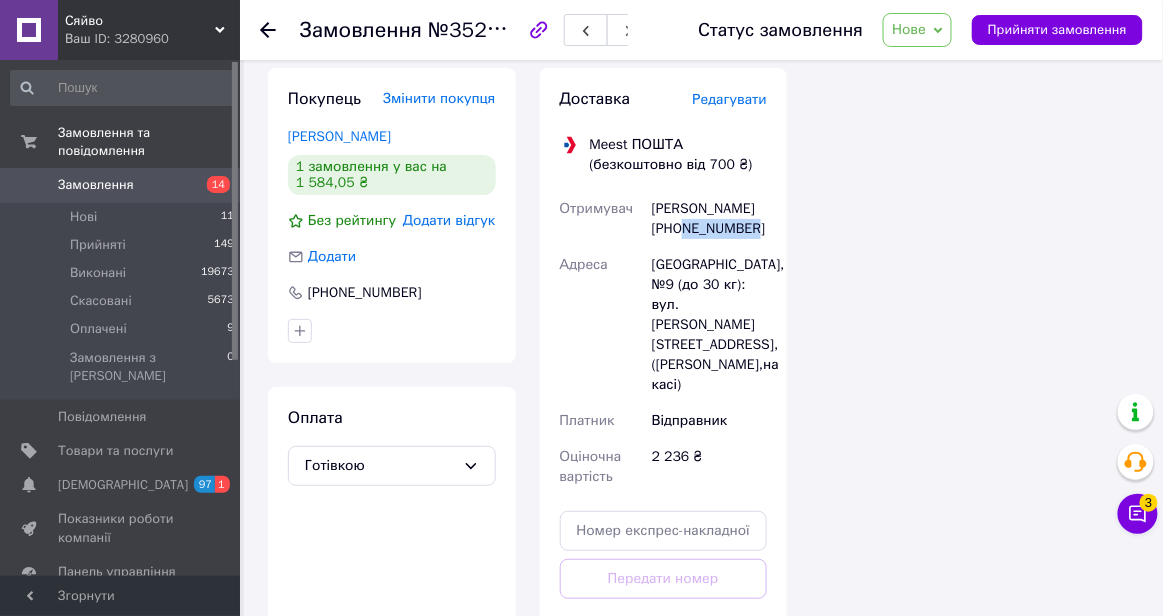 click on "Доставка Редагувати Meest ПОШТА (безкоштовно від 700 ₴) Отримувач [PERSON_NAME] [PHONE_NUMBER] [GEOGRAPHIC_DATA] [GEOGRAPHIC_DATA], №9 (до 30 кг): вул. [PERSON_NAME], 59, (Rozetka,на касі) Платник Відправник Оціночна вартість 2 236 ₴ Передати номер або Створити декларацію Платник Відправник Прізвище отримувача   * [PERSON_NAME] Ім'я отримувача   * [PERSON_NAME] батькові отримувача Телефон отримувача   * [PHONE_NUMBER] Тип доставки У відділення Місто [GEOGRAPHIC_DATA] Відділення №9 (до 30 кг): вул. [PERSON_NAME], 59, ([PERSON_NAME],на касі) Місце відправки Оціночна вартість   * 2236 Вага, кг   2.9 Довжина, см   20   40" at bounding box center (664, 388) 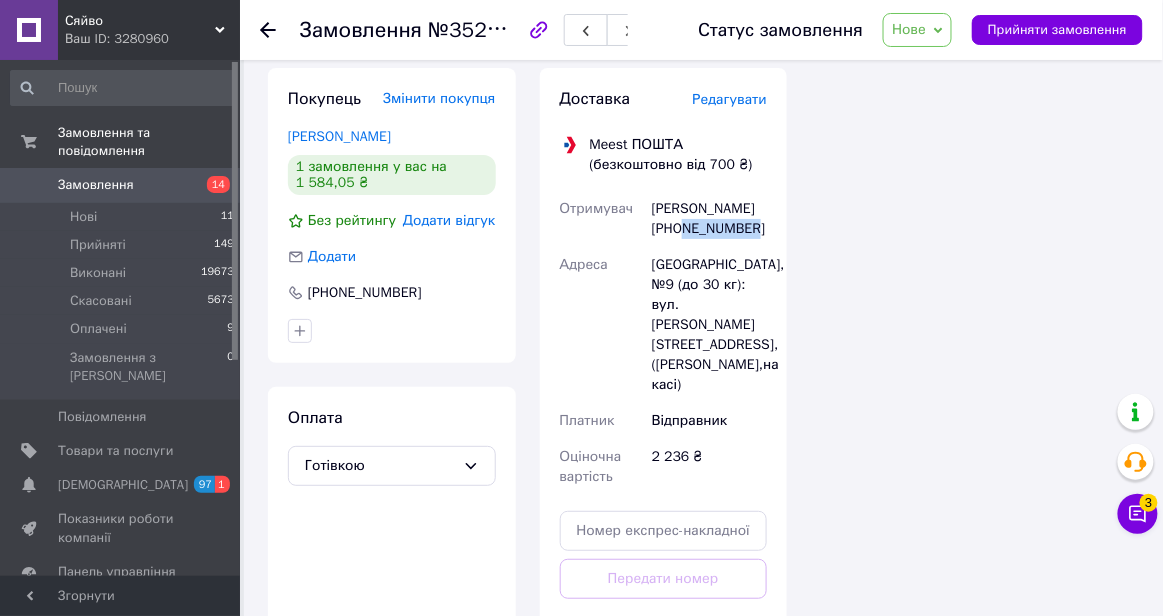 copy on "971911221" 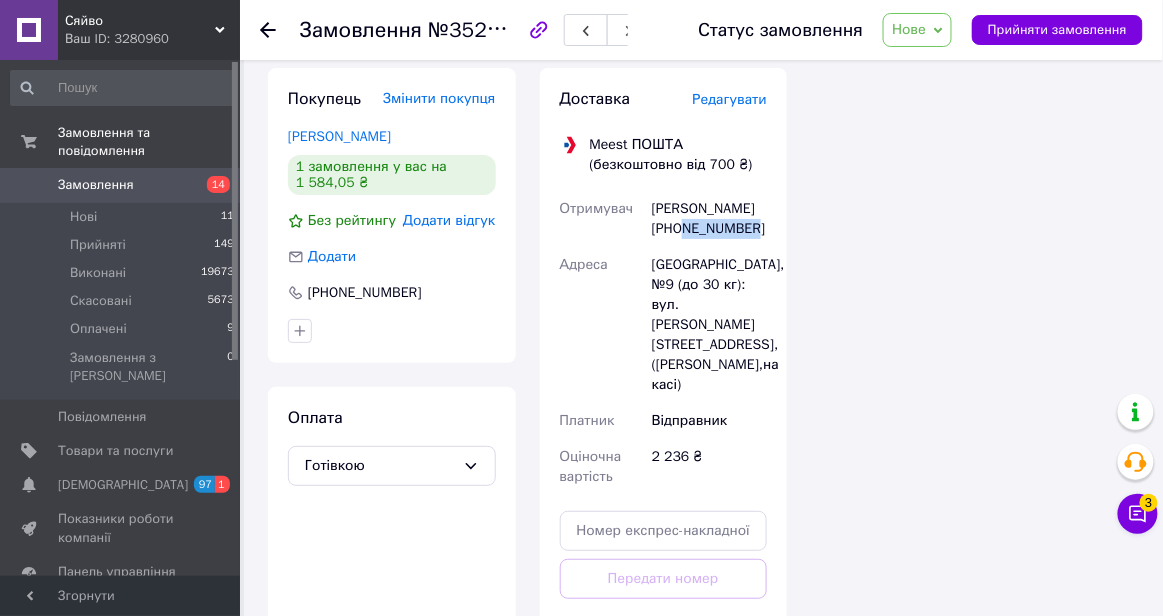 click on "Редагувати" at bounding box center (730, 99) 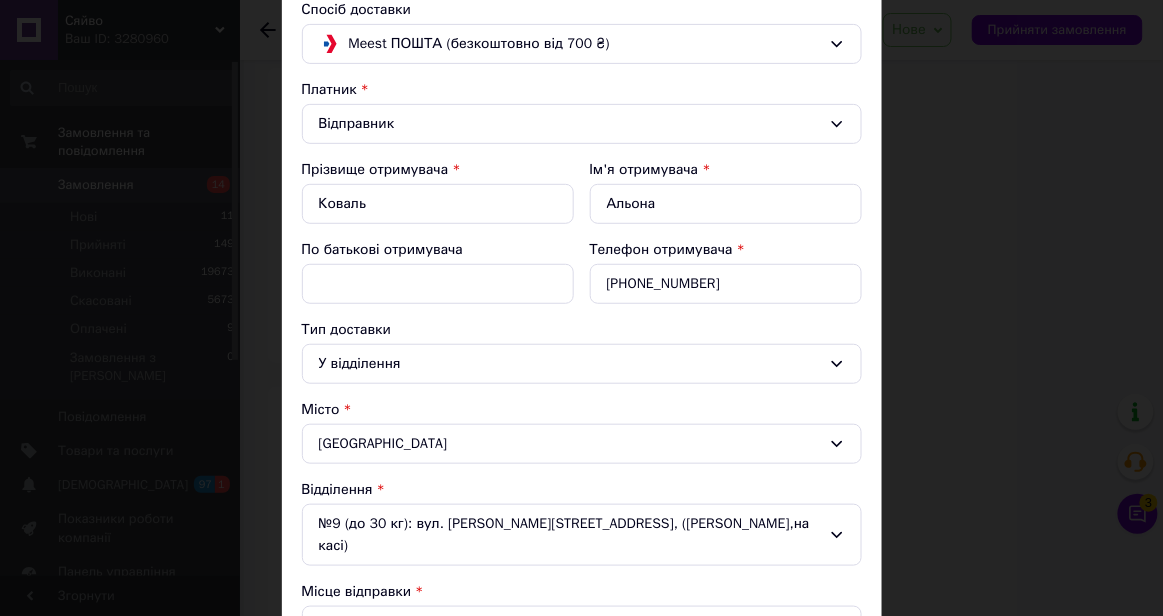 scroll, scrollTop: 0, scrollLeft: 0, axis: both 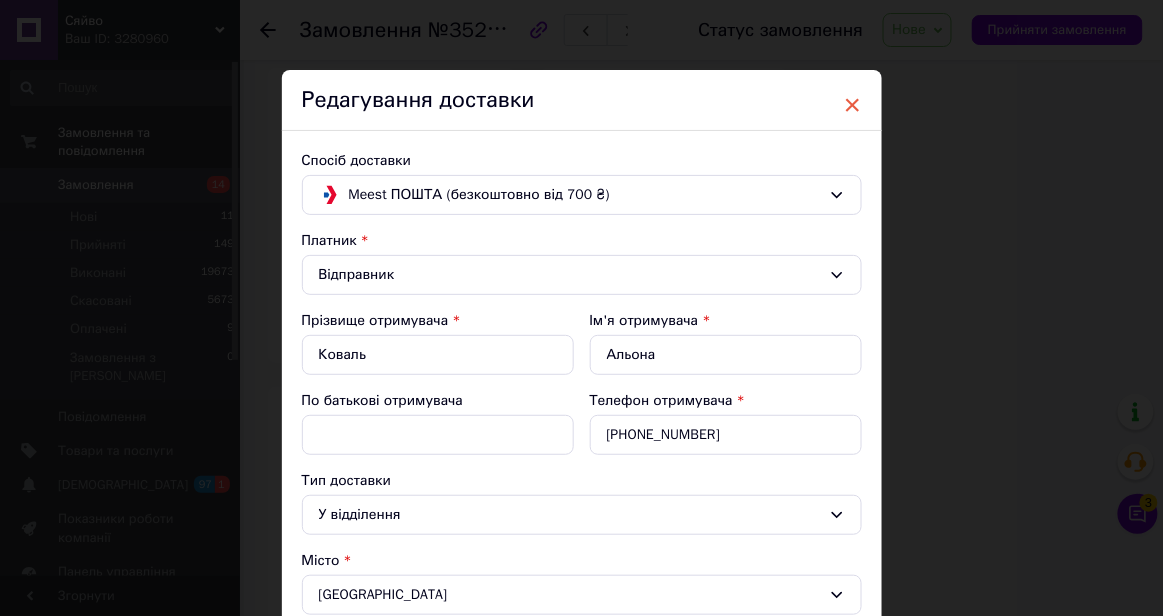 click on "×" at bounding box center (853, 105) 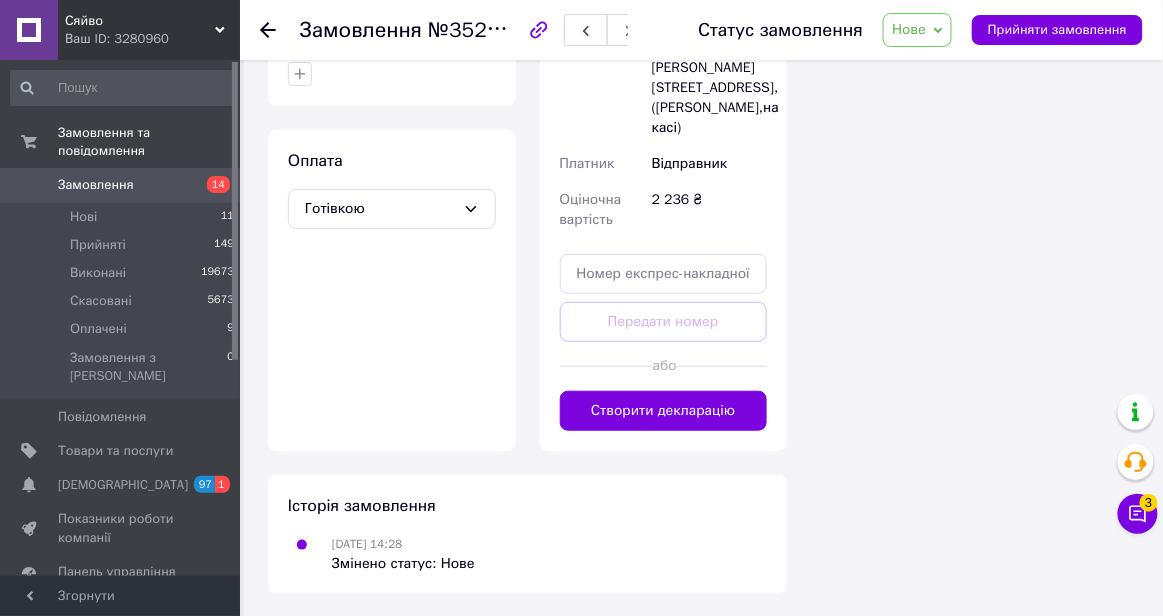 scroll, scrollTop: 1970, scrollLeft: 0, axis: vertical 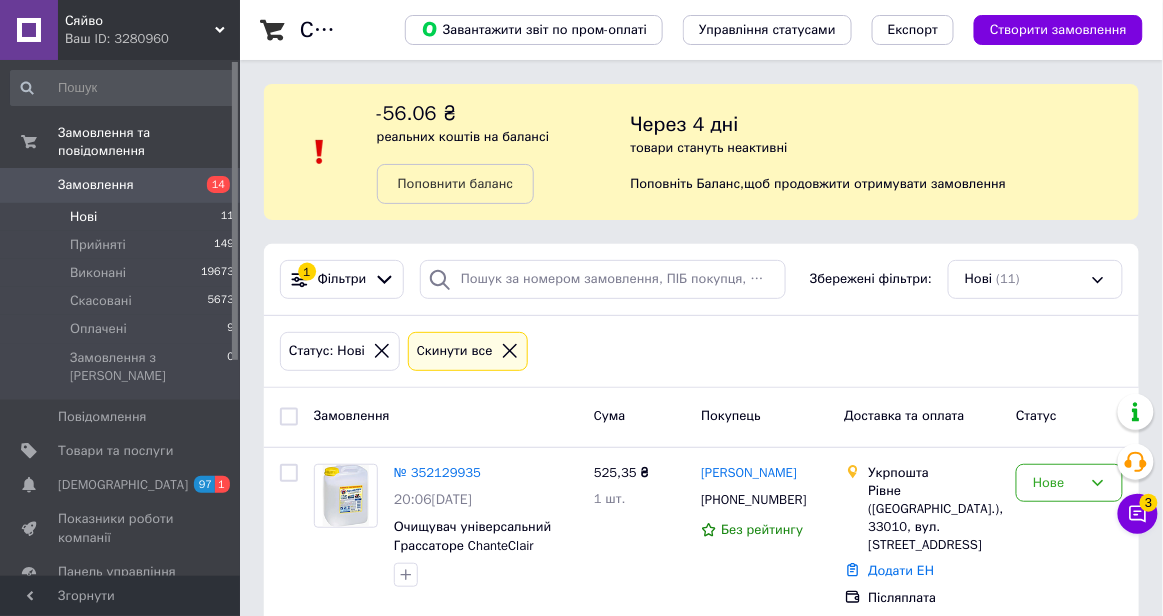 click on "Нові 11" at bounding box center (123, 217) 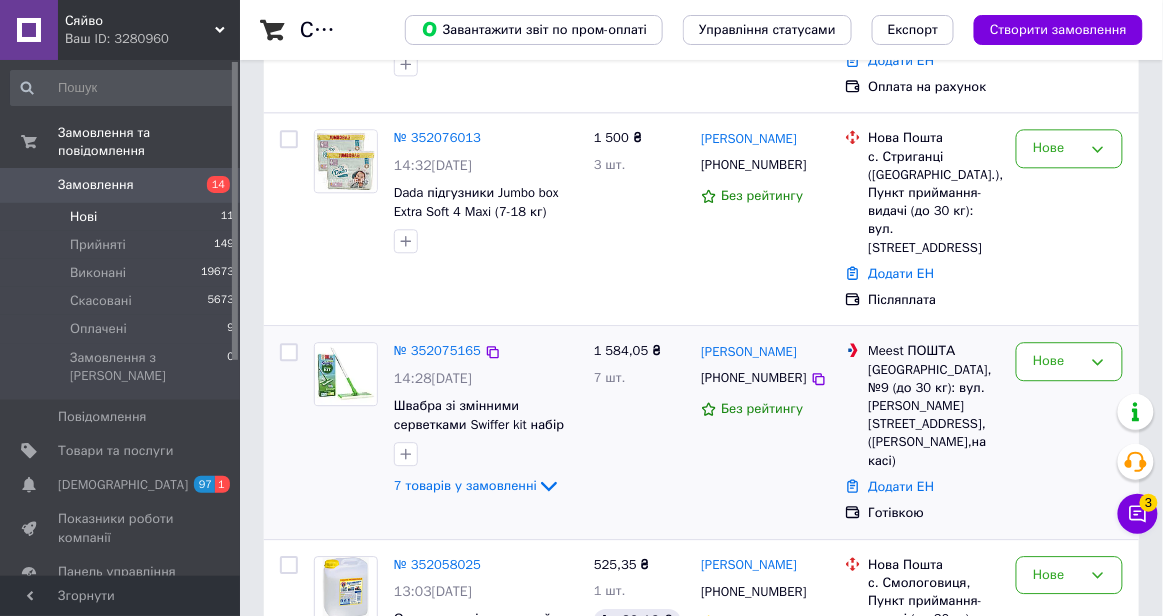 scroll, scrollTop: 1118, scrollLeft: 0, axis: vertical 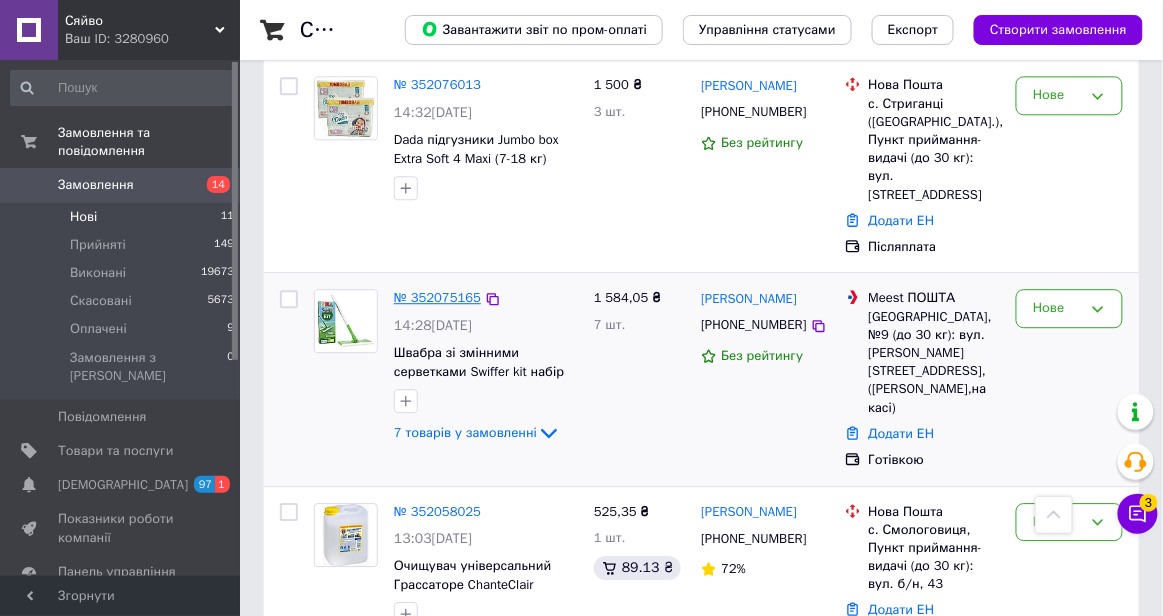 click on "№ 352075165" at bounding box center [437, 297] 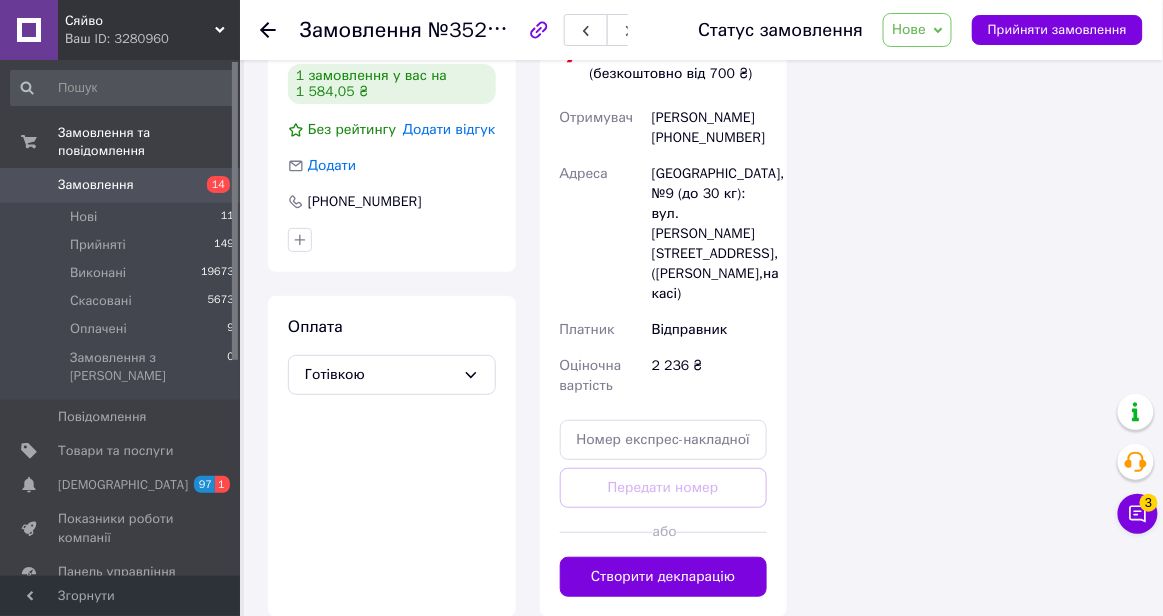 scroll, scrollTop: 1980, scrollLeft: 0, axis: vertical 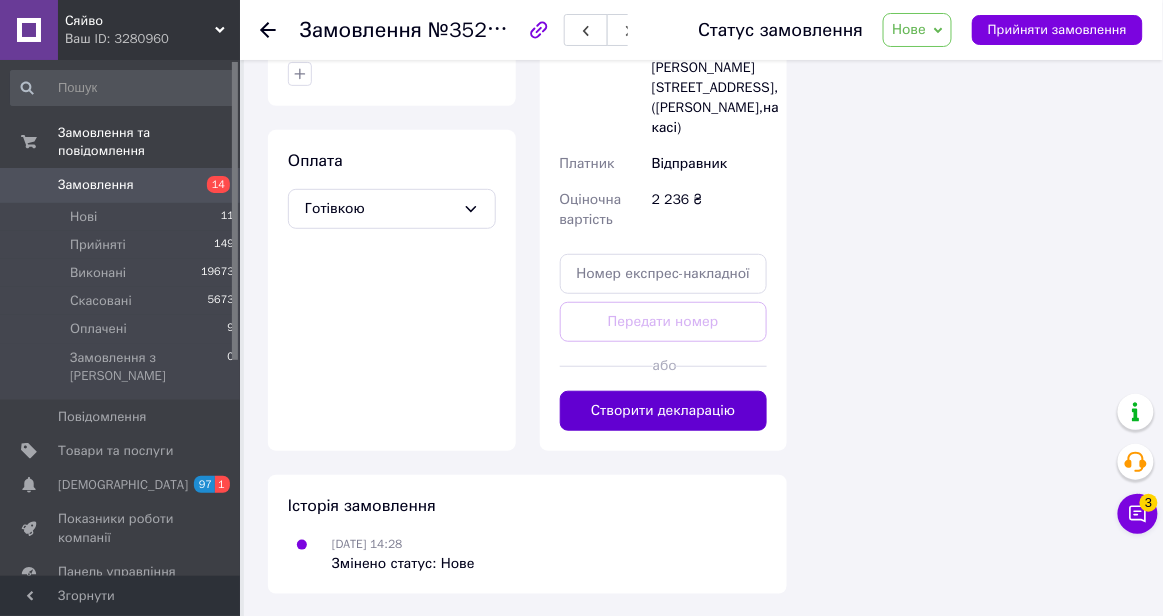 click on "Створити декларацію" at bounding box center [664, 411] 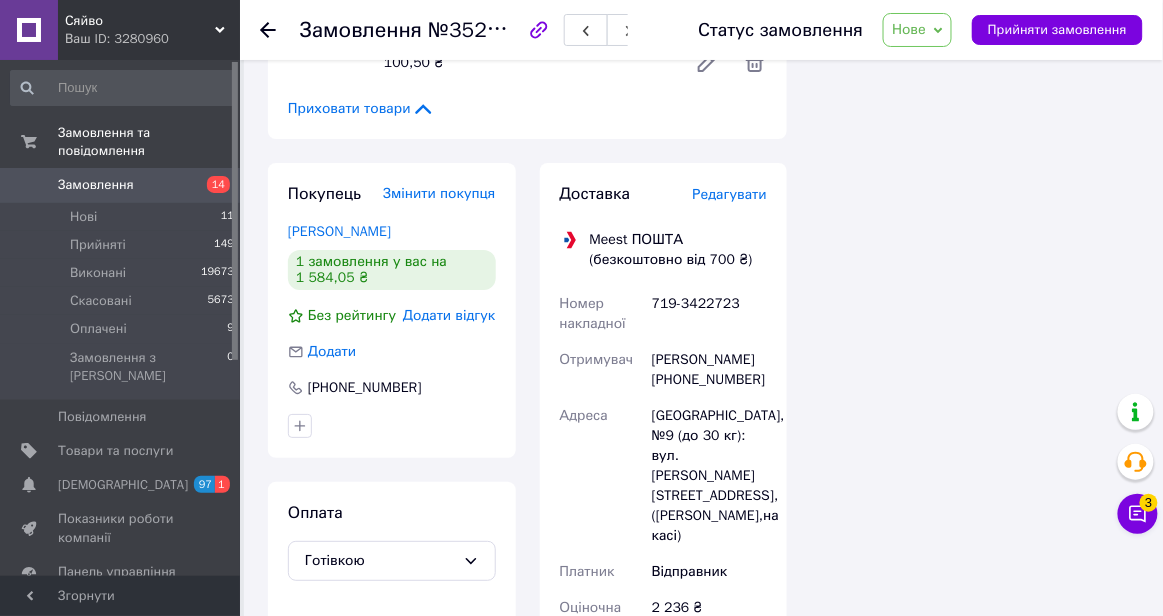 scroll, scrollTop: 1630, scrollLeft: 0, axis: vertical 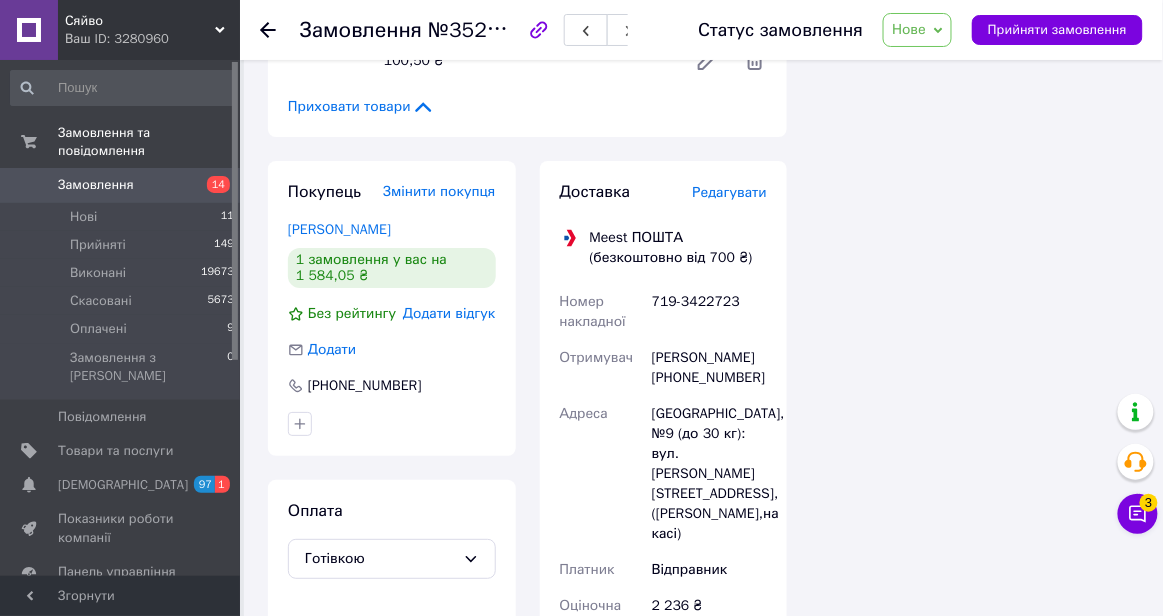 click on "Редагувати" at bounding box center [730, 192] 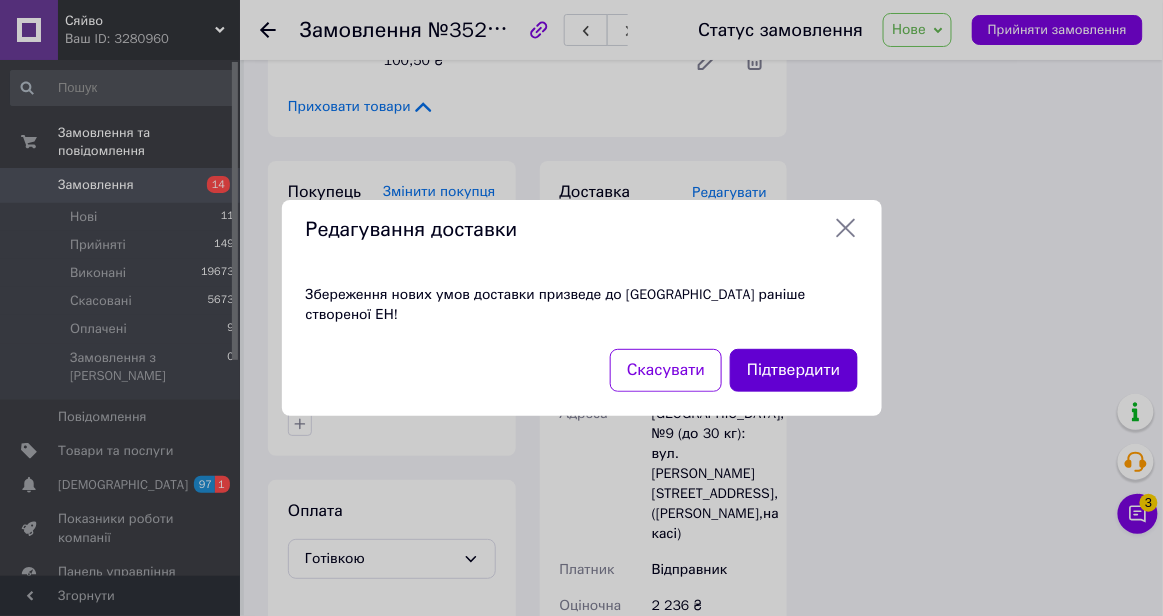 click on "Підтвердити" at bounding box center (793, 370) 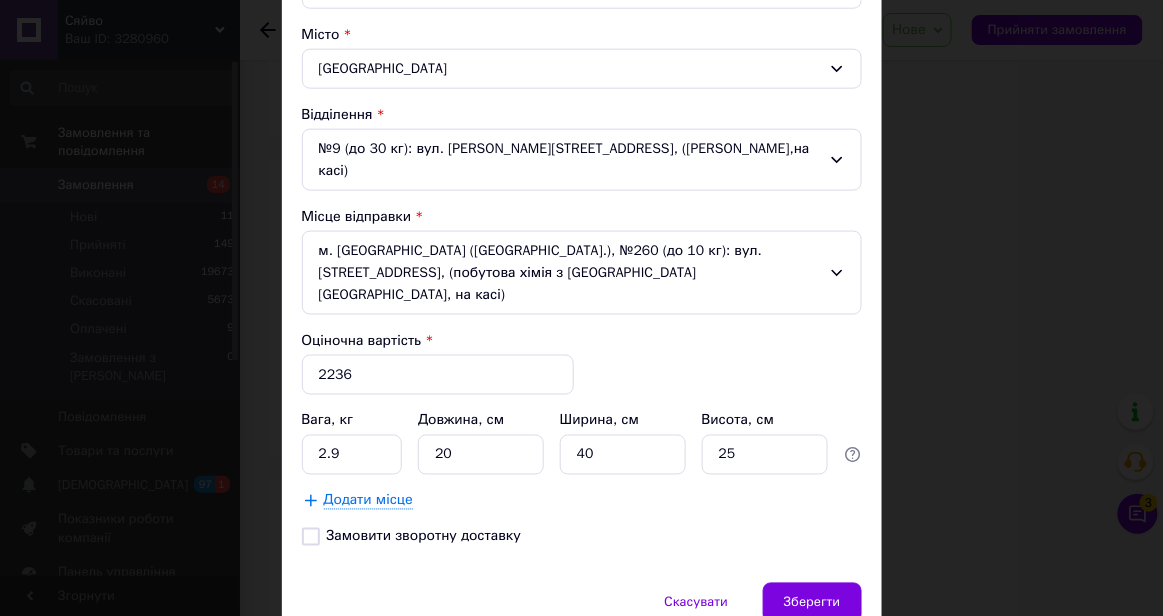 scroll, scrollTop: 527, scrollLeft: 0, axis: vertical 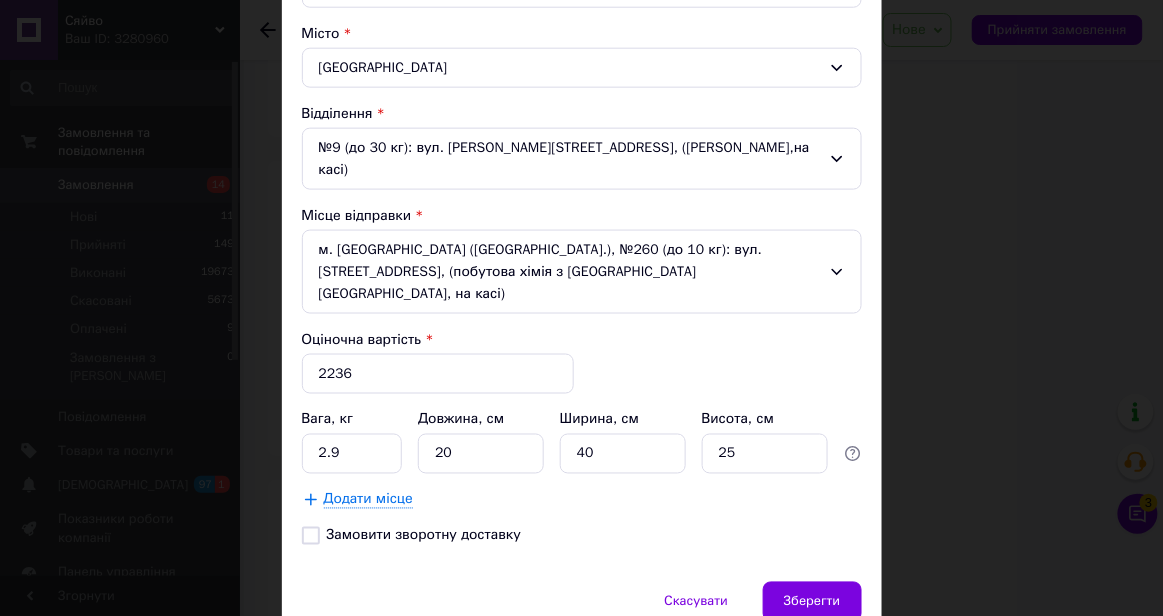 click on "Замовити зворотну доставку" at bounding box center (311, 536) 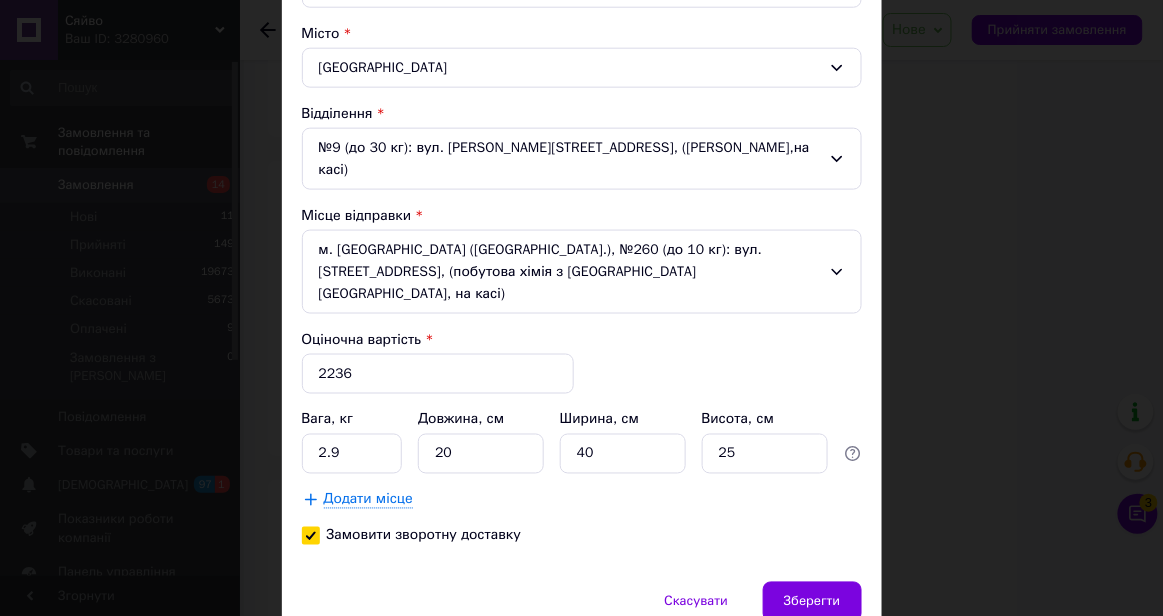 checkbox on "true" 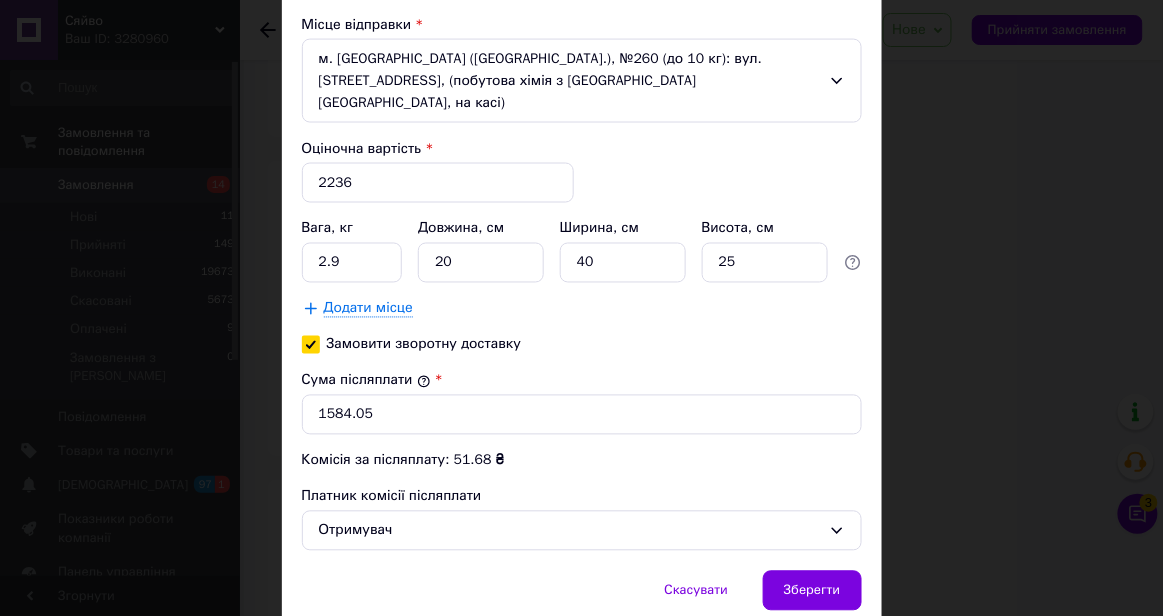 scroll, scrollTop: 720, scrollLeft: 0, axis: vertical 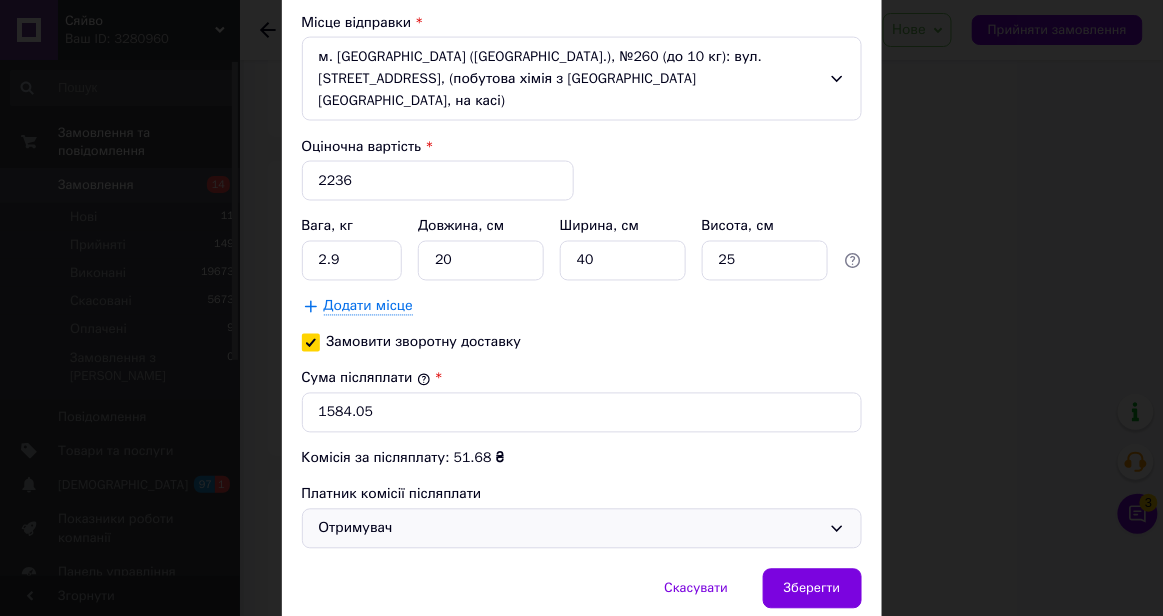 click 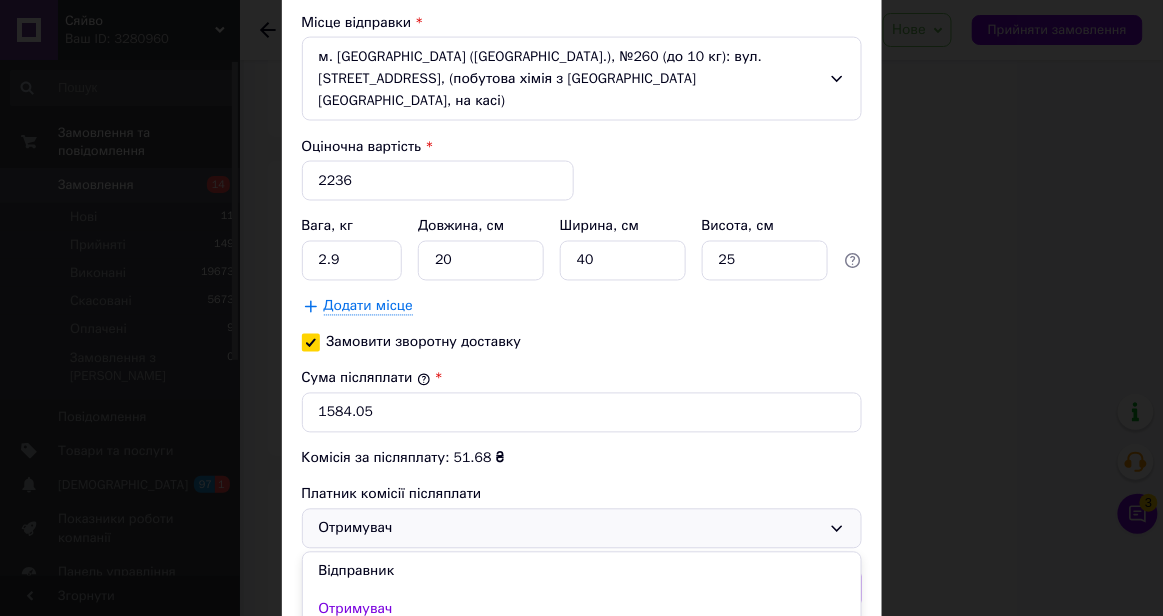 click on "Платник Відправник Прізвище отримувача   * [PERSON_NAME] Ім'я отримувача   * [PERSON_NAME] батькові отримувача Телефон отримувача   * [PHONE_NUMBER] Тип доставки У відділення Місто [GEOGRAPHIC_DATA] Відділення №9 (до 30 кг): вул. [PERSON_NAME][STREET_ADDRESS], ([PERSON_NAME],на касі) Місце відправки м. [GEOGRAPHIC_DATA] ([GEOGRAPHIC_DATA].), №260 (до 10 кг): вул. Панча, 16, (побутова хімія з [GEOGRAPHIC_DATA] Сяйво, на касі) Оціночна вартість   * 2236 Вага, кг   2.9 Довжина, см   20 Ширина, см   40 Висота, см   25 Додати місце   Замовити зворотну доставку Сума післяплати   1584.05 Комісія за післяплату:   51.68 ₴ Платник комісії післяплати" at bounding box center (582, 30) 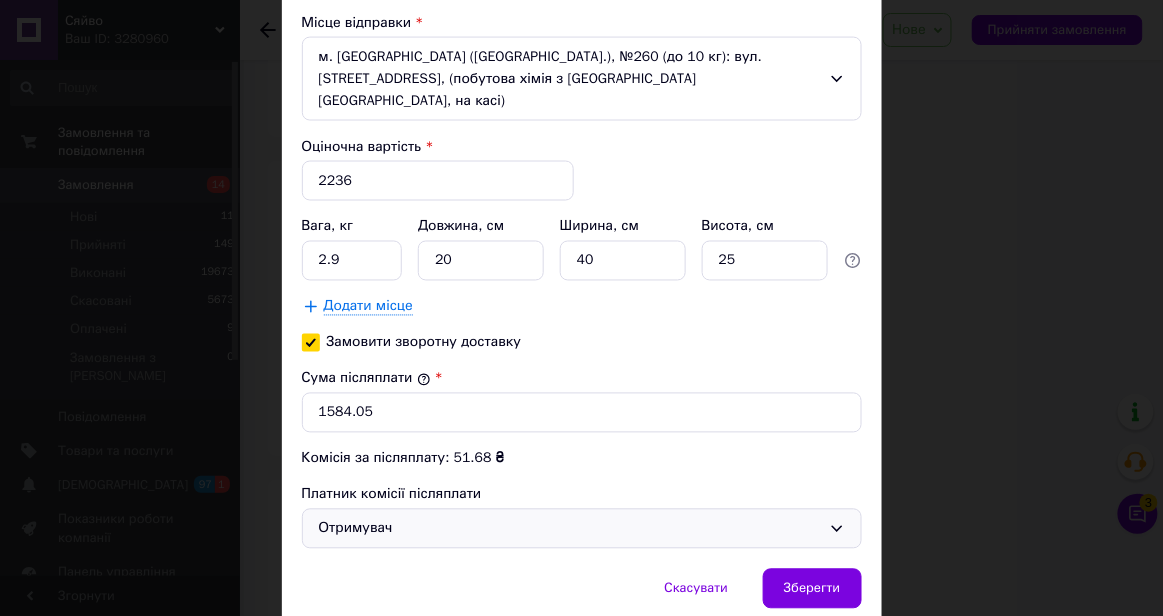 click on "Отримувач" at bounding box center [582, 529] 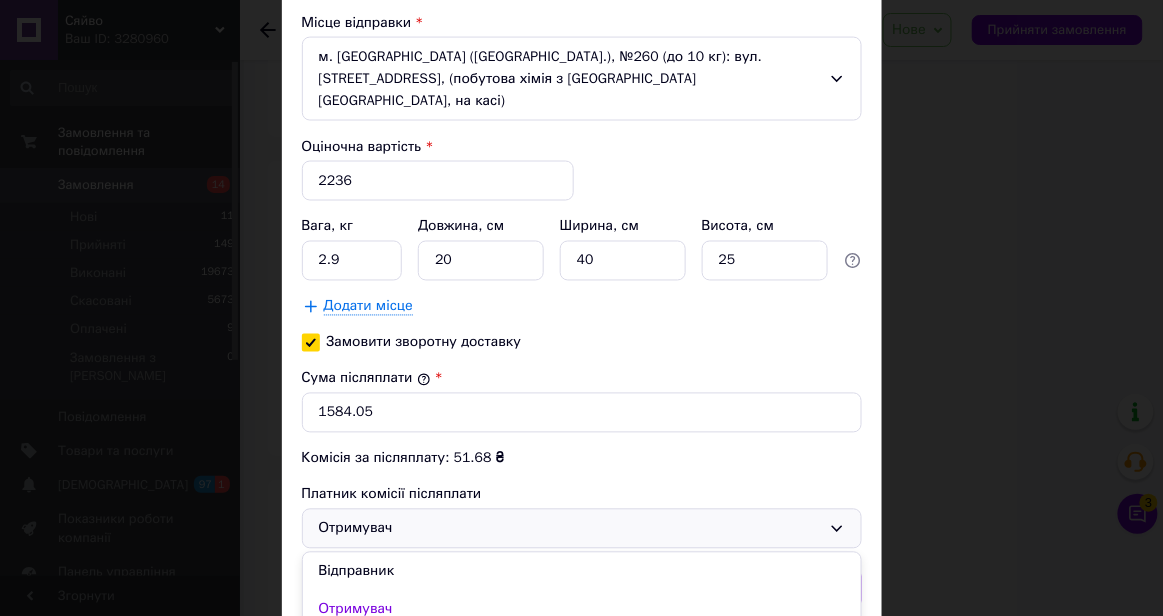 scroll, scrollTop: 756, scrollLeft: 0, axis: vertical 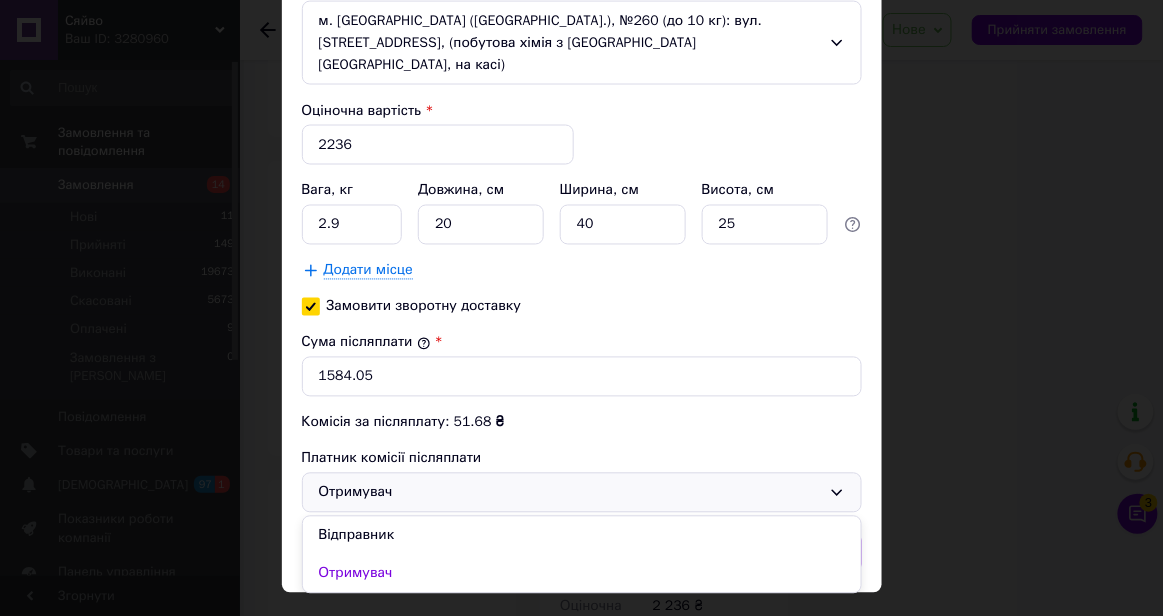 click on "× Редагування доставки Спосіб доставки Meest ПОШТА (безкоштовно від 700 ₴) Платник Відправник Прізвище отримувача   * [PERSON_NAME] Ім'я отримувача   * [PERSON_NAME] батькові отримувача Телефон отримувача   * [PHONE_NUMBER] Тип доставки У відділення Місто [GEOGRAPHIC_DATA] Відділення №9 (до 30 кг): вул. [PERSON_NAME][STREET_ADDRESS], ([PERSON_NAME],на касі) Місце відправки м. [GEOGRAPHIC_DATA] ([GEOGRAPHIC_DATA].), №260 (до 10 кг): вул. Панча, 16, (побутова хімія з [GEOGRAPHIC_DATA] Сяйво, на касі) Оціночна вартість   * 2236 Вага, кг   2.9 Довжина, см   20 Ширина, см   40 Висота, см   25 Додати місце   Замовити зворотну доставку Сума післяплати" at bounding box center [581, 308] 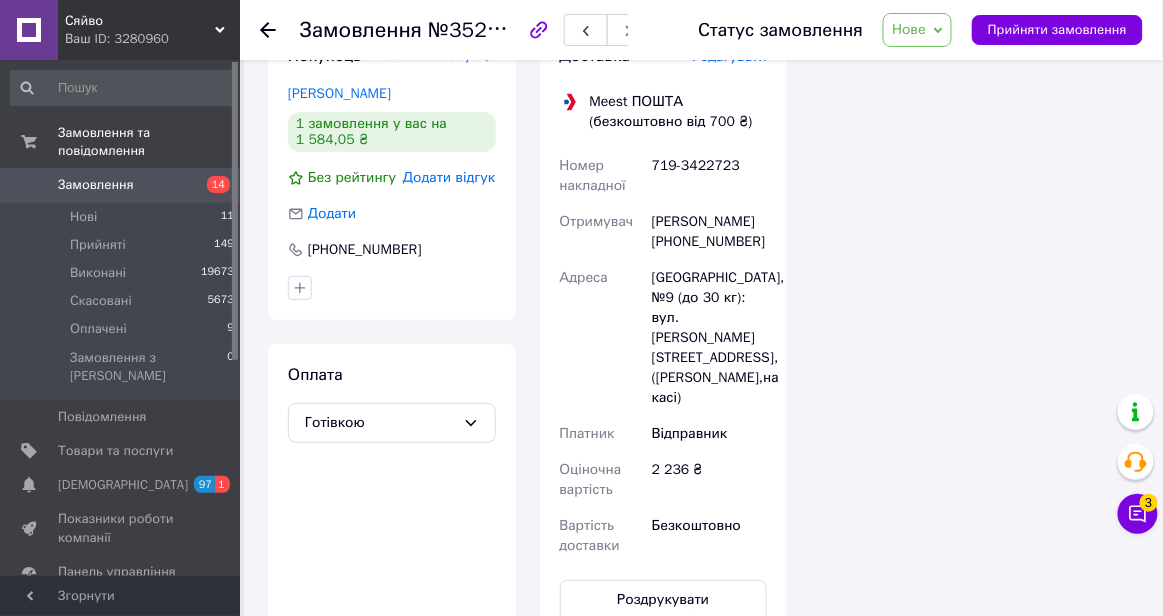 scroll, scrollTop: 1735, scrollLeft: 0, axis: vertical 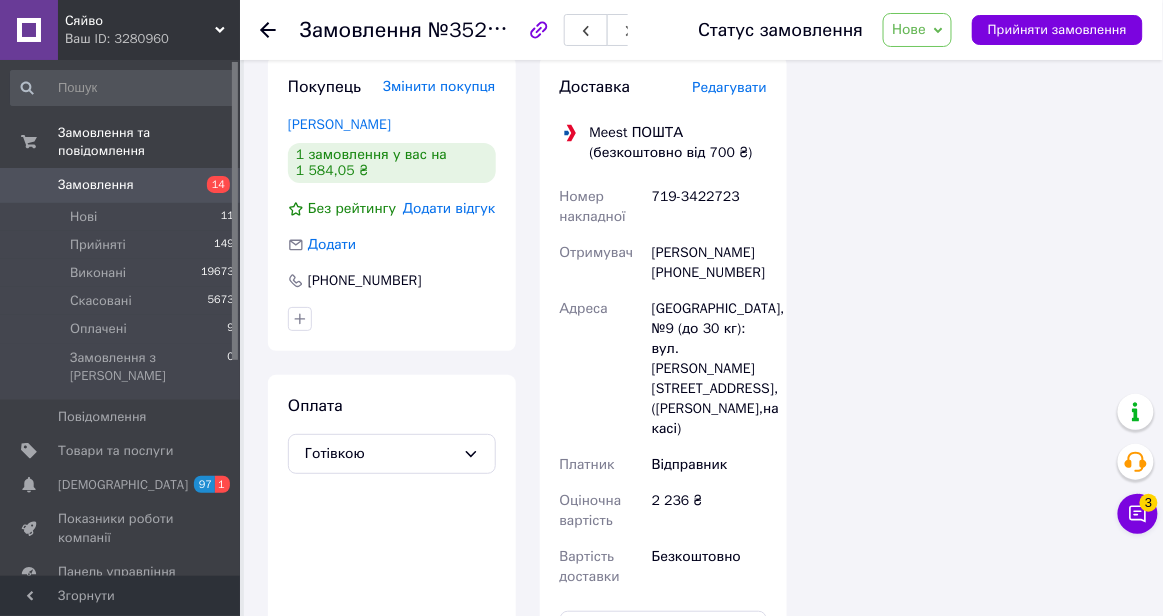 click on "Нове" at bounding box center [909, 29] 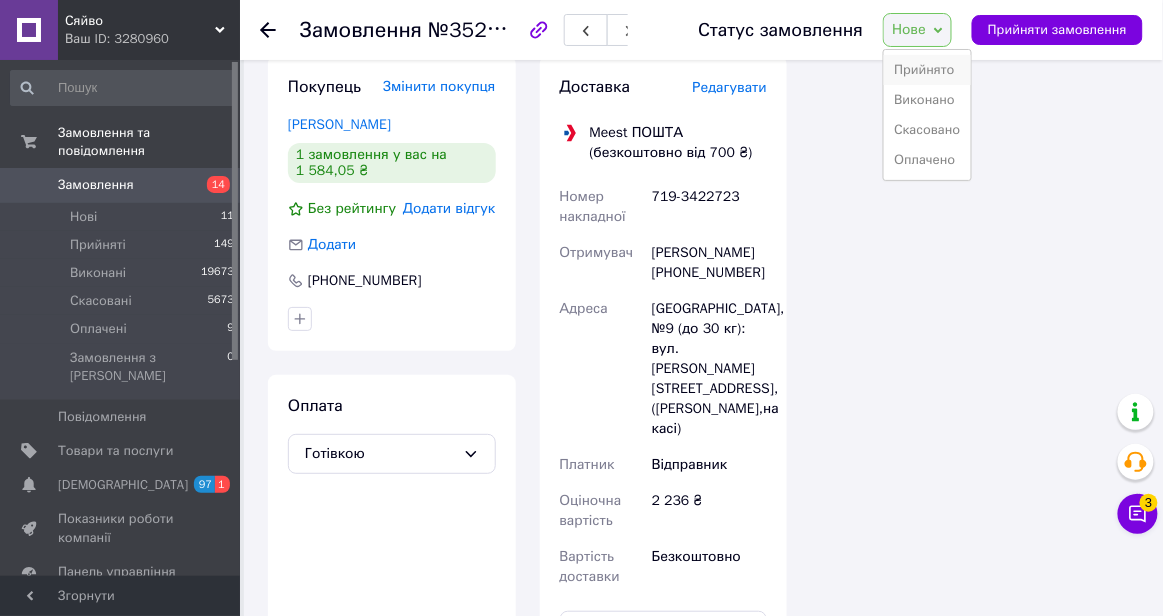 click on "Прийнято" at bounding box center [927, 70] 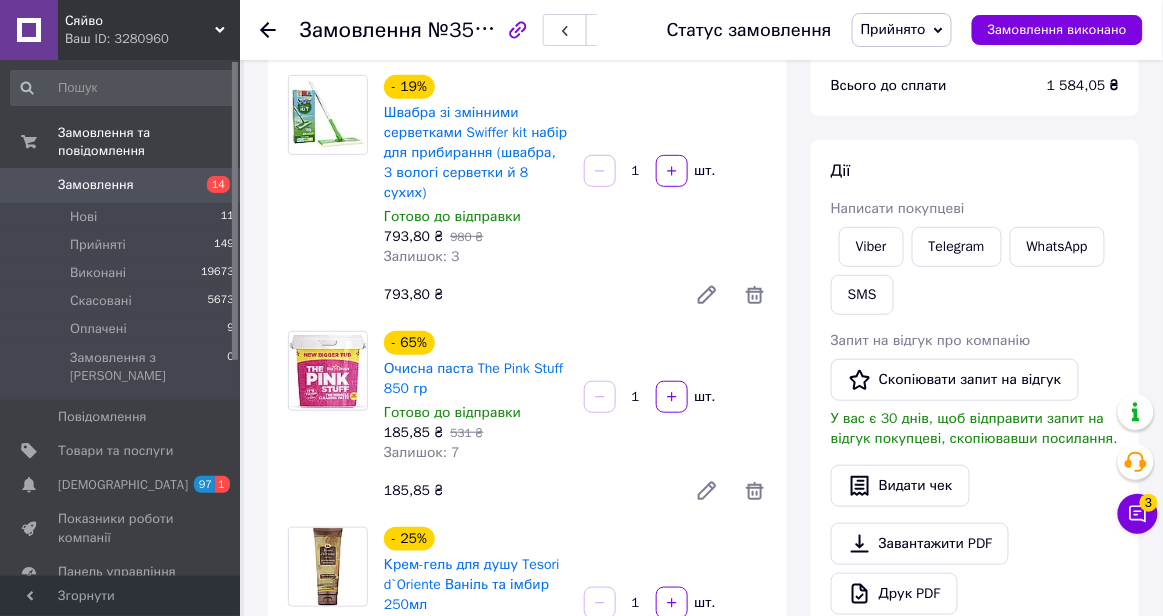 scroll, scrollTop: 61, scrollLeft: 0, axis: vertical 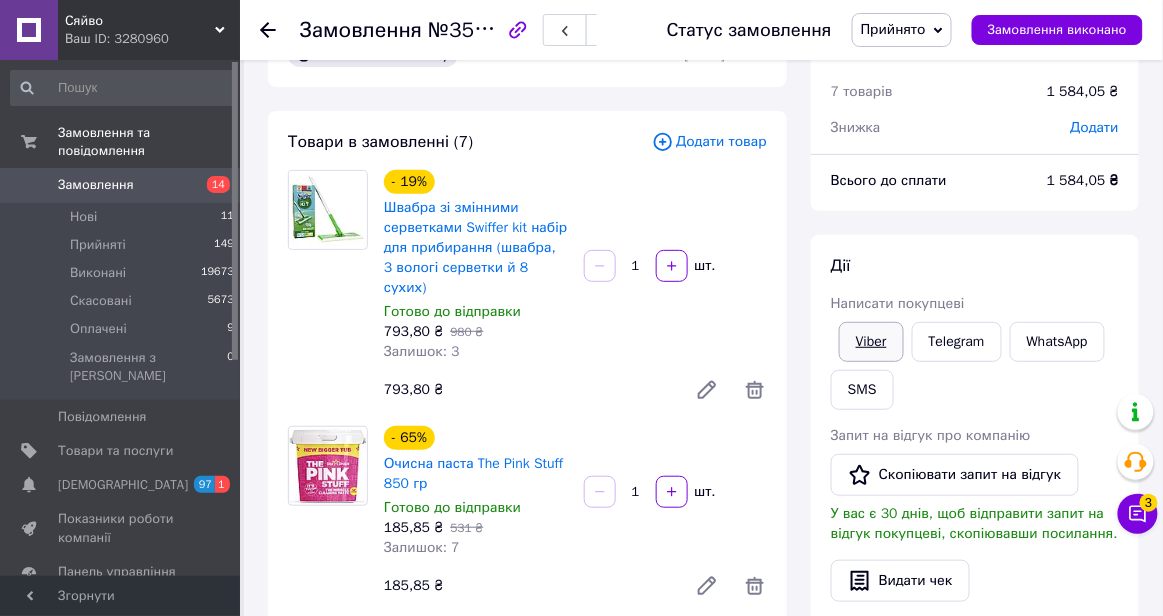 click on "Viber" at bounding box center [871, 342] 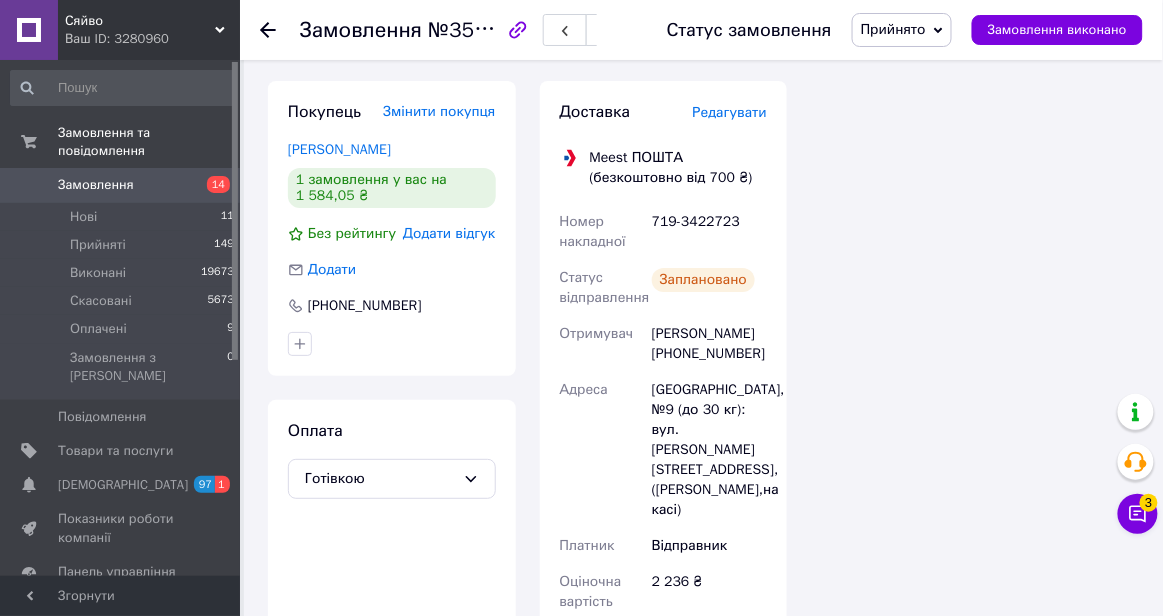scroll, scrollTop: 1713, scrollLeft: 0, axis: vertical 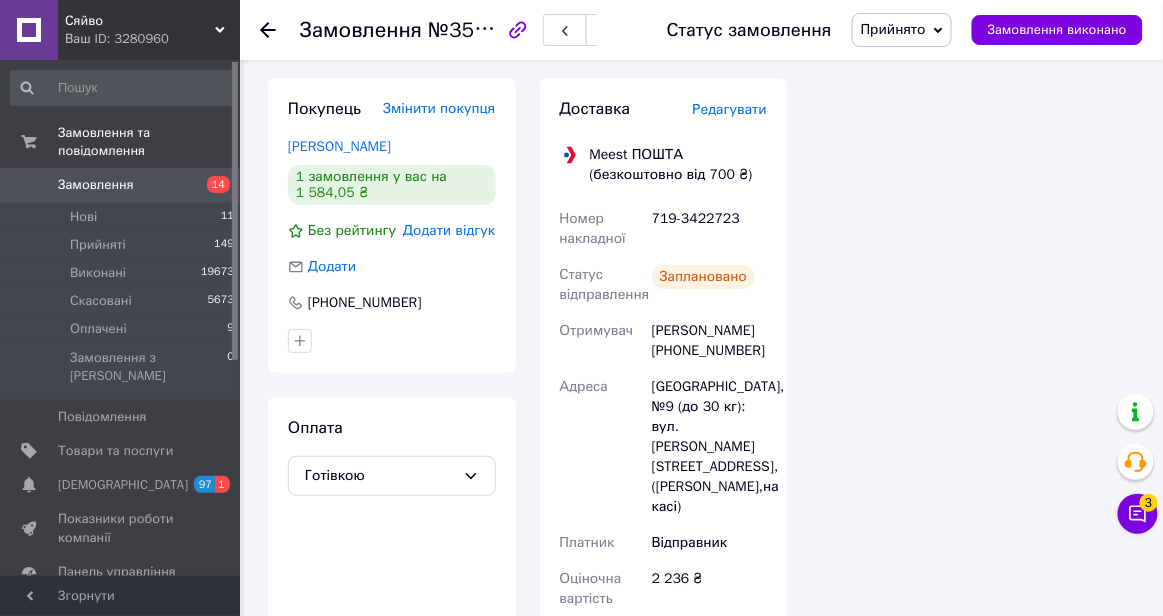click on "719-3422723" at bounding box center (709, 229) 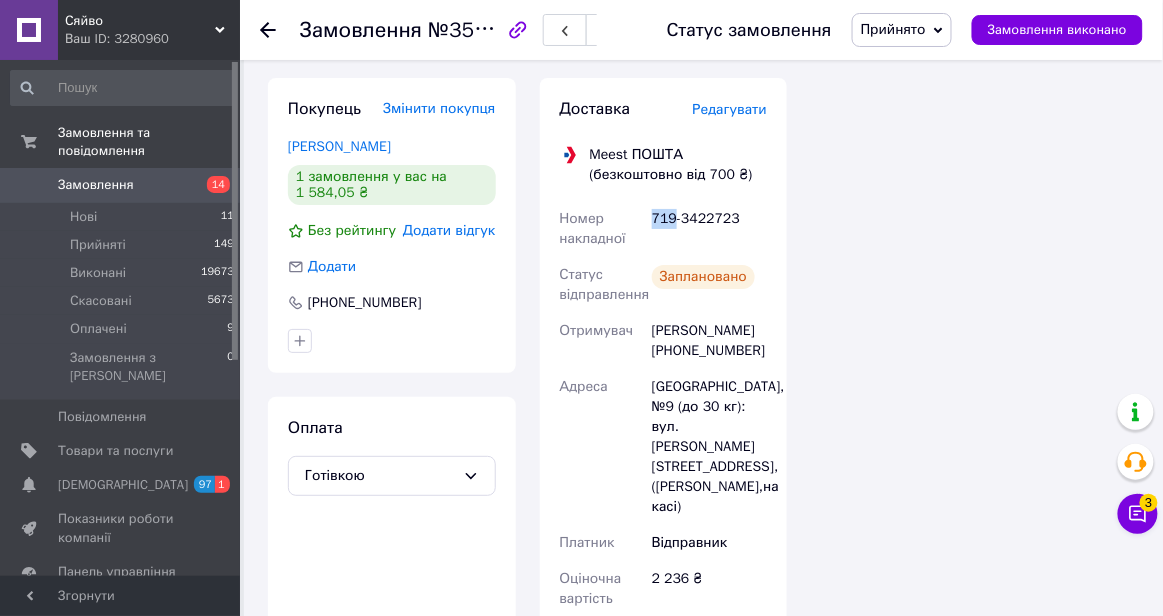 click on "719-3422723" at bounding box center [709, 229] 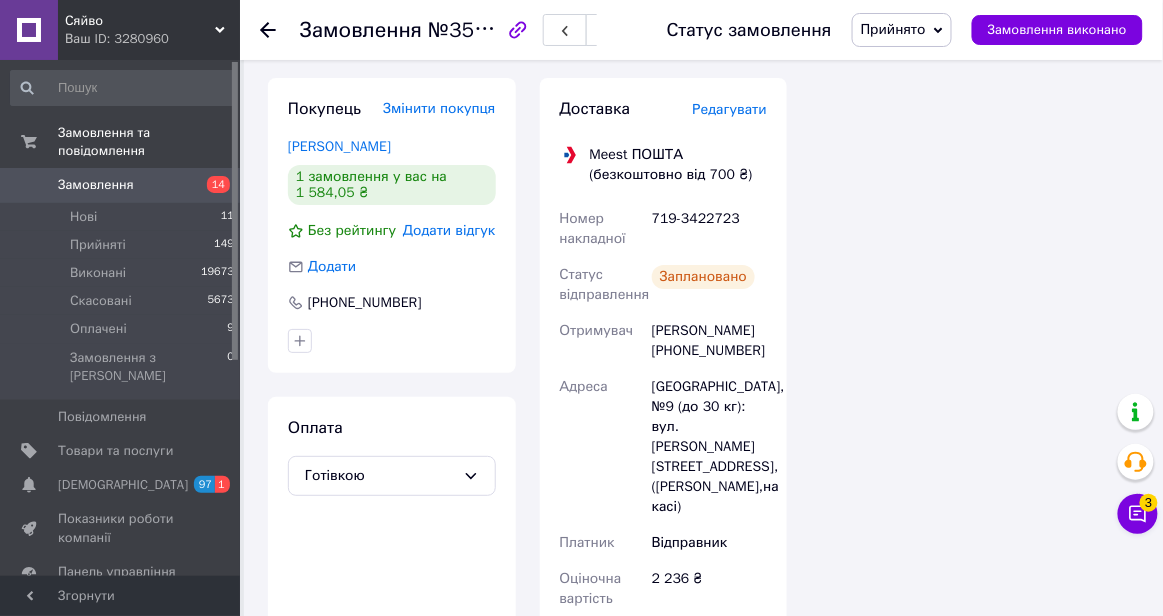 click on "719-3422723" at bounding box center [709, 229] 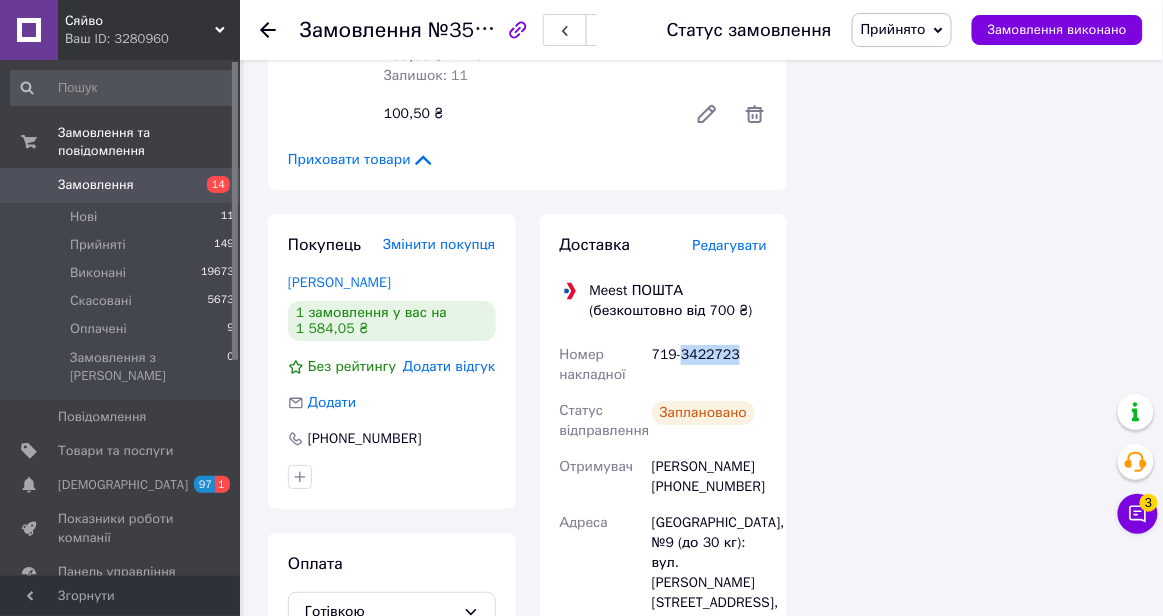 scroll, scrollTop: 1691, scrollLeft: 0, axis: vertical 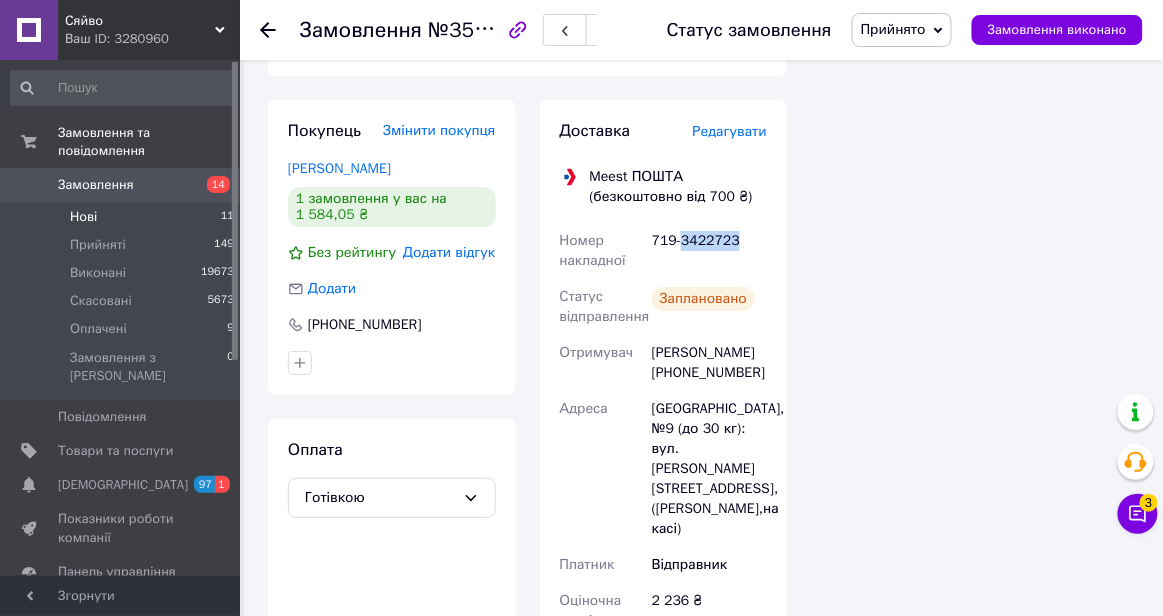 click on "Нові" at bounding box center (83, 217) 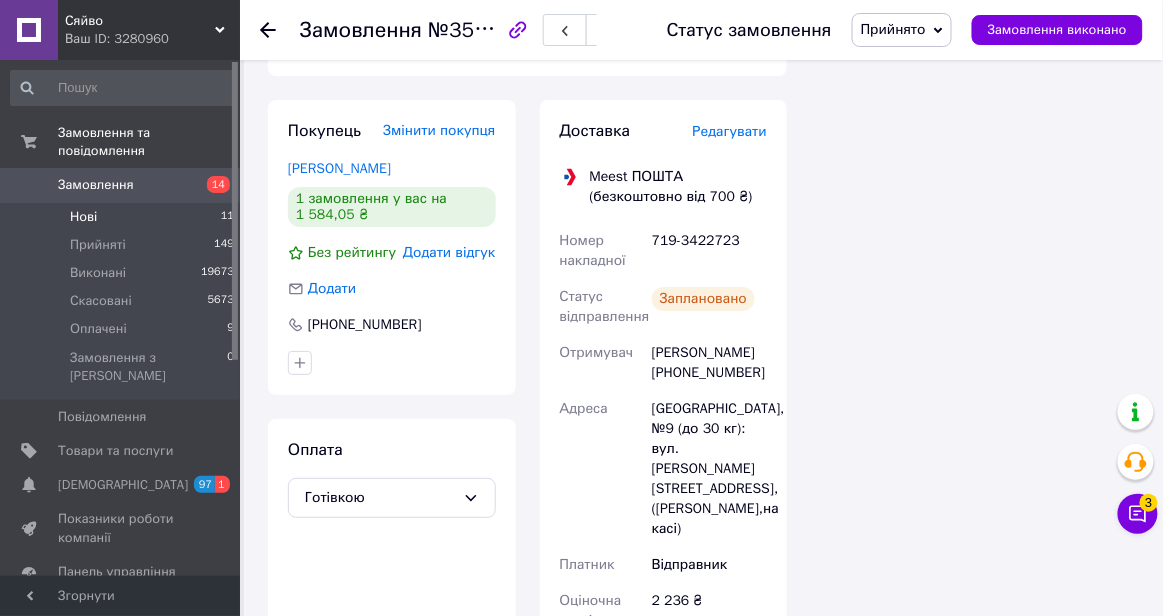 scroll, scrollTop: 0, scrollLeft: 0, axis: both 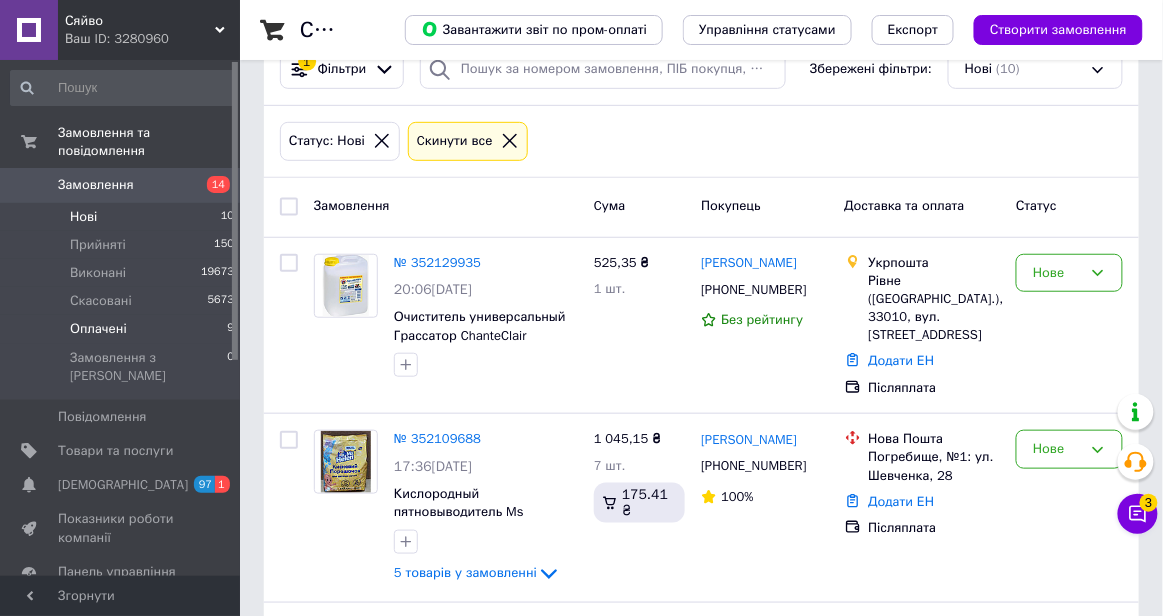 click on "Оплачені 9" at bounding box center [123, 329] 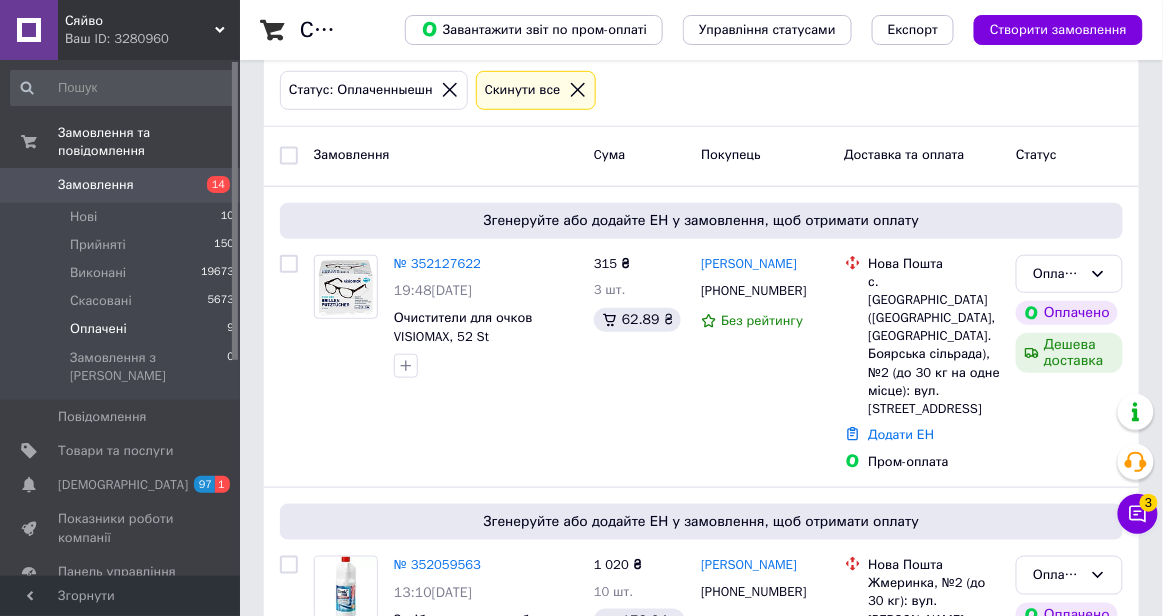 scroll, scrollTop: 257, scrollLeft: 0, axis: vertical 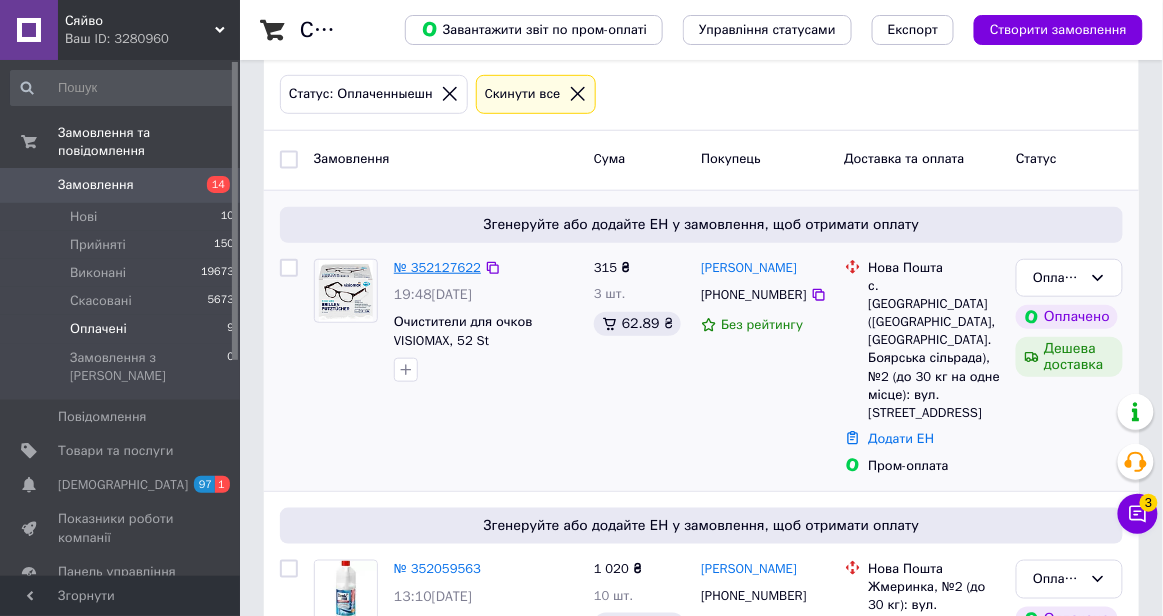 click on "№ 352127622" at bounding box center [437, 267] 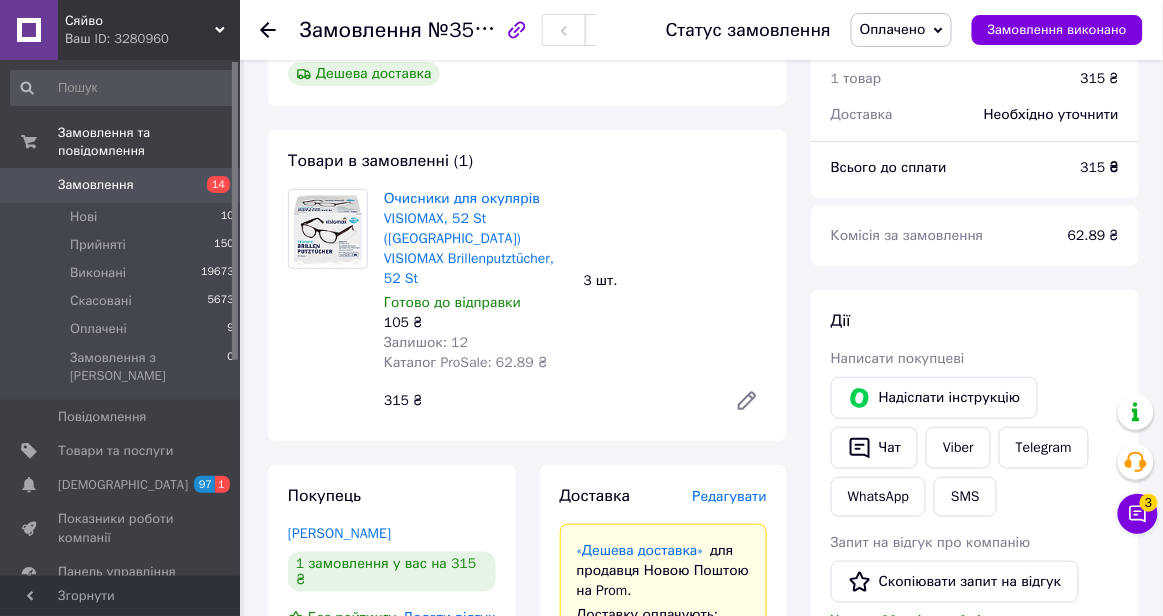 scroll, scrollTop: 140, scrollLeft: 0, axis: vertical 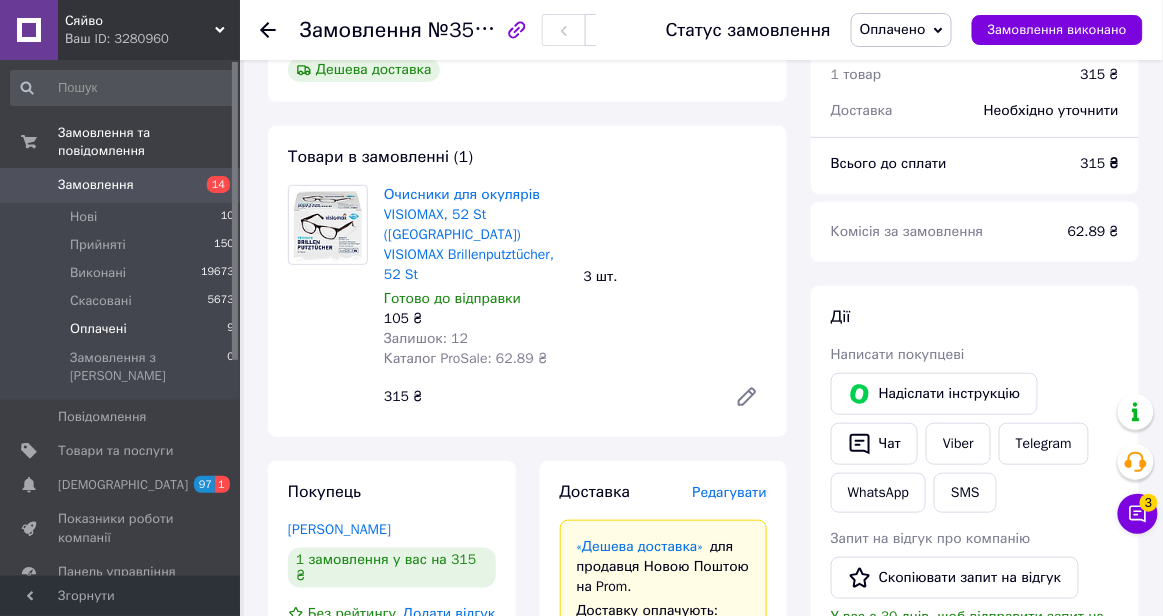click on "Оплачені" at bounding box center (98, 329) 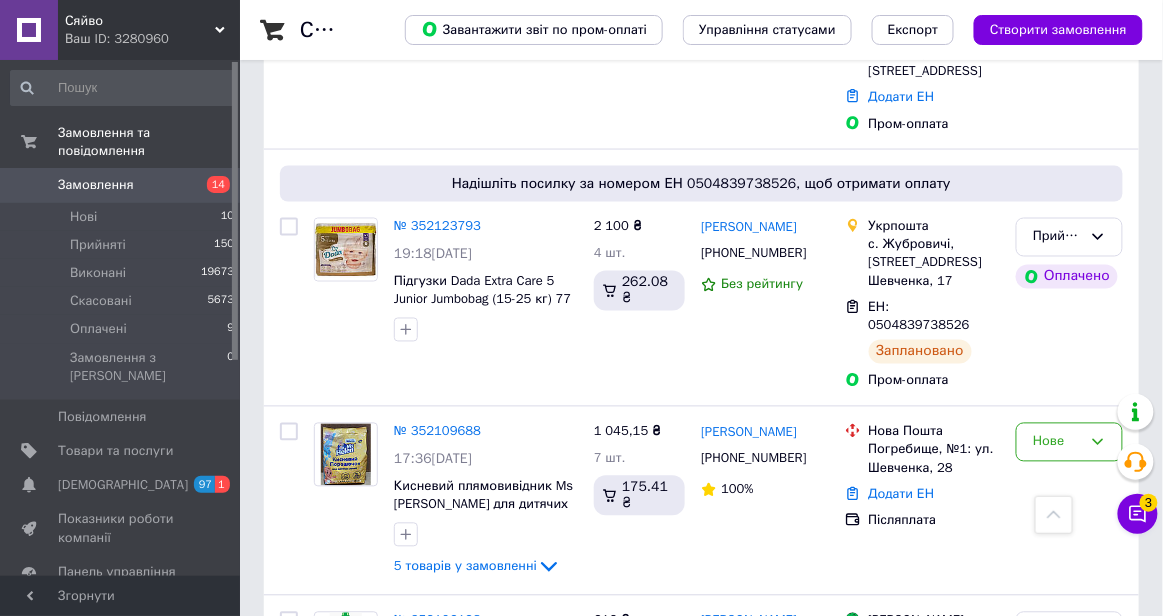 scroll, scrollTop: 0, scrollLeft: 0, axis: both 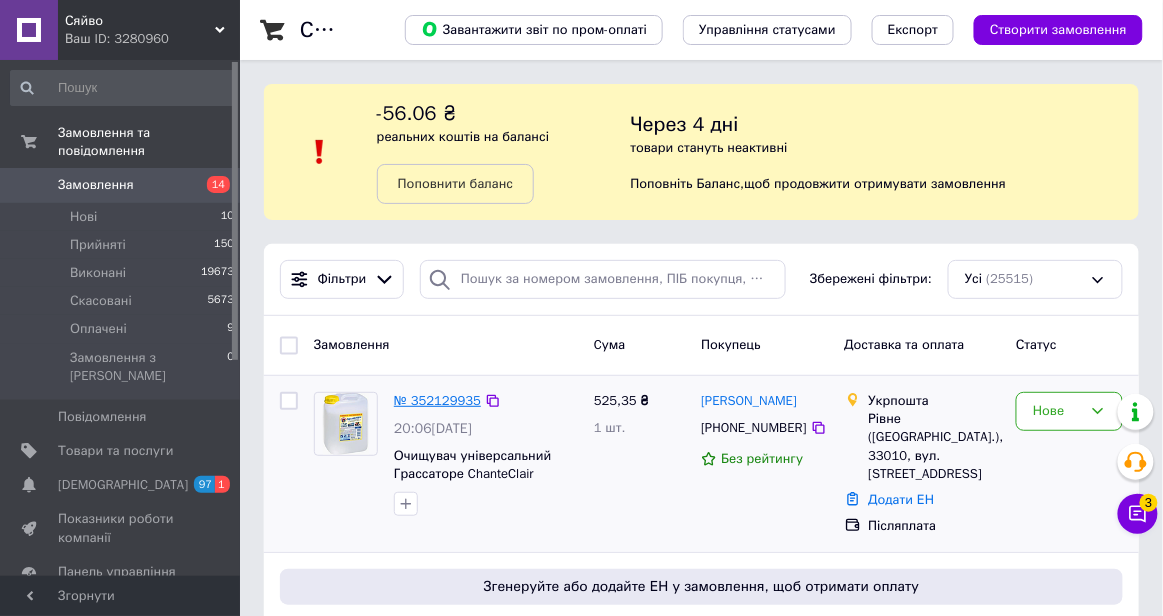 click on "№ 352129935" at bounding box center [437, 400] 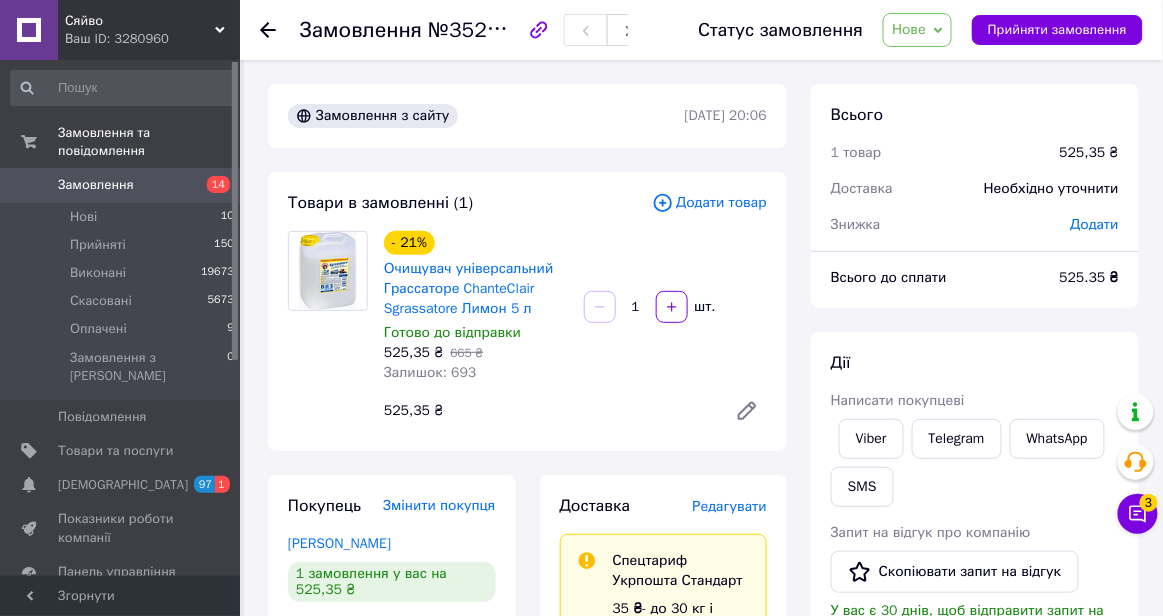 click on "Нове" at bounding box center [909, 29] 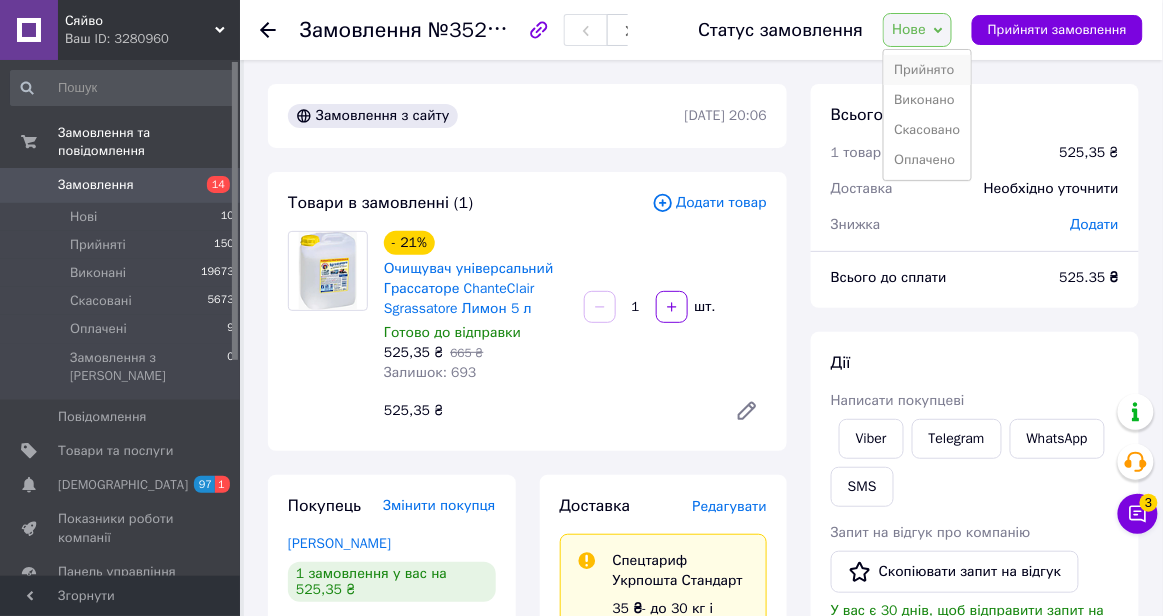 click on "Прийнято" at bounding box center [927, 70] 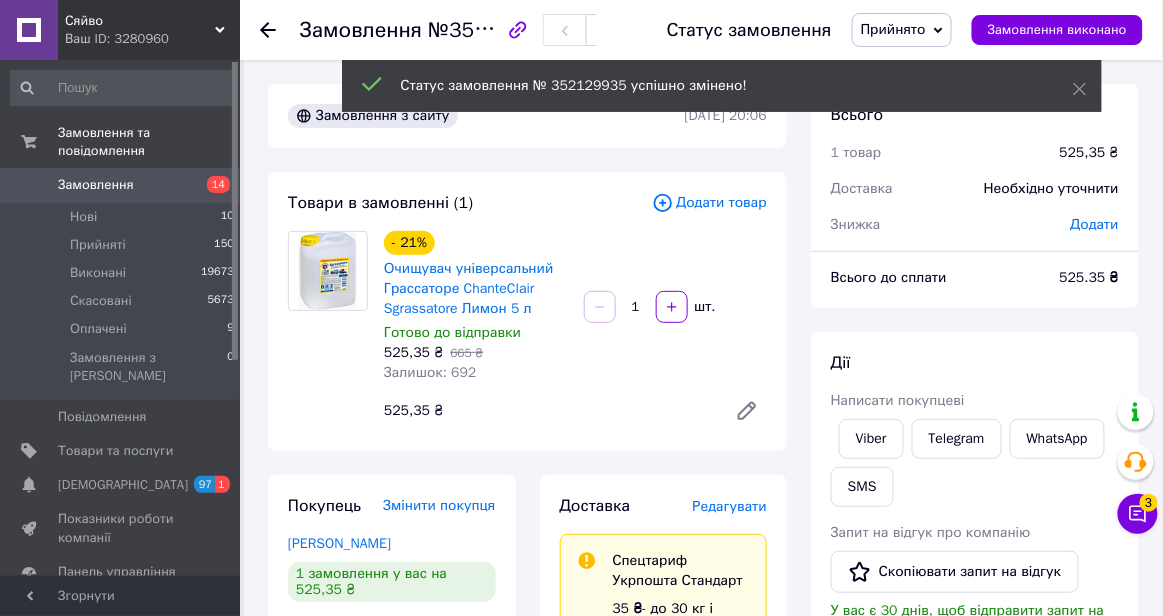 click on "Редагувати" at bounding box center [730, 506] 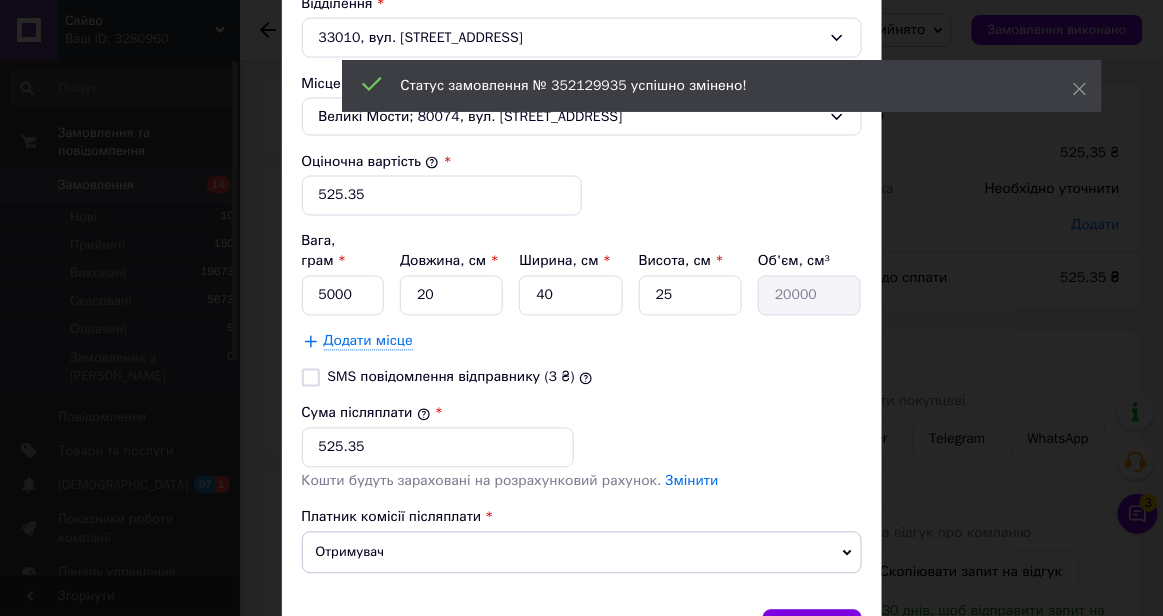 scroll, scrollTop: 818, scrollLeft: 0, axis: vertical 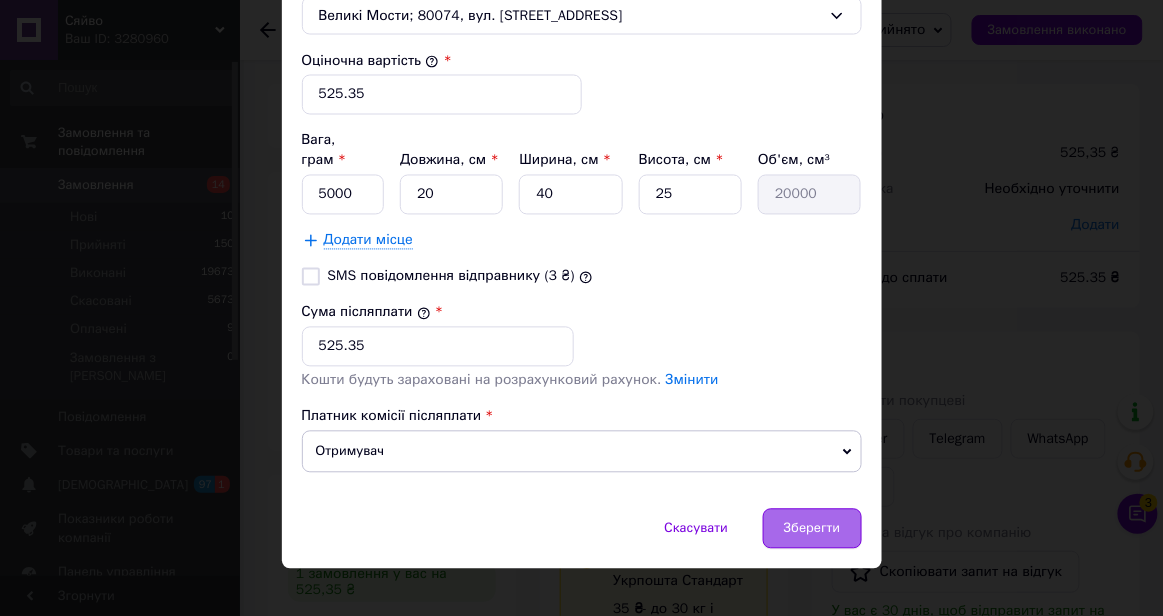 click on "Зберегти" at bounding box center (812, 529) 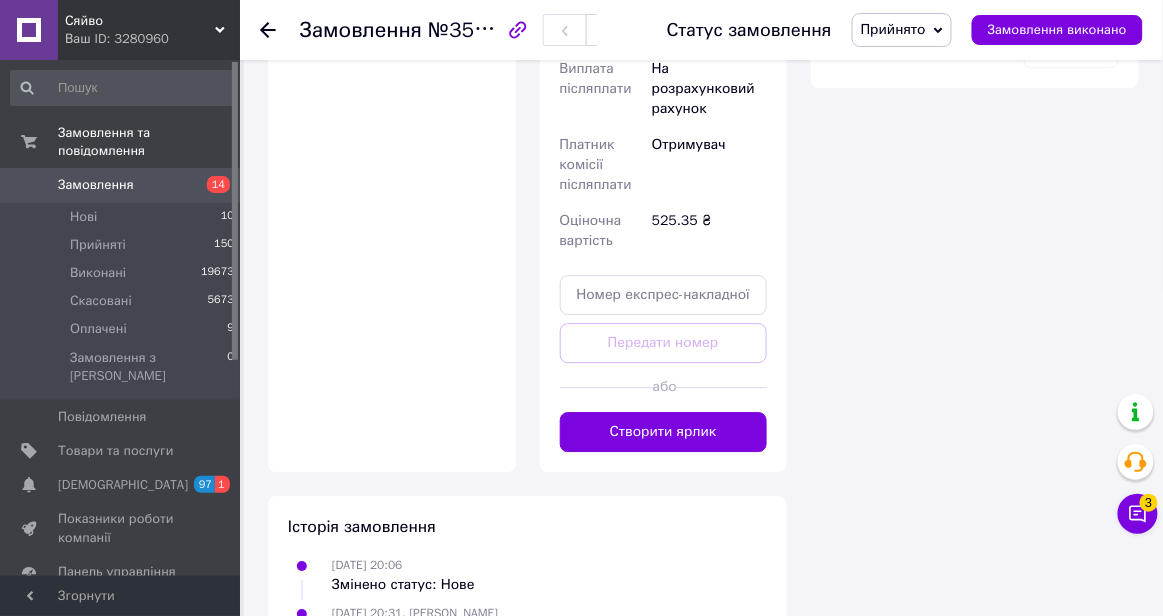 scroll, scrollTop: 1241, scrollLeft: 0, axis: vertical 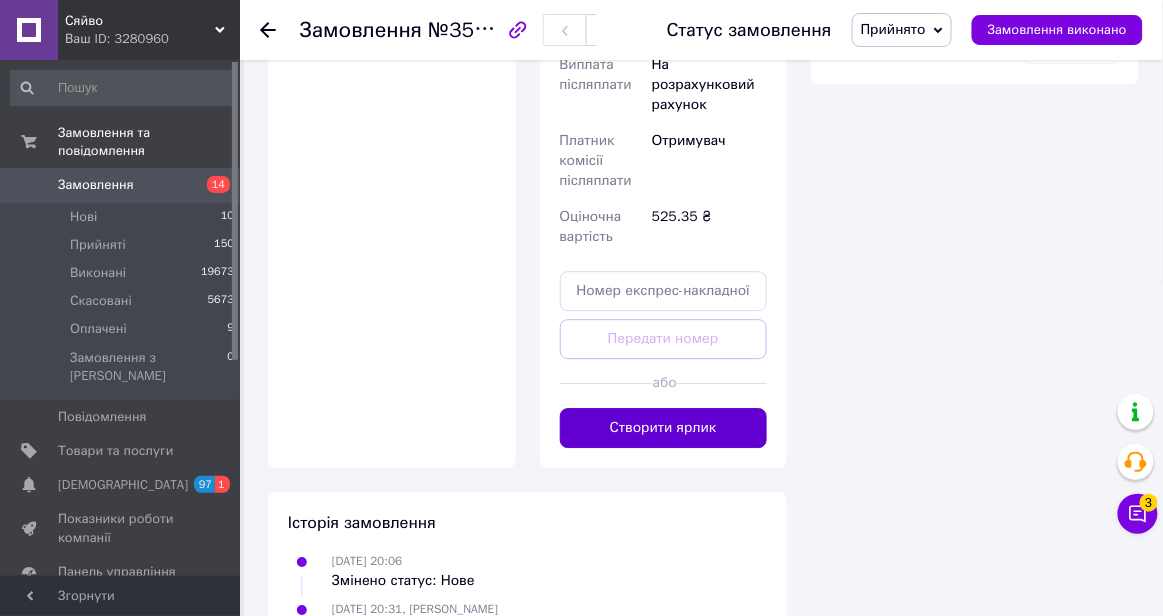 click on "Створити ярлик" at bounding box center (664, 428) 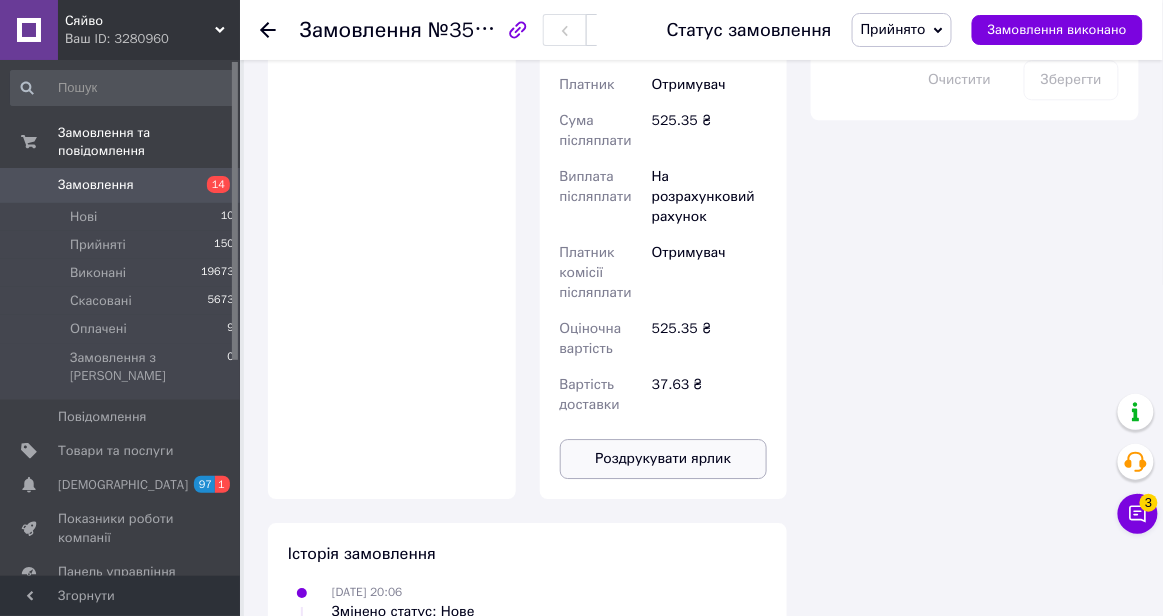 click on "Роздрукувати ярлик" at bounding box center (664, 459) 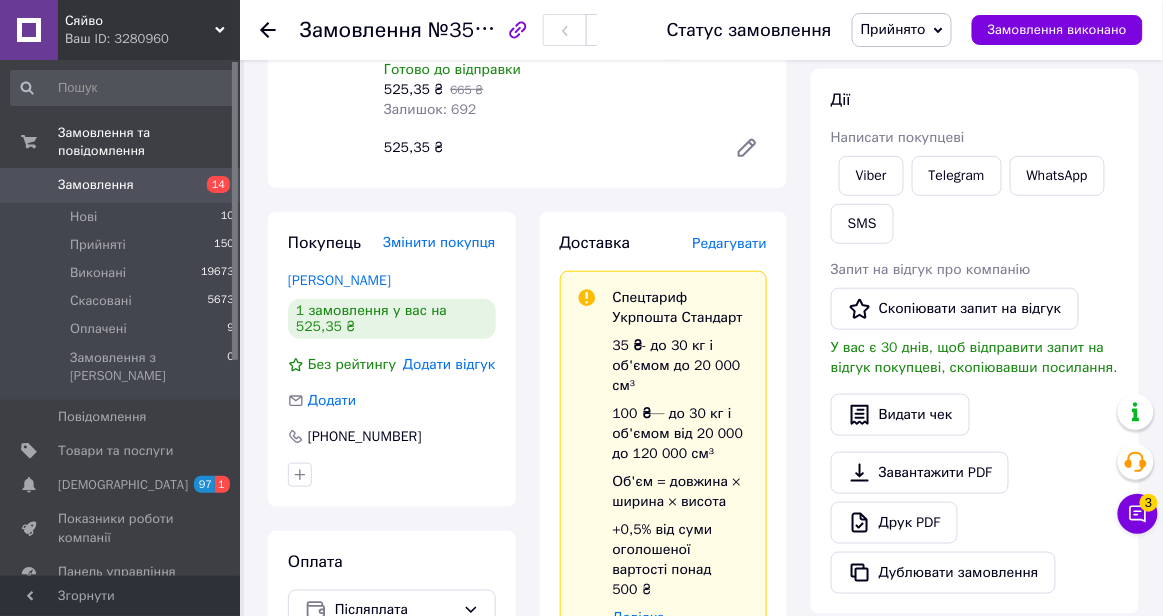 scroll, scrollTop: 28, scrollLeft: 0, axis: vertical 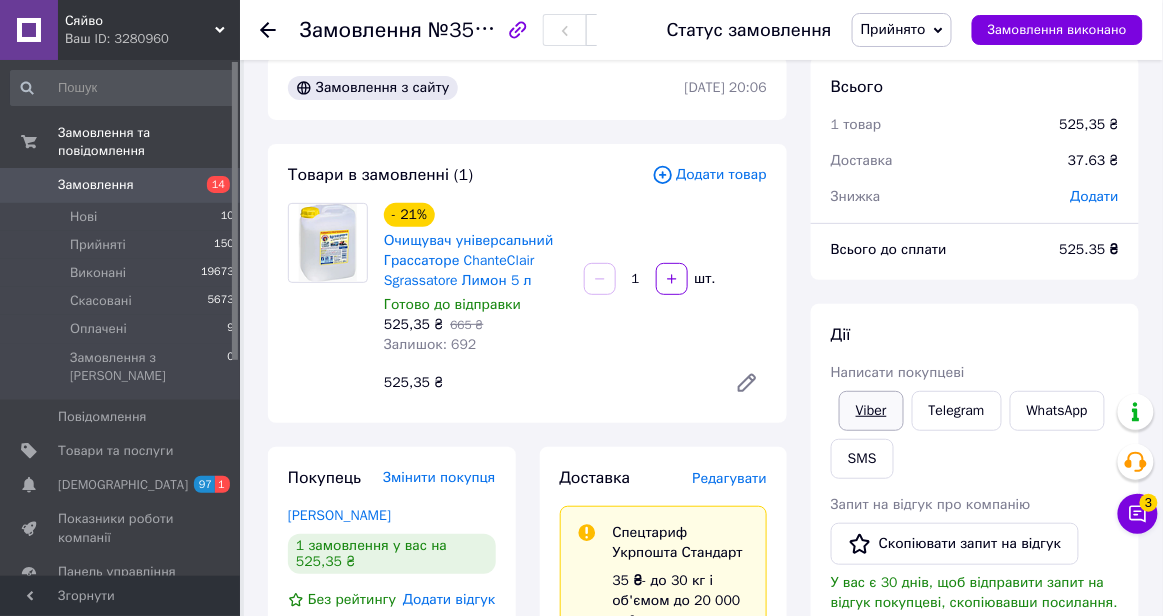 click on "Viber" at bounding box center [871, 411] 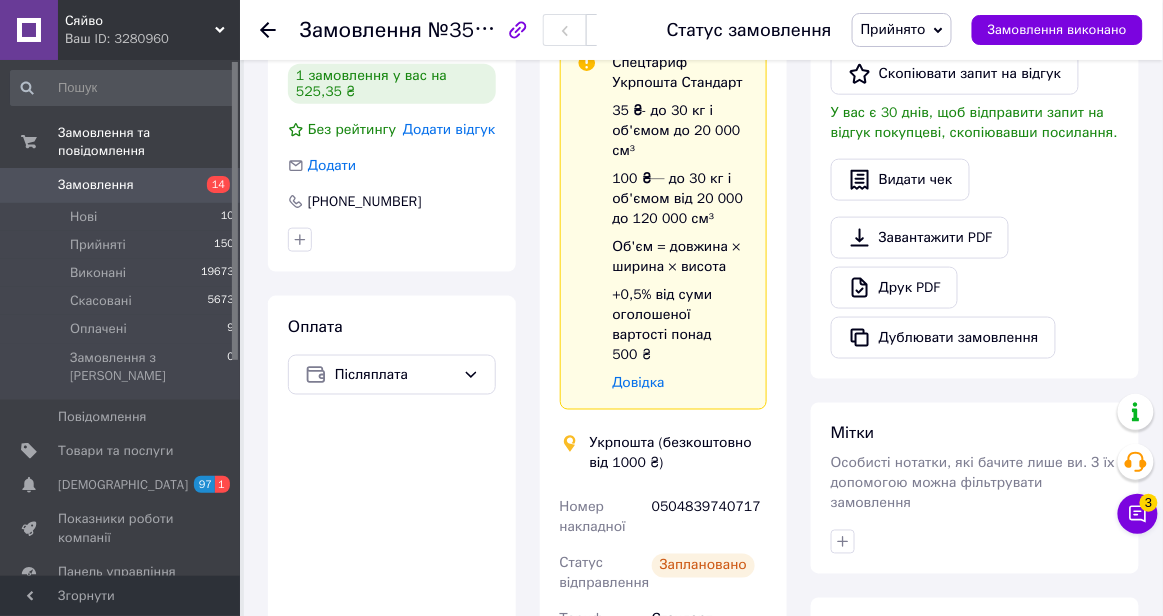 scroll, scrollTop: 535, scrollLeft: 0, axis: vertical 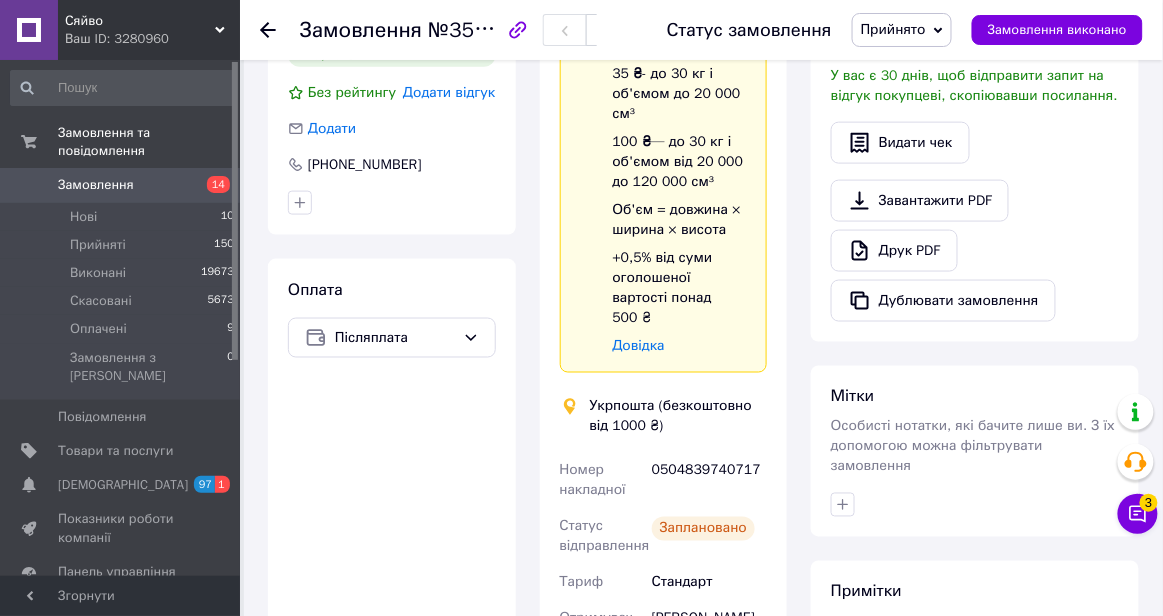 click on "0504839740717" at bounding box center (709, 481) 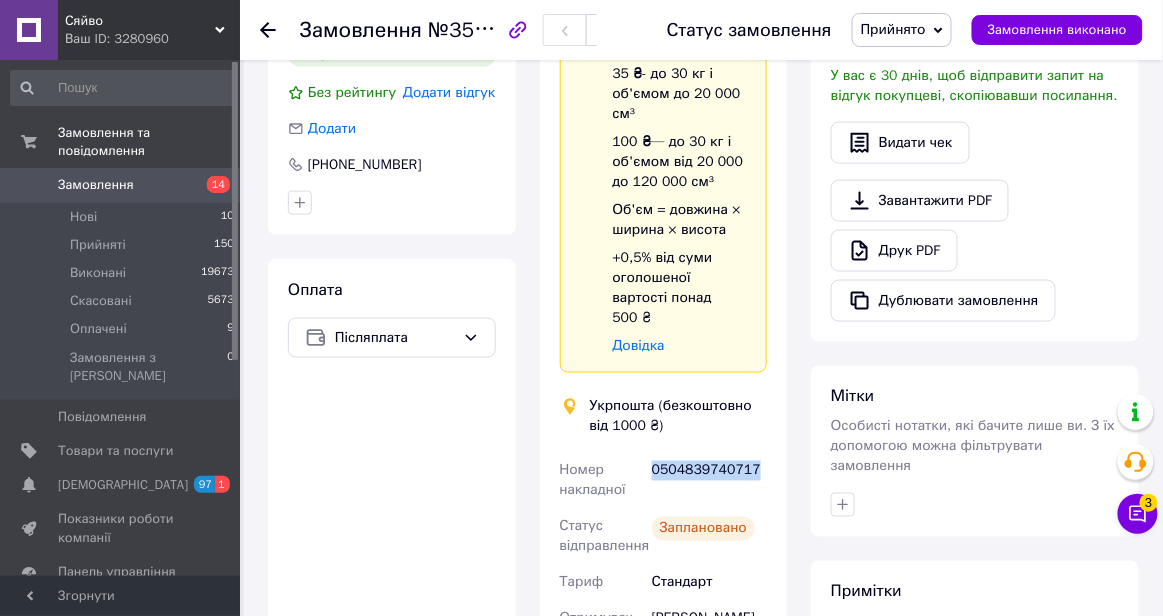 copy on "0504839740717" 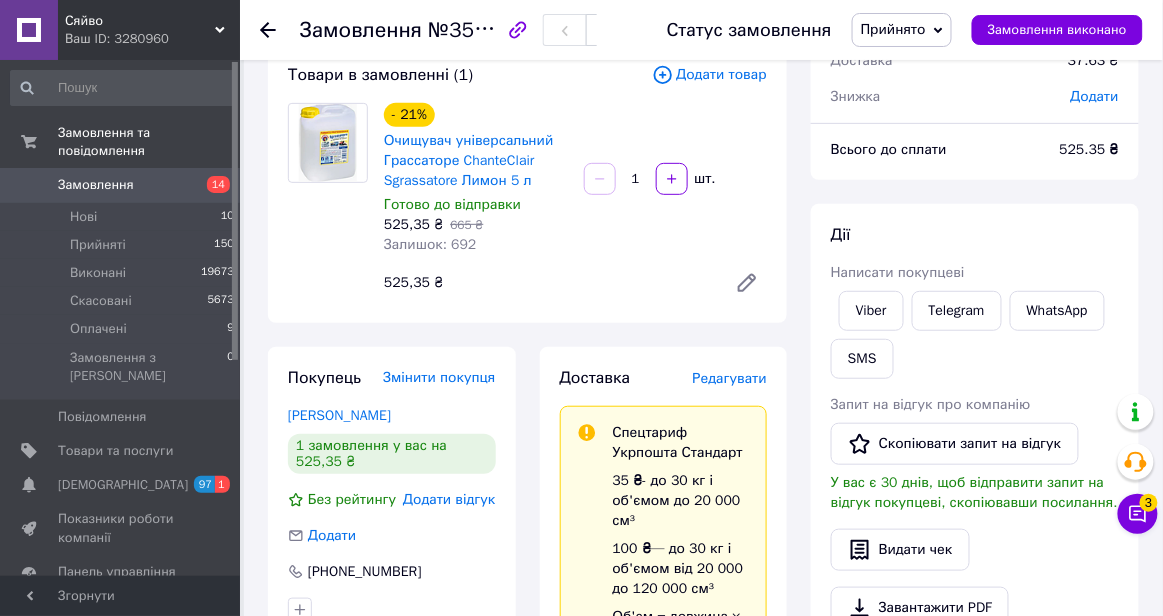scroll, scrollTop: 0, scrollLeft: 0, axis: both 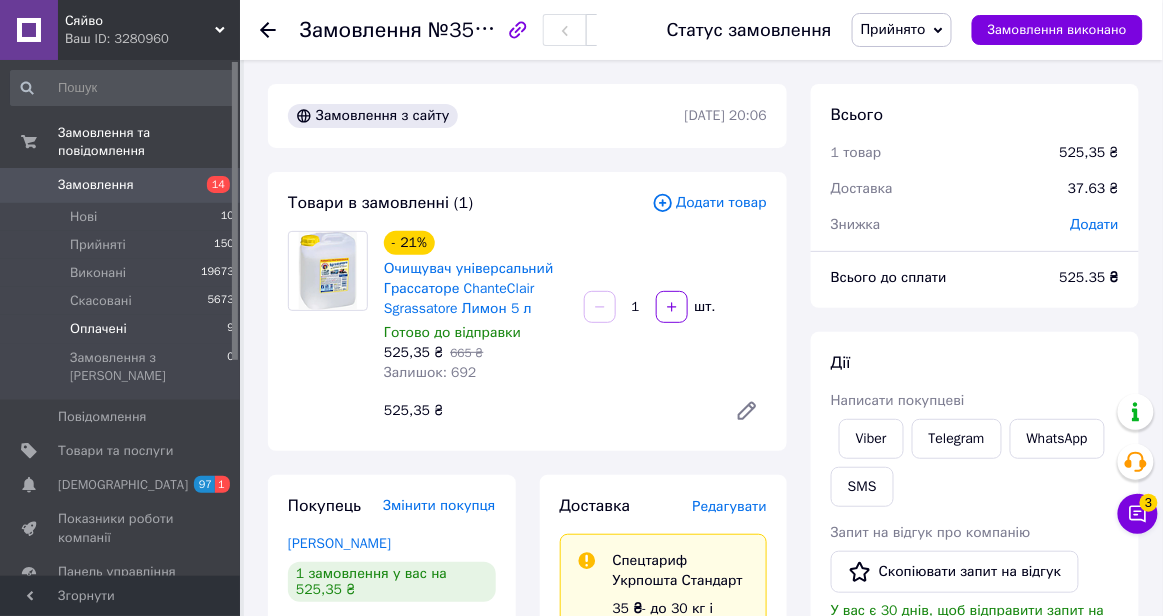 click on "Оплачені 9" at bounding box center [123, 329] 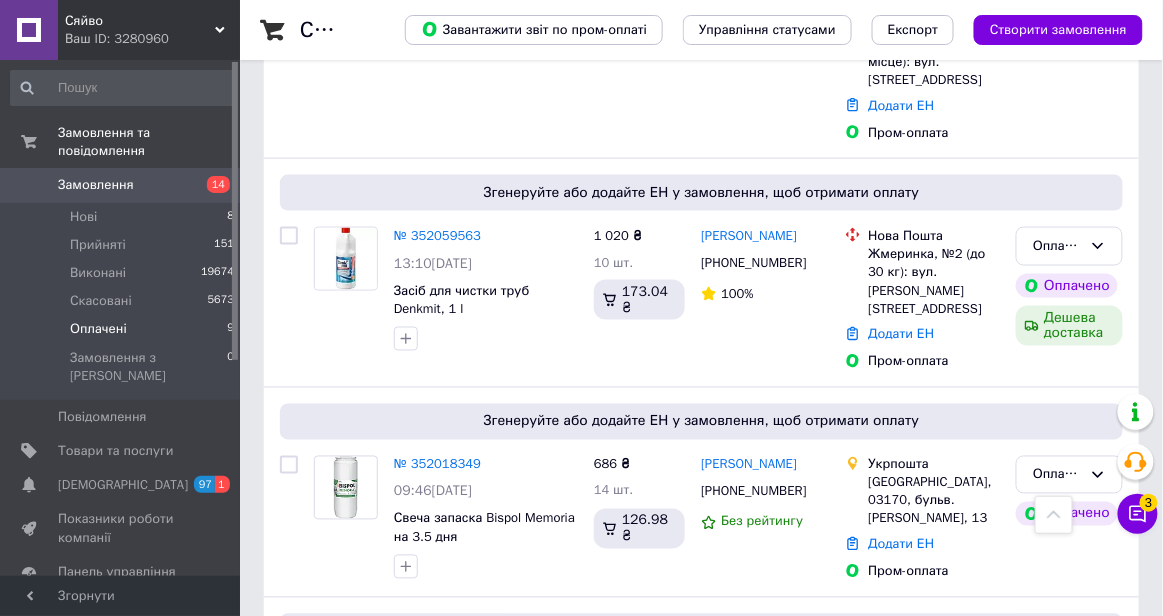 scroll, scrollTop: 595, scrollLeft: 0, axis: vertical 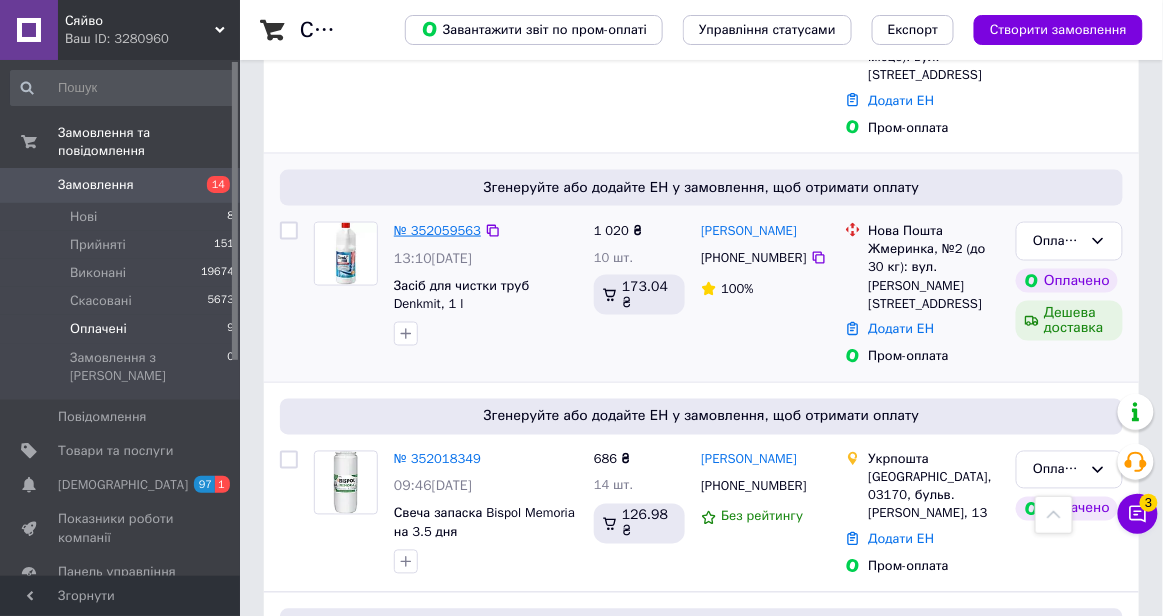 click on "№ 352059563" at bounding box center (437, 230) 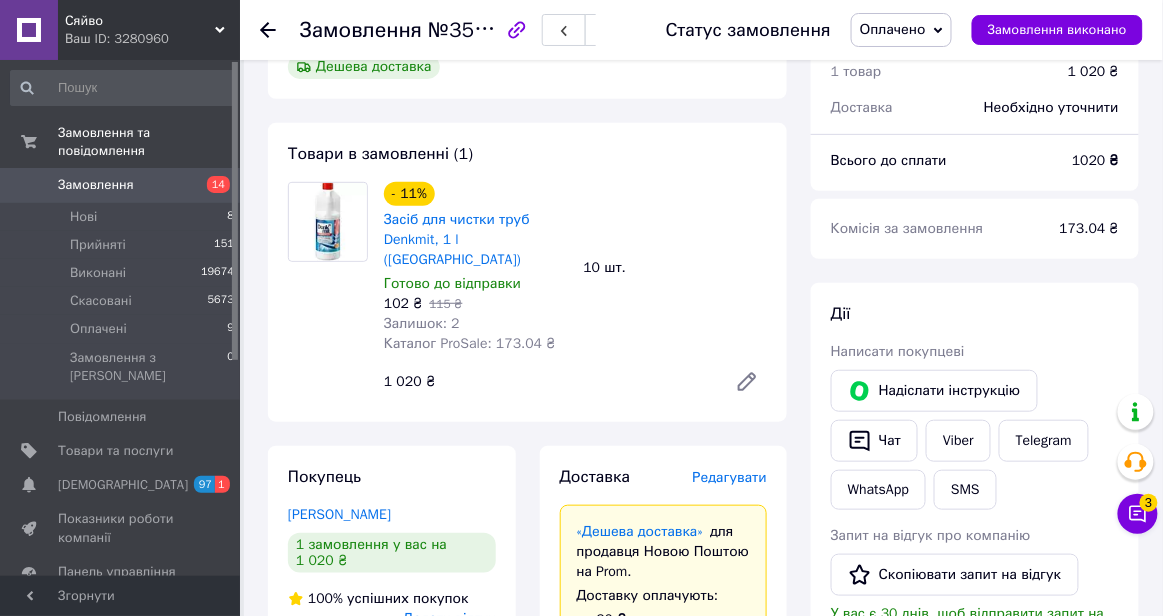 scroll, scrollTop: 146, scrollLeft: 0, axis: vertical 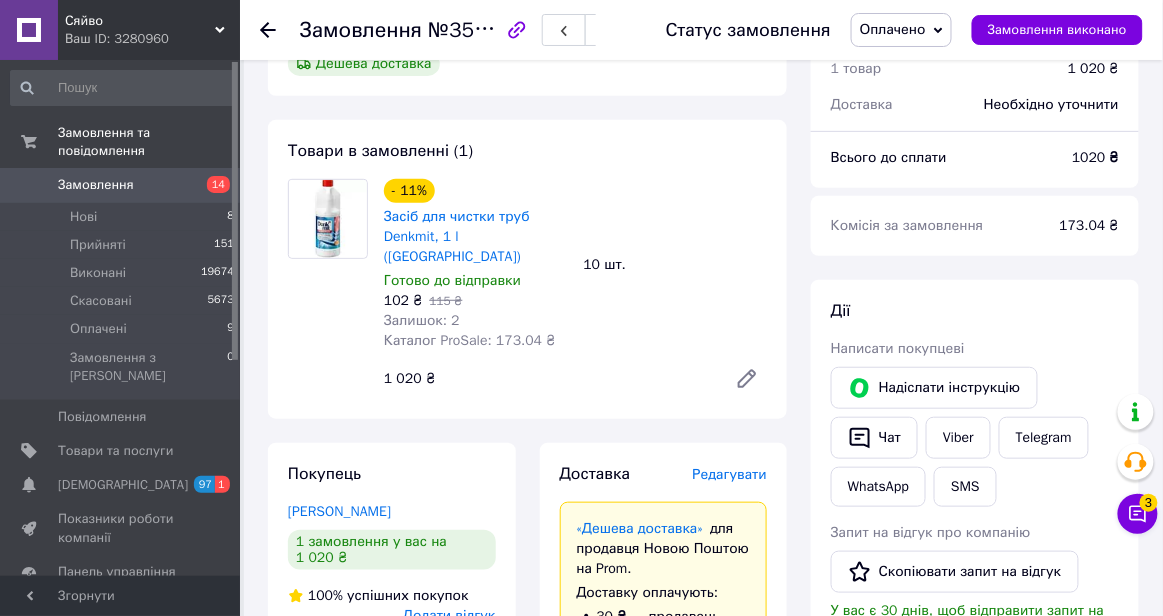 click on "Редагувати" at bounding box center (730, 474) 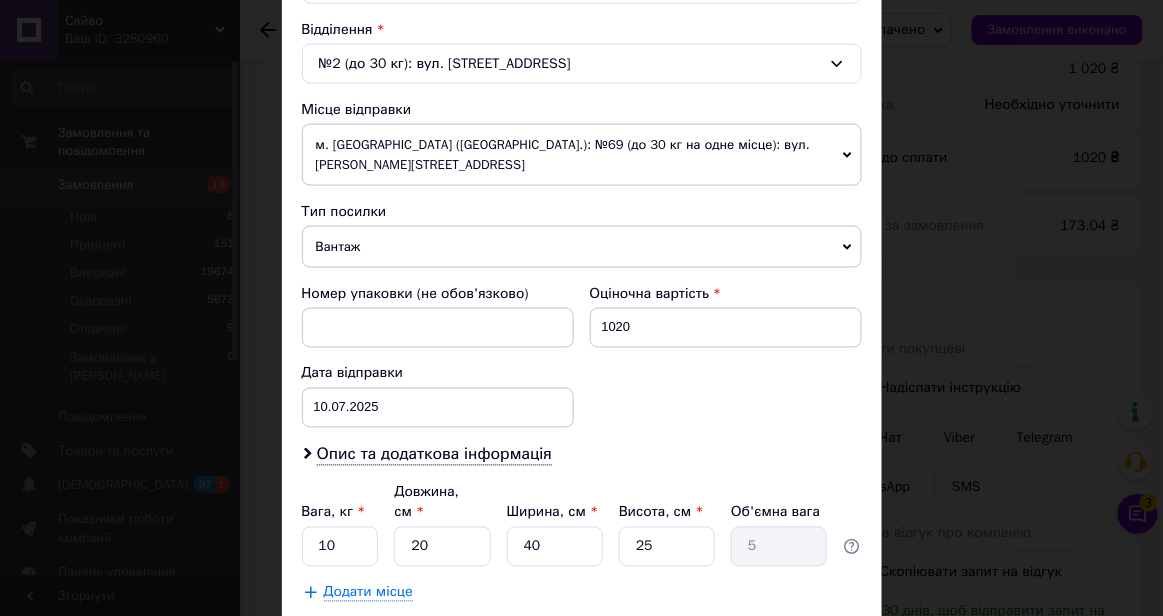 scroll, scrollTop: 729, scrollLeft: 0, axis: vertical 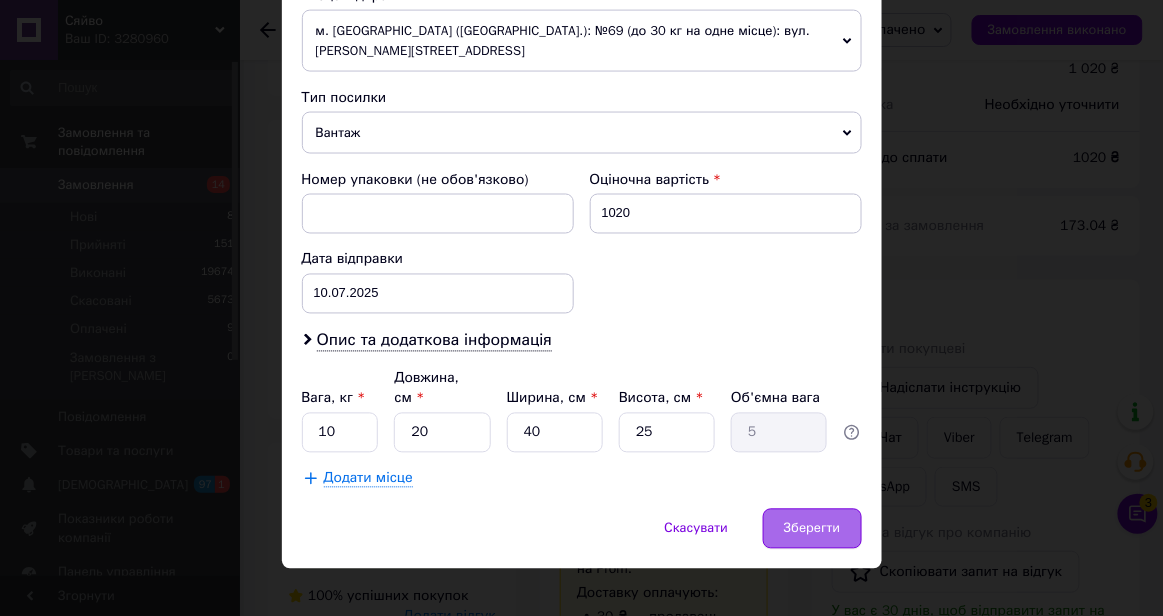 click on "Зберегти" at bounding box center (812, 529) 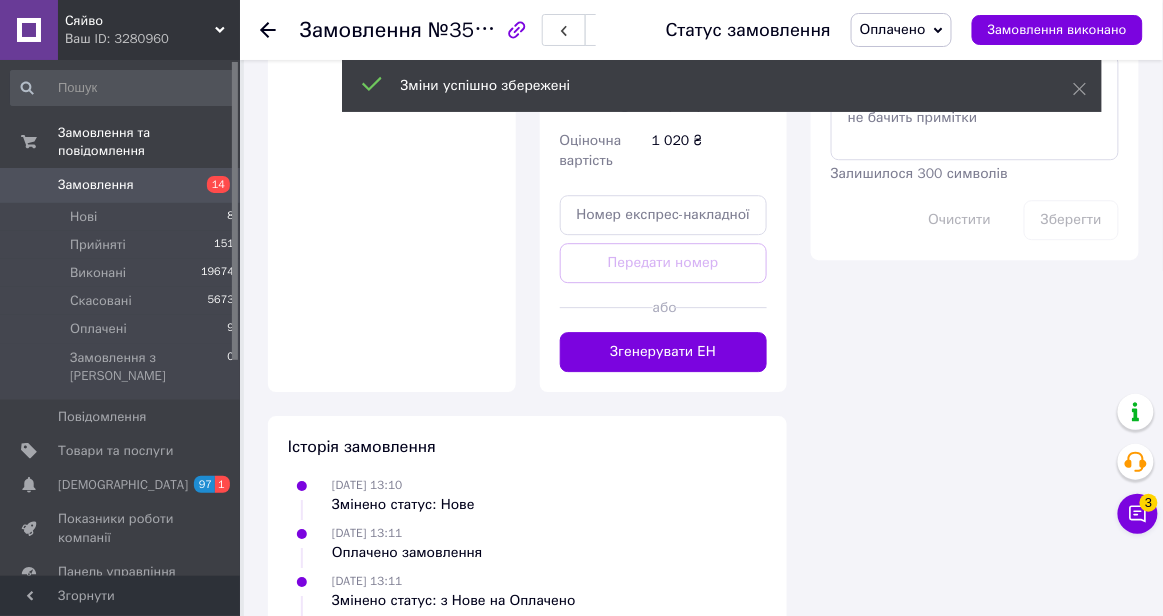 scroll, scrollTop: 1266, scrollLeft: 0, axis: vertical 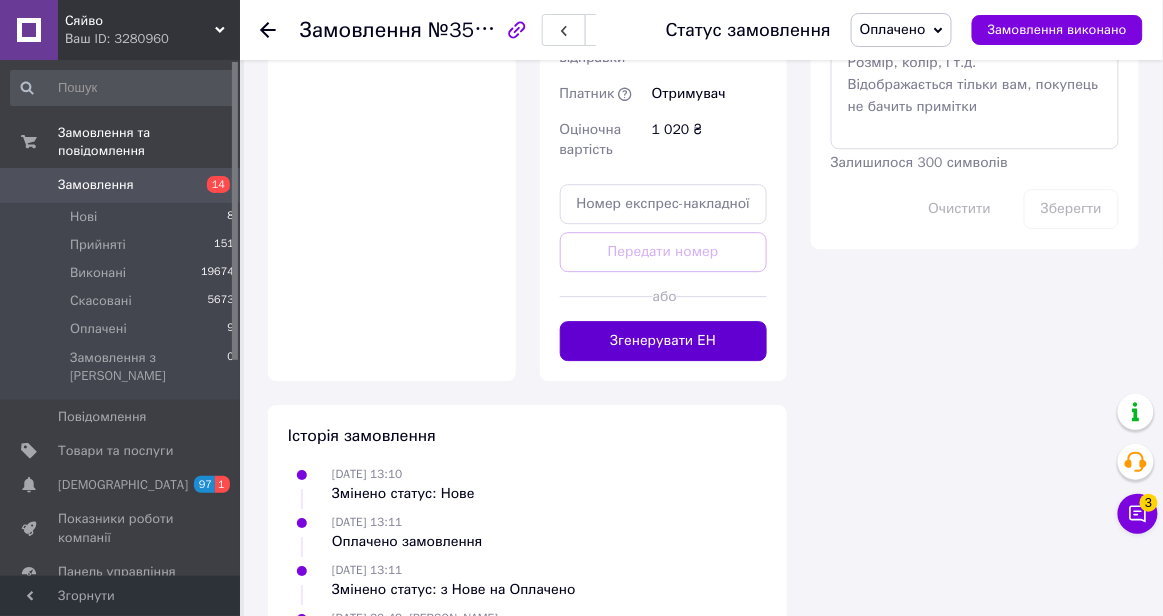click on "Згенерувати ЕН" at bounding box center [664, 341] 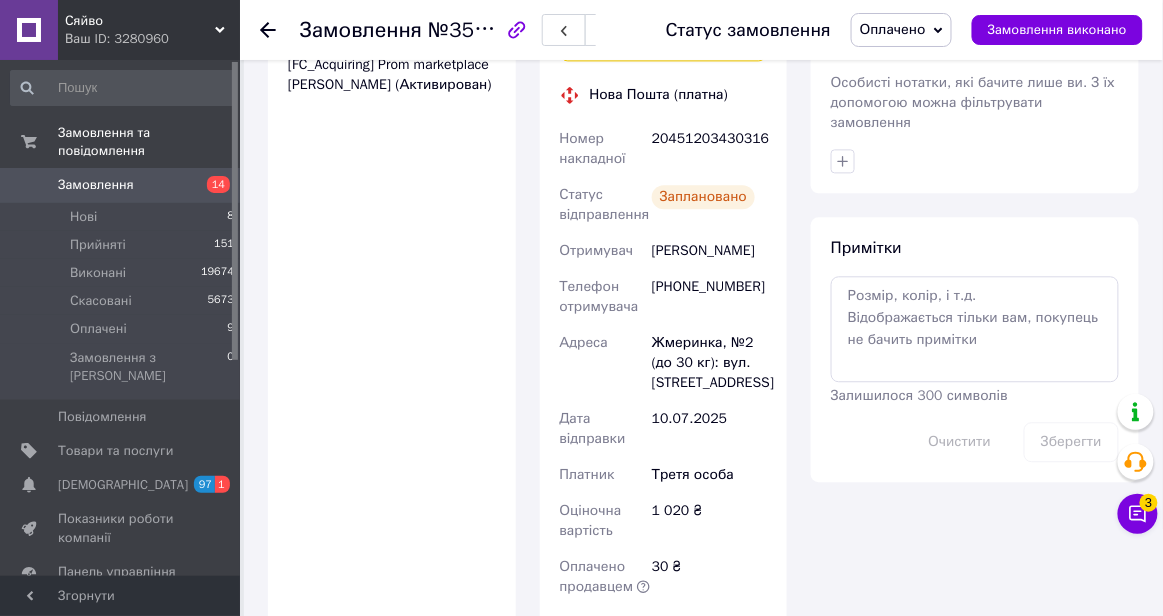 scroll, scrollTop: 986, scrollLeft: 0, axis: vertical 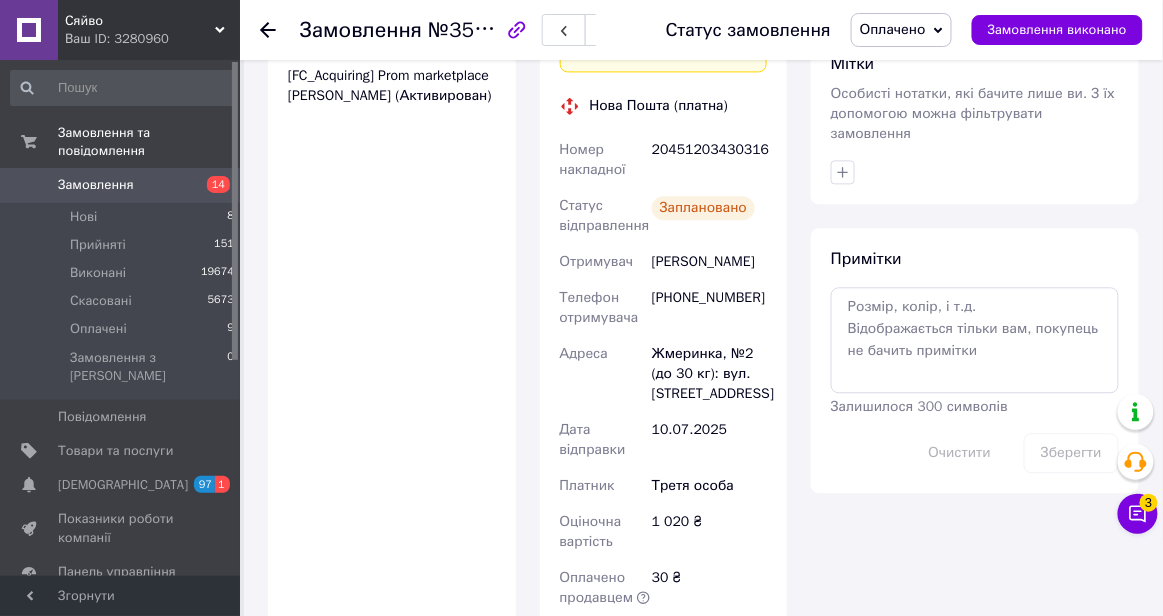 click on "Оплачено" at bounding box center (893, 29) 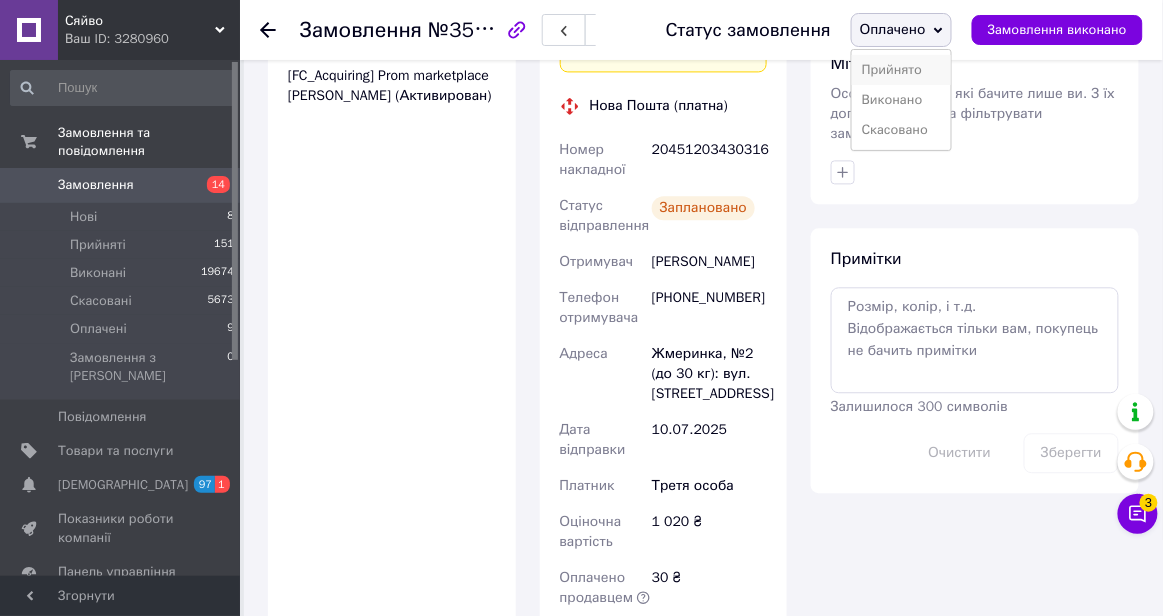 click on "Прийнято" at bounding box center [901, 70] 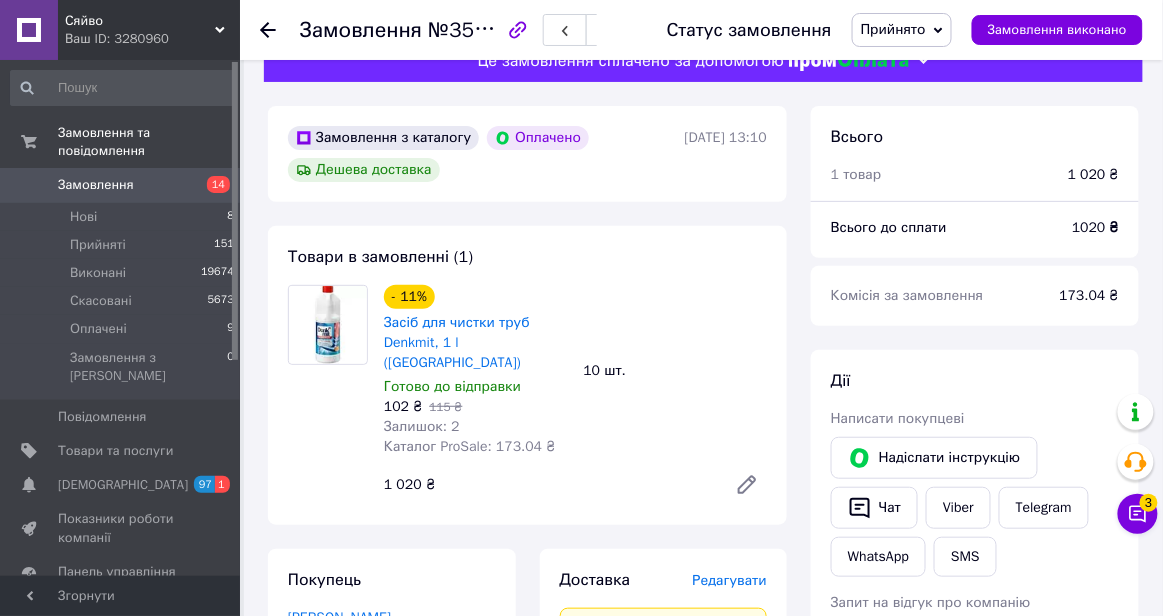 scroll, scrollTop: 0, scrollLeft: 0, axis: both 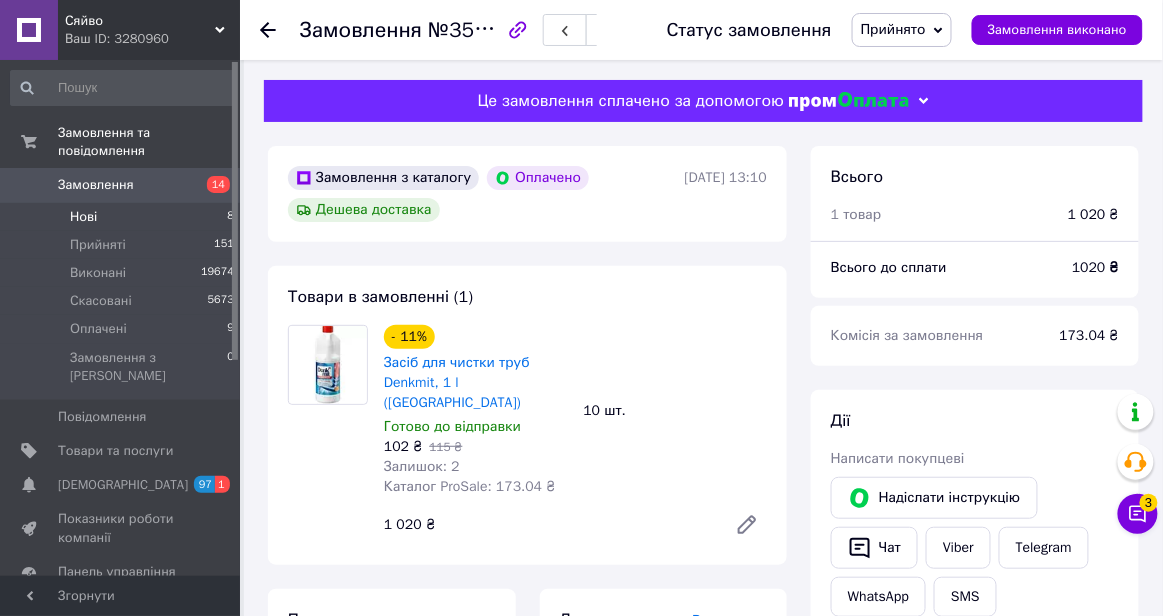 click on "Нові 8" at bounding box center (123, 217) 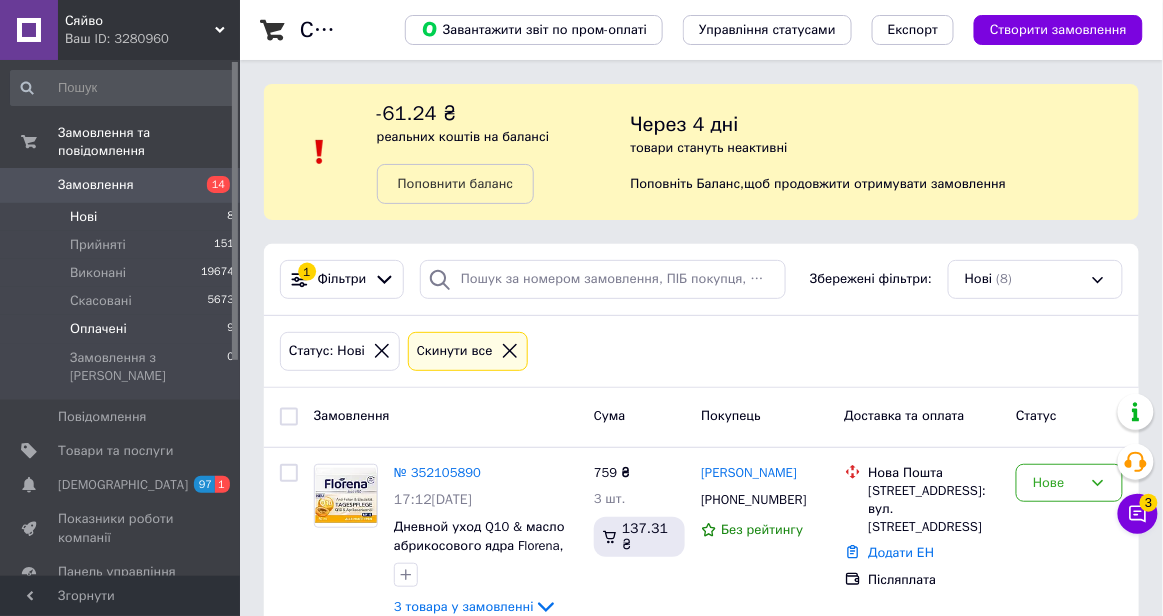 click on "Оплачені 9" at bounding box center (123, 329) 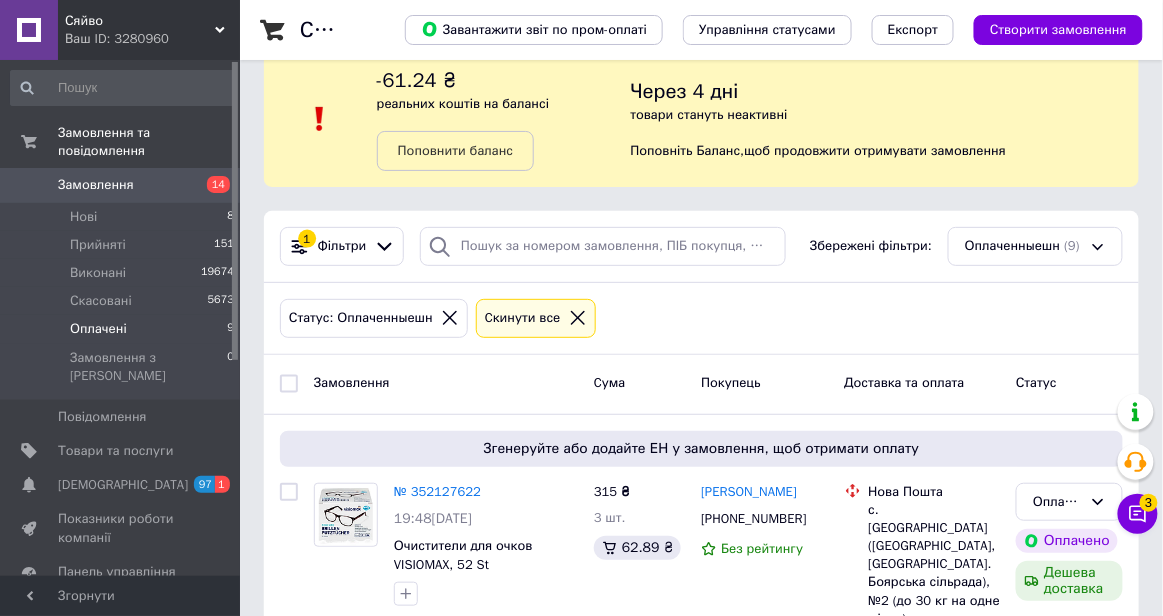 scroll, scrollTop: 42, scrollLeft: 0, axis: vertical 